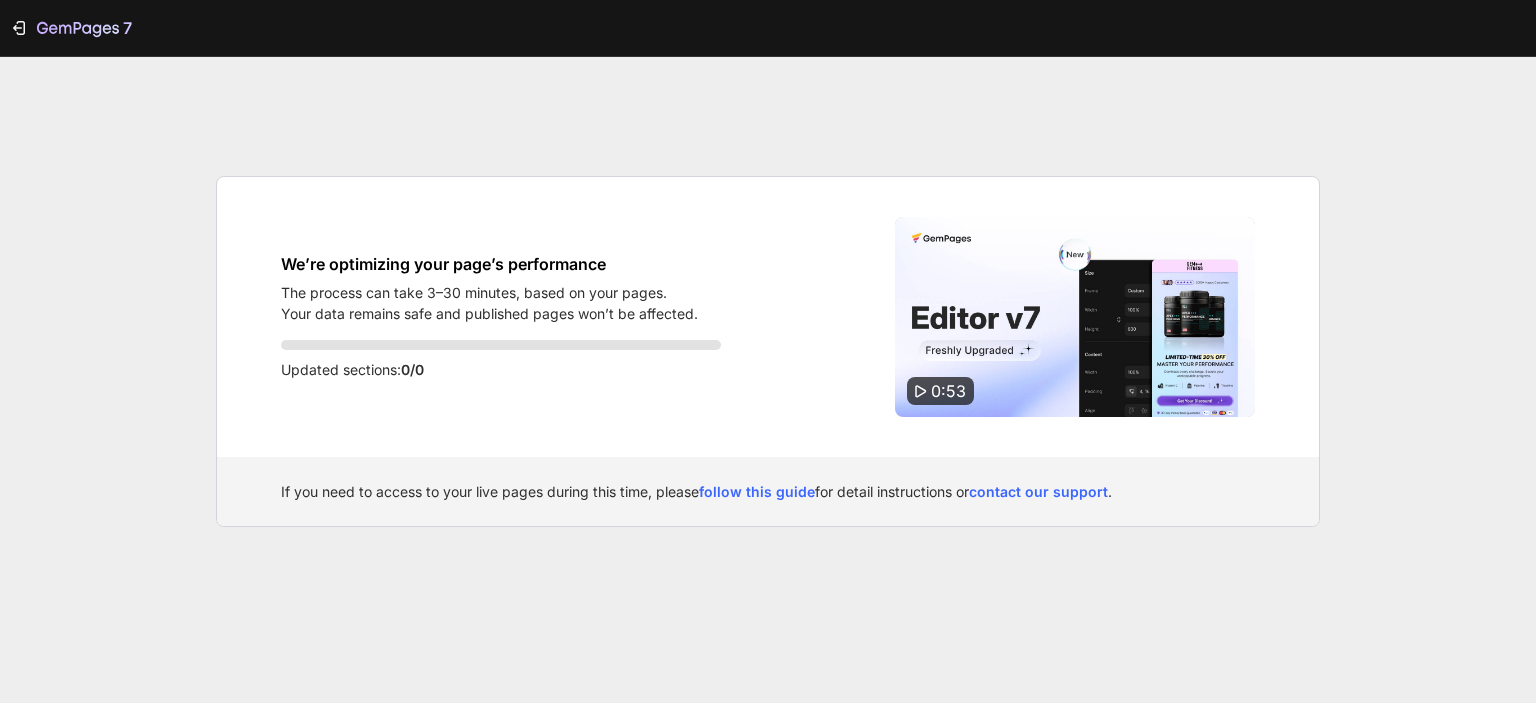 scroll, scrollTop: 0, scrollLeft: 0, axis: both 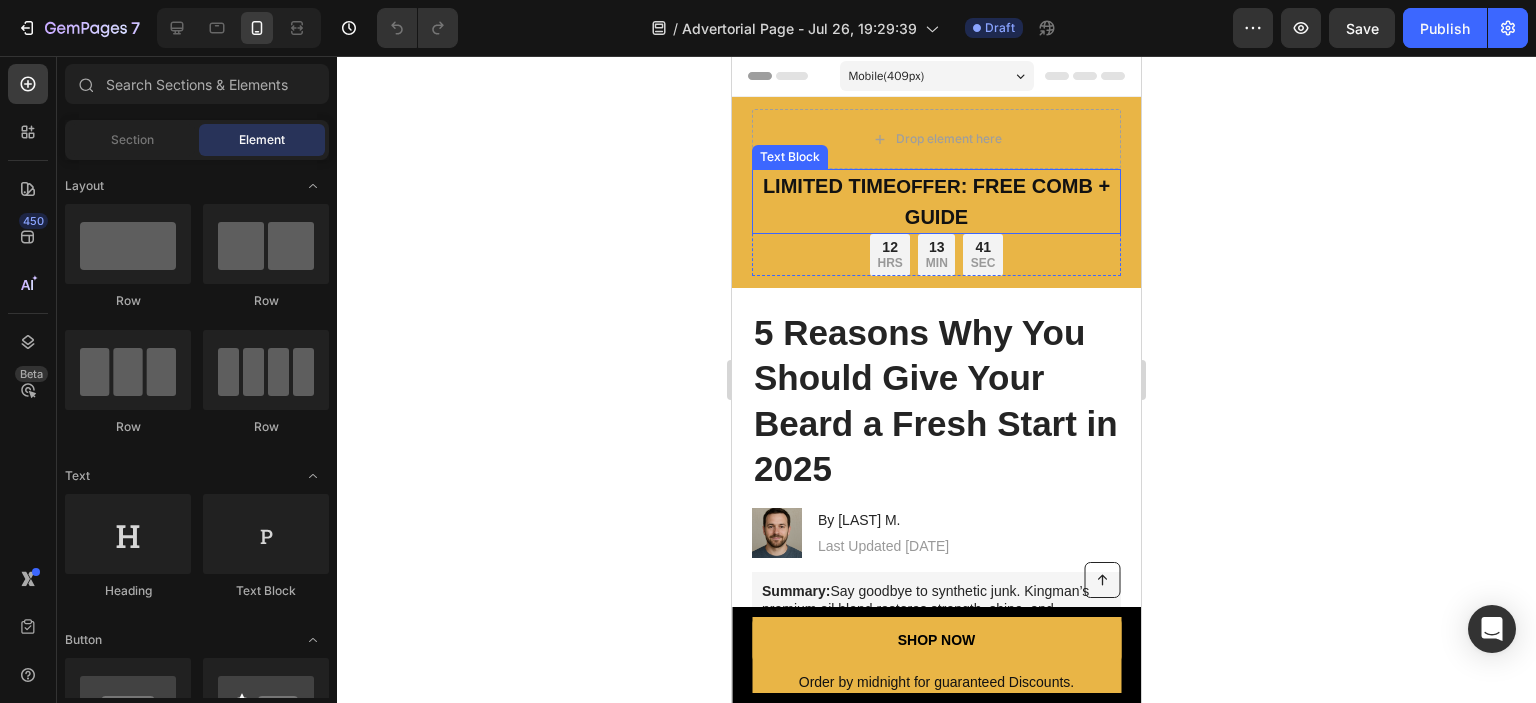 click on "LIMITED TIME" at bounding box center (829, 186) 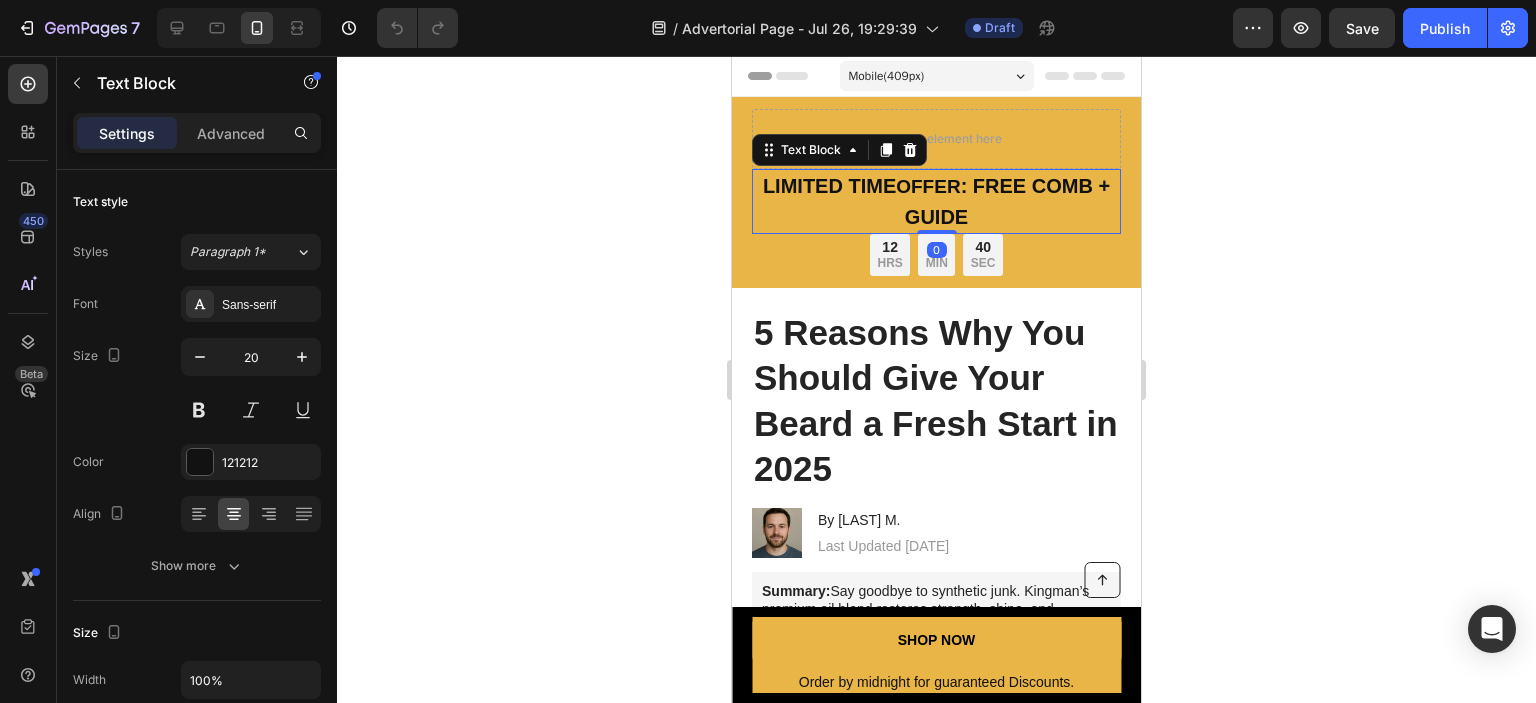 click on "LIMITED TIME" at bounding box center [829, 186] 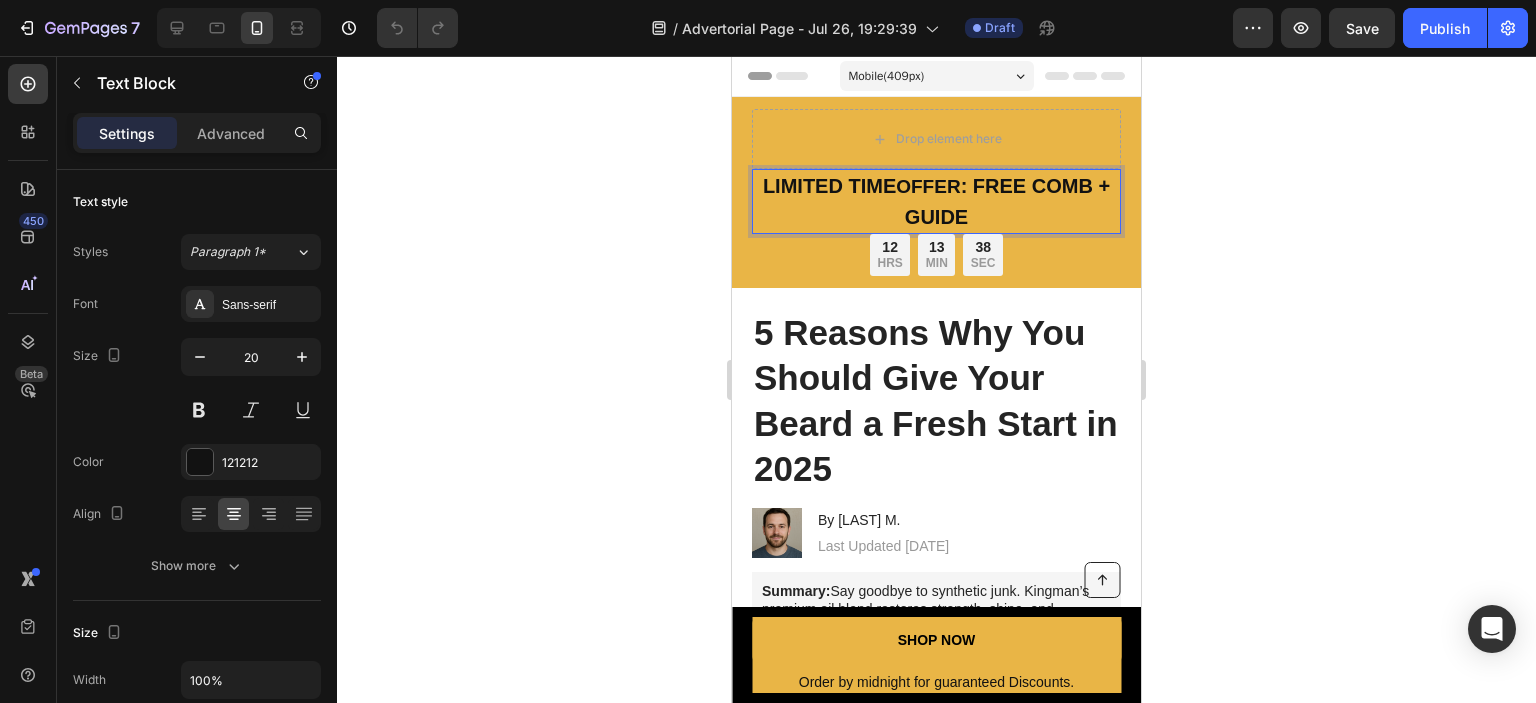 click on "LIMITED TIME" at bounding box center (829, 186) 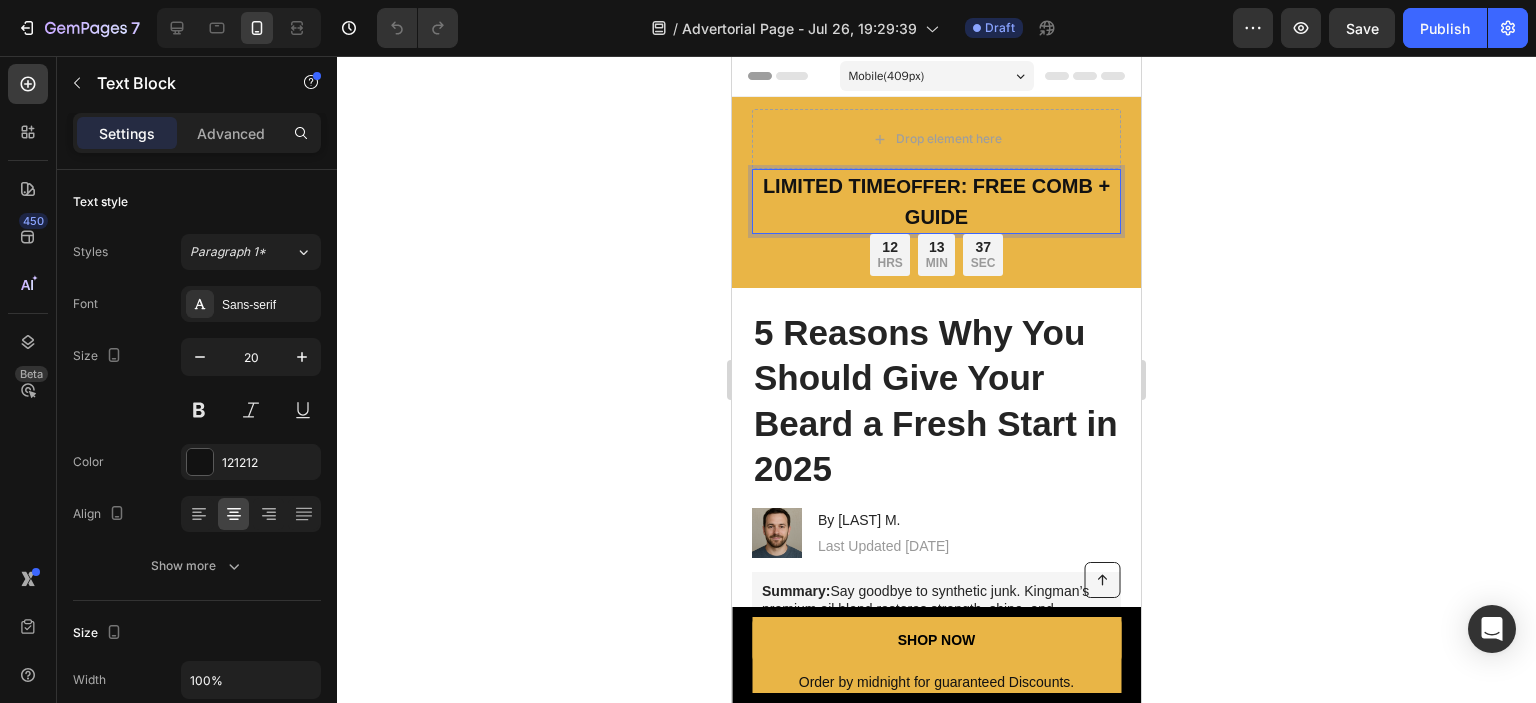 click on ": FREE COMB + GUIDE" at bounding box center [1007, 201] 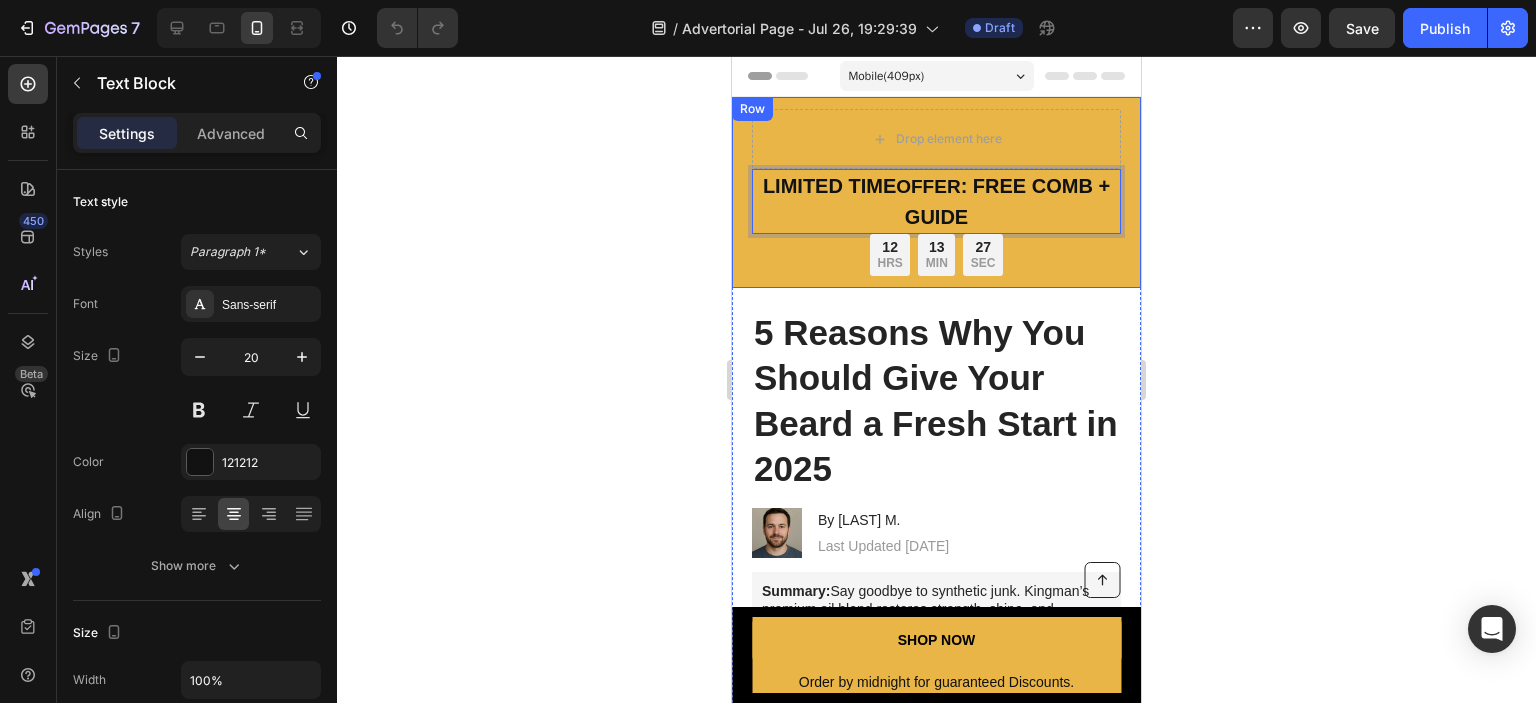 click on "Drop element here LIMITED TIME  OFFER : FREE COMB + GUIDE Text Block   0 12 HRS 13 MIN 27 SEC Countdown Timer Row Row Row" at bounding box center [936, 192] 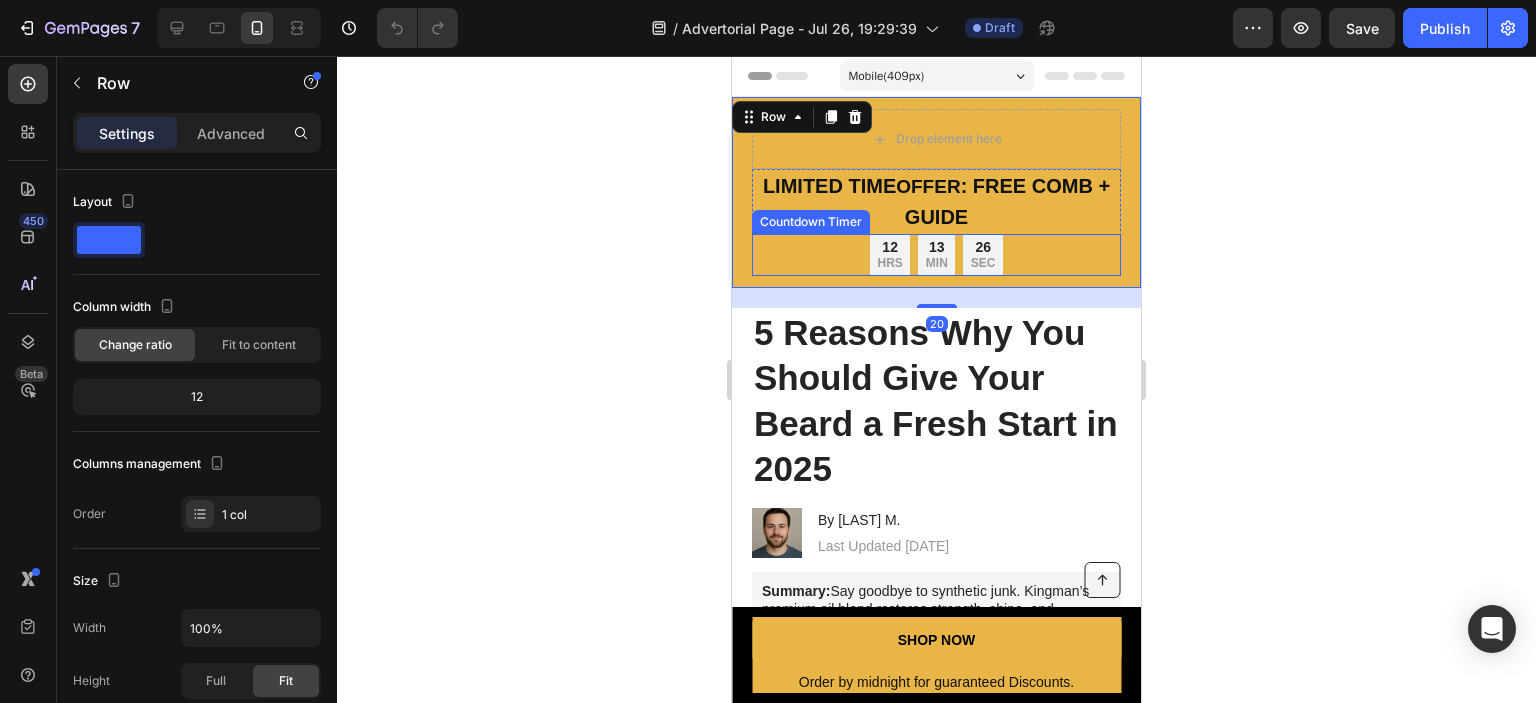 click on "LIMITED TIME  OFFER : FREE COMB + GUIDE" at bounding box center [936, 201] 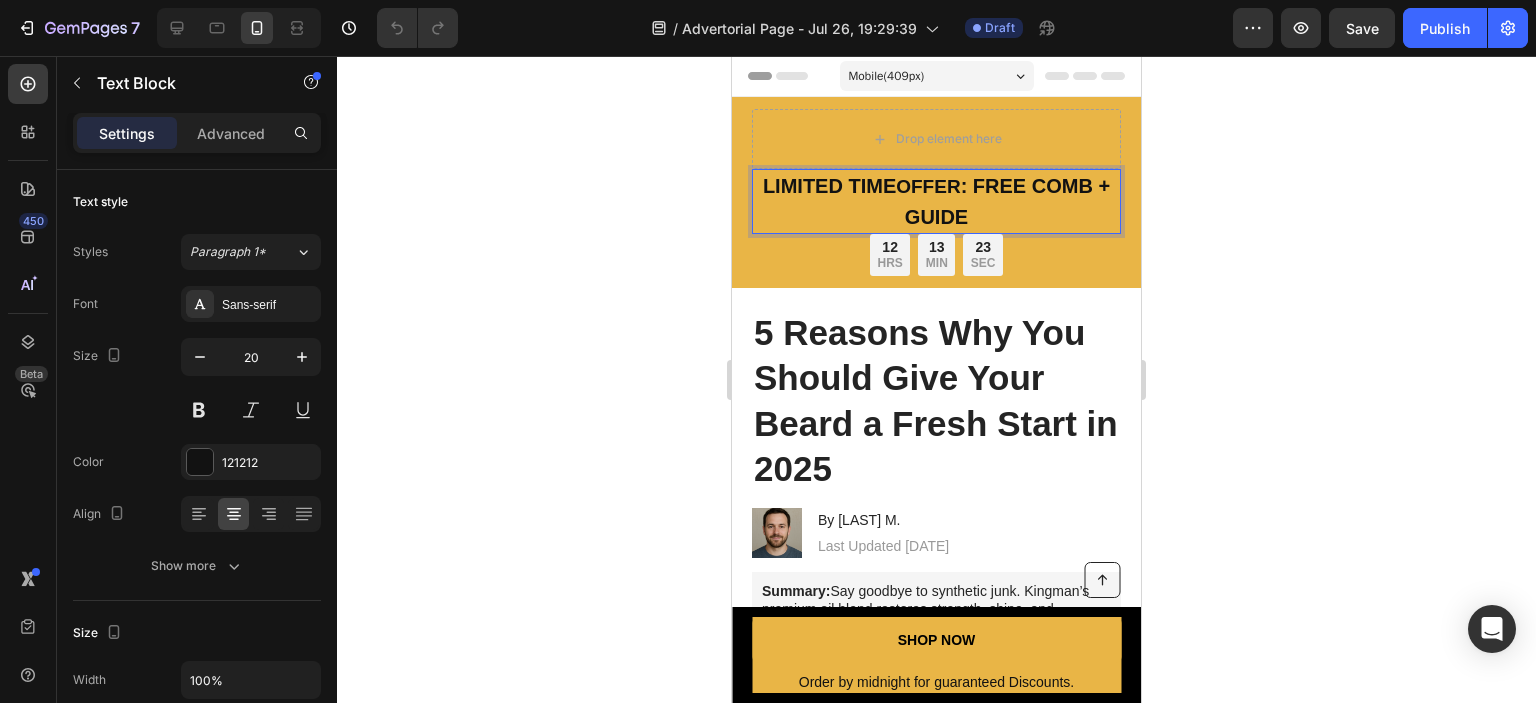 click on "LIMITED TIME" at bounding box center [829, 186] 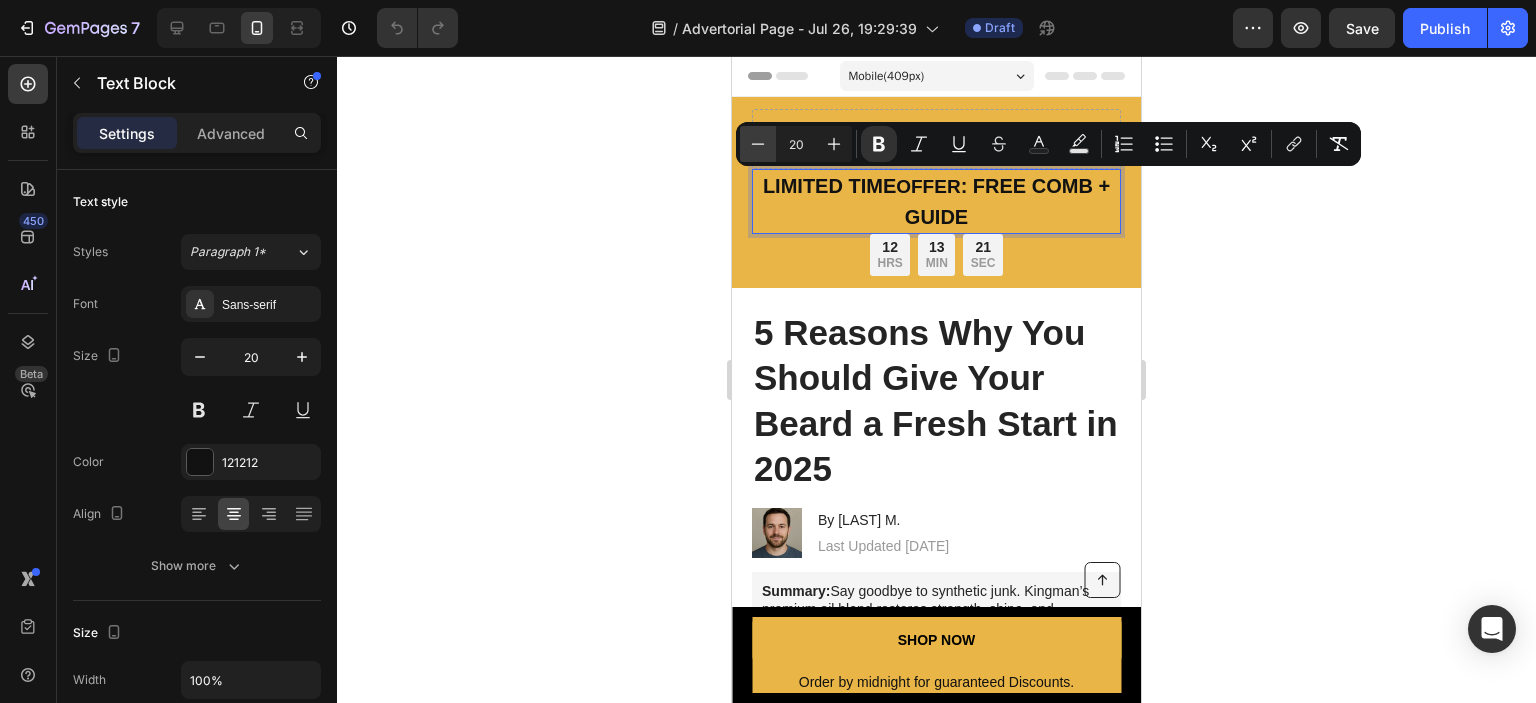 click 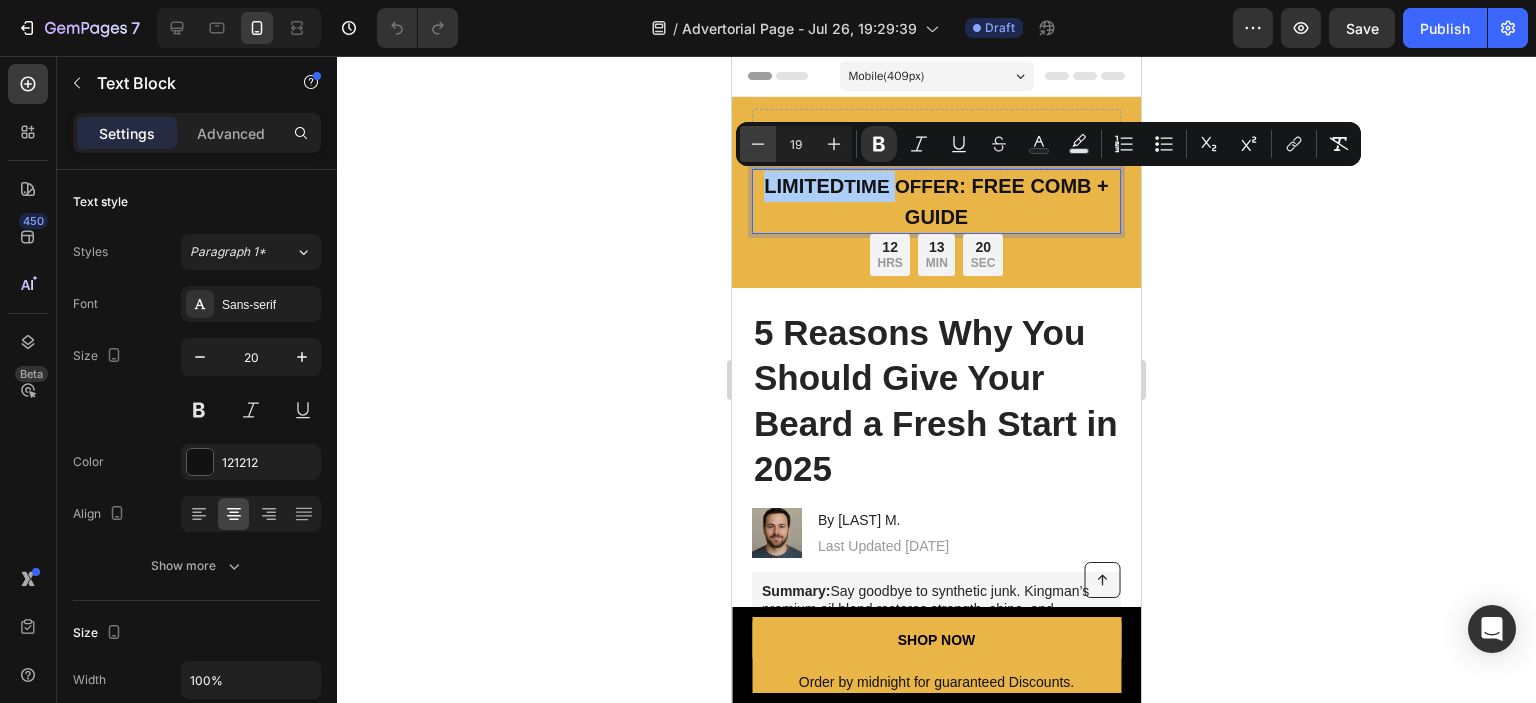 click 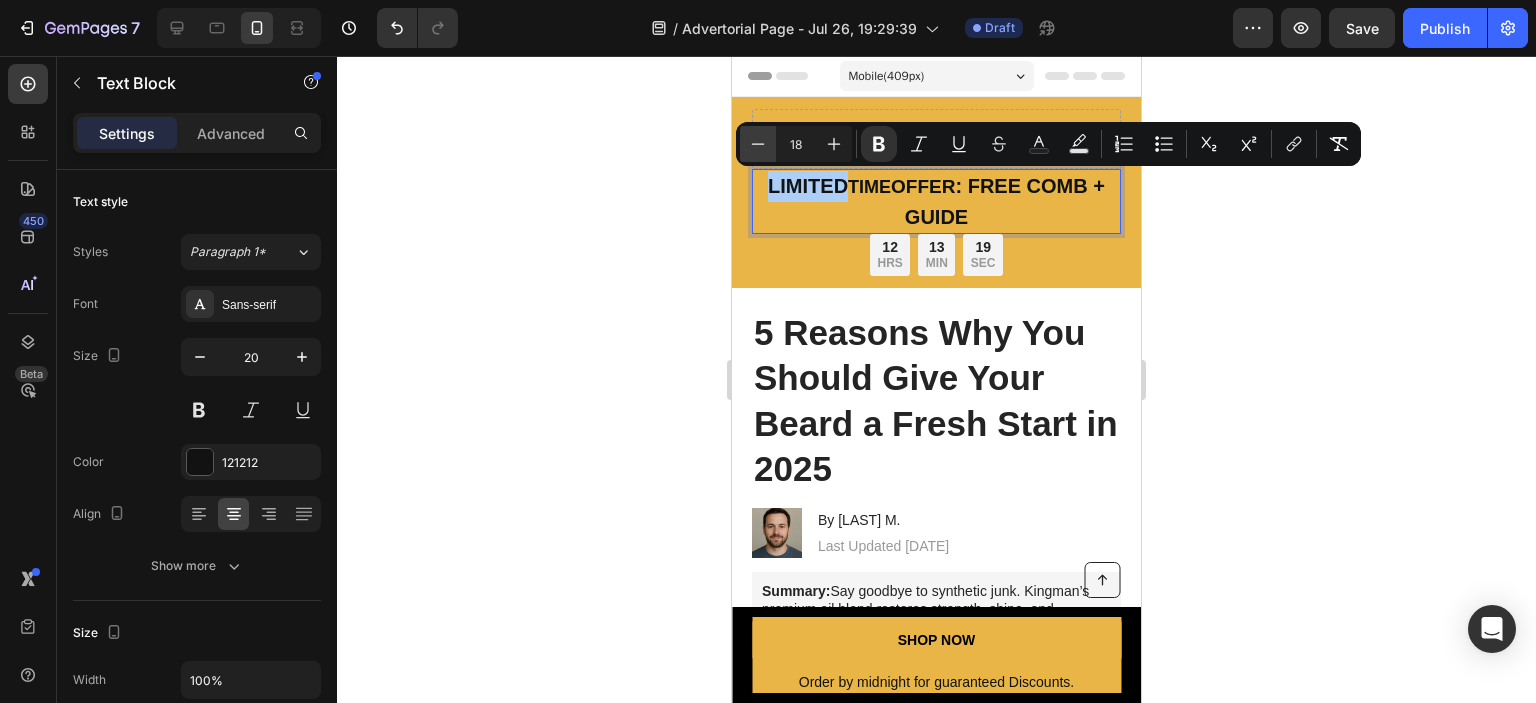 click 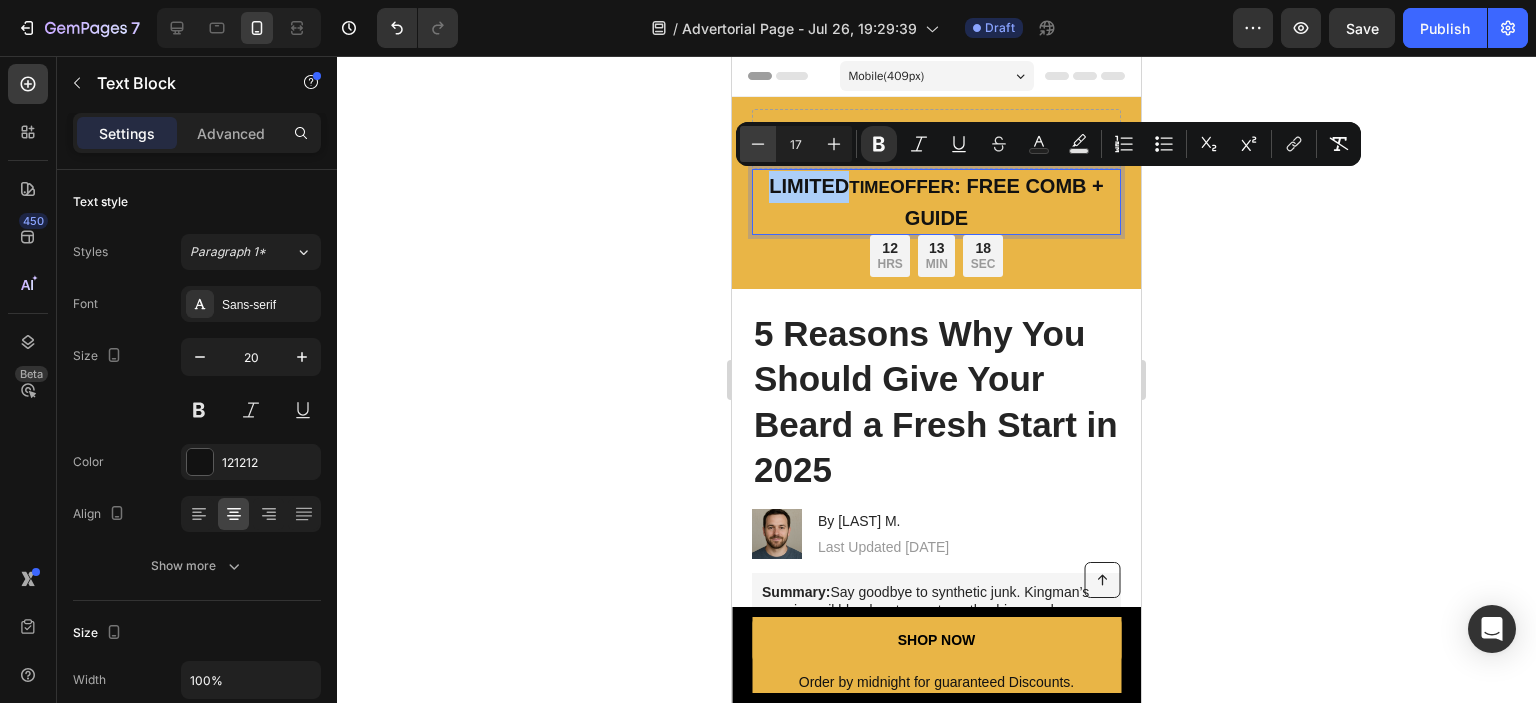 click 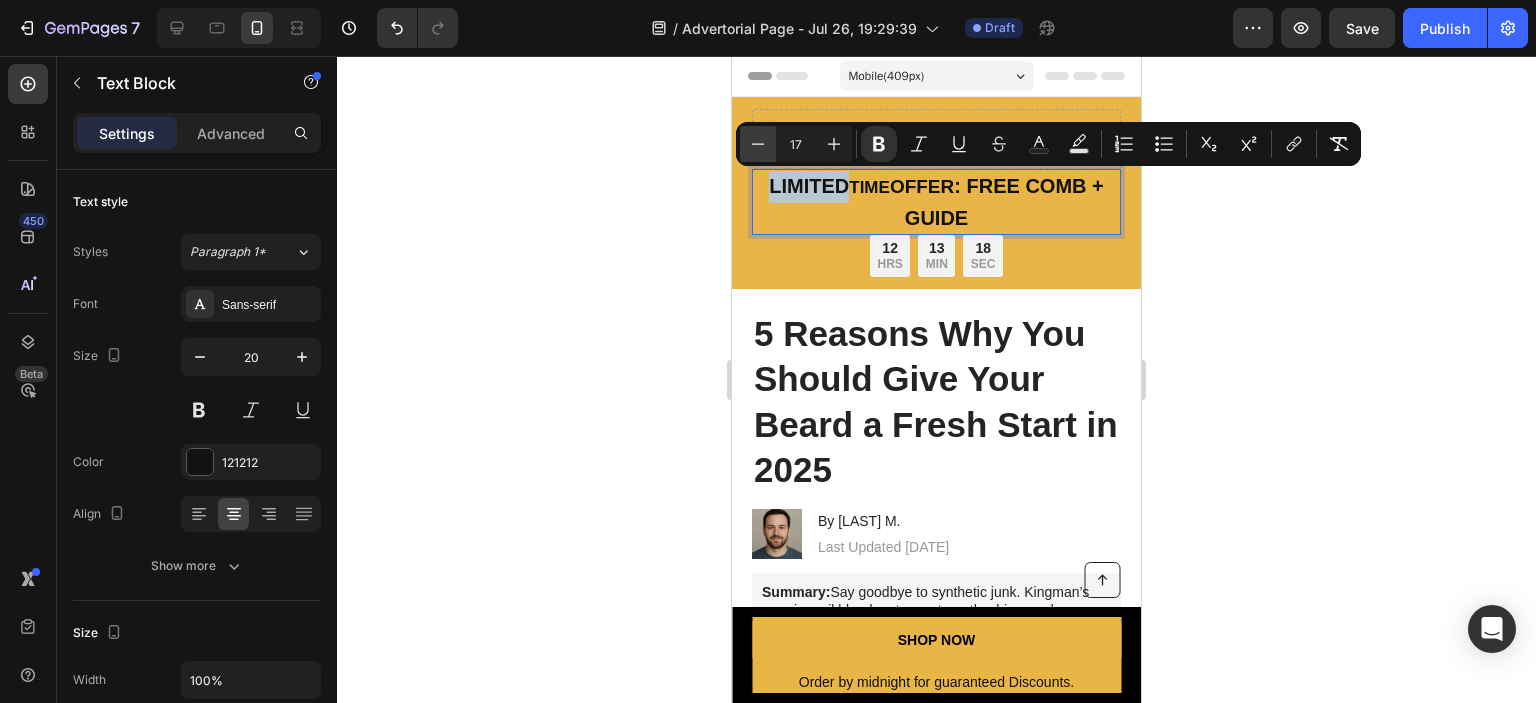 type on "16" 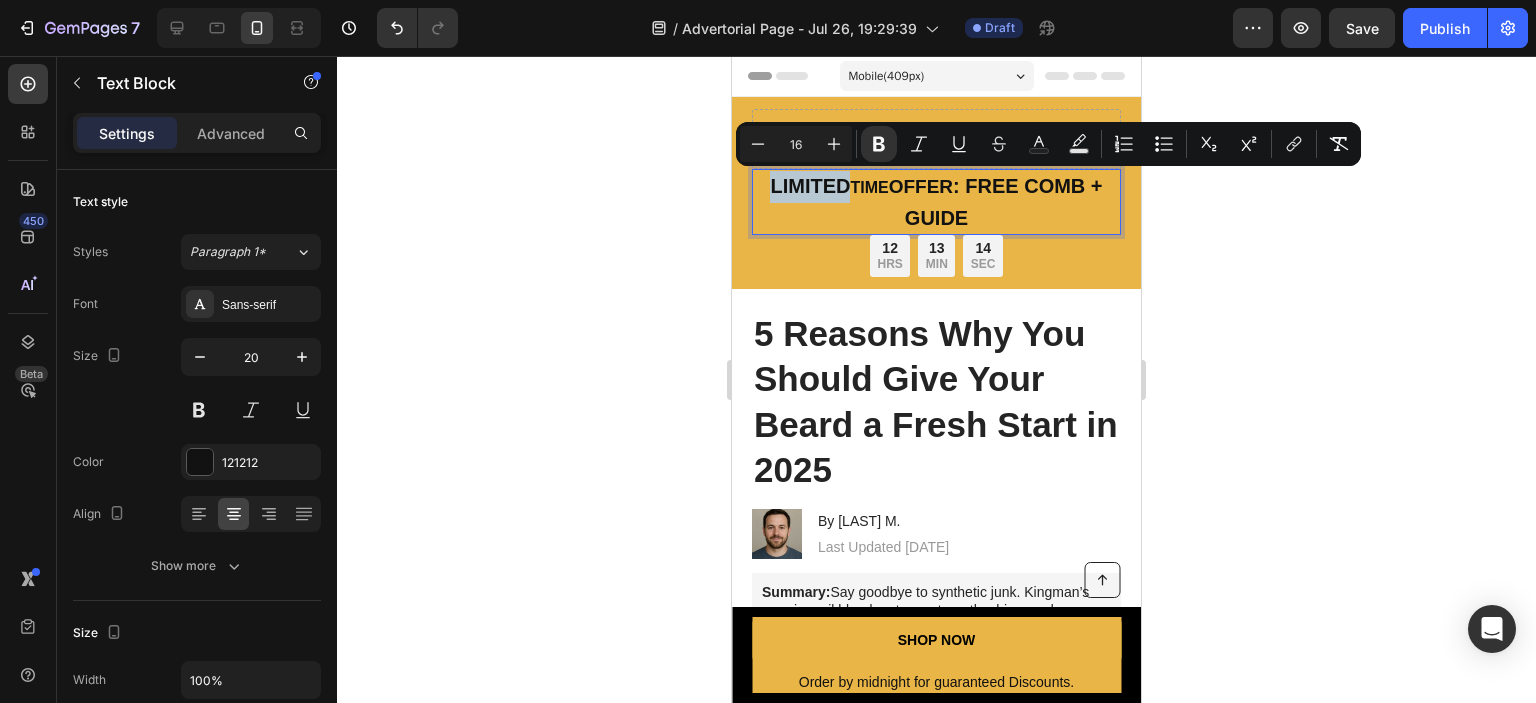 click on "Drop element here LIMITED  TIME  OFFER : FREE COMB + GUIDE Text Block   0 12 HRS 13 MIN 14 SEC Countdown Timer Row Row Row" at bounding box center (936, 193) 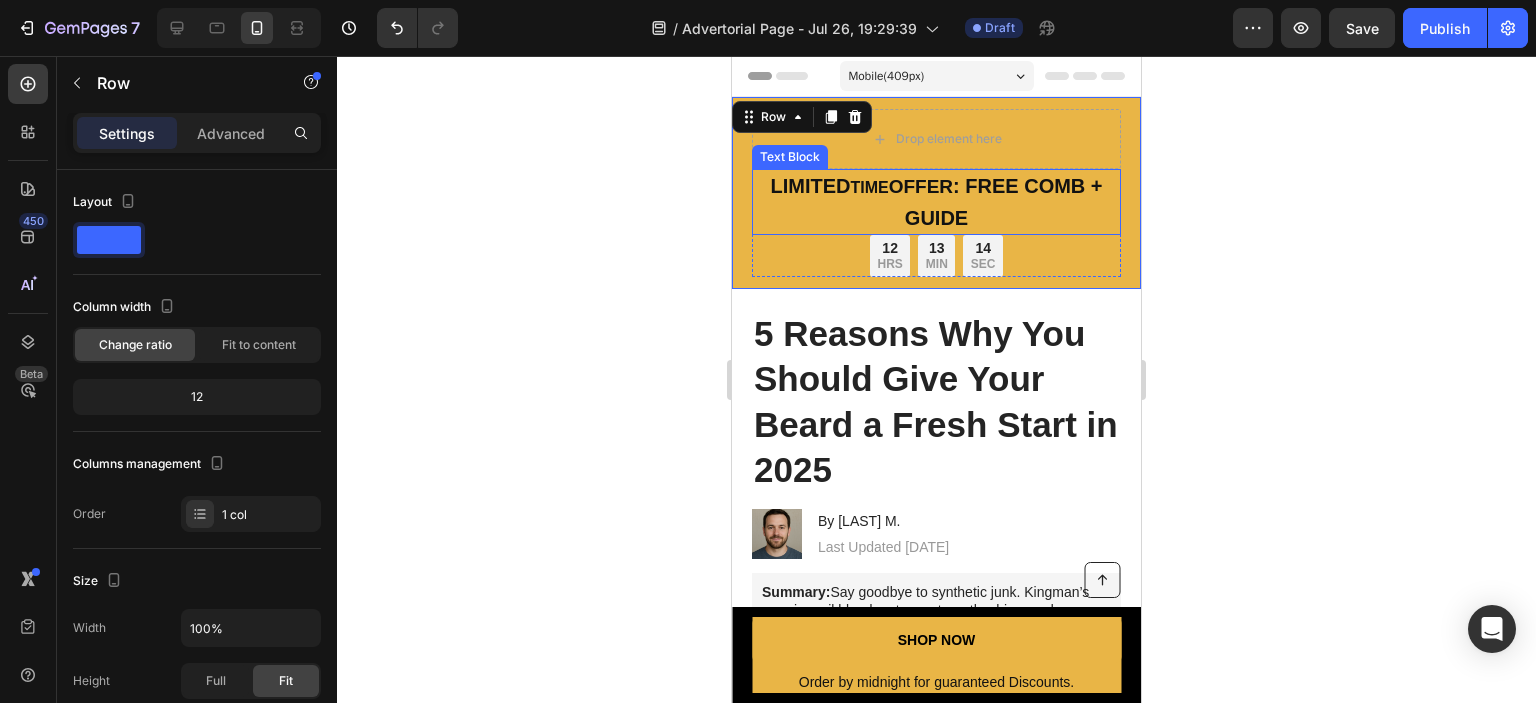 click on "LIMITED  TIME  OFFER : FREE COMB + GUIDE" at bounding box center [936, 202] 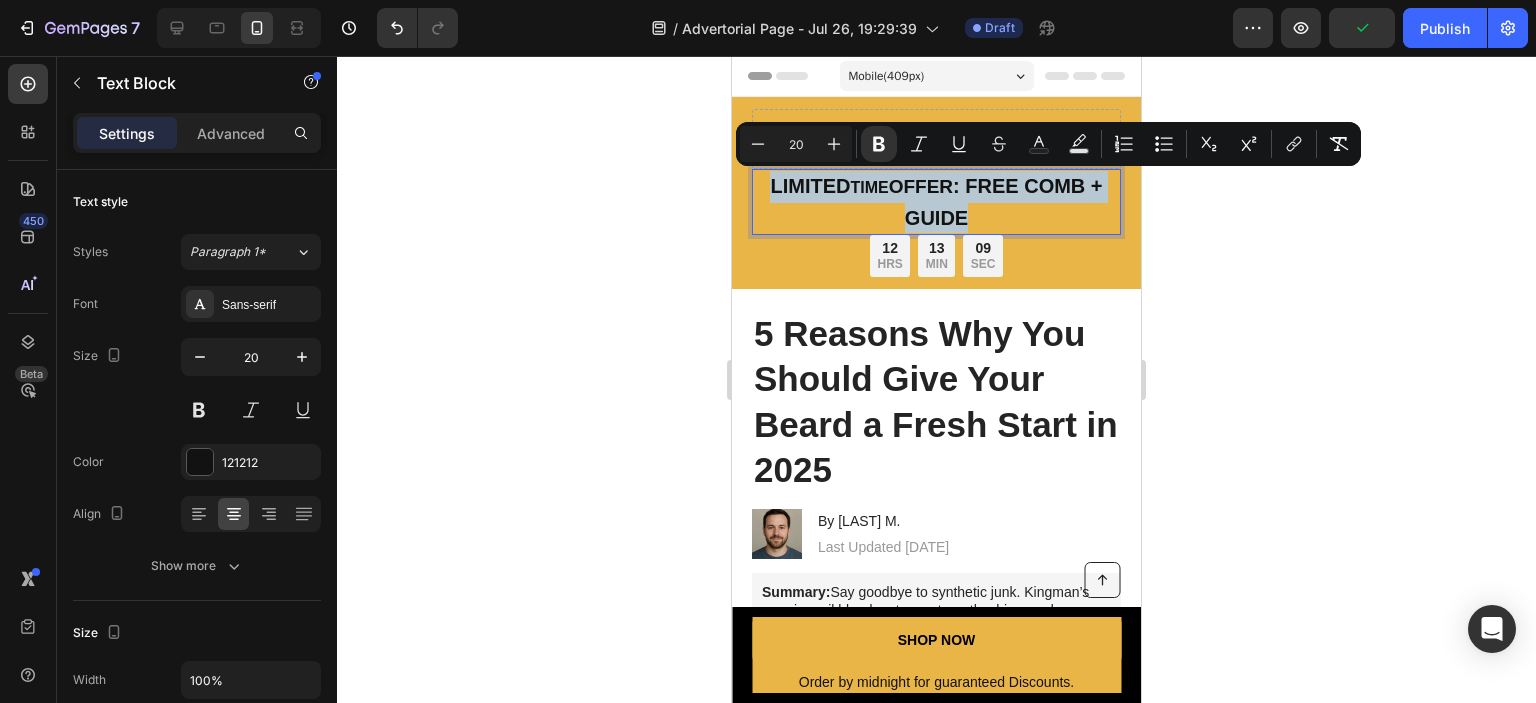 drag, startPoint x: 964, startPoint y: 211, endPoint x: 760, endPoint y: 189, distance: 205.18285 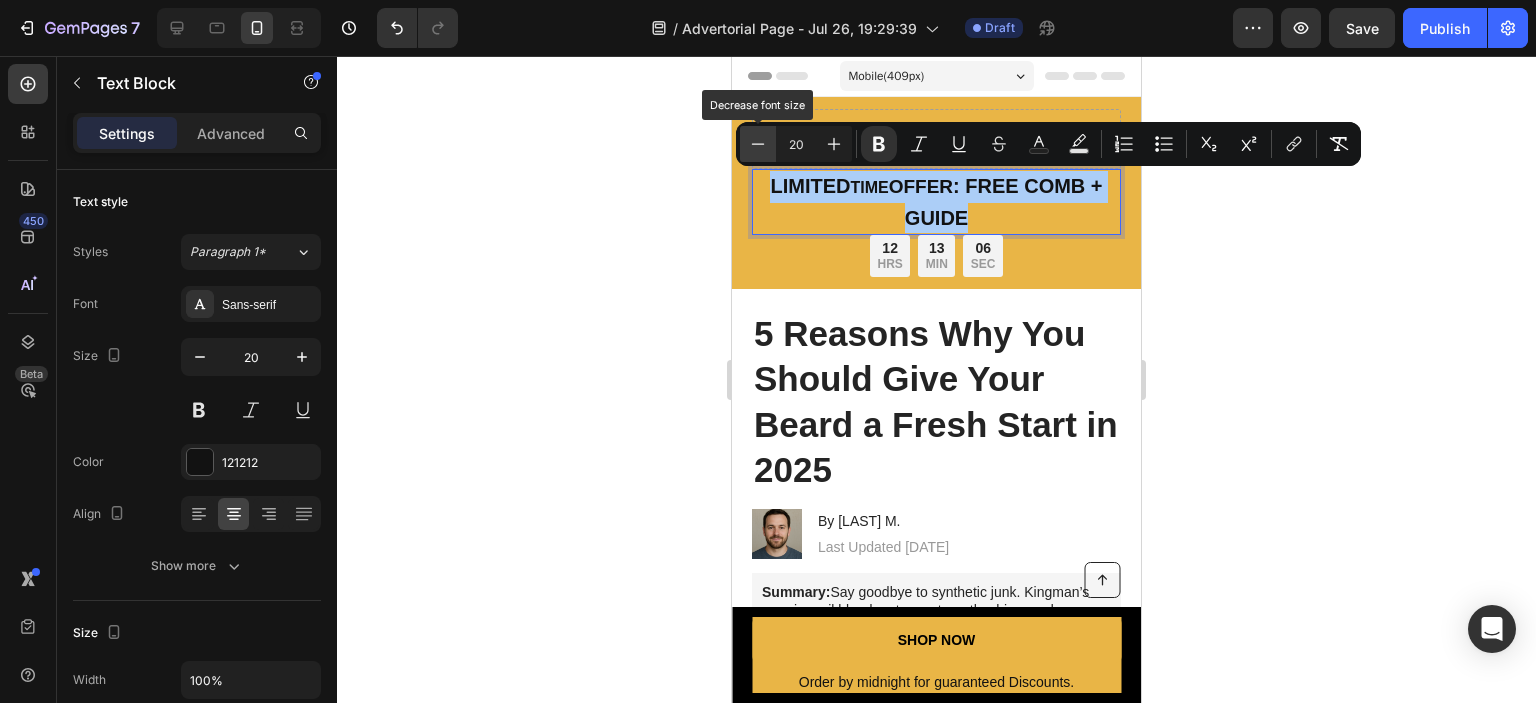 click 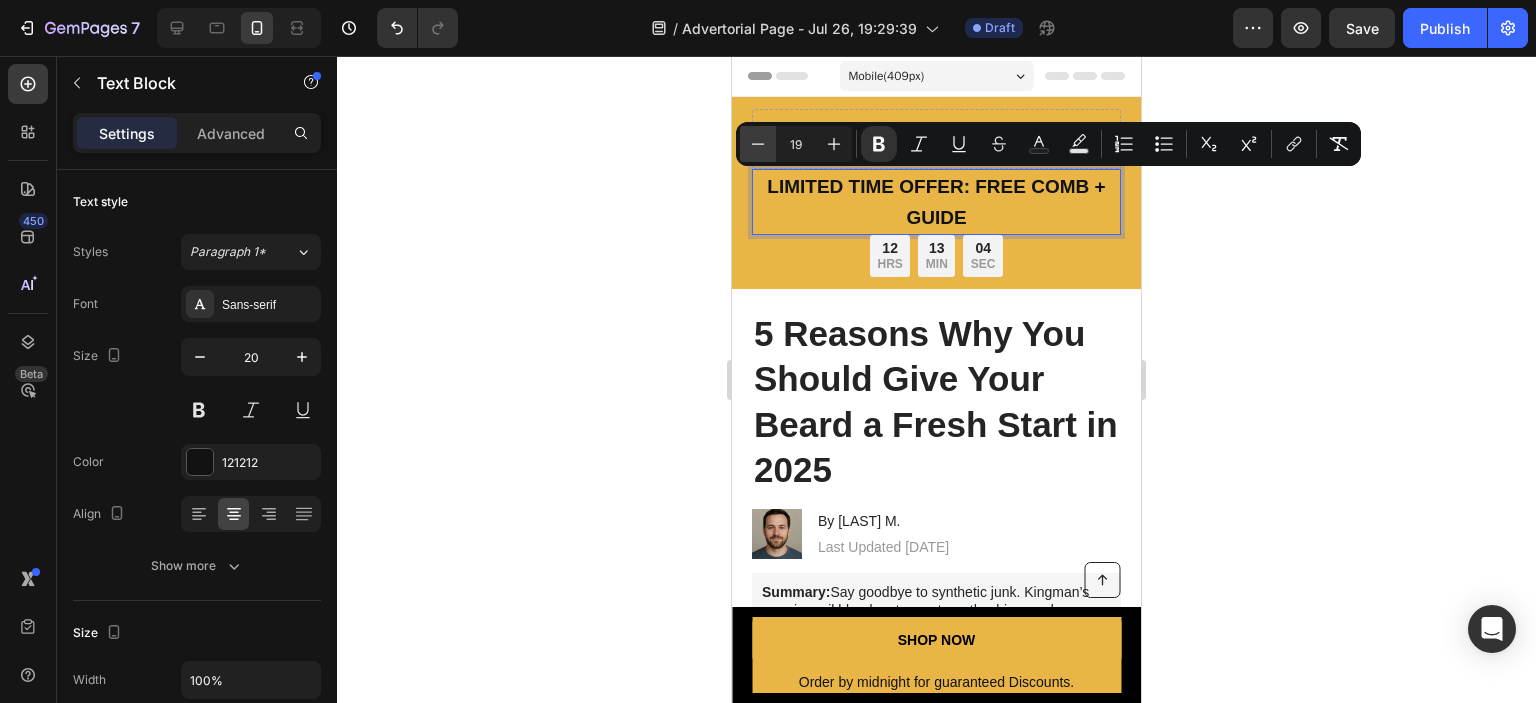 click 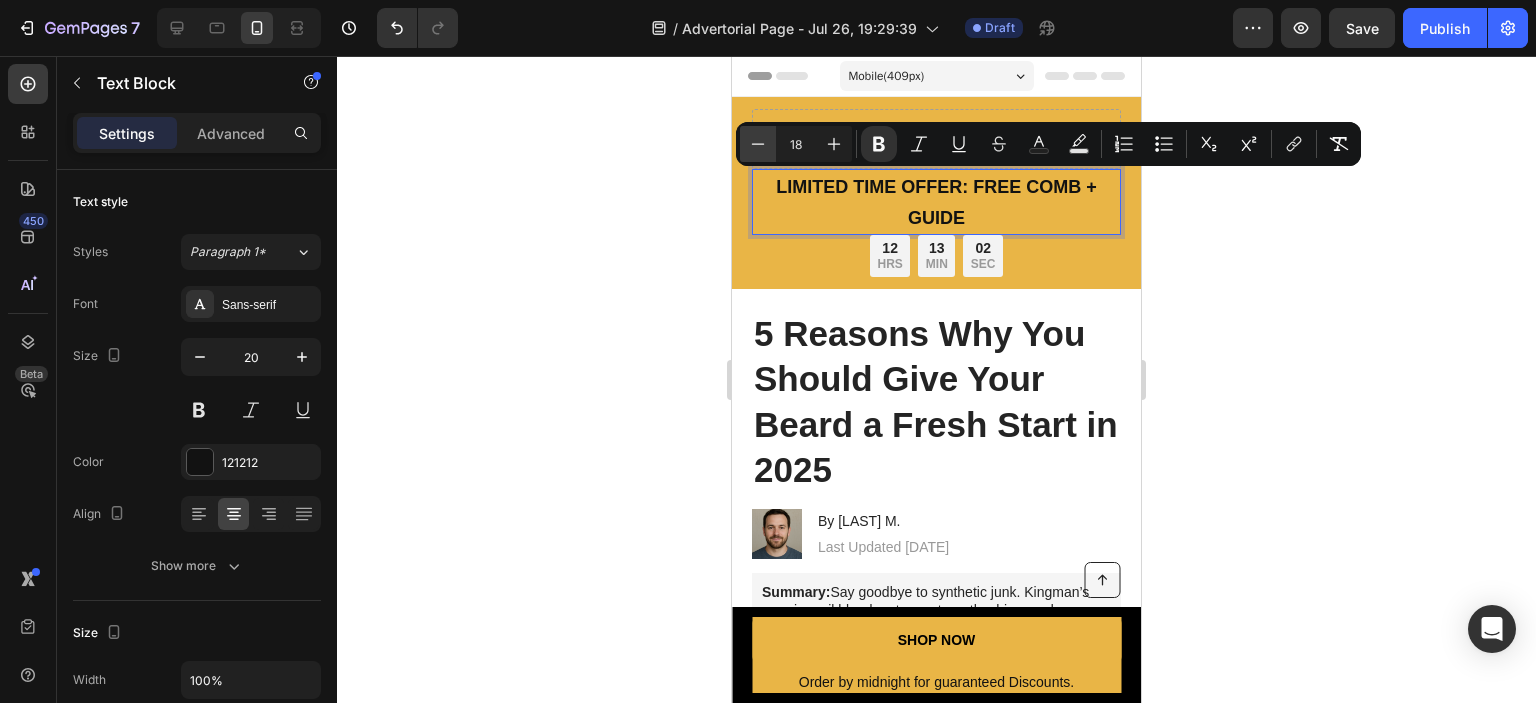 click 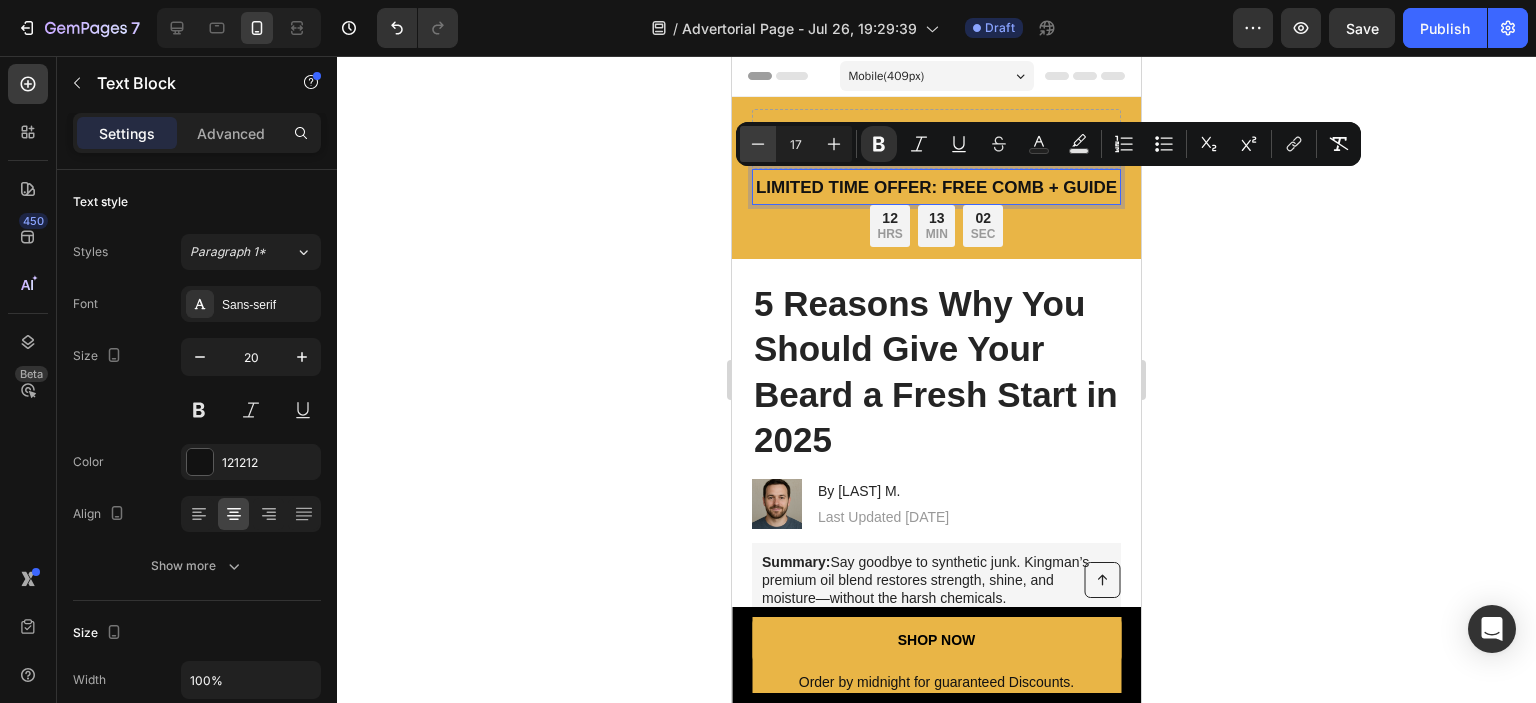 click 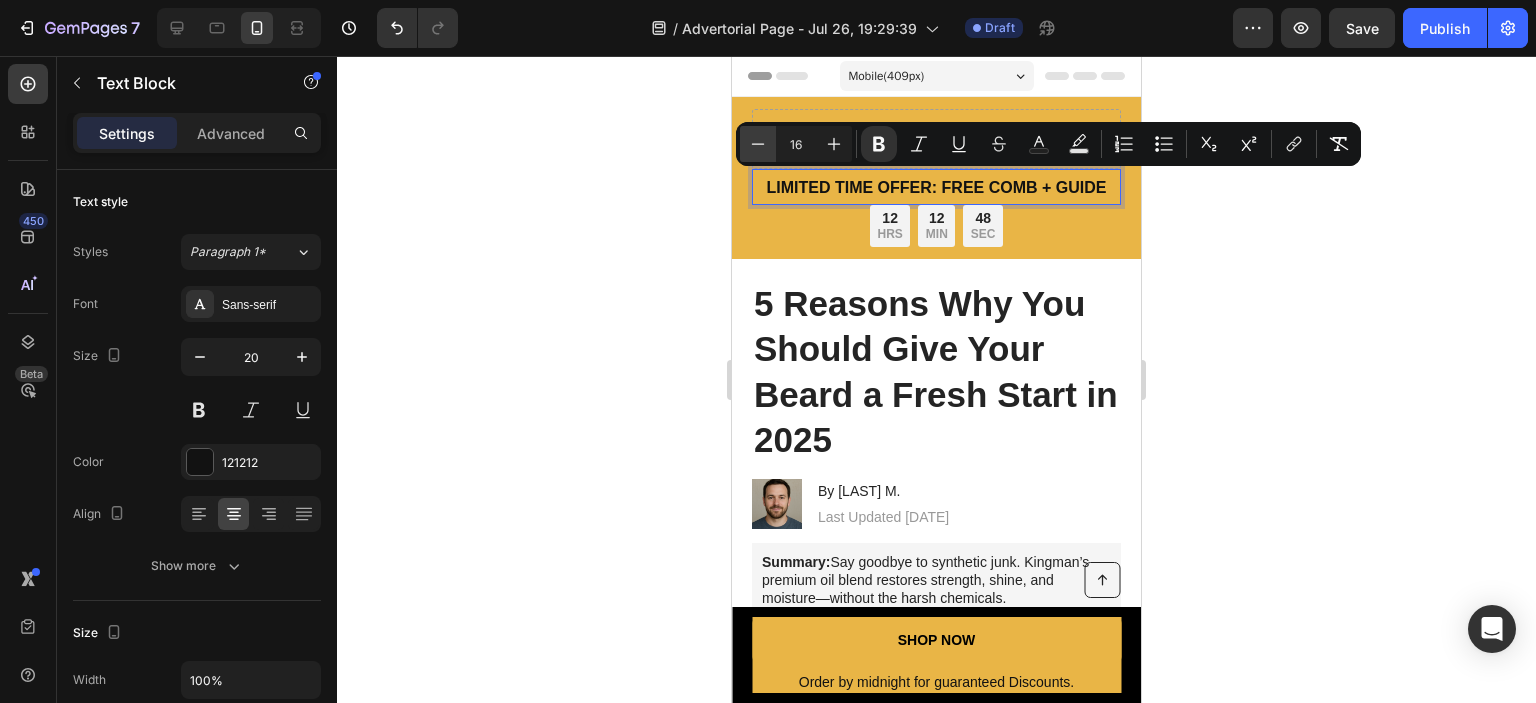 click 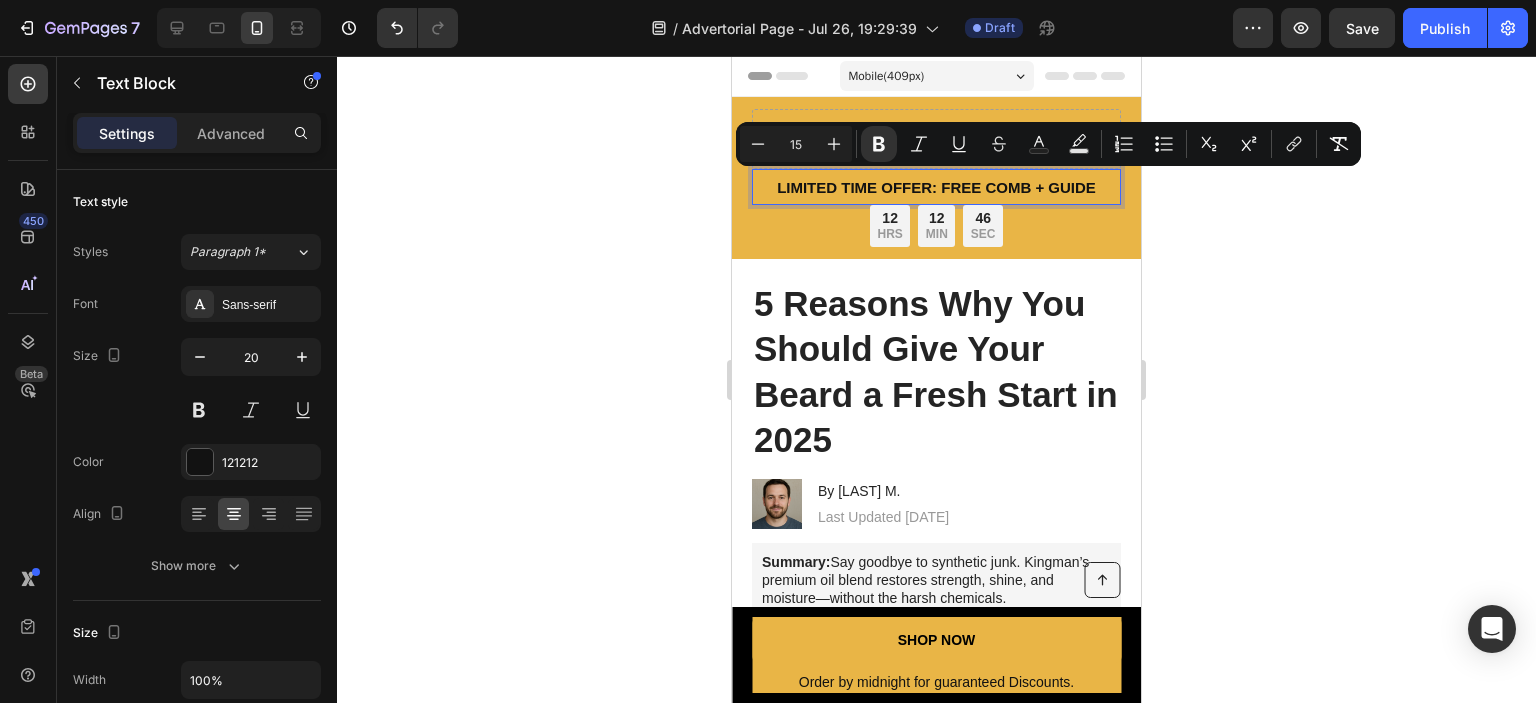 click 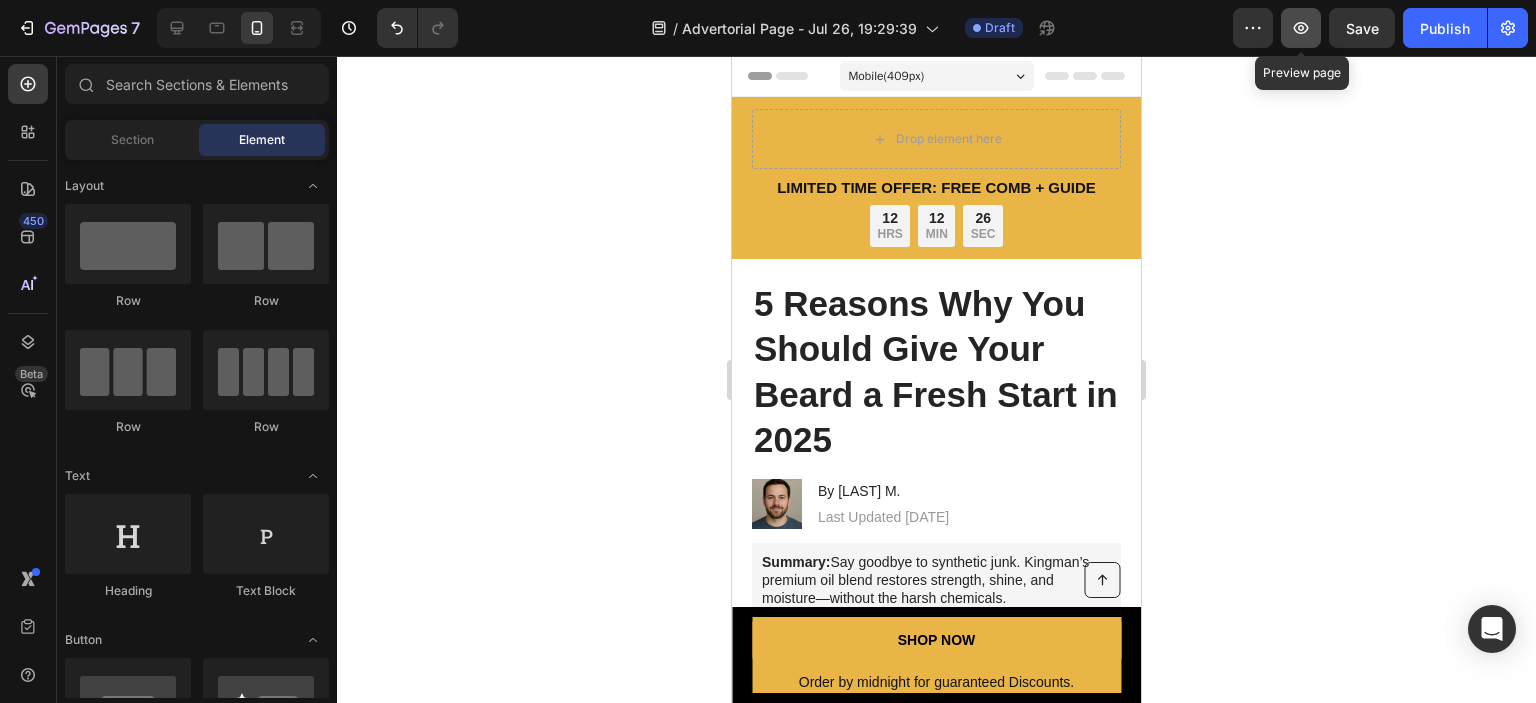 click 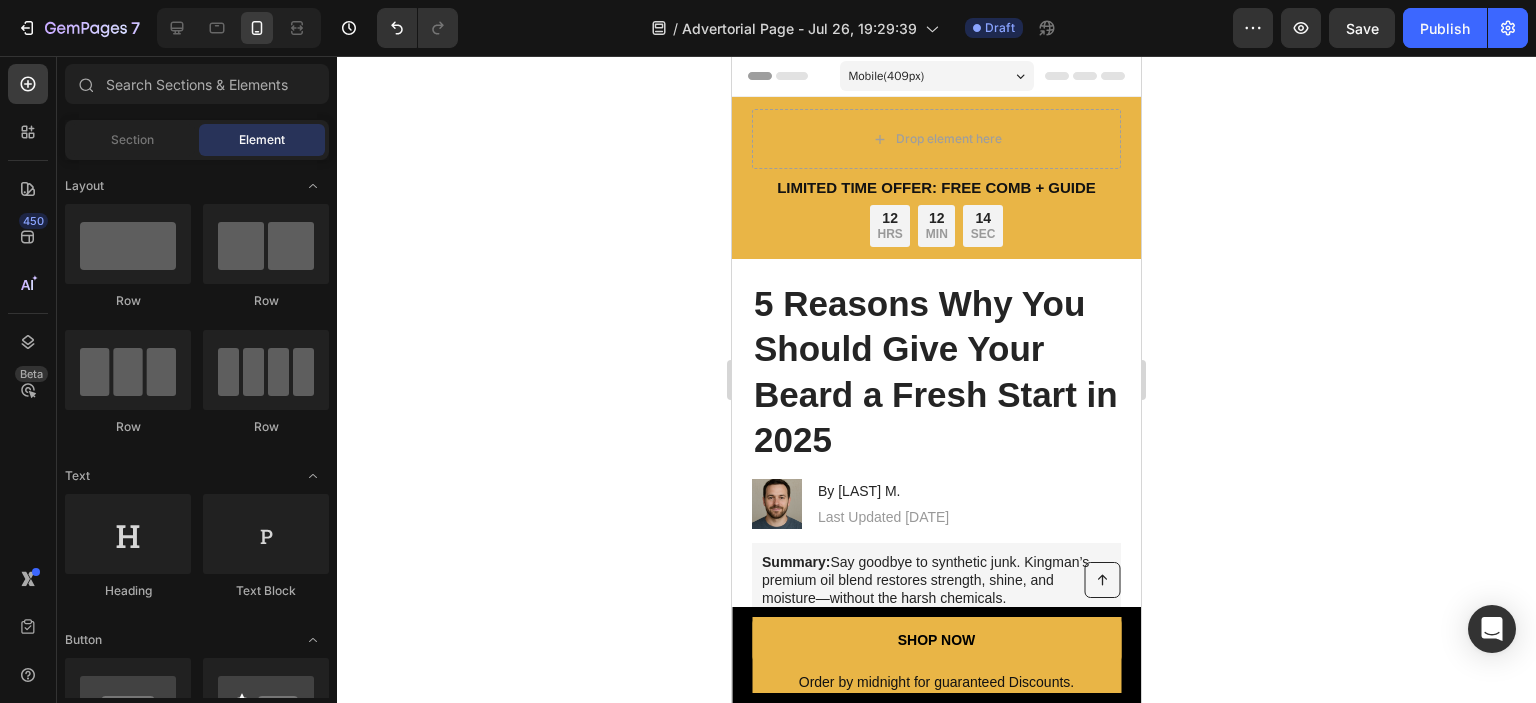 click on "Mobile  ( 409 px)" at bounding box center (937, 76) 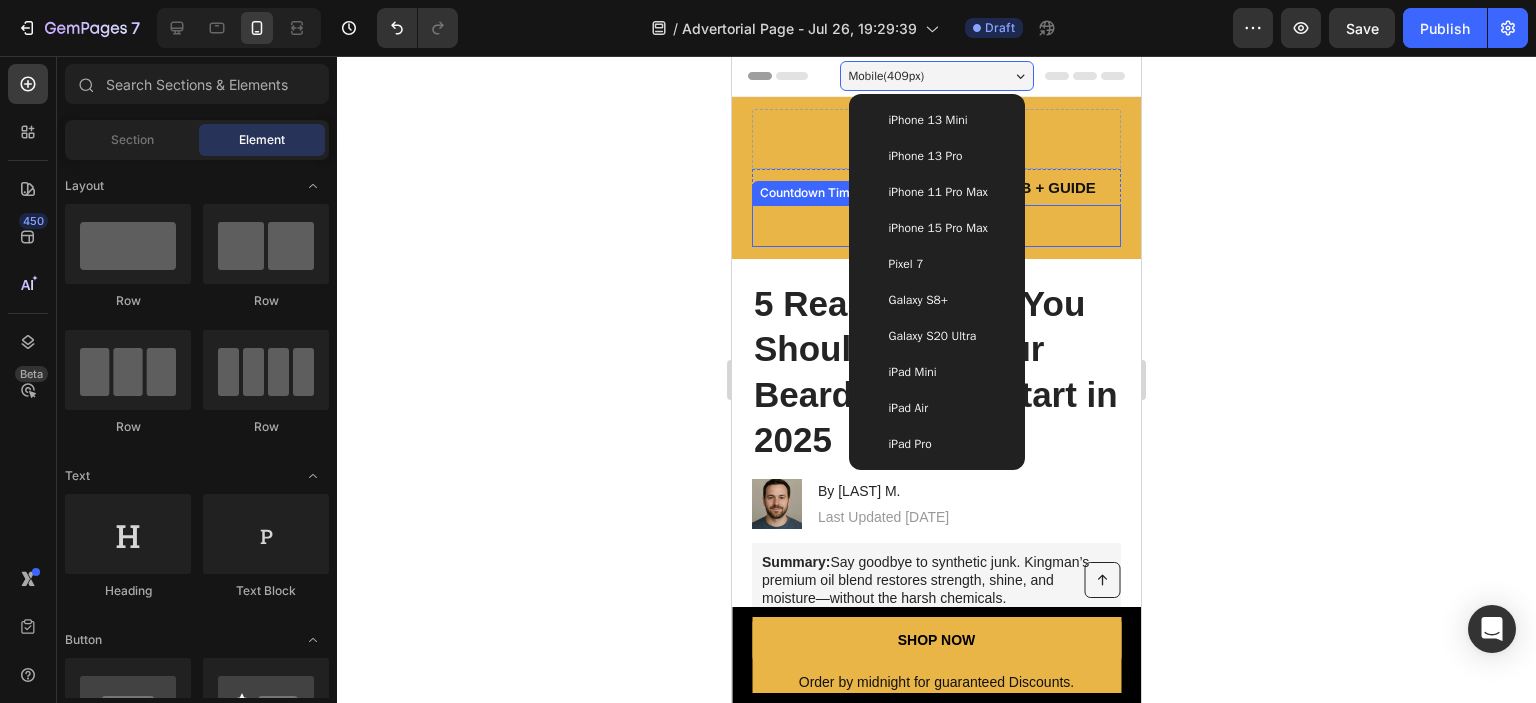 click on "Countdown Timer" at bounding box center (811, 193) 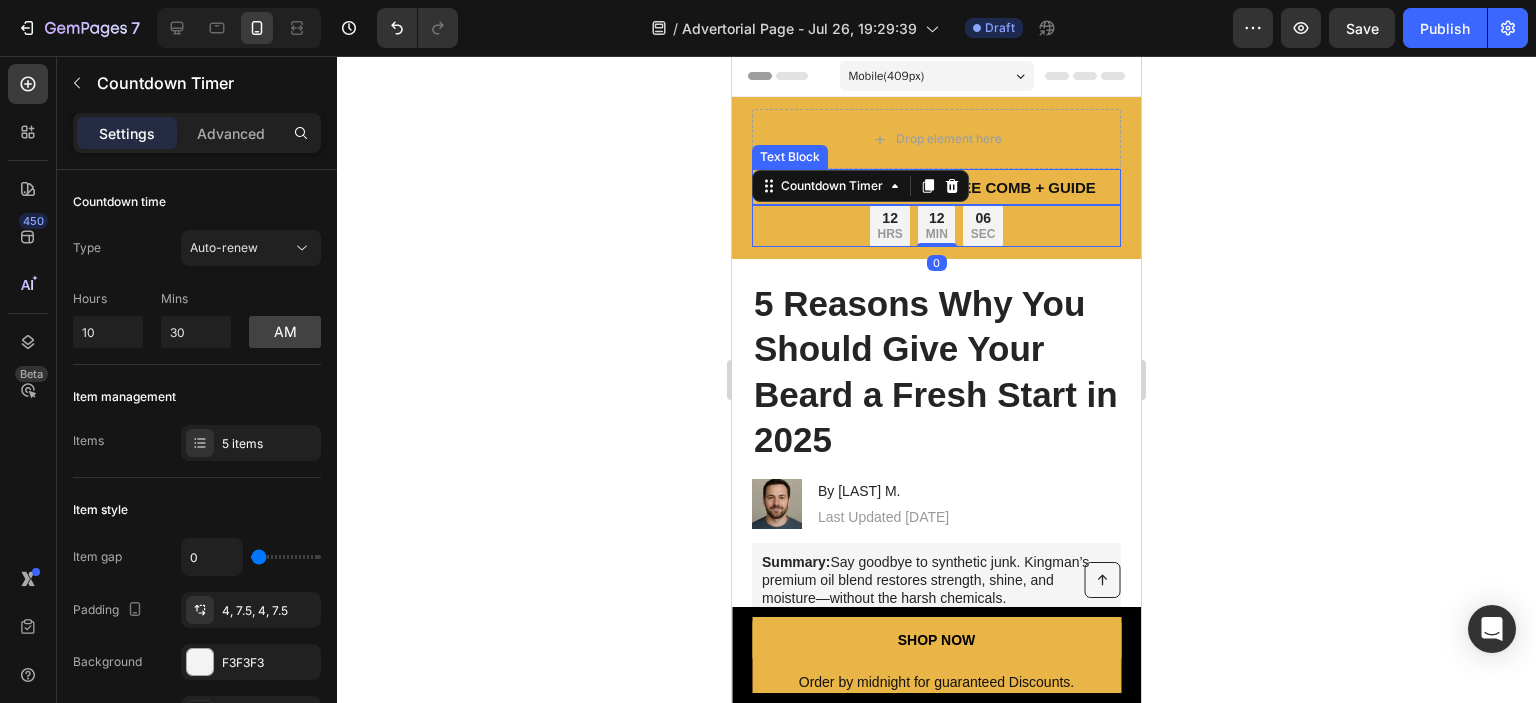 click on "LIMITED TIME OFFER: FREE COMB + GUIDE" at bounding box center (936, 187) 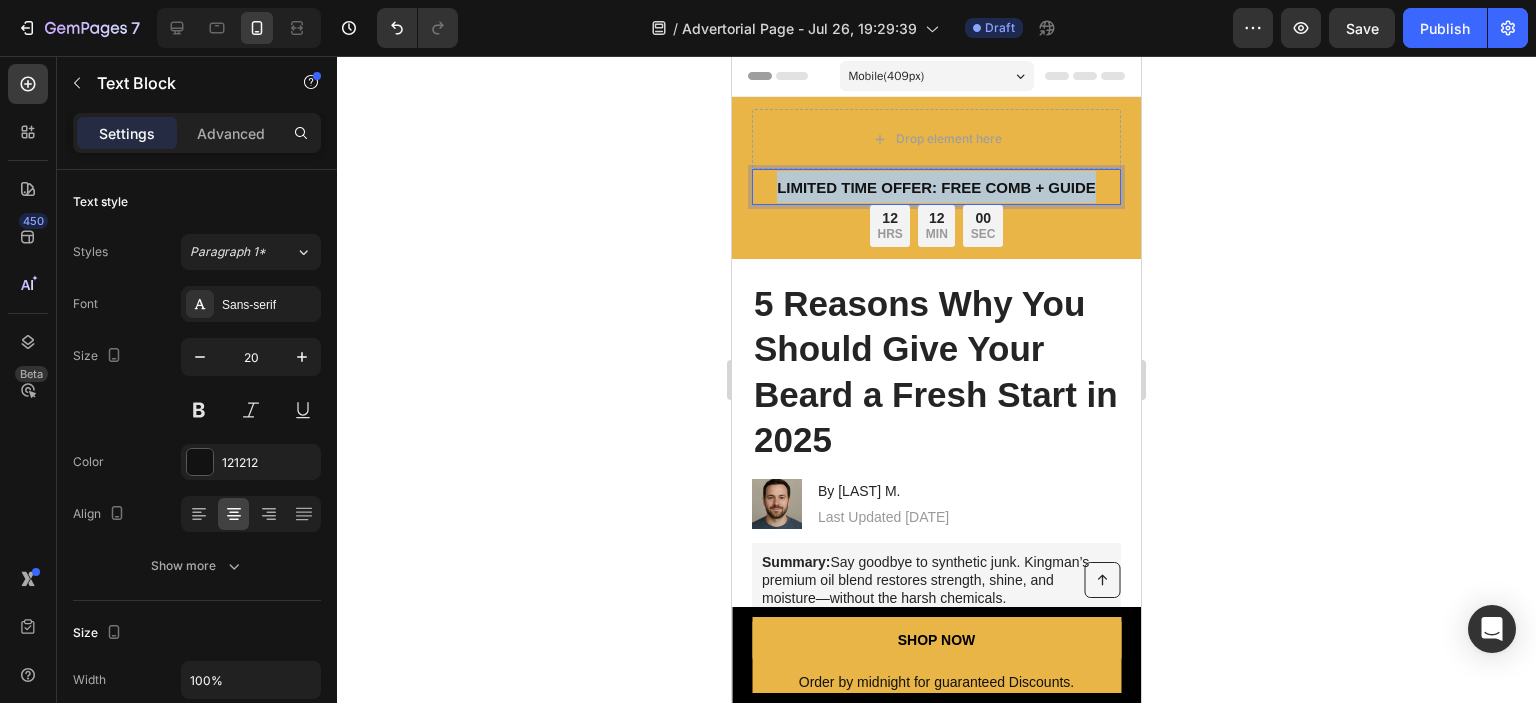 drag, startPoint x: 766, startPoint y: 187, endPoint x: 1093, endPoint y: 183, distance: 327.02448 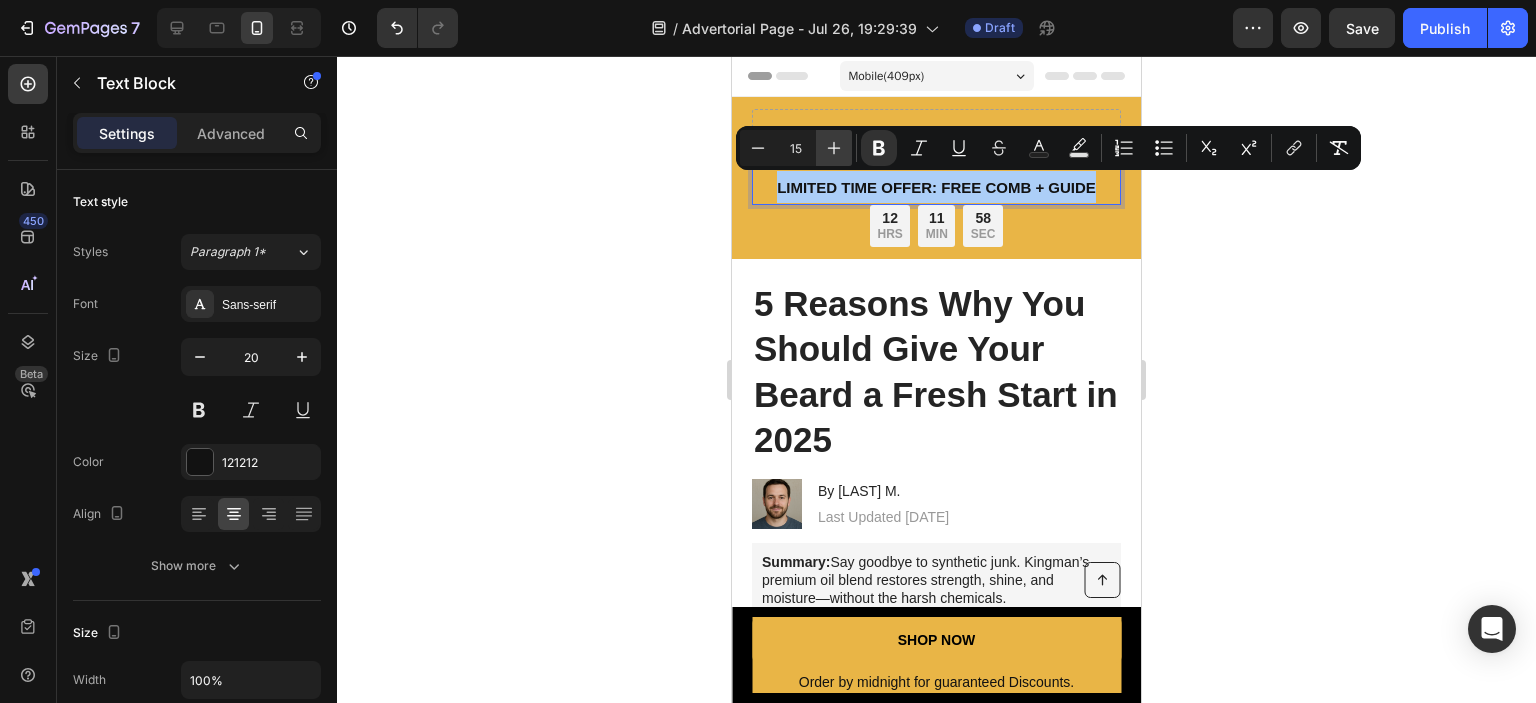 click 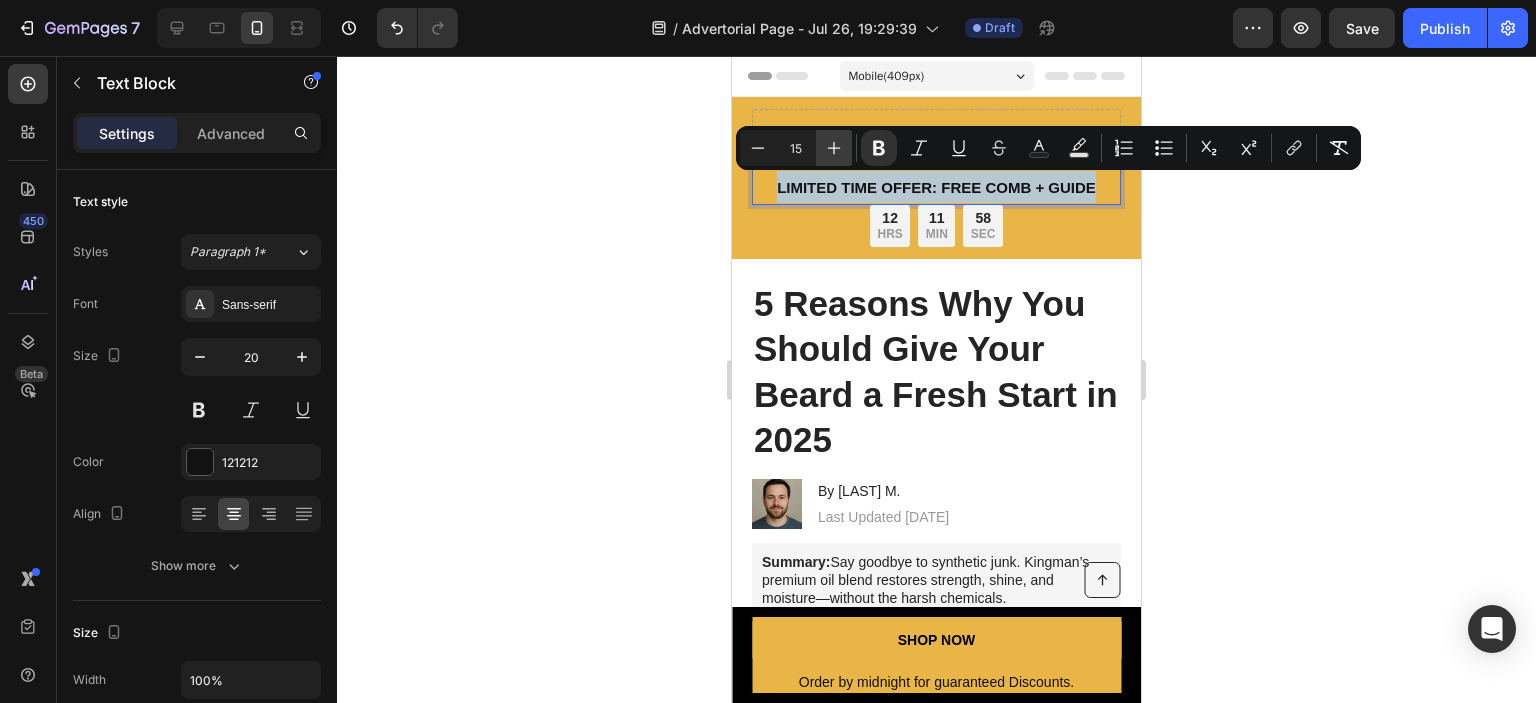 type on "16" 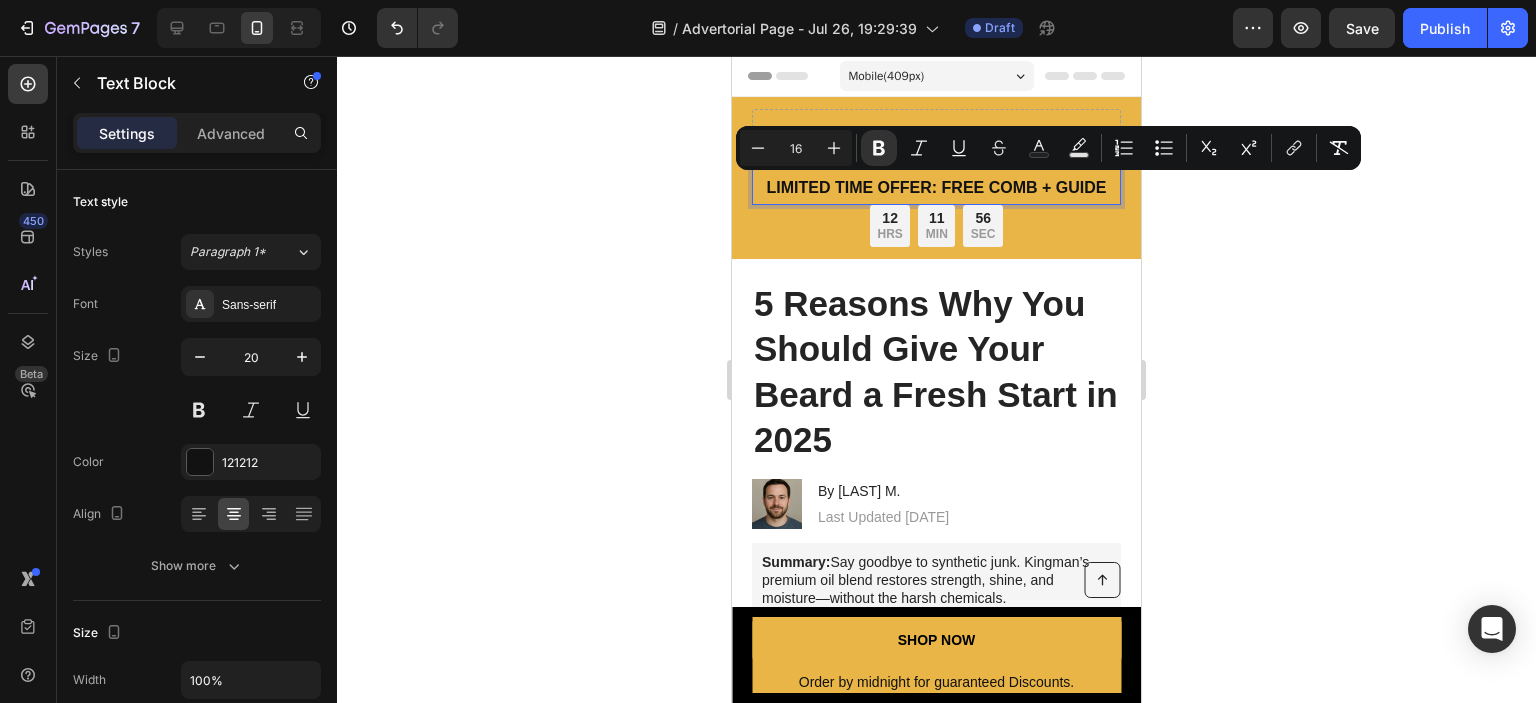 click on "LIMITED TIME OFFER: FREE COMB + GUIDE" at bounding box center [937, 187] 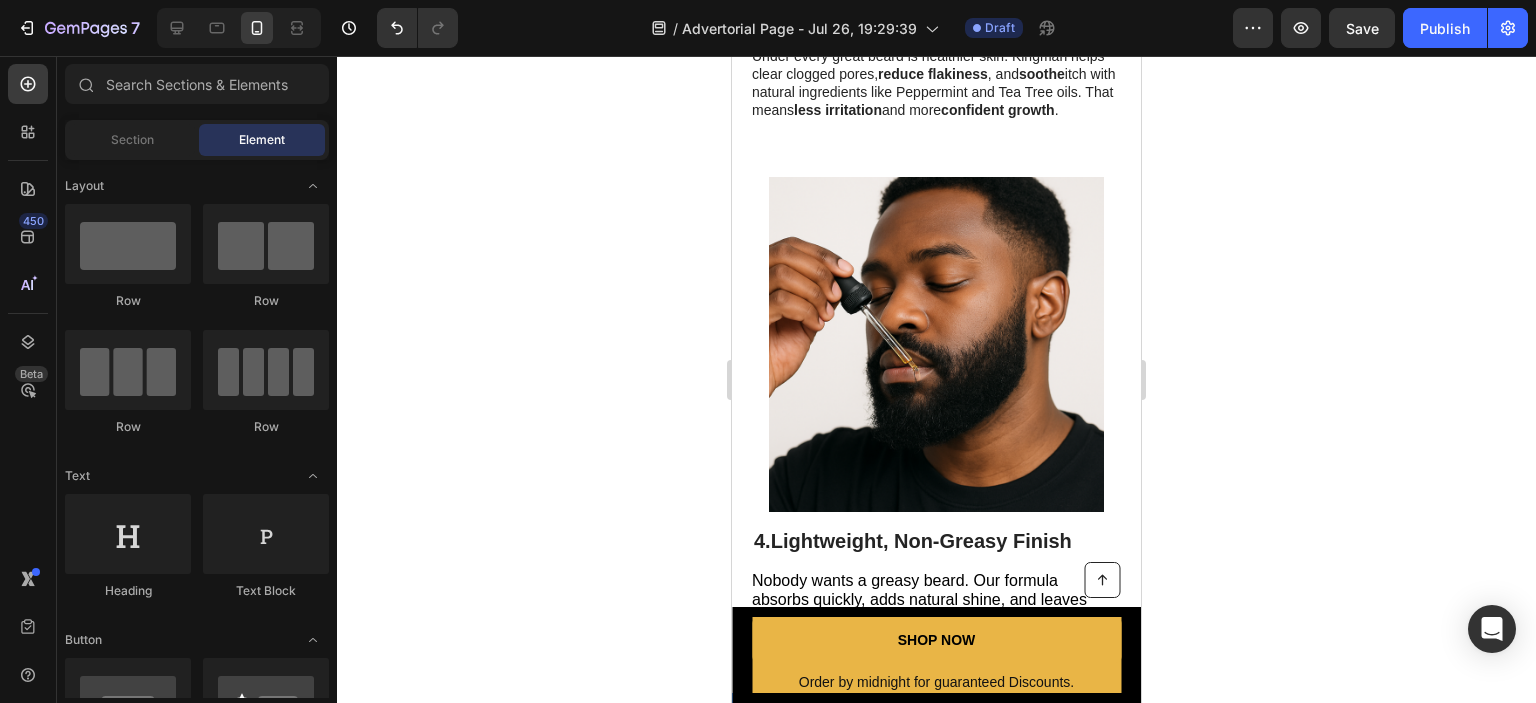 scroll, scrollTop: 2395, scrollLeft: 0, axis: vertical 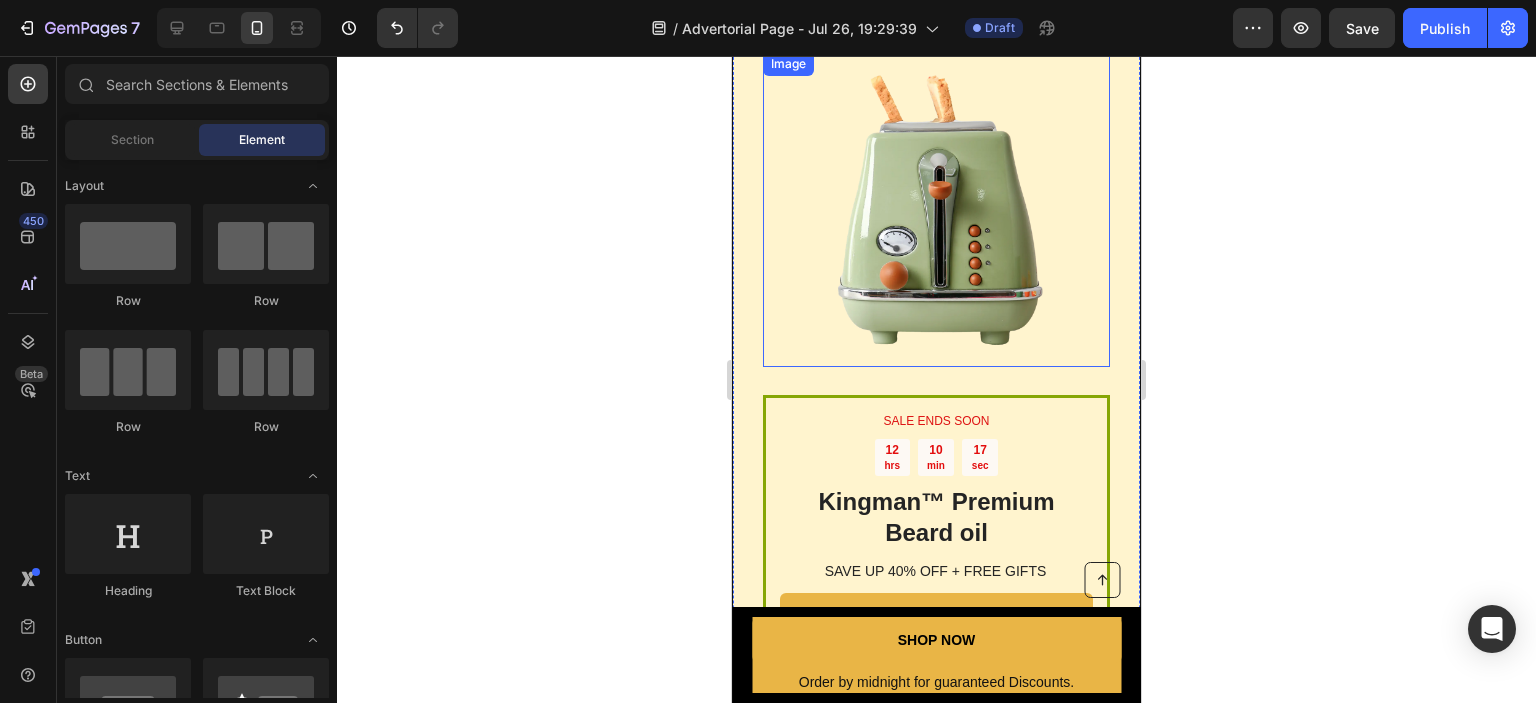 drag, startPoint x: 769, startPoint y: 358, endPoint x: 763, endPoint y: 413, distance: 55.326305 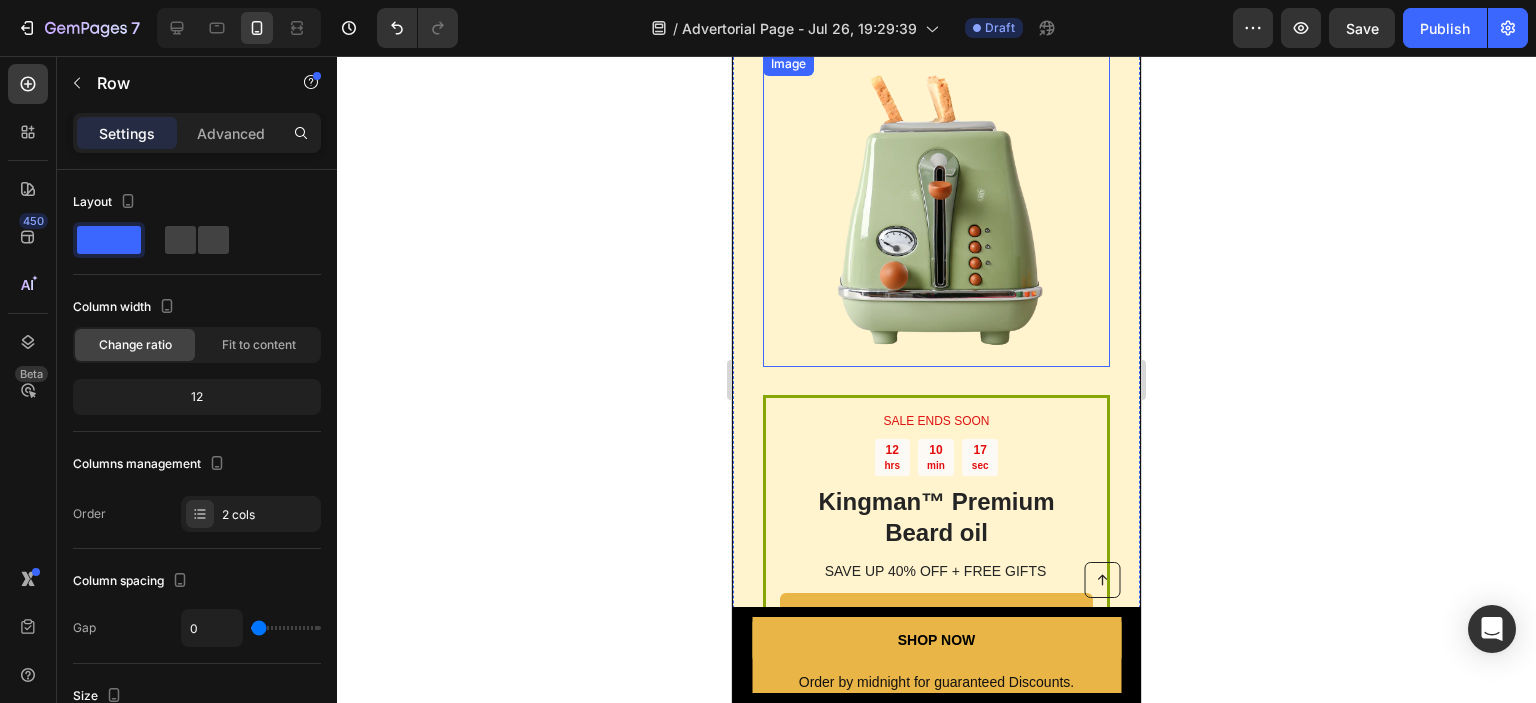 click on "SALE ENDS SOON Text Block 12 hrs 10 min 17 sec Countdown Timer Kingman ™ Premium Beard oil Heading SAVE UP 40% OFF + FREE GIFTS Text Block SHOP N Button Sell-out Risk:  High Text Block | Text Block FREE  shipping Text Block Row Try it today with a 60-Day Money Back Guarantee! Text Block Row" at bounding box center (936, 572) 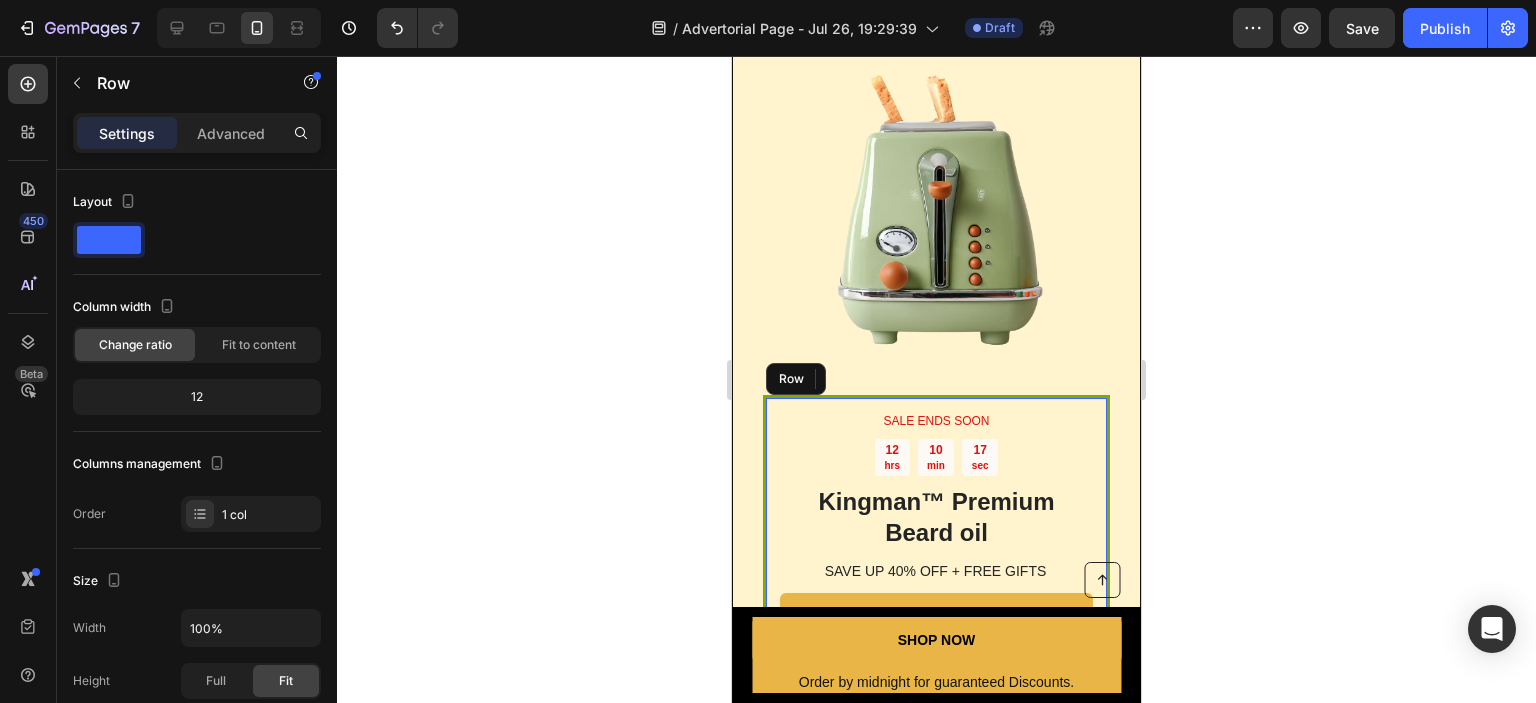click on "SALE ENDS SOON Text Block 12 hrs 10 min 17 sec Countdown Timer Kingman ™ Premium Beard oil Heading SAVE UP 40% OFF + FREE GIFTS Text Block SHOP N Button Sell-out Risk:  High Text Block | Text Block FREE  shipping Text Block Row Try it today with a 60-Day Money Back Guarantee! Text Block Row" at bounding box center [936, 572] 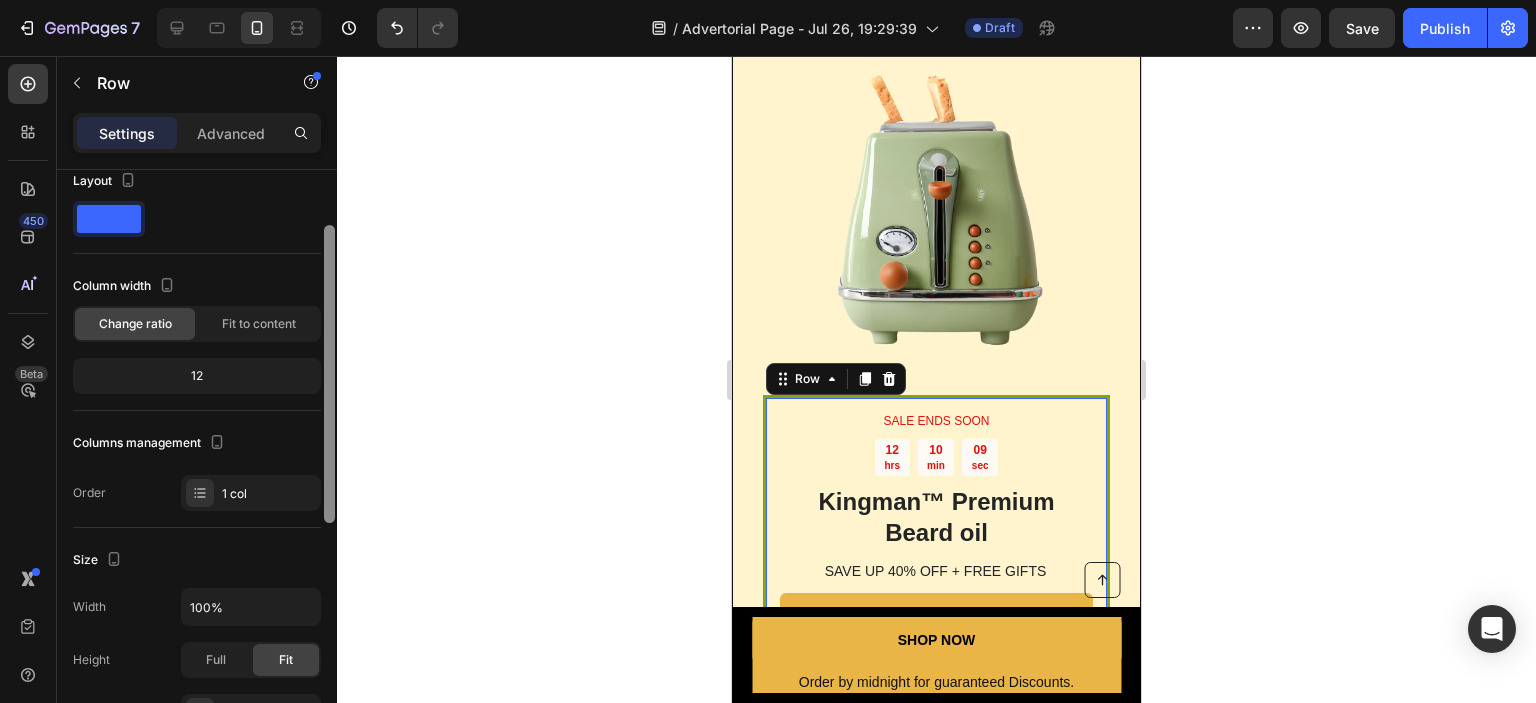 scroll, scrollTop: 0, scrollLeft: 0, axis: both 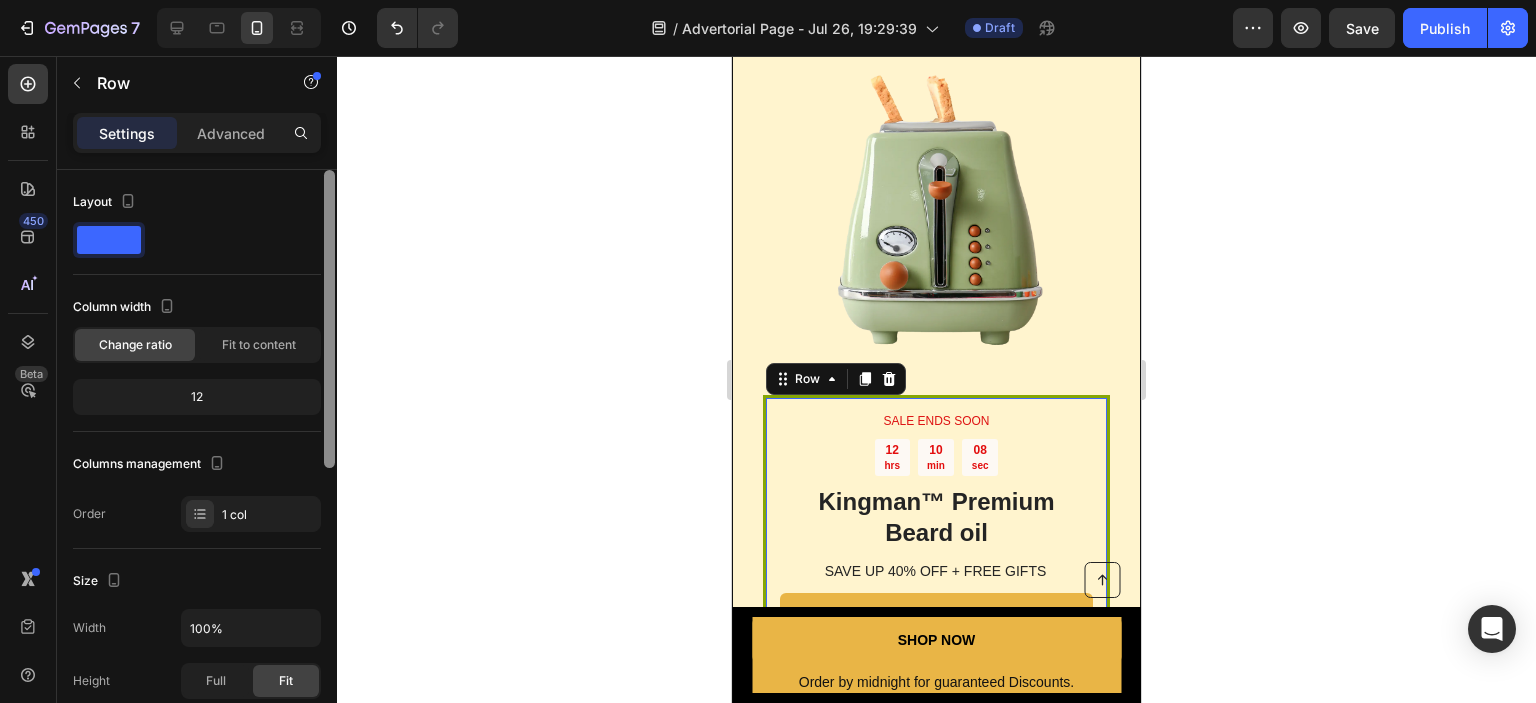 drag, startPoint x: 328, startPoint y: 199, endPoint x: 323, endPoint y: 142, distance: 57.21888 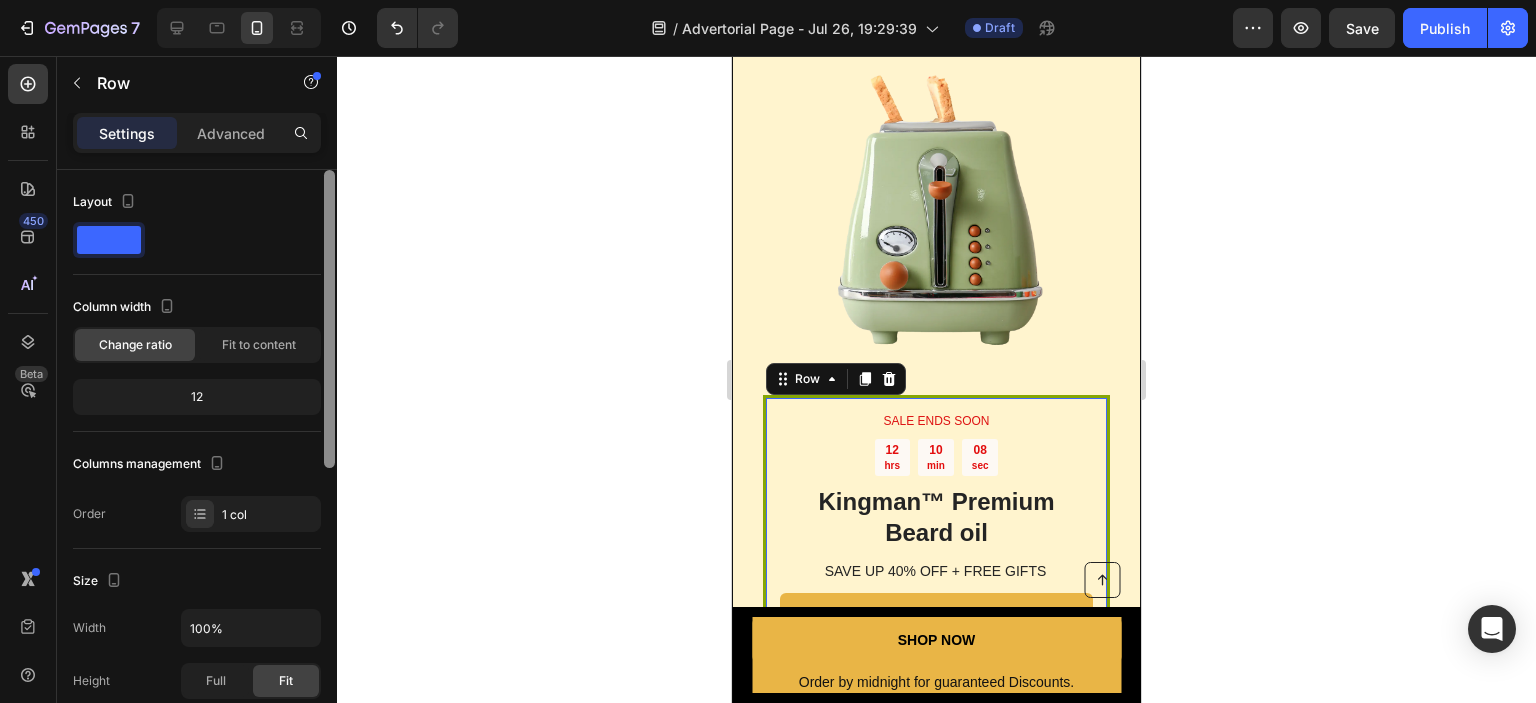 click on "Settings Advanced" at bounding box center [197, 141] 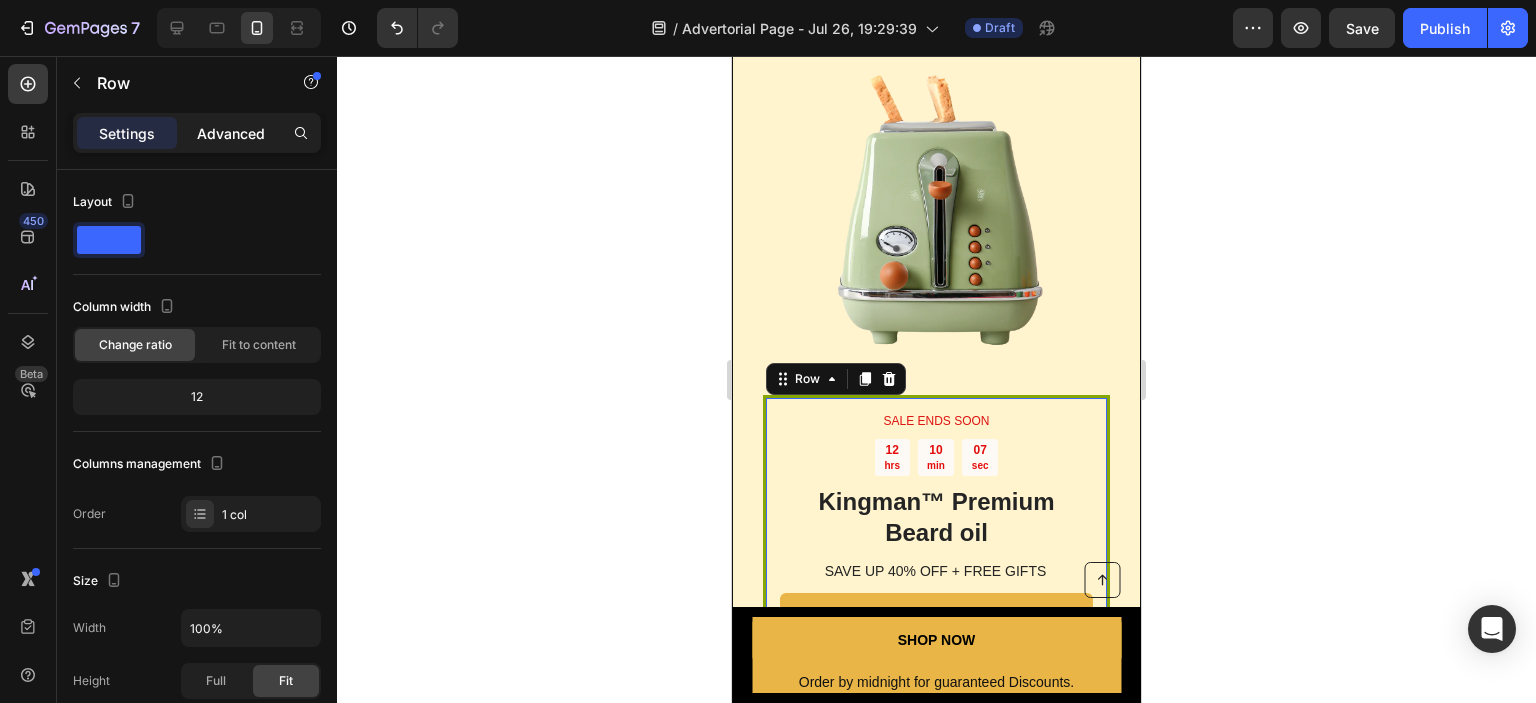 click on "Advanced" at bounding box center [231, 133] 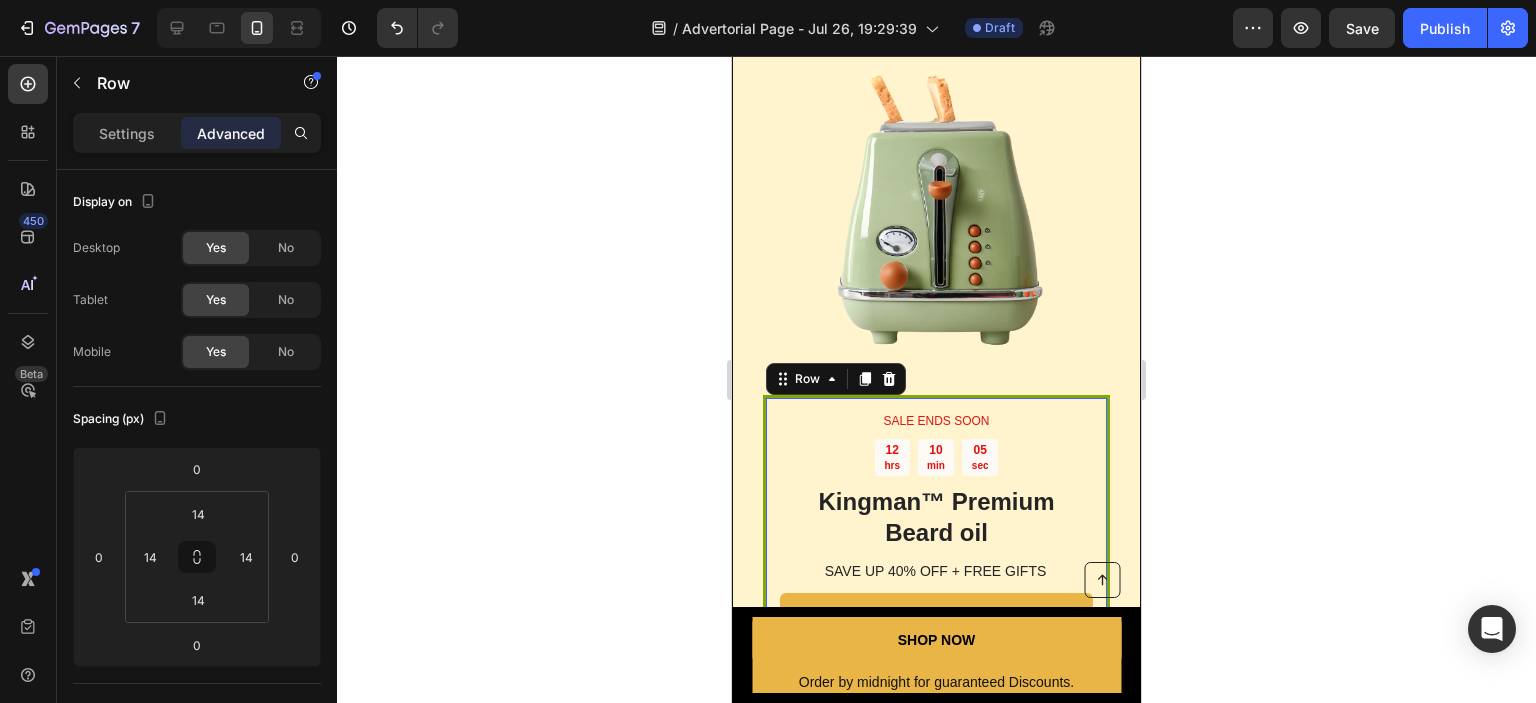 scroll, scrollTop: 590, scrollLeft: 0, axis: vertical 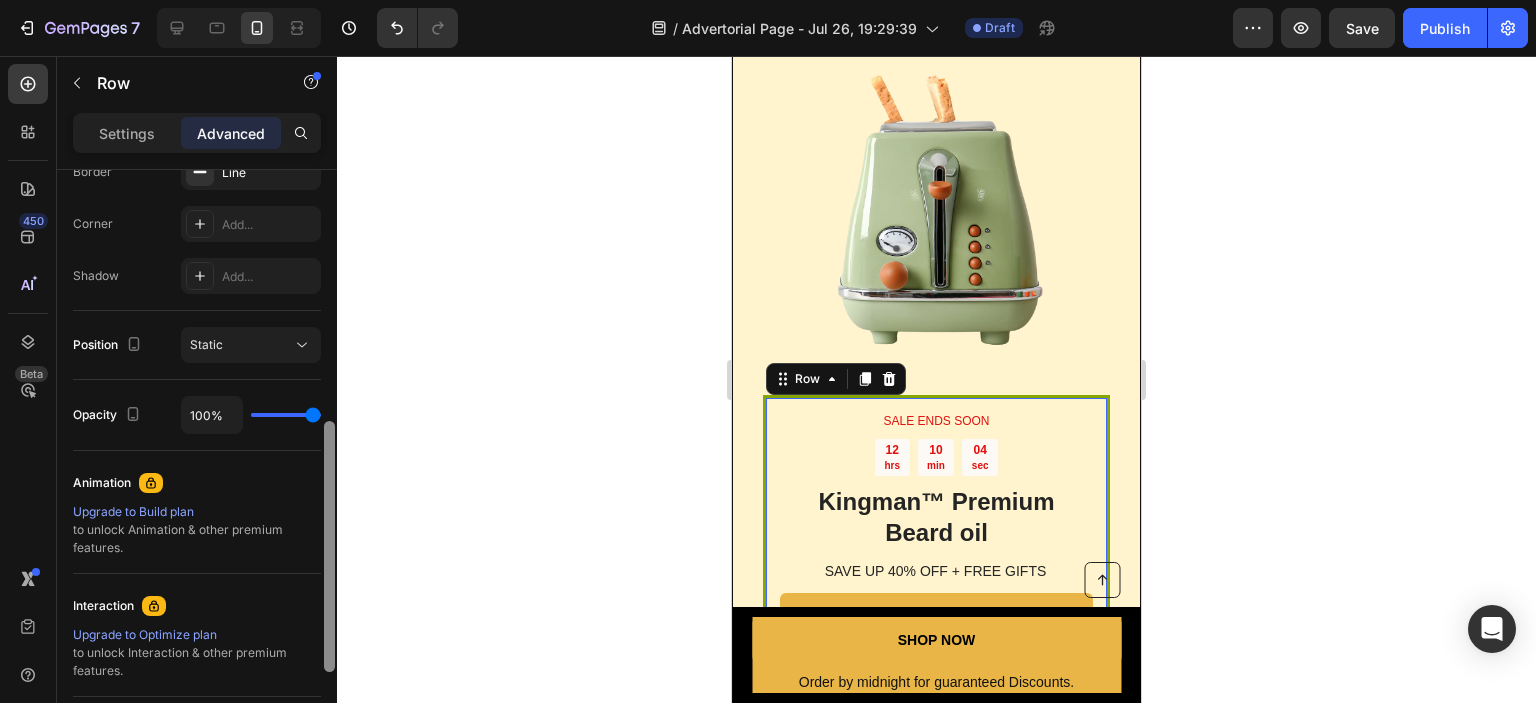 drag, startPoint x: 335, startPoint y: 288, endPoint x: 334, endPoint y: 320, distance: 32.01562 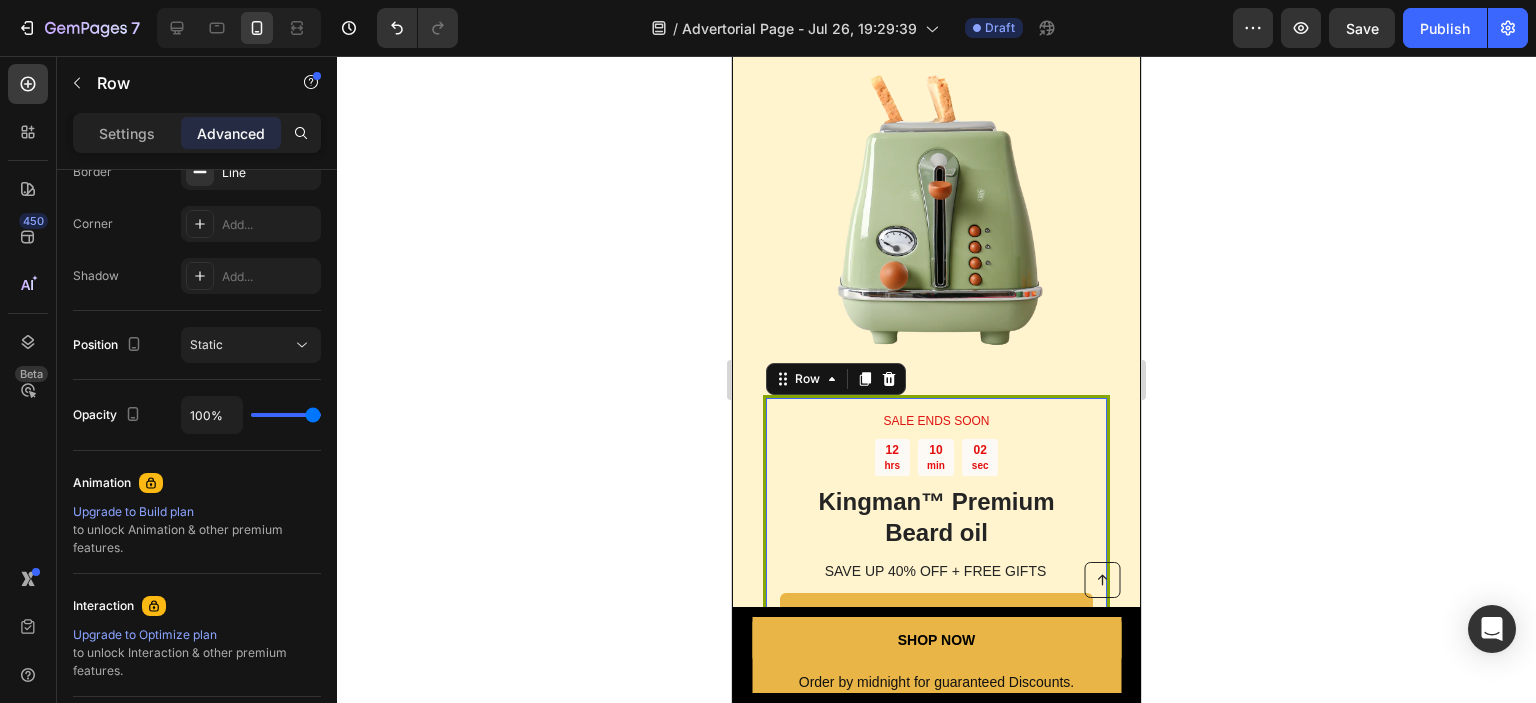 click on "Advanced" at bounding box center (231, 133) 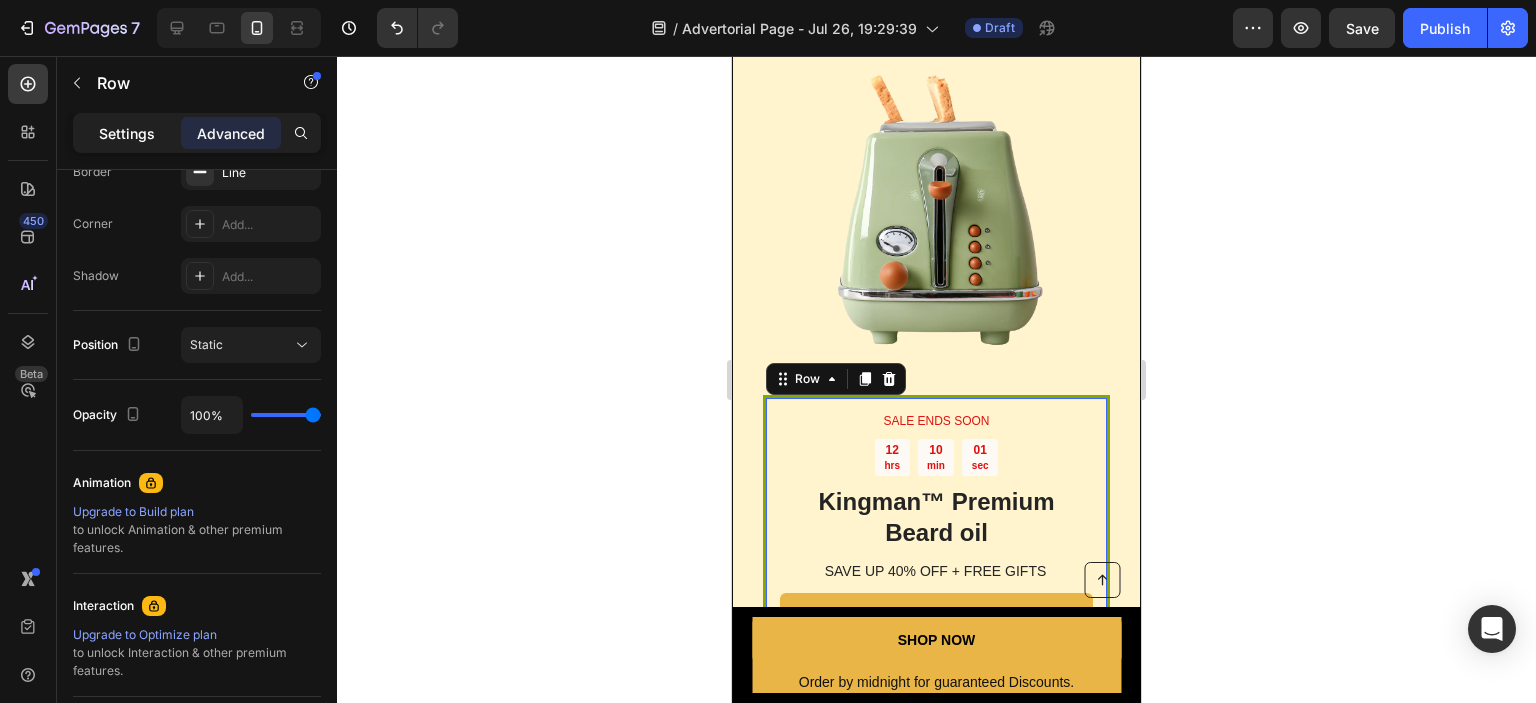 click on "Settings" at bounding box center (127, 133) 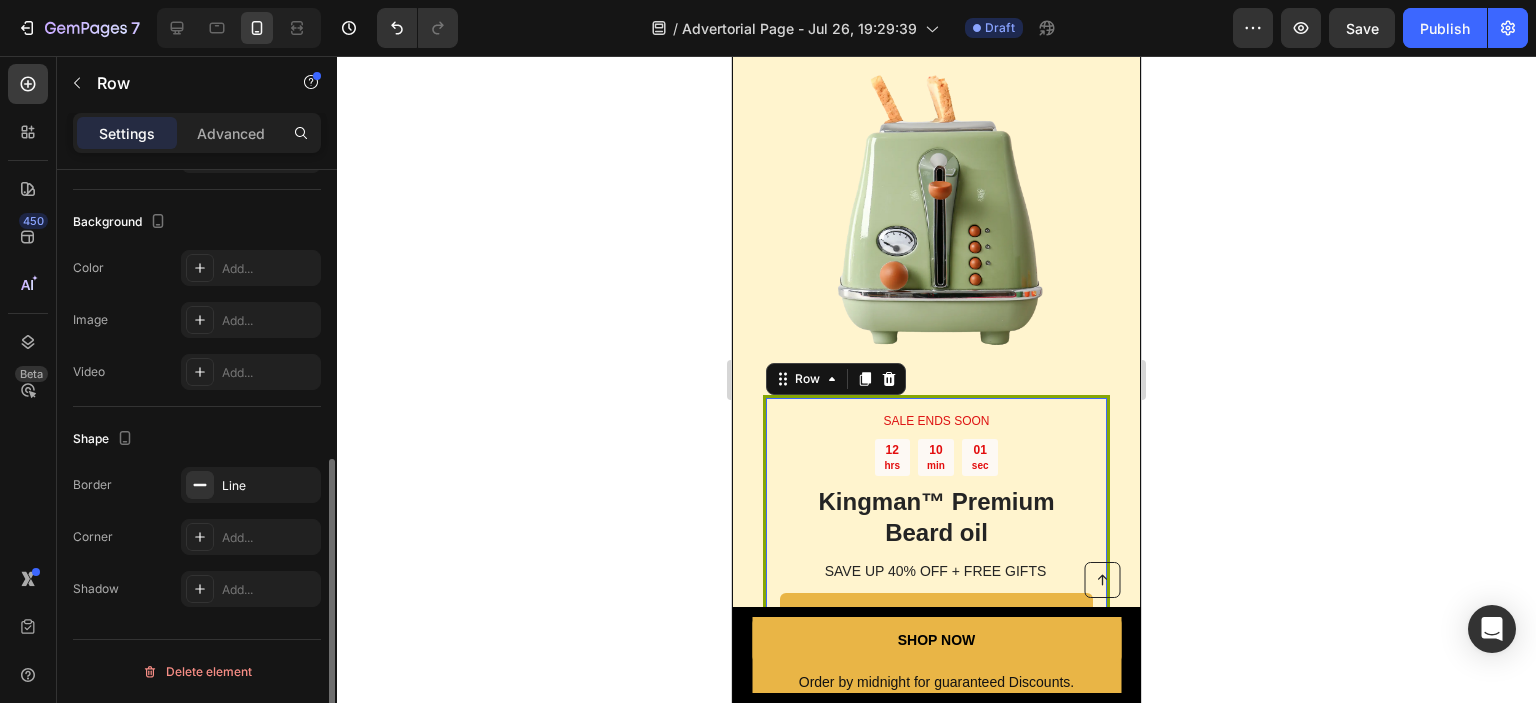 scroll, scrollTop: 576, scrollLeft: 0, axis: vertical 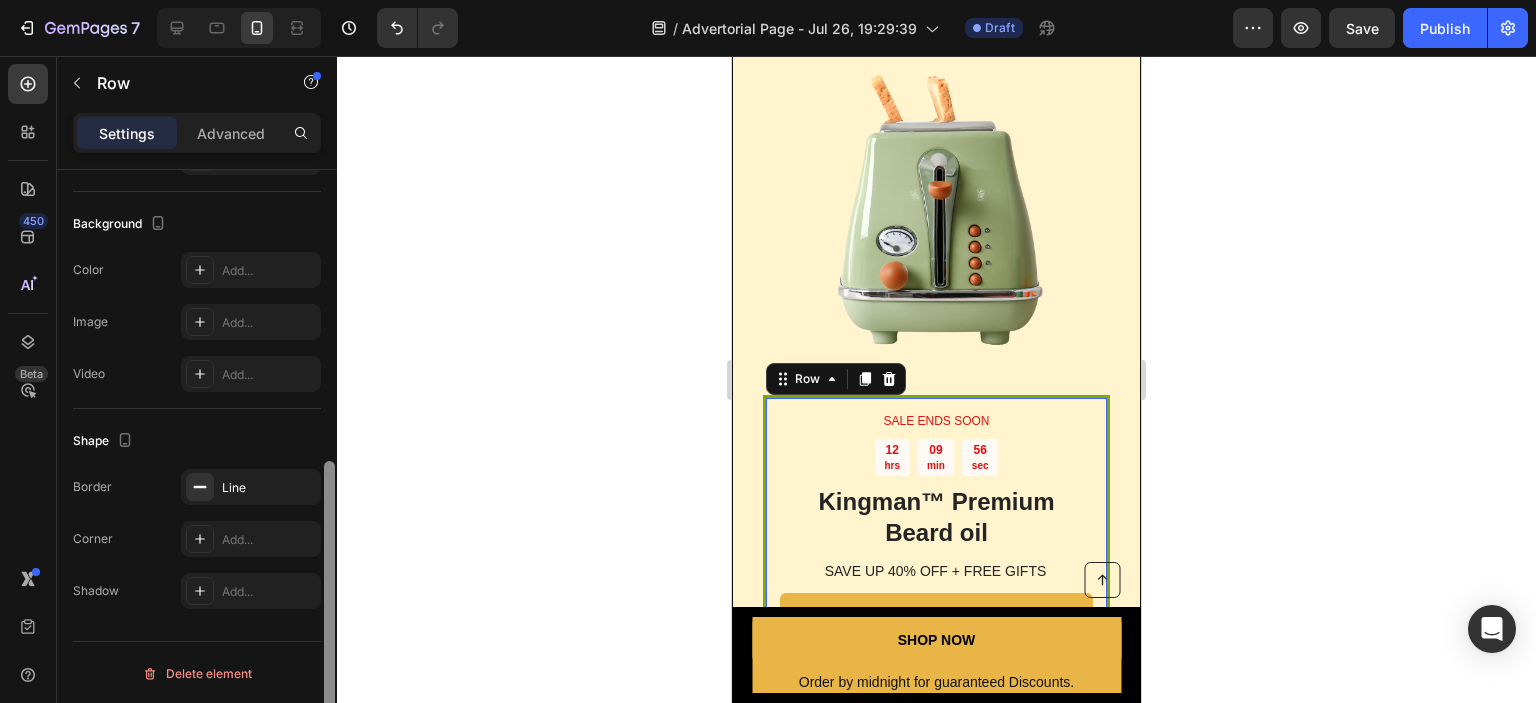 drag, startPoint x: 327, startPoint y: 563, endPoint x: 601, endPoint y: 563, distance: 274 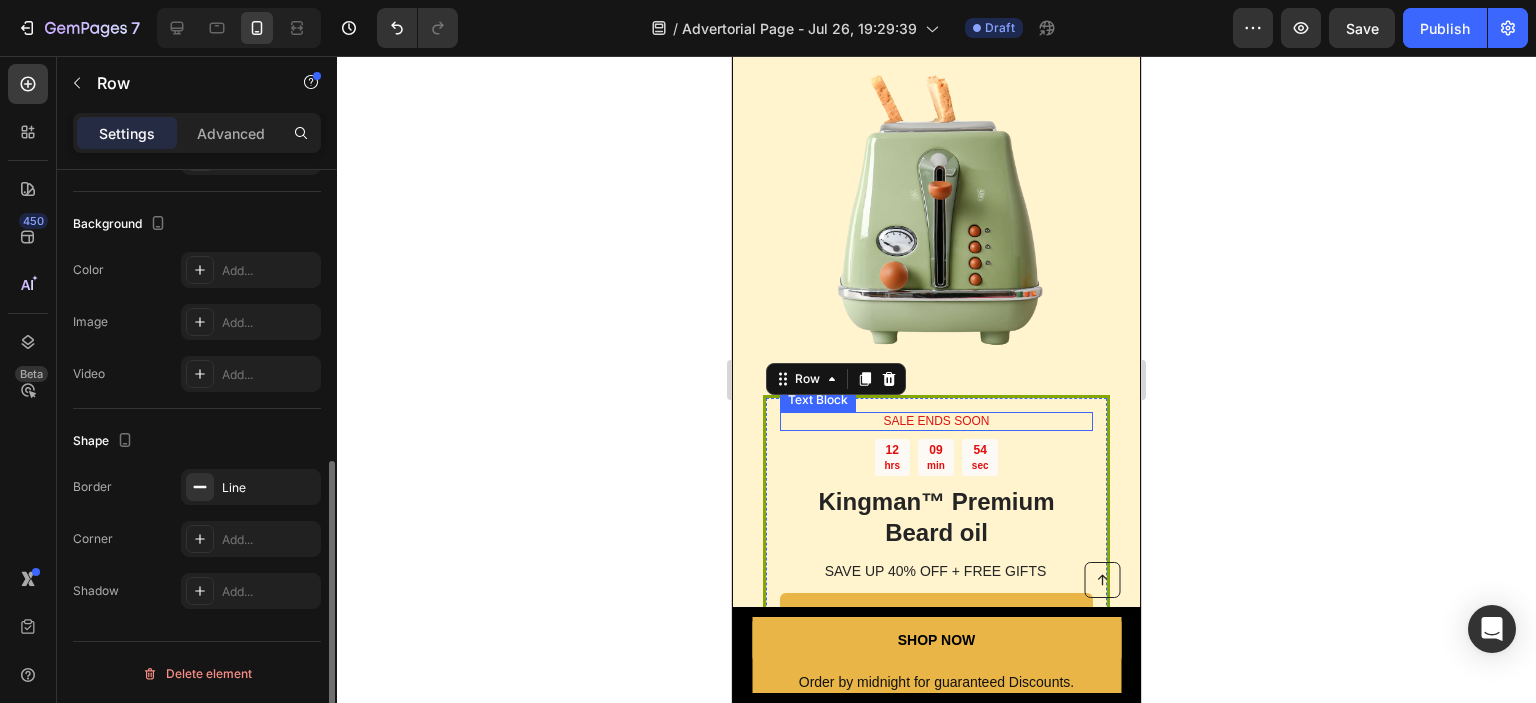 click on "SALE ENDS SOON" at bounding box center (936, 422) 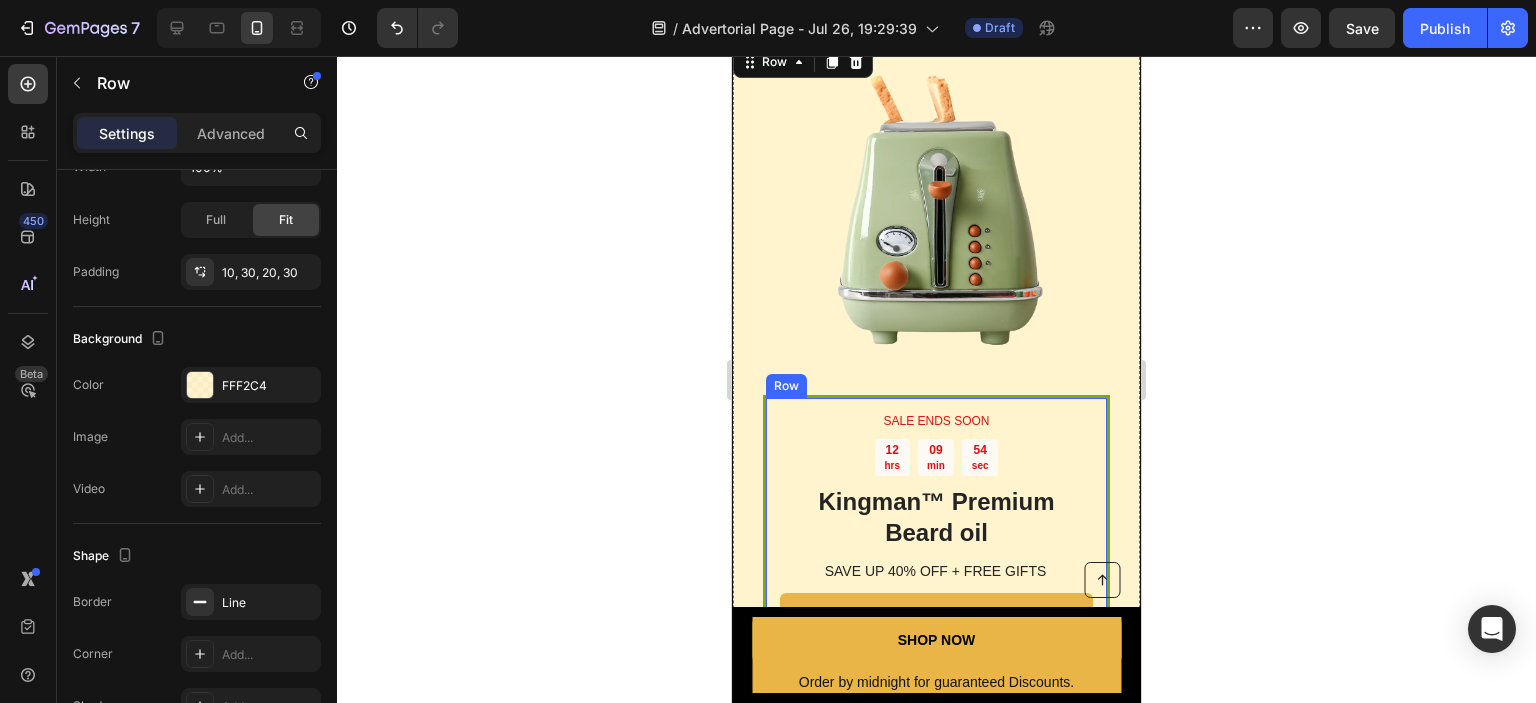 scroll, scrollTop: 0, scrollLeft: 0, axis: both 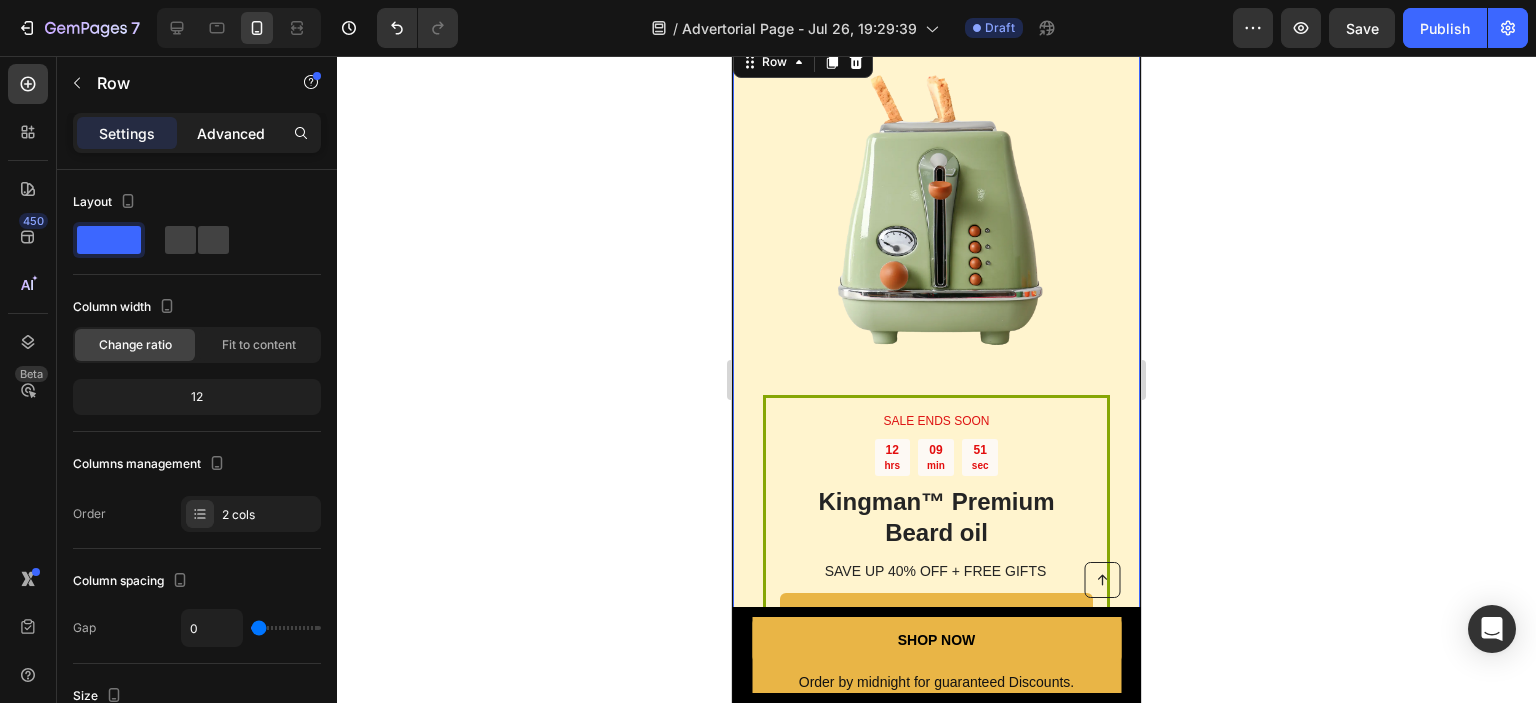 click on "Advanced" at bounding box center (231, 133) 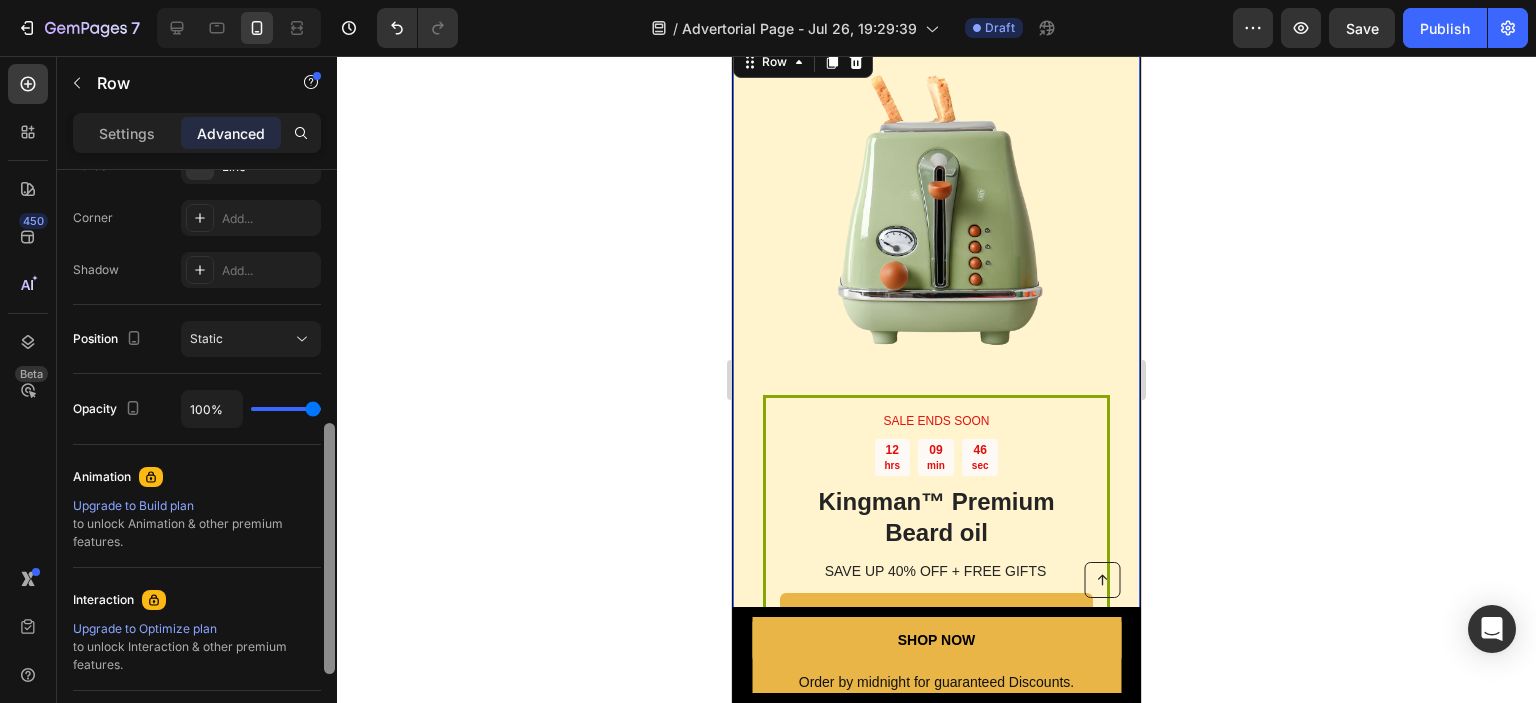 drag, startPoint x: 329, startPoint y: 249, endPoint x: 332, endPoint y: 491, distance: 242.0186 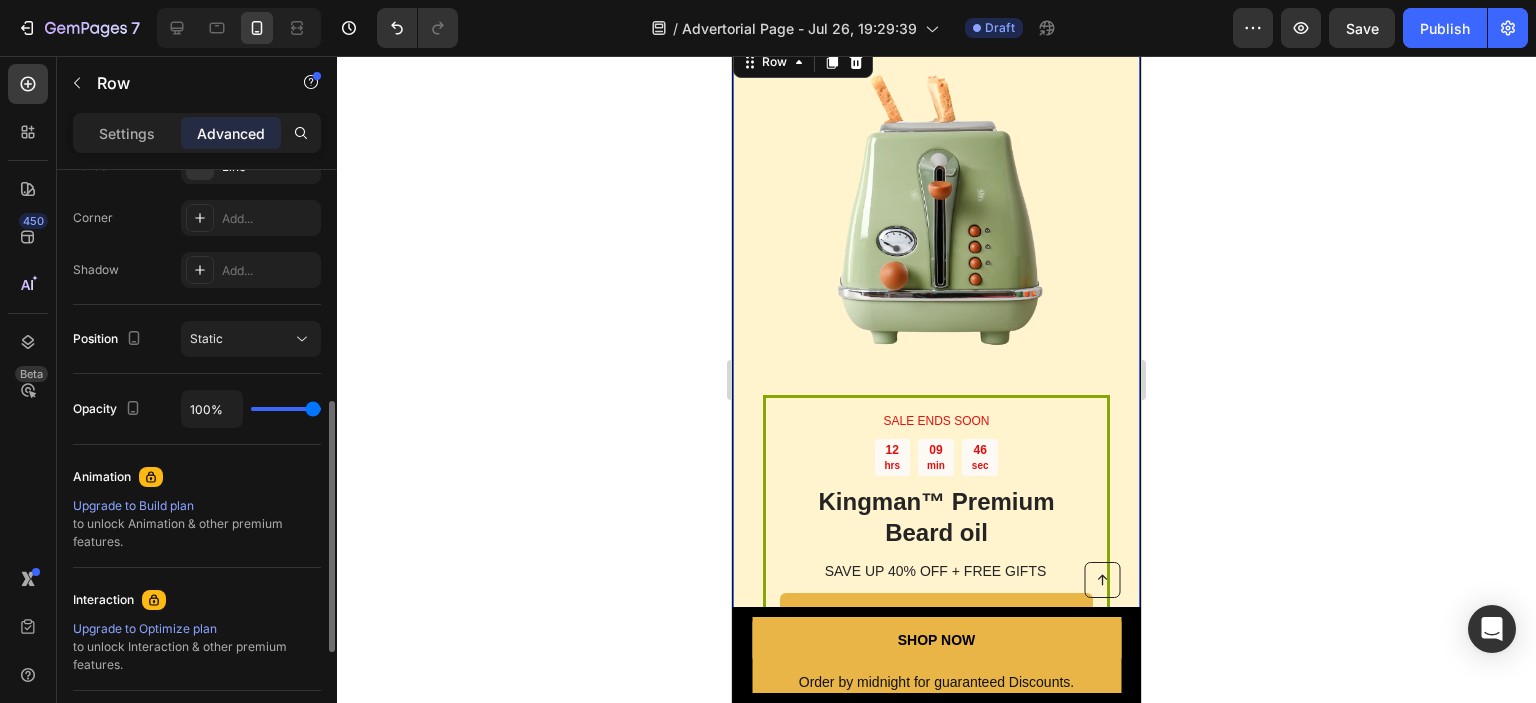 scroll, scrollTop: 580, scrollLeft: 0, axis: vertical 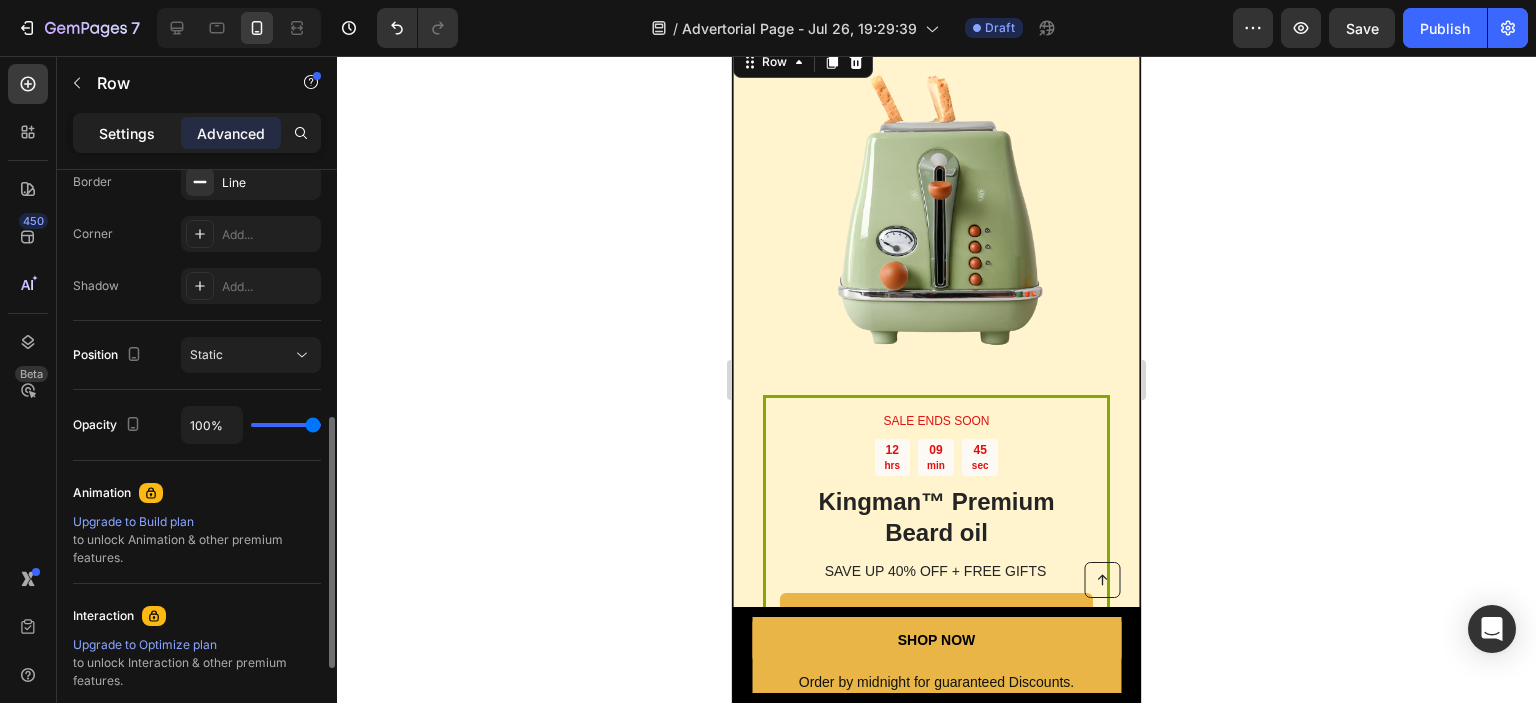 click on "Settings" at bounding box center (127, 133) 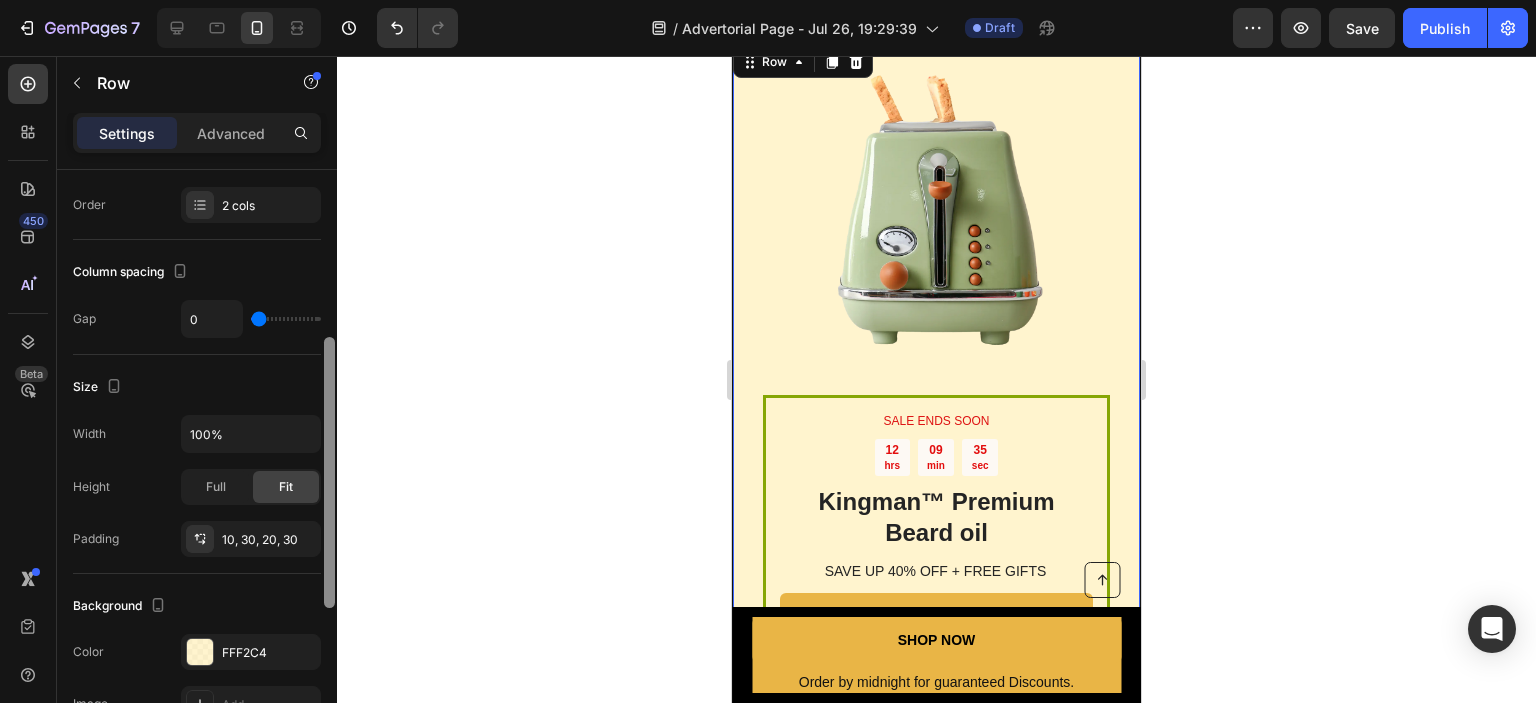scroll, scrollTop: 304, scrollLeft: 0, axis: vertical 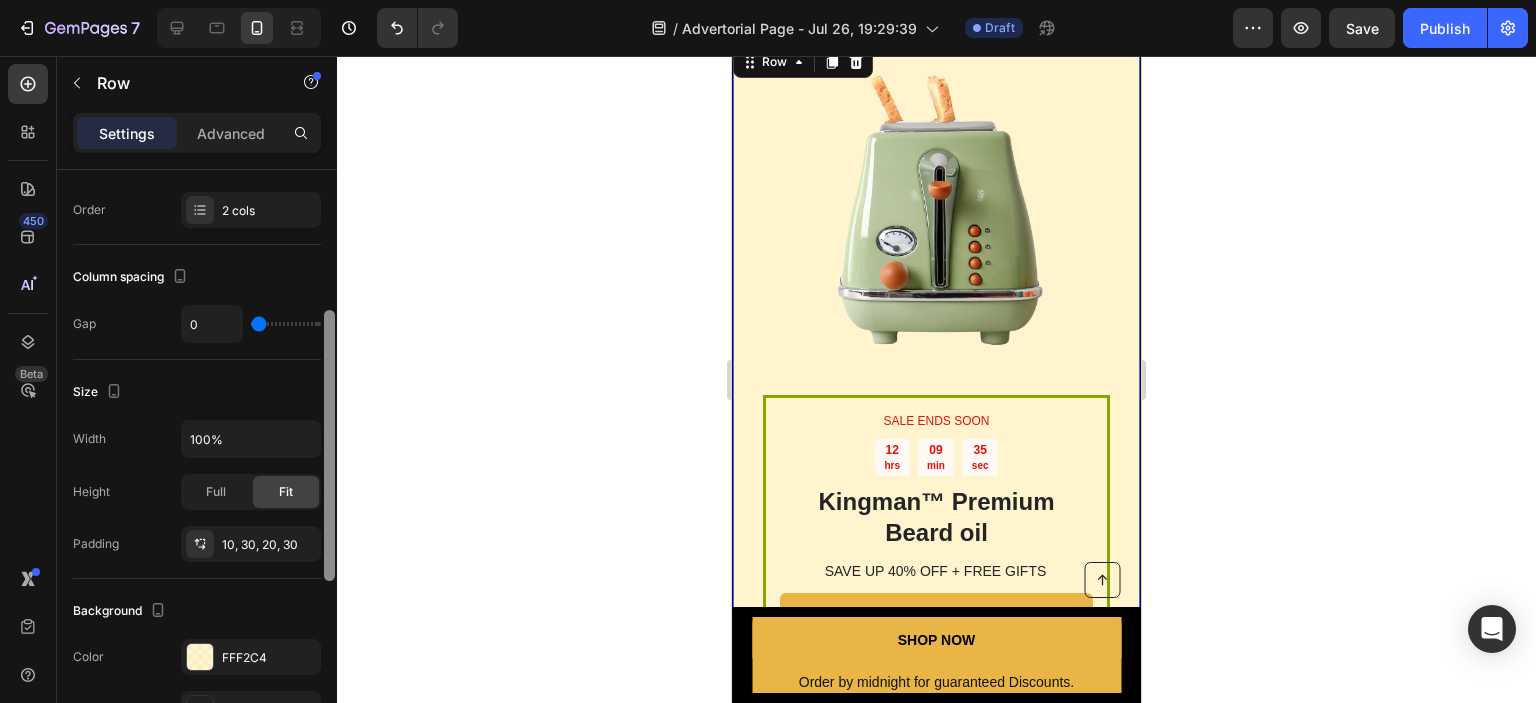 drag, startPoint x: 325, startPoint y: 547, endPoint x: 355, endPoint y: 420, distance: 130.49521 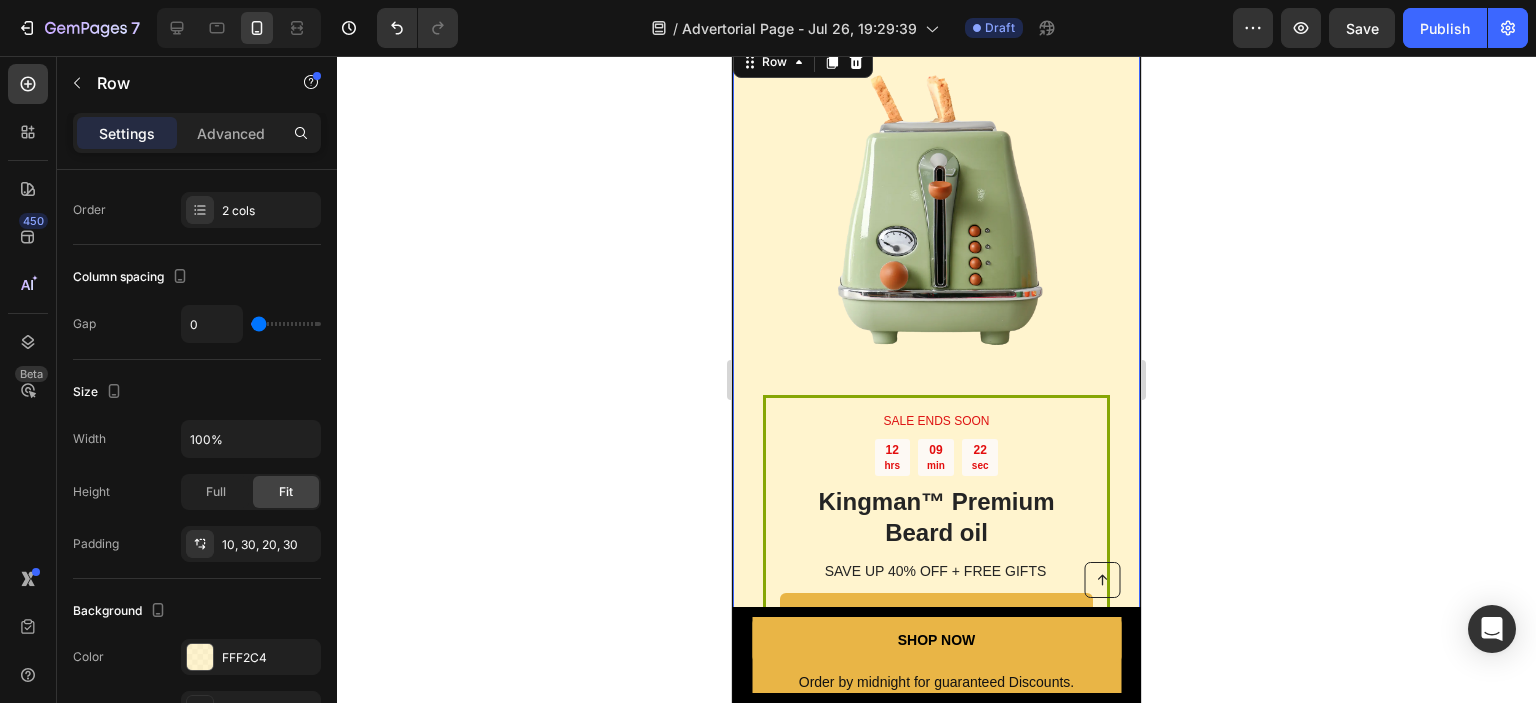 click on "SALE ENDS SOON Text Block 12 hrs 09 min 22 sec Countdown Timer Kingman ™ Premium Beard oil Heading SAVE UP 40% OFF + FREE GIFTS Text Block SHOP N Button Sell-out Risk:  High Text Block | Text Block FREE  shipping Text Block Row Try it today with a 60-Day Money Back Guarantee! Text Block Row" at bounding box center (936, 572) 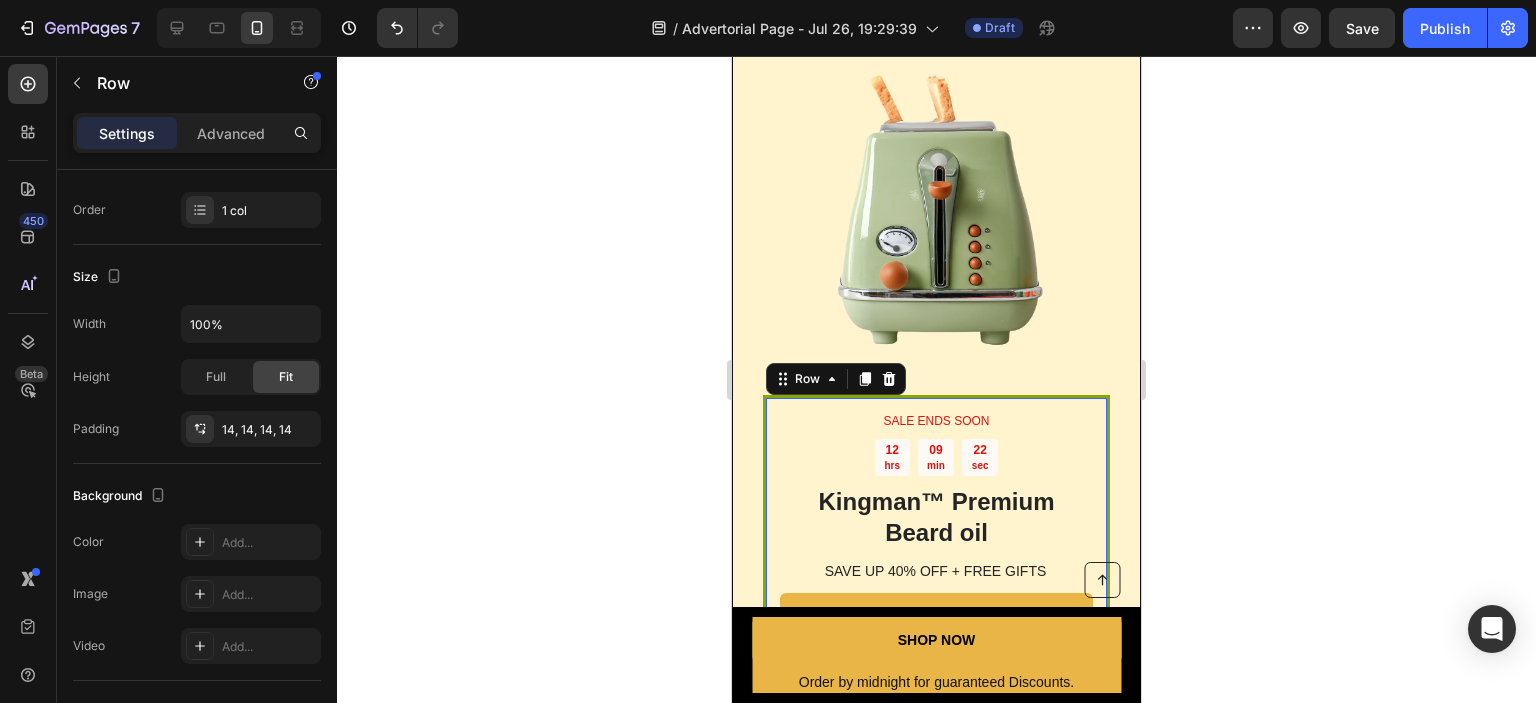scroll, scrollTop: 304, scrollLeft: 0, axis: vertical 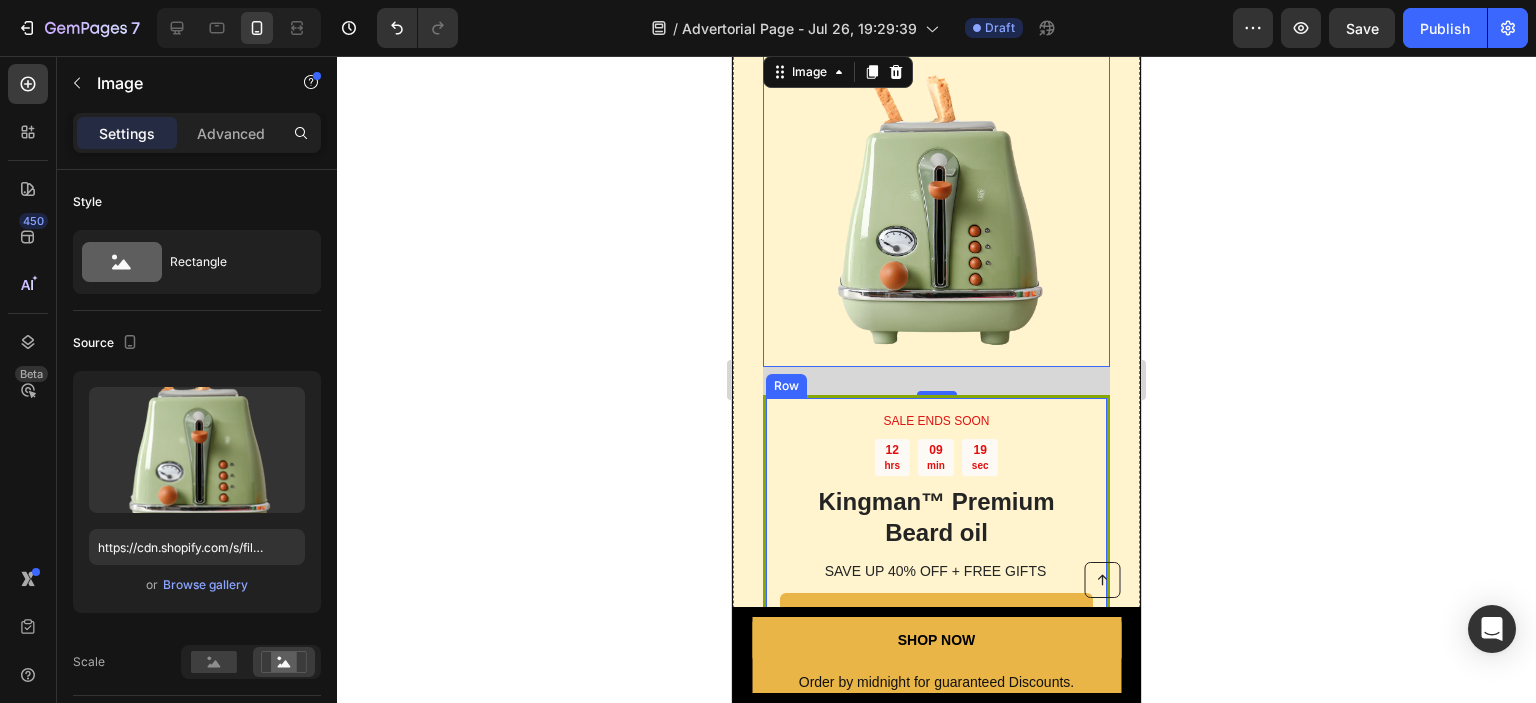 click on "SALE ENDS SOON Text Block 12 hrs 09 min 19 sec Countdown Timer Kingman ™ Premium Beard oil Heading SAVE UP 40% OFF + FREE GIFTS Text Block SHOP N Button Sell-out Risk:  High Text Block | Text Block FREE  shipping Text Block Row Try it today with a 60-Day Money Back Guarantee! Text Block Row" at bounding box center (936, 572) 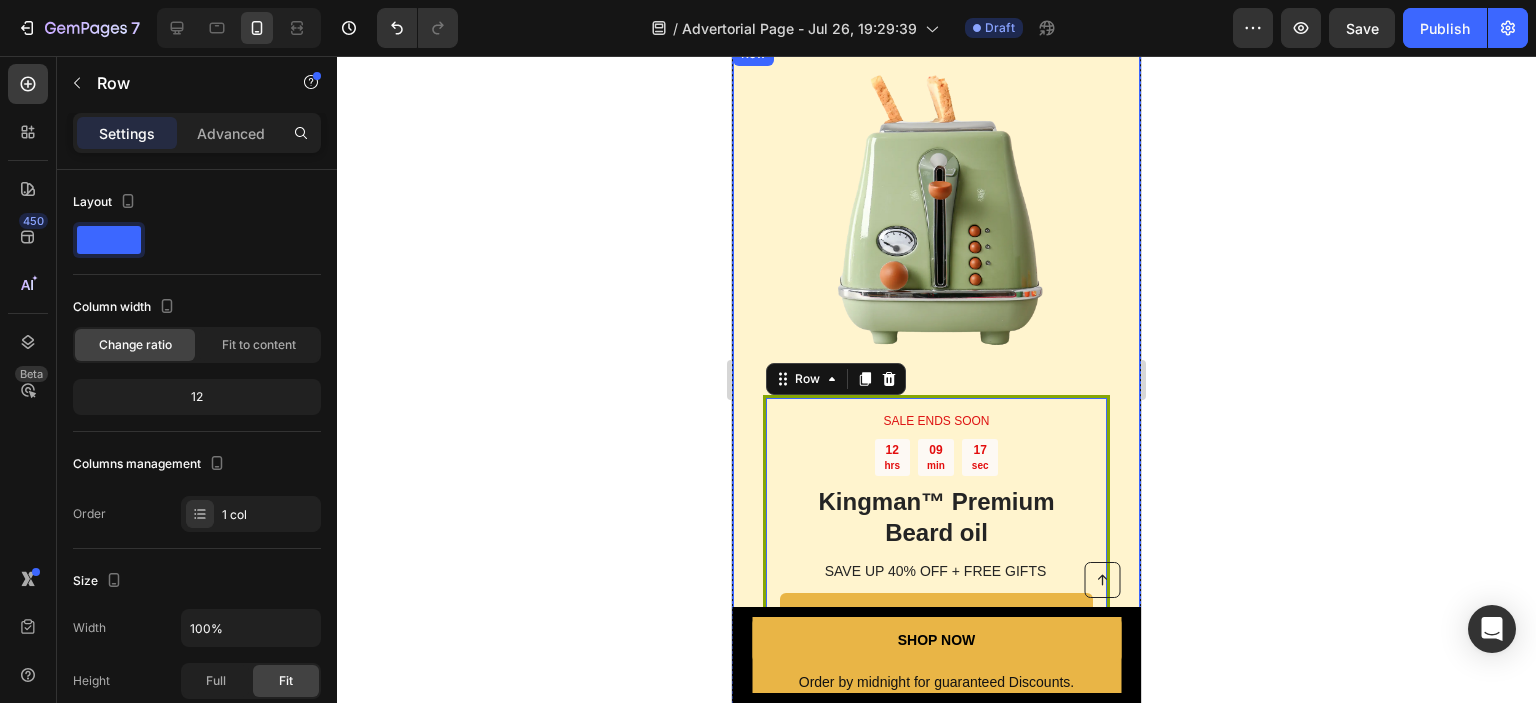 click on "SALE ENDS SOON Text Block 12 hrs 09 min 17 sec Countdown Timer Kingman ™ Premium Beard oil Heading SAVE UP 40% OFF + FREE GIFTS Text Block SHOP N Button Sell-out Risk:  High Text Block | Text Block FREE  shipping Text Block Row Try it today with a 60-Day Money Back Guarantee! Text Block Row   0 Image Row" at bounding box center [936, 405] 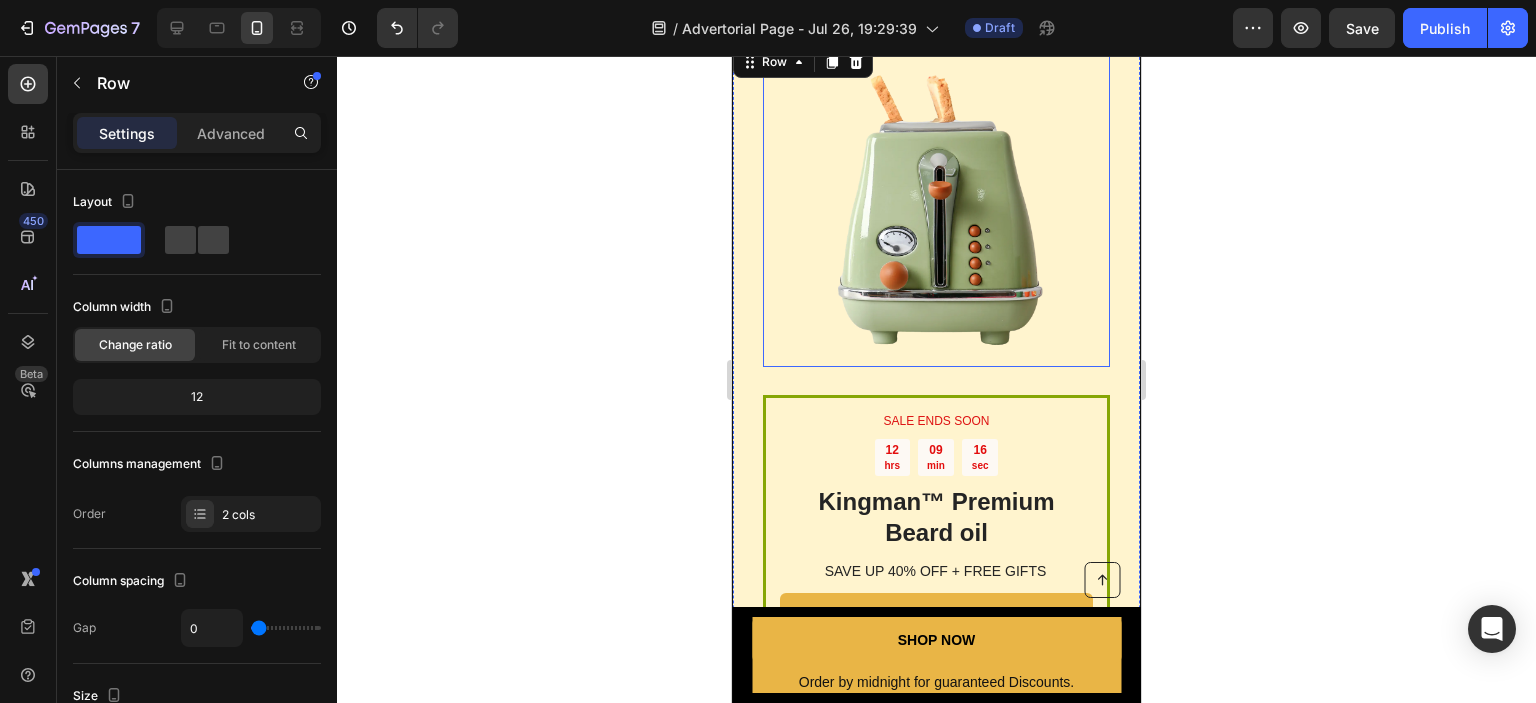 click at bounding box center [936, 209] 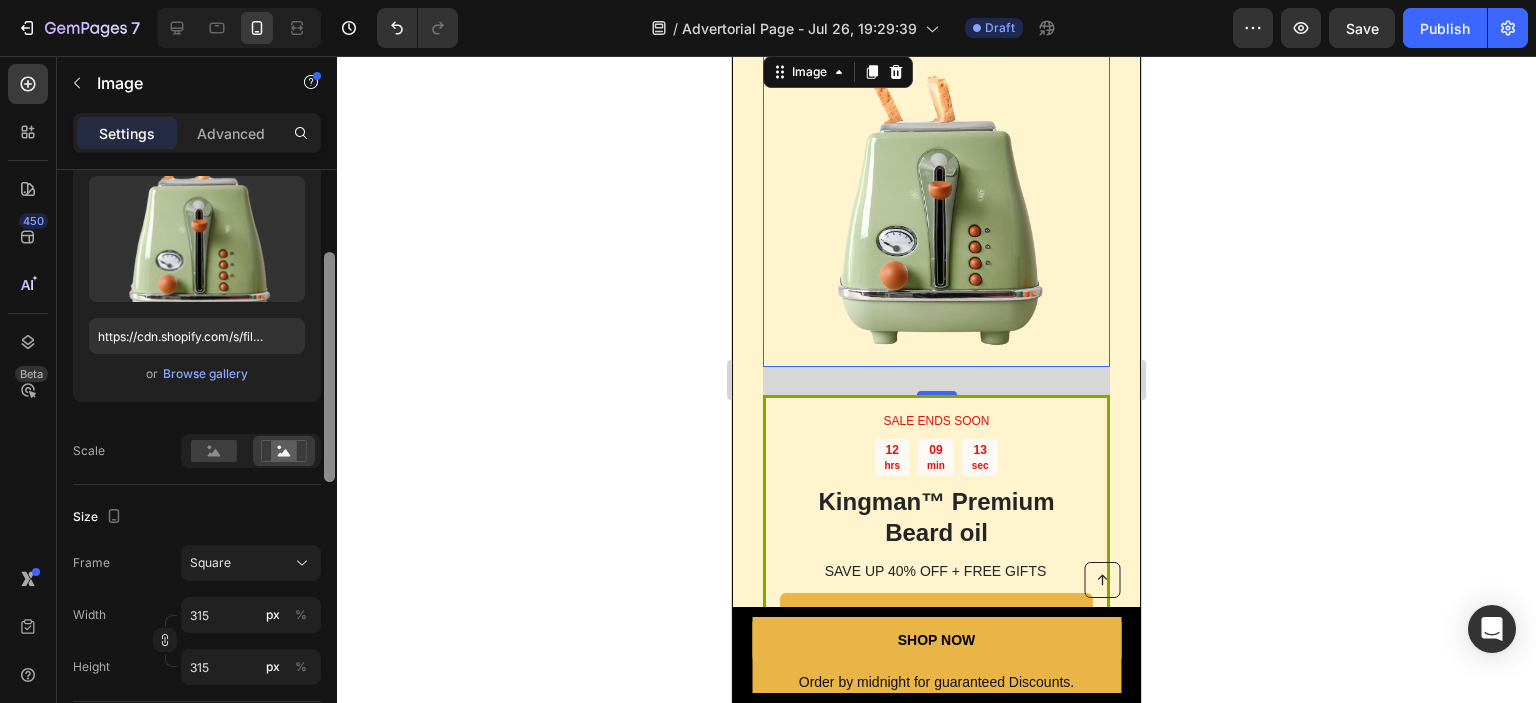 drag, startPoint x: 332, startPoint y: 296, endPoint x: 329, endPoint y: 450, distance: 154.02922 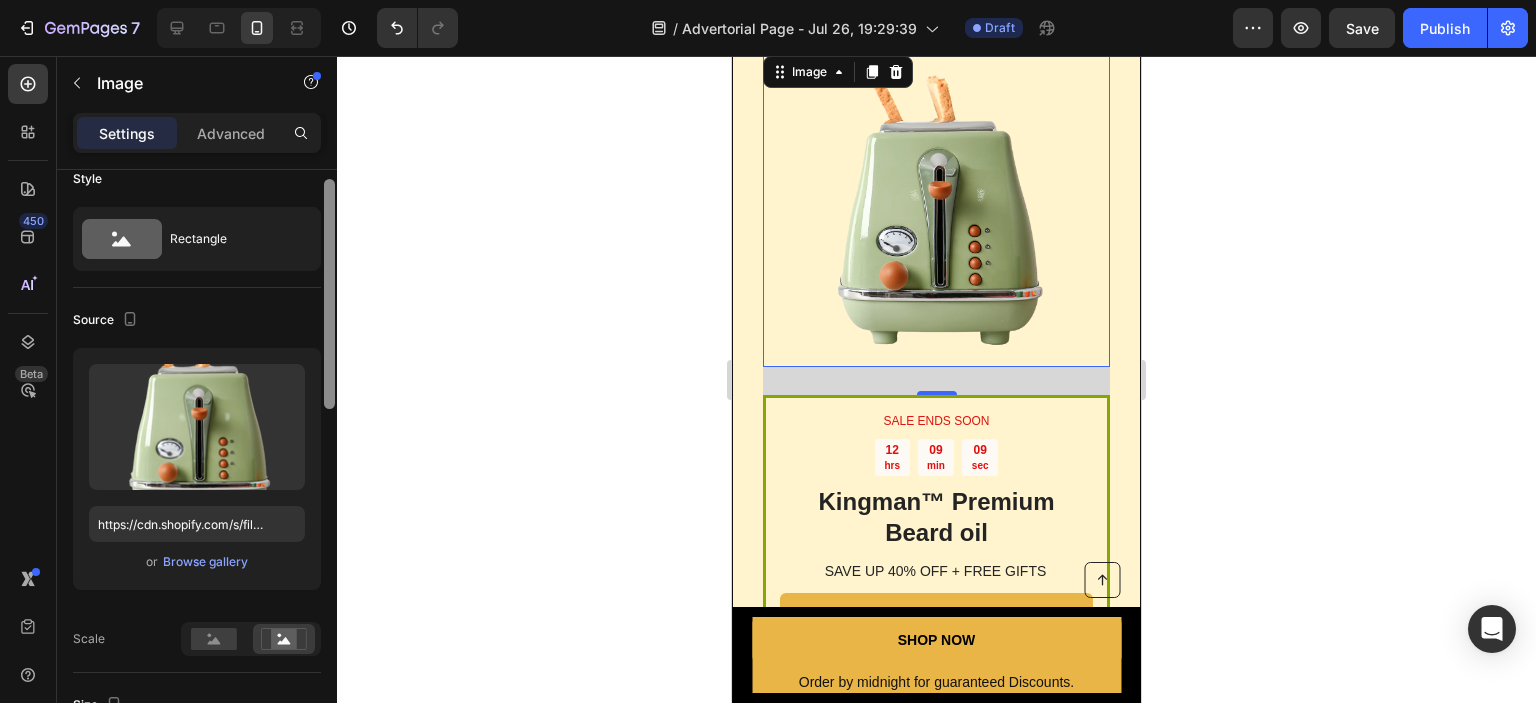 scroll, scrollTop: 0, scrollLeft: 0, axis: both 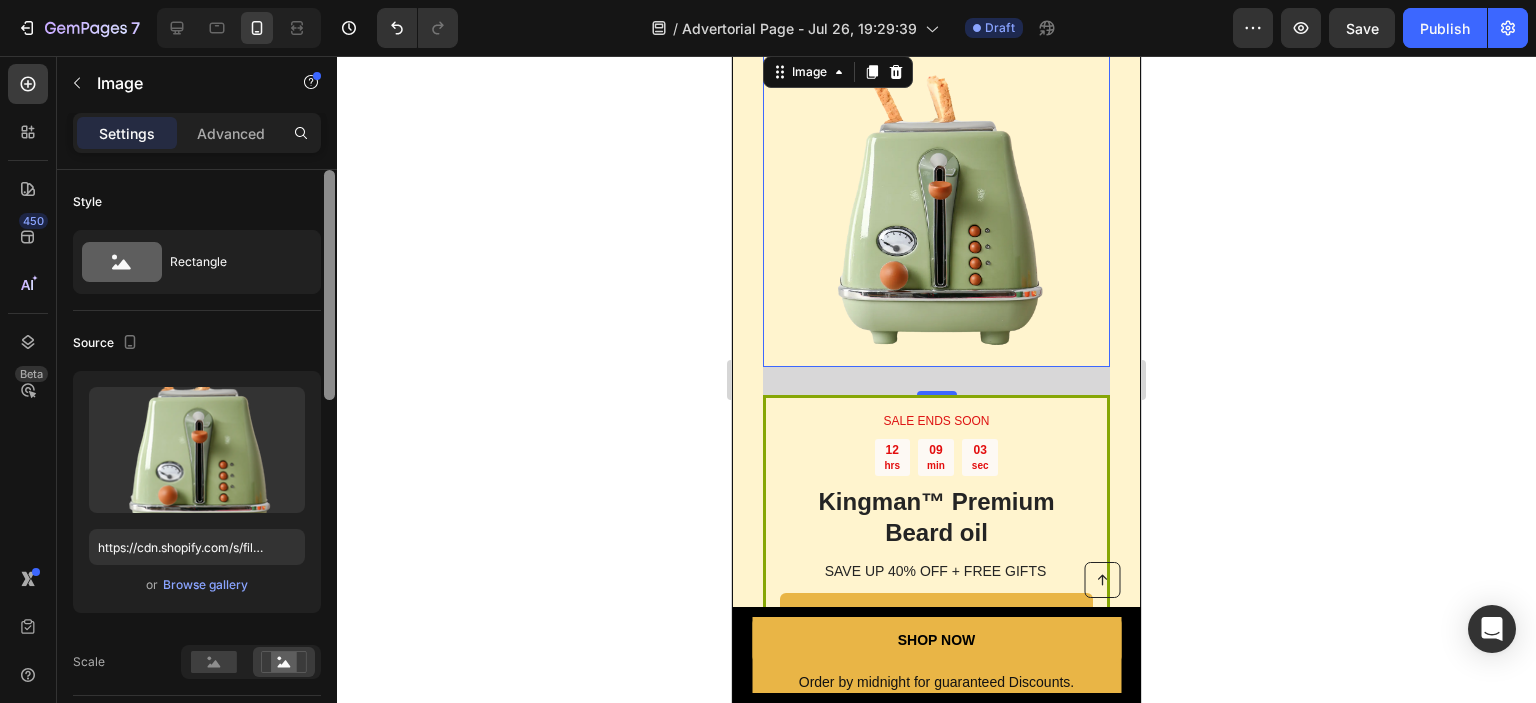 drag, startPoint x: 329, startPoint y: 450, endPoint x: 352, endPoint y: 301, distance: 150.76472 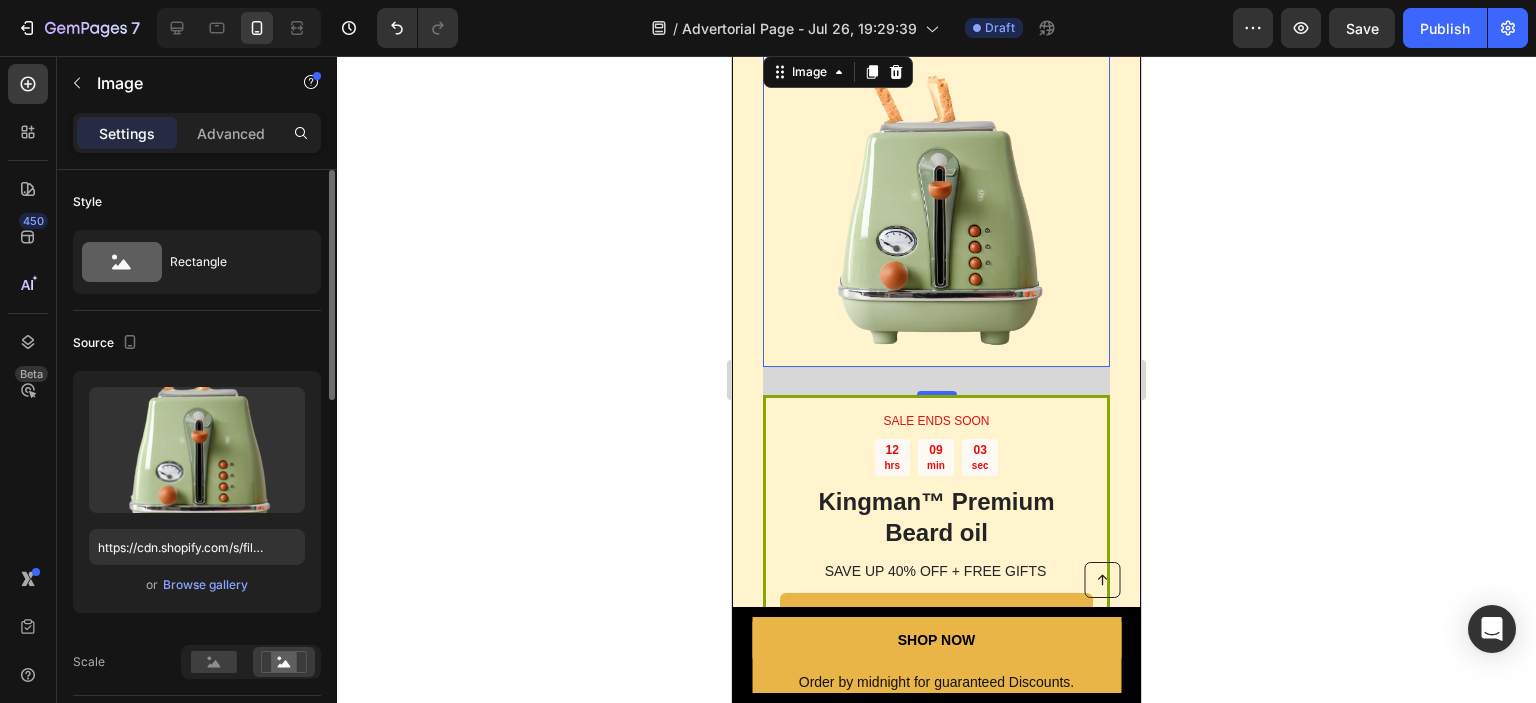 click 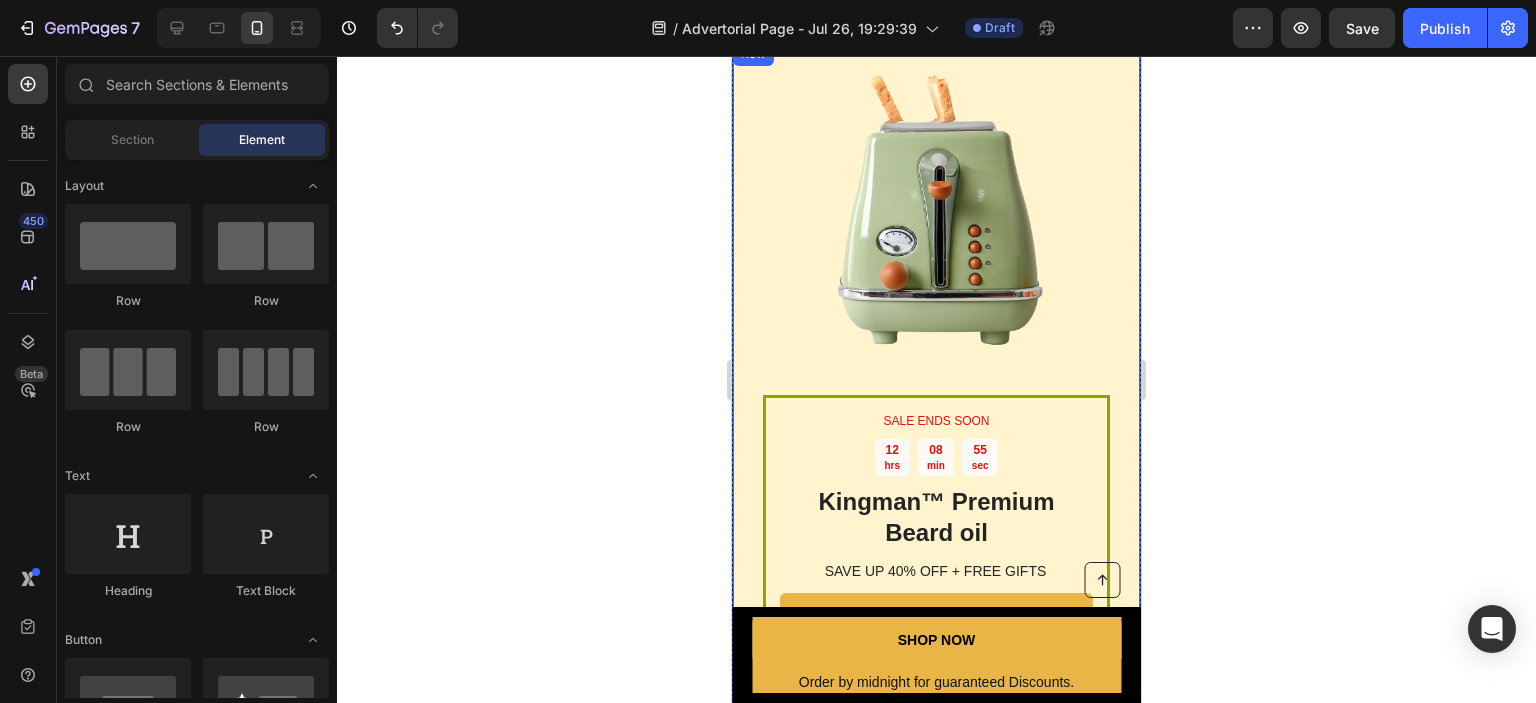 click on "SALE ENDS SOON Text Block 12 hrs 08 min 55 sec Countdown Timer Kingman ™ Premium Beard oil Heading SAVE UP 40% OFF + FREE GIFTS Text Block SHOP N Button Sell-out Risk:  High Text Block | Text Block FREE  shipping Text Block Row Try it today with a 60-Day Money Back Guarantee! Text Block Row Image Row" at bounding box center [936, 405] 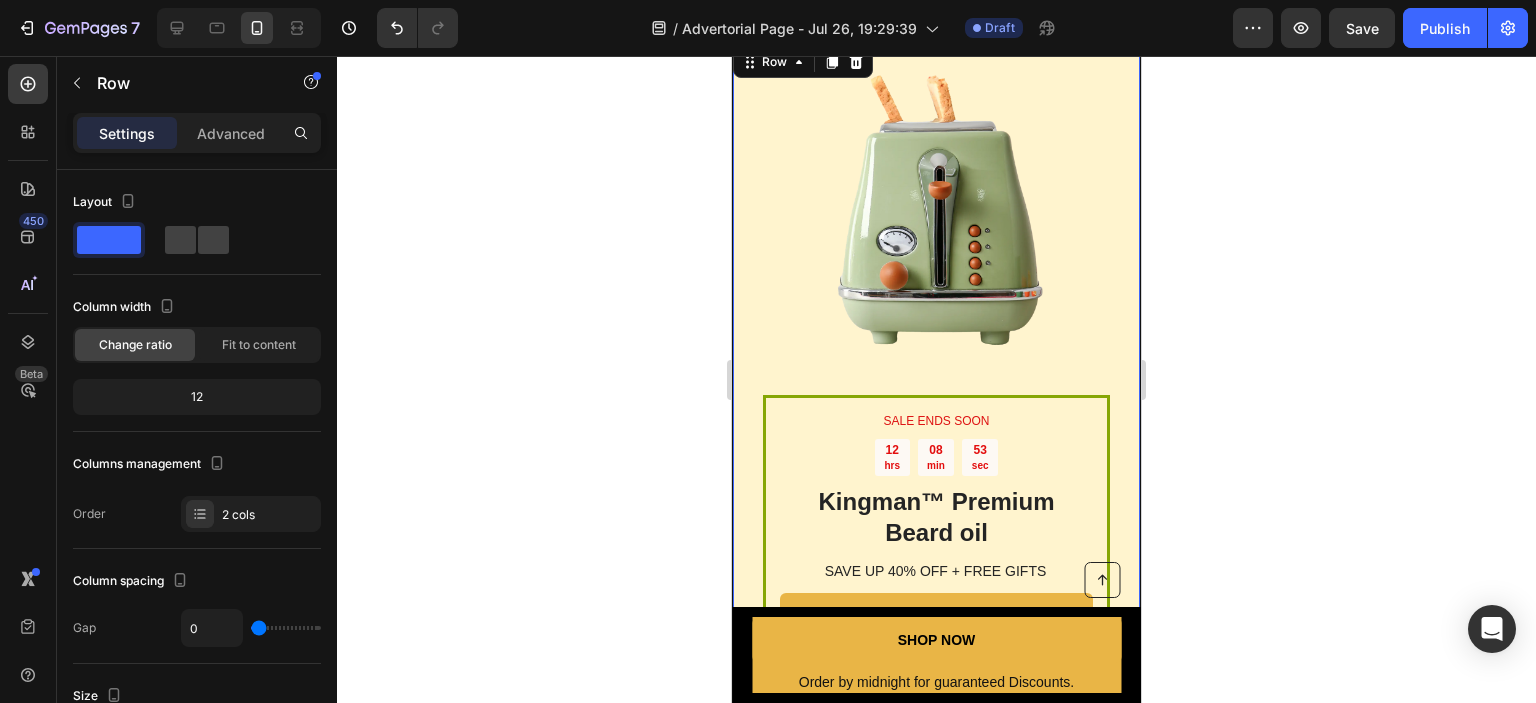 click on "SALE ENDS SOON Text Block 12 hrs 08 min 53 sec Countdown Timer Kingman ™ Premium Beard oil Heading SAVE UP 40% OFF + FREE GIFTS Text Block SHOP N Button Sell-out Risk:  High Text Block | Text Block FREE  shipping Text Block Row Try it today with a 60-Day Money Back Guarantee! Text Block Row Image Row   0" at bounding box center (936, 405) 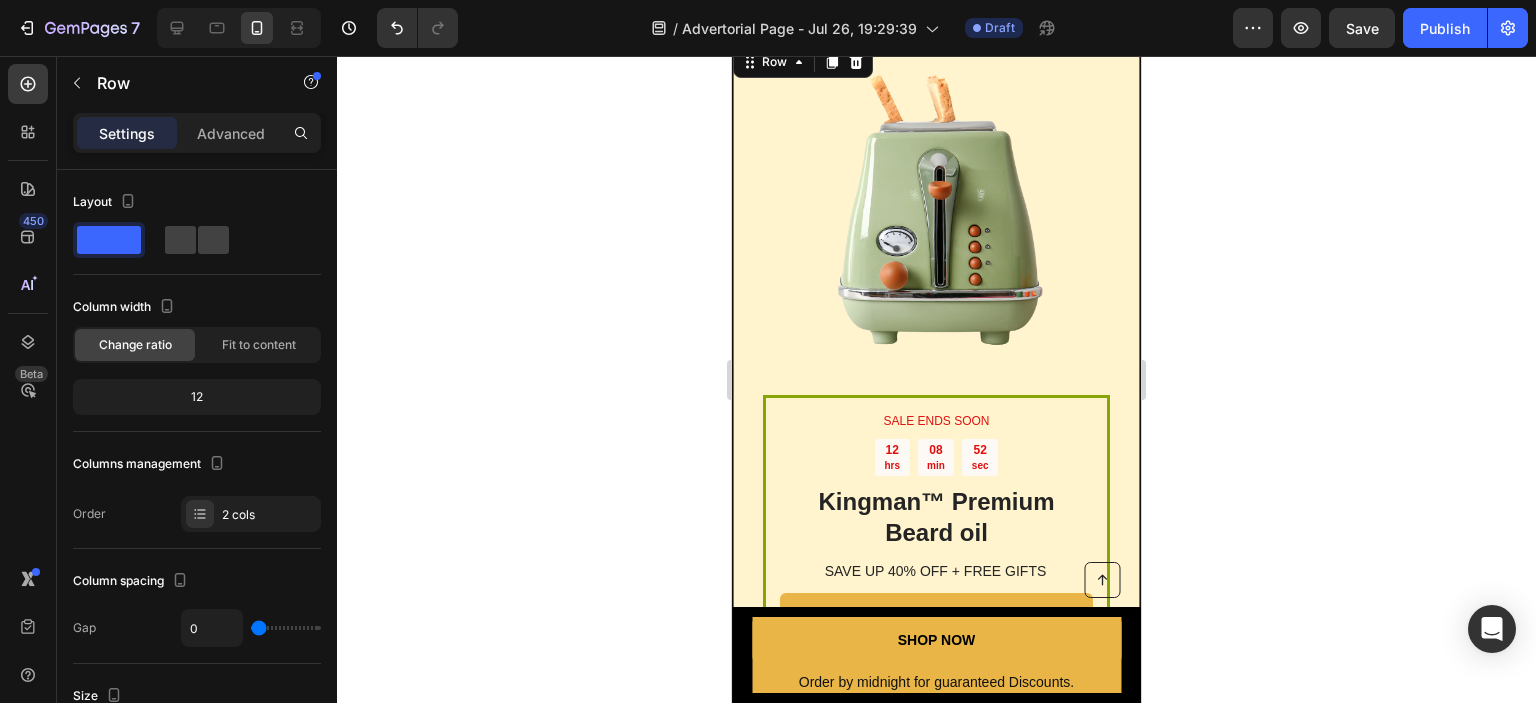 click on "SALE ENDS SOON Text Block 12 hrs 08 min 52 sec Countdown Timer Kingman ™ Premium Beard oil Heading SAVE UP 40% OFF + FREE GIFTS Text Block SHOP N Button Sell-out Risk:  High Text Block | Text Block FREE  shipping Text Block Row Try it today with a 60-Day Money Back Guarantee! Text Block Row" at bounding box center (936, 572) 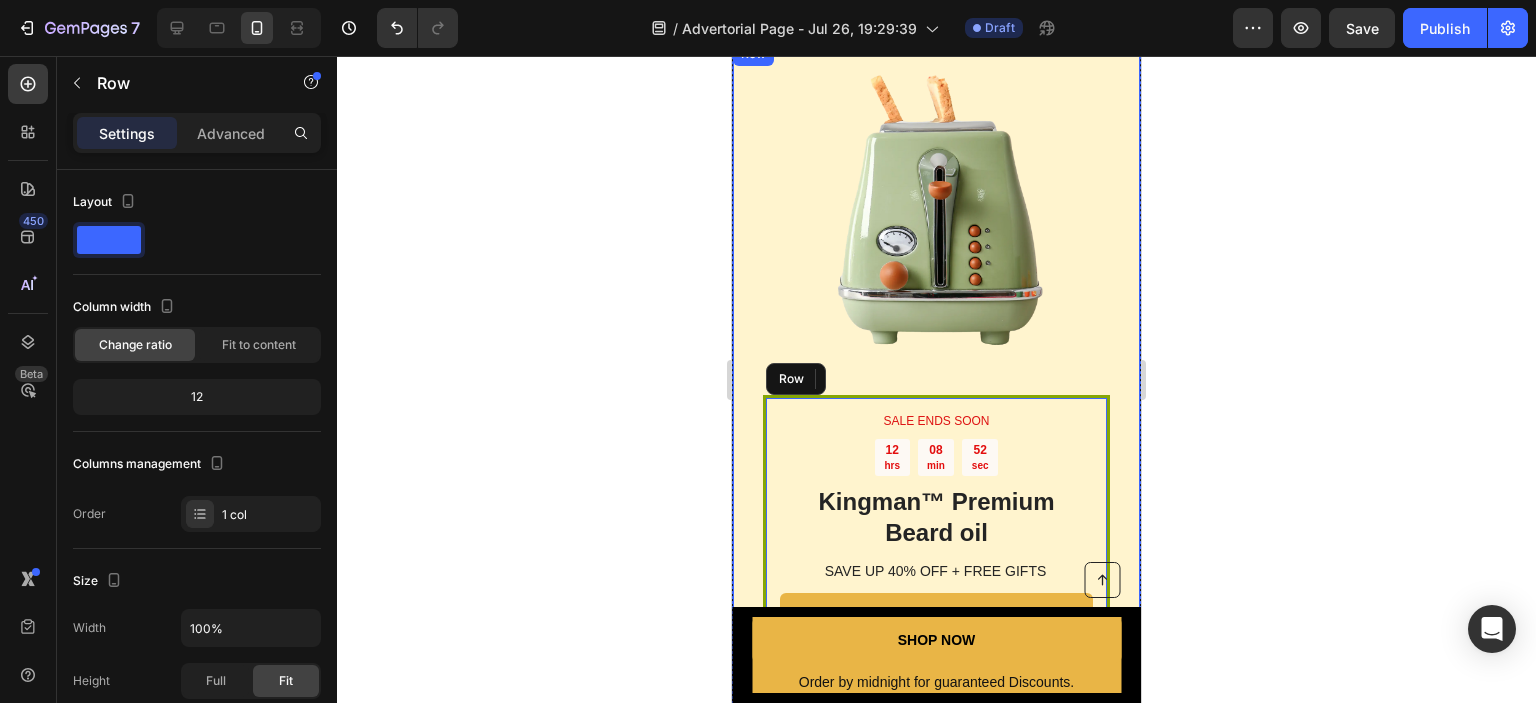 click on "SALE ENDS SOON Text Block 12 hrs 08 min 52 sec Countdown Timer Kingman ™ Premium Beard oil Heading SAVE UP 40% OFF + FREE GIFTS Text Block SHOP N Button Sell-out Risk:  High Text Block | Text Block FREE  shipping Text Block Row Try it today with a 60-Day Money Back Guarantee! Text Block Row Image Row   0" at bounding box center [936, 405] 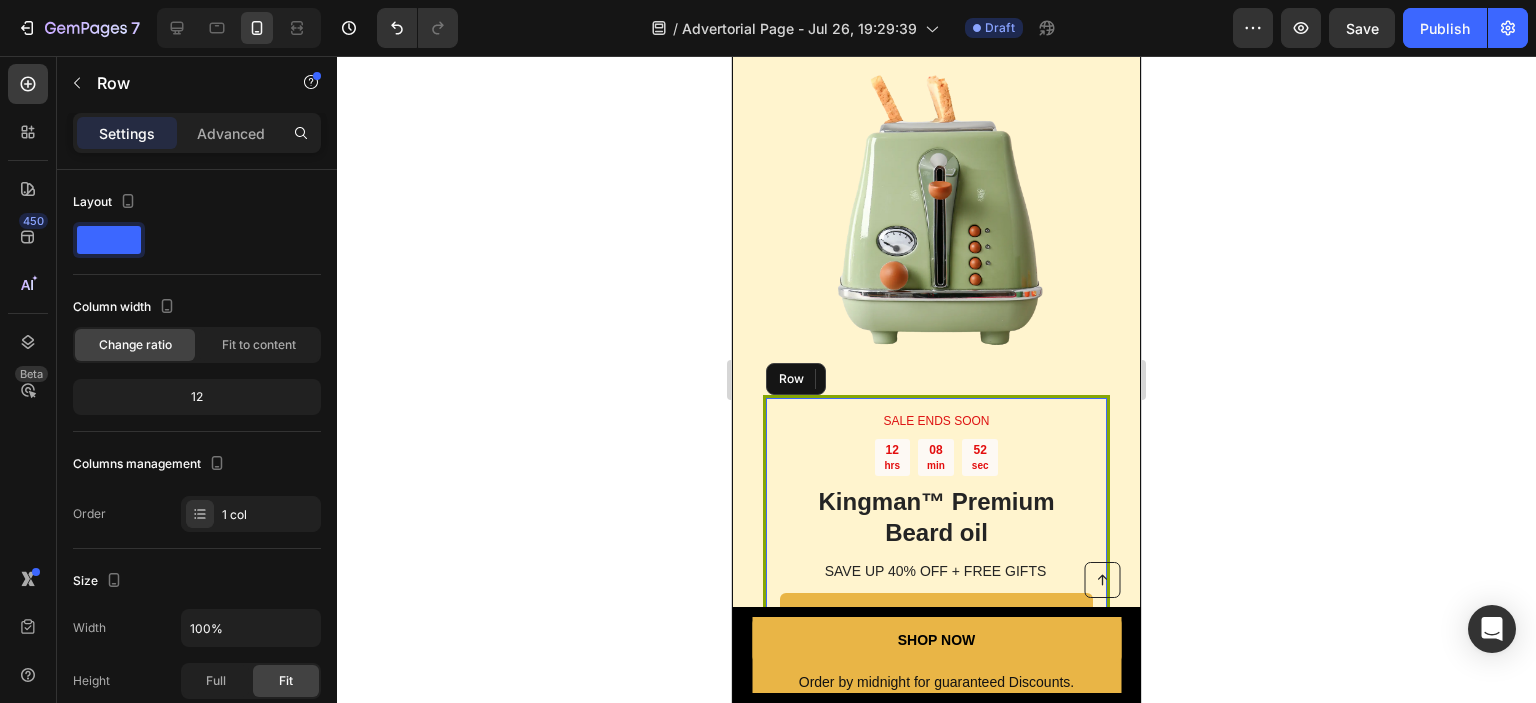 click on "SALE ENDS SOON Text Block 12 hrs 08 min 52 sec Countdown Timer Kingman ™ Premium Beard oil Heading SAVE UP 40% OFF + FREE GIFTS Text Block SHOP N Button Sell-out Risk:  High Text Block | Text Block FREE  shipping Text Block Row Try it today with a 60-Day Money Back Guarantee! Text Block Row" at bounding box center [936, 572] 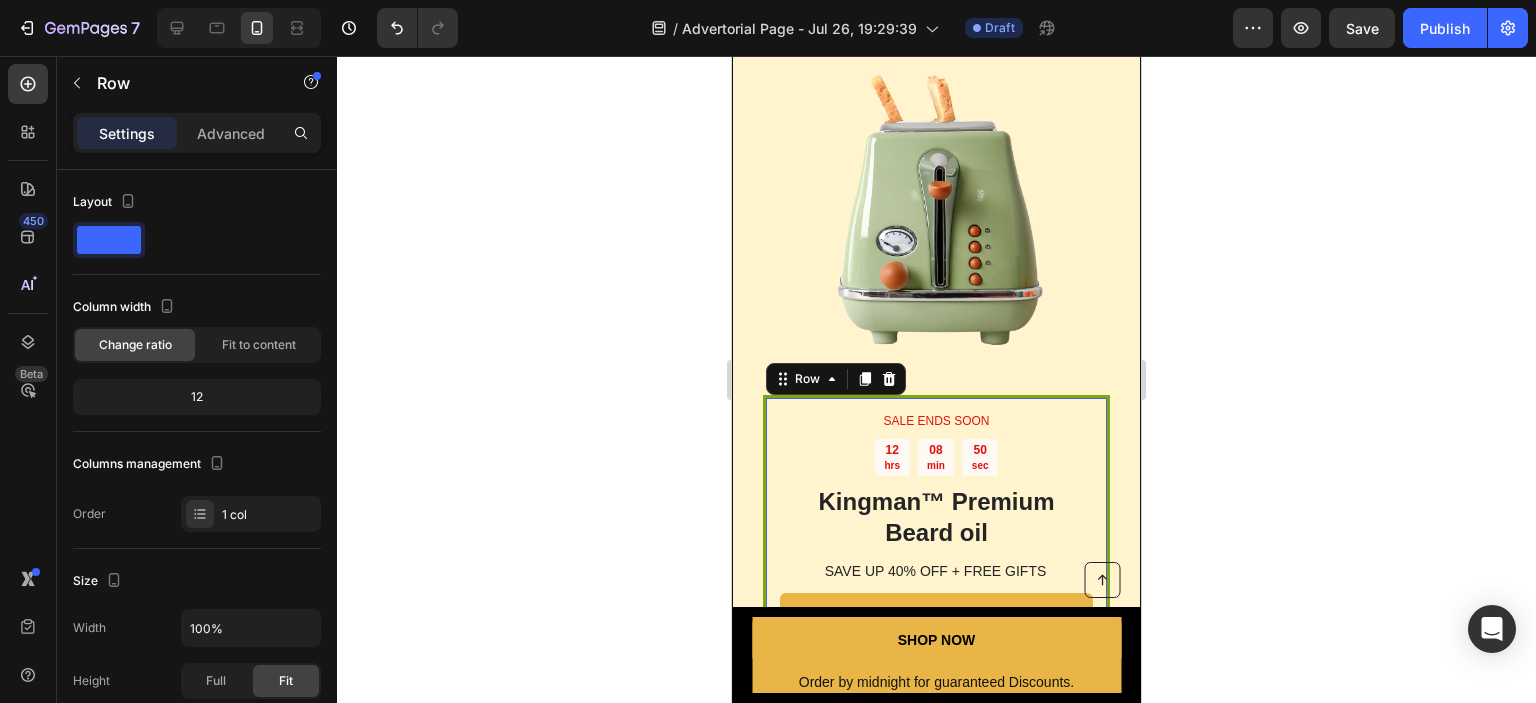 click on "SALE ENDS SOON Text Block 12 hrs 08 min 50 sec Countdown Timer Kingman ™ Premium Beard oil Heading SAVE UP 40% OFF + FREE GIFTS Text Block SHOP N Button Sell-out Risk:  High Text Block | Text Block FREE  shipping Text Block Row Try it today with a 60-Day Money Back Guarantee! Text Block Row   0" at bounding box center (936, 572) 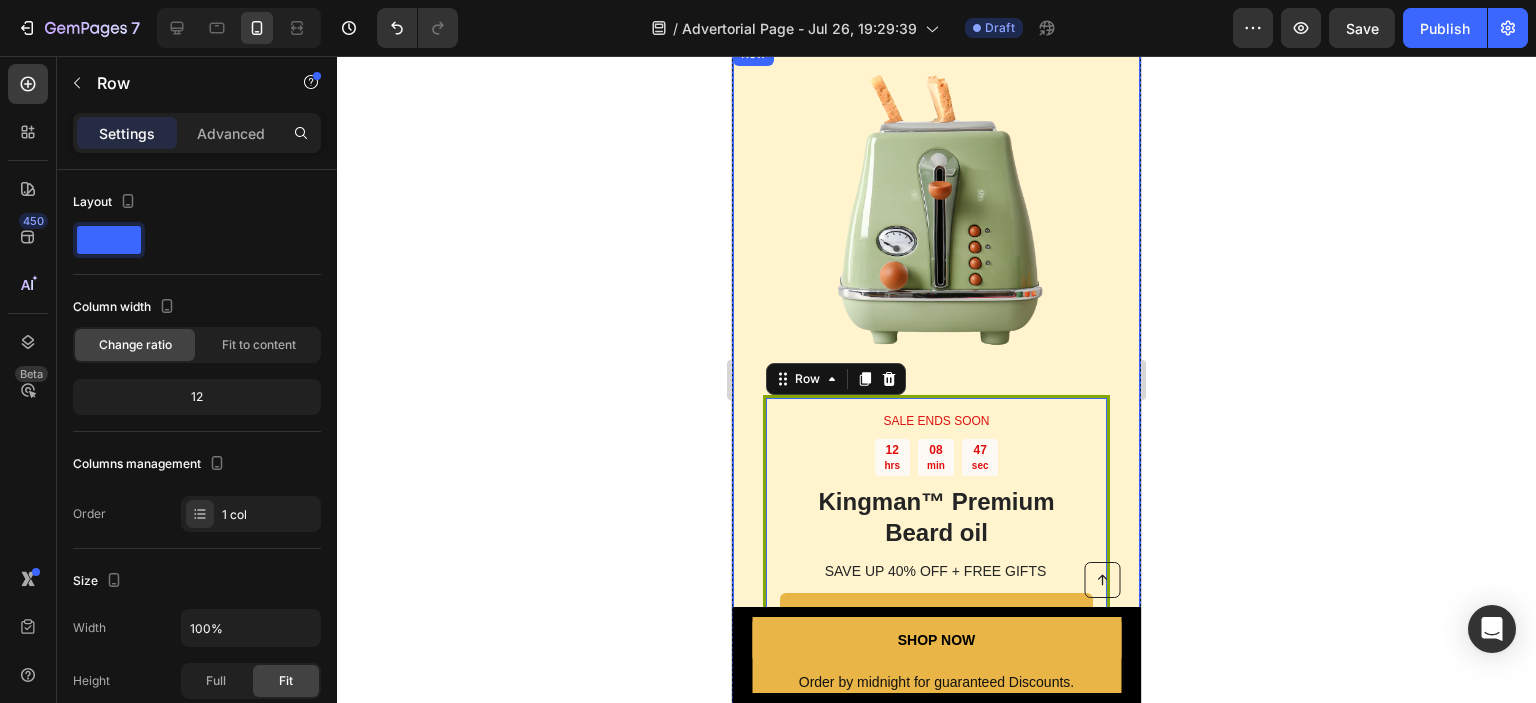 click on "SALE ENDS SOON Text Block 12 hrs 08 min 47 sec Countdown Timer Kingman ™ Premium Beard oil Heading SAVE UP 40% OFF + FREE GIFTS Text Block SHOP N Button Sell-out Risk:  High Text Block | Text Block FREE  shipping Text Block Row Try it today with a 60-Day Money Back Guarantee! Text Block Row   0 Image Row" at bounding box center [936, 405] 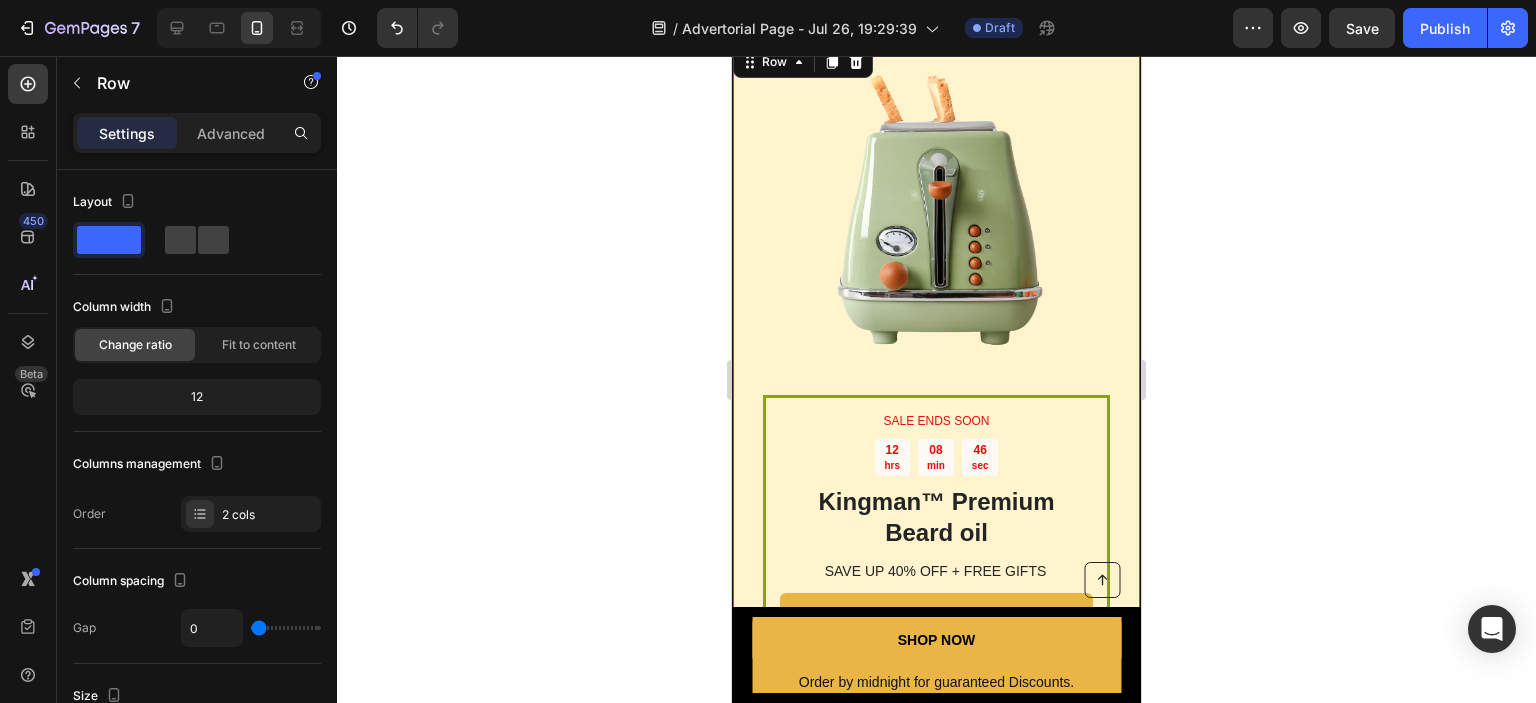 click on "SALE ENDS SOON Text Block 12 hrs 08 min 46 sec Countdown Timer Kingman ™ Premium Beard oil Heading SAVE UP 40% OFF + FREE GIFTS Text Block SHOP N Button Sell-out Risk:  High Text Block | Text Block FREE  shipping Text Block Row Try it today with a 60-Day Money Back Guarantee! Text Block Row Image Row   0" at bounding box center [936, 405] 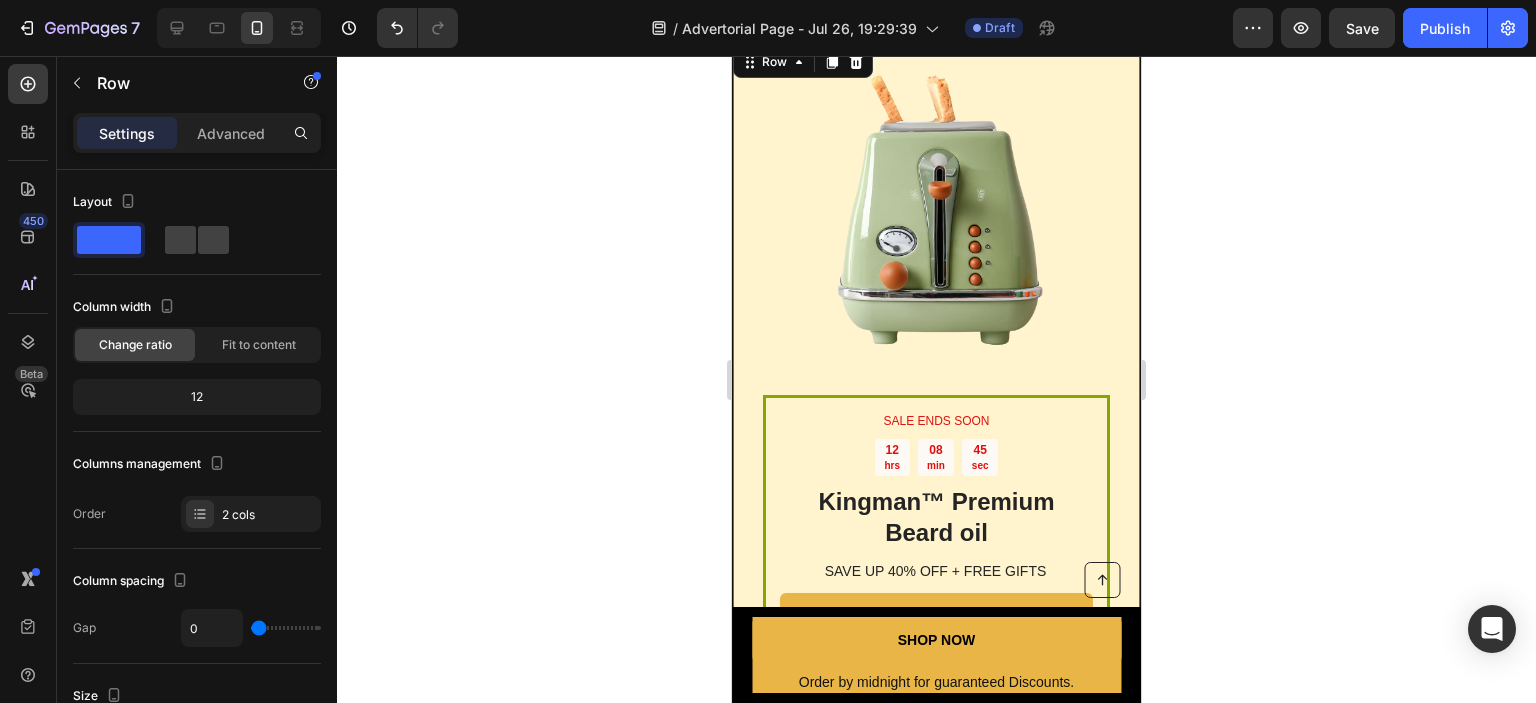 click on "SALE ENDS SOON Text Block 12 hrs 08 min 45 sec Countdown Timer Kingman ™ Premium Beard oil Heading SAVE UP 40% OFF + FREE GIFTS Text Block SHOP N Button Sell-out Risk:  High Text Block | Text Block FREE  shipping Text Block Row Try it today with a 60-Day Money Back Guarantee! Text Block Row" at bounding box center (936, 572) 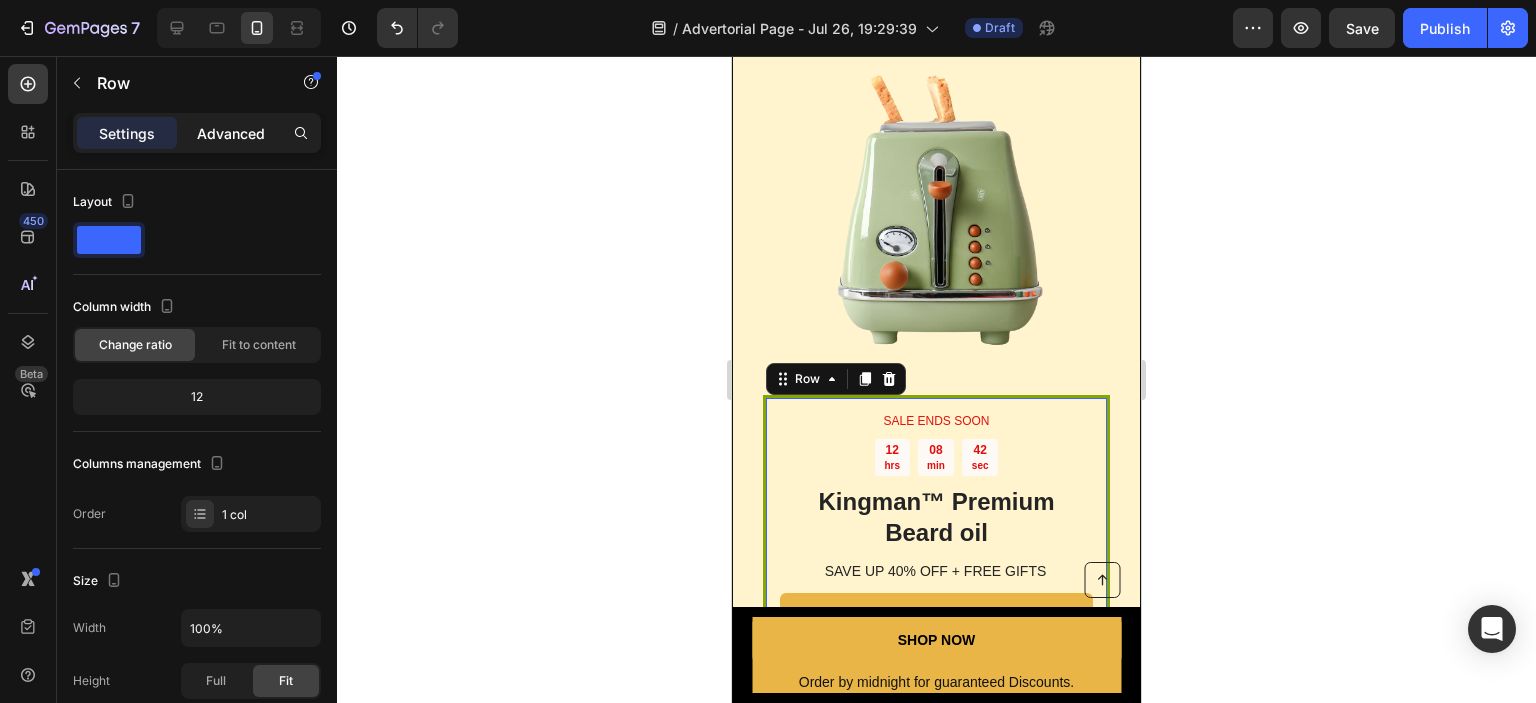 click on "Advanced" at bounding box center [231, 133] 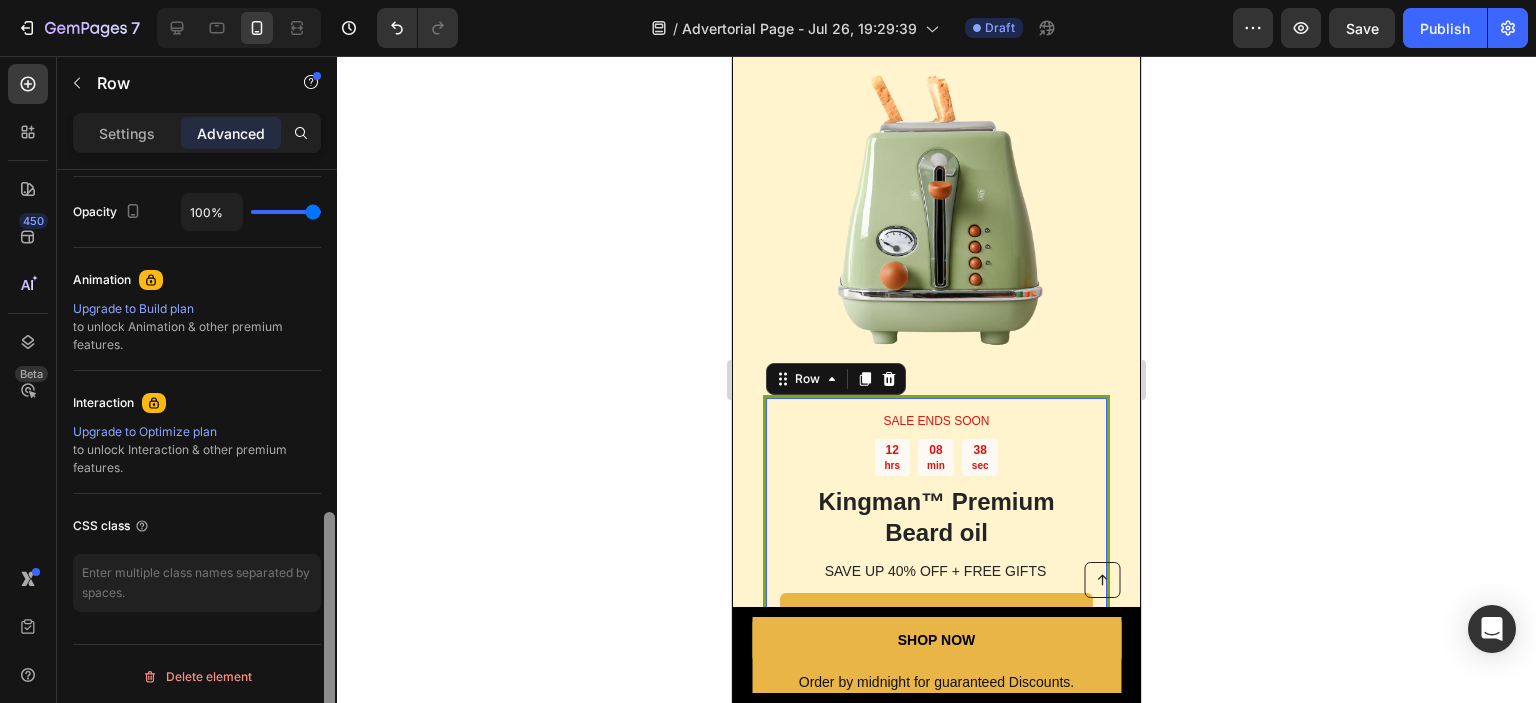scroll, scrollTop: 796, scrollLeft: 0, axis: vertical 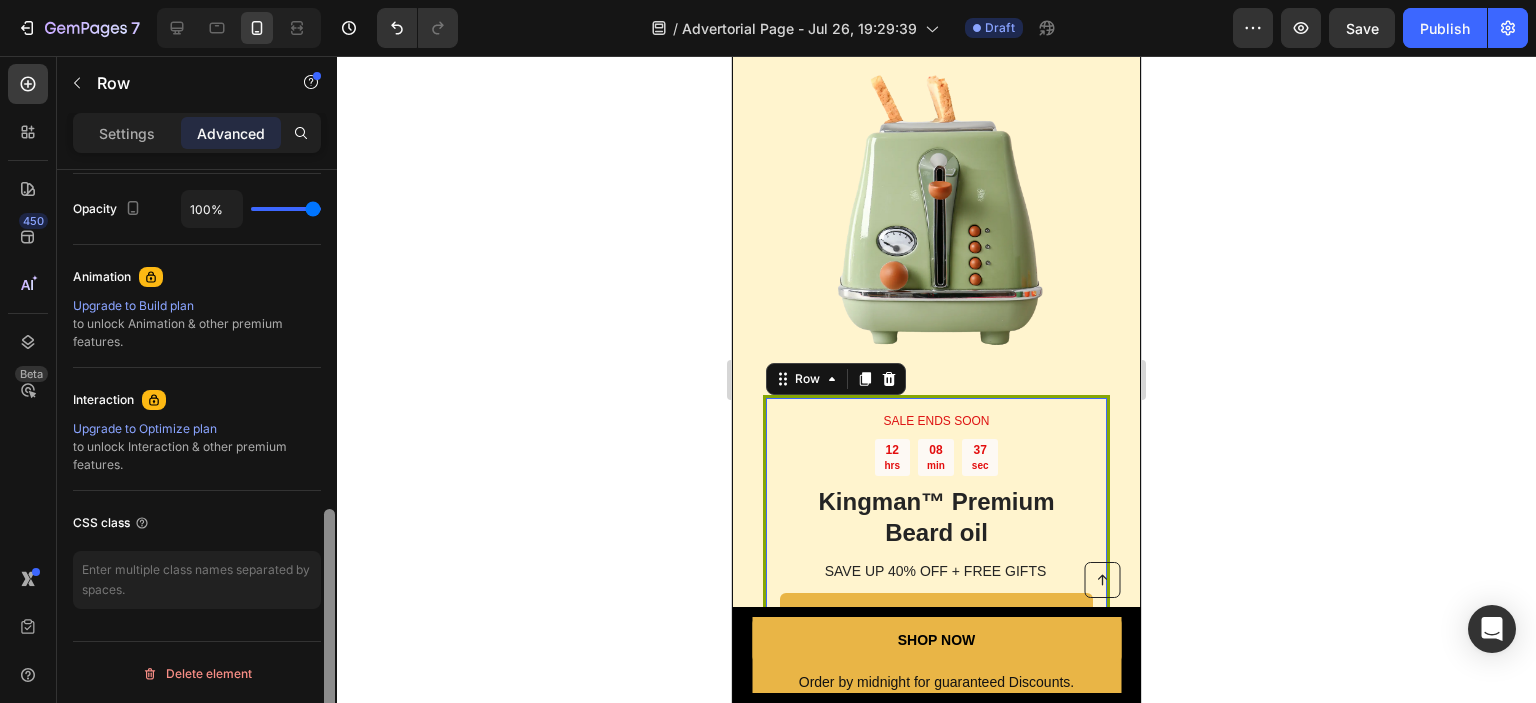 drag, startPoint x: 335, startPoint y: 359, endPoint x: 331, endPoint y: 615, distance: 256.03125 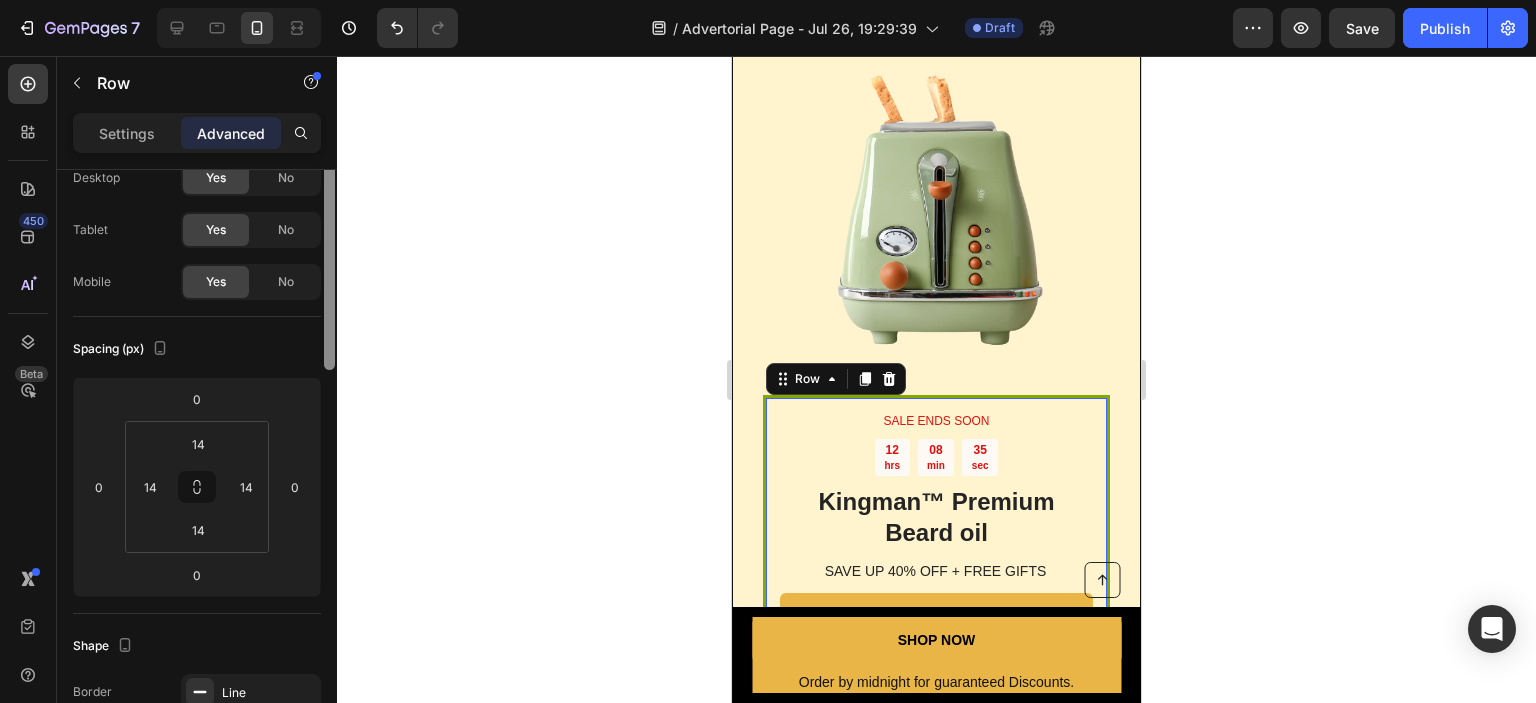 scroll, scrollTop: 0, scrollLeft: 0, axis: both 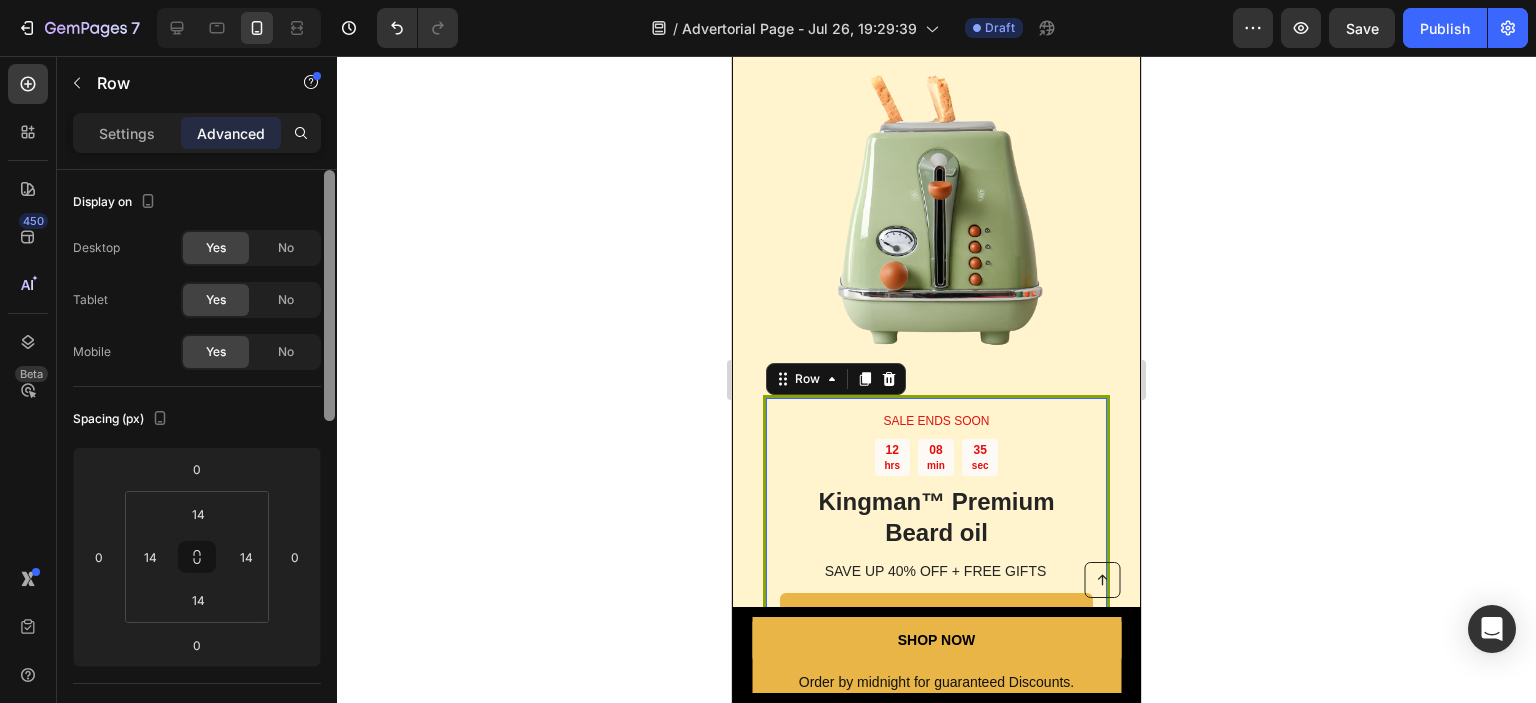drag, startPoint x: 333, startPoint y: 608, endPoint x: 241, endPoint y: 185, distance: 432.88913 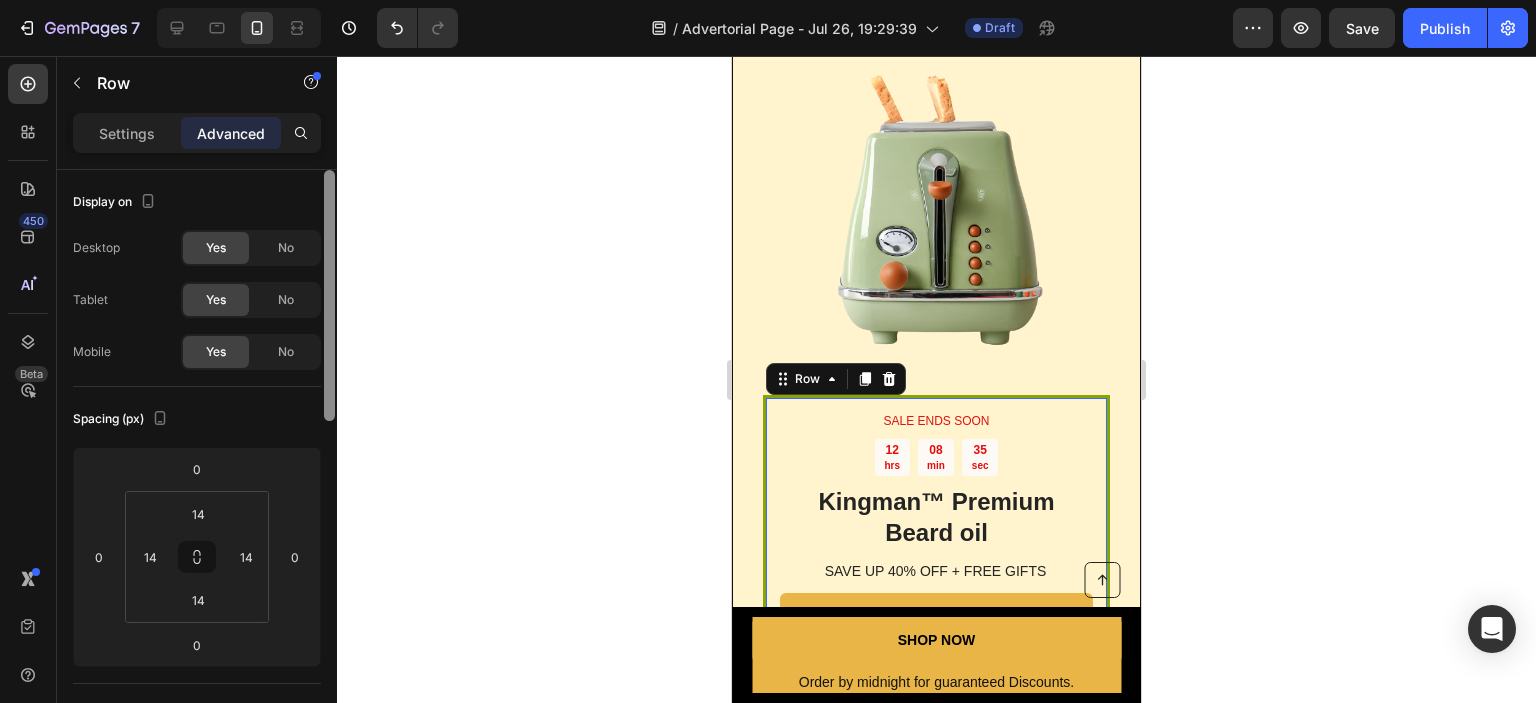click on "7   /  Advertorial Page - Jul 26, 19:29:39 Draft Preview  Save   Publish  450 Beta Sections(18) Elements(83) Section Element Hero Section Product Detail Brands Trusted Badges Guarantee Product Breakdown How to use Testimonials Compare Bundle FAQs Social Proof Brand Story Product List Collection Blog List Contact Sticky Add to Cart Custom Footer Browse Library 450 Layout
Row
Row
Row
Row Text
Heading
Text Block Button
Button
Button Media
Image
Image" 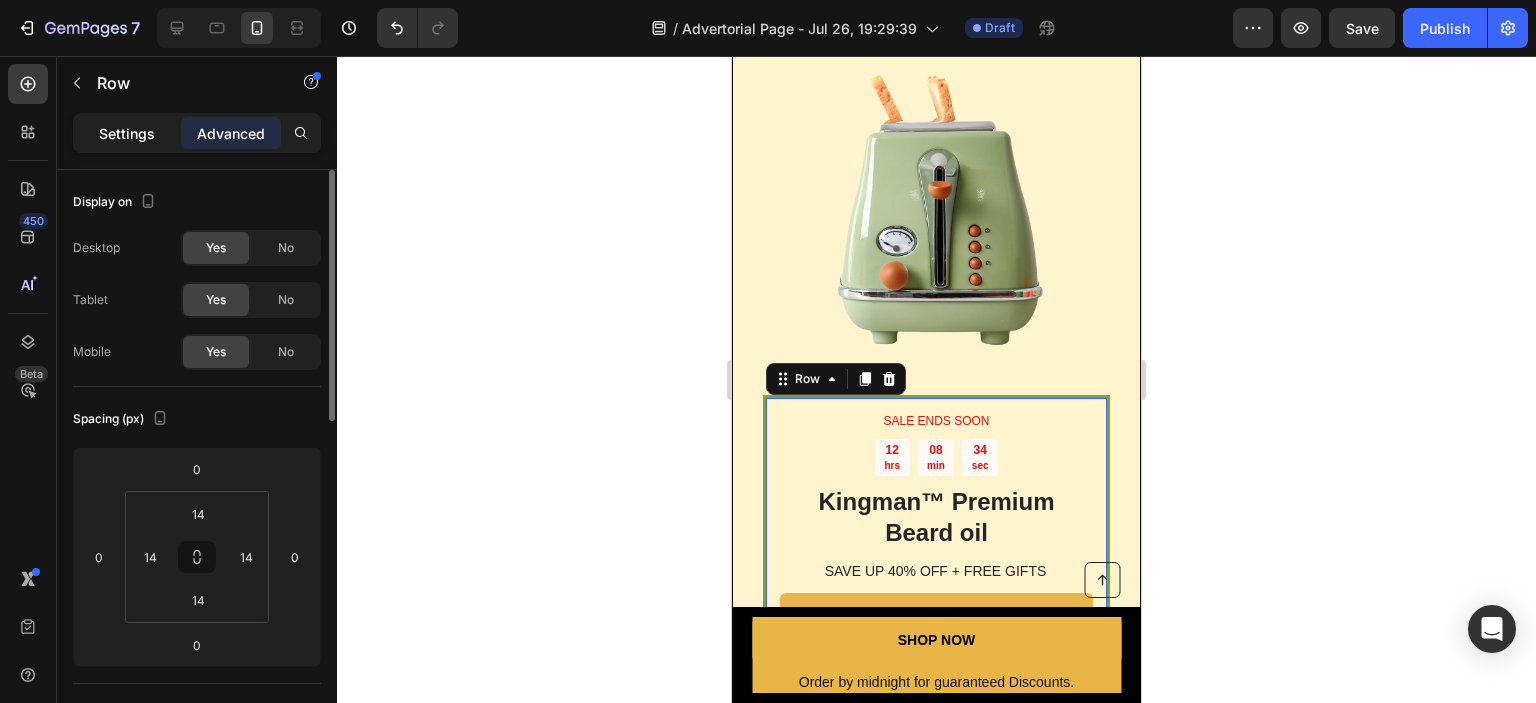 click on "Settings" at bounding box center [127, 133] 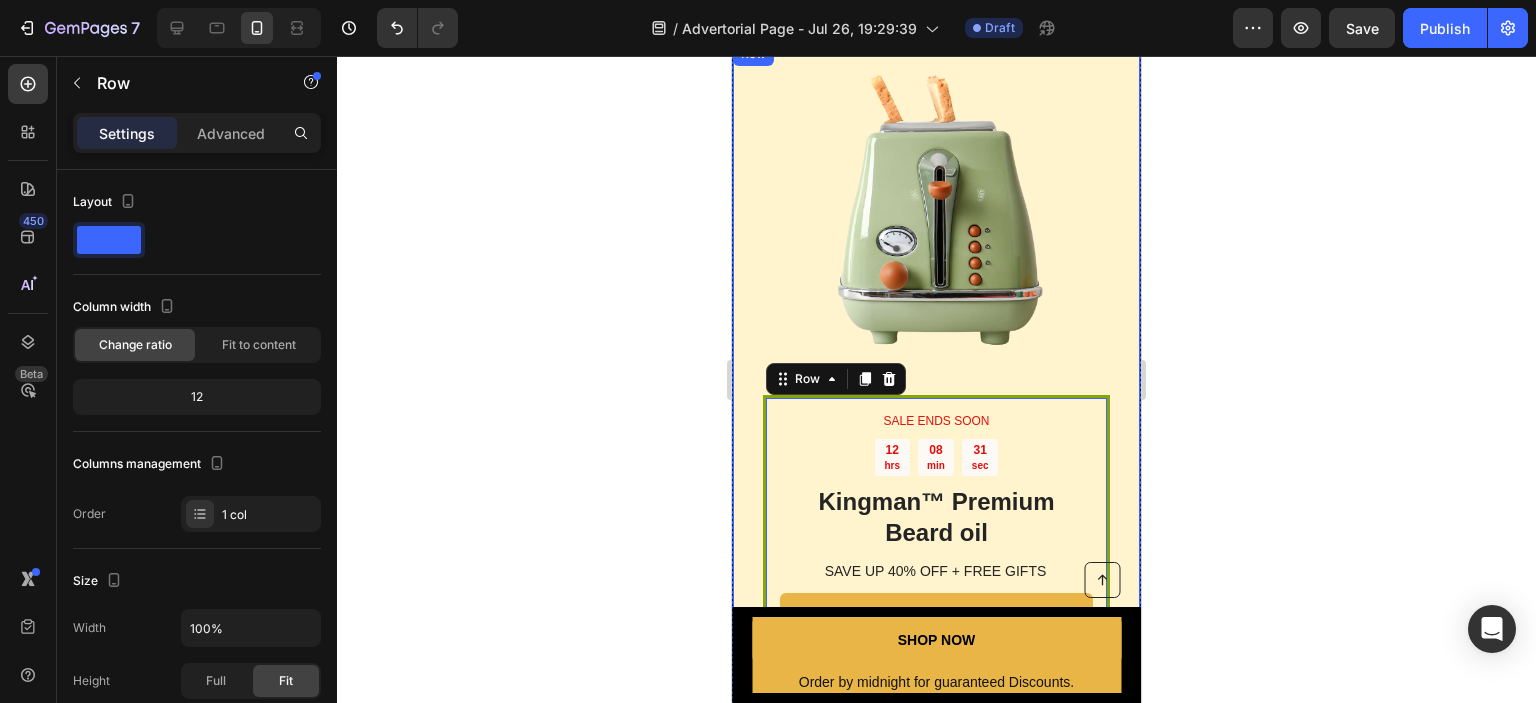 click on "SALE ENDS SOON Text Block 12 hrs 08 min 31 sec Countdown Timer Kingman ™ Premium Beard oil Heading SAVE UP 40% OFF + FREE GIFTS Text Block SHOP N Button Sell-out Risk:  High Text Block | Text Block FREE  shipping Text Block Row Try it today with a 60-Day Money Back Guarantee! Text Block Row   0 Image Row" at bounding box center [936, 405] 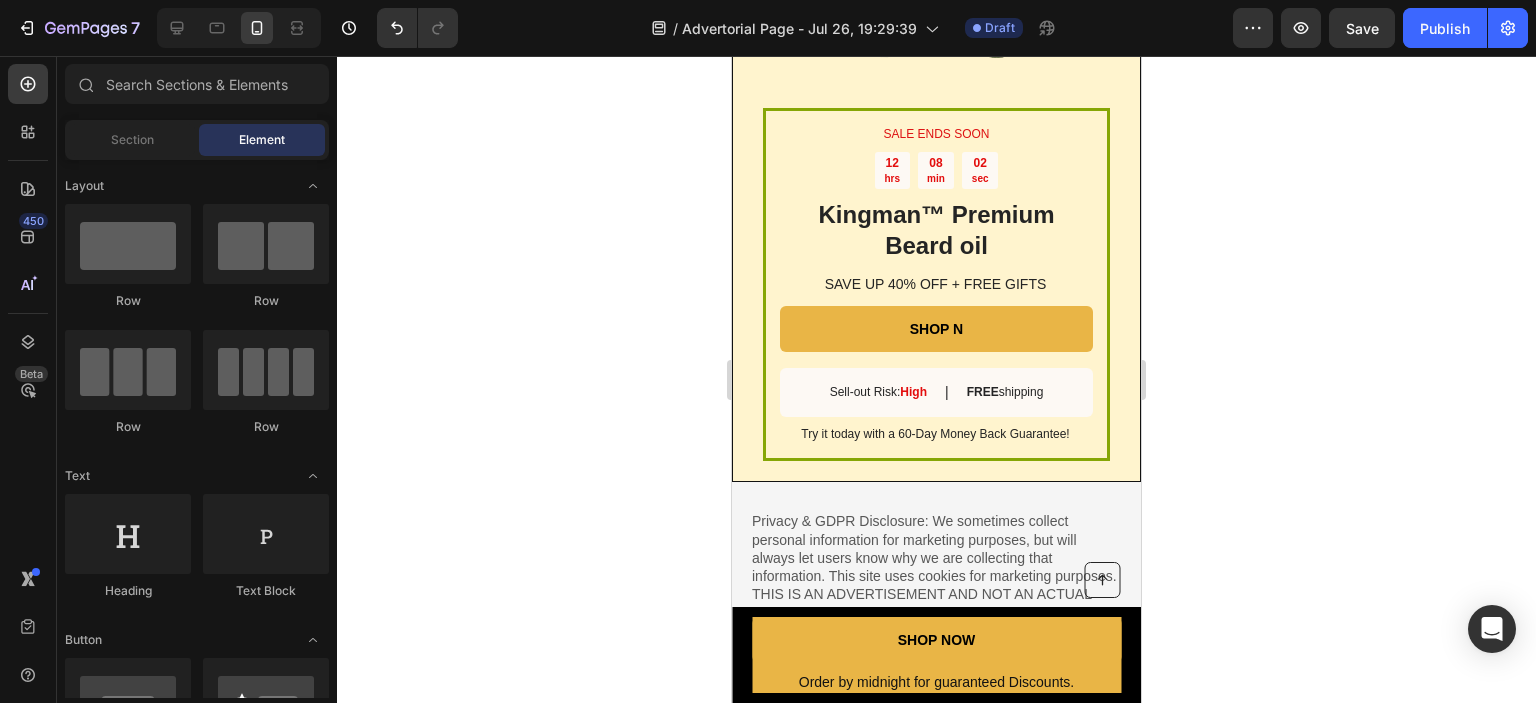 scroll, scrollTop: 4916, scrollLeft: 0, axis: vertical 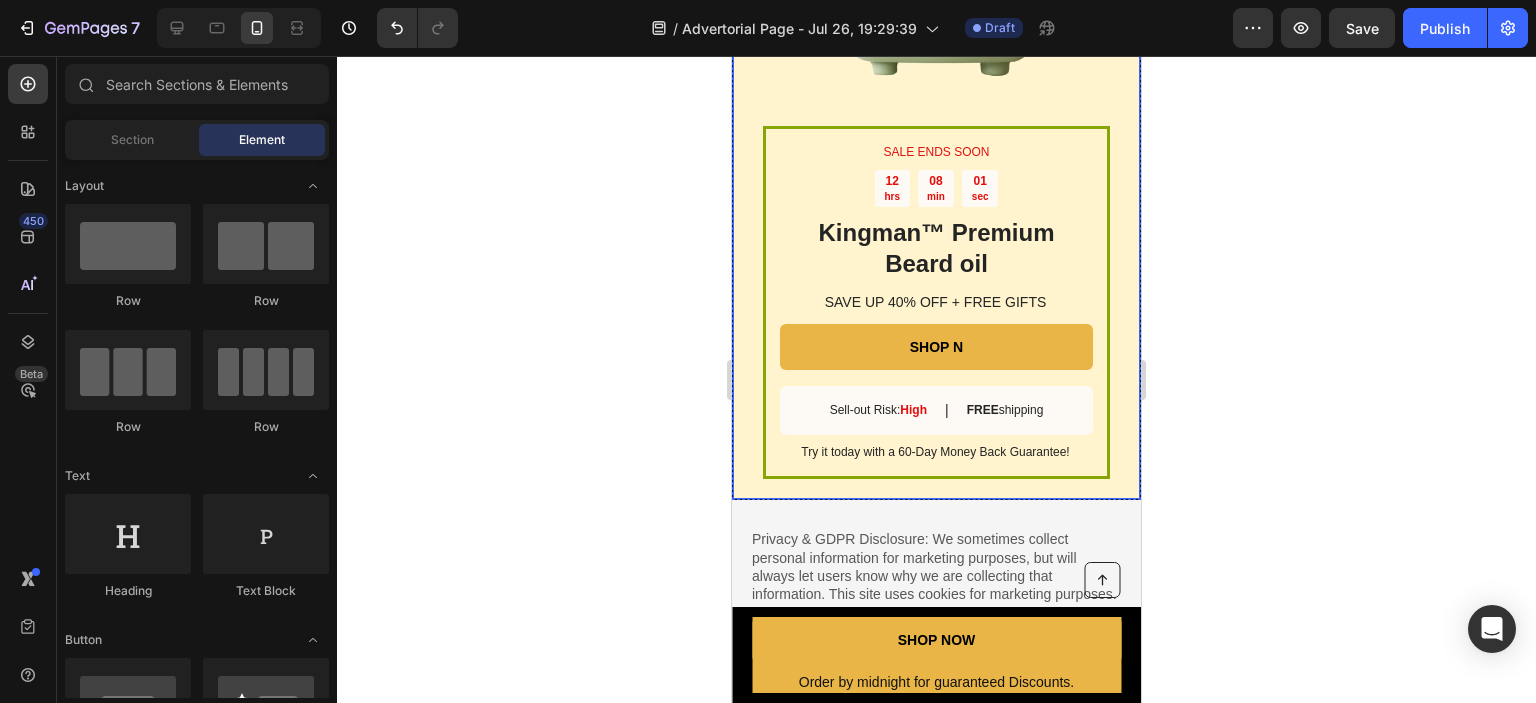 click on "SALE ENDS SOON Text Block 12 hrs 08 min 01 sec Countdown Timer Kingman ™ Premium Beard oil Heading SAVE UP 40% OFF + FREE GIFTS Text Block SHOP N Button Sell-out Risk:  High Text Block | Text Block FREE  shipping Text Block Row Try it today with a 60-Day Money Back Guarantee! Text Block Row Image Row" at bounding box center [936, 136] 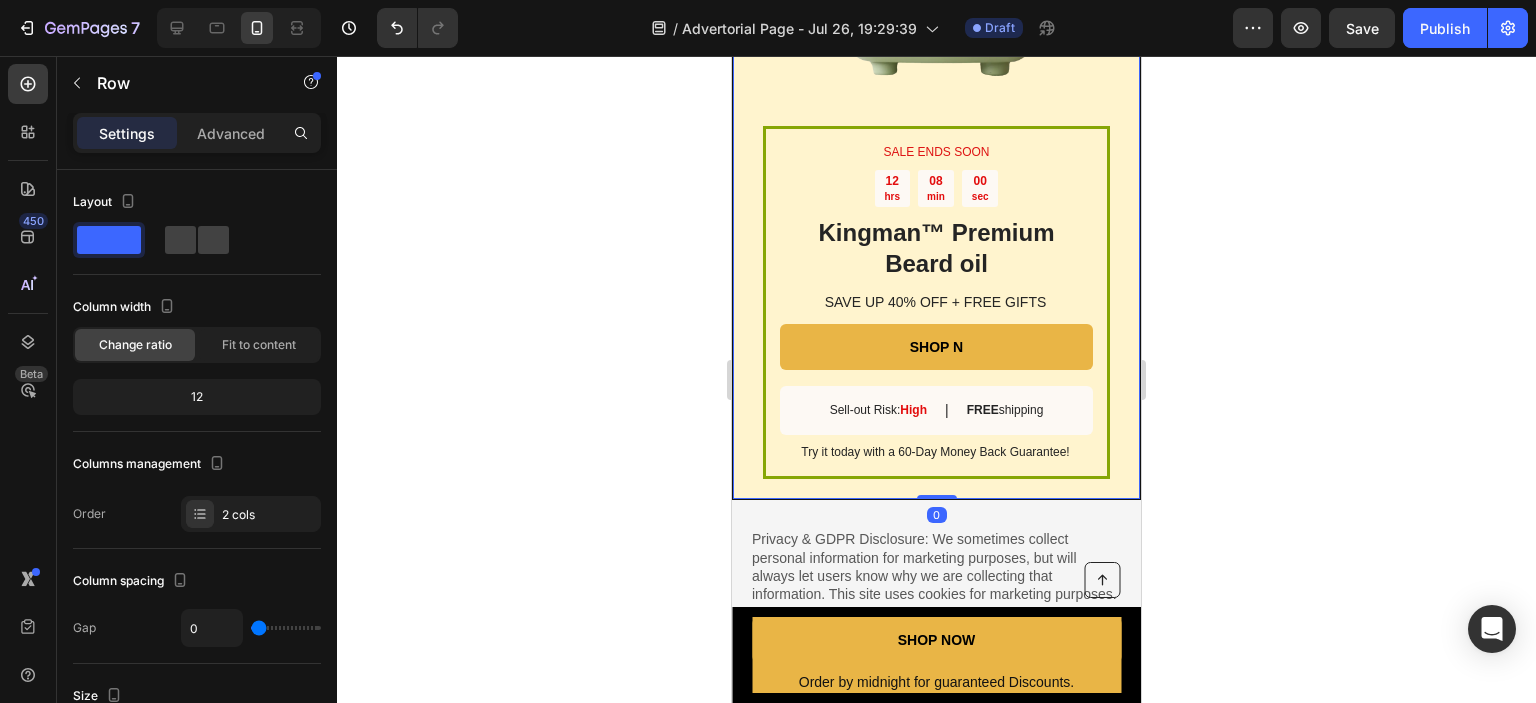 click on "SALE ENDS SOON Text Block 12 hrs 08 min 00 sec Countdown Timer Kingman ™ Premium Beard oil Heading SAVE UP 40% OFF + FREE GIFTS Text Block SHOP N Button Sell-out Risk:  High Text Block | Text Block FREE  shipping Text Block Row Try it today with a 60-Day Money Back Guarantee! Text Block Row Image Row   0" at bounding box center [936, 136] 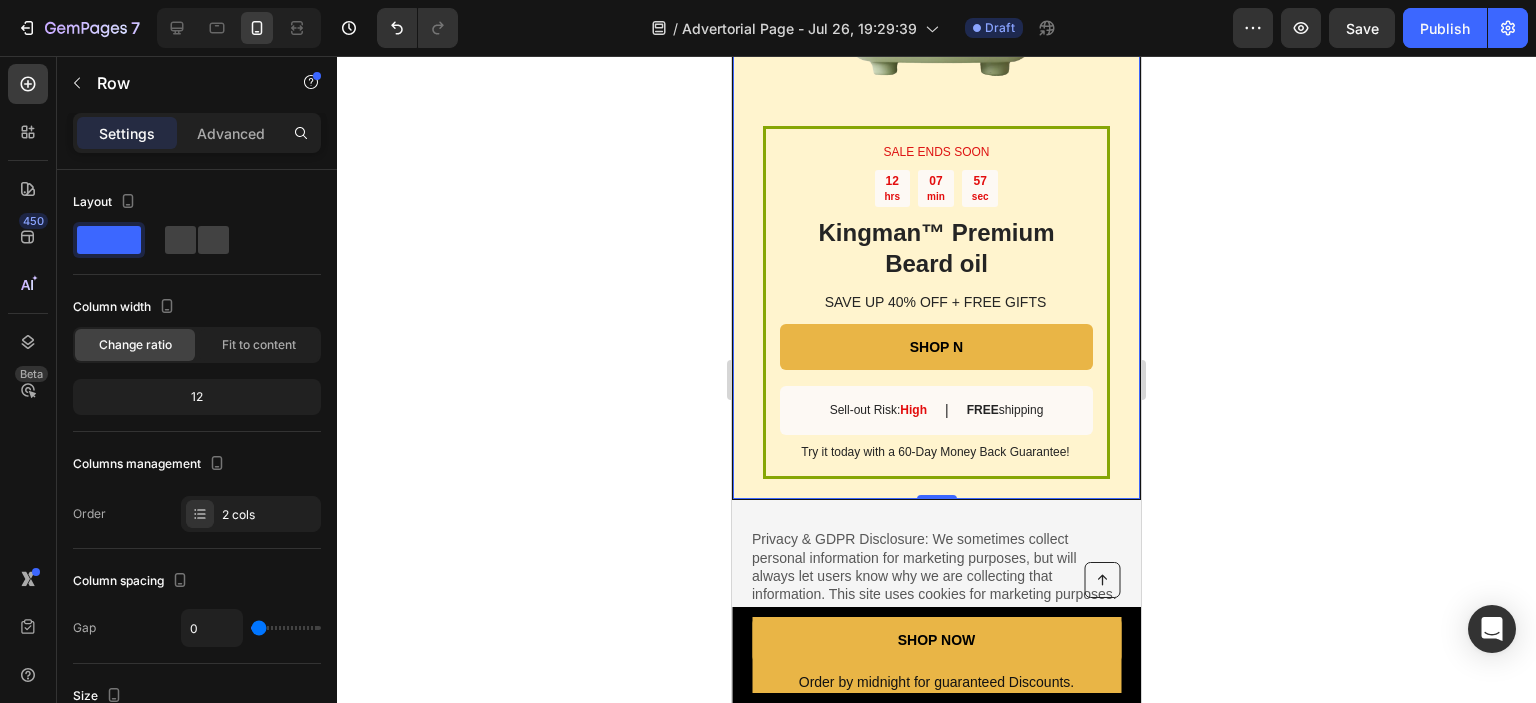 click on "0" at bounding box center [937, 515] 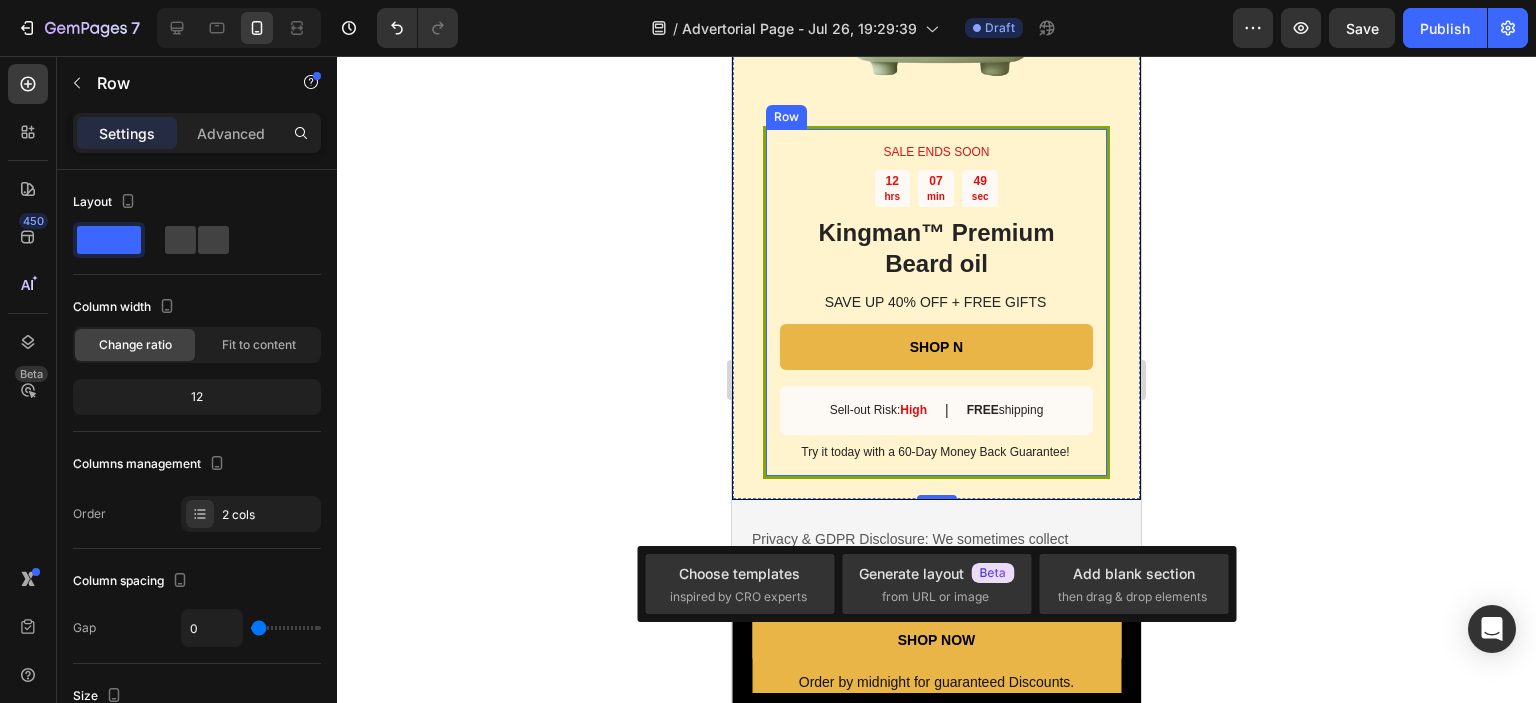 click on "SALE ENDS SOON Text Block 12 hrs 07 min 49 sec Countdown Timer Kingman ™ Premium Beard oil Heading SAVE UP 40% OFF + FREE GIFTS Text Block SHOP N Button Sell-out Risk:  High Text Block | Text Block FREE  shipping Text Block Row Try it today with a 60-Day Money Back Guarantee! Text Block Row" at bounding box center (936, 303) 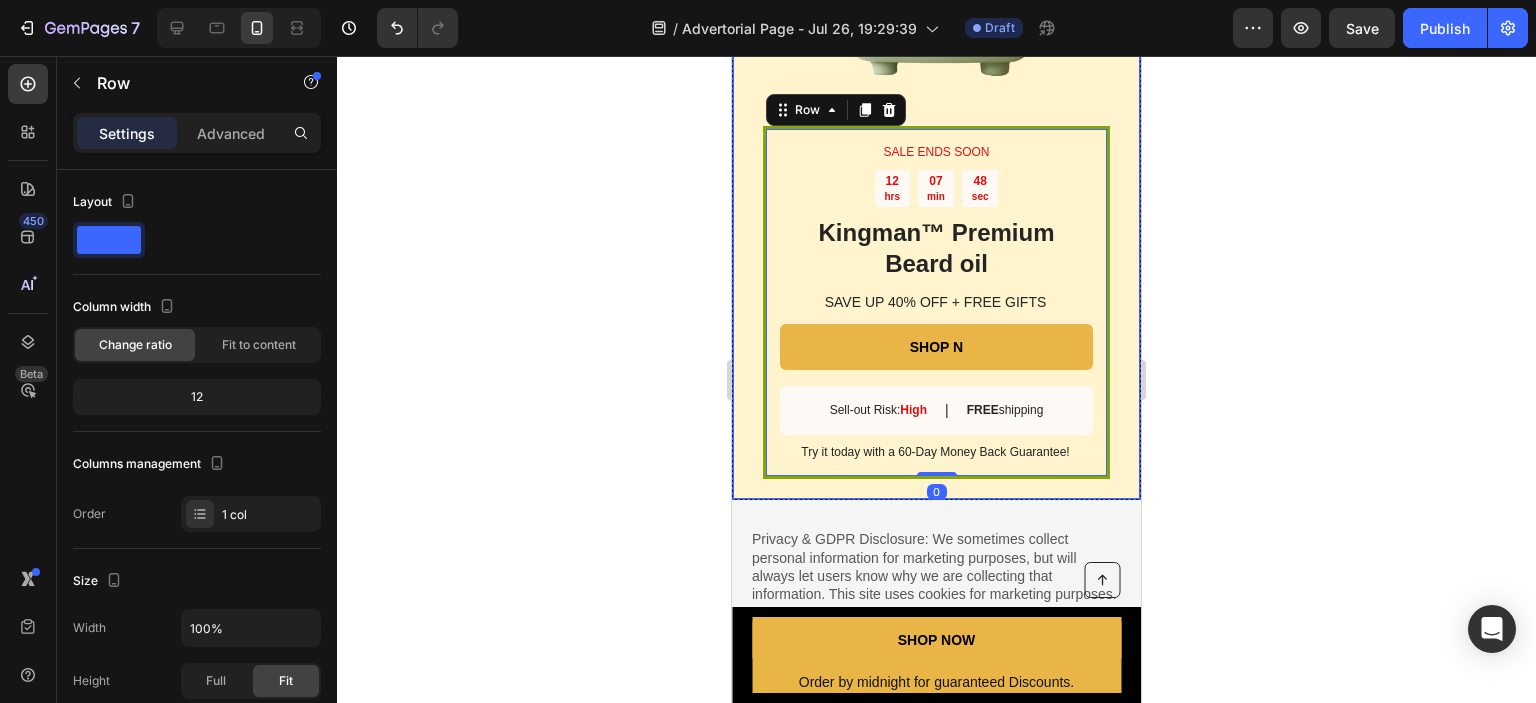 click on "SALE ENDS SOON Text Block 12 hrs 07 min 48 sec Countdown Timer Kingman ™ Premium Beard oil Heading SAVE UP 40% OFF + FREE GIFTS Text Block SHOP N Button Sell-out Risk:  High Text Block | Text Block FREE  shipping Text Block Row Try it today with a 60-Day Money Back Guarantee! Text Block Row   0 Image Row" at bounding box center (936, 136) 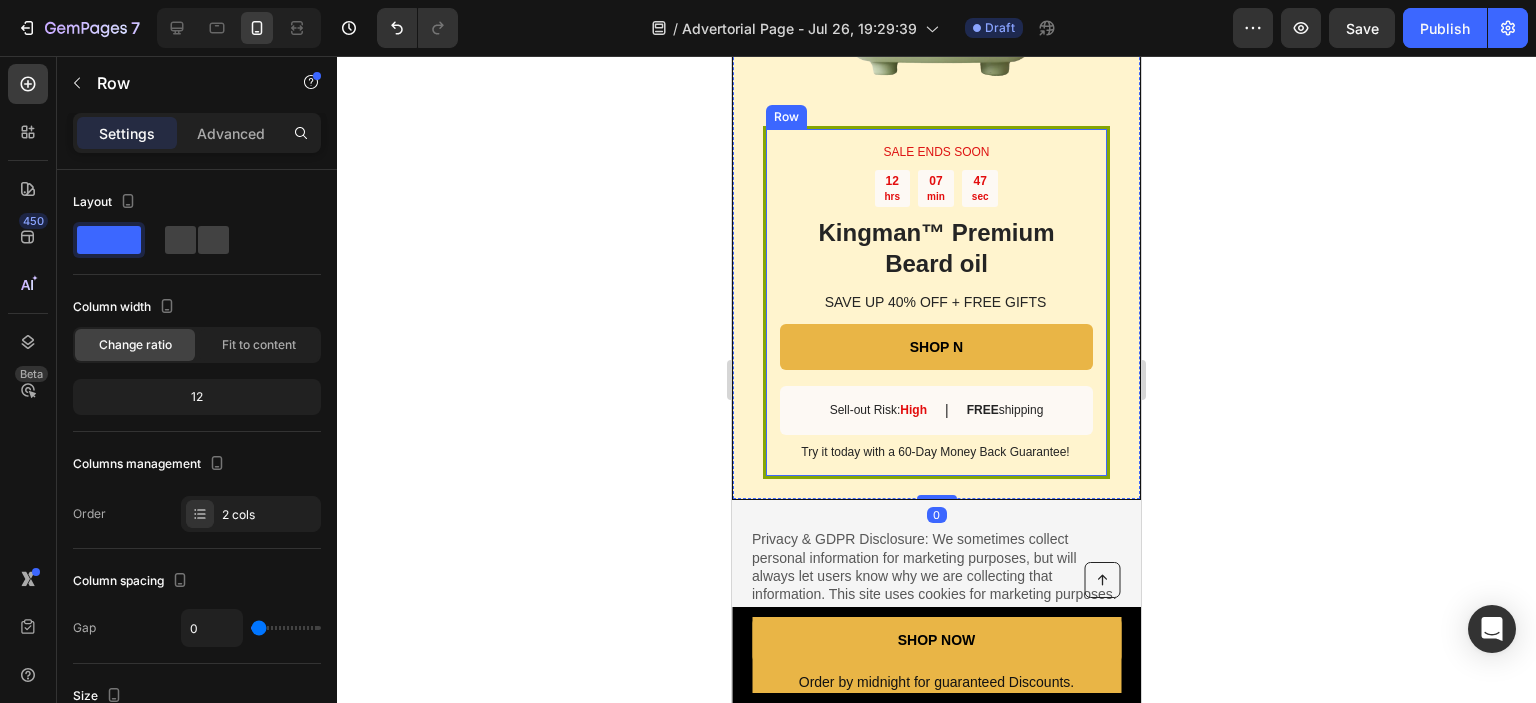 drag, startPoint x: 768, startPoint y: 324, endPoint x: 767, endPoint y: 468, distance: 144.00348 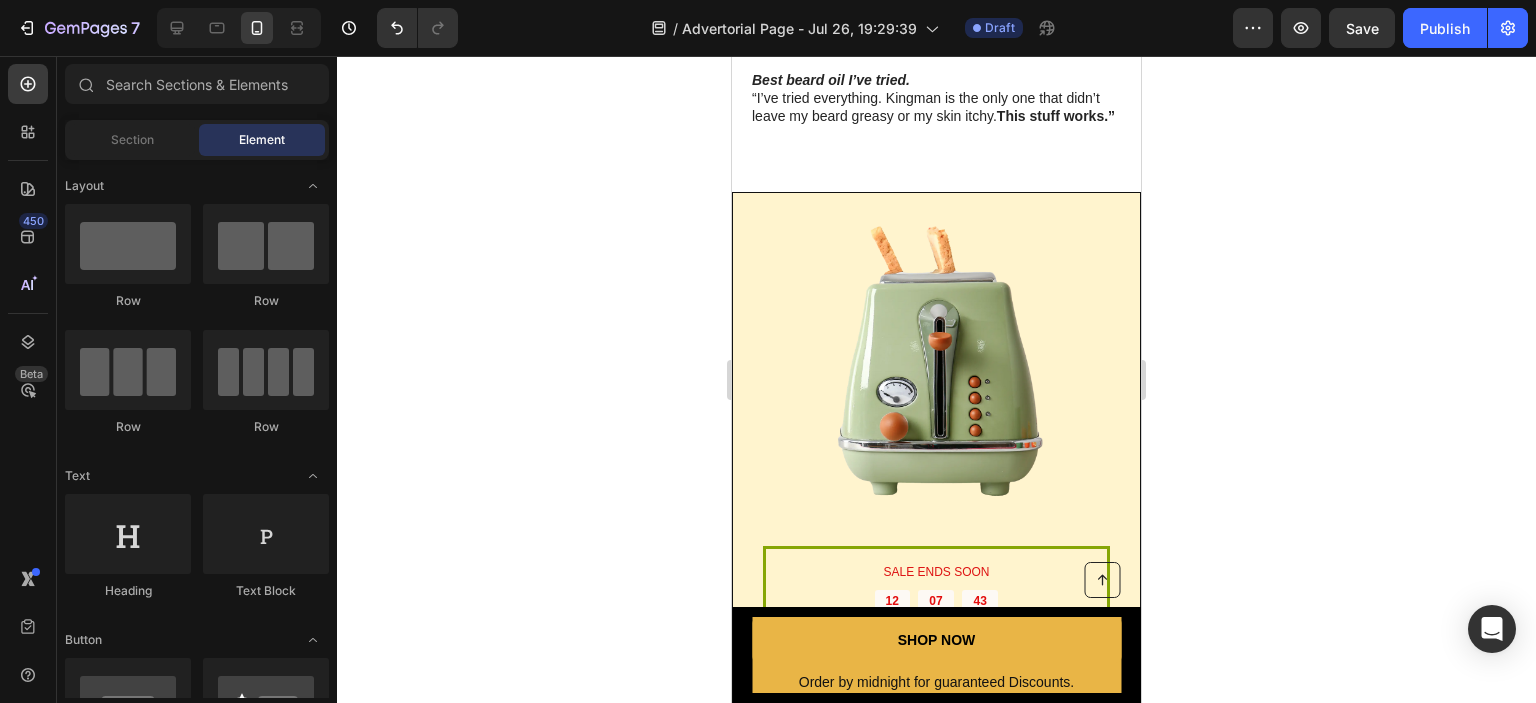 scroll, scrollTop: 4590, scrollLeft: 0, axis: vertical 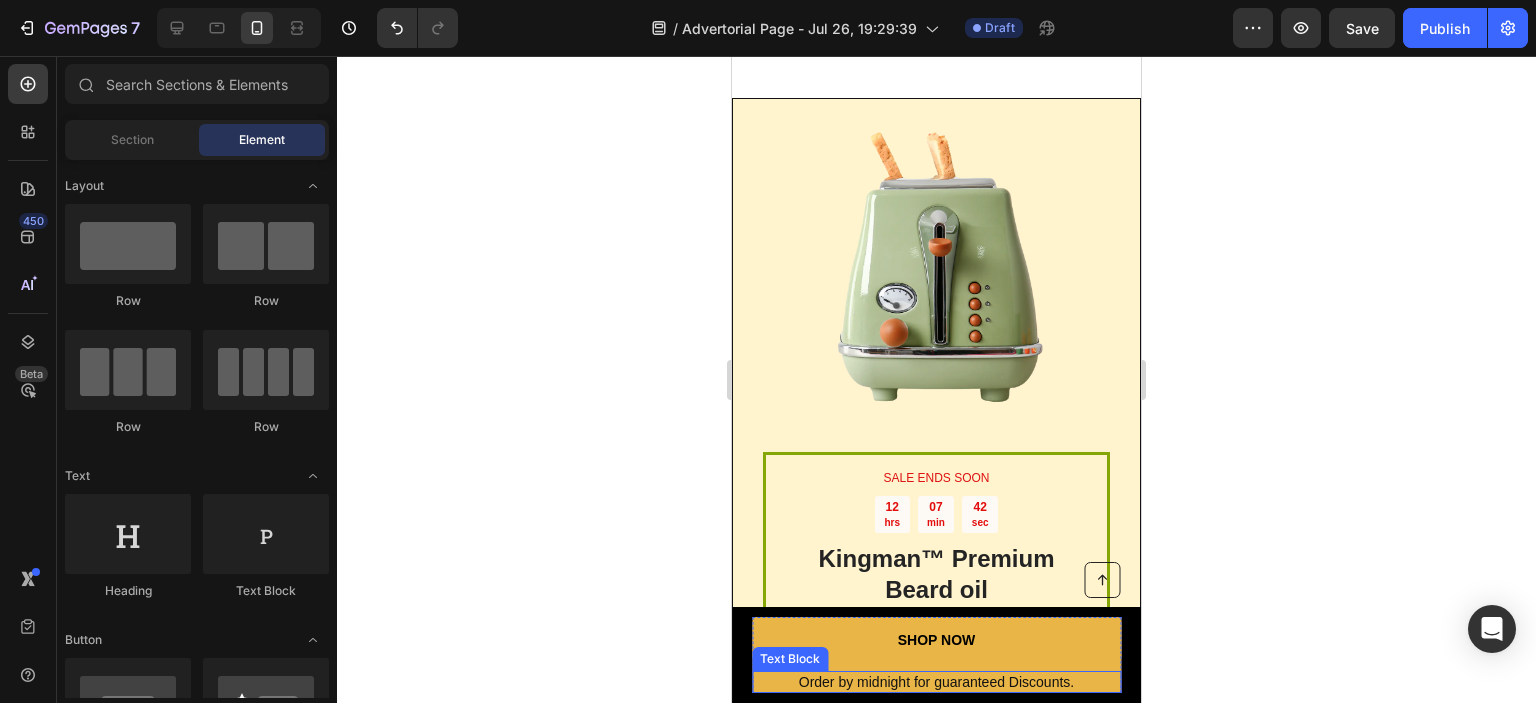 click on "Order by midnight for guaranteed Discounts." at bounding box center [936, 682] 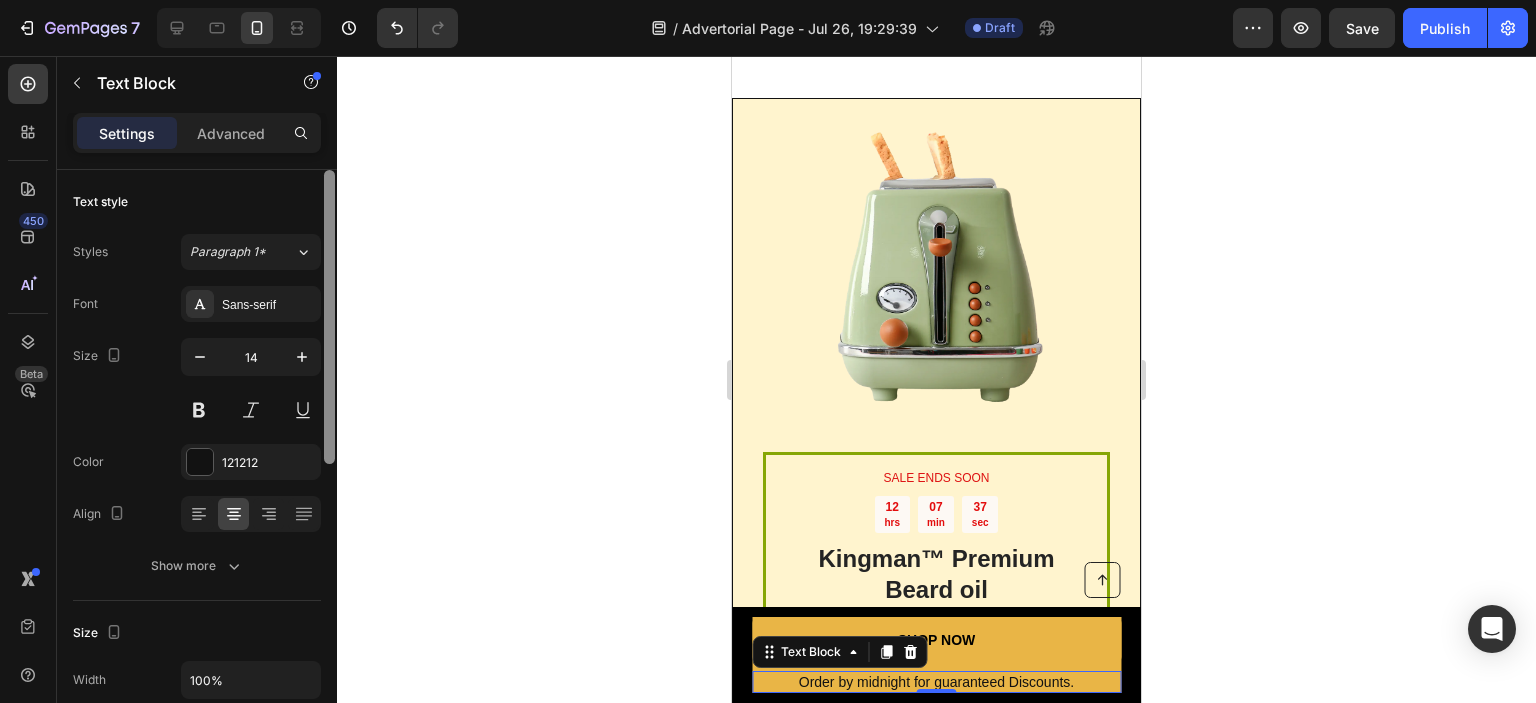 click at bounding box center [329, 317] 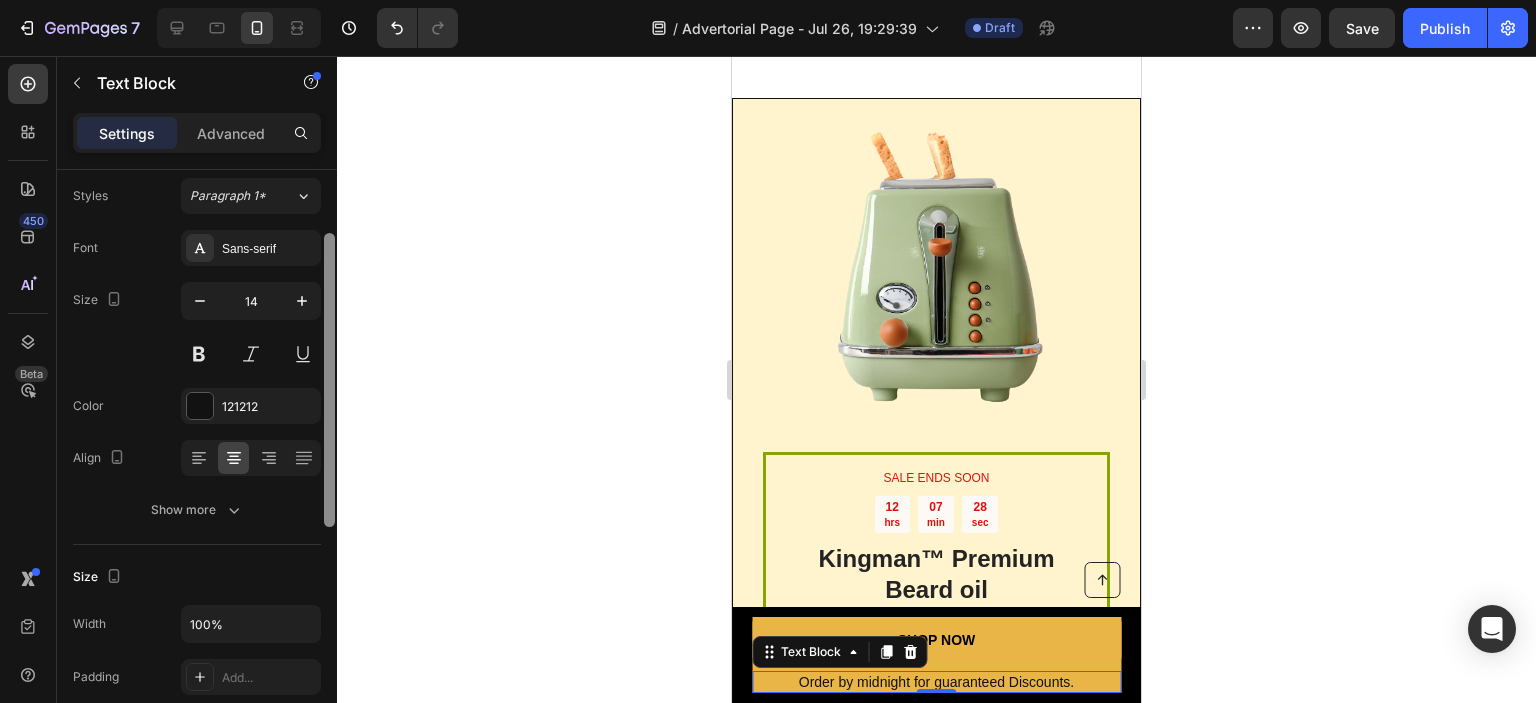 scroll, scrollTop: 0, scrollLeft: 0, axis: both 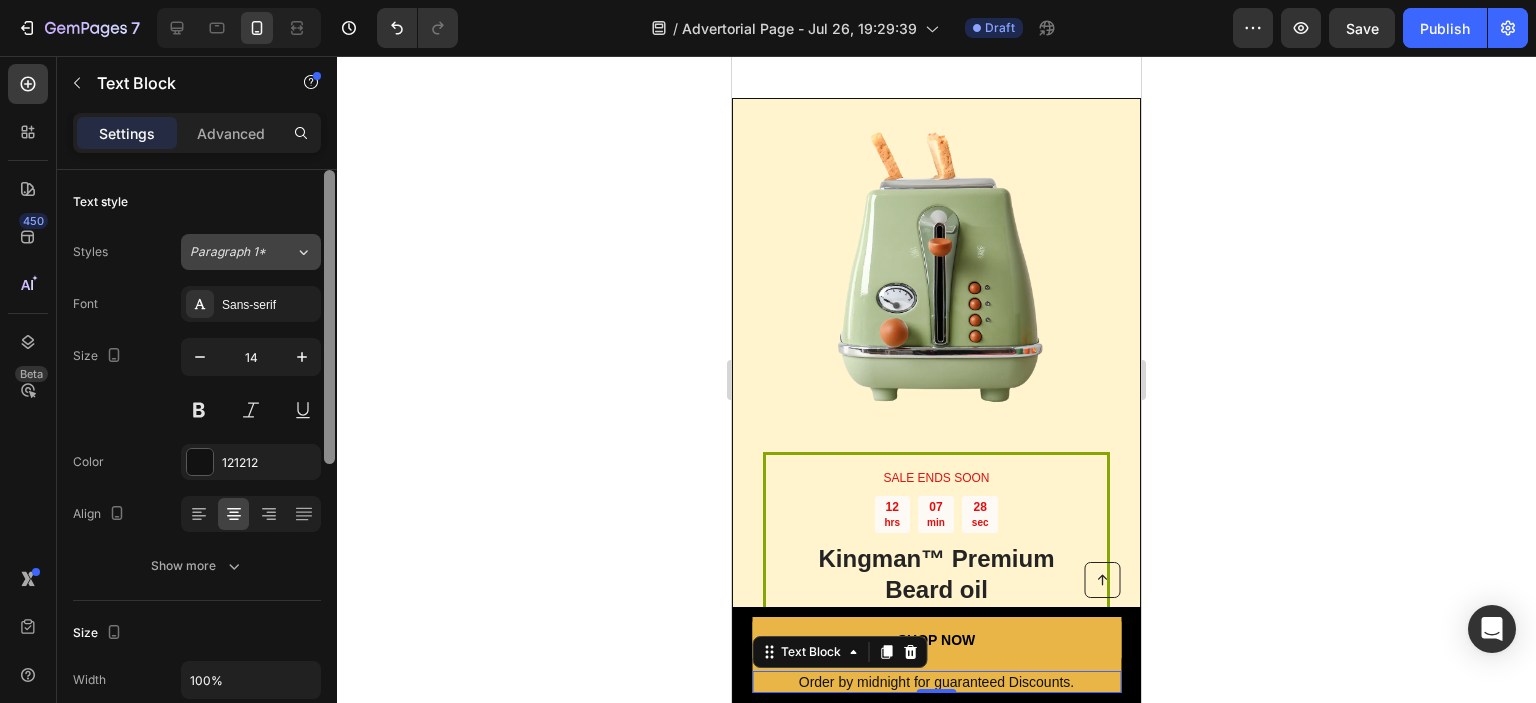 drag, startPoint x: 326, startPoint y: 462, endPoint x: 264, endPoint y: 251, distance: 219.92044 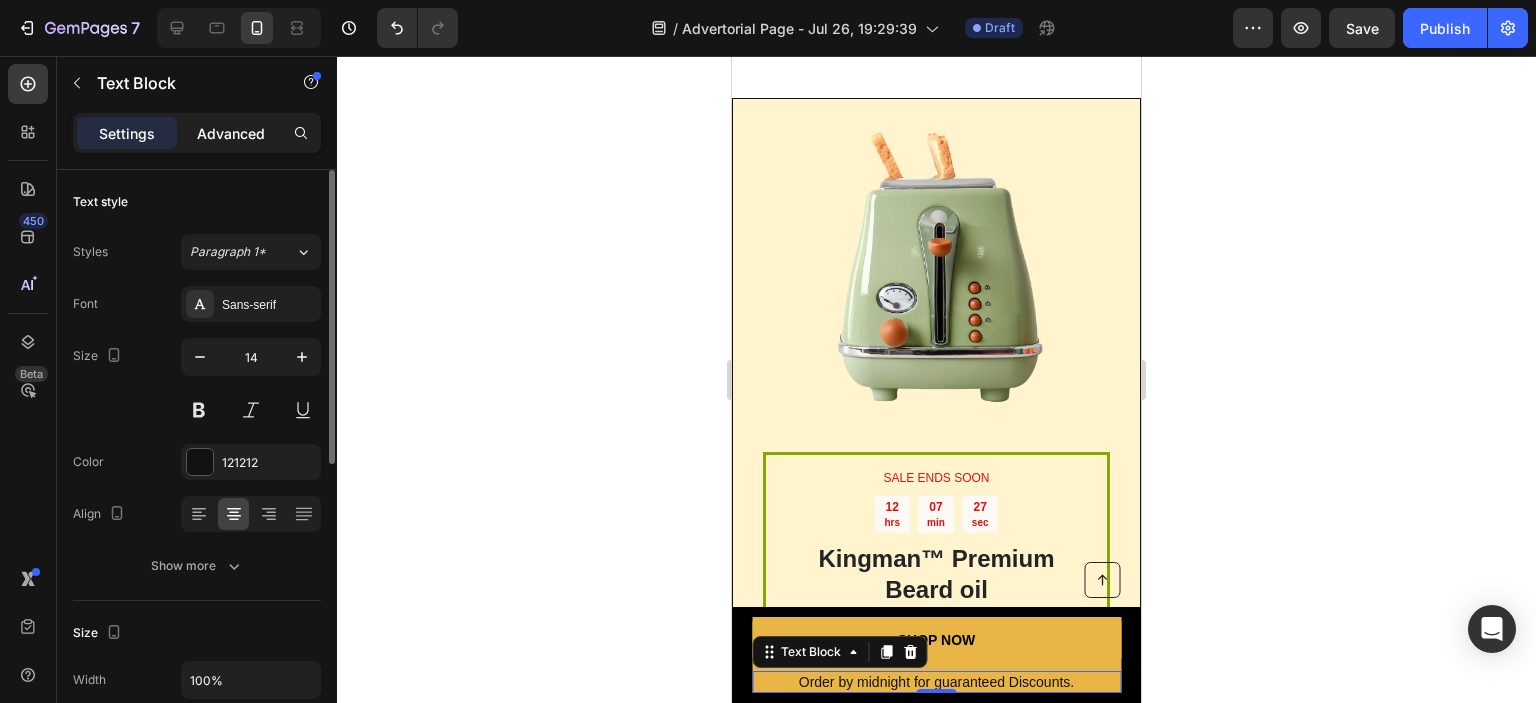 click on "Advanced" at bounding box center (231, 133) 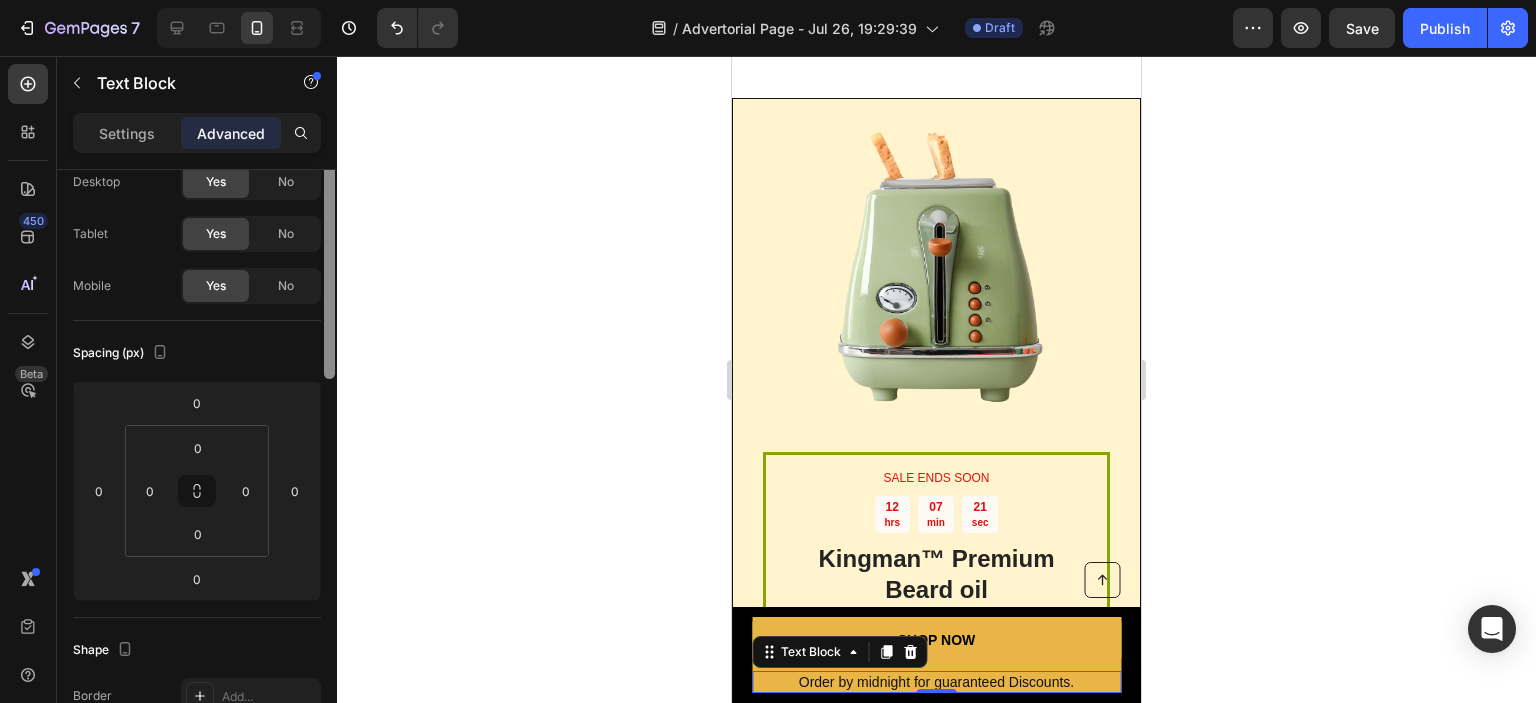 scroll, scrollTop: 0, scrollLeft: 0, axis: both 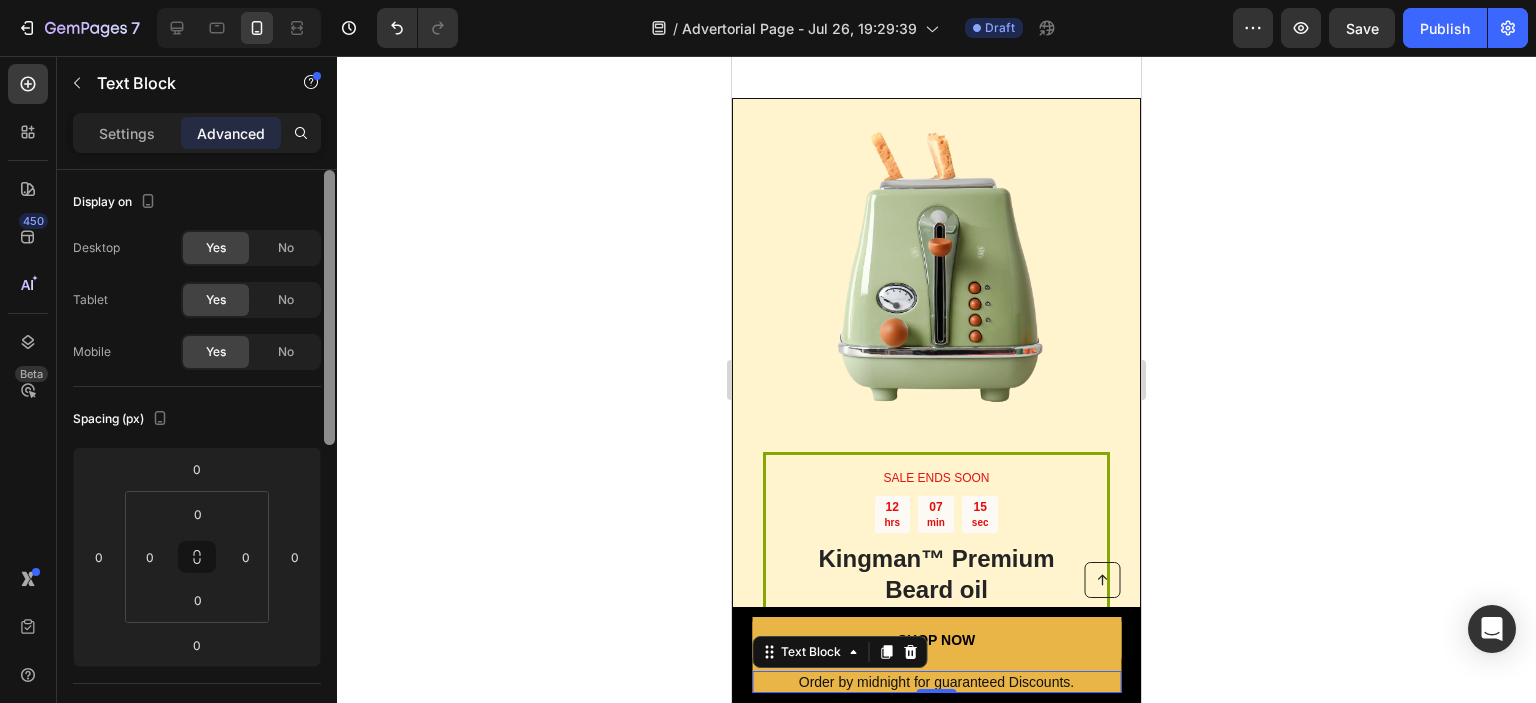 drag, startPoint x: 328, startPoint y: 247, endPoint x: 326, endPoint y: 178, distance: 69.02898 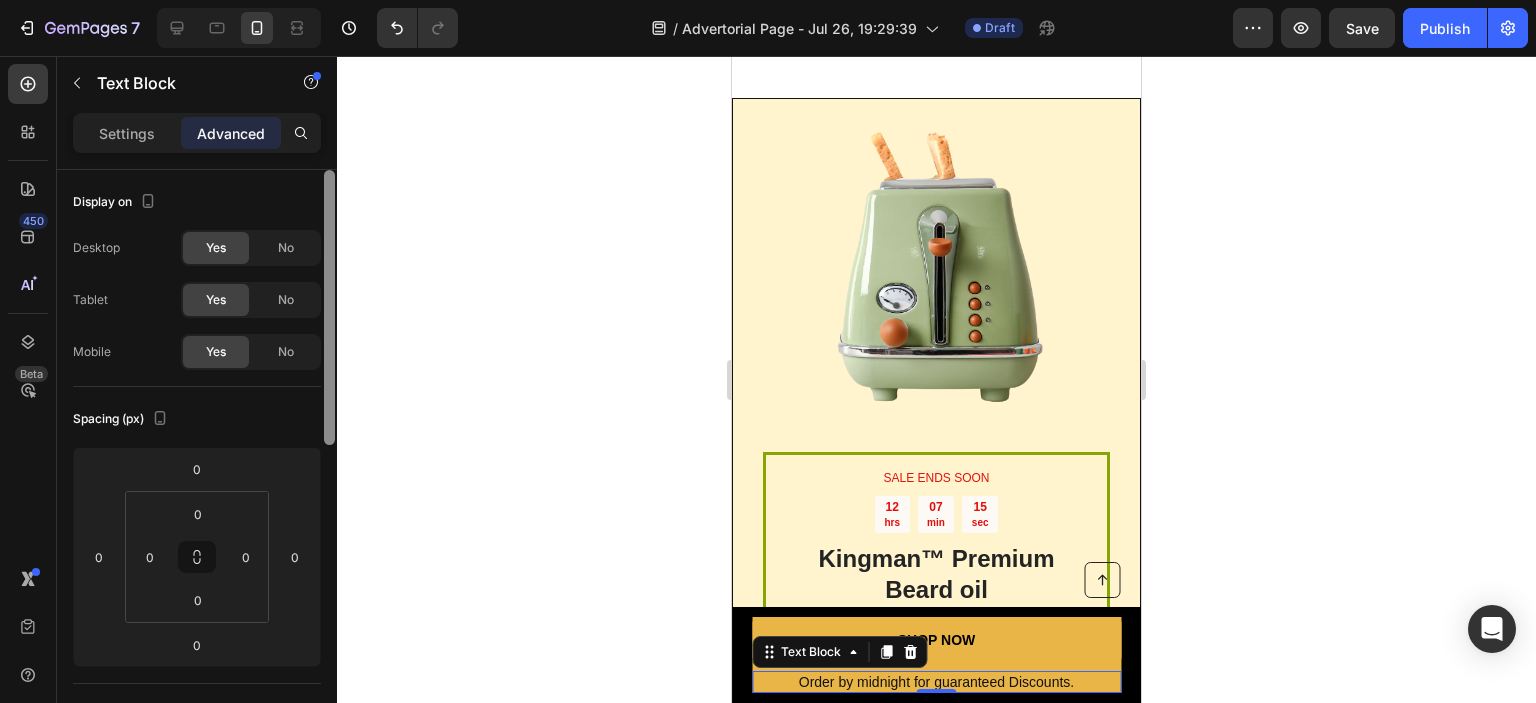 click at bounding box center [329, 307] 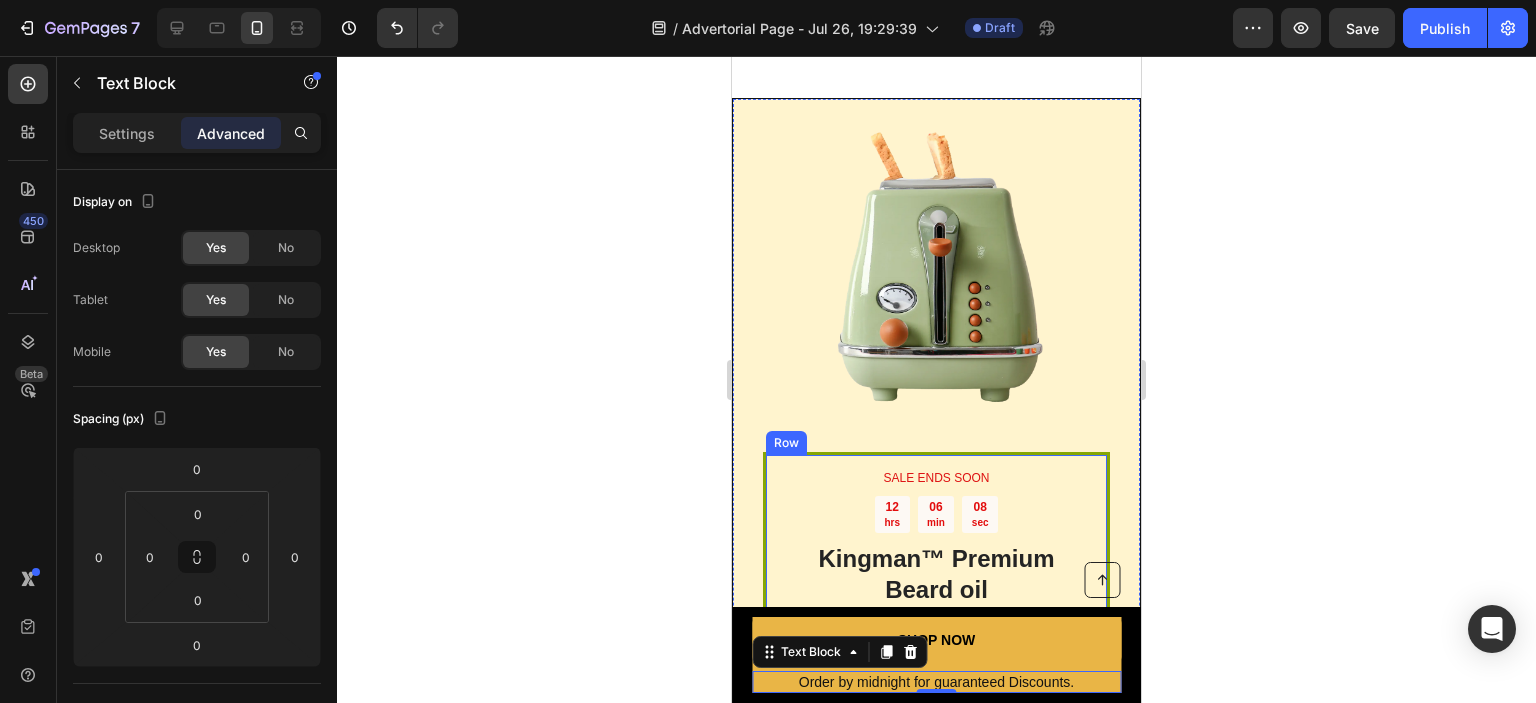 click on "Row" at bounding box center (786, 443) 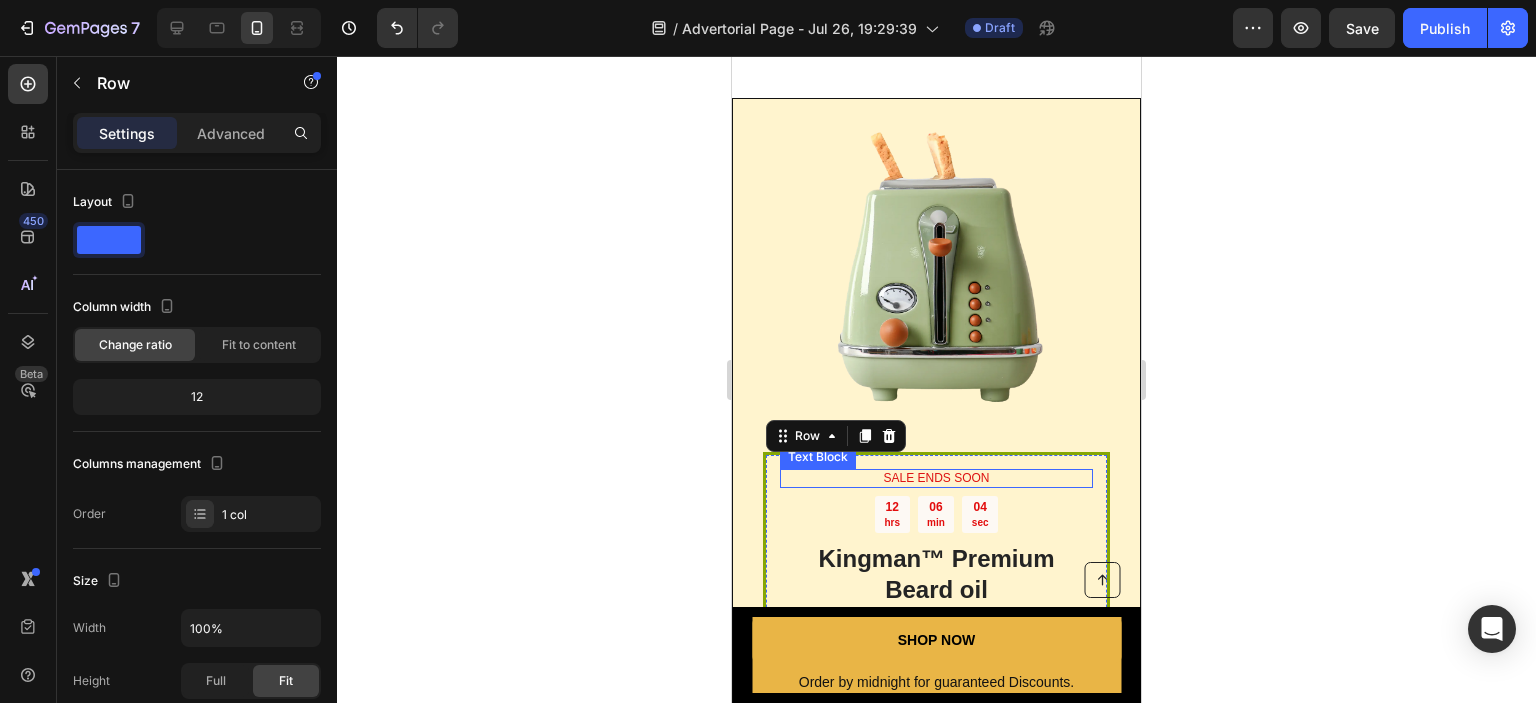 click on "SALE ENDS SOON" at bounding box center [936, 479] 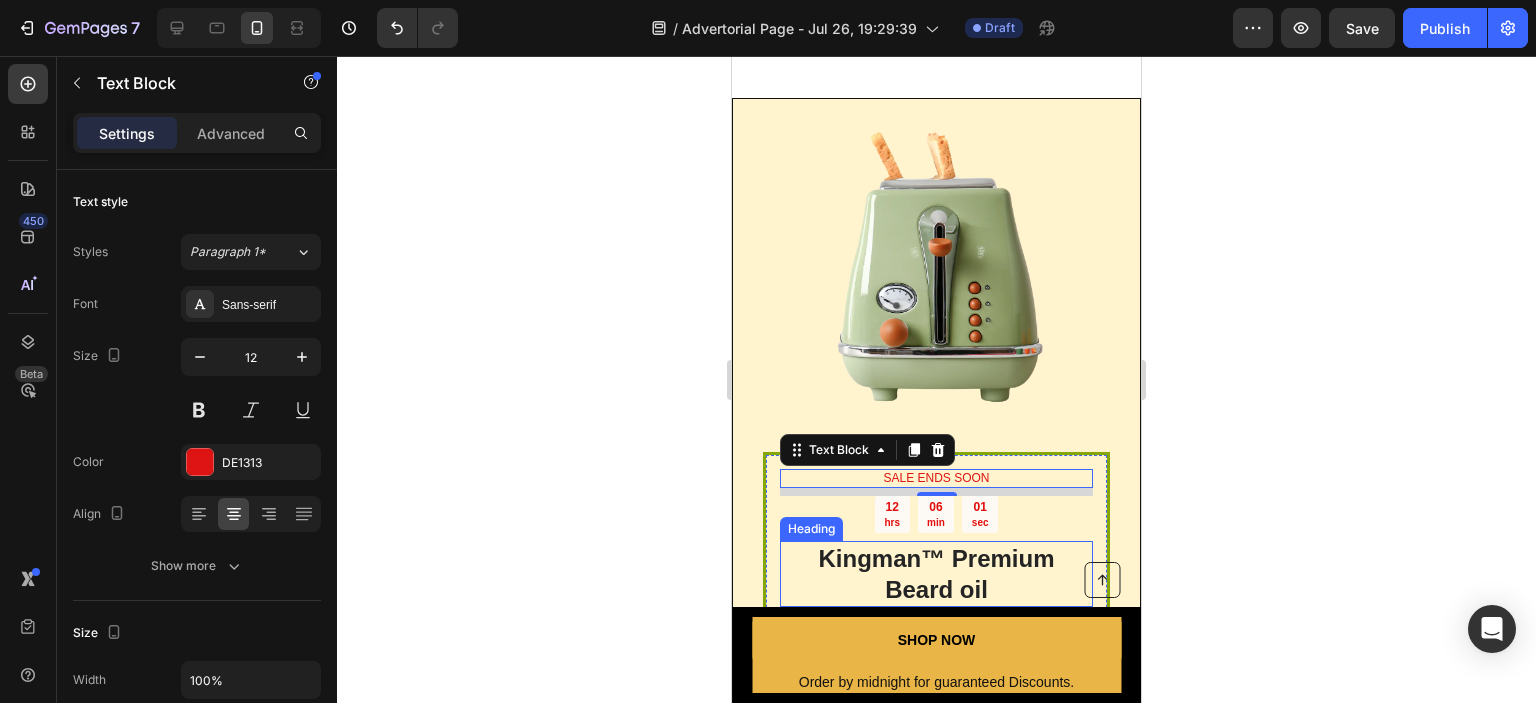 click on "Kingman ™ Premium Beard oil" at bounding box center (936, 574) 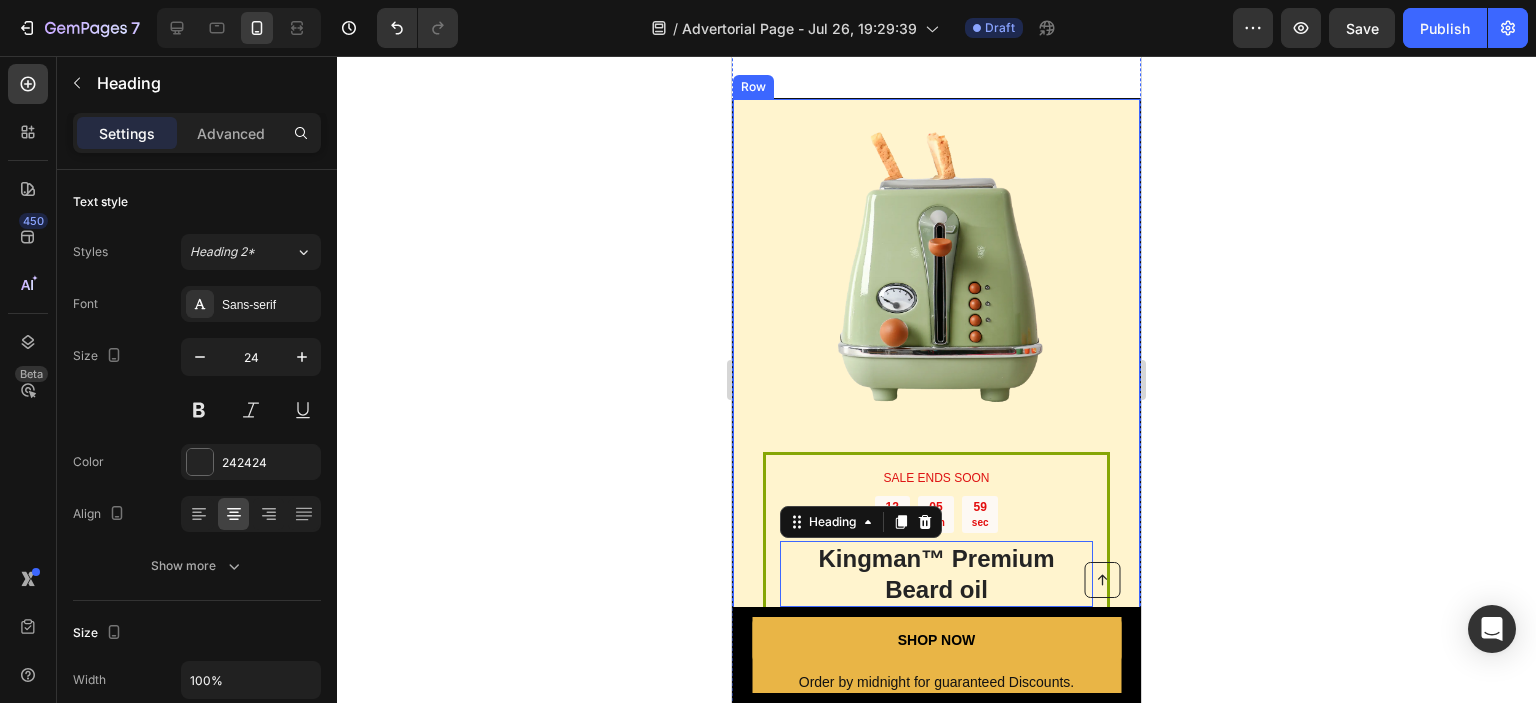 click on "SALE ENDS SOON Text Block 12 hrs 05 min 59 sec Countdown Timer Kingman ™ Premium Beard oil Heading   10 SAVE UP 40% OFF + FREE GIFTS Text Block SHOP N Button Sell-out Risk:  High Text Block | Text Block FREE  shipping Text Block Row Try it today with a 60-Day Money Back Guarantee! Text Block Row Image Row" at bounding box center [936, 462] 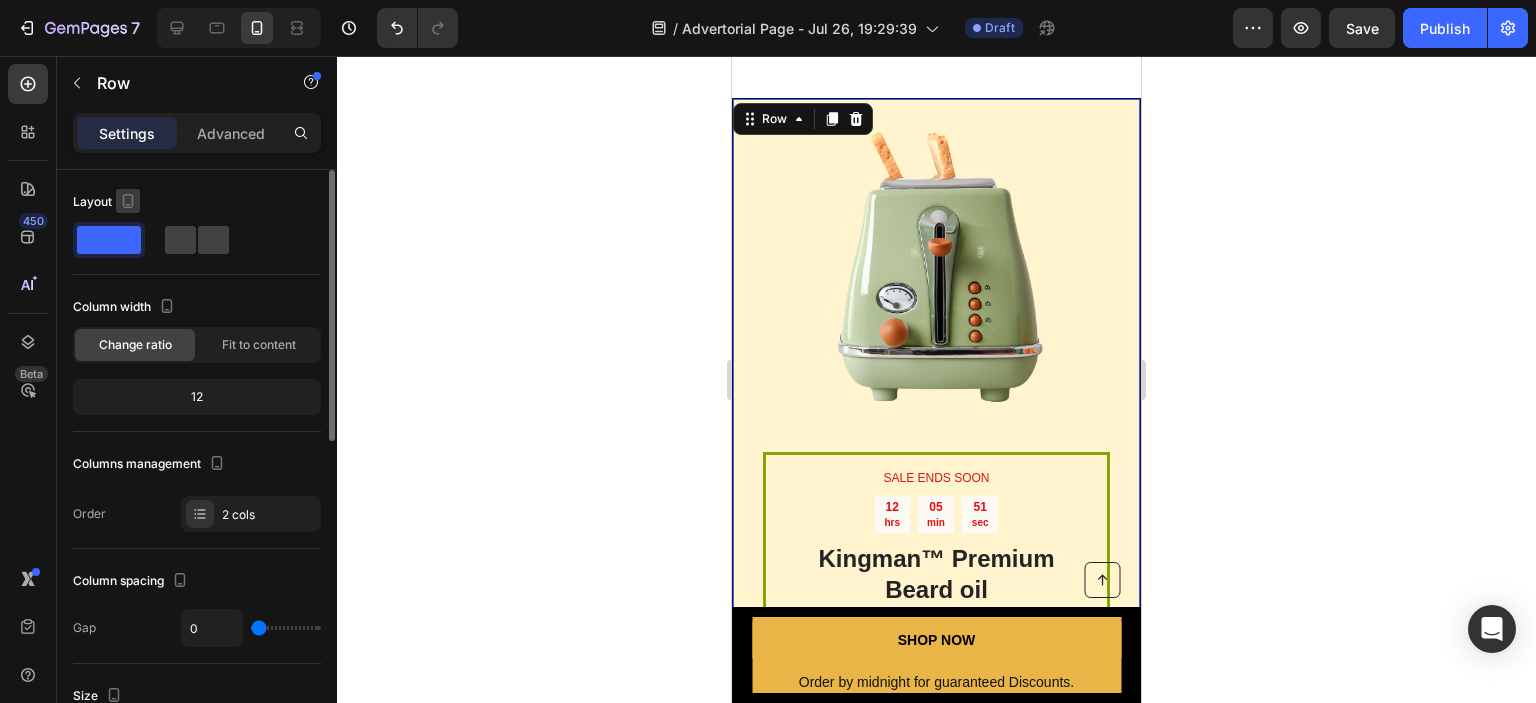 click 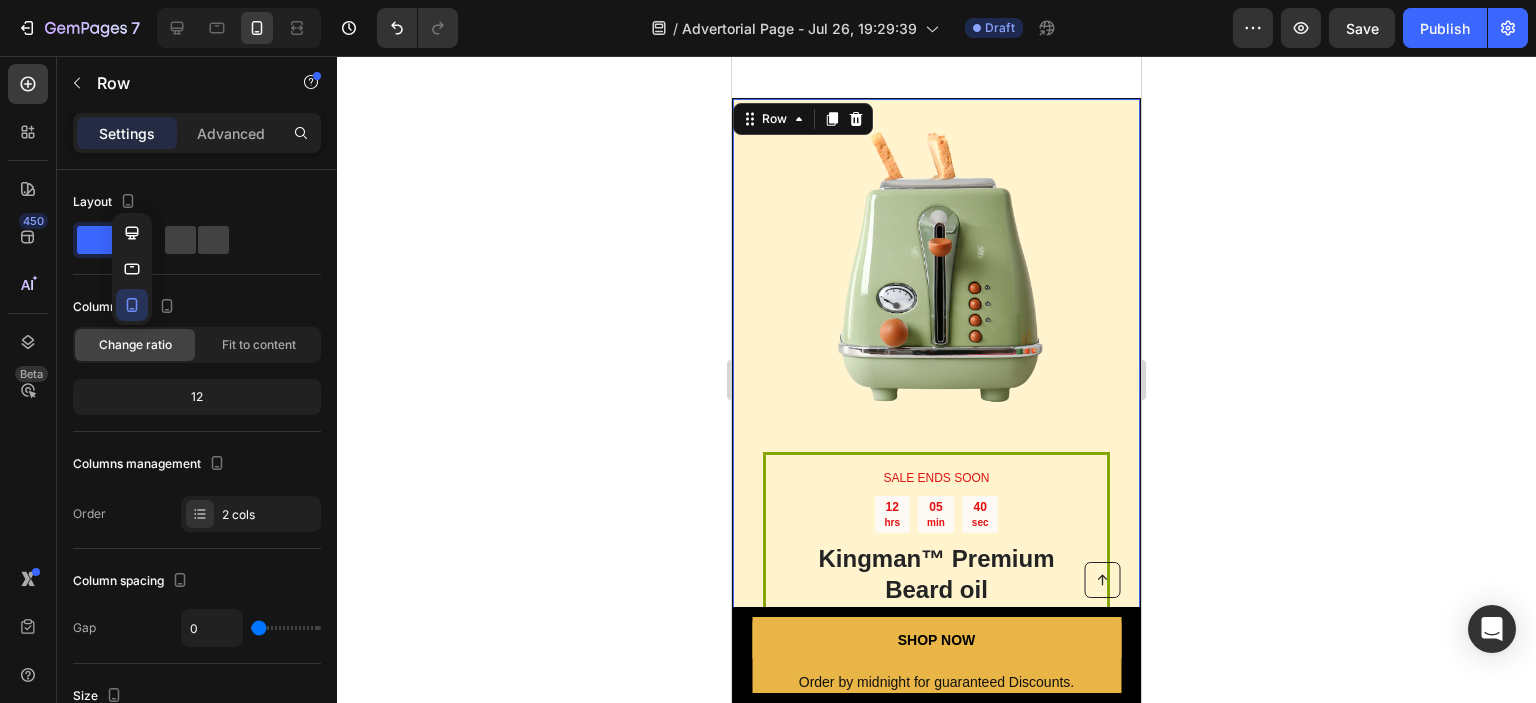 scroll, scrollTop: 590, scrollLeft: 0, axis: vertical 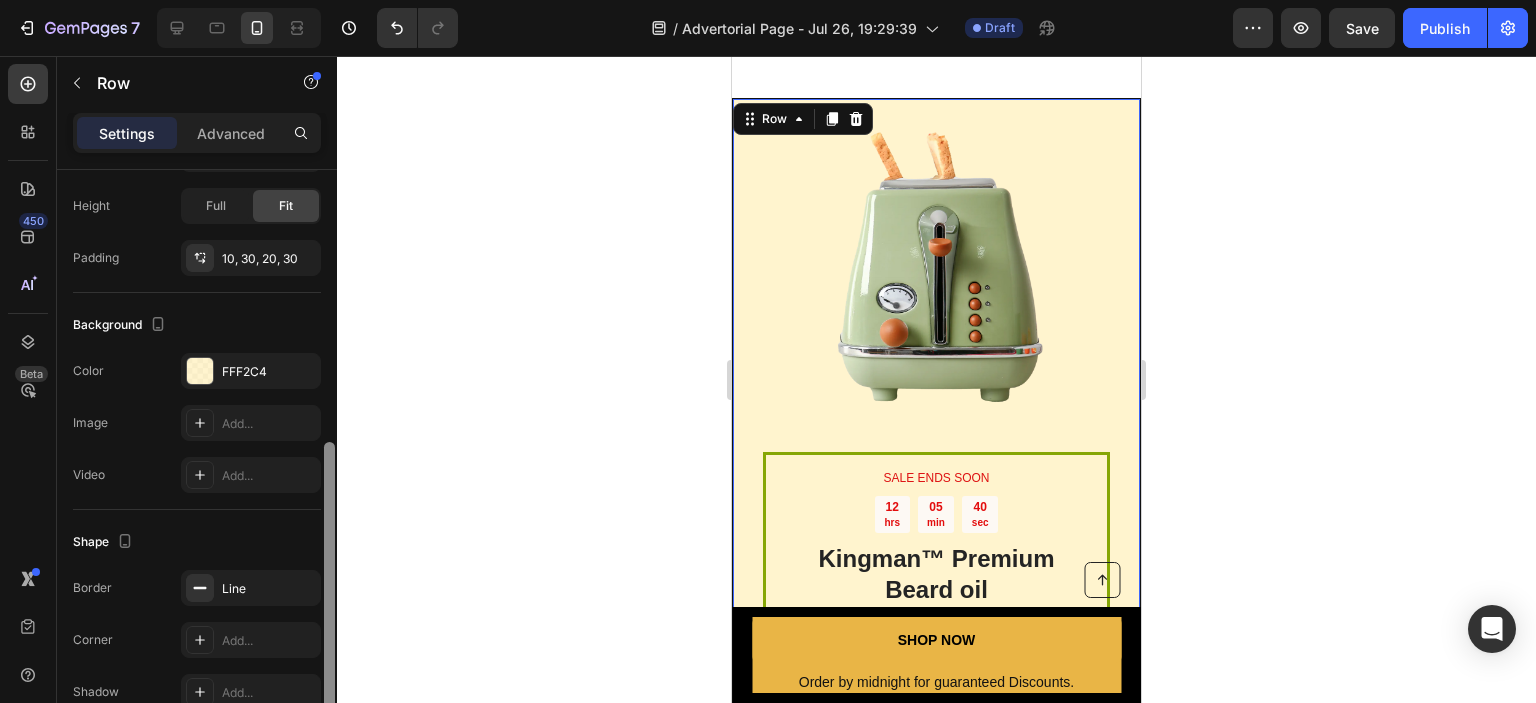 click at bounding box center [329, 465] 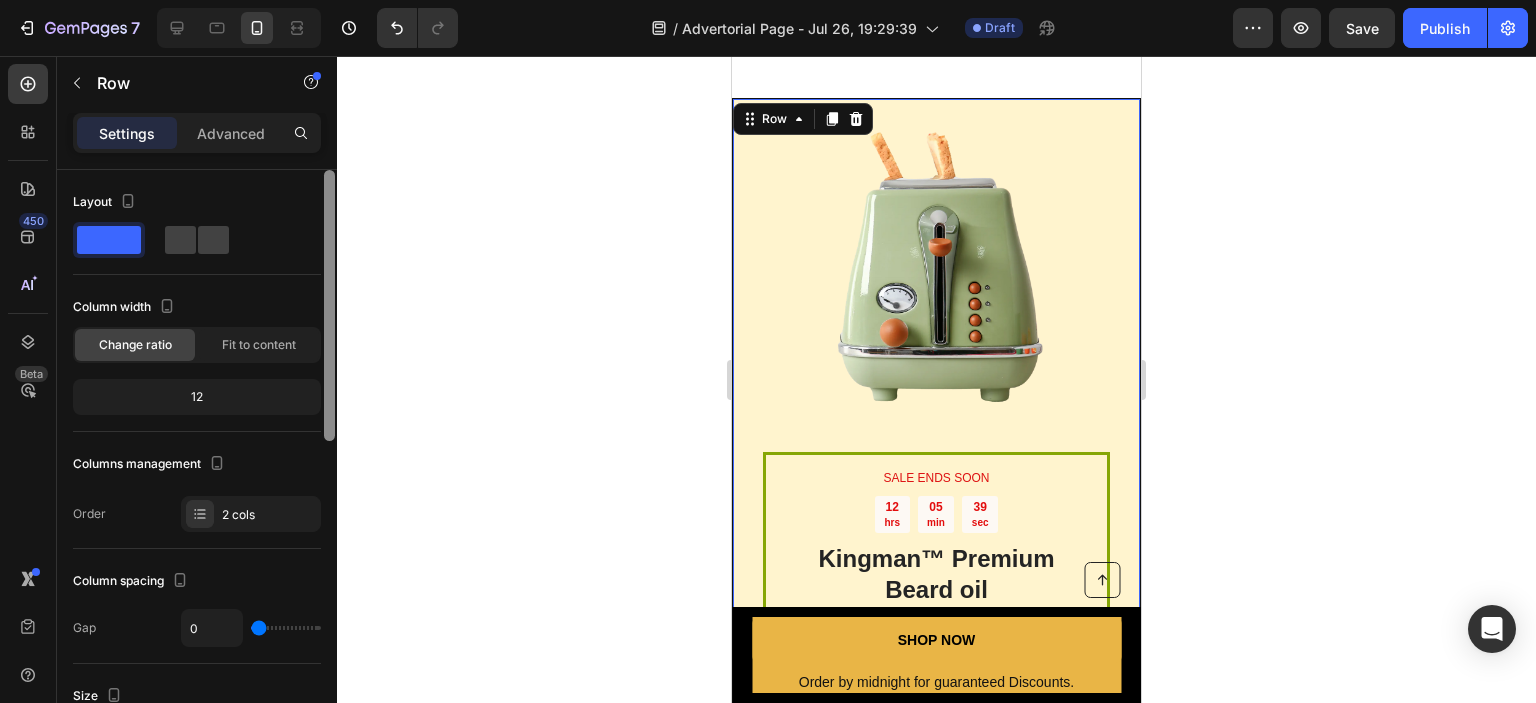 scroll, scrollTop: 590, scrollLeft: 0, axis: vertical 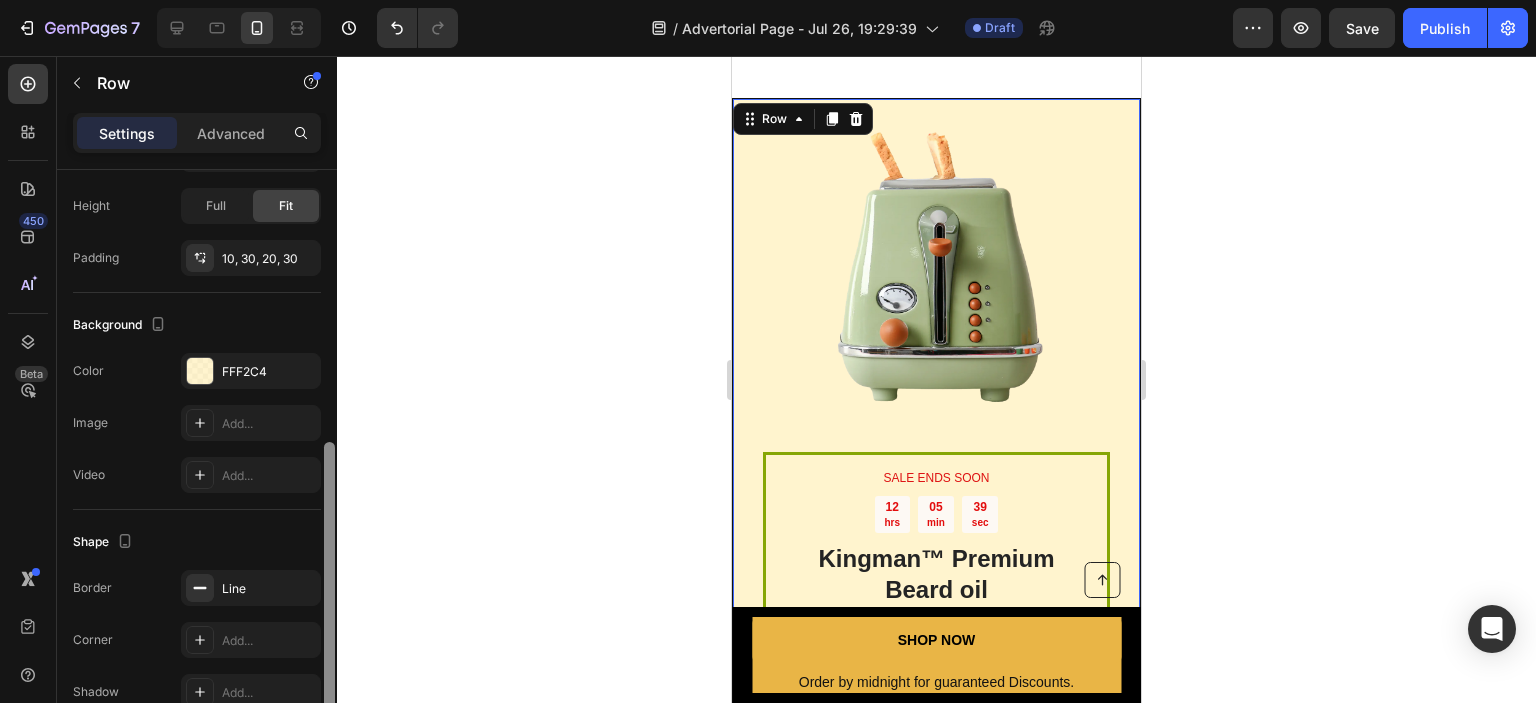 drag, startPoint x: 323, startPoint y: 287, endPoint x: 323, endPoint y: 366, distance: 79 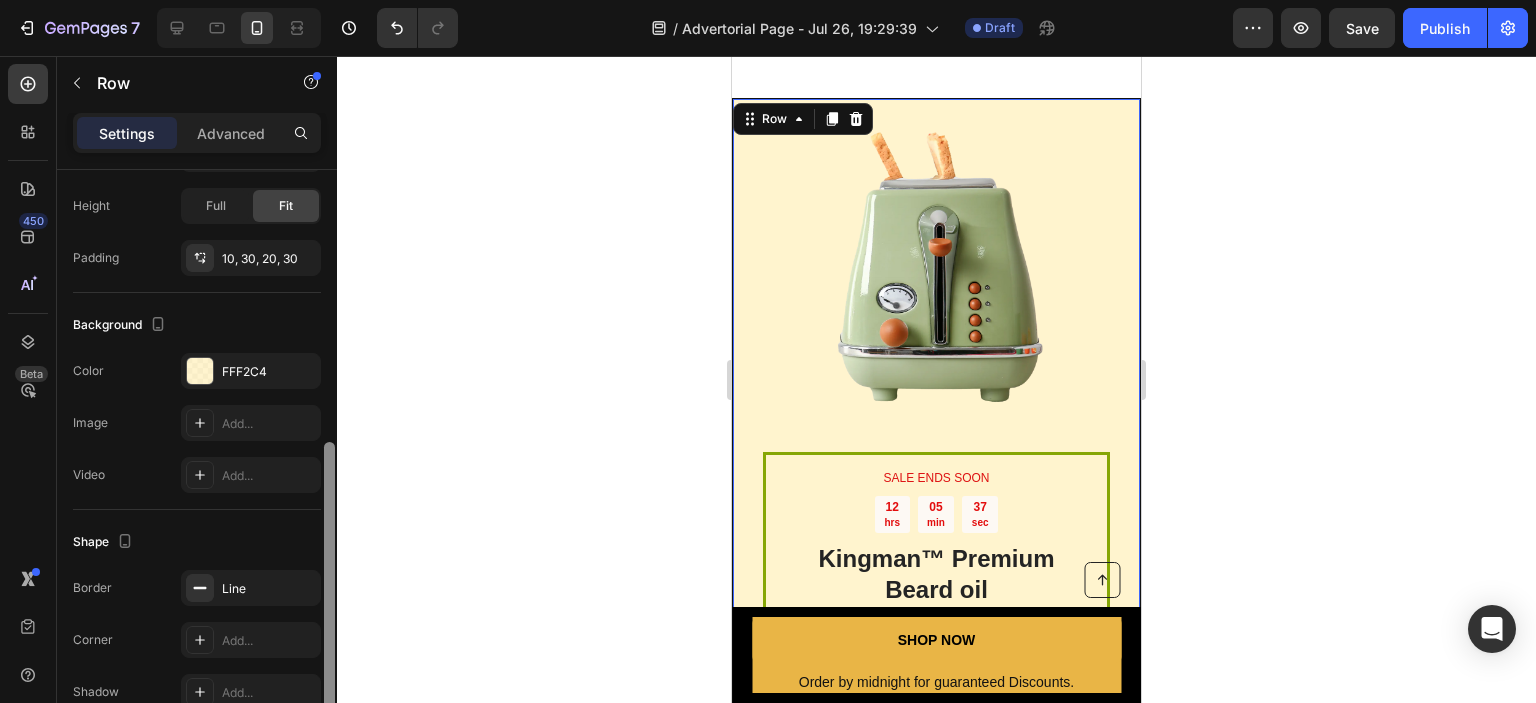 click at bounding box center (329, 577) 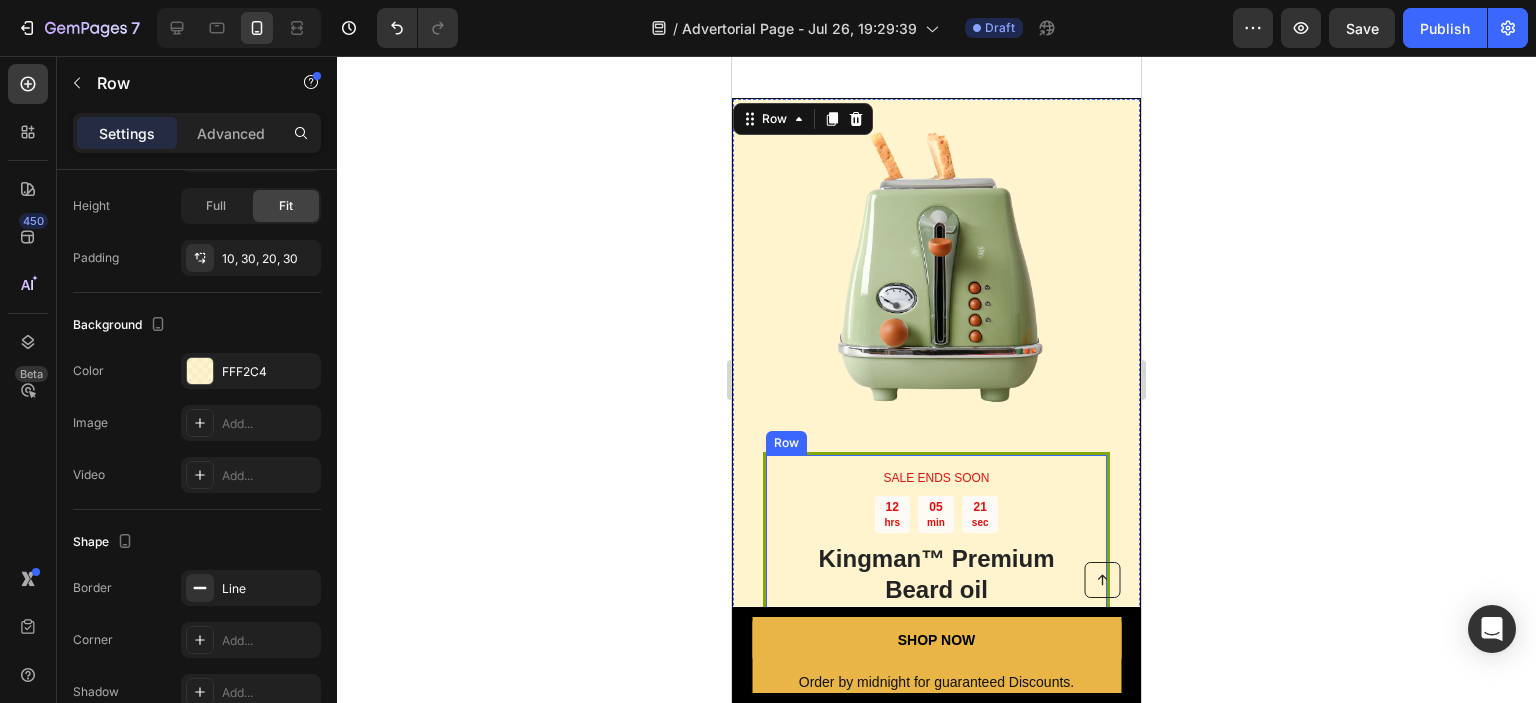 click on "SALE ENDS SOON Text Block 12 hrs 05 min 21 sec Countdown Timer Kingman ™ Premium Beard oil Heading SAVE UP 40% OFF + FREE GIFTS Text Block SHOP N Button Sell-out Risk:  High Text Block | Text Block FREE  shipping Text Block Row Try it today with a 60-Day Money Back Guarantee! Text Block Row" at bounding box center (936, 629) 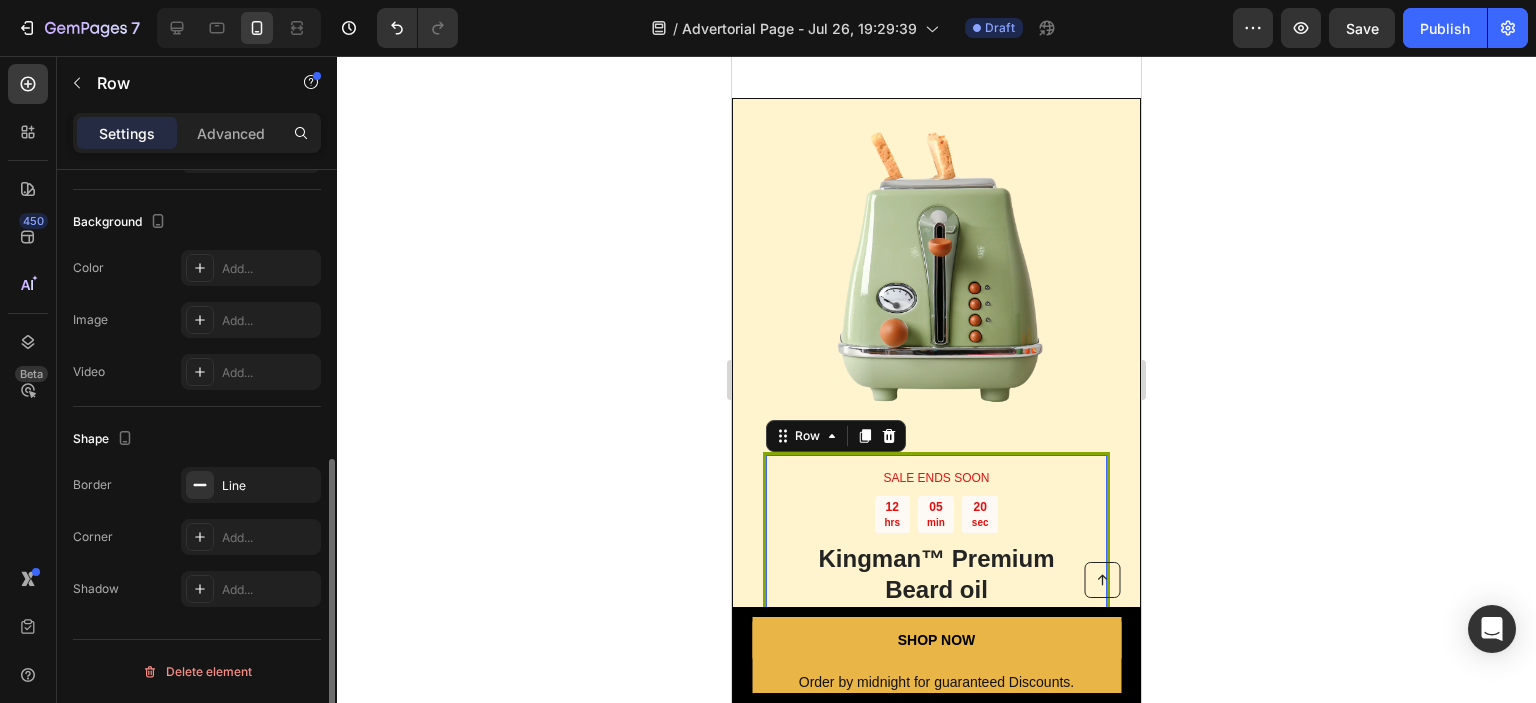scroll, scrollTop: 576, scrollLeft: 0, axis: vertical 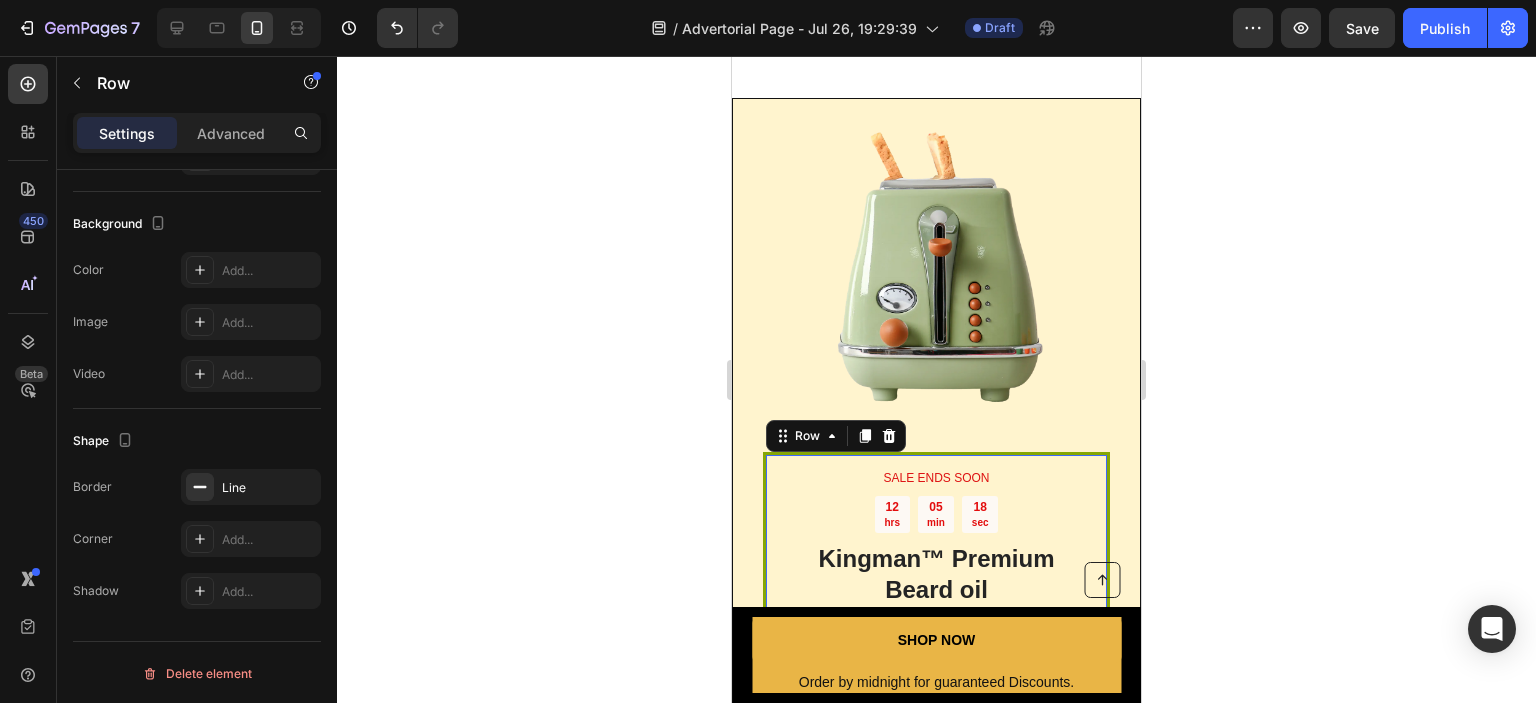 click on "SALE ENDS SOON Text Block 12 hrs 05 min 18 sec Countdown Timer Kingman ™ Premium Beard oil Heading SAVE UP 40% OFF + FREE GIFTS Text Block SHOP N Button Sell-out Risk:  High Text Block | Text Block FREE  shipping Text Block Row Try it today with a 60-Day Money Back Guarantee! Text Block Row   0" at bounding box center [936, 629] 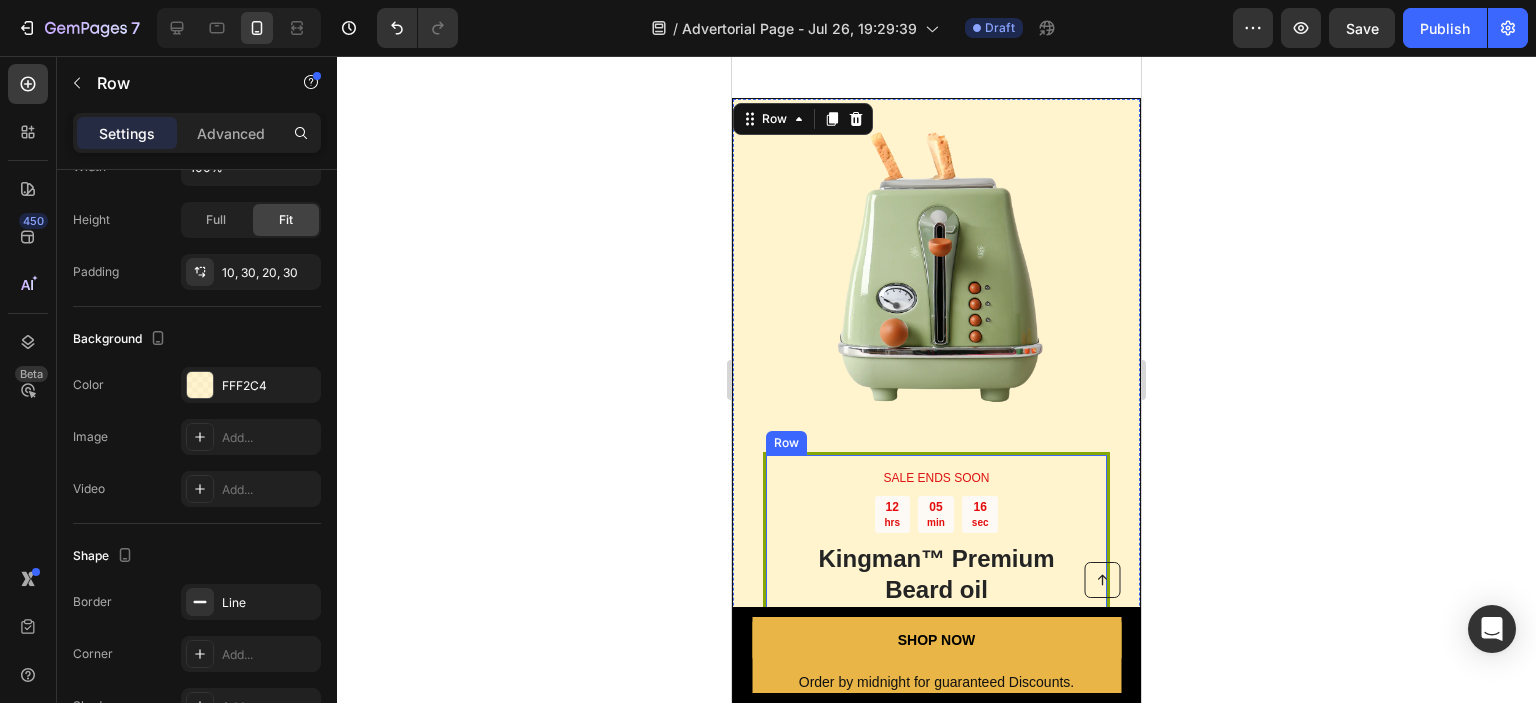 click on "SALE ENDS SOON Text Block 12 hrs 05 min 16 sec Countdown Timer Kingman ™ Premium Beard oil Heading SAVE UP 40% OFF + FREE GIFTS Text Block SHOP N Button Sell-out Risk:  High Text Block | Text Block FREE  shipping Text Block Row Try it today with a 60-Day Money Back Guarantee! Text Block Row" at bounding box center (936, 629) 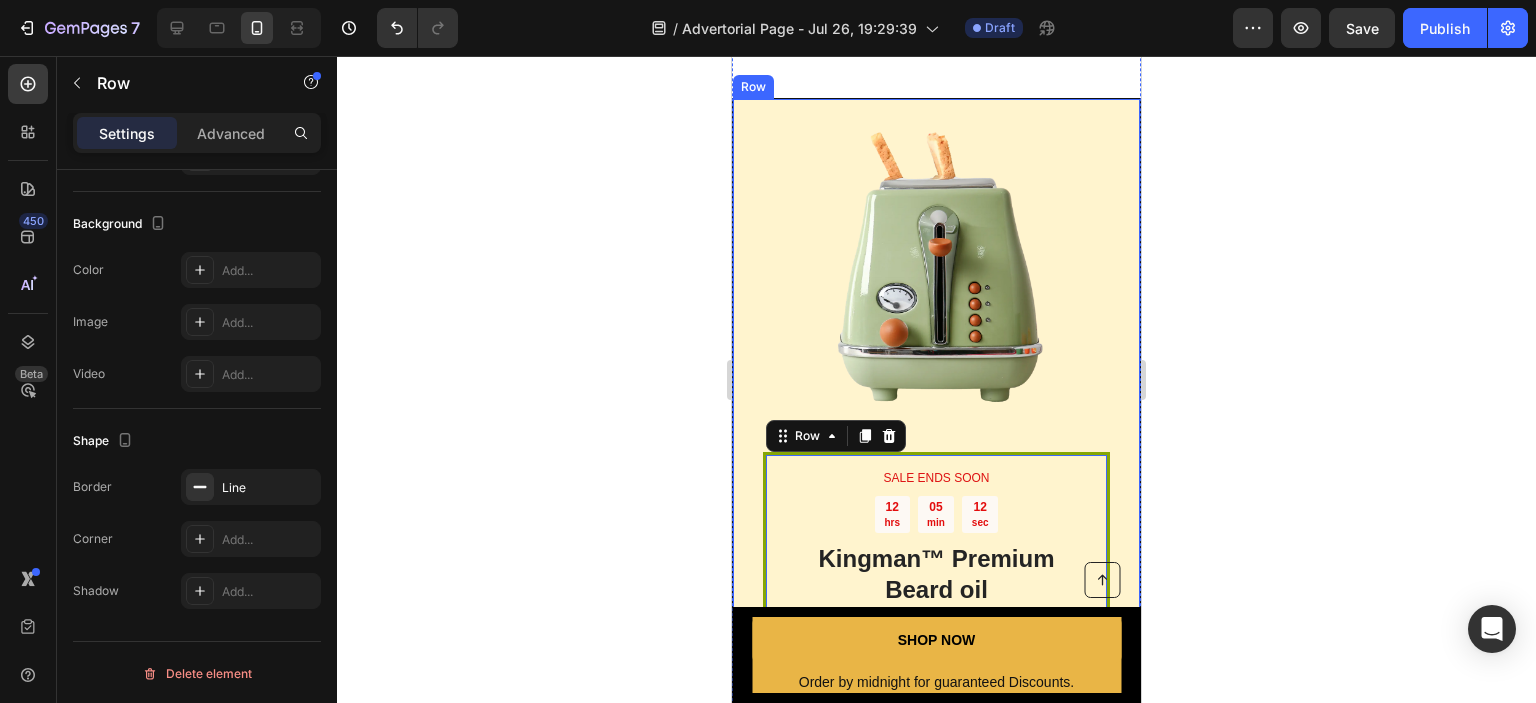 click on "SALE ENDS SOON Text Block 12 hrs 05 min 12 sec Countdown Timer Kingman ™ Premium Beard oil Heading SAVE UP 40% OFF + FREE GIFTS Text Block SHOP N Button Sell-out Risk:  High Text Block | Text Block FREE  shipping Text Block Row Try it today with a 60-Day Money Back Guarantee! Text Block Row   0 Image Row" at bounding box center [936, 462] 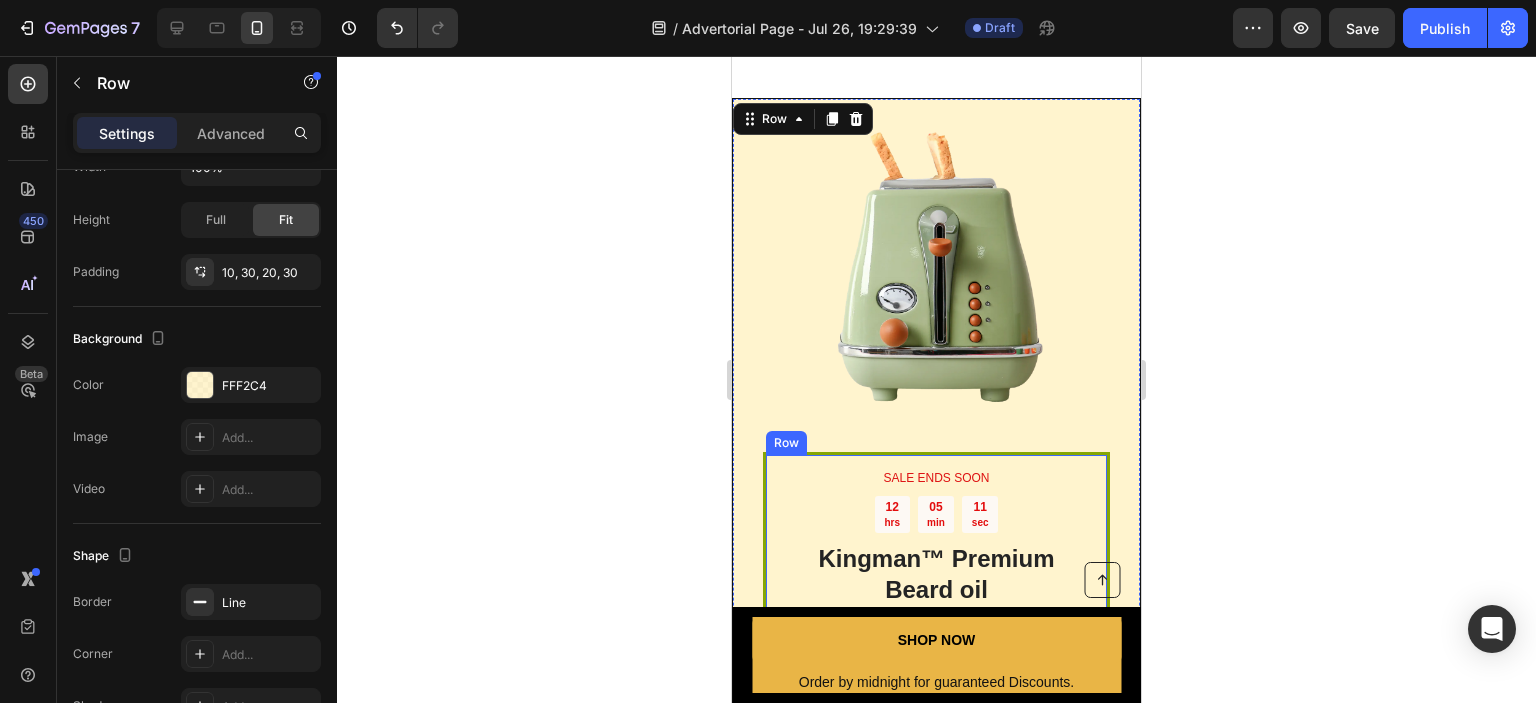 click on "SALE ENDS SOON Text Block 12 hrs 05 min 11 sec Countdown Timer Kingman ™ Premium Beard oil Heading SAVE UP 40% OFF + FREE GIFTS Text Block SHOP N Button Sell-out Risk:  High Text Block | Text Block FREE  shipping Text Block Row Try it today with a 60-Day Money Back Guarantee! Text Block Row" at bounding box center [936, 629] 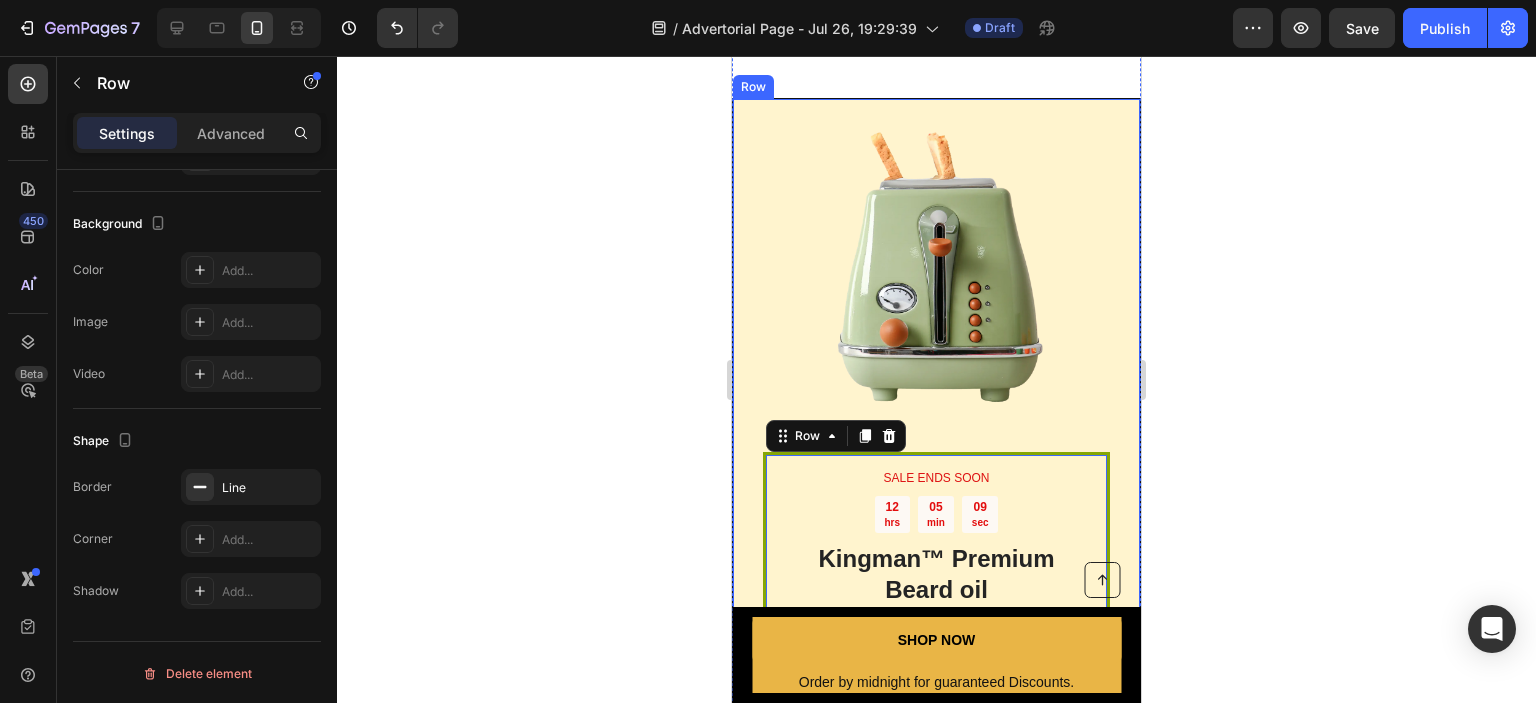 click on "SALE ENDS SOON Text Block 12 hrs 05 min 09 sec Countdown Timer Kingman ™ Premium Beard oil Heading SAVE UP 40% OFF + FREE GIFTS Text Block SHOP N Button Sell-out Risk:  High Text Block | Text Block FREE  shipping Text Block Row Try it today with a 60-Day Money Back Guarantee! Text Block Row   0 Image Row" at bounding box center (936, 462) 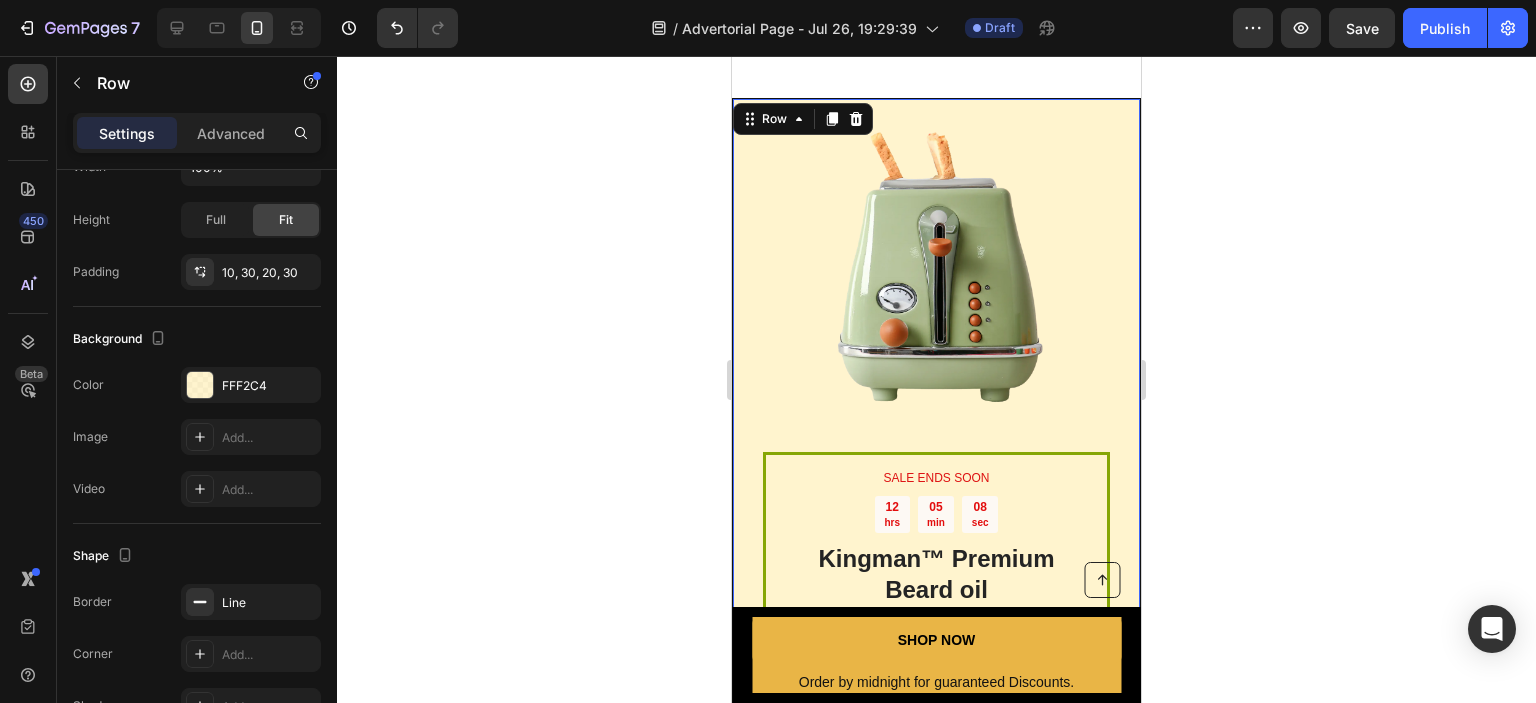 click on "SALE ENDS SOON Text Block 12 hrs 05 min 08 sec Countdown Timer Kingman ™ Premium Beard oil Heading SAVE UP 40% OFF + FREE GIFTS Text Block SHOP N Button Sell-out Risk:  High Text Block | Text Block FREE  shipping Text Block Row Try it today with a 60-Day Money Back Guarantee! Text Block Row Image Row   0" at bounding box center (936, 462) 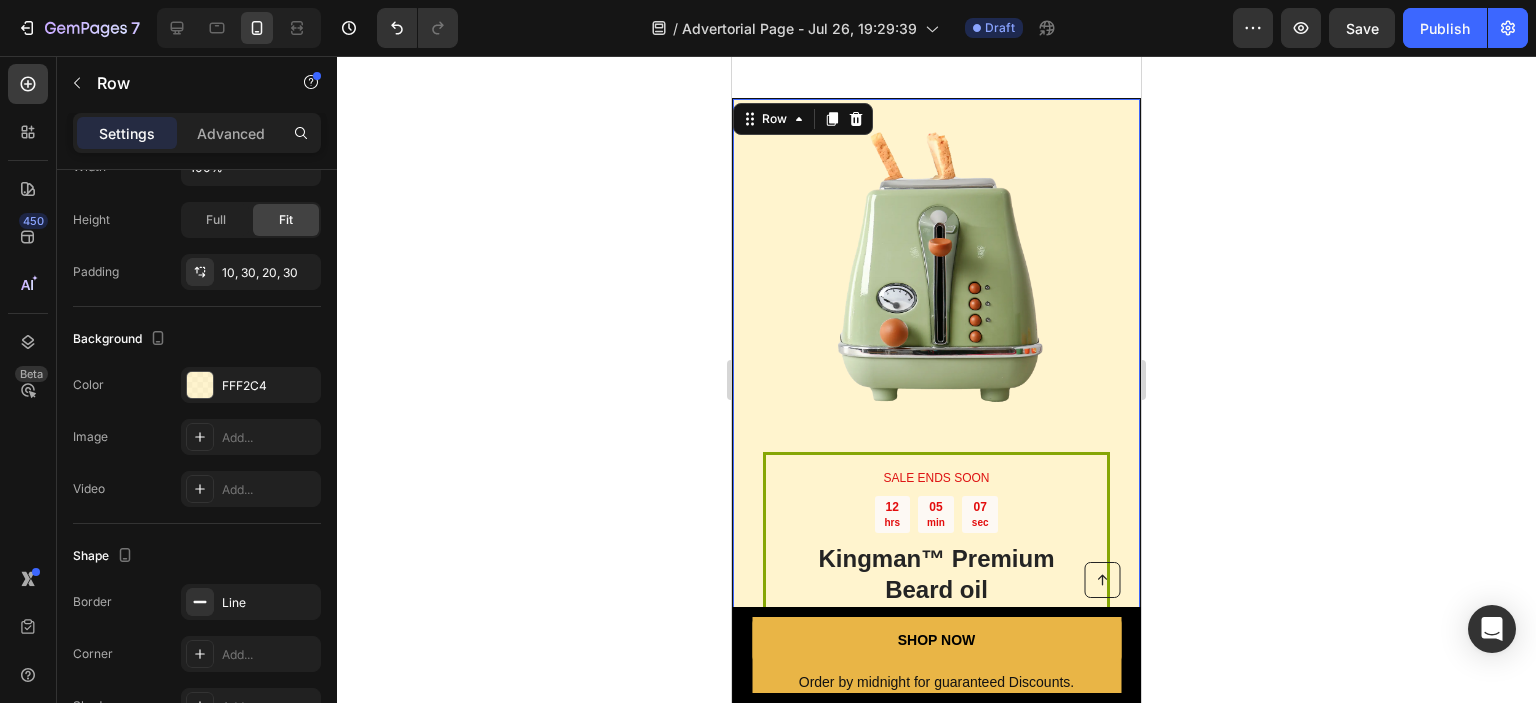 click on "SALE ENDS SOON Text Block 12 hrs 05 min 07 sec Countdown Timer Kingman ™ Premium Beard oil Heading SAVE UP 40% OFF + FREE GIFTS Text Block SHOP N Button Sell-out Risk:  High Text Block | Text Block FREE  shipping Text Block Row Try it today with a 60-Day Money Back Guarantee! Text Block Row" at bounding box center (936, 629) 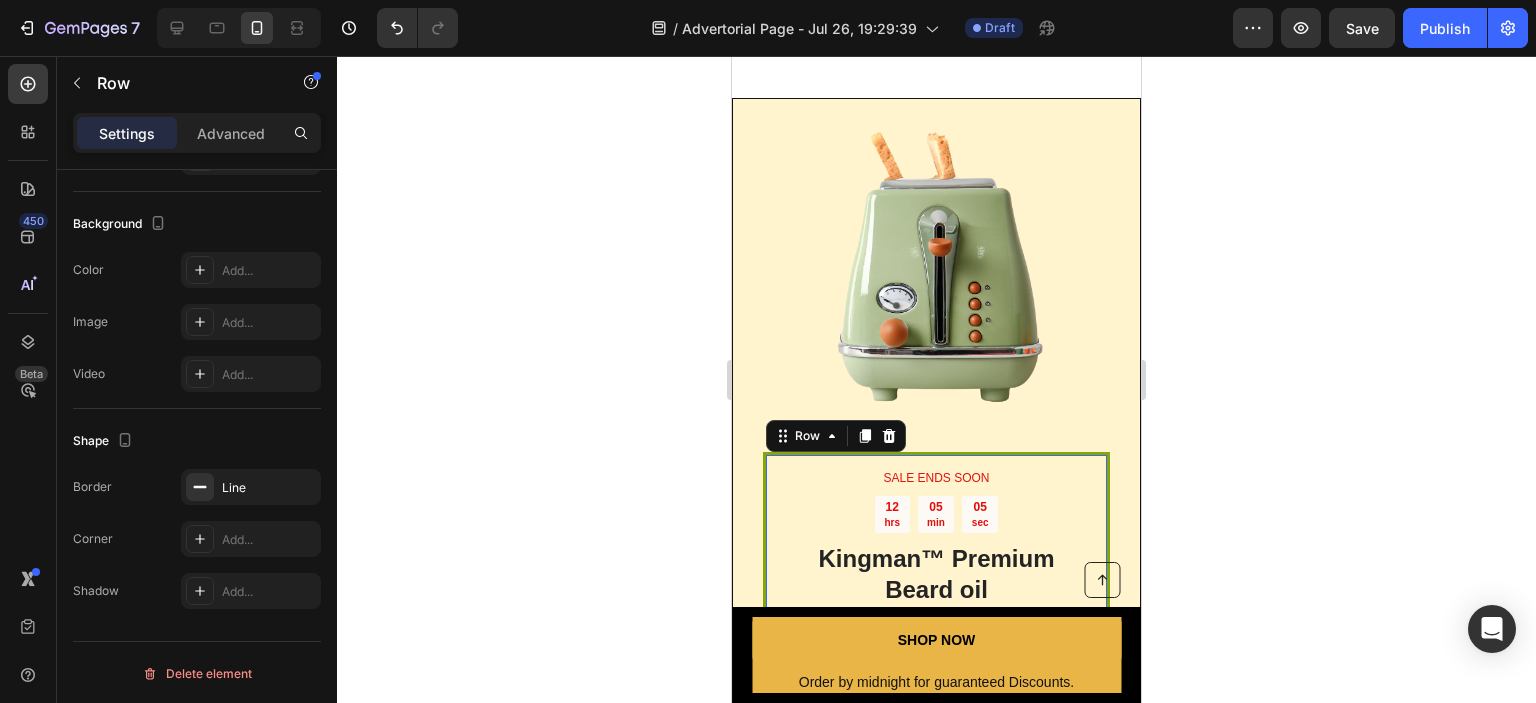 click on "SALE ENDS SOON Text Block 12 hrs 05 min 05 sec Countdown Timer Kingman ™ Premium Beard oil Heading SAVE UP 40% OFF + FREE GIFTS Text Block SHOP N Button Sell-out Risk:  High Text Block | Text Block FREE  shipping Text Block Row Try it today with a 60-Day Money Back Guarantee! Text Block Row   0" at bounding box center [936, 629] 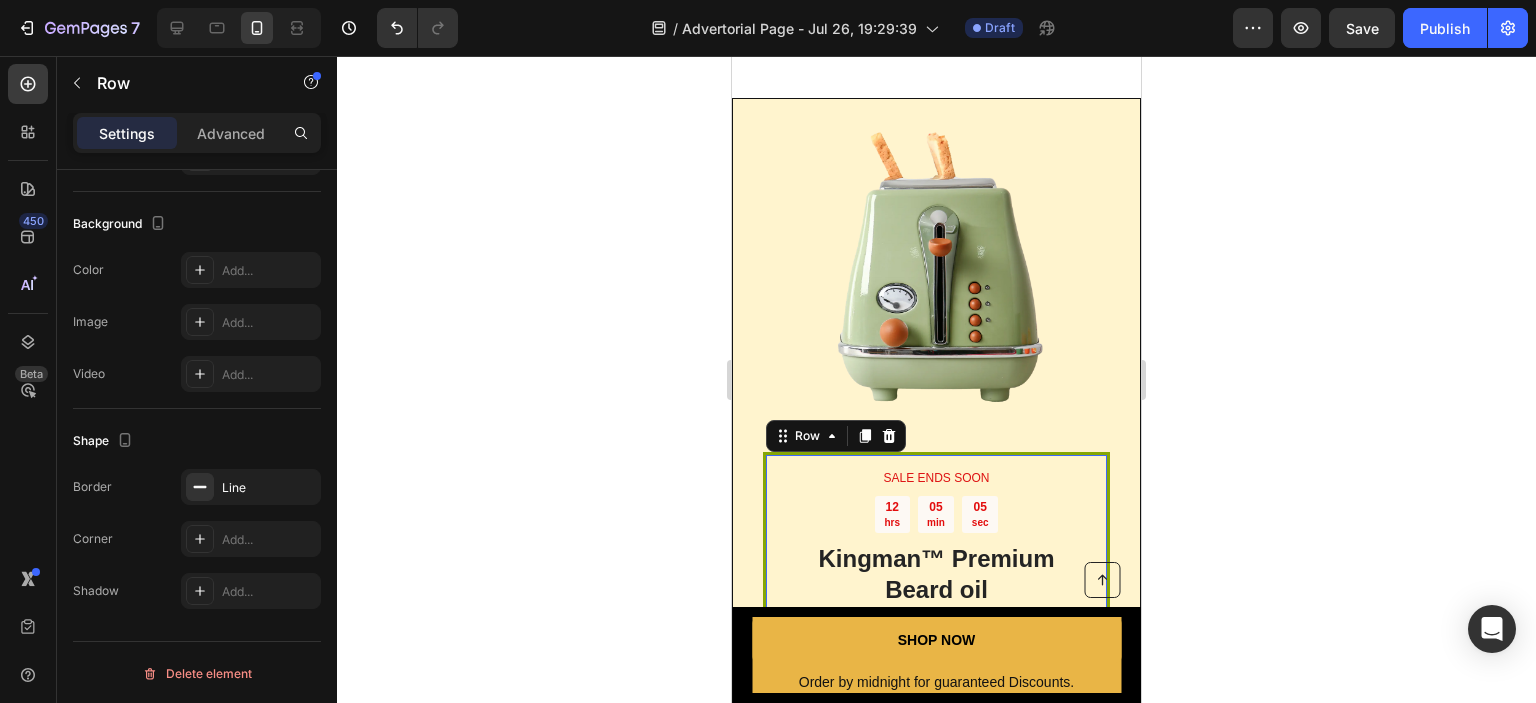 click on "Image" at bounding box center (936, 280) 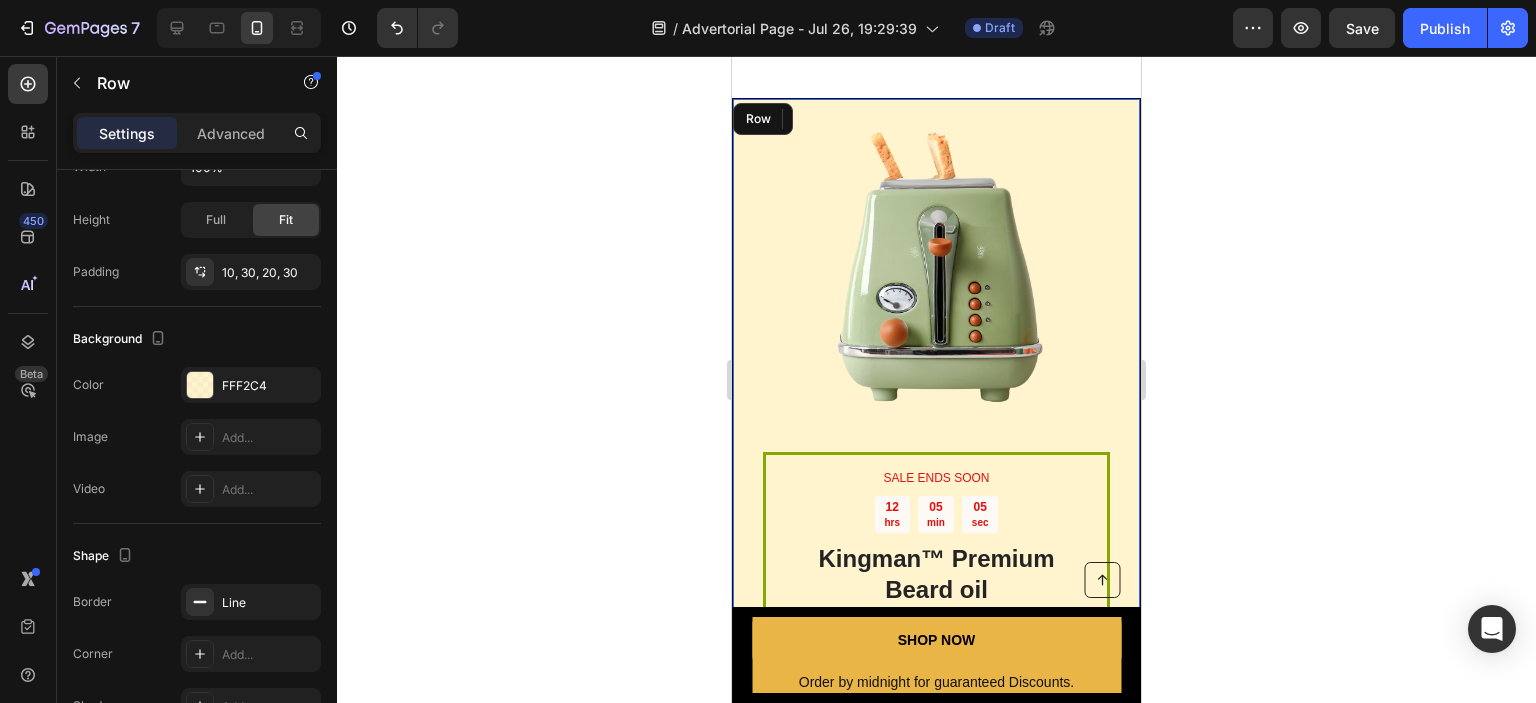 click on "SALE ENDS SOON Text Block 12 hrs 05 min 05 sec Countdown Timer Kingman ™ Premium Beard oil Heading SAVE UP 40% OFF + FREE GIFTS Text Block SHOP N Button Sell-out Risk:  High Text Block | Text Block FREE  shipping Text Block Row Try it today with a 60-Day Money Back Guarantee! Text Block Row   0 Image Row" at bounding box center (936, 462) 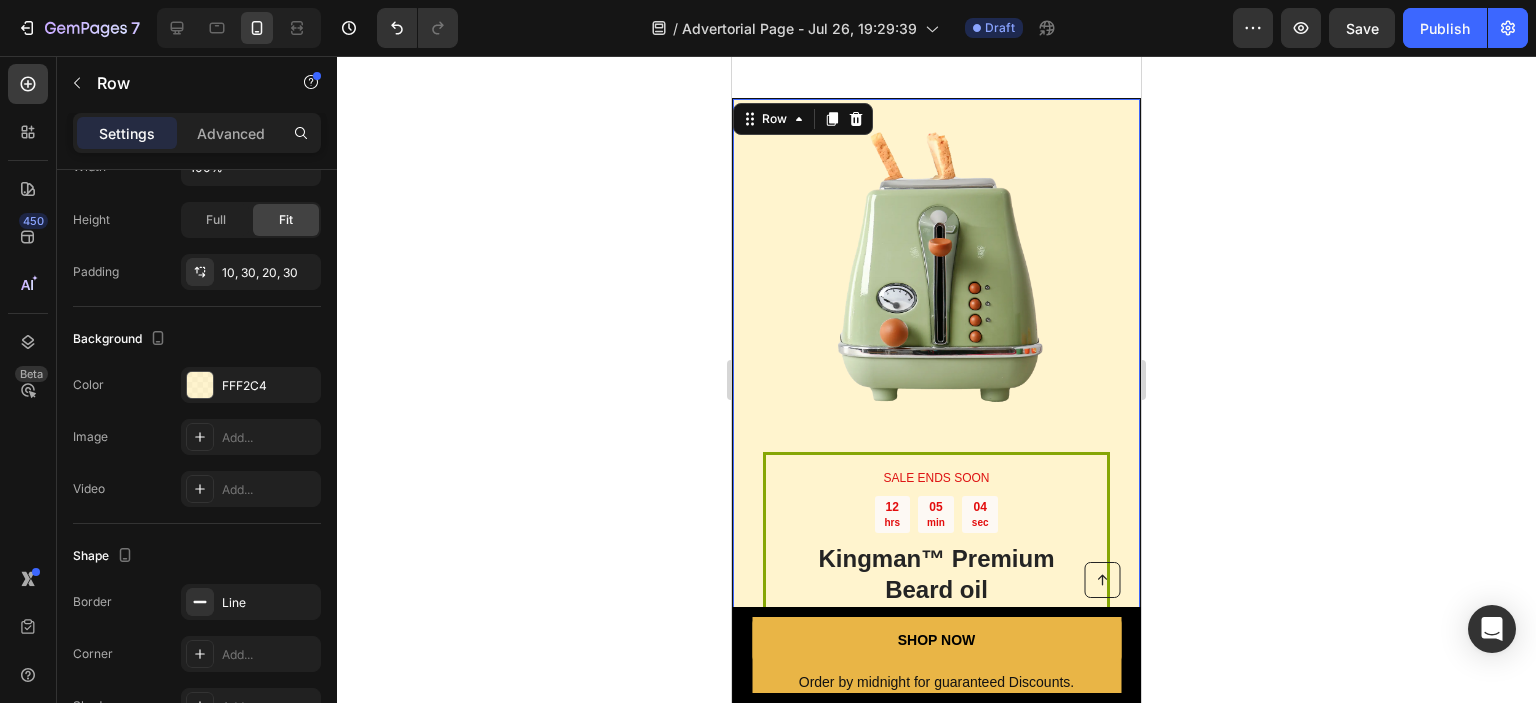 click on "SALE ENDS SOON Text Block 12 hrs 05 min 04 sec Countdown Timer Kingman ™ Premium Beard oil Heading SAVE UP 40% OFF + FREE GIFTS Text Block SHOP N Button Sell-out Risk:  High Text Block | Text Block FREE  shipping Text Block Row Try it today with a 60-Day Money Back Guarantee! Text Block Row Image Row   0" at bounding box center (936, 462) 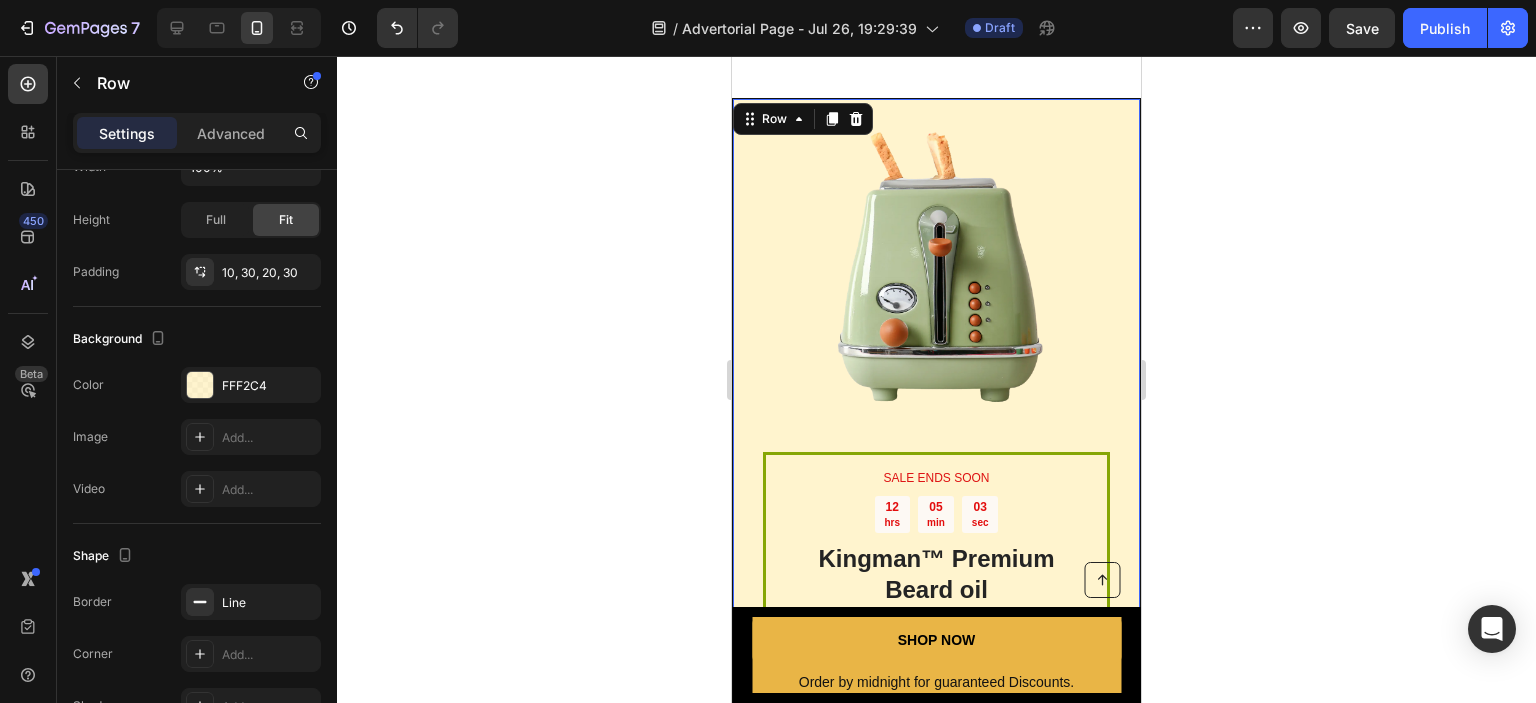 click on "SALE ENDS SOON Text Block 12 hrs 05 min 03 sec Countdown Timer Kingman ™ Premium Beard oil Heading SAVE UP 40% OFF + FREE GIFTS Text Block SHOP N Button Sell-out Risk:  High Text Block | Text Block FREE  shipping Text Block Row Try it today with a 60-Day Money Back Guarantee! Text Block Row Image Row   0" at bounding box center [936, 462] 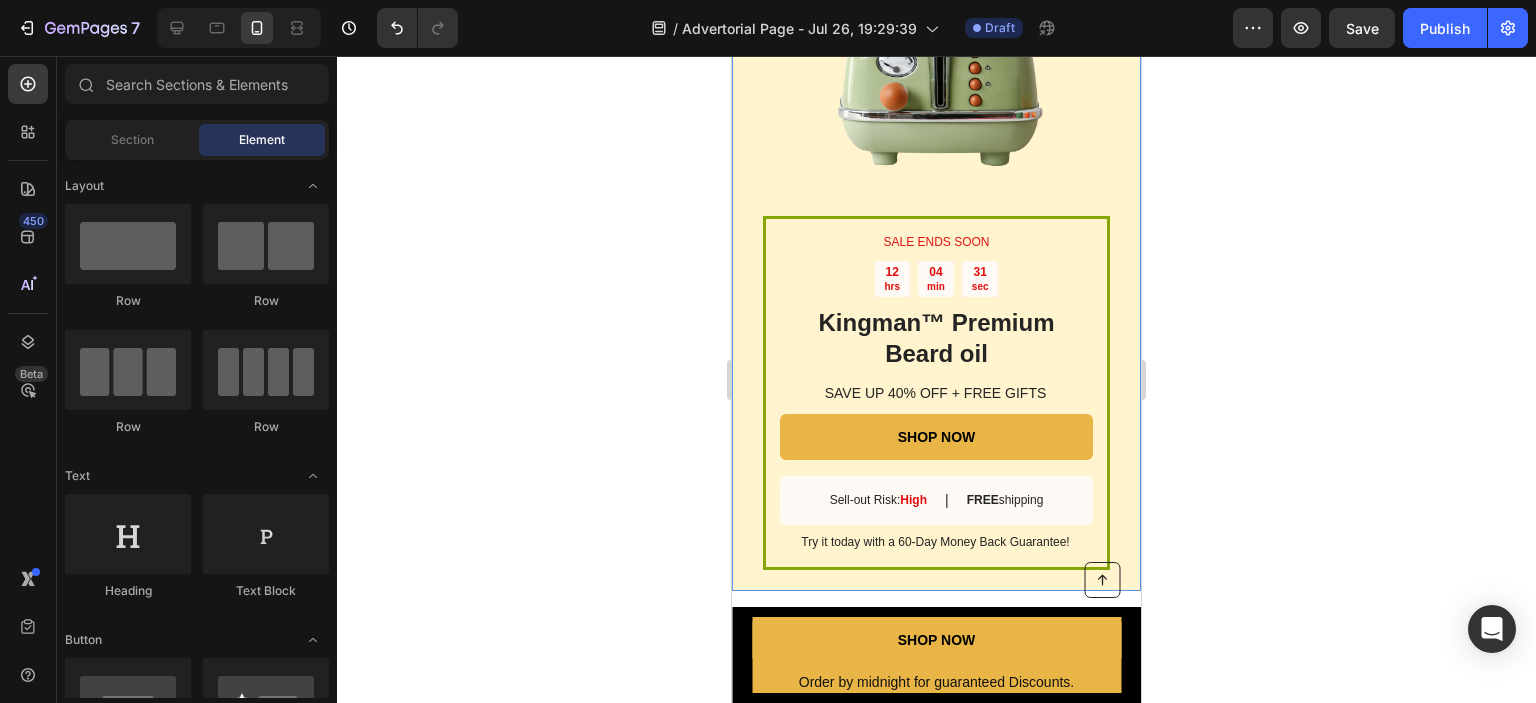 scroll, scrollTop: 3437, scrollLeft: 0, axis: vertical 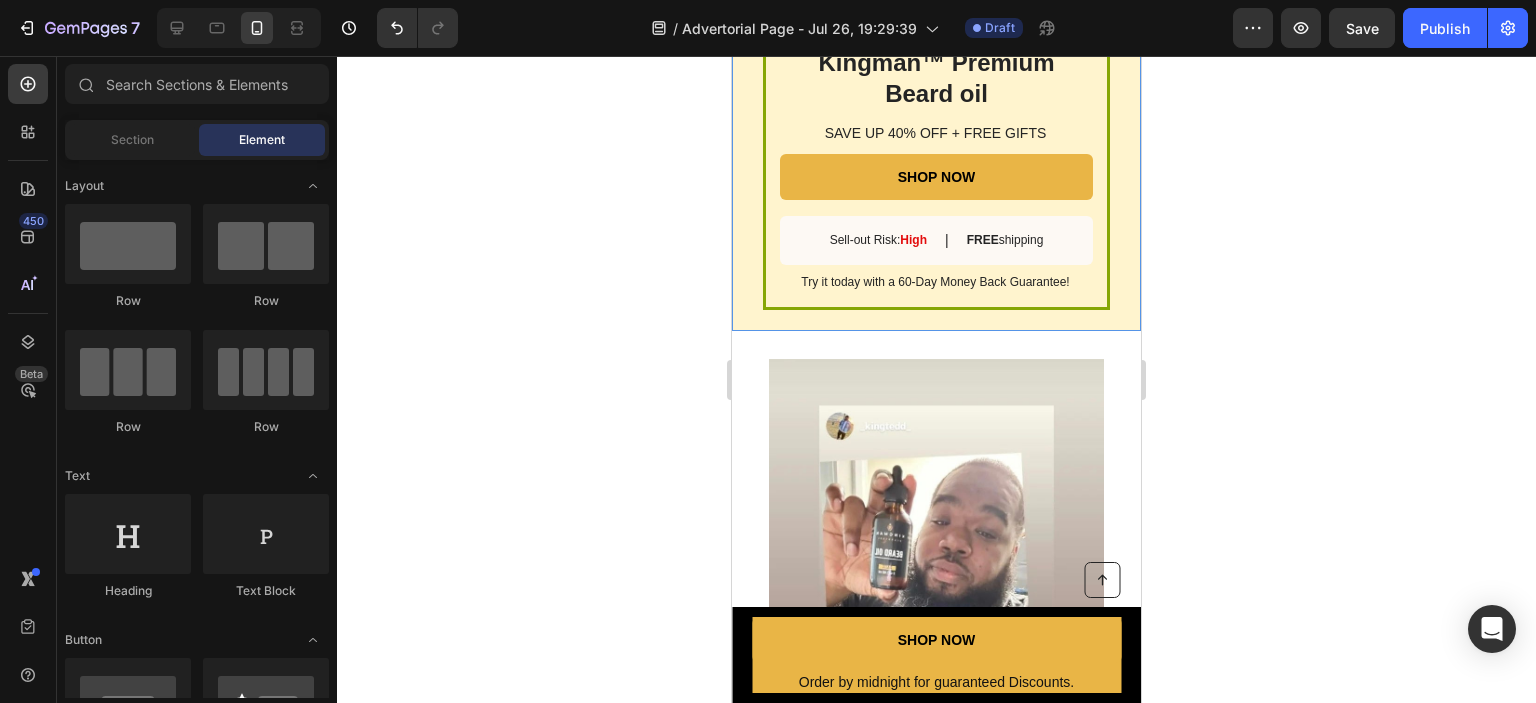 drag, startPoint x: 1133, startPoint y: 520, endPoint x: 1892, endPoint y: 331, distance: 782.17773 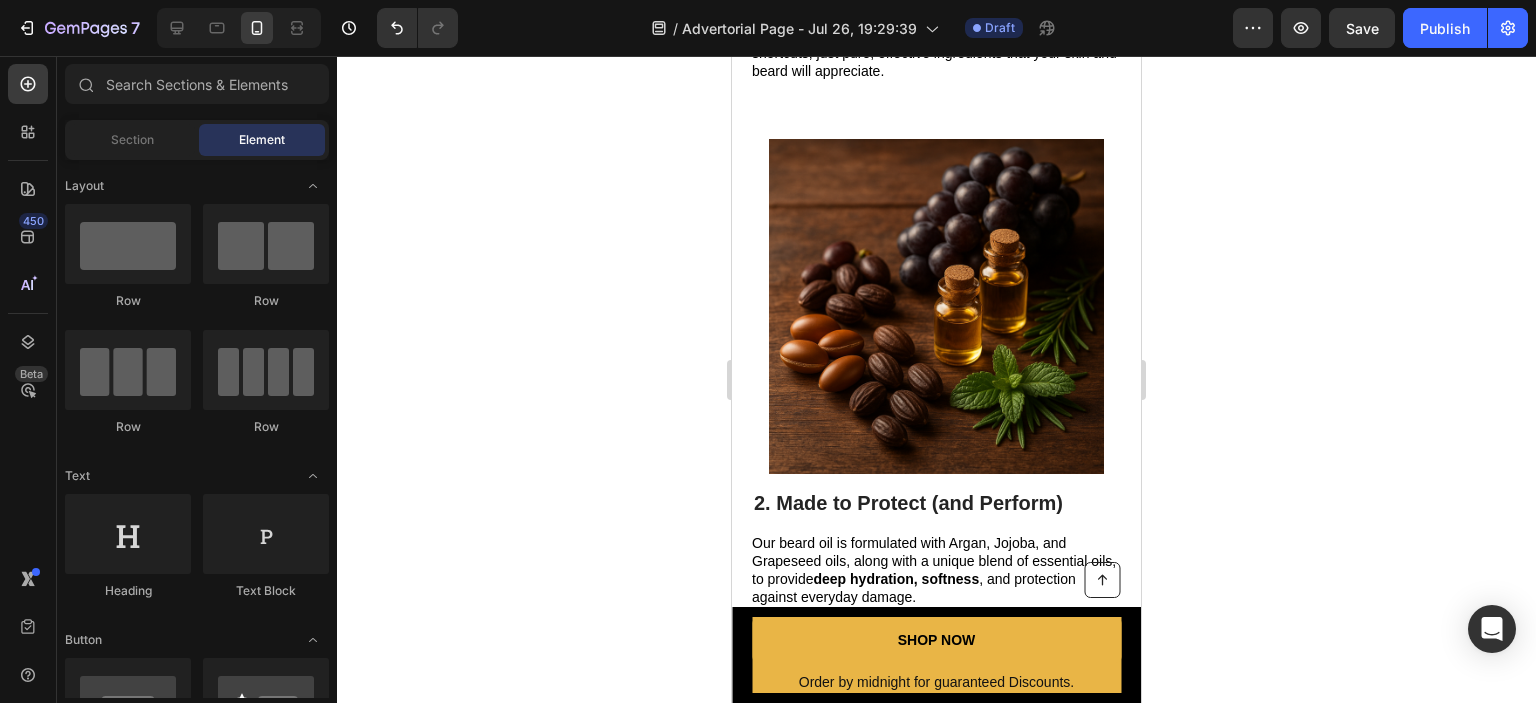 scroll, scrollTop: 1124, scrollLeft: 0, axis: vertical 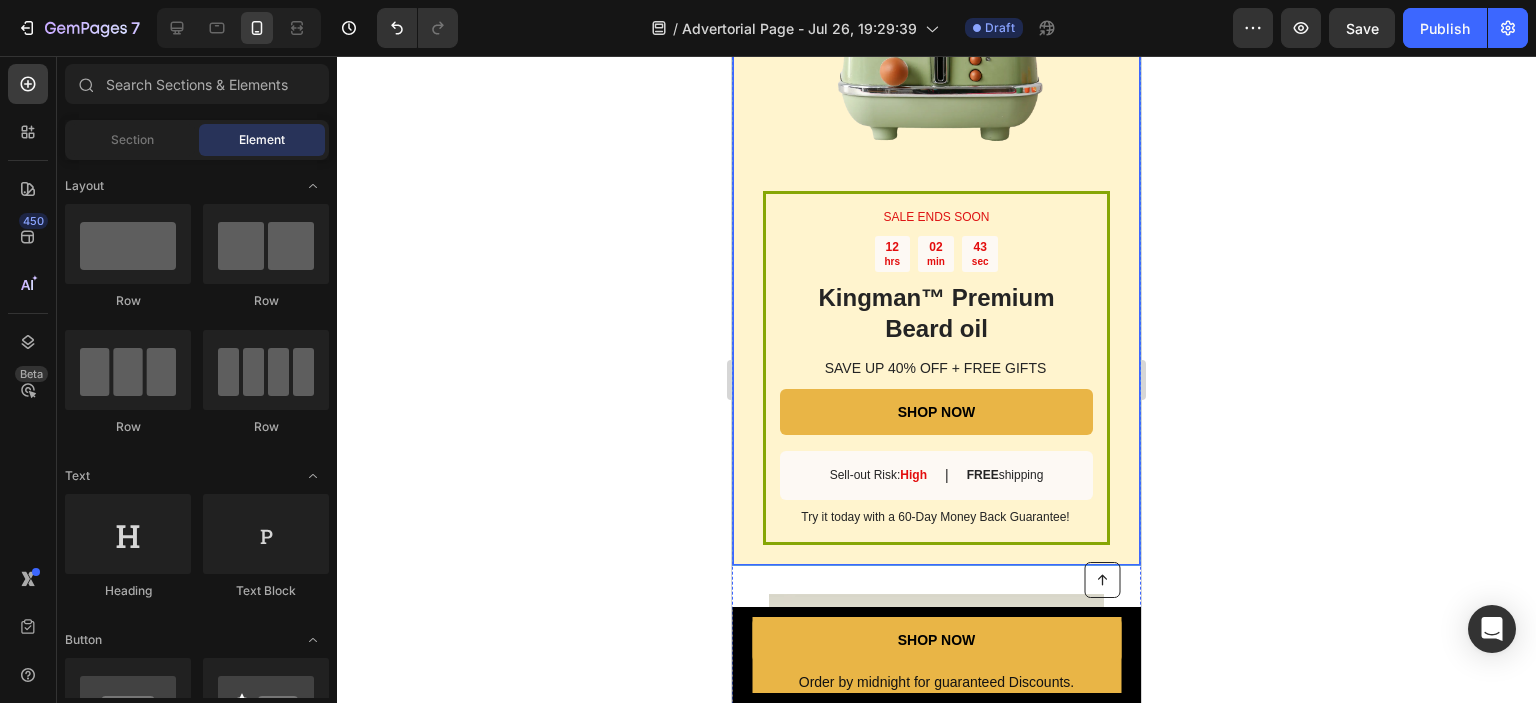 click on "SALE ENDS SOON Text Block 12 hrs 02 min 43 sec Countdown Timer Kingman ™ Premium Beard oil Heading SAVE UP 40% OFF + FREE GIFTS Text Block SHOP NOW Button Sell-out Risk:  High Text Block | Text Block FREE  shipping Text Block Row Try it today with a 60-Day Money Back Guarantee! Text Block Row Image Row" at bounding box center (936, 201) 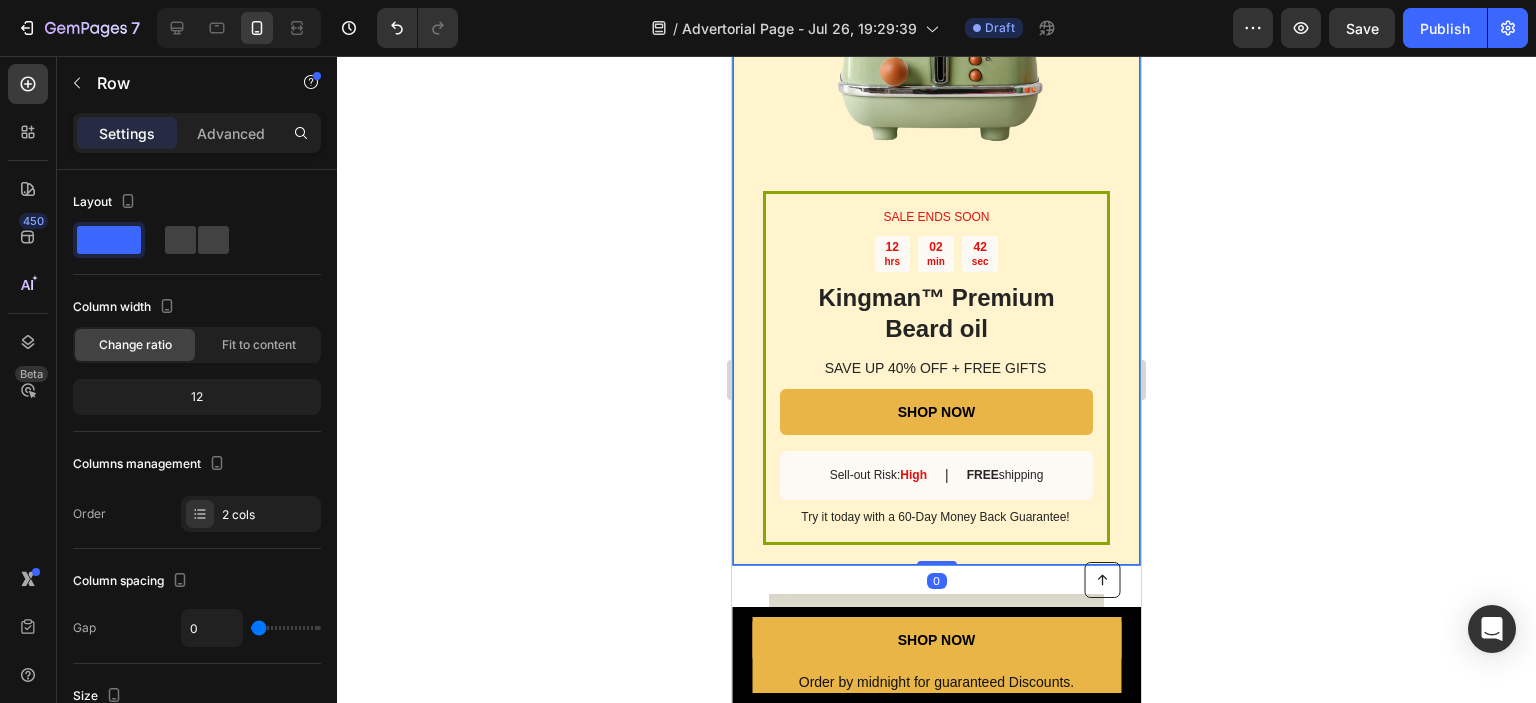 click on "SALE ENDS SOON Text Block 12 hrs 02 min 42 sec Countdown Timer Kingman ™ Premium Beard oil Heading SAVE UP 40% OFF + FREE GIFTS Text Block SHOP NOW Button Sell-out Risk:  High Text Block | Text Block FREE  shipping Text Block Row Try it today with a 60-Day Money Back Guarantee! Text Block Row Image Row   0" at bounding box center (936, 201) 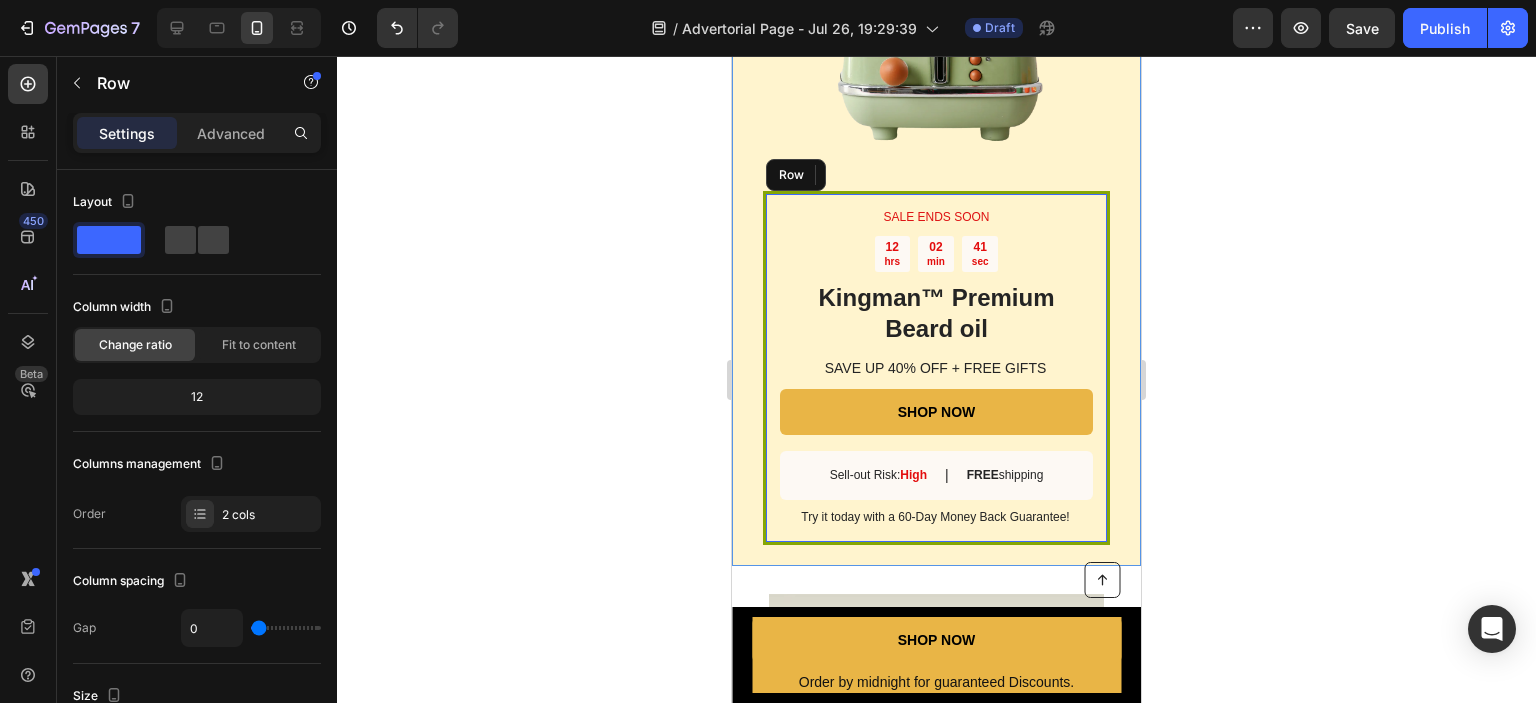 click on "SALE ENDS SOON Text Block 12 hrs 02 min 41 sec Countdown Timer Kingman ™ Premium Beard oil Heading SAVE UP 40% OFF + FREE GIFTS Text Block SHOP NOW Button Sell-out Risk:  High Text Block | Text Block FREE  shipping Text Block Row Try it today with a 60-Day Money Back Guarantee! Text Block Row" at bounding box center (936, 368) 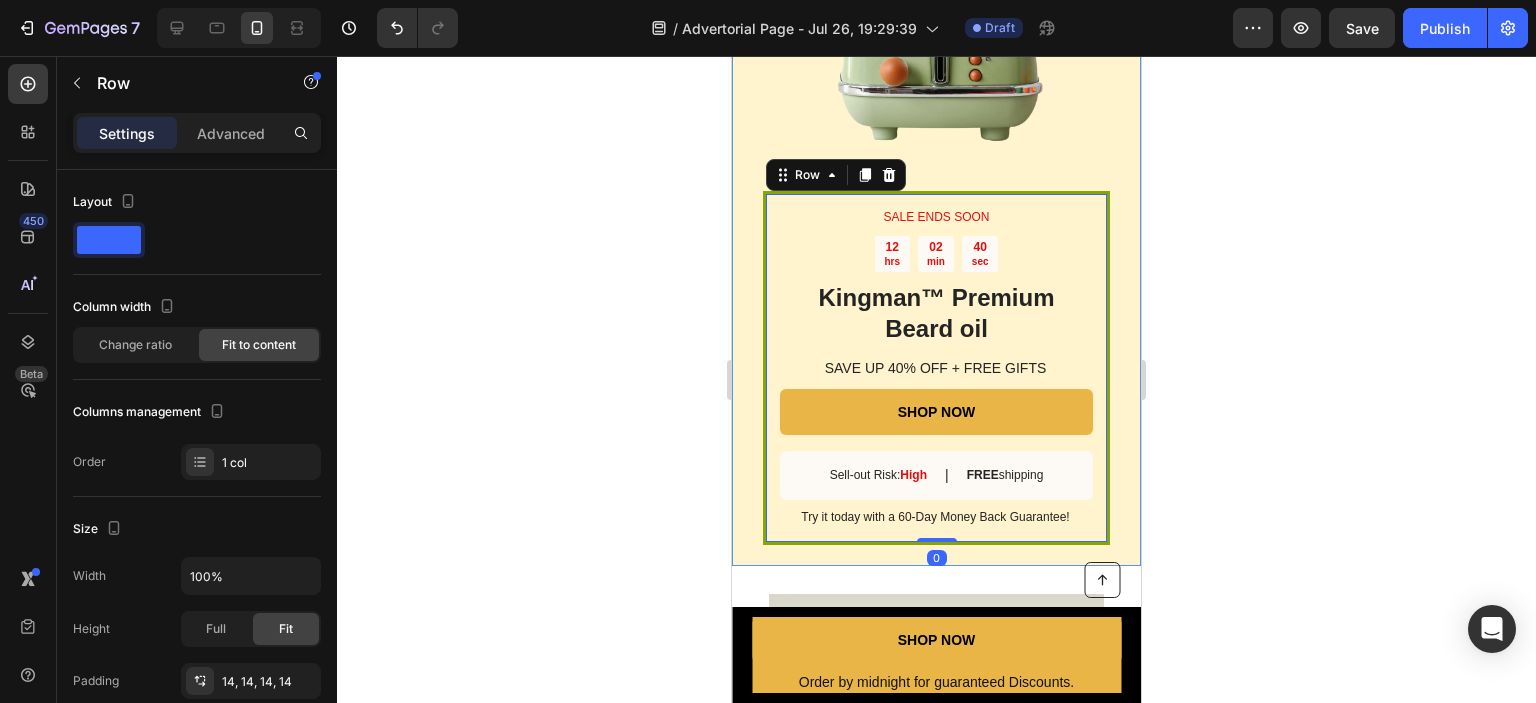 scroll, scrollTop: 576, scrollLeft: 0, axis: vertical 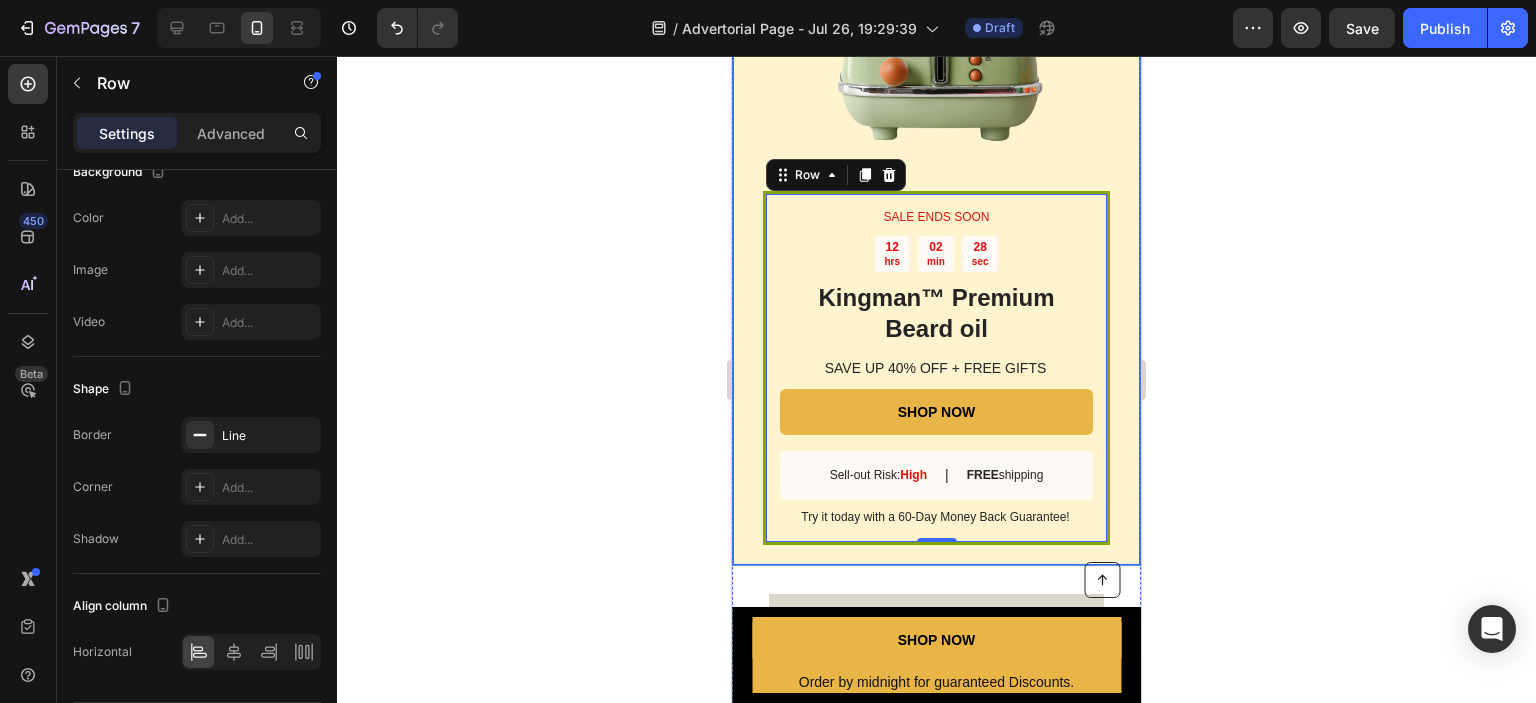 click on "Image" at bounding box center (936, 19) 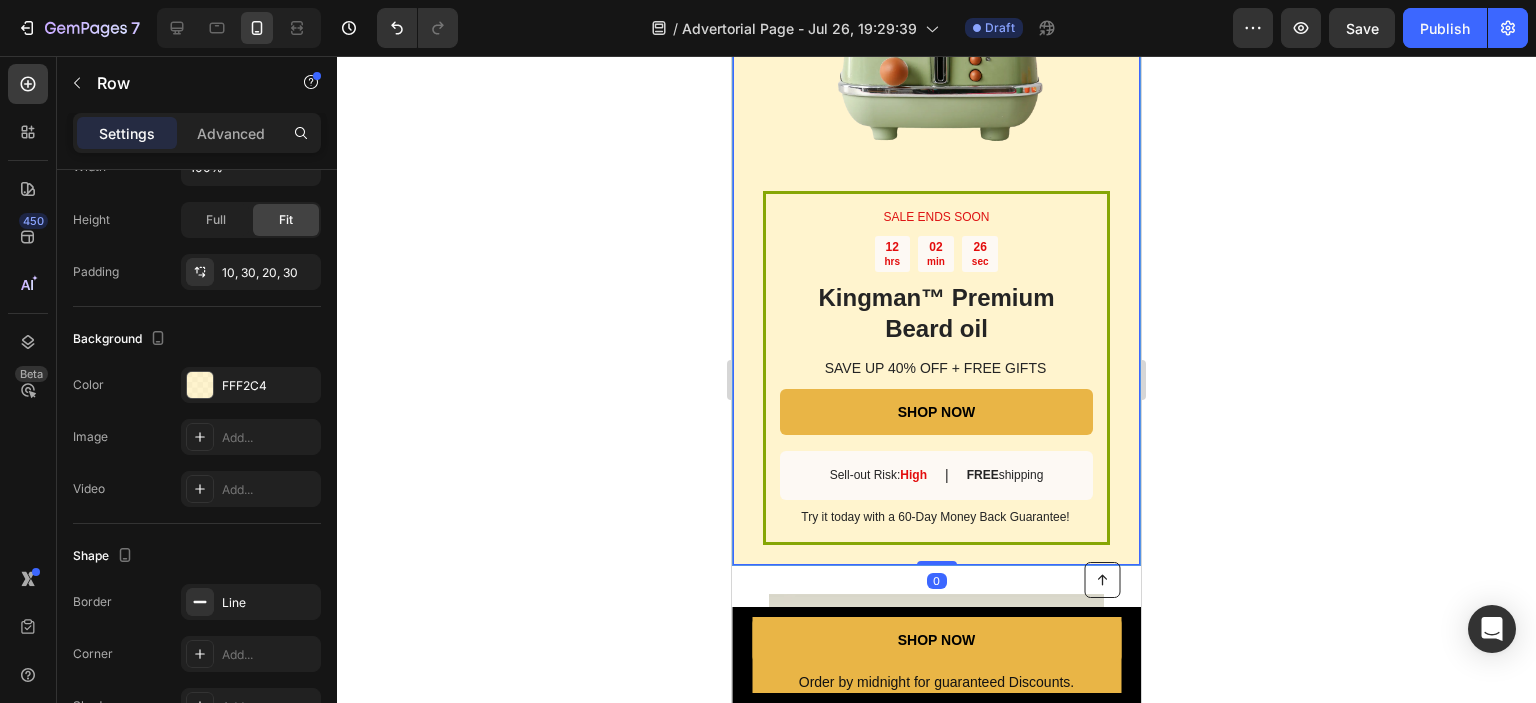 click on "Image" at bounding box center (936, 19) 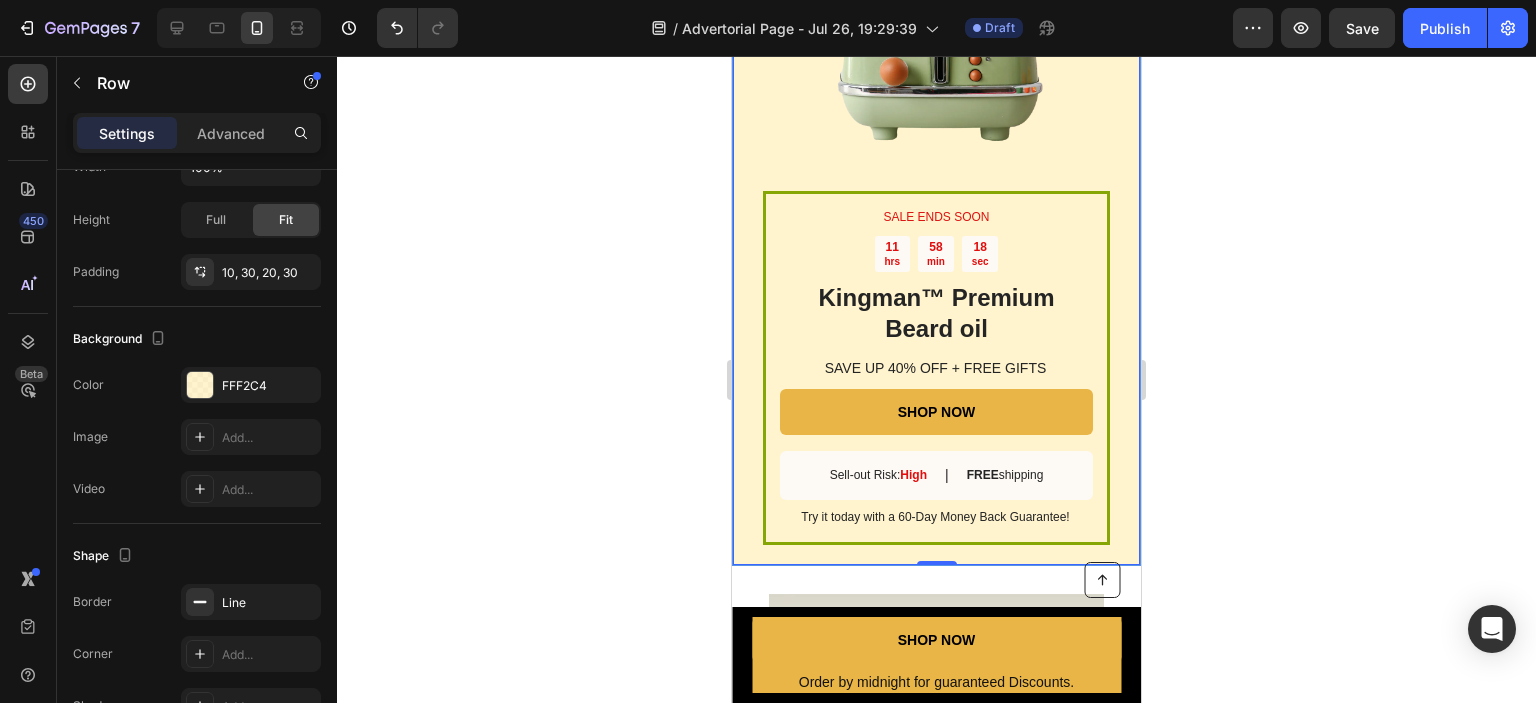 click on "SALE ENDS SOON Text Block 11 hrs 58 min 18 sec Countdown Timer Kingman ™ Premium Beard oil Heading SAVE UP 40% OFF + FREE GIFTS Text Block SHOP NOW Button Sell-out Risk:  High Text Block | Text Block FREE  shipping Text Block Row Try it today with a 60-Day Money Back Guarantee! Text Block Row Image Row   0" at bounding box center [936, 201] 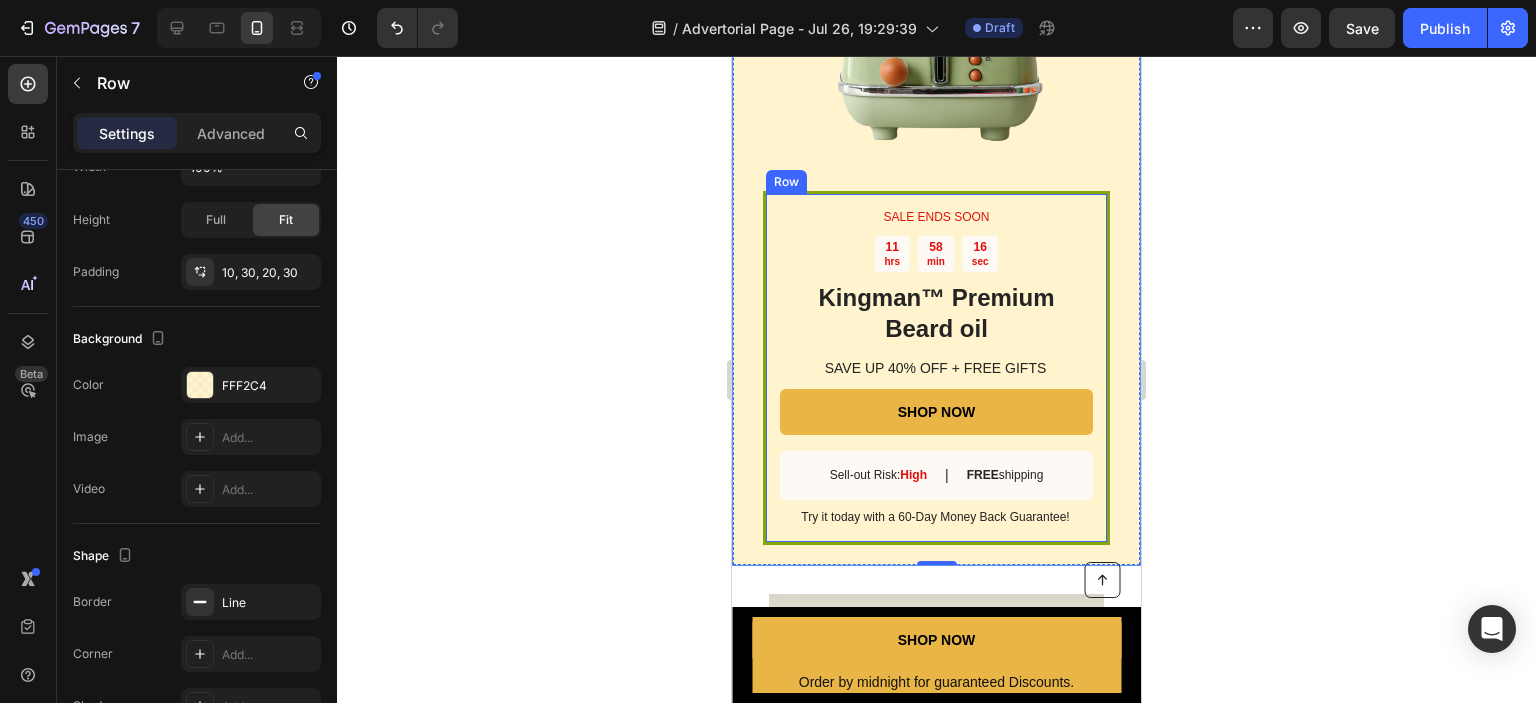 click on "SALE ENDS SOON Text Block 11 hrs 58 min 16 sec Countdown Timer Kingman ™ Premium Beard oil Heading SAVE UP 40% OFF + FREE GIFTS Text Block SHOP NOW Button Sell-out Risk:  High Text Block | Text Block FREE  shipping Text Block Row Try it today with a 60-Day Money Back Guarantee! Text Block Row" at bounding box center [936, 368] 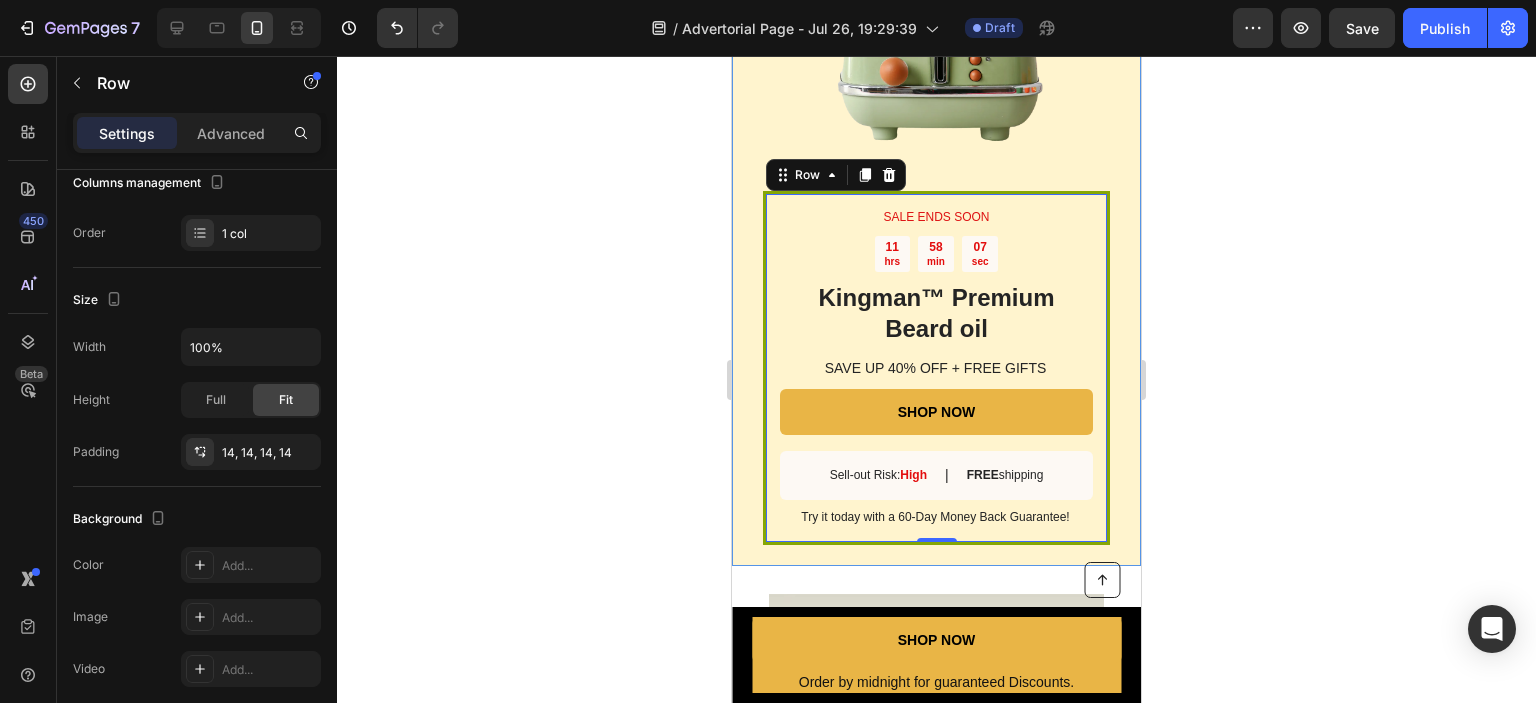 scroll, scrollTop: 636, scrollLeft: 0, axis: vertical 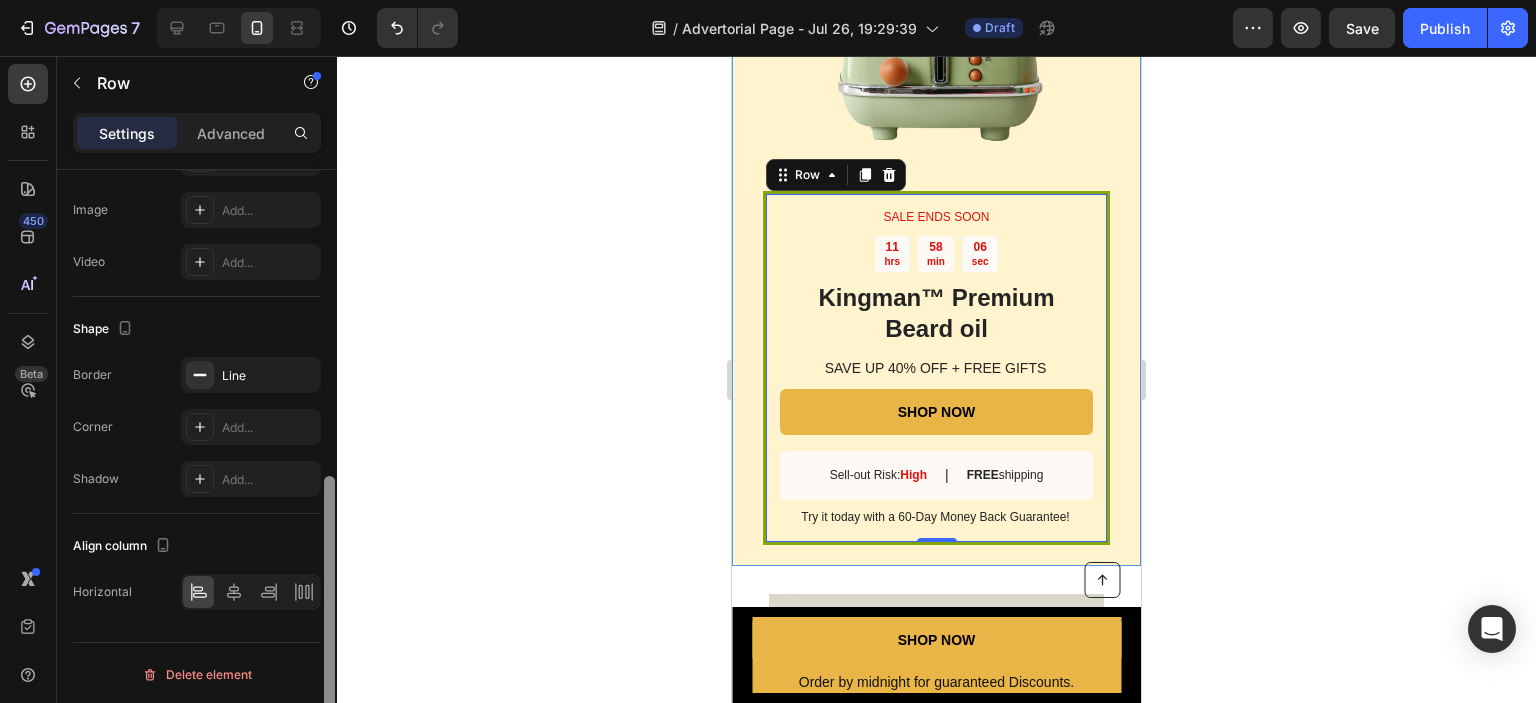 drag, startPoint x: 332, startPoint y: 543, endPoint x: 328, endPoint y: 665, distance: 122.06556 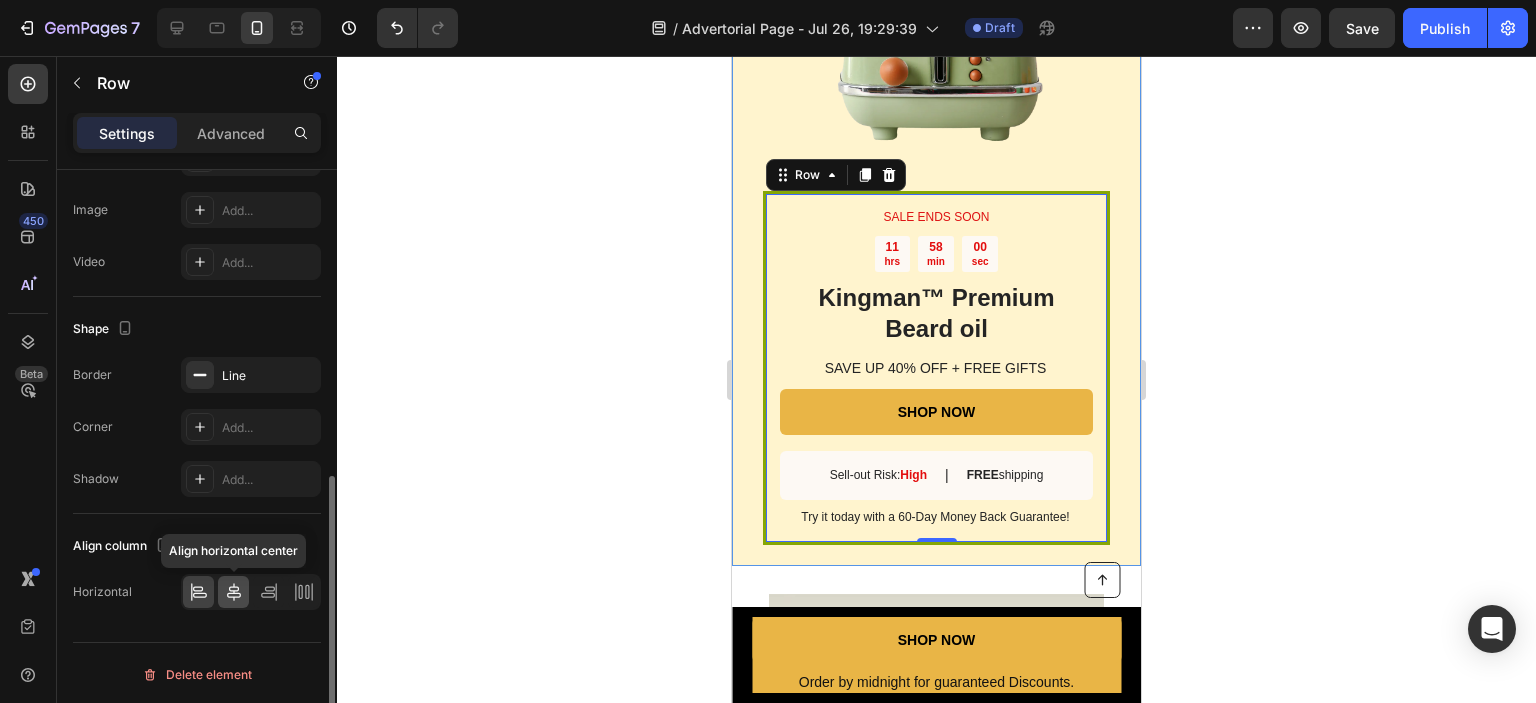 click 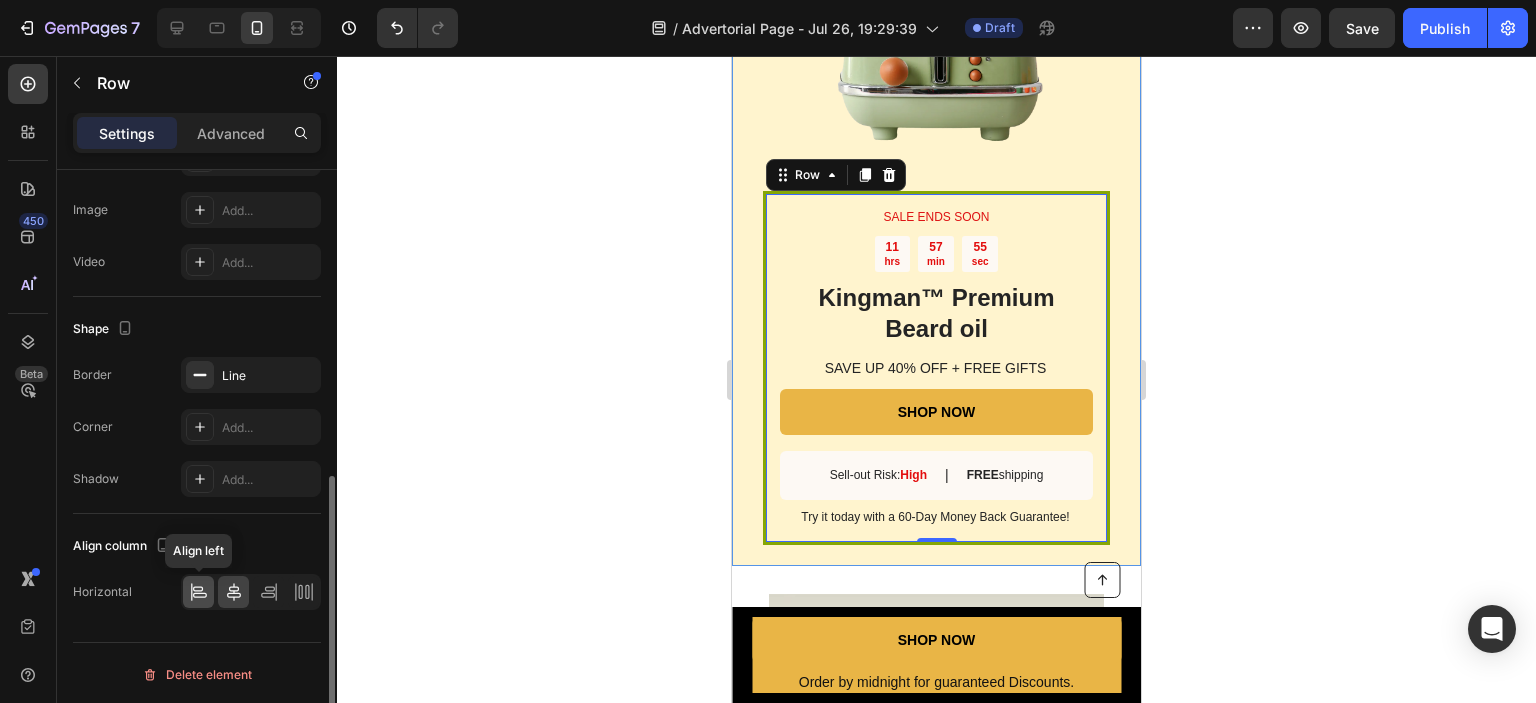 click 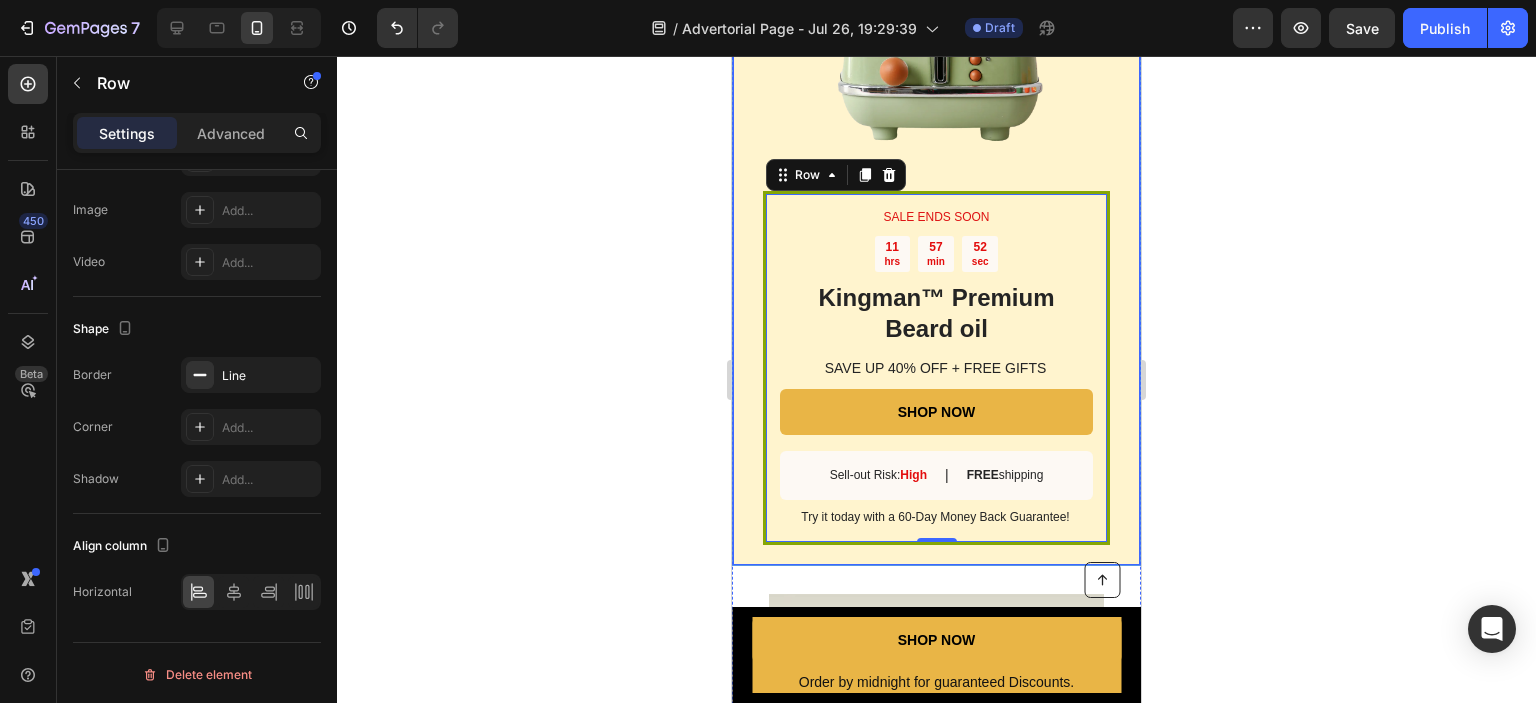 click on "SALE ENDS SOON Text Block 11 hrs 57 min 52 sec Countdown Timer Kingman ™ Premium Beard oil Heading SAVE UP 40% OFF + FREE GIFTS Text Block SHOP NOW Button Sell-out Risk:  High Text Block | Text Block FREE  shipping Text Block Row Try it today with a 60-Day Money Back Guarantee! Text Block Row   0 Image Row" at bounding box center (936, 201) 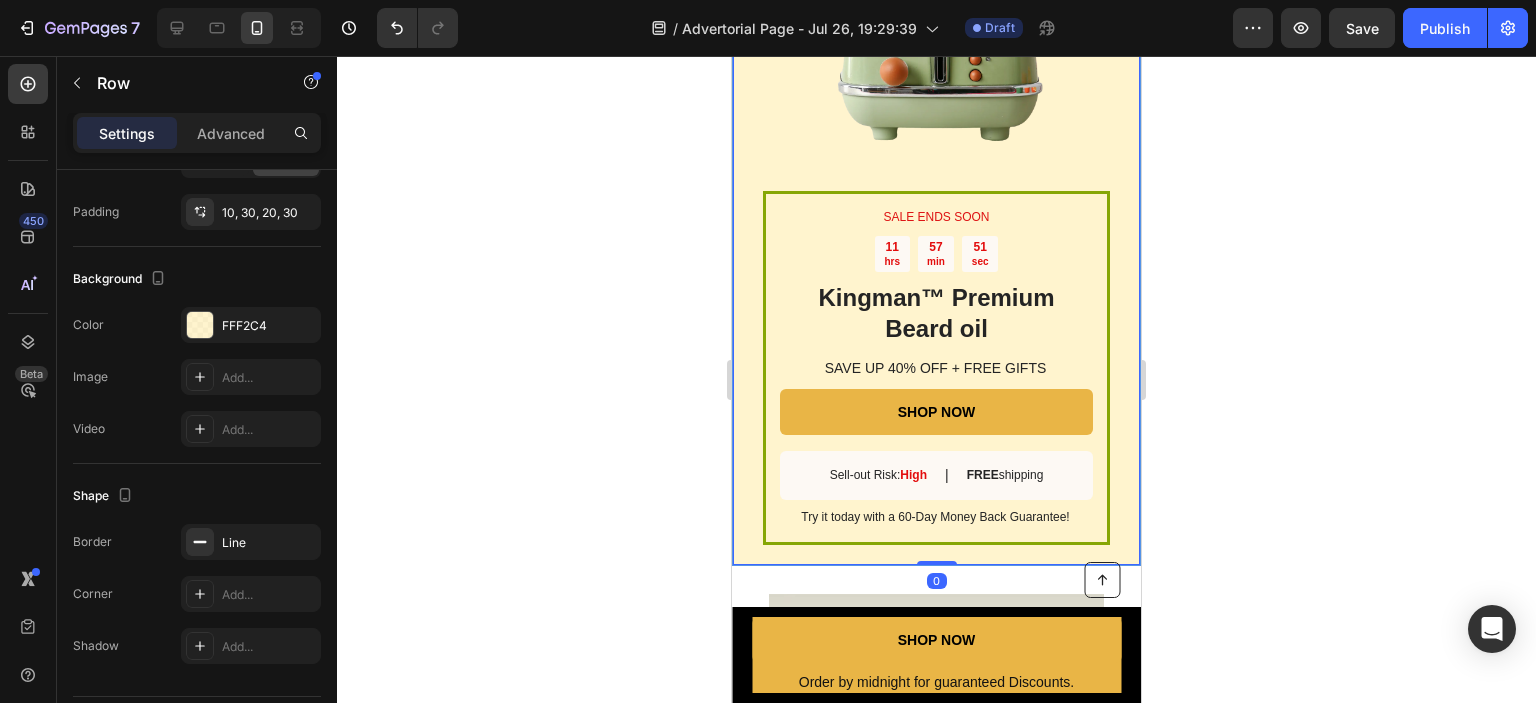 scroll, scrollTop: 636, scrollLeft: 0, axis: vertical 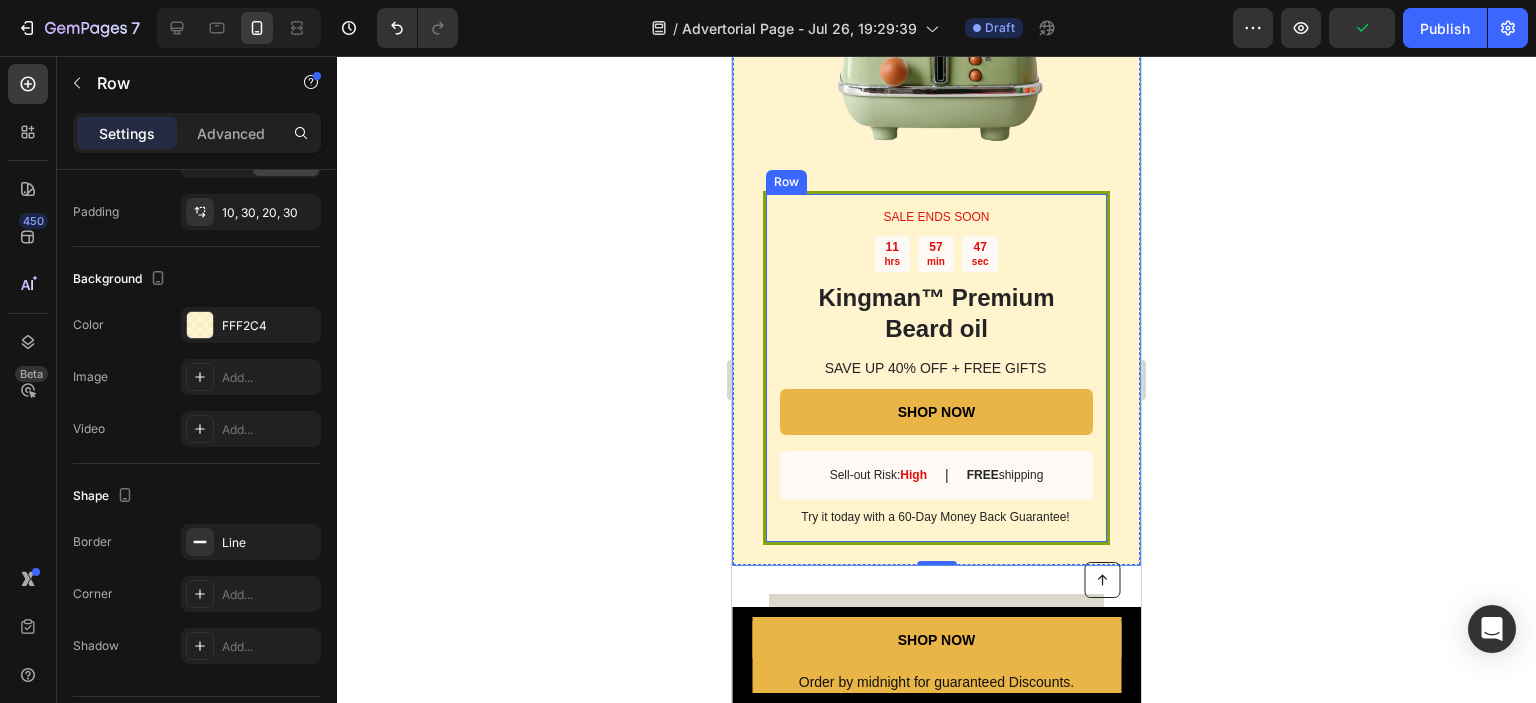 click on "SALE ENDS SOON Text Block 11 hrs 57 min 47 sec Countdown Timer Kingman ™ Premium Beard oil Heading SAVE UP 40% OFF + FREE GIFTS Text Block SHOP NOW Button Sell-out Risk:  High Text Block | Text Block FREE  shipping Text Block Row Try it today with a 60-Day Money Back Guarantee! Text Block Row" at bounding box center [936, 368] 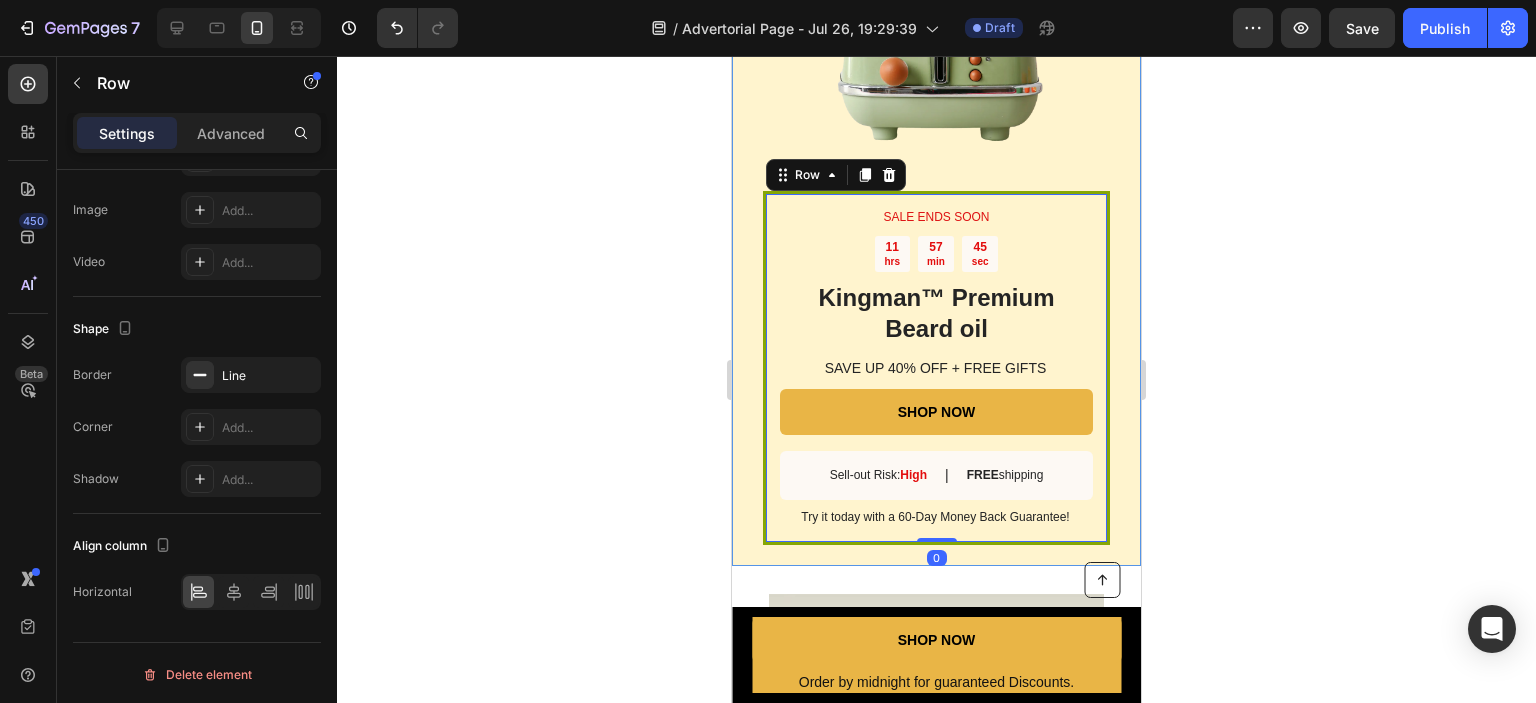 click on "SALE ENDS SOON Text Block 11 hrs 57 min 45 sec Countdown Timer Kingman ™ Premium Beard oil Heading SAVE UP 40% OFF + FREE GIFTS Text Block SHOP NOW Button Sell-out Risk:  High Text Block | Text Block FREE  shipping Text Block Row Try it today with a 60-Day Money Back Guarantee! Text Block Row   0" at bounding box center (936, 368) 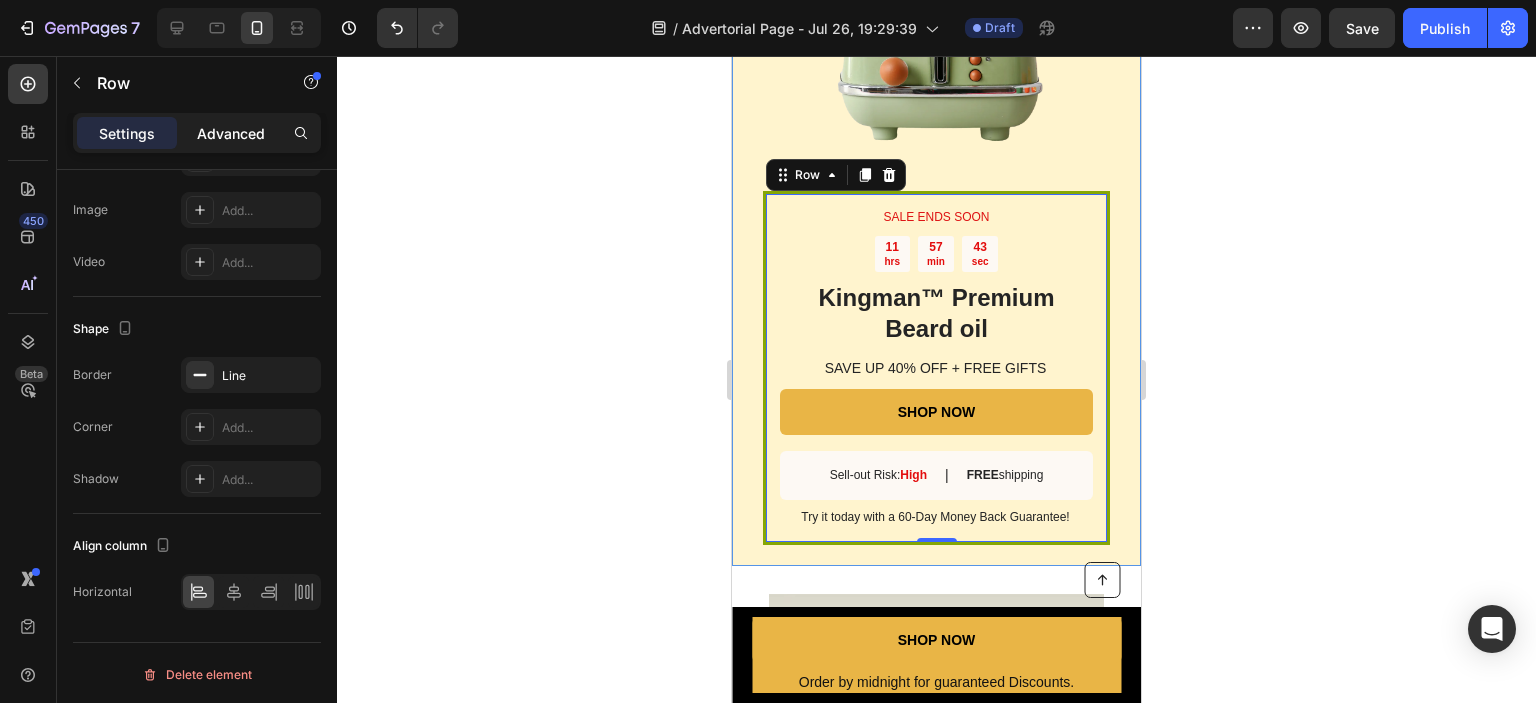 click on "Advanced" at bounding box center [231, 133] 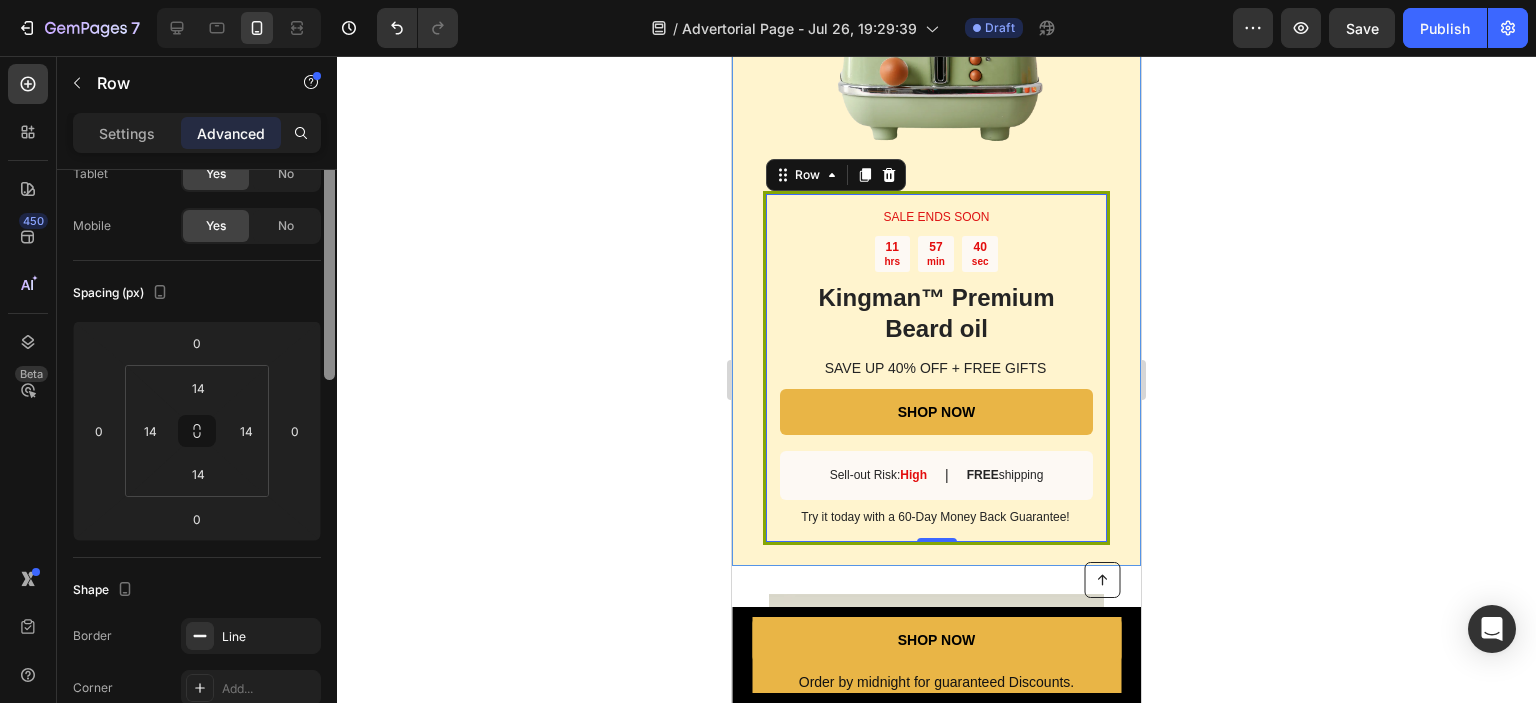 scroll, scrollTop: 0, scrollLeft: 0, axis: both 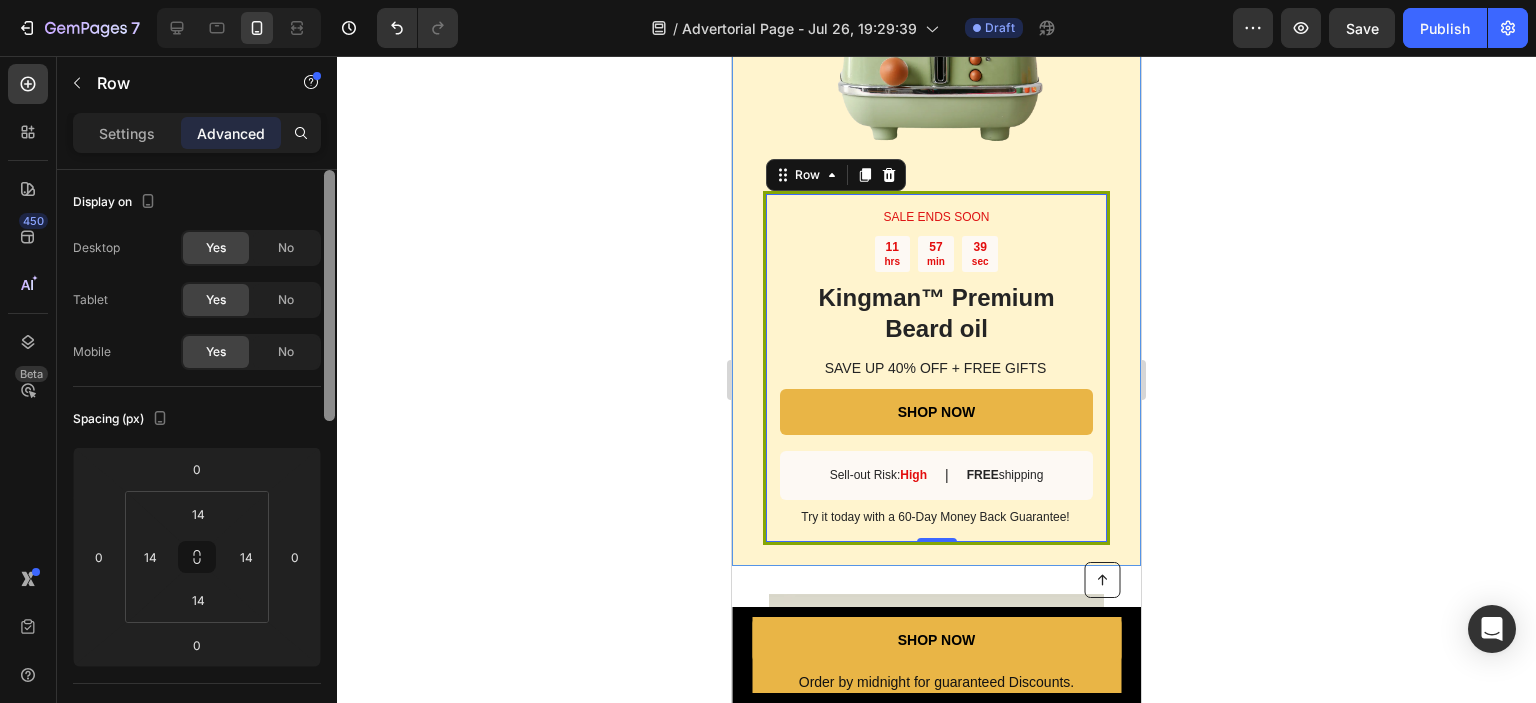 drag, startPoint x: 326, startPoint y: 563, endPoint x: 336, endPoint y: 211, distance: 352.14203 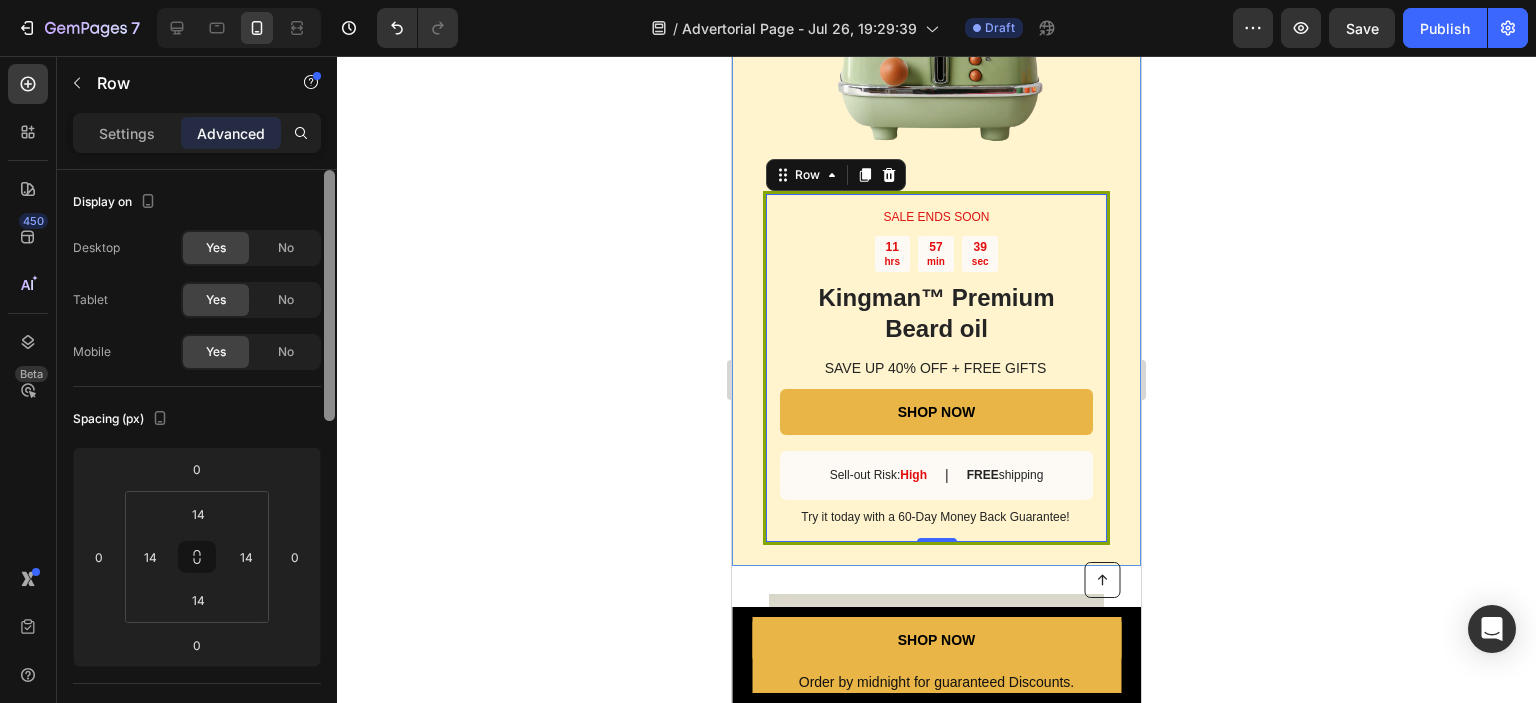 click at bounding box center (329, 465) 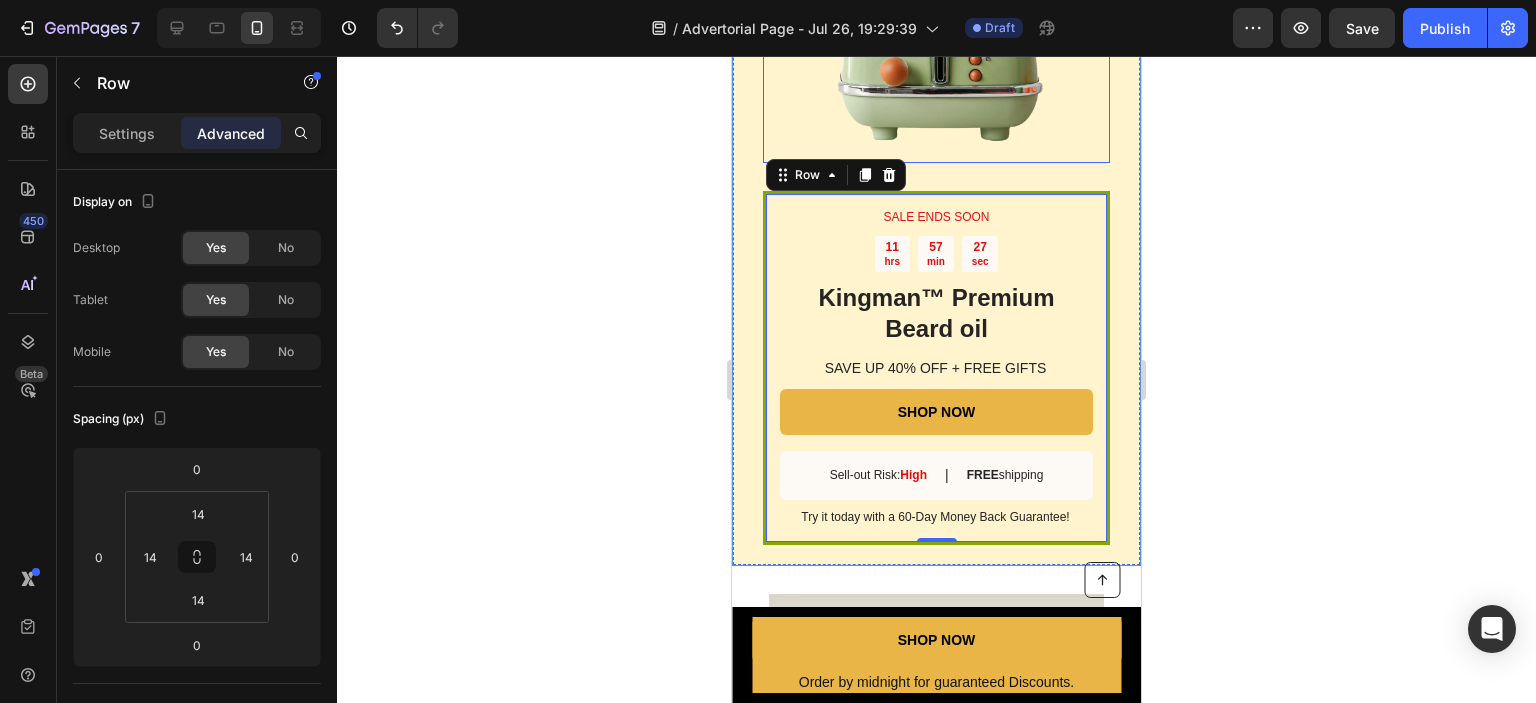 click at bounding box center (936, 5) 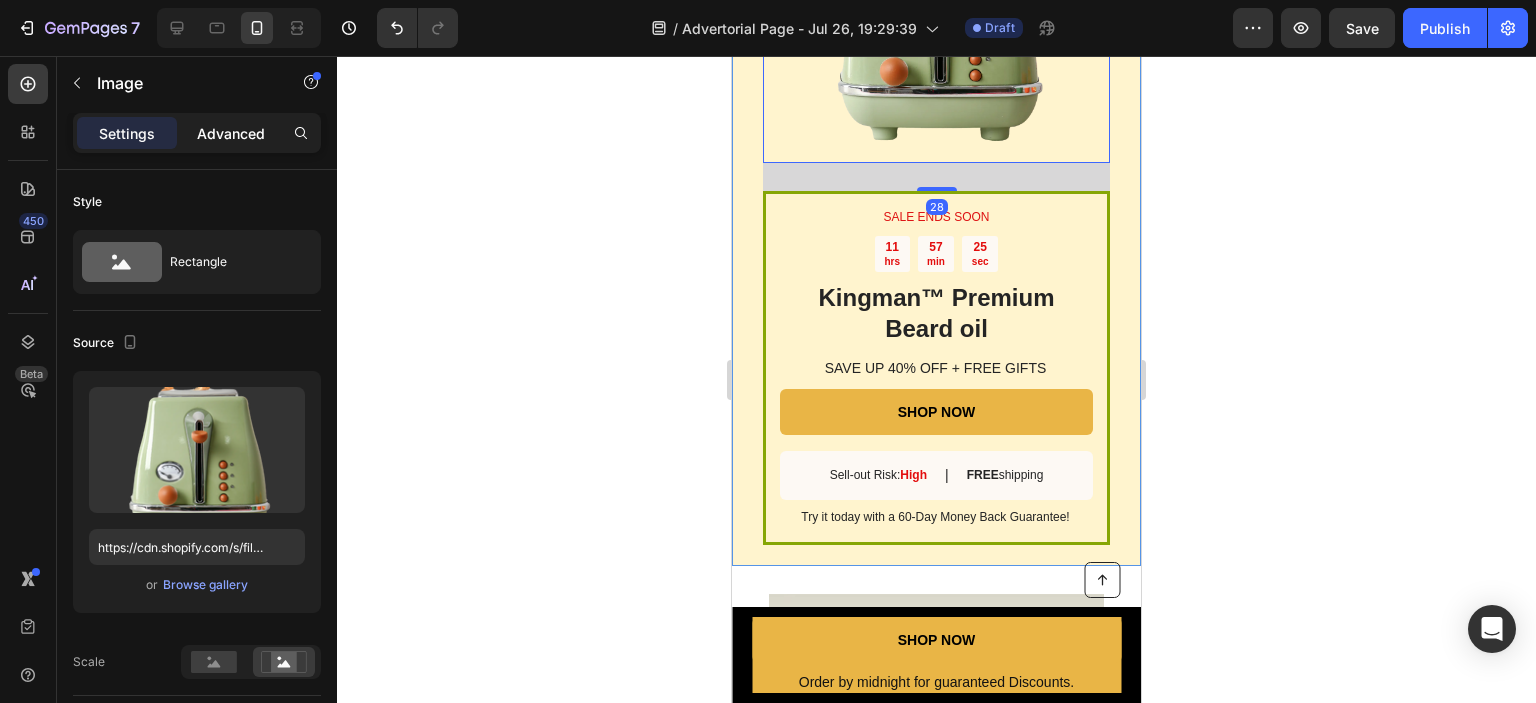 click on "Advanced" at bounding box center (231, 133) 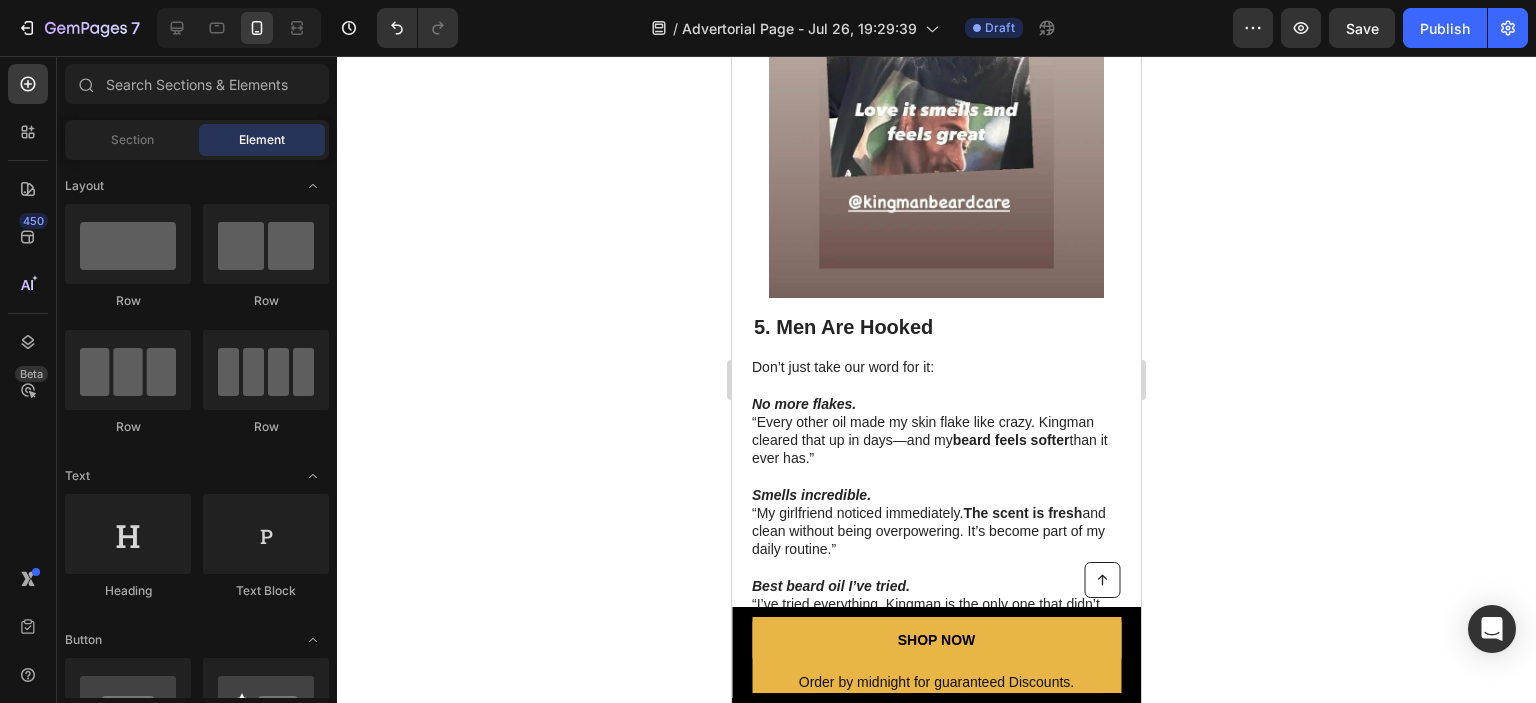 scroll, scrollTop: 2910, scrollLeft: 0, axis: vertical 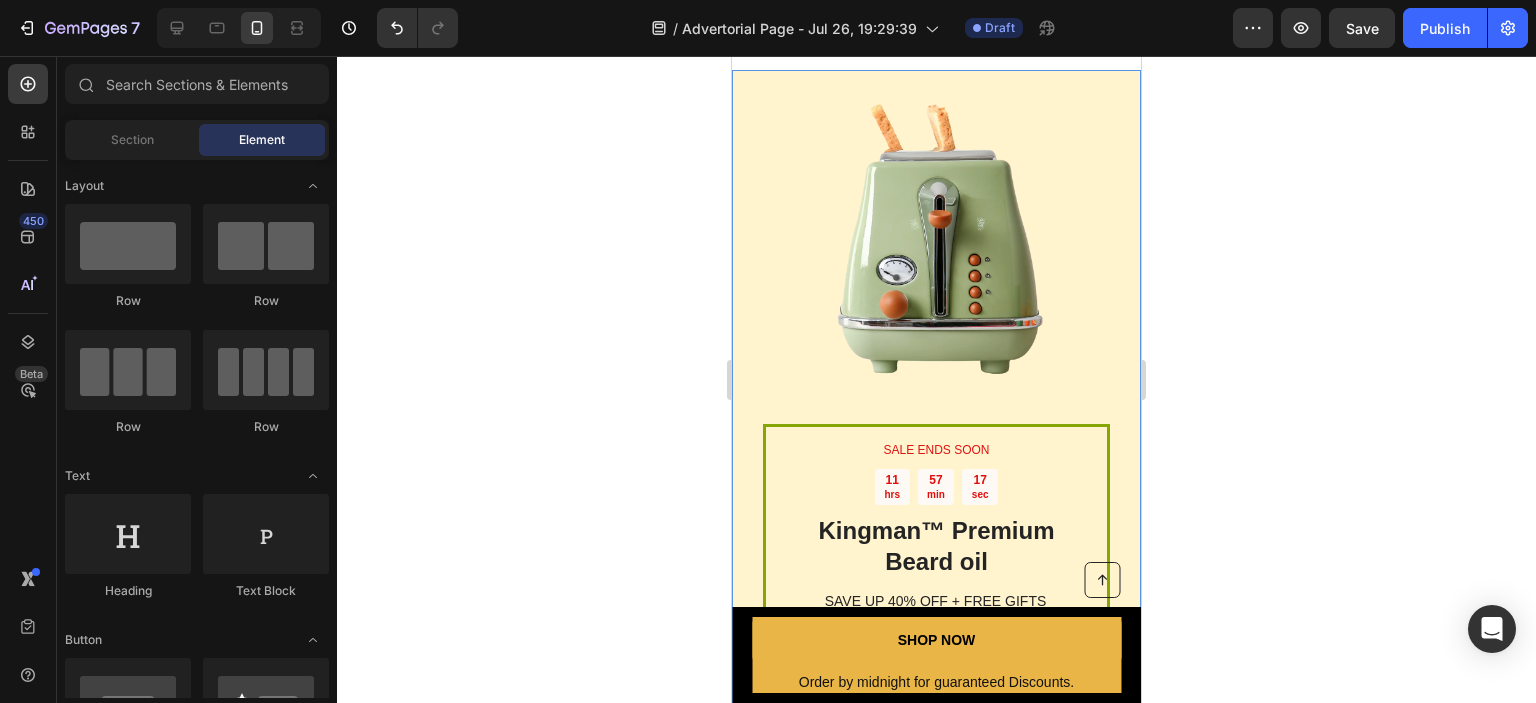 drag, startPoint x: 1129, startPoint y: 397, endPoint x: 1906, endPoint y: 120, distance: 824.8988 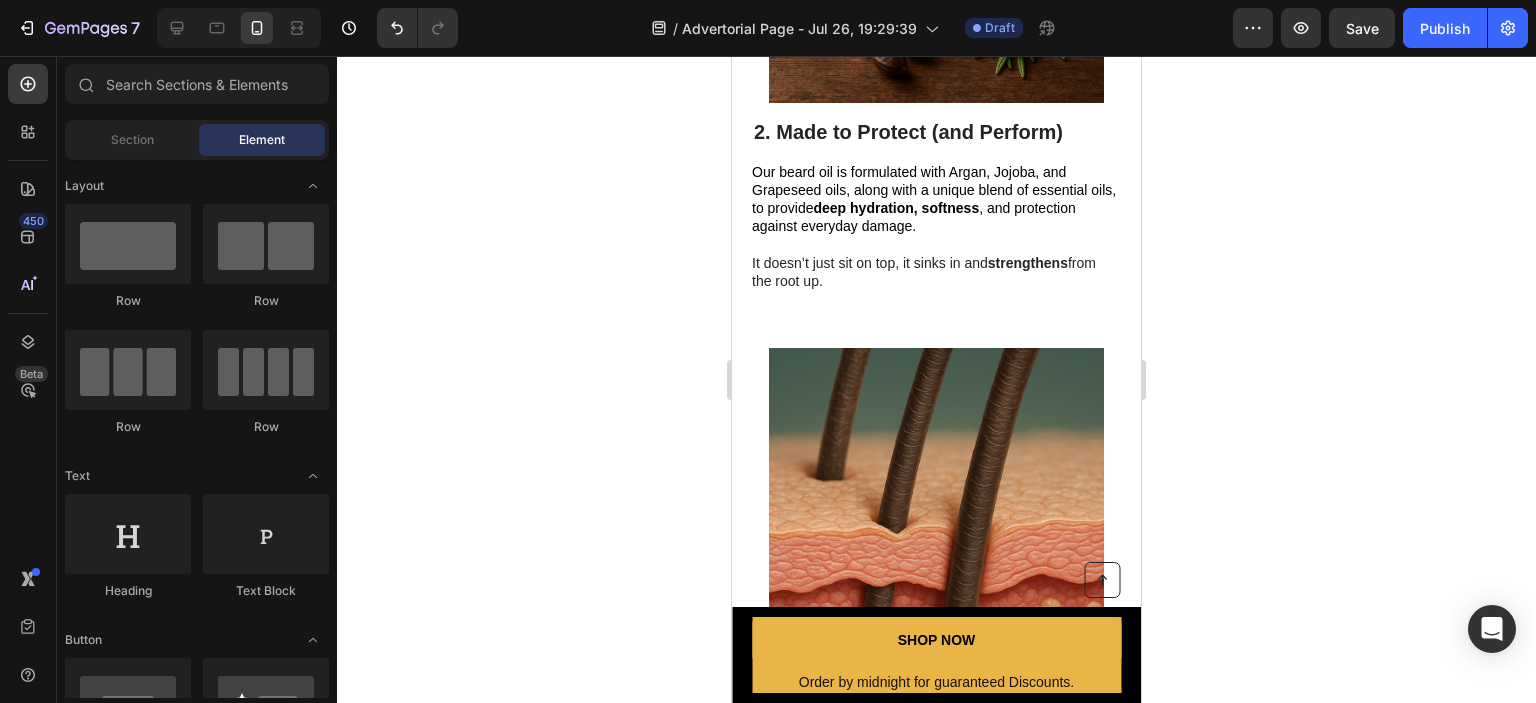 scroll, scrollTop: 1300, scrollLeft: 0, axis: vertical 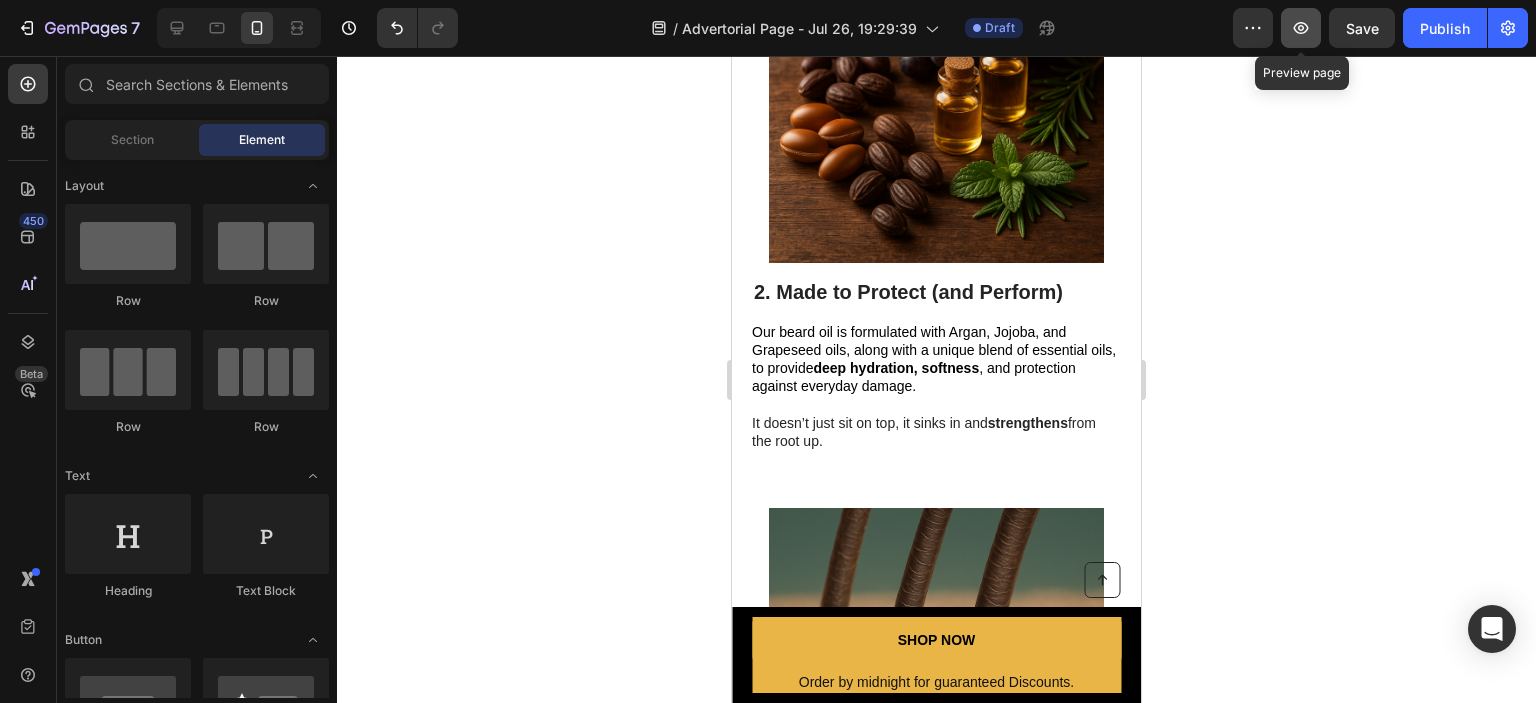 click 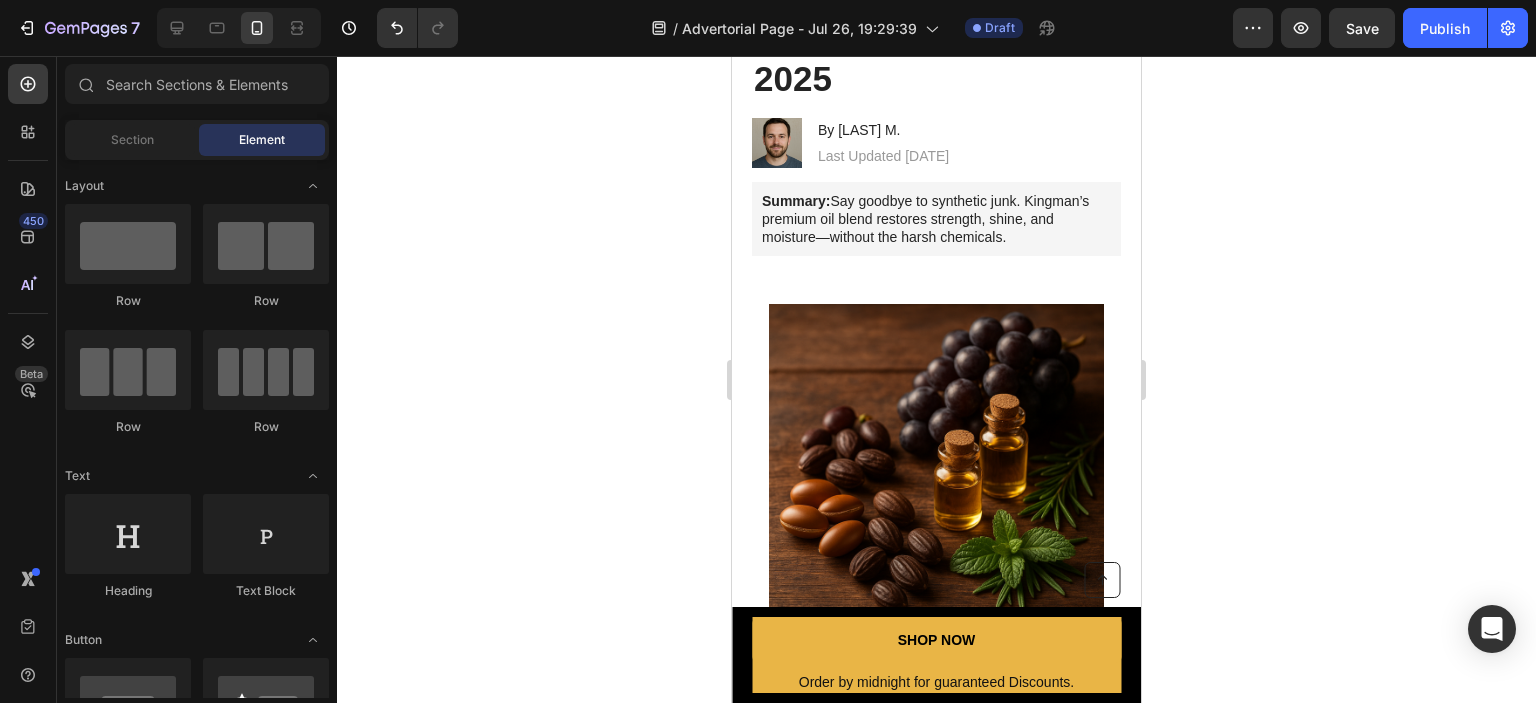 scroll, scrollTop: 0, scrollLeft: 0, axis: both 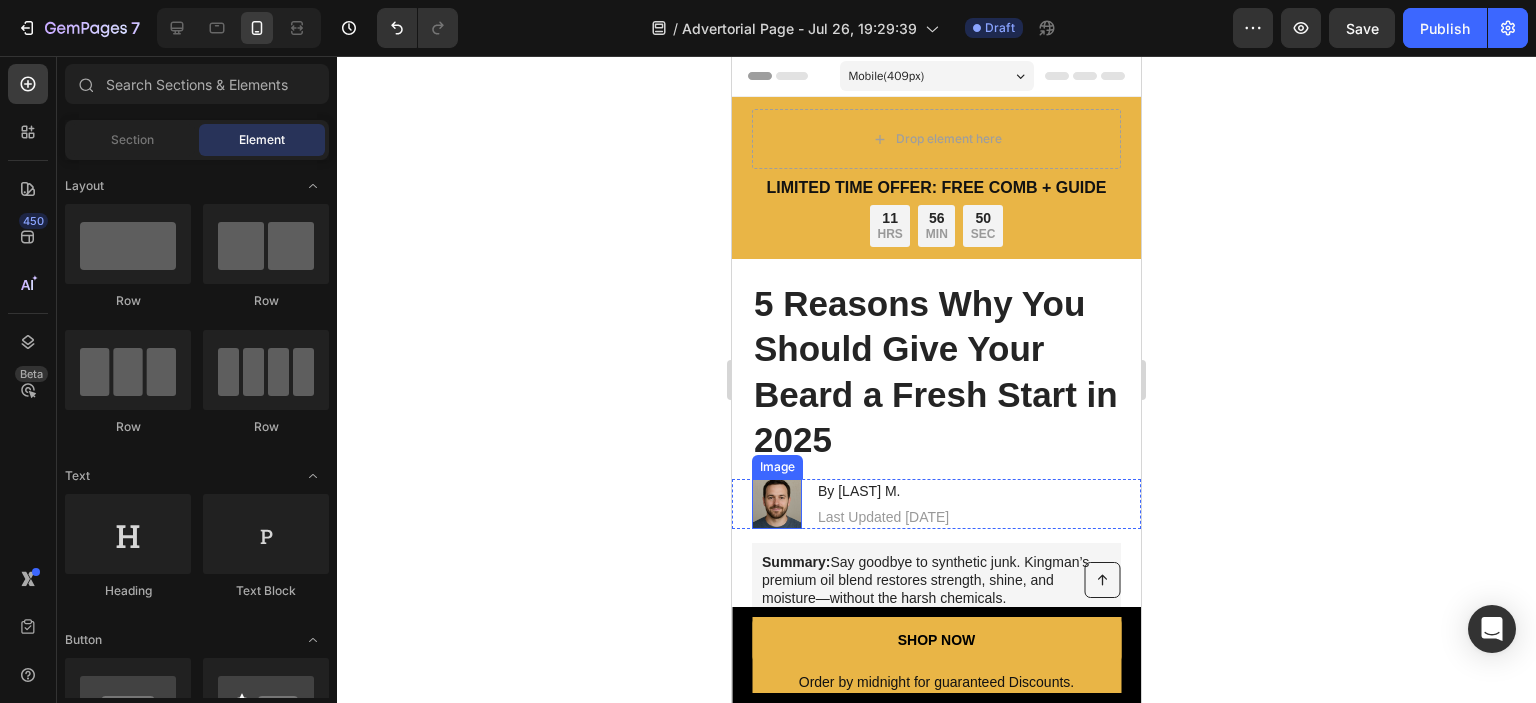 click at bounding box center (777, 504) 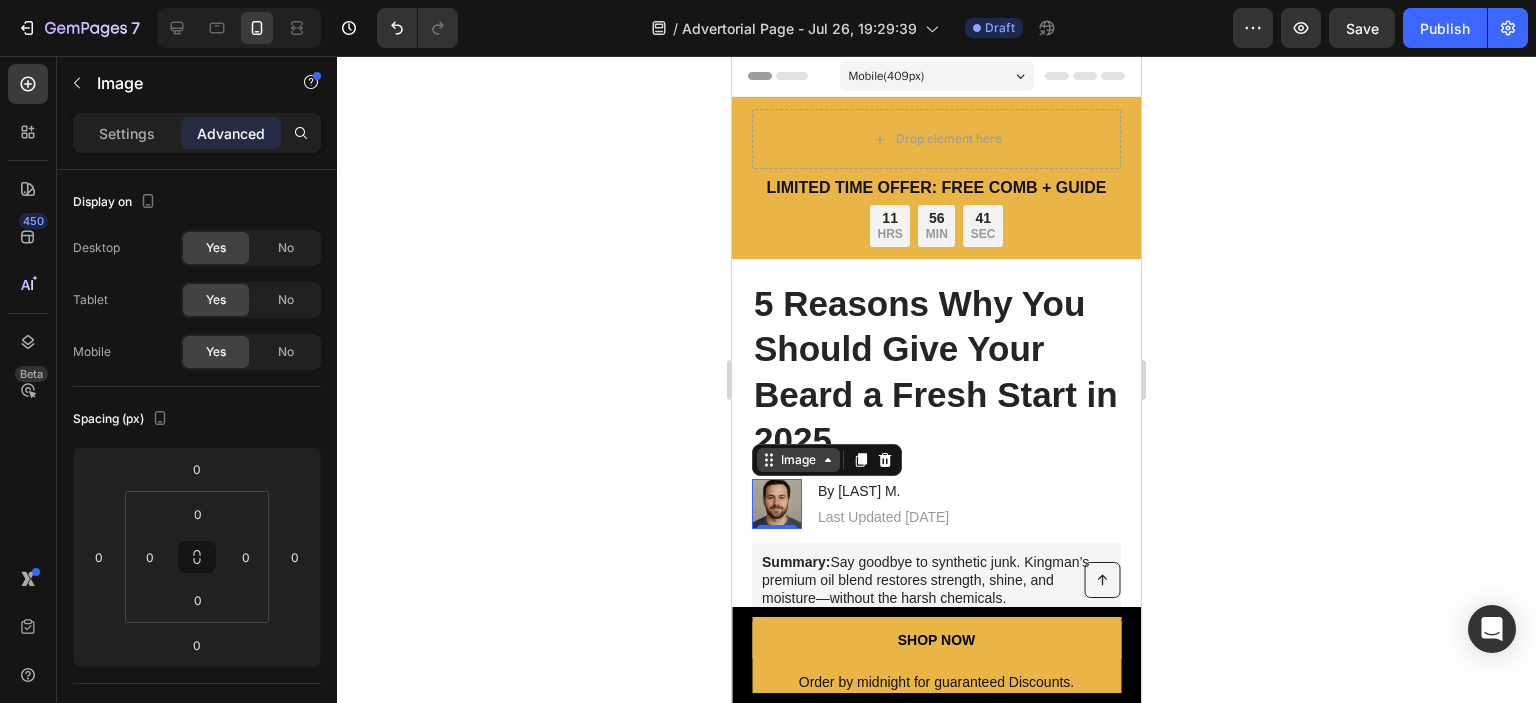 click 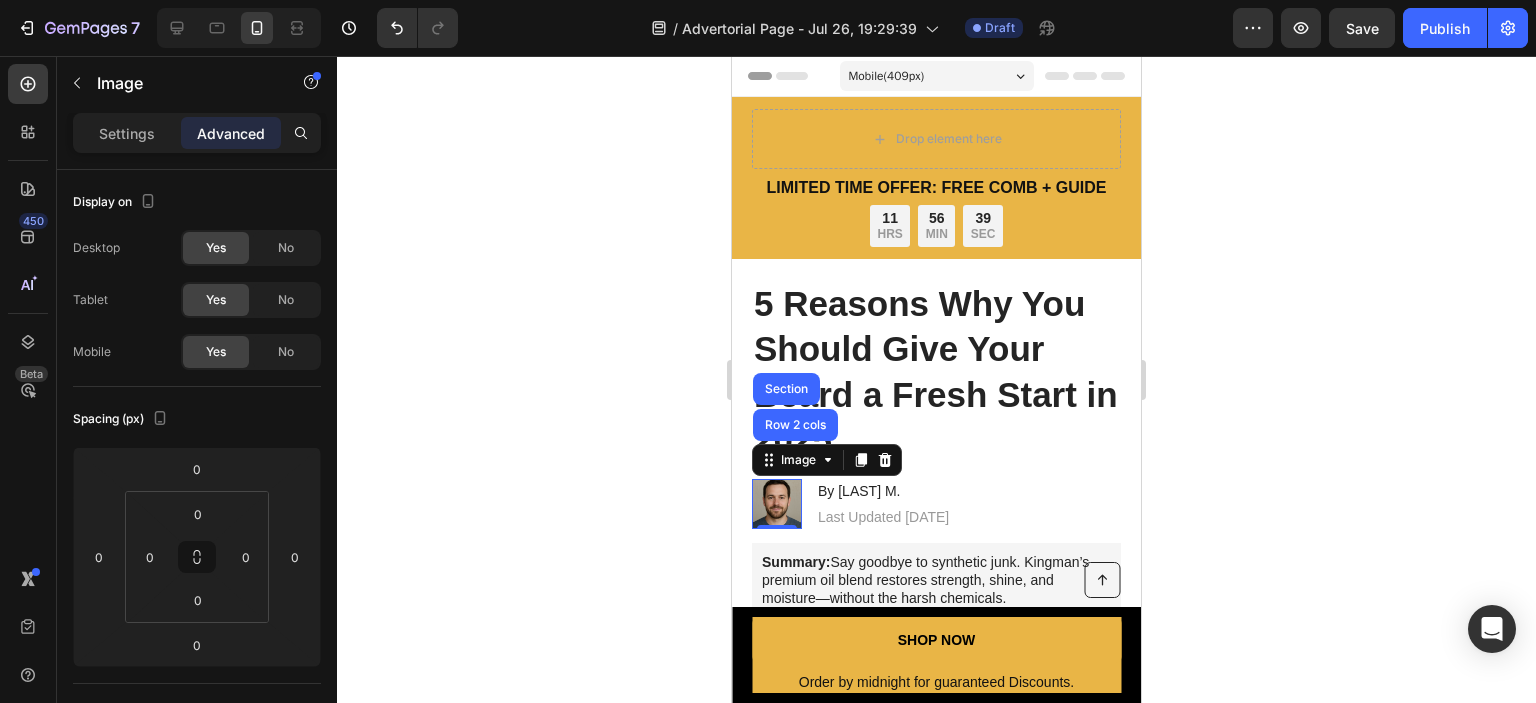 click 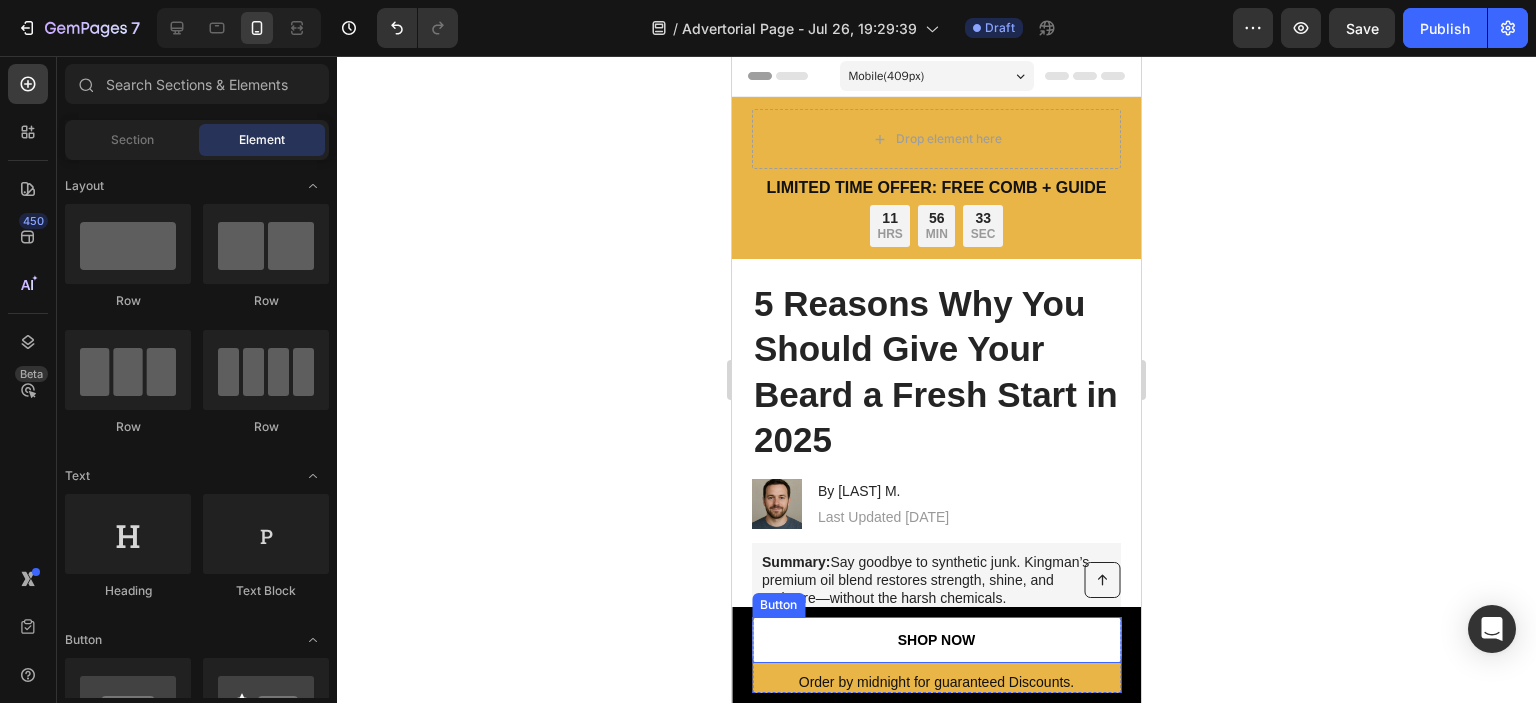 click on "SHOP NOW" at bounding box center (936, 640) 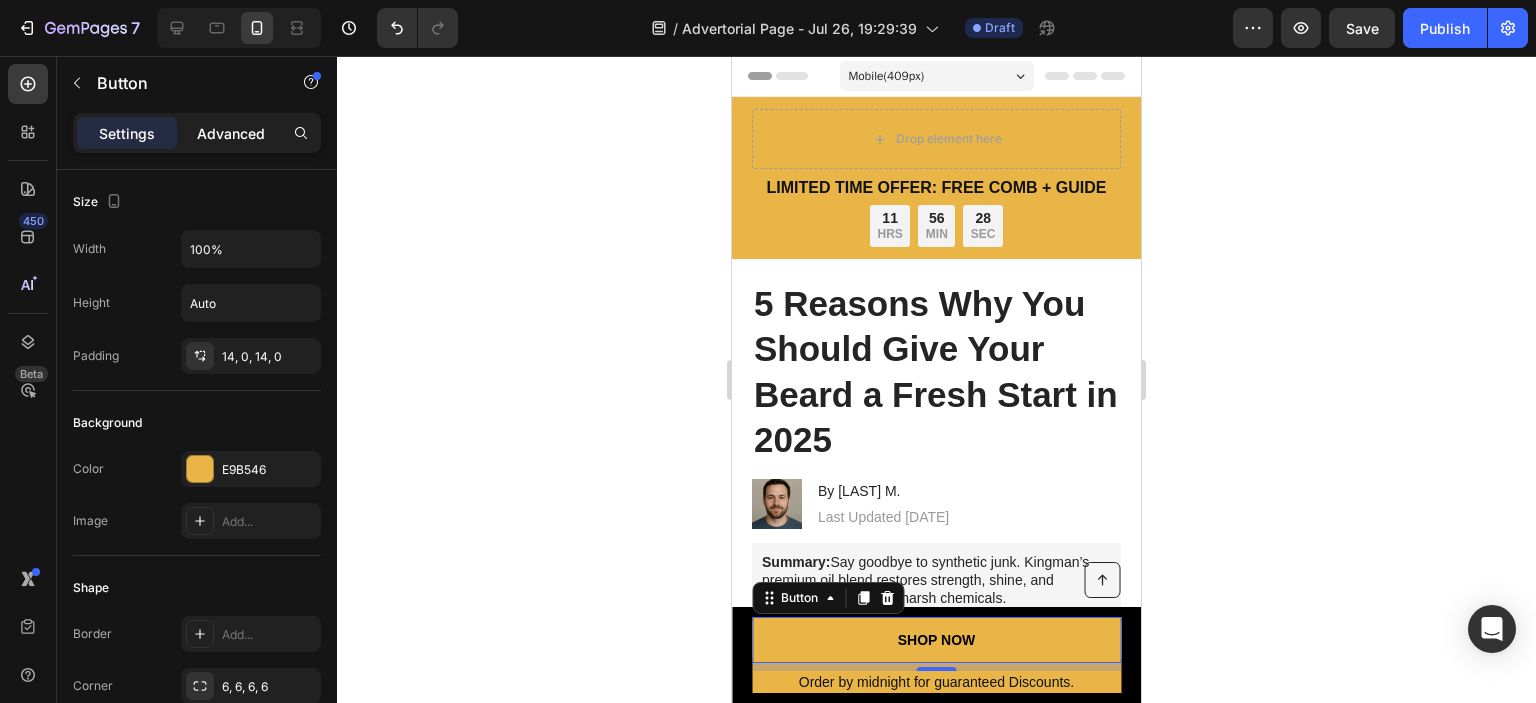click on "Advanced" at bounding box center (231, 133) 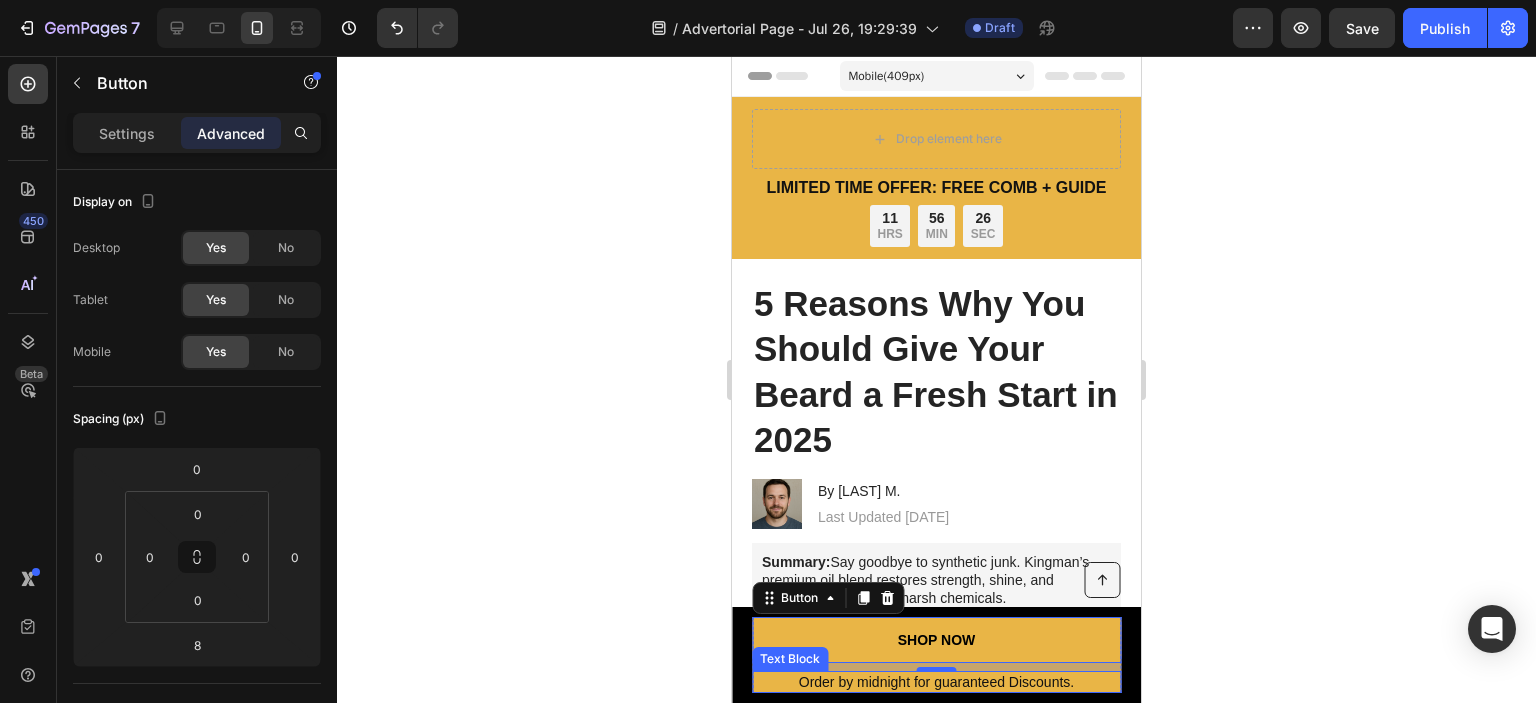 click on "Order by midnight for guaranteed Discounts." at bounding box center (936, 682) 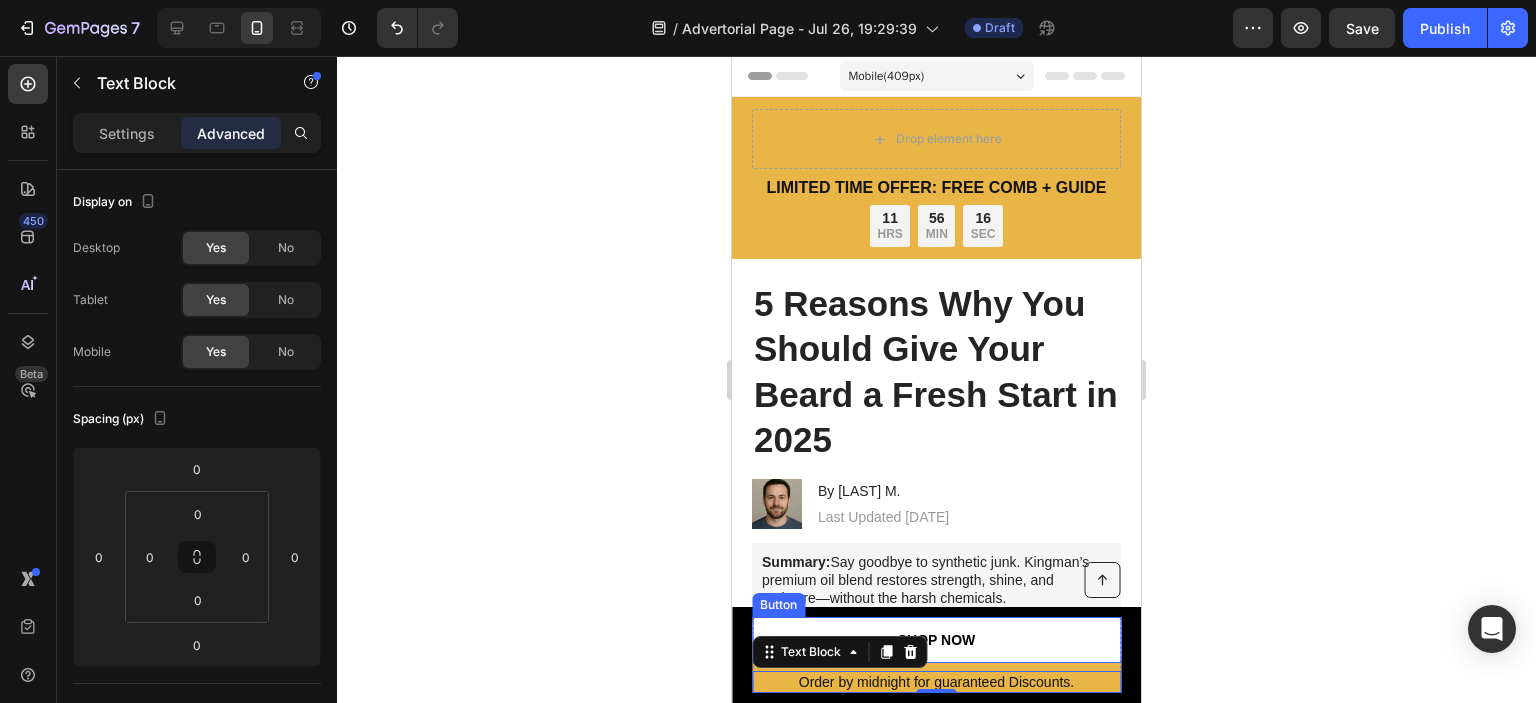 click on "SHOP NOW" at bounding box center [936, 640] 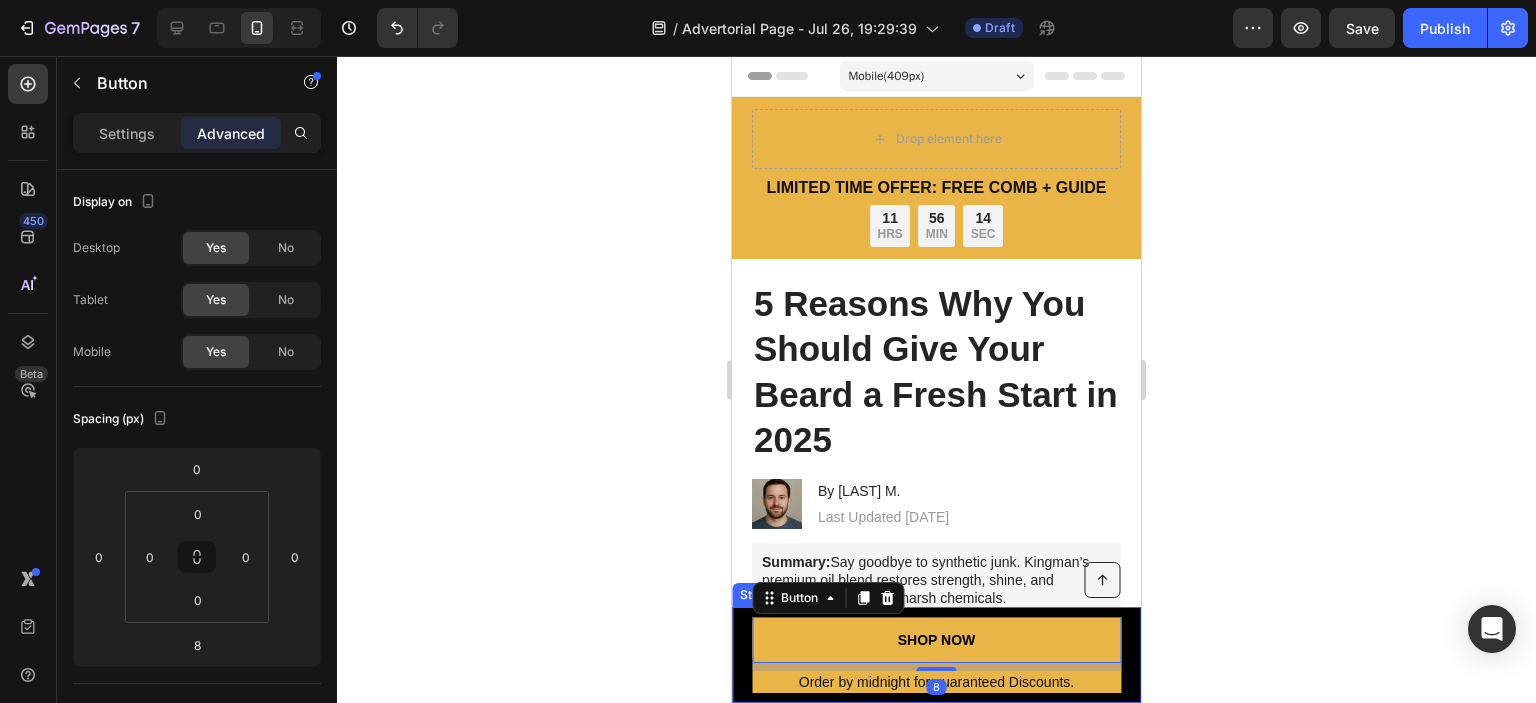 click on "Button Order by midnight for guaranteed Discounts. Text Block   SHOP NOW Button   8 Row Sticky" at bounding box center [936, 655] 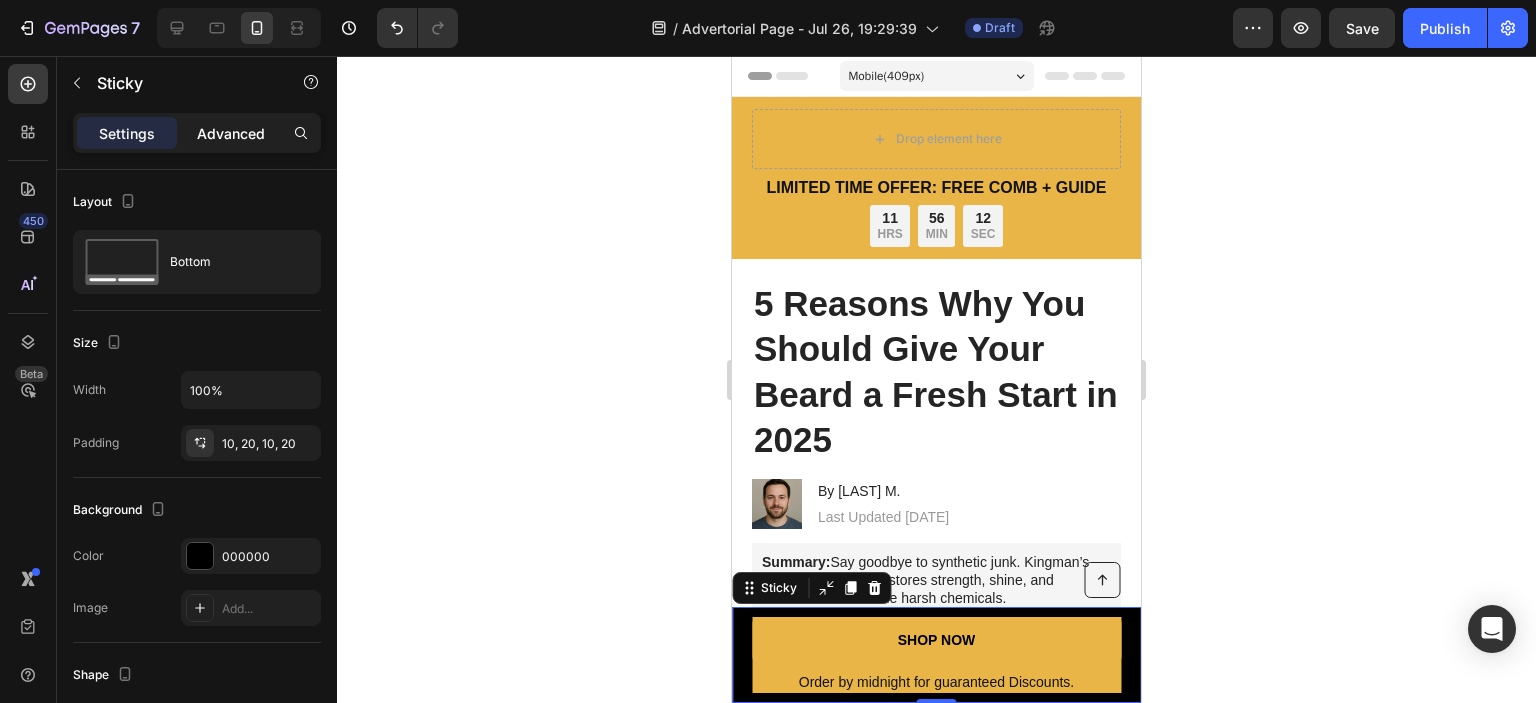 click on "Advanced" at bounding box center (231, 133) 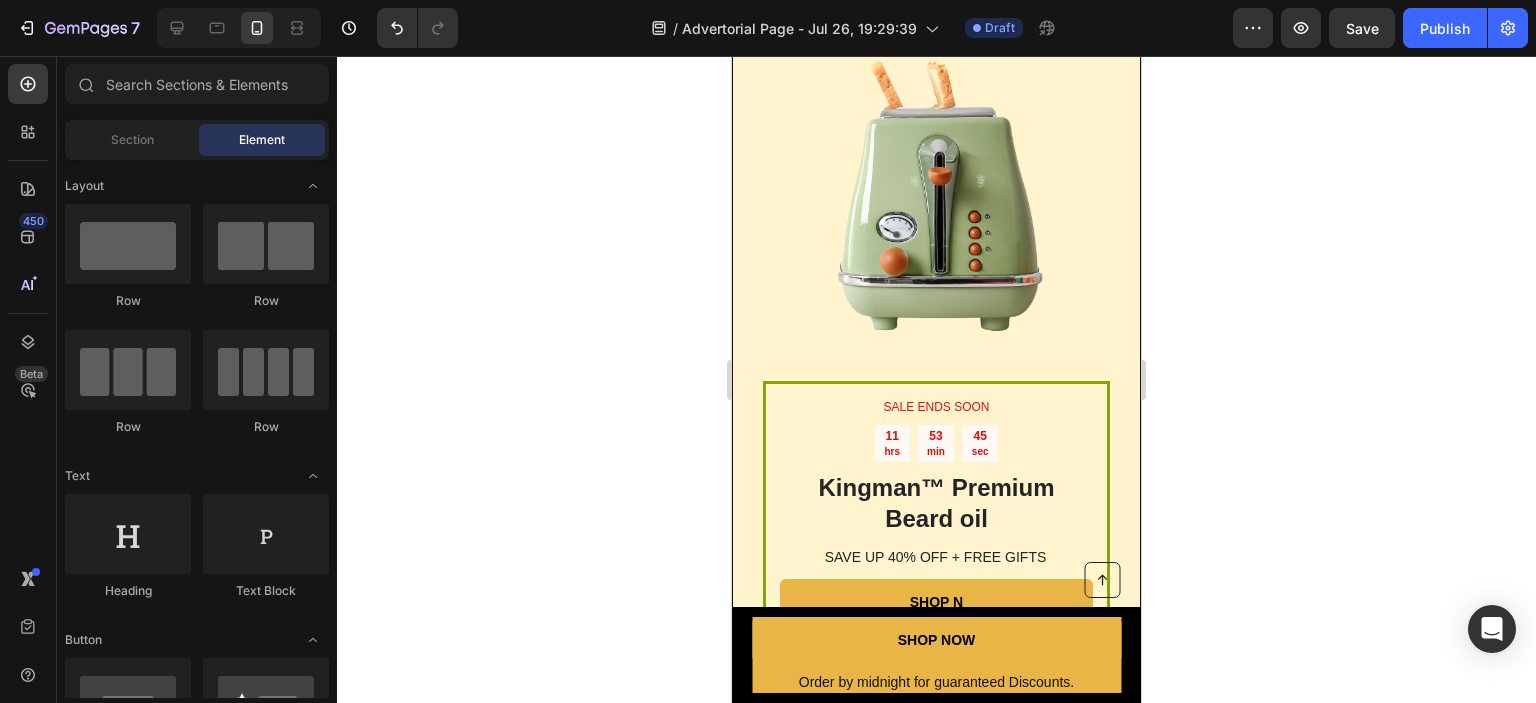 scroll, scrollTop: 4688, scrollLeft: 0, axis: vertical 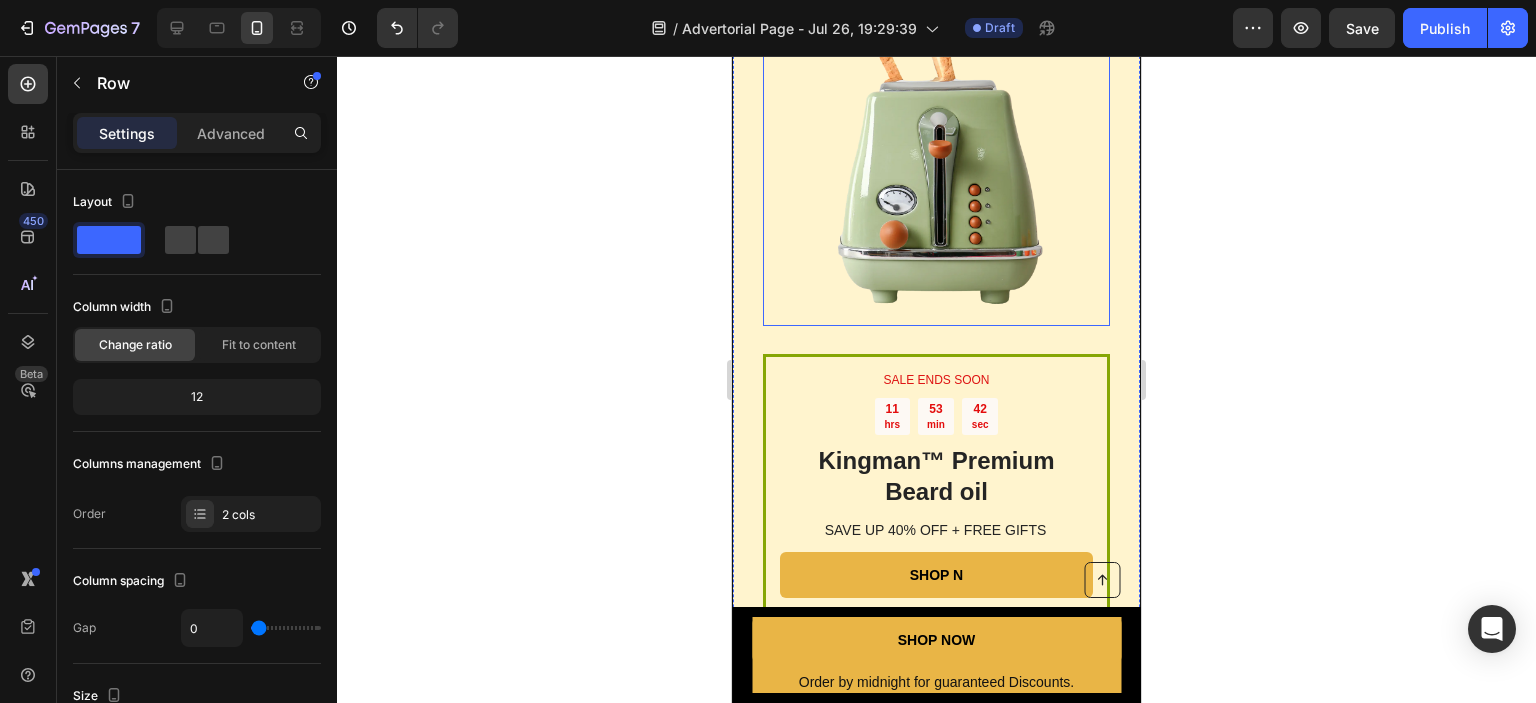 drag, startPoint x: 784, startPoint y: 324, endPoint x: 980, endPoint y: 516, distance: 274.372 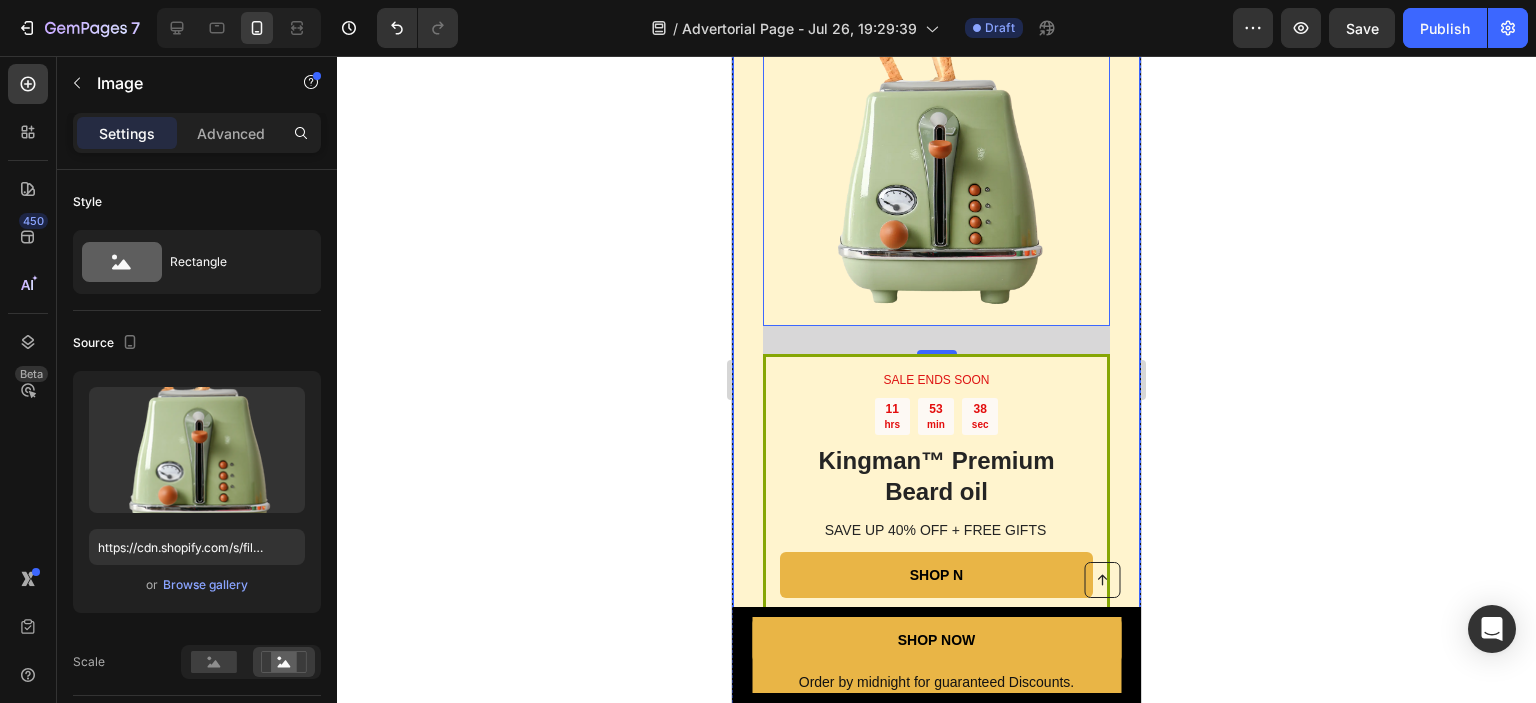 click on "SALE ENDS SOON Text Block 11 hrs 53 min 38 sec Countdown Timer Kingman ™ Premium Beard oil Heading SAVE UP 40% OFF + FREE GIFTS Text Block SHOP N Button Sell-out Risk:  High Text Block | Text Block FREE  shipping Text Block Row Try it today with a 60-Day Money Back Guarantee! Text Block Row Image   28 Row" at bounding box center [936, 364] 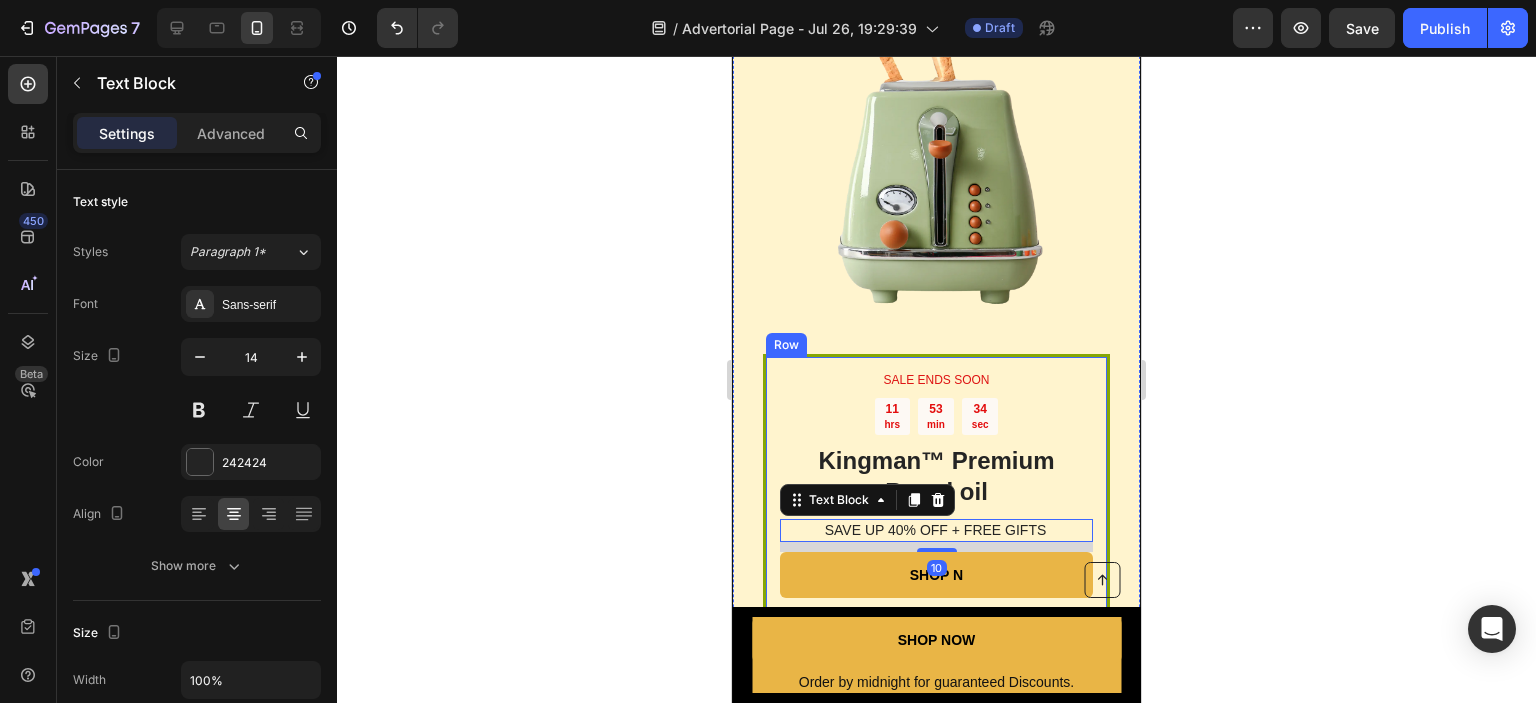 click on "SALE ENDS SOON Text Block 11 hrs 53 min 34 sec Countdown Timer Kingman ™ Premium Beard oil Heading SAVE UP 40% OFF + FREE GIFTS Text Block   10 SHOP N Button Sell-out Risk:  High Text Block | Text Block FREE  shipping Text Block Row Try it today with a 60-Day Money Back Guarantee! Text Block Row" at bounding box center [936, 531] 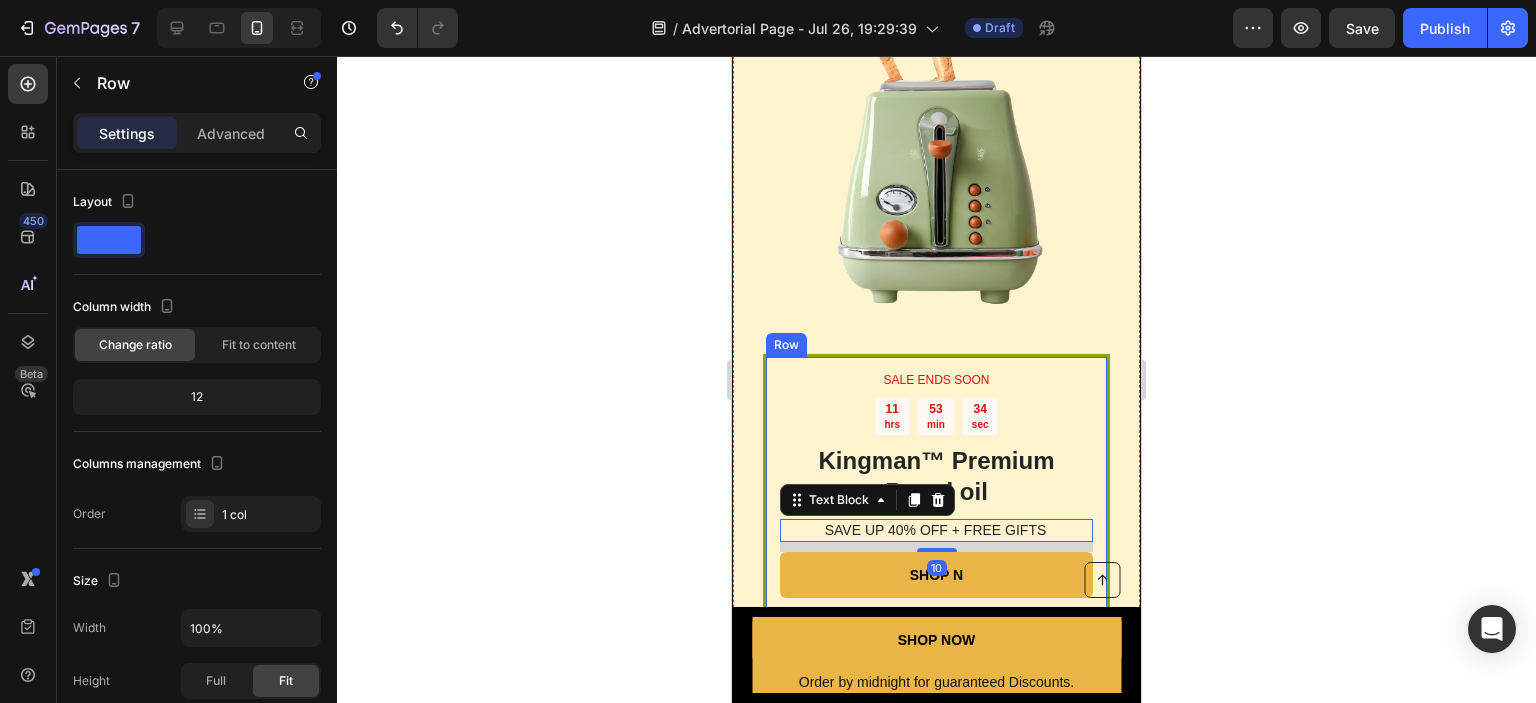 click on "SALE ENDS SOON Text Block 11 hrs 53 min 34 sec Countdown Timer Kingman ™ Premium Beard oil Heading SAVE UP 40% OFF + FREE GIFTS Text Block   10 SHOP N Button Sell-out Risk:  High Text Block | Text Block FREE  shipping Text Block Row Try it today with a 60-Day Money Back Guarantee! Text Block Row" at bounding box center (936, 531) 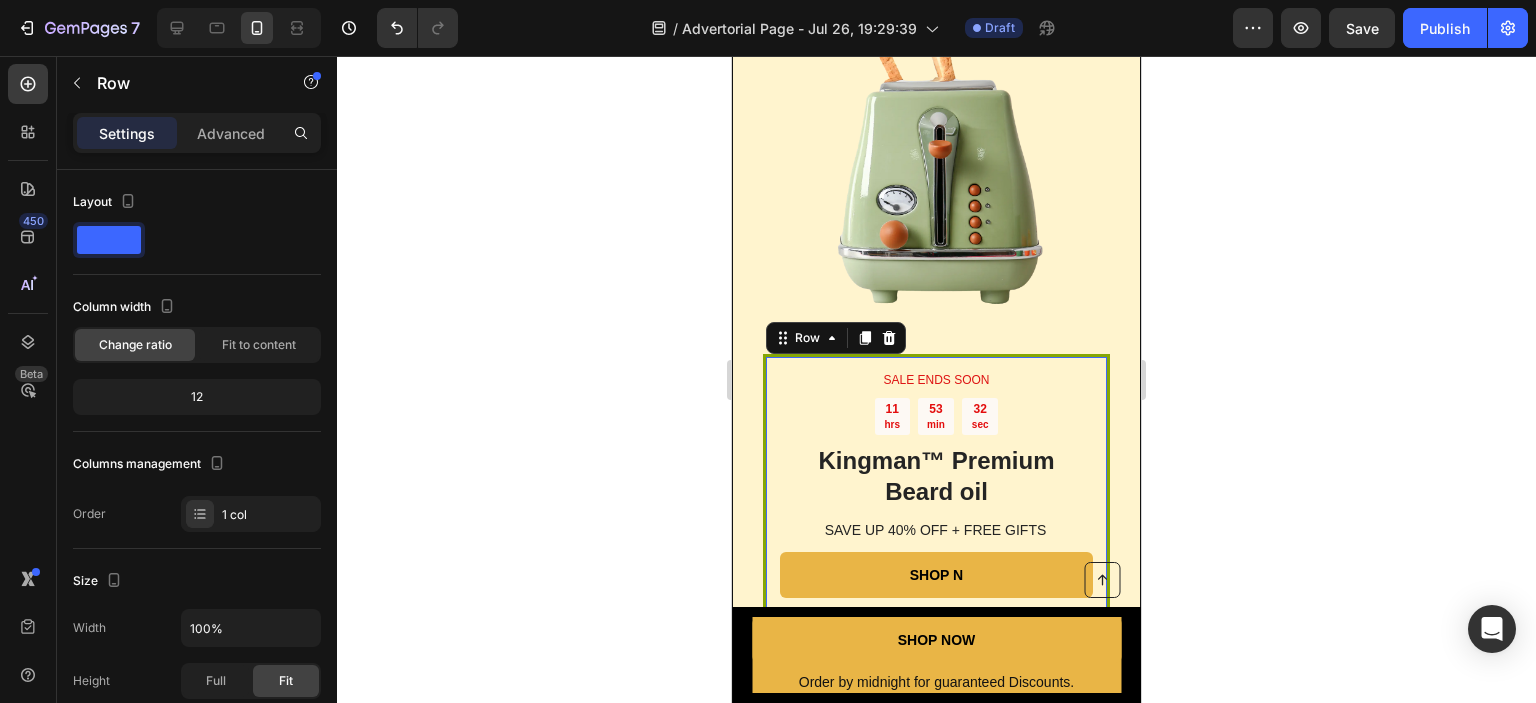 click on "SALE ENDS SOON Text Block 11 hrs 53 min 32 sec Countdown Timer Kingman ™ Premium Beard oil Heading SAVE UP 40% OFF + FREE GIFTS Text Block SHOP N Button Sell-out Risk:  High Text Block | Text Block FREE  shipping Text Block Row Try it today with a 60-Day Money Back Guarantee! Text Block Row   0" at bounding box center [936, 531] 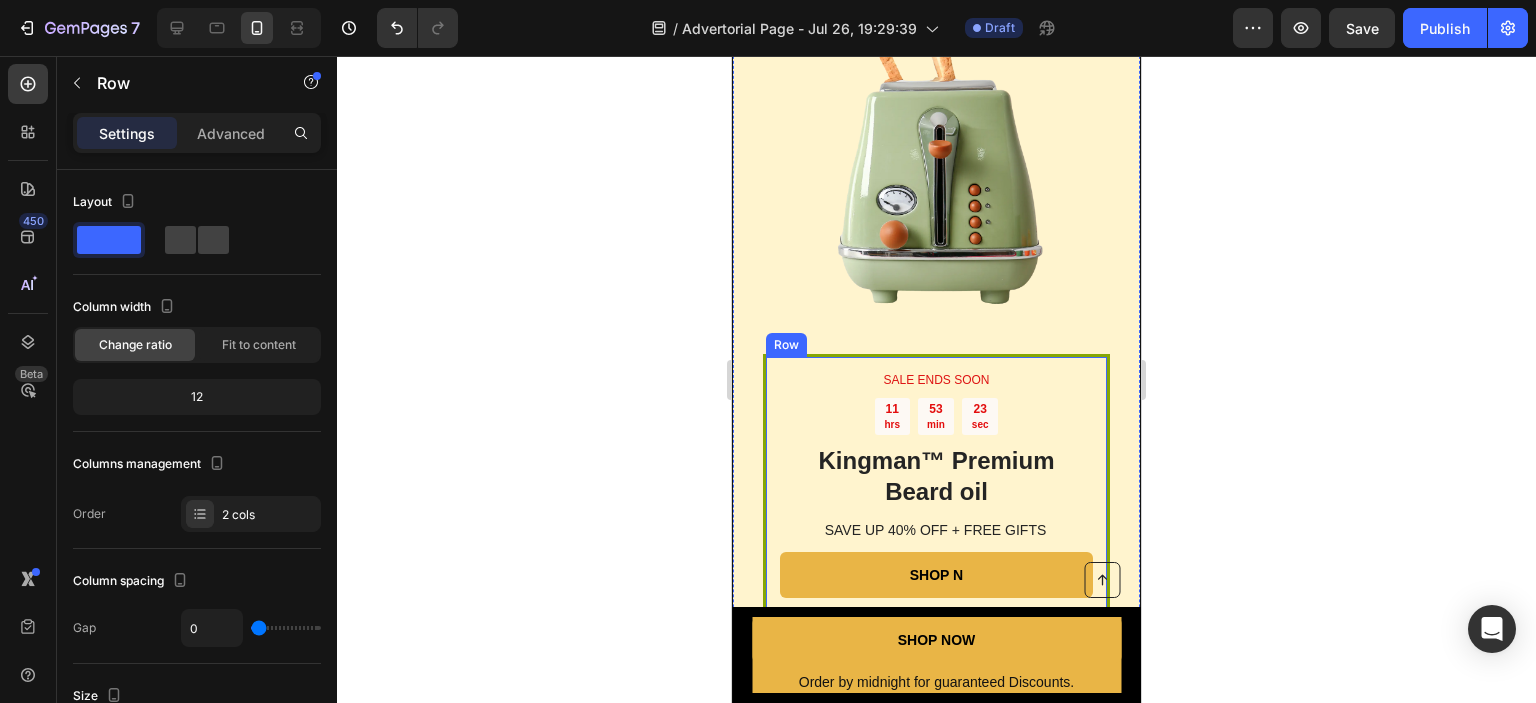 click on "SALE ENDS SOON Text Block 11 hrs 53 min 23 sec Countdown Timer Kingman ™ Premium Beard oil Heading SAVE UP 40% OFF + FREE GIFTS Text Block SHOP N Button Sell-out Risk:  High Text Block | Text Block FREE  shipping Text Block Row Try it today with a 60-Day Money Back Guarantee! Text Block Row" at bounding box center (936, 531) 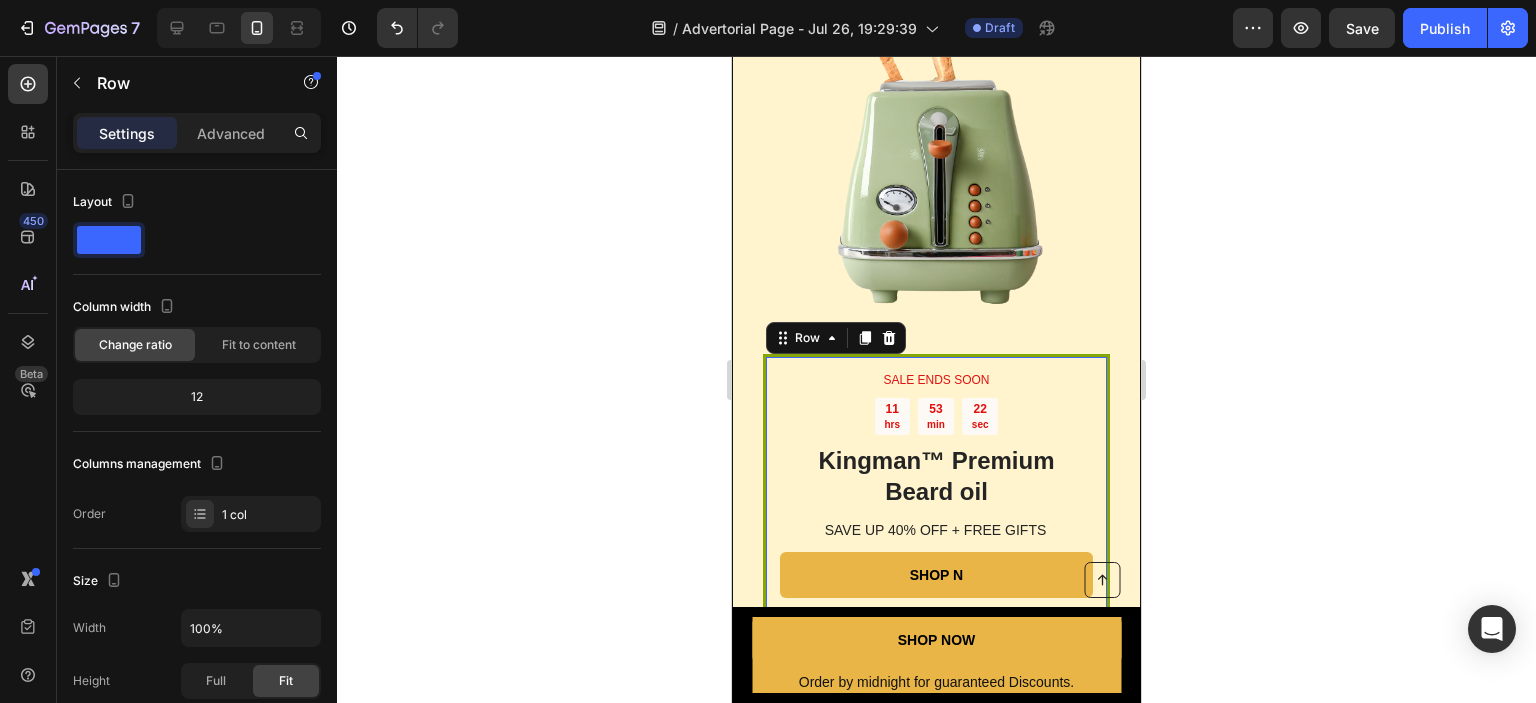 click on "SALE ENDS SOON Text Block 11 hrs 53 min 22 sec Countdown Timer Kingman ™ Premium Beard oil Heading SAVE UP 40% OFF + FREE GIFTS Text Block SHOP N Button Sell-out Risk:  High Text Block | Text Block FREE  shipping Text Block Row Try it today with a 60-Day Money Back Guarantee! Text Block Row   0" at bounding box center (936, 531) 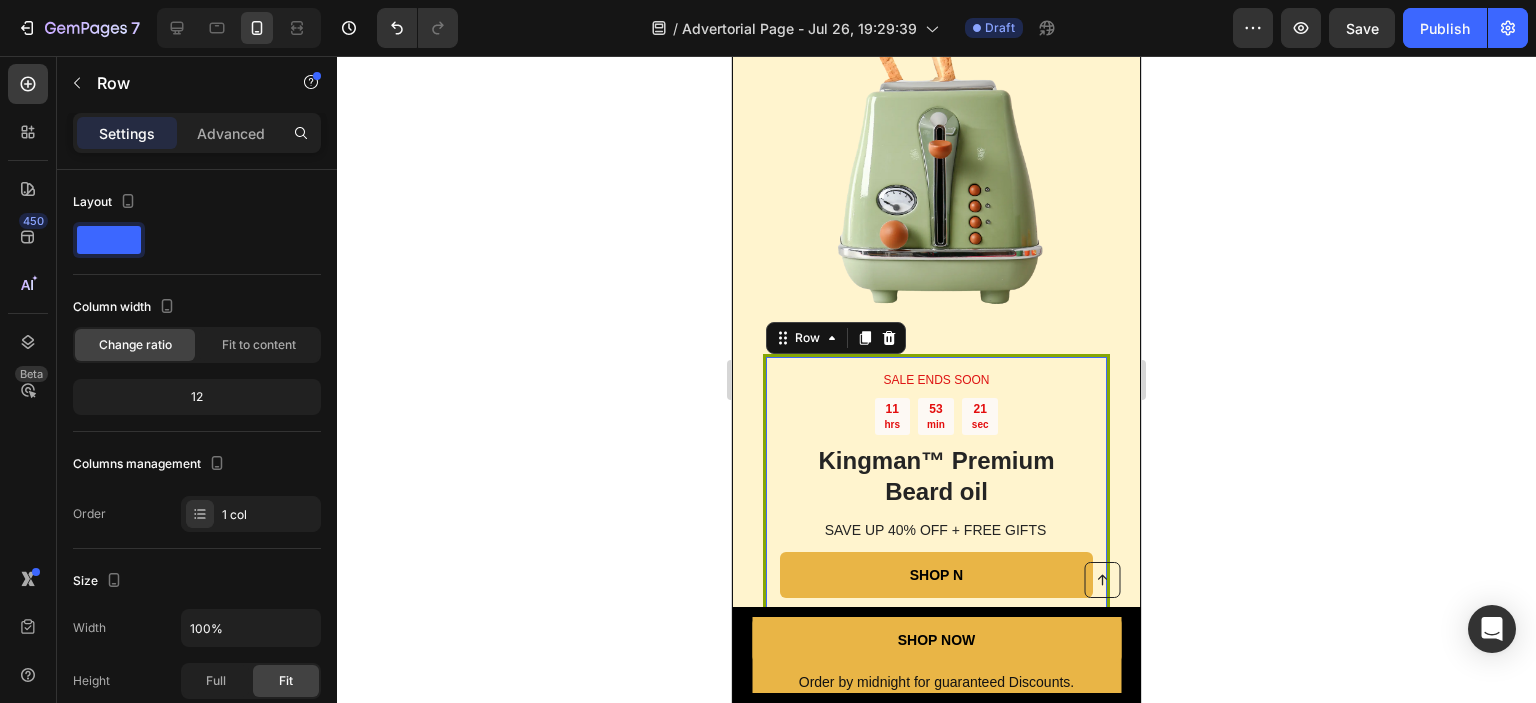 click on "SALE ENDS SOON Text Block 11 hrs 53 min 21 sec Countdown Timer Kingman ™ Premium Beard oil Heading SAVE UP 40% OFF + FREE GIFTS Text Block SHOP N Button Sell-out Risk:  High Text Block | Text Block FREE  shipping Text Block Row Try it today with a 60-Day Money Back Guarantee! Text Block Row   0" at bounding box center [936, 531] 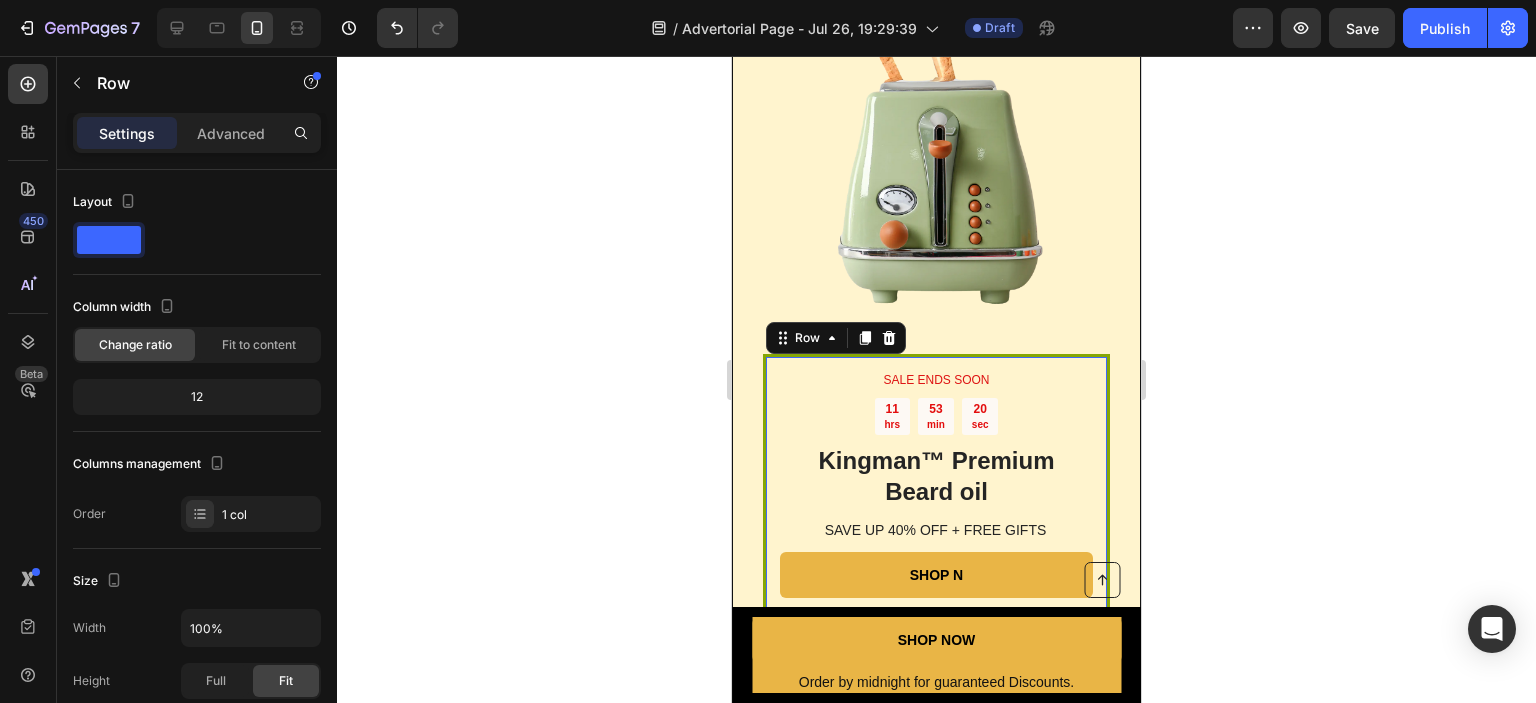 click on "SALE ENDS SOON Text Block 11 hrs 53 min 20 sec Countdown Timer Kingman ™ Premium Beard oil Heading SAVE UP 40% OFF + FREE GIFTS Text Block SHOP N Button Sell-out Risk:  High Text Block | Text Block FREE  shipping Text Block Row Try it today with a 60-Day Money Back Guarantee! Text Block Row   0" at bounding box center (936, 531) 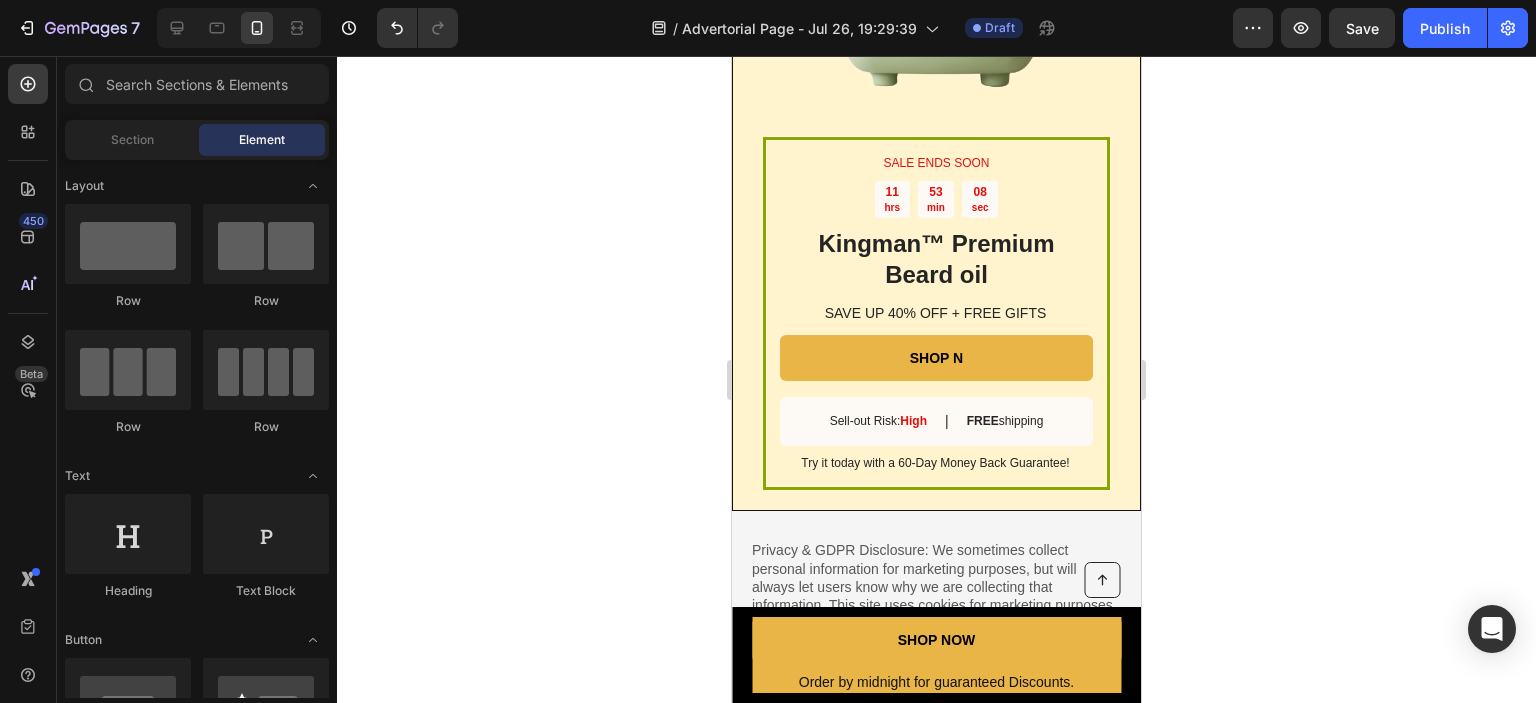 scroll, scrollTop: 4871, scrollLeft: 0, axis: vertical 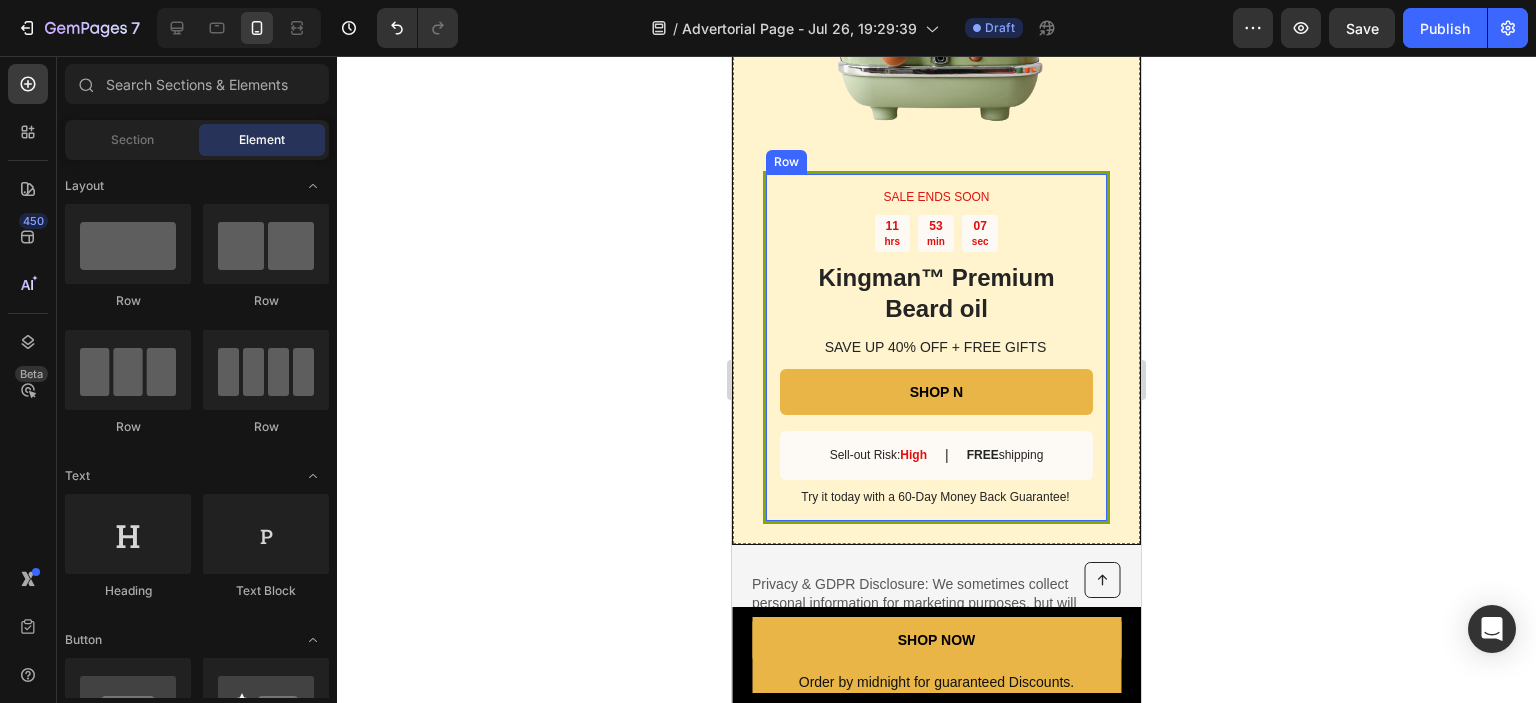 click on "SALE ENDS SOON Text Block 11 hrs 53 min 07 sec Countdown Timer Kingman ™ Premium Beard oil Heading SAVE UP 40% OFF + FREE GIFTS Text Block SHOP N Button Sell-out Risk:  High Text Block | Text Block FREE  shipping Text Block Row Try it today with a 60-Day Money Back Guarantee! Text Block Row" at bounding box center [936, 348] 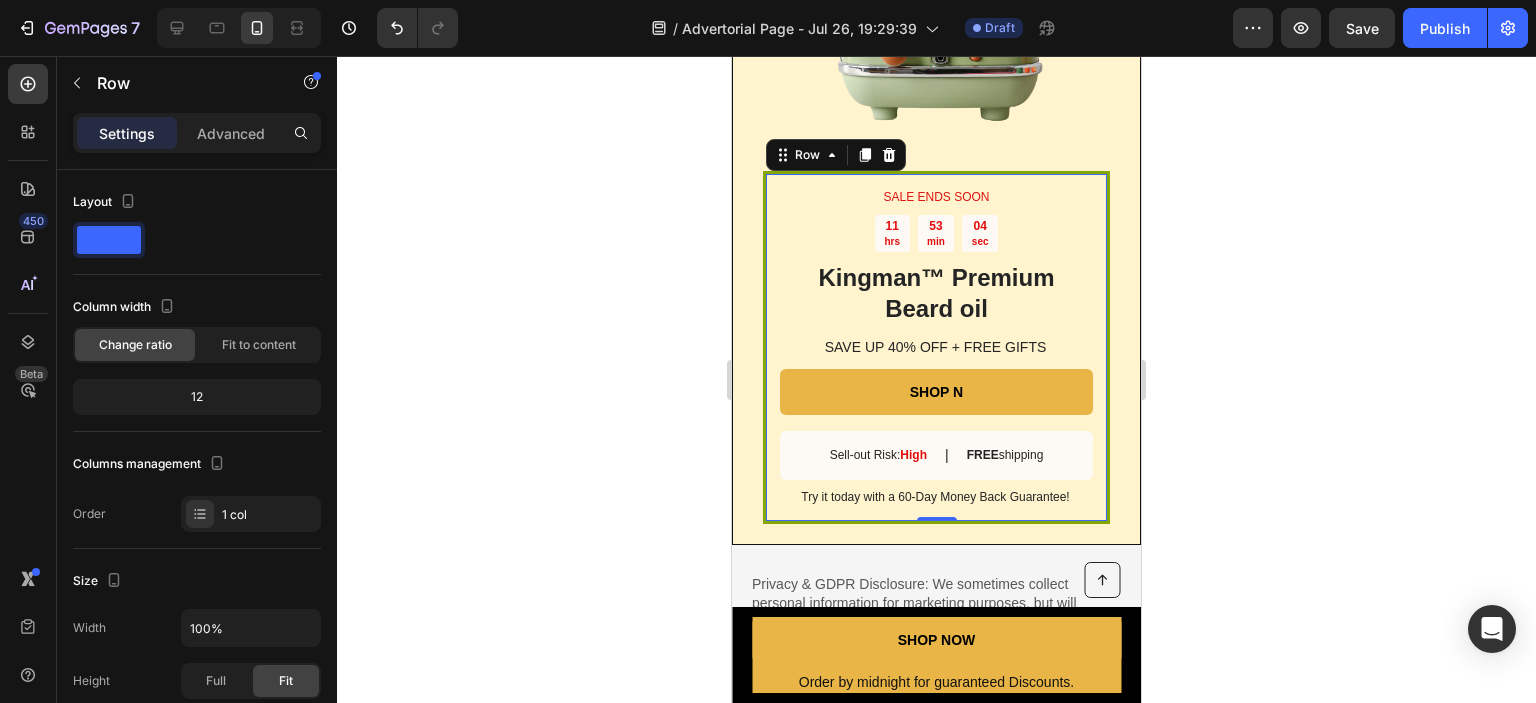 click on "SALE ENDS SOON Text Block 11 hrs 53 min 04 sec Countdown Timer Kingman ™ Premium Beard oil Heading SAVE UP 40% OFF + FREE GIFTS Text Block SHOP N Button Sell-out Risk:  High Text Block | Text Block FREE  shipping Text Block Row Try it today with a 60-Day Money Back Guarantee! Text Block Row   0" at bounding box center (936, 348) 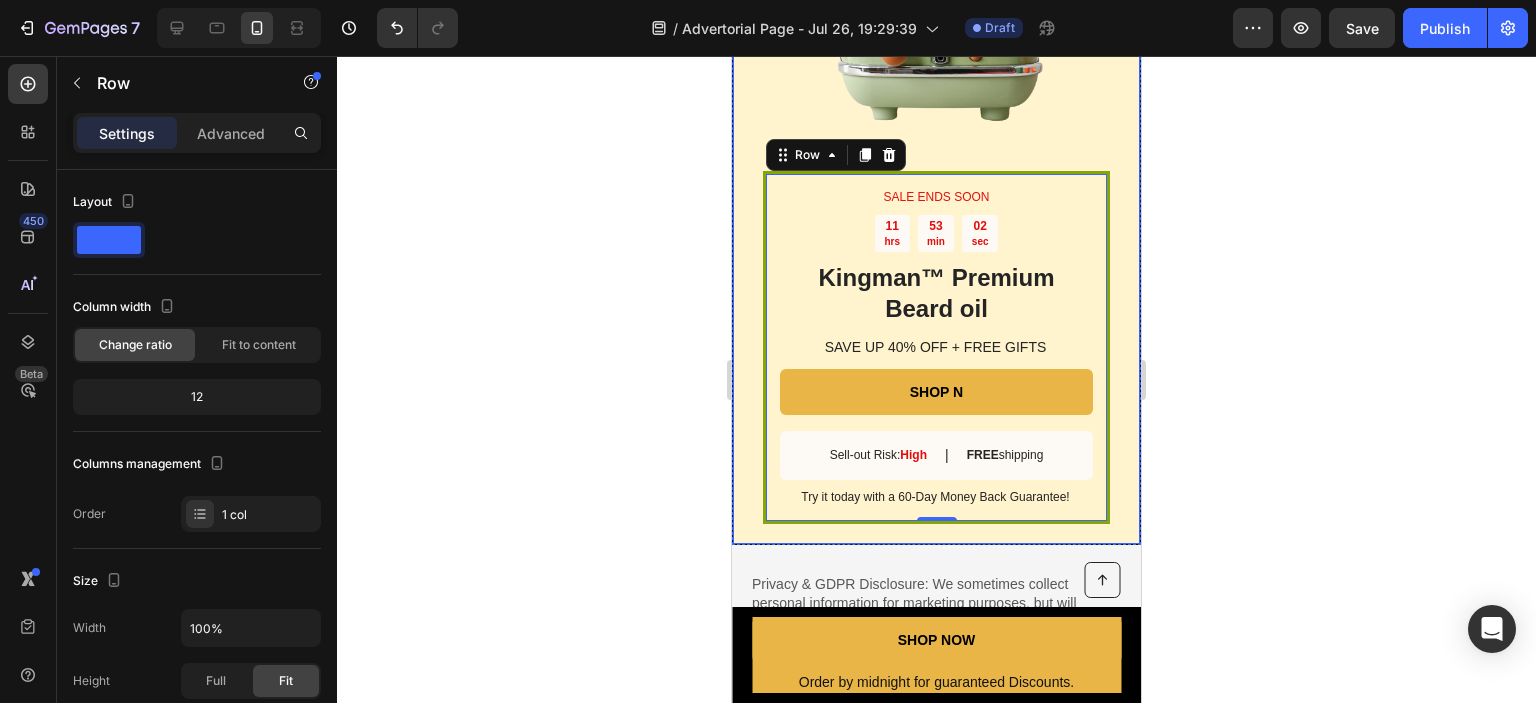 click on "SALE ENDS SOON Text Block 11 hrs 53 min 02 sec Countdown Timer Kingman ™ Premium Beard oil Heading SAVE UP 40% OFF + FREE GIFTS Text Block SHOP N Button Sell-out Risk:  High Text Block | Text Block FREE  shipping Text Block Row Try it today with a 60-Day Money Back Guarantee! Text Block Row   0 Image Row" at bounding box center [936, 181] 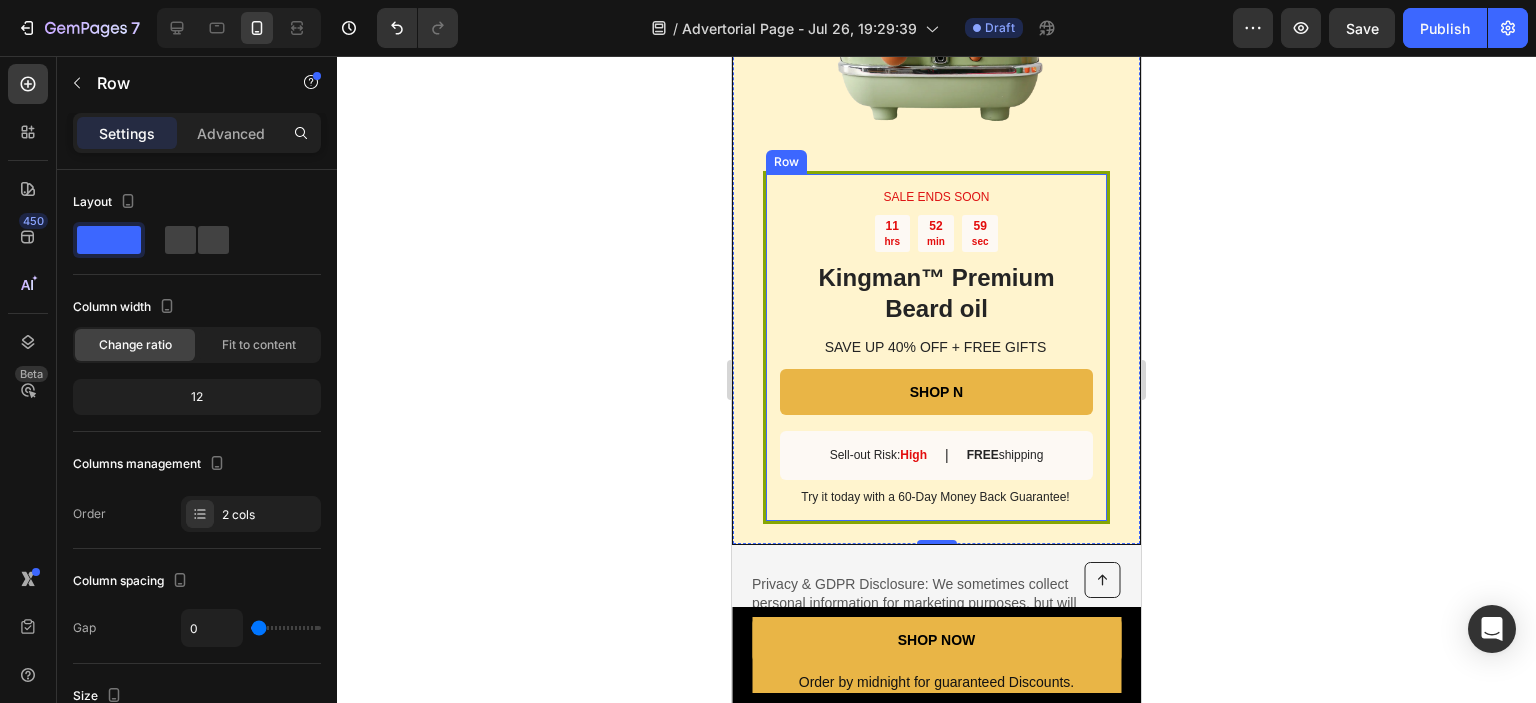 click on "SALE ENDS SOON Text Block 11 hrs 52 min 59 sec Countdown Timer Kingman ™ Premium Beard oil Heading SAVE UP 40% OFF + FREE GIFTS Text Block SHOP N Button Sell-out Risk:  High Text Block | Text Block FREE  shipping Text Block Row Try it today with a 60-Day Money Back Guarantee! Text Block Row" at bounding box center [936, 348] 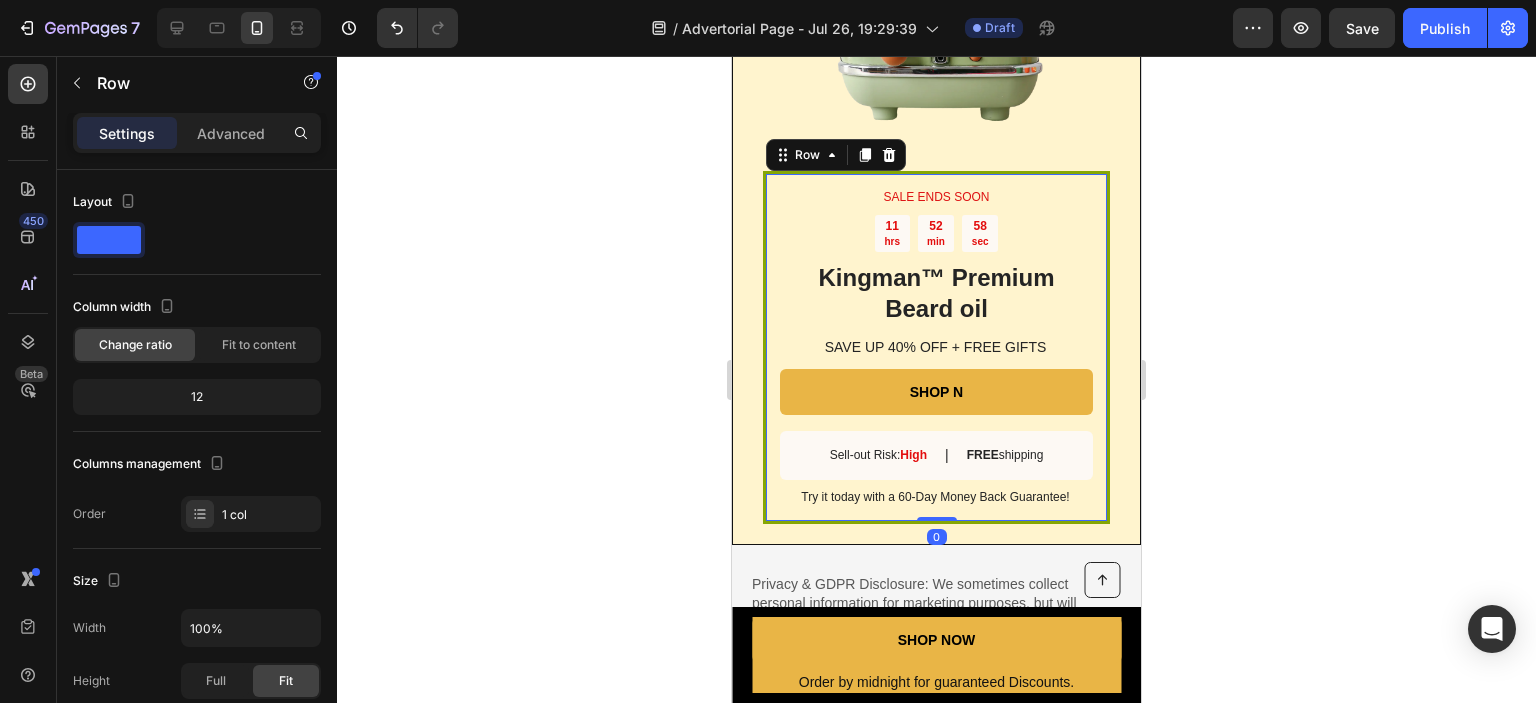 click on "SALE ENDS SOON Text Block 11 hrs 52 min 58 sec Countdown Timer Kingman ™ Premium Beard oil Heading SAVE UP 40% OFF + FREE GIFTS Text Block SHOP N Button Sell-out Risk:  High Text Block | Text Block FREE  shipping Text Block Row Try it today with a 60-Day Money Back Guarantee! Text Block Row   0" at bounding box center [936, 348] 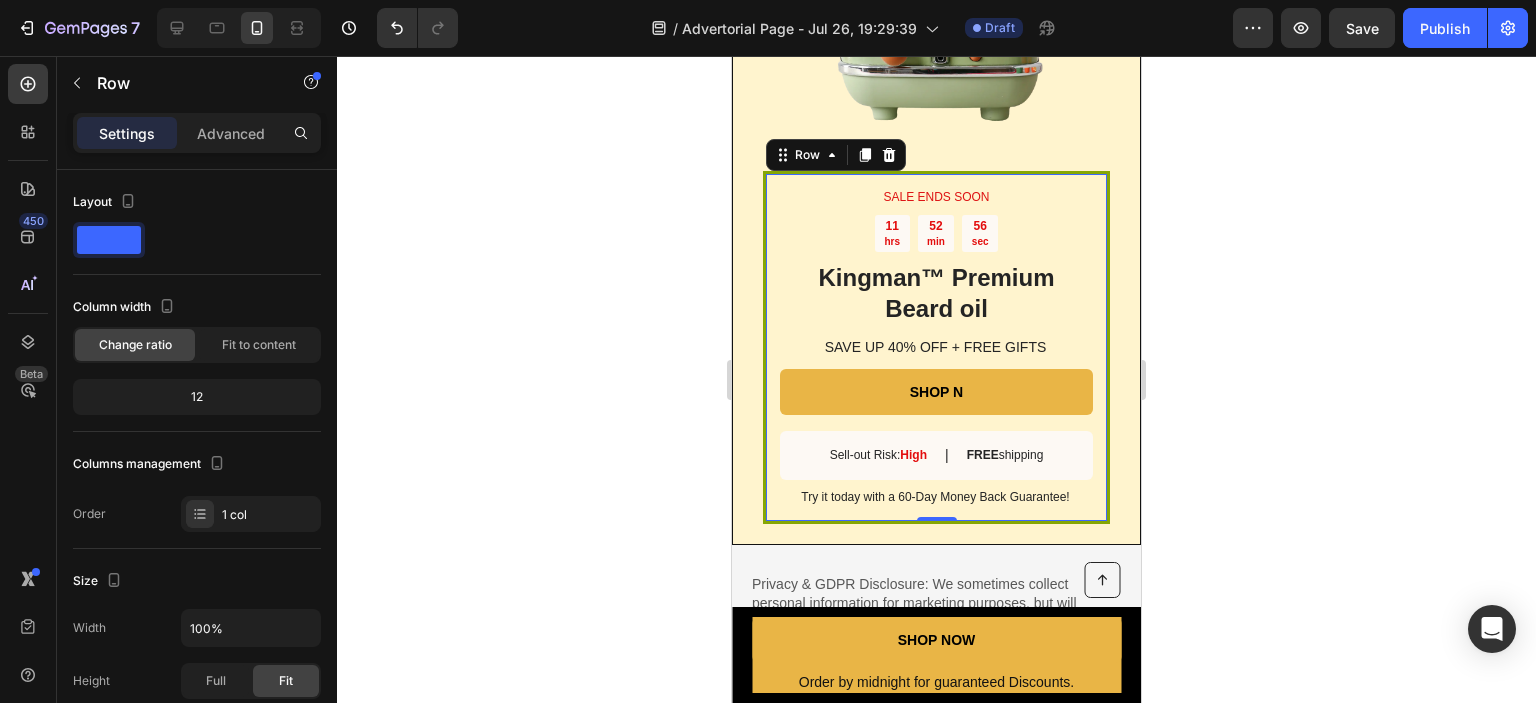 click on "SALE ENDS SOON Text Block 11 hrs 52 min 56 sec Countdown Timer Kingman ™ Premium Beard oil Heading SAVE UP 40% OFF + FREE GIFTS Text Block SHOP N Button Sell-out Risk:  High Text Block | Text Block FREE  shipping Text Block Row Try it today with a 60-Day Money Back Guarantee! Text Block Row   0" at bounding box center [936, 348] 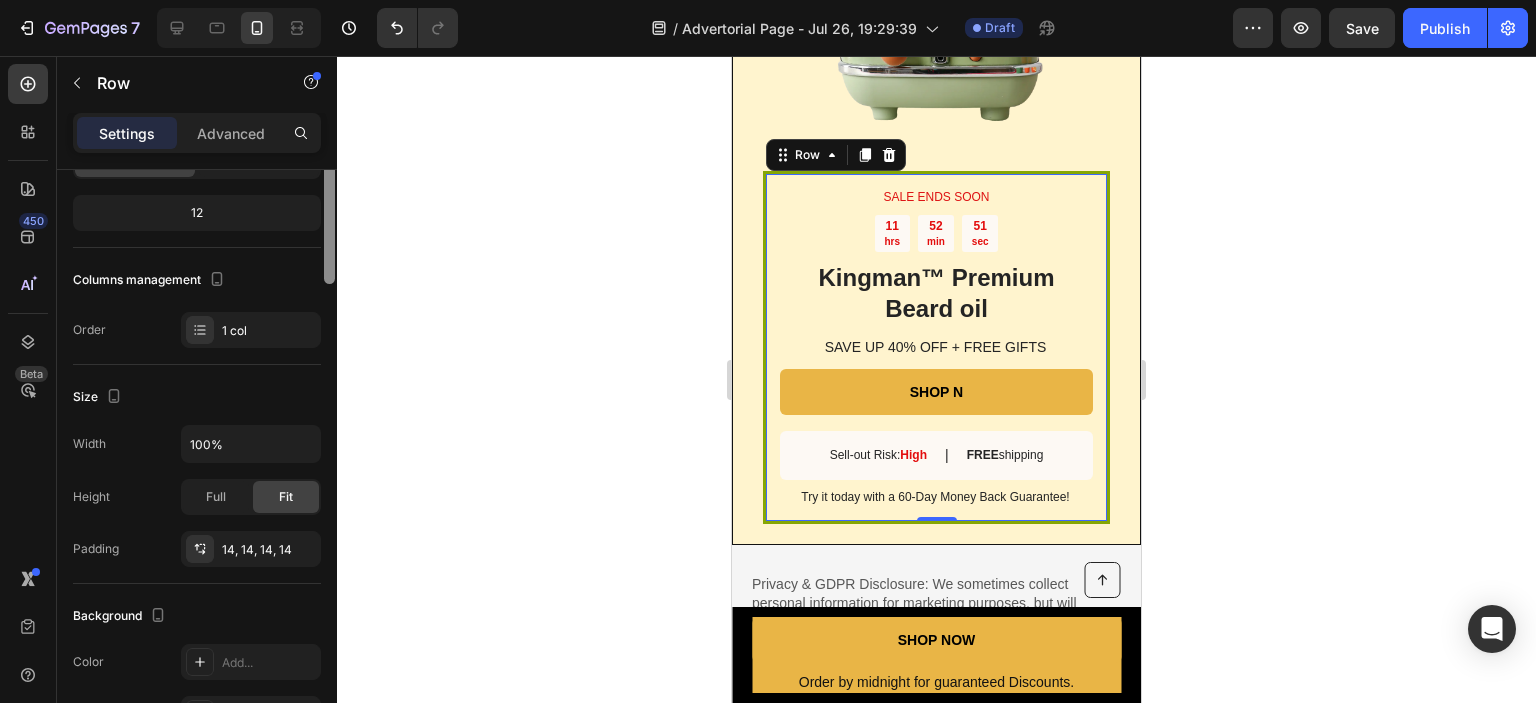 scroll, scrollTop: 0, scrollLeft: 0, axis: both 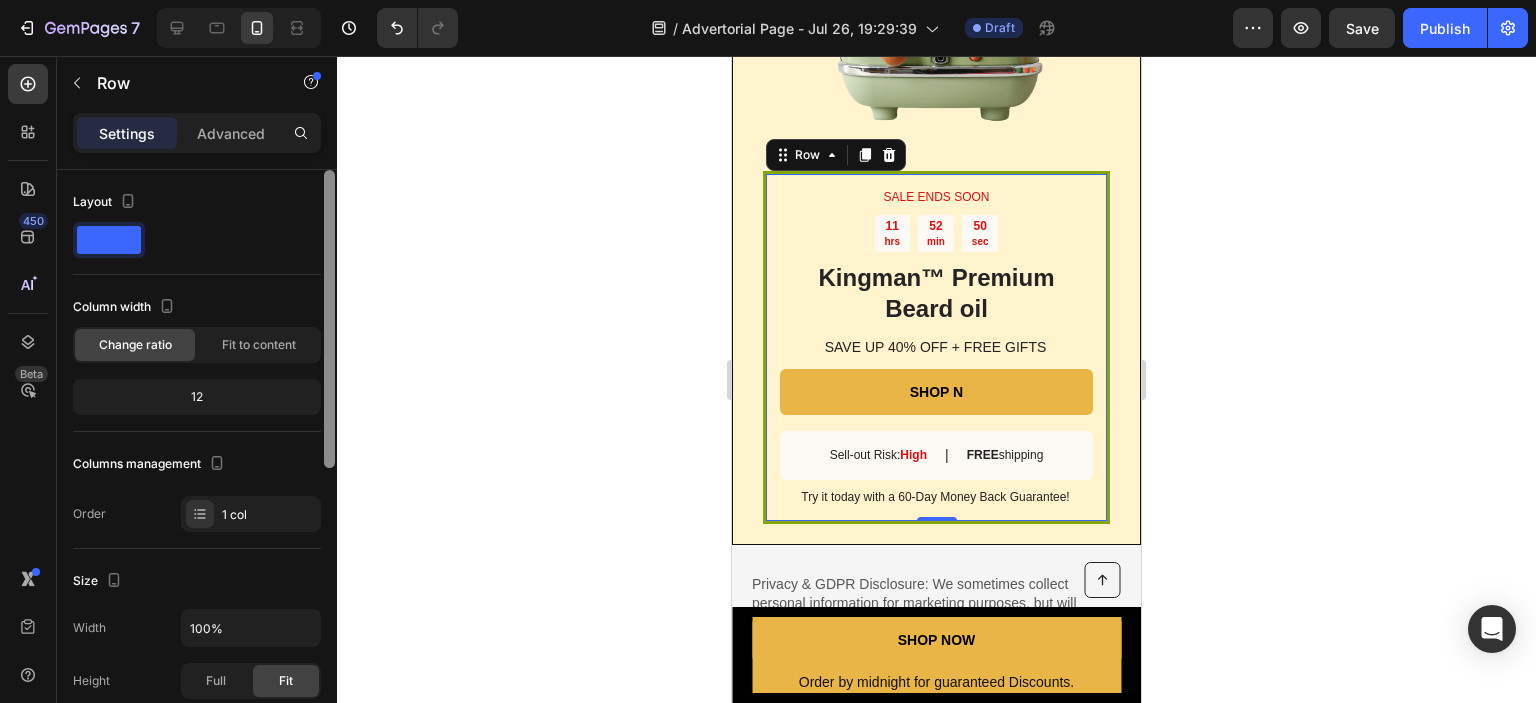 drag, startPoint x: 333, startPoint y: 431, endPoint x: 338, endPoint y: 349, distance: 82.1523 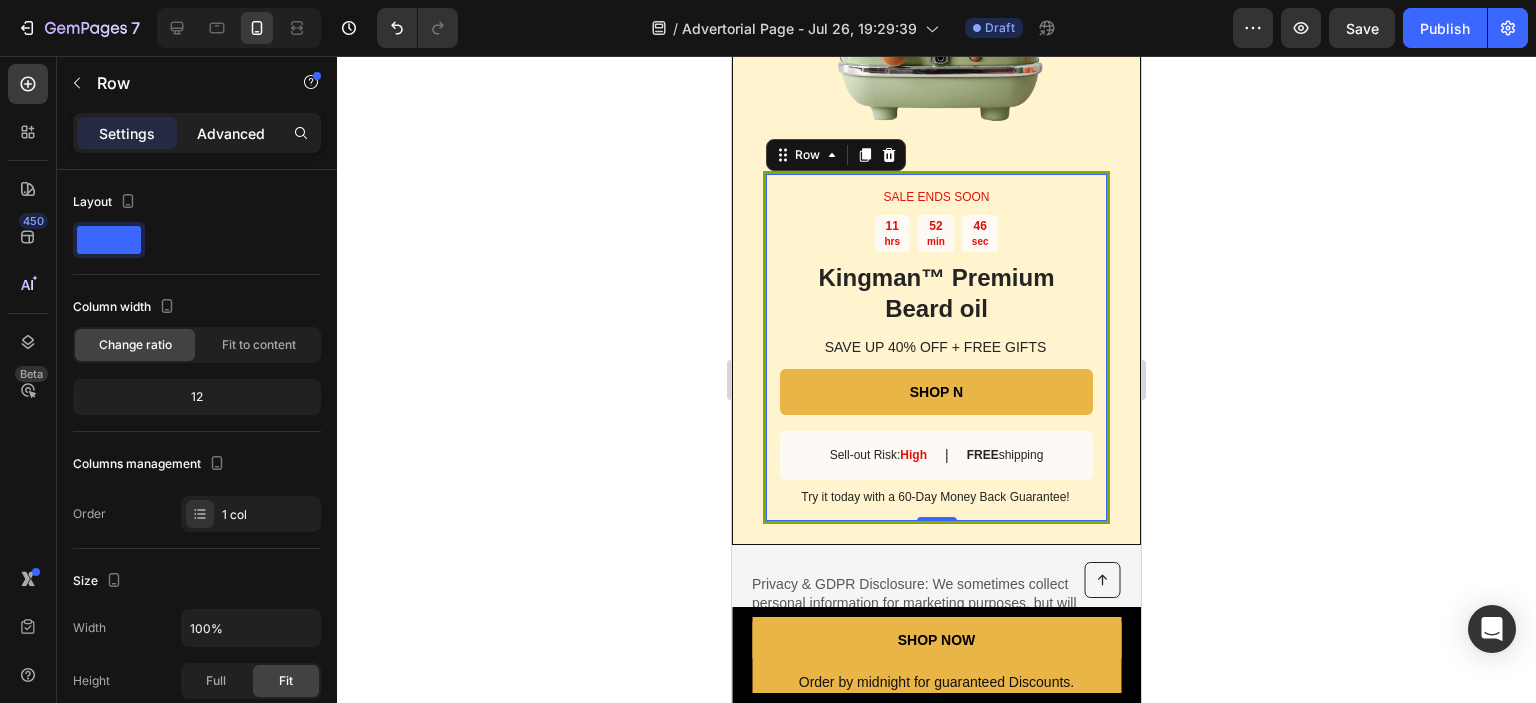 click on "Advanced" at bounding box center [231, 133] 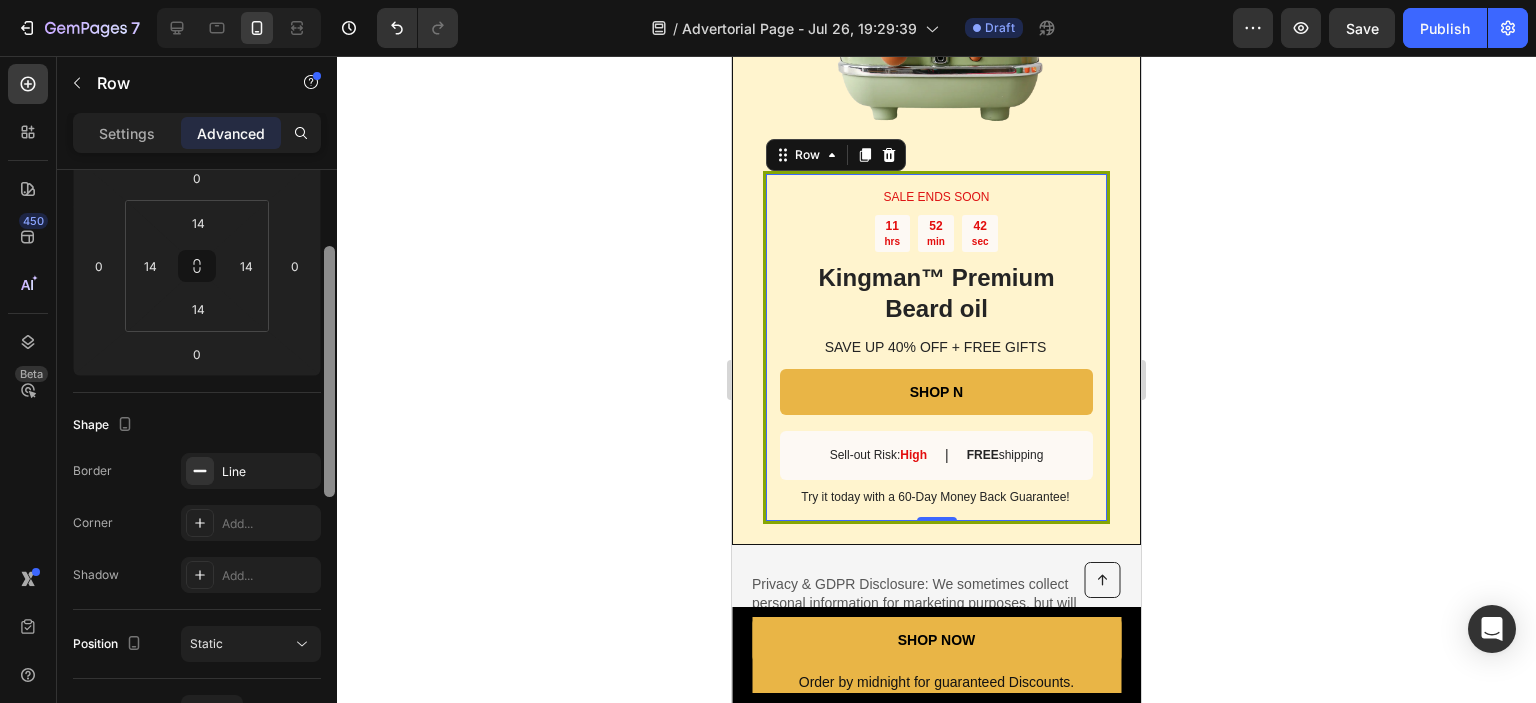 drag, startPoint x: 323, startPoint y: 462, endPoint x: 168, endPoint y: 267, distance: 249.09837 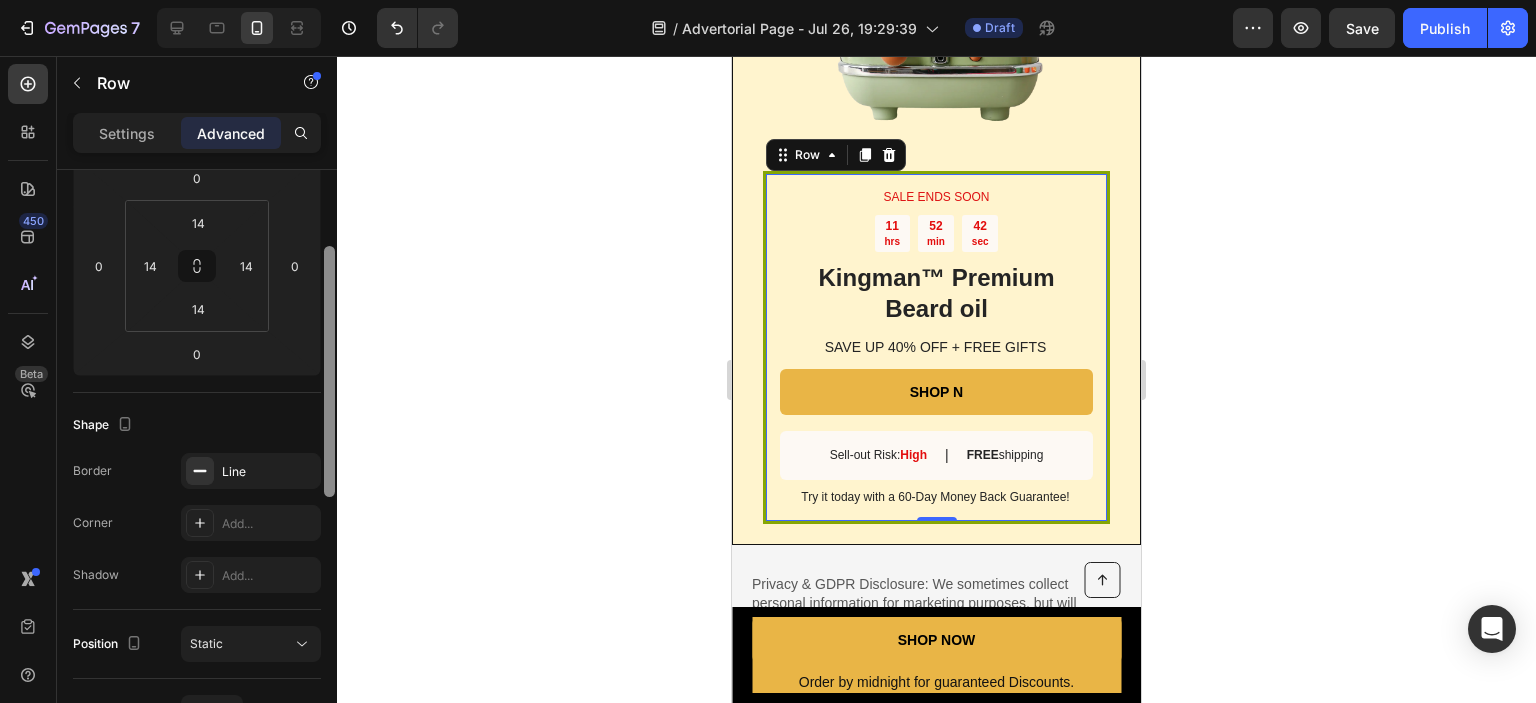 click on "7   /  Advertorial Page - Jul 26, 19:29:39 Draft Preview  Save   Publish  450 Beta Sections(18) Elements(83) Section Element Hero Section Product Detail Brands Trusted Badges Guarantee Product Breakdown How to use Testimonials Compare Bundle FAQs Social Proof Brand Story Product List Collection Blog List Contact Sticky Add to Cart Custom Footer Browse Library 450 Layout
Row
Row
Row
Row Text
Heading
Text Block Button
Button
Button Media
Image
Image" 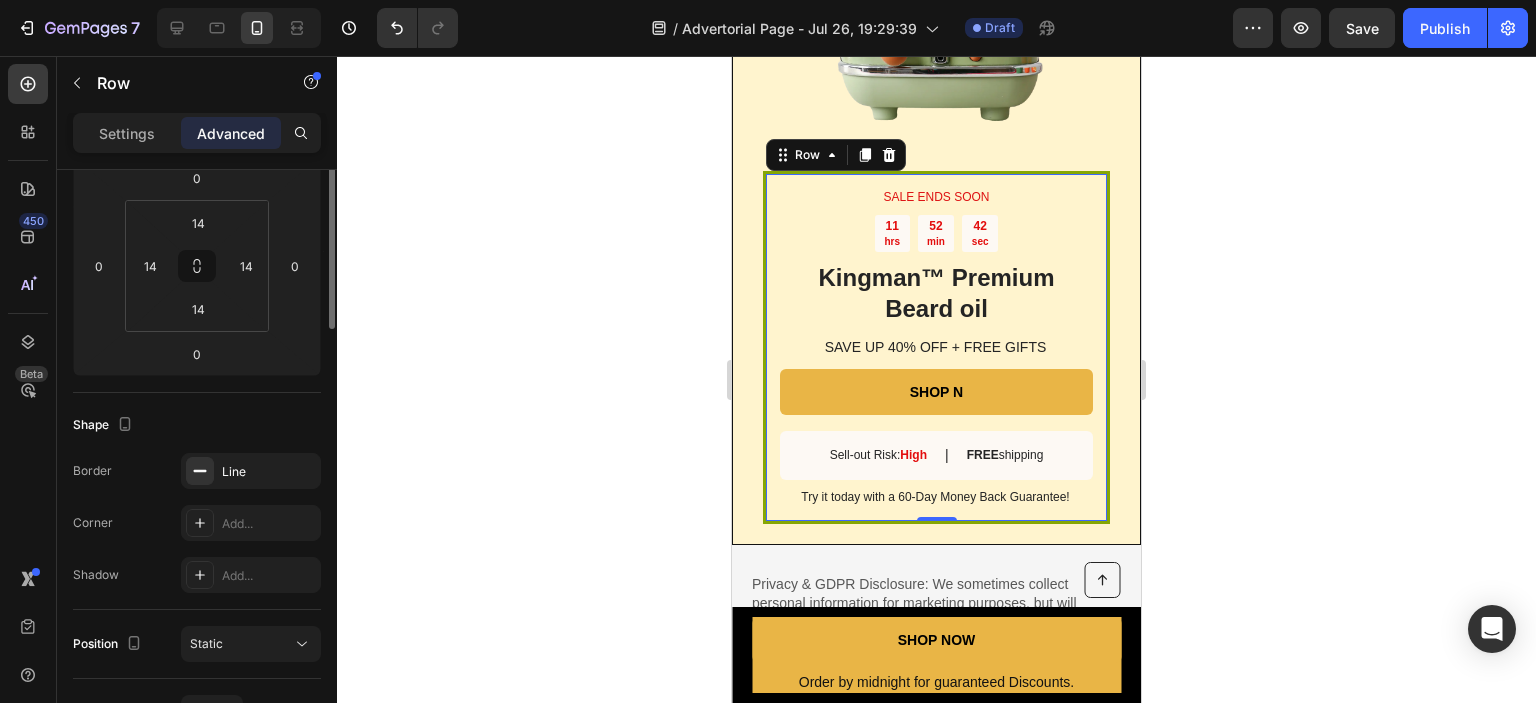 scroll, scrollTop: 140, scrollLeft: 0, axis: vertical 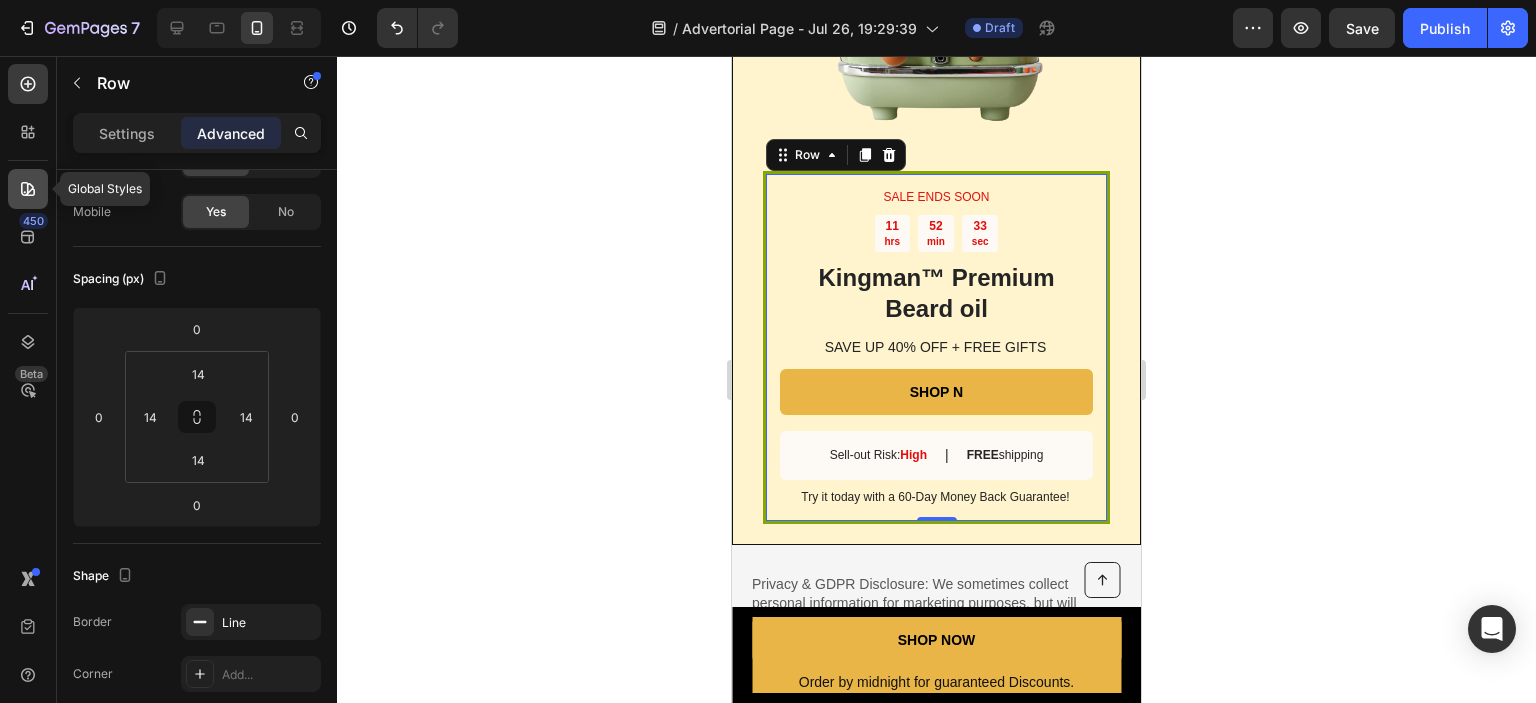 click 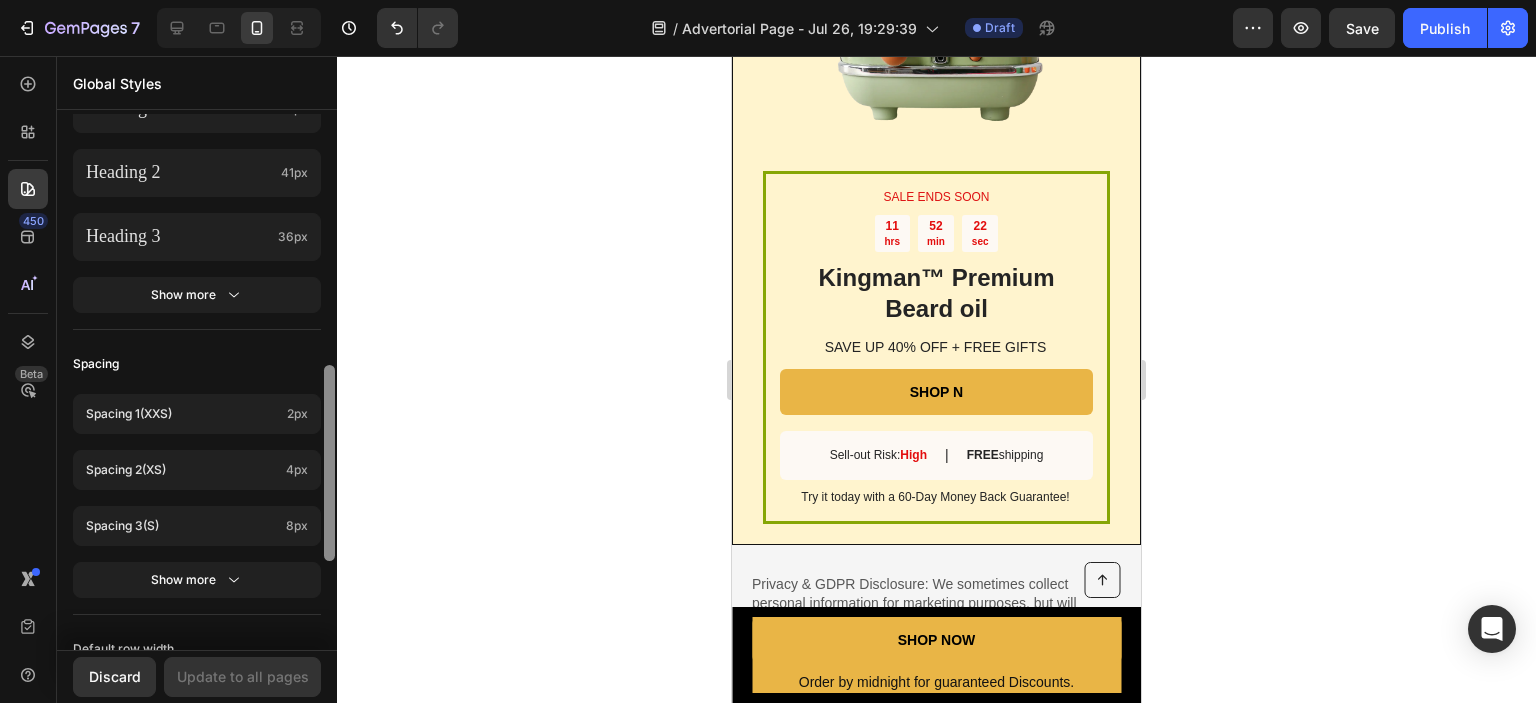 drag, startPoint x: 332, startPoint y: 284, endPoint x: 352, endPoint y: 466, distance: 183.0956 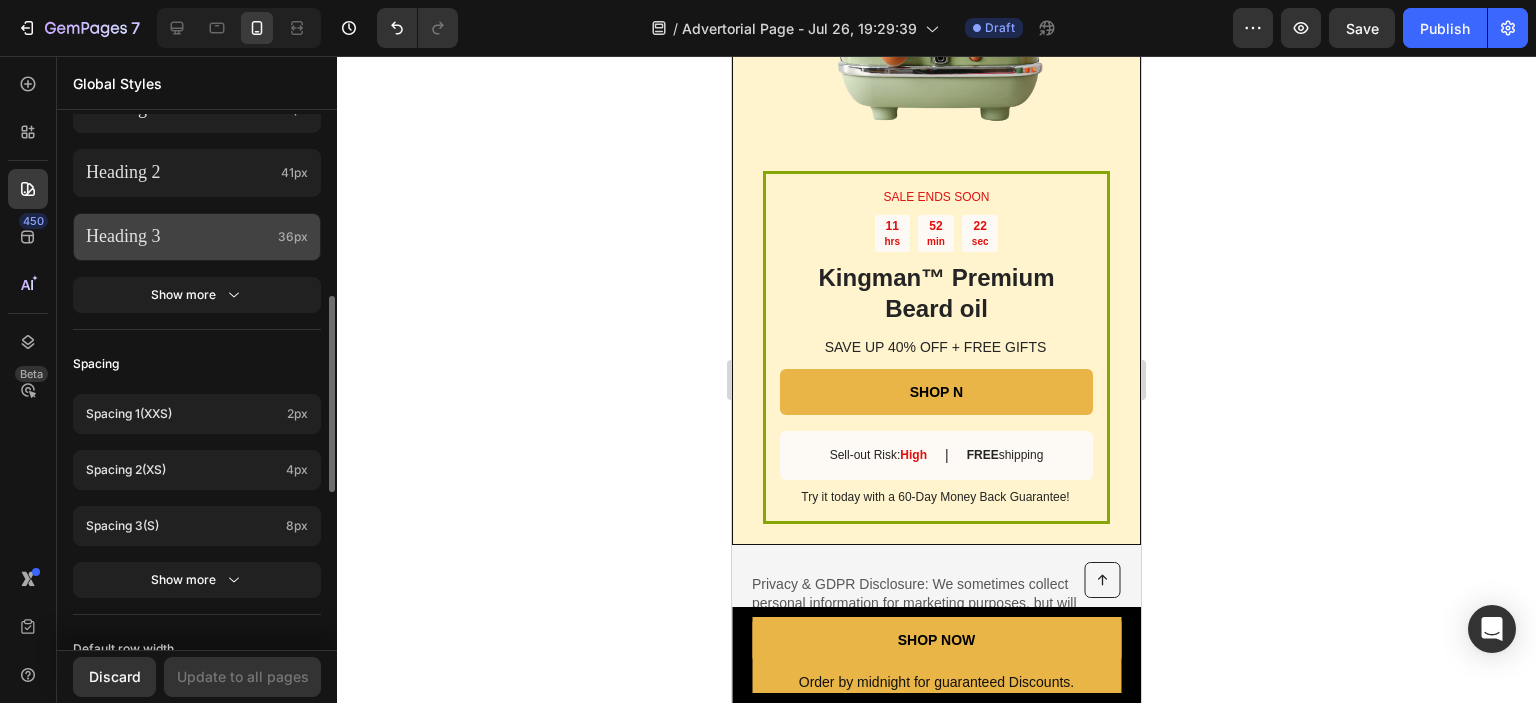 scroll, scrollTop: 537, scrollLeft: 0, axis: vertical 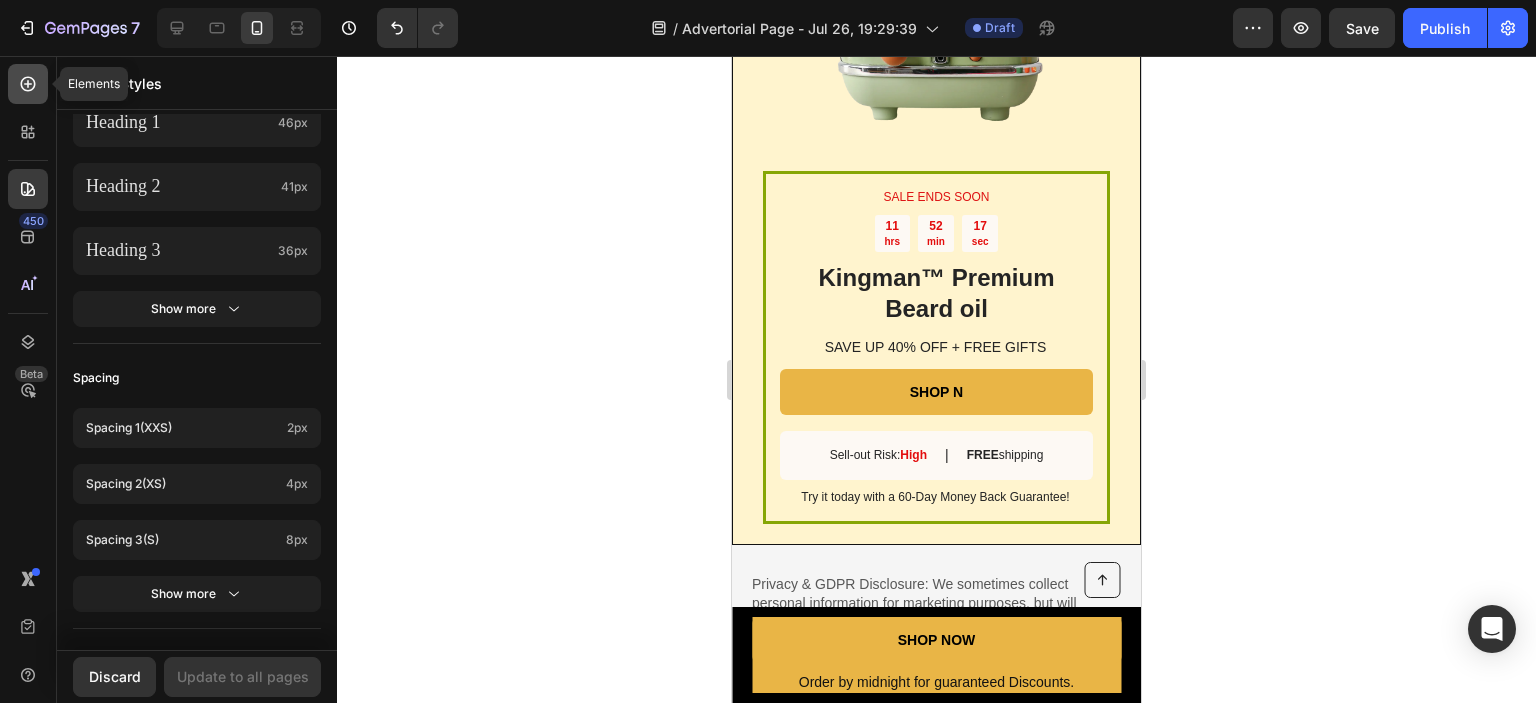 click 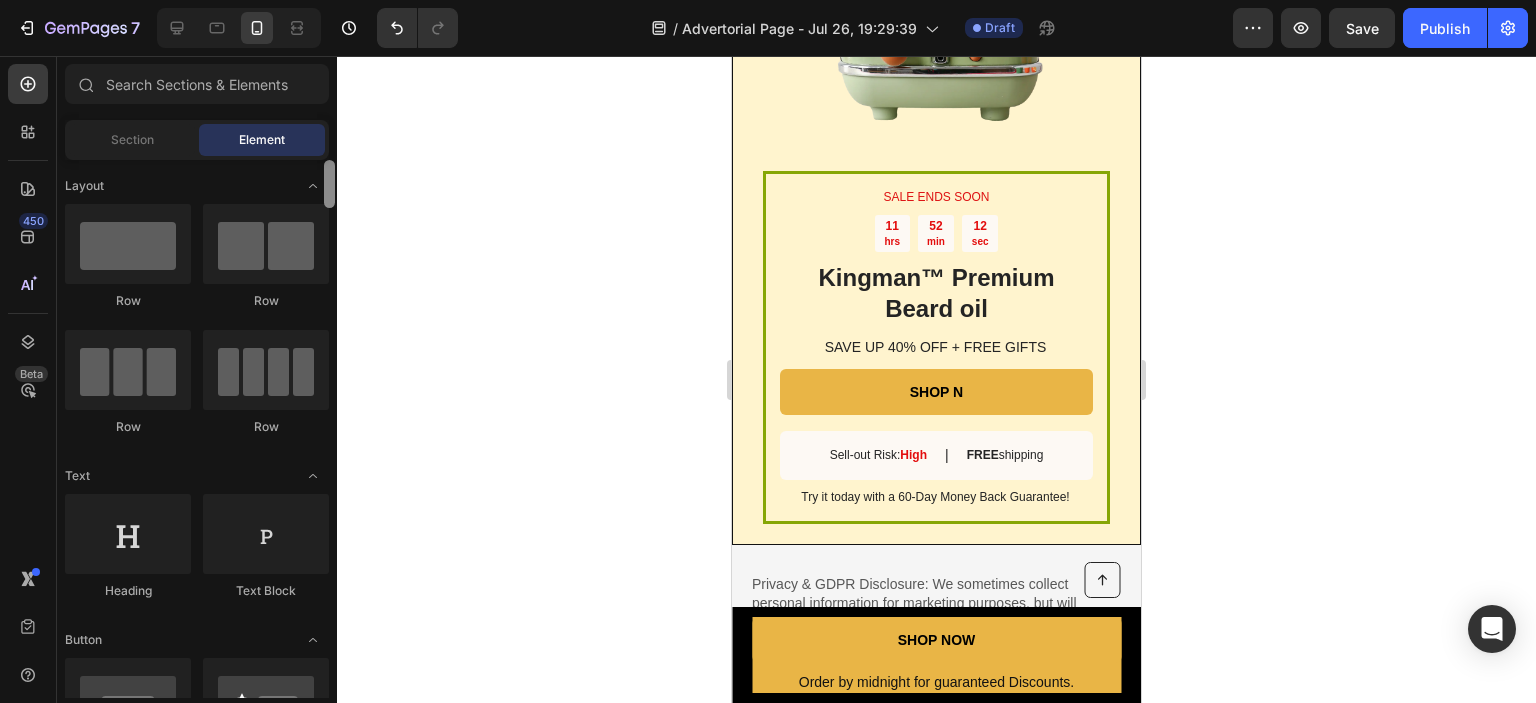 scroll, scrollTop: 538, scrollLeft: 0, axis: vertical 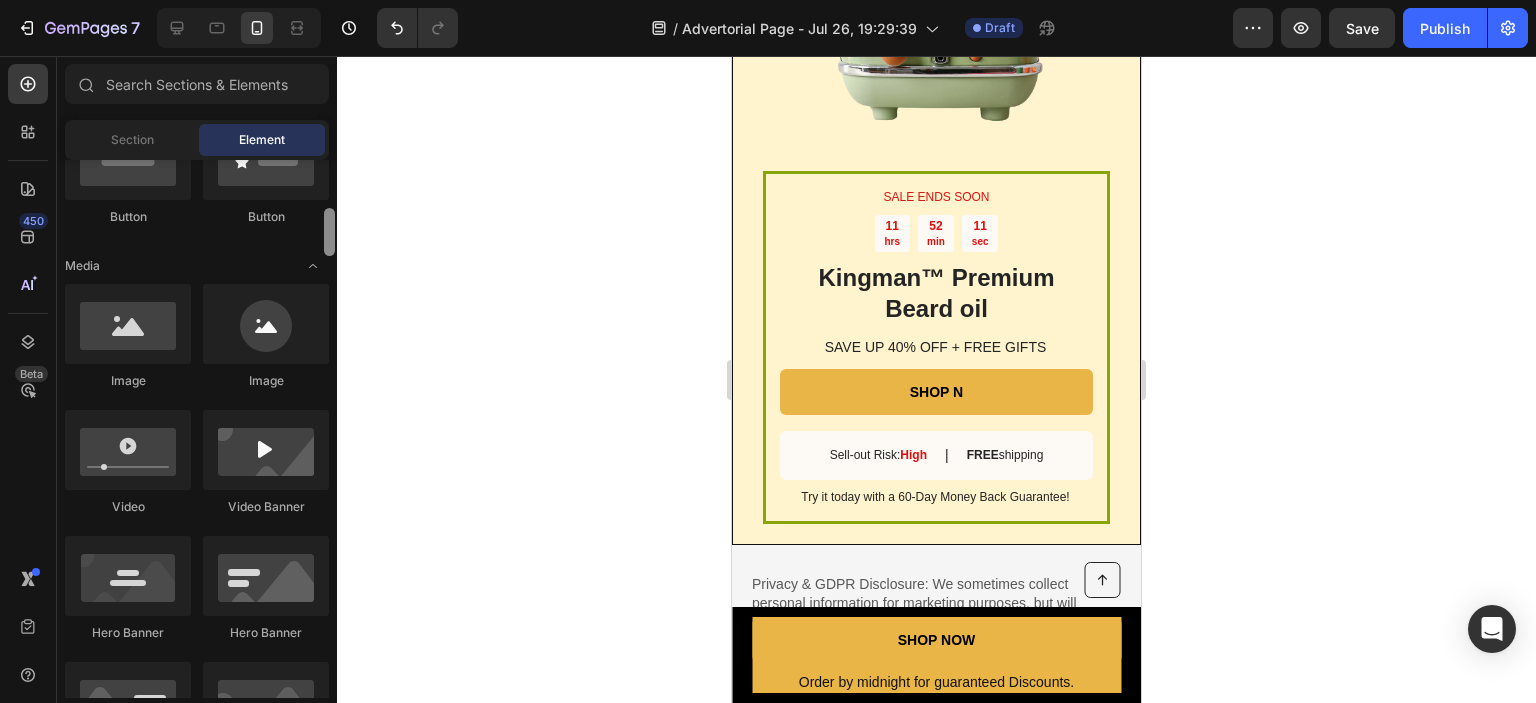 drag, startPoint x: 336, startPoint y: 186, endPoint x: 332, endPoint y: 211, distance: 25.317978 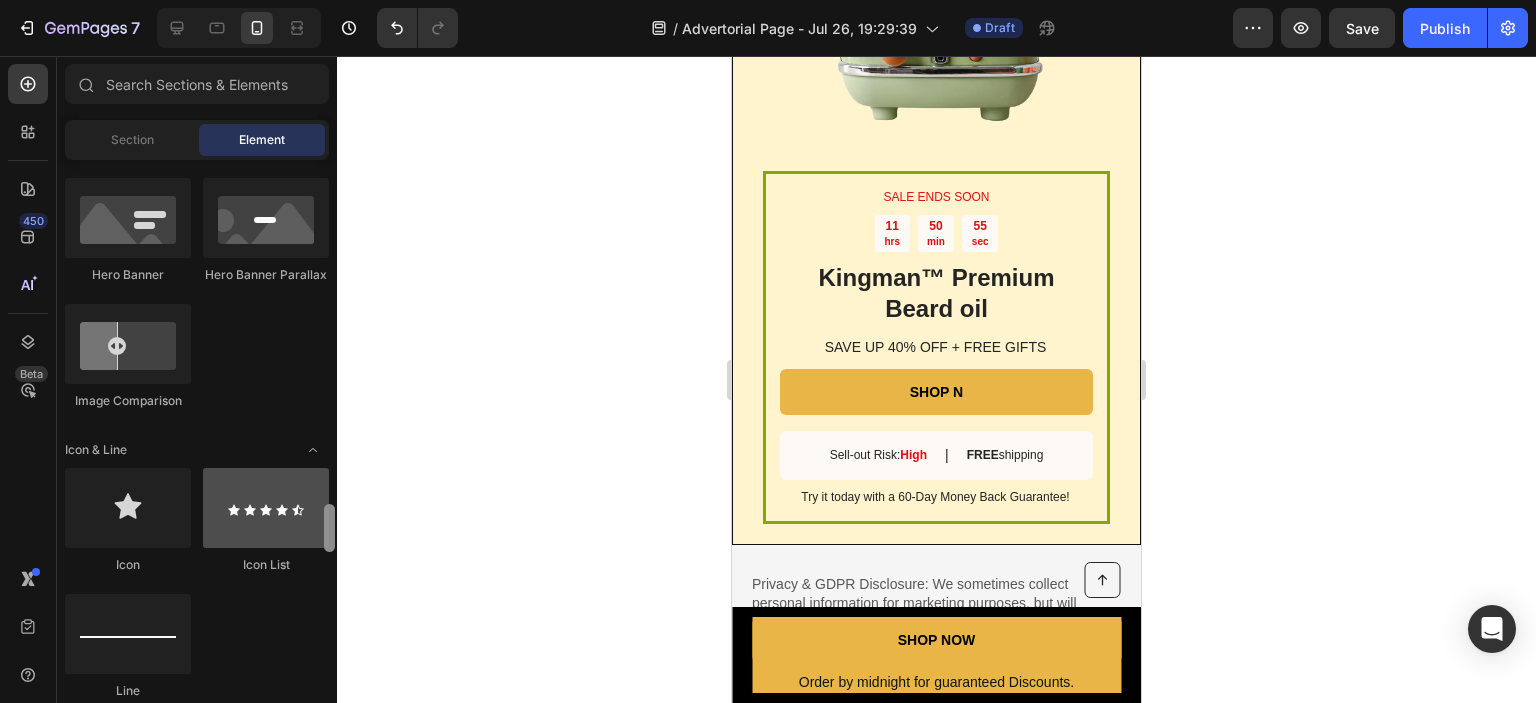 scroll, scrollTop: 1264, scrollLeft: 0, axis: vertical 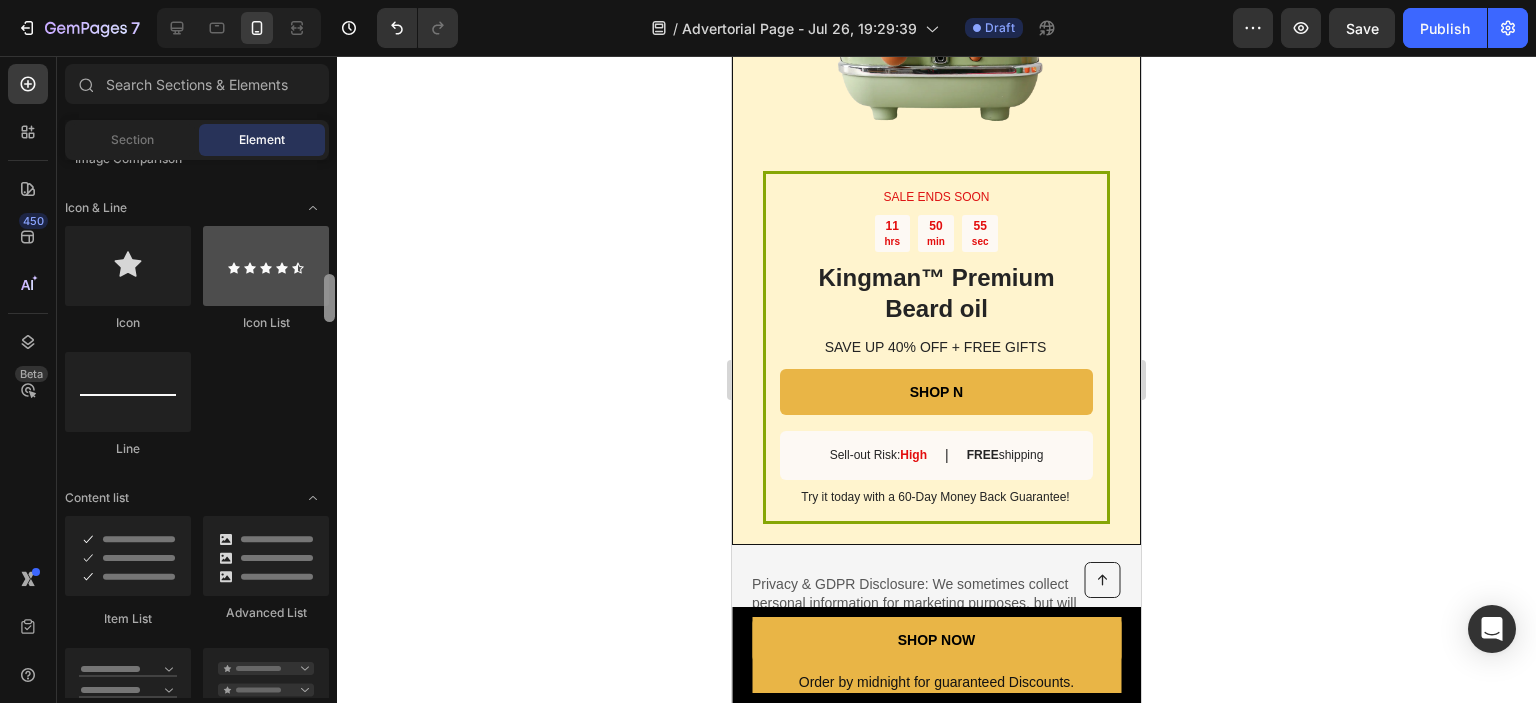 drag, startPoint x: 327, startPoint y: 236, endPoint x: 316, endPoint y: 301, distance: 65.9242 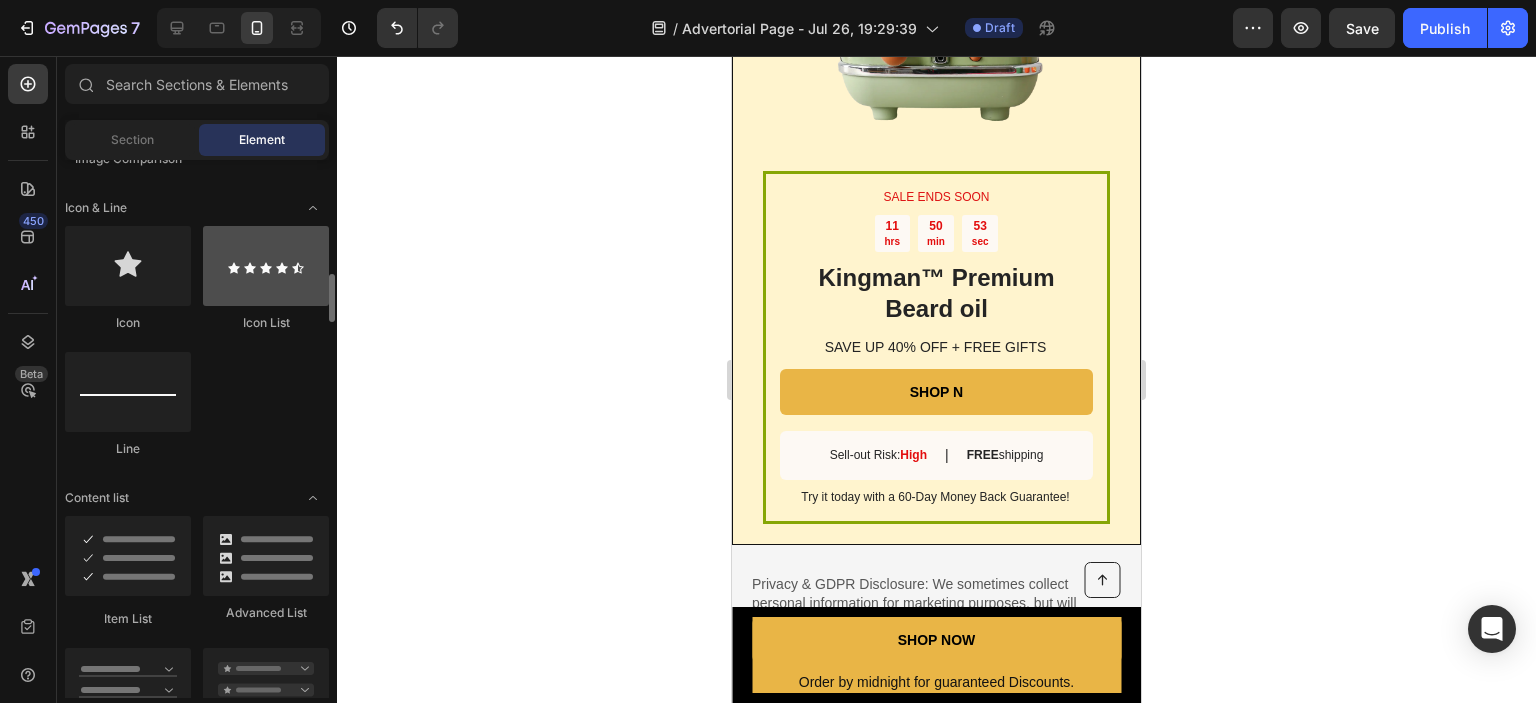 click at bounding box center [266, 266] 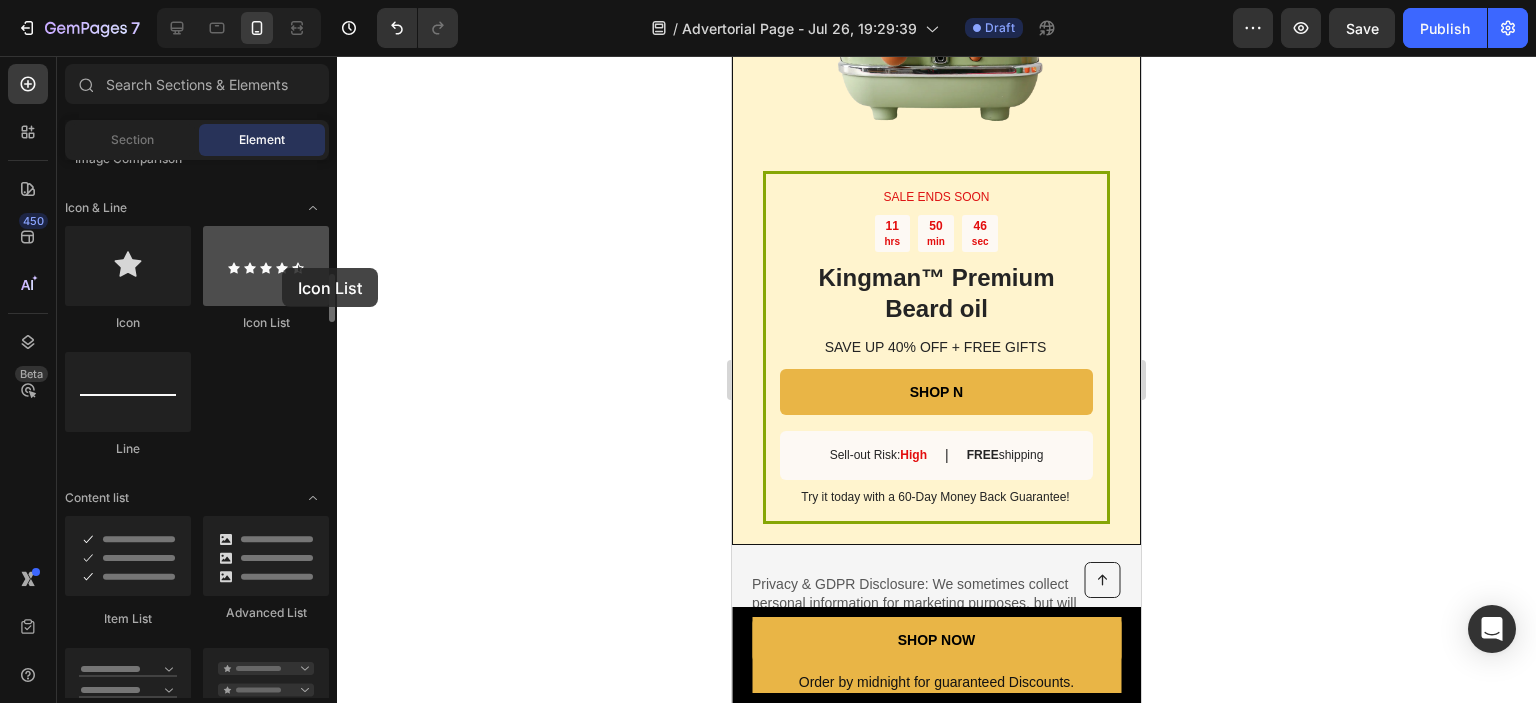 drag, startPoint x: 260, startPoint y: 277, endPoint x: 282, endPoint y: 268, distance: 23.769728 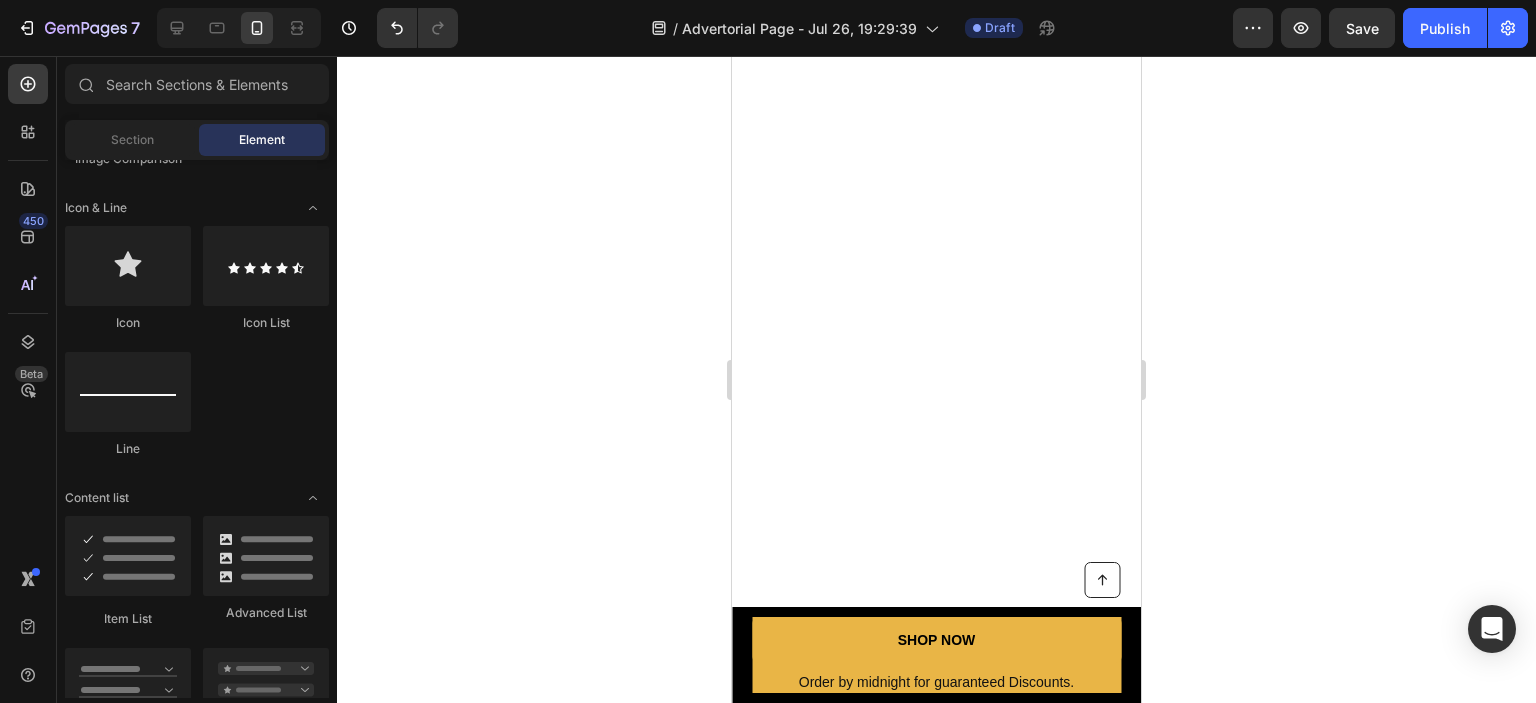 scroll, scrollTop: 0, scrollLeft: 0, axis: both 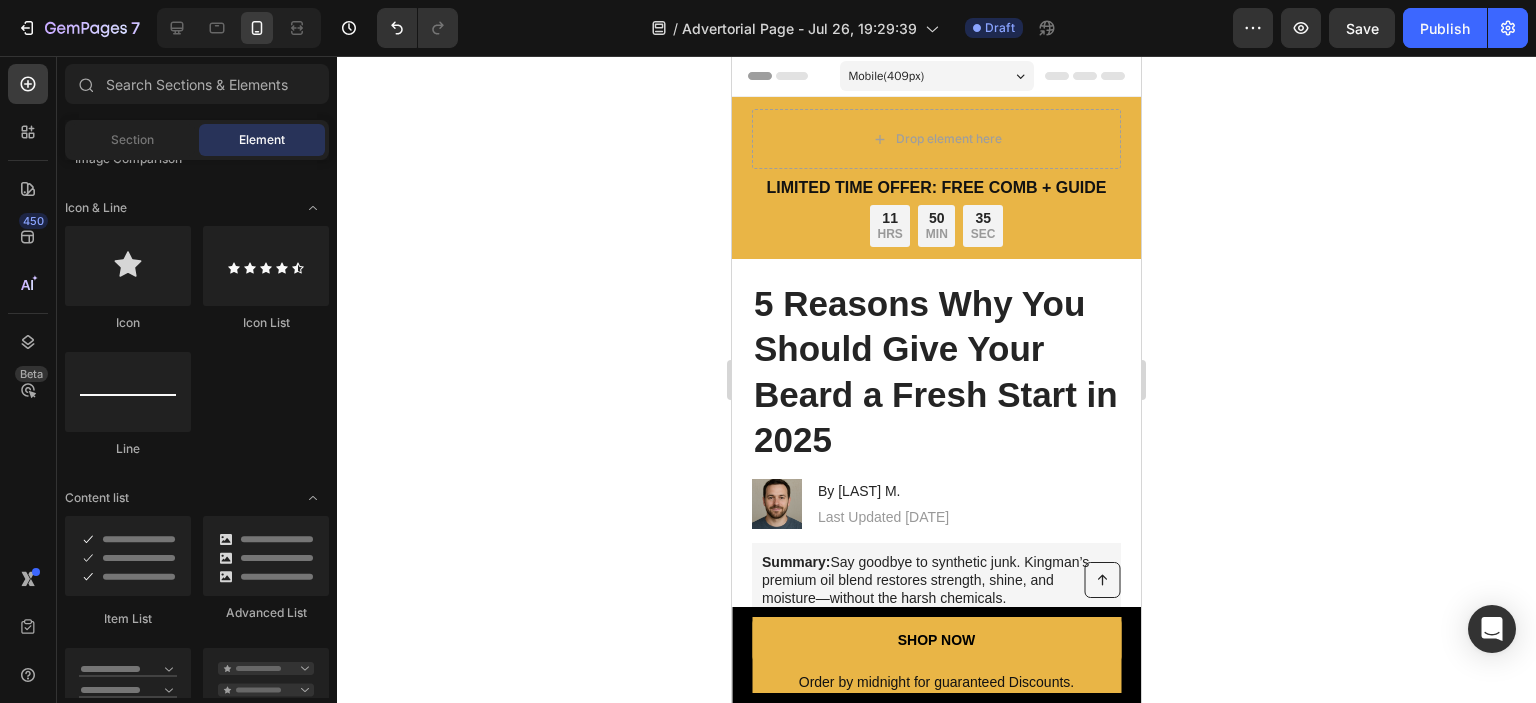 drag, startPoint x: 1128, startPoint y: 562, endPoint x: 1874, endPoint y: 135, distance: 859.5609 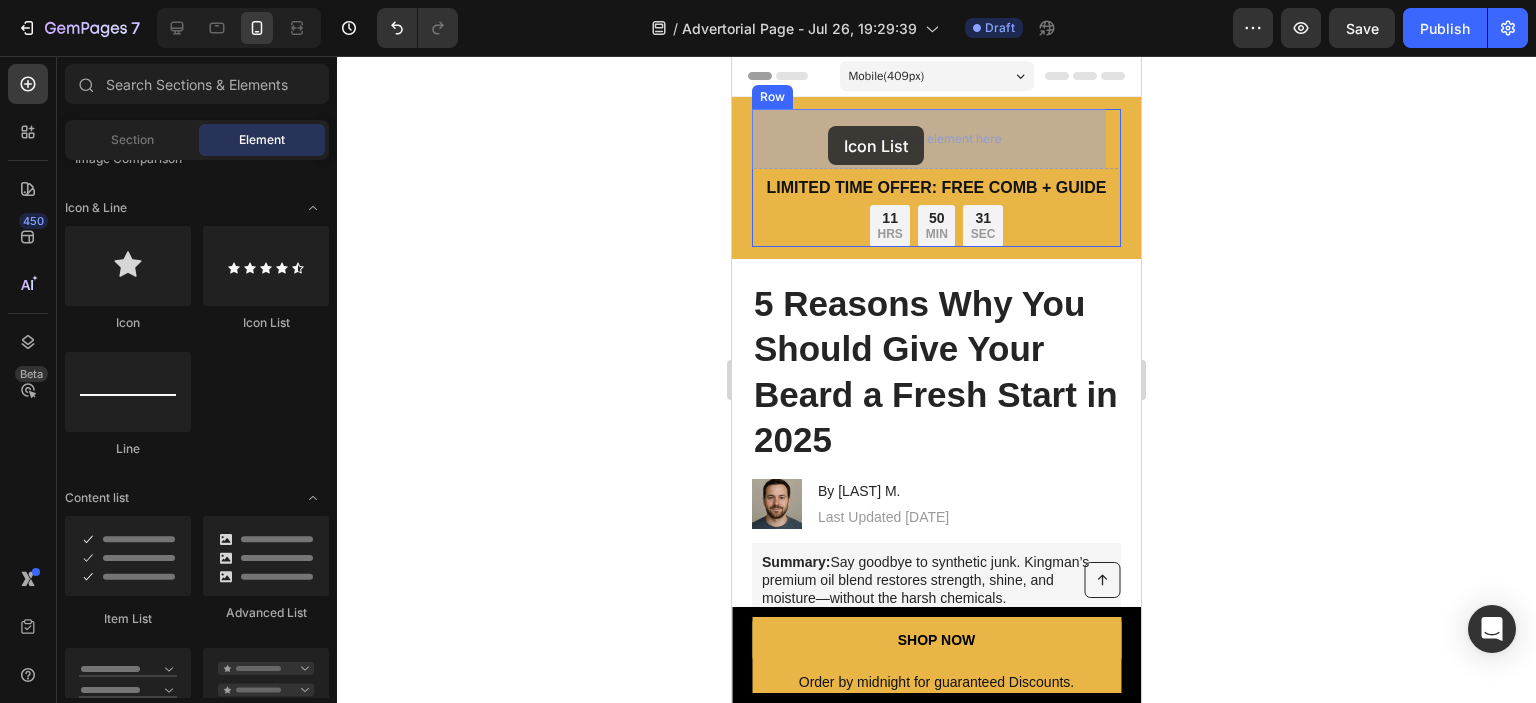 drag, startPoint x: 976, startPoint y: 328, endPoint x: 1338, endPoint y: 189, distance: 387.76926 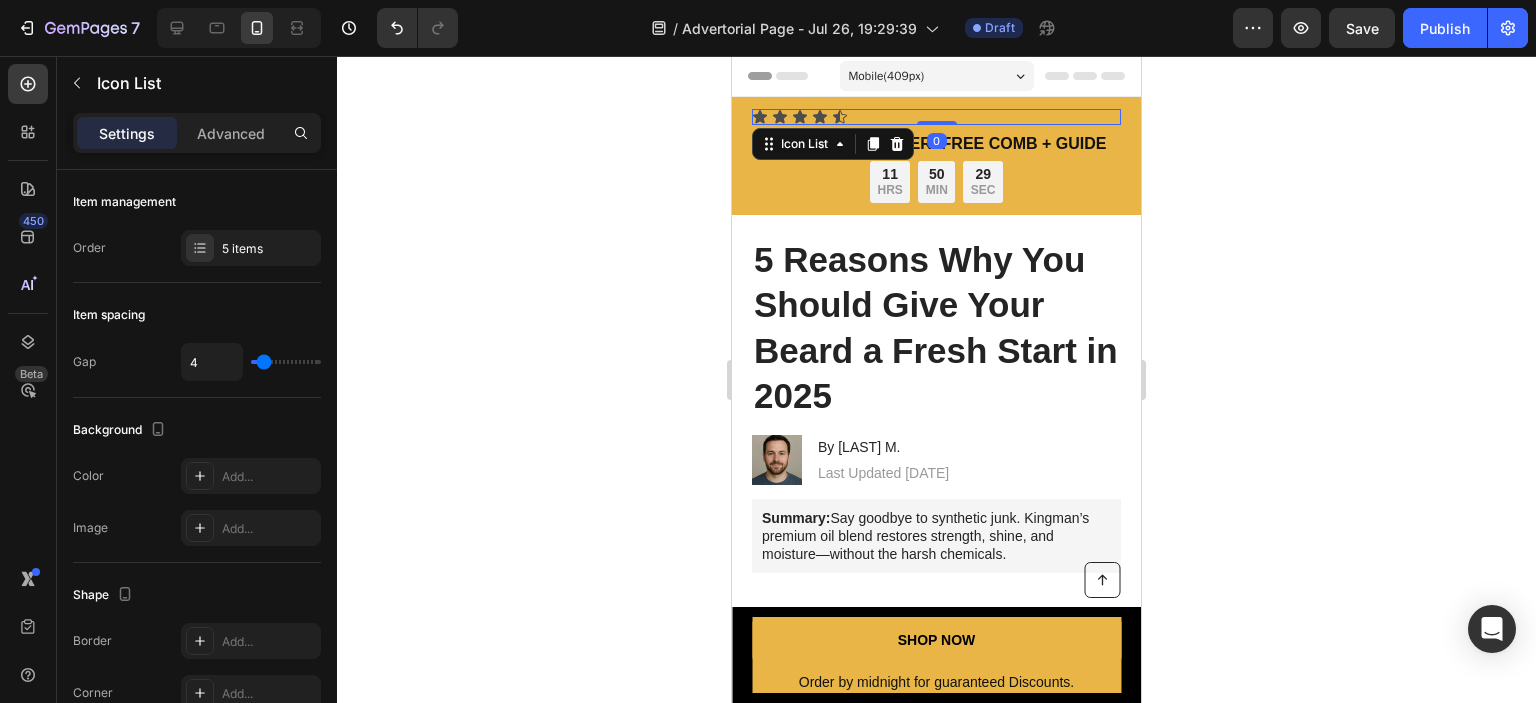 click 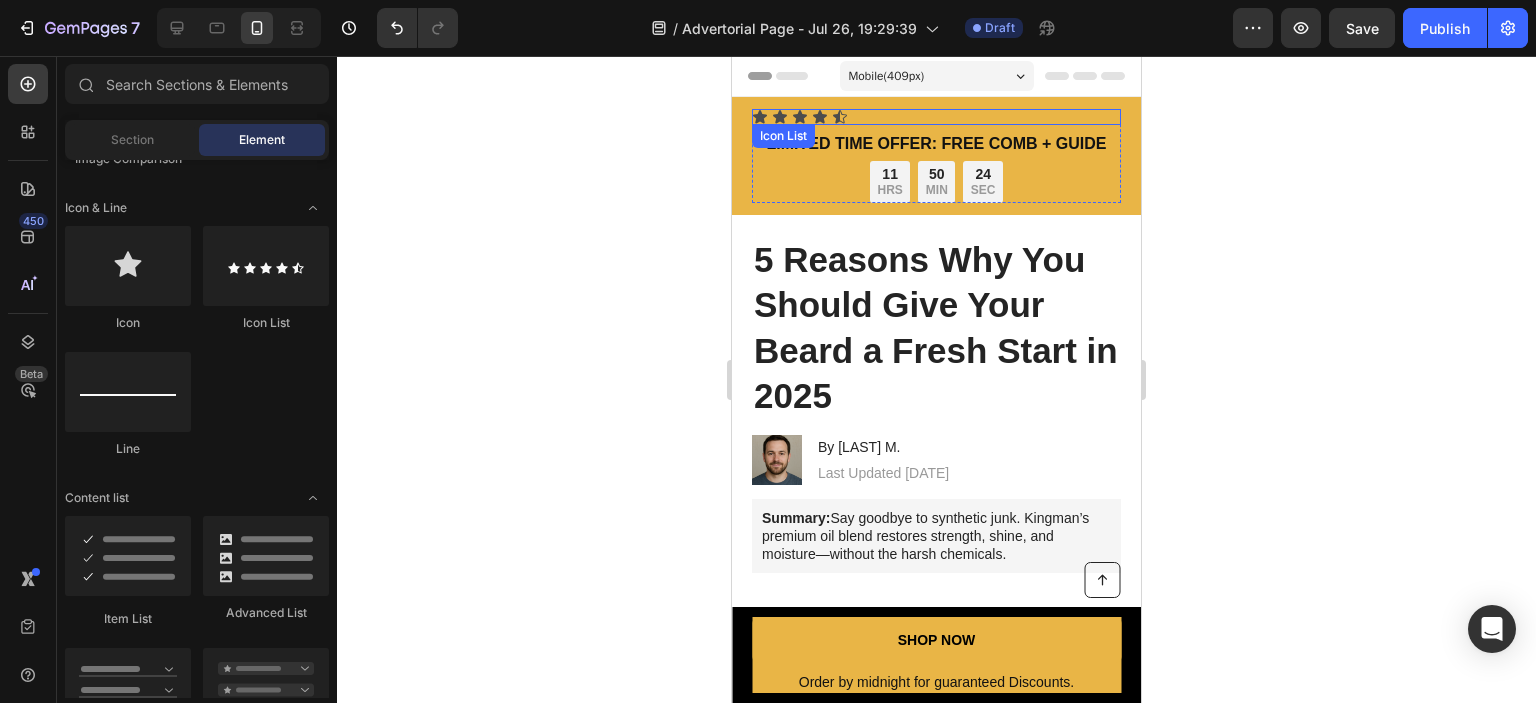 click on "Icon Icon Icon Icon Icon" at bounding box center [936, 117] 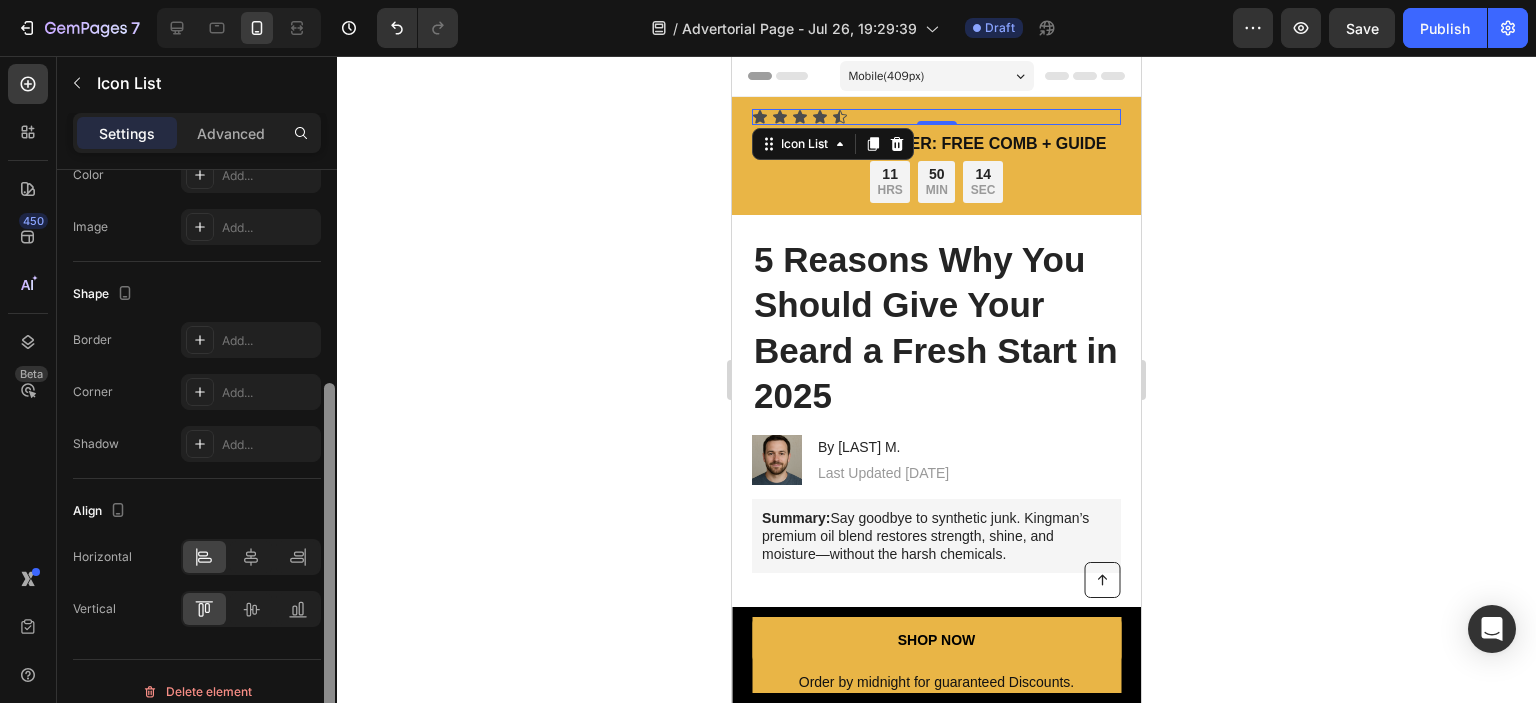 scroll, scrollTop: 319, scrollLeft: 0, axis: vertical 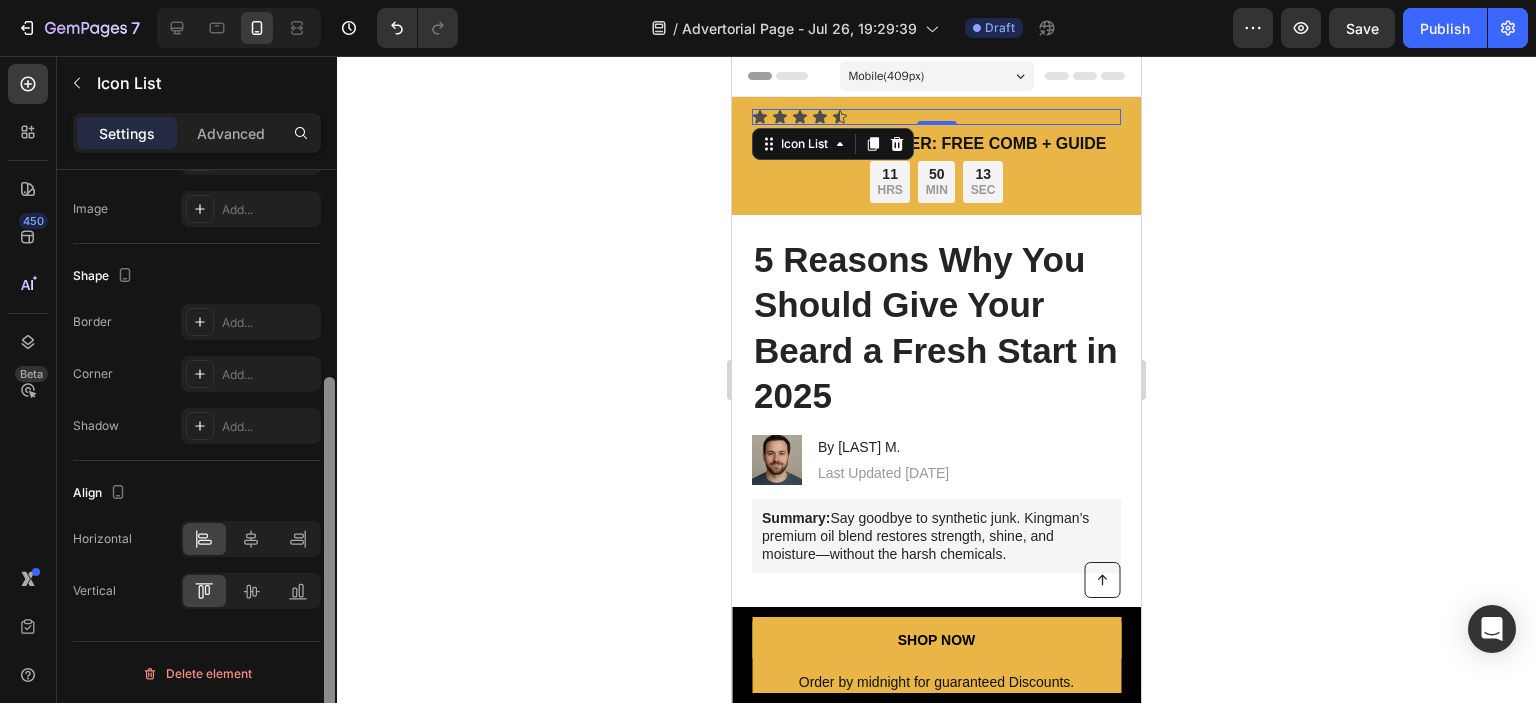 drag, startPoint x: 328, startPoint y: 407, endPoint x: 322, endPoint y: 642, distance: 235.07658 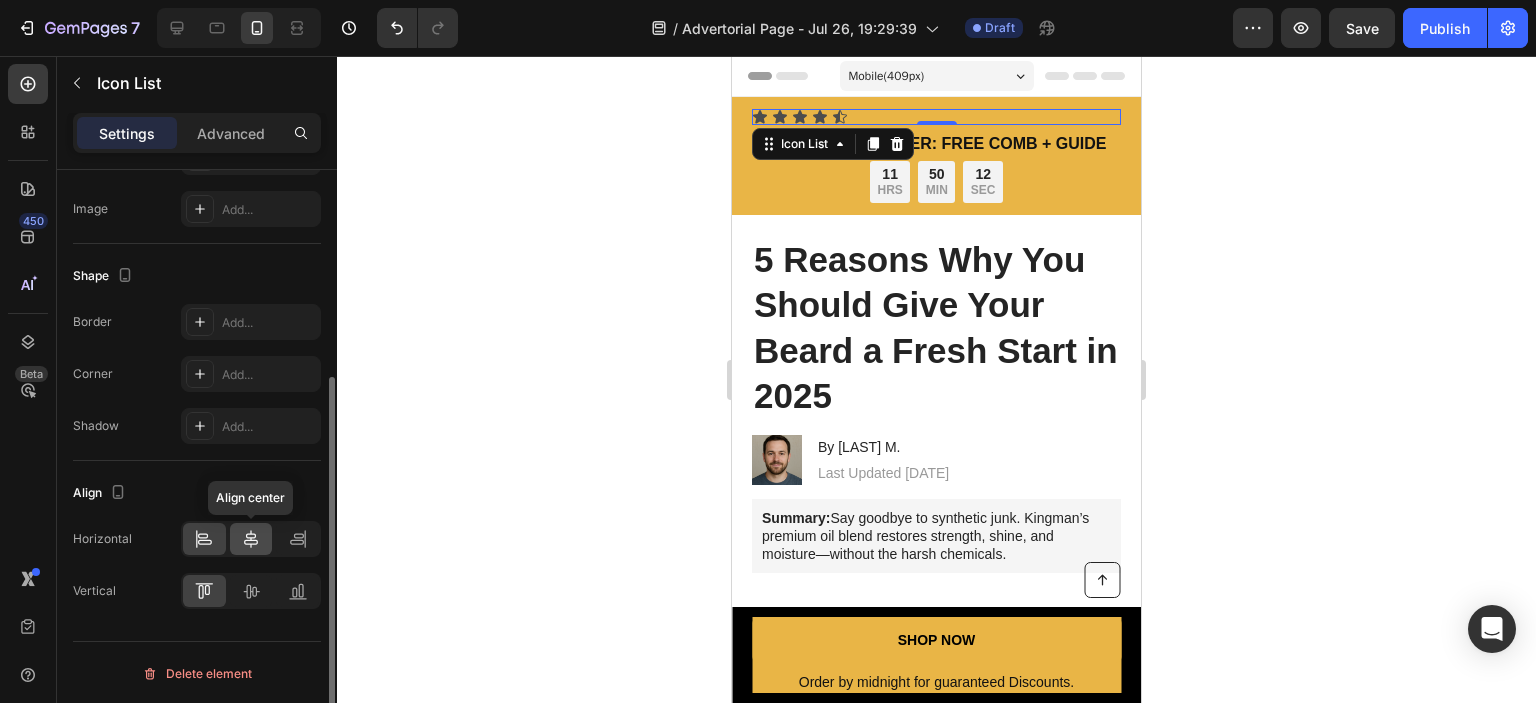 click 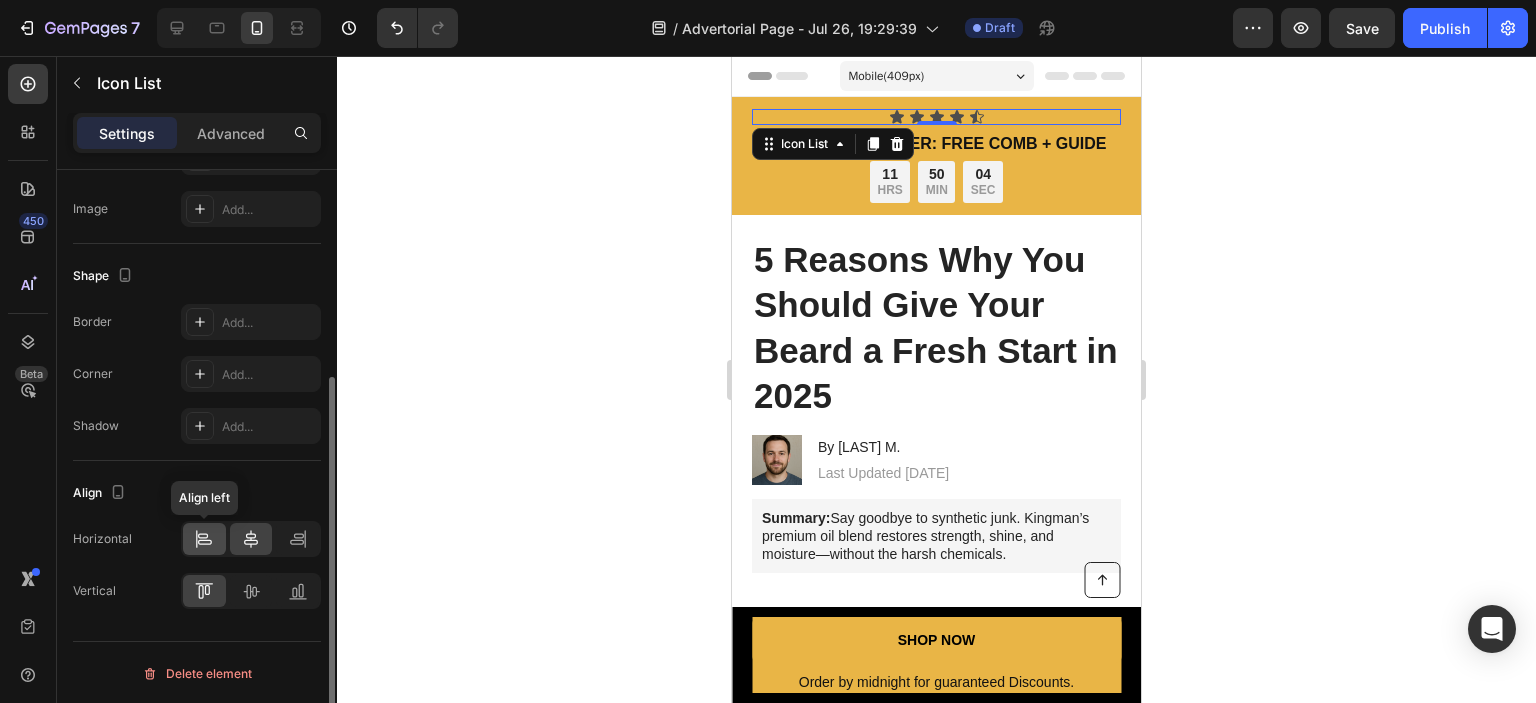 click 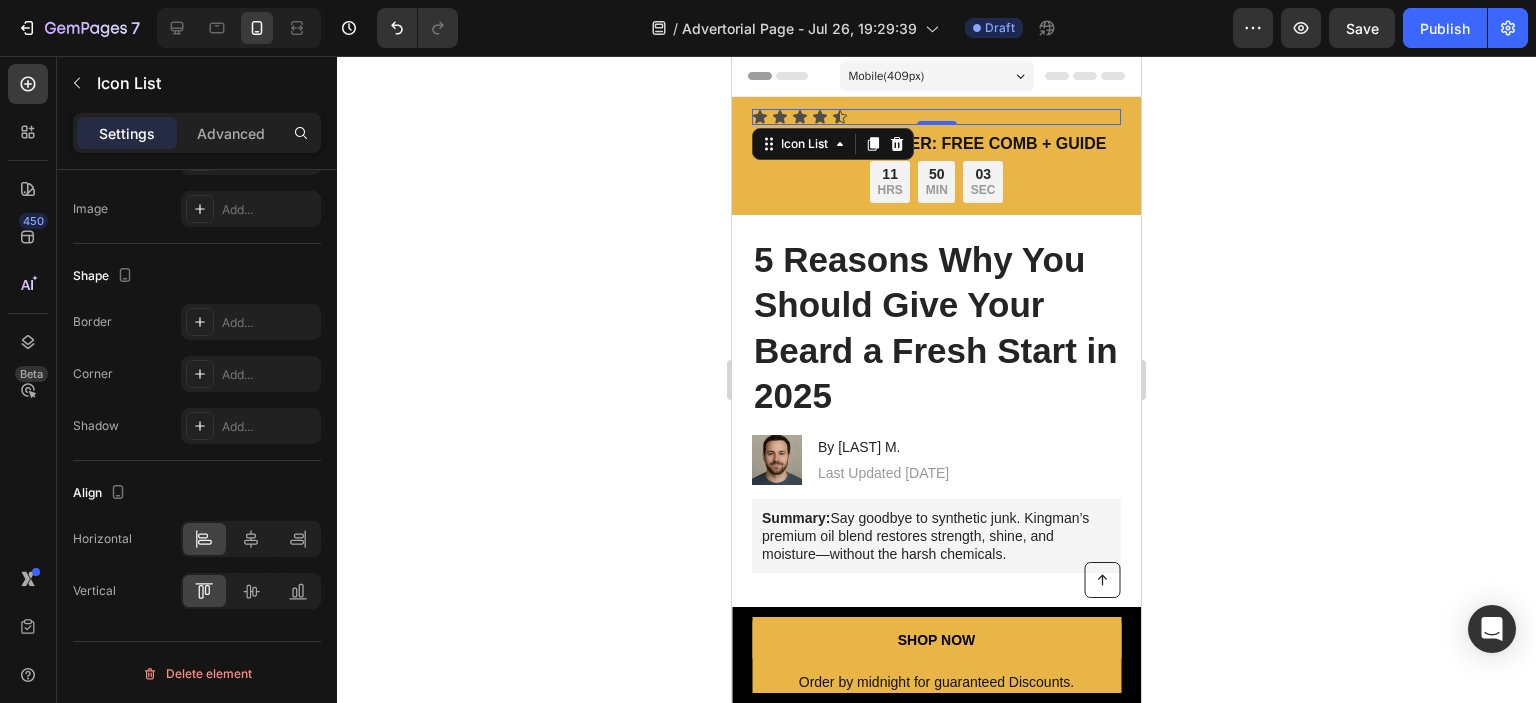 click 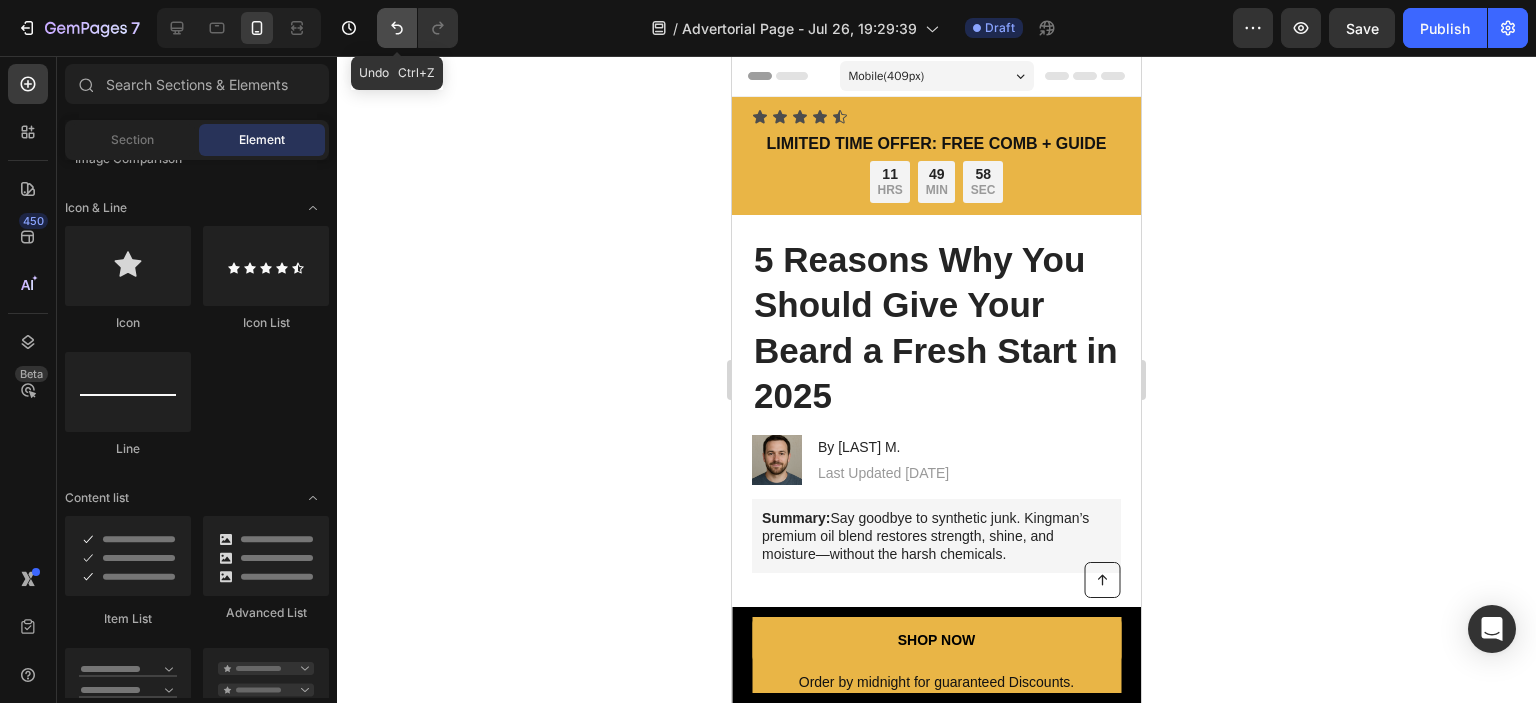 click 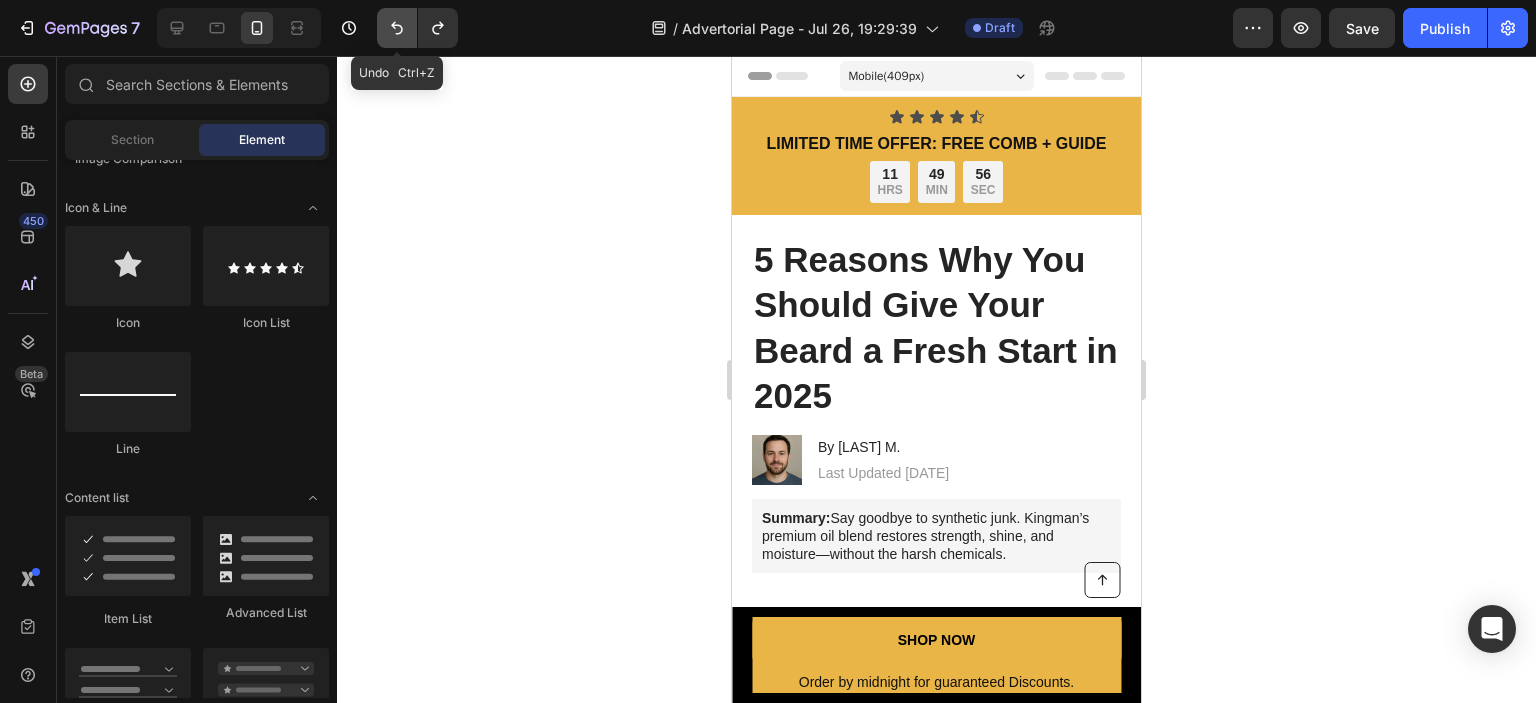 click 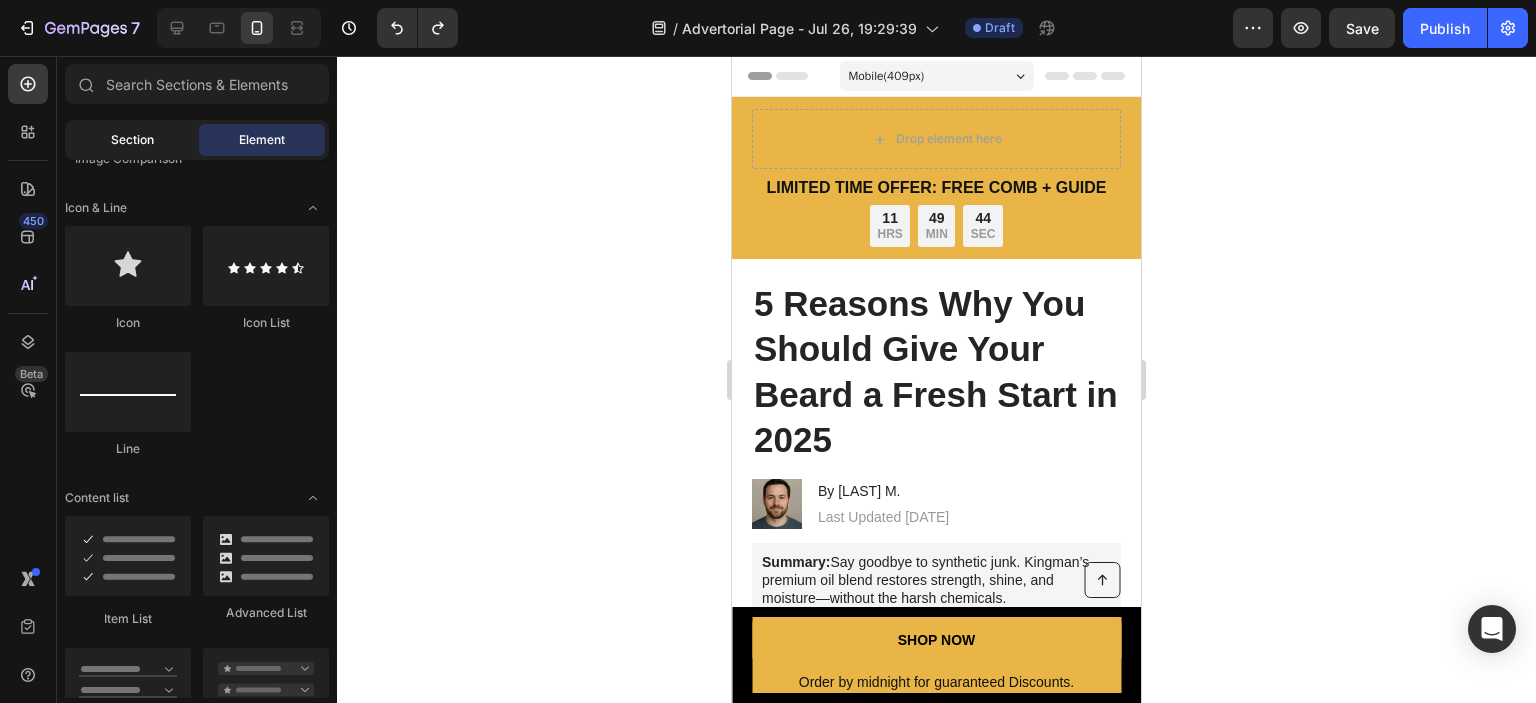 click on "Section" at bounding box center (132, 140) 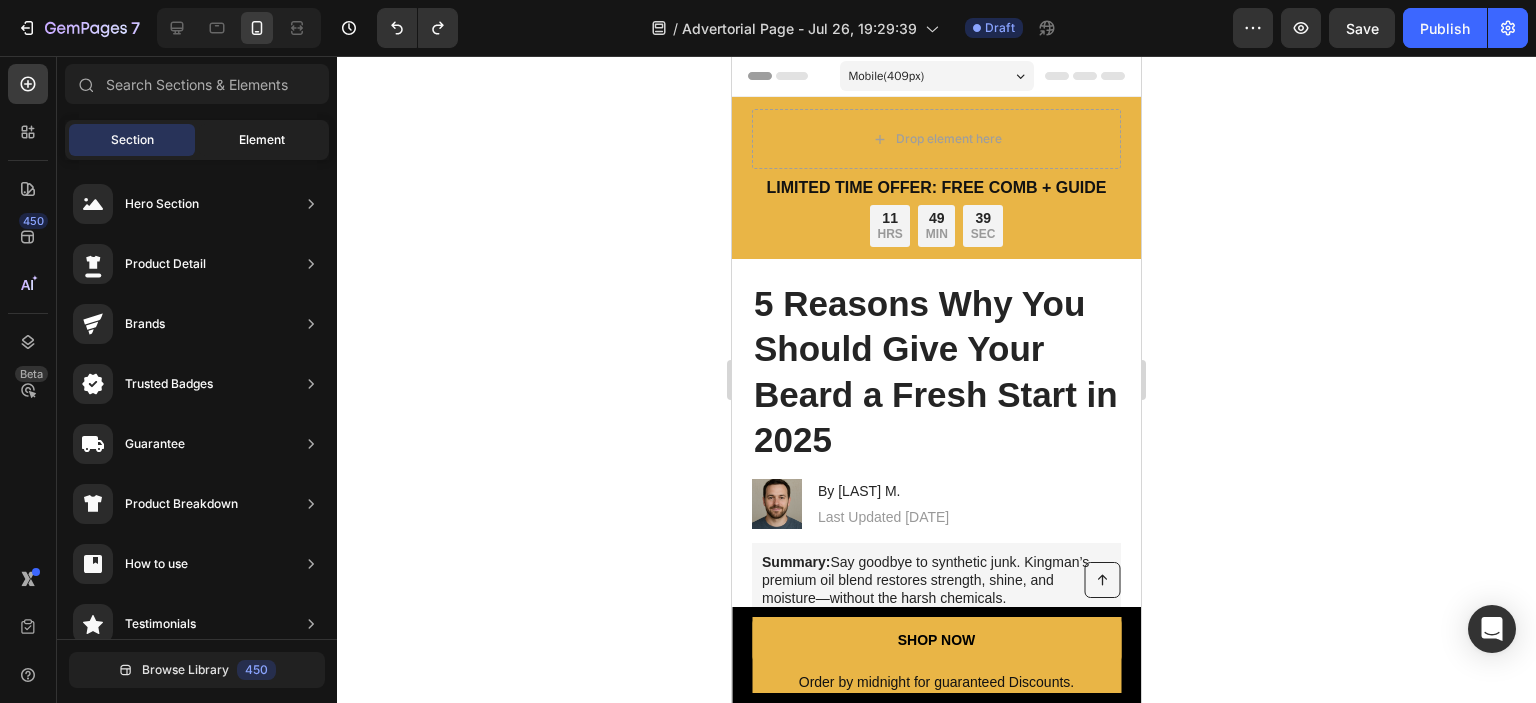 click on "Element" at bounding box center [262, 140] 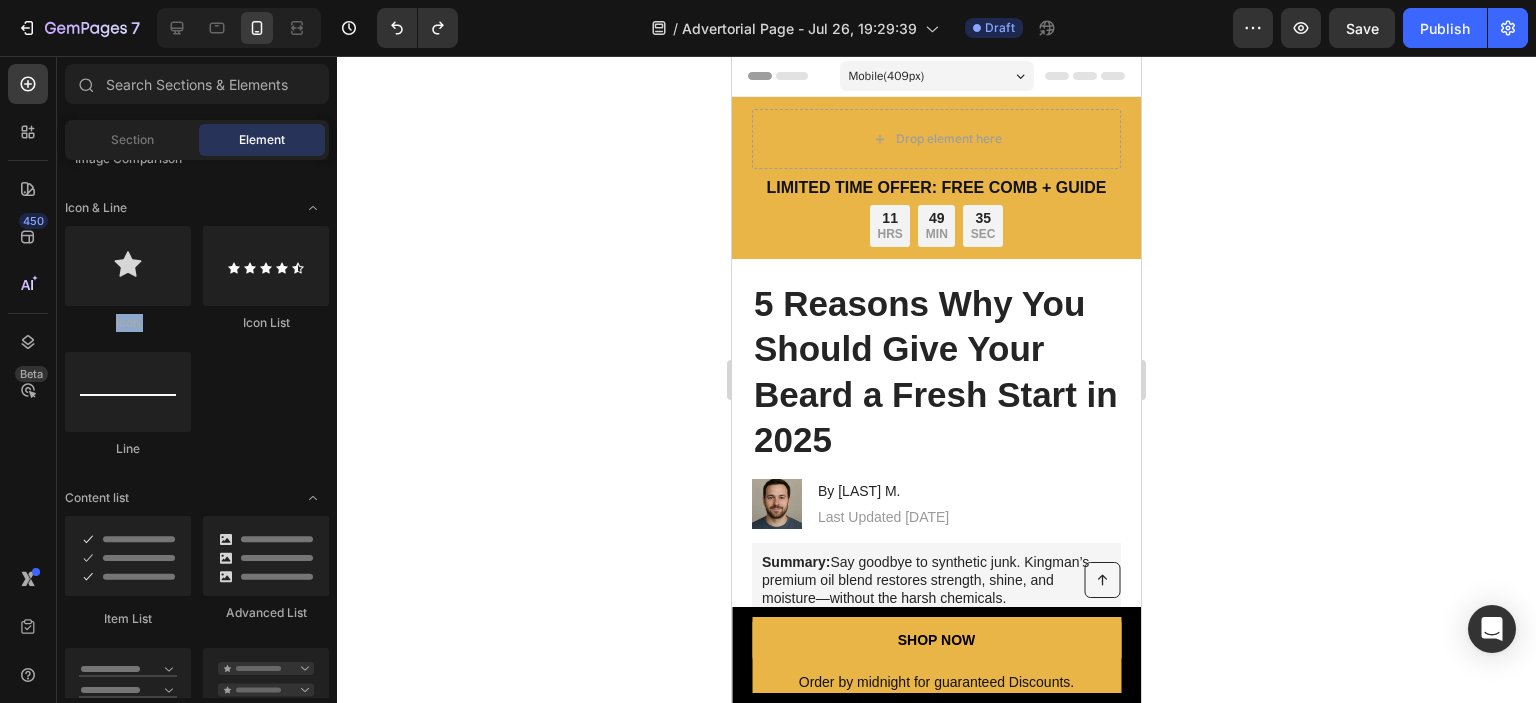 drag, startPoint x: 328, startPoint y: 196, endPoint x: 336, endPoint y: 252, distance: 56.568542 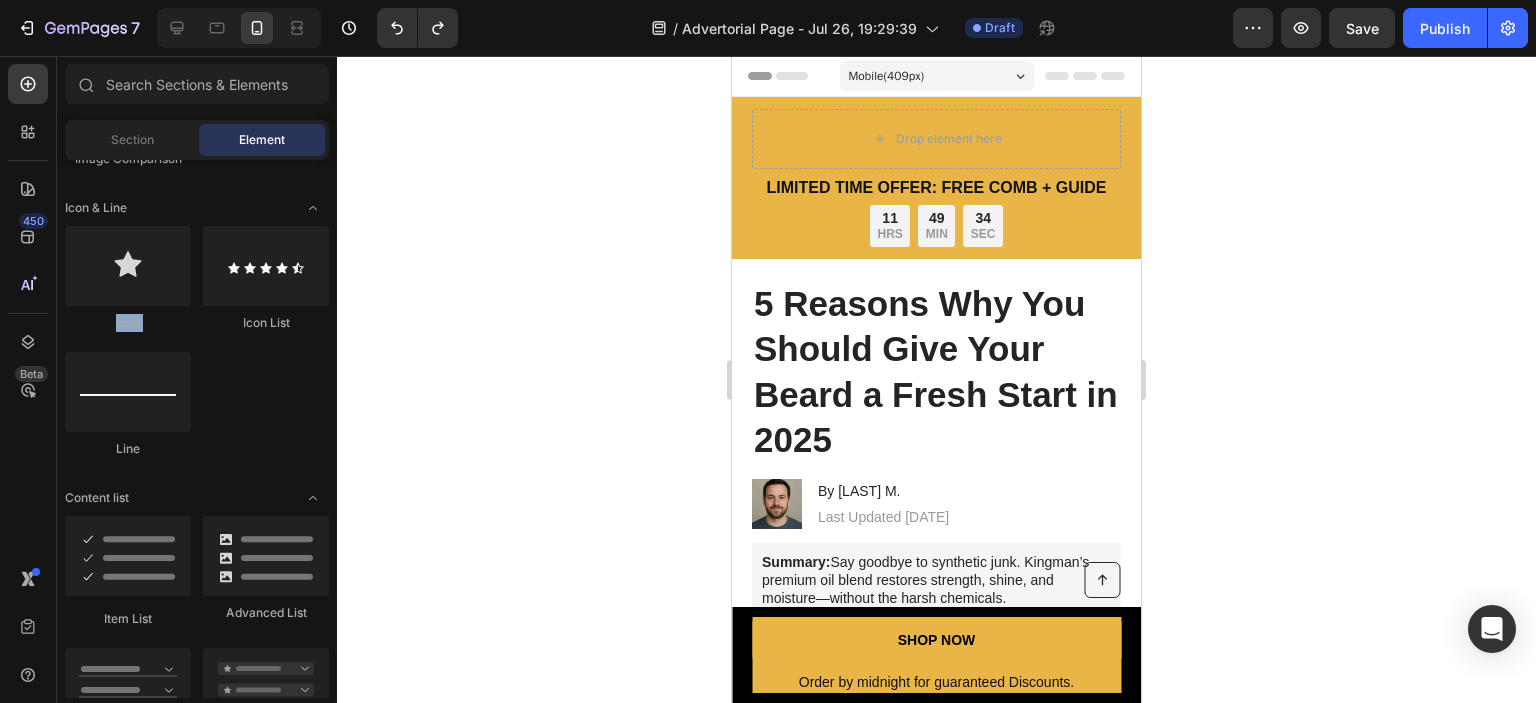 click on "Layout
Row
Row
Row
Row Text
Heading
Text Block Button
Button
Button Media
Image
Image
Video
Video Banner
Hero Banner" at bounding box center (197, 429) 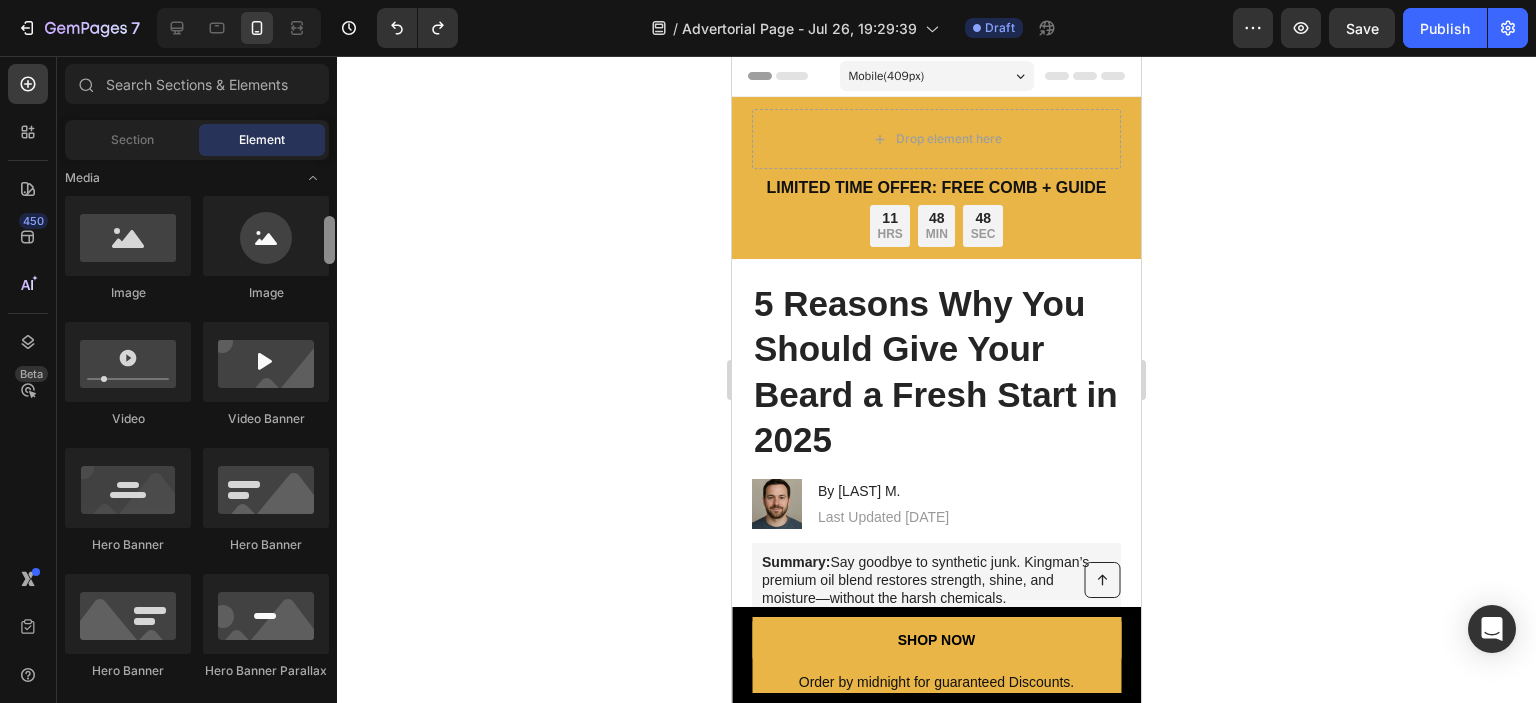 scroll, scrollTop: 571, scrollLeft: 0, axis: vertical 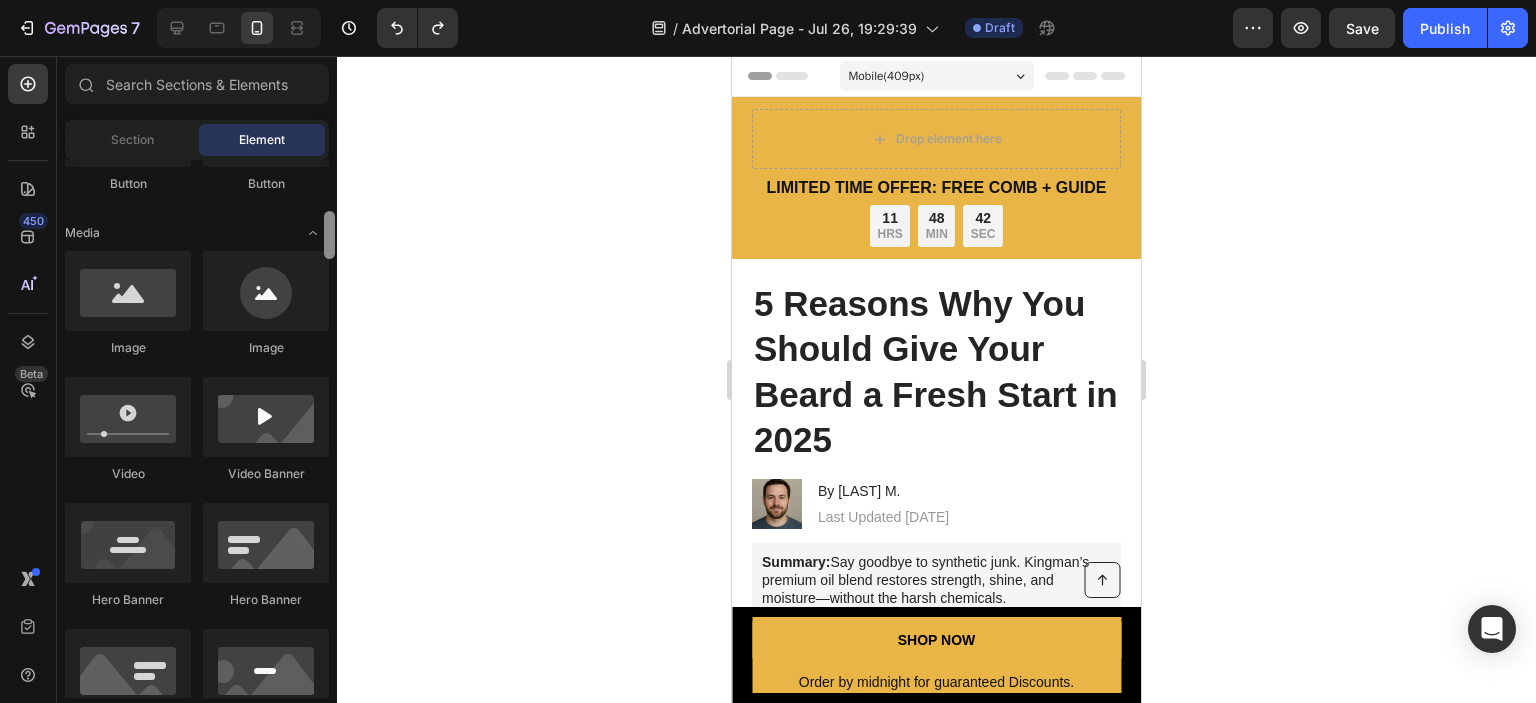 drag, startPoint x: 332, startPoint y: 297, endPoint x: 329, endPoint y: 230, distance: 67.06713 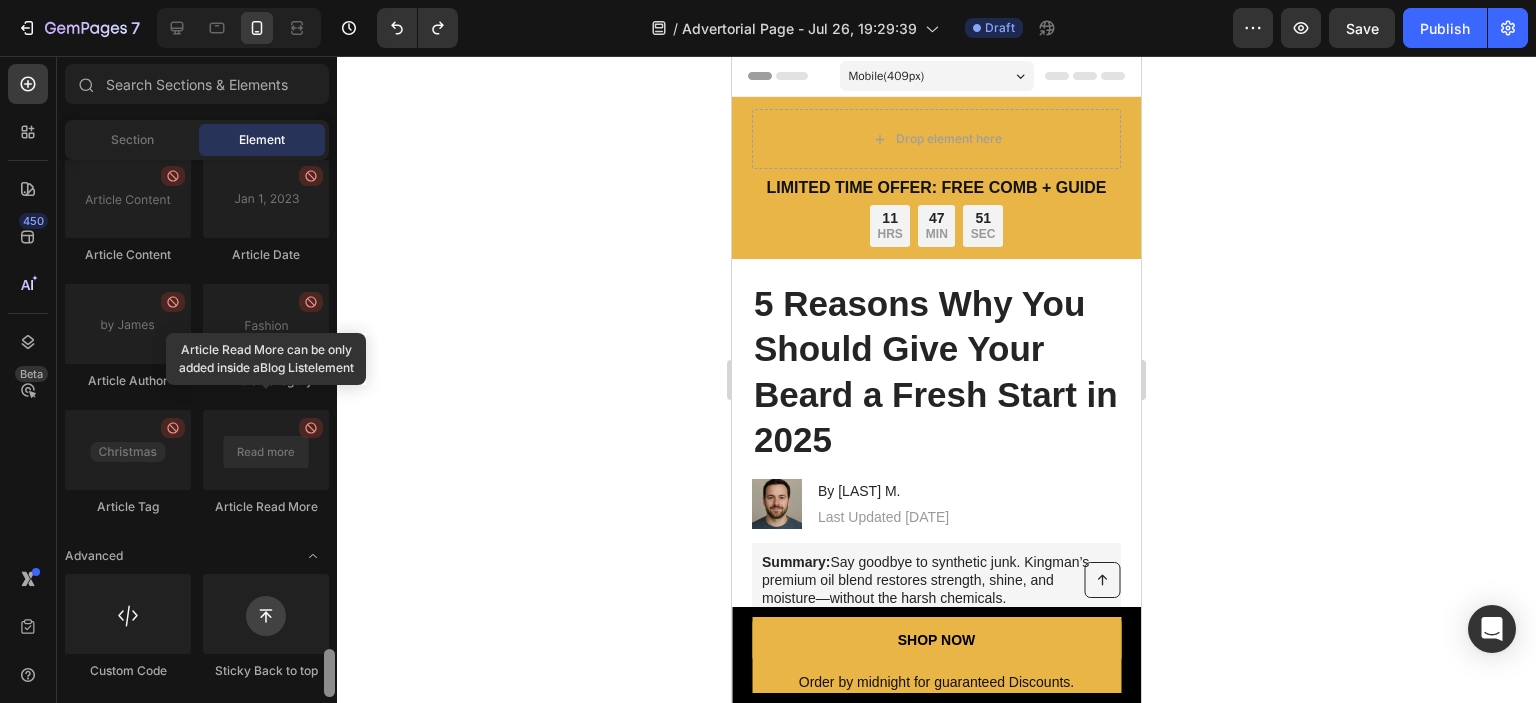scroll, scrollTop: 5388, scrollLeft: 0, axis: vertical 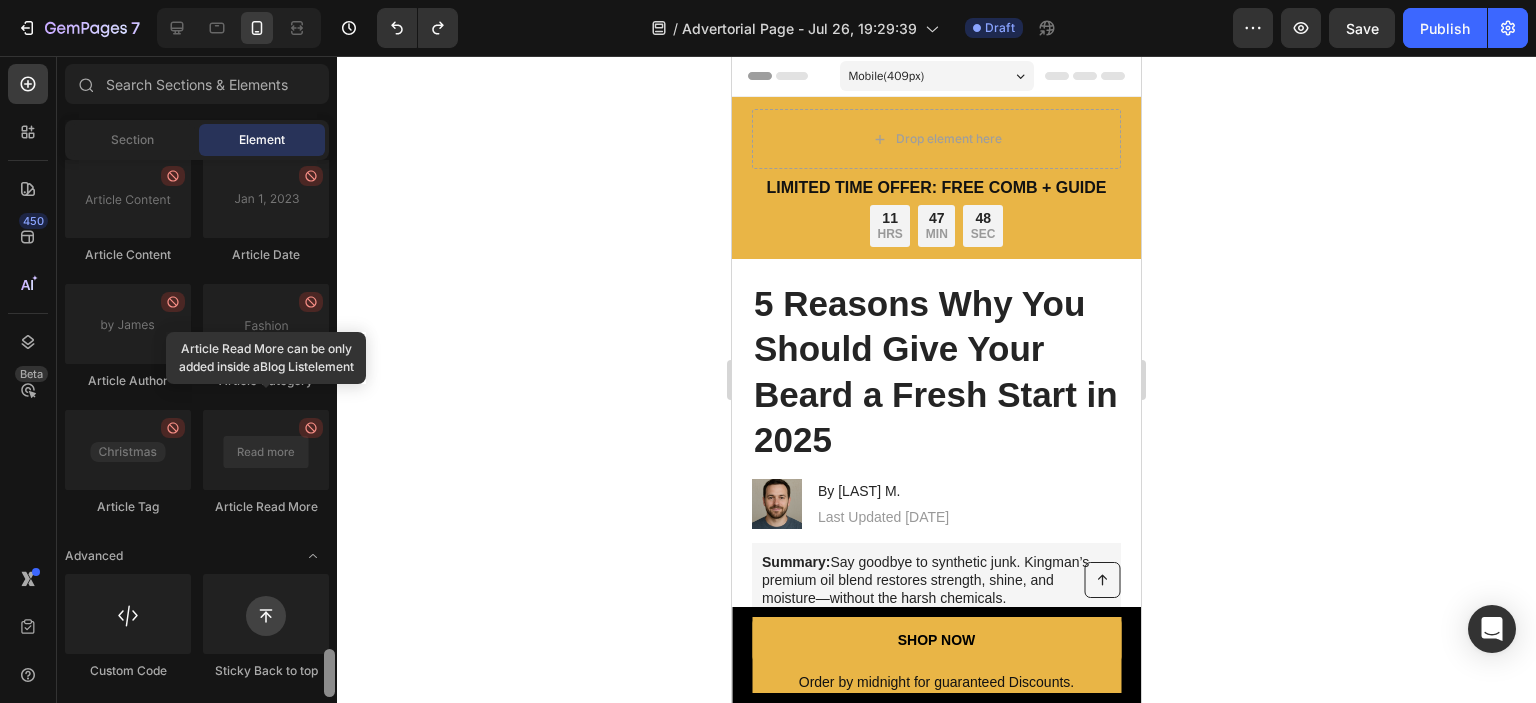 drag, startPoint x: 325, startPoint y: 241, endPoint x: 323, endPoint y: 685, distance: 444.00452 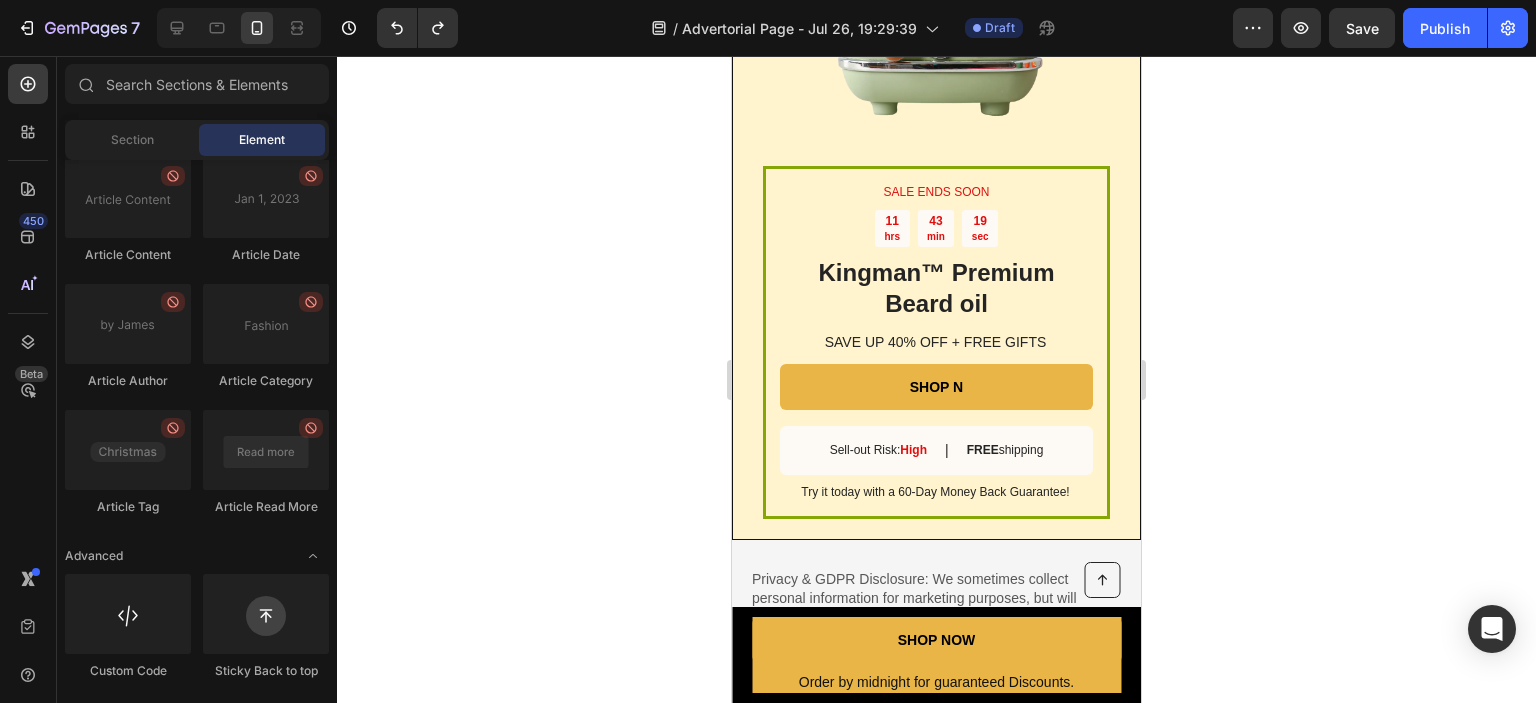 scroll, scrollTop: 4988, scrollLeft: 0, axis: vertical 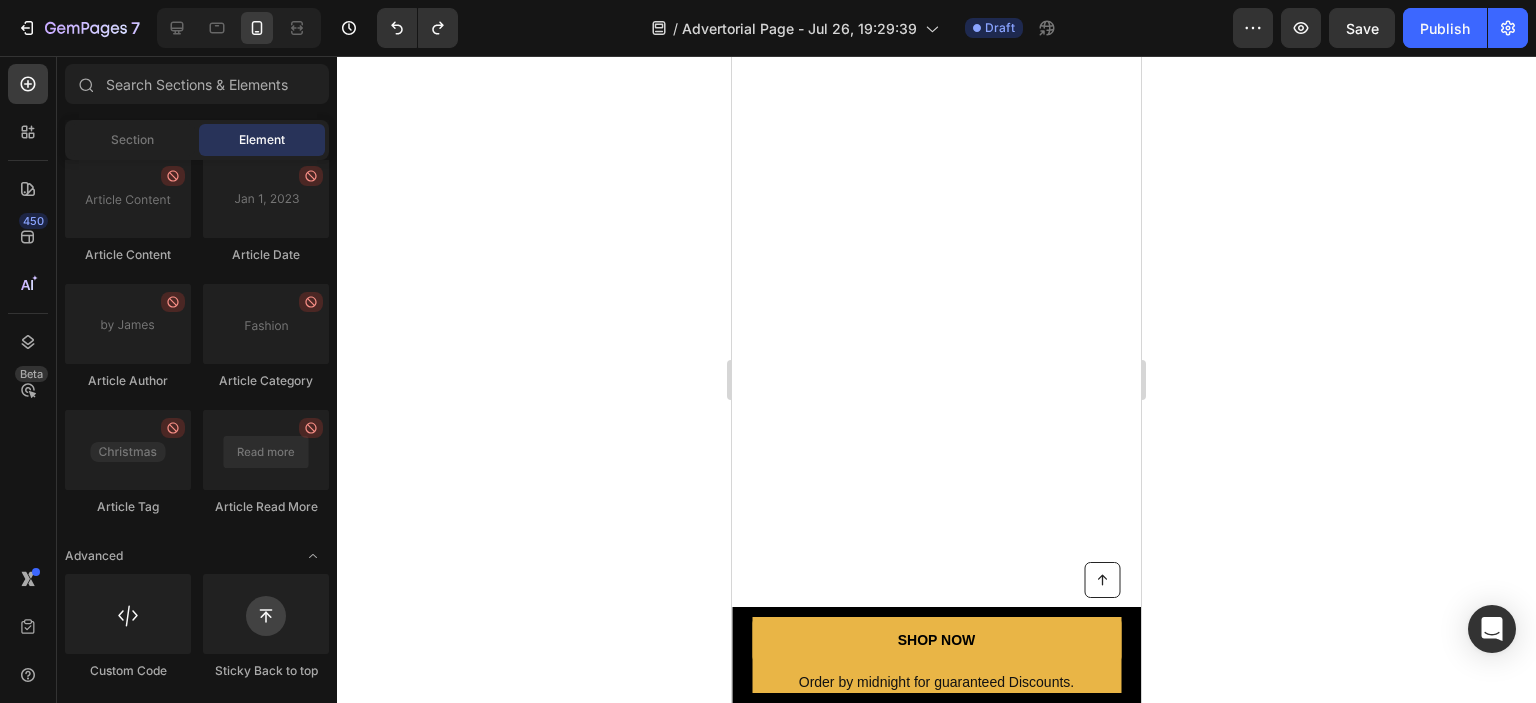 drag, startPoint x: 1129, startPoint y: 560, endPoint x: 1882, endPoint y: 348, distance: 782.27423 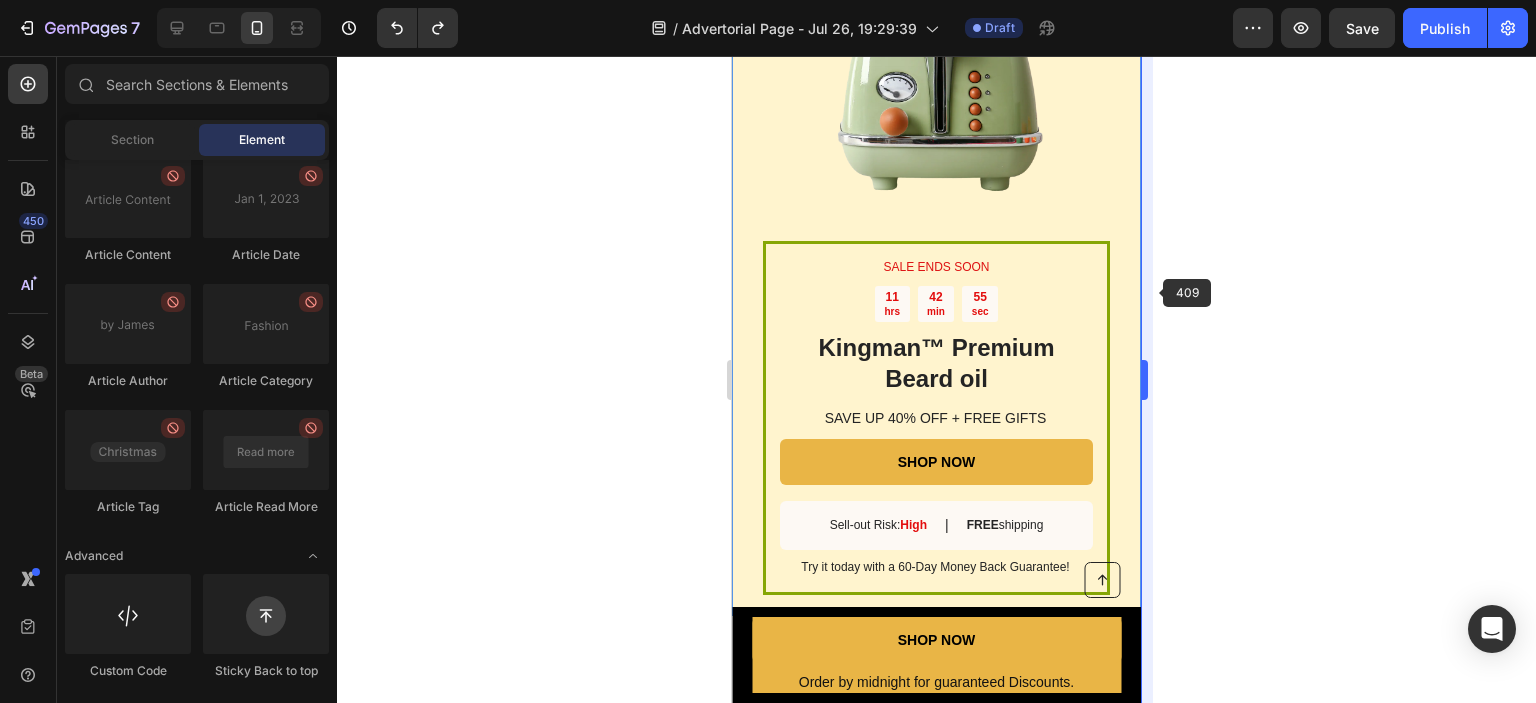 scroll, scrollTop: 3486, scrollLeft: 0, axis: vertical 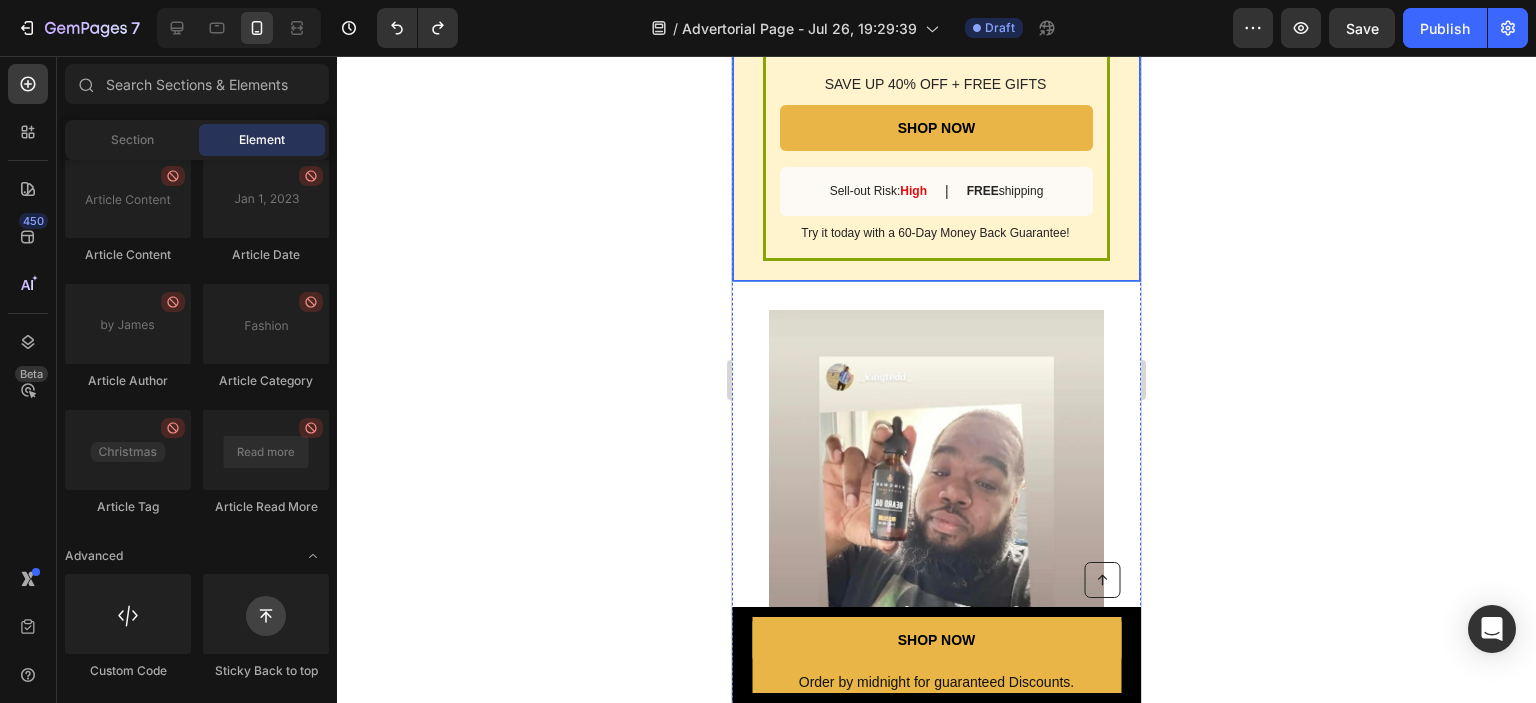 click on "SALE ENDS SOON Text Block 11 hrs 42 min 53 sec Countdown Timer Kingman ™ Premium Beard oil Heading SAVE UP 40% OFF + FREE GIFTS Text Block SHOP NOW Button Sell-out Risk:  High Text Block | Text Block FREE  shipping Text Block Row Try it today with a 60-Day Money Back Guarantee! Text Block Row Image Row" at bounding box center [936, -83] 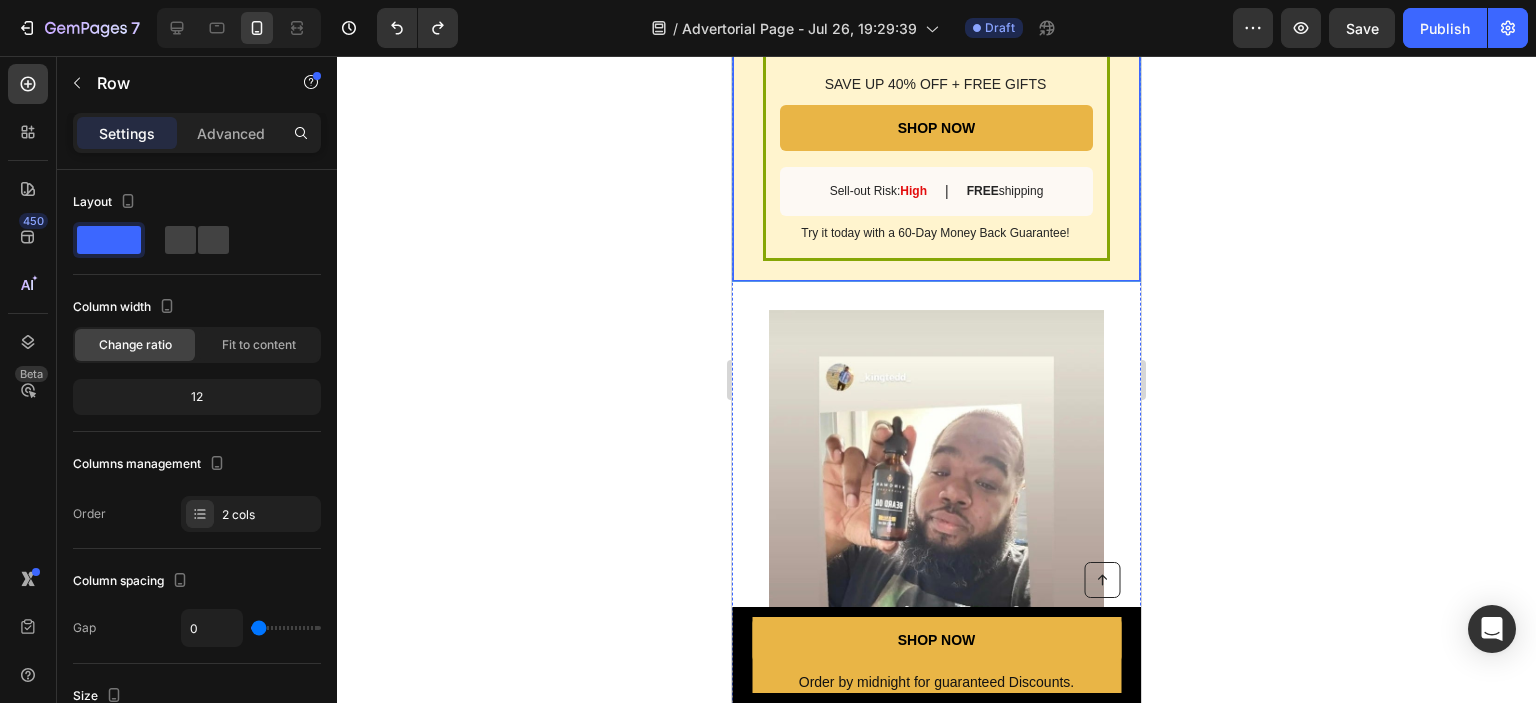 click on "SALE ENDS SOON Text Block 11 hrs 42 min 53 sec Countdown Timer Kingman ™ Premium Beard oil Heading SAVE UP 40% OFF + FREE GIFTS Text Block SHOP NOW Button Sell-out Risk:  High Text Block | Text Block FREE  shipping Text Block Row Try it today with a 60-Day Money Back Guarantee! Text Block Row Image Row" at bounding box center (936, -83) 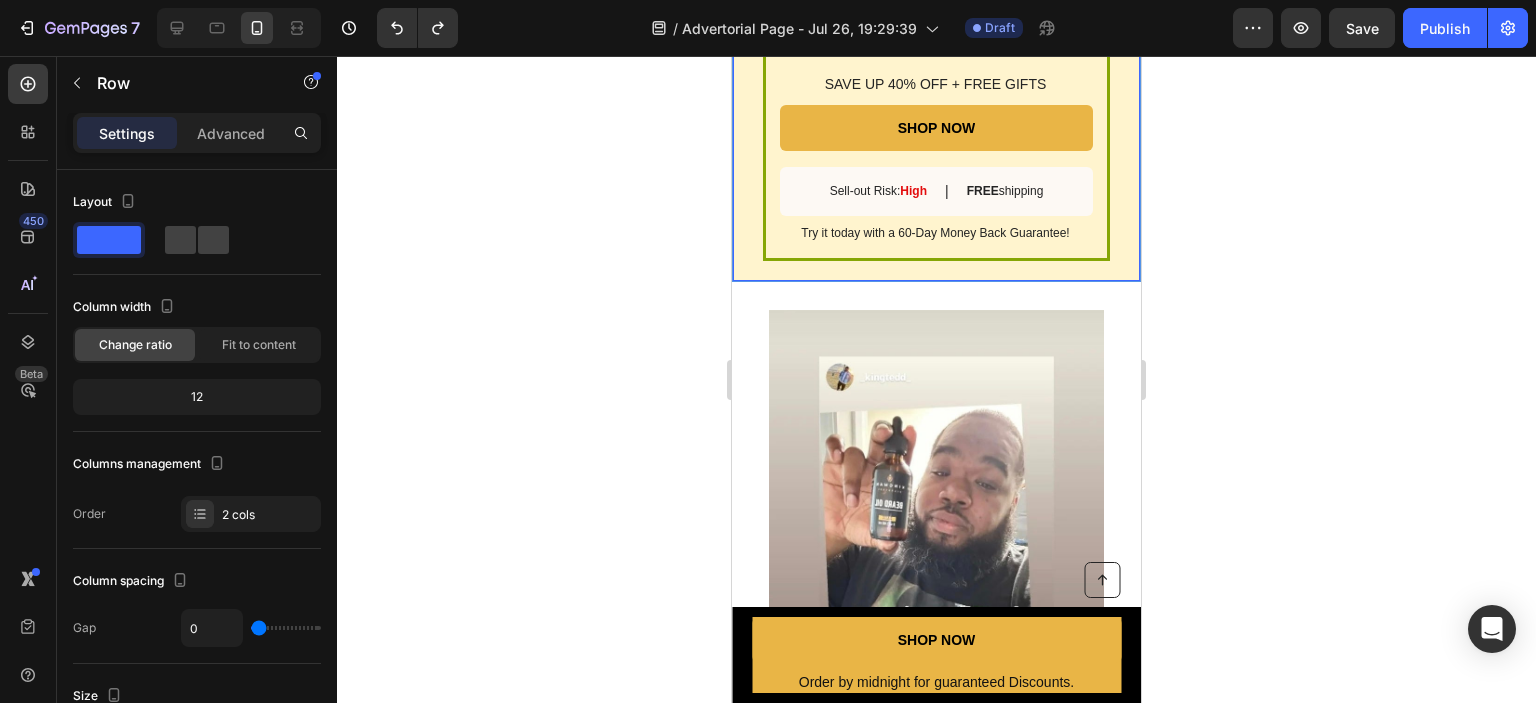 click on "SALE ENDS SOON Text Block 11 hrs 42 min 53 sec Countdown Timer Kingman ™ Premium Beard oil Heading SAVE UP 40% OFF + FREE GIFTS Text Block SHOP NOW Button Sell-out Risk:  High Text Block | Text Block FREE  shipping Text Block Row Try it today with a 60-Day Money Back Guarantee! Text Block Row Image Row   0" at bounding box center (936, -83) 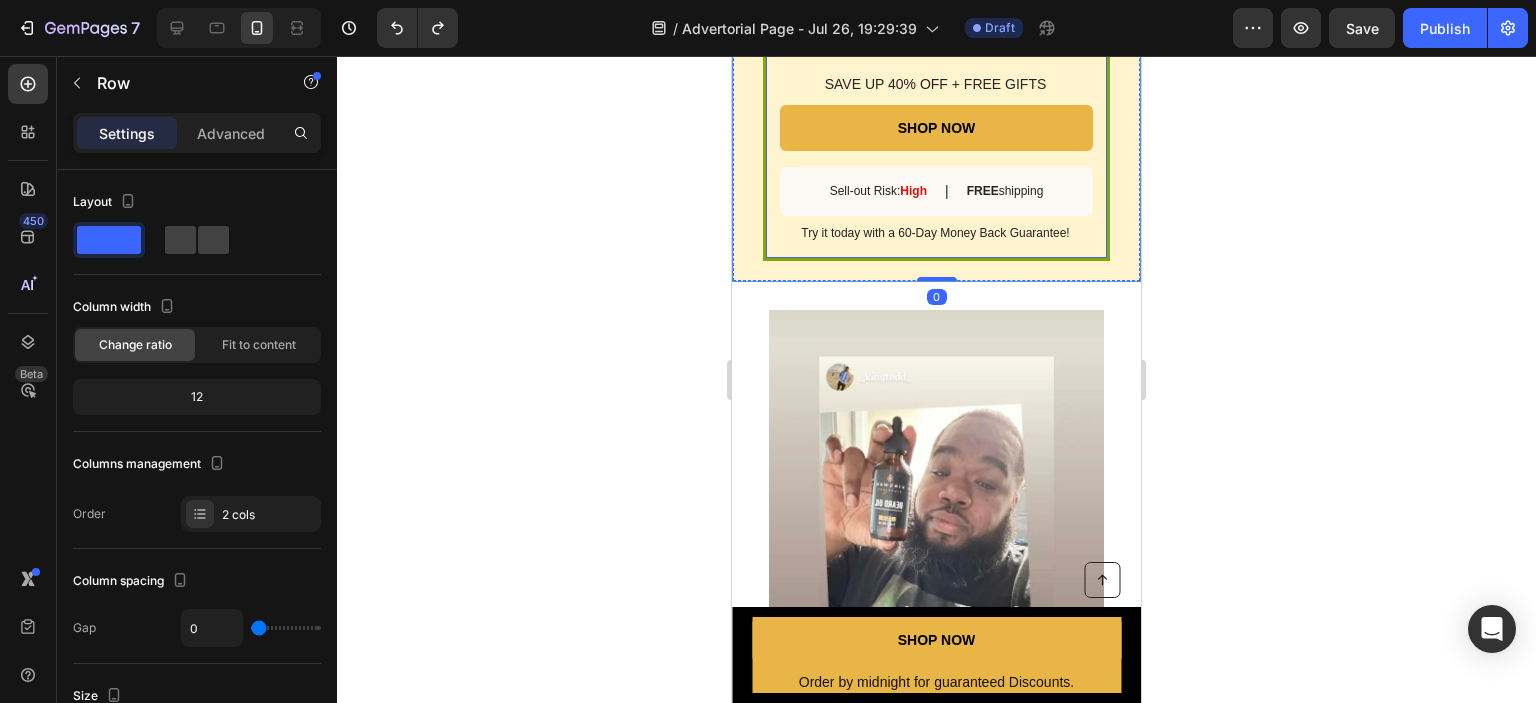 click on "SALE ENDS SOON Text Block 11 hrs 42 min 52 sec Countdown Timer Kingman ™ Premium Beard oil Heading SAVE UP 40% OFF + FREE GIFTS Text Block SHOP NOW Button Sell-out Risk:  High Text Block | Text Block FREE  shipping Text Block Row Try it today with a 60-Day Money Back Guarantee! Text Block Row" at bounding box center (936, 84) 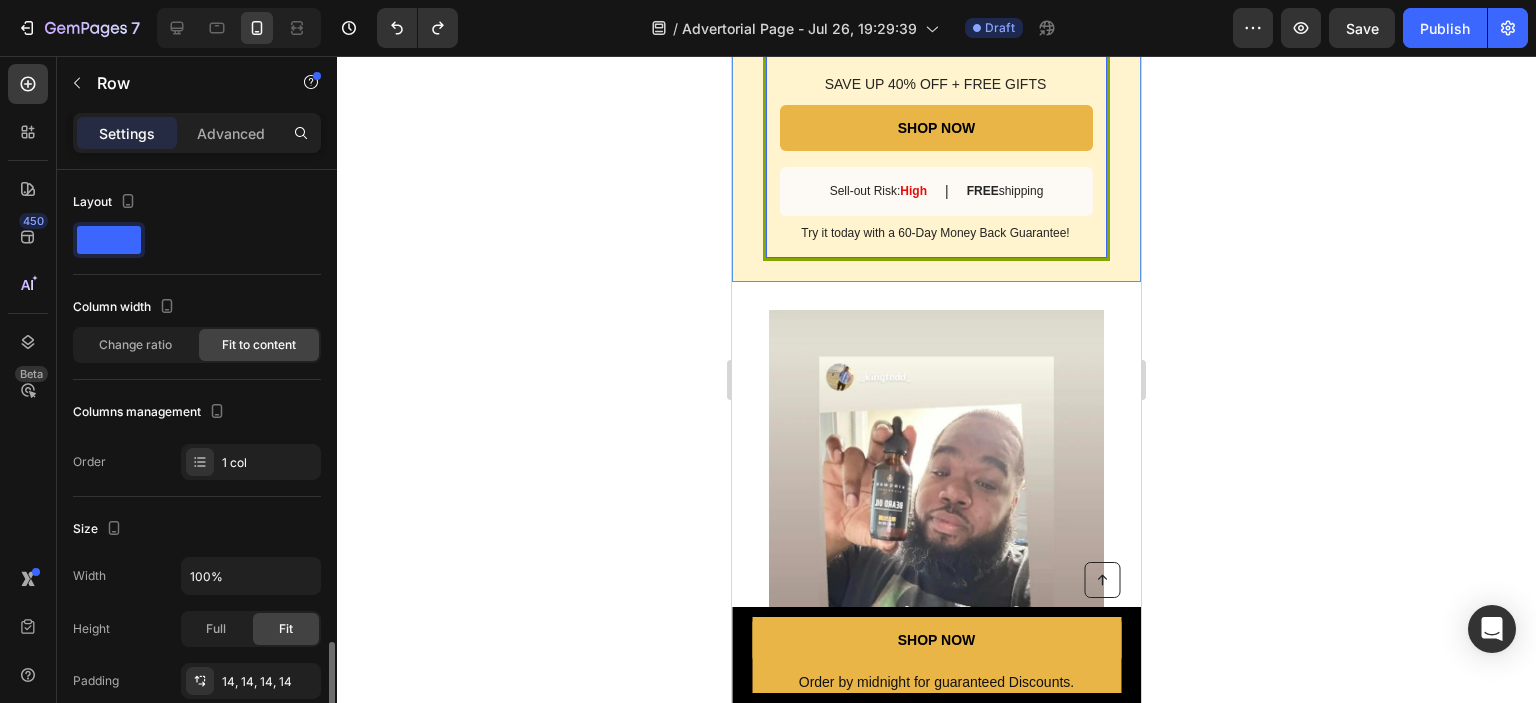 click on "SALE ENDS SOON Text Block 11 hrs 42 min 52 sec Countdown Timer Kingman ™ Premium Beard oil Heading SAVE UP 40% OFF + FREE GIFTS Text Block SHOP NOW Button Sell-out Risk:  High Text Block | Text Block FREE  shipping Text Block Row Try it today with a 60-Day Money Back Guarantee! Text Block Row   0" at bounding box center [936, 84] 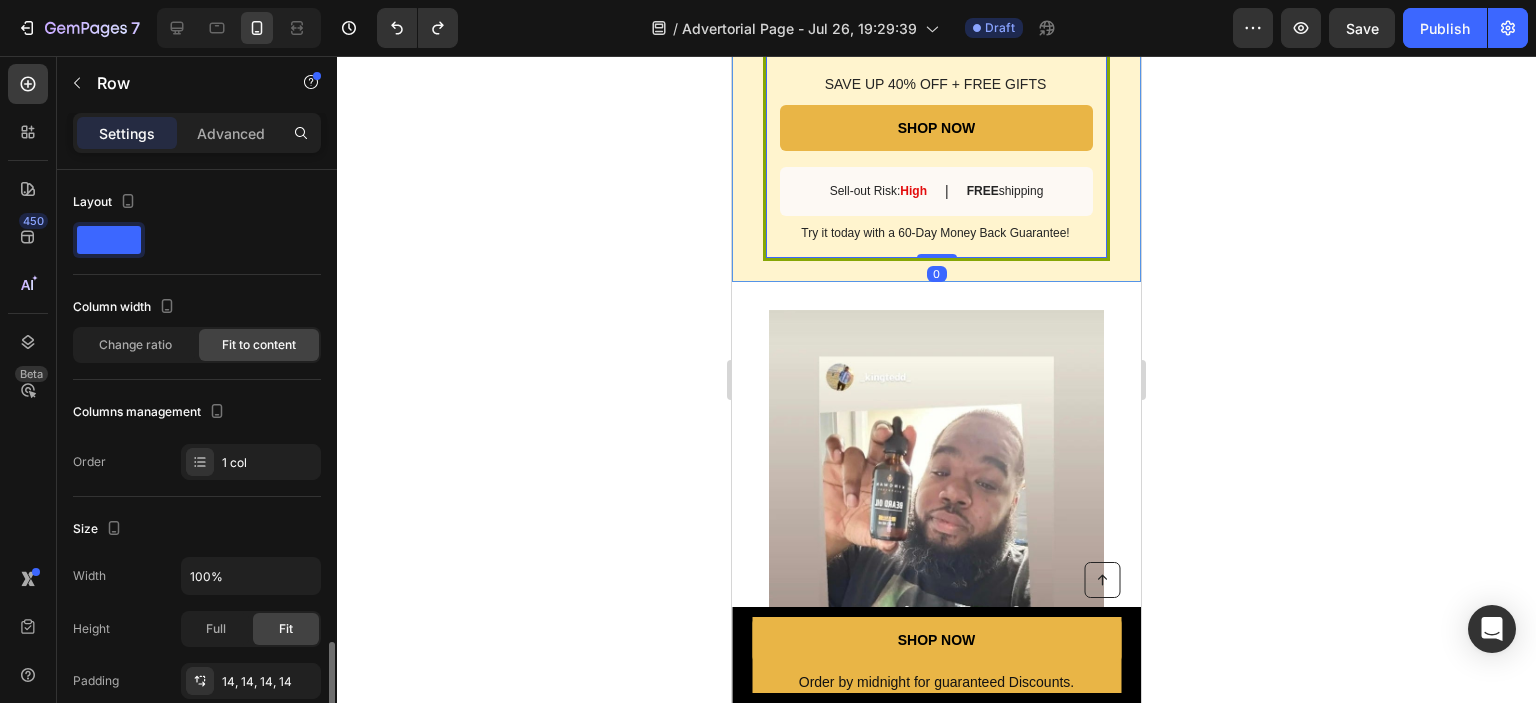 scroll, scrollTop: 319, scrollLeft: 0, axis: vertical 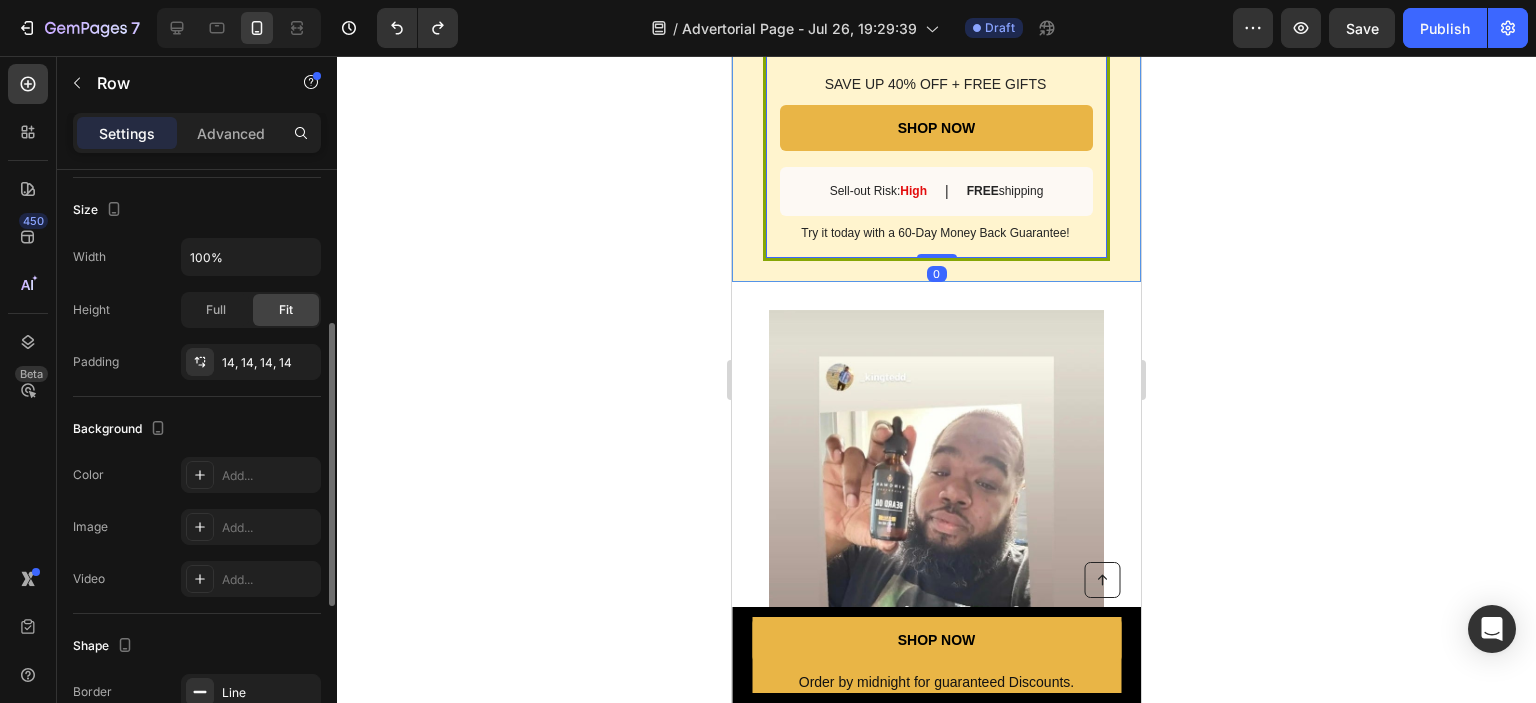 drag, startPoint x: 1091, startPoint y: 258, endPoint x: 1109, endPoint y: 258, distance: 18 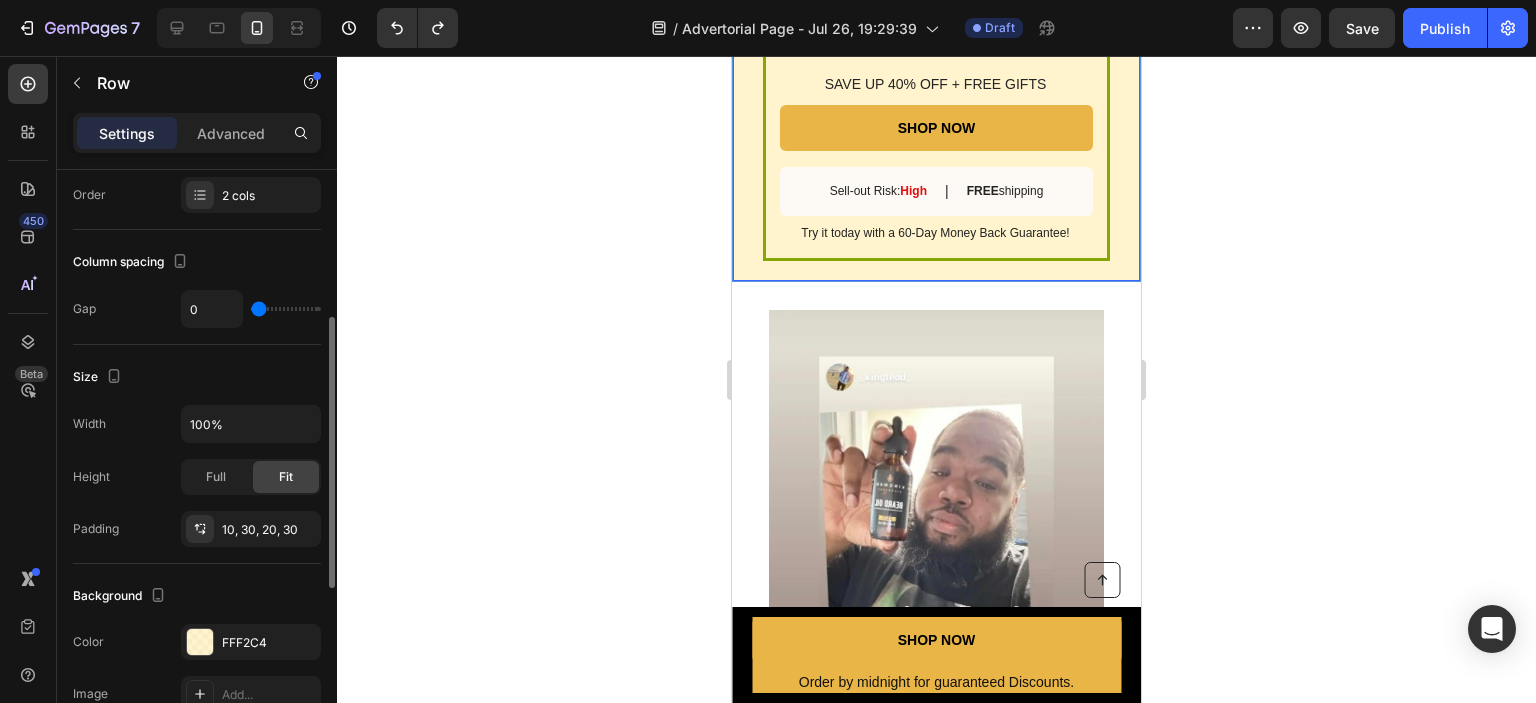 click on "SALE ENDS SOON Text Block 11 hrs 42 min 51 sec Countdown Timer Kingman ™ Premium Beard oil Heading SAVE UP 40% OFF + FREE GIFTS Text Block SHOP NOW Button Sell-out Risk:  High Text Block | Text Block FREE  shipping Text Block Row Try it today with a 60-Day Money Back Guarantee! Text Block Row   0 Image Row" at bounding box center (936, -83) 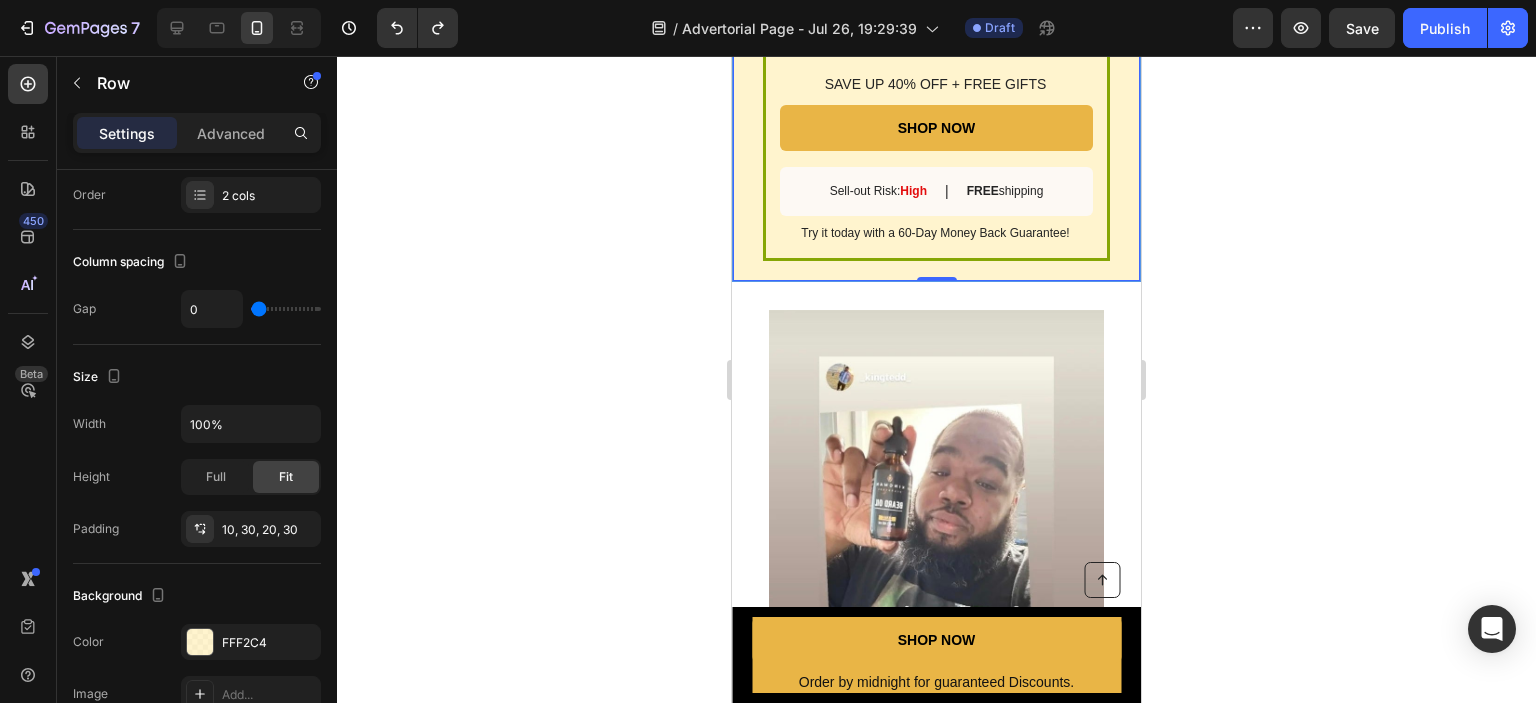 click on "SALE ENDS SOON Text Block 11 hrs 42 min 45 sec Countdown Timer Kingman ™ Premium Beard oil Heading SAVE UP 40% OFF + FREE GIFTS Text Block SHOP NOW Button Sell-out Risk:  High Text Block | Text Block FREE  shipping Text Block Row Try it today with a 60-Day Money Back Guarantee! Text Block Row Image Row   0" at bounding box center (936, -83) 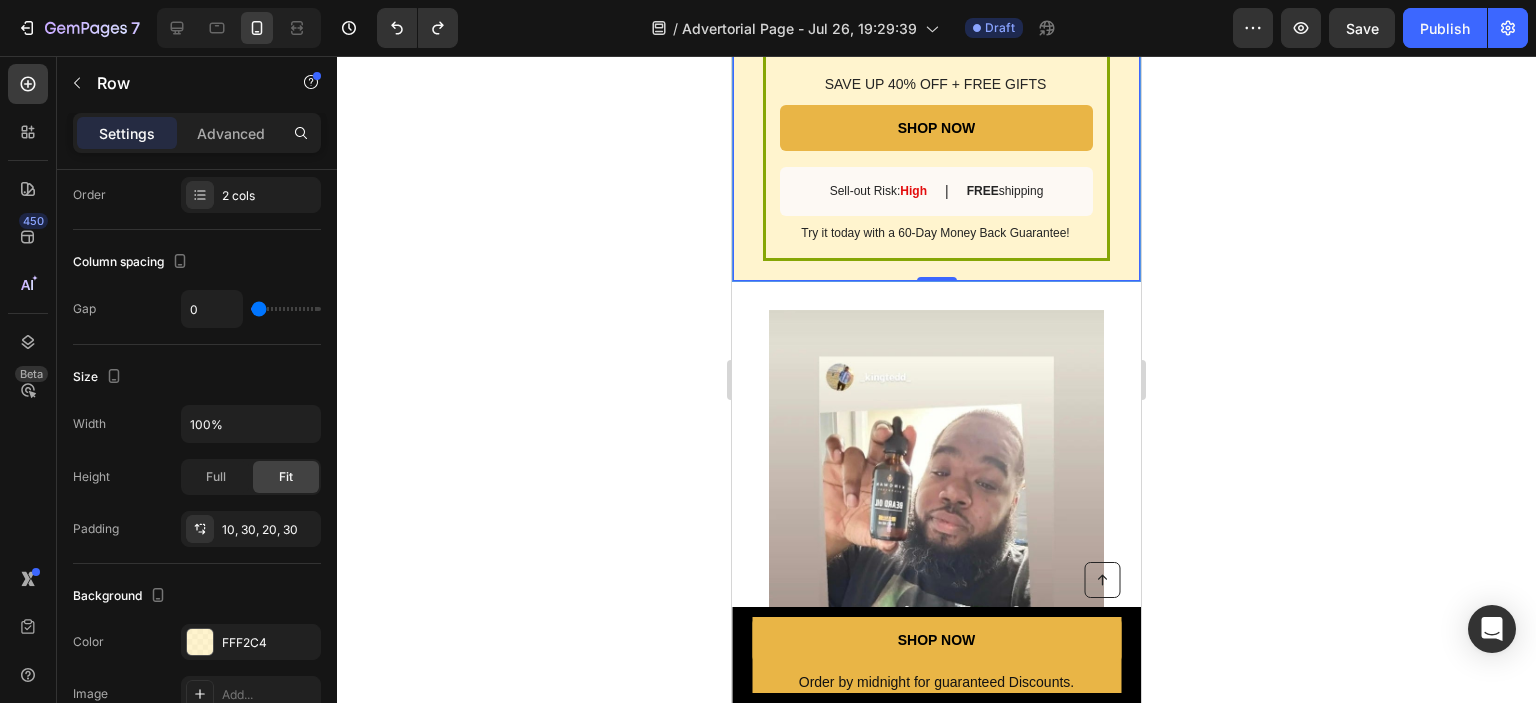 click on "SALE ENDS SOON Text Block 11 hrs 42 min 43 sec Countdown Timer Kingman ™ Premium Beard oil Heading SAVE UP 40% OFF + FREE GIFTS Text Block SHOP NOW Button Sell-out Risk:  High Text Block | Text Block FREE  shipping Text Block Row Try it today with a 60-Day Money Back Guarantee! Text Block Row Image Row   0" at bounding box center (936, -83) 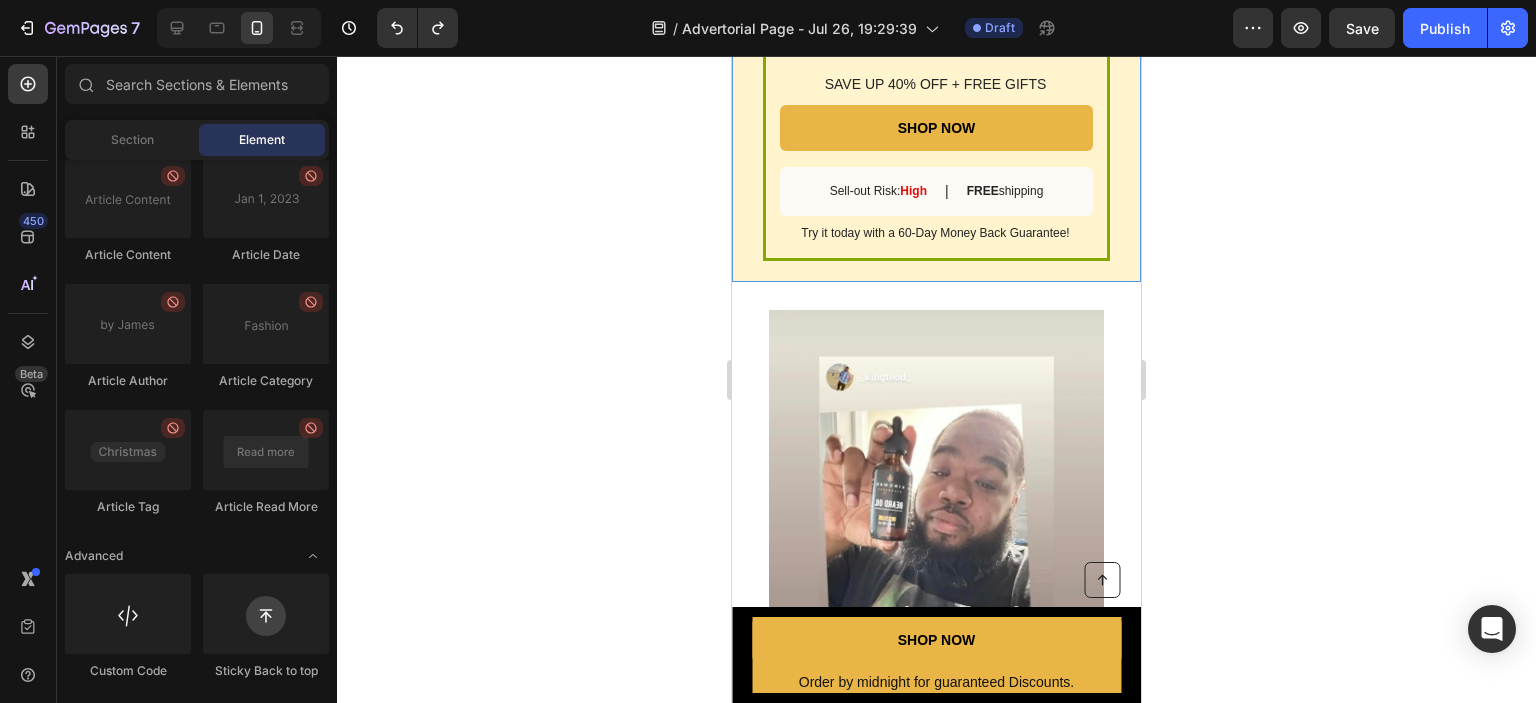 scroll, scrollTop: 3428, scrollLeft: 0, axis: vertical 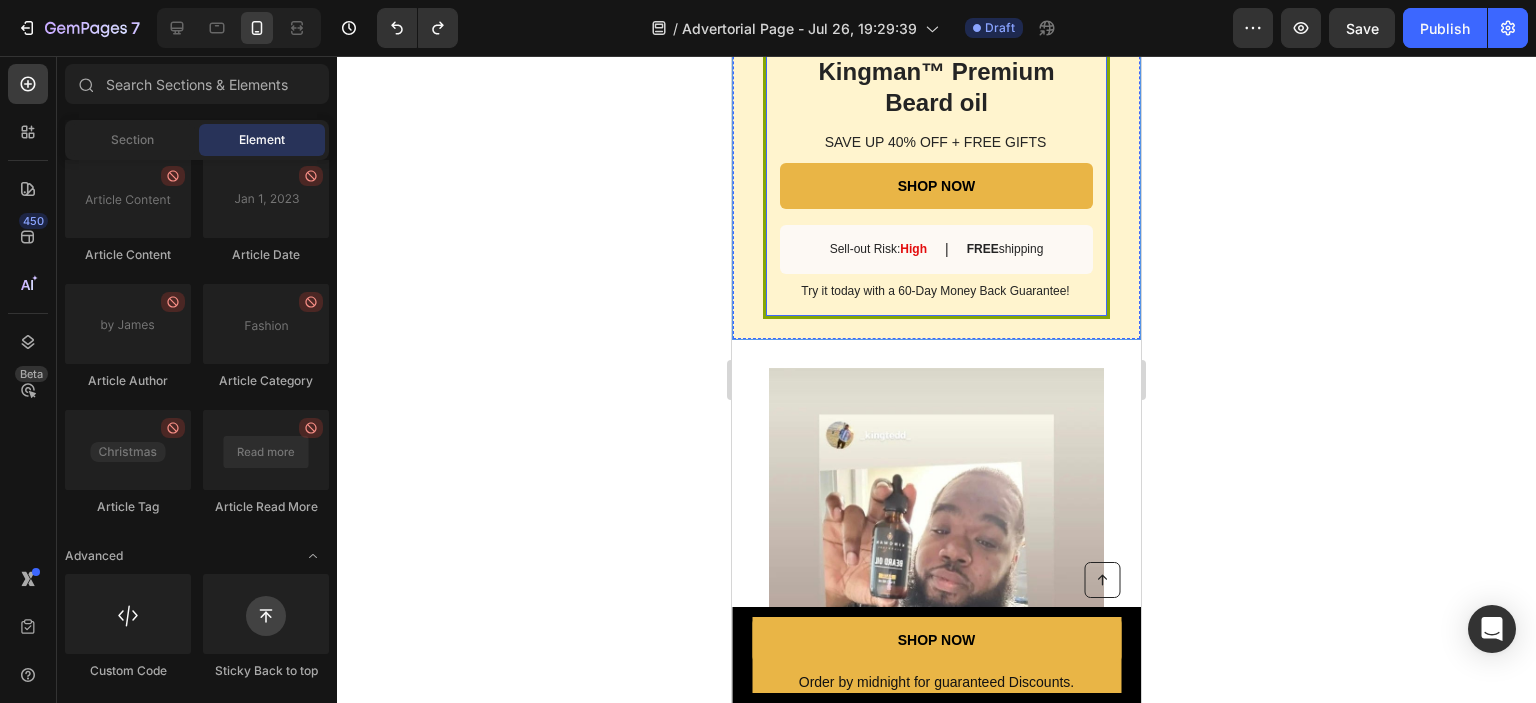 click on "SALE ENDS SOON Text Block 11 hrs 42 min 17 sec Countdown Timer Kingman ™ Premium Beard oil Heading SAVE UP 40% OFF + FREE GIFTS Text Block SHOP NOW Button Sell-out Risk:  High Text Block | Text Block FREE  shipping Text Block Row Try it today with a 60-Day Money Back Guarantee! Text Block Row" at bounding box center [936, 142] 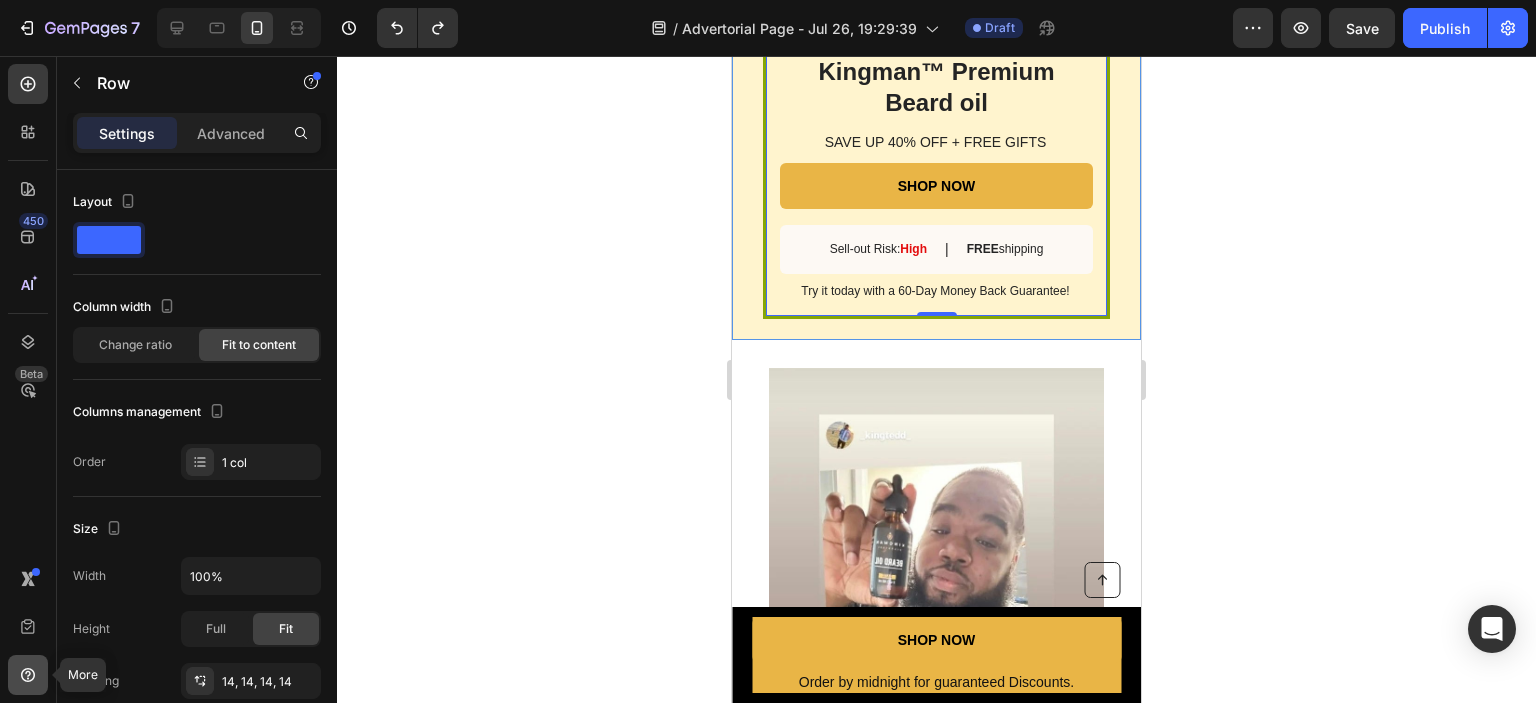 click 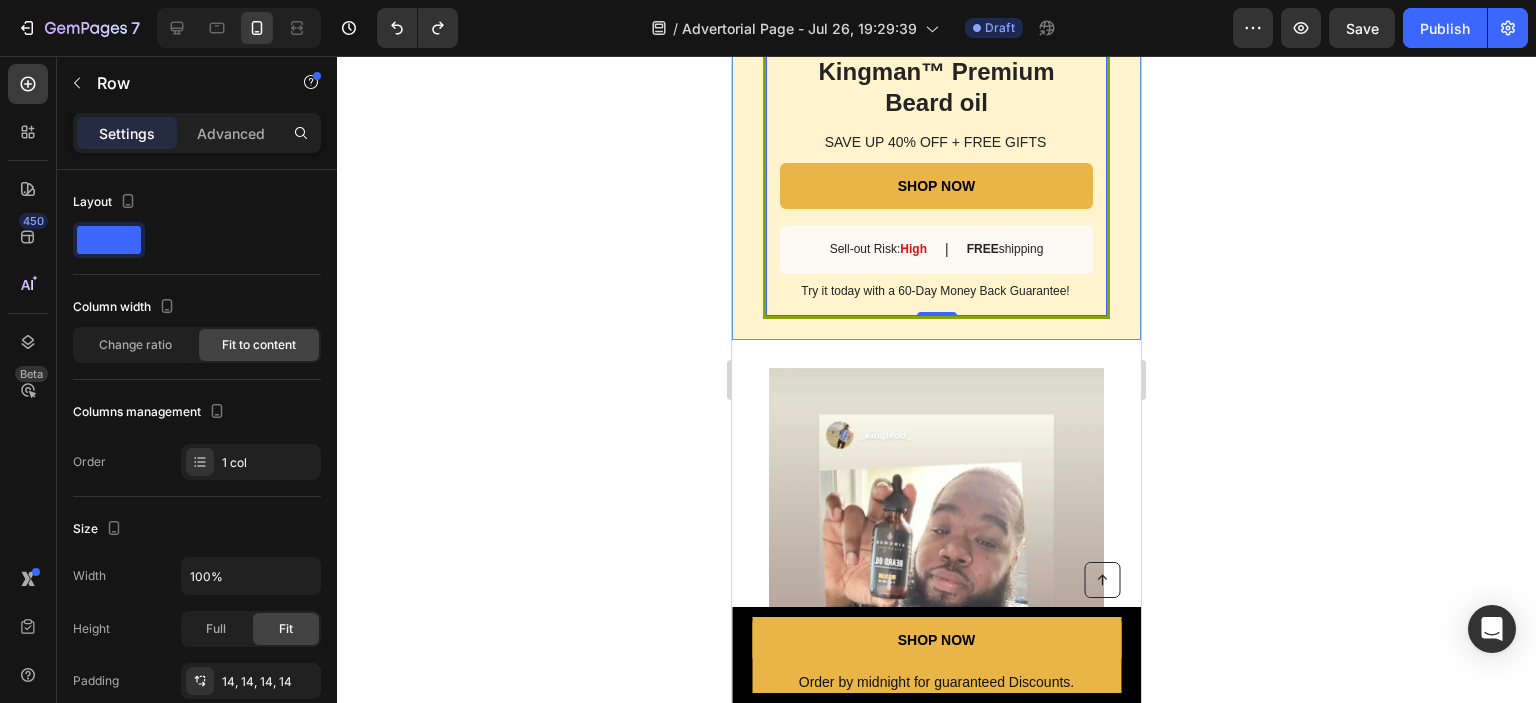 click 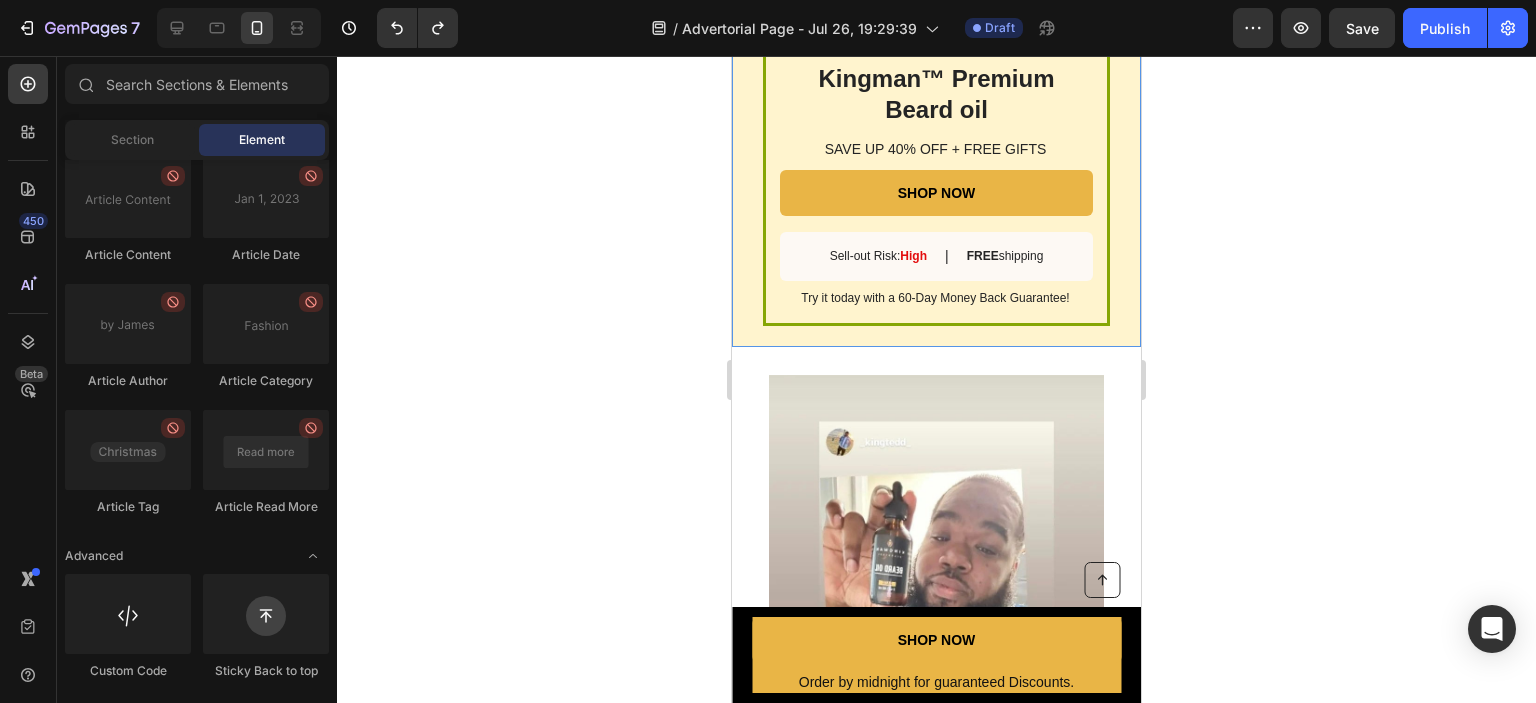 scroll, scrollTop: 3063, scrollLeft: 0, axis: vertical 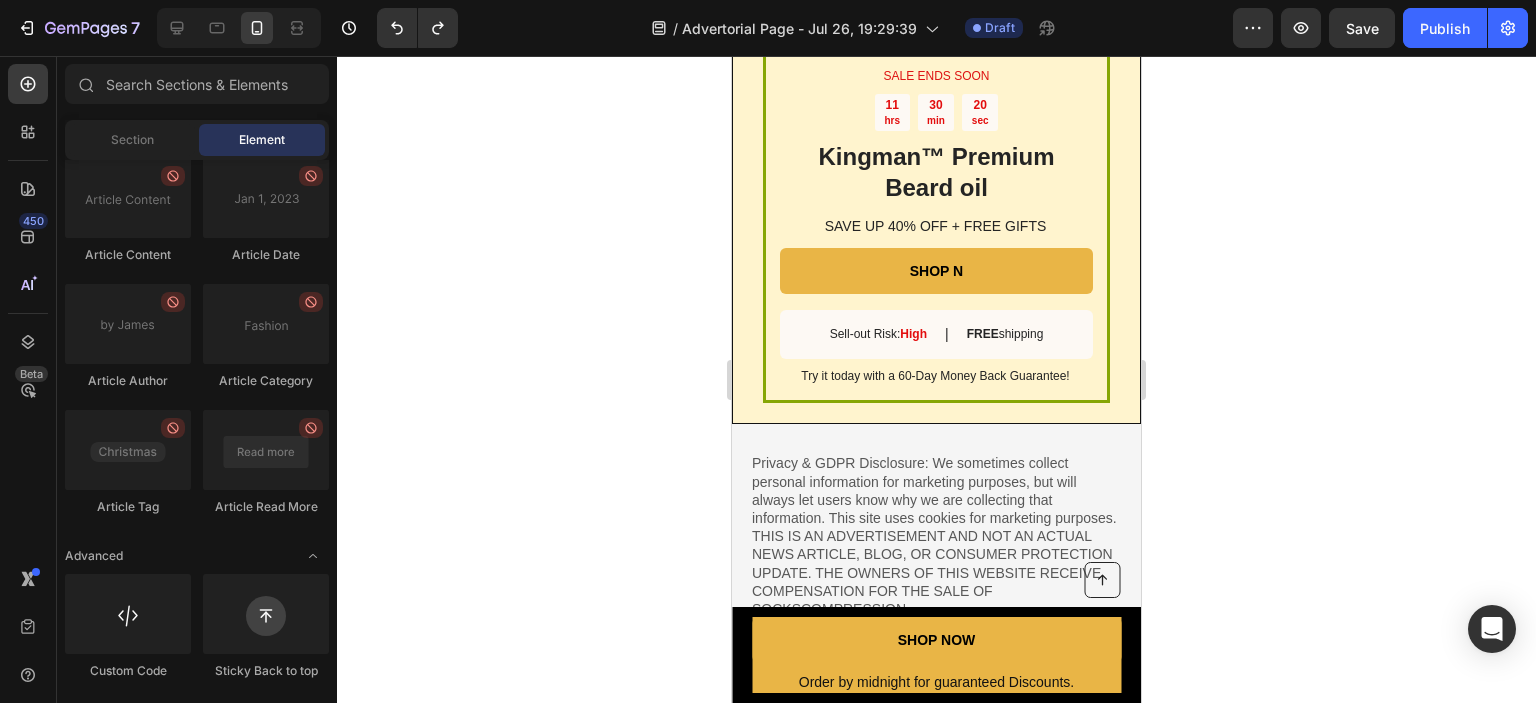 click 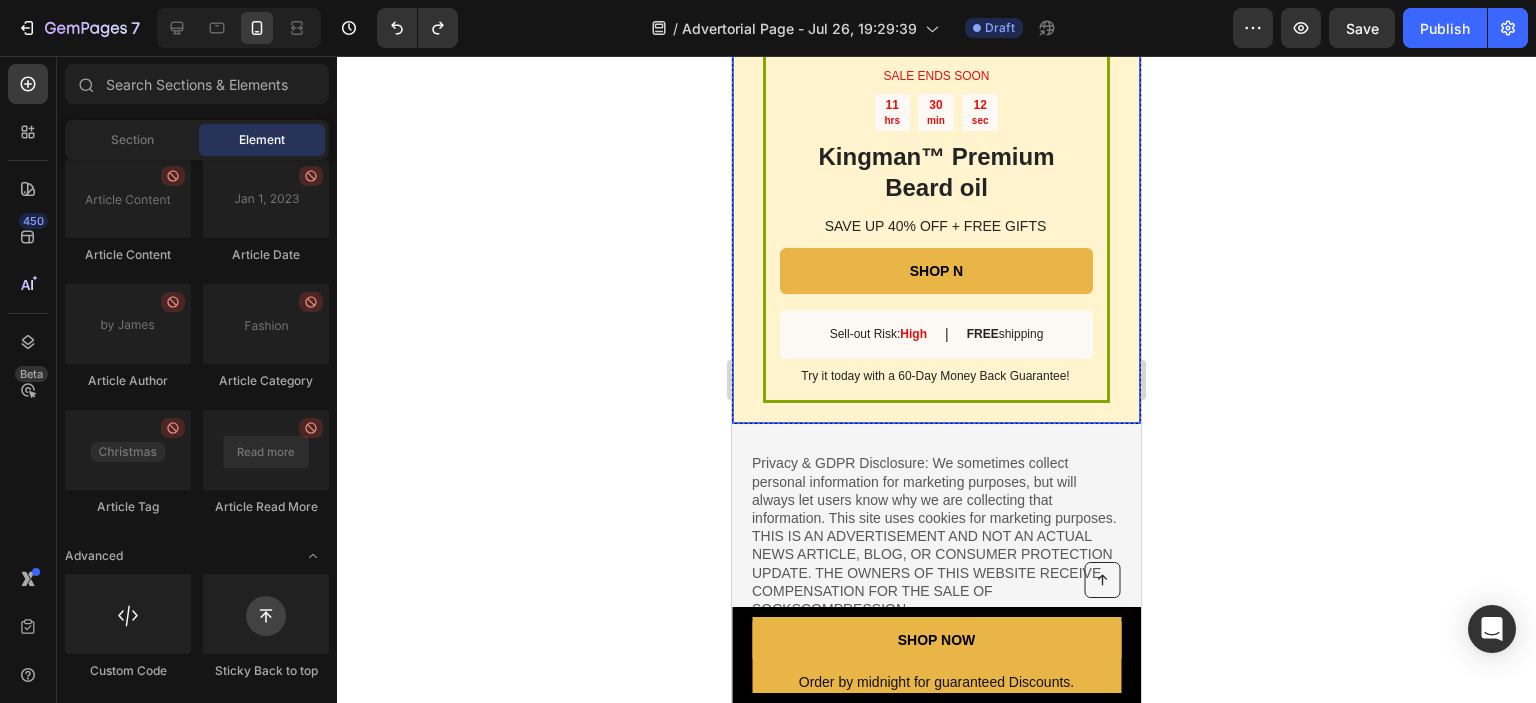click 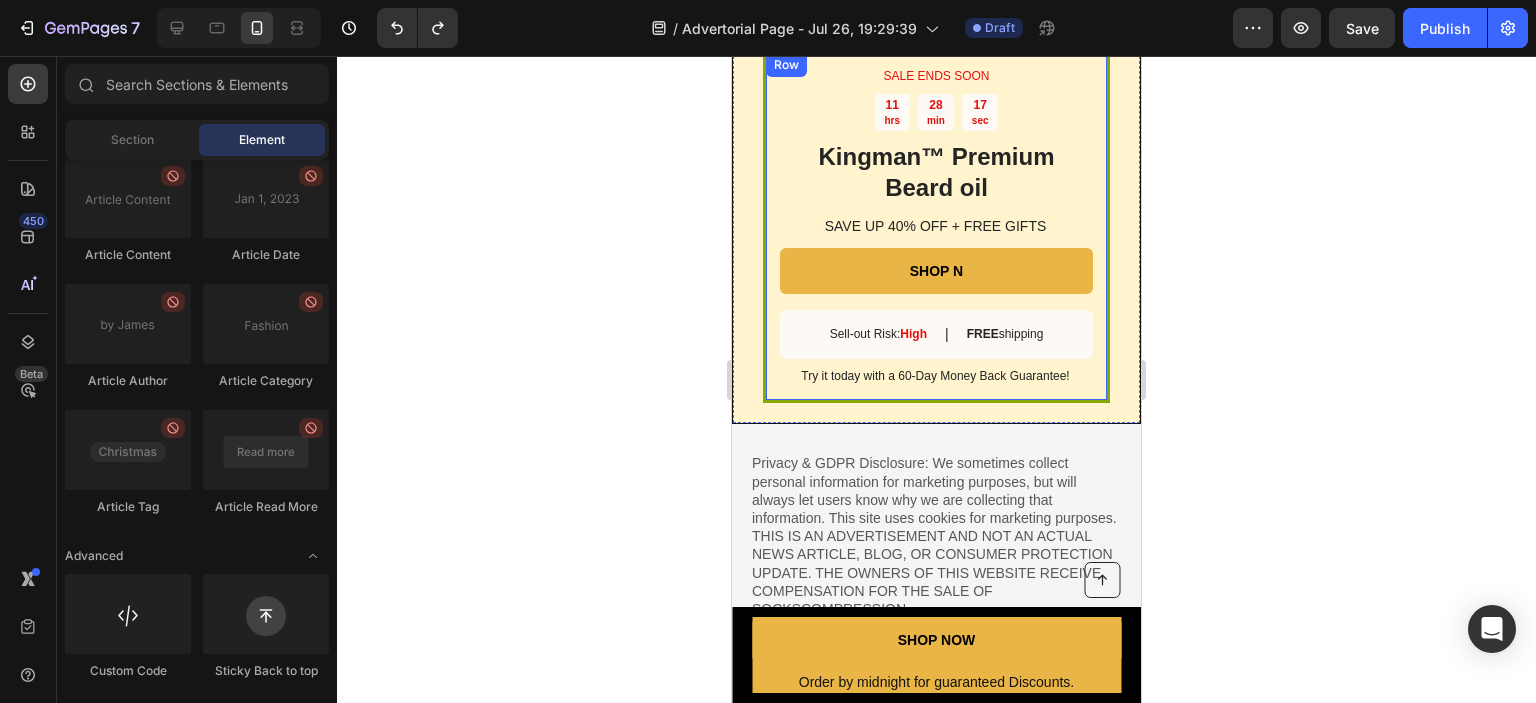 click on "SALE ENDS SOON Text Block 11 hrs 28 min 17 sec Countdown Timer Kingman ™ Premium Beard oil Heading SAVE UP 40% OFF + FREE GIFTS Text Block SHOP N Button Sell-out Risk:  High Text Block | Text Block FREE  shipping Text Block Row Try it today with a 60-Day Money Back Guarantee! Text Block Row" at bounding box center (936, 227) 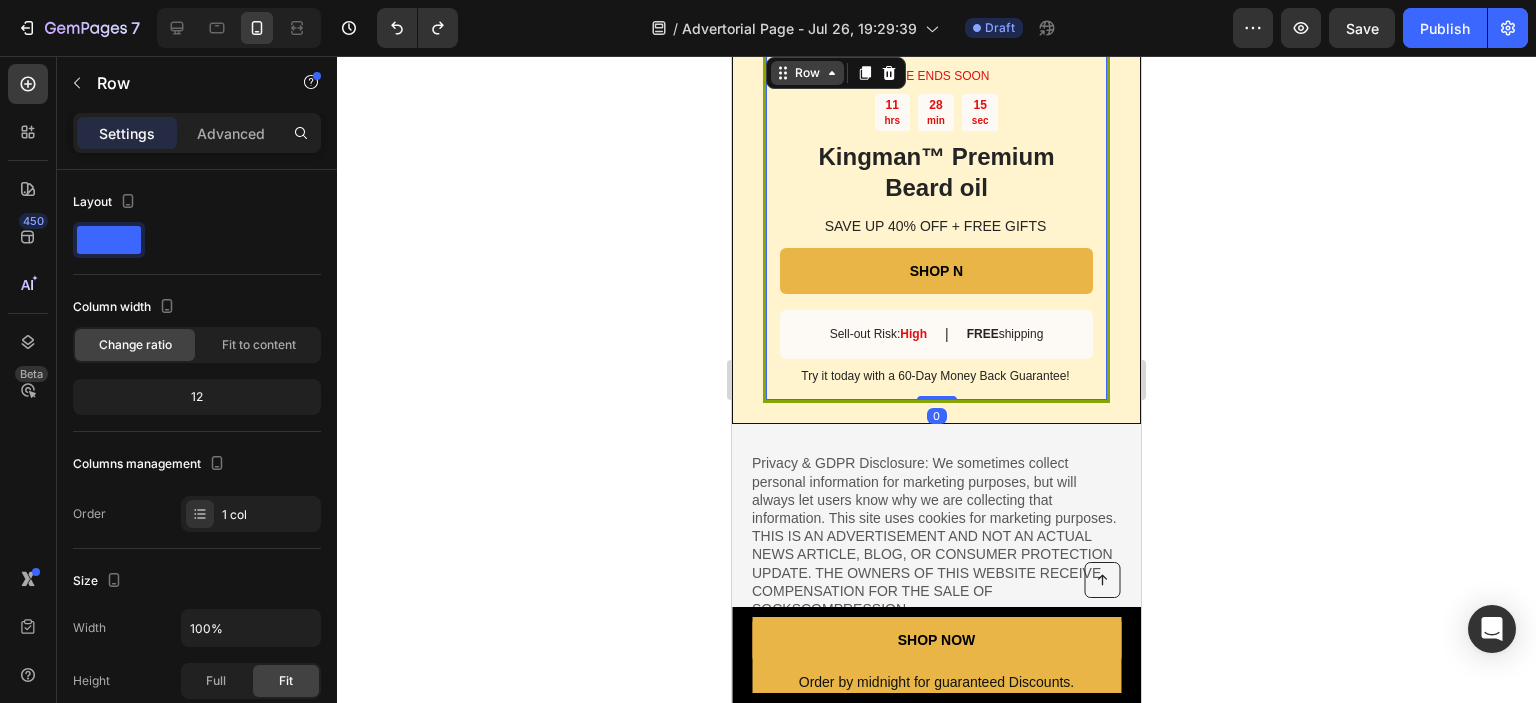 click 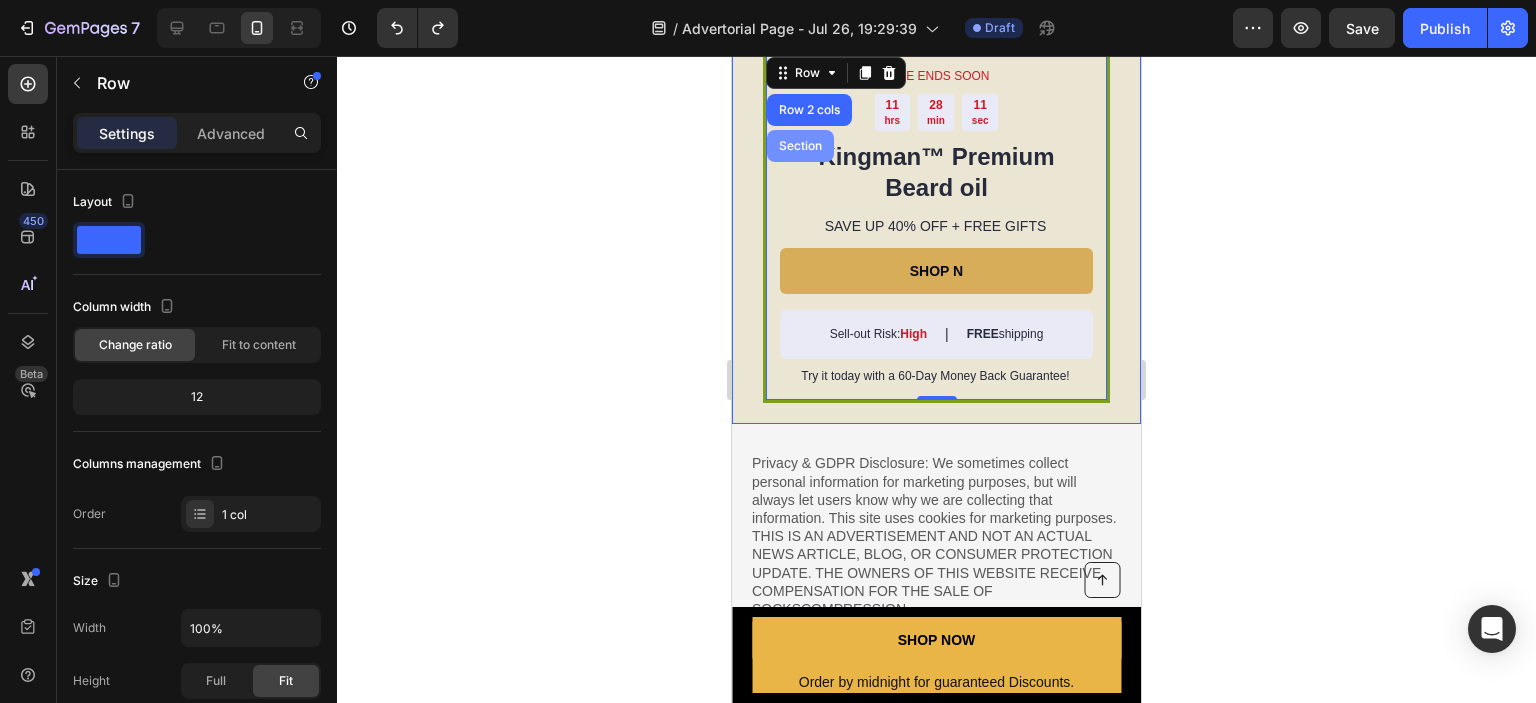 click on "Section" at bounding box center [800, 146] 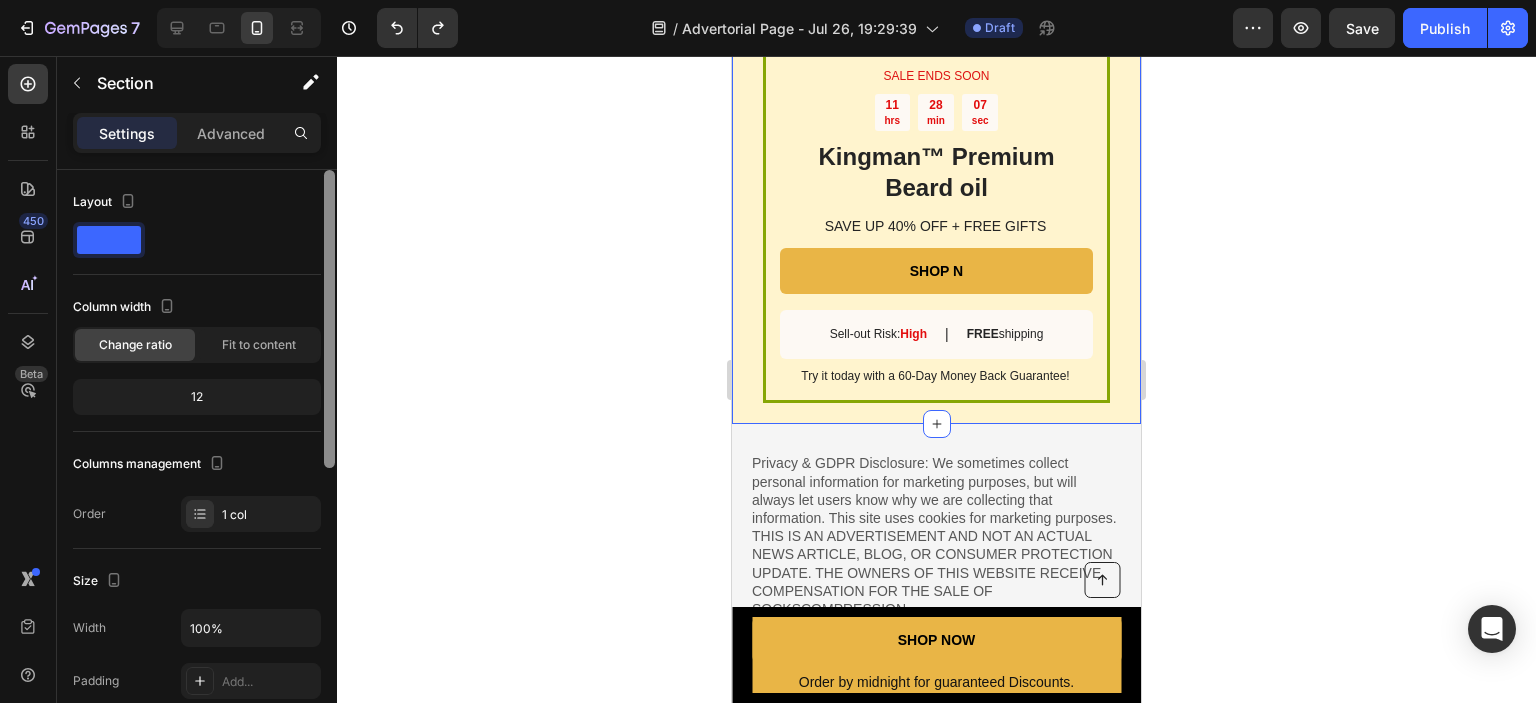 click at bounding box center [329, 319] 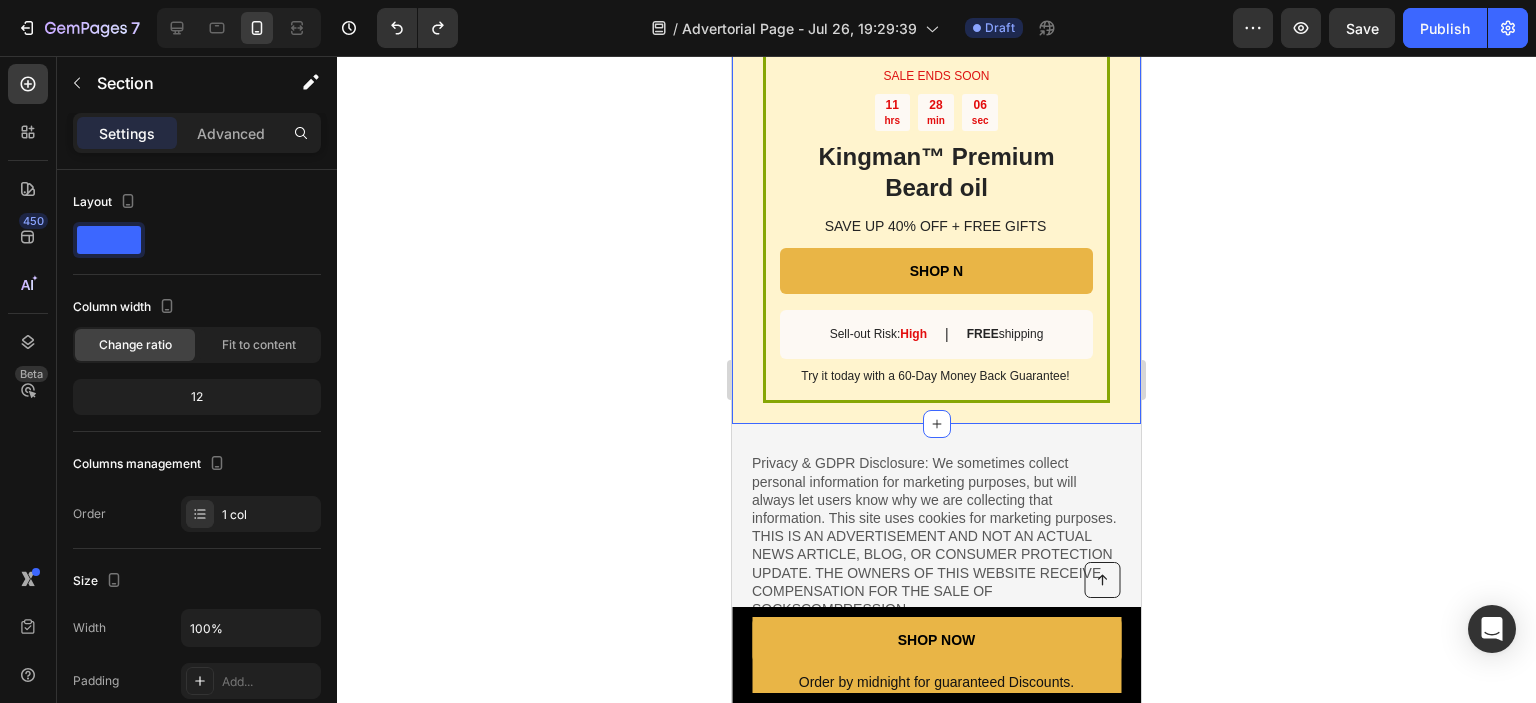 scroll, scrollTop: 576, scrollLeft: 0, axis: vertical 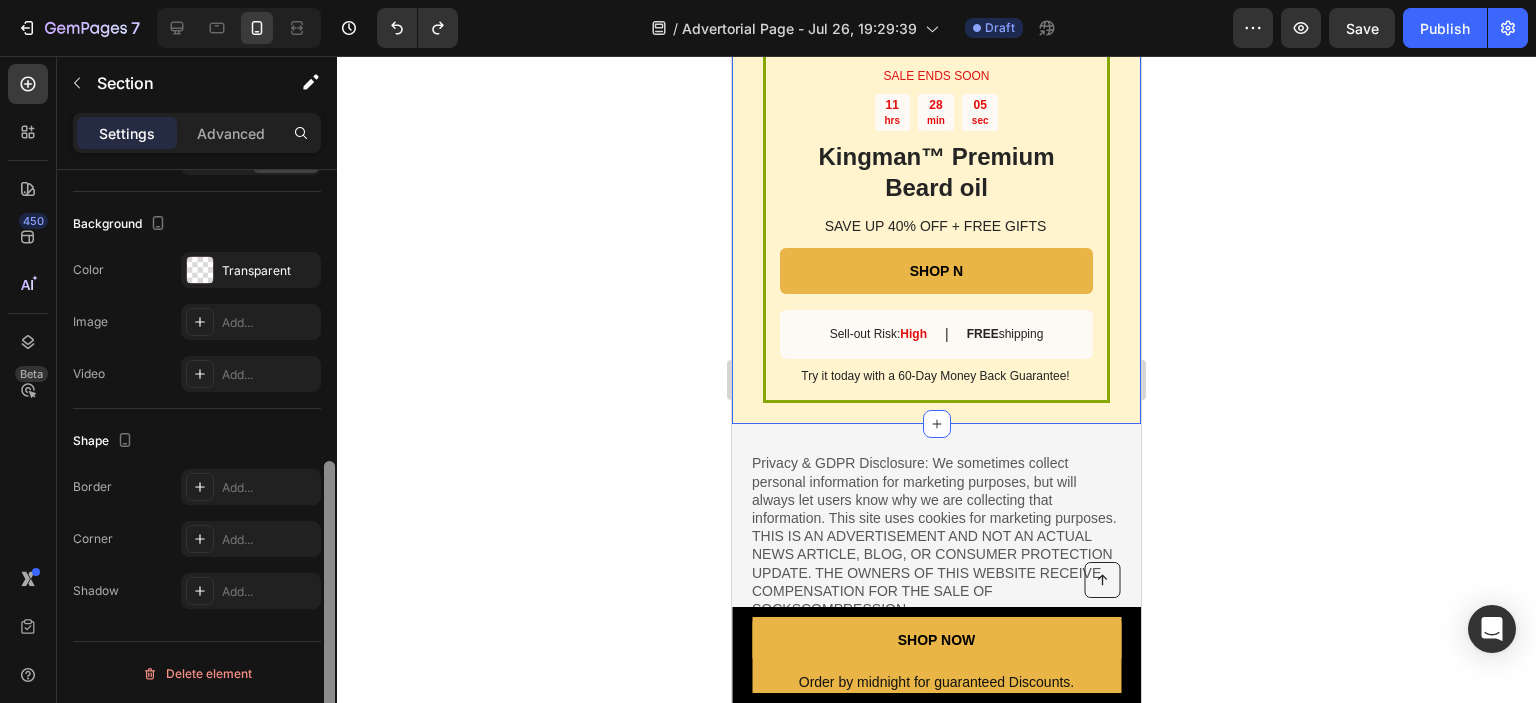 drag, startPoint x: 323, startPoint y: 344, endPoint x: 324, endPoint y: 459, distance: 115.00435 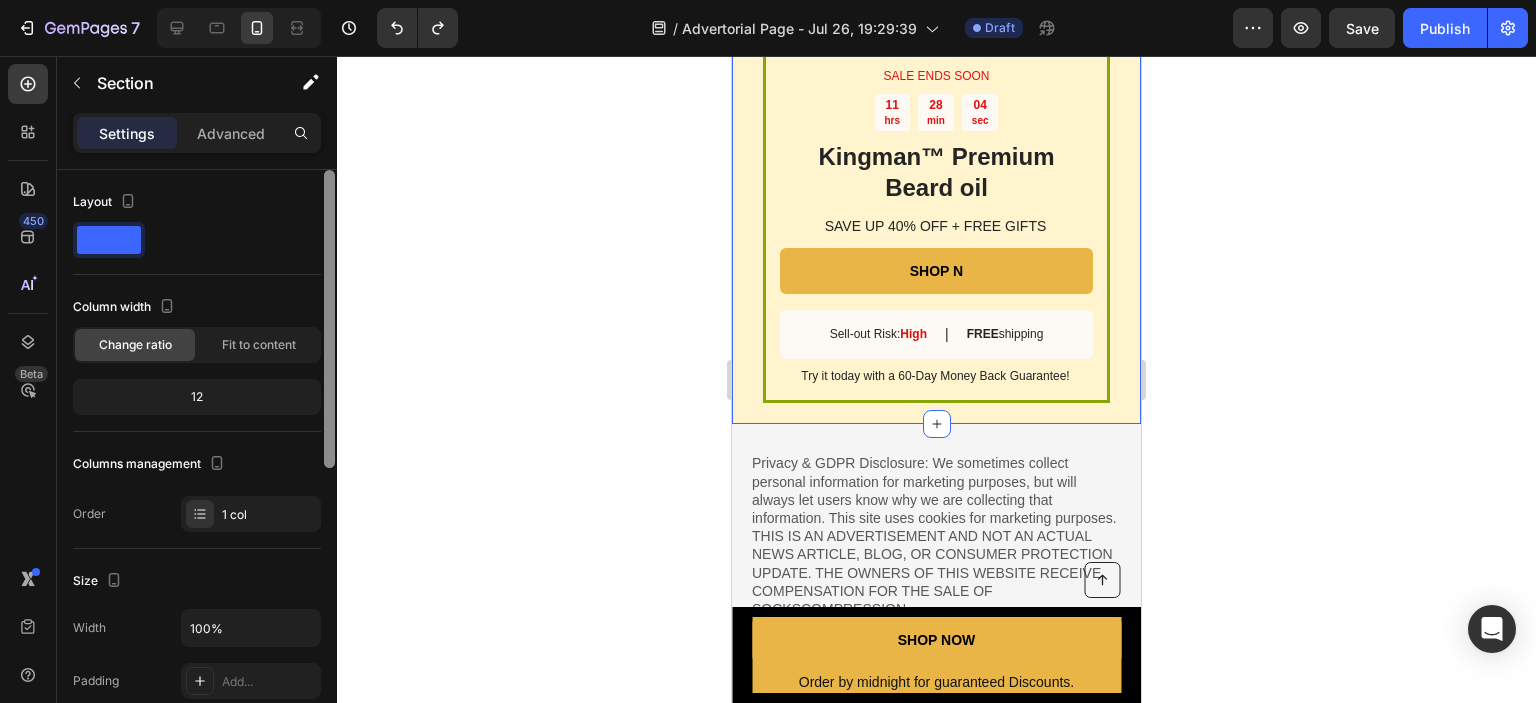 click at bounding box center [329, 319] 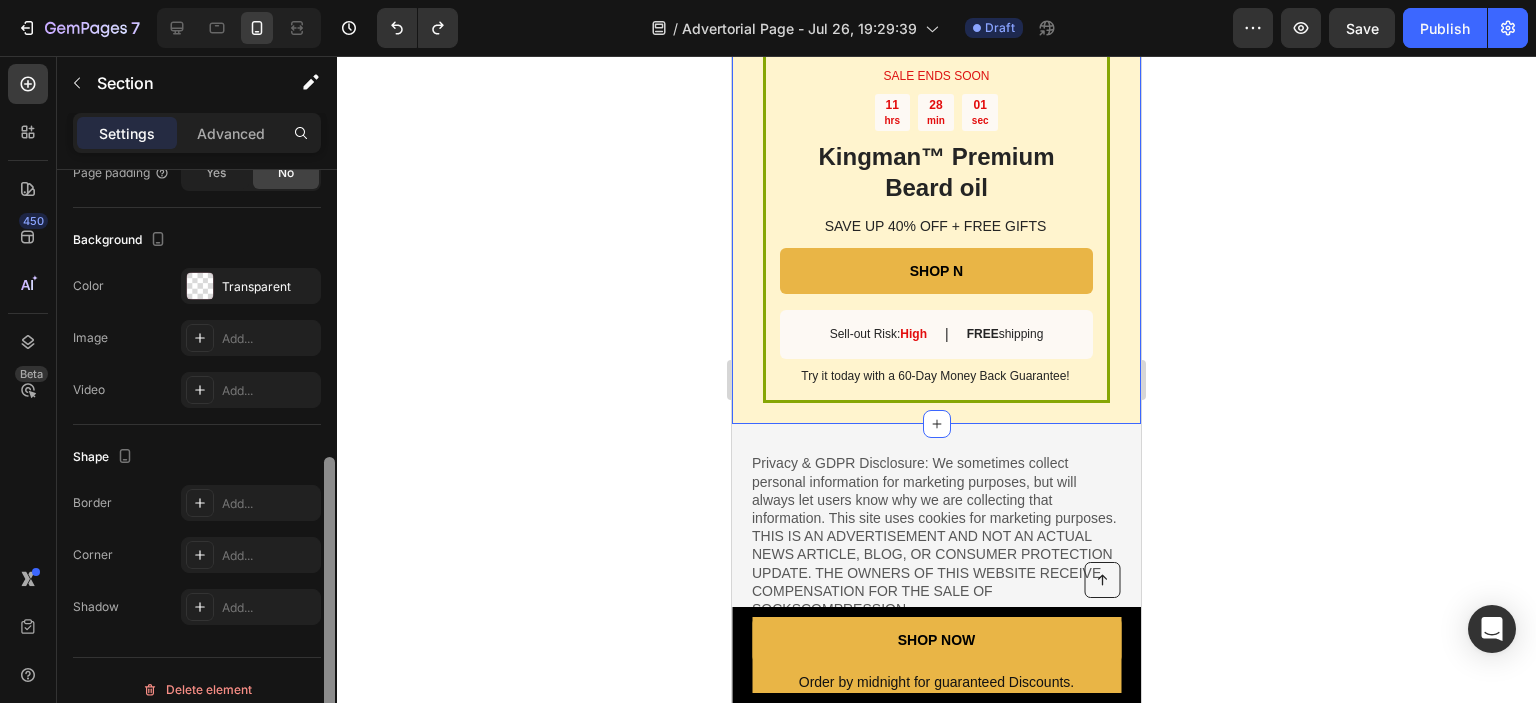 scroll, scrollTop: 563, scrollLeft: 0, axis: vertical 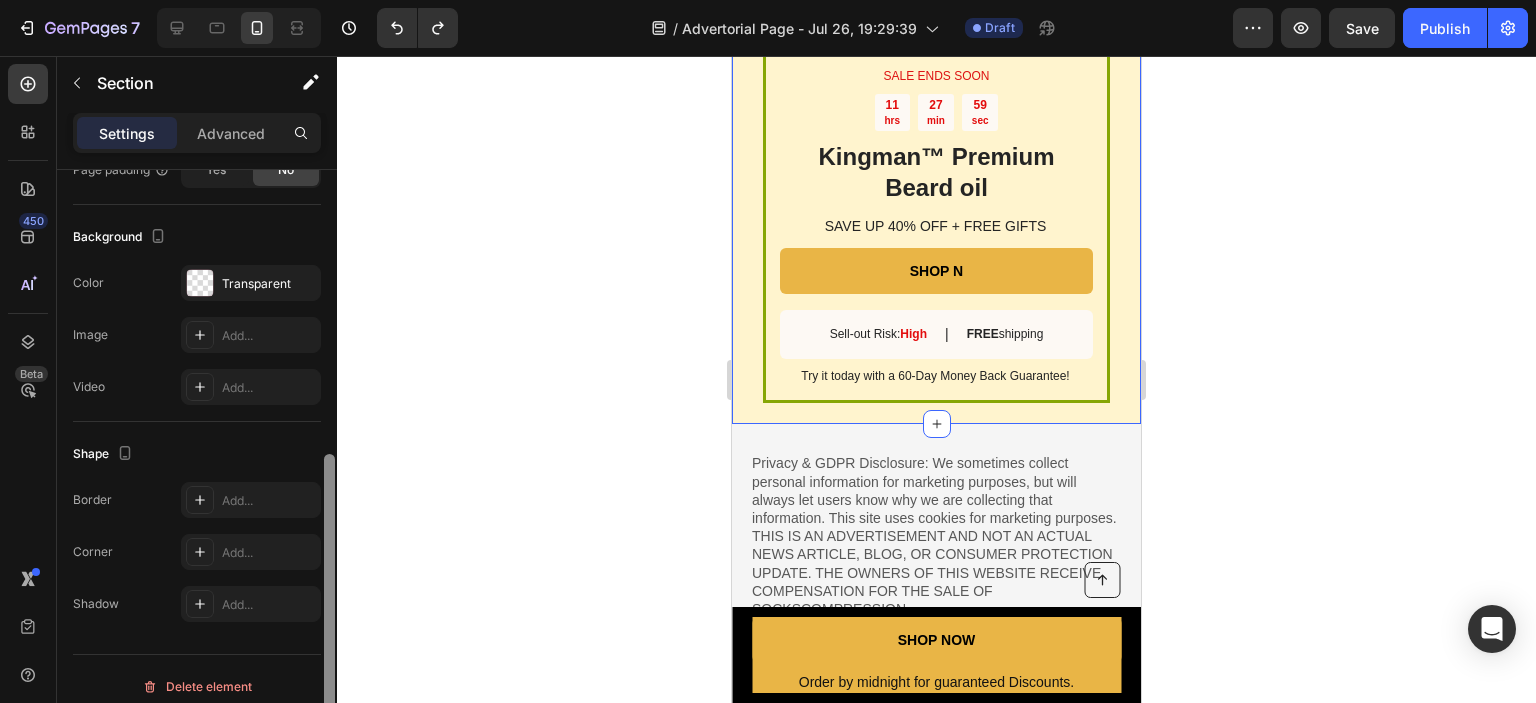drag, startPoint x: 329, startPoint y: 390, endPoint x: 324, endPoint y: 675, distance: 285.04385 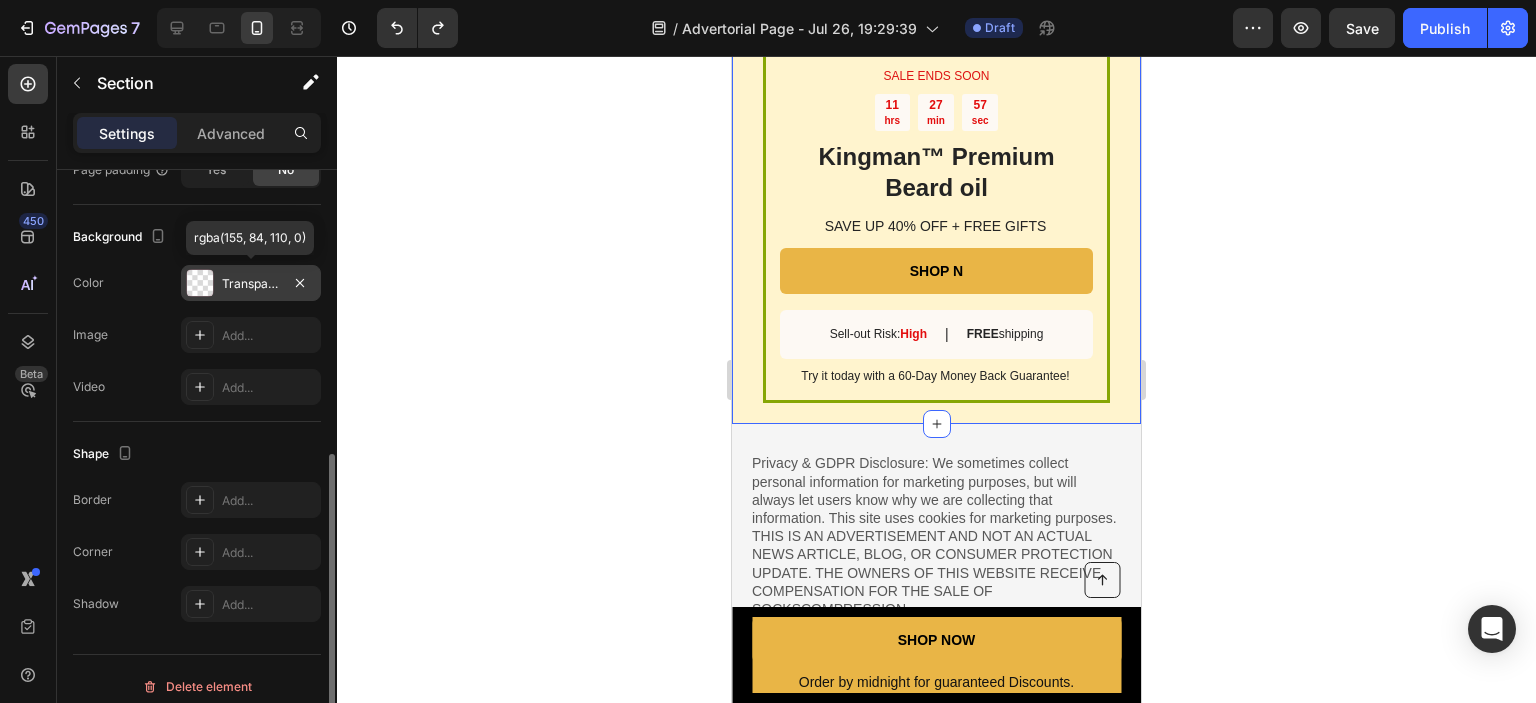 click at bounding box center [200, 283] 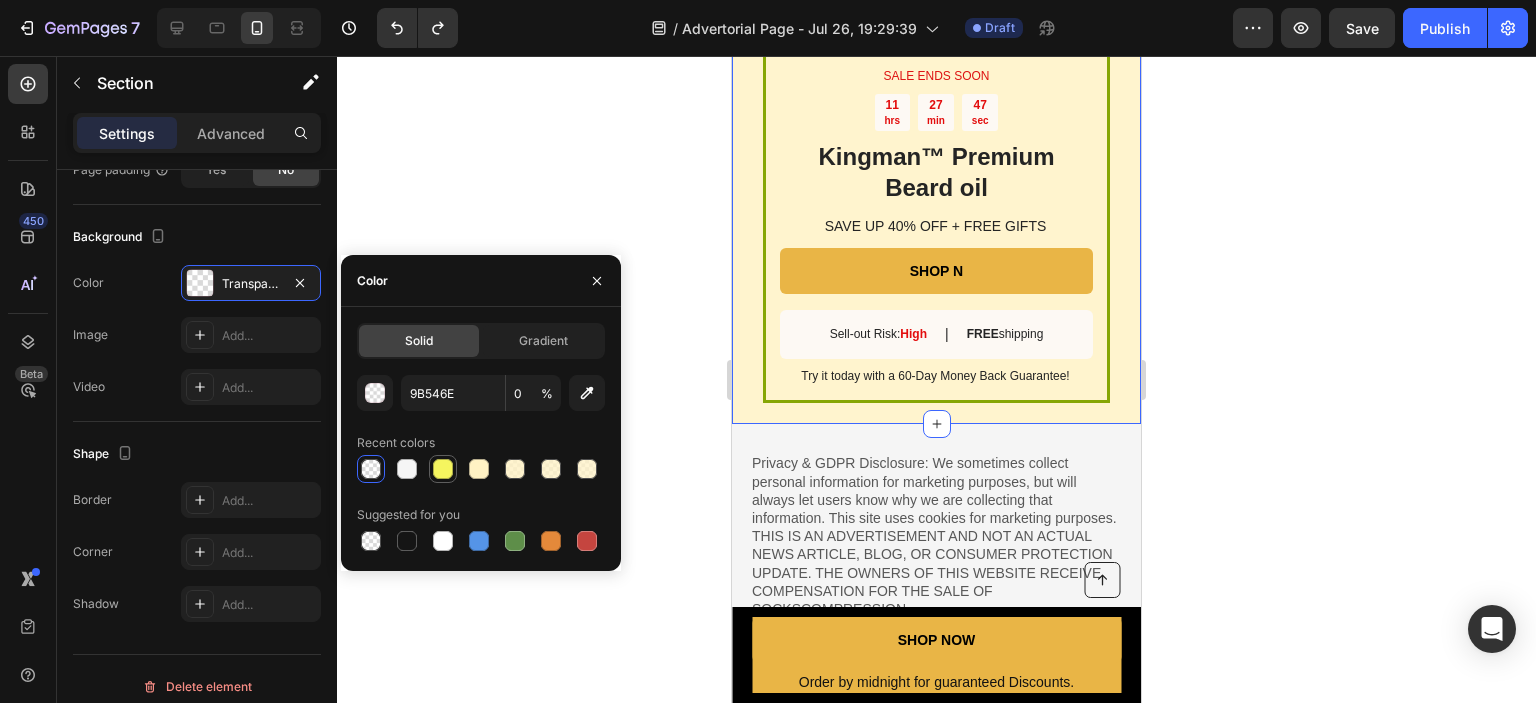 click at bounding box center [443, 469] 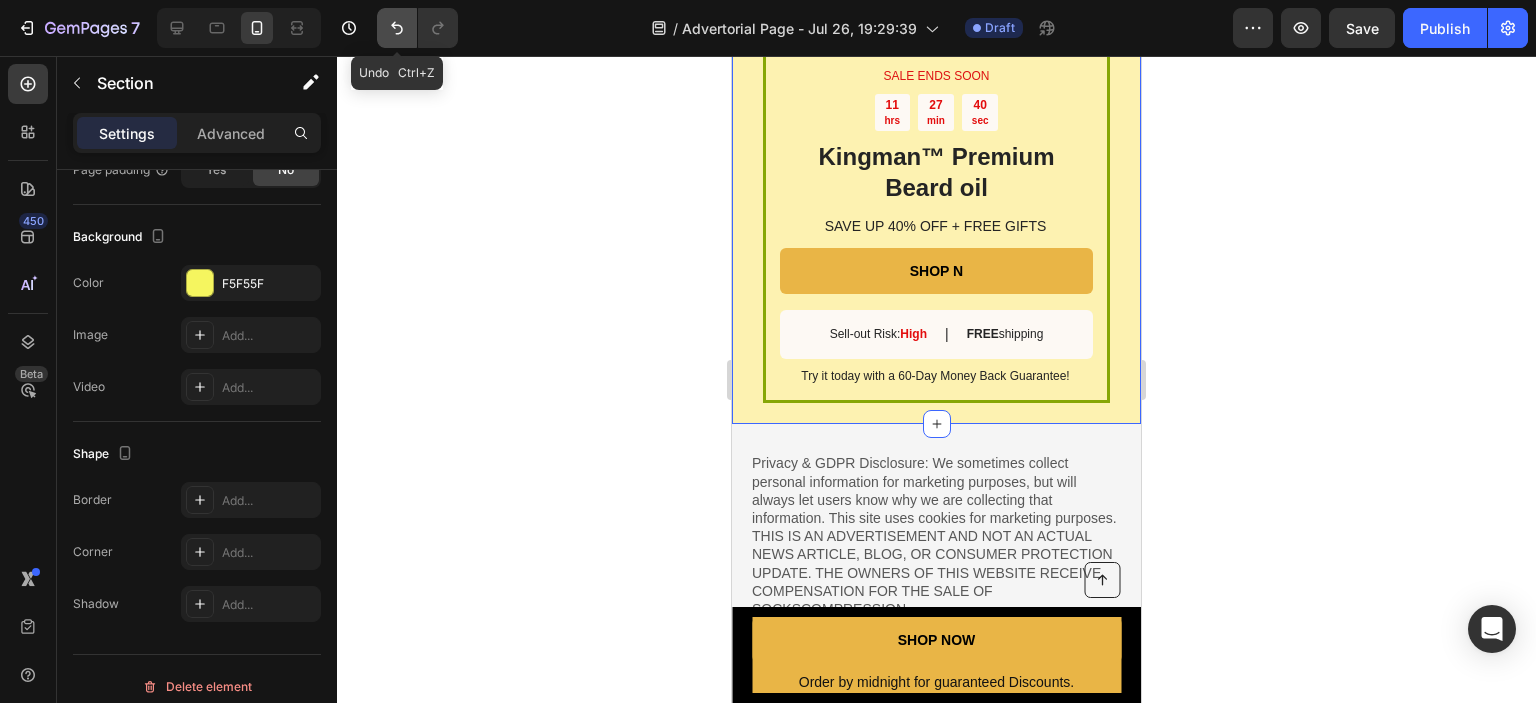 click 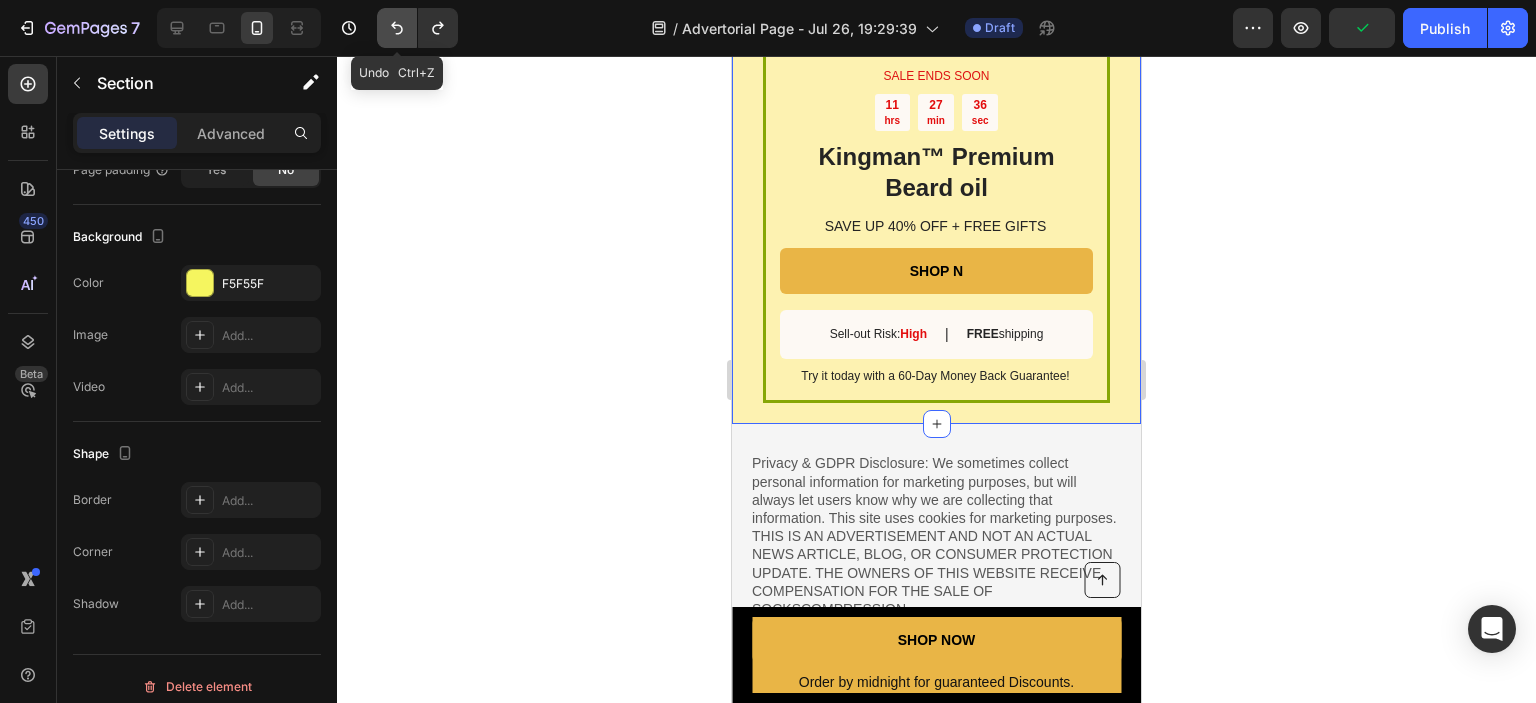 click 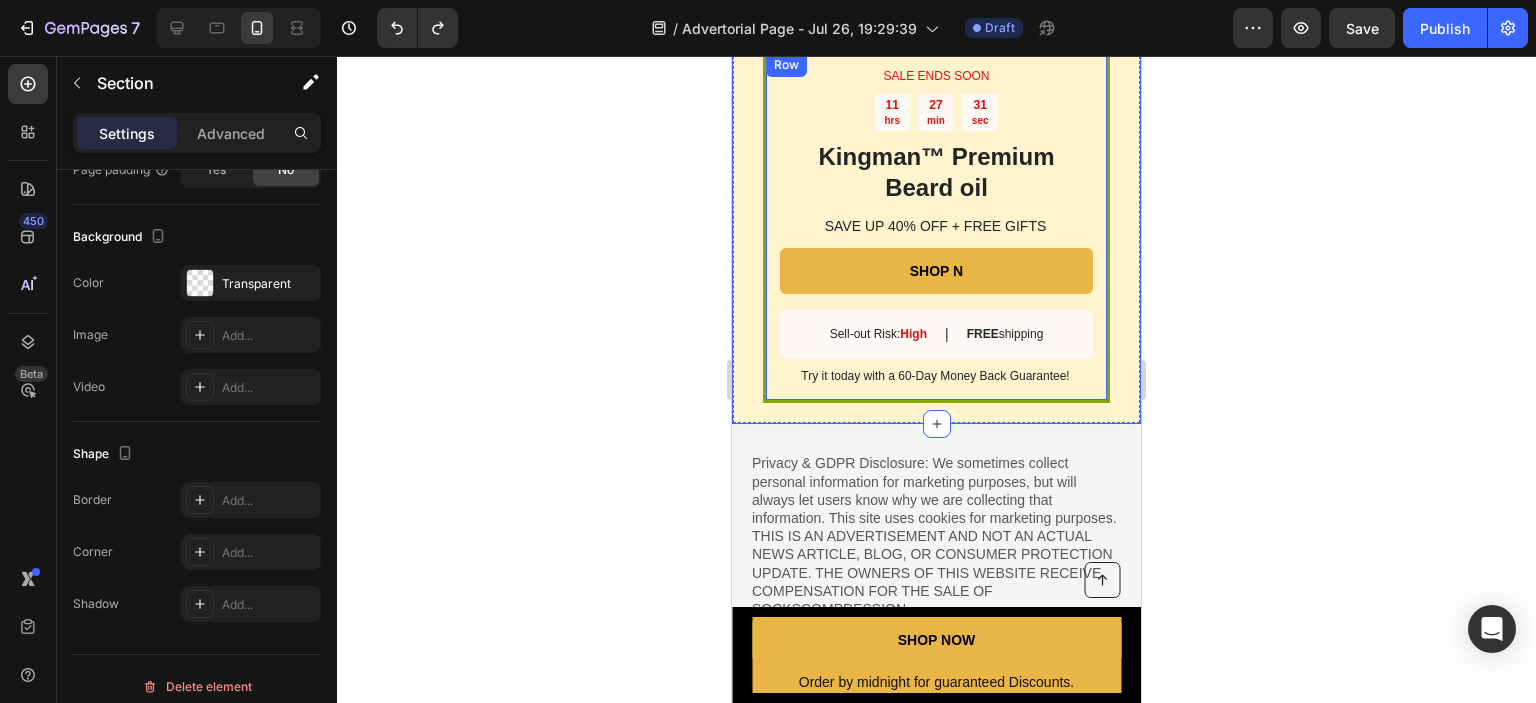 click on "Row" at bounding box center [786, 65] 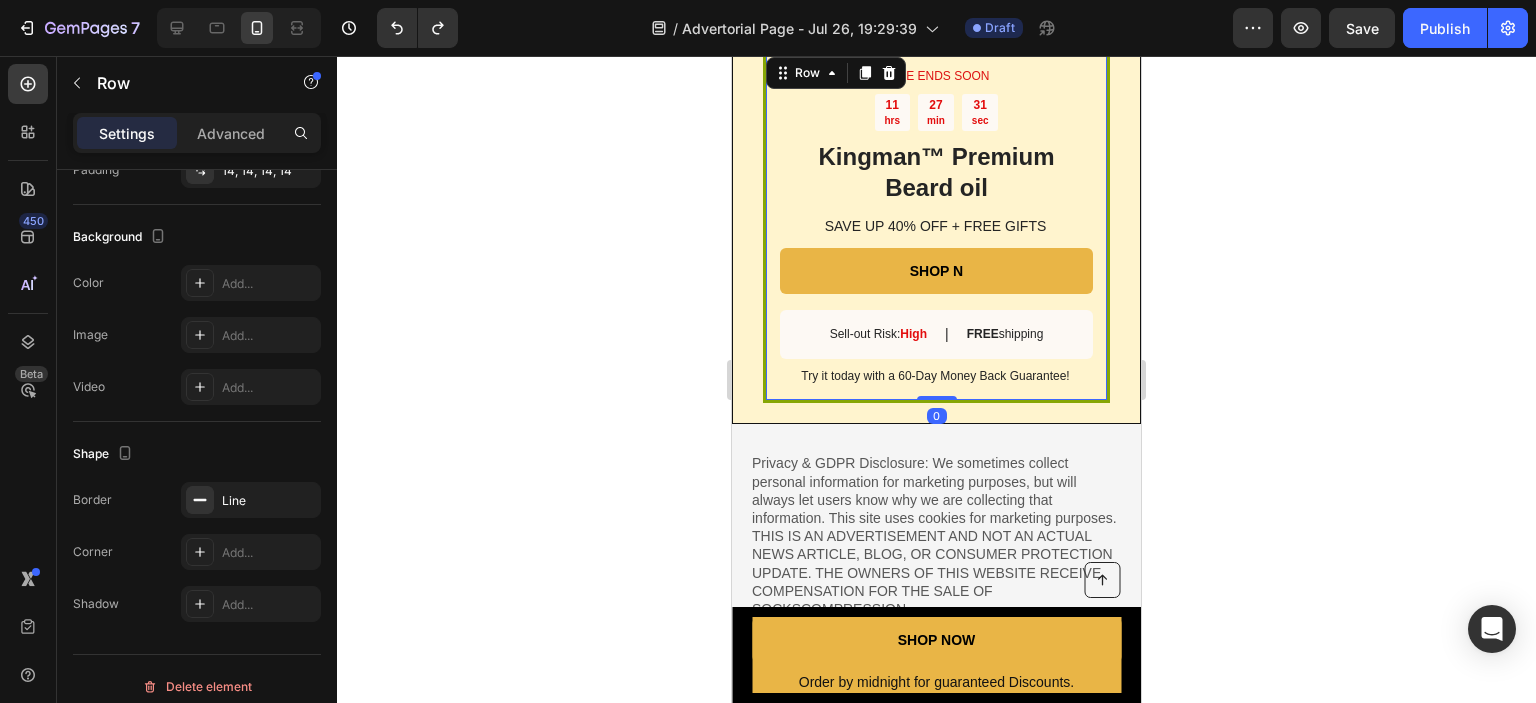 scroll, scrollTop: 0, scrollLeft: 0, axis: both 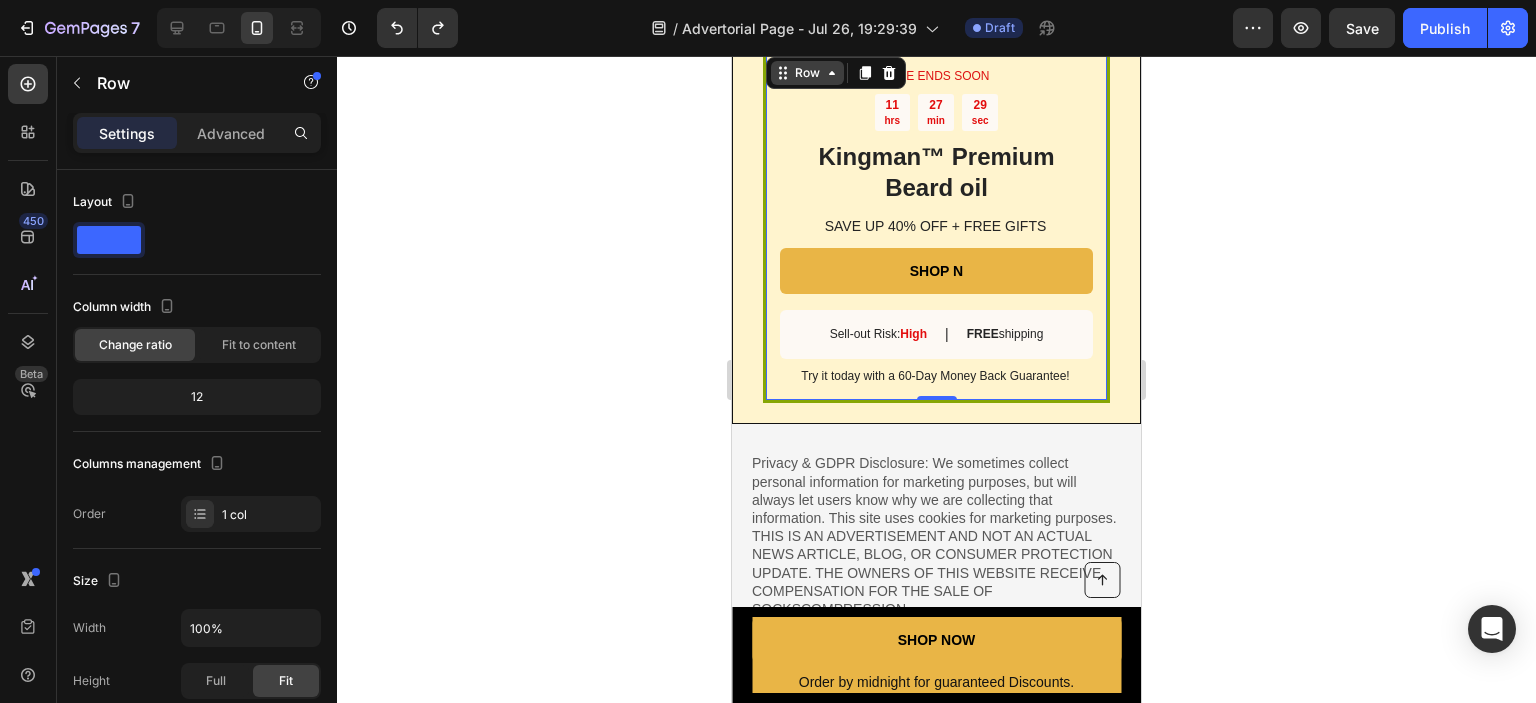 click 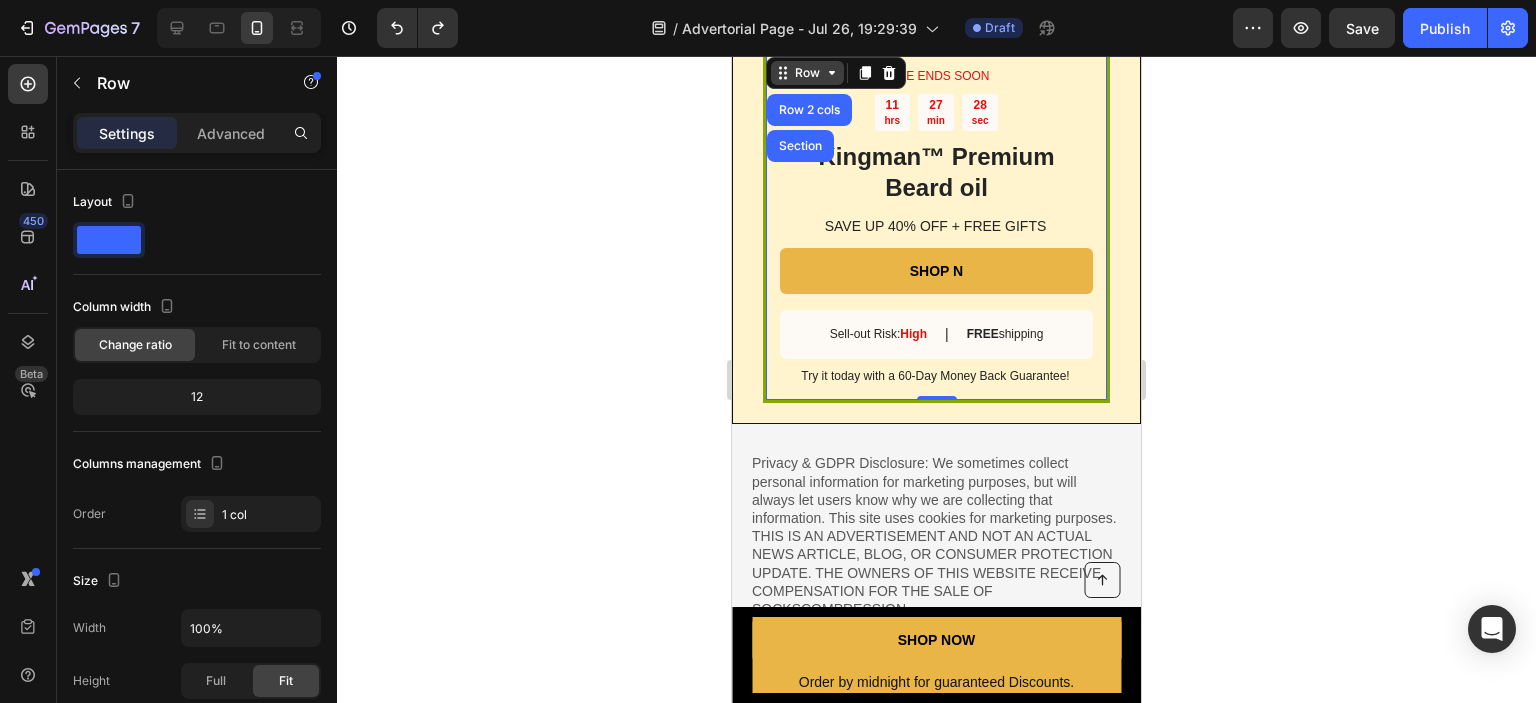 click 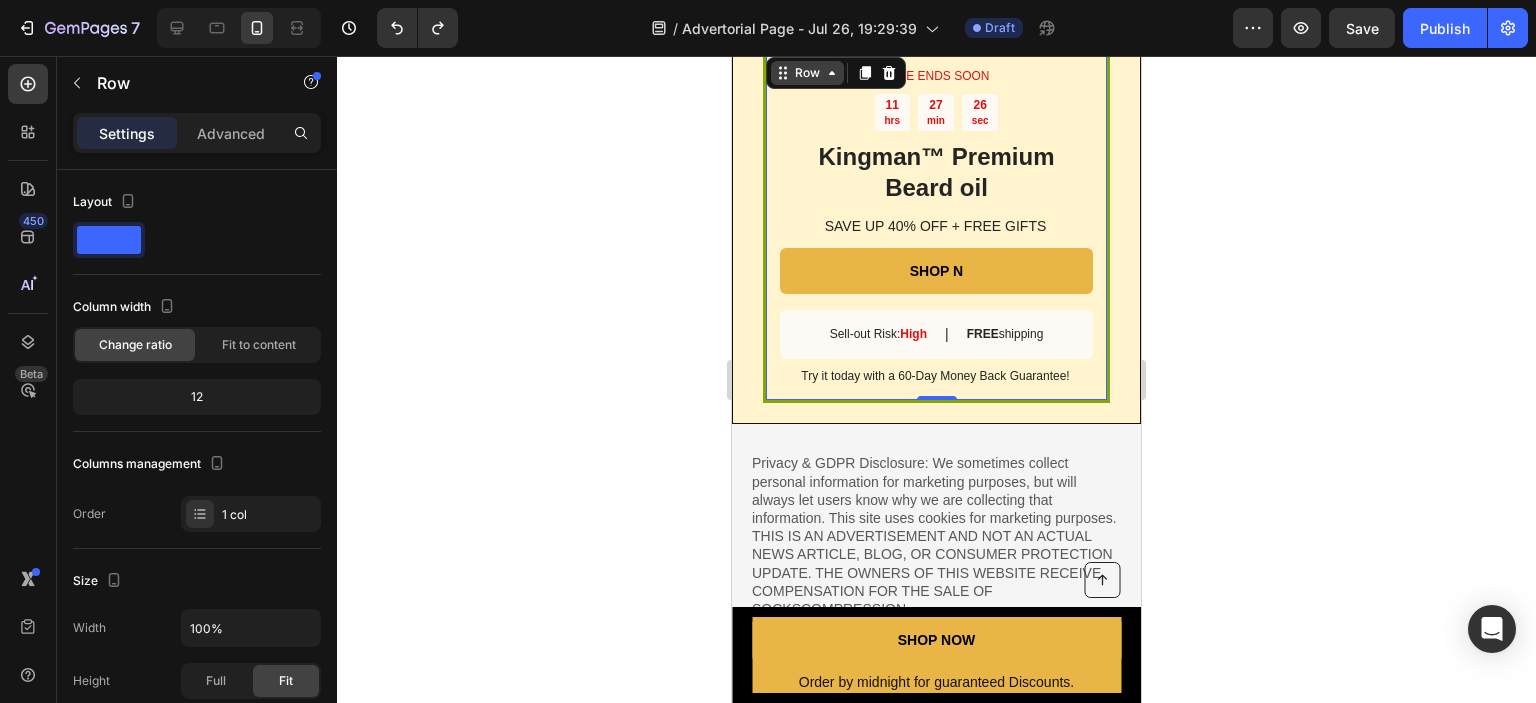 click on "Row" at bounding box center [807, 73] 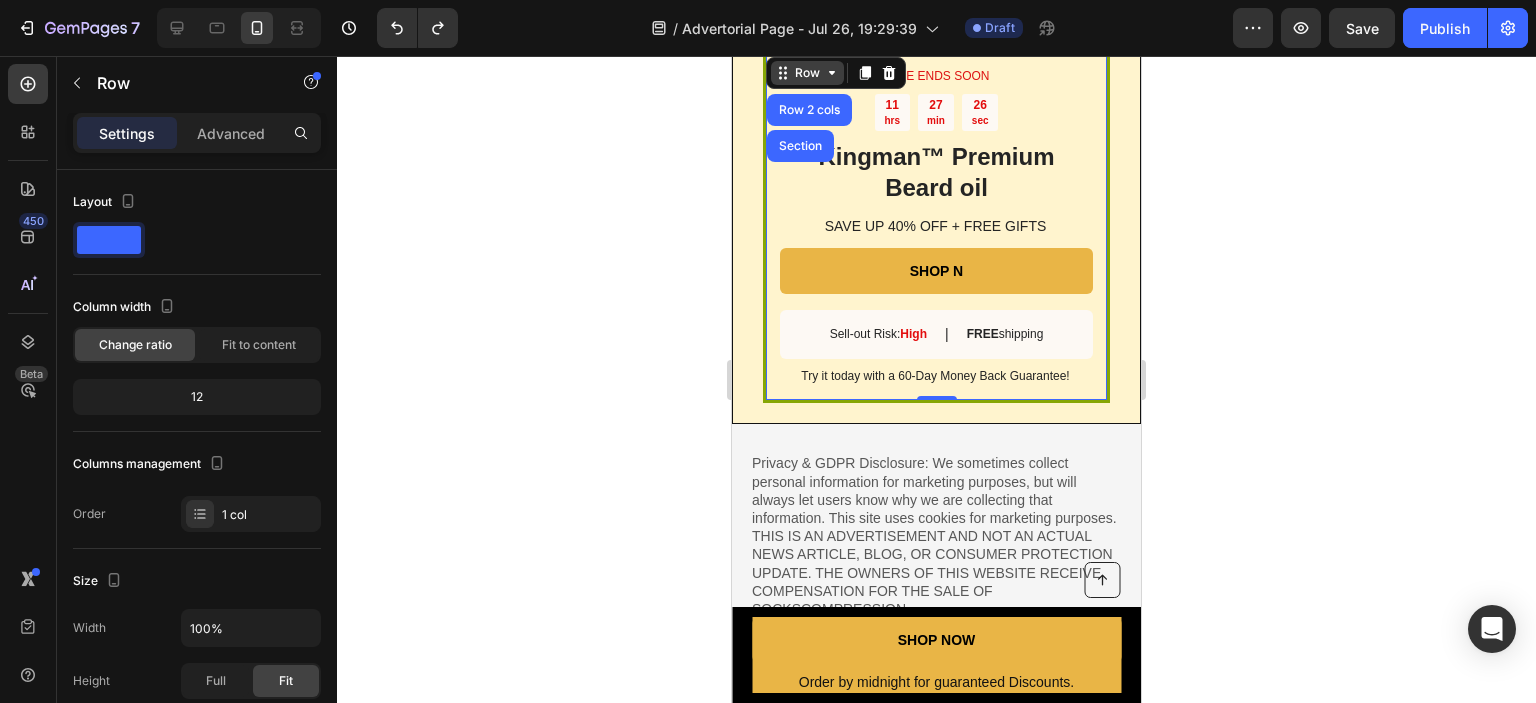 click 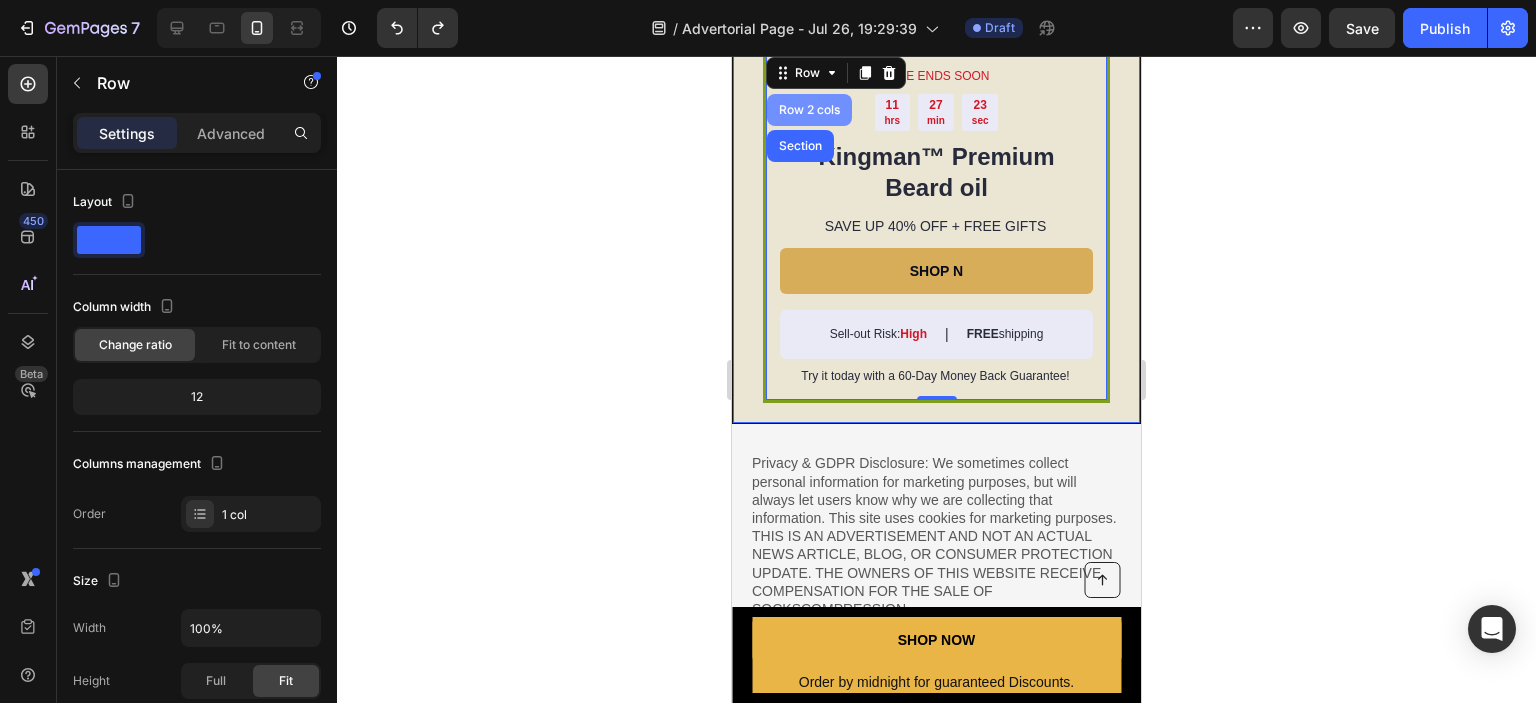 click on "Row 2 cols" at bounding box center [809, 110] 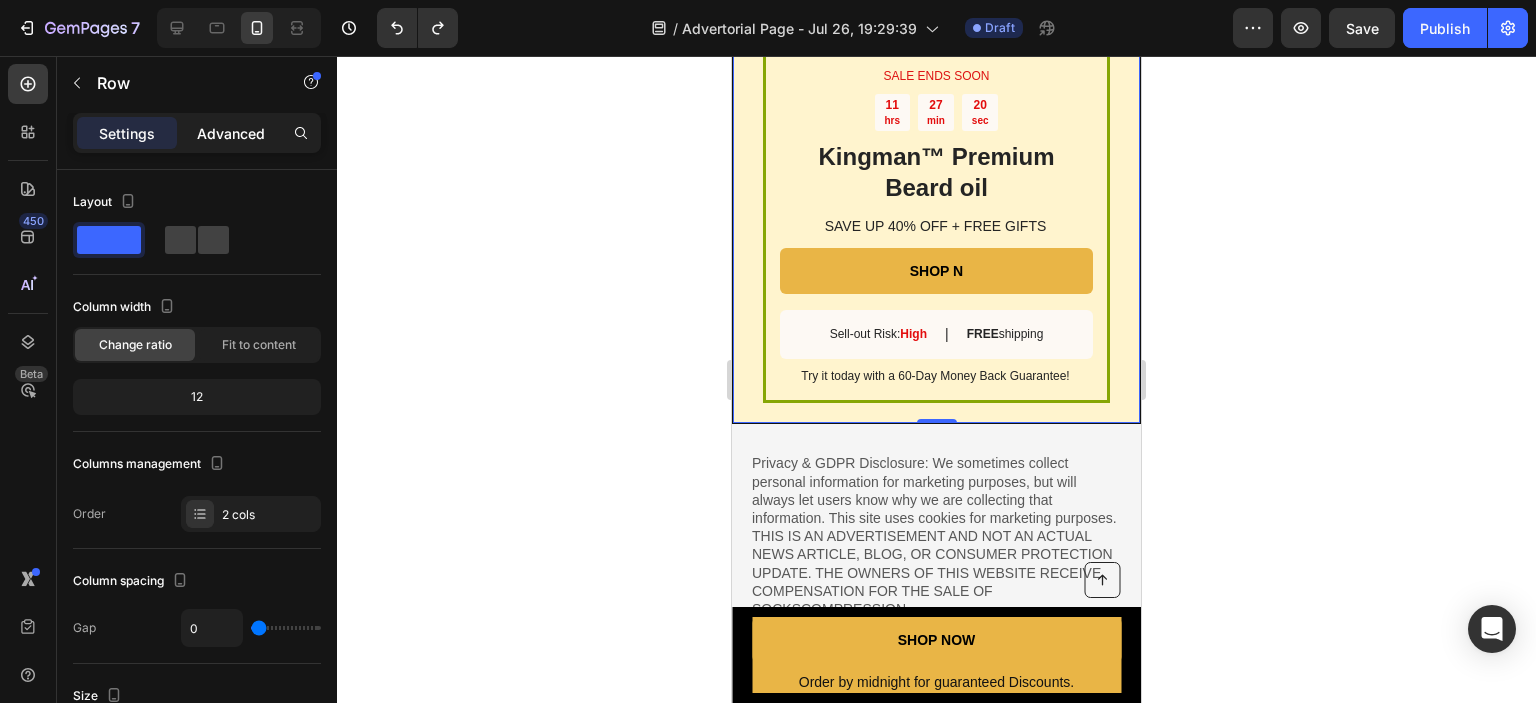 click on "Advanced" at bounding box center (231, 133) 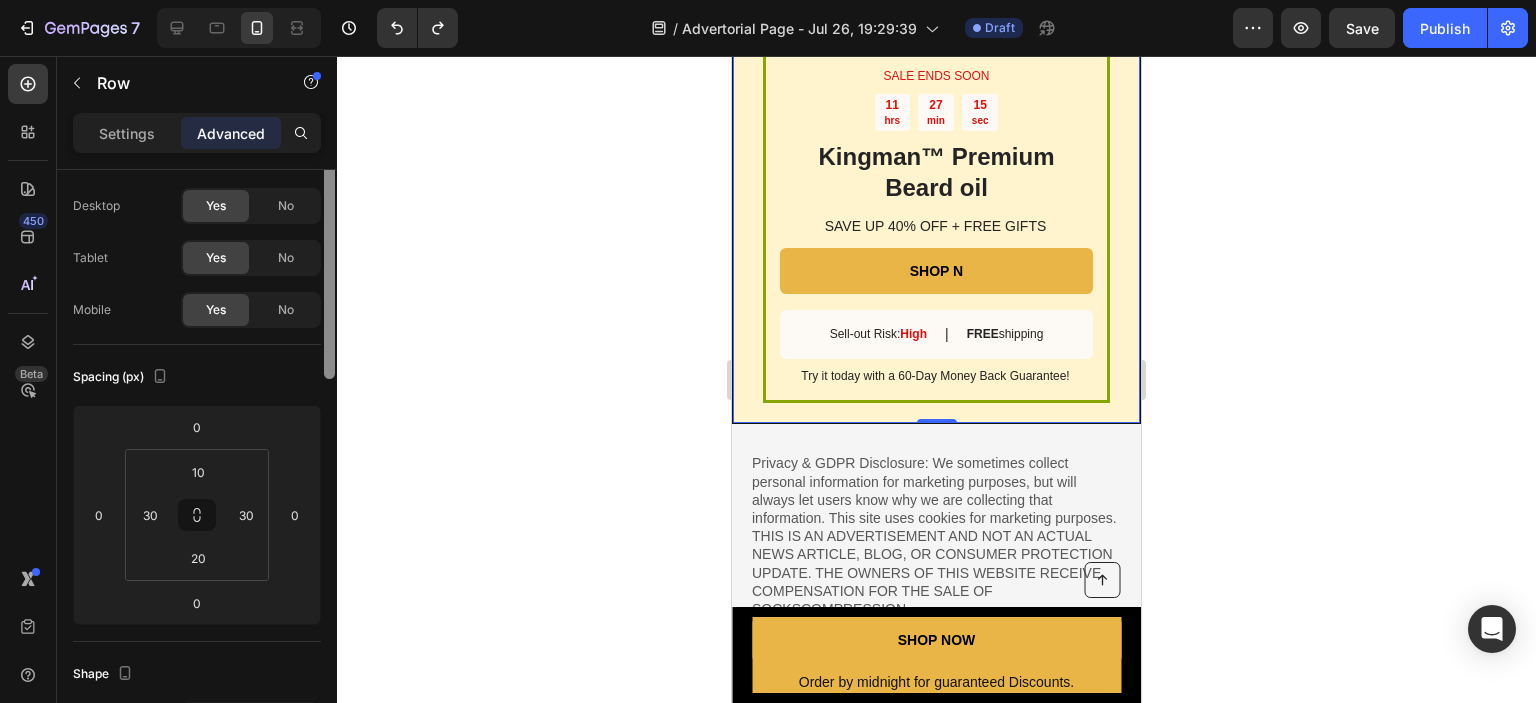 scroll, scrollTop: 0, scrollLeft: 0, axis: both 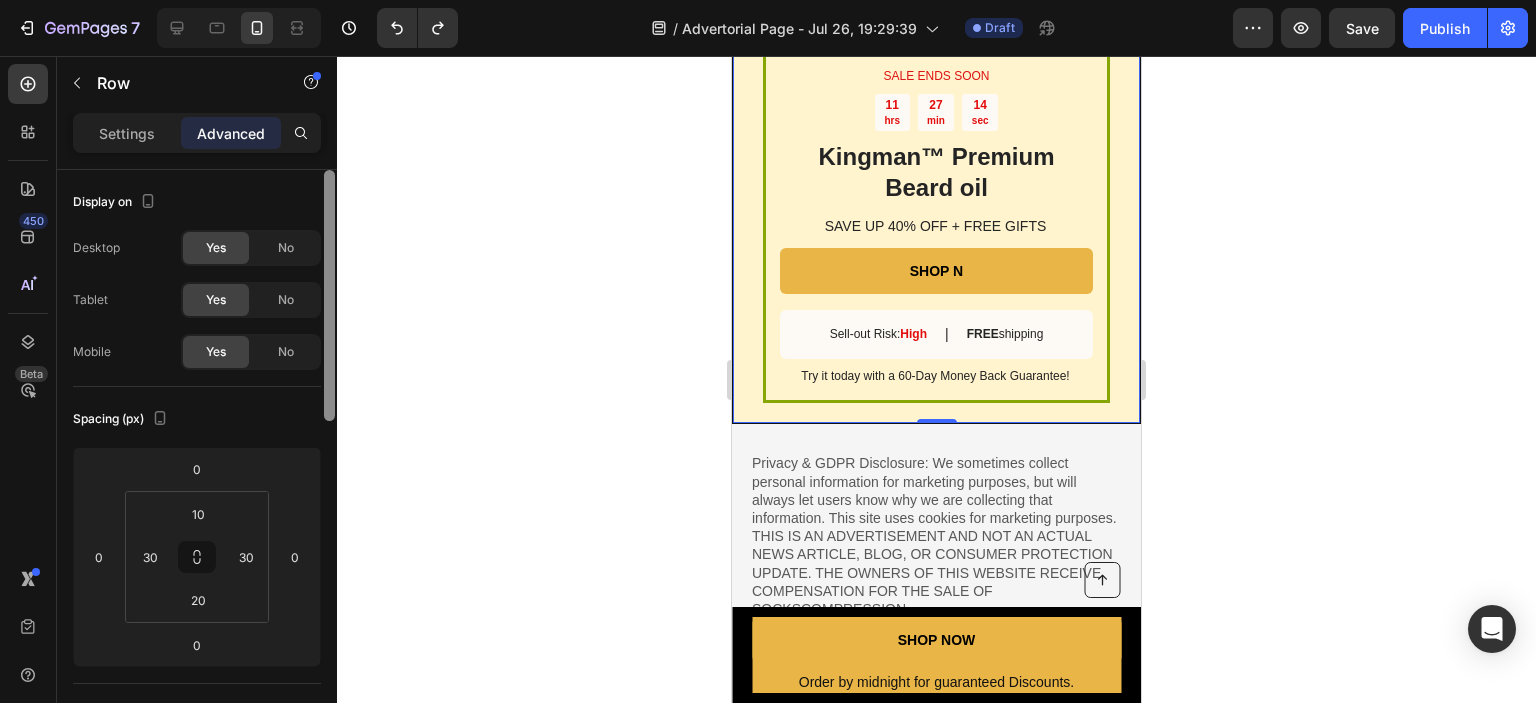 drag, startPoint x: 331, startPoint y: 371, endPoint x: 328, endPoint y: 143, distance: 228.01973 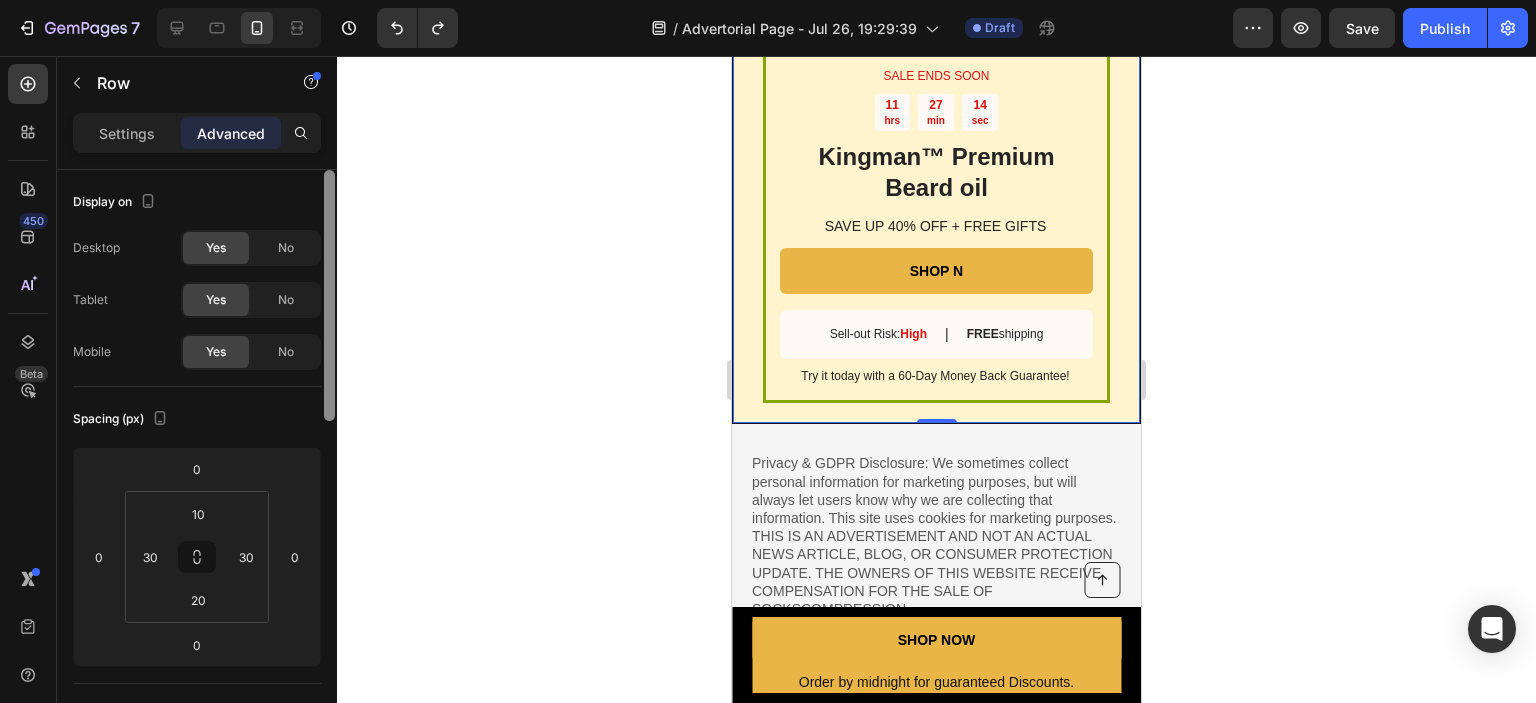 click on "Settings Advanced Display on Desktop Yes No Tablet Yes No Mobile Yes No Spacing (px) 0 0 0 0 10 30 20 30 Shape Border Line Corner Add... Shadow Add... Position Static Opacity 100% Animation Upgrade to Build plan  to unlock Animation & other premium features. Interaction Upgrade to Optimize plan  to unlock Interaction & other premium features. CSS class Delete element" at bounding box center [197, 436] 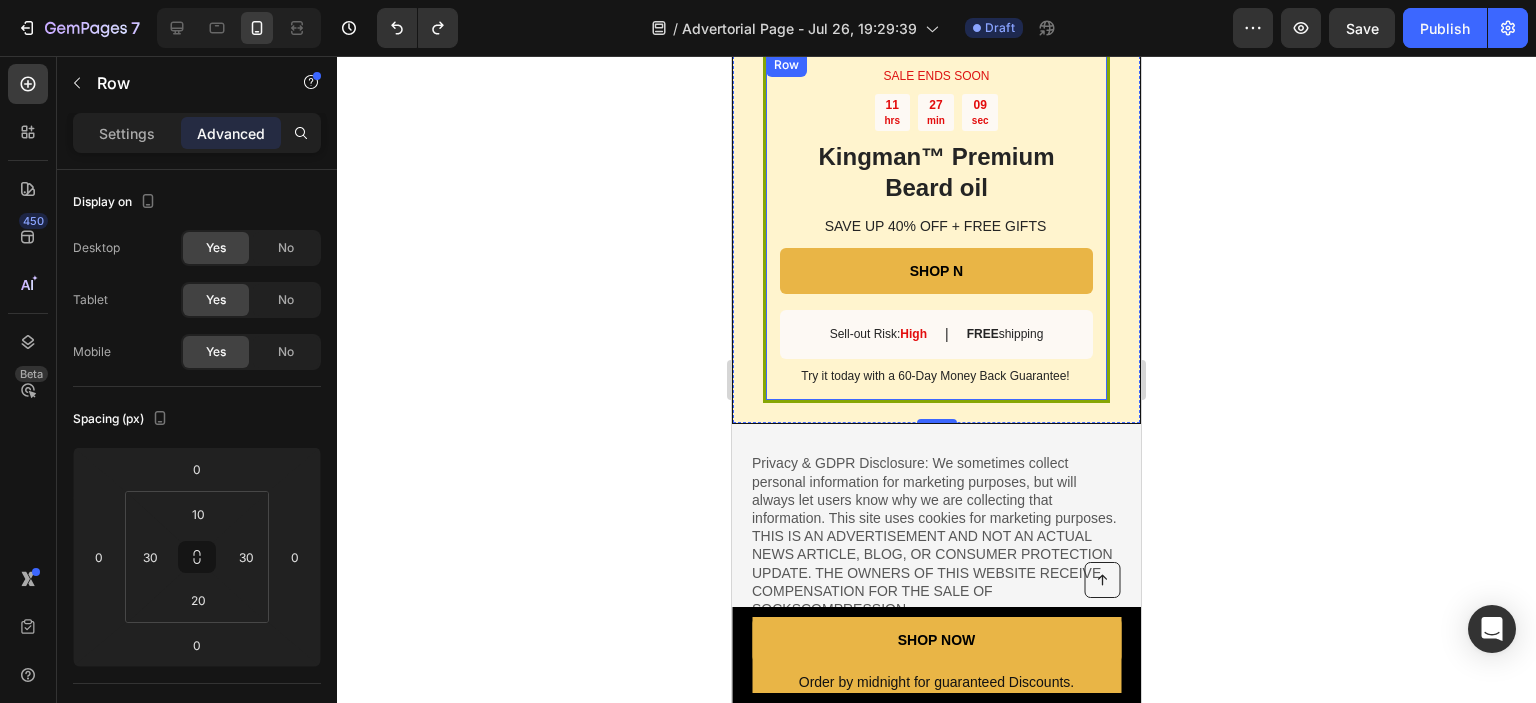 click on "SALE ENDS SOON Text Block 11 hrs 27 min 09 sec Countdown Timer Kingman ™ Premium Beard oil Heading SAVE UP 40% OFF + FREE GIFTS Text Block SHOP N Button Sell-out Risk:  High Text Block | Text Block FREE  shipping Text Block Row Try it today with a 60-Day Money Back Guarantee! Text Block Row" at bounding box center (936, 227) 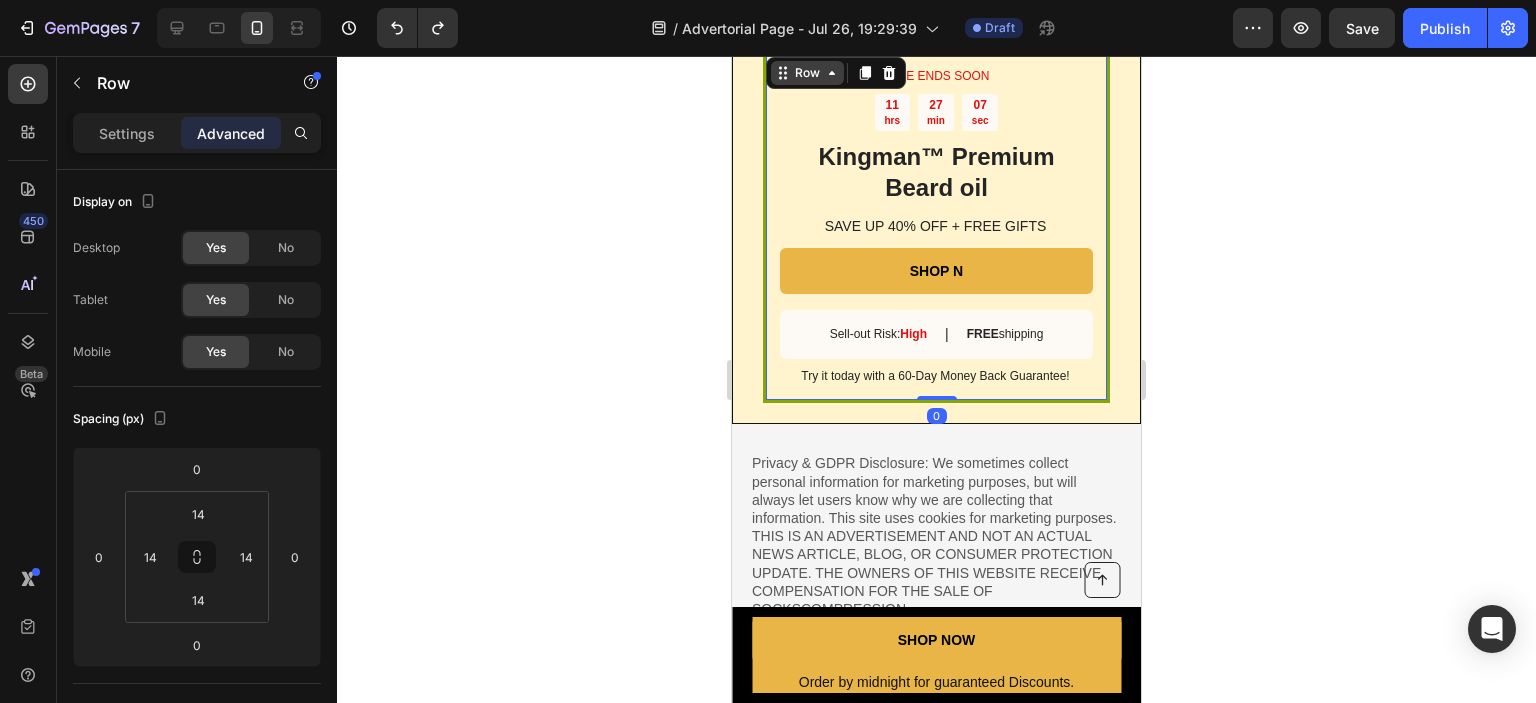 click 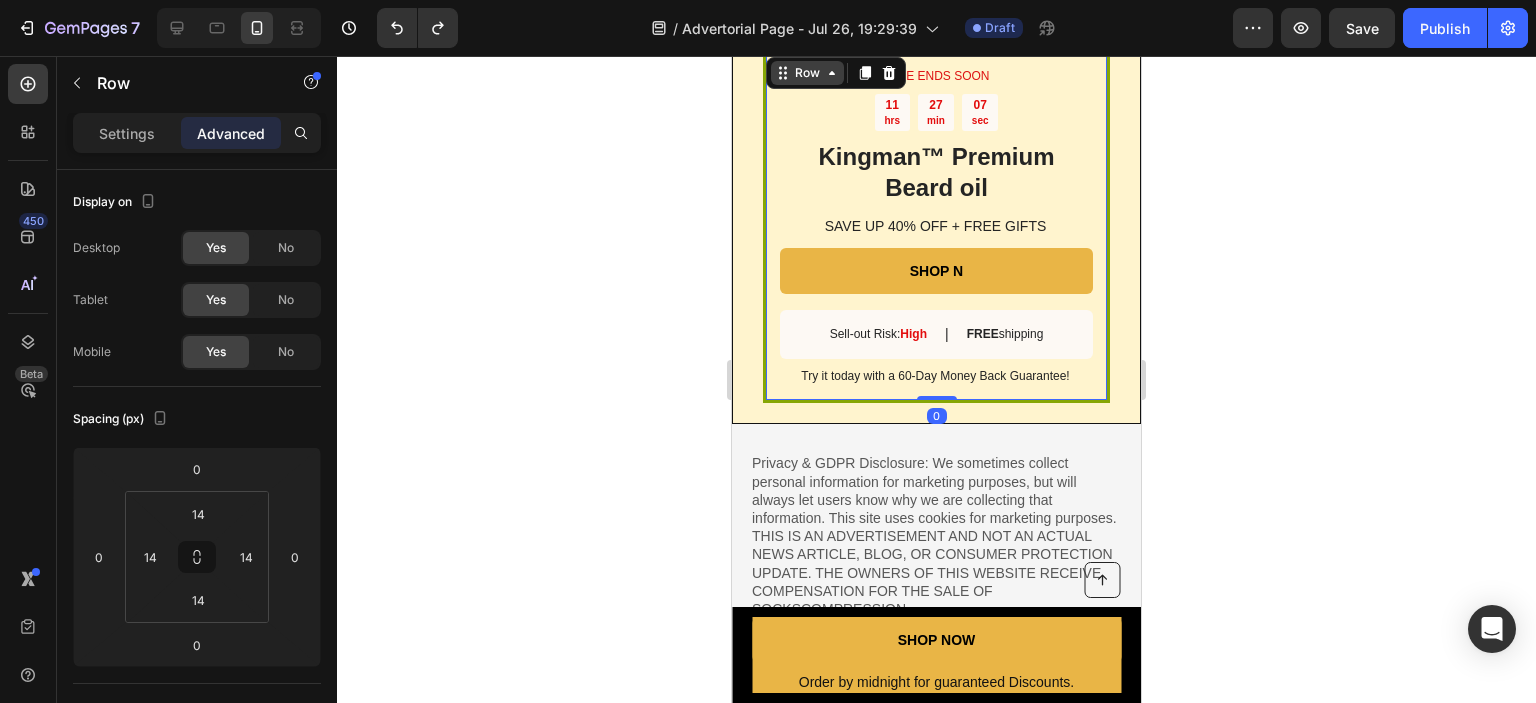 click 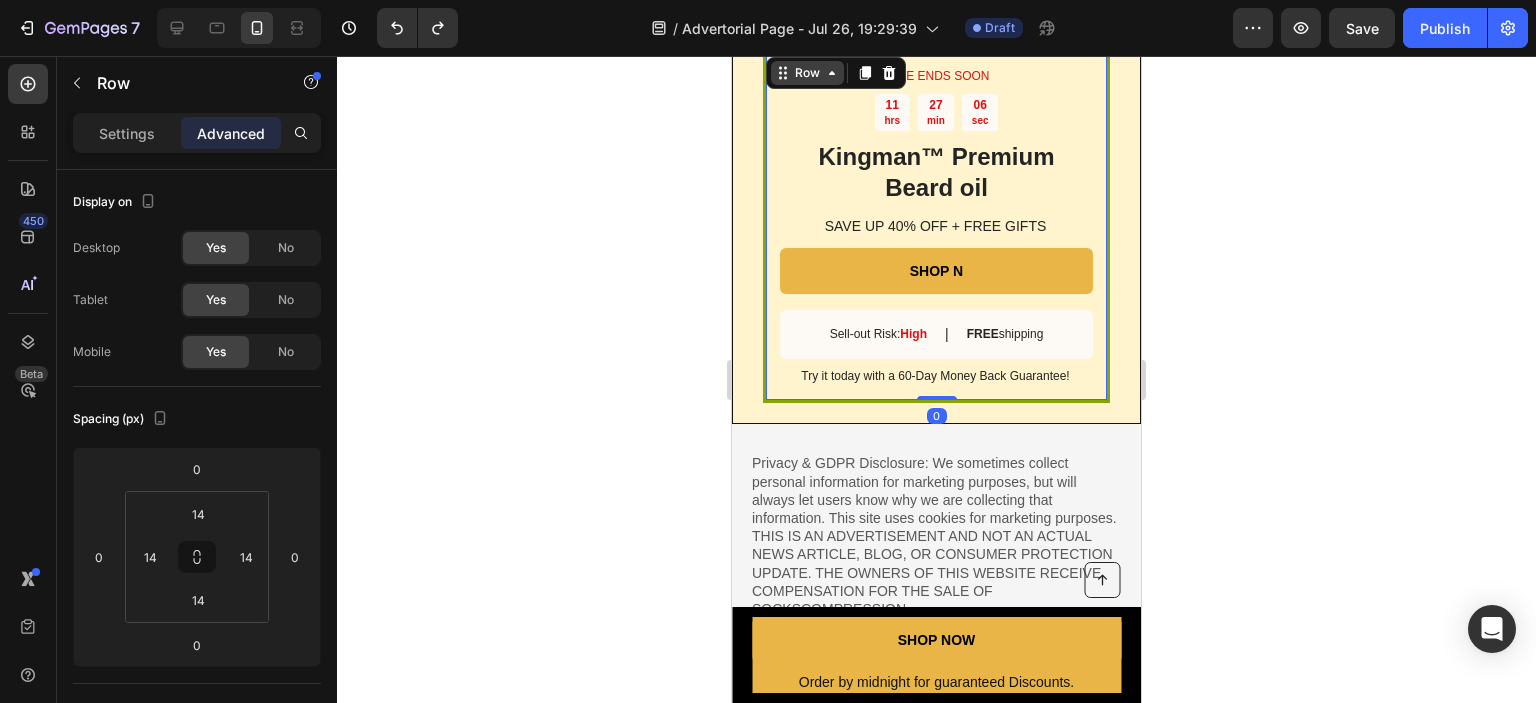 click 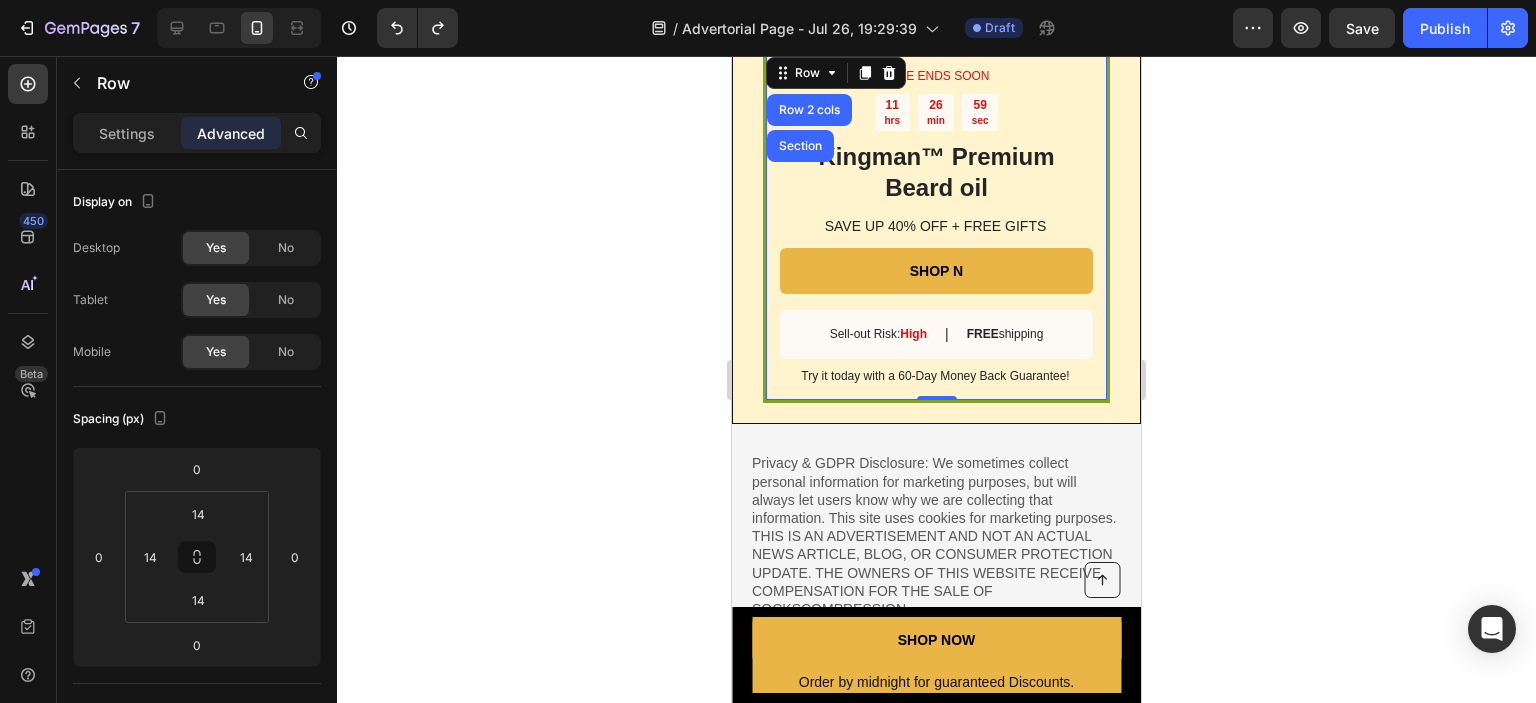 click on "SALE ENDS SOON Text Block 11 hrs 26 min 59 sec Countdown Timer Kingman ™ Premium Beard oil Heading SAVE UP 40% OFF + FREE GIFTS Text Block SHOP N Button Sell-out Risk:  High Text Block | Text Block FREE  shipping Text Block Row Try it today with a 60-Day Money Back Guarantee! Text Block Row Row 2 cols Section   0" at bounding box center [936, 227] 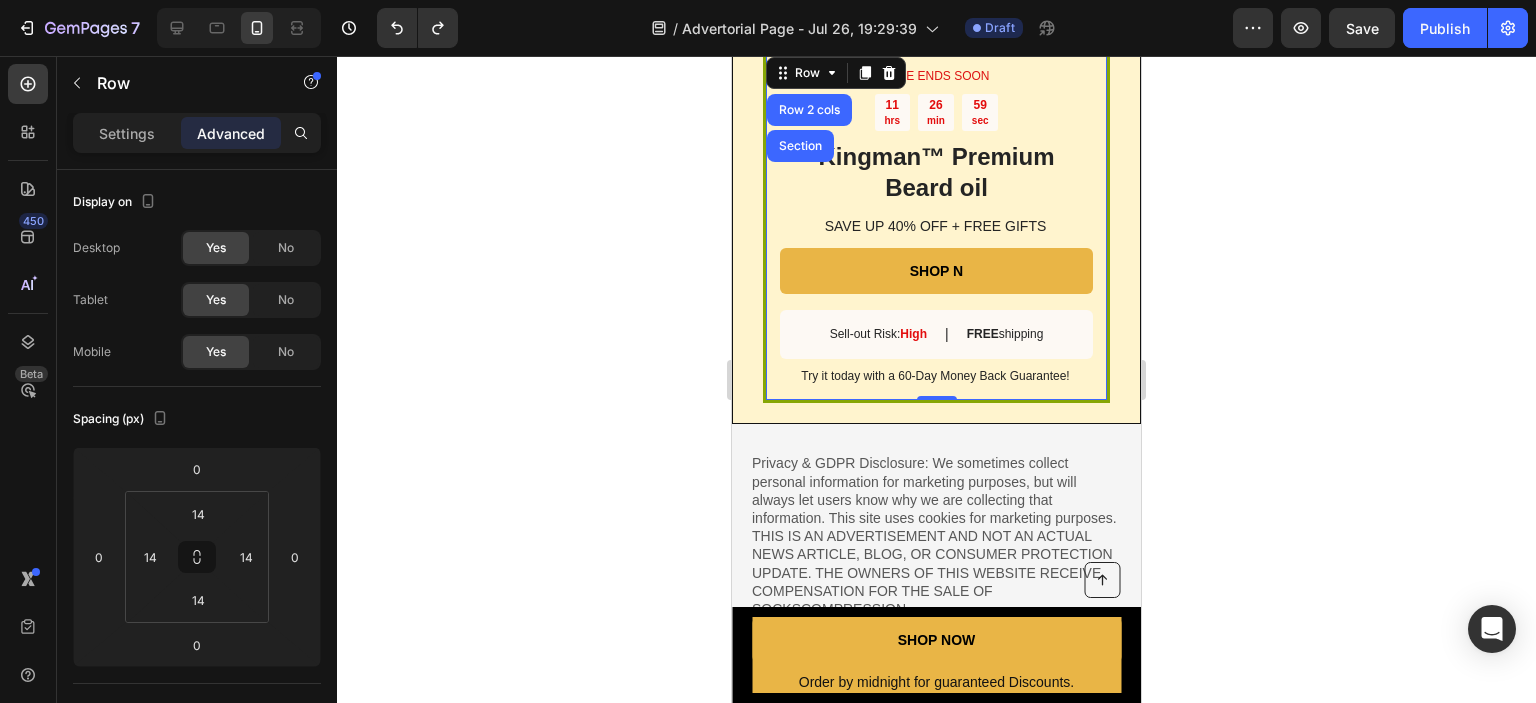 click on "SALE ENDS SOON Text Block 11 hrs 26 min 59 sec Countdown Timer Kingman ™ Premium Beard oil Heading SAVE UP 40% OFF + FREE GIFTS Text Block SHOP N Button Sell-out Risk:  High Text Block | Text Block FREE  shipping Text Block Row Try it today with a 60-Day Money Back Guarantee! Text Block Row Row 2 cols Section   0" at bounding box center [936, 227] 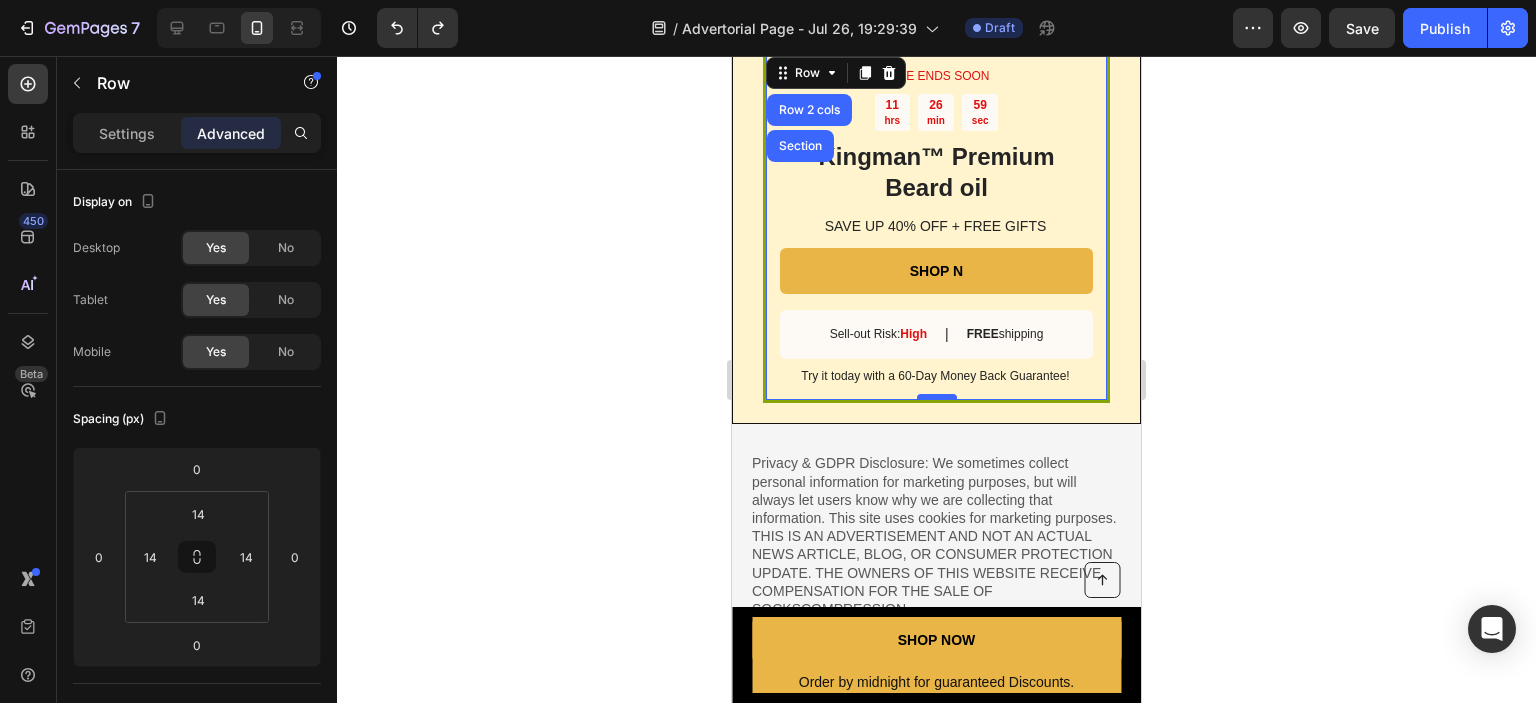 click at bounding box center [937, 397] 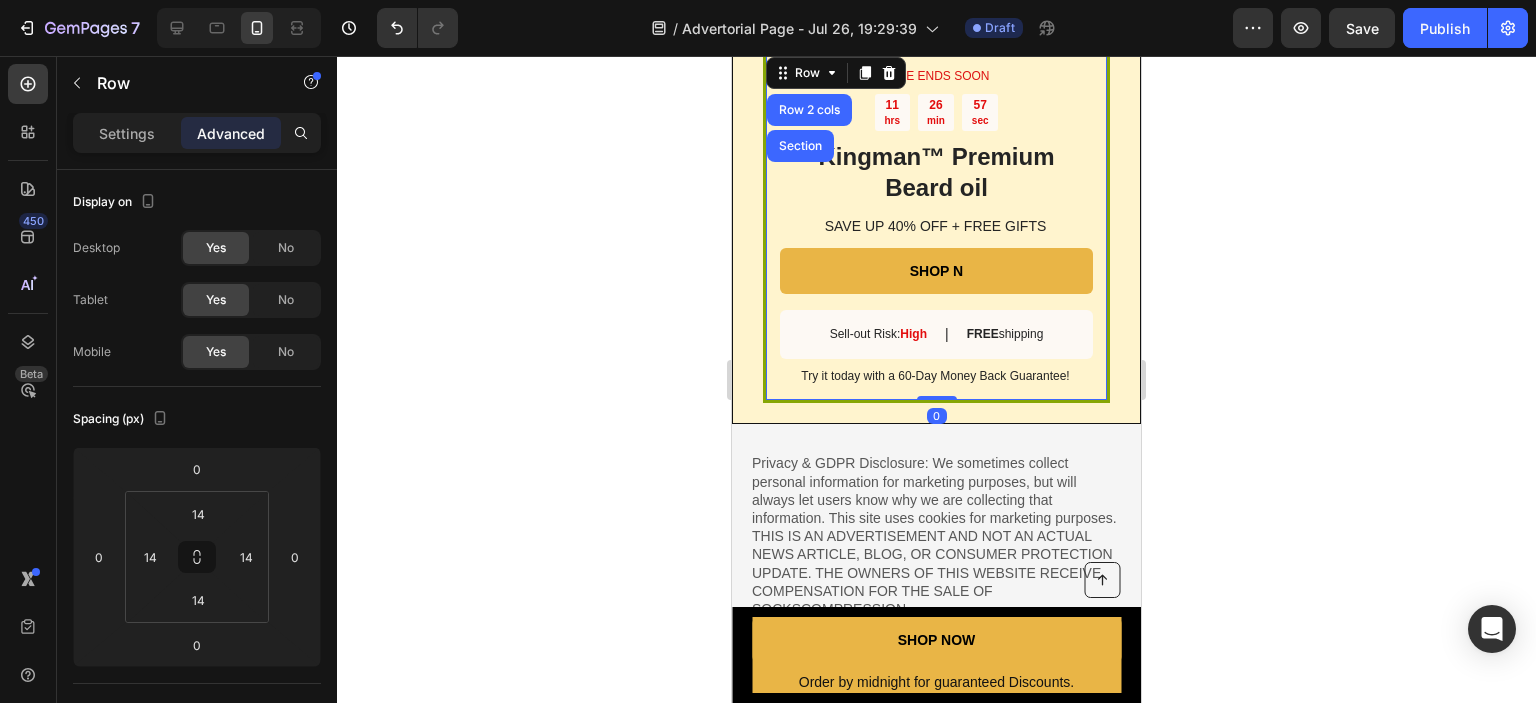 click on "0" at bounding box center (937, 416) 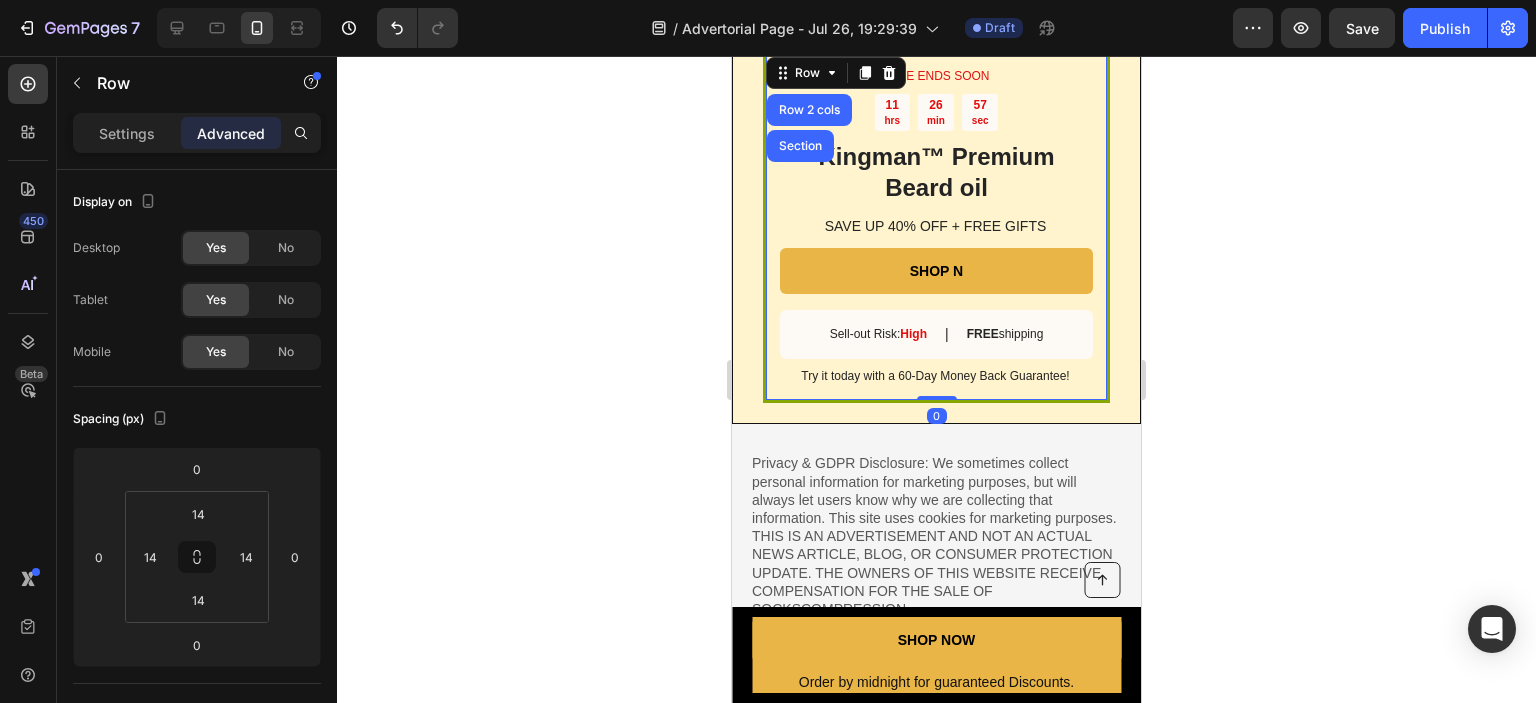 click on "0" at bounding box center (937, 416) 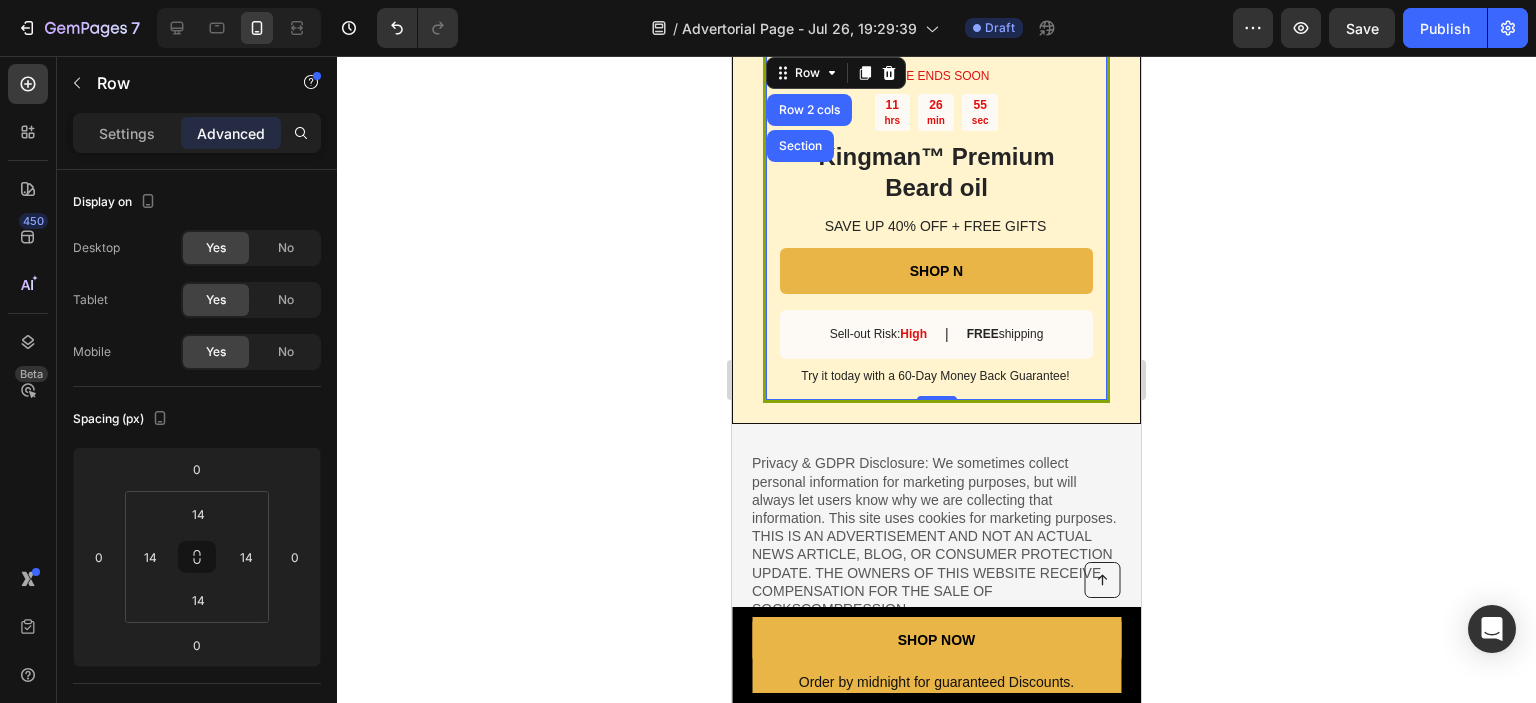 click on "SALE ENDS SOON Text Block 11 hrs 26 min 55 sec Countdown Timer Kingman ™ Premium Beard oil Heading SAVE UP 40% OFF + FREE GIFTS Text Block SHOP N Button Sell-out Risk:  High Text Block | Text Block FREE  shipping Text Block Row Try it today with a 60-Day Money Back Guarantee! Text Block Row Row 2 cols Section   0" at bounding box center [936, 227] 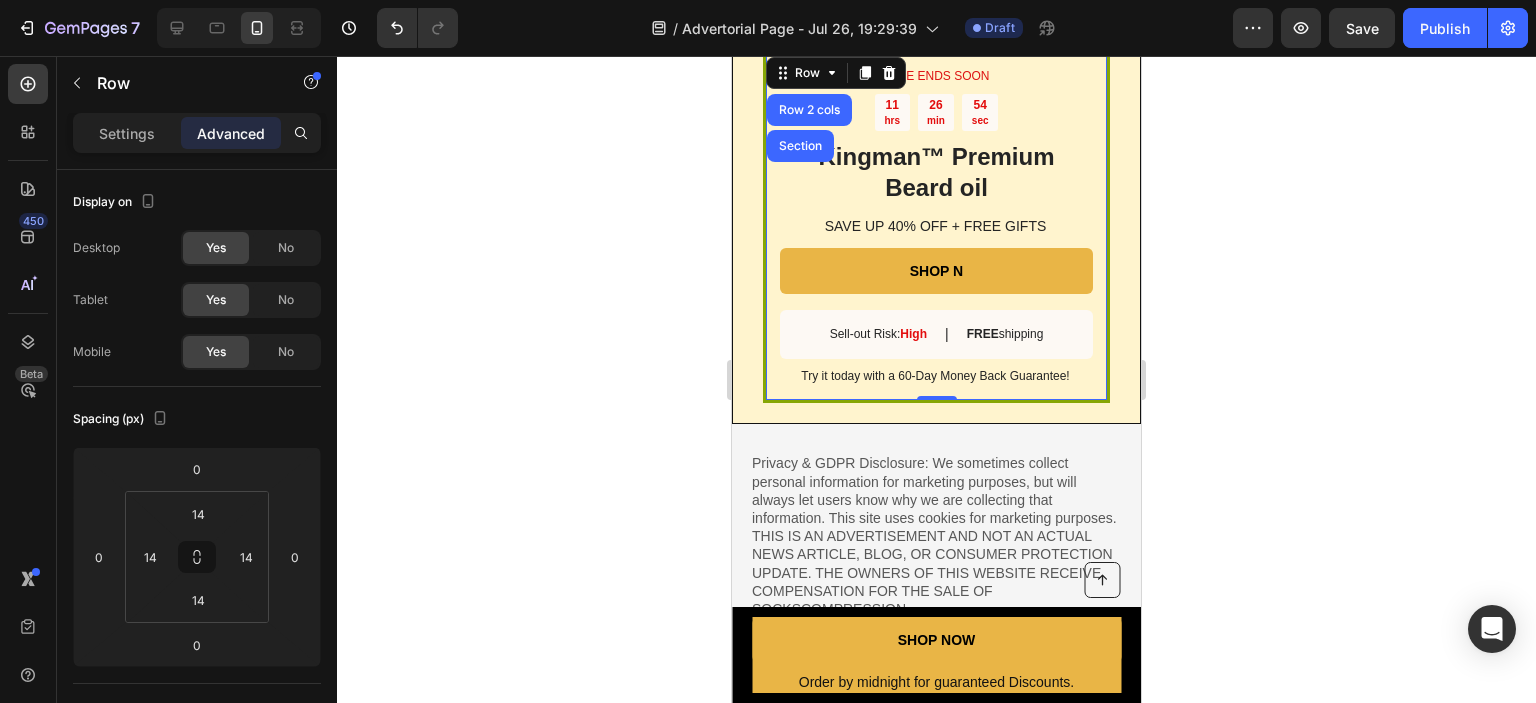 click on "SALE ENDS SOON Text Block 11 hrs 26 min 54 sec Countdown Timer Kingman ™ Premium Beard oil Heading SAVE UP 40% OFF + FREE GIFTS Text Block SHOP N Button Sell-out Risk:  High Text Block | Text Block FREE  shipping Text Block Row Try it today with a 60-Day Money Back Guarantee! Text Block Row Row 2 cols Section   0" at bounding box center [936, 227] 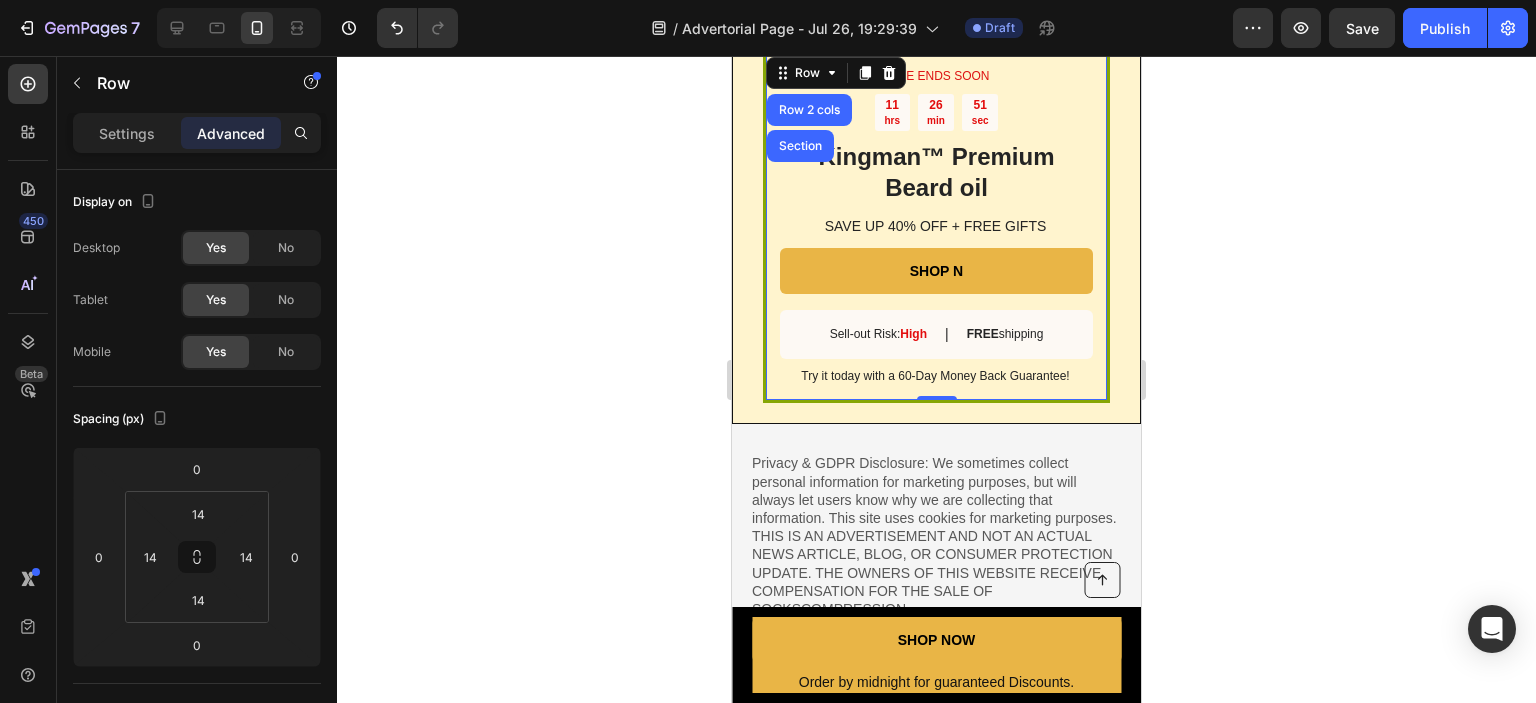 click on "SALE ENDS SOON Text Block 11 hrs 26 min 51 sec Countdown Timer Kingman ™ Premium Beard oil Heading SAVE UP 40% OFF + FREE GIFTS Text Block SHOP N Button Sell-out Risk:  High Text Block | Text Block FREE  shipping Text Block Row Try it today with a 60-Day Money Back Guarantee! Text Block Row Row 2 cols Section   0" at bounding box center (936, 227) 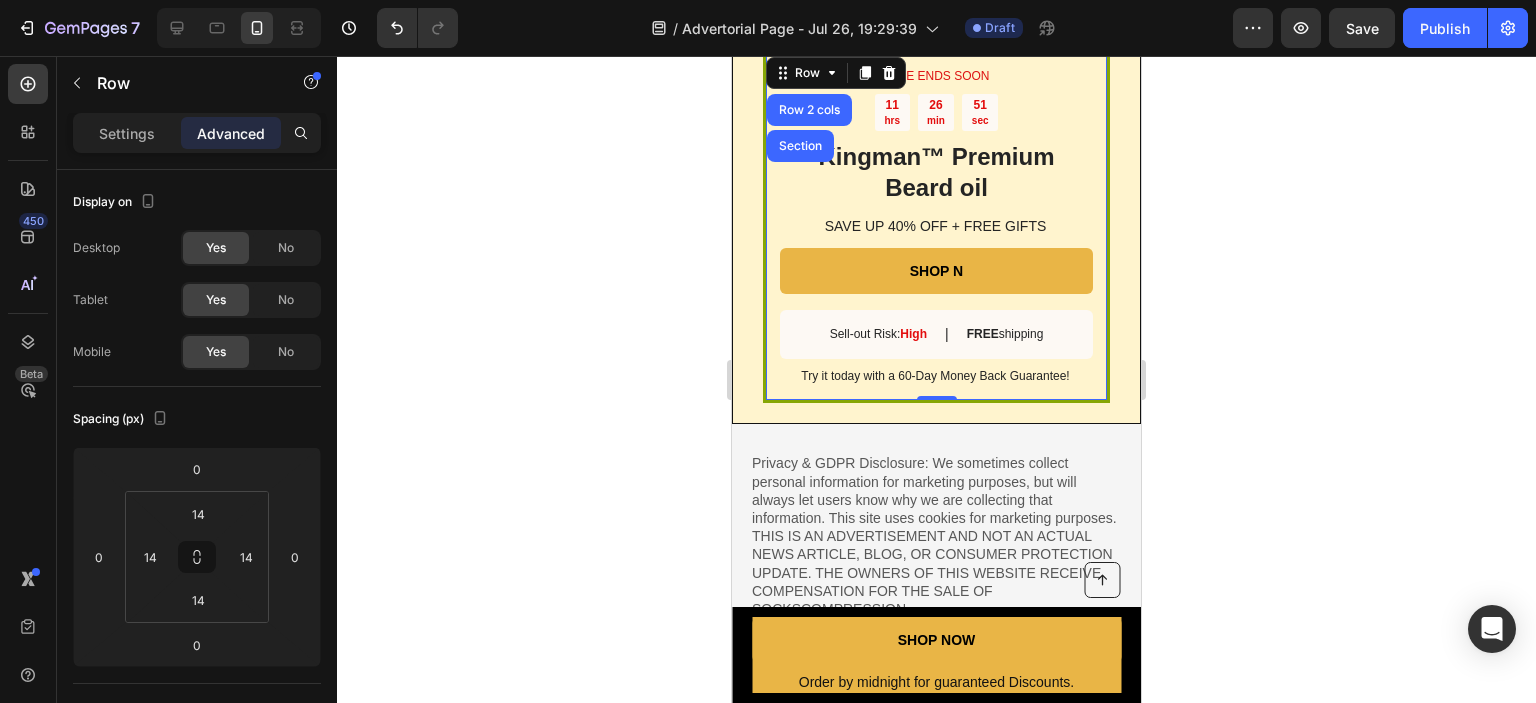 click on "SALE ENDS SOON Text Block 11 hrs 26 min 51 sec Countdown Timer Kingman ™ Premium Beard oil Heading SAVE UP 40% OFF + FREE GIFTS Text Block SHOP N Button Sell-out Risk:  High Text Block | Text Block FREE  shipping Text Block Row Try it today with a 60-Day Money Back Guarantee! Text Block Row Row 2 cols Section   0" at bounding box center [936, 227] 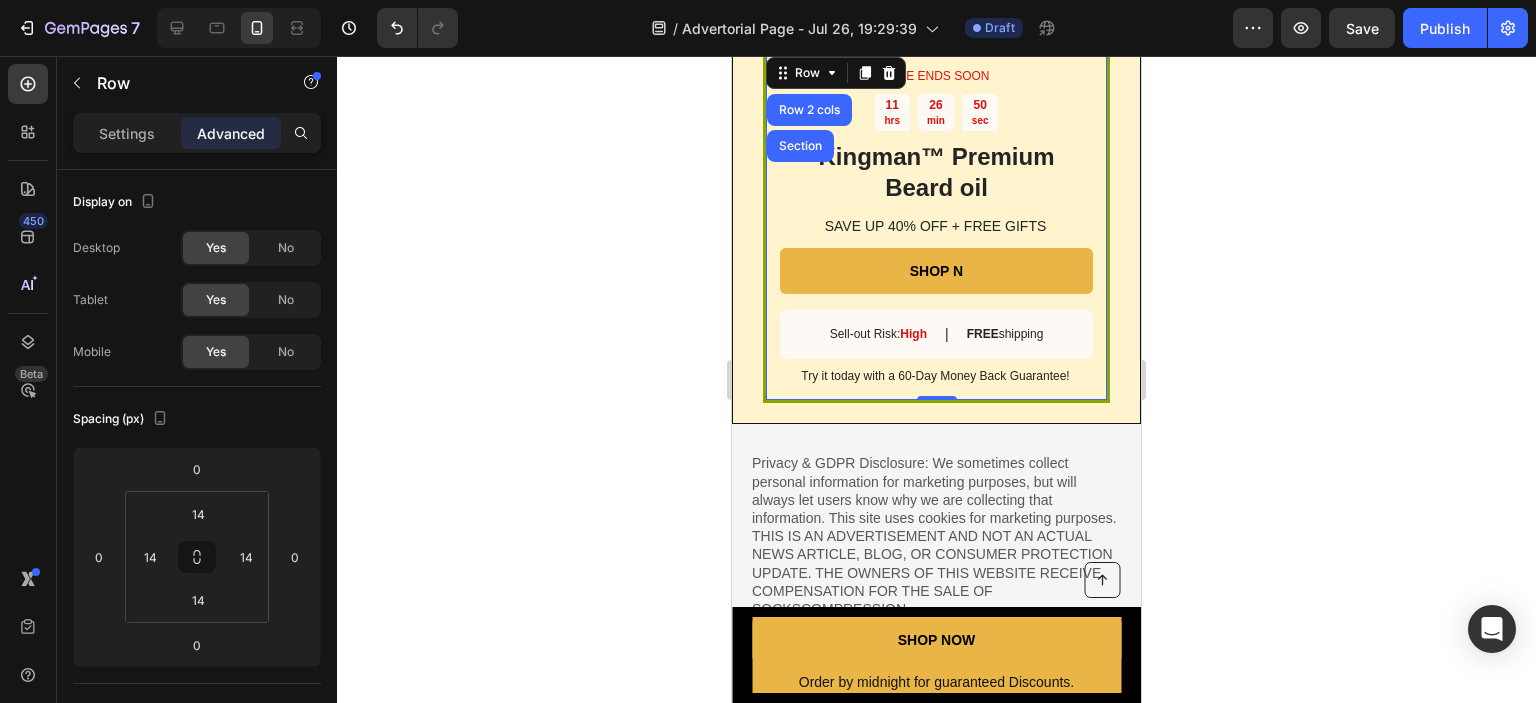 click on "SALE ENDS SOON Text Block 11 hrs 26 min 50 sec Countdown Timer Kingman ™ Premium Beard oil Heading SAVE UP 40% OFF + FREE GIFTS Text Block SHOP N Button Sell-out Risk:  High Text Block | Text Block FREE  shipping Text Block Row Try it today with a 60-Day Money Back Guarantee! Text Block Row Row 2 cols Section   0" at bounding box center [936, 227] 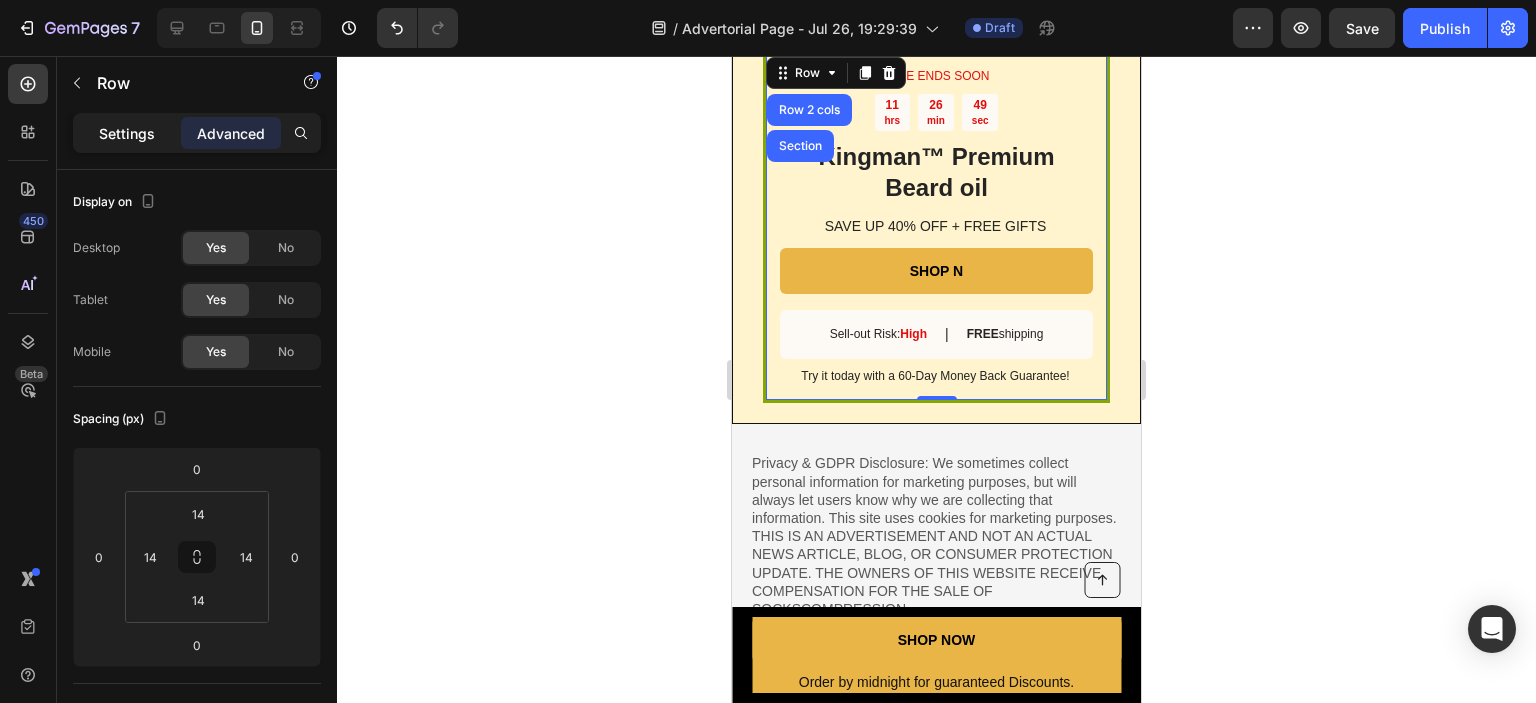 click on "Settings" at bounding box center [127, 133] 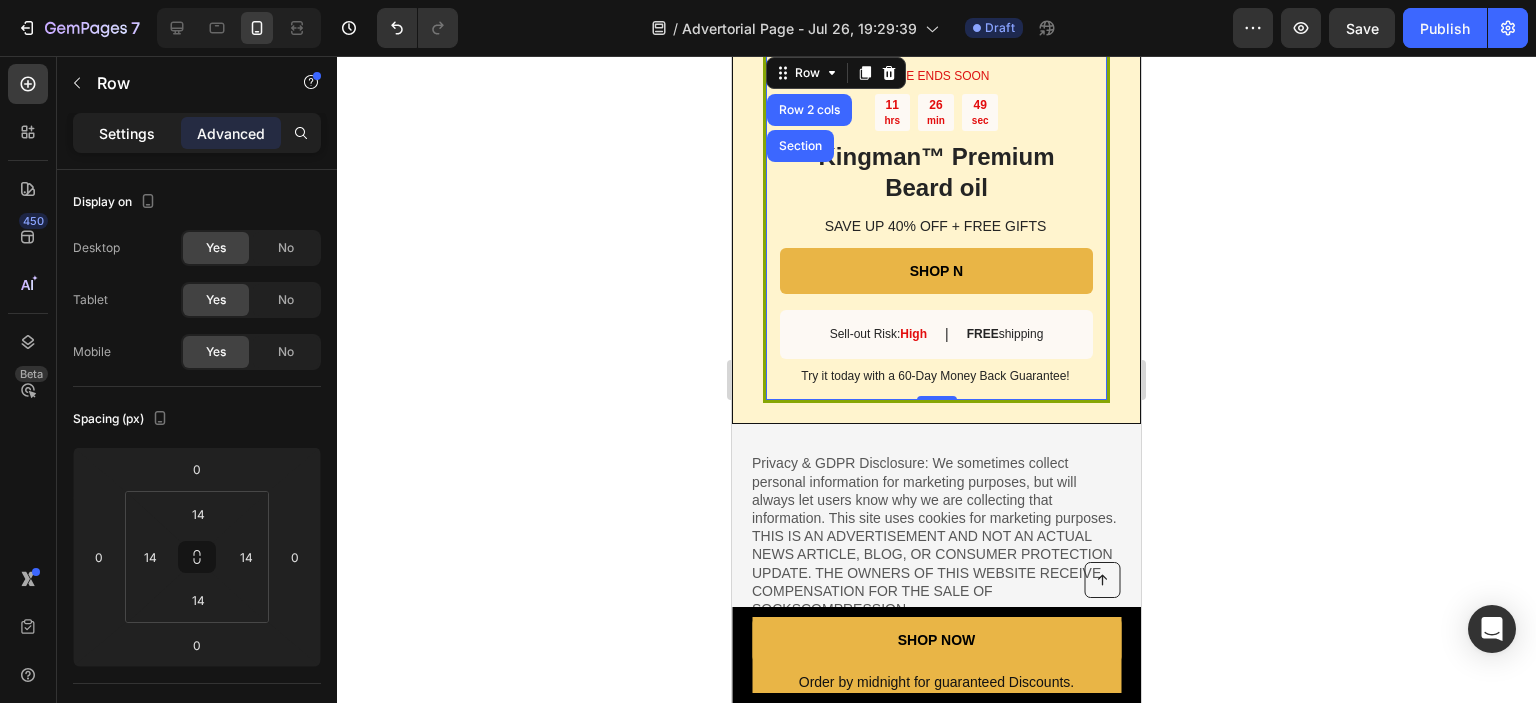 click on "Settings" at bounding box center [127, 133] 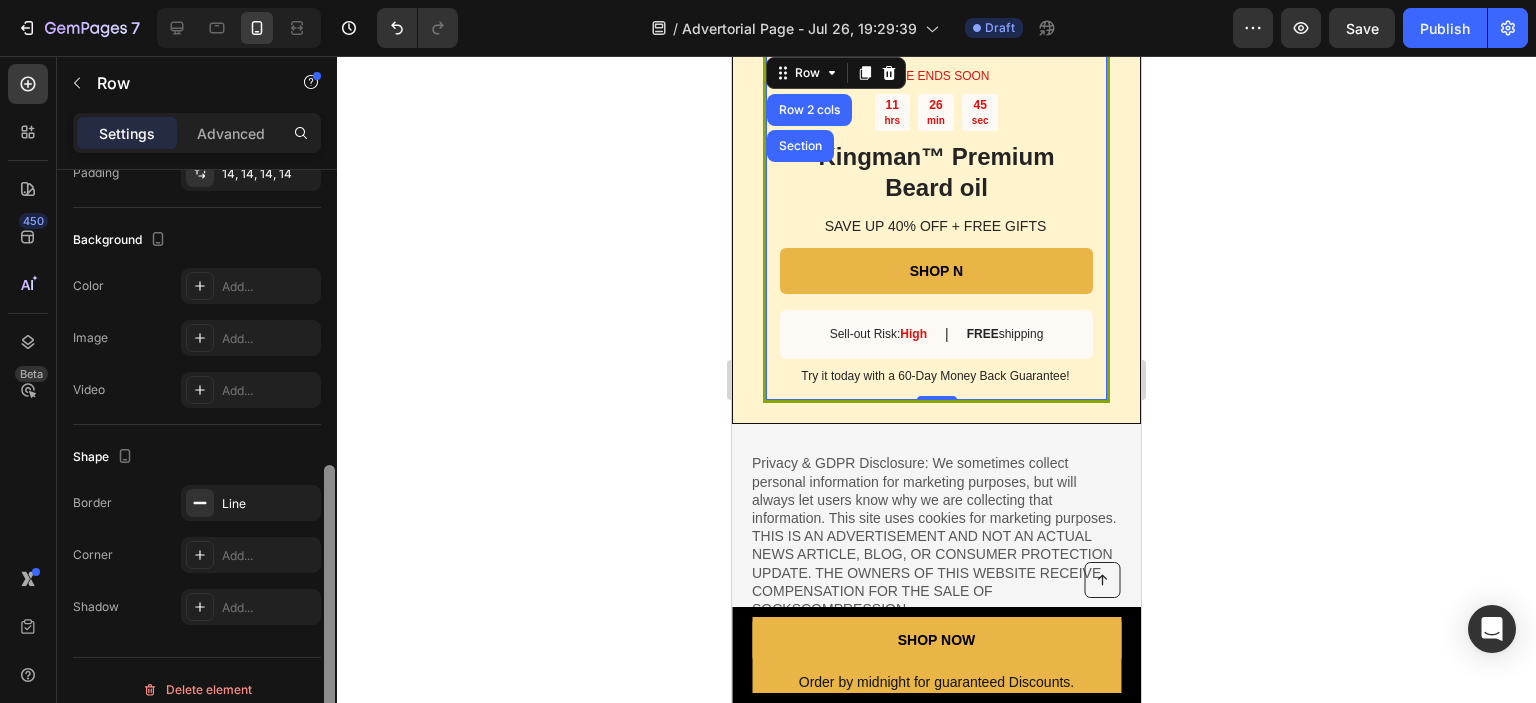 scroll, scrollTop: 576, scrollLeft: 0, axis: vertical 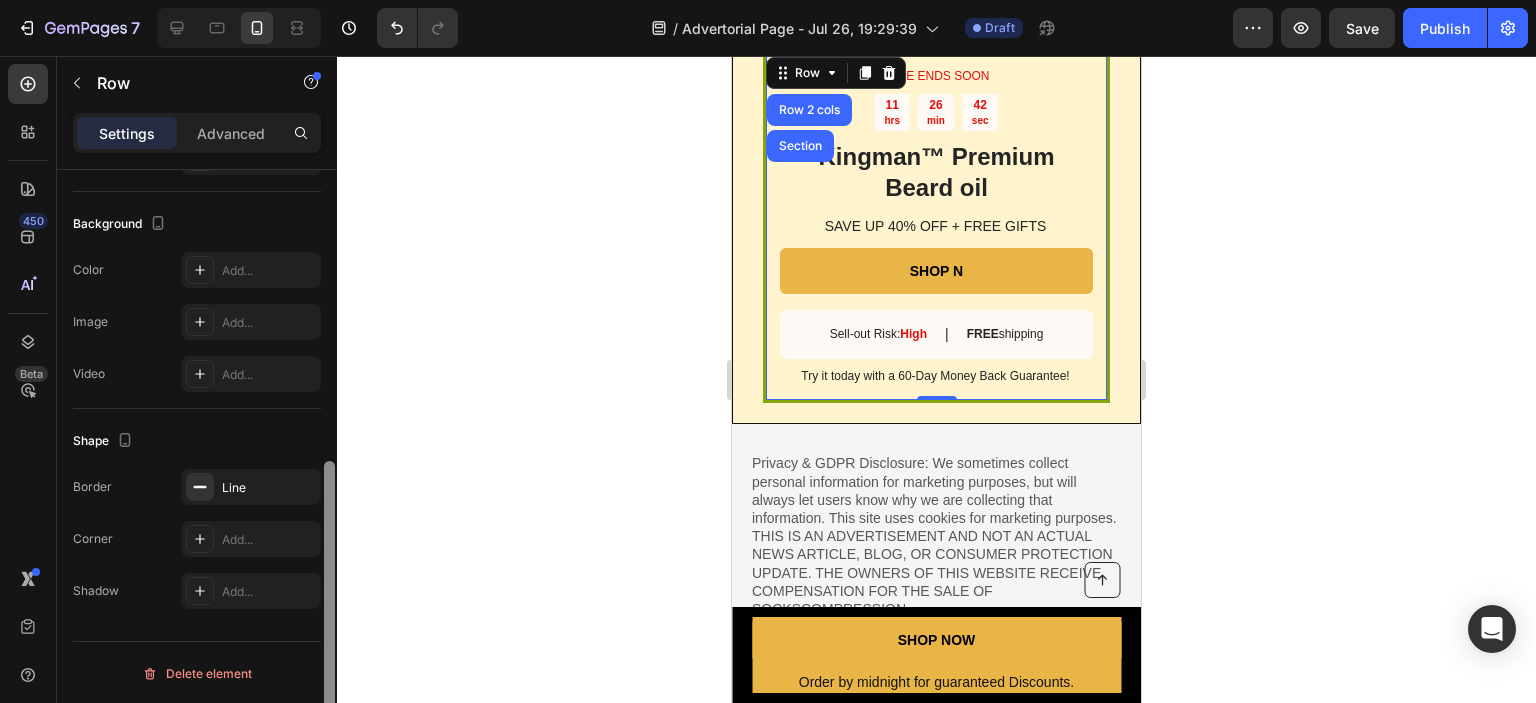 drag, startPoint x: 332, startPoint y: 599, endPoint x: 332, endPoint y: 646, distance: 47 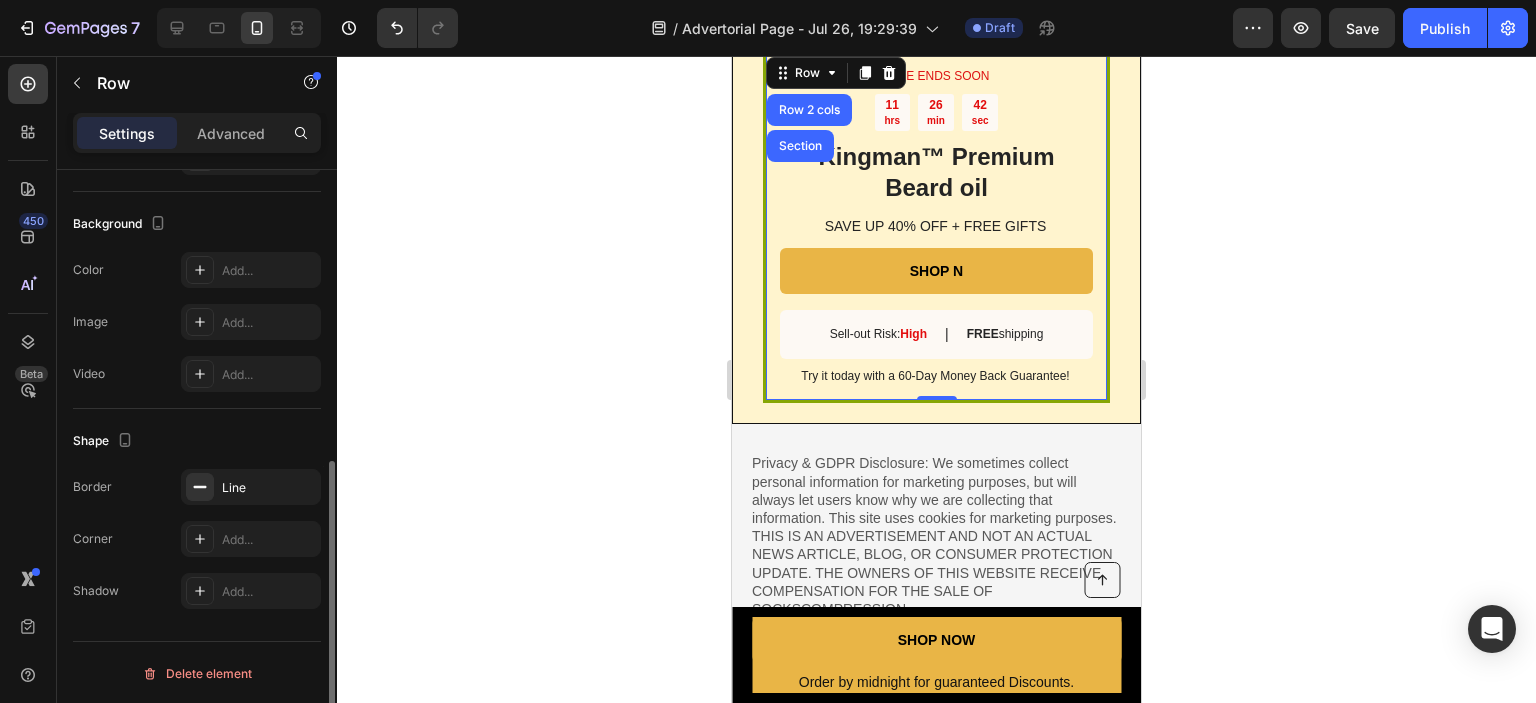 click 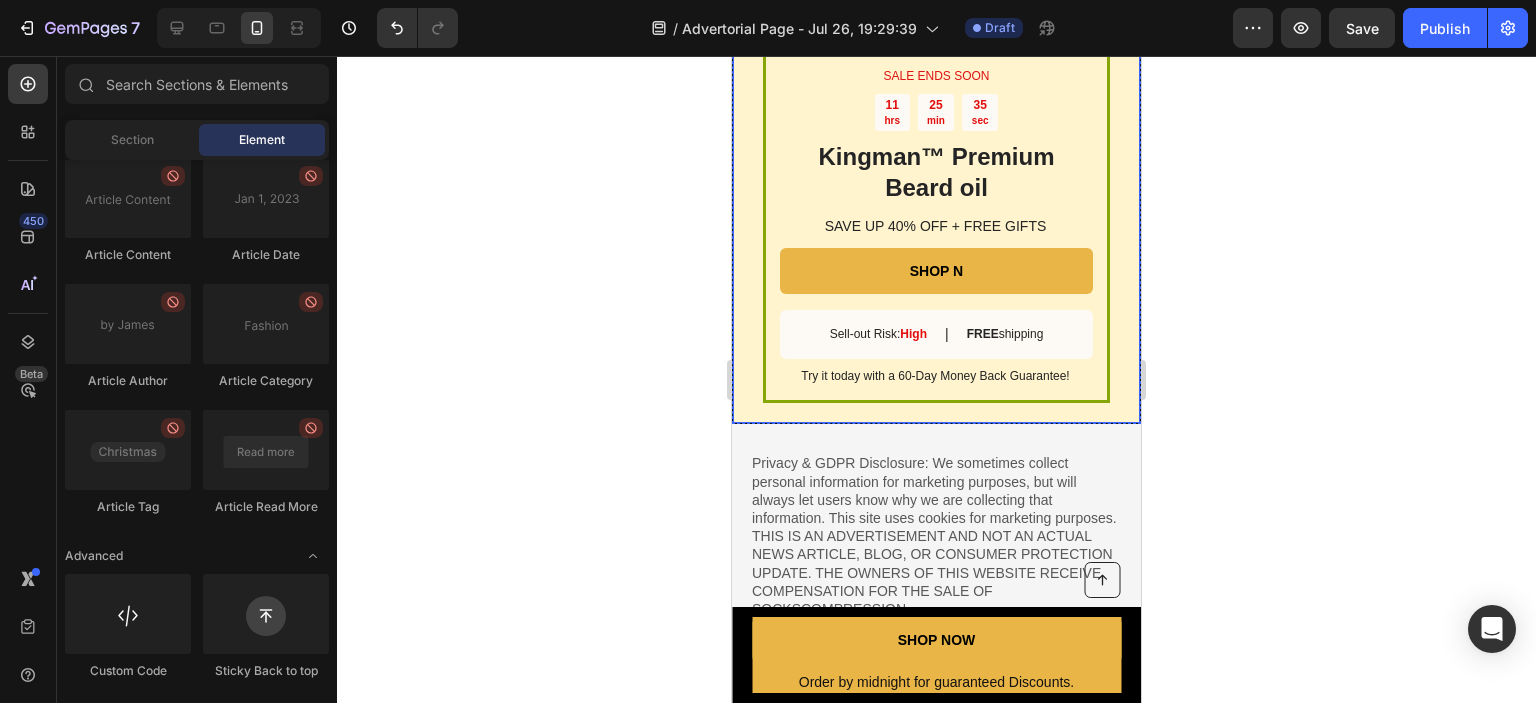 click on "SALE ENDS SOON Text Block 11 hrs 25 min 35 sec Countdown Timer Kingman ™ Premium Beard oil Heading SAVE UP 40% OFF + FREE GIFTS Text Block SHOP N Button Sell-out Risk:  High Text Block | Text Block FREE  shipping Text Block Row Try it today with a 60-Day Money Back Guarantee! Text Block Row Image Row" at bounding box center [936, 60] 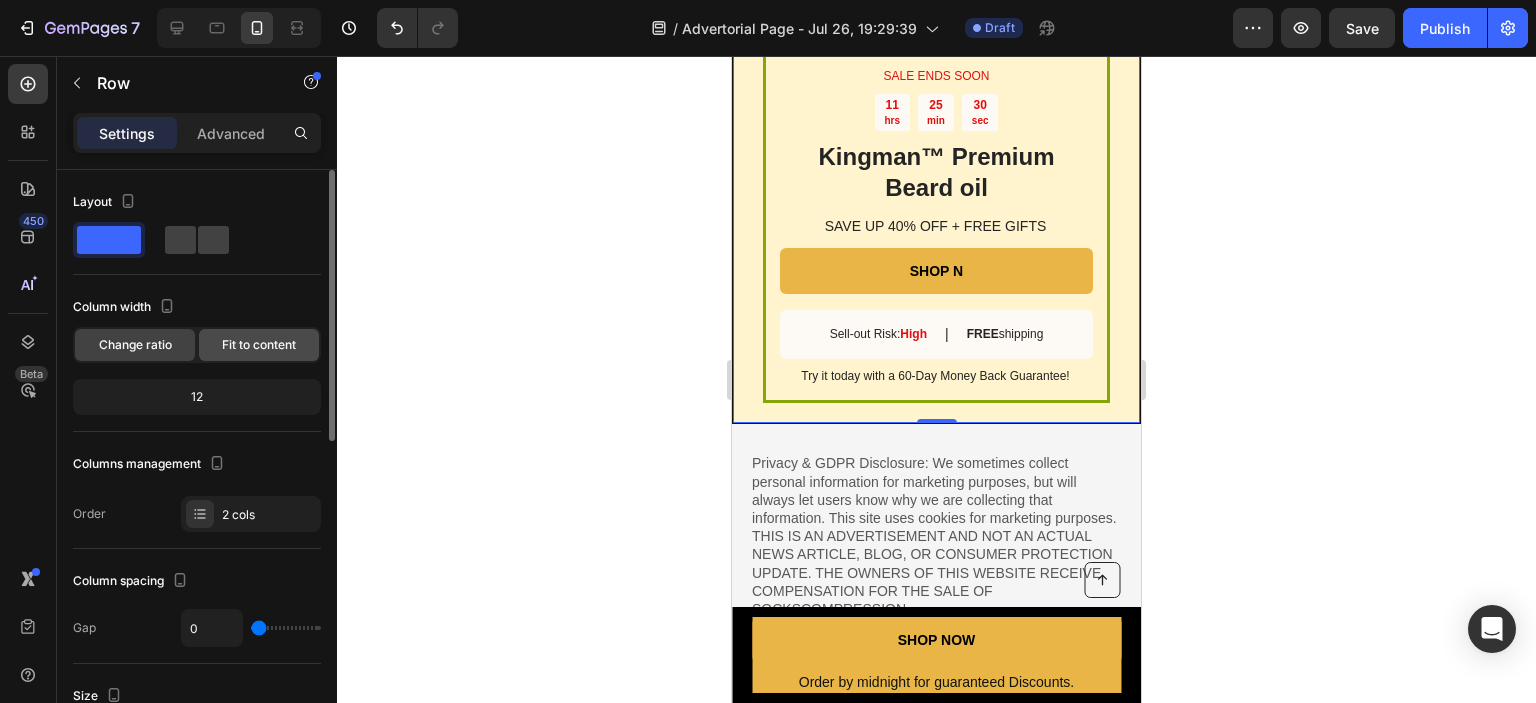 click on "Fit to content" 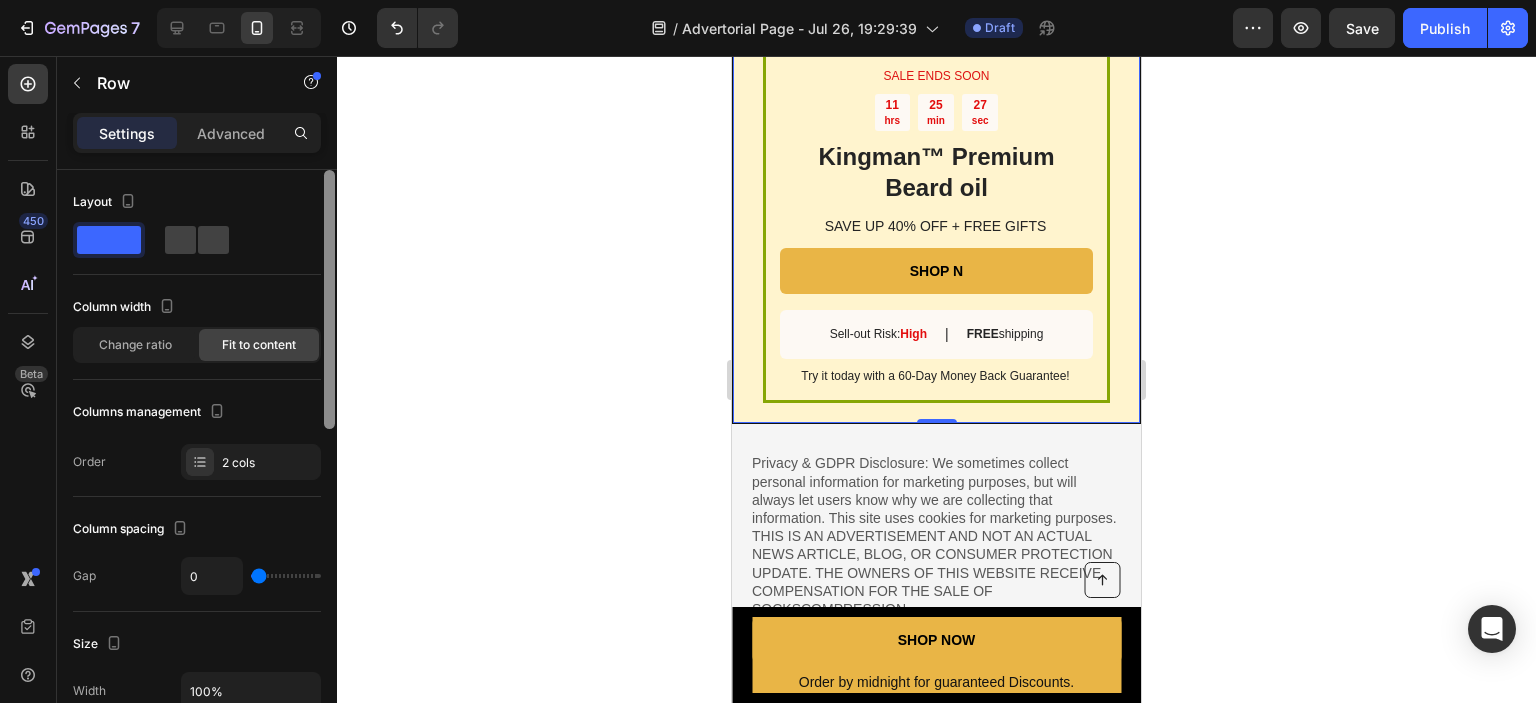 click at bounding box center (329, 465) 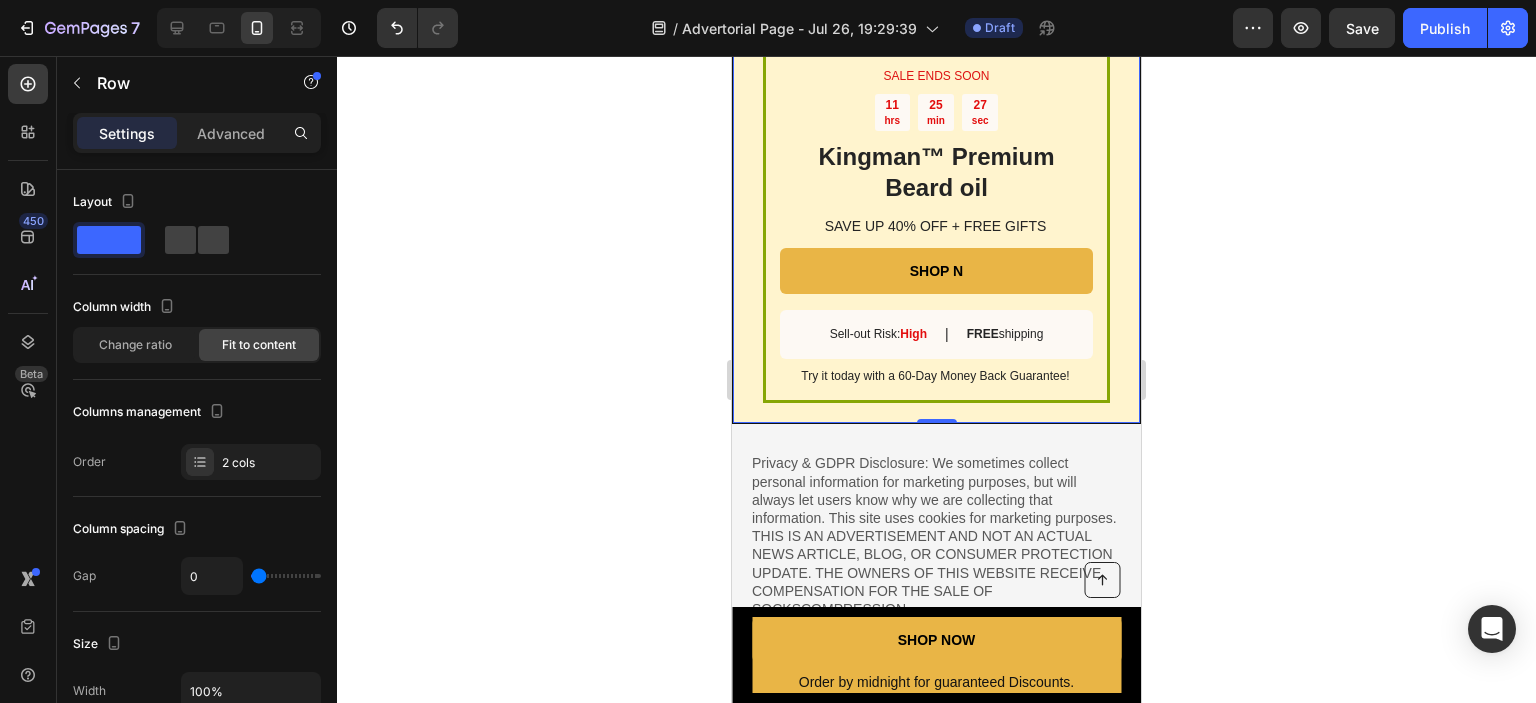 scroll, scrollTop: 701, scrollLeft: 0, axis: vertical 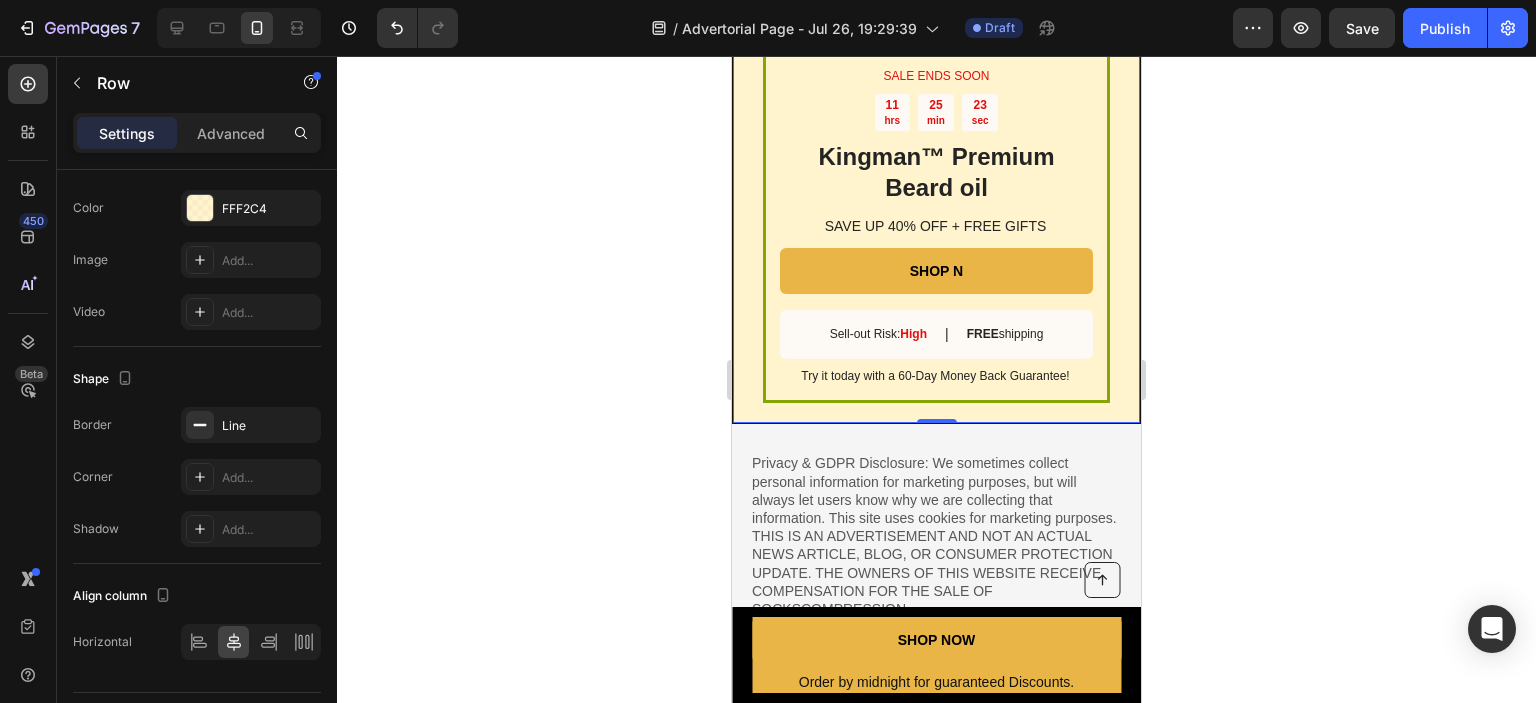 drag, startPoint x: 322, startPoint y: 436, endPoint x: 492, endPoint y: 339, distance: 195.72685 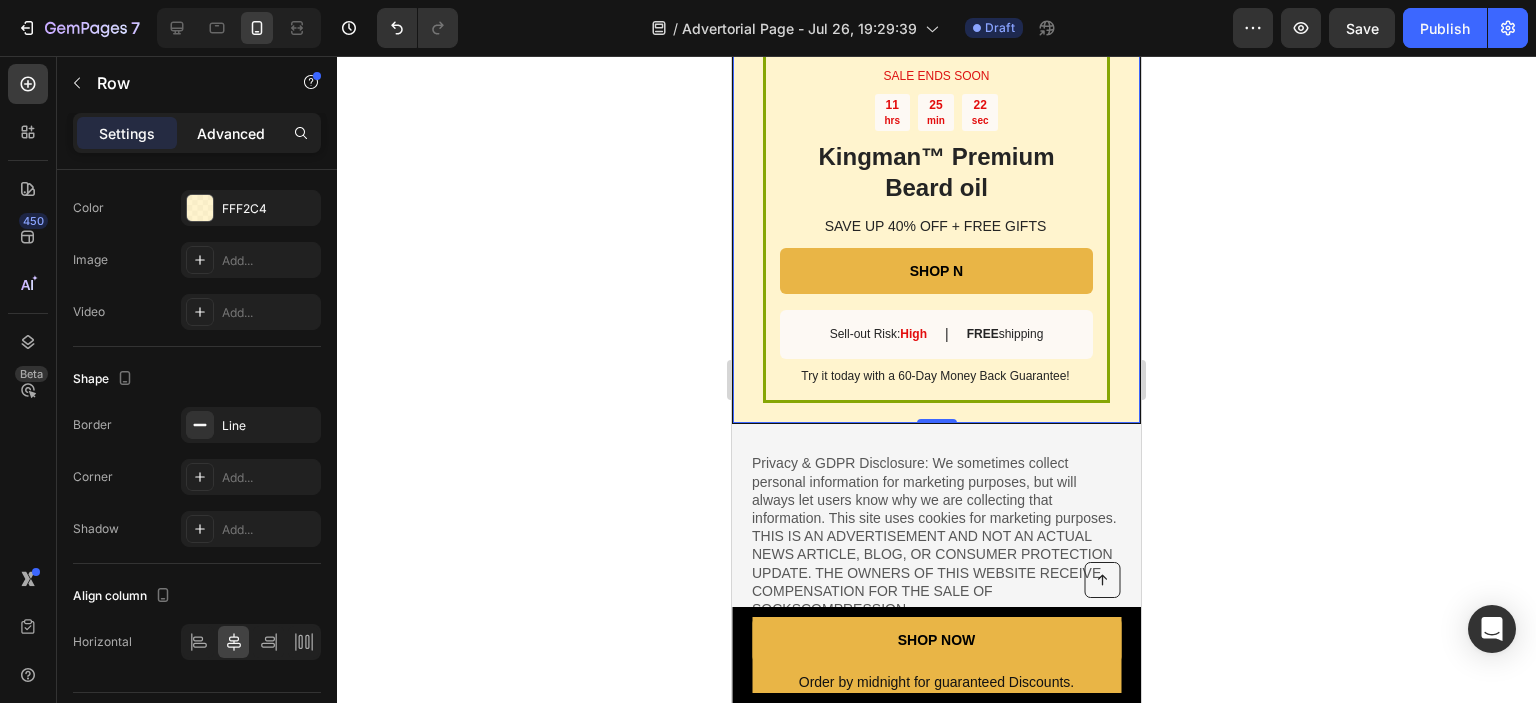 click on "Advanced" at bounding box center [231, 133] 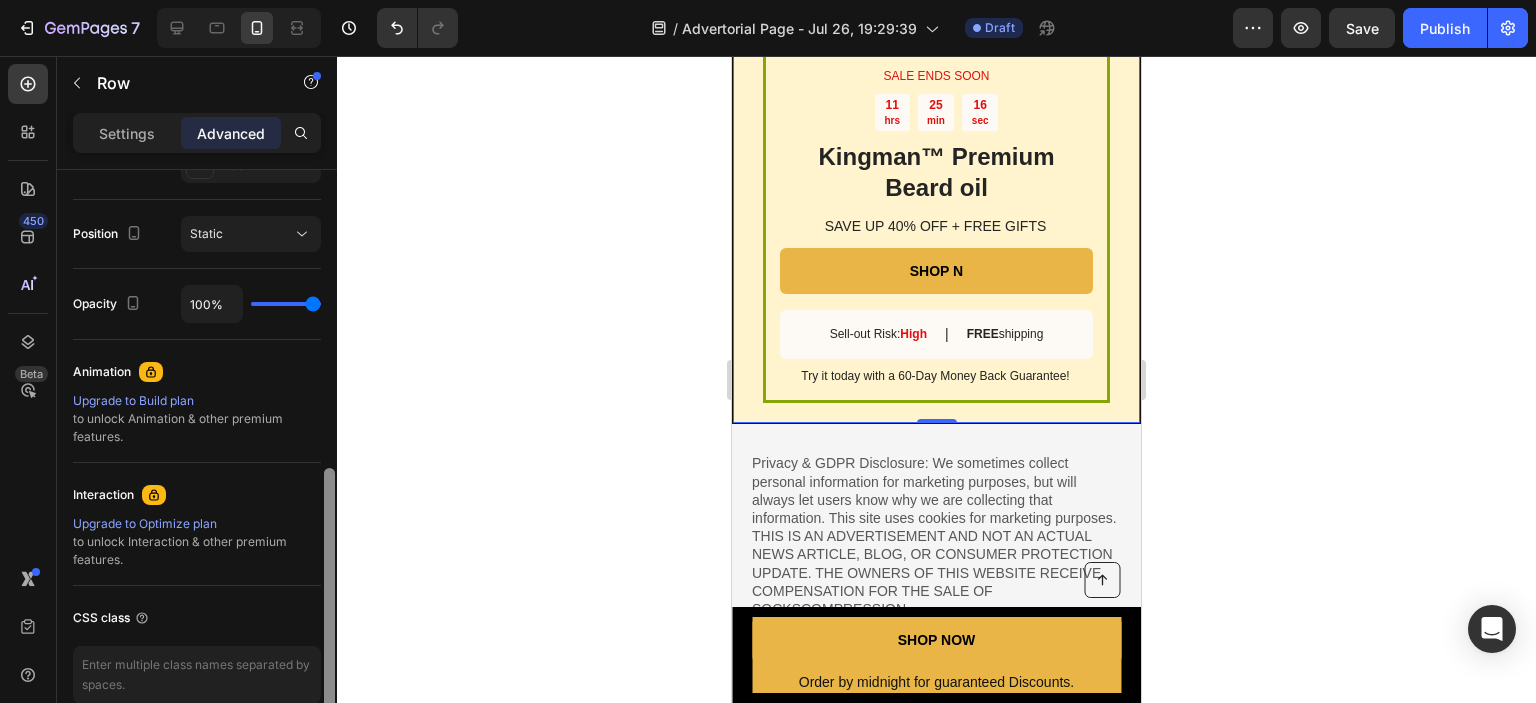 drag, startPoint x: 326, startPoint y: 548, endPoint x: 332, endPoint y: 443, distance: 105.17129 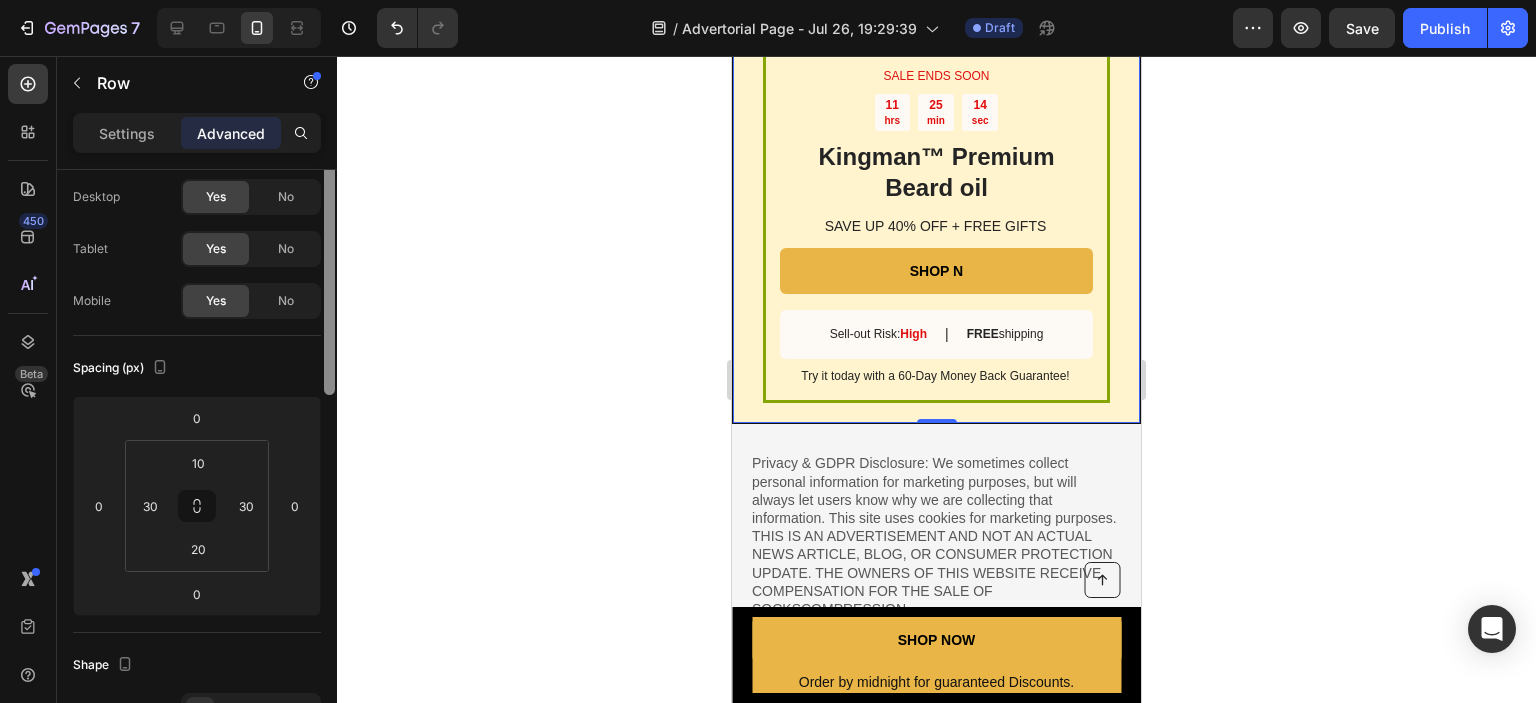 scroll, scrollTop: 0, scrollLeft: 0, axis: both 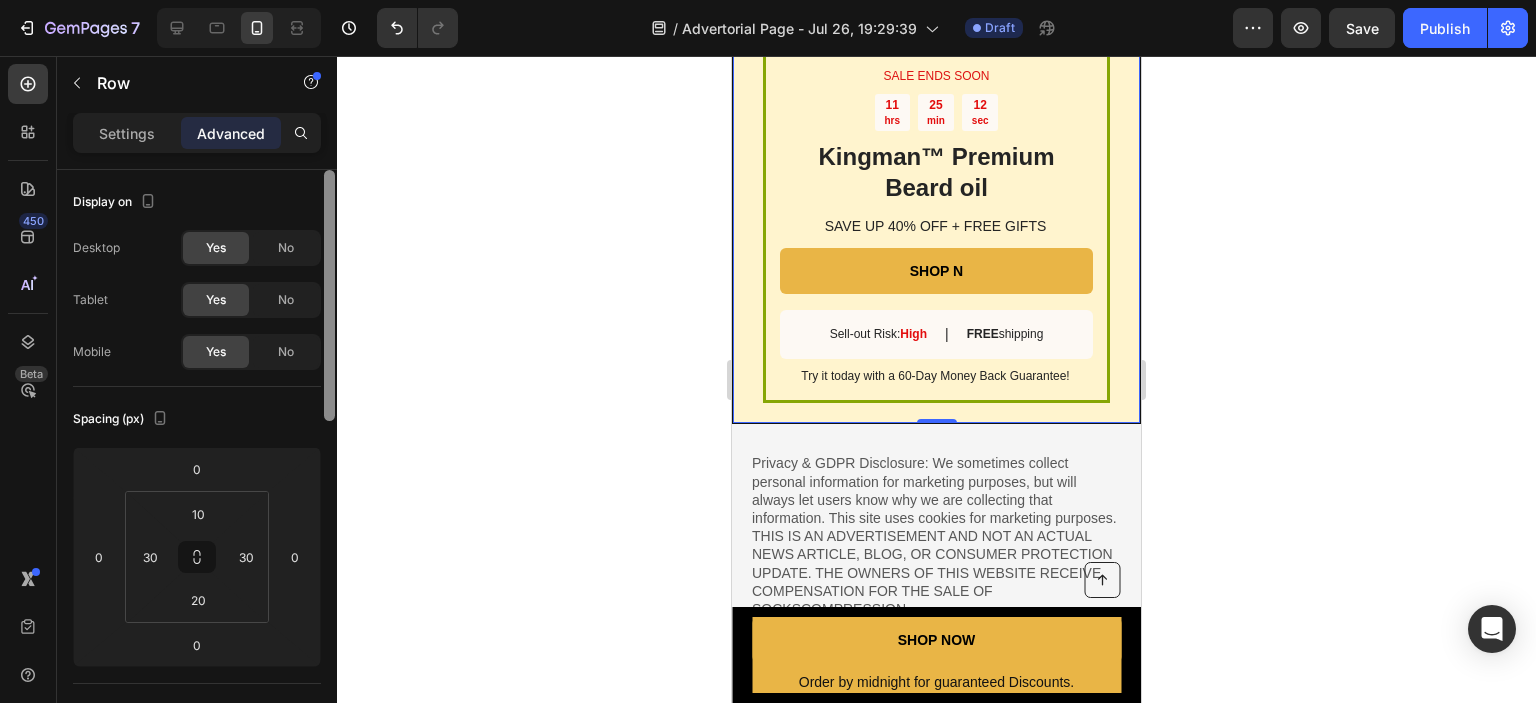 drag, startPoint x: 332, startPoint y: 443, endPoint x: 324, endPoint y: 143, distance: 300.10666 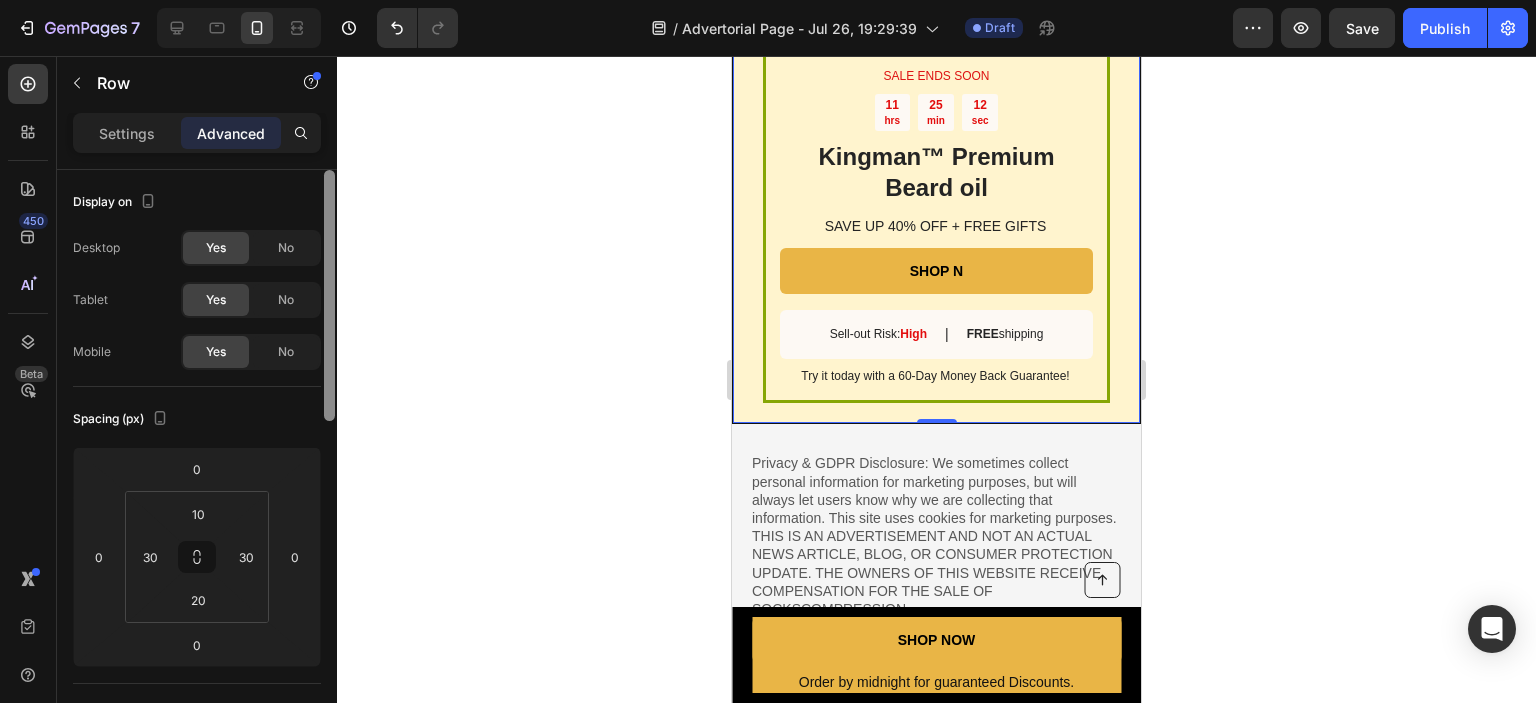 click on "Settings Advanced Display on Desktop Yes No Tablet Yes No Mobile Yes No Spacing (px) 0 0 0 0 10 30 20 30 Shape Border Line Corner Add... Shadow Add... Position Static Opacity 100% Animation Upgrade to Build plan  to unlock Animation & other premium features. Interaction Upgrade to Optimize plan  to unlock Interaction & other premium features. CSS class Delete element" at bounding box center [197, 436] 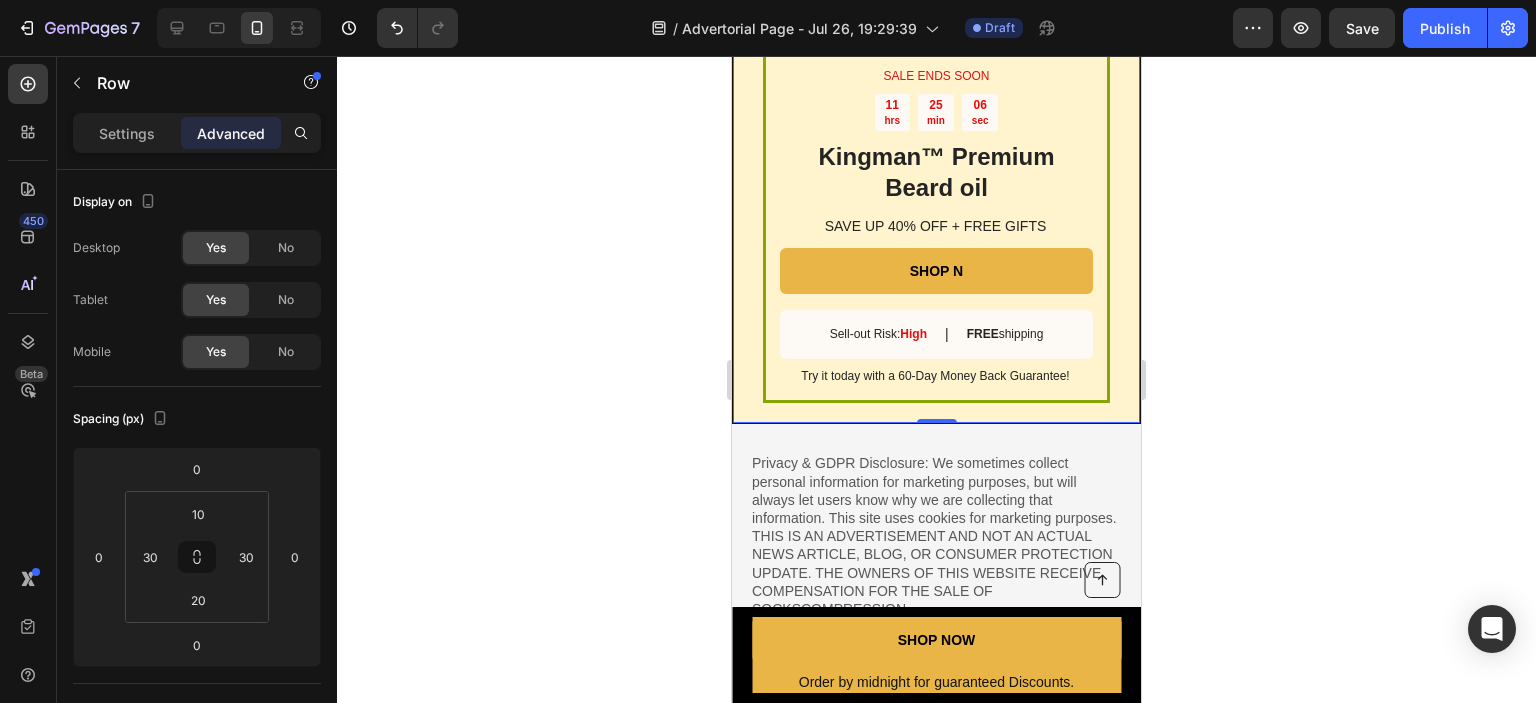 click on "SALE ENDS SOON Text Block 11 hrs 25 min 06 sec Countdown Timer Kingman ™ Premium Beard oil Heading SAVE UP 40% OFF + FREE GIFTS Text Block SHOP N Button Sell-out Risk:  High Text Block | Text Block FREE  shipping Text Block Row Try it today with a 60-Day Money Back Guarantee! Text Block Row Image Row   0" at bounding box center [936, 60] 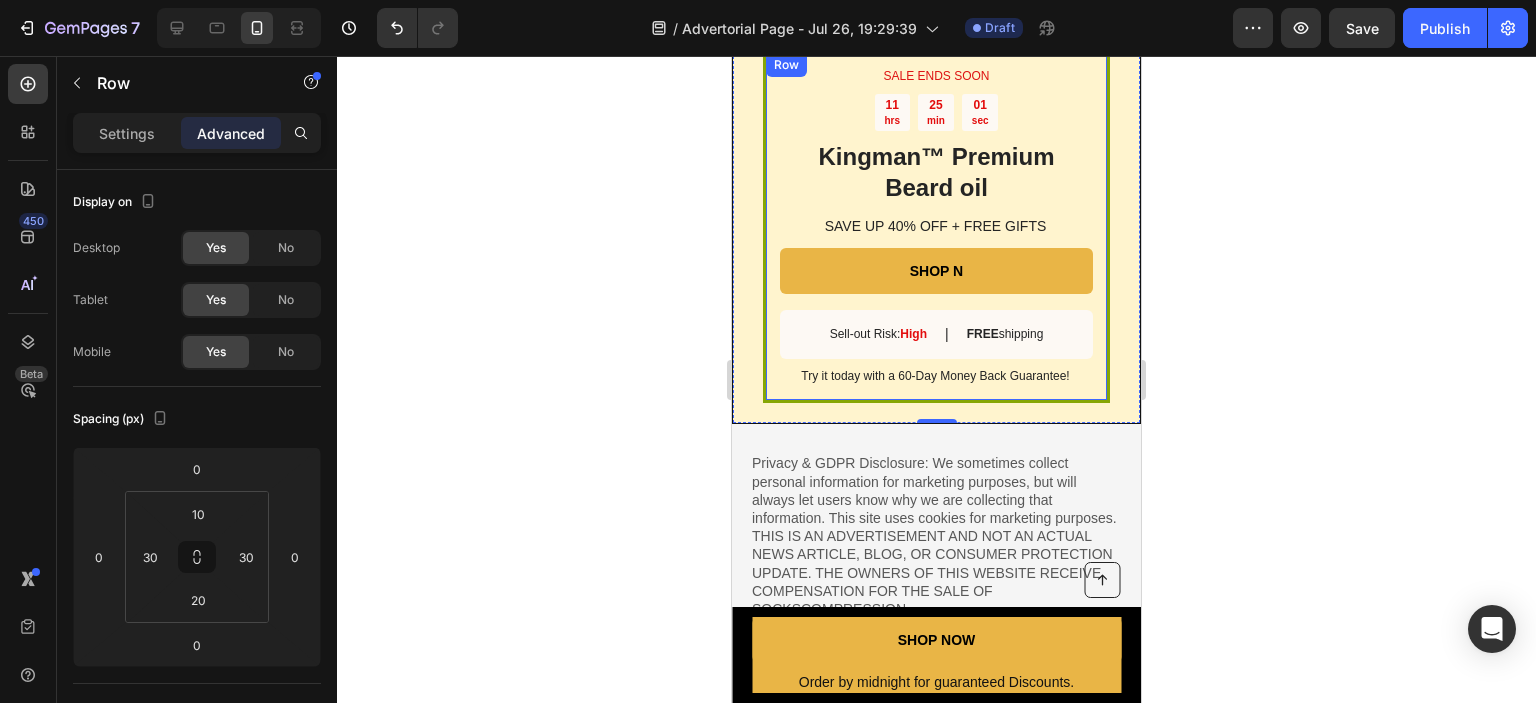 click on "SALE ENDS SOON Text Block 11 hrs 25 min 01 sec Countdown Timer Kingman ™ Premium Beard oil Heading SAVE UP 40% OFF + FREE GIFTS Text Block SHOP N Button Sell-out Risk:  High Text Block | Text Block FREE  shipping Text Block Row Try it today with a 60-Day Money Back Guarantee! Text Block Row" at bounding box center [936, 227] 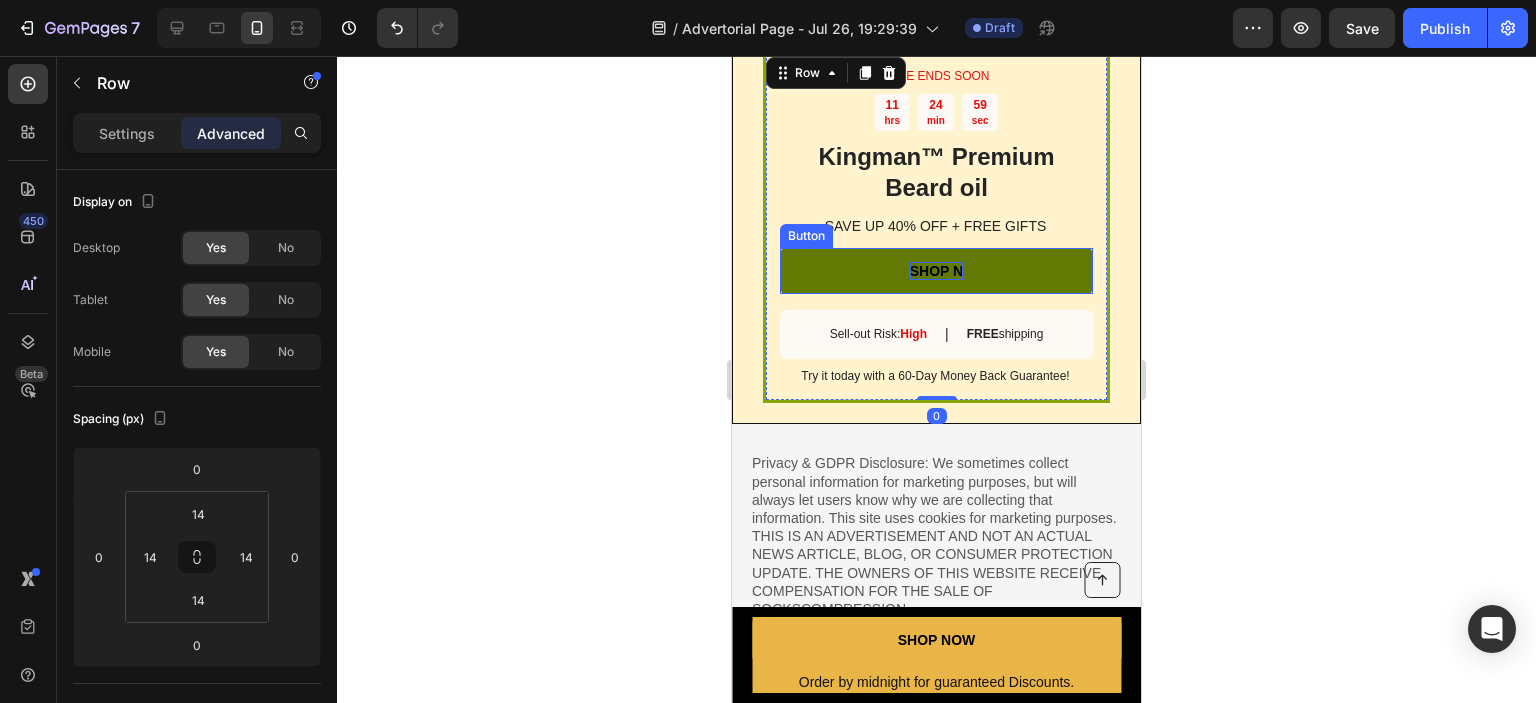 click on "SHOP N" at bounding box center [936, 271] 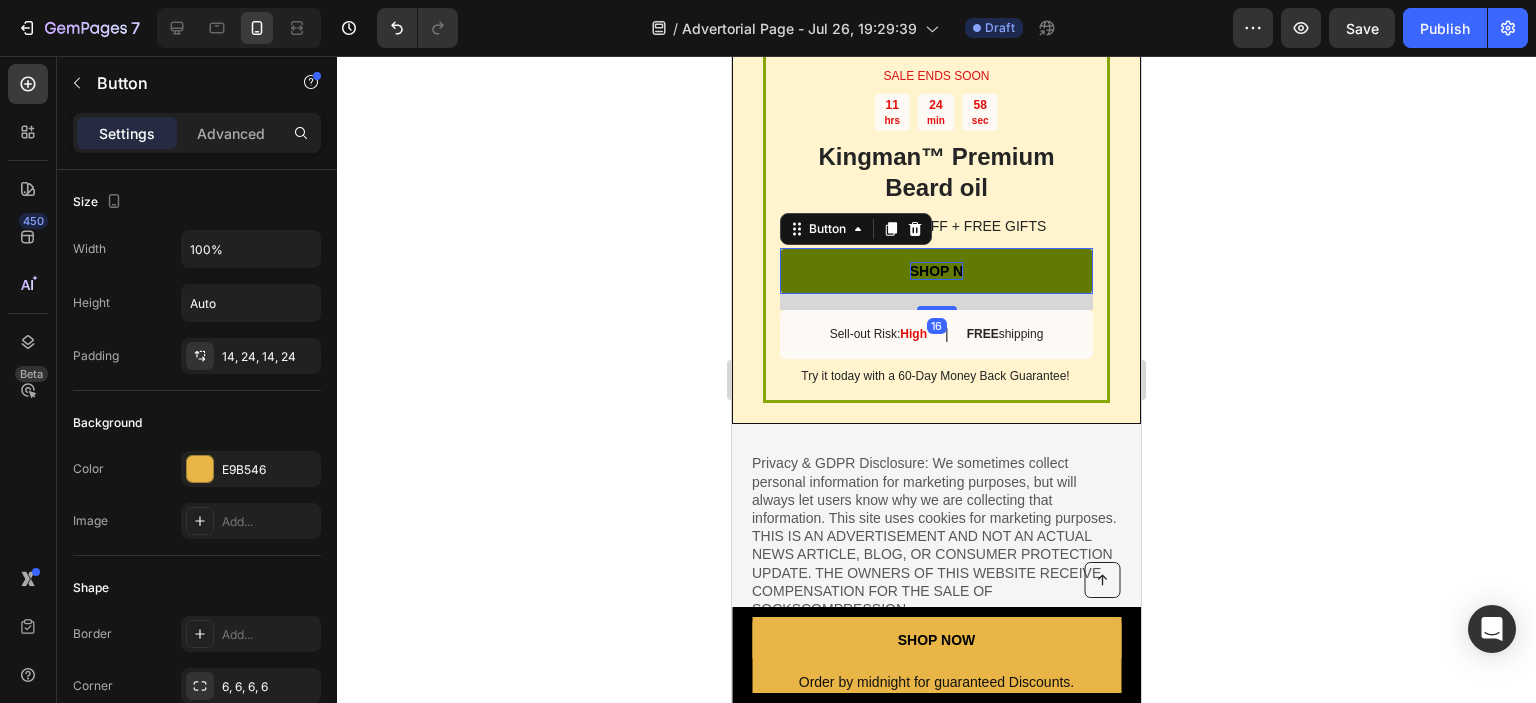 click on "SHOP N" at bounding box center (936, 271) 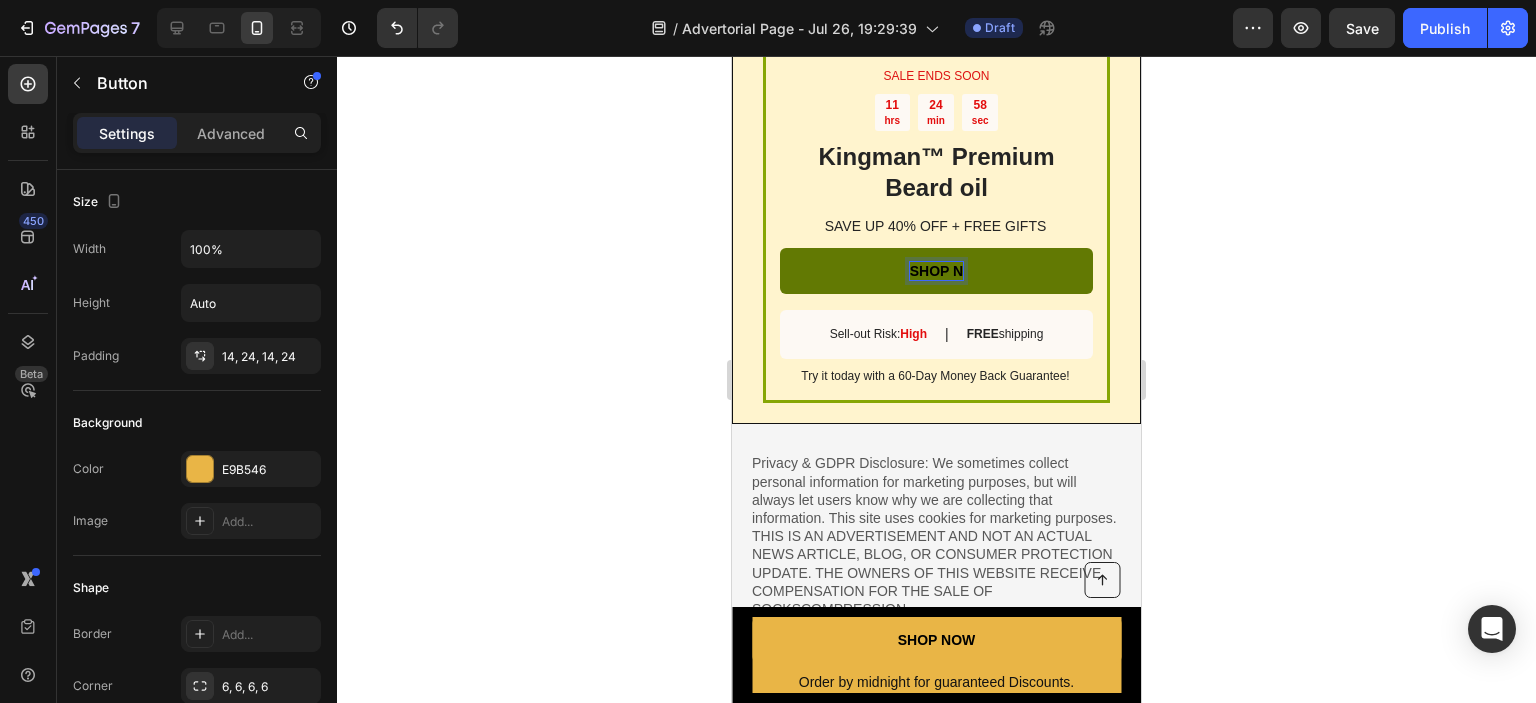 click on "SHOP N" at bounding box center [936, 271] 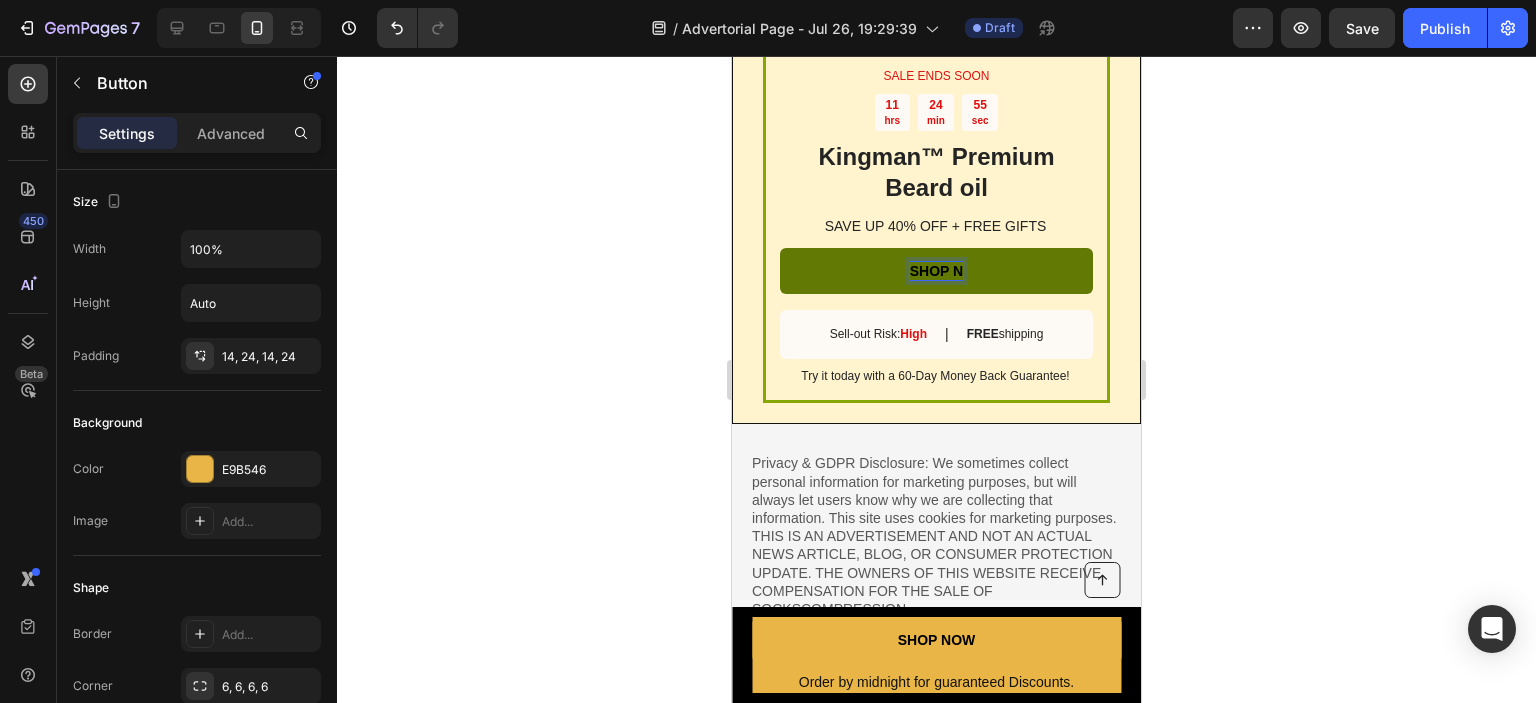 click on "SHOP N" at bounding box center (936, 271) 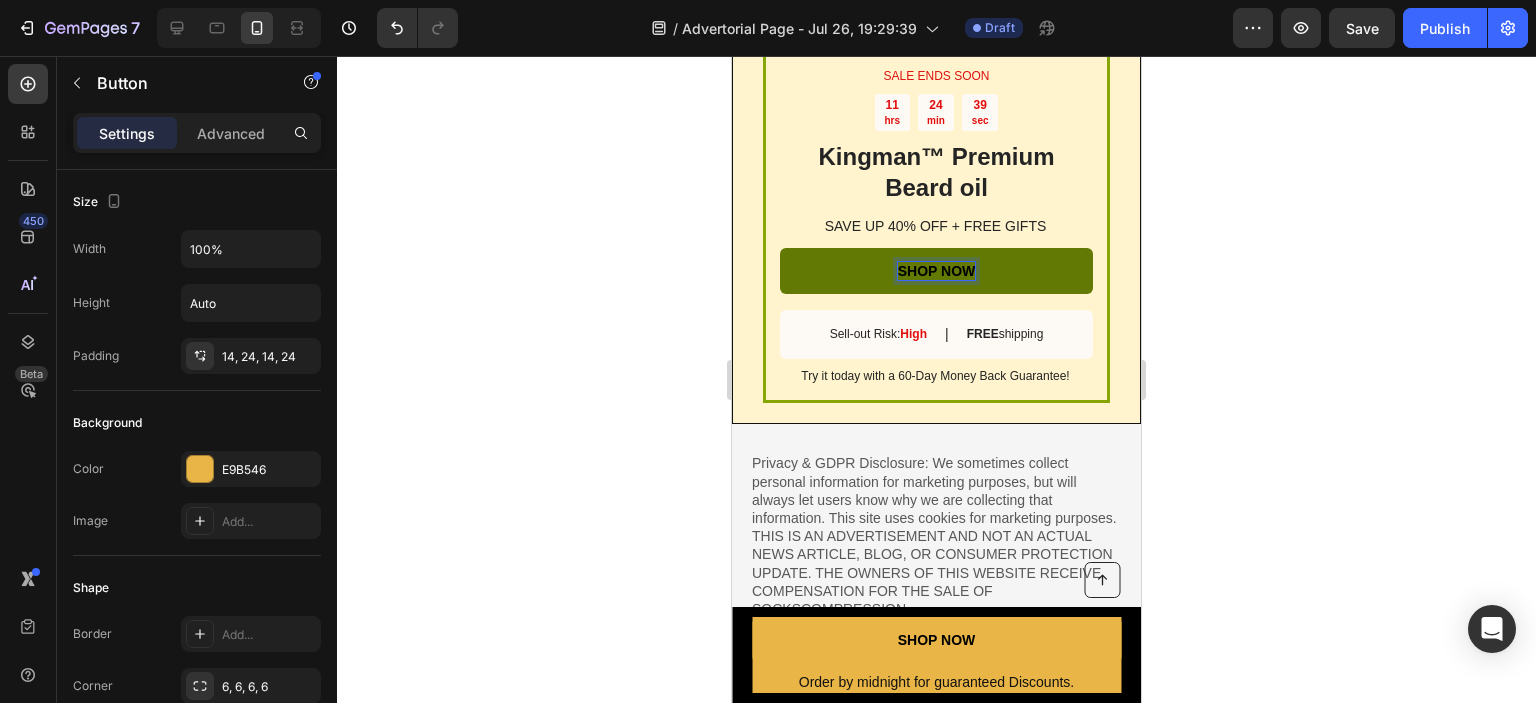click 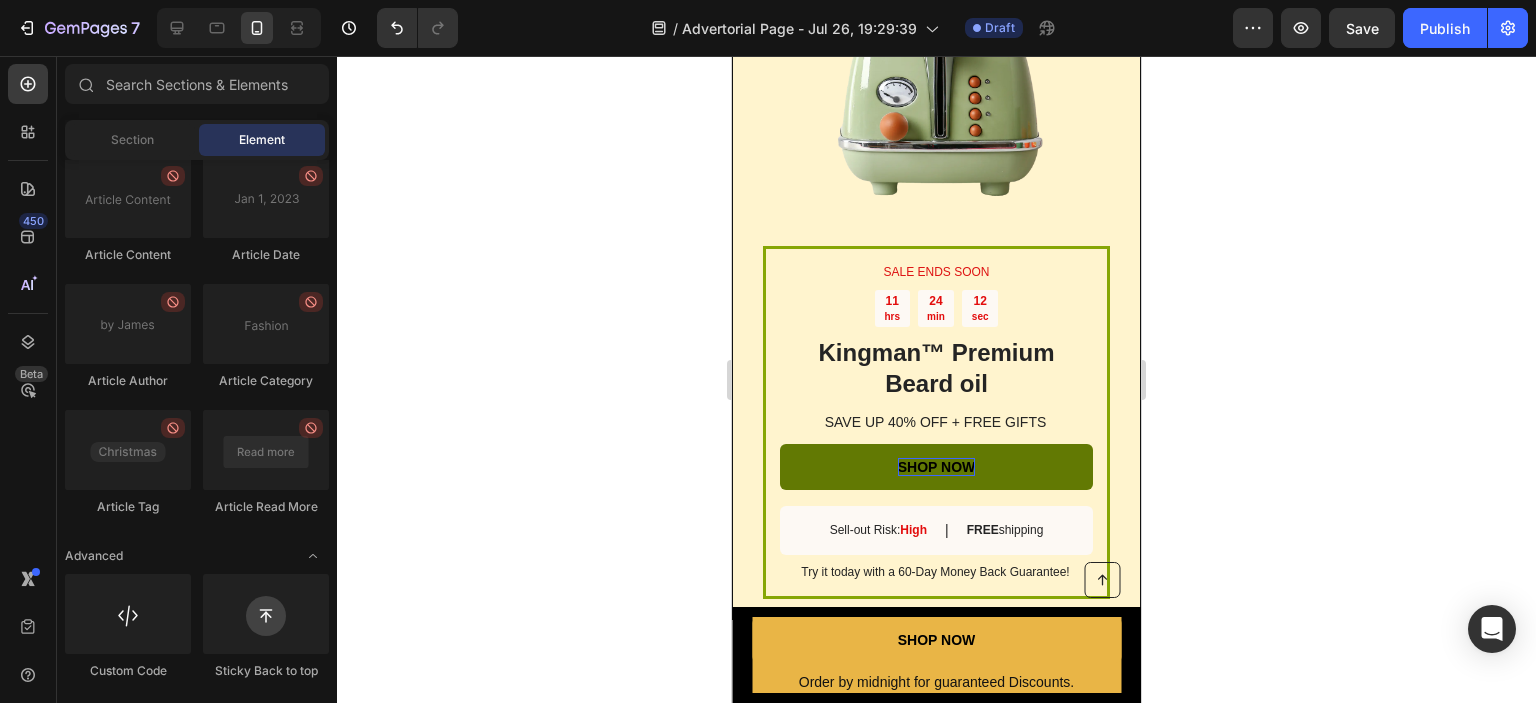 scroll, scrollTop: 4640, scrollLeft: 0, axis: vertical 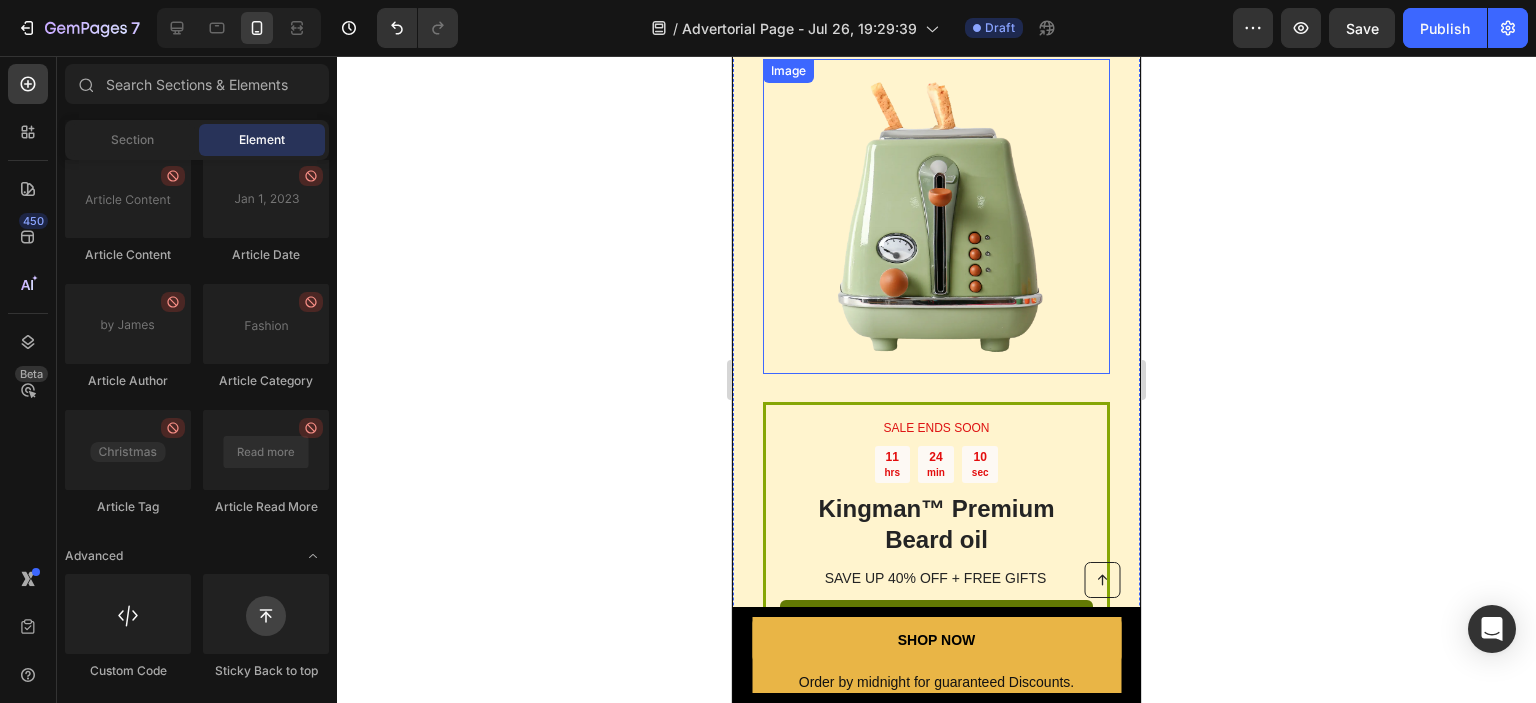 click at bounding box center [936, 216] 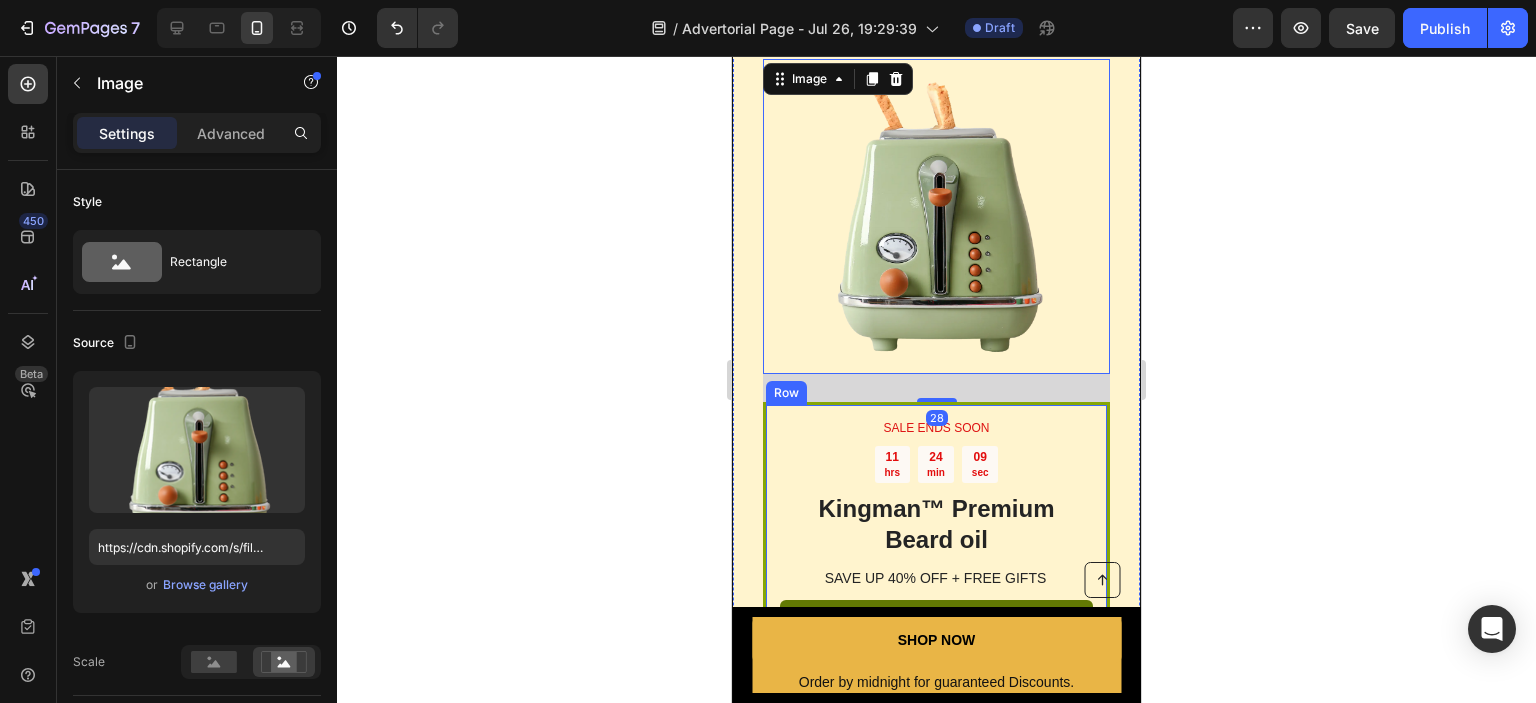 click on "SALE ENDS SOON Text Block 11 hrs 24 min 09 sec Countdown Timer Kingman ™ Premium Beard oil Heading SAVE UP 40% OFF + FREE GIFTS Text Block SHOP NOW Button Sell-out Risk:  High Text Block | Text Block FREE  shipping Text Block Row Try it today with a 60-Day Money Back Guarantee! Text Block Row" at bounding box center (936, 579) 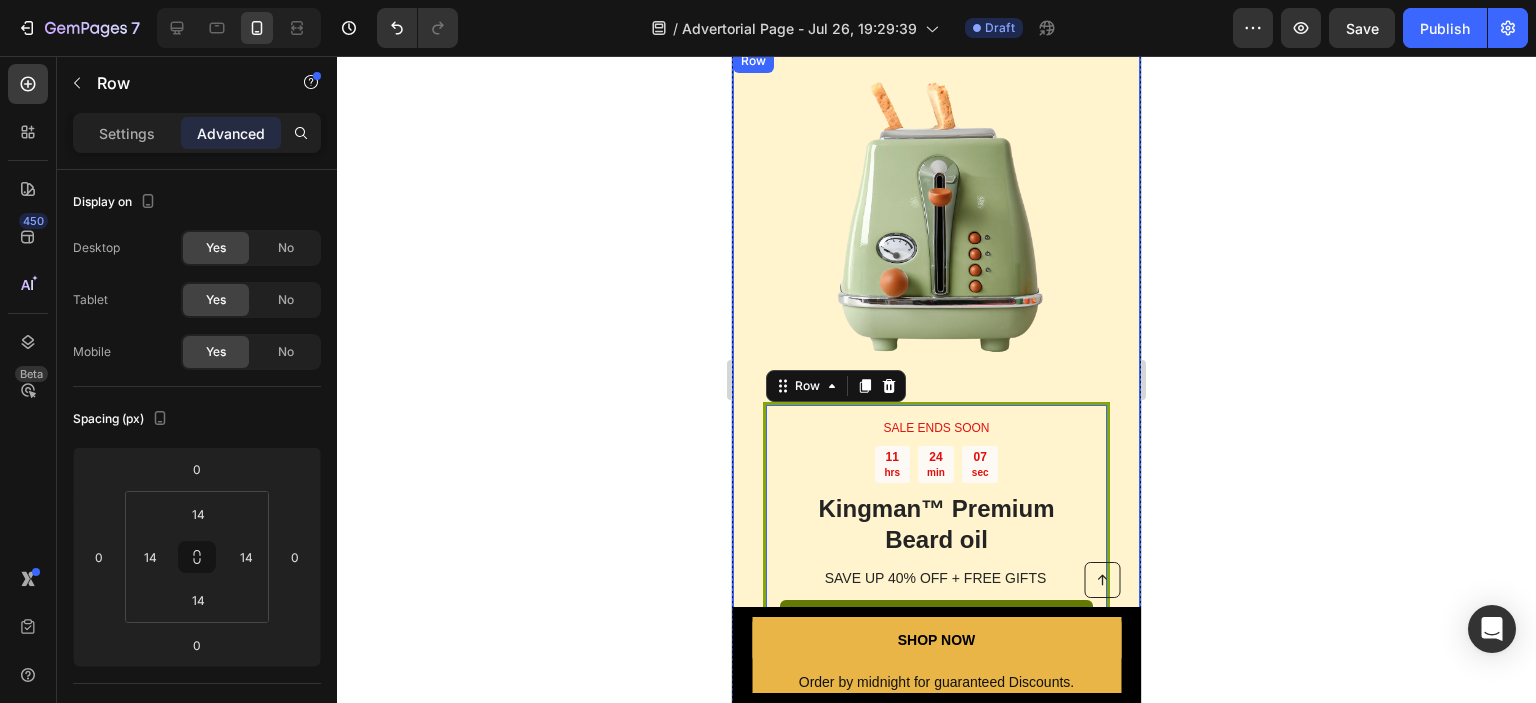 click on "SALE ENDS SOON Text Block 11 hrs 24 min 07 sec Countdown Timer Kingman ™ Premium Beard oil Heading SAVE UP 40% OFF + FREE GIFTS Text Block SHOP NOW Button Sell-out Risk:  High Text Block | Text Block FREE  shipping Text Block Row Try it today with a 60-Day Money Back Guarantee! Text Block Row   0 Image Row" at bounding box center (936, 412) 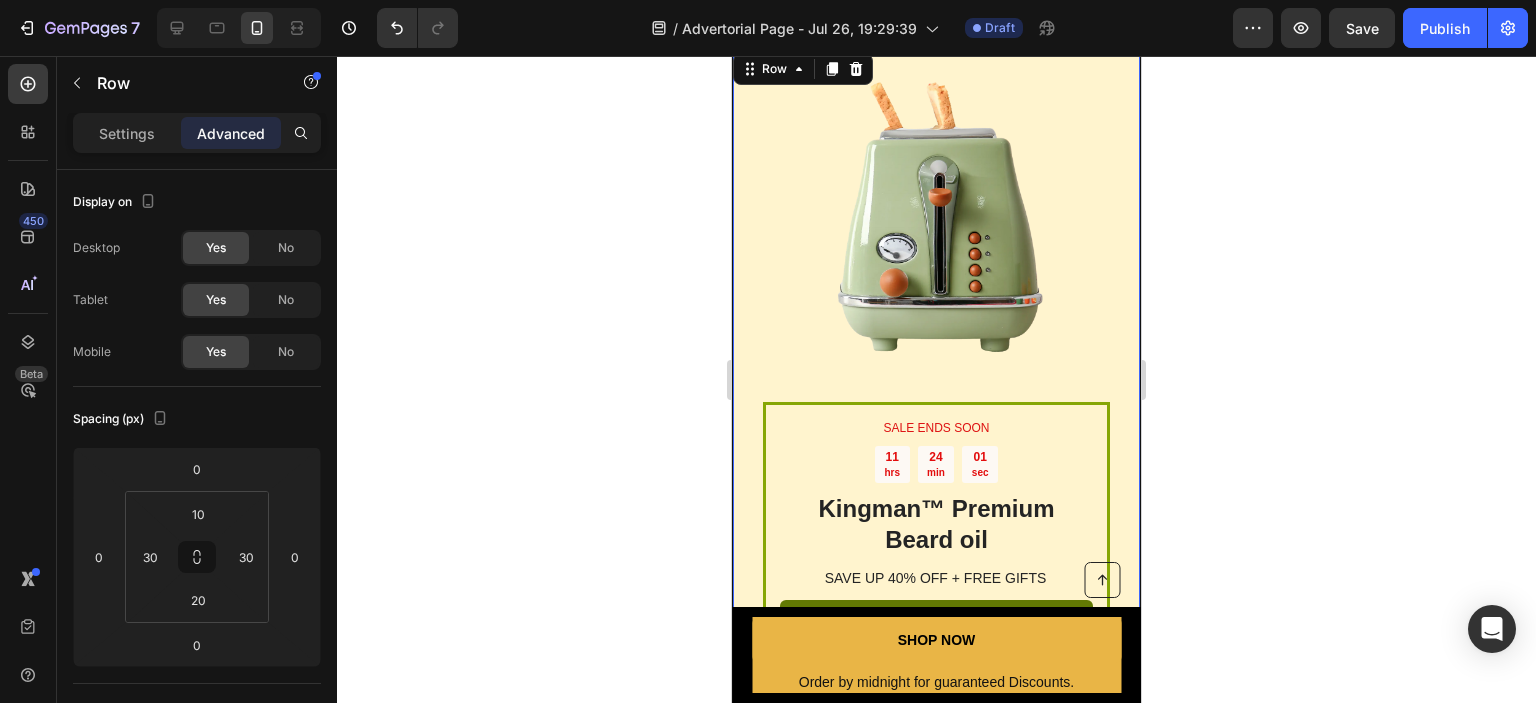 click on "SALE ENDS SOON Text Block 11 hrs 24 min 01 sec Countdown Timer Kingman ™ Premium Beard oil Heading SAVE UP 40% OFF + FREE GIFTS Text Block SHOP NOW Button Sell-out Risk:  High Text Block | Text Block FREE  shipping Text Block Row Try it today with a 60-Day Money Back Guarantee! Text Block Row Image Row   0" at bounding box center (936, 412) 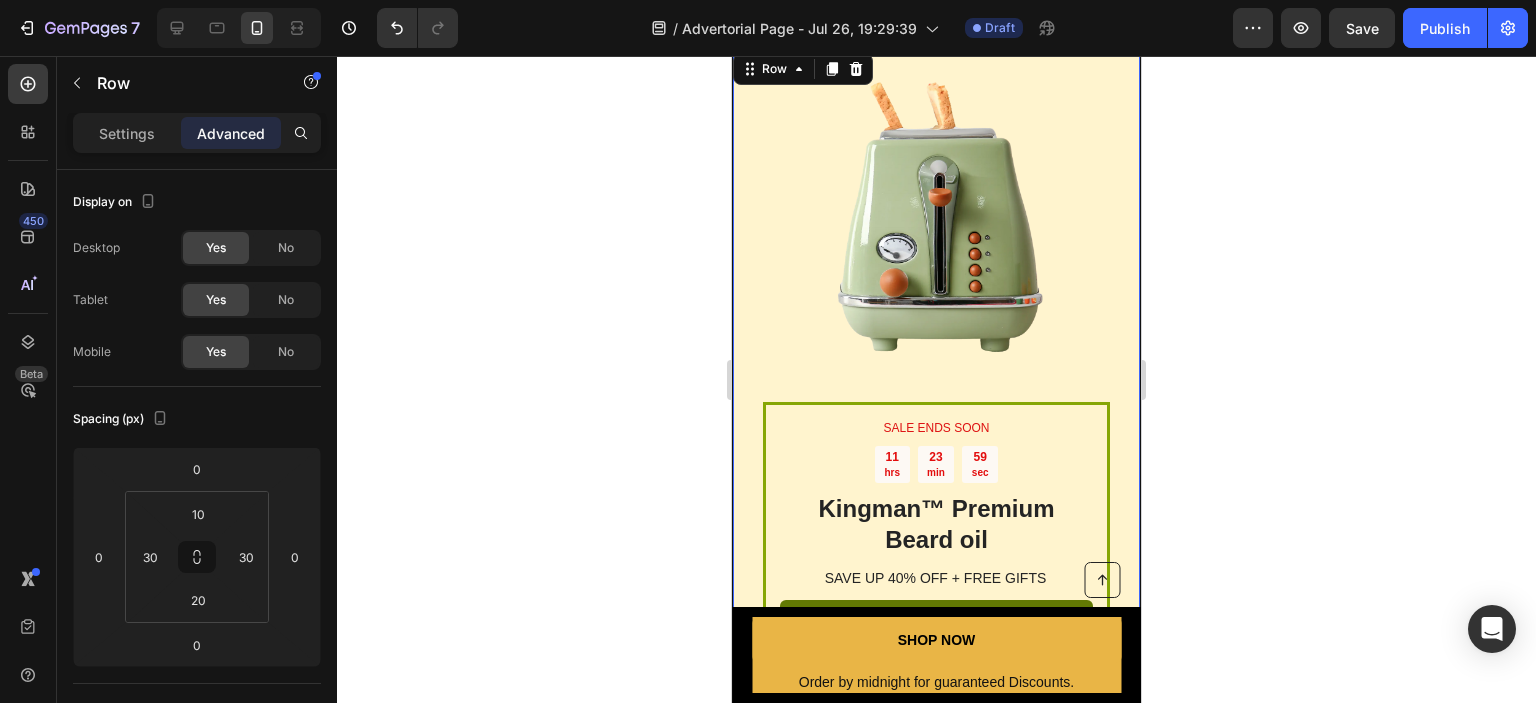 click on "SALE ENDS SOON Text Block 11 hrs 23 min 59 sec Countdown Timer Kingman ™ Premium Beard oil Heading SAVE UP 40% OFF + FREE GIFTS Text Block SHOP NOW Button Sell-out Risk:  High Text Block | Text Block FREE  shipping Text Block Row Try it today with a 60-Day Money Back Guarantee! Text Block Row Image Row   0" at bounding box center [936, 412] 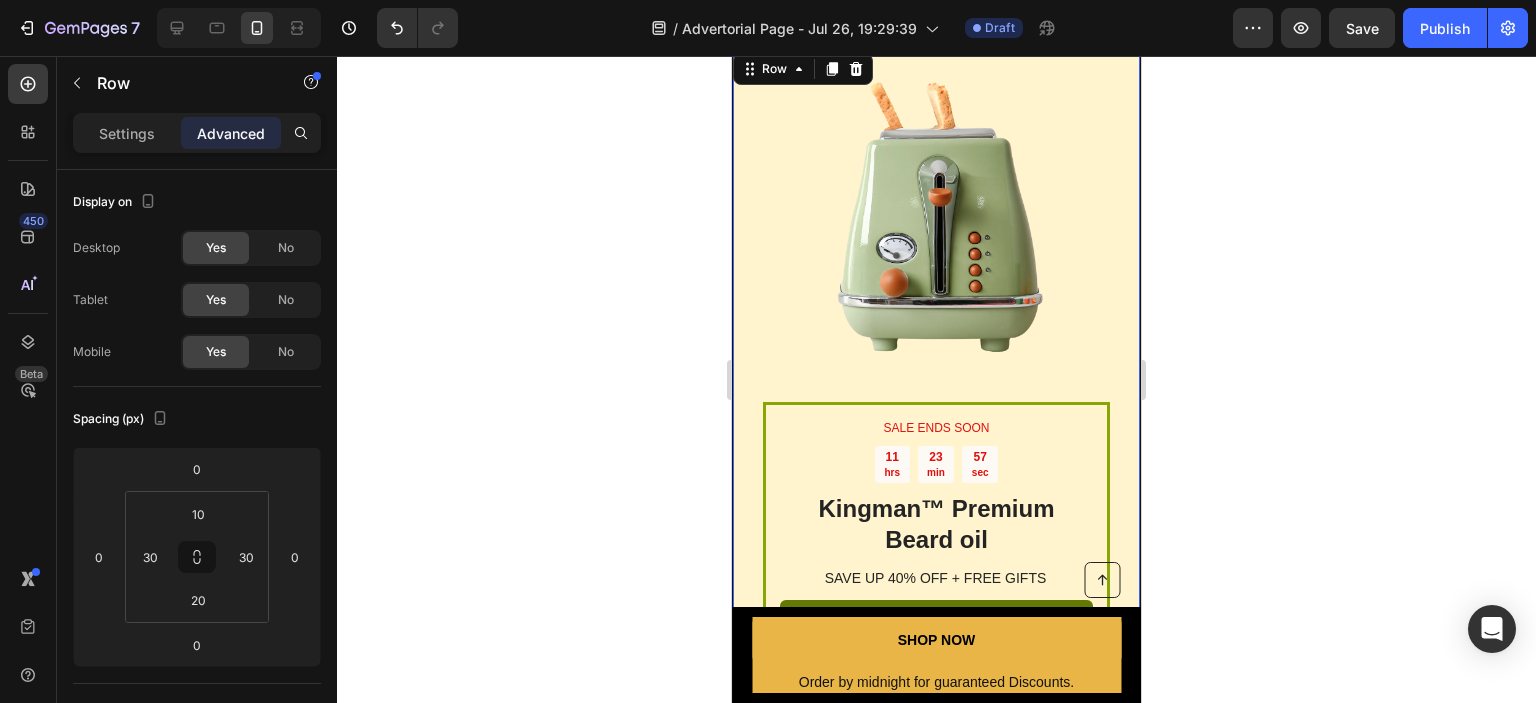 click on "SALE ENDS SOON Text Block 11 hrs 23 min 57 sec Countdown Timer Kingman ™ Premium Beard oil Heading SAVE UP 40% OFF + FREE GIFTS Text Block SHOP NOW Button Sell-out Risk:  High Text Block | Text Block FREE  shipping Text Block Row Try it today with a 60-Day Money Back Guarantee! Text Block Row Image Row   0" at bounding box center (936, 412) 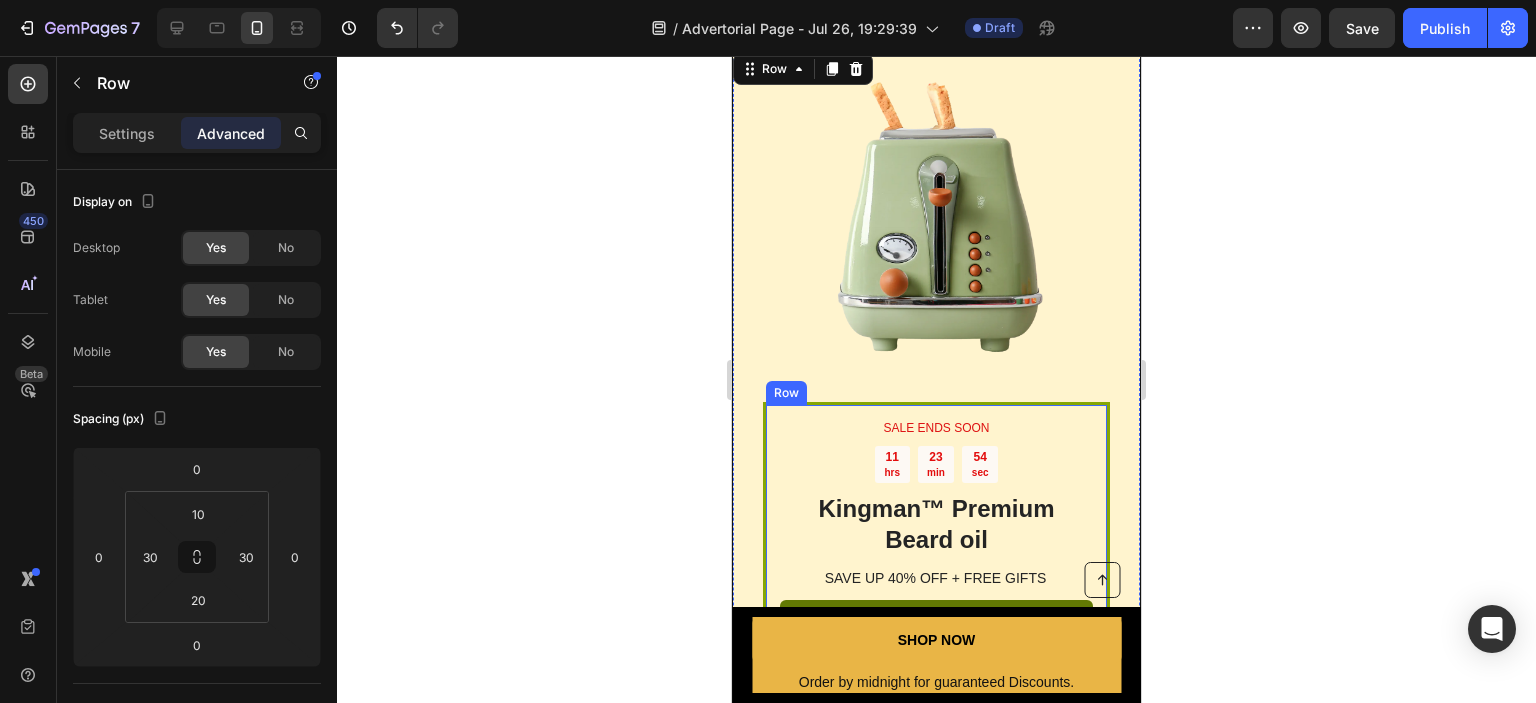 click on "SALE ENDS SOON Text Block 11 hrs 23 min 54 sec Countdown Timer Kingman ™ Premium Beard oil Heading SAVE UP 40% OFF + FREE GIFTS Text Block SHOP NOW Button Sell-out Risk:  High Text Block | Text Block FREE  shipping Text Block Row Try it today with a 60-Day Money Back Guarantee! Text Block Row" at bounding box center (936, 579) 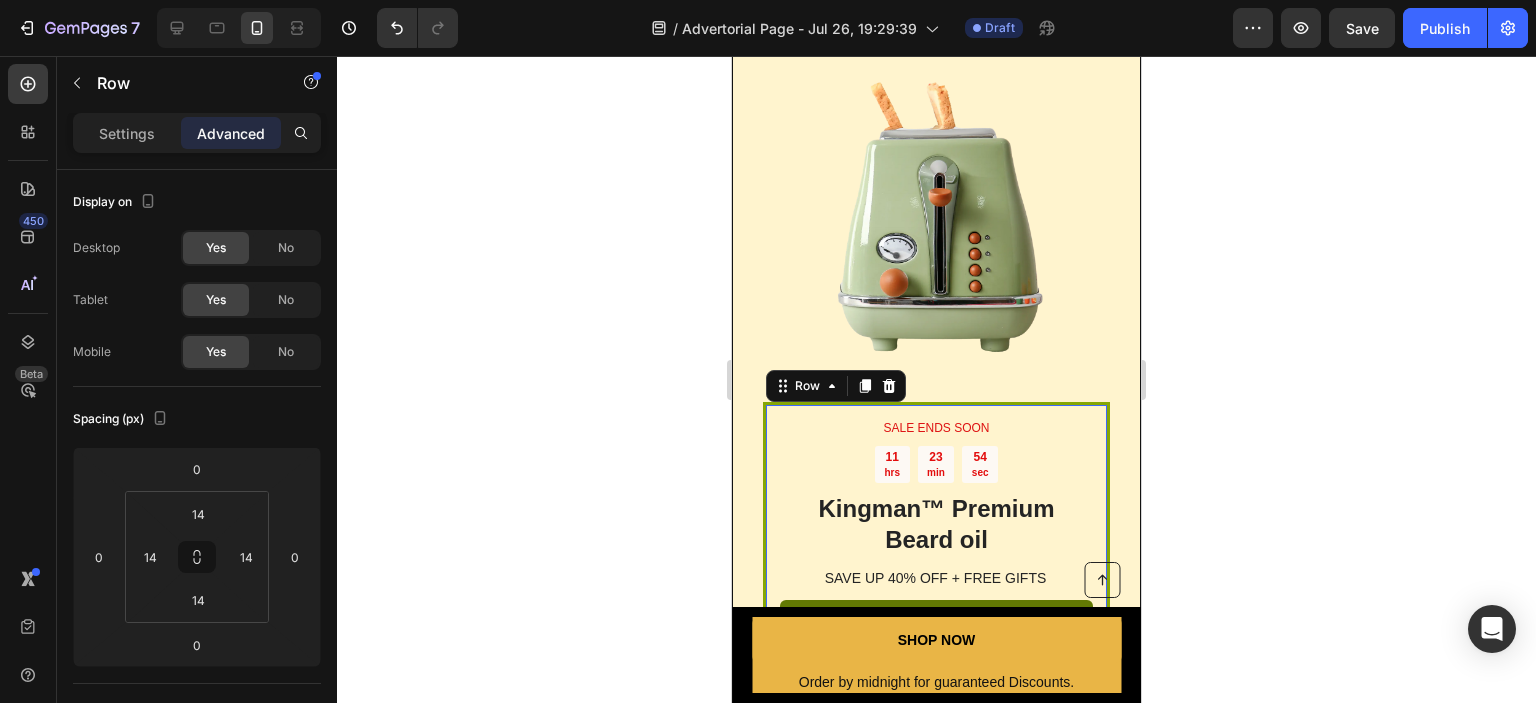 click on "SALE ENDS SOON Text Block 11 hrs 23 min 54 sec Countdown Timer Kingman ™ Premium Beard oil Heading SAVE UP 40% OFF + FREE GIFTS Text Block SHOP NOW Button Sell-out Risk:  High Text Block | Text Block FREE  shipping Text Block Row Try it today with a 60-Day Money Back Guarantee! Text Block Row   0" at bounding box center [936, 579] 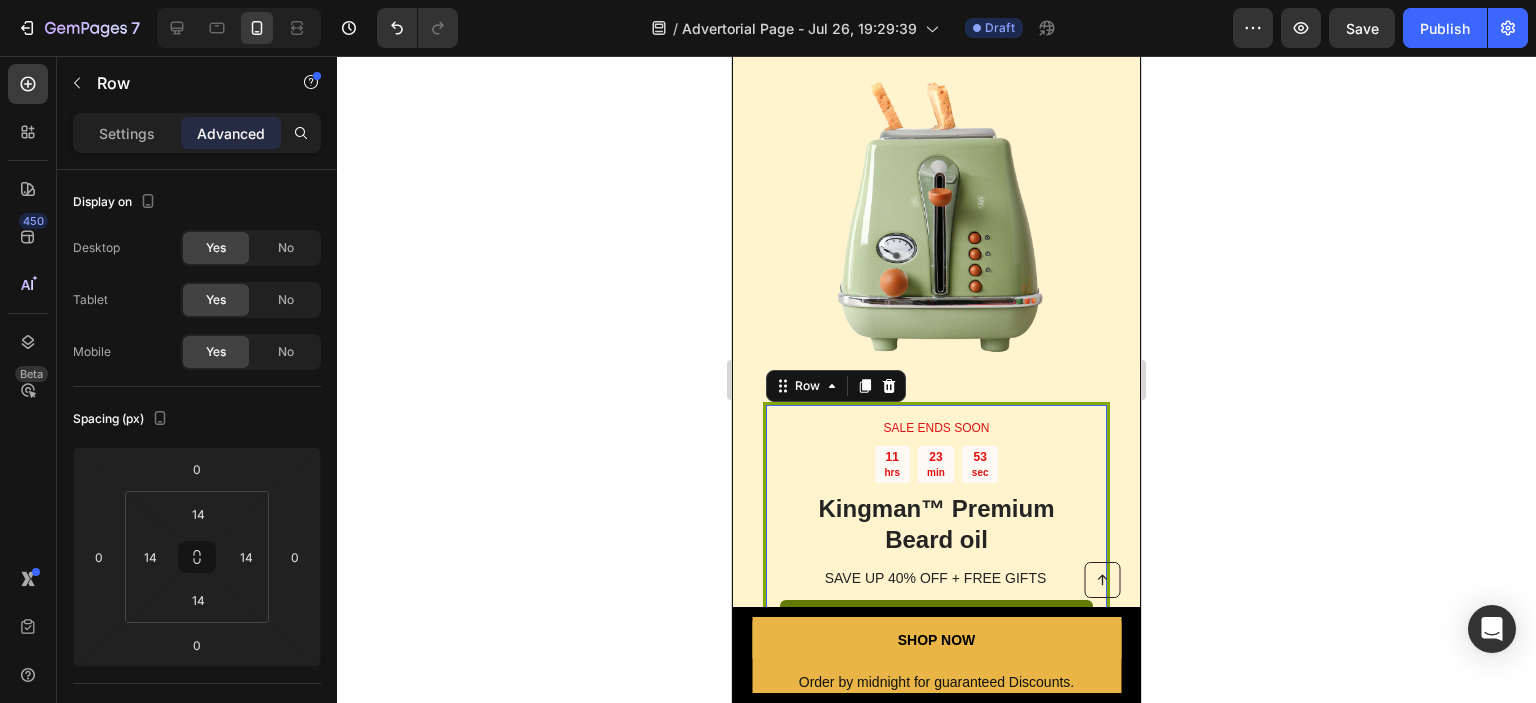 click on "SALE ENDS SOON Text Block 11 hrs 23 min 53 sec Countdown Timer Kingman ™ Premium Beard oil Heading SAVE UP 40% OFF + FREE GIFTS Text Block SHOP NOW Button Sell-out Risk:  High Text Block | Text Block FREE  shipping Text Block Row Try it today with a 60-Day Money Back Guarantee! Text Block Row   0" at bounding box center (936, 579) 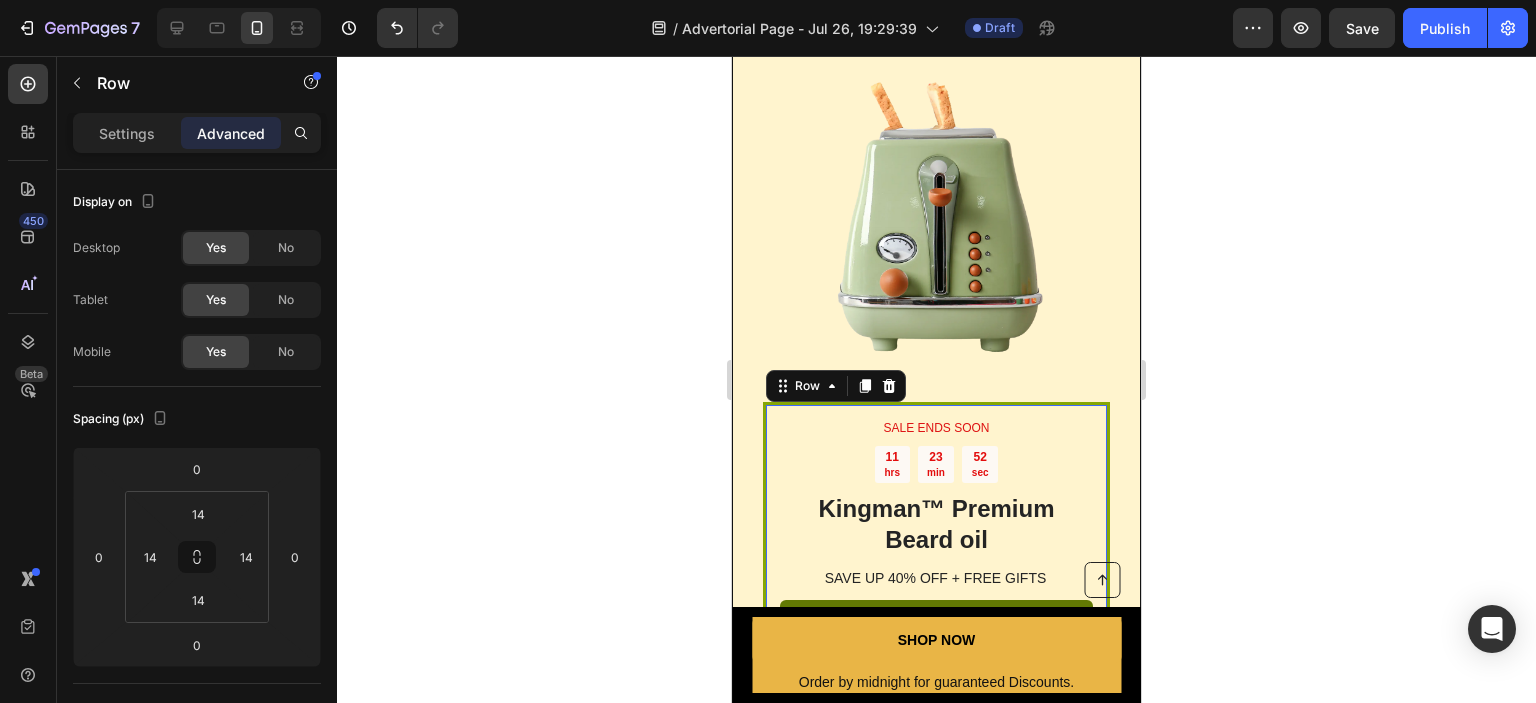 click on "SALE ENDS SOON Text Block 11 hrs 23 min 52 sec Countdown Timer Kingman ™ Premium Beard oil Heading SAVE UP 40% OFF + FREE GIFTS Text Block SHOP NOW Button Sell-out Risk:  High Text Block | Text Block FREE  shipping Text Block Row Try it today with a 60-Day Money Back Guarantee! Text Block Row   0" at bounding box center (936, 579) 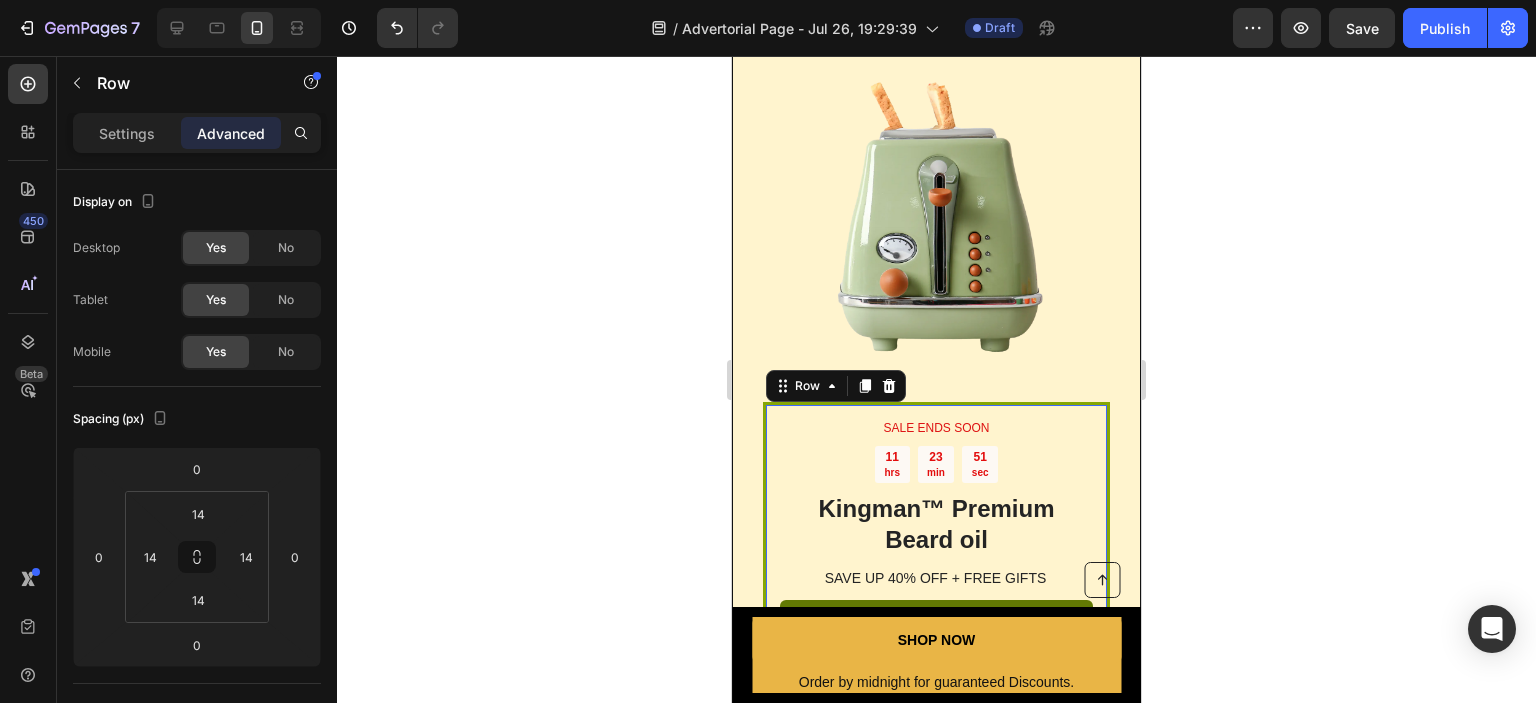 click on "SALE ENDS SOON Text Block 11 hrs 23 min 51 sec Countdown Timer Kingman ™ Premium Beard oil Heading SAVE UP 40% OFF + FREE GIFTS Text Block SHOP NOW Button Sell-out Risk:  High Text Block | Text Block FREE  shipping Text Block Row Try it today with a 60-Day Money Back Guarantee! Text Block Row   0" at bounding box center (936, 579) 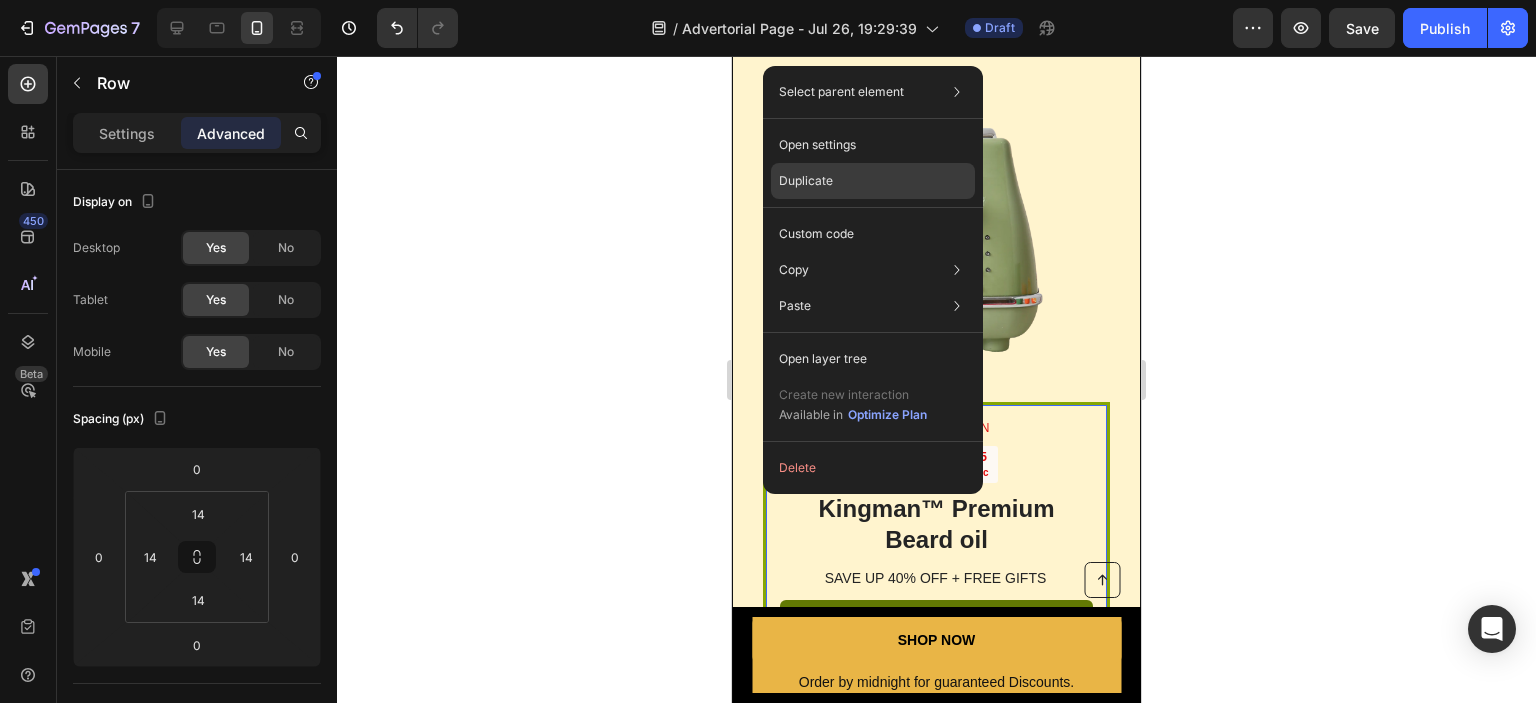 click on "Duplicate" at bounding box center (806, 181) 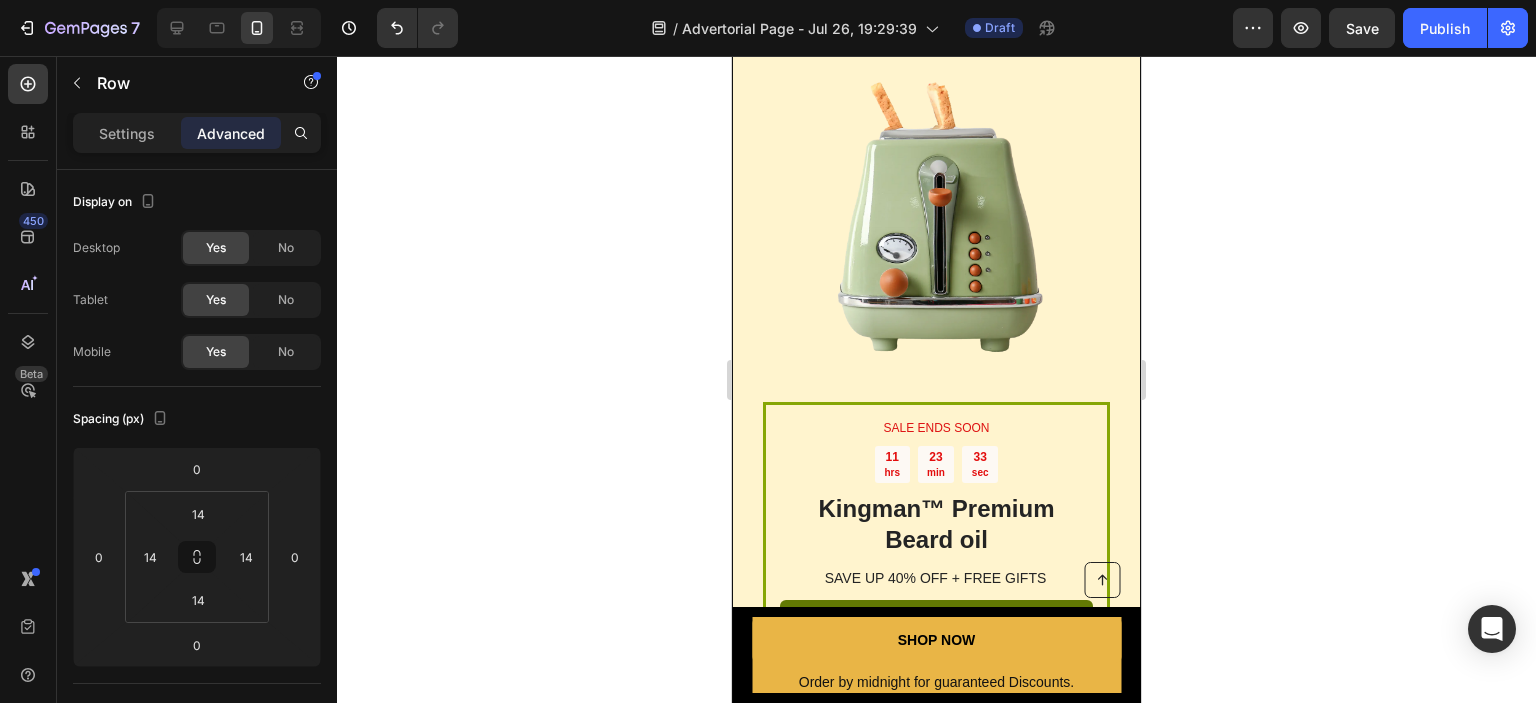 scroll, scrollTop: 5284, scrollLeft: 0, axis: vertical 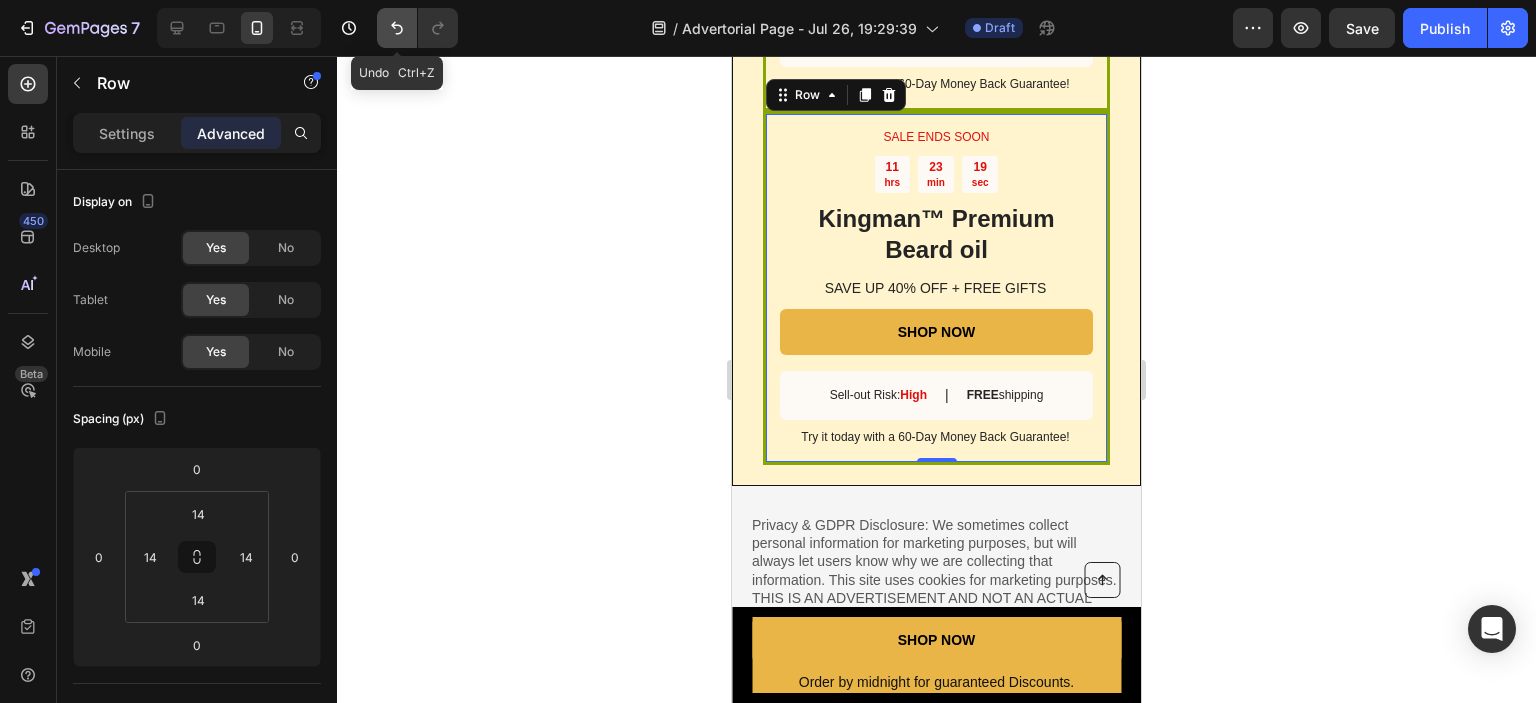 click 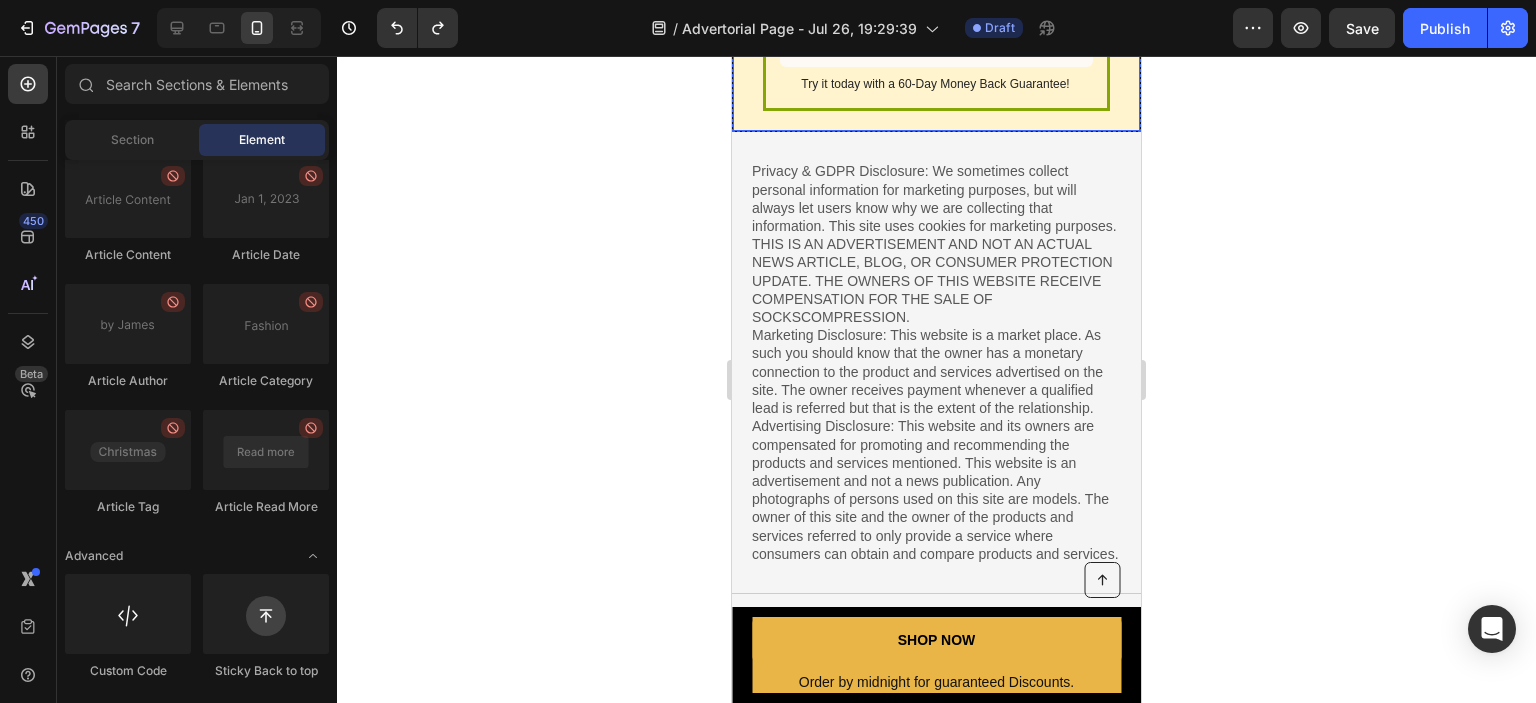 click on "SALE ENDS SOON Text Block 11 hrs 23 min 27 sec Countdown Timer Kingman ™ Premium Beard oil Heading SAVE UP 40% OFF + FREE GIFTS Text Block SHOP NOW Button Sell-out Risk:  High Text Block | Text Block FREE  shipping Text Block Row Try it today with a 60-Day Money Back Guarantee! Text Block Row" at bounding box center [936, -65] 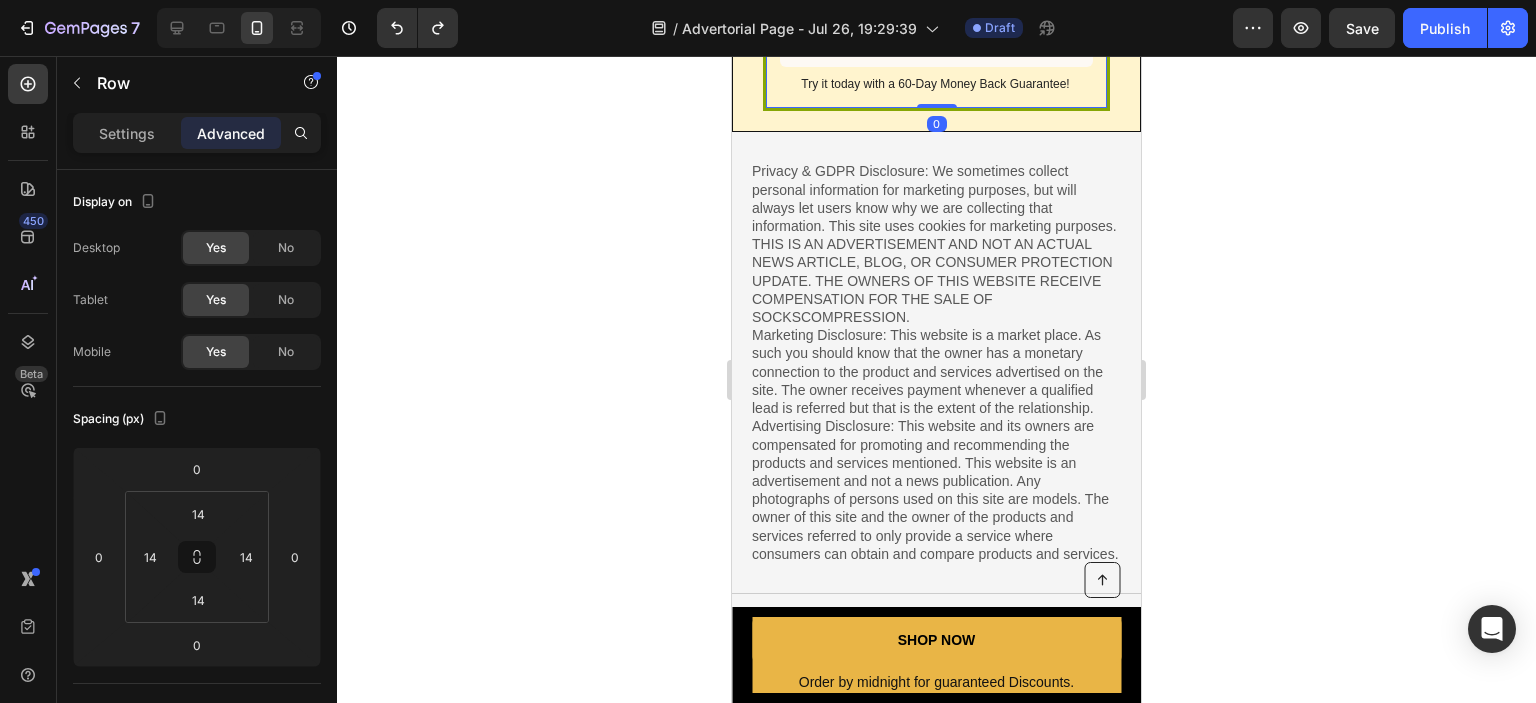 click on "SALE ENDS SOON Text Block 11 hrs 23 min 26 sec Countdown Timer Kingman ™ Premium Beard oil Heading SAVE UP 40% OFF + FREE GIFTS Text Block SHOP NOW Button Sell-out Risk:  High Text Block | Text Block FREE  shipping Text Block Row Try it today with a 60-Day Money Back Guarantee! Text Block Row   0" at bounding box center [936, -65] 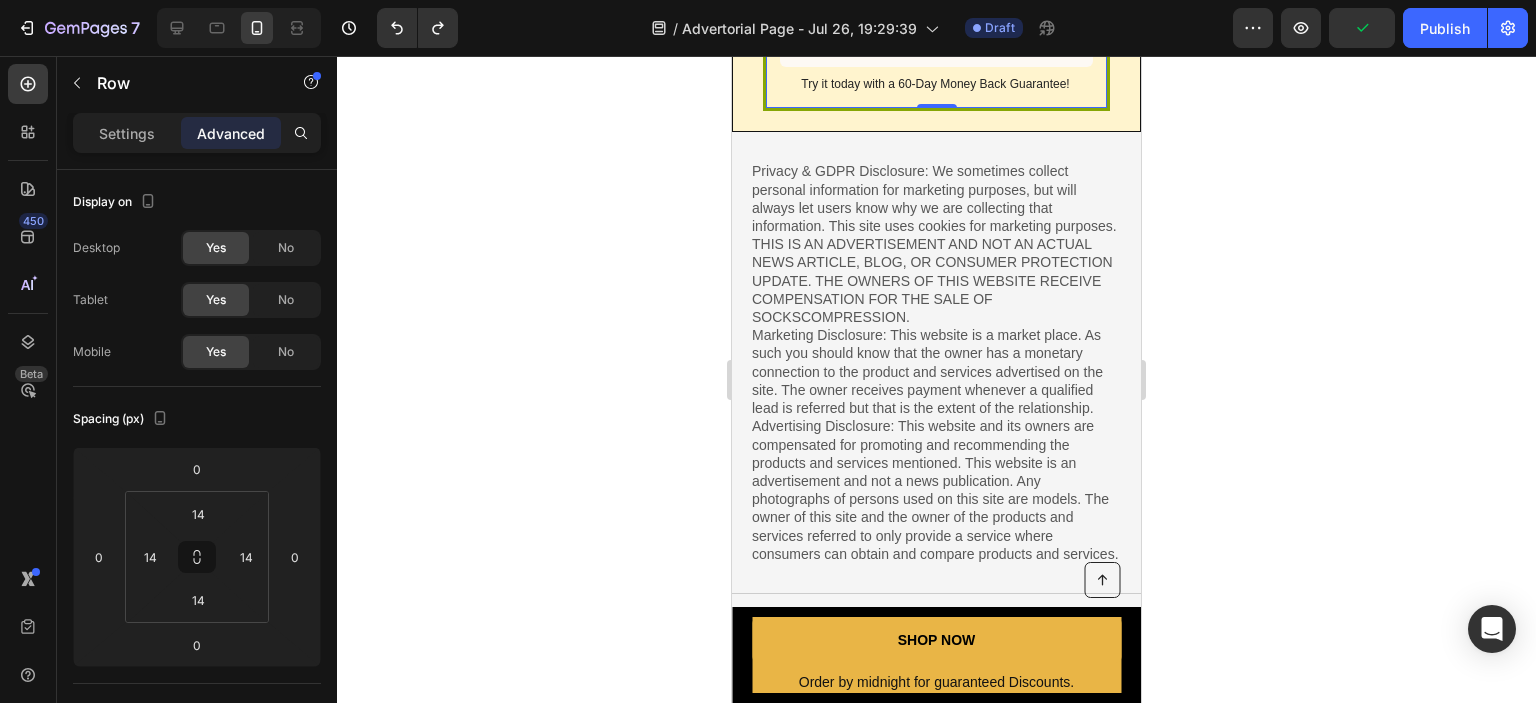 click on "0" at bounding box center [937, 124] 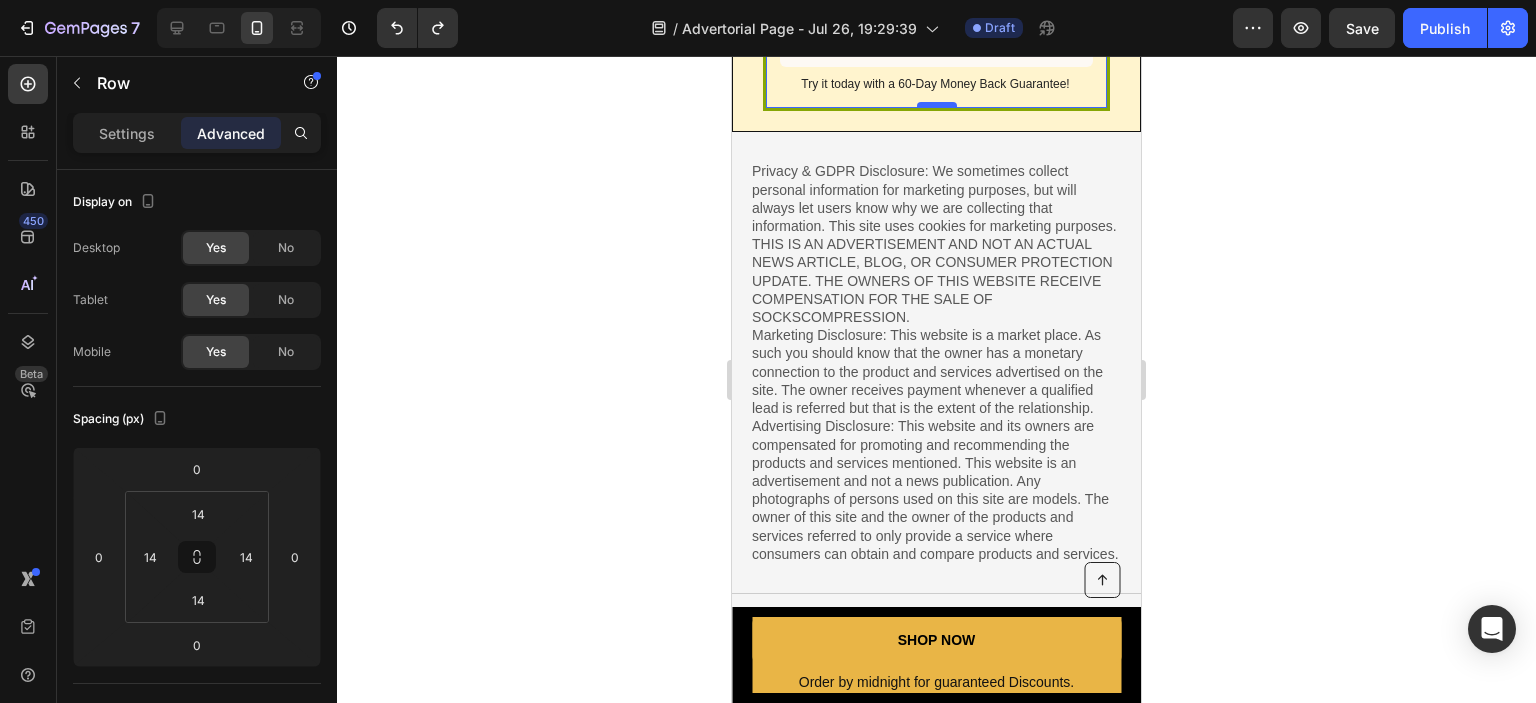 click at bounding box center [937, 105] 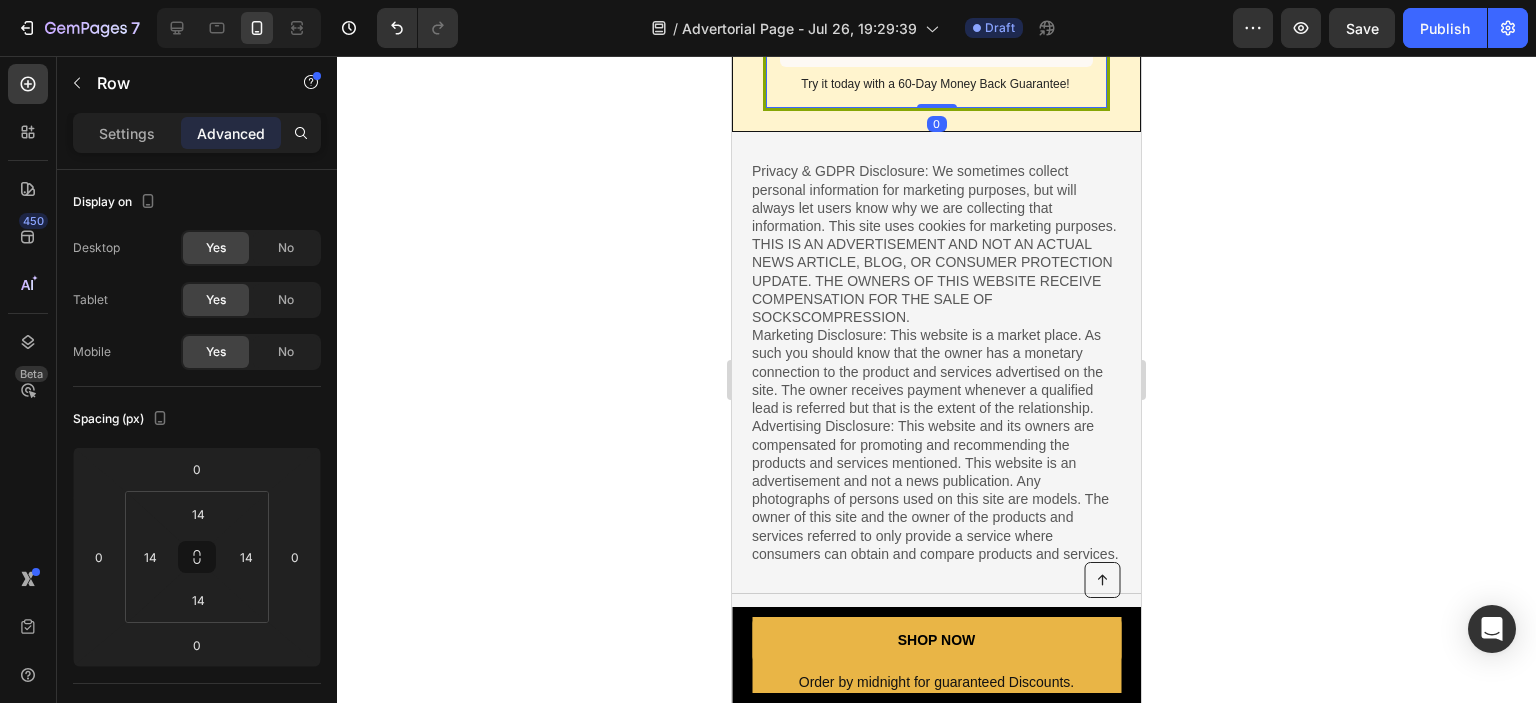 click on "SALE ENDS SOON Text Block 11 hrs 23 min 20 sec Countdown Timer Kingman ™ Premium Beard oil Heading SAVE UP 40% OFF + FREE GIFTS Text Block SHOP NOW Button Sell-out Risk:  High Text Block | Text Block FREE  shipping Text Block Row Try it today with a 60-Day Money Back Guarantee! Text Block Row   0" at bounding box center (936, -65) 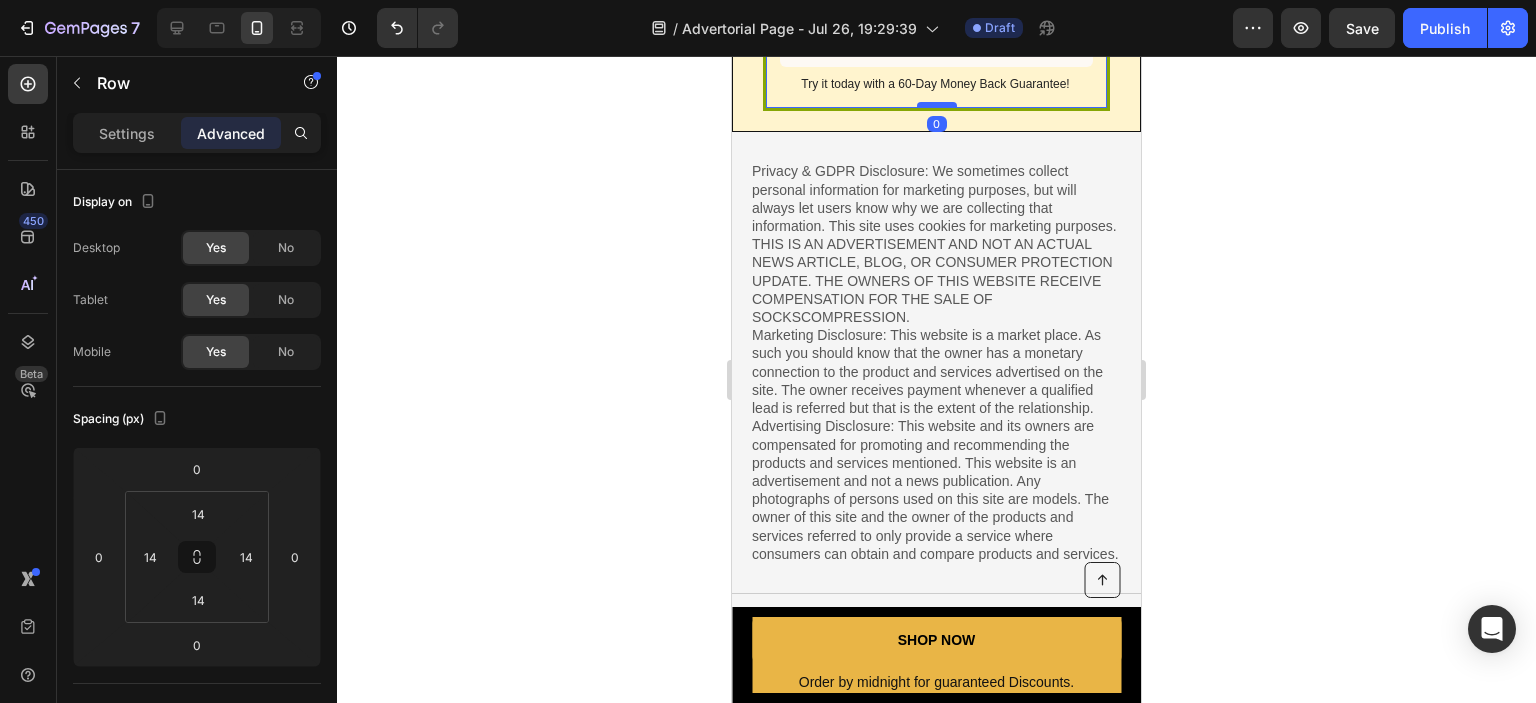 click at bounding box center [937, 105] 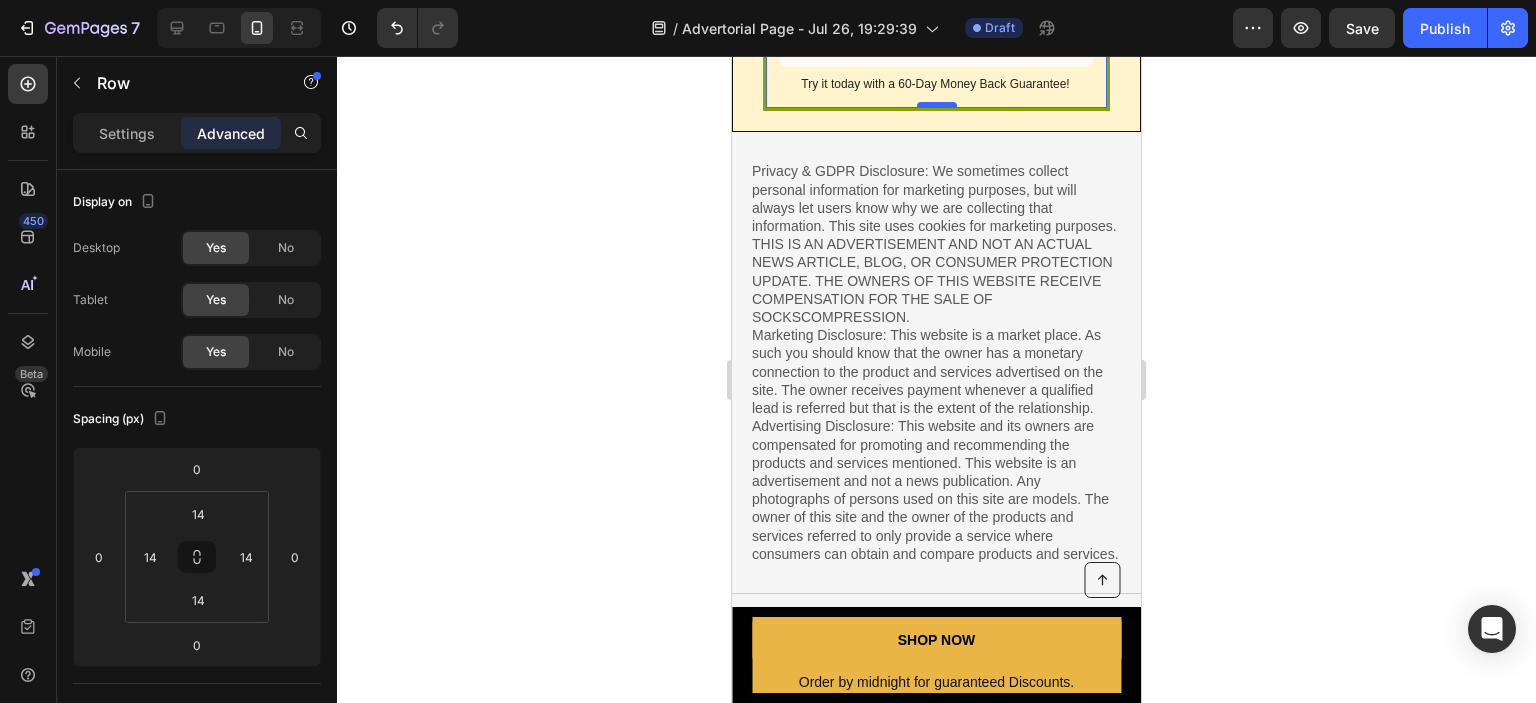 click at bounding box center [937, 105] 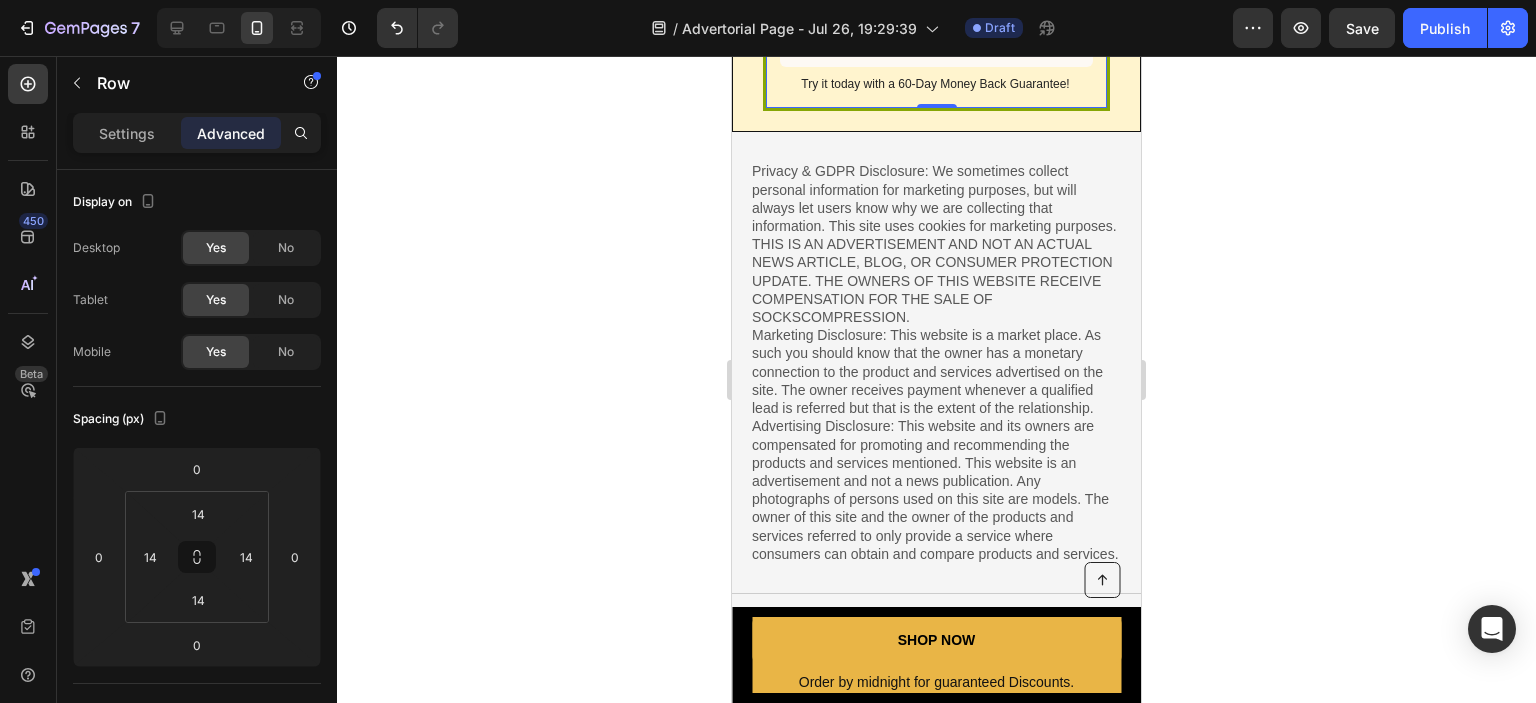 click on "SALE ENDS SOON Text Block 11 hrs 23 min 16 sec Countdown Timer Kingman ™ Premium Beard oil Heading SAVE UP 40% OFF + FREE GIFTS Text Block SHOP NOW Button Sell-out Risk:  High Text Block | Text Block FREE  shipping Text Block Row Try it today with a 60-Day Money Back Guarantee! Text Block Row   0" at bounding box center [936, -65] 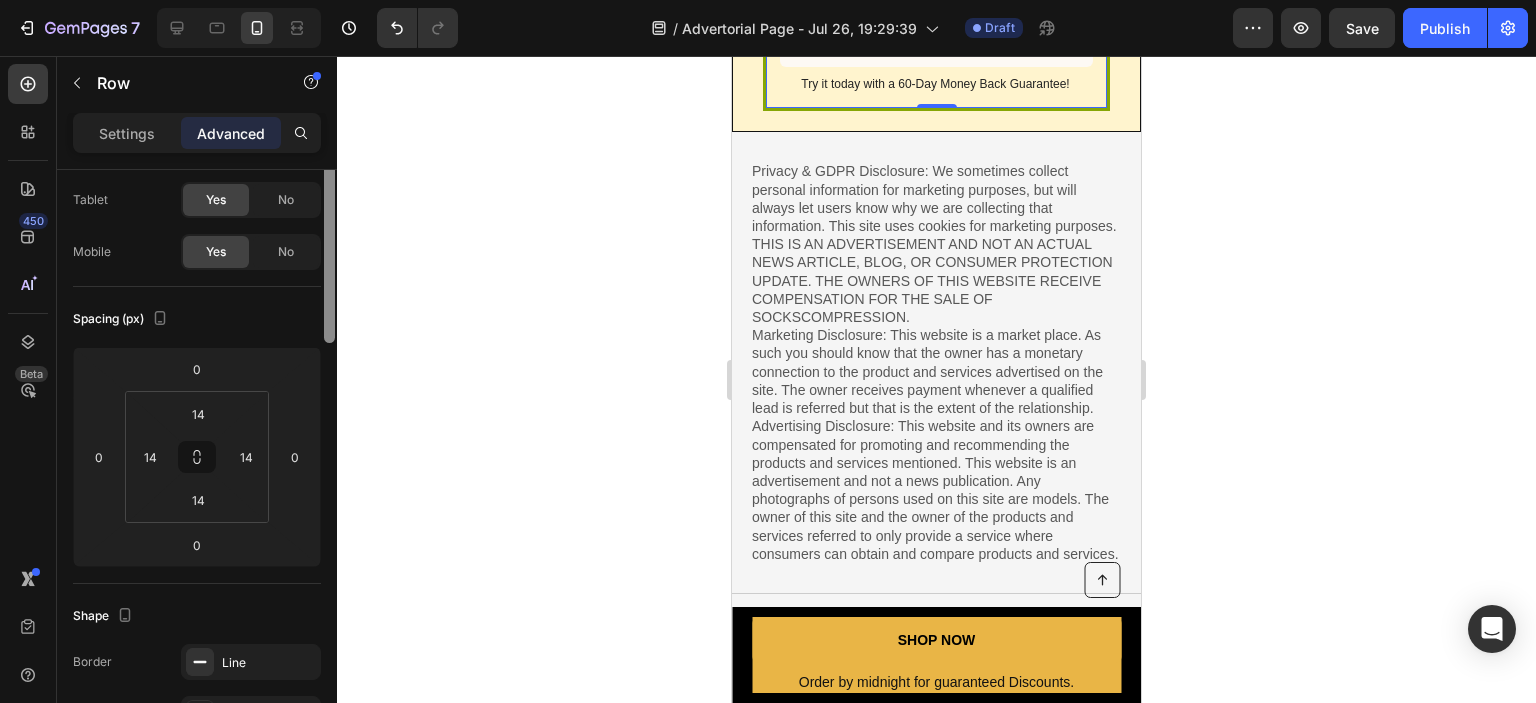 scroll, scrollTop: 0, scrollLeft: 0, axis: both 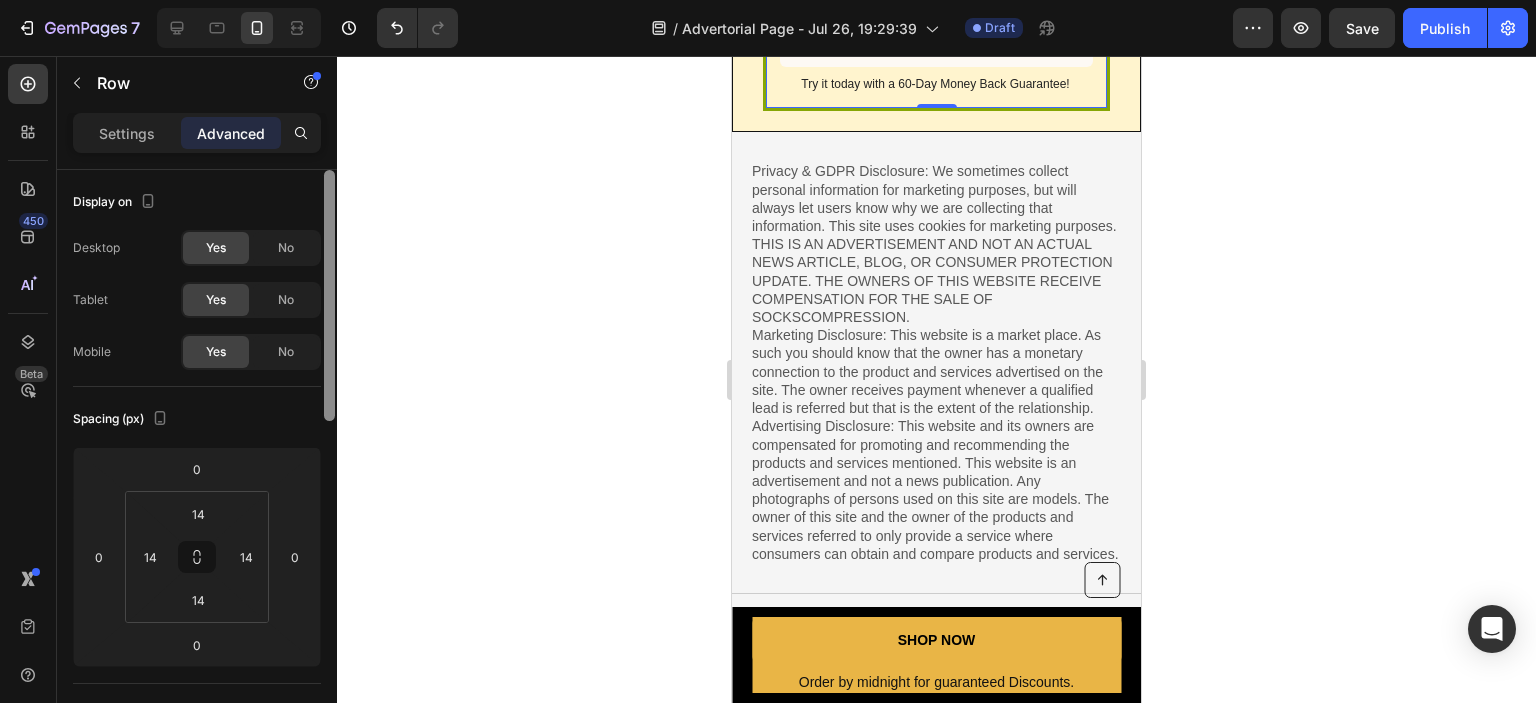 drag, startPoint x: 323, startPoint y: 356, endPoint x: 357, endPoint y: 123, distance: 235.46762 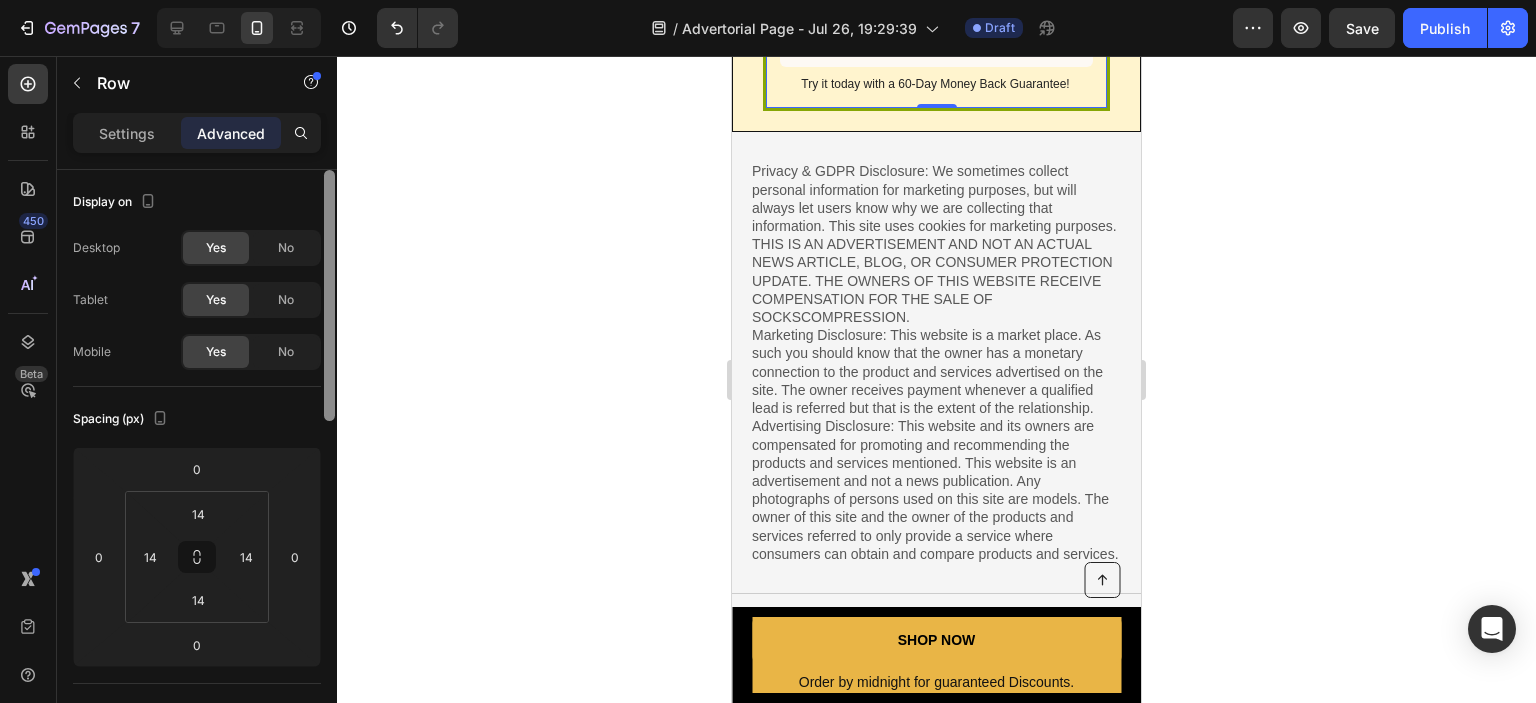 click on "7   /  Advertorial Page - Jul 26, 19:29:39 Draft Preview  Save   Publish  450 Beta Sections(18) Elements(83) Section Element Hero Section Product Detail Brands Trusted Badges Guarantee Product Breakdown How to use Testimonials Compare Bundle FAQs Social Proof Brand Story Product List Collection Blog List Contact Sticky Add to Cart Custom Footer Browse Library 450 Layout
Row
Row
Row
Row Text
Heading
Text Block Button
Button
Button Media
Image
Image" 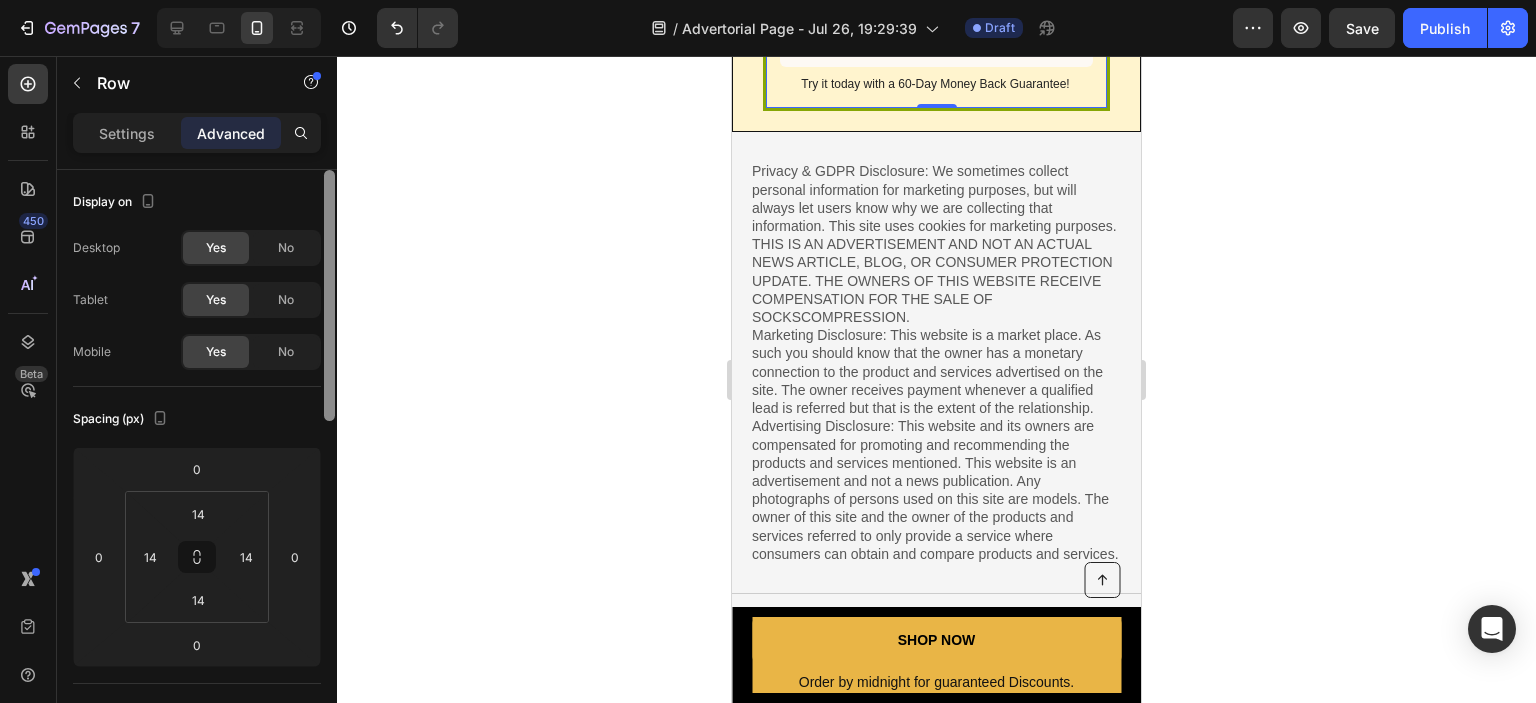 click on "7   /  Advertorial Page - Jul 26, 19:29:39 Draft Preview  Save   Publish  450 Beta Sections(18) Elements(83) Section Element Hero Section Product Detail Brands Trusted Badges Guarantee Product Breakdown How to use Testimonials Compare Bundle FAQs Social Proof Brand Story Product List Collection Blog List Contact Sticky Add to Cart Custom Footer Browse Library 450 Layout
Row
Row
Row
Row Text
Heading
Text Block Button
Button
Button Media
Image
Image" 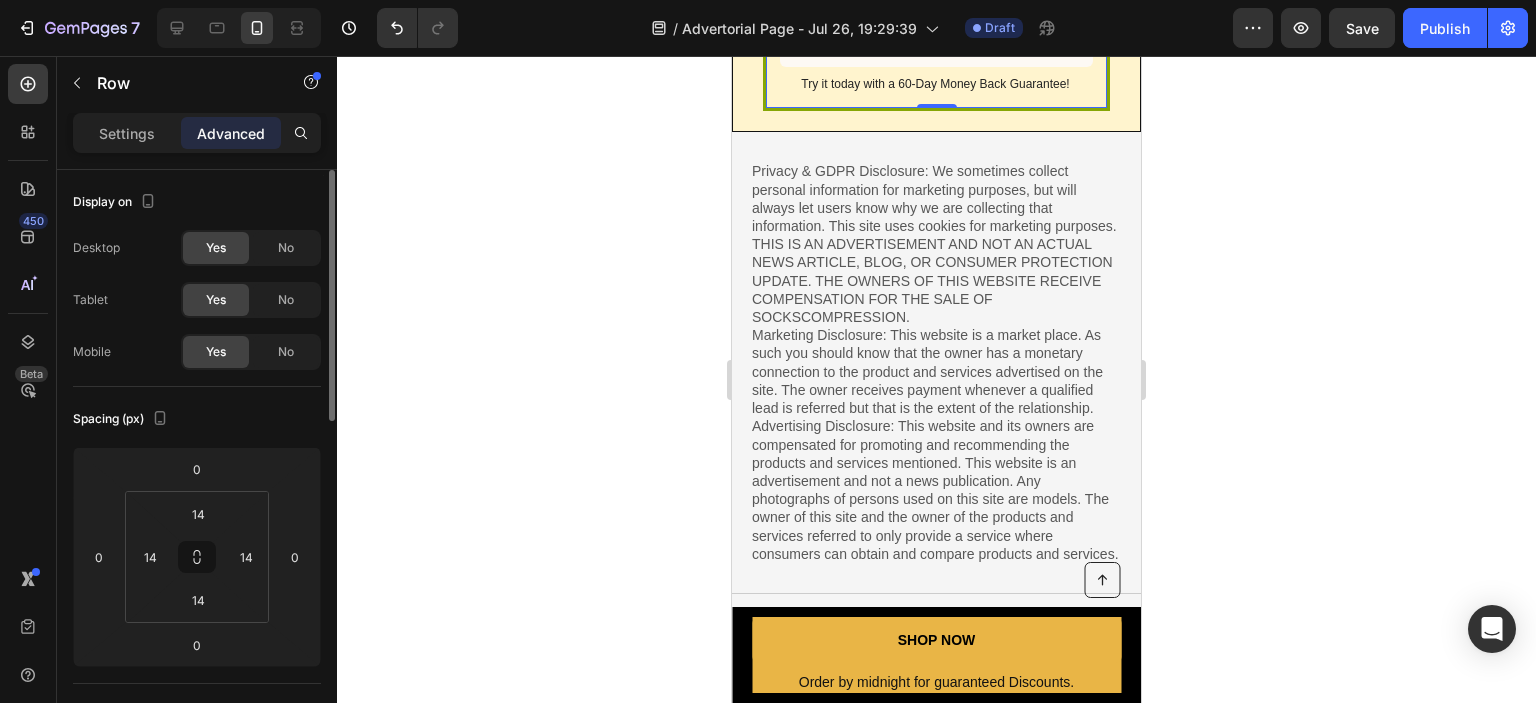 click on "Settings Advanced" at bounding box center (197, 141) 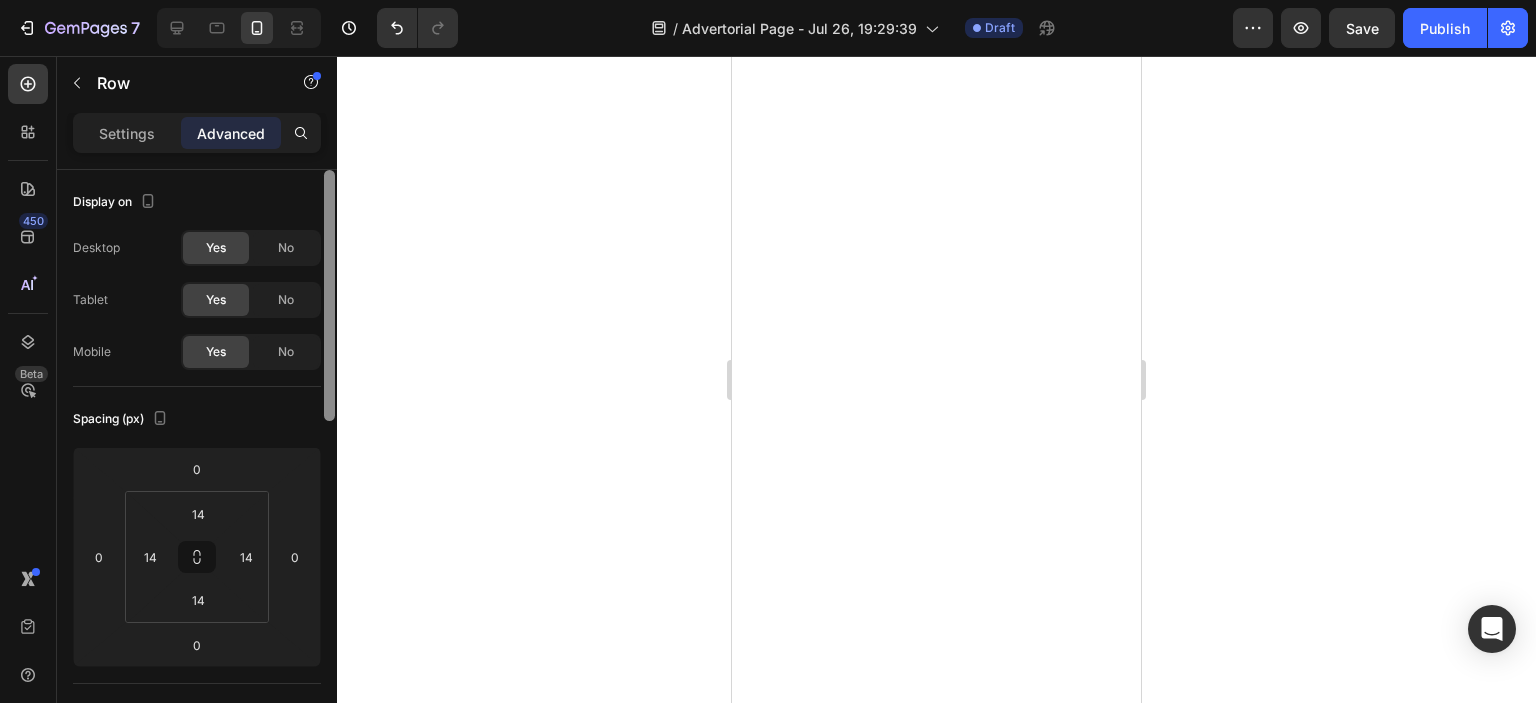 click on "Settings Advanced Display on Desktop Yes No Tablet Yes No Mobile Yes No Spacing (px) 0 0 0 0 14 14 14 14 Shape Border Line Corner Add... Shadow Add... Position Static Opacity 100% Animation Upgrade to Build plan  to unlock Animation & other premium features. Interaction Upgrade to Optimize plan  to unlock Interaction & other premium features. CSS class Delete element" at bounding box center (197, 436) 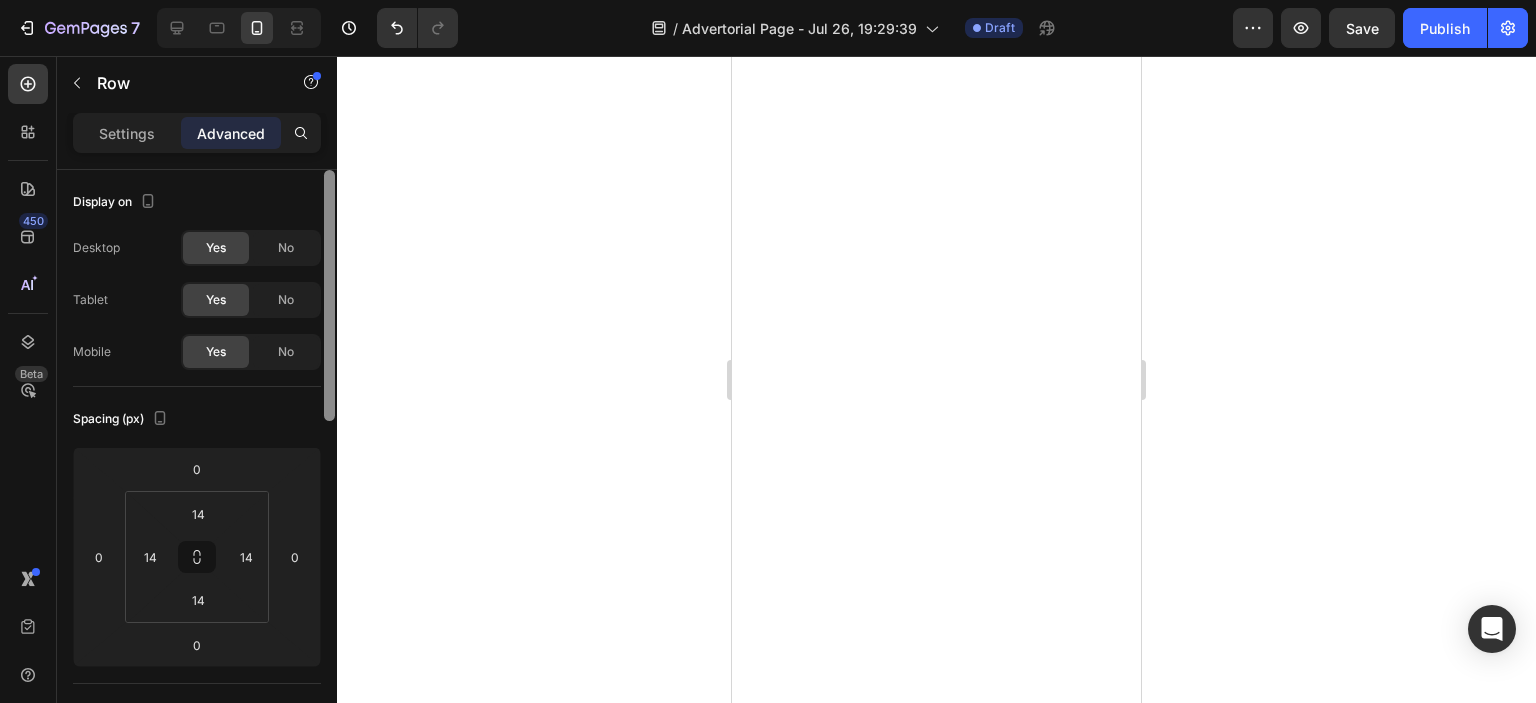 click on "Settings Advanced" at bounding box center [197, 141] 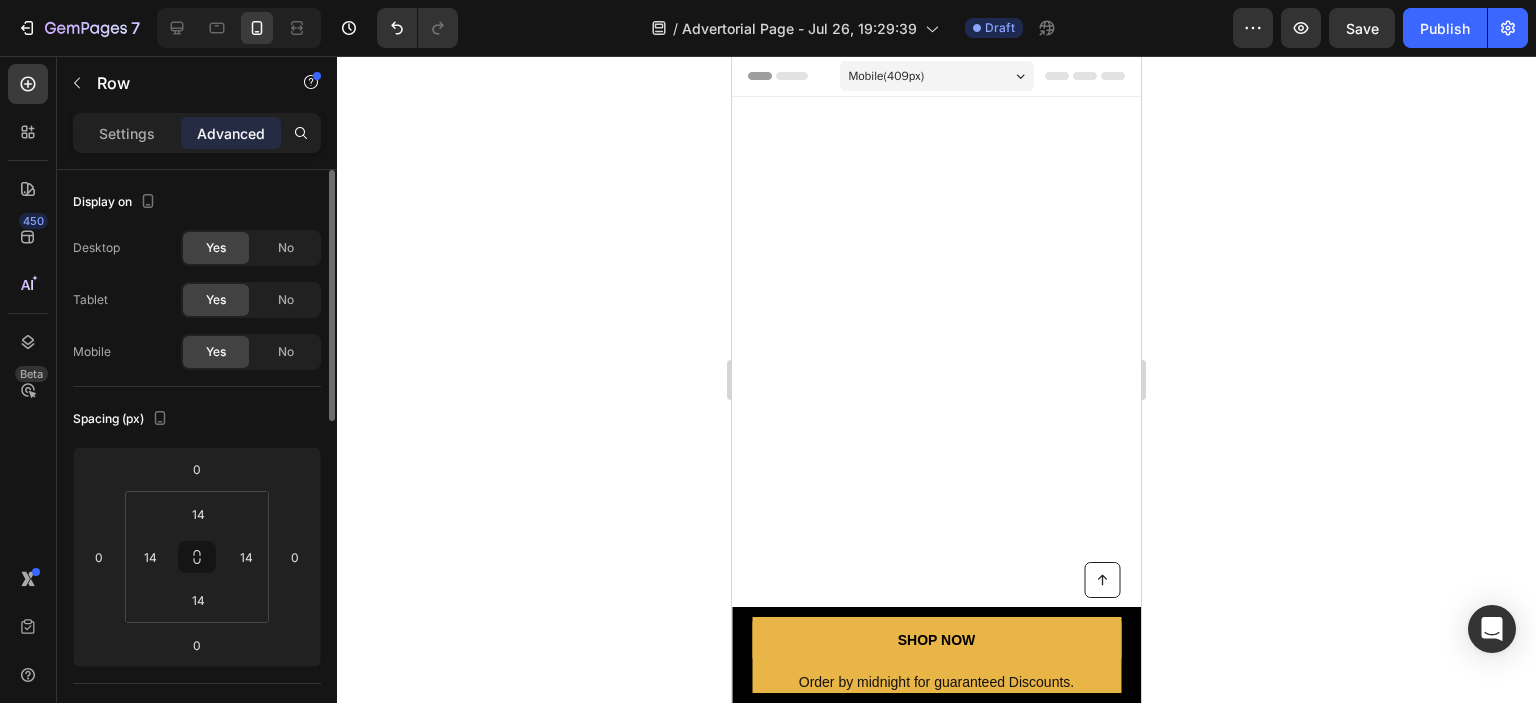 scroll, scrollTop: 0, scrollLeft: 0, axis: both 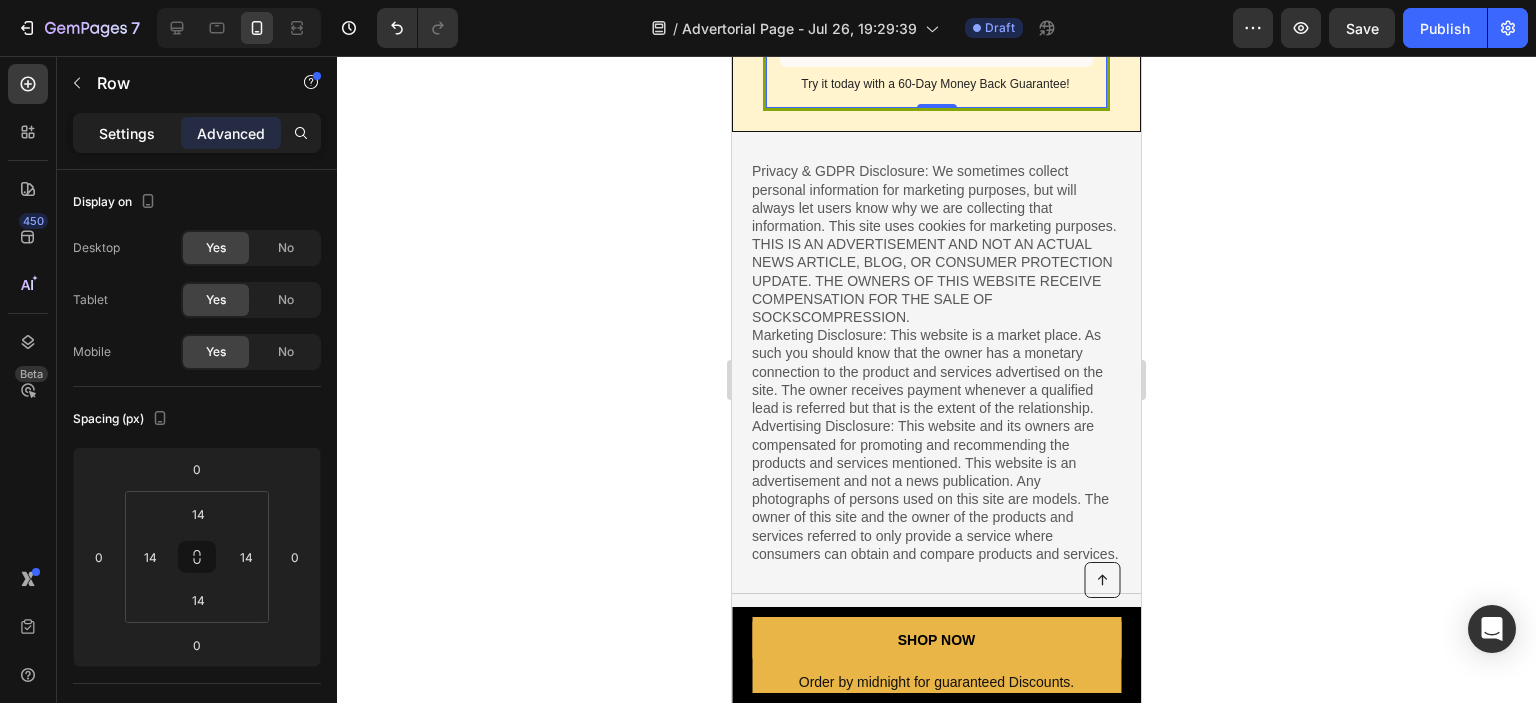click on "Settings" 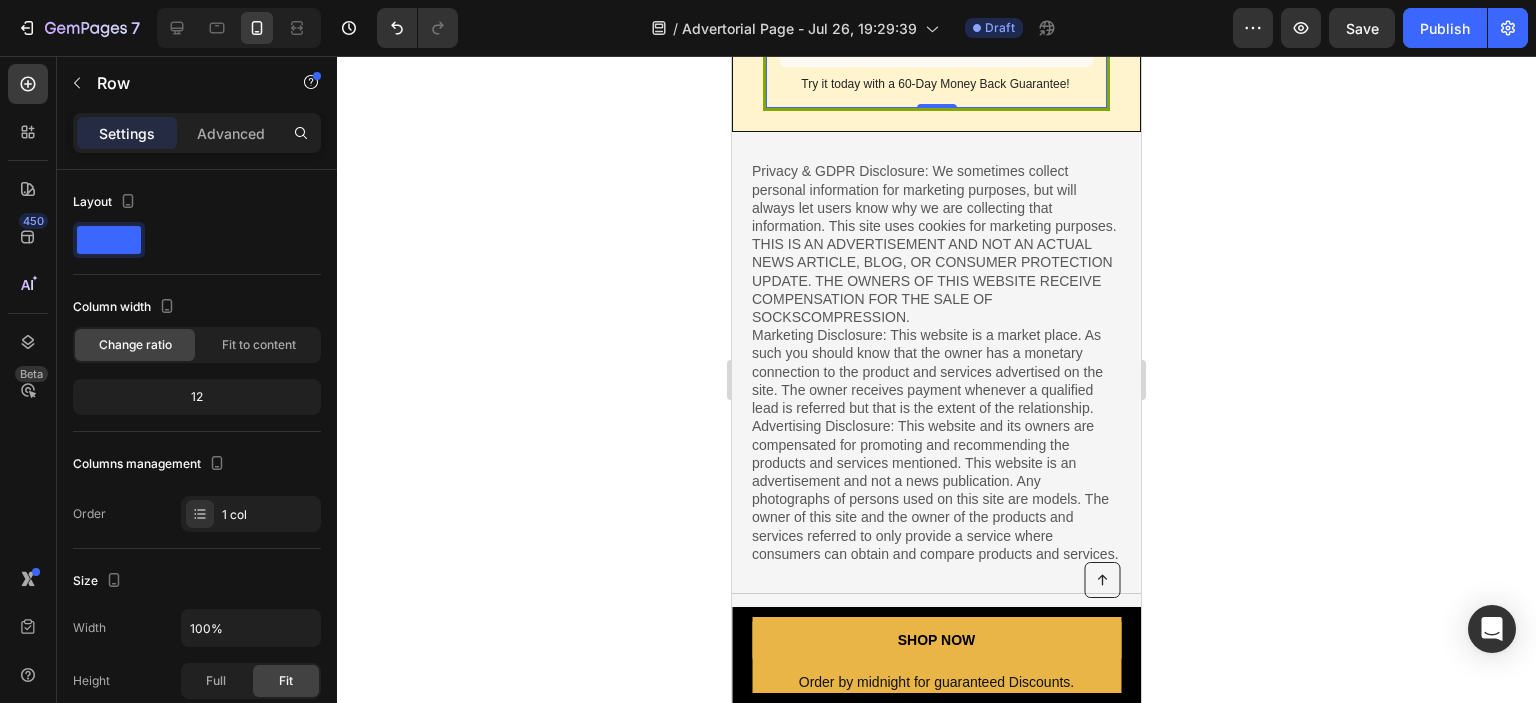 click 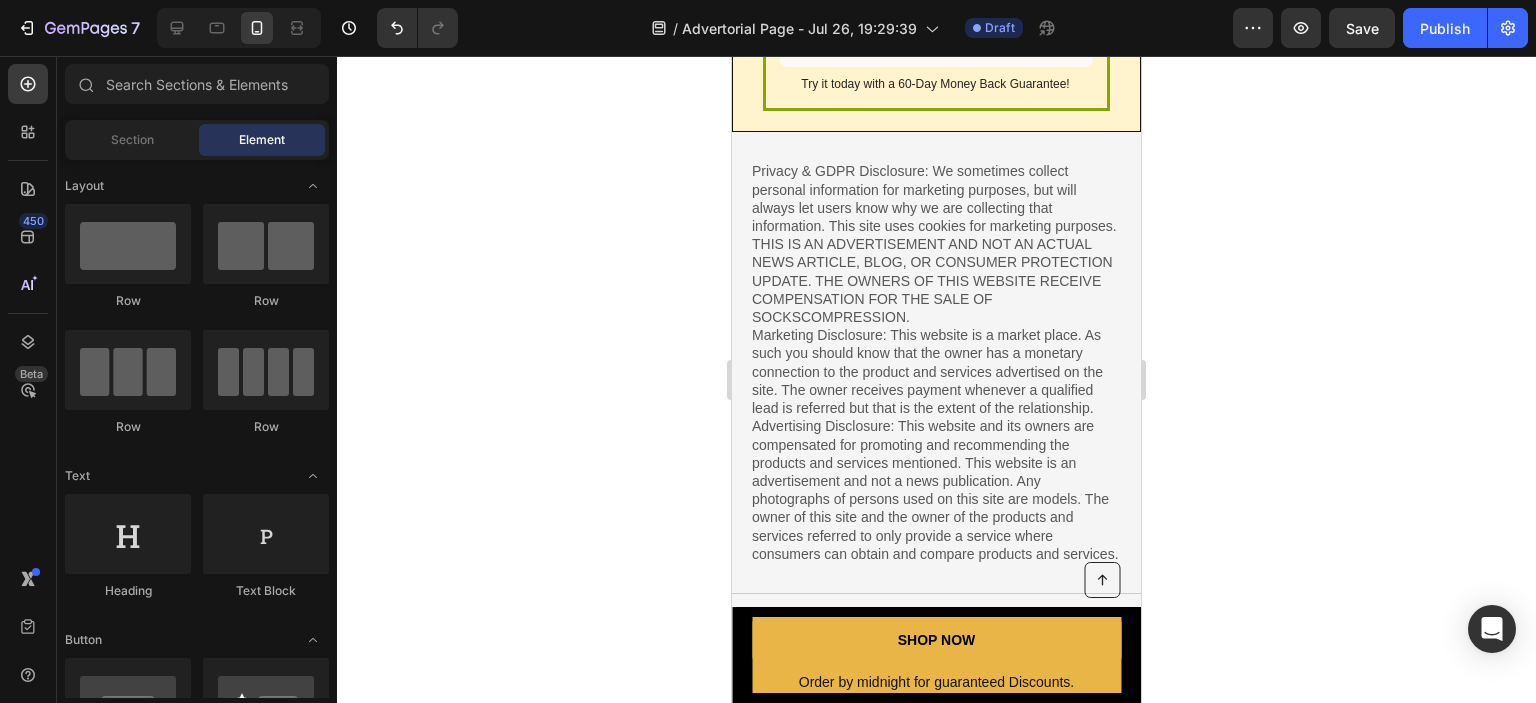 click 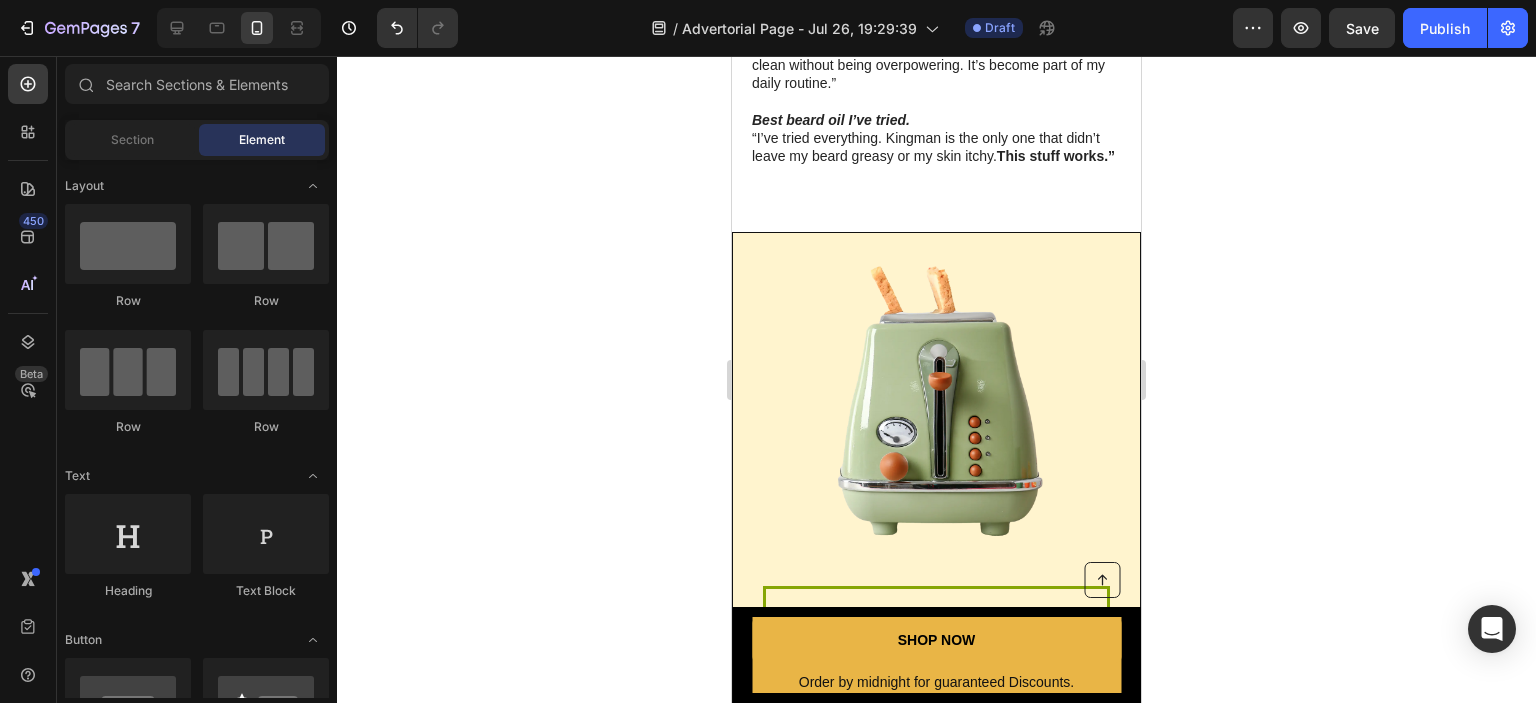 scroll, scrollTop: 4483, scrollLeft: 0, axis: vertical 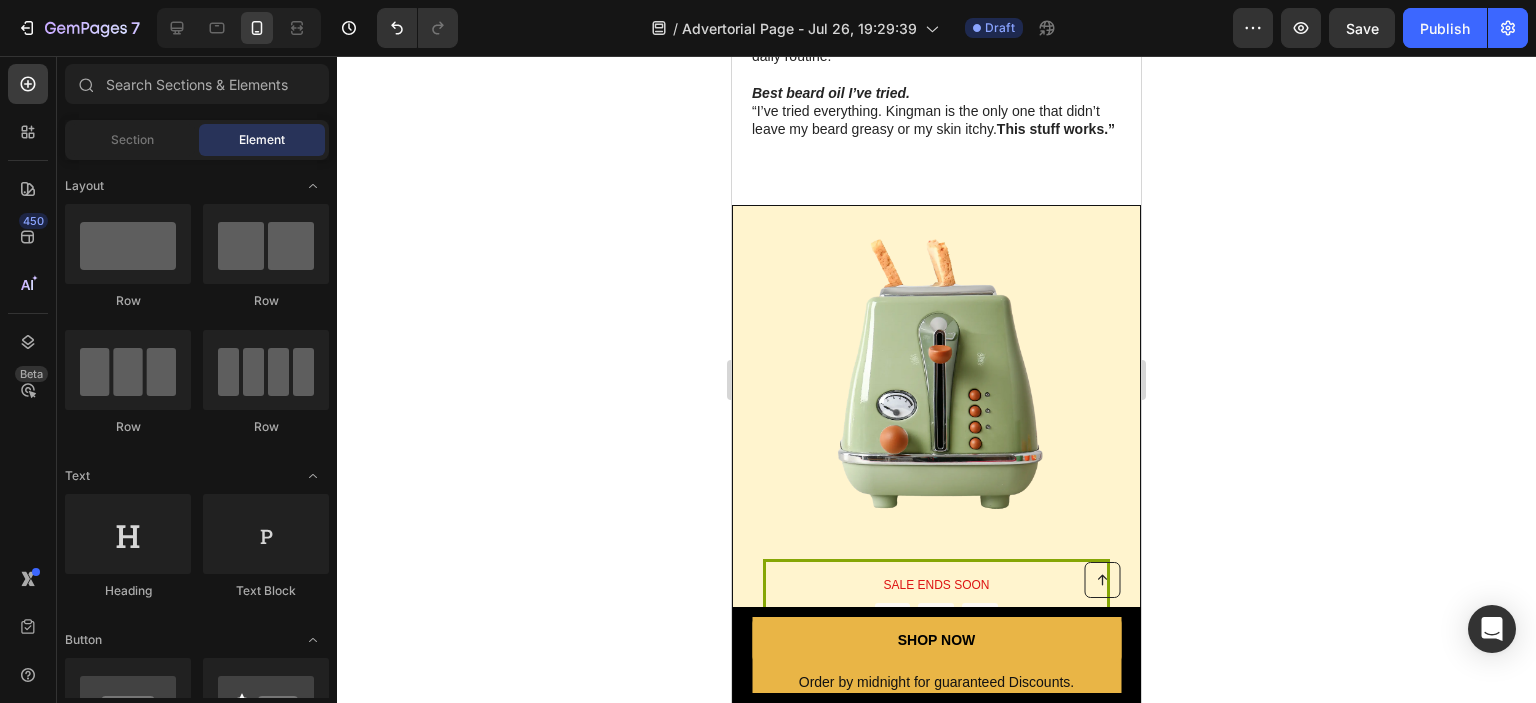 drag, startPoint x: 1131, startPoint y: 596, endPoint x: 1886, endPoint y: 579, distance: 755.19135 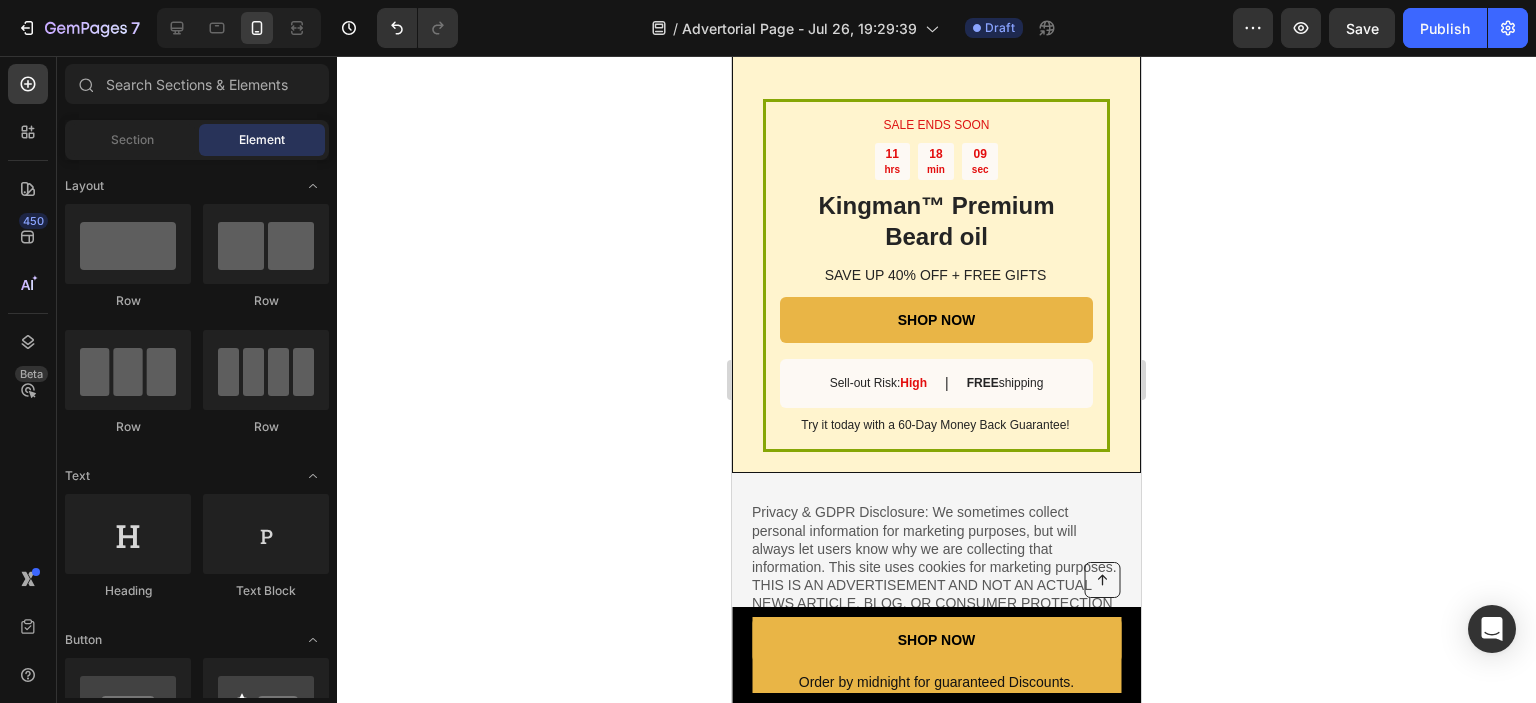 scroll, scrollTop: 4848, scrollLeft: 0, axis: vertical 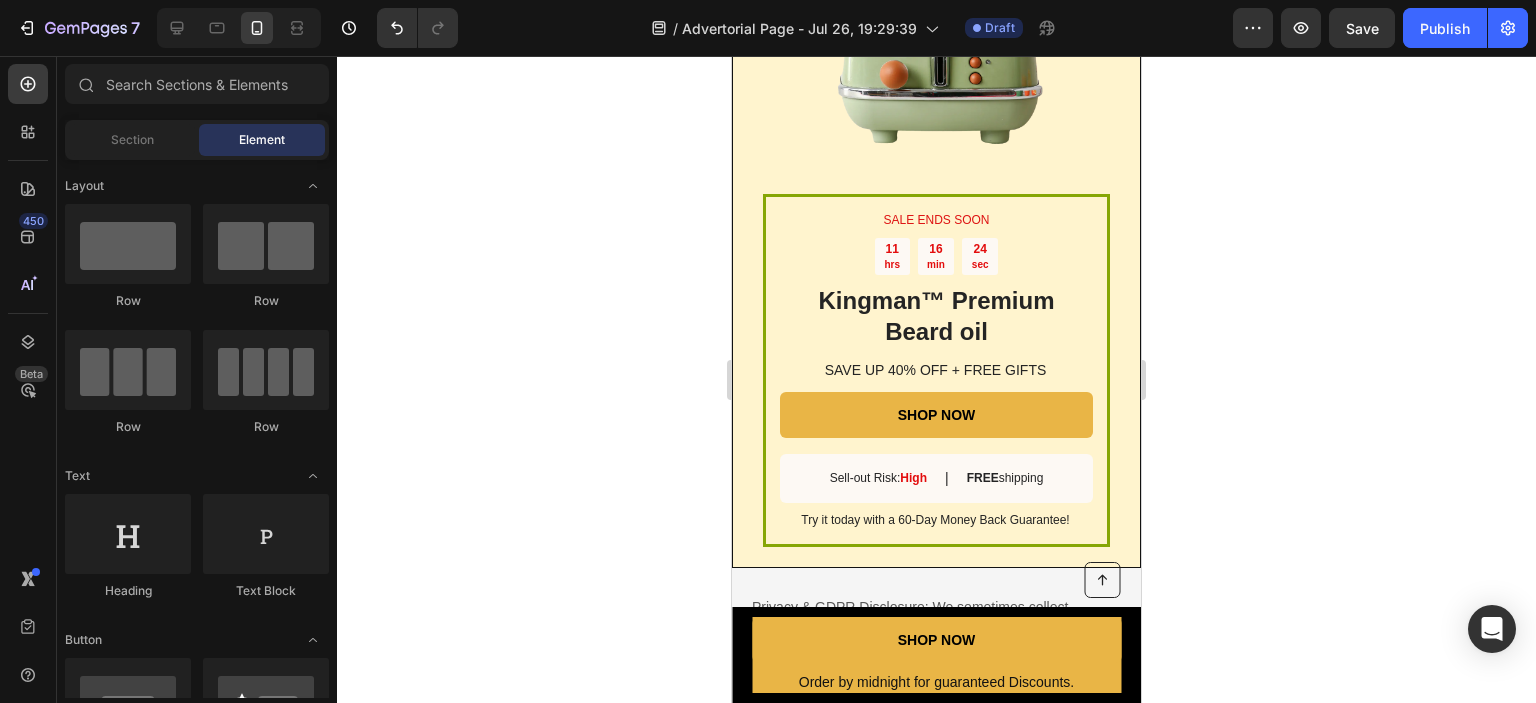 click 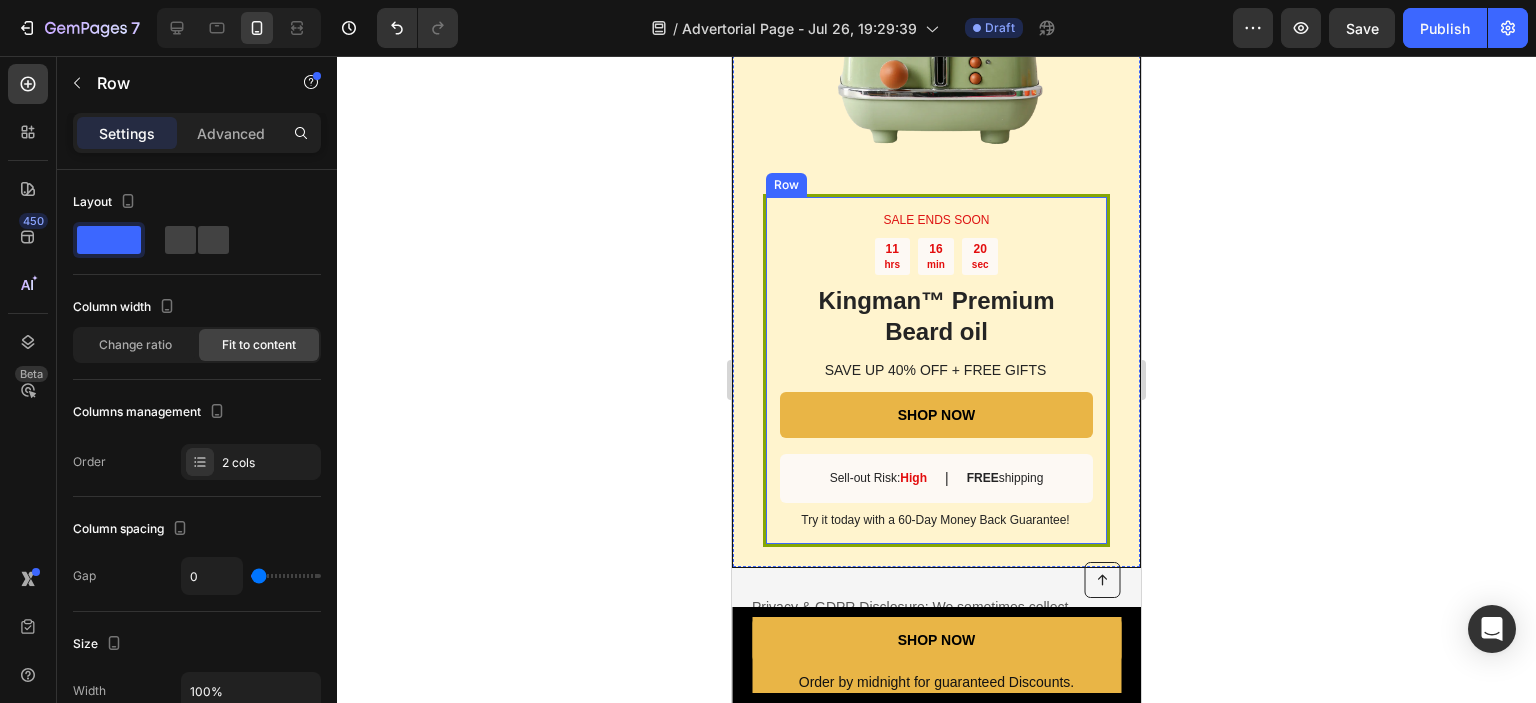 click on "SALE ENDS SOON Text Block 11 hrs 16 min 20 sec Countdown Timer Kingman ™ Premium Beard oil Heading SAVE UP 40% OFF + FREE GIFTS Text Block SHOP NOW Button Sell-out Risk:  High Text Block | Text Block FREE  shipping Text Block Row Try it today with a 60-Day Money Back Guarantee! Text Block Row" at bounding box center (936, 371) 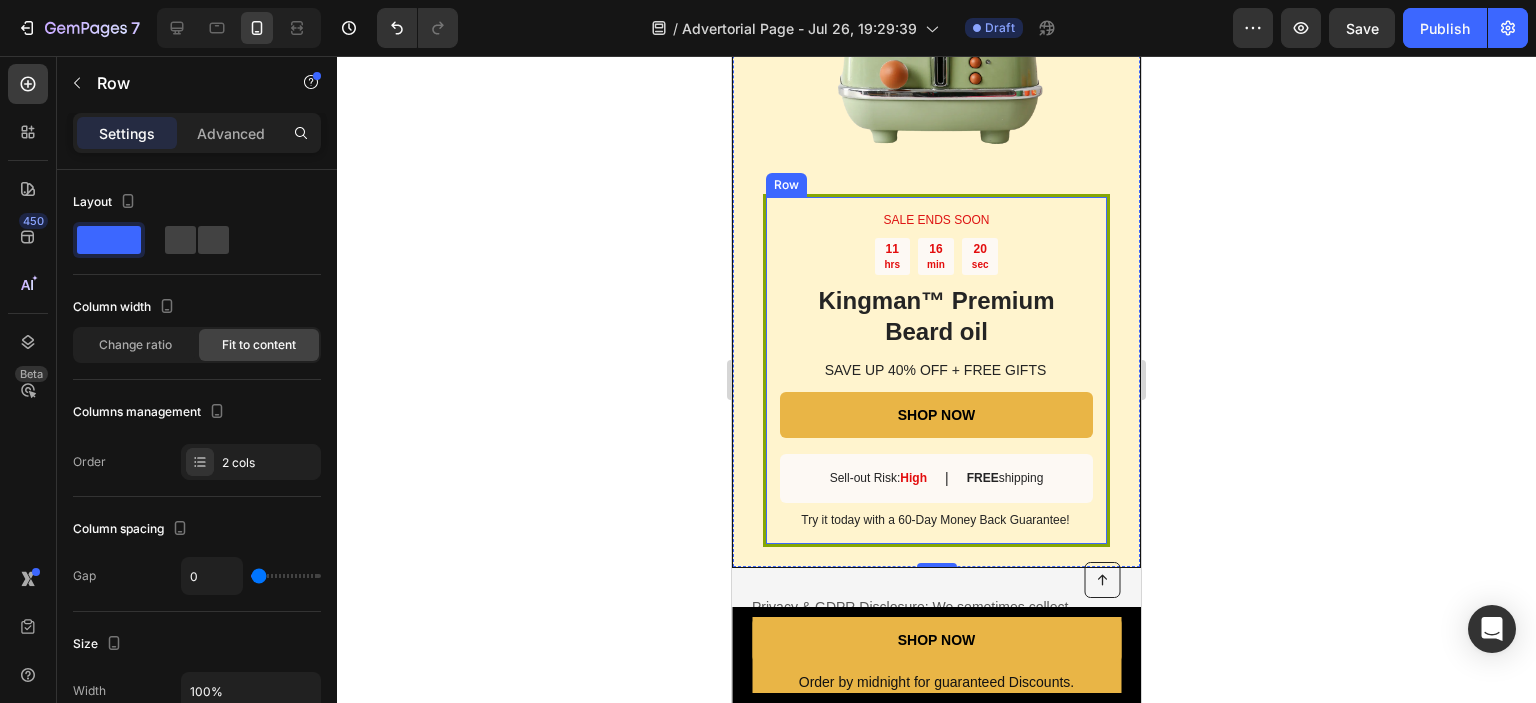 drag, startPoint x: 763, startPoint y: 229, endPoint x: 1056, endPoint y: 311, distance: 304.25812 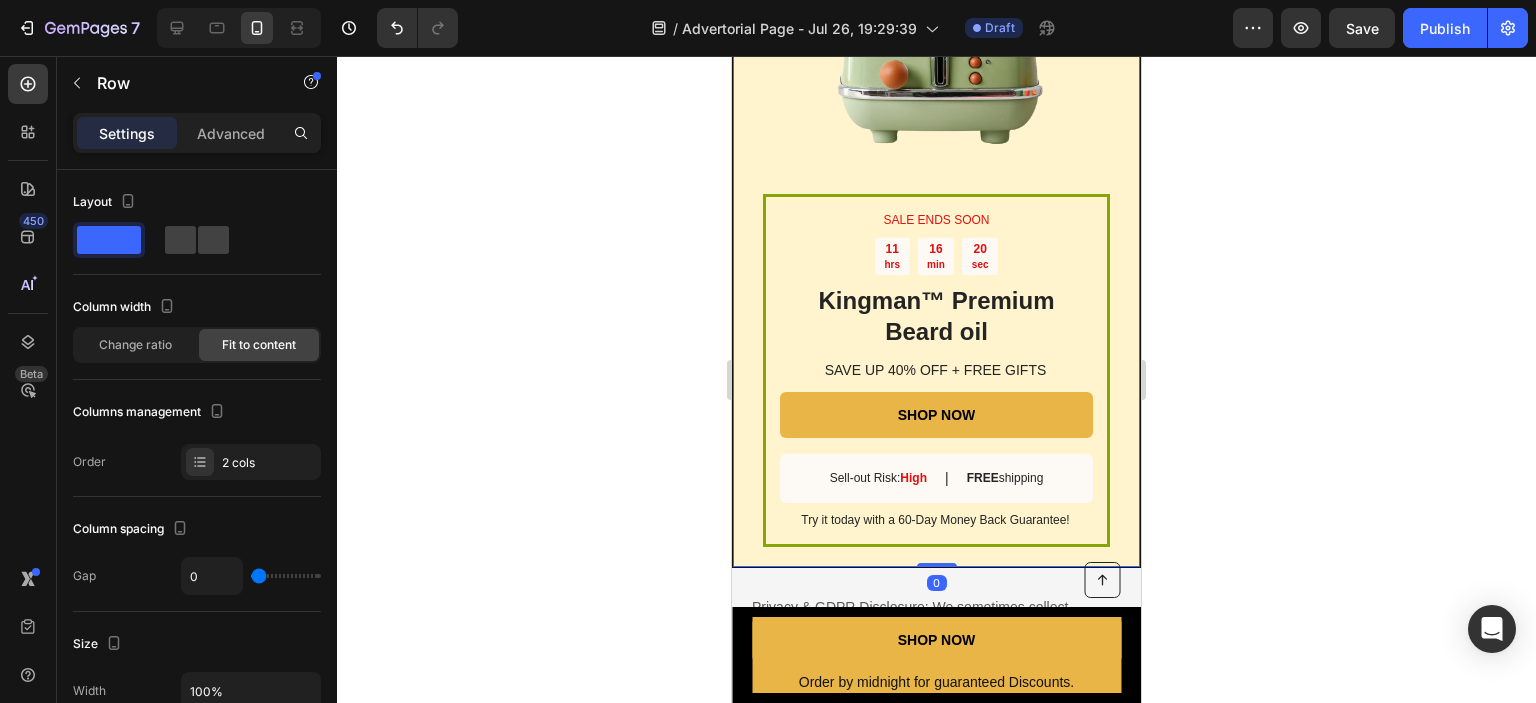 click on "SALE ENDS SOON Text Block 11 hrs 16 min 20 sec Countdown Timer Kingman ™ Premium Beard oil Heading SAVE UP 40% OFF + FREE GIFTS Text Block SHOP NOW Button Sell-out Risk:  High Text Block | Text Block FREE  shipping Text Block Row Try it today with a 60-Day Money Back Guarantee! Text Block Row Image Row   0" at bounding box center [936, 204] 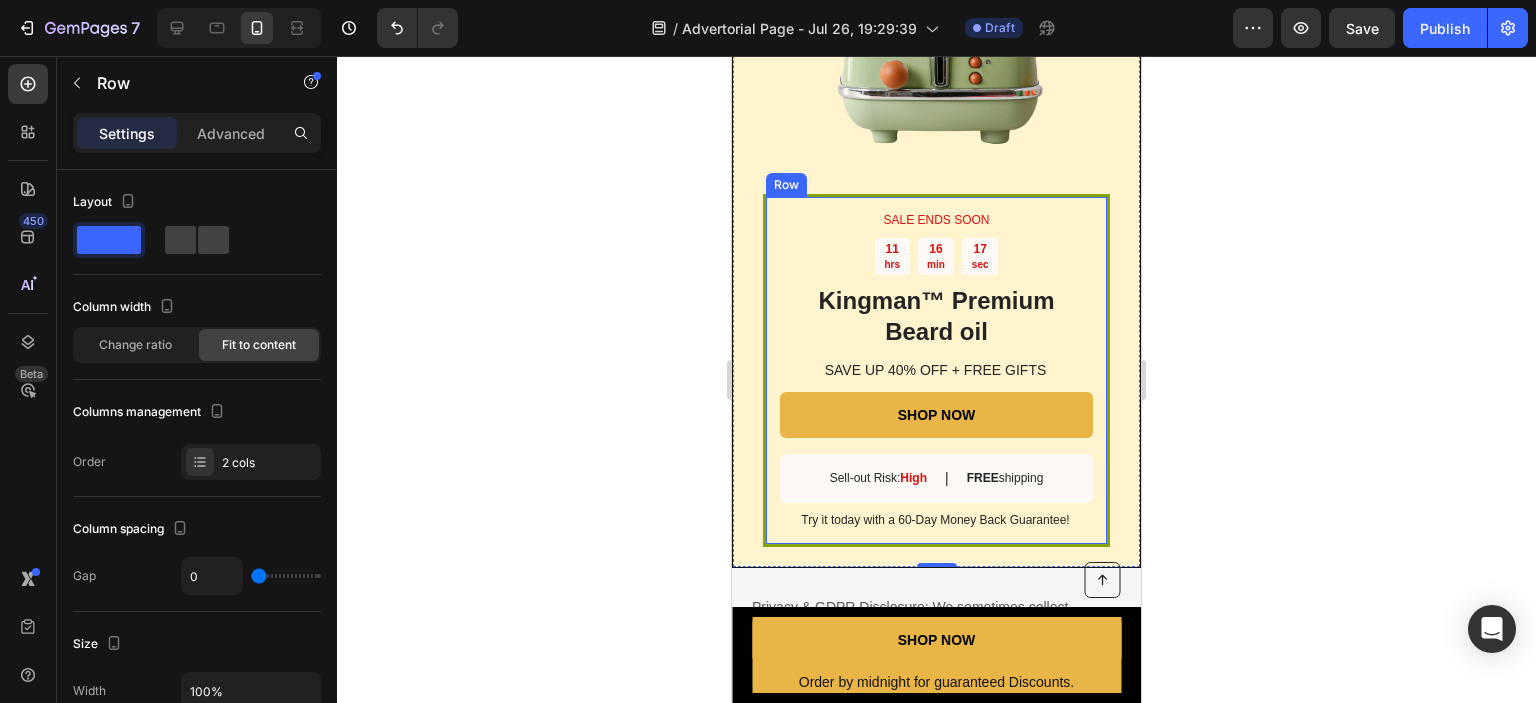 click on "SALE ENDS SOON Text Block 11 hrs 16 min 17 sec Countdown Timer Kingman ™ Premium Beard oil Heading SAVE UP 40% OFF + FREE GIFTS Text Block SHOP NOW Button Sell-out Risk:  High Text Block | Text Block FREE  shipping Text Block Row Try it today with a 60-Day Money Back Guarantee! Text Block Row" at bounding box center (936, 371) 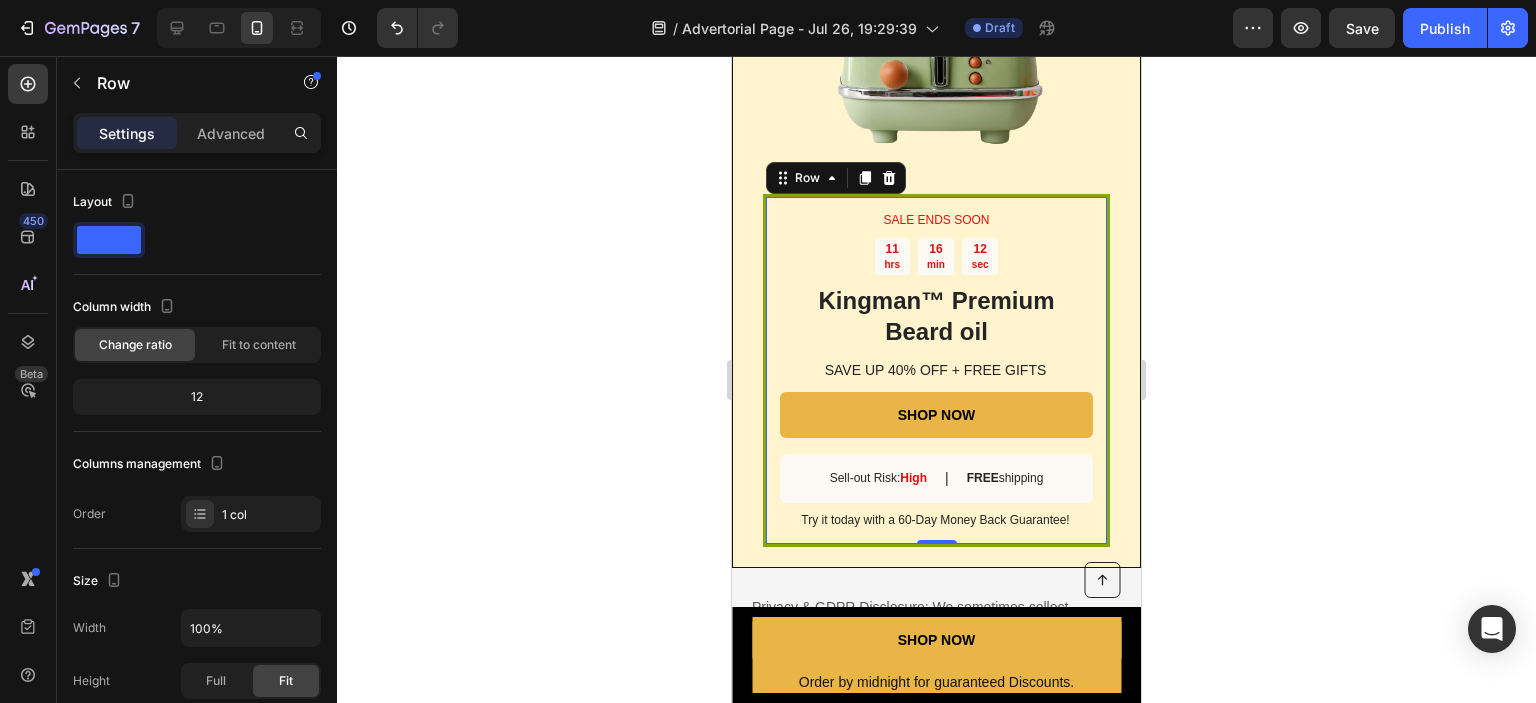click on "SALE ENDS SOON Text Block 11 hrs 16 min 12 sec Countdown Timer Kingman ™ Premium Beard oil Heading SAVE UP 40% OFF + FREE GIFTS Text Block SHOP NOW Button Sell-out Risk:  High Text Block | Text Block FREE  shipping Text Block Row Try it today with a 60-Day Money Back Guarantee! Text Block Row   0" at bounding box center [936, 371] 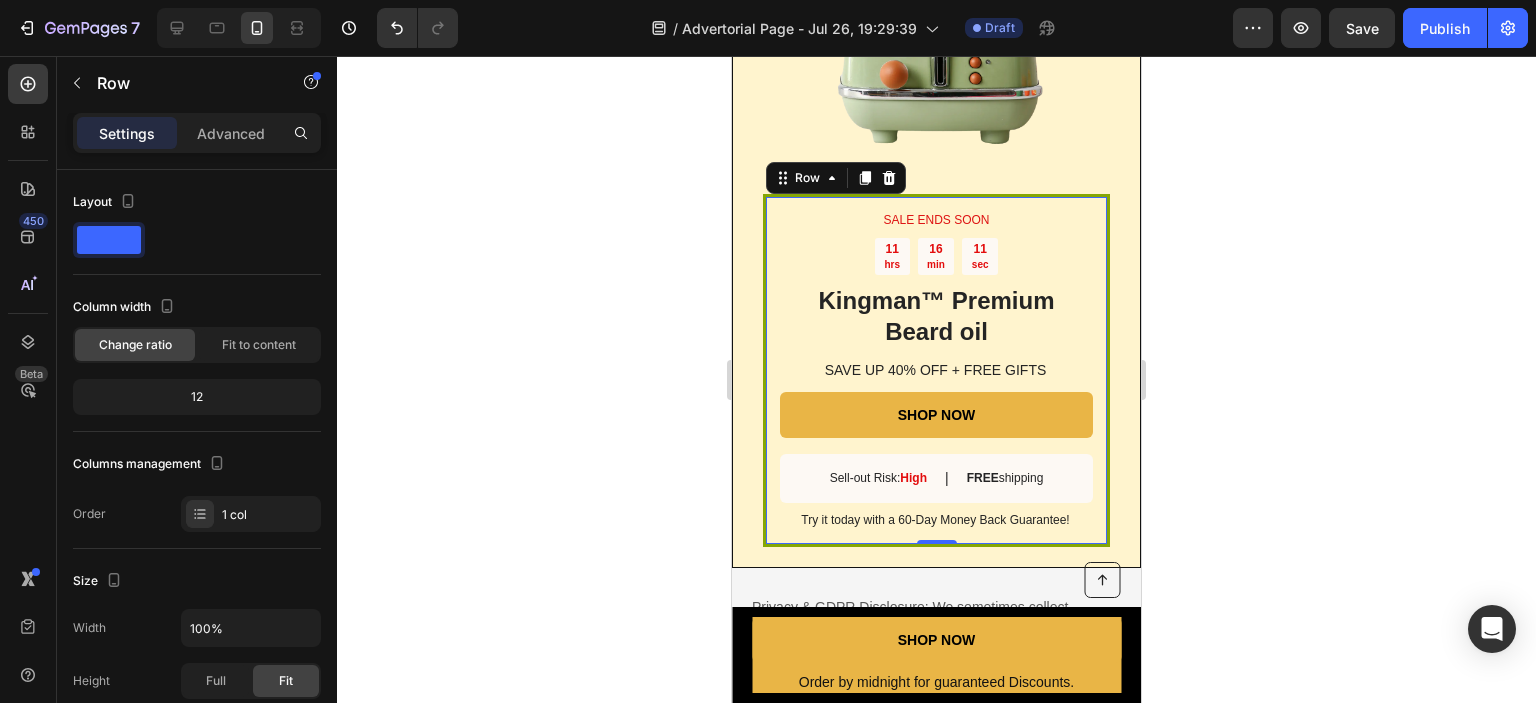 click on "SALE ENDS SOON Text Block 11 hrs 16 min 11 sec Countdown Timer Kingman ™ Premium Beard oil Heading SAVE UP 40% OFF + FREE GIFTS Text Block SHOP NOW Button Sell-out Risk:  High Text Block | Text Block FREE  shipping Text Block Row Try it today with a 60-Day Money Back Guarantee! Text Block Row   0" at bounding box center (936, 371) 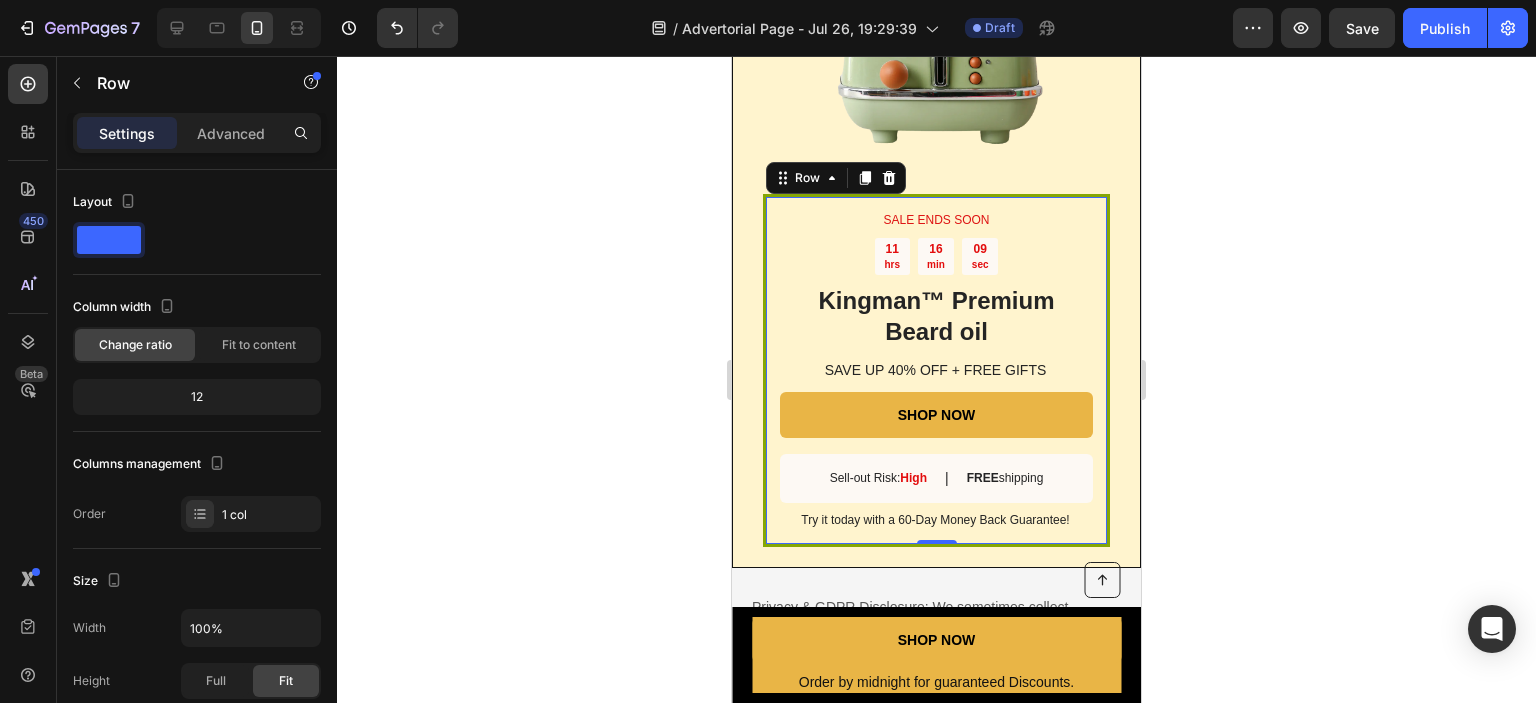 click on "SALE ENDS SOON Text Block [TIME] Countdown Timer Kingman ™ Premium Beard oil Heading SAVE UP 40% OFF + FREE GIFTS Text Block SHOP NOW Button Sell-out Risk:  High Text Block | Text Block FREE  shipping Text Block Row Try it today with a 60-Day Money Back Guarantee! Text Block Row   0" at bounding box center (936, 371) 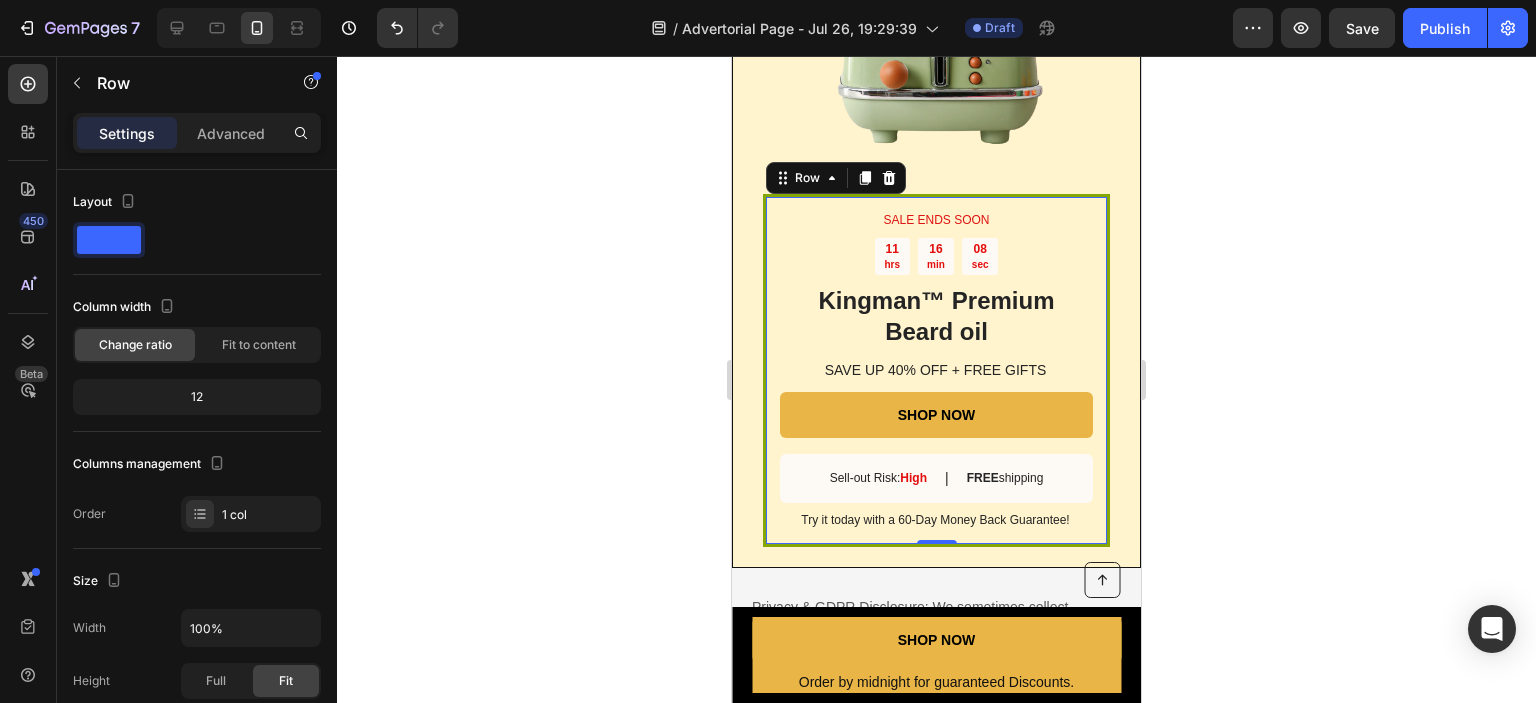 click on "SALE ENDS SOON Text Block [TIME] Countdown Timer Kingman ™ Premium Beard oil Heading SAVE UP 40% OFF + FREE GIFTS Text Block SHOP NOW Button Sell-out Risk:  High Text Block | Text Block FREE  shipping Text Block Row Try it today with a 60-Day Money Back Guarantee! Text Block Row   0" at bounding box center [936, 371] 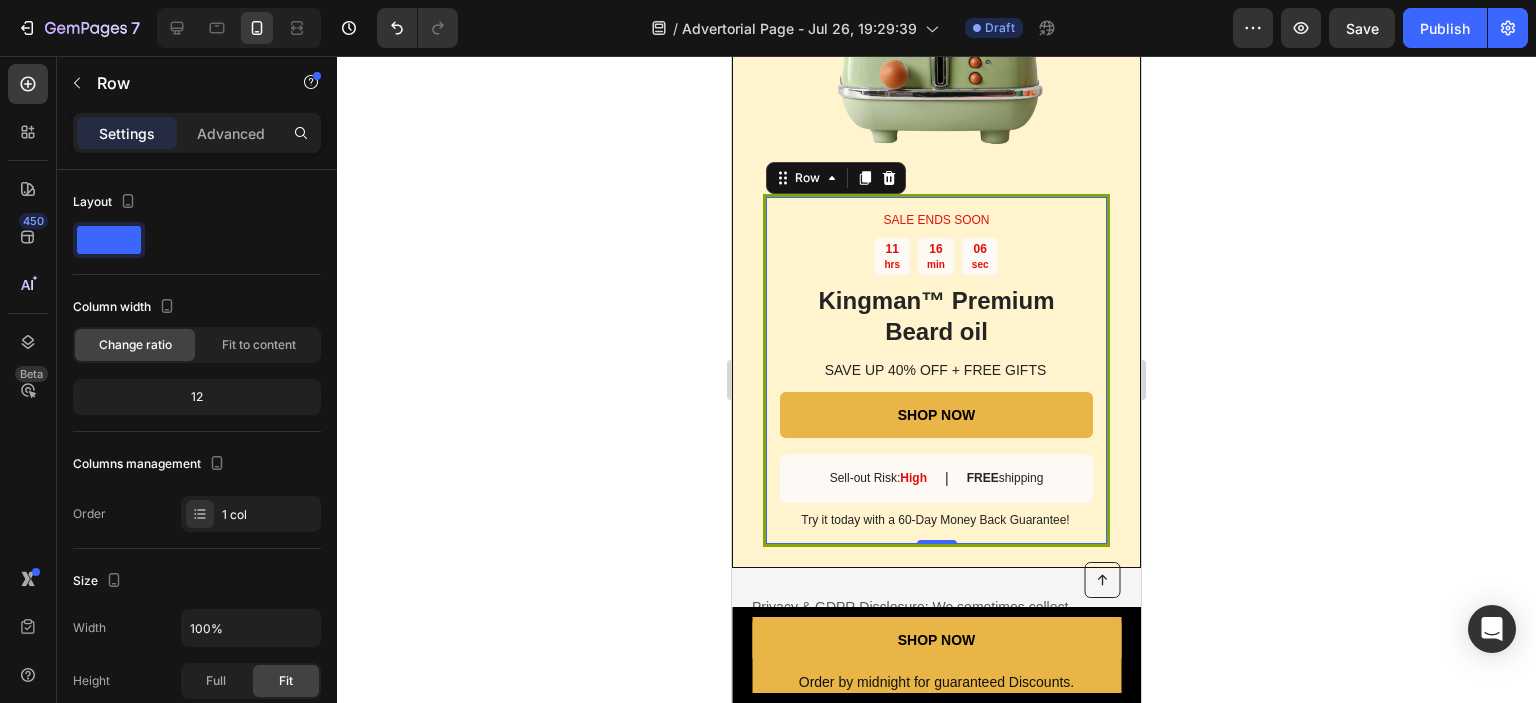 click on "SALE ENDS SOON Text Block 11 hrs 16 min 06 sec Countdown Timer Kingman ™ Premium Beard oil Heading SAVE UP 40% OFF + FREE GIFTS Text Block SHOP NOW Button Sell-out Risk:  High Text Block | Text Block FREE  shipping Text Block Row Try it today with a 60-Day Money Back Guarantee! Text Block Row   0" at bounding box center (936, 371) 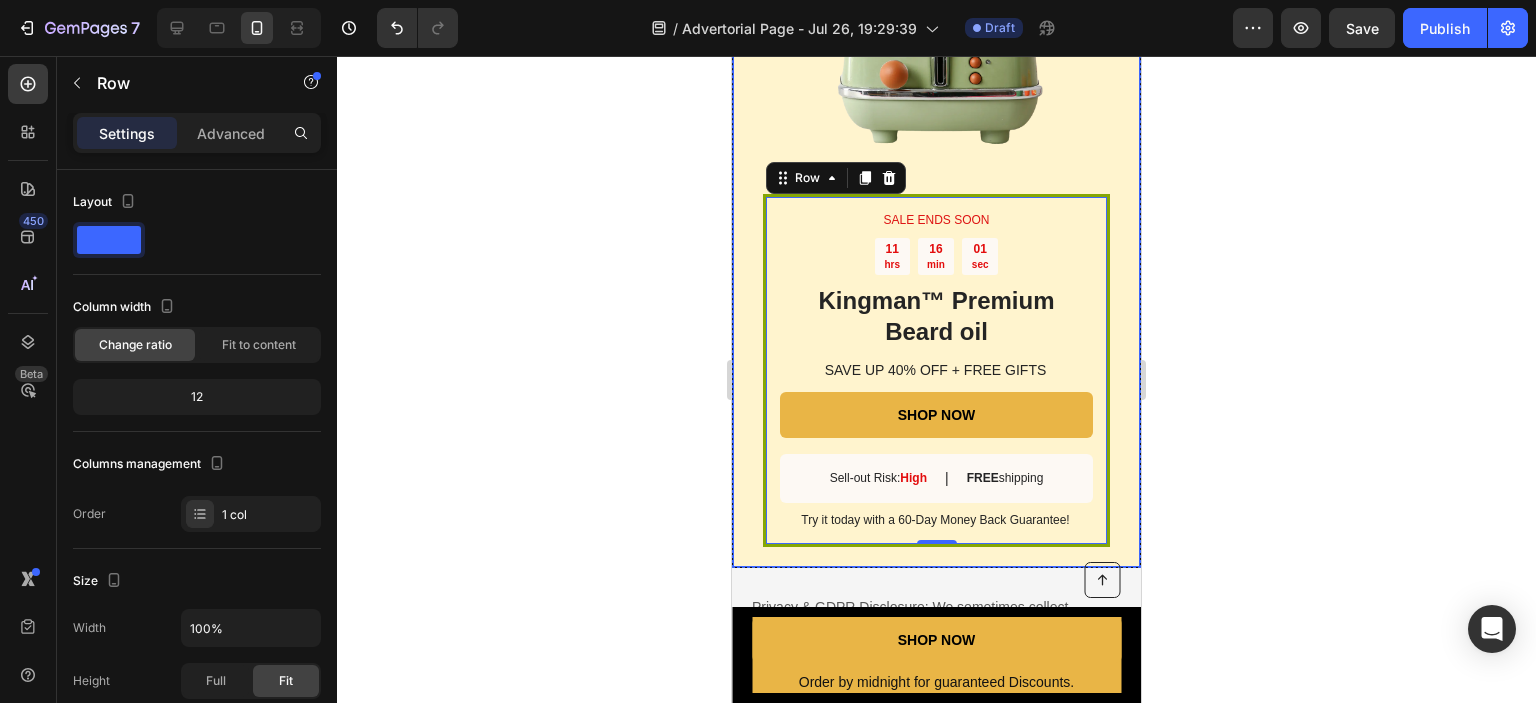 click on "SALE ENDS SOON Text Block [TIME] Countdown Timer Kingman ™ Premium Beard oil Heading SAVE UP 40% OFF + FREE GIFTS Text Block SHOP NOW Button Sell-out Risk:  High Text Block | Text Block FREE  shipping Text Block Row Try it today with a 60-Day Money Back Guarantee! Text Block Row   0 Image Row" at bounding box center [936, 204] 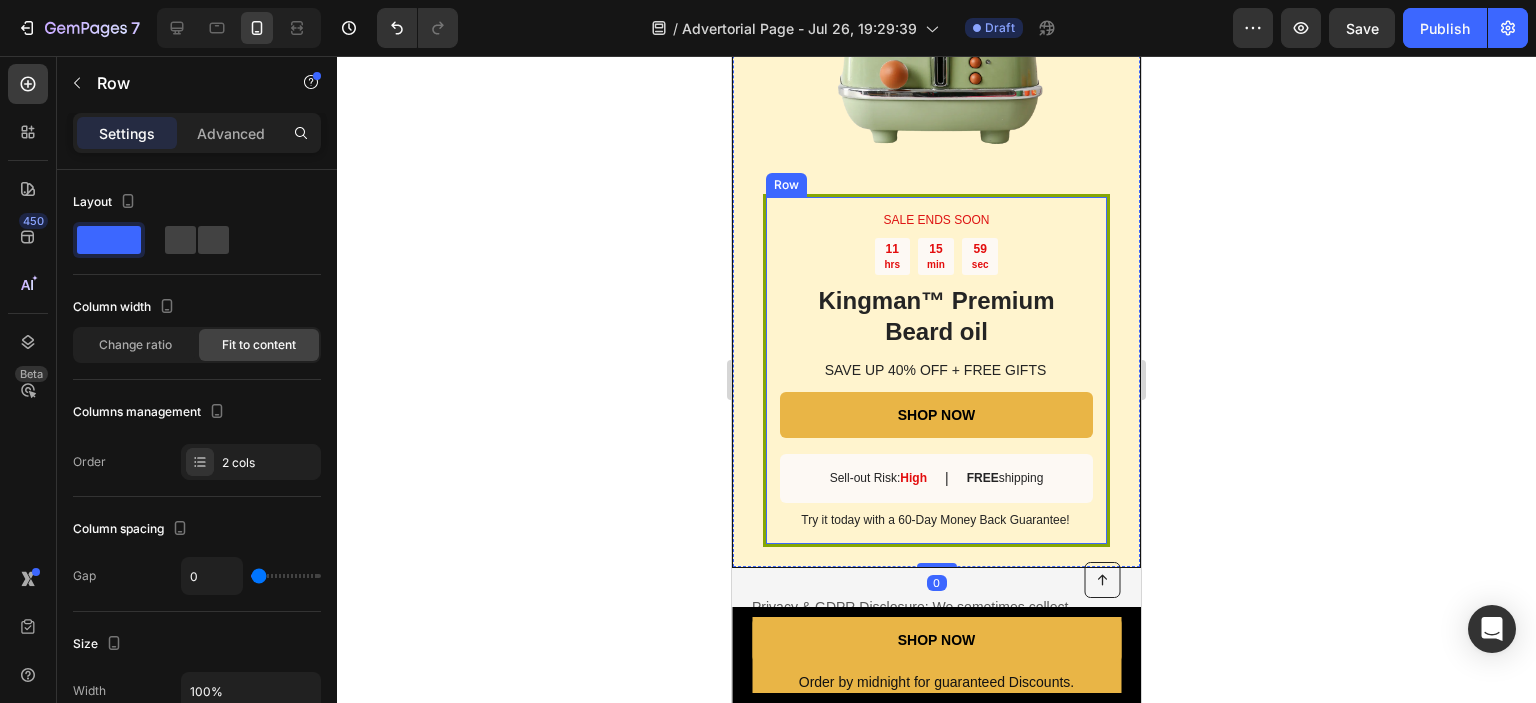 click on "SALE ENDS SOON Text Block [TIME] Countdown Timer Kingman ™ Premium Beard oil Heading SAVE UP 40% OFF + FREE GIFTS Text Block SHOP NOW Button Sell-out Risk:  High Text Block | Text Block FREE  shipping Text Block Row Try it today with a 60-Day Money Back Guarantee! Text Block Row" at bounding box center (936, 371) 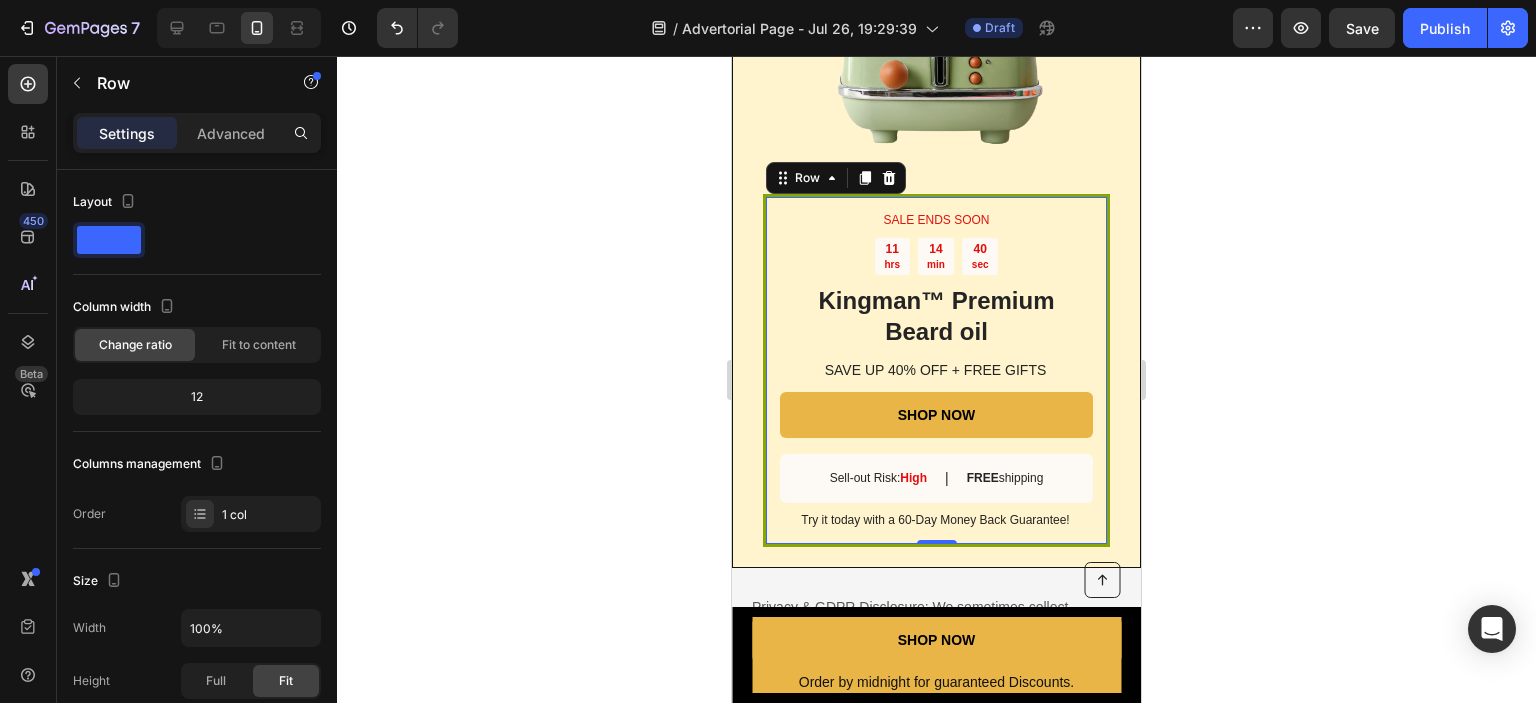 click 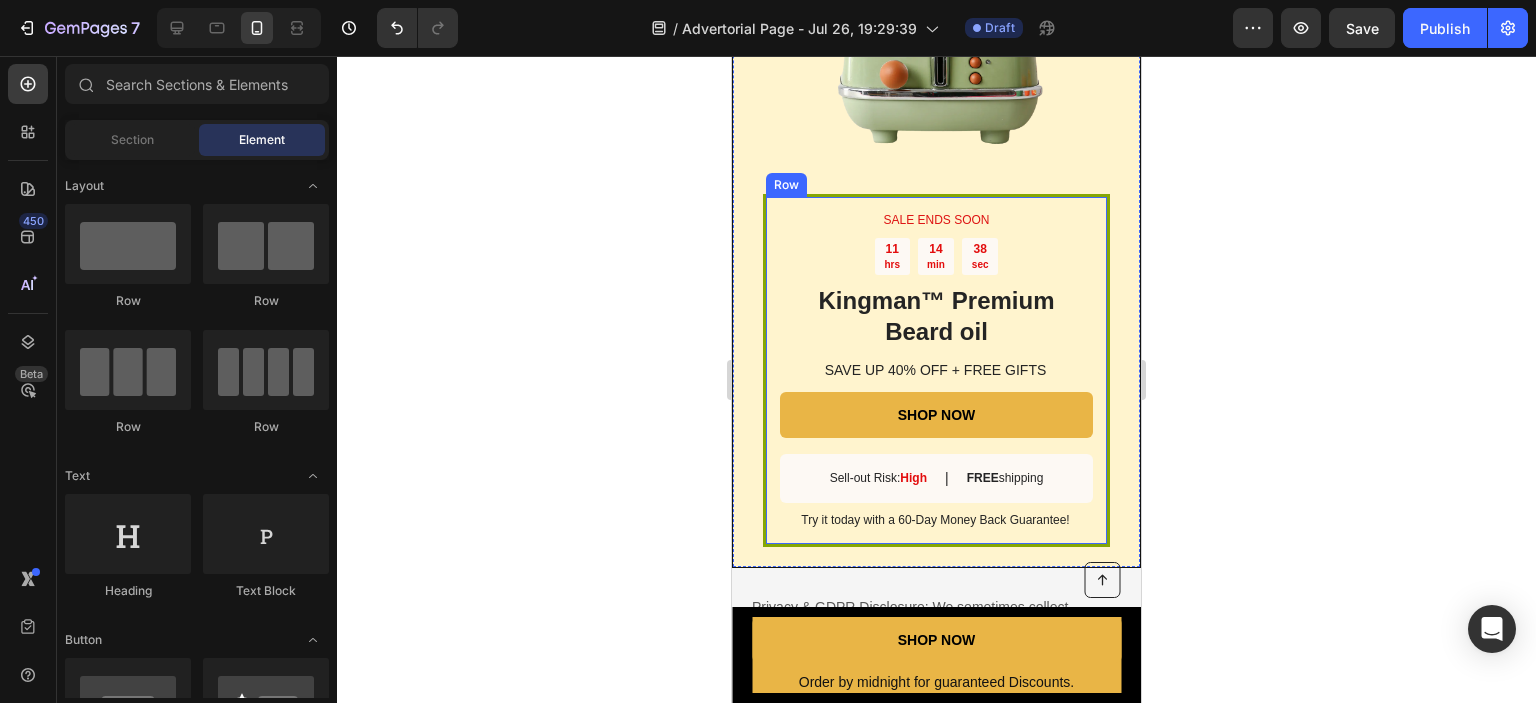 click on "SALE ENDS SOON Text Block 11 hrs 14 min 38 sec Countdown Timer Kingman ™ Premium Beard oil Heading SAVE UP 40% OFF + FREE GIFTS Text Block SHOP NOW Button Sell-out Risk:  High Text Block | Text Block FREE  shipping Text Block Row Try it today with a 60-Day Money Back Guarantee! Text Block Row" at bounding box center (936, 371) 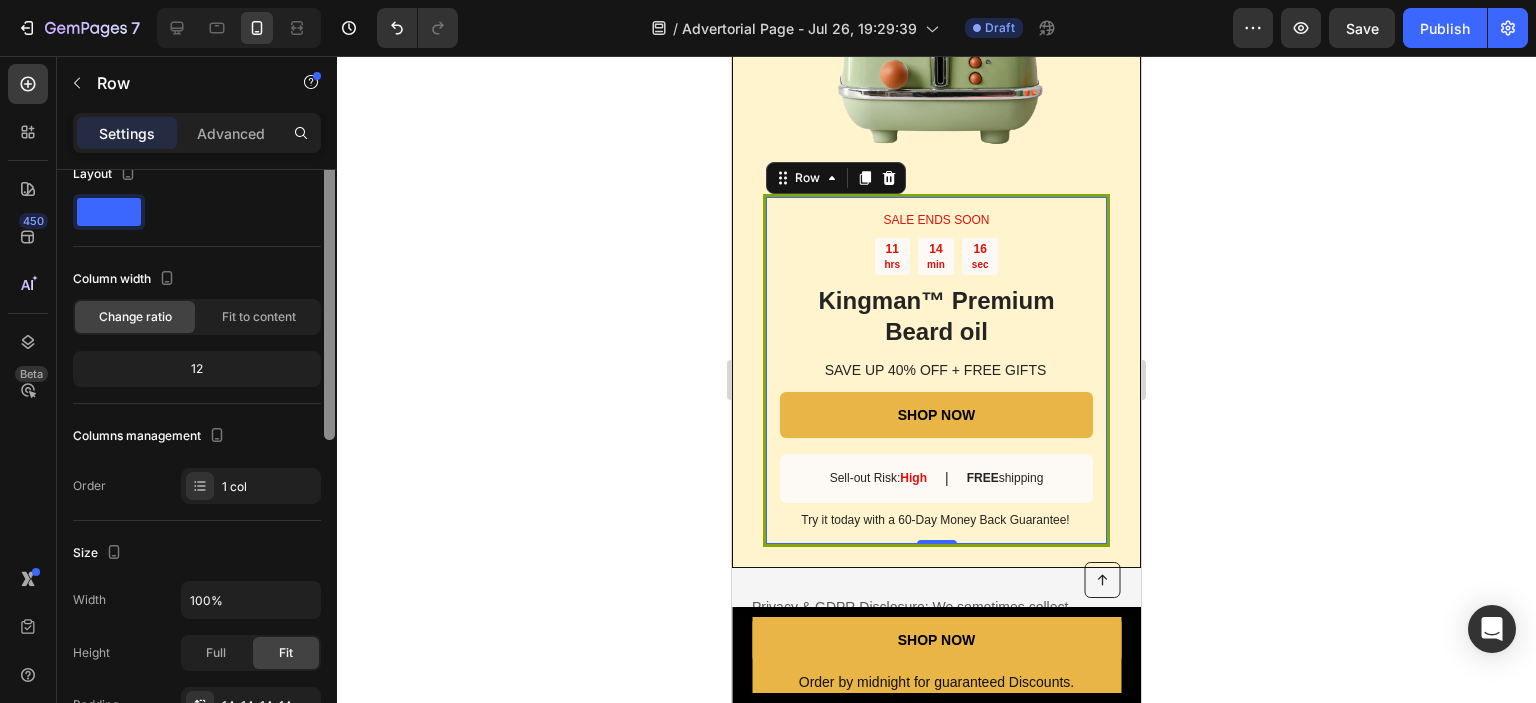 scroll, scrollTop: 0, scrollLeft: 0, axis: both 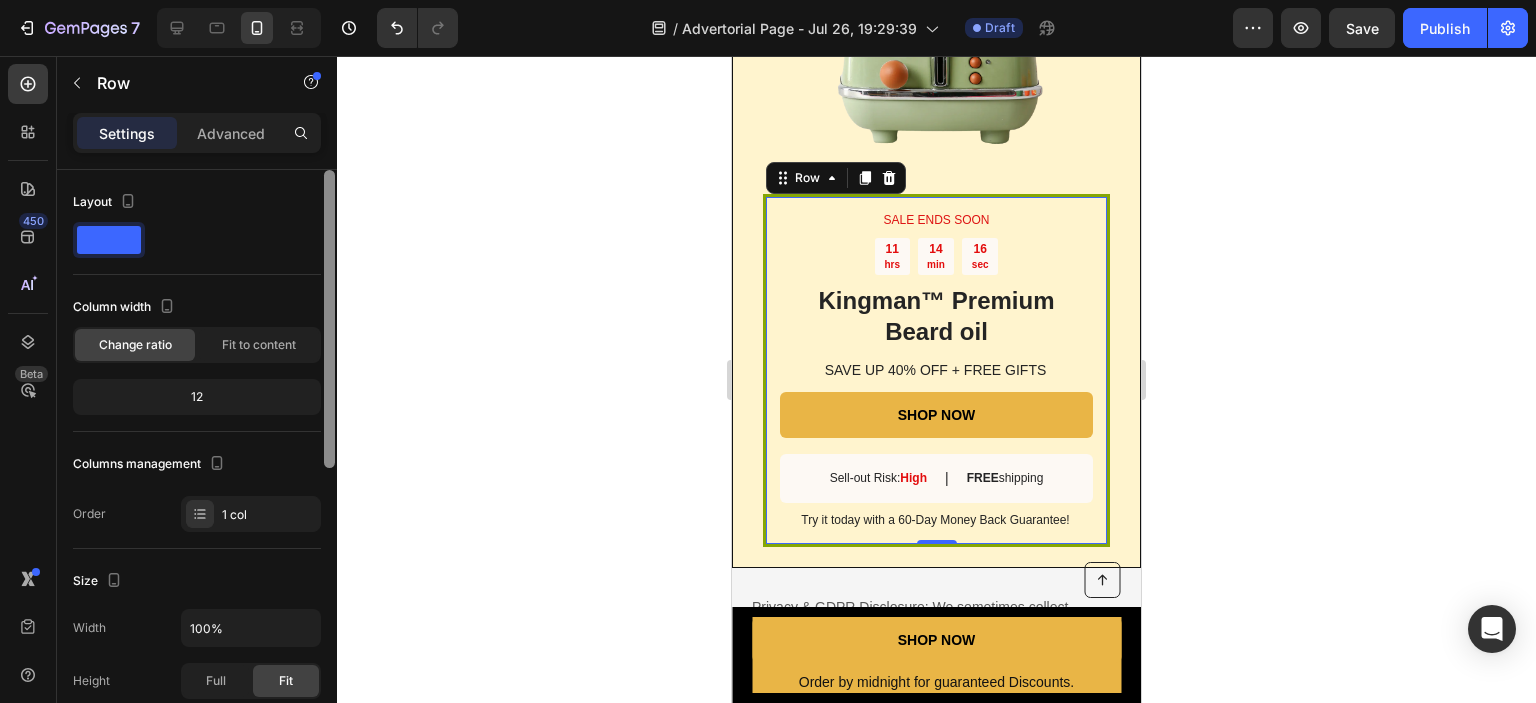 drag, startPoint x: 326, startPoint y: 377, endPoint x: 320, endPoint y: 344, distance: 33.54102 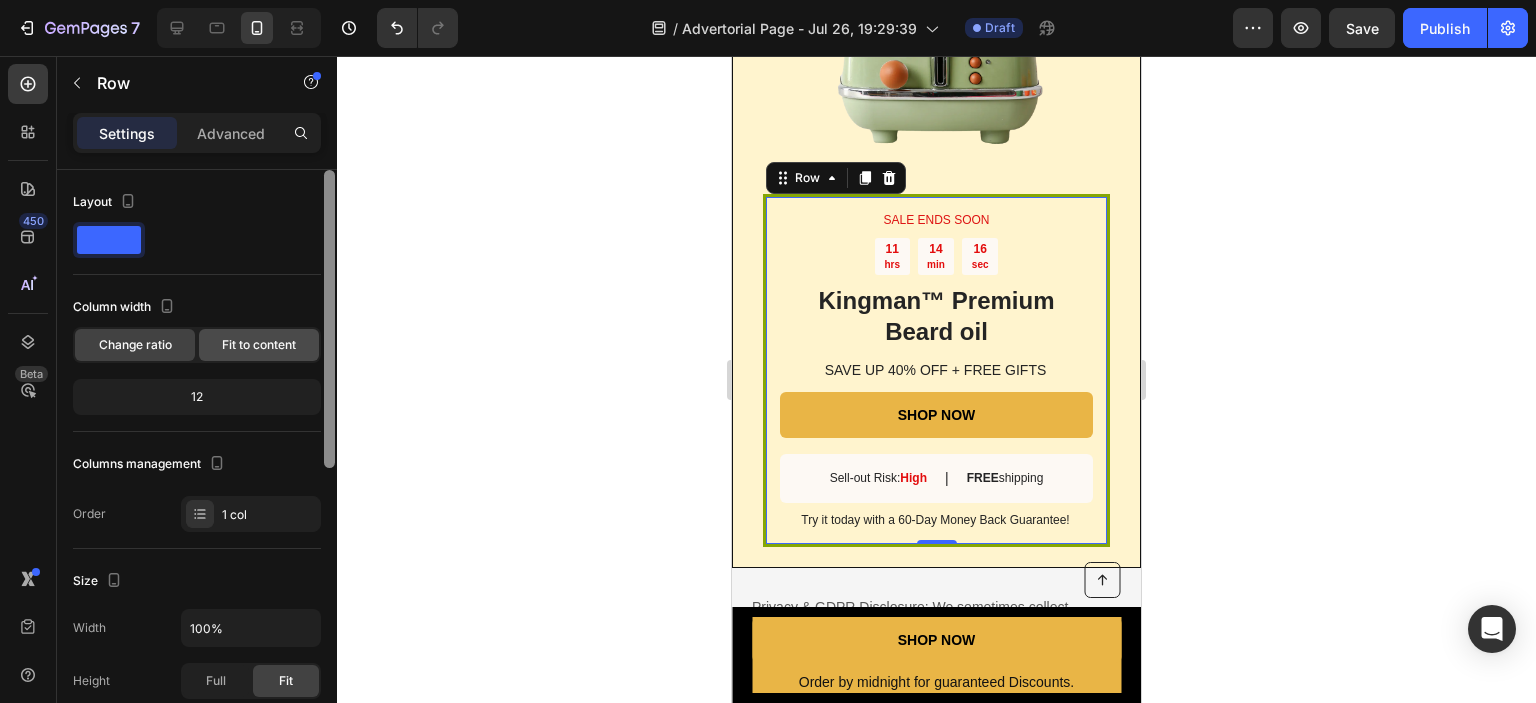 click on "Change ratio Fit to content" 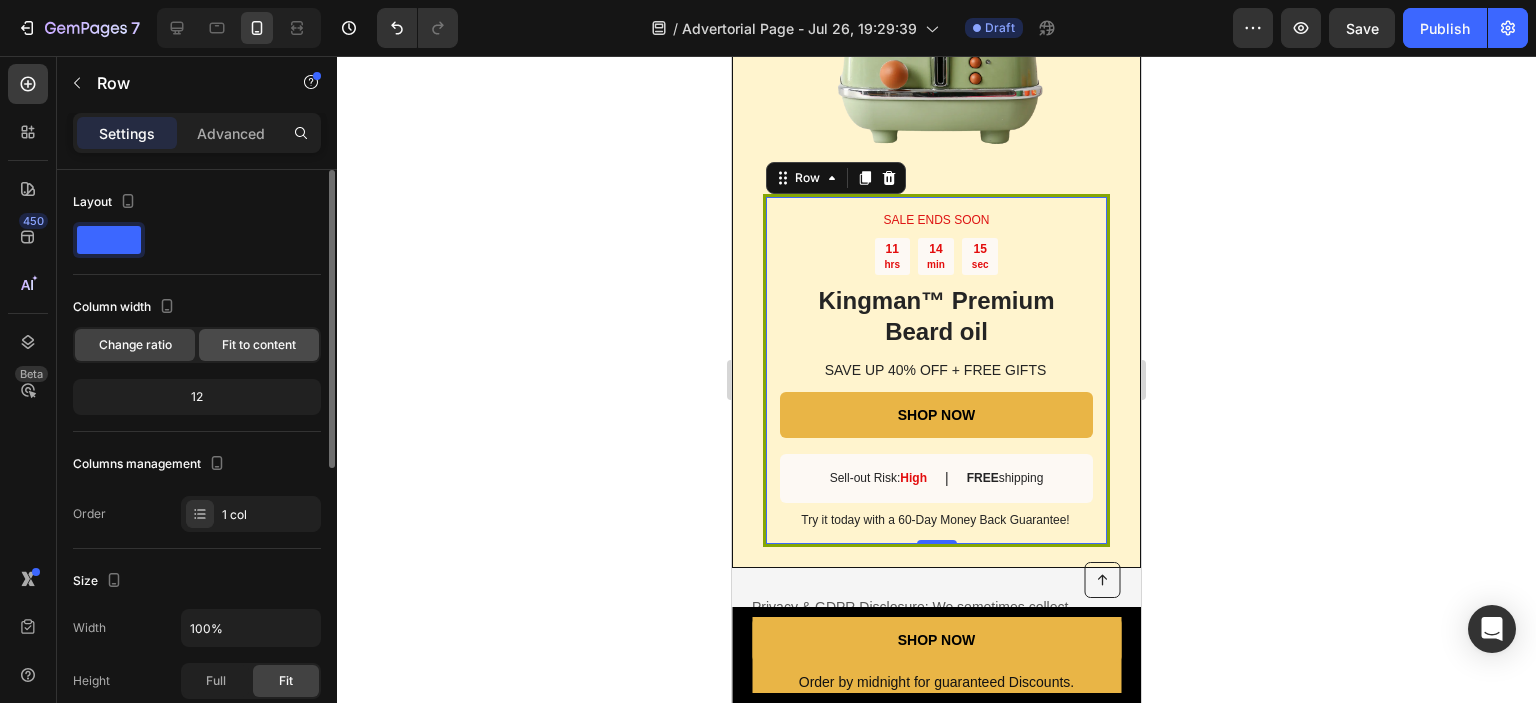 click on "Fit to content" 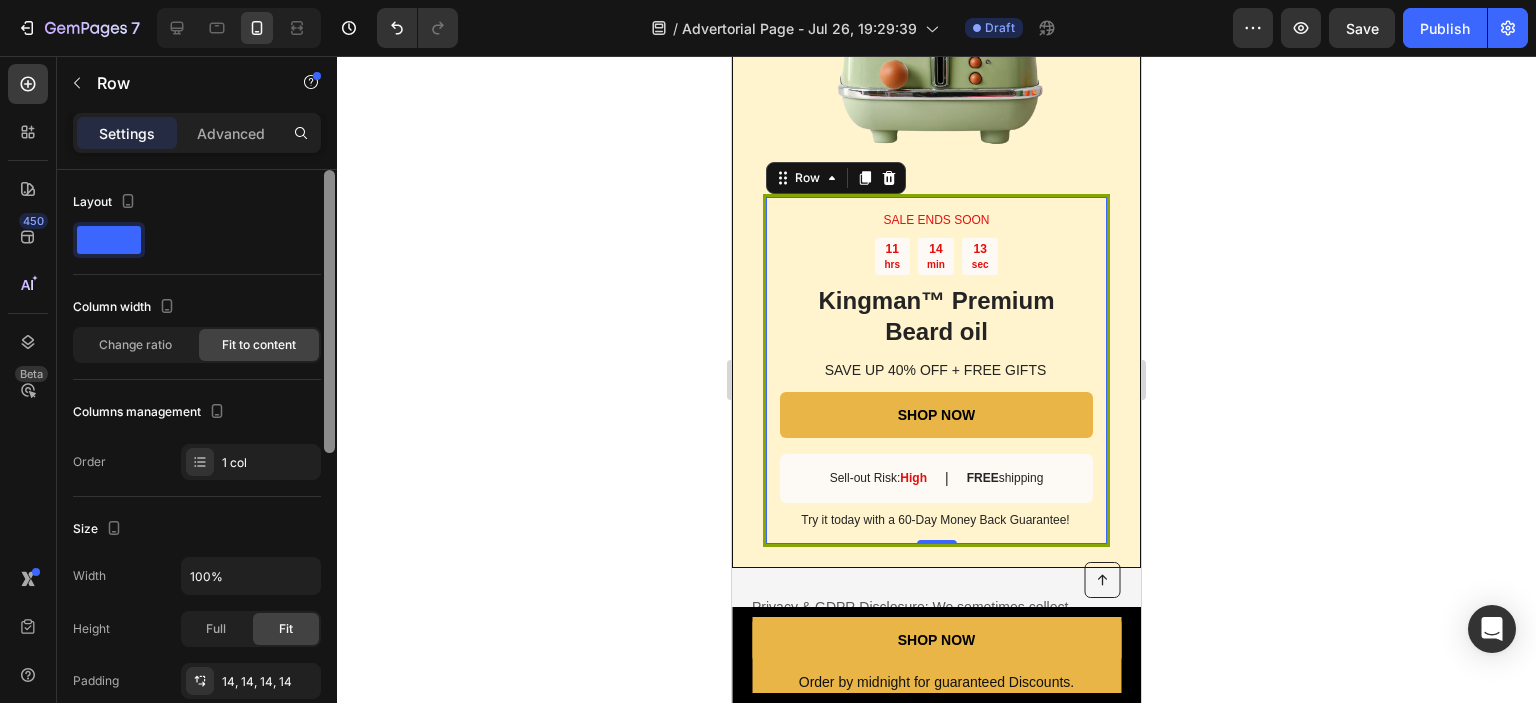 click at bounding box center [329, 465] 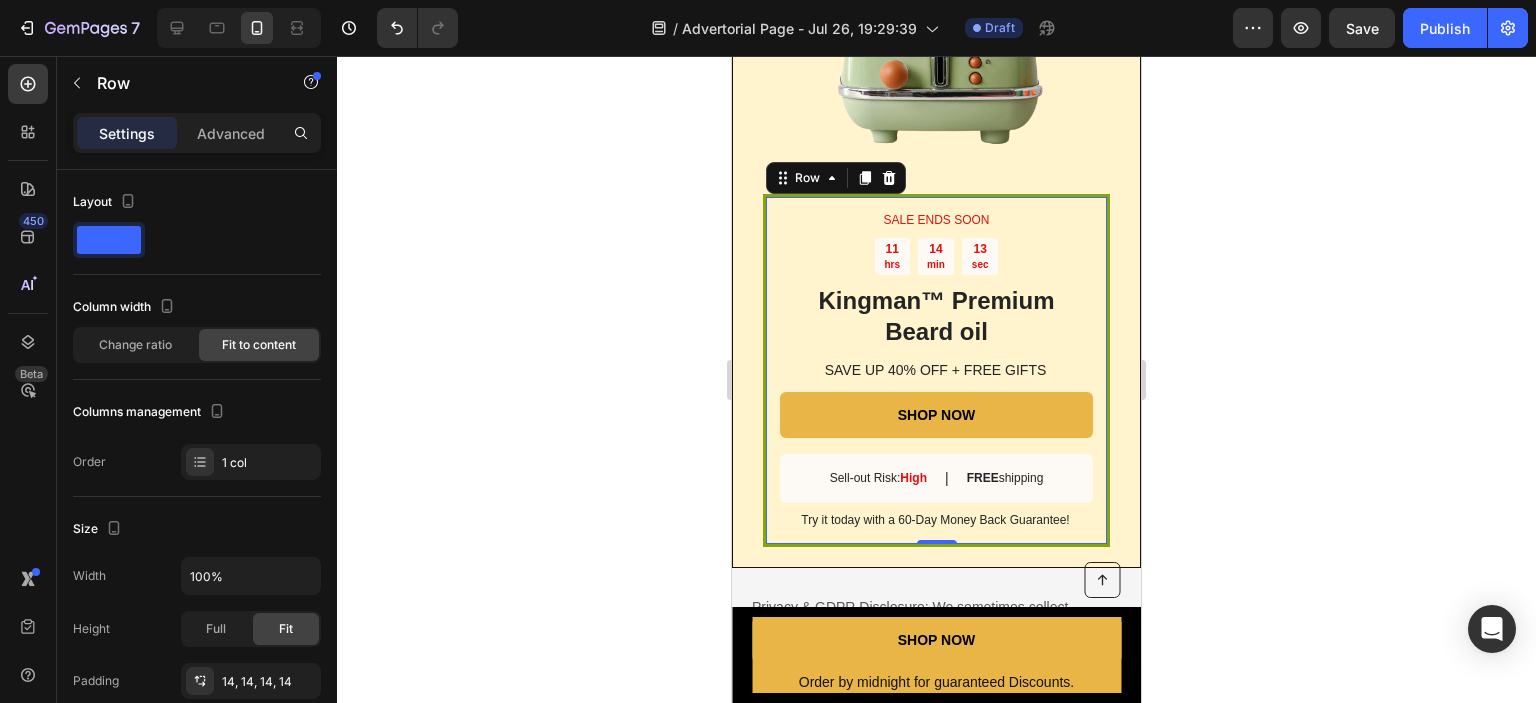 scroll, scrollTop: 590, scrollLeft: 0, axis: vertical 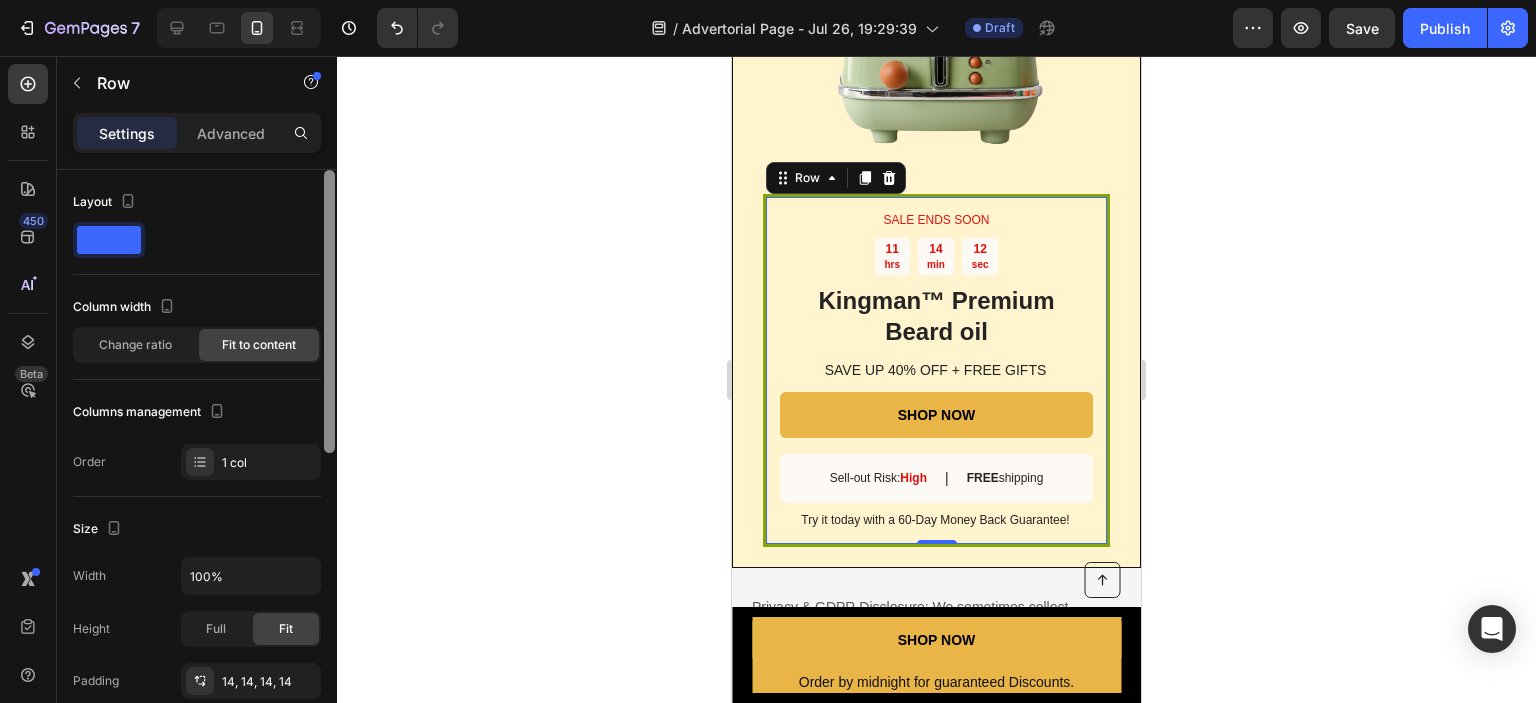 drag, startPoint x: 321, startPoint y: 395, endPoint x: 323, endPoint y: 413, distance: 18.110771 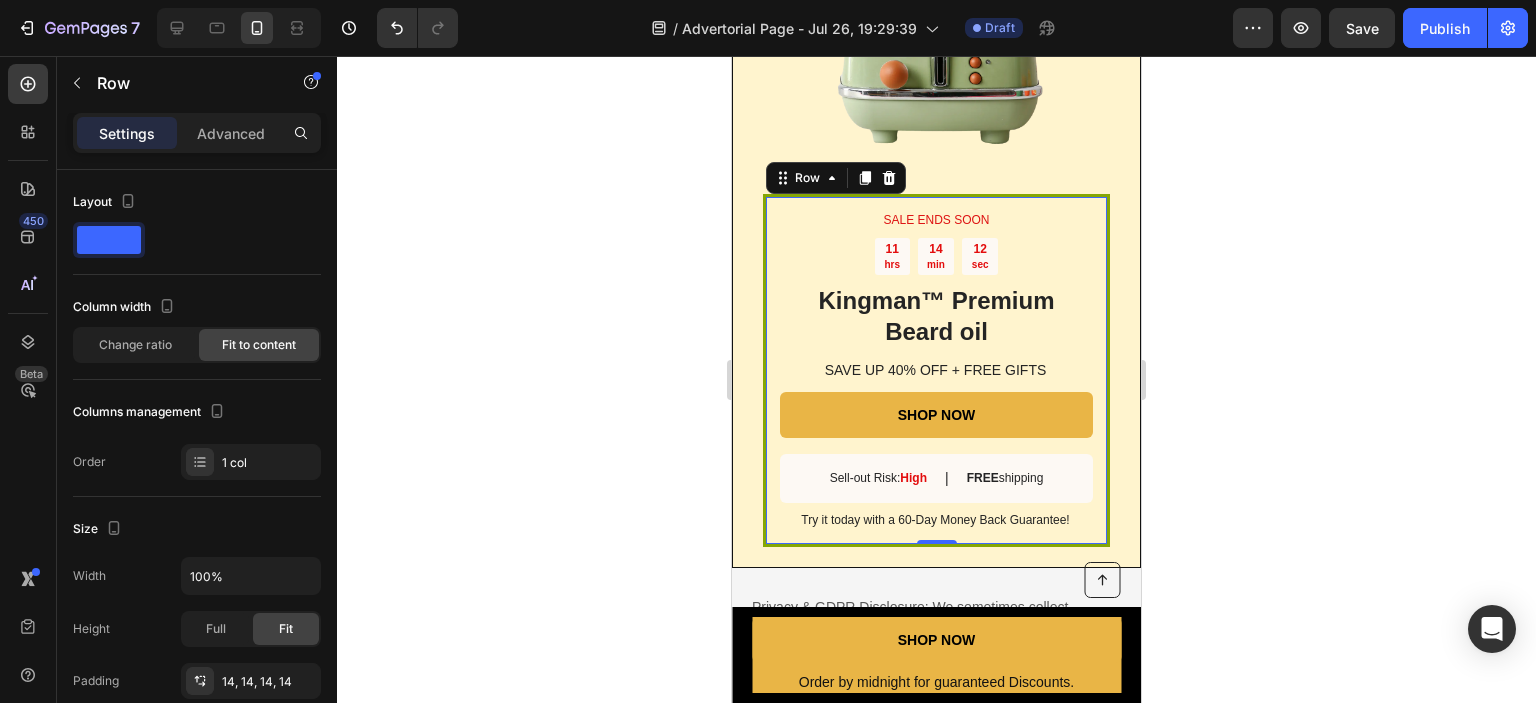 scroll, scrollTop: 591, scrollLeft: 0, axis: vertical 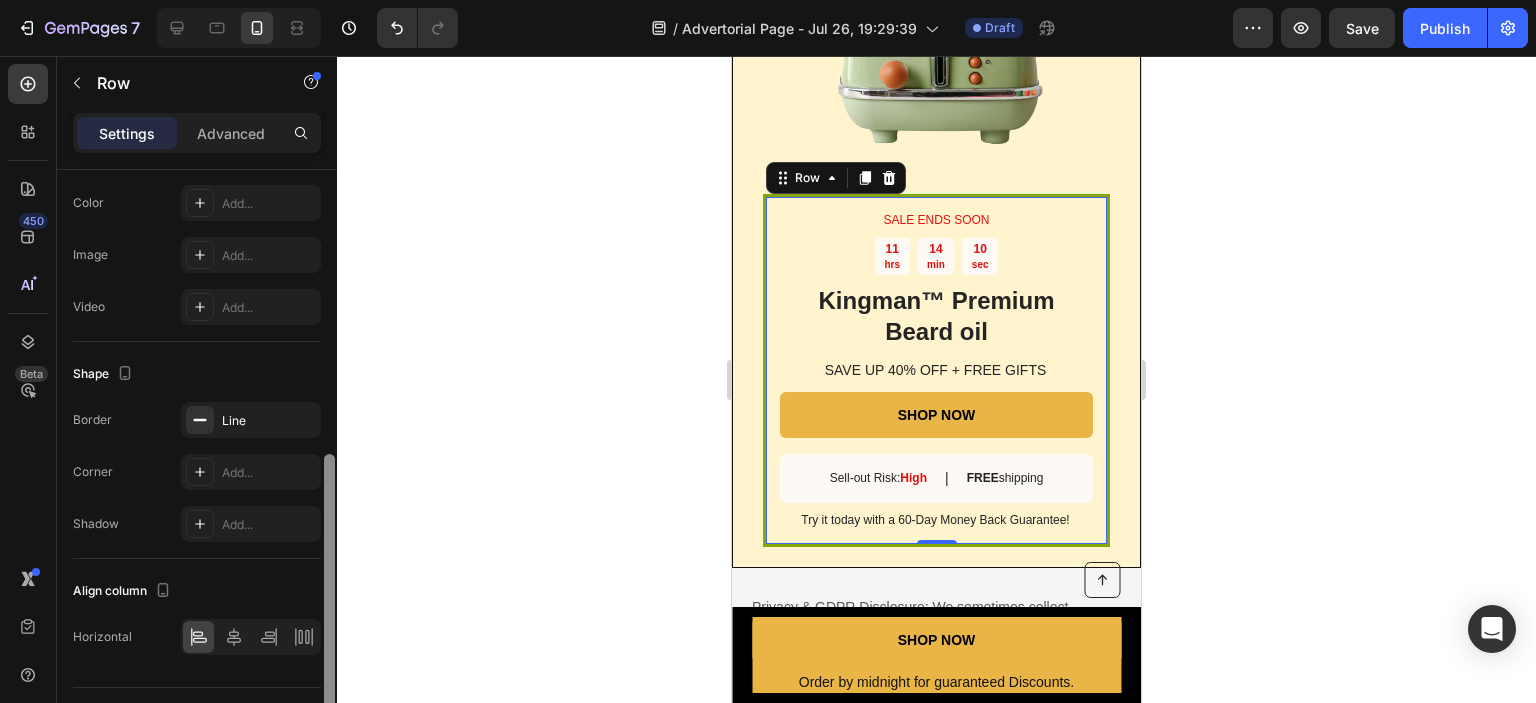 click at bounding box center (329, 595) 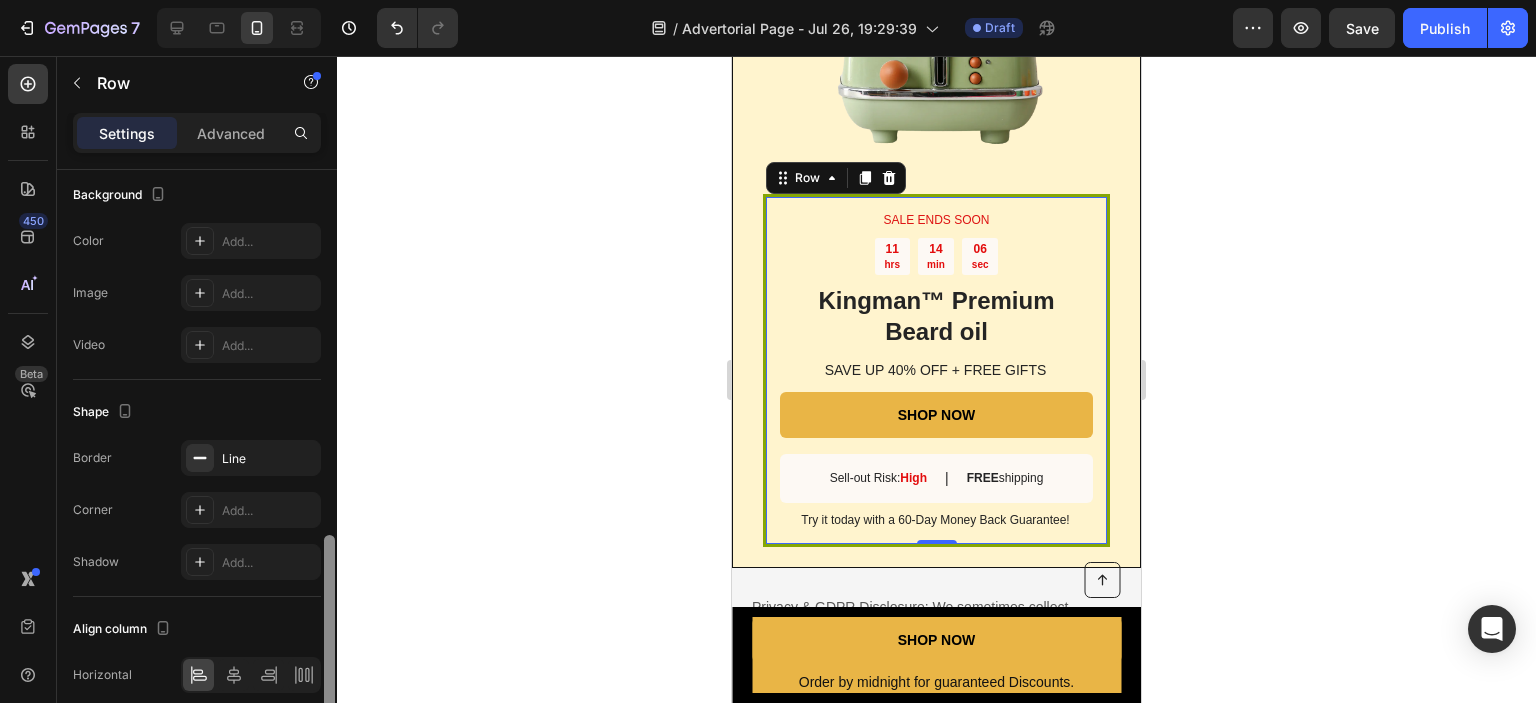 scroll, scrollTop: 636, scrollLeft: 0, axis: vertical 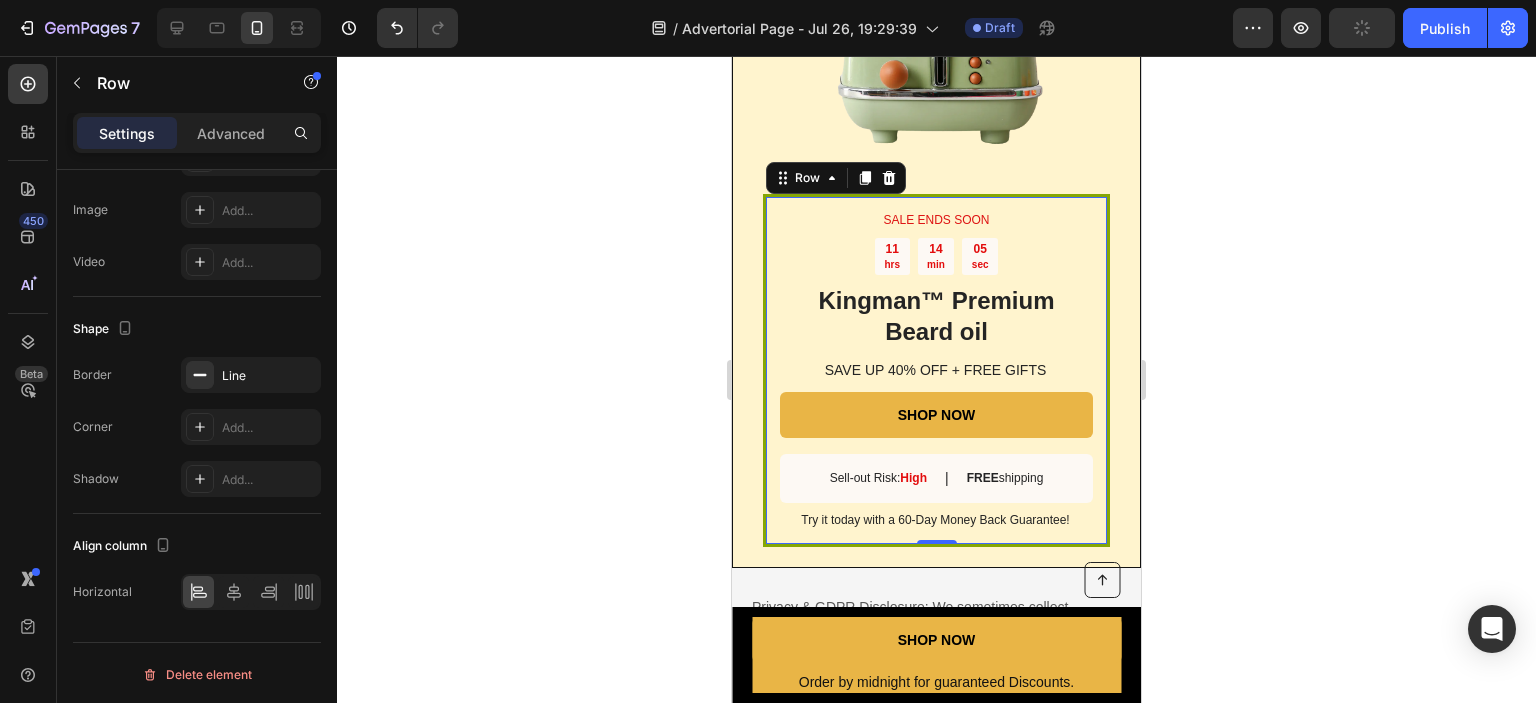 drag, startPoint x: 335, startPoint y: 526, endPoint x: 317, endPoint y: 344, distance: 182.88794 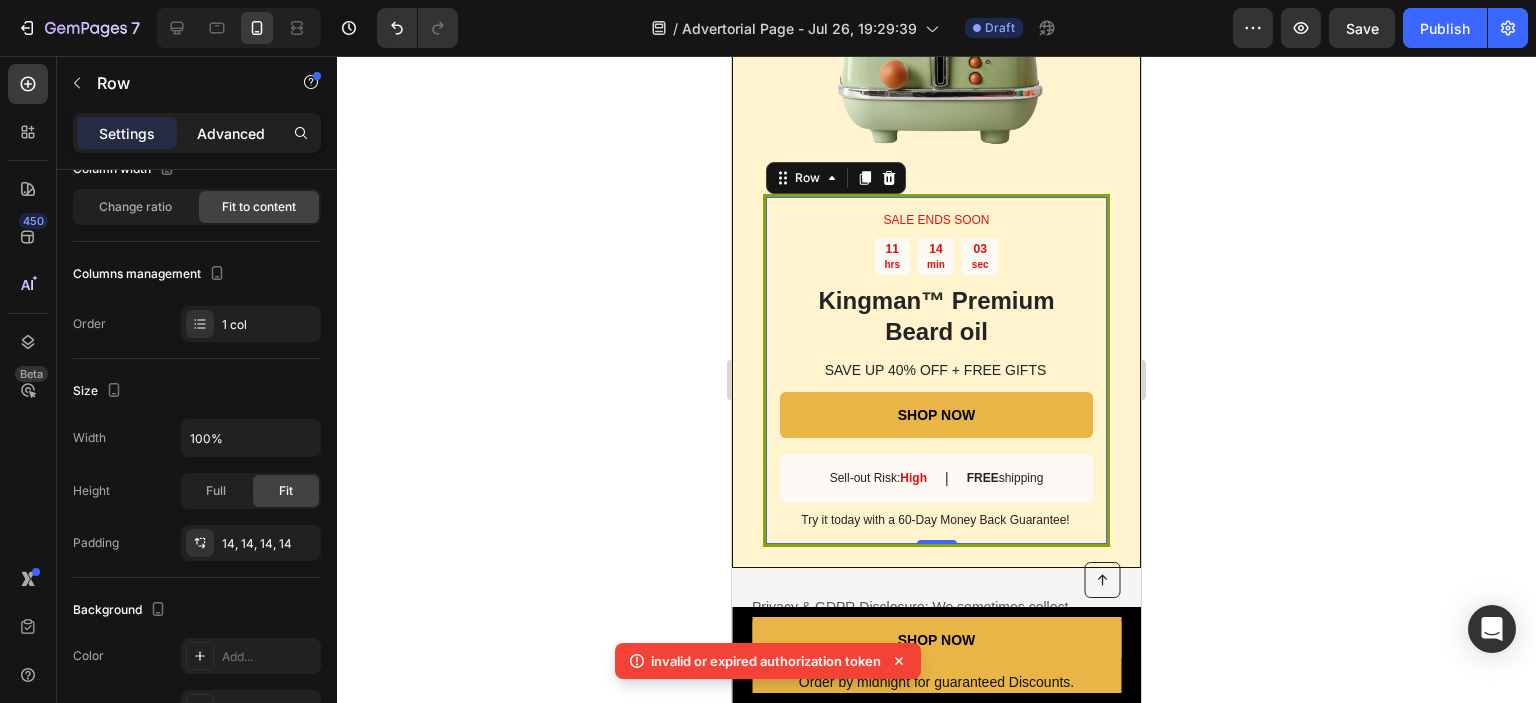 click on "Advanced" at bounding box center (231, 133) 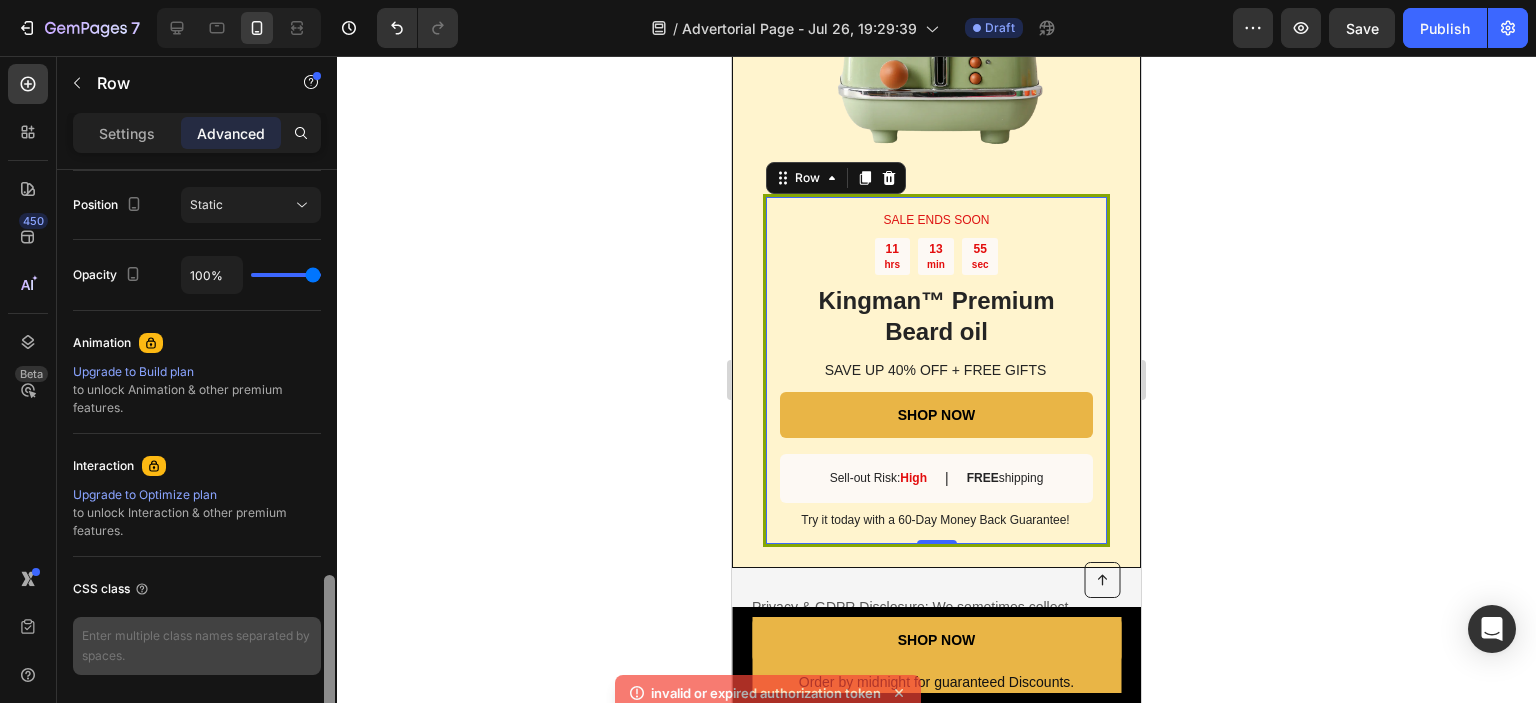 scroll, scrollTop: 796, scrollLeft: 0, axis: vertical 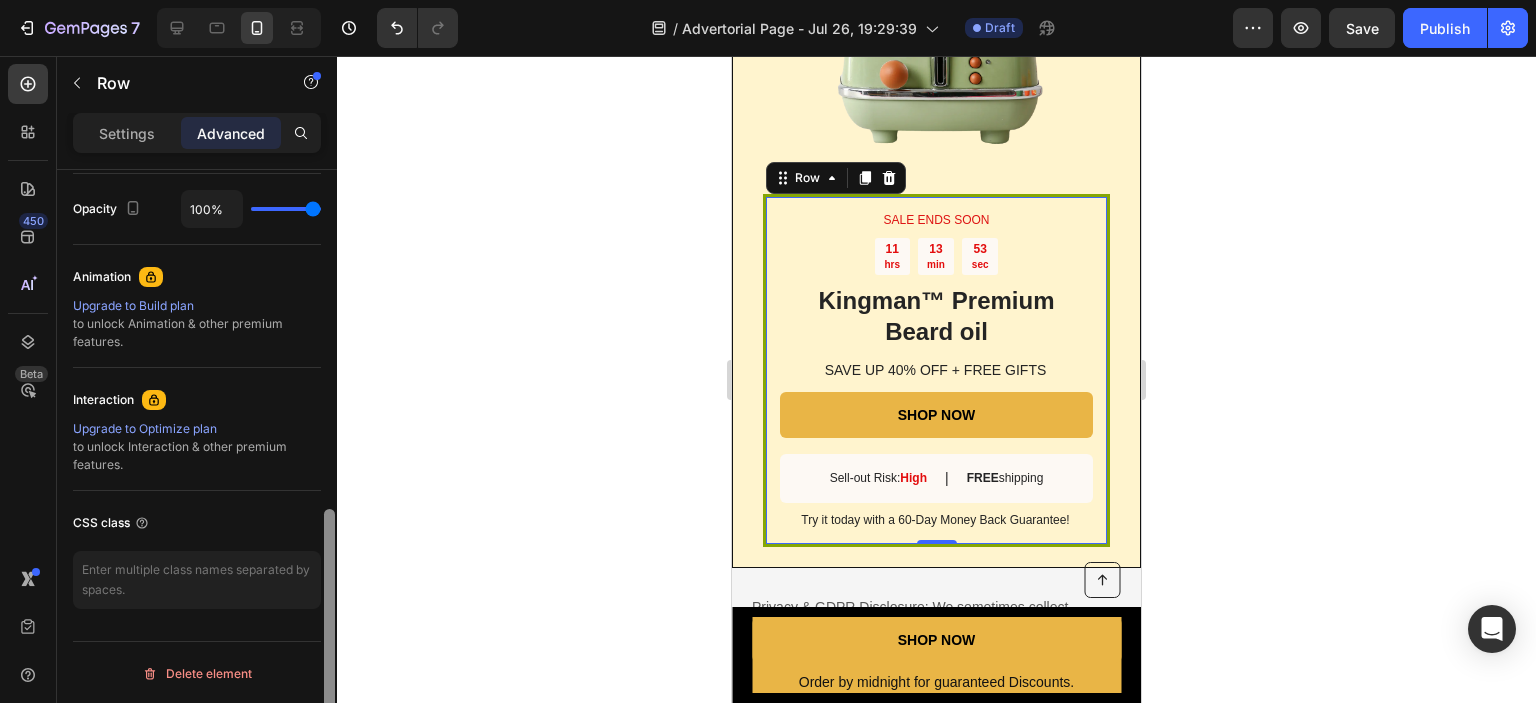 drag, startPoint x: 332, startPoint y: 274, endPoint x: 320, endPoint y: 621, distance: 347.20743 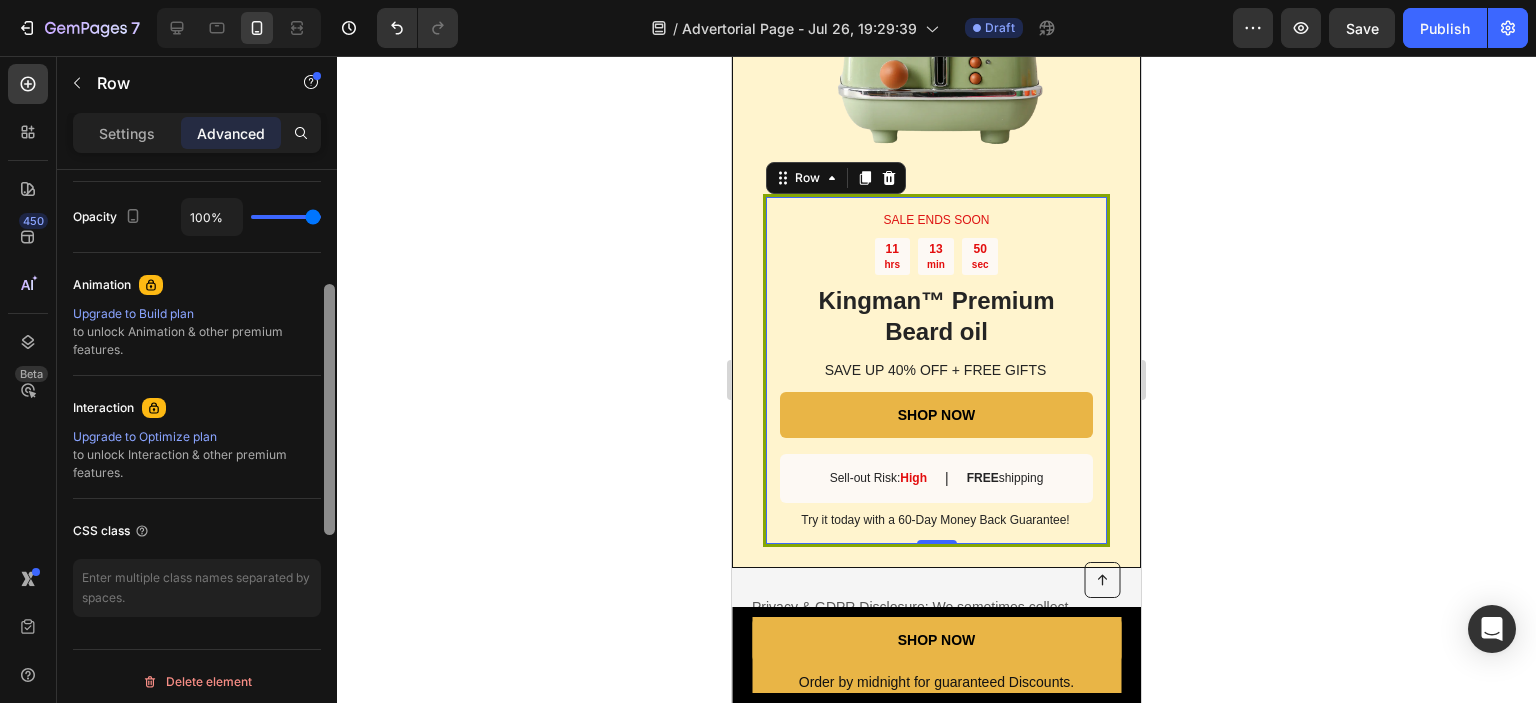 drag, startPoint x: 328, startPoint y: 559, endPoint x: 337, endPoint y: 490, distance: 69.58448 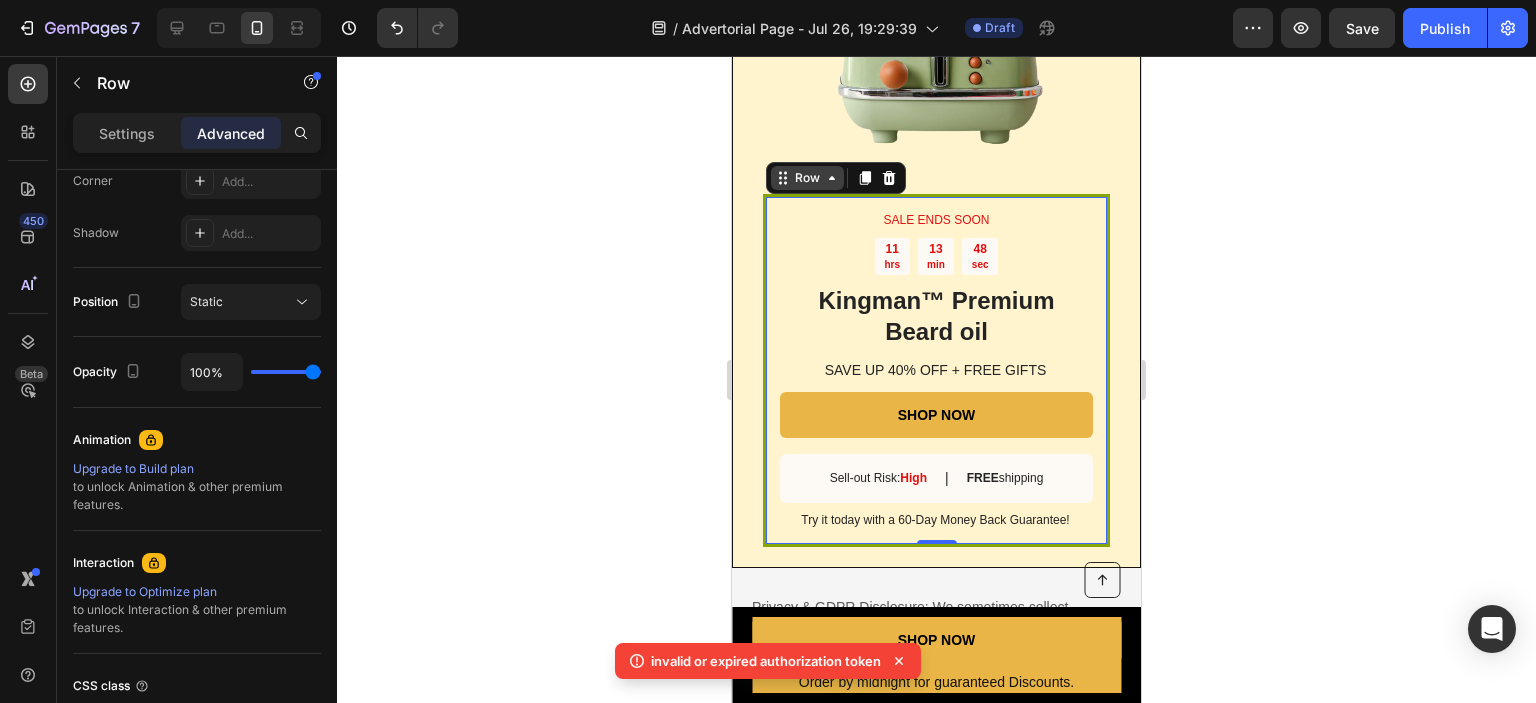 click 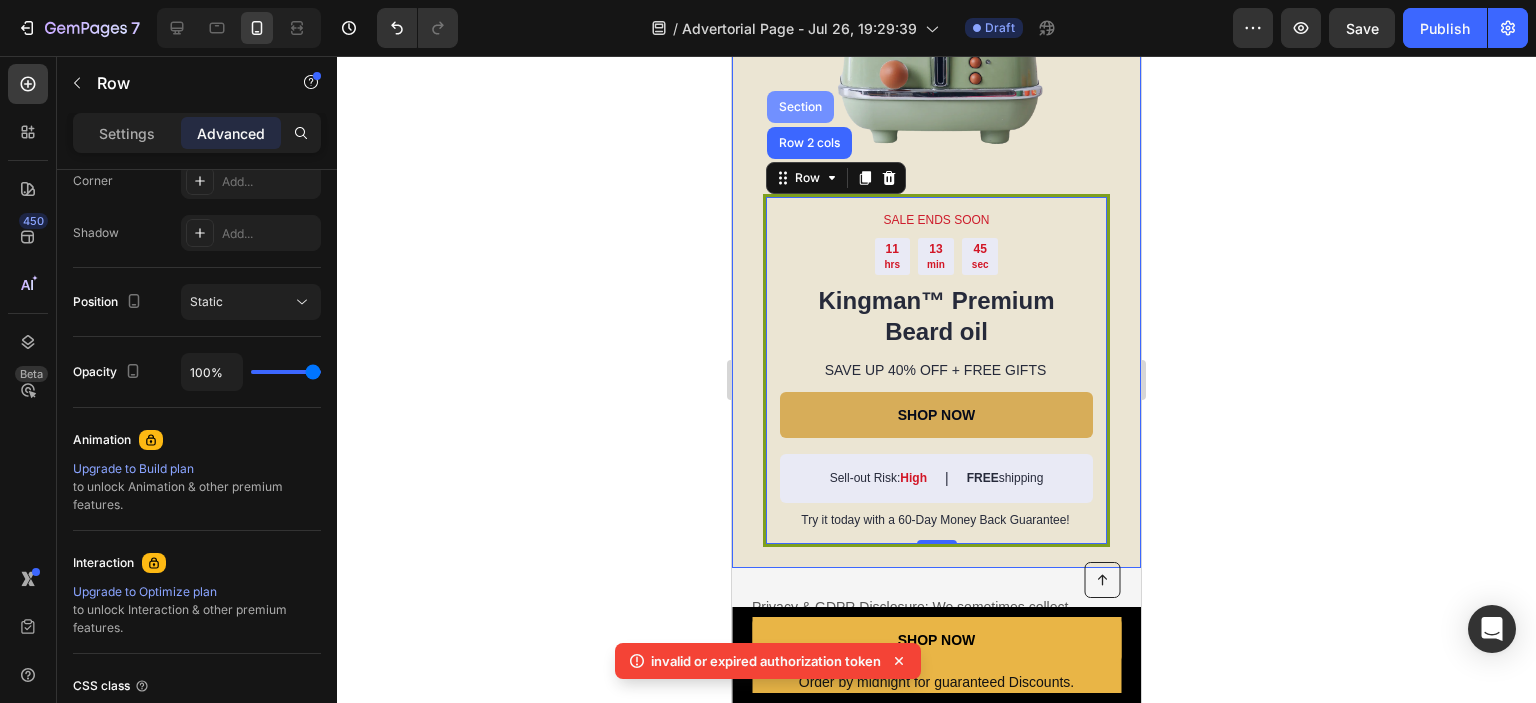 click on "Section" at bounding box center (800, 107) 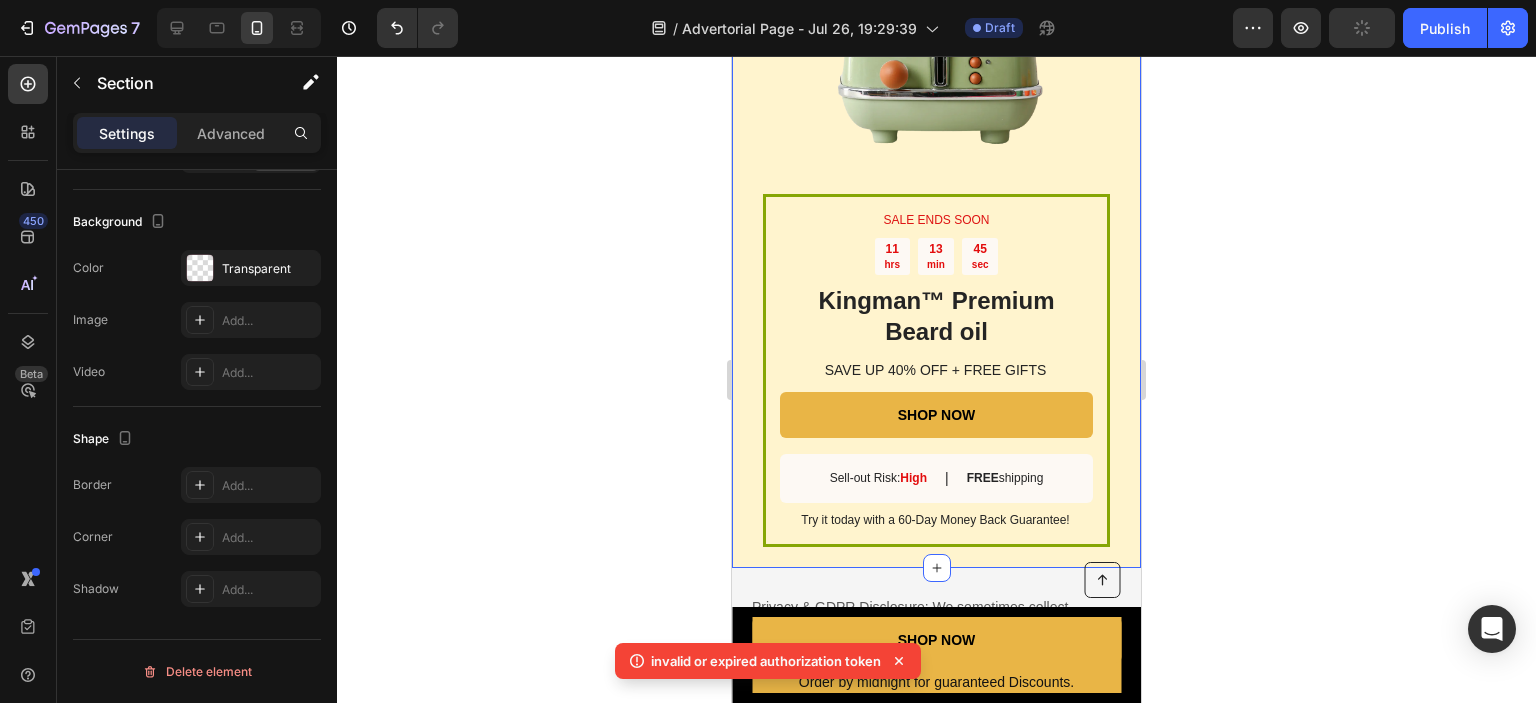 scroll, scrollTop: 0, scrollLeft: 0, axis: both 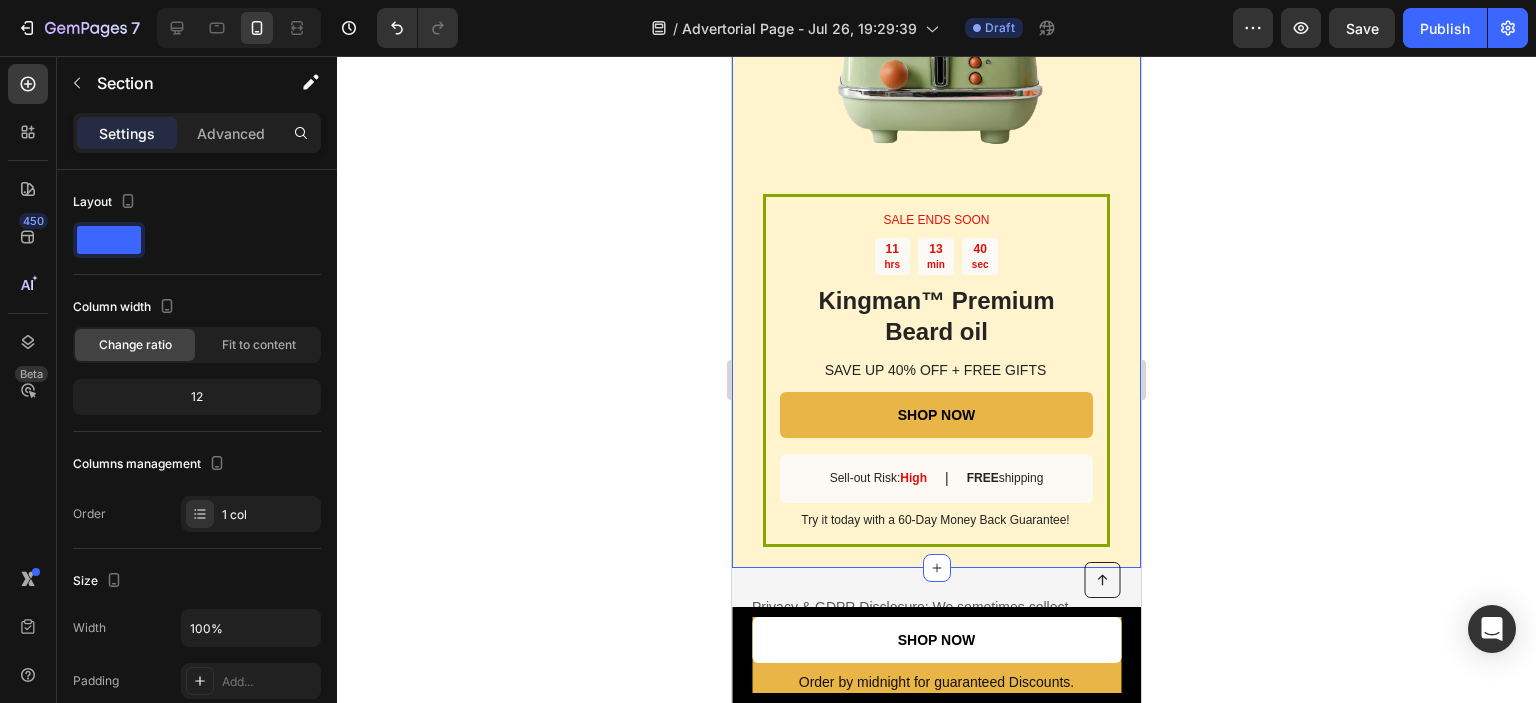 click on "SHOP NOW" at bounding box center [936, 640] 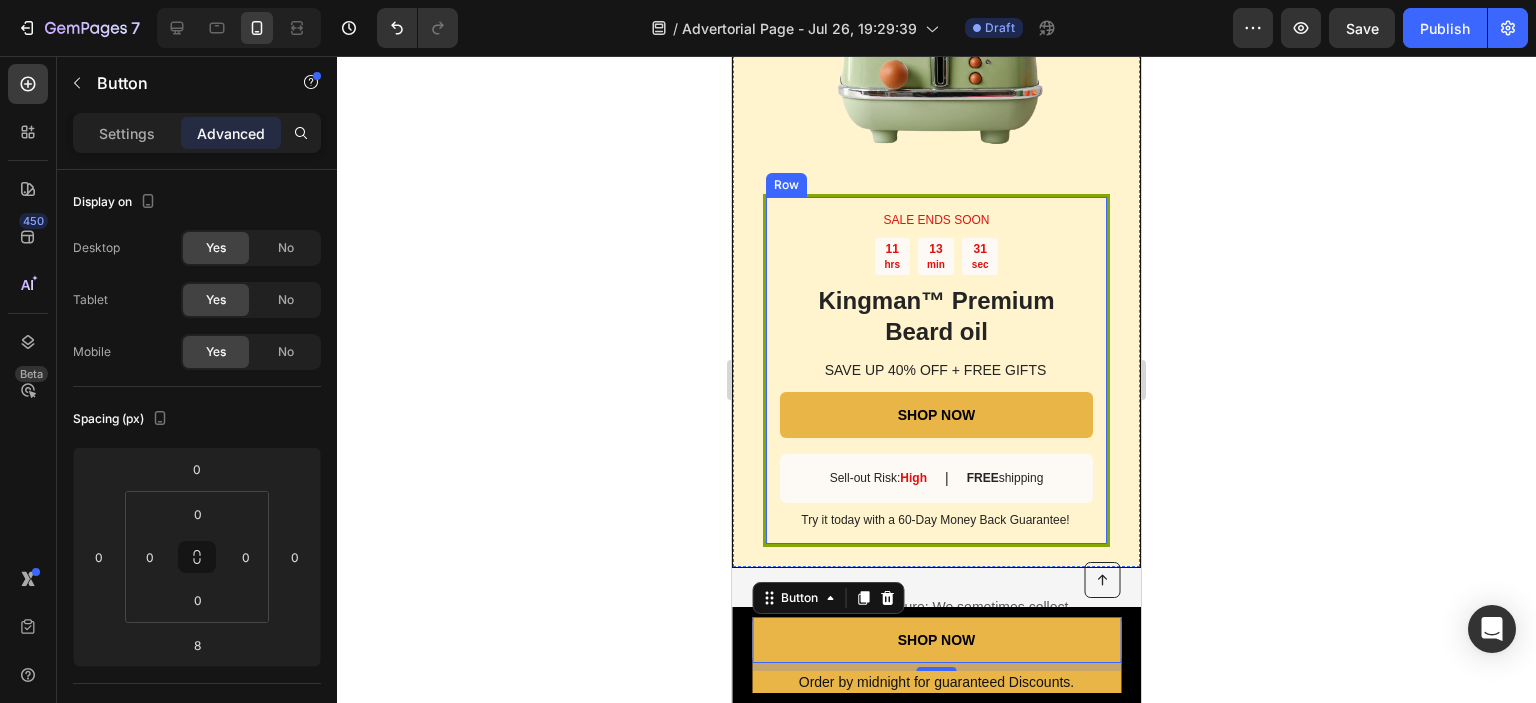 click on "SALE ENDS SOON Text Block [TIME] Countdown Timer Kingman ™ Premium Beard oil Heading SAVE UP 40% OFF + FREE GIFTS Text Block SHOP NOW Button Sell-out Risk:  High Text Block | Text Block FREE  shipping Text Block Row Try it today with a 60-Day Money Back Guarantee! Text Block Row" at bounding box center [936, 371] 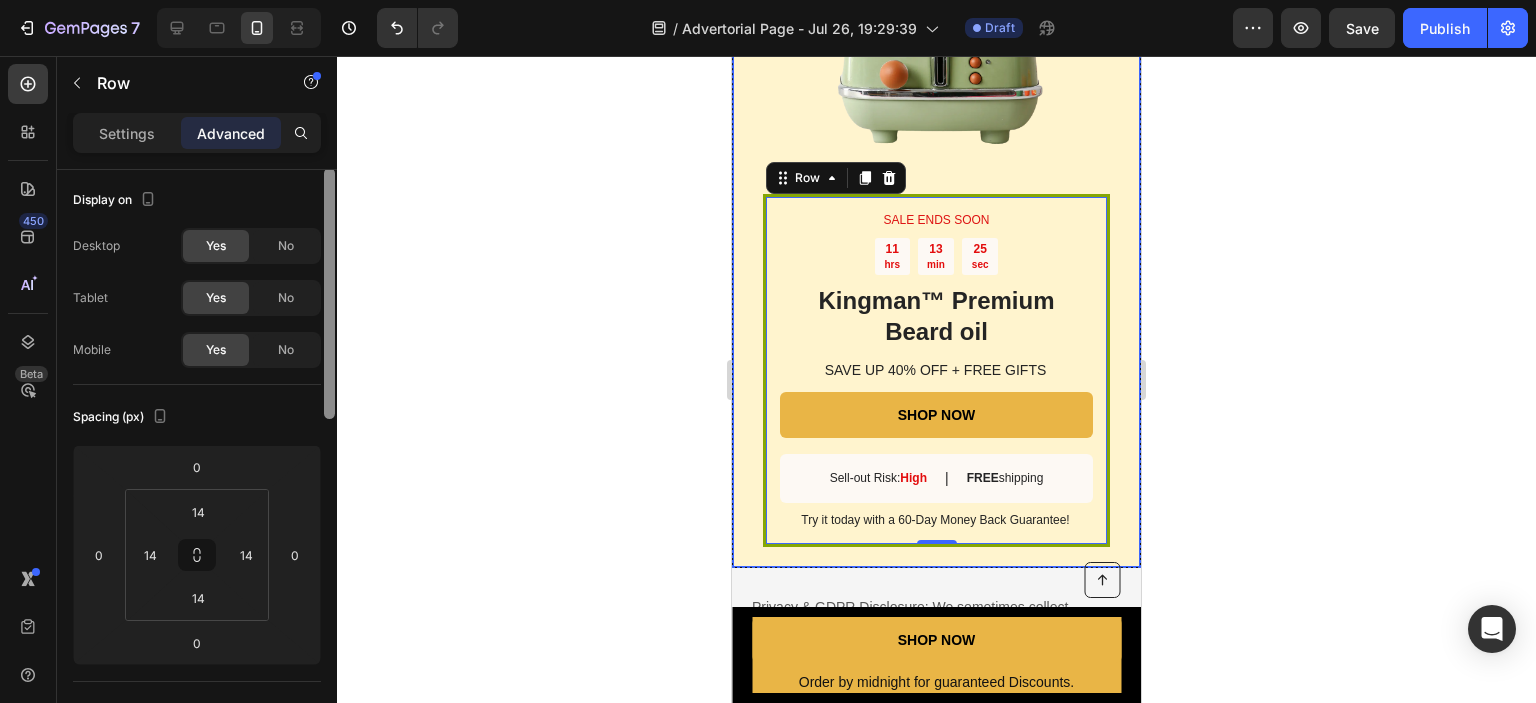 scroll, scrollTop: 0, scrollLeft: 0, axis: both 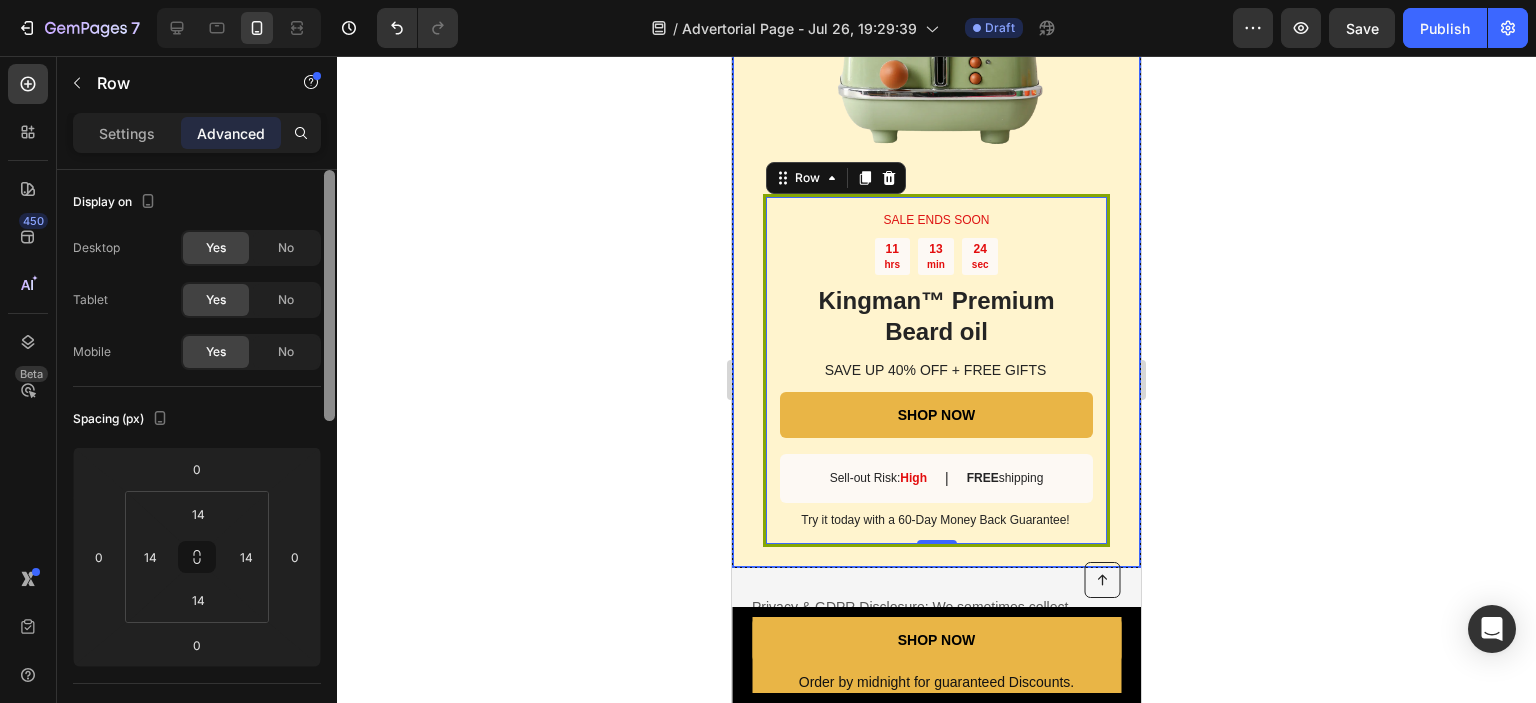 drag, startPoint x: 324, startPoint y: 271, endPoint x: 324, endPoint y: 236, distance: 35 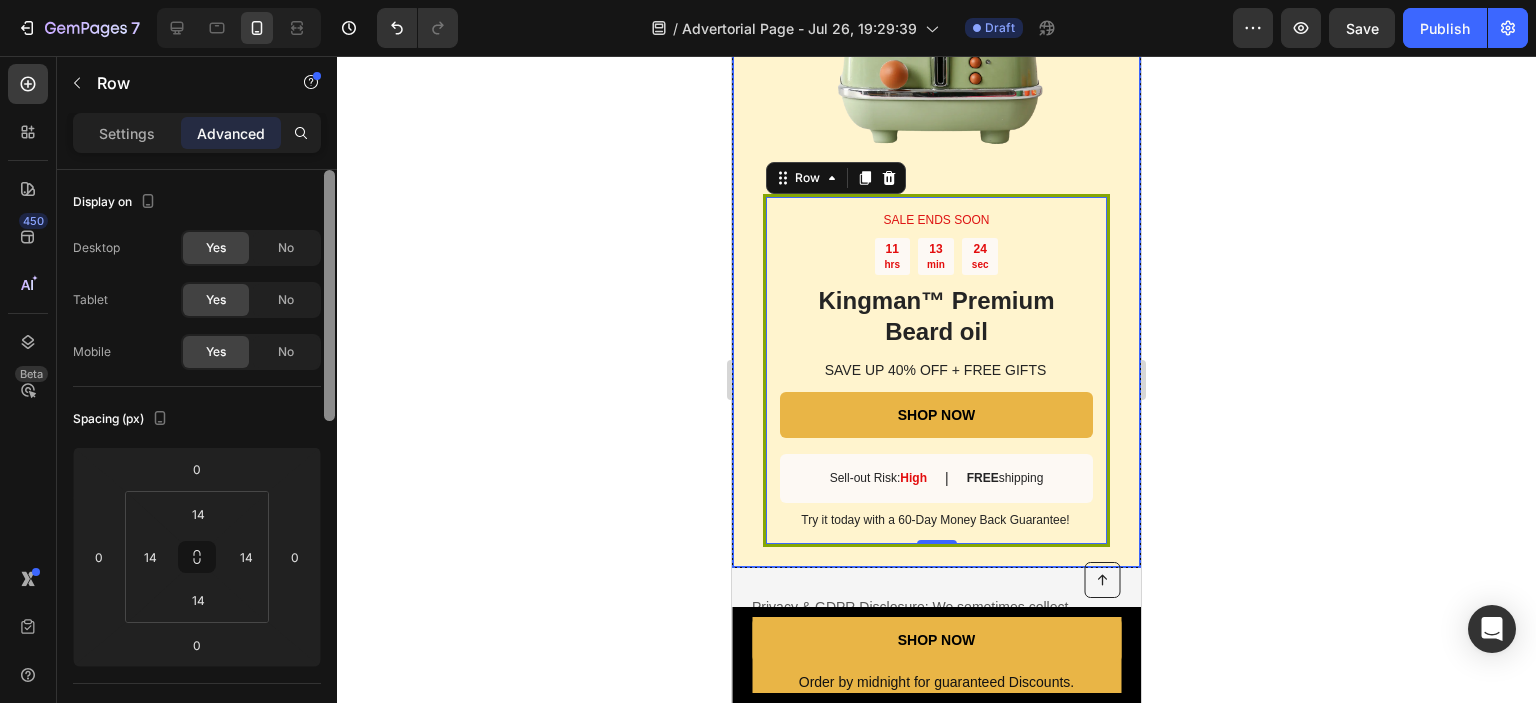 click at bounding box center [329, 295] 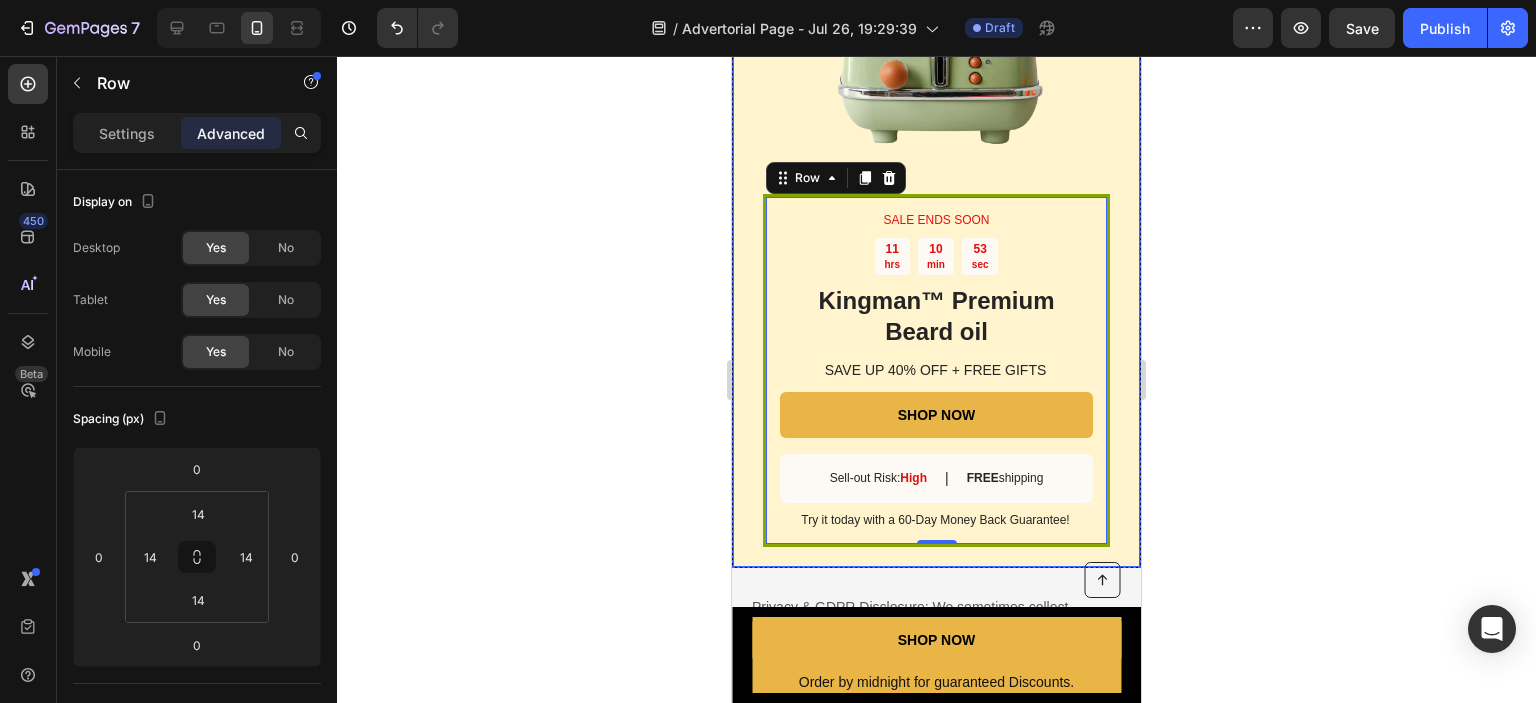 click on "Image" at bounding box center (936, 22) 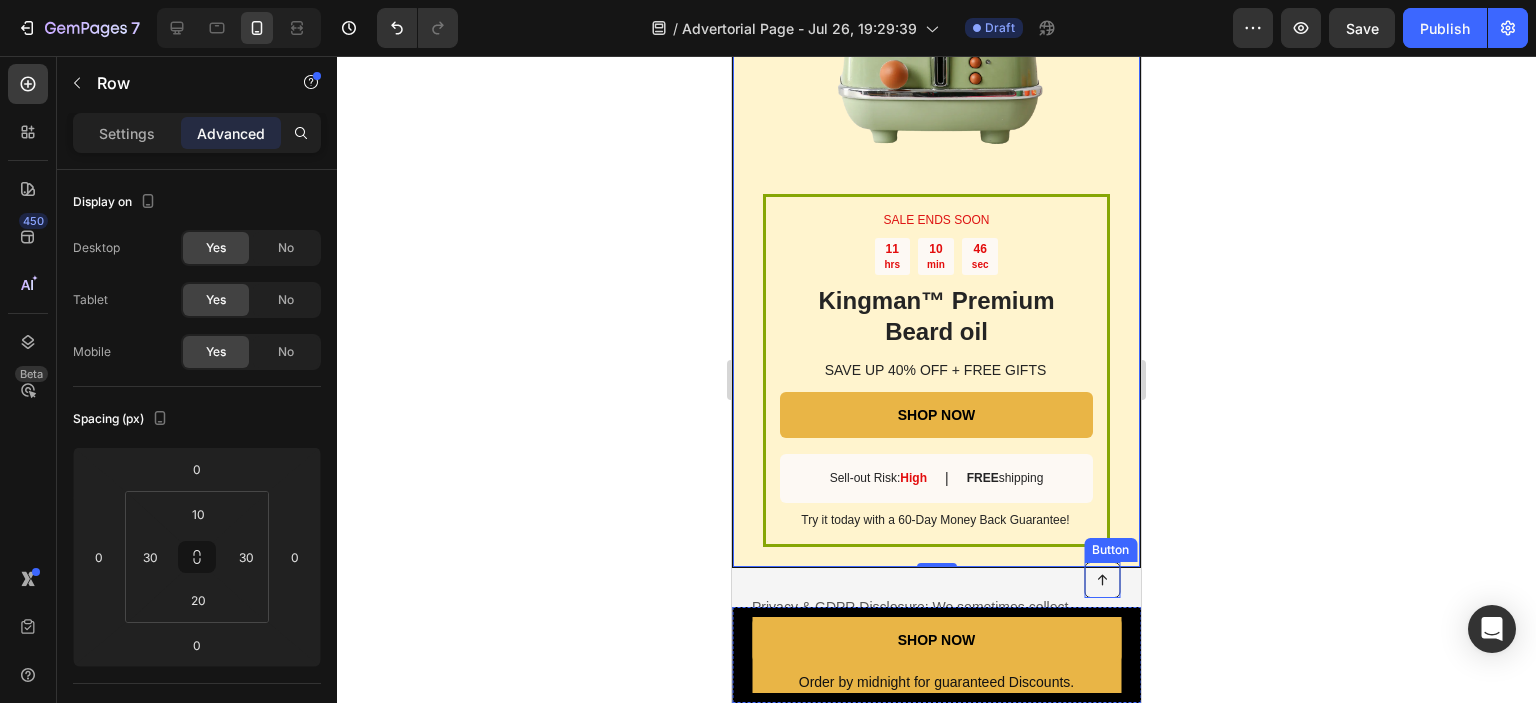 click 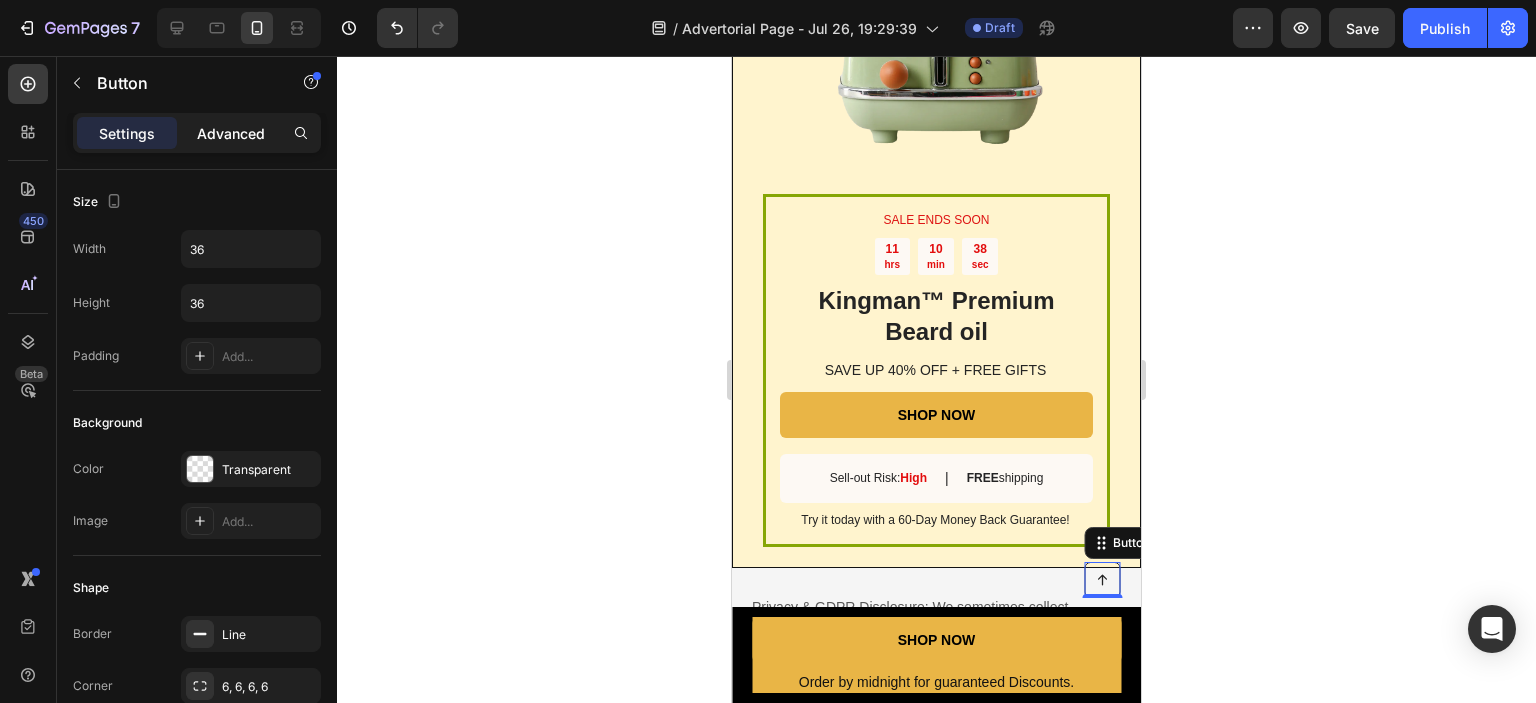 click on "Advanced" at bounding box center (231, 133) 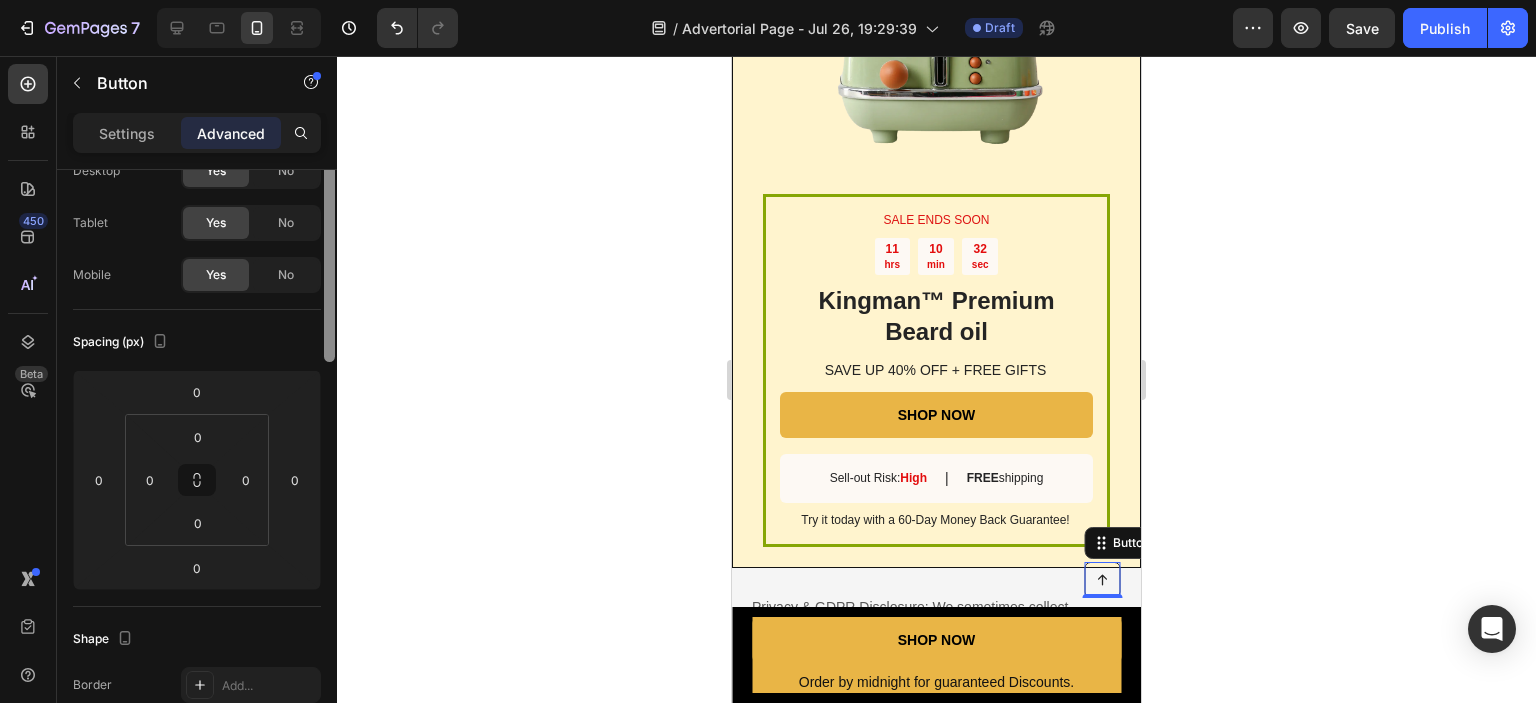 scroll, scrollTop: 0, scrollLeft: 0, axis: both 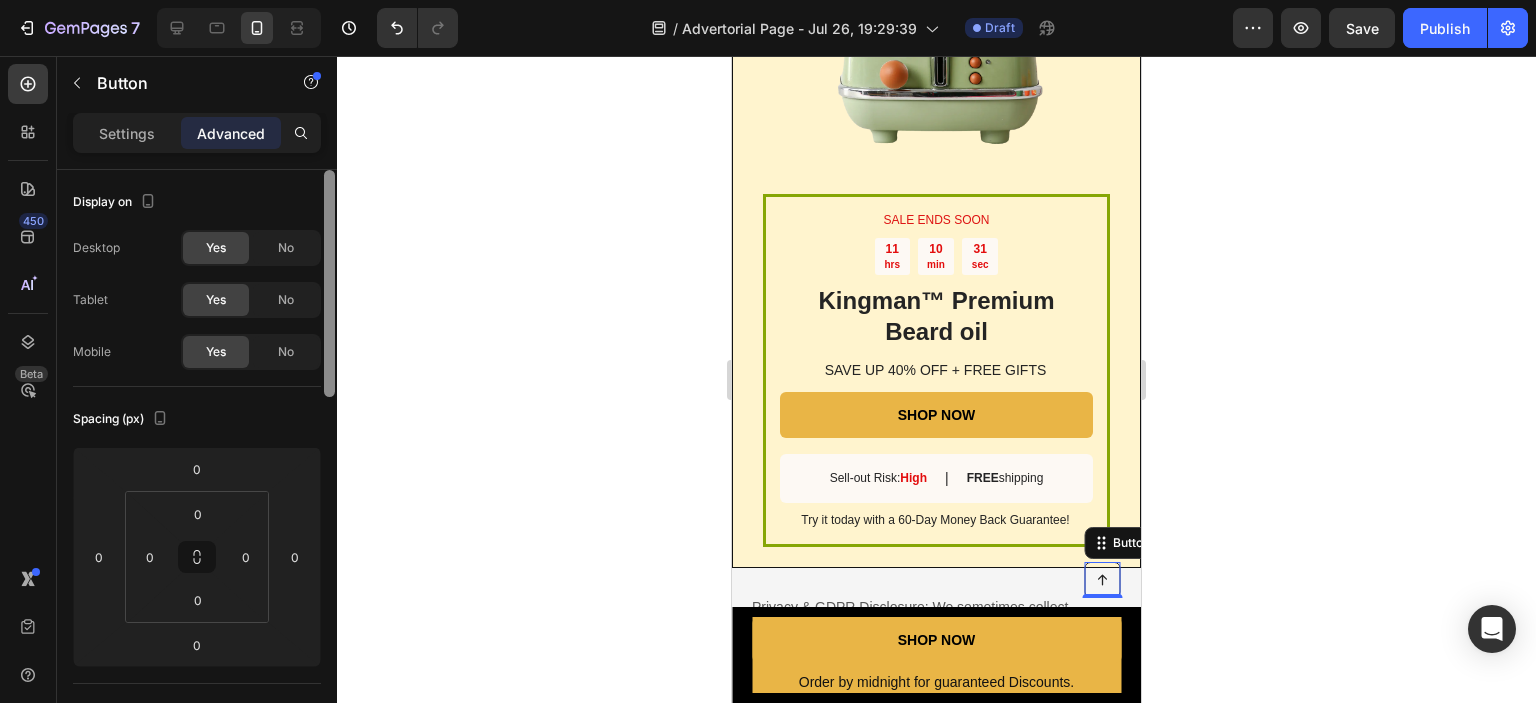 drag, startPoint x: 327, startPoint y: 311, endPoint x: 320, endPoint y: 169, distance: 142.17242 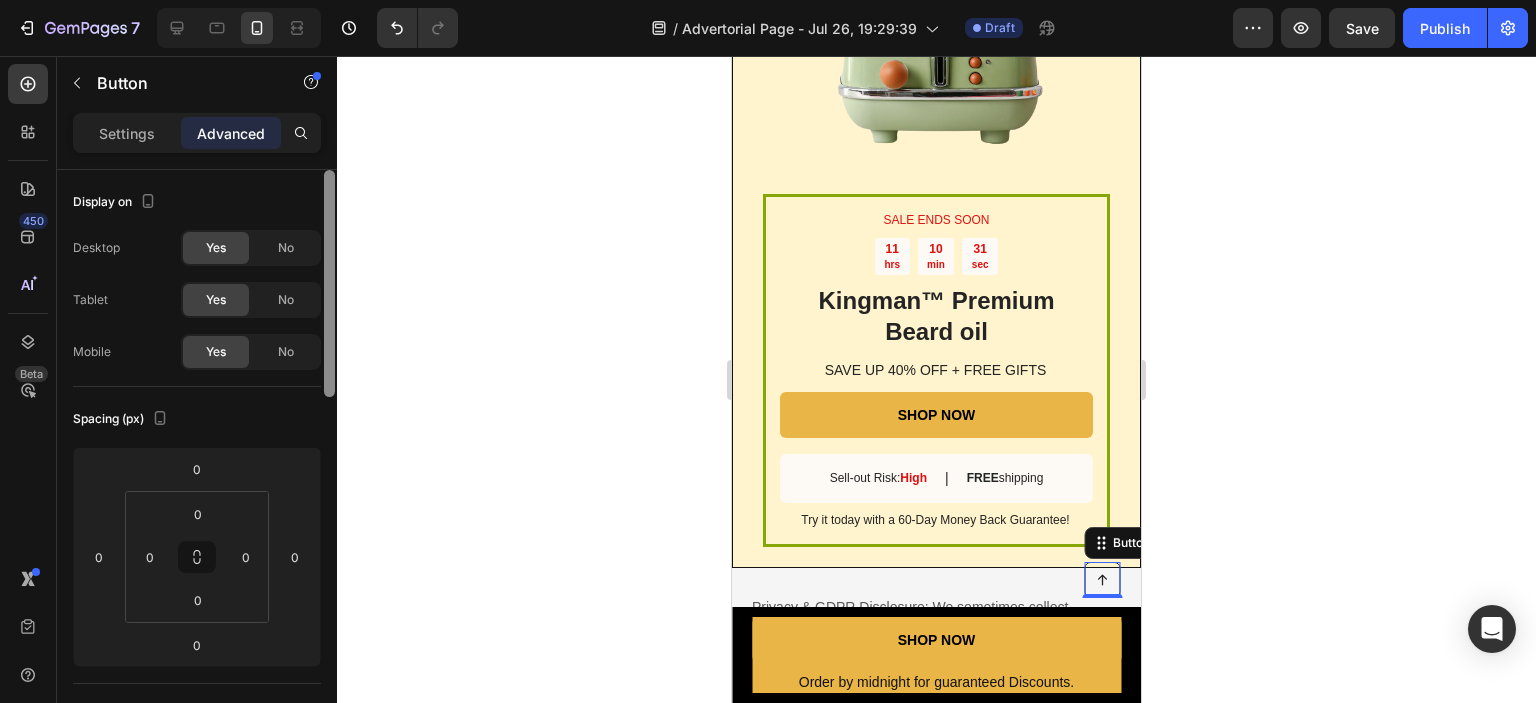 click on "Display on Desktop Yes No Tablet Yes No Mobile Yes No Spacing (px) 0 0 0 0 0 0 0 0 Shape Border Add... Corner Add... Shadow Add... Position Absolute Top Right 1 Bottom 95 Left Z-Index Opacity 100% Interaction Upgrade to Optimize plan  to unlock Interaction & other premium features. CSS class Delete element" at bounding box center [197, 465] 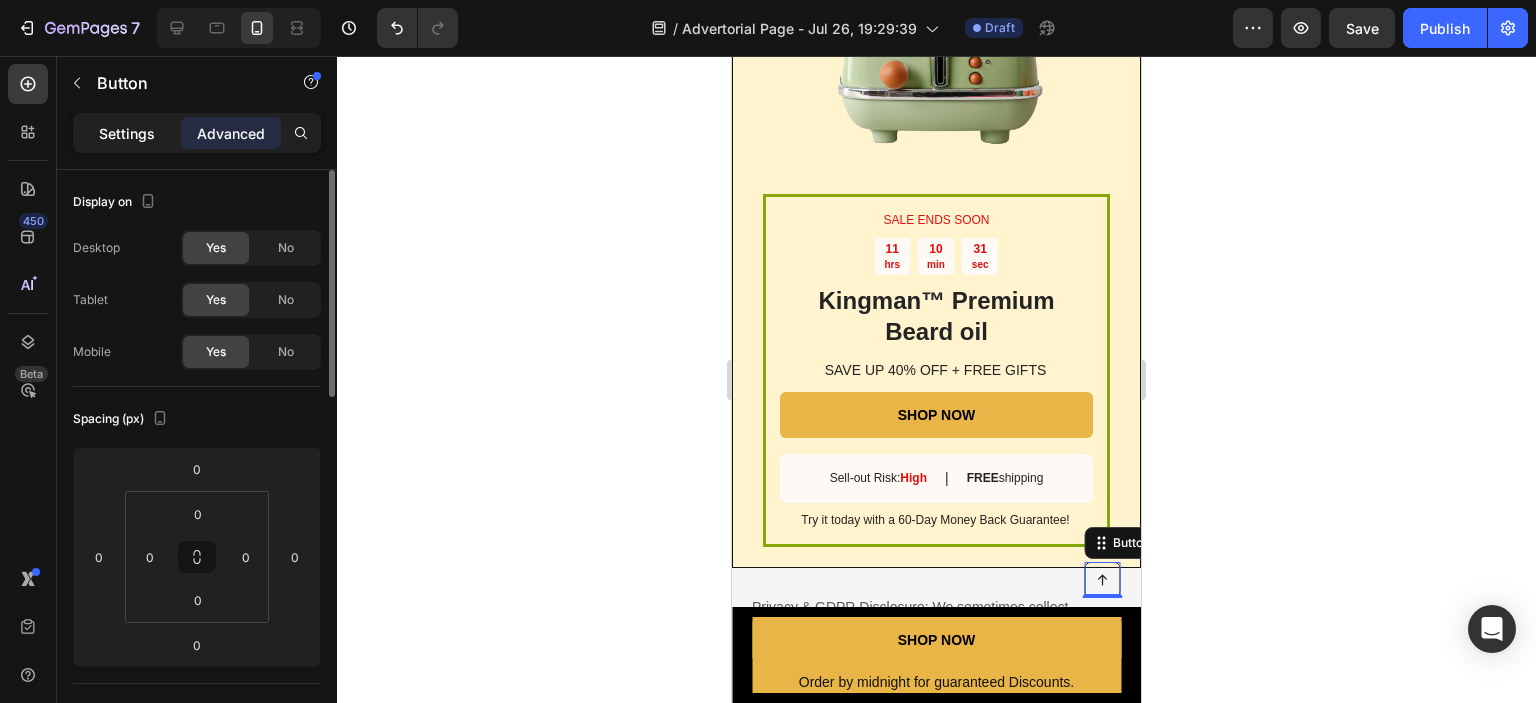 click on "Settings Advanced" at bounding box center (197, 141) 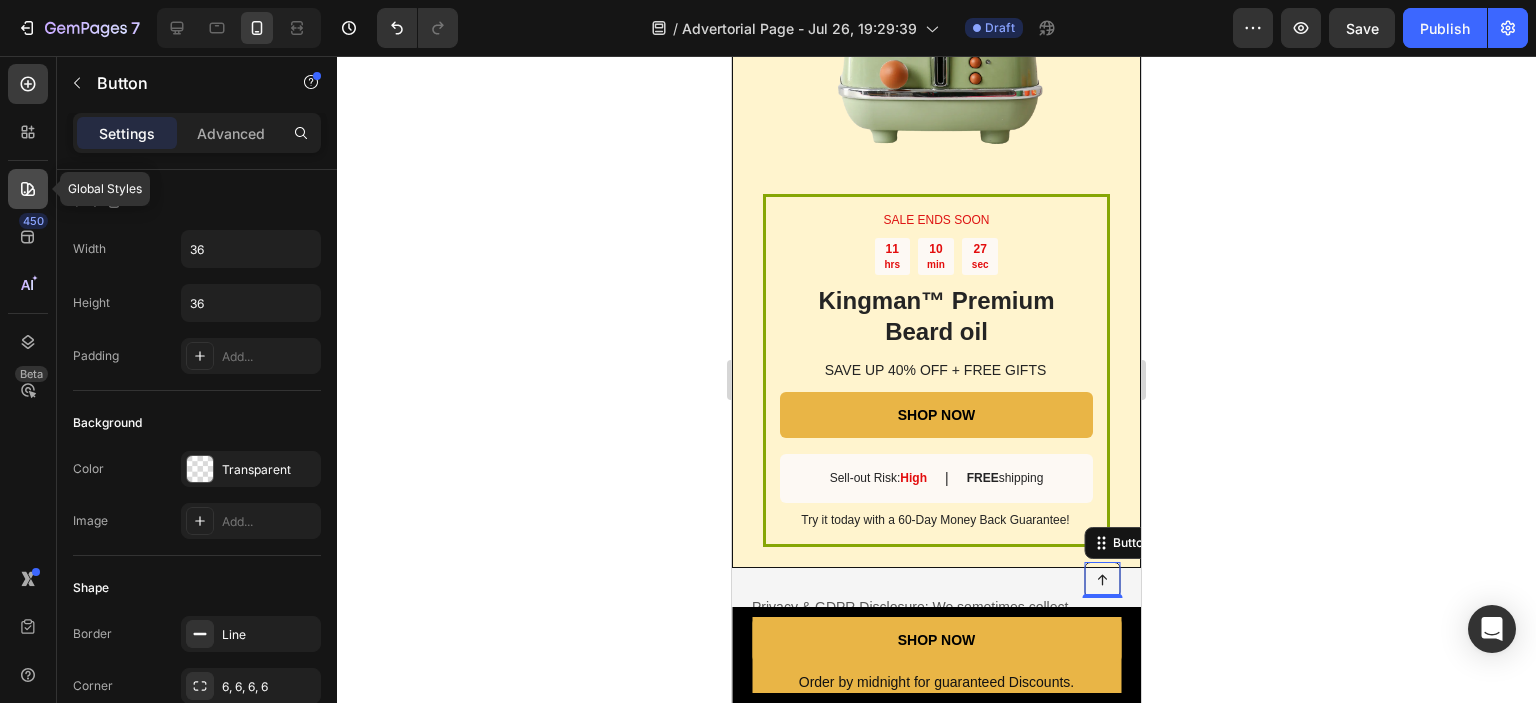 click 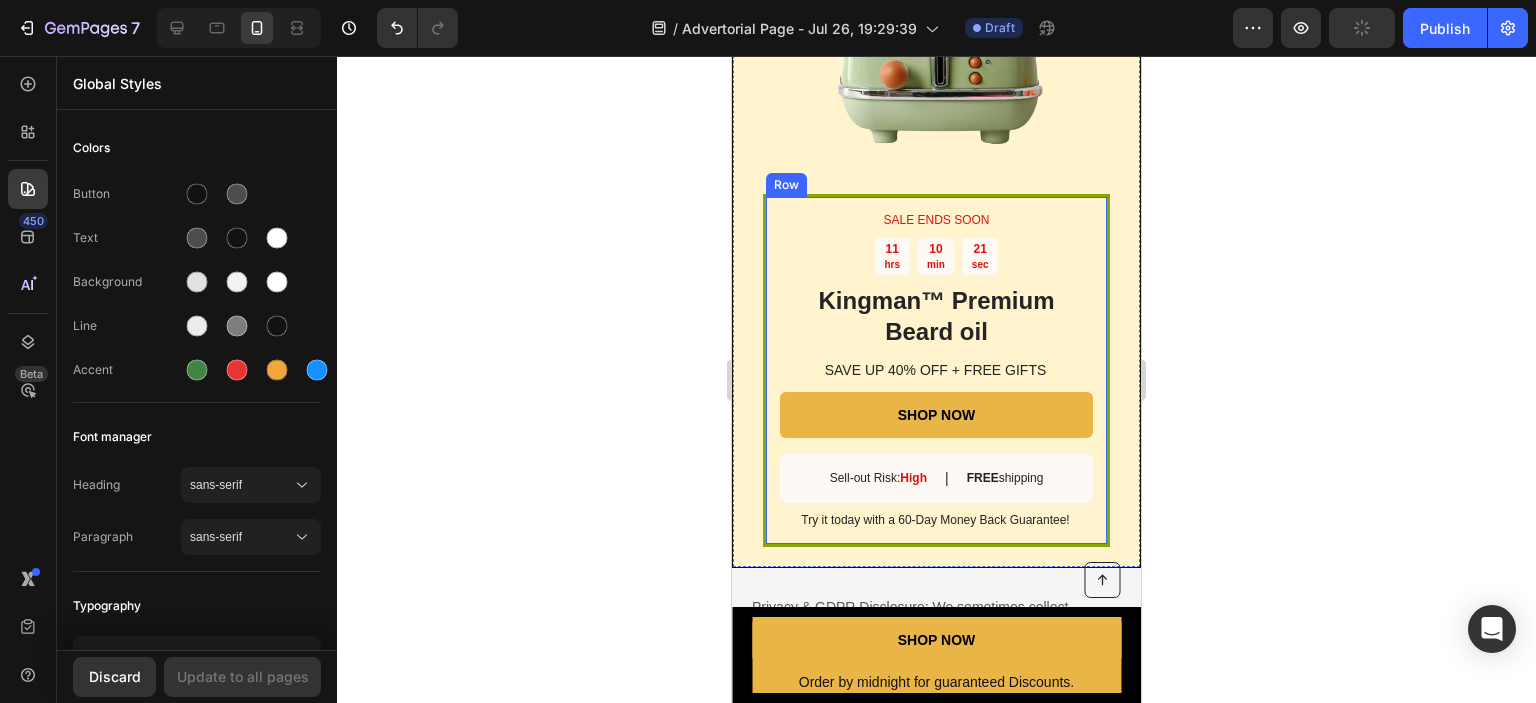 click on "SALE ENDS SOON Text Block [TIME] Countdown Timer Kingman ™ Premium Beard oil Heading SAVE UP 40% OFF + FREE GIFTS Text Block SHOP NOW Button Sell-out Risk:  High Text Block | Text Block FREE  shipping Text Block Row Try it today with a 60-Day Money Back Guarantee! Text Block Row" at bounding box center [936, 371] 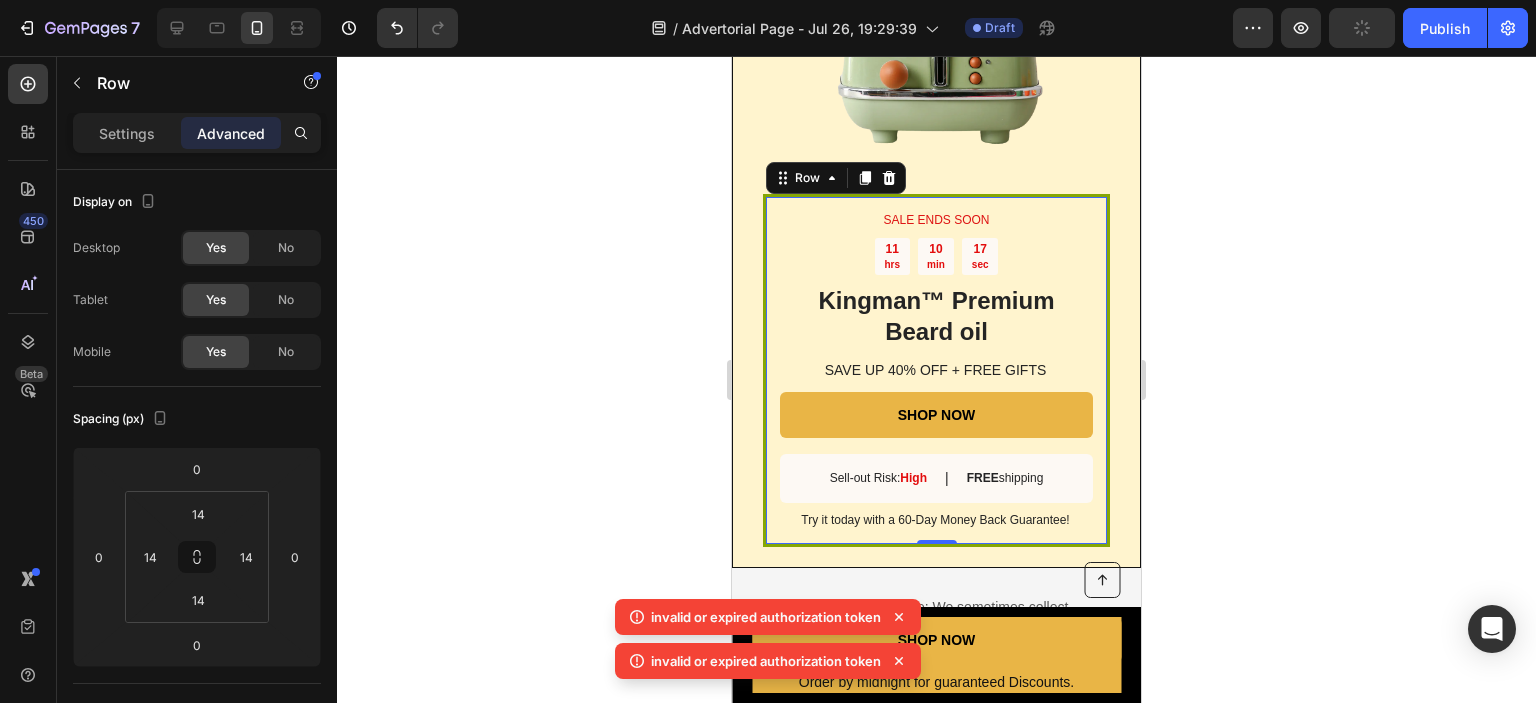 click 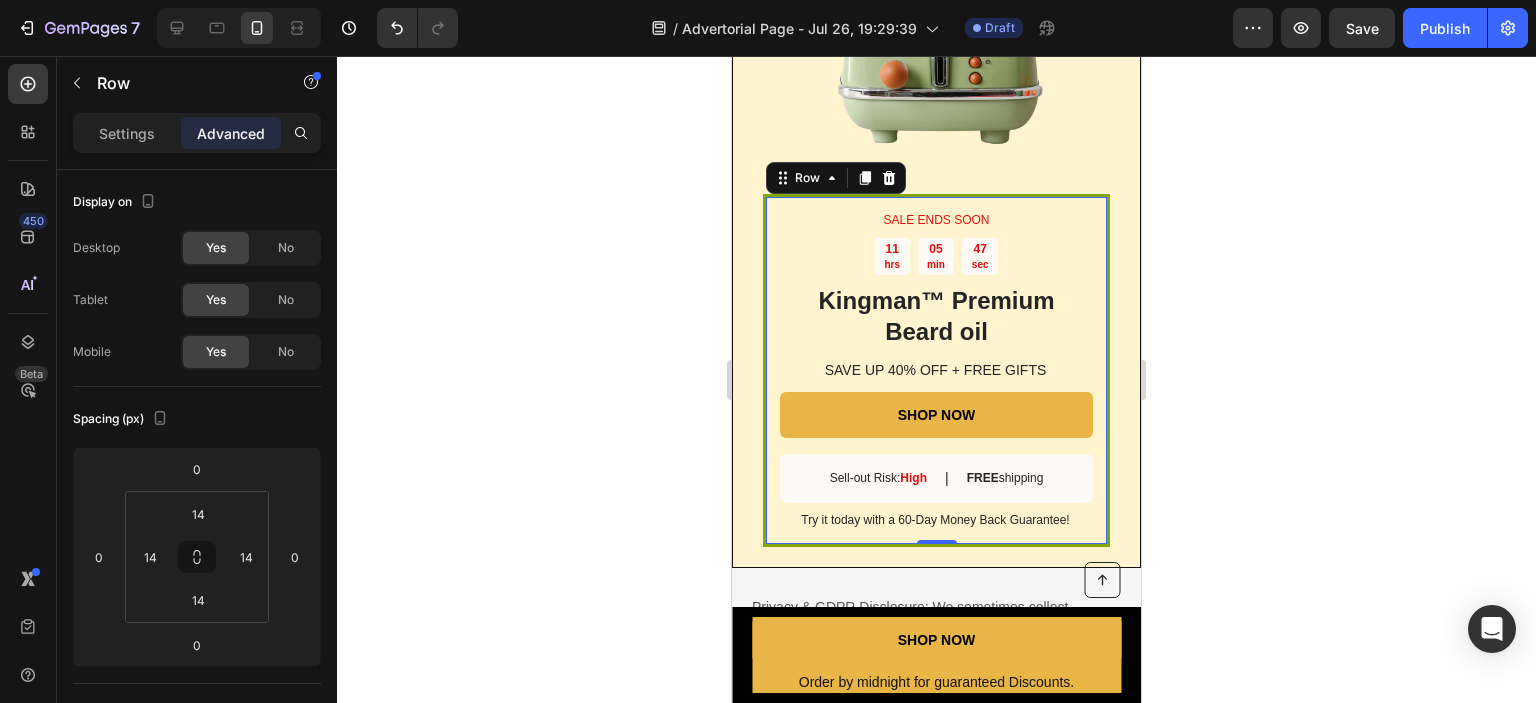 click on "Row" at bounding box center (836, 178) 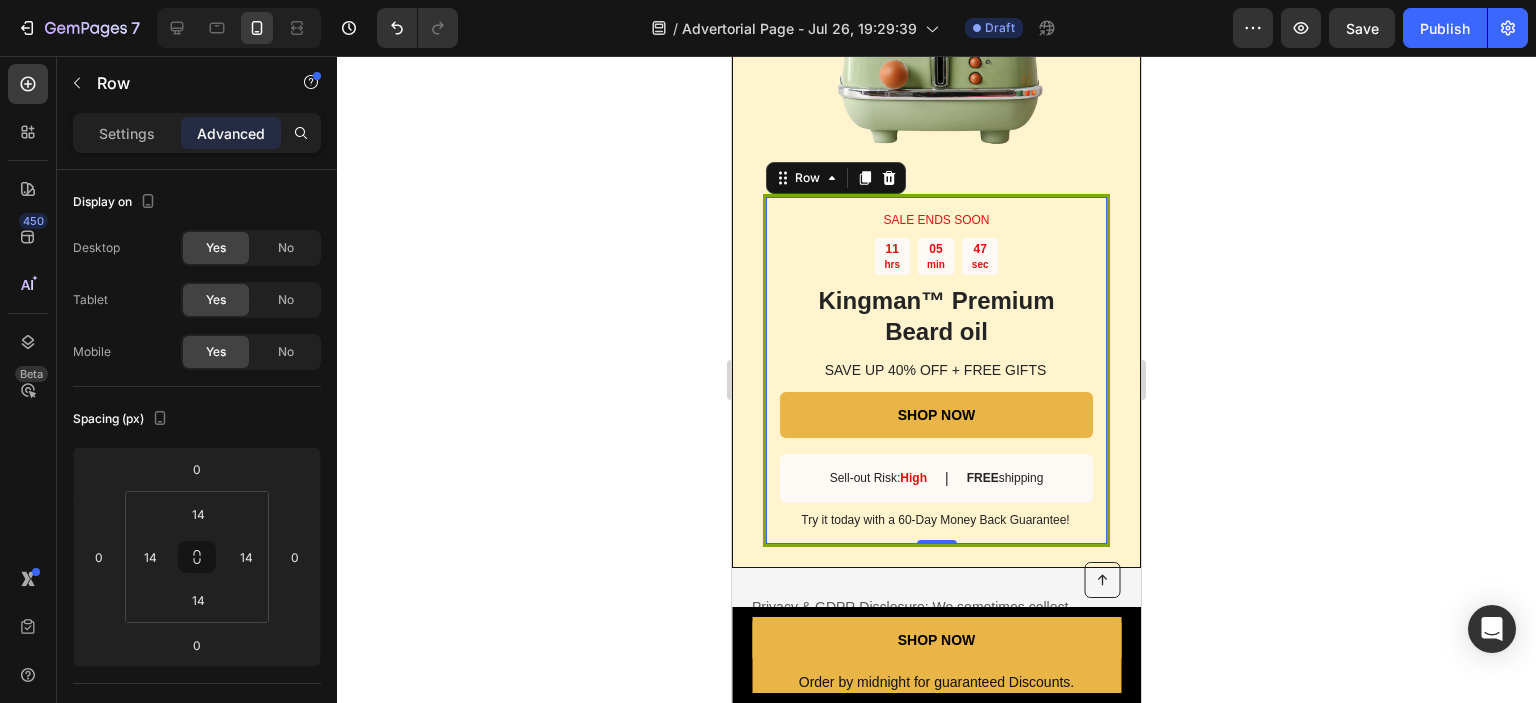 click on "Row" at bounding box center [836, 178] 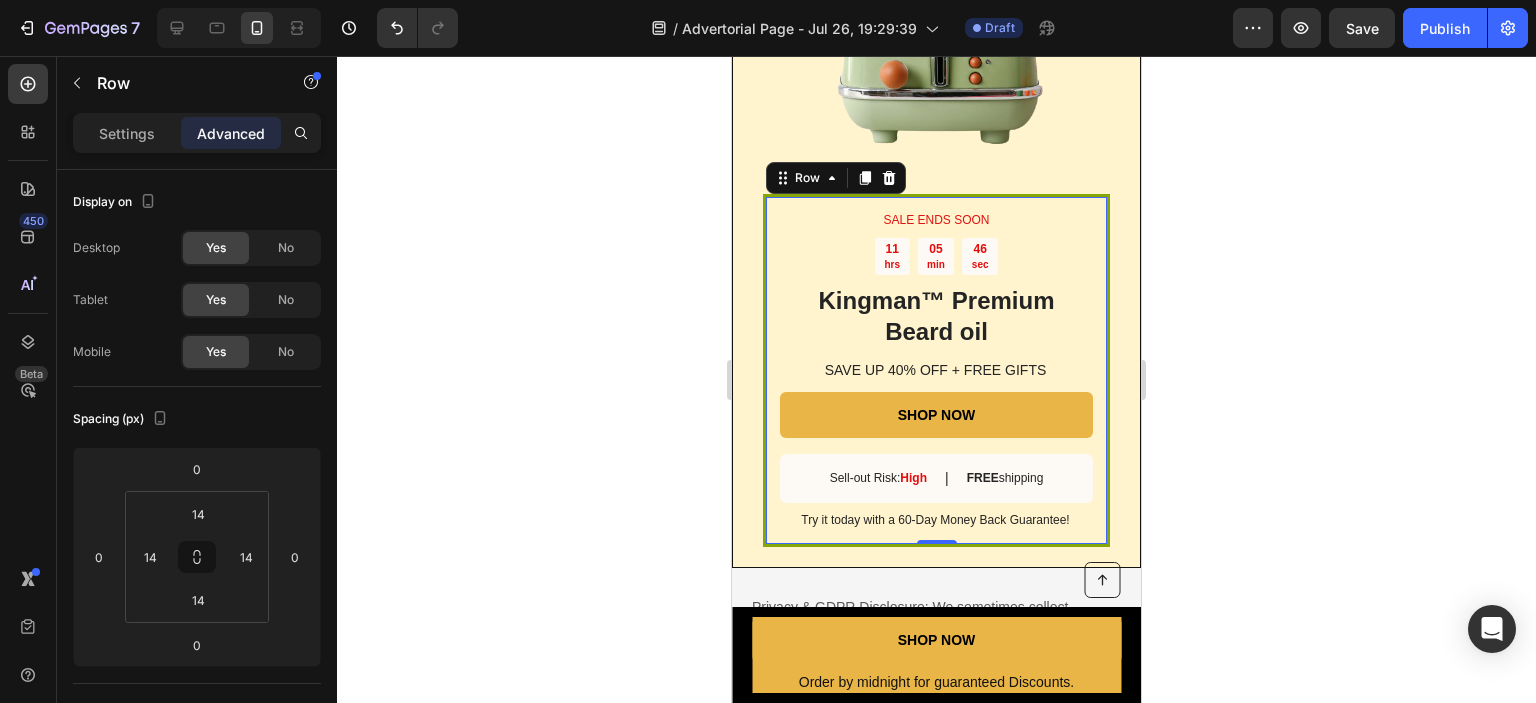 click on "Row" at bounding box center [836, 178] 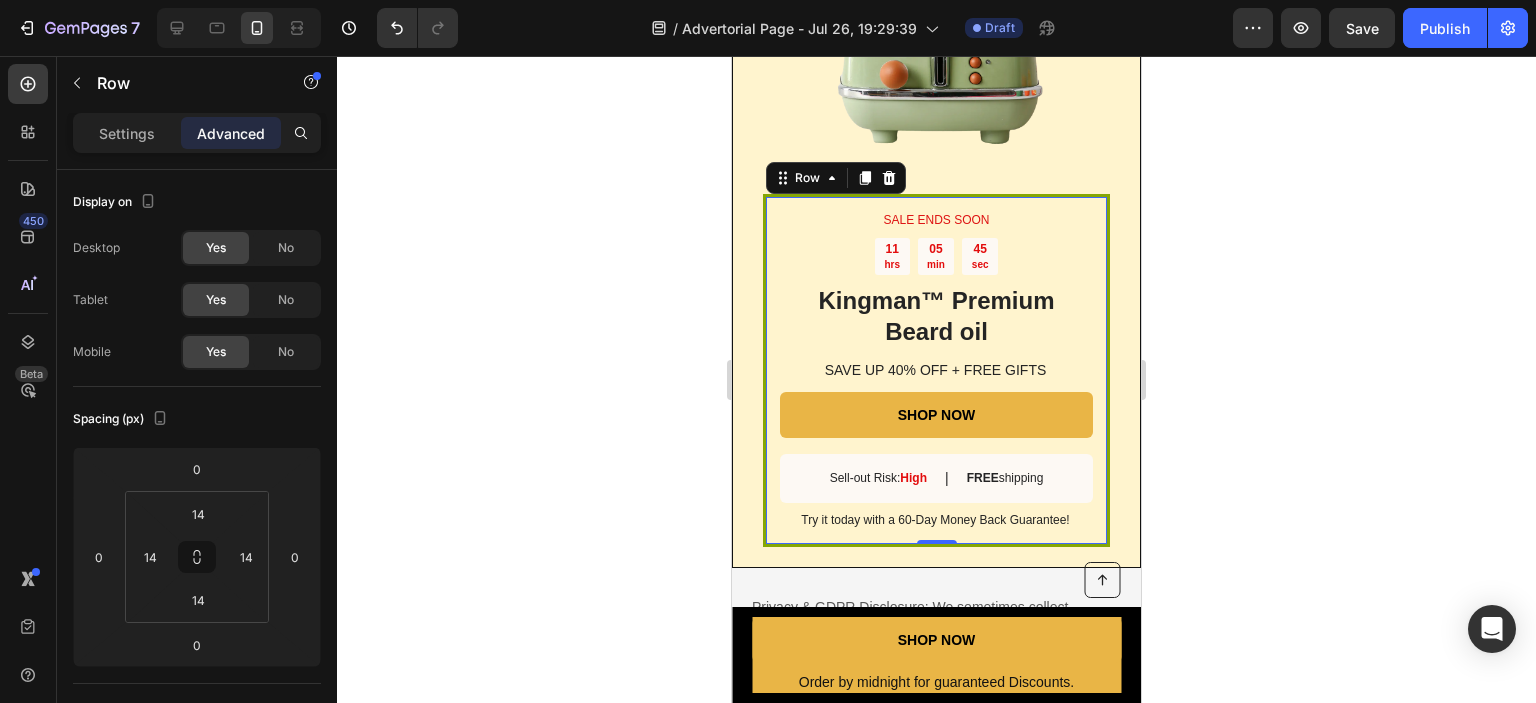 click on "SALE ENDS SOON Text Block 11 hrs 05 min 45 sec Countdown Timer Kingman ™ Premium Beard oil Heading SAVE UP 40% OFF + FREE GIFTS Text Block SHOP NOW Button Sell-out Risk:  High Text Block | Text Block FREE  shipping Text Block Row Try it today with a 60-Day Money Back Guarantee! Text Block Row   0" at bounding box center (936, 371) 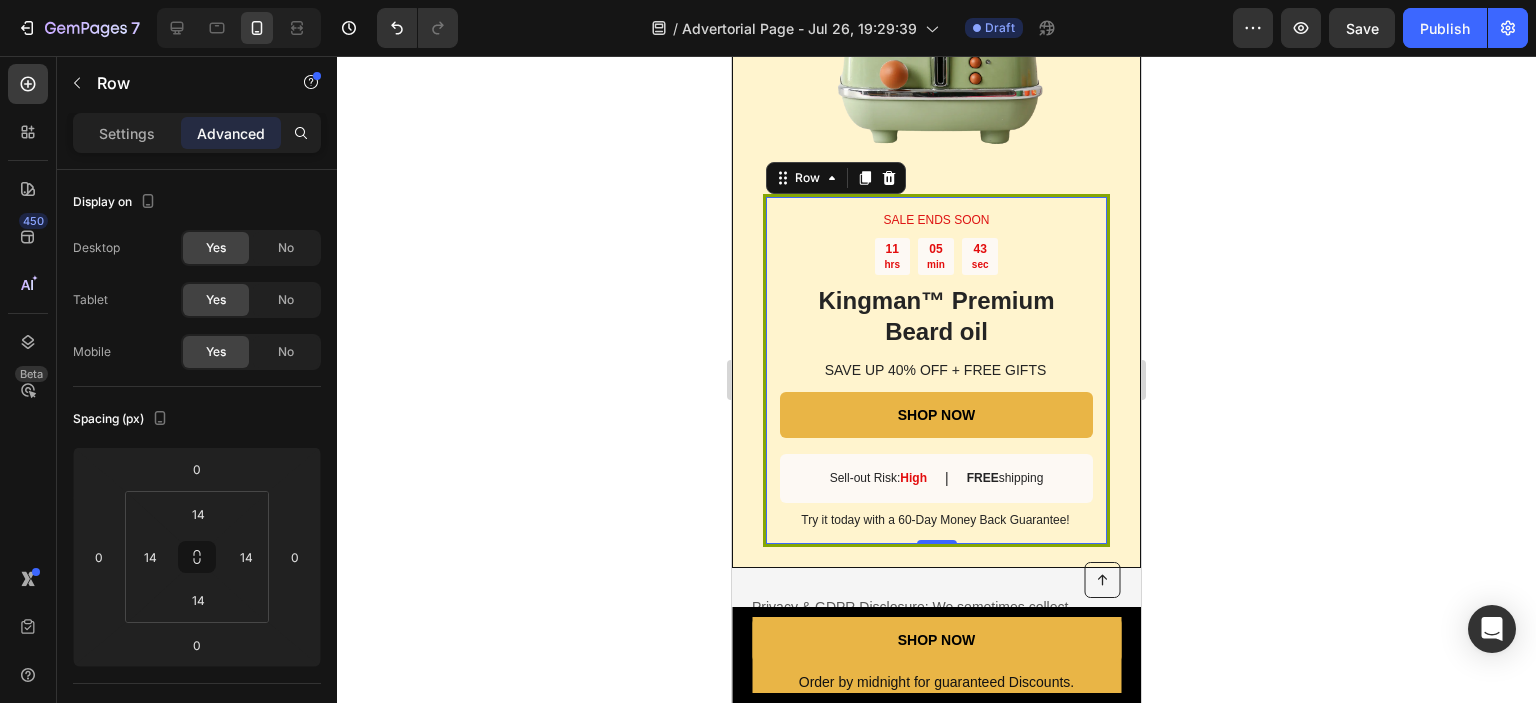 click on "SALE ENDS SOON Text Block 11 hrs 05 min 43 sec Countdown Timer Kingman ™ Premium Beard oil Heading SAVE UP 40% OFF + FREE GIFTS Text Block SHOP NOW Button Sell-out Risk:  High Text Block | Text Block FREE  shipping Text Block Row Try it today with a 60-Day Money Back Guarantee! Text Block Row   0" at bounding box center (936, 371) 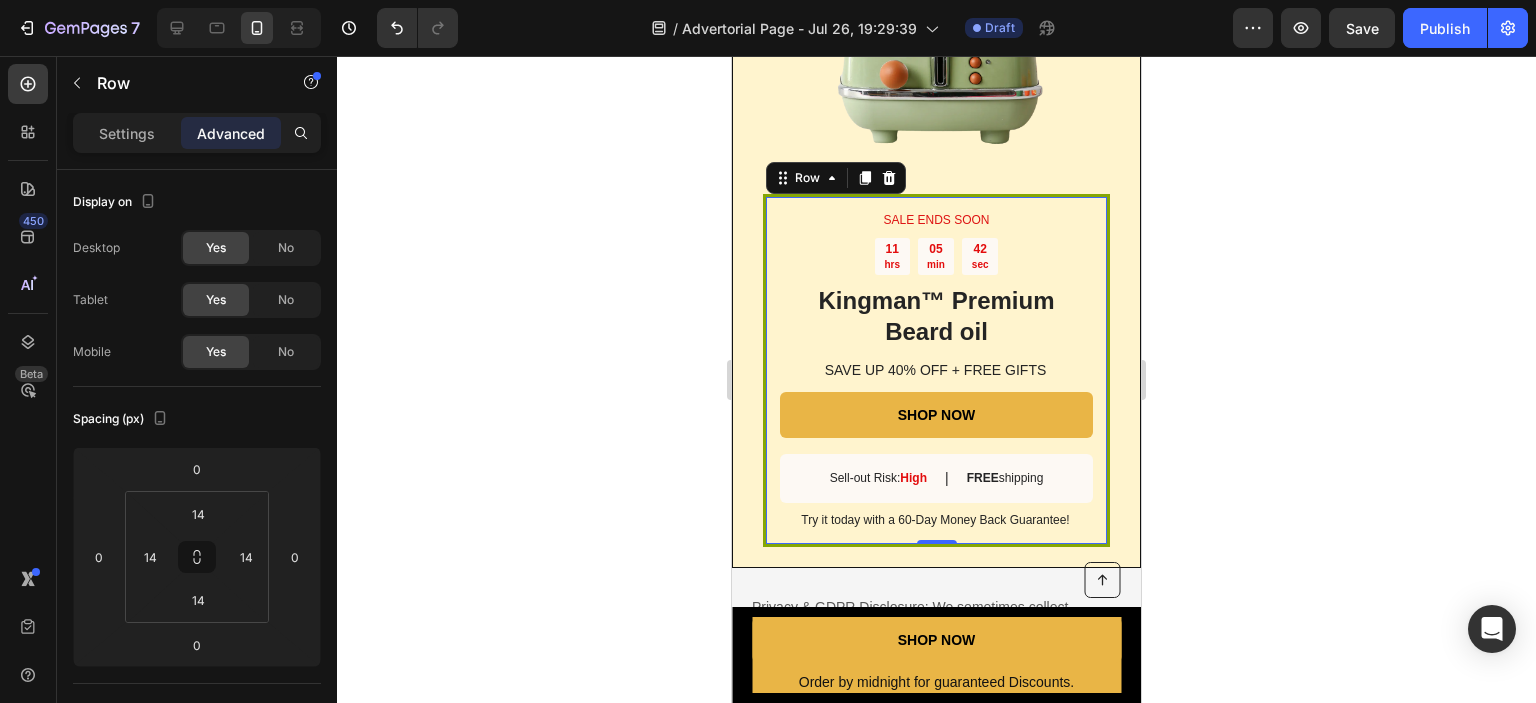 click on "SALE ENDS SOON Text Block 11 hrs 05 min 42 sec Countdown Timer Kingman ™ Premium Beard oil Heading SAVE UP 40% OFF + FREE GIFTS Text Block SHOP NOW Button Sell-out Risk:  High Text Block | Text Block FREE  shipping Text Block Row Try it today with a 60-Day Money Back Guarantee! Text Block Row   0" at bounding box center [936, 371] 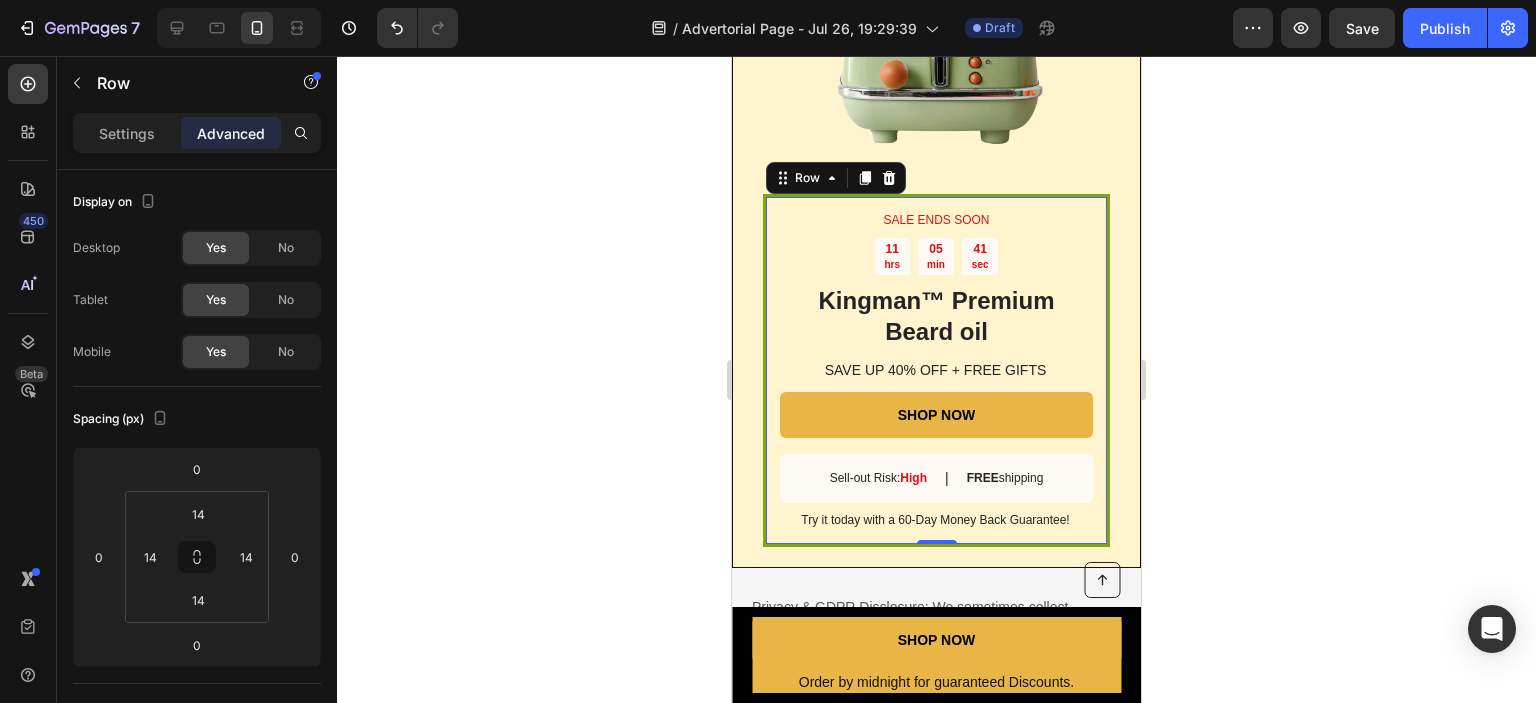 click on "SALE ENDS SOON Text Block 11 hrs 05 min 41 sec Countdown Timer Kingman ™ Premium Beard oil Heading SAVE UP 40% OFF + FREE GIFTS Text Block SHOP NOW Button Sell-out Risk:  High Text Block | Text Block FREE  shipping Text Block Row Try it today with a 60-Day Money Back Guarantee! Text Block Row   0" at bounding box center [936, 371] 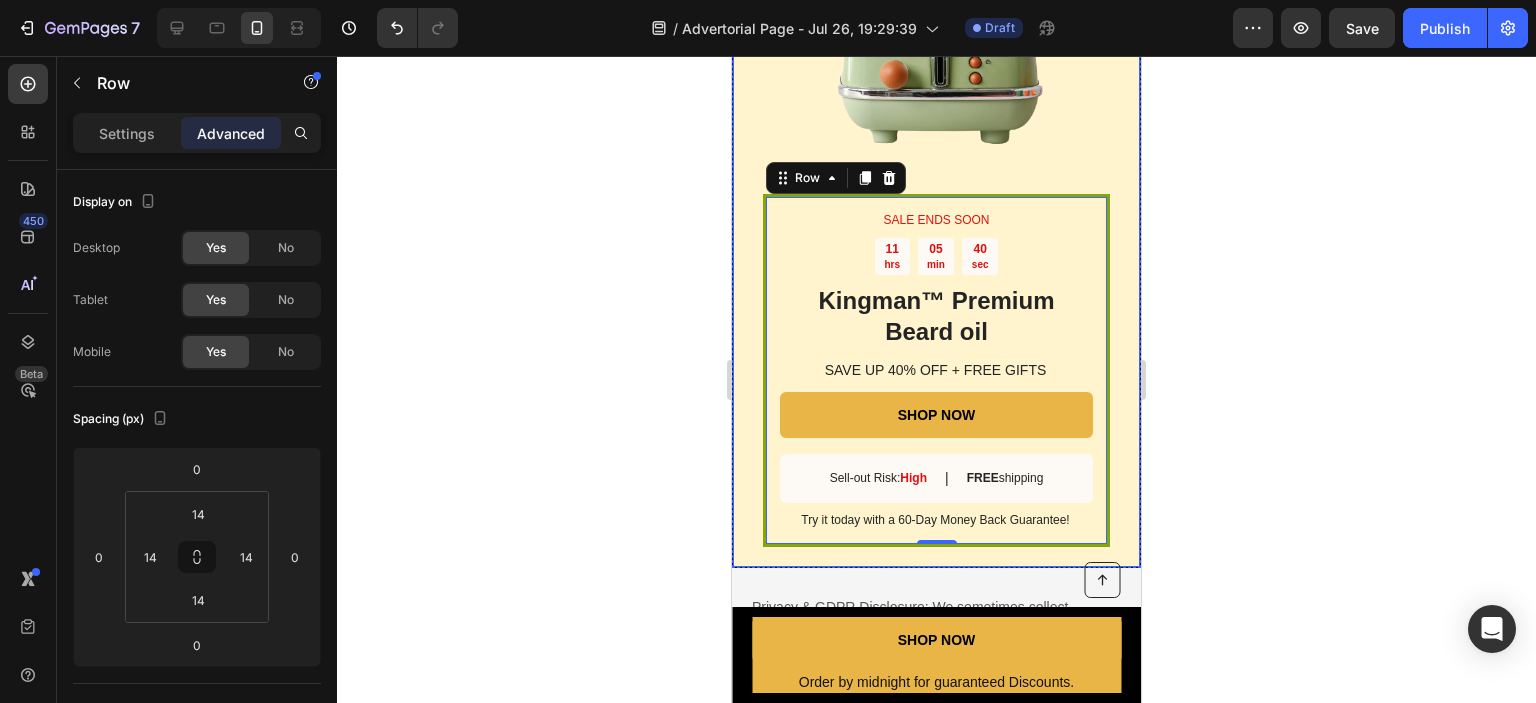 click at bounding box center [936, 8] 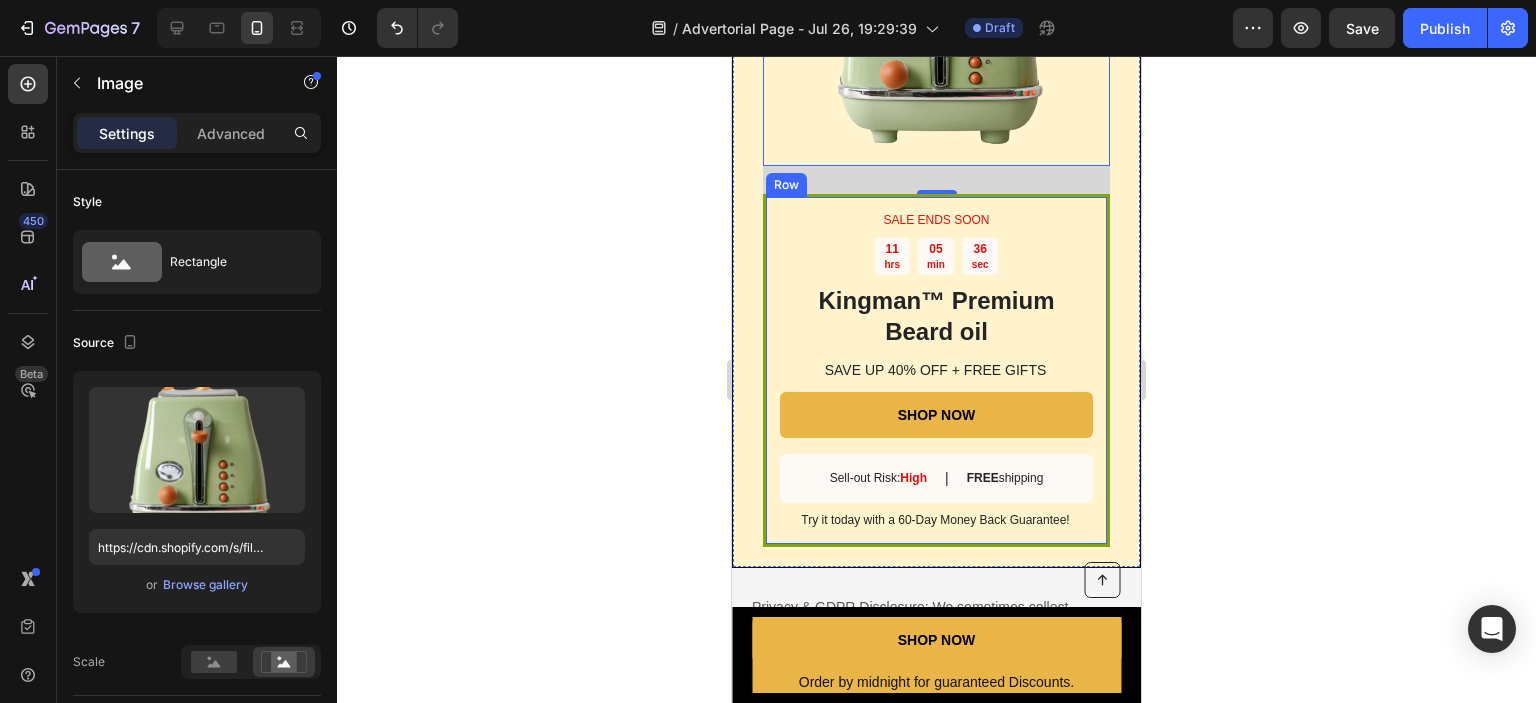 click on "SALE ENDS SOON Text Block [TIME] Countdown Timer Kingman ™ Premium Beard oil Heading SAVE UP 40% OFF + FREE GIFTS Text Block SHOP NOW Button Sell-out Risk:  High Text Block | Text Block FREE  shipping Text Block Row Try it today with a 60-Day Money Back Guarantee! Text Block Row   0" at bounding box center (936, 371) 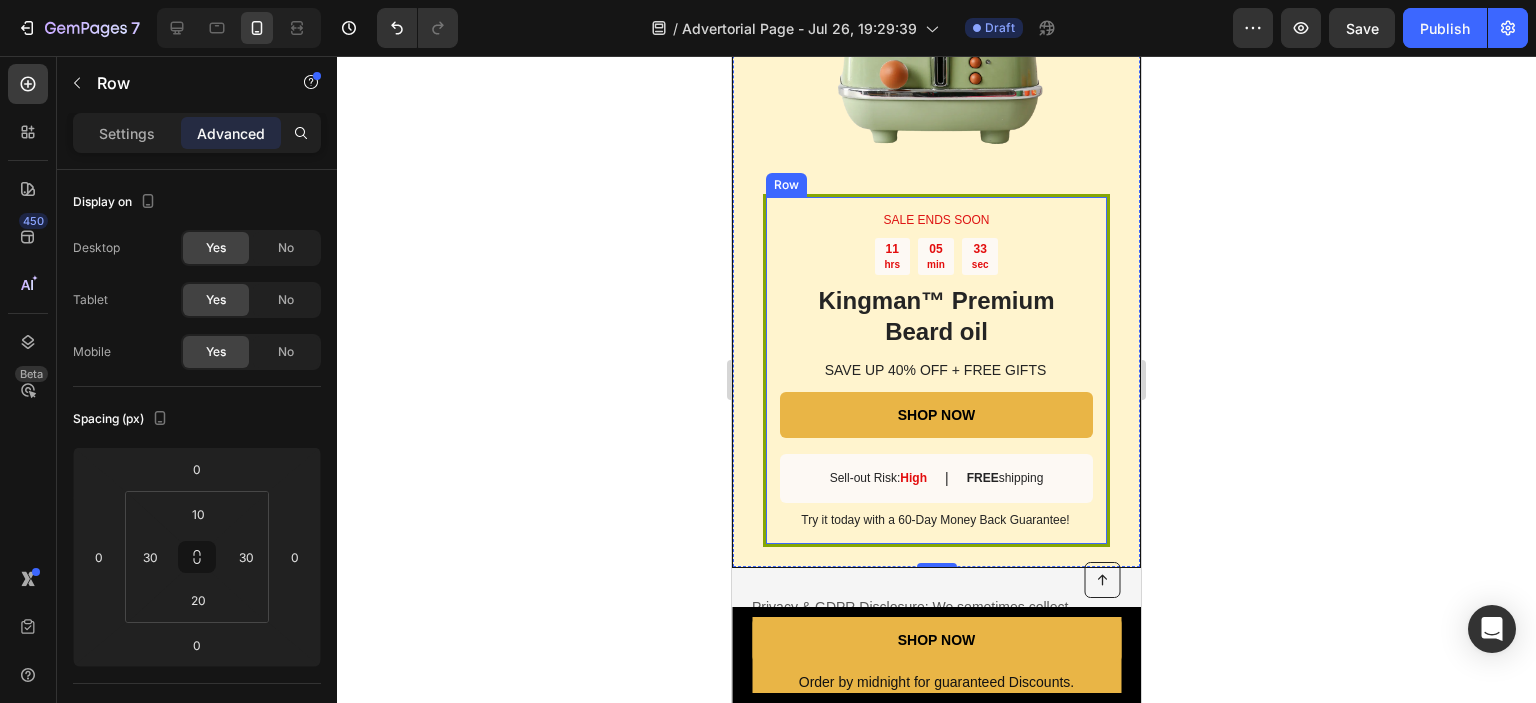 click on "SALE ENDS SOON Text Block 11 hrs 05 min 33 sec Countdown Timer Kingman ™ Premium Beard oil Heading SAVE UP 40% OFF + FREE GIFTS Text Block SHOP NOW Button Sell-out Risk:  High Text Block | Text Block FREE  shipping Text Block Row Try it today with a 60-Day Money Back Guarantee! Text Block Row" at bounding box center [936, 371] 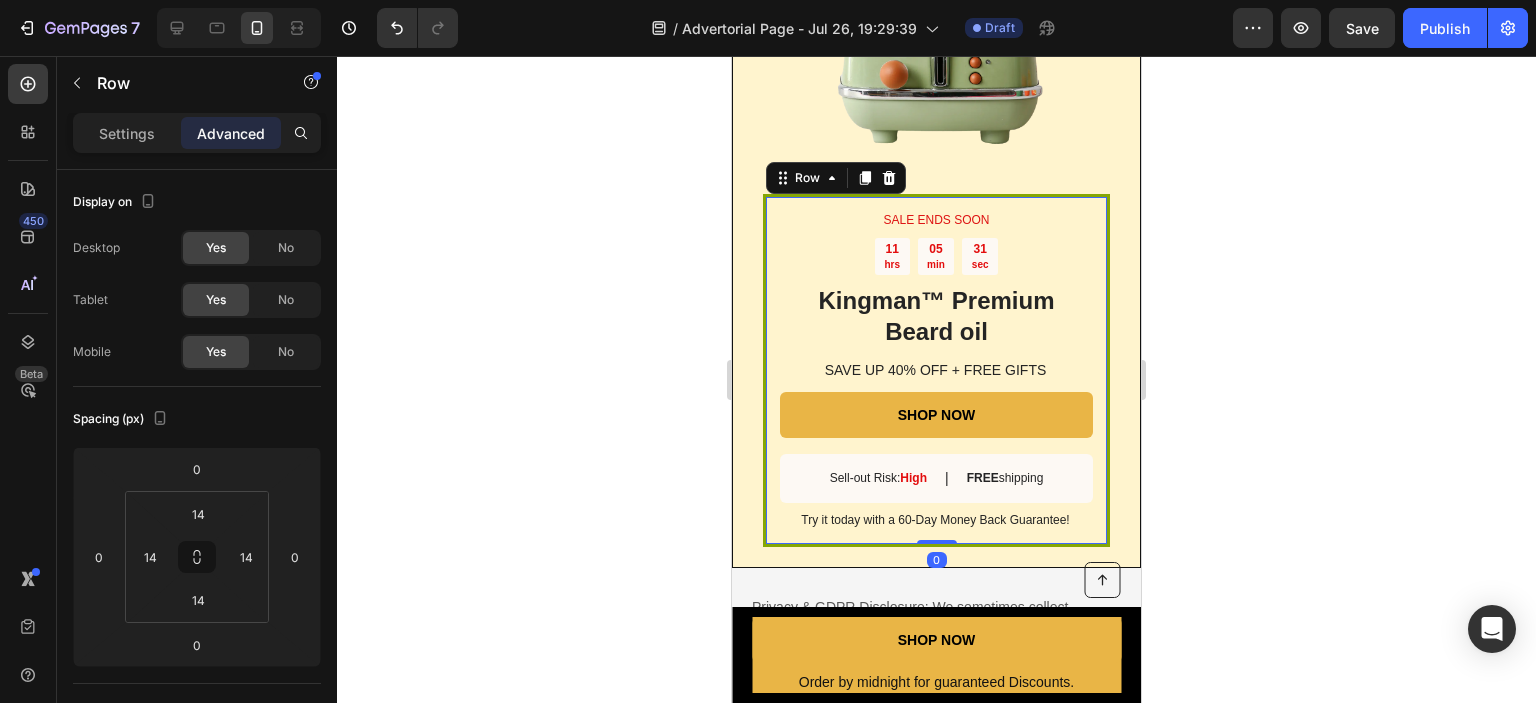 click on "SALE ENDS SOON Text Block [TIME] Countdown Timer Kingman ™ Premium Beard oil Heading SAVE UP 40% OFF + FREE GIFTS Text Block SHOP NOW Button Sell-out Risk:  High Text Block | Text Block FREE  shipping Text Block Row Try it today with a 60-Day Money Back Guarantee! Text Block Row   0" at bounding box center [936, 371] 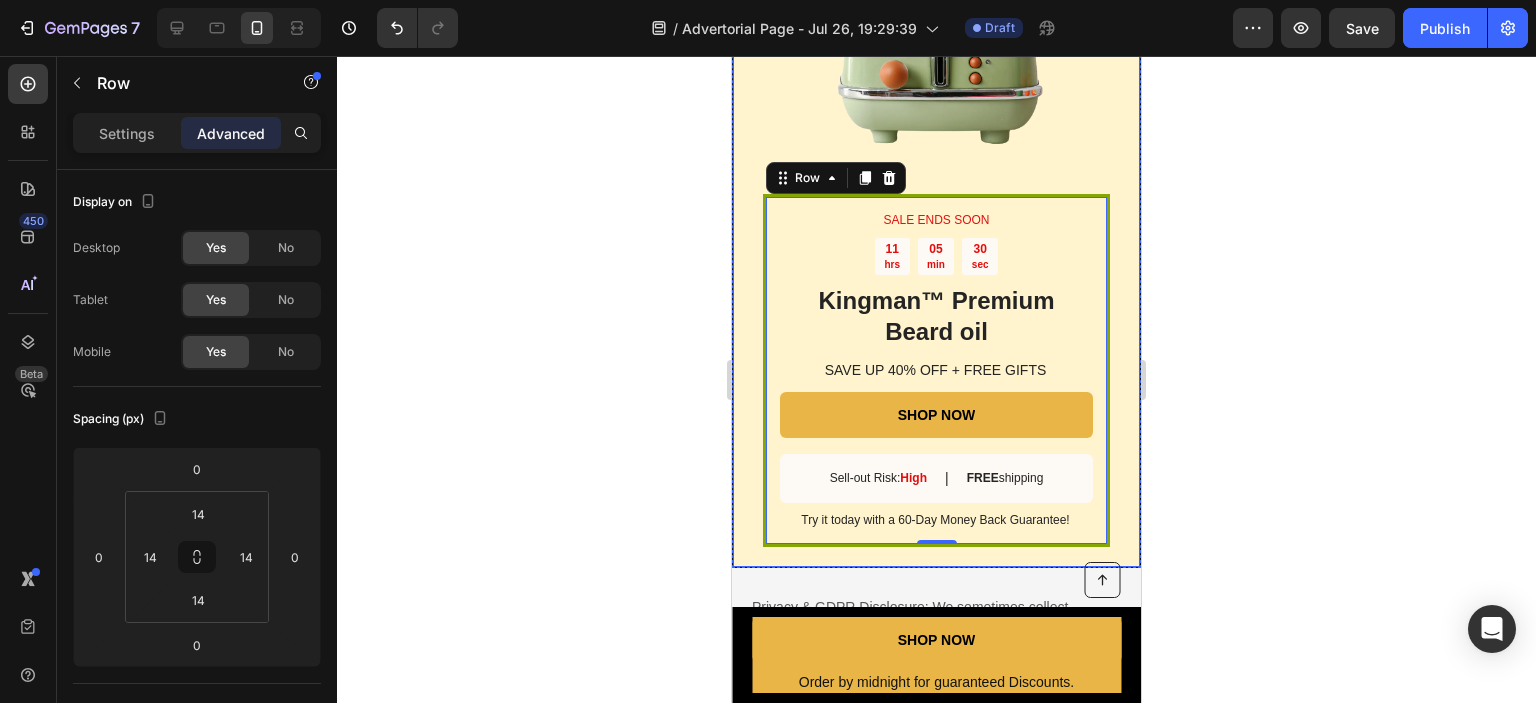 click on "SALE ENDS SOON Text Block 11 hrs 05 min 30 sec Countdown Timer Kingman ™ Premium Beard oil Heading SAVE UP 40% OFF + FREE GIFTS Text Block SHOP NOW Button Sell-out Risk:  High Text Block | Text Block FREE  shipping Text Block Row Try it today with a 60-Day Money Back Guarantee! Text Block Row   0" at bounding box center (936, 371) 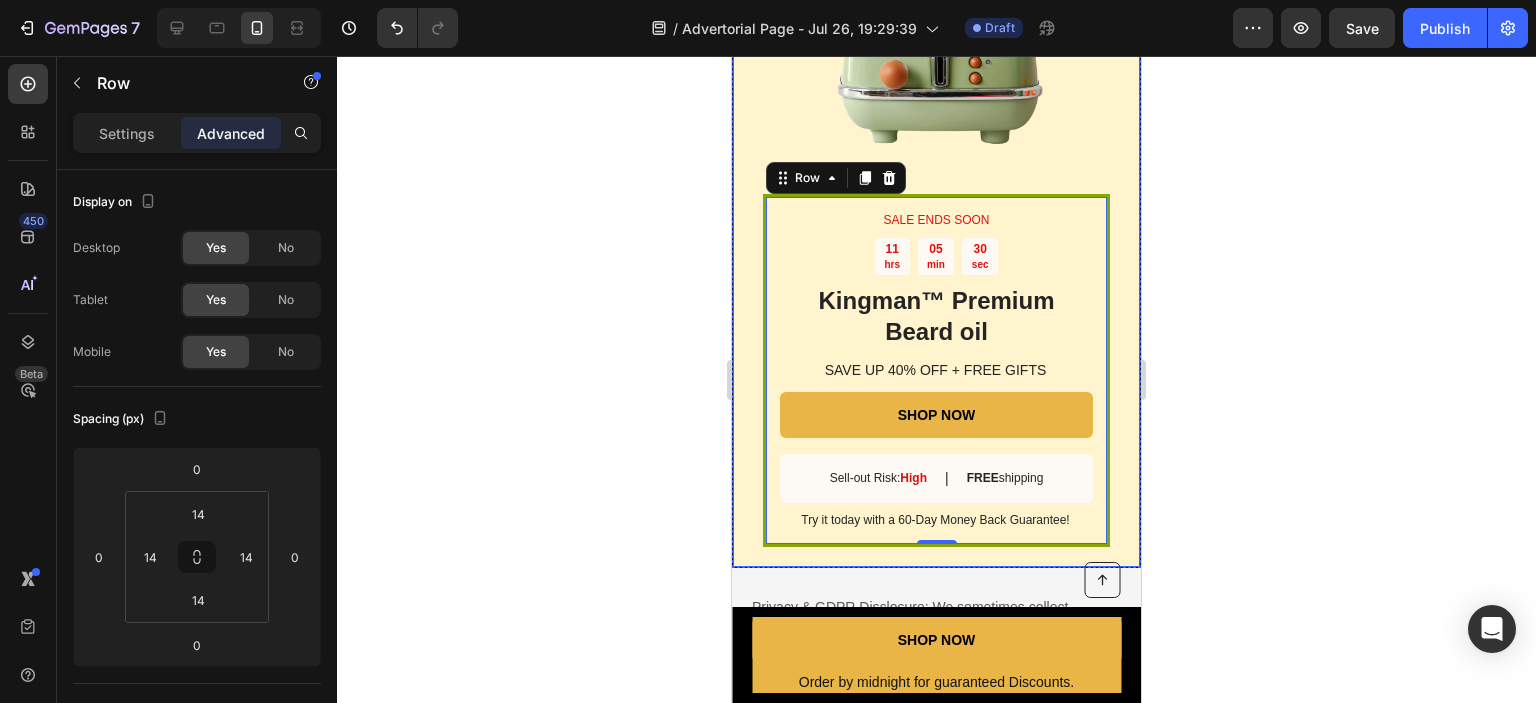 click on "SALE ENDS SOON Text Block 11 hrs 05 min 30 sec Countdown Timer Kingman ™ Premium Beard oil Heading SAVE UP 40% OFF + FREE GIFTS Text Block SHOP NOW Button Sell-out Risk:  High Text Block | Text Block FREE  shipping Text Block Row Try it today with a 60-Day Money Back Guarantee! Text Block Row   0" at bounding box center (936, 371) 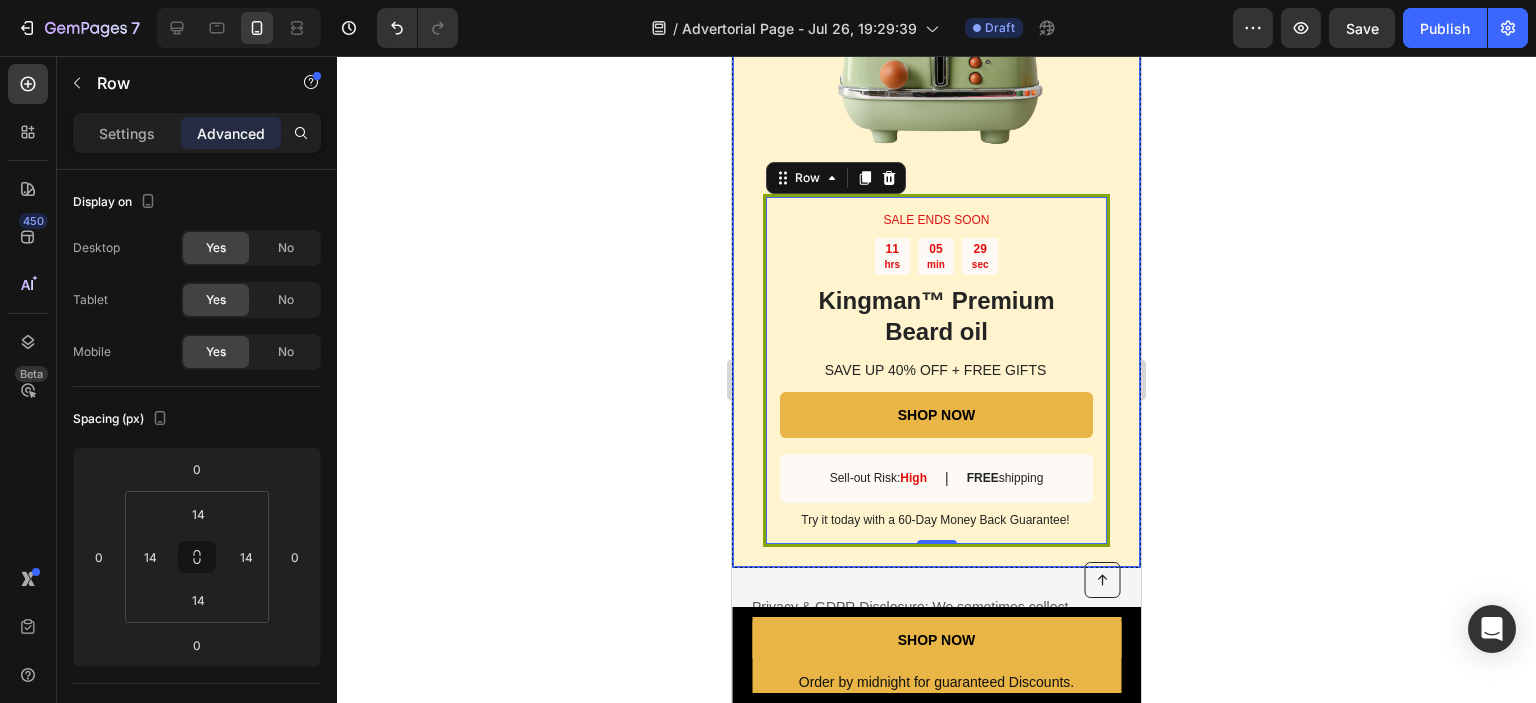 click on "Image" at bounding box center (936, 22) 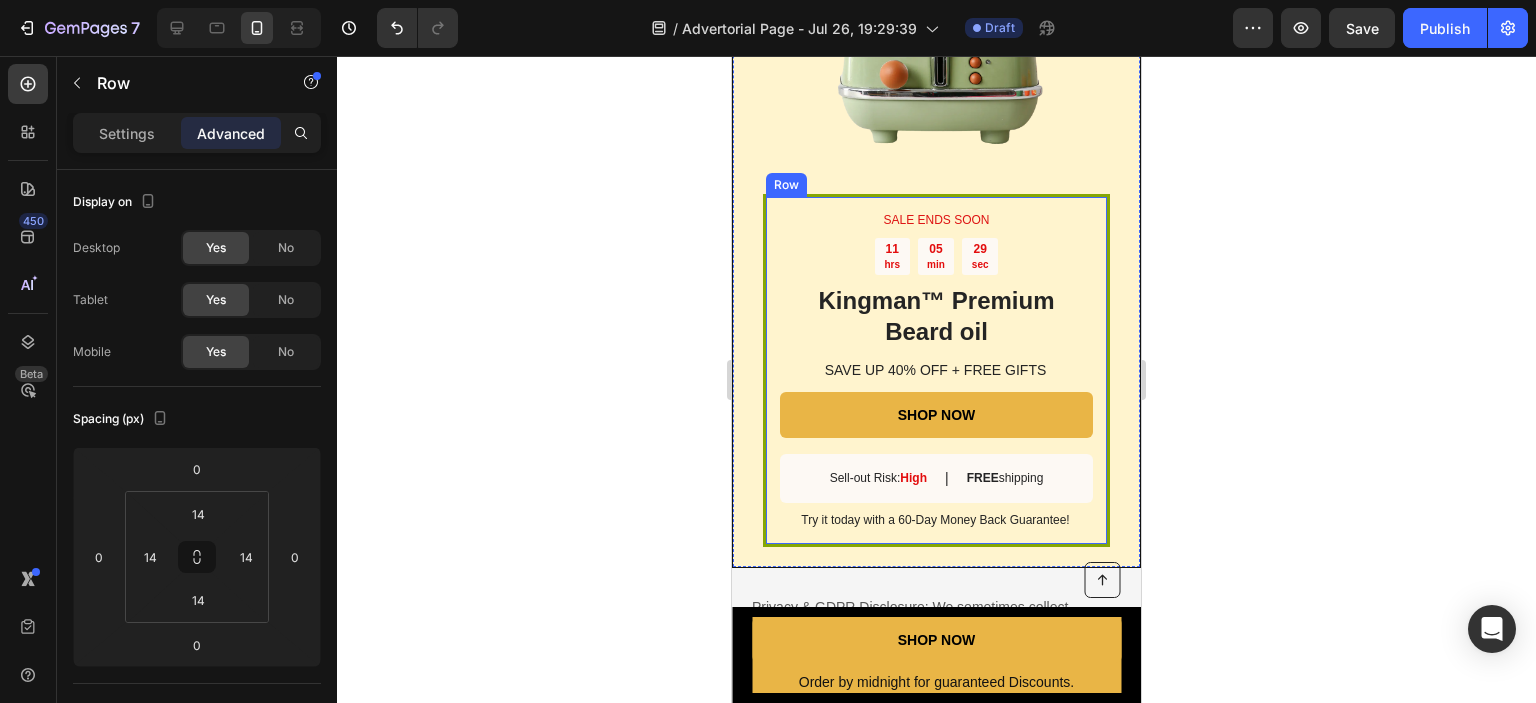 click on "SALE ENDS SOON Text Block [TIME] Countdown Timer Kingman ™ Premium Beard oil Heading SAVE UP 40% OFF + FREE GIFTS Text Block SHOP NOW Button Sell-out Risk:  High Text Block | Text Block FREE  shipping Text Block Row Try it today with a 60-Day Money Back Guarantee! Text Block Row" at bounding box center [936, 371] 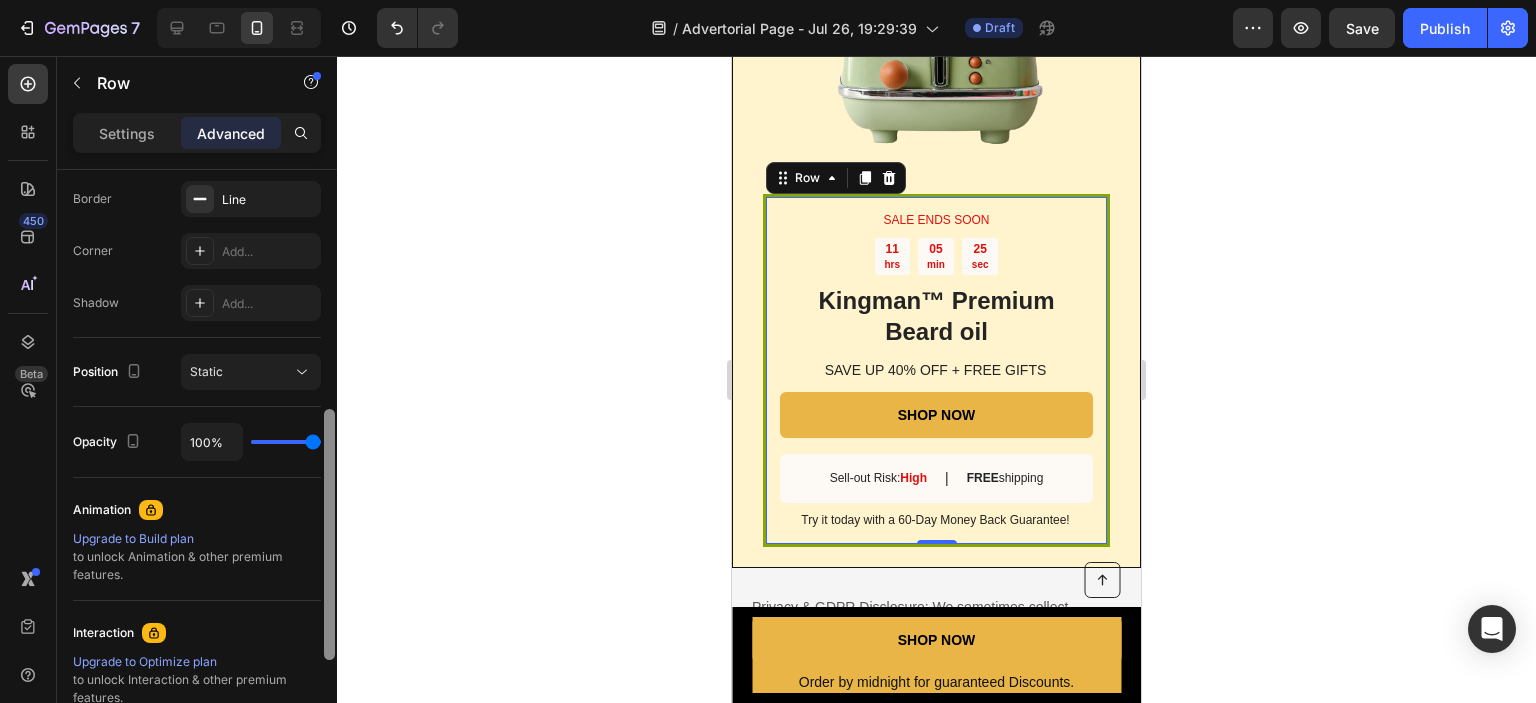 drag, startPoint x: 328, startPoint y: 343, endPoint x: 334, endPoint y: 594, distance: 251.0717 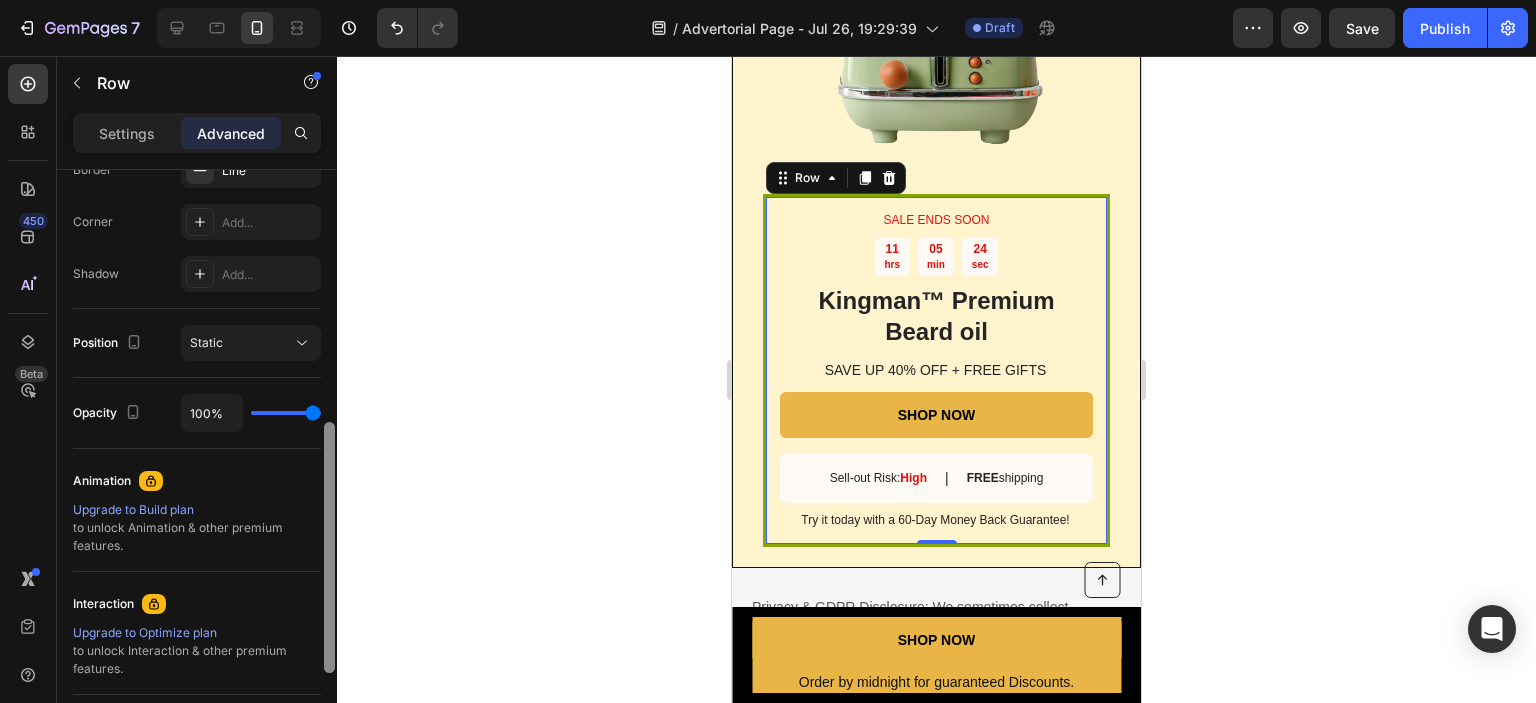 click at bounding box center [329, 547] 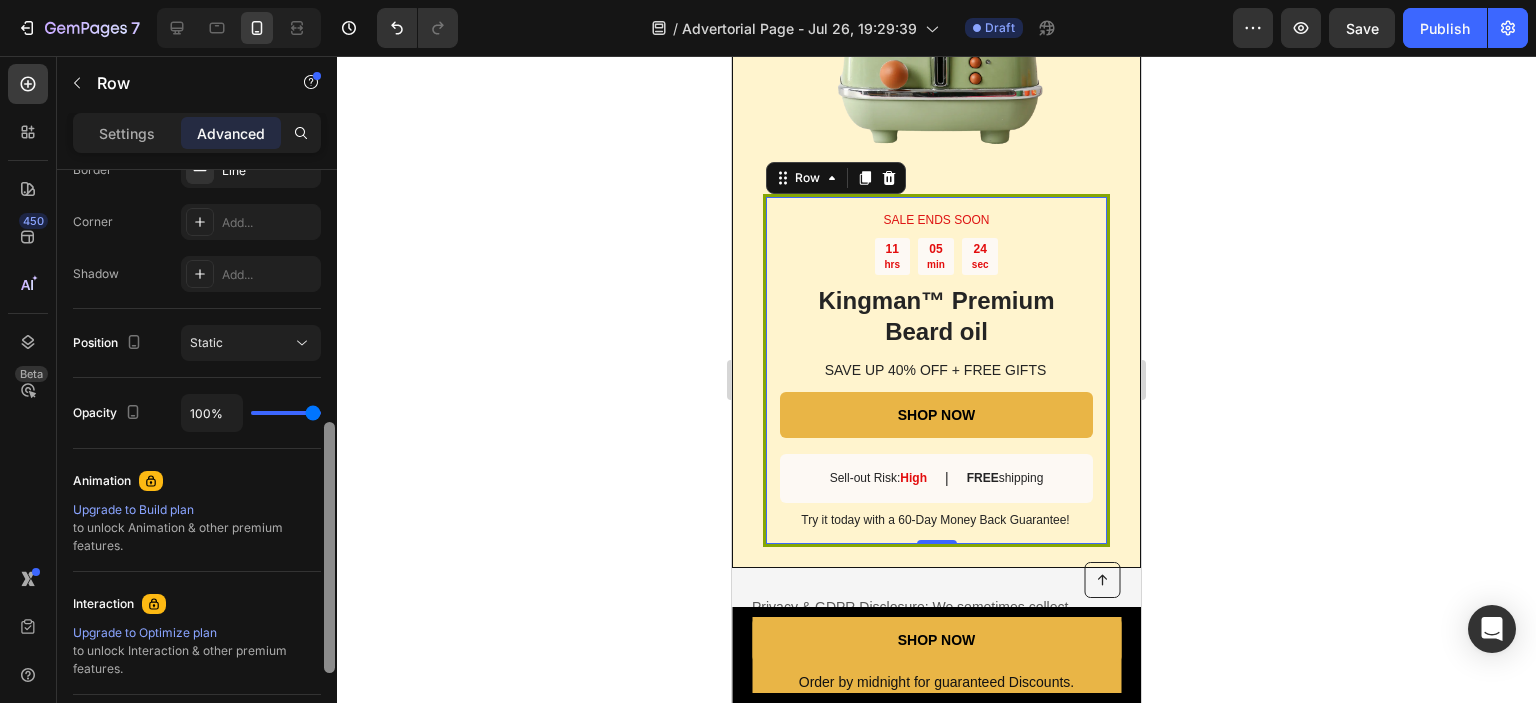 click at bounding box center [329, 547] 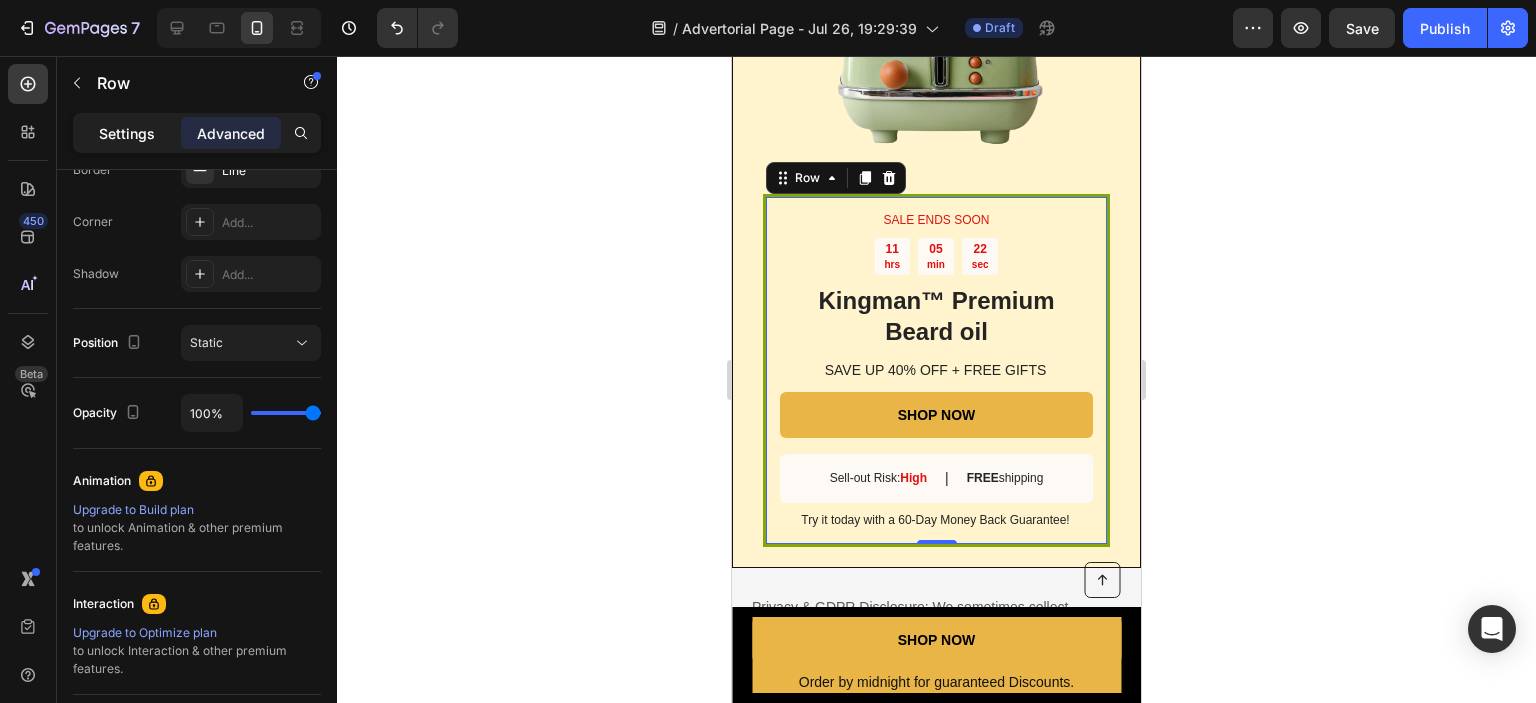 click on "Settings" at bounding box center [127, 133] 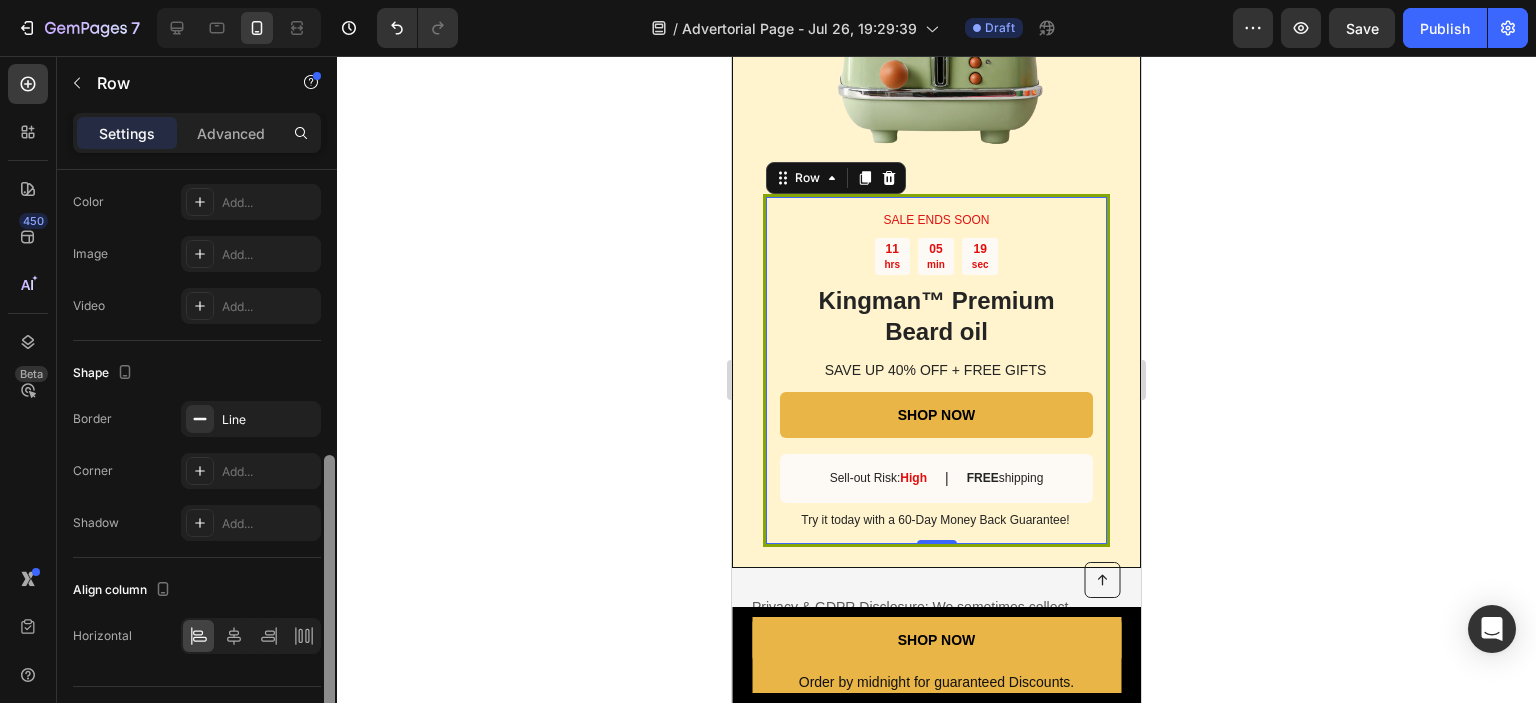 click at bounding box center (329, 465) 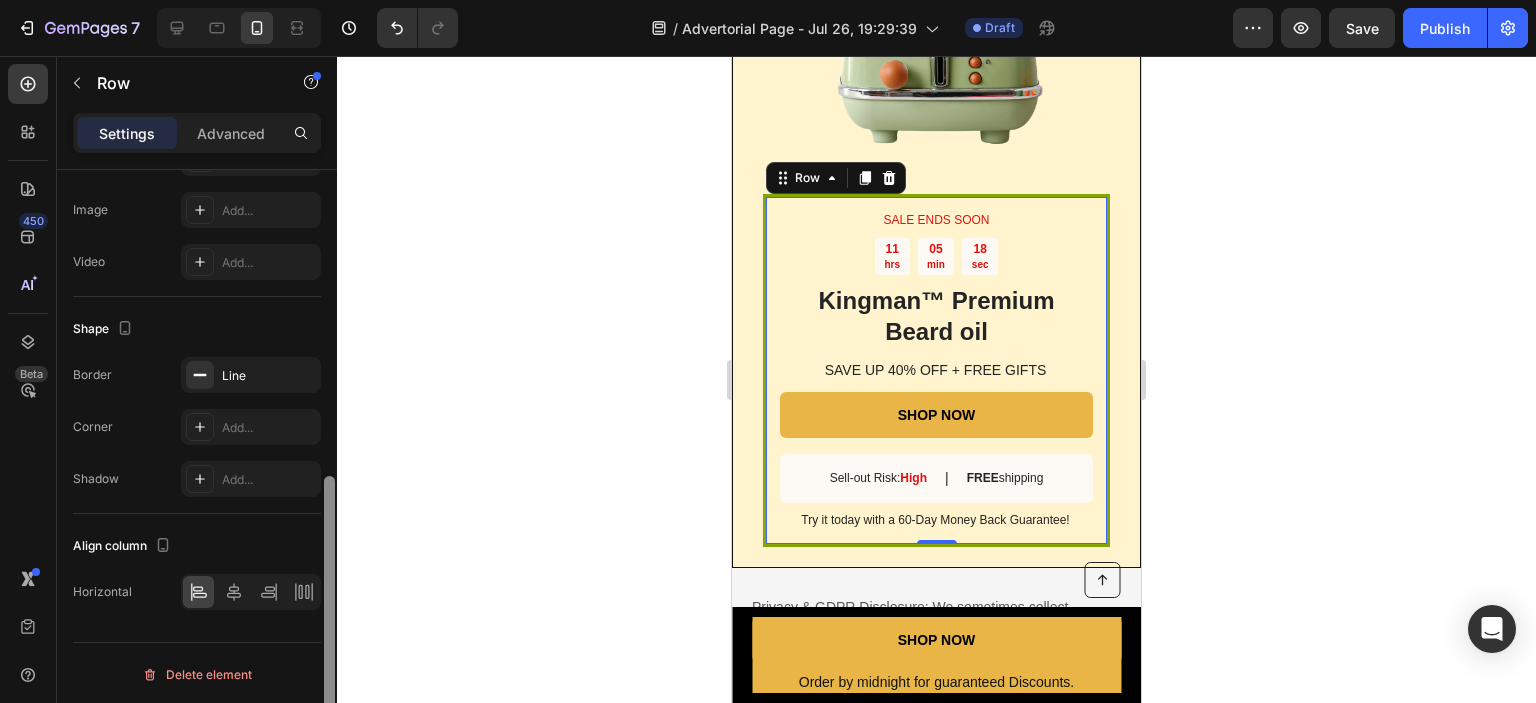 click at bounding box center [329, 617] 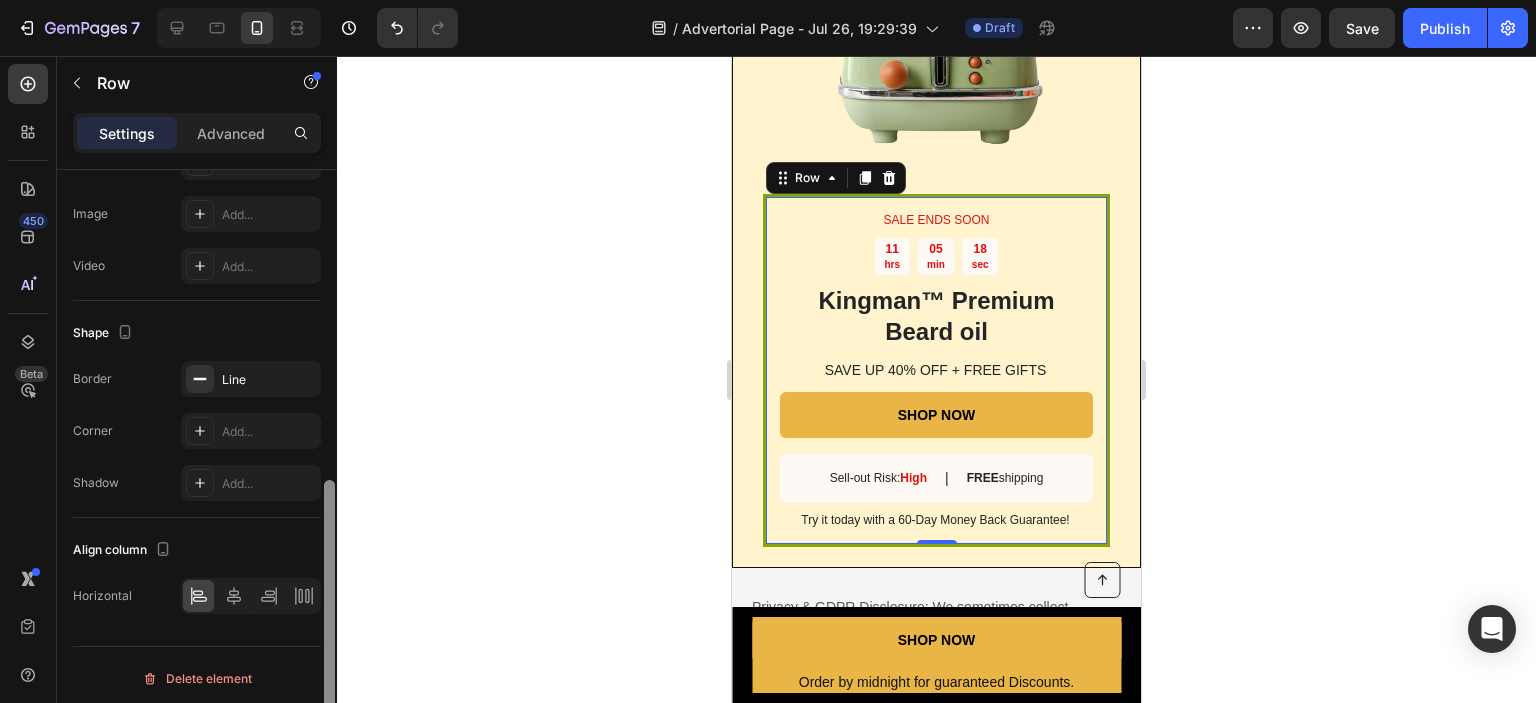 click at bounding box center [329, 469] 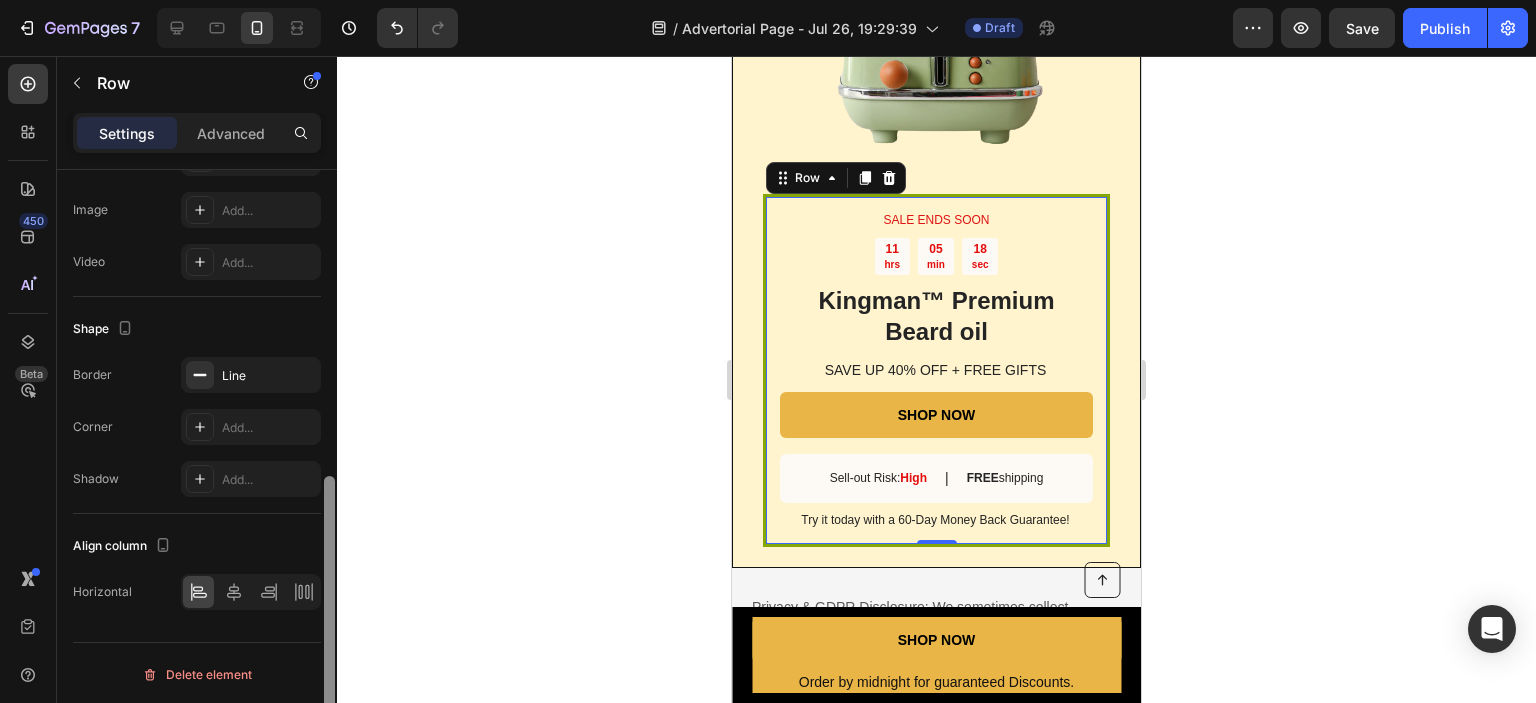 click at bounding box center (329, 465) 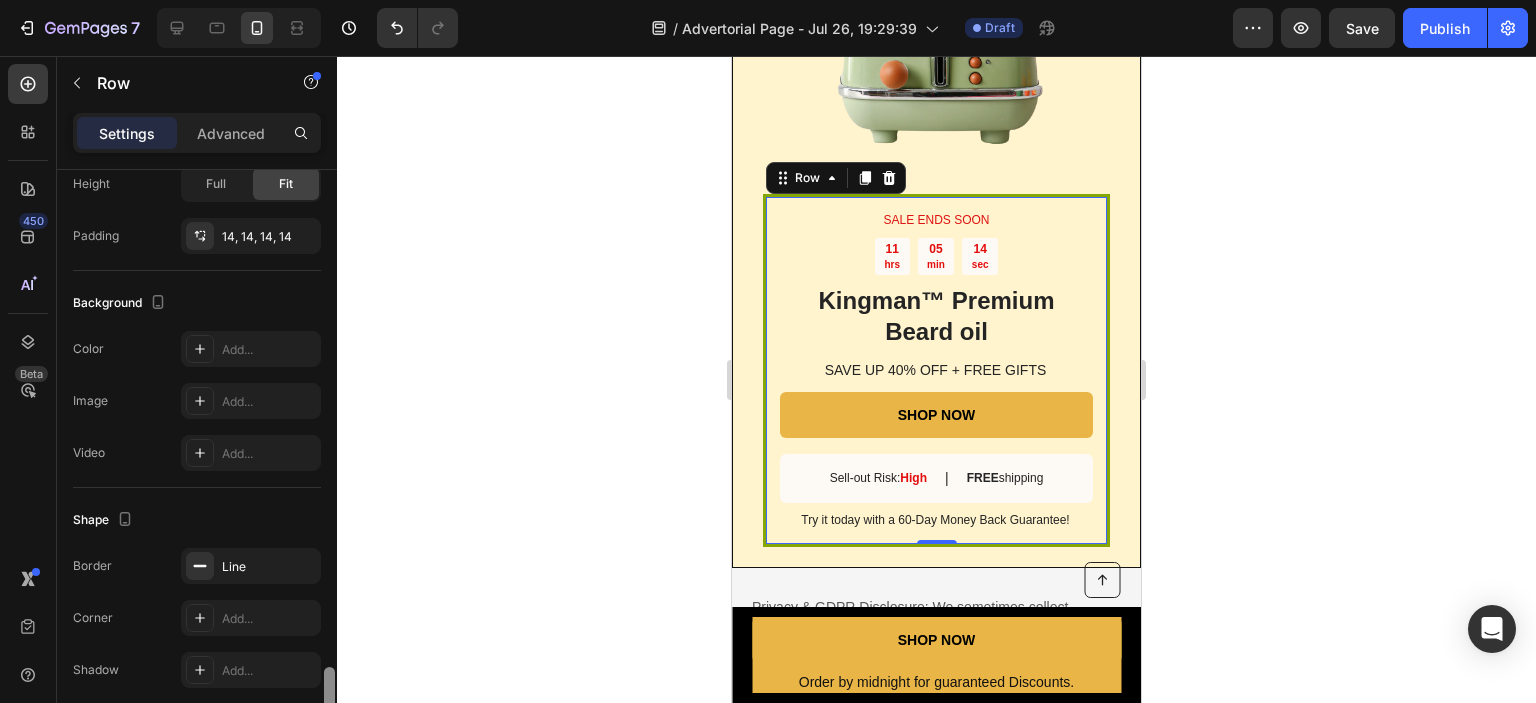 scroll, scrollTop: 636, scrollLeft: 0, axis: vertical 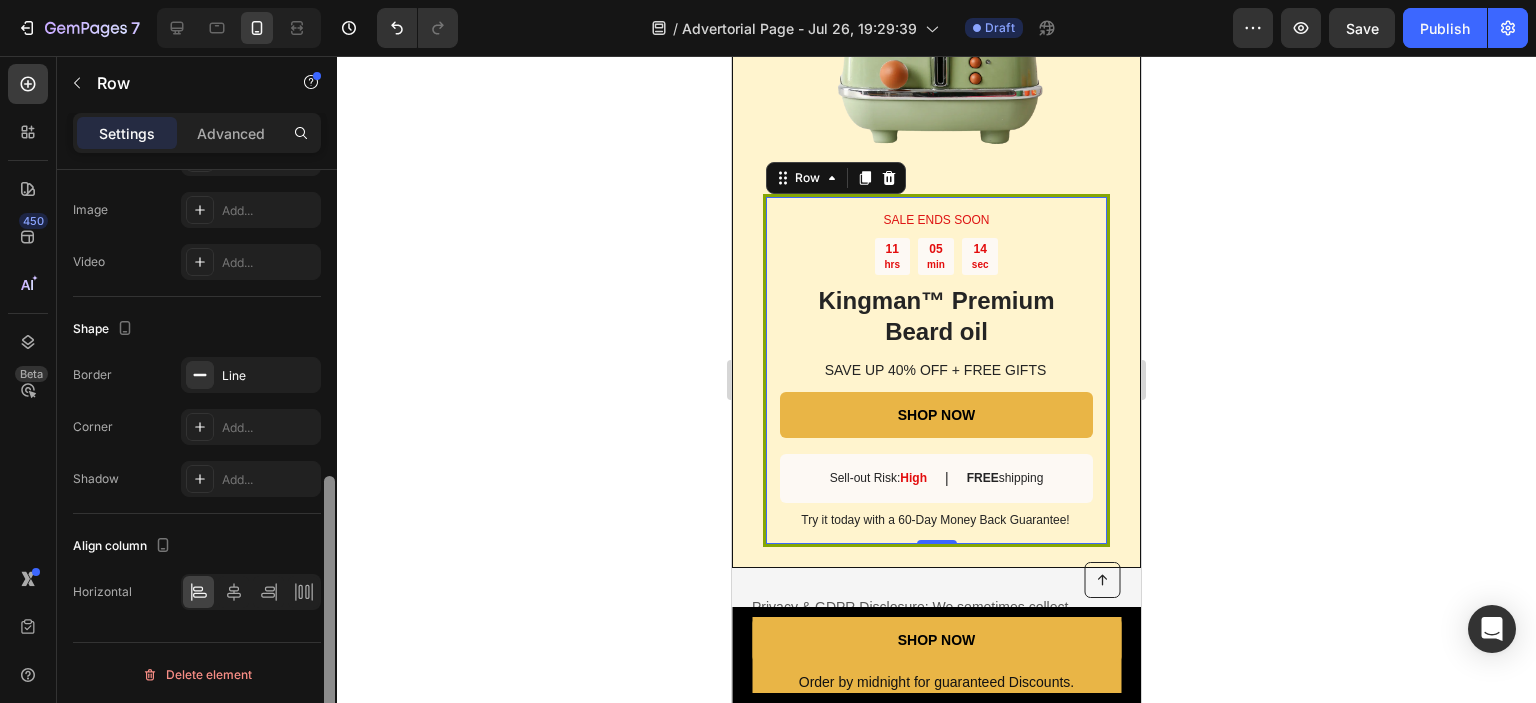 drag, startPoint x: 335, startPoint y: 459, endPoint x: 344, endPoint y: 558, distance: 99.40825 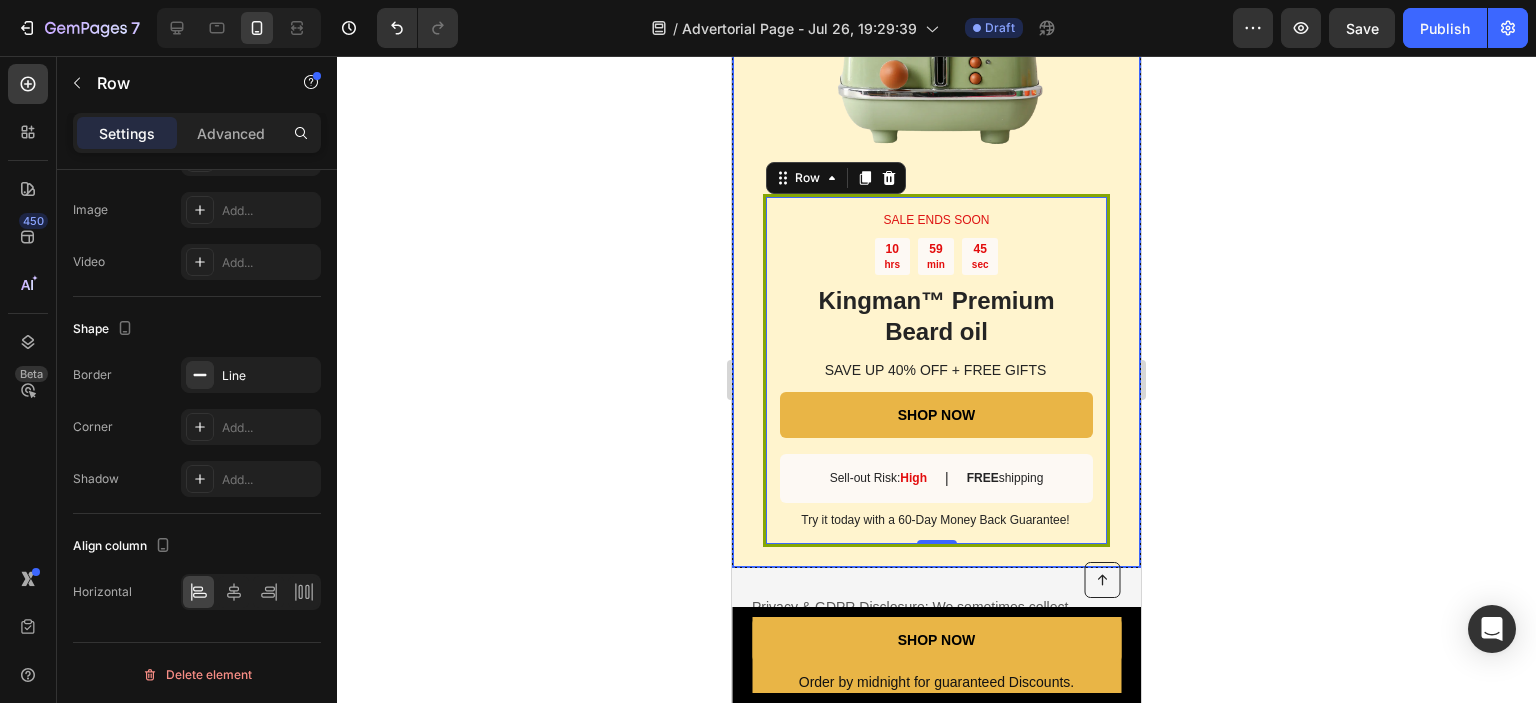 click on "SALE ENDS SOON Text Block 10 hrs 59 min 45 sec Countdown Timer Kingman ™ Premium Beard oil Heading SAVE UP 40% OFF + FREE GIFTS Text Block SHOP NOW Button Sell-out Risk:  High Text Block | Text Block FREE  shipping Text Block Row Try it today with a 60-Day Money Back Guarantee! Text Block Row   0 Image Row" at bounding box center [936, 204] 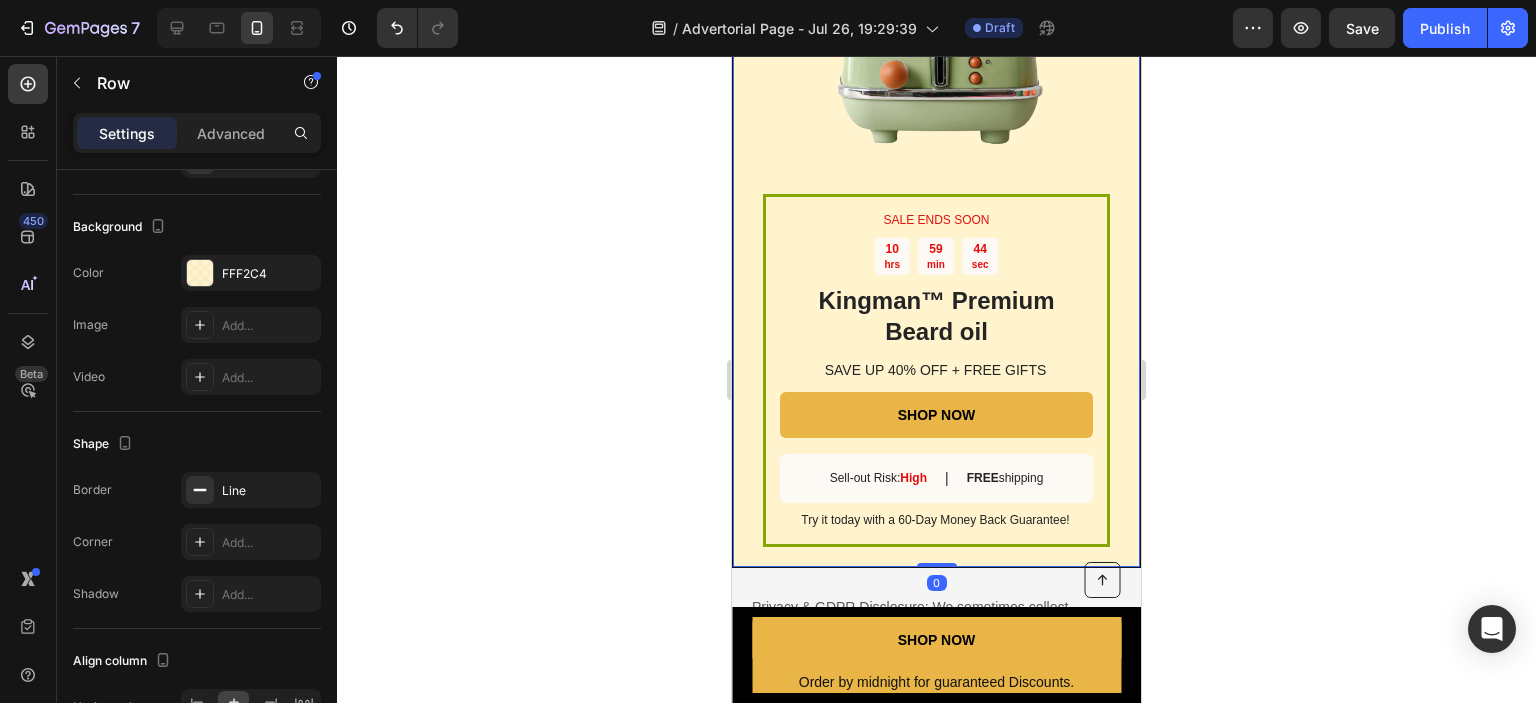 scroll, scrollTop: 636, scrollLeft: 0, axis: vertical 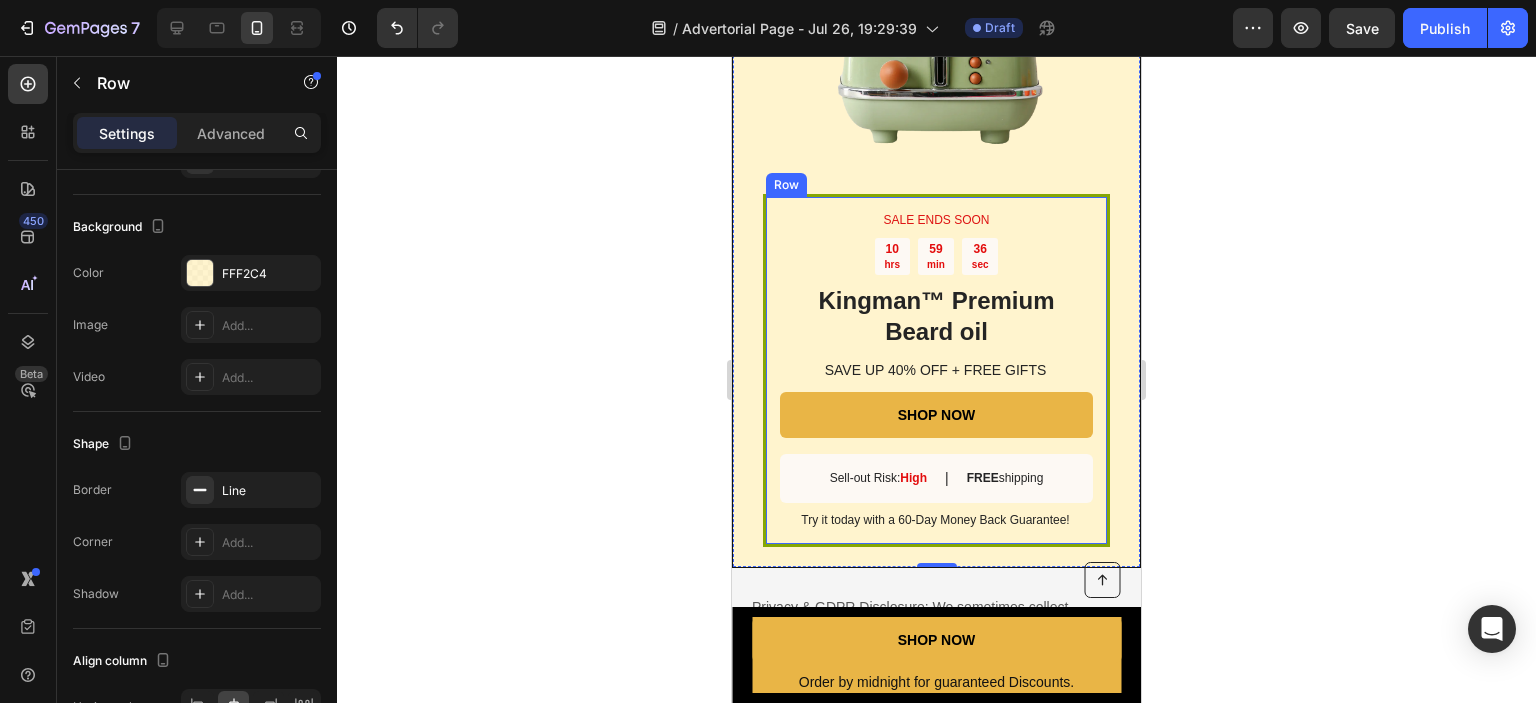 click on "SALE ENDS SOON Text Block 10 hrs 59 min 36 sec Countdown Timer Kingman ™ Premium Beard oil Heading SAVE UP 40% OFF + FREE GIFTS Text Block SHOP NOW Button Sell-out Risk:  High Text Block | Text Block FREE  shipping Text Block Row Try it today with a 60-Day Money Back Guarantee! Text Block Row" at bounding box center [936, 371] 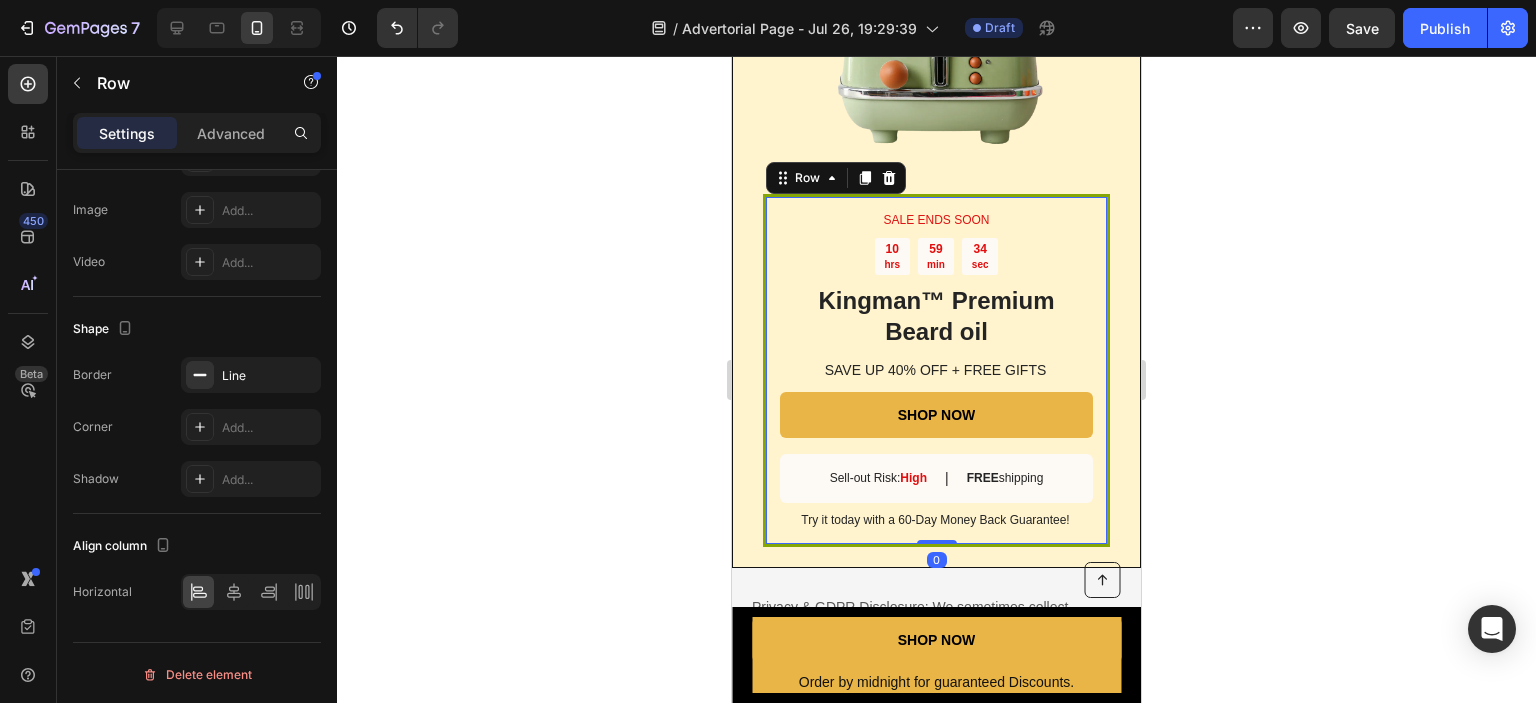 click on "SALE ENDS SOON Text Block 10 hrs 59 min 34 sec Countdown Timer Kingman ™ Premium Beard oil Heading SAVE UP 40% OFF + FREE GIFTS Text Block SHOP NOW Button Sell-out Risk:  High Text Block | Text Block FREE  shipping Text Block Row Try it today with a 60-Day Money Back Guarantee! Text Block Row   0" at bounding box center (936, 371) 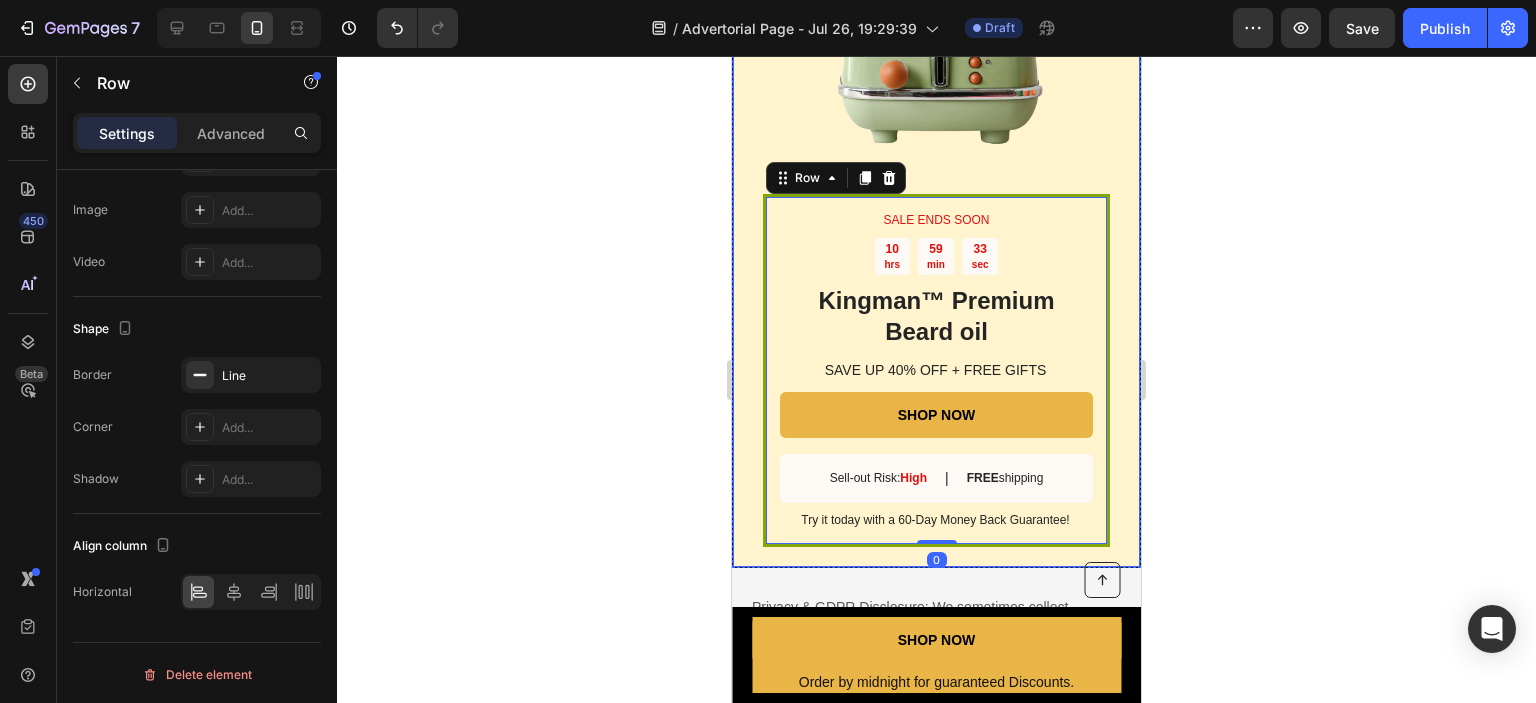 click on "SALE ENDS SOON Text Block 10 hrs 59 min 33 sec Countdown Timer Kingman ™ Premium Beard oil Heading SAVE UP 40% OFF + FREE GIFTS Text Block SHOP NOW Button Sell-out Risk:  High Text Block | Text Block FREE  shipping Text Block Row Try it today with a 60-Day Money Back Guarantee! Text Block Row   0 Image Row" at bounding box center [936, 204] 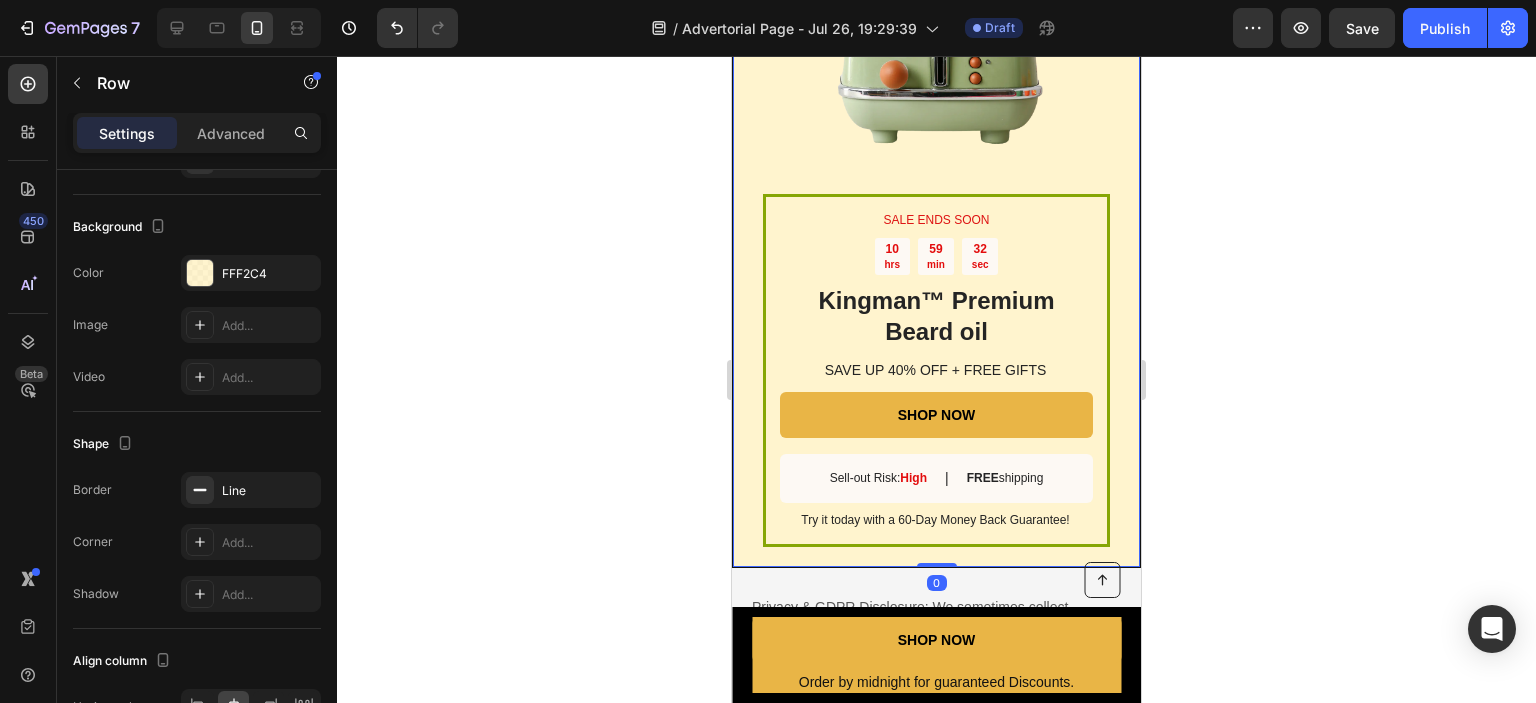 click on "SALE ENDS SOON Text Block 10 hrs 59 min 32 sec Countdown Timer Kingman ™ Premium Beard oil Heading SAVE UP 40% OFF + FREE GIFTS Text Block SHOP NOW Button Sell-out Risk:  High Text Block | Text Block FREE  shipping Text Block Row Try it today with a 60-Day Money Back Guarantee! Text Block Row Image Row   0" at bounding box center (936, 204) 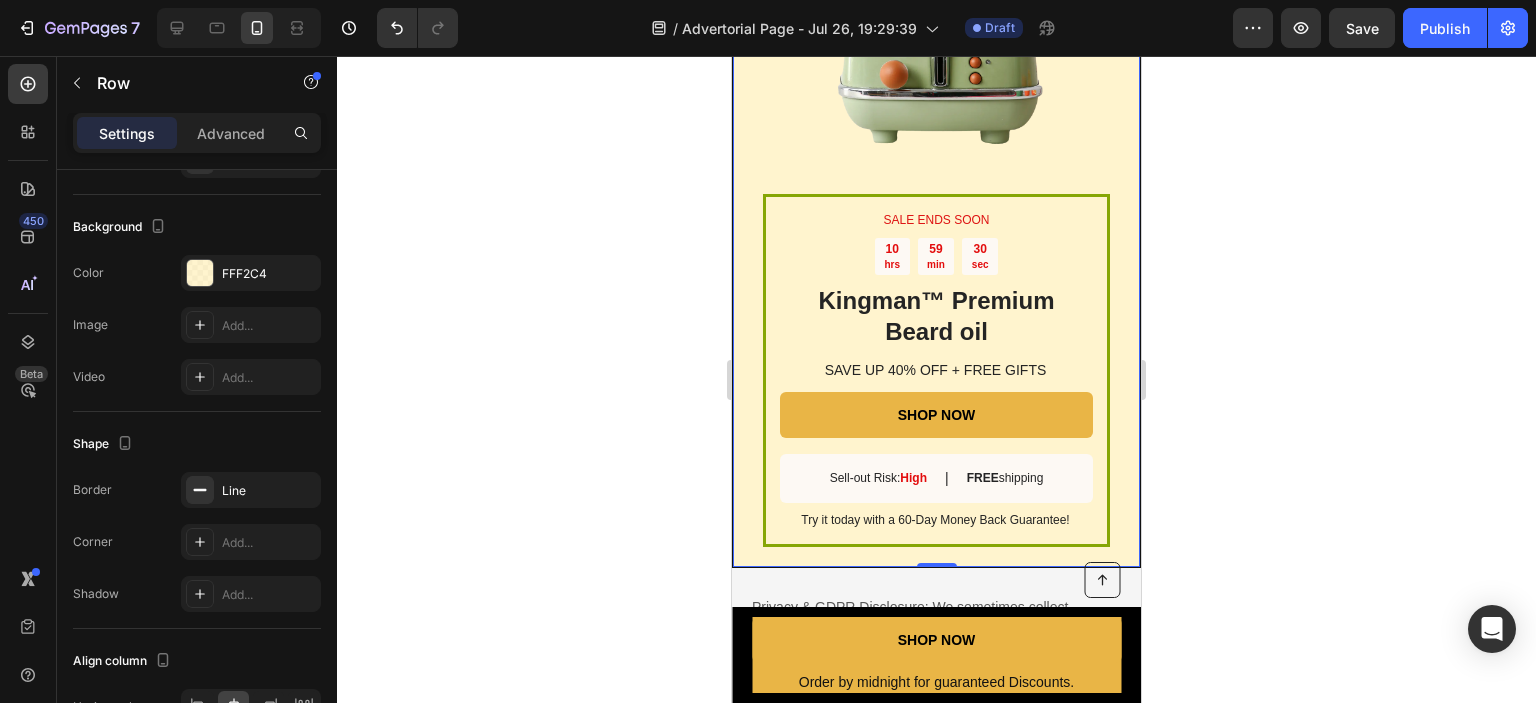 click on "SALE ENDS SOON Text Block 10 hrs 59 min 30 sec Countdown Timer Kingman ™ Premium Beard oil Heading SAVE UP 40% OFF + FREE GIFTS Text Block SHOP NOW Button Sell-out Risk:  High Text Block | Text Block FREE  shipping Text Block Row Try it today with a 60-Day Money Back Guarantee! Text Block Row Image Row   0" at bounding box center [936, 204] 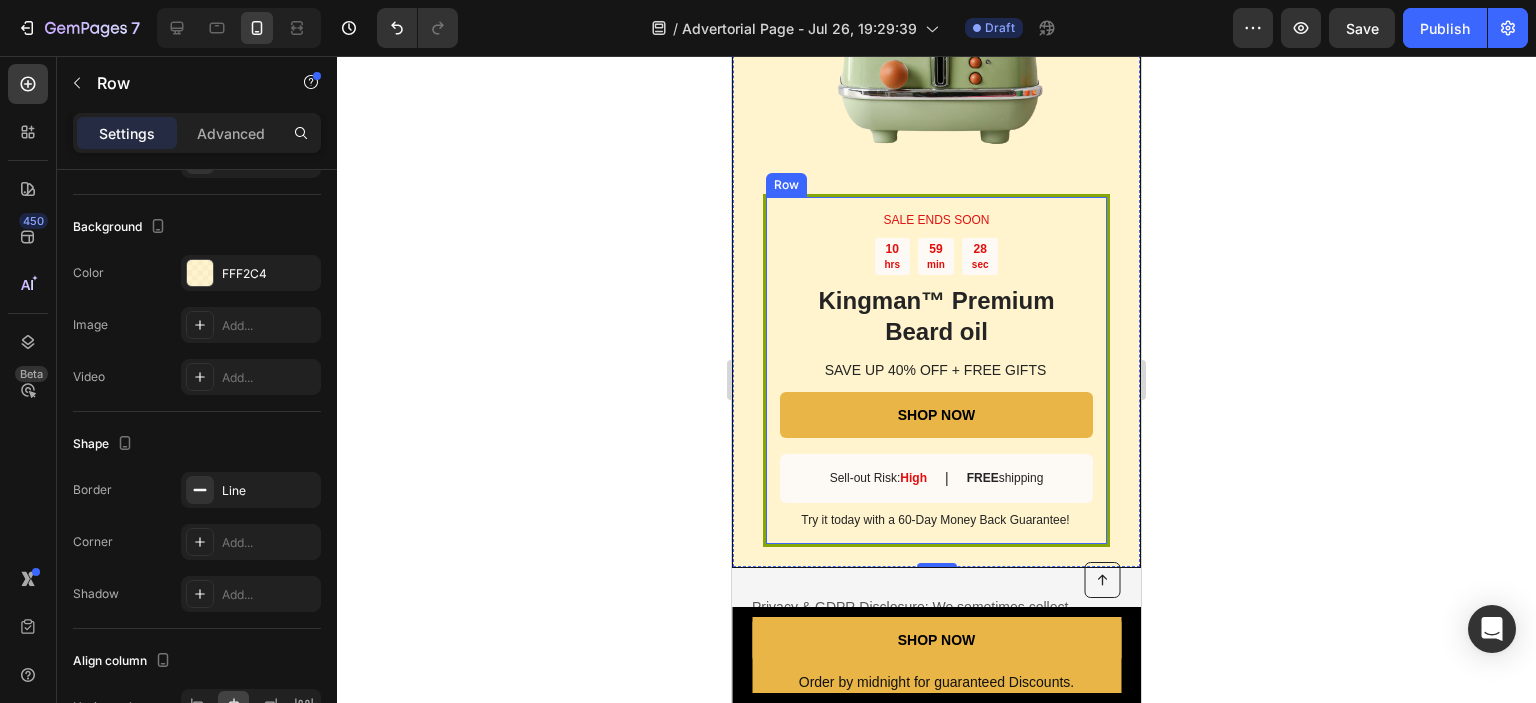 click on "SALE ENDS SOON Text Block [TIME] Countdown Timer Kingman ™ Premium Beard oil Heading SAVE UP 40% OFF + FREE GIFTS Text Block SHOP NOW Button Sell-out Risk:  High Text Block | Text Block FREE  shipping Text Block Row Try it today with a 60-Day Money Back Guarantee! Text Block Row" at bounding box center (936, 371) 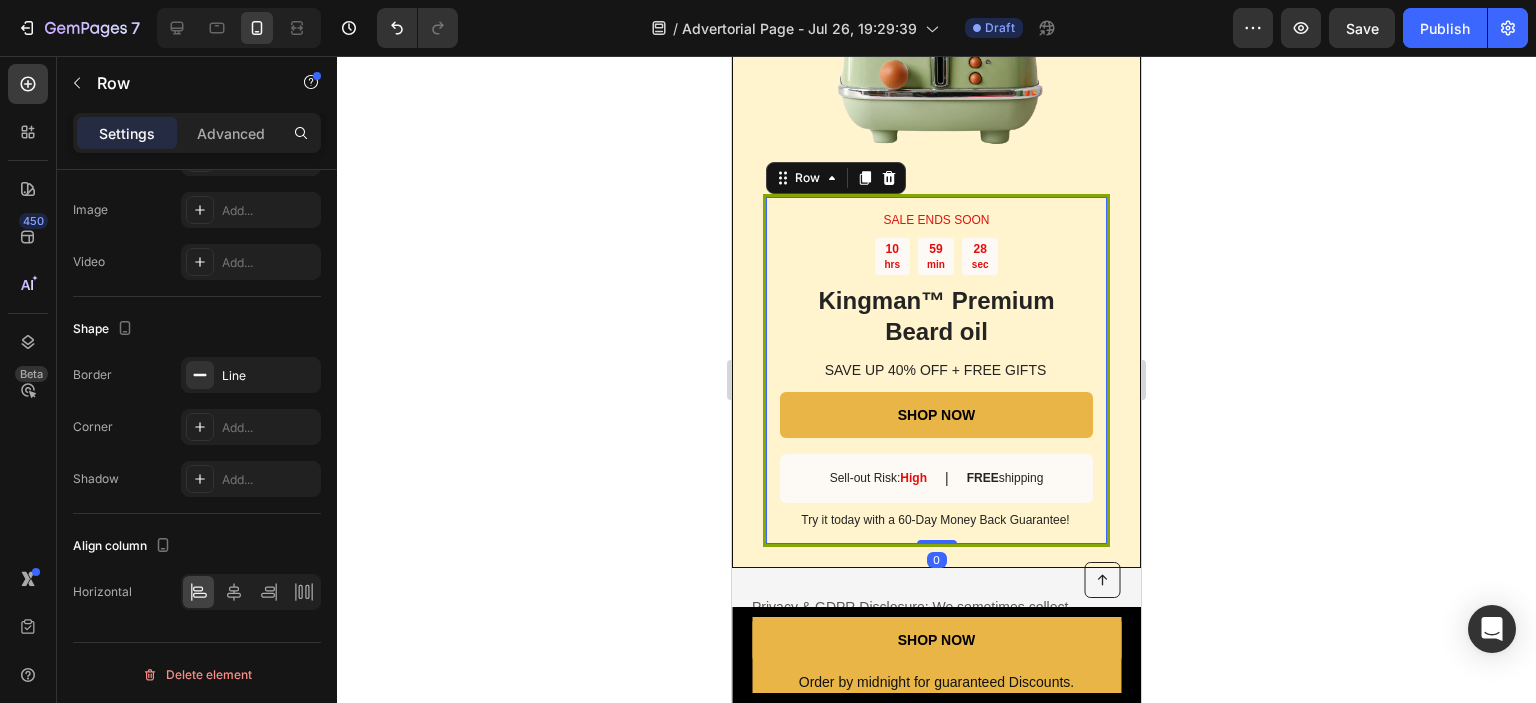 click on "SALE ENDS SOON Text Block 10 hrs 59 min 28 sec Countdown Timer Kingman ™ Premium Beard oil Heading SAVE UP 40% OFF + FREE GIFTS Text Block SHOP NOW Button Sell-out Risk:  High Text Block | Text Block FREE  shipping Text Block Row Try it today with a 60-Day Money Back Guarantee! Text Block Row   0" at bounding box center (936, 371) 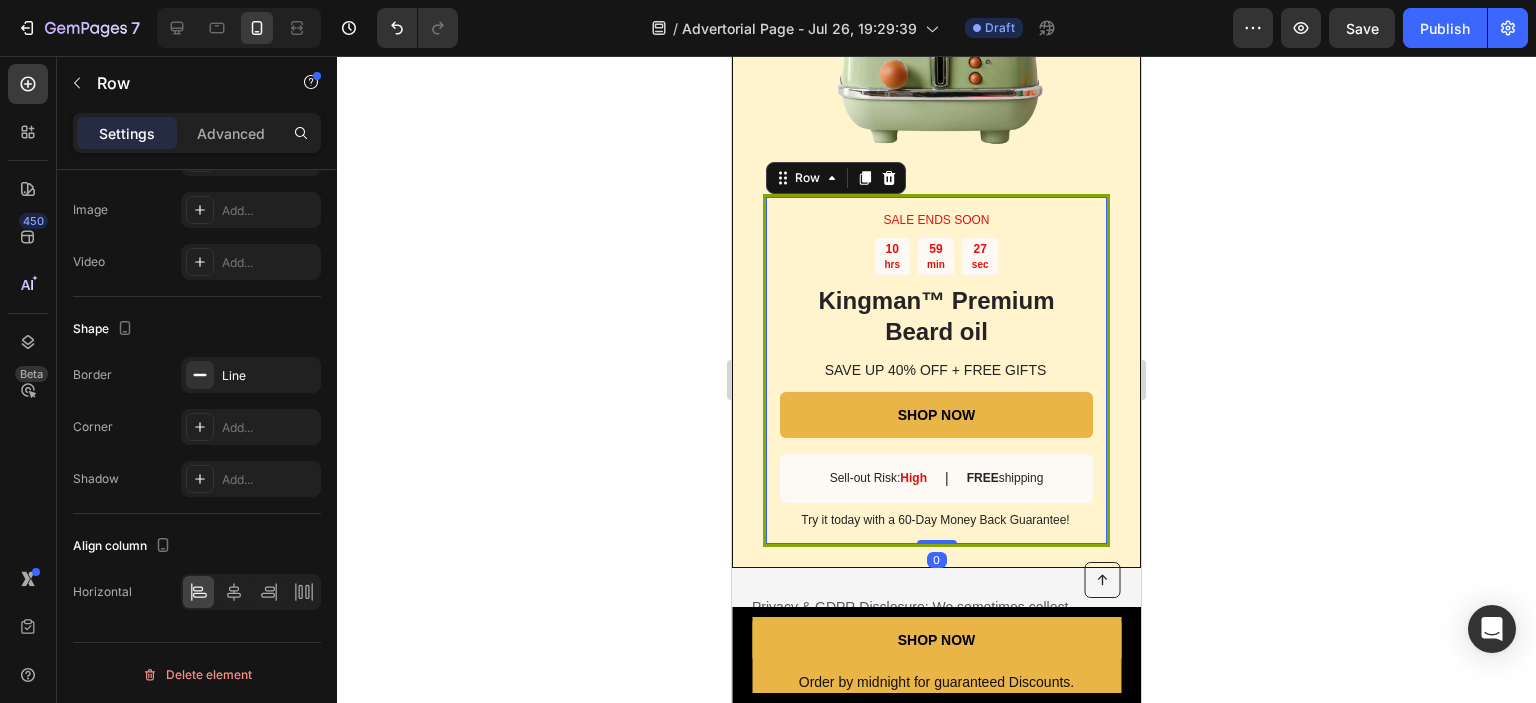 click on "SALE ENDS SOON Text Block 10 hrs 59 min 27 sec Countdown Timer Kingman ™ Premium Beard oil Heading SAVE UP 40% OFF + FREE GIFTS Text Block SHOP NOW Button Sell-out Risk:  High Text Block | Text Block FREE  shipping Text Block Row Try it today with a 60-Day Money Back Guarantee! Text Block Row   0" at bounding box center (936, 371) 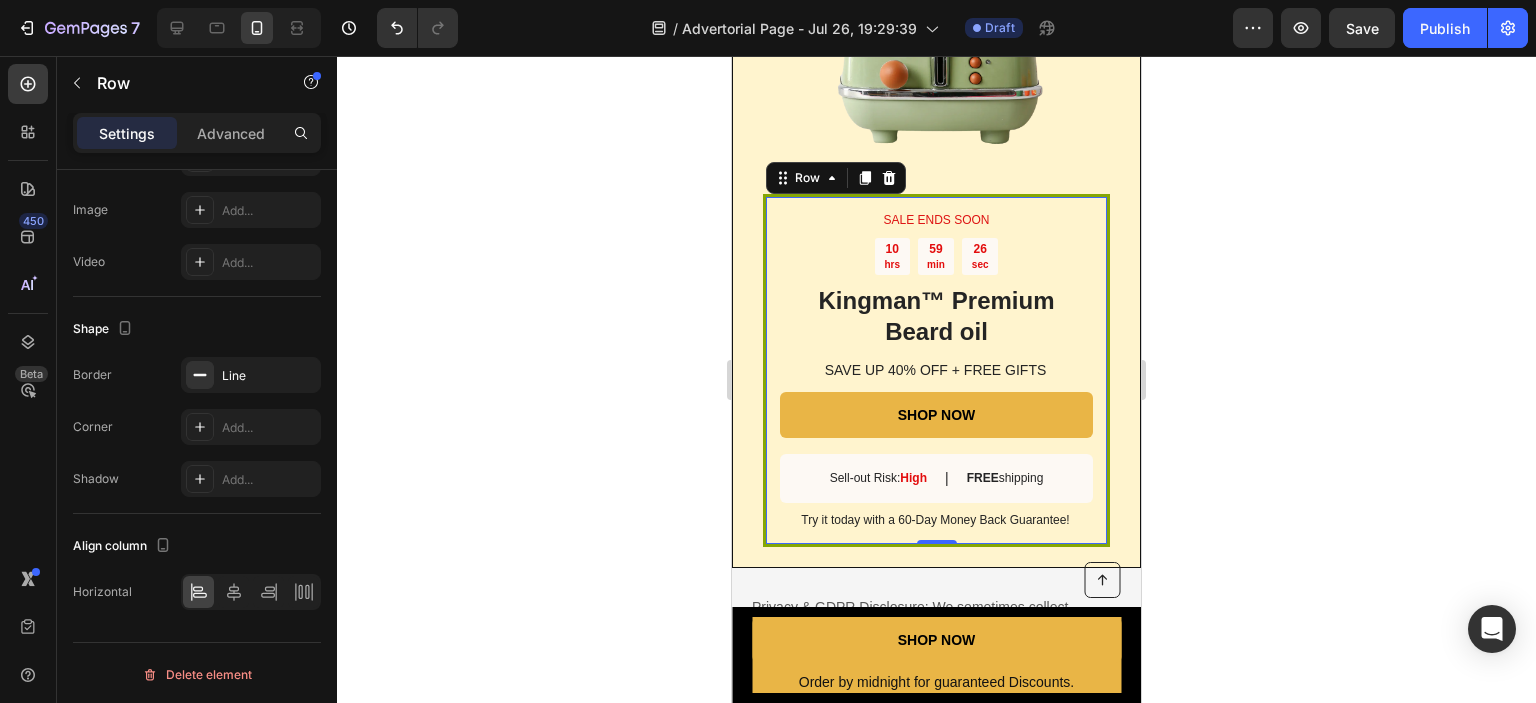 click on "SALE ENDS SOON Text Block 10 hrs 59 min 26 sec Countdown Timer Kingman ™ Premium Beard oil Heading SAVE UP 40% OFF + FREE GIFTS Text Block SHOP NOW Button Sell-out Risk:  High Text Block | Text Block FREE  shipping Text Block Row Try it today with a 60-Day Money Back Guarantee! Text Block Row   0" at bounding box center (936, 371) 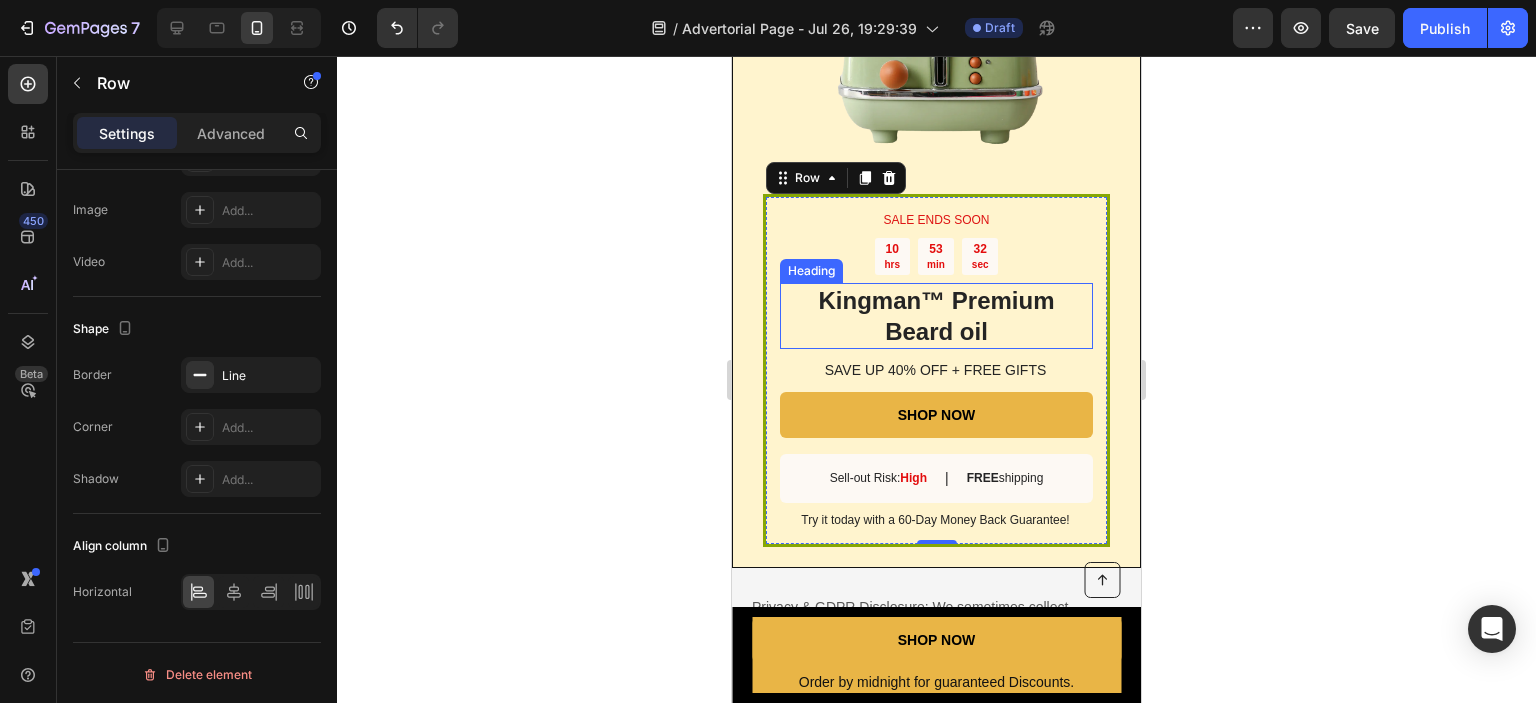 click on "™ Premium Beard oil" at bounding box center [969, 316] 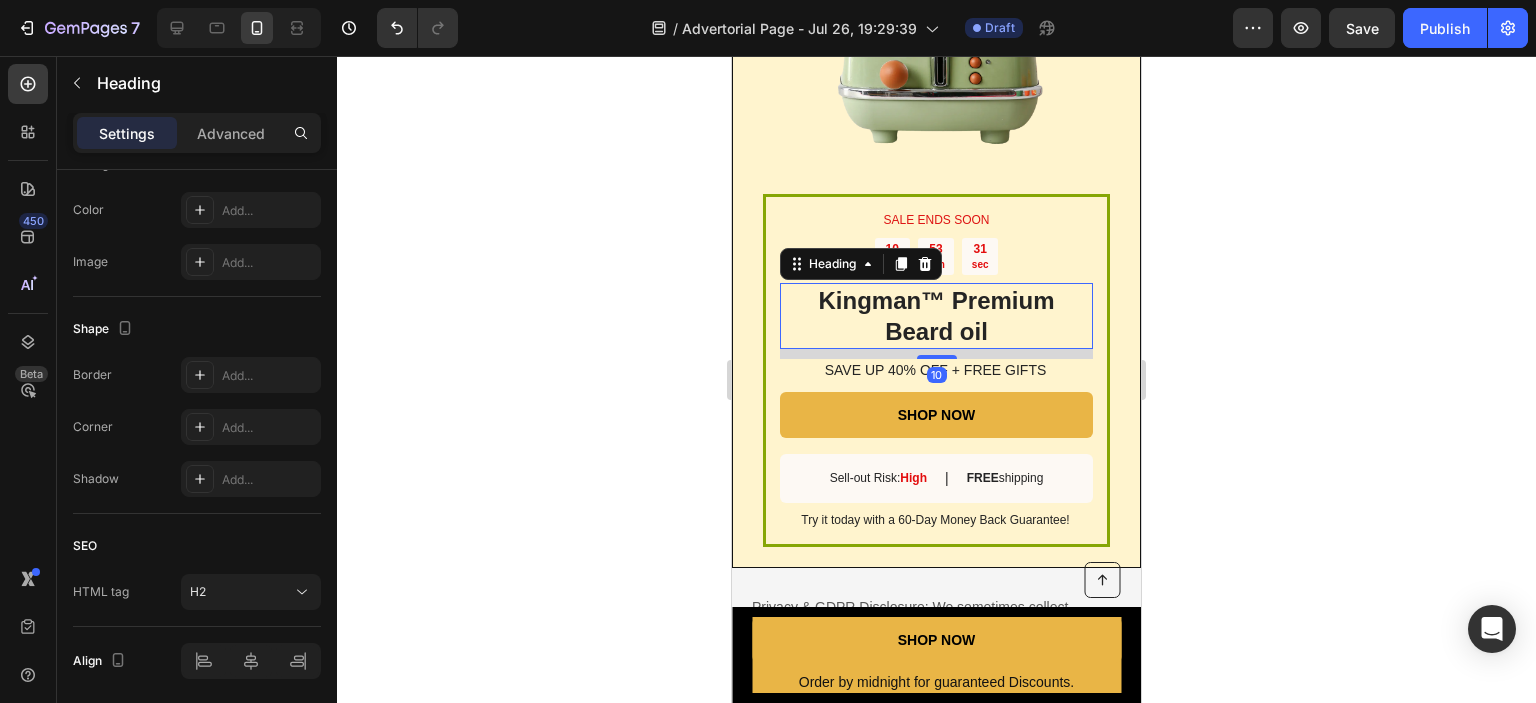 scroll, scrollTop: 0, scrollLeft: 0, axis: both 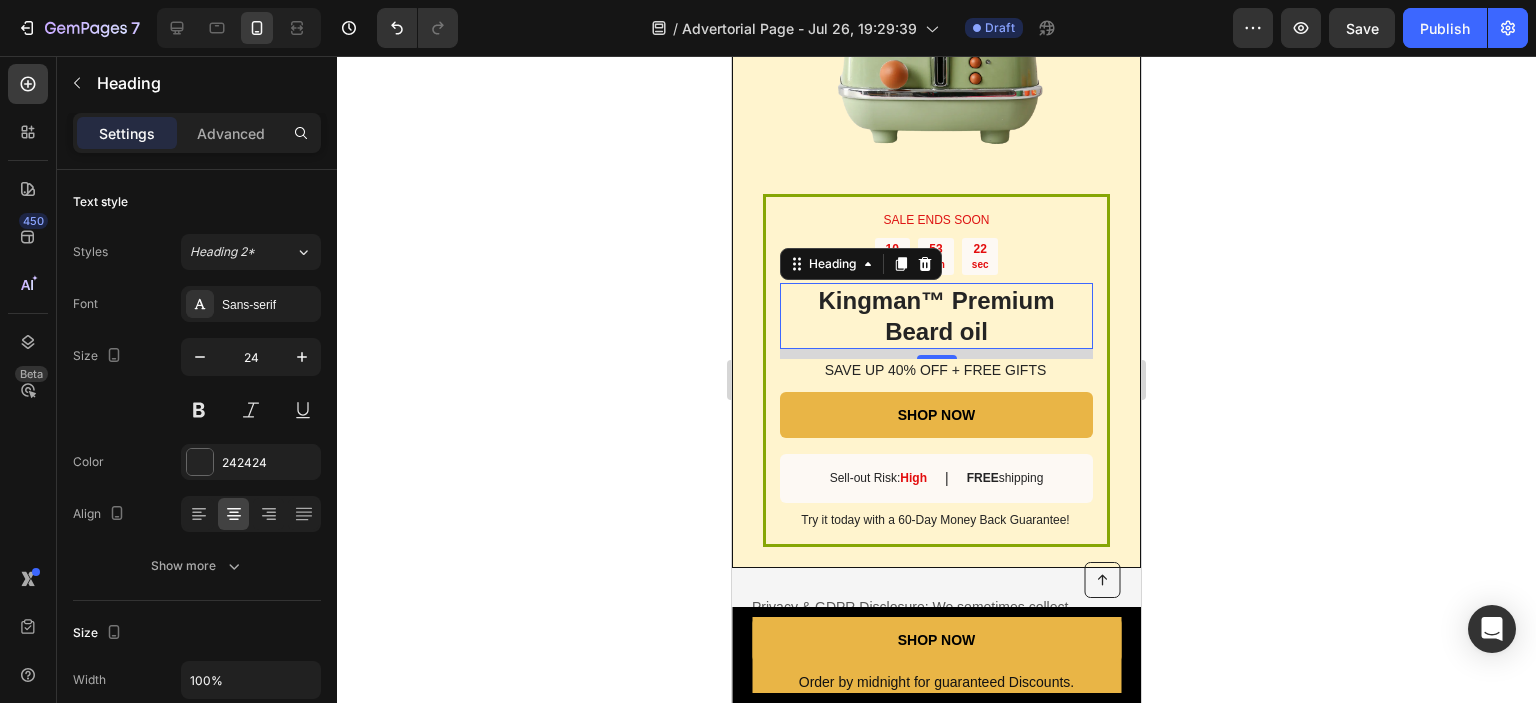 click 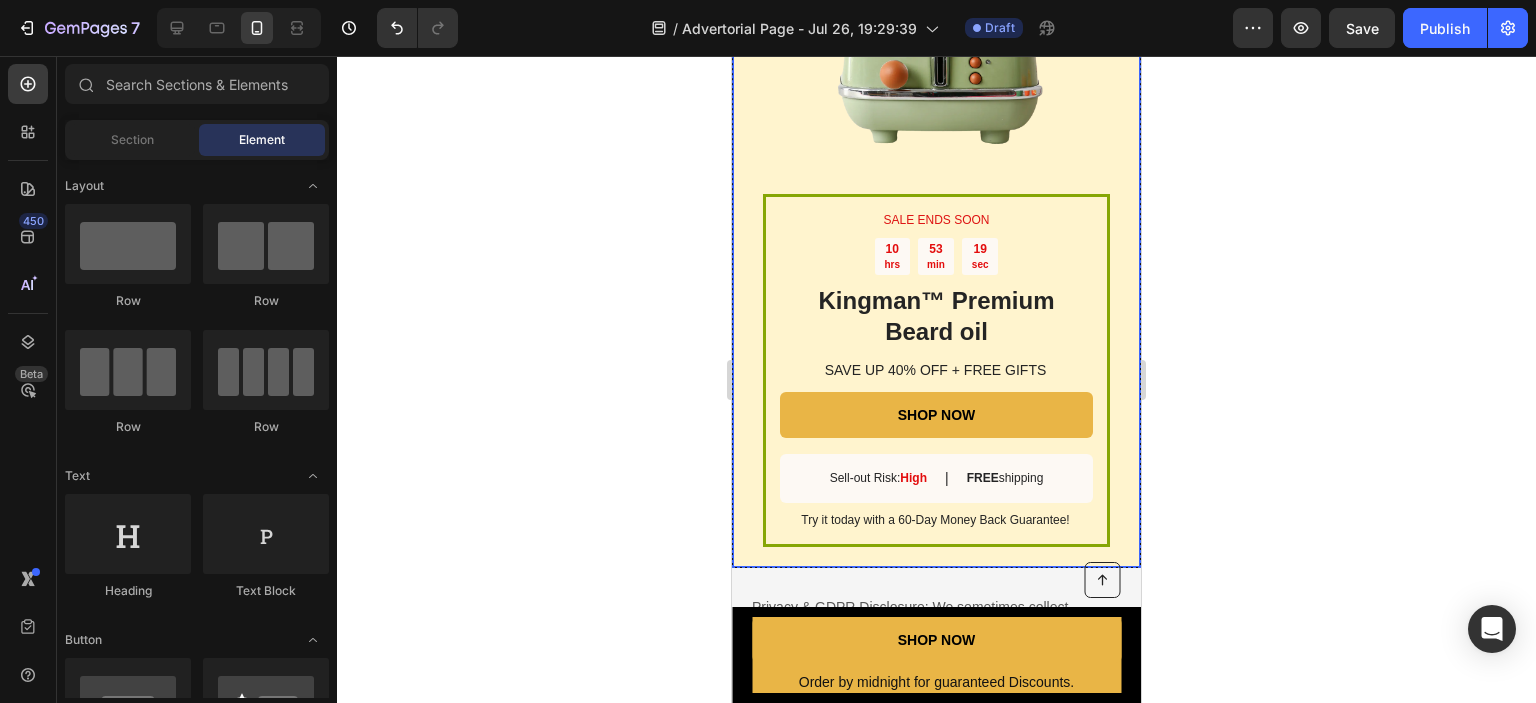 click on "SALE ENDS SOON Text Block 10 hrs 53 min 19 sec Countdown Timer Kingman ™ Premium Beard oil Heading SAVE UP 40% OFF + FREE GIFTS Text Block SHOP NOW Button Sell-out Risk:  High Text Block | Text Block FREE  shipping Text Block Row Try it today with a 60-Day Money Back Guarantee! Text Block Row Image Row" at bounding box center [936, 204] 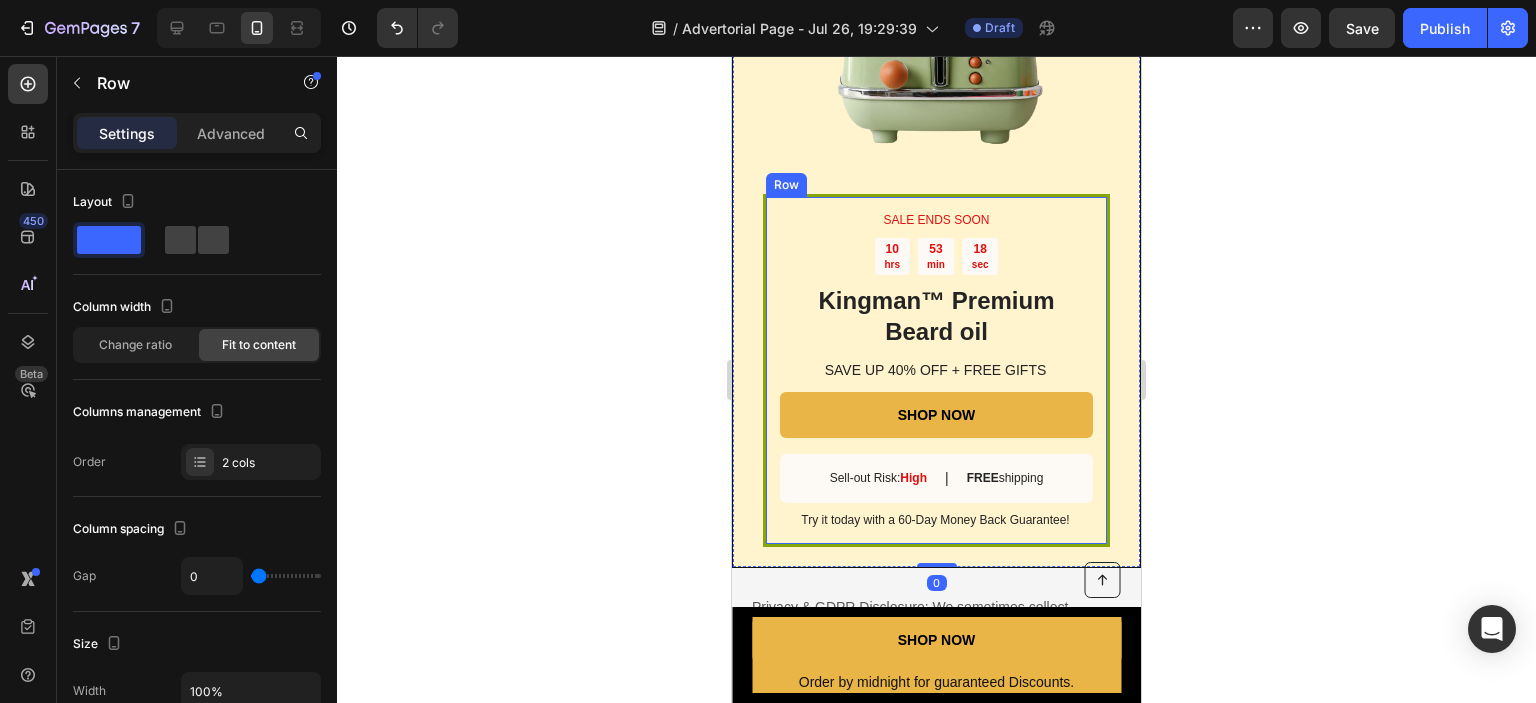 click on "SALE ENDS SOON Text Block [TIME] Countdown Timer Kingman ™ Premium Beard oil Heading SAVE UP 40% OFF + FREE GIFTS Text Block SHOP NOW Button Sell-out Risk:  High Text Block | Text Block FREE  shipping Text Block Row Try it today with a 60-Day Money Back Guarantee! Text Block Row" at bounding box center (936, 371) 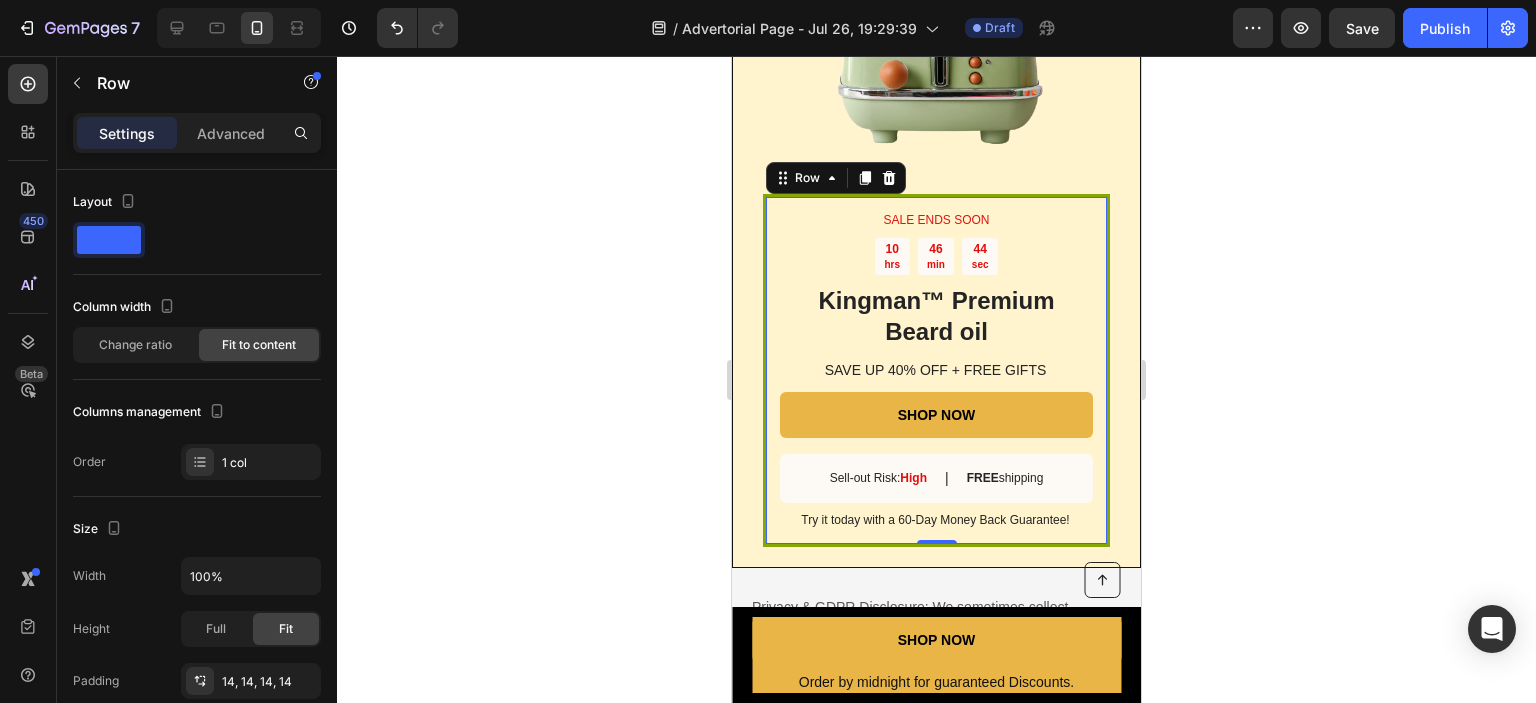 click 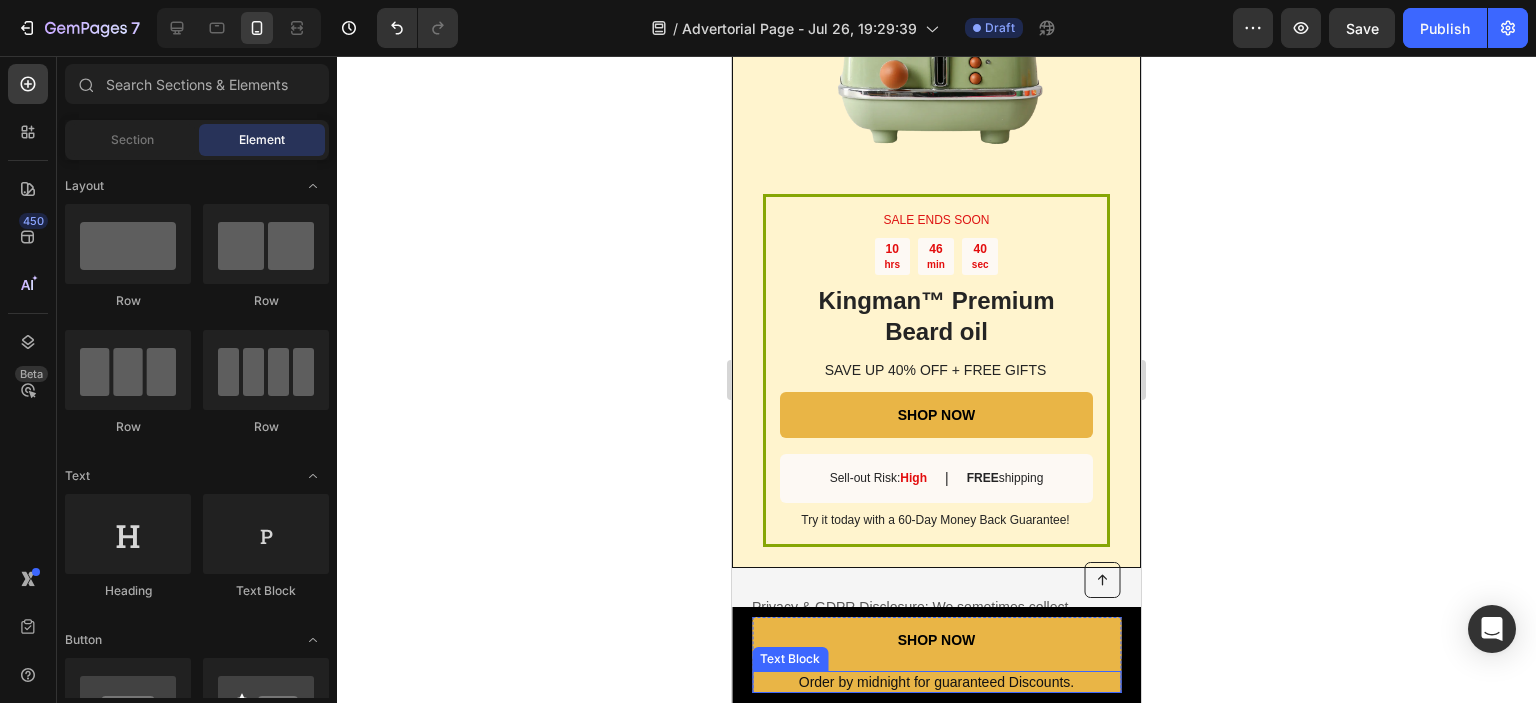 click on "Order by midnight for guaranteed Discounts." at bounding box center (936, 682) 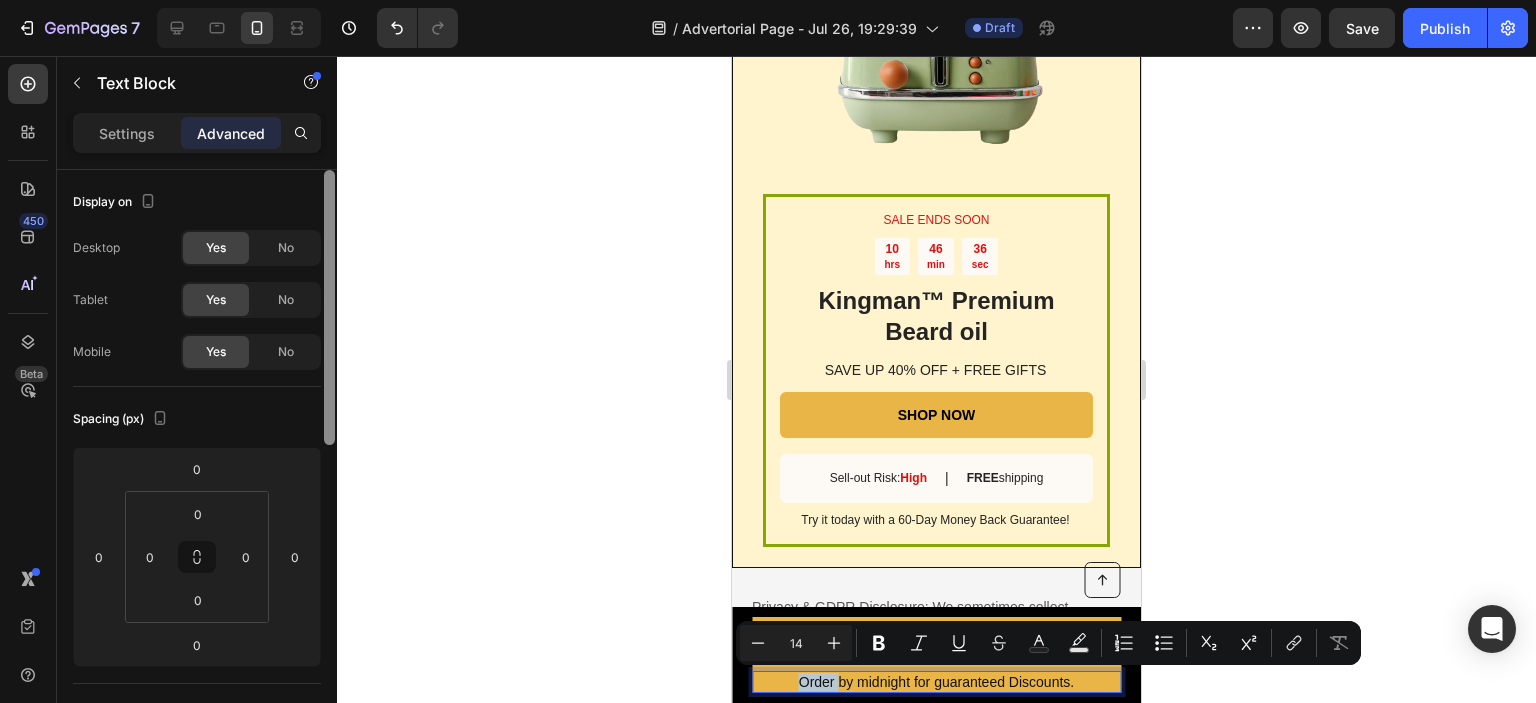 click at bounding box center [329, 307] 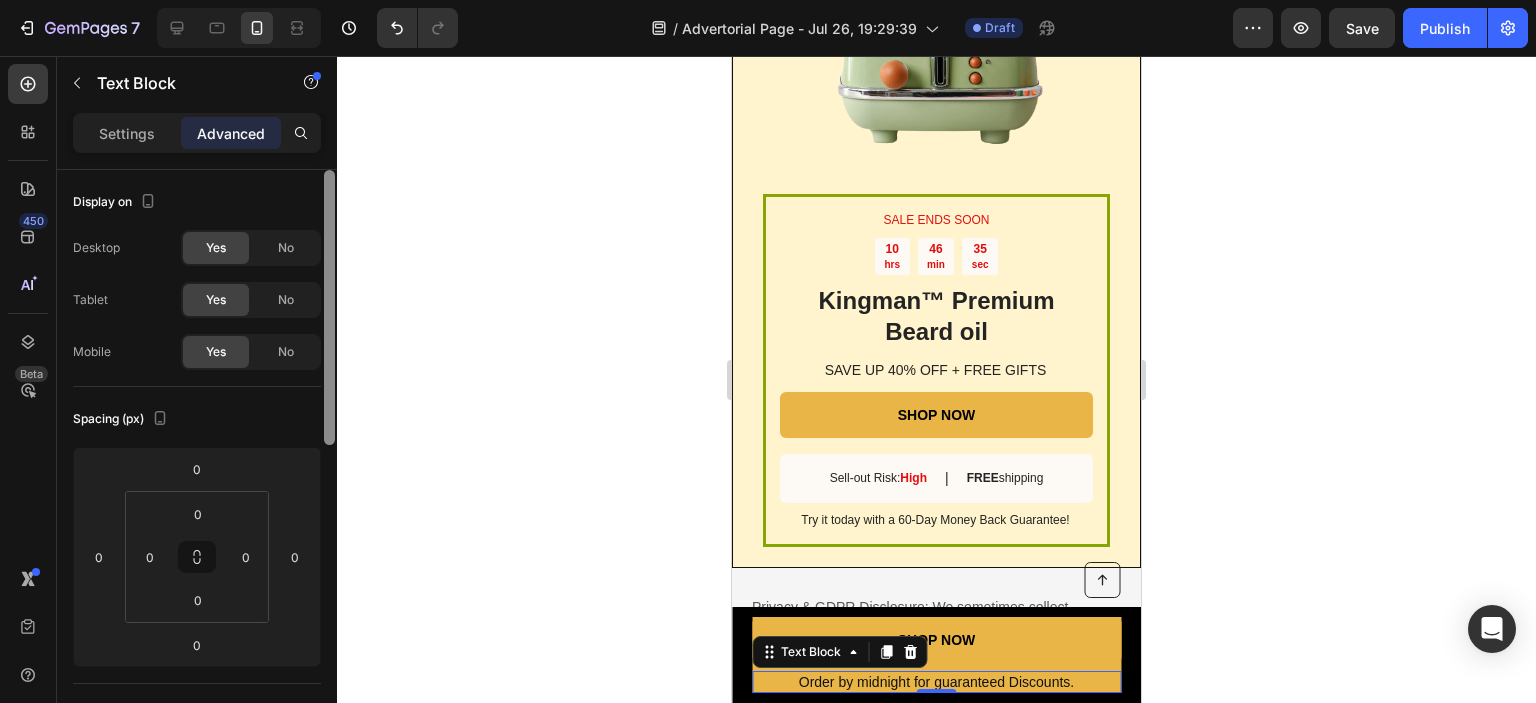drag, startPoint x: 320, startPoint y: 334, endPoint x: 332, endPoint y: 362, distance: 30.463093 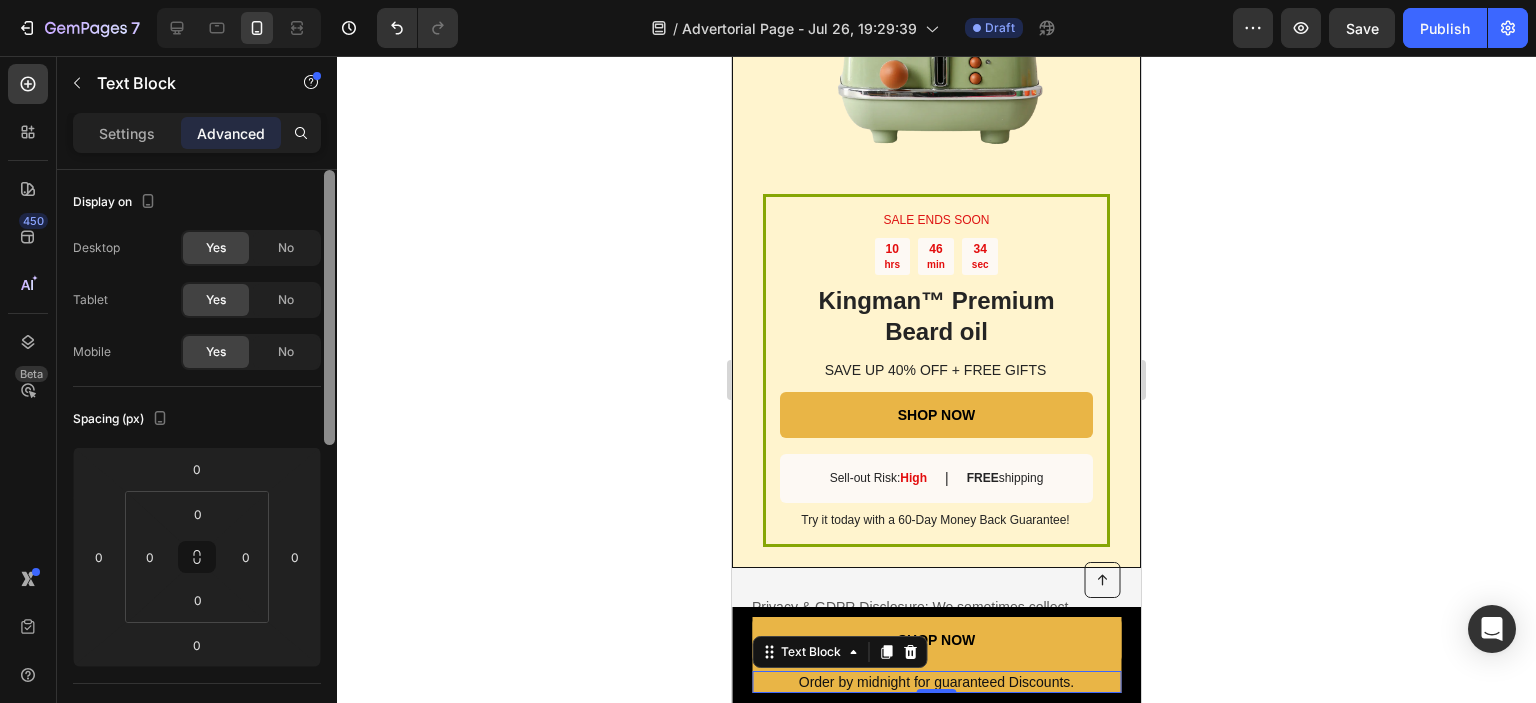 drag, startPoint x: 332, startPoint y: 362, endPoint x: 332, endPoint y: 444, distance: 82 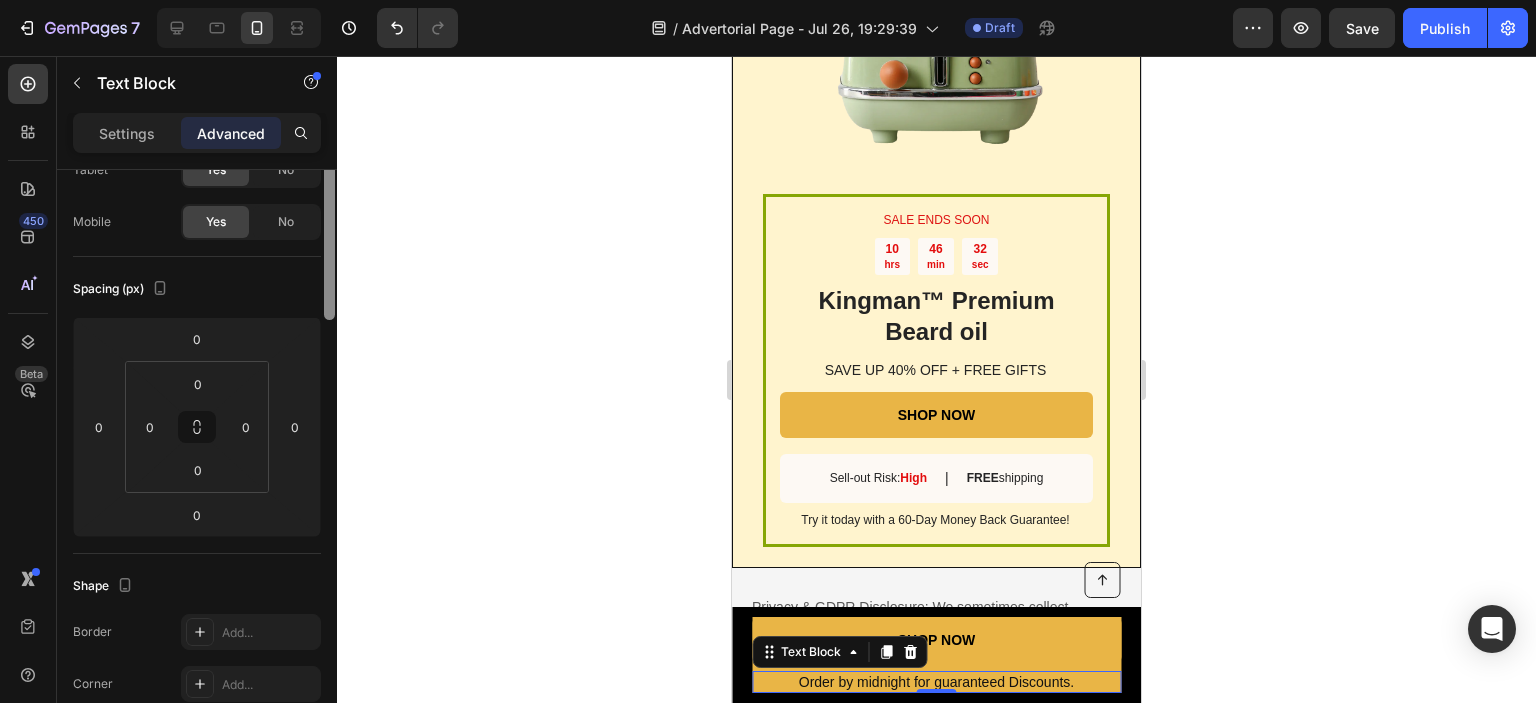 scroll, scrollTop: 0, scrollLeft: 0, axis: both 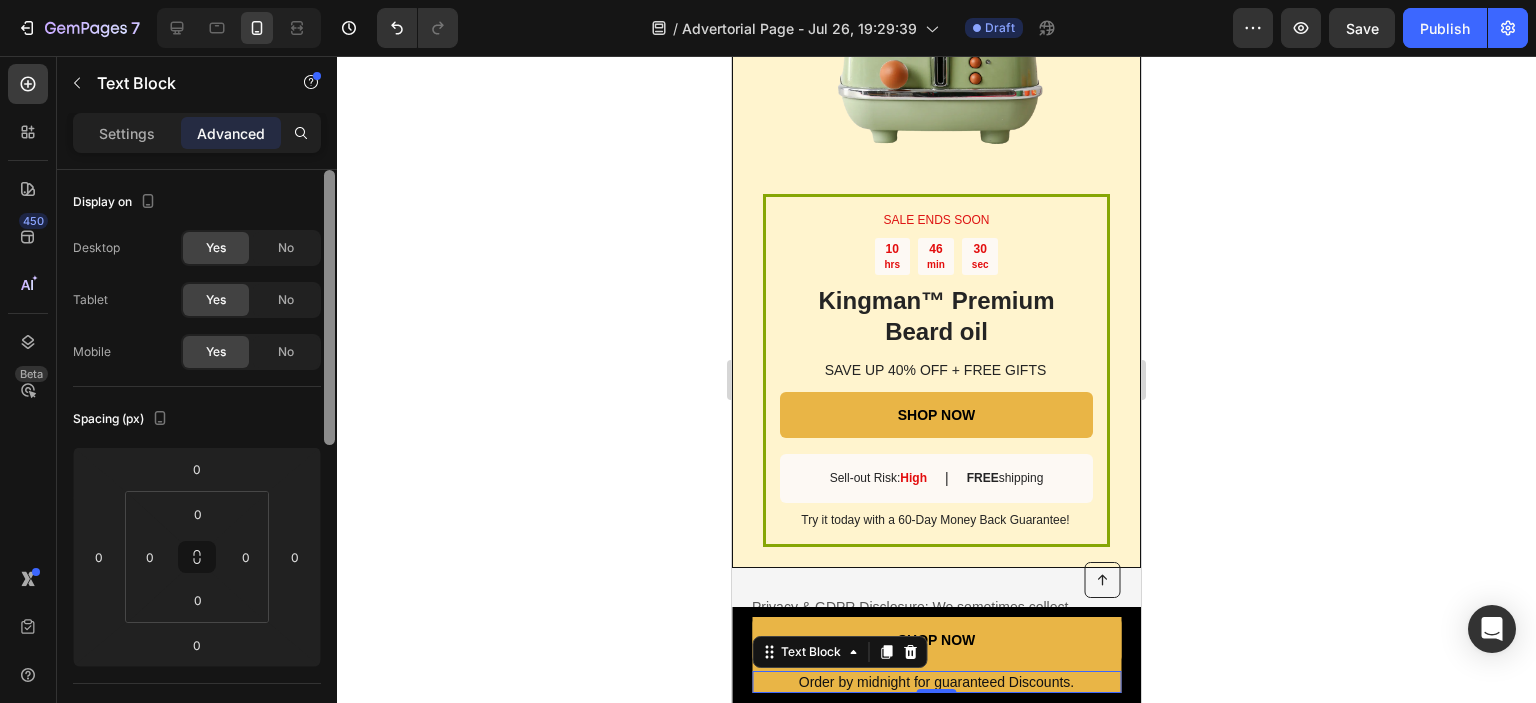 drag, startPoint x: 332, startPoint y: 444, endPoint x: 398, endPoint y: 269, distance: 187.03209 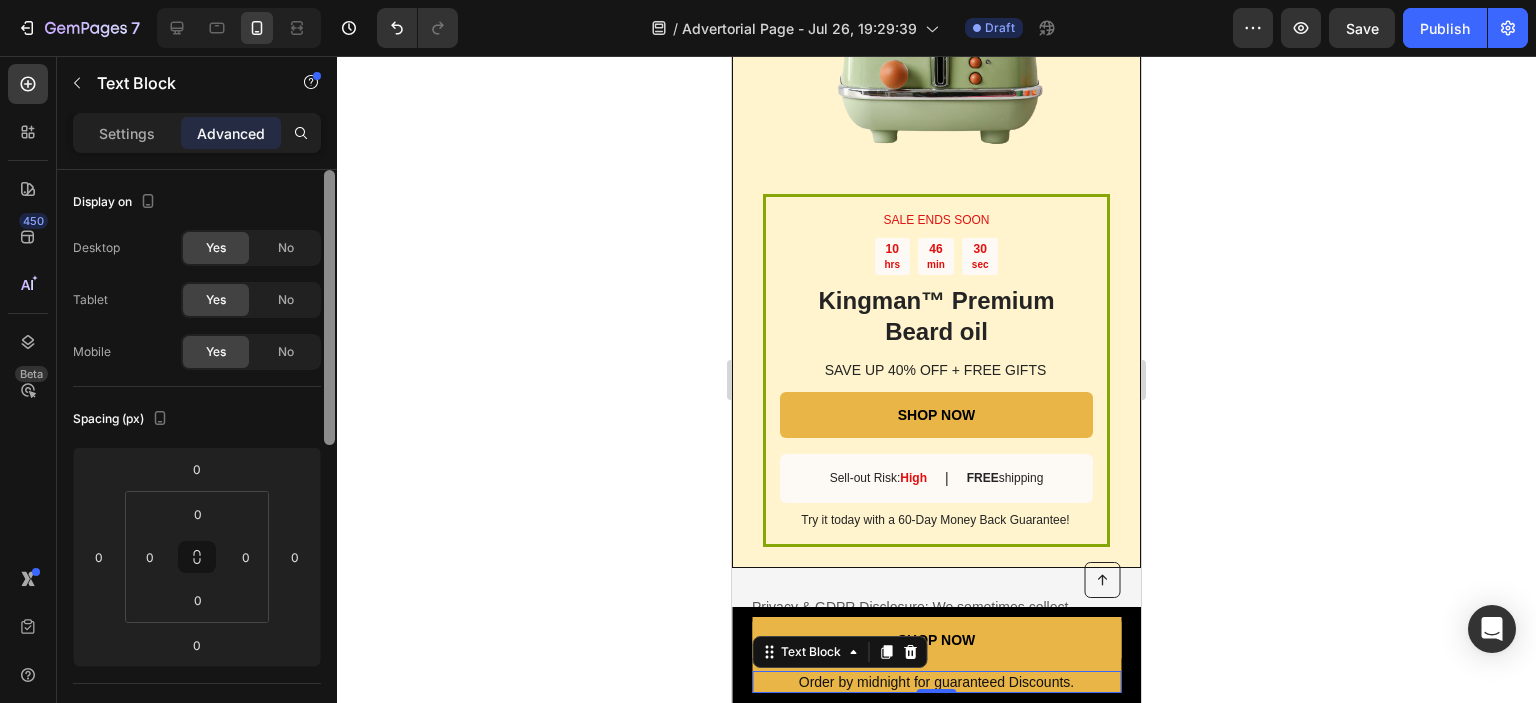 click on "7   /  Advertorial Page - Jul 26, 19:29:39 Draft Preview  Save   Publish  450 Beta Sections(18) Elements(83) Section Element Hero Section Product Detail Brands Trusted Badges Guarantee Product Breakdown How to use Testimonials Compare Bundle FAQs Social Proof Brand Story Product List Collection Blog List Contact Sticky Add to Cart Custom Footer Browse Library 450 Layout
Row
Row
Row
Row Text
Heading
Text Block Button
Button
Button Media
Image
Image" 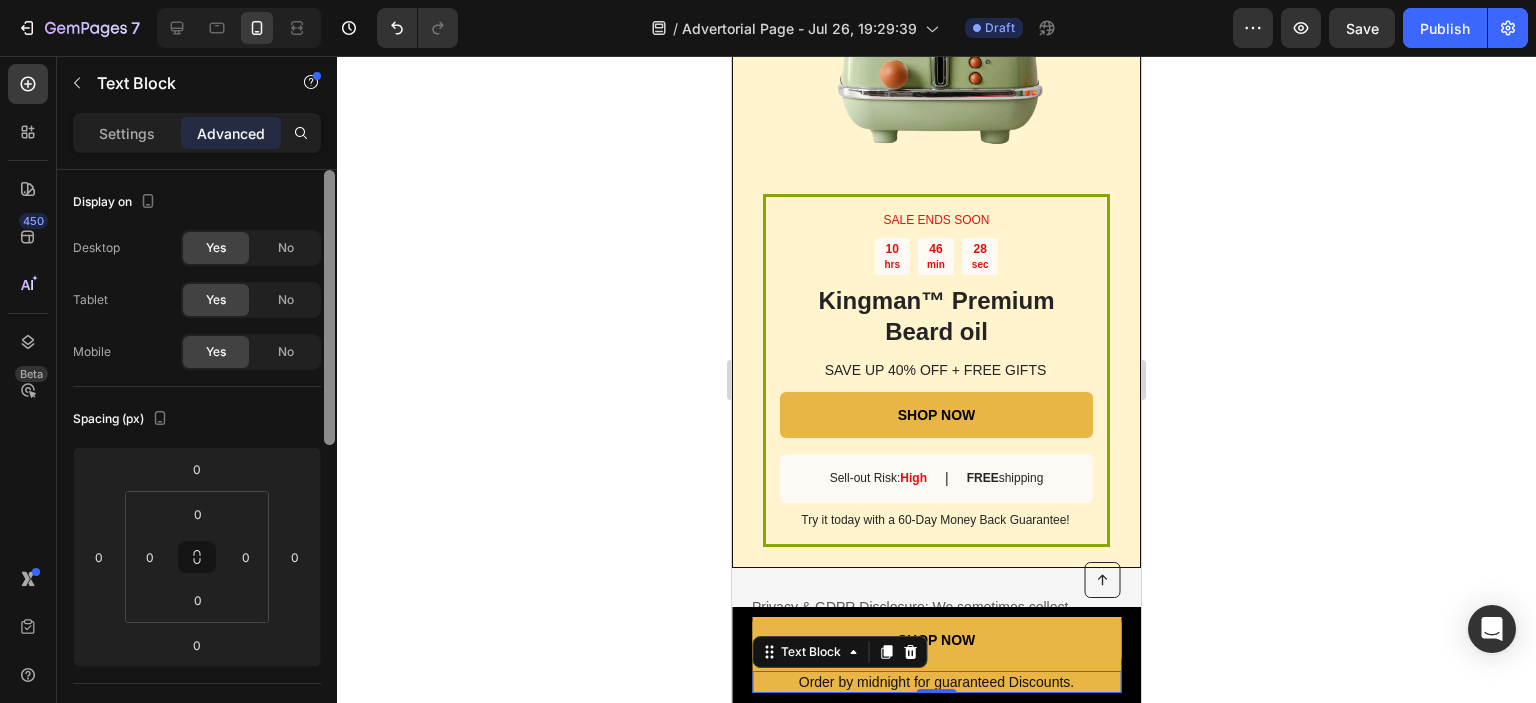 click at bounding box center [329, 307] 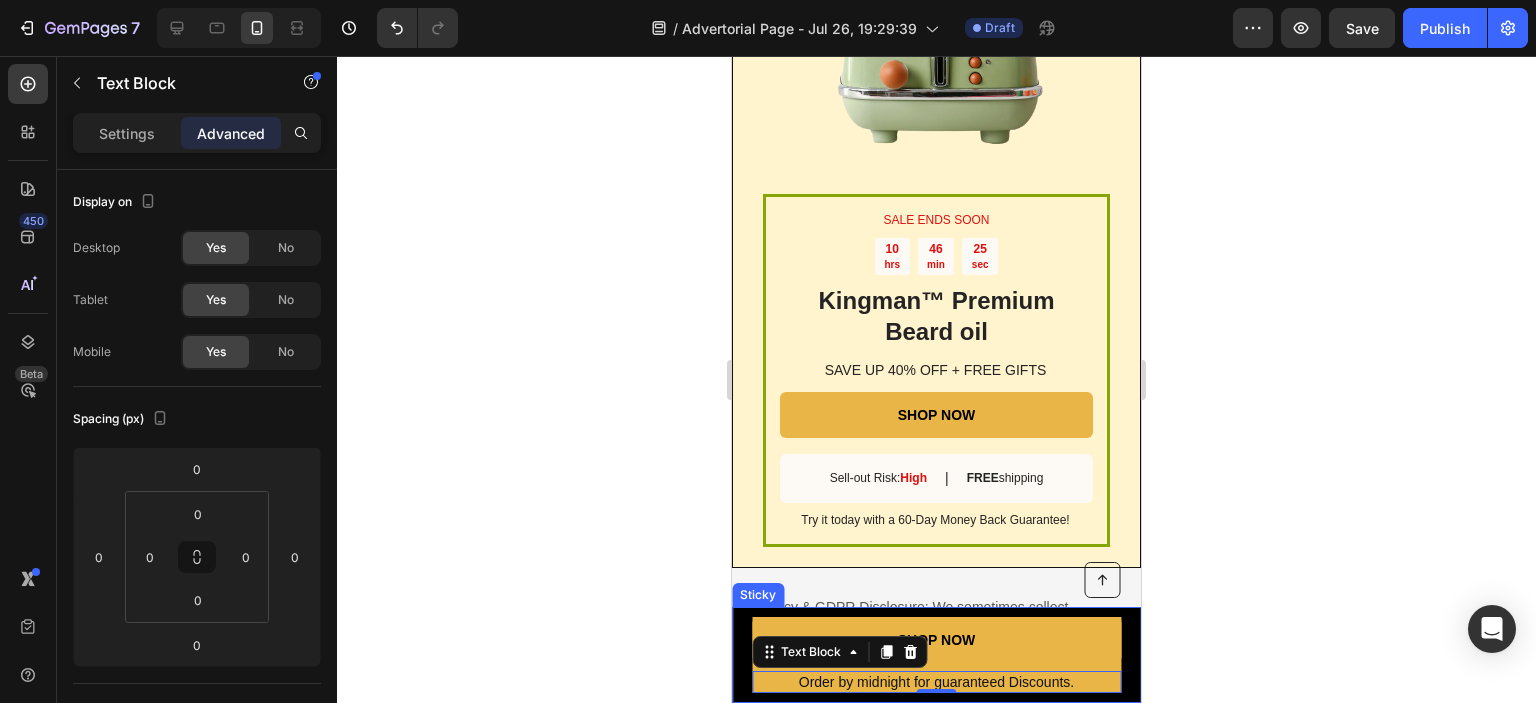 click on "Button Order by midnight for guaranteed Discounts. Text Block   0   SHOP NOW Button Row Sticky" at bounding box center (936, 655) 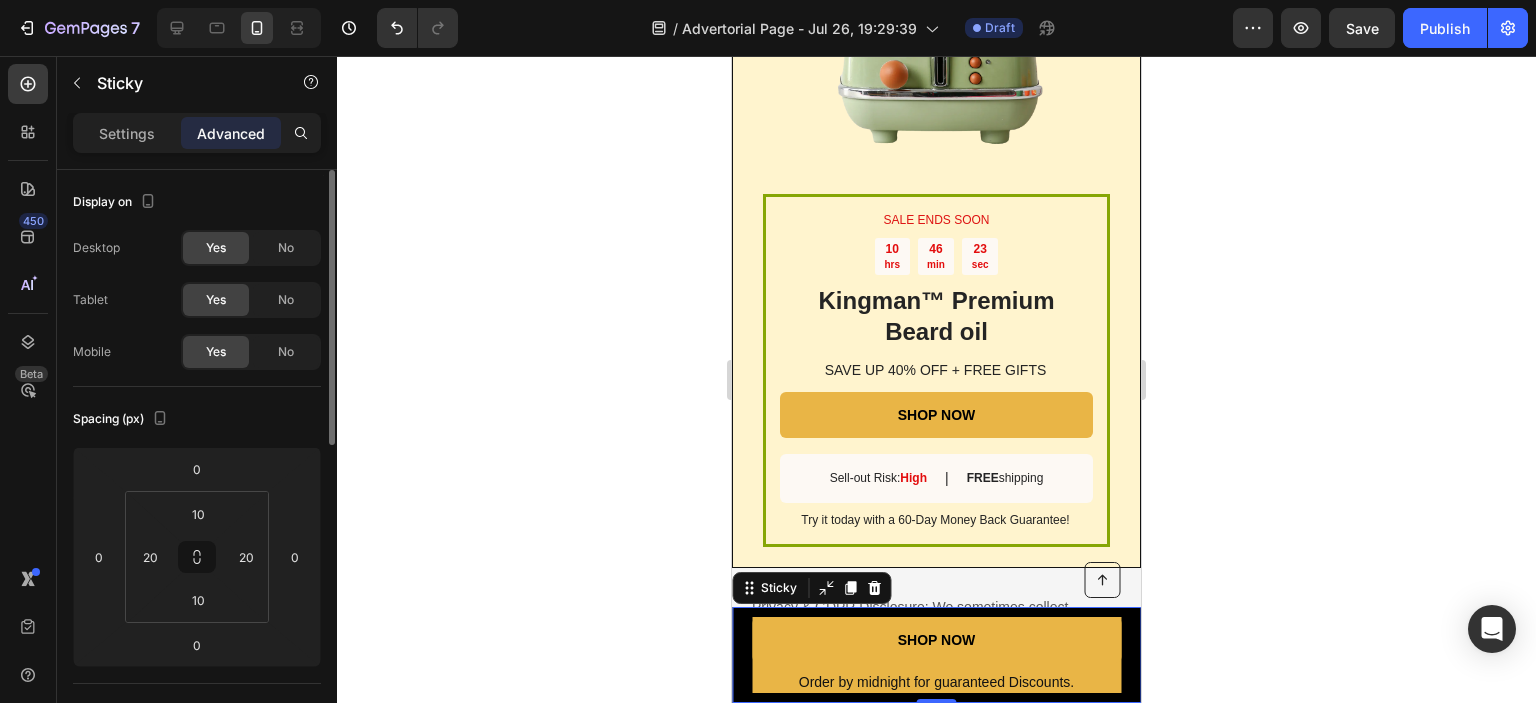 drag, startPoint x: 328, startPoint y: 242, endPoint x: 318, endPoint y: 427, distance: 185.27008 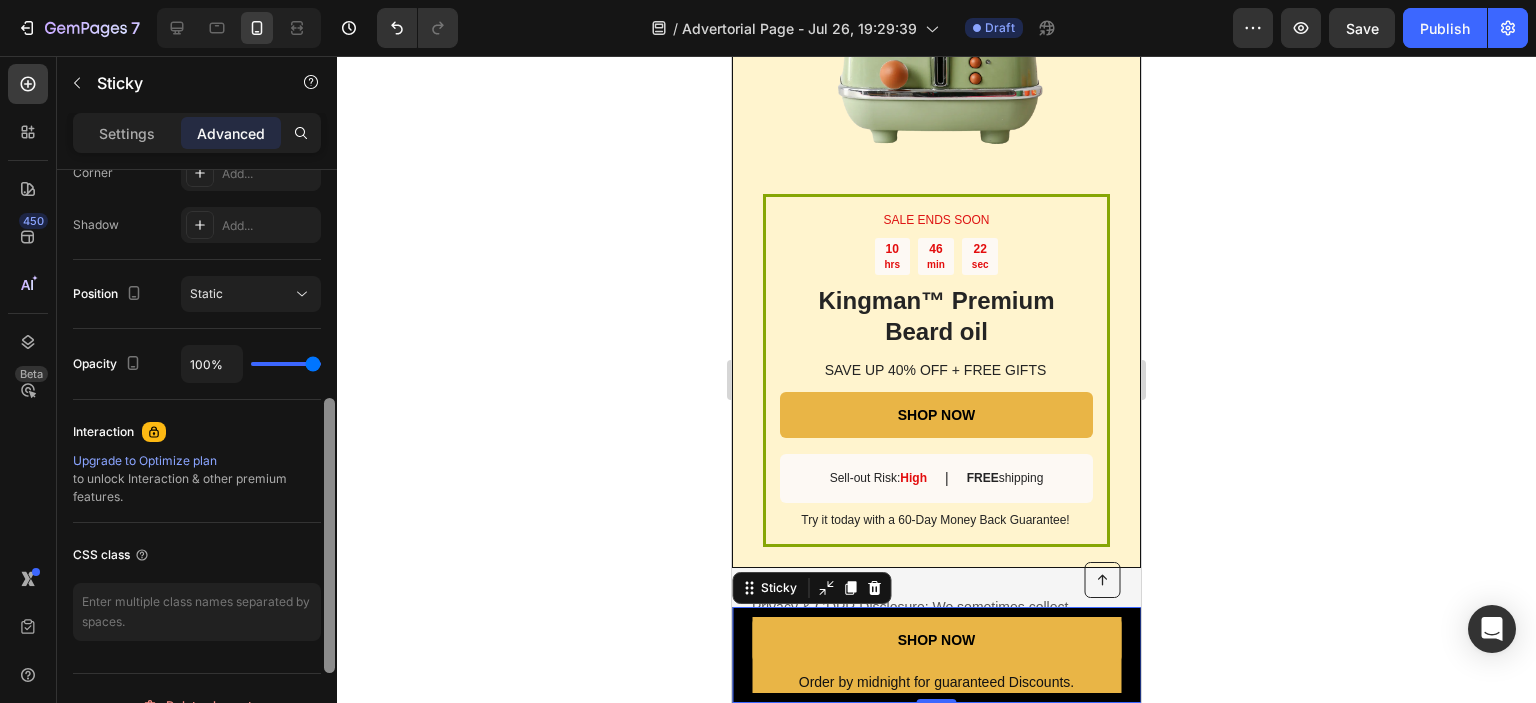 drag, startPoint x: 318, startPoint y: 427, endPoint x: 328, endPoint y: 559, distance: 132.37825 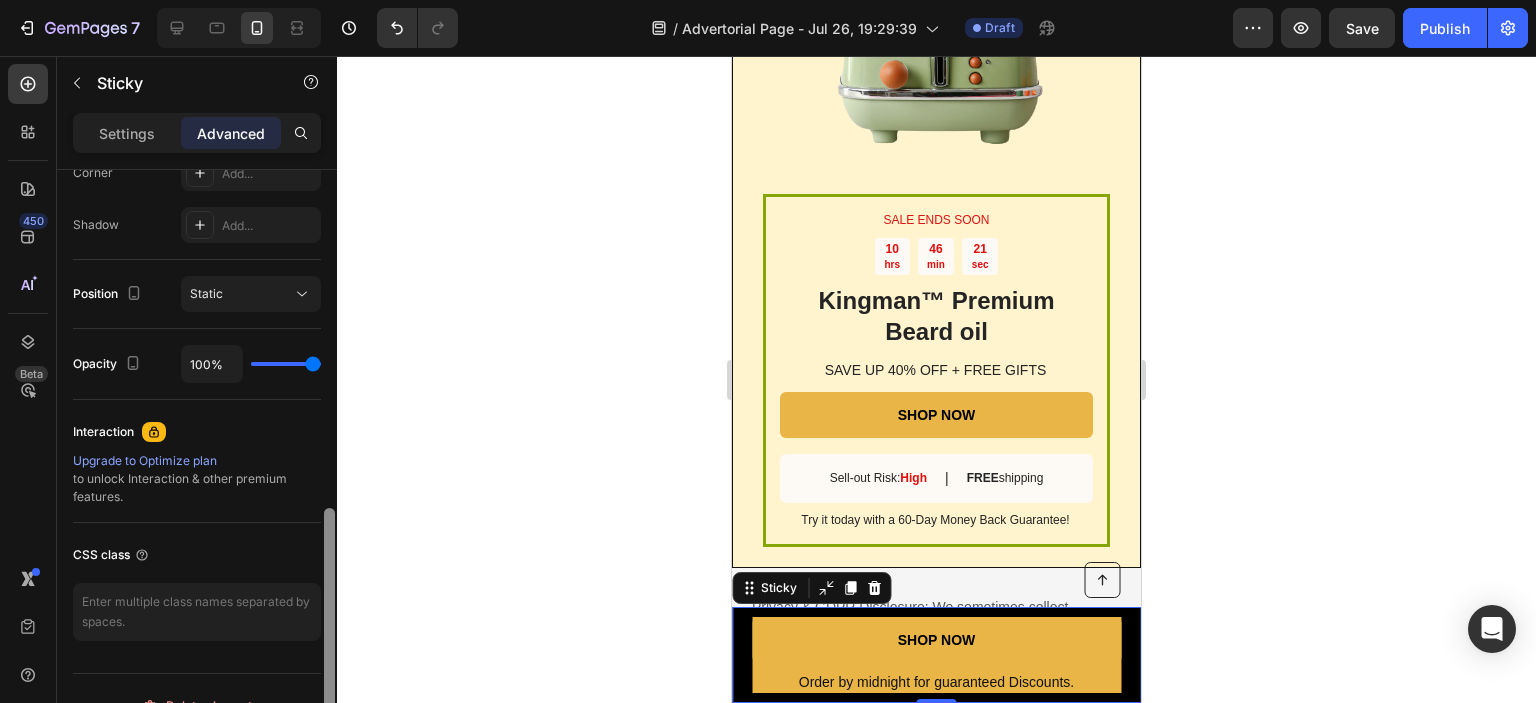 scroll, scrollTop: 667, scrollLeft: 0, axis: vertical 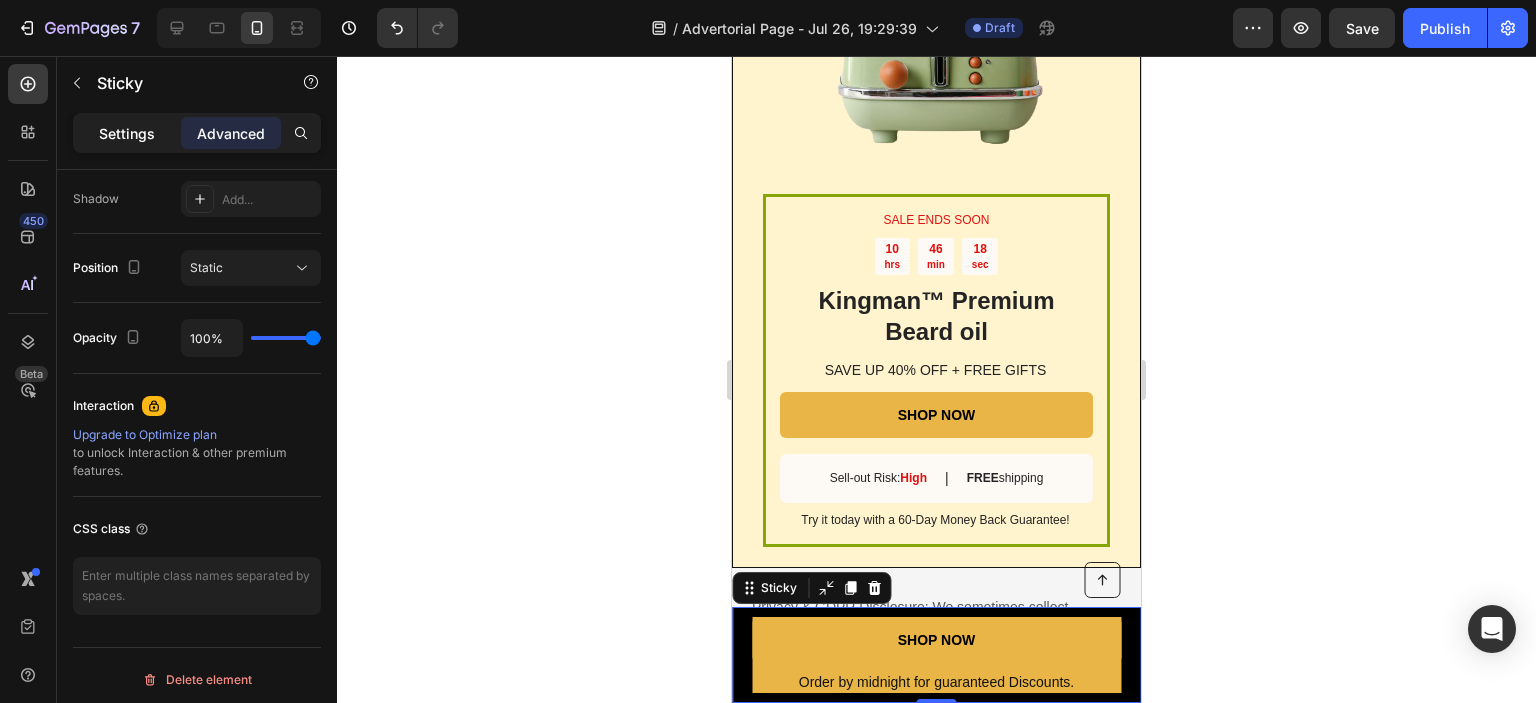 click on "Settings" at bounding box center (127, 133) 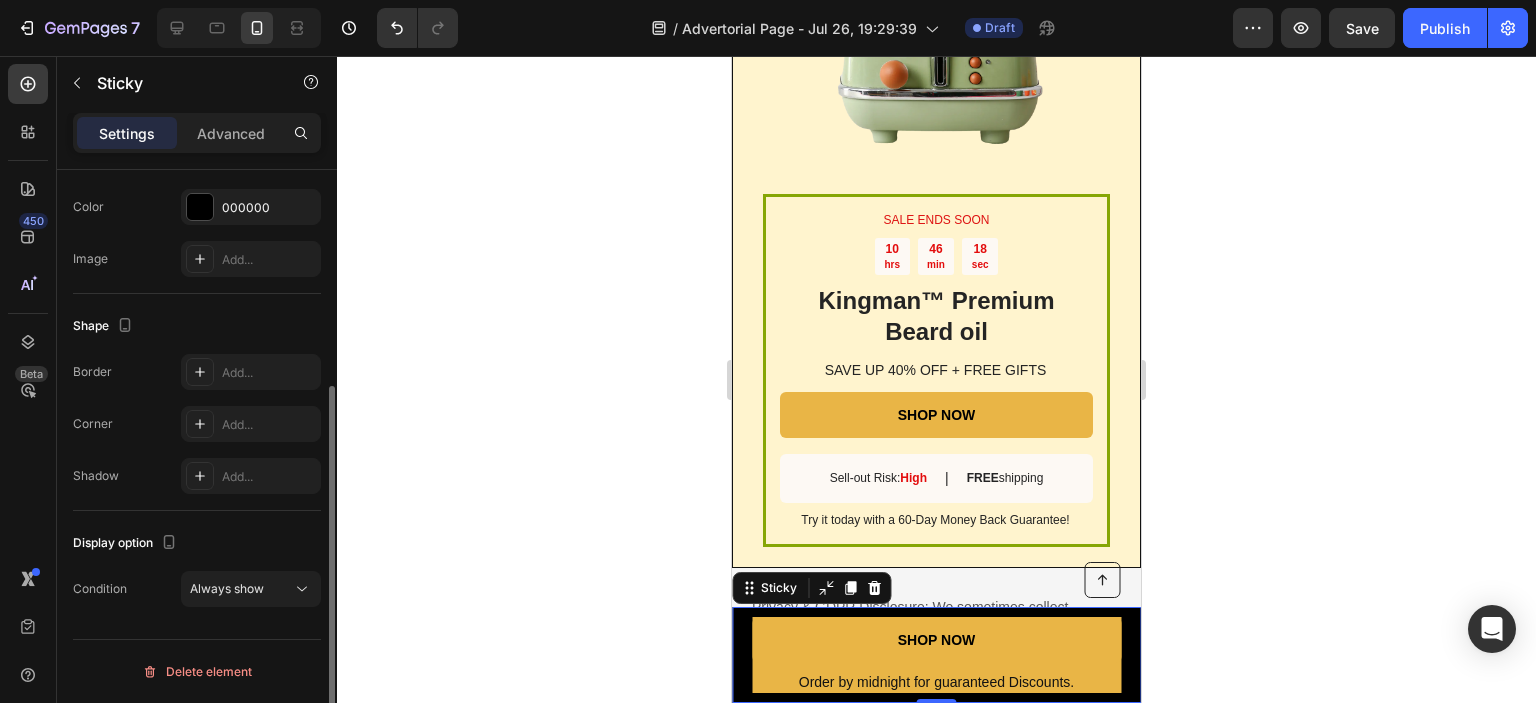 scroll, scrollTop: 347, scrollLeft: 0, axis: vertical 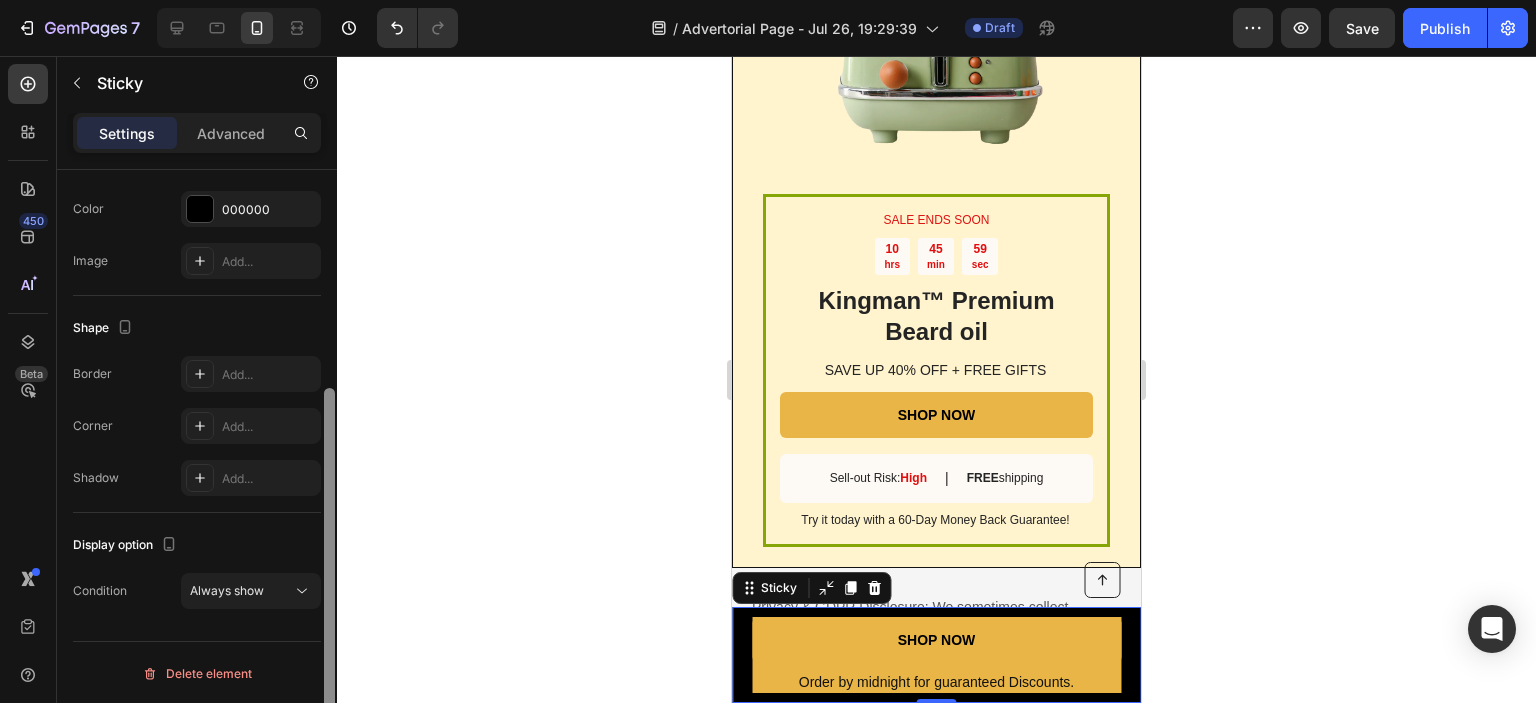 click at bounding box center (329, 573) 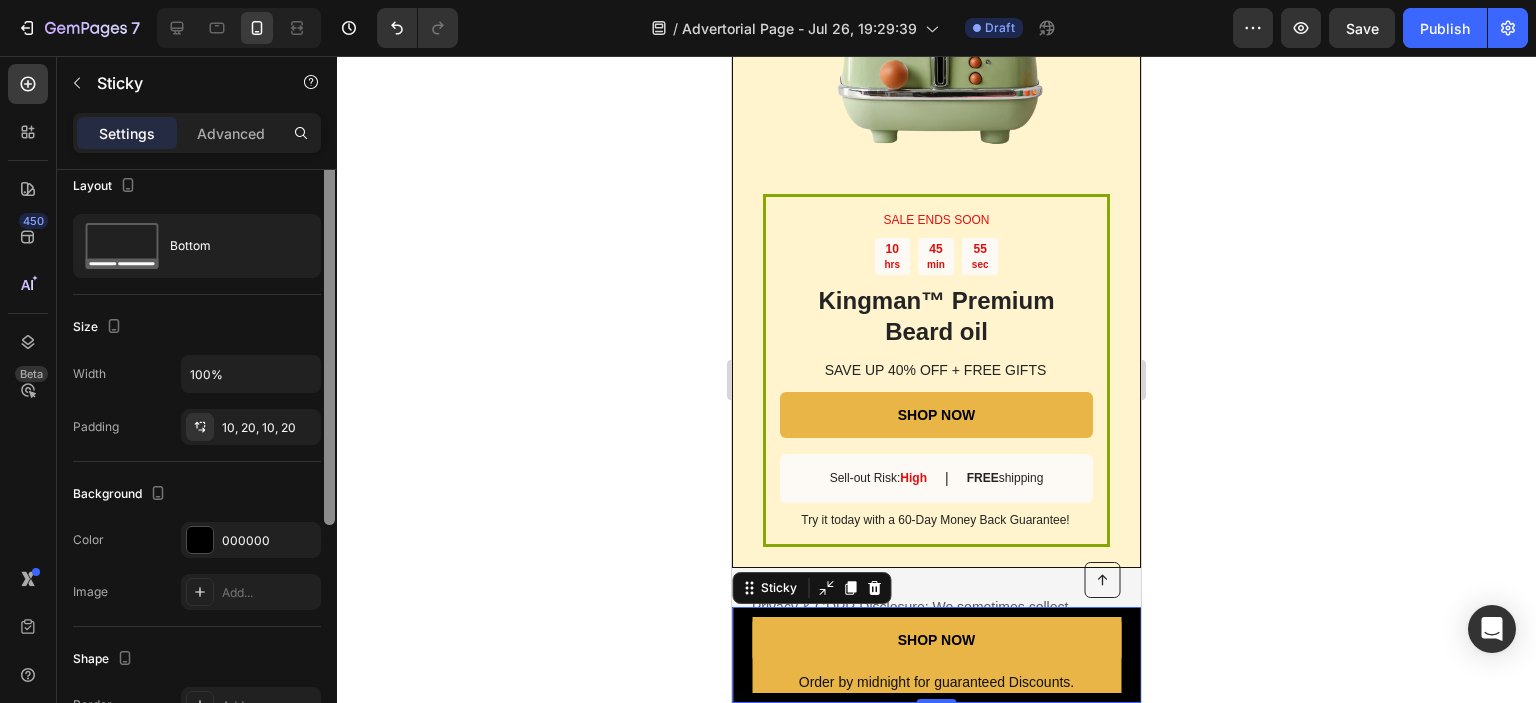 scroll, scrollTop: 0, scrollLeft: 0, axis: both 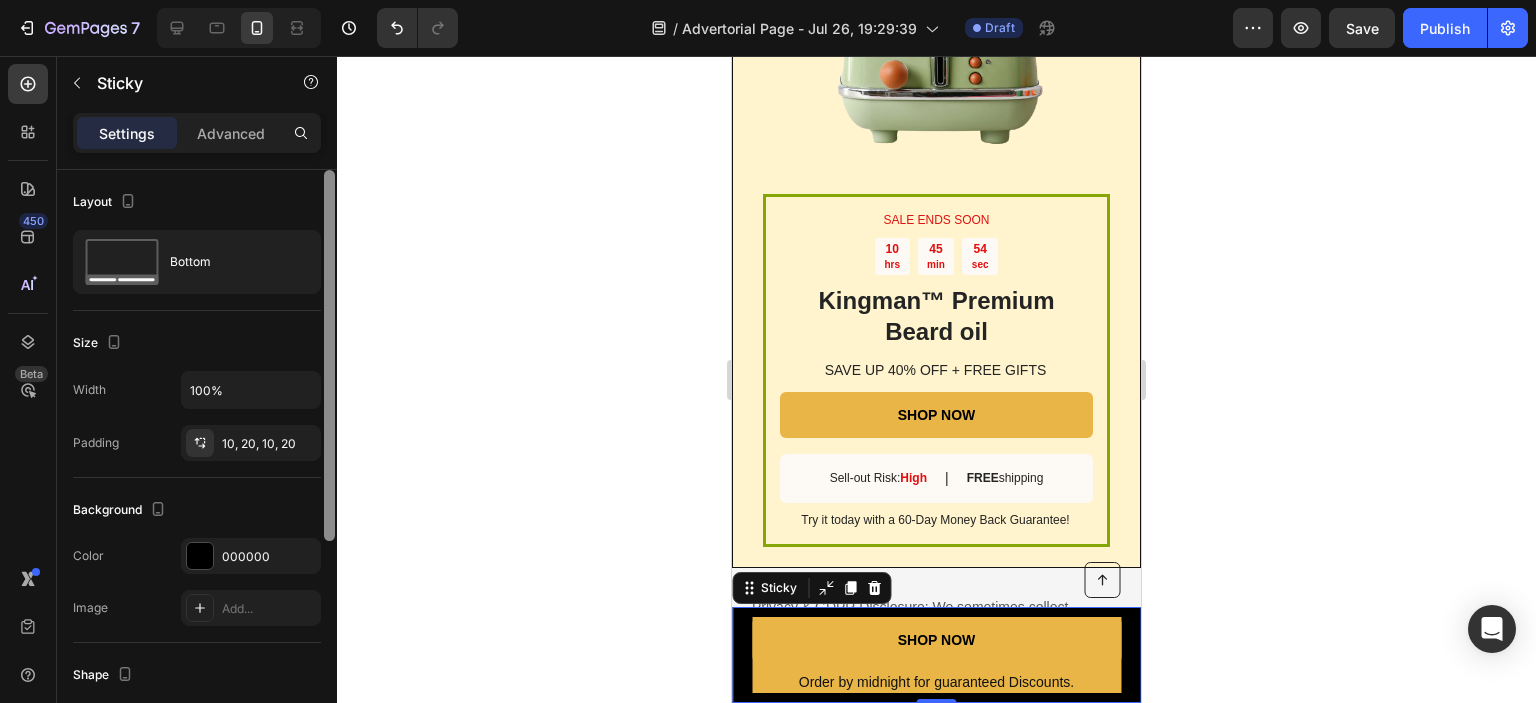 drag, startPoint x: 332, startPoint y: 509, endPoint x: 340, endPoint y: 260, distance: 249.12848 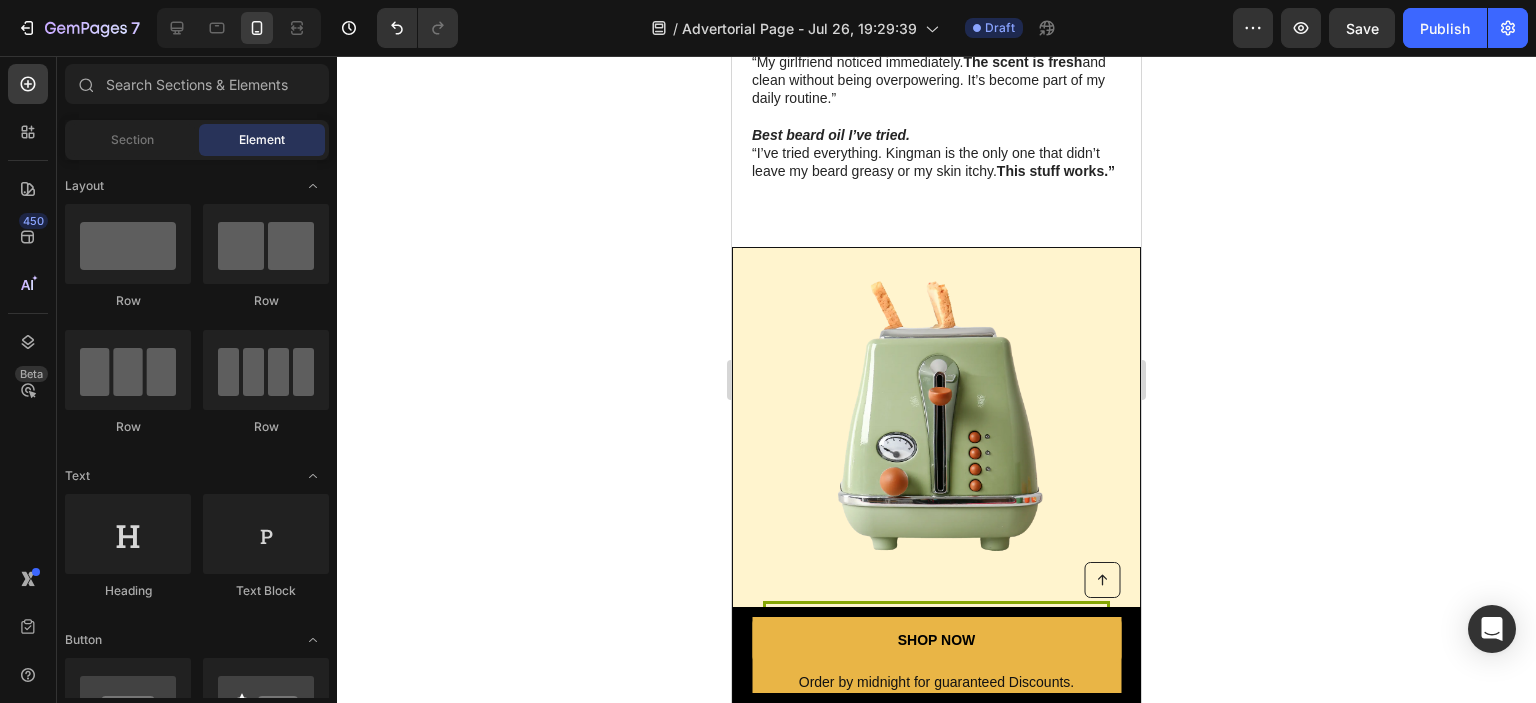 scroll, scrollTop: 2361, scrollLeft: 0, axis: vertical 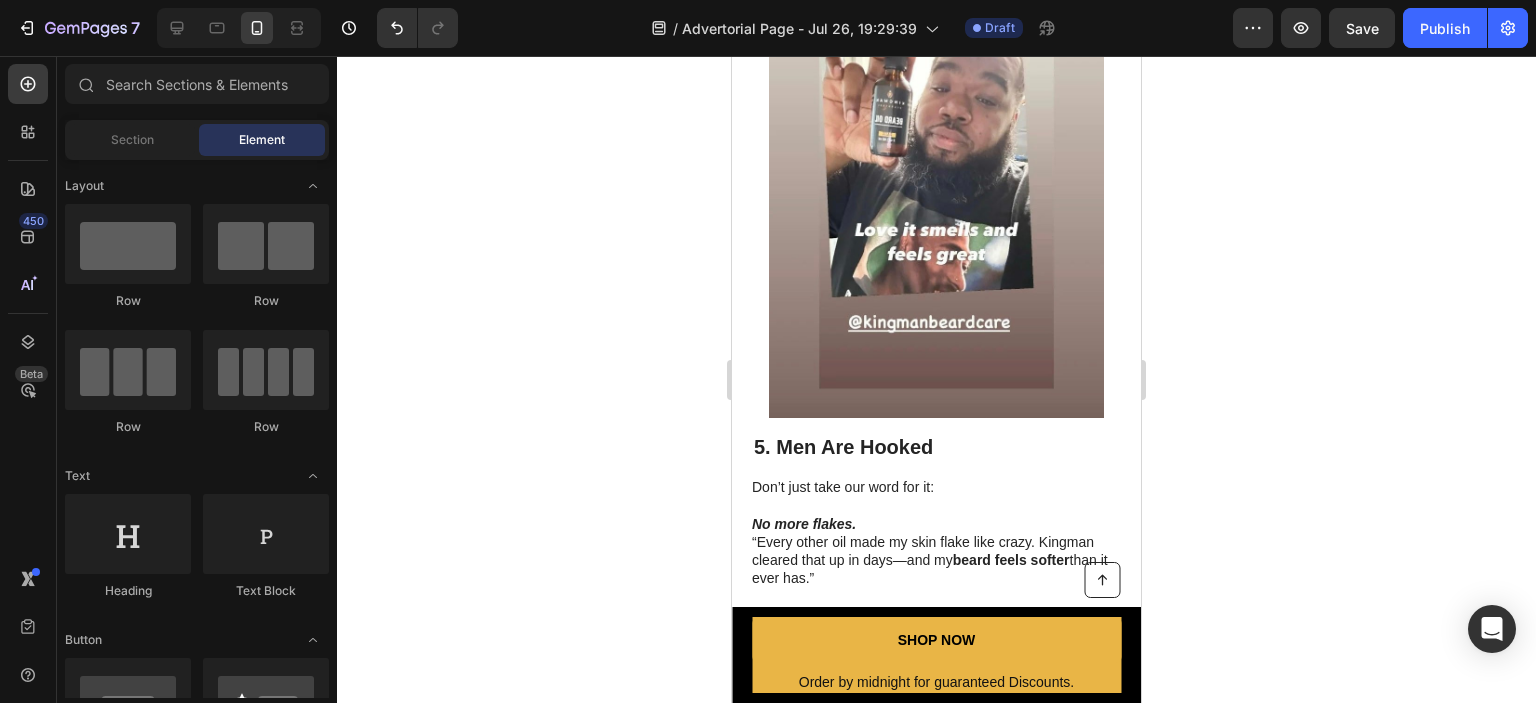 click 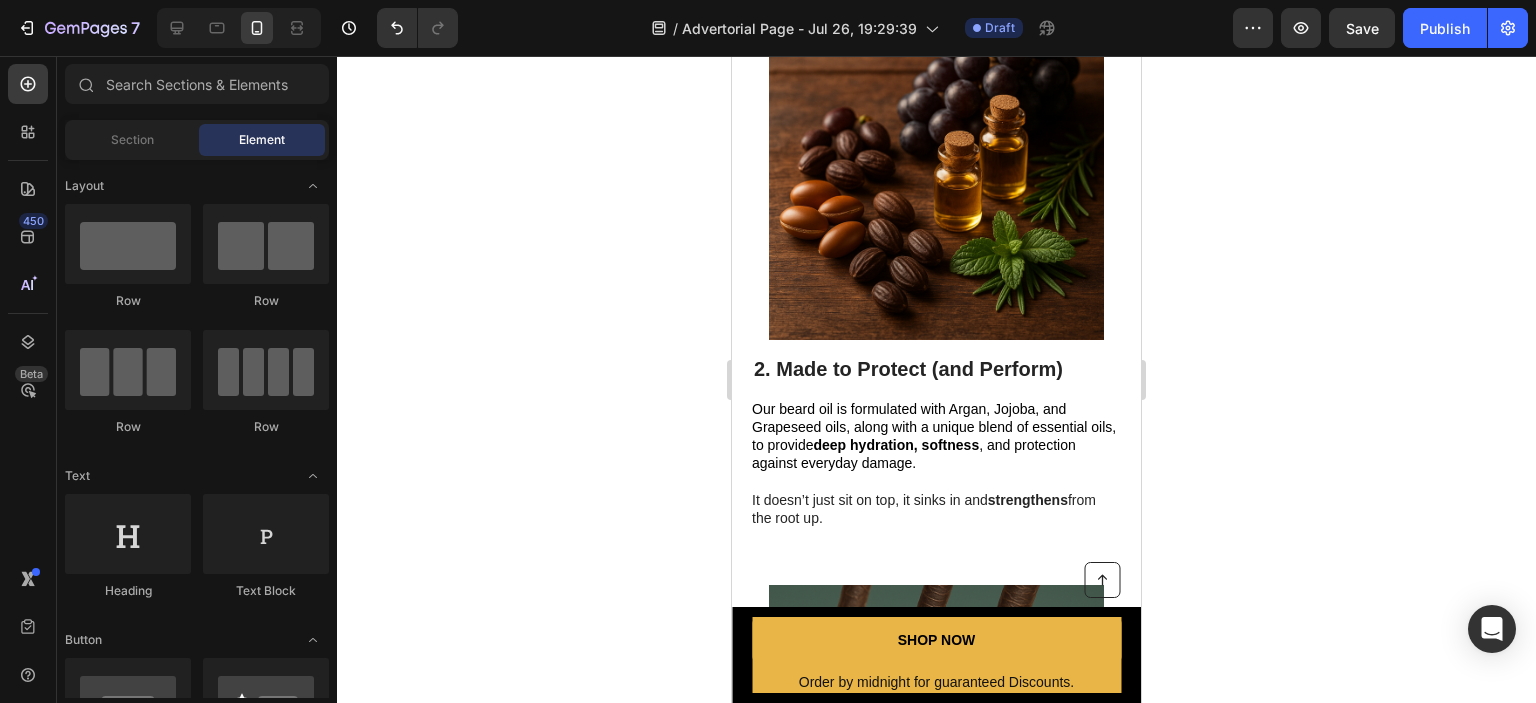scroll, scrollTop: 1205, scrollLeft: 0, axis: vertical 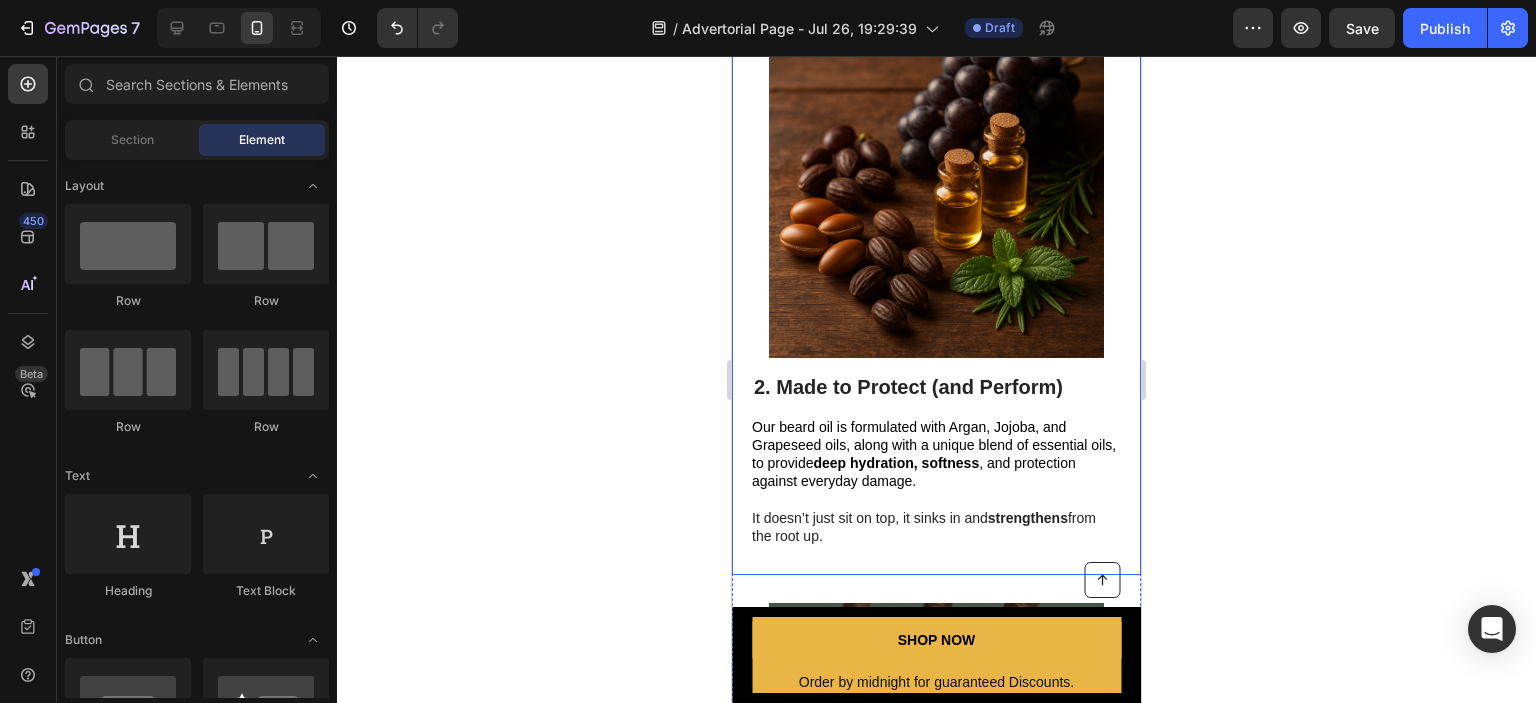 click on "2. Made to Protect (and Perform) Heading Our beard oil is formulated with Argan, Jojoba, and Grapeseed oils, along with a unique blend of essential oils, to provide  deep hydration, softness , and protection against everyday damage.   It doesn’t just sit on top, it sinks in and  strengthens  from the root up. Text Block Image Row" at bounding box center [936, 285] 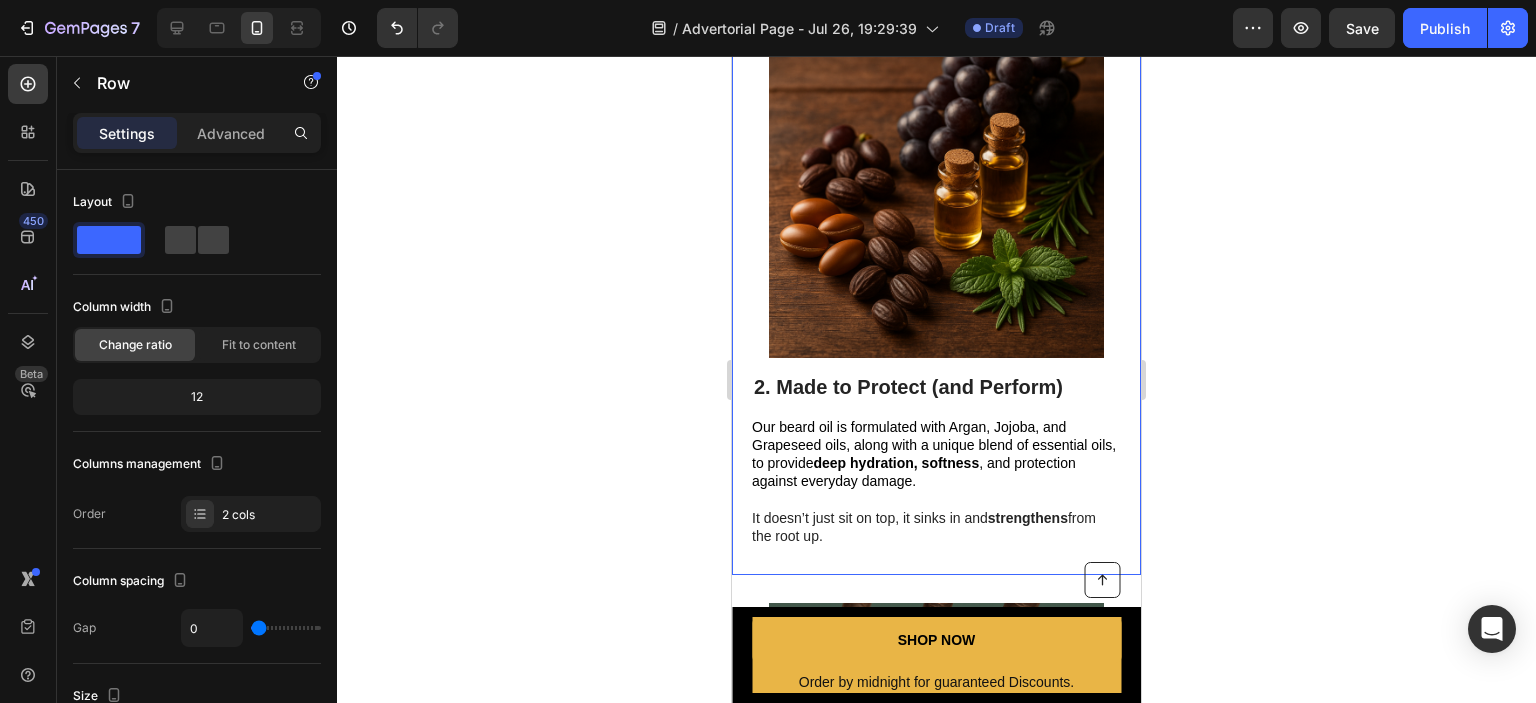 click on "2. Made to Protect (and Perform) Heading Our beard oil is formulated with Argan, Jojoba, and Grapeseed oils, along with a unique blend of essential oils, to provide  deep hydration, softness , and protection against everyday damage.   It doesn’t just sit on top, it sinks in and  strengthens  from the root up. Text Block Image Row" at bounding box center (936, 285) 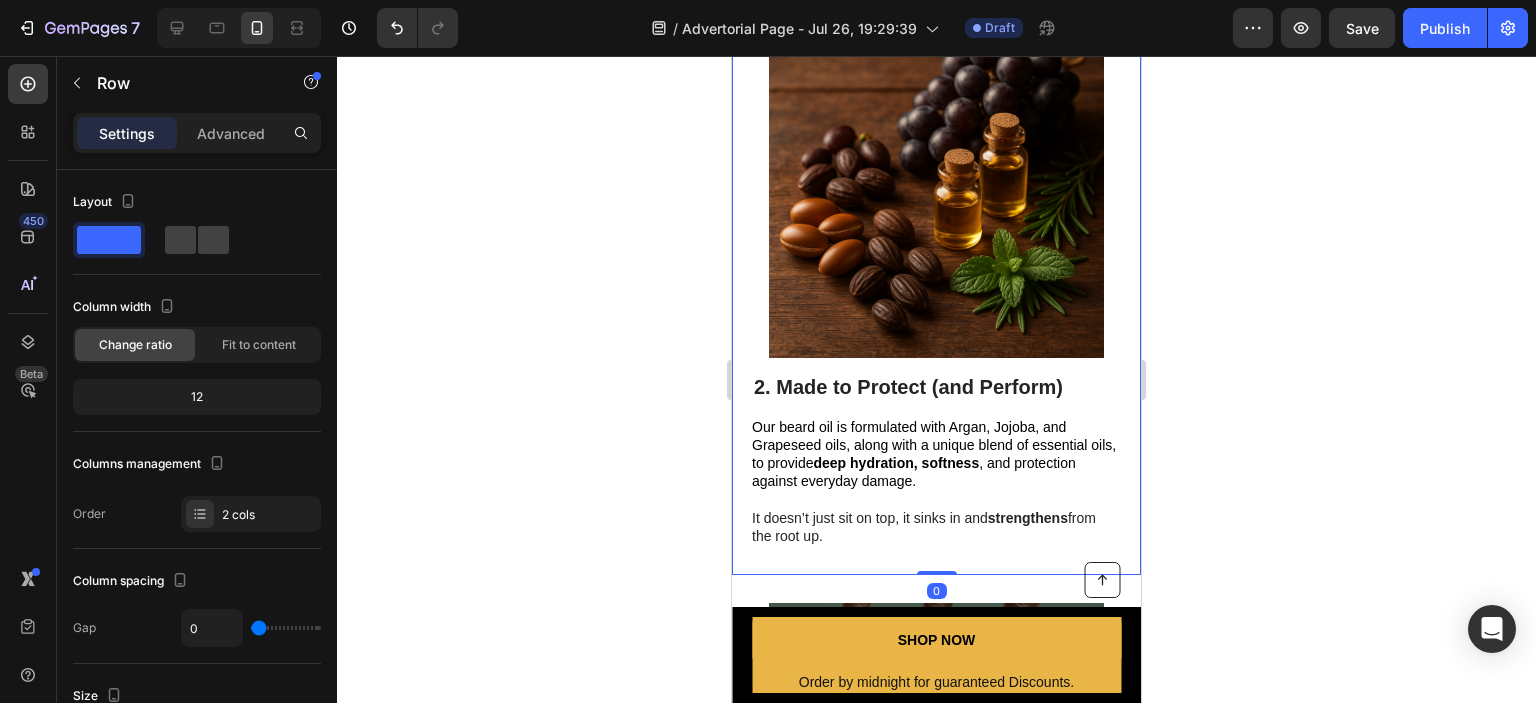 click 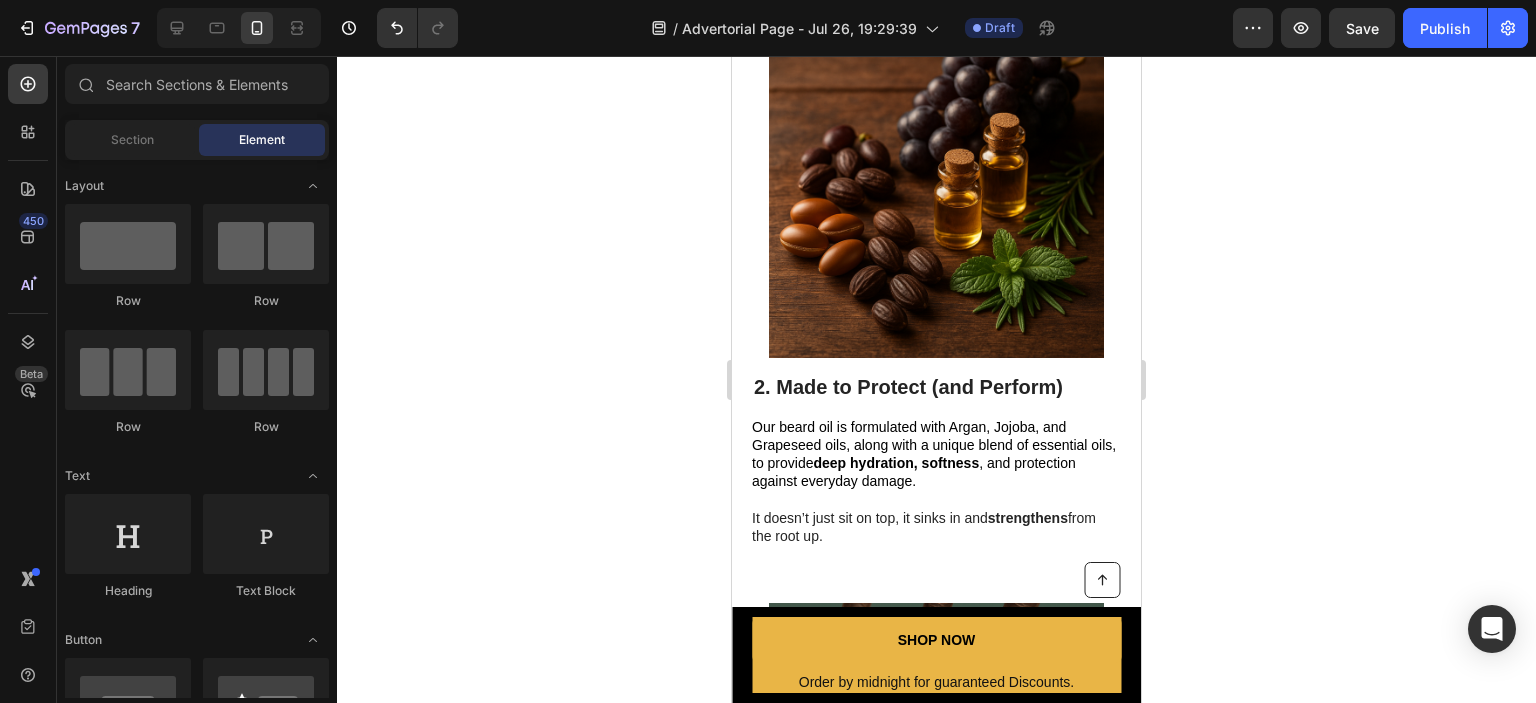 click 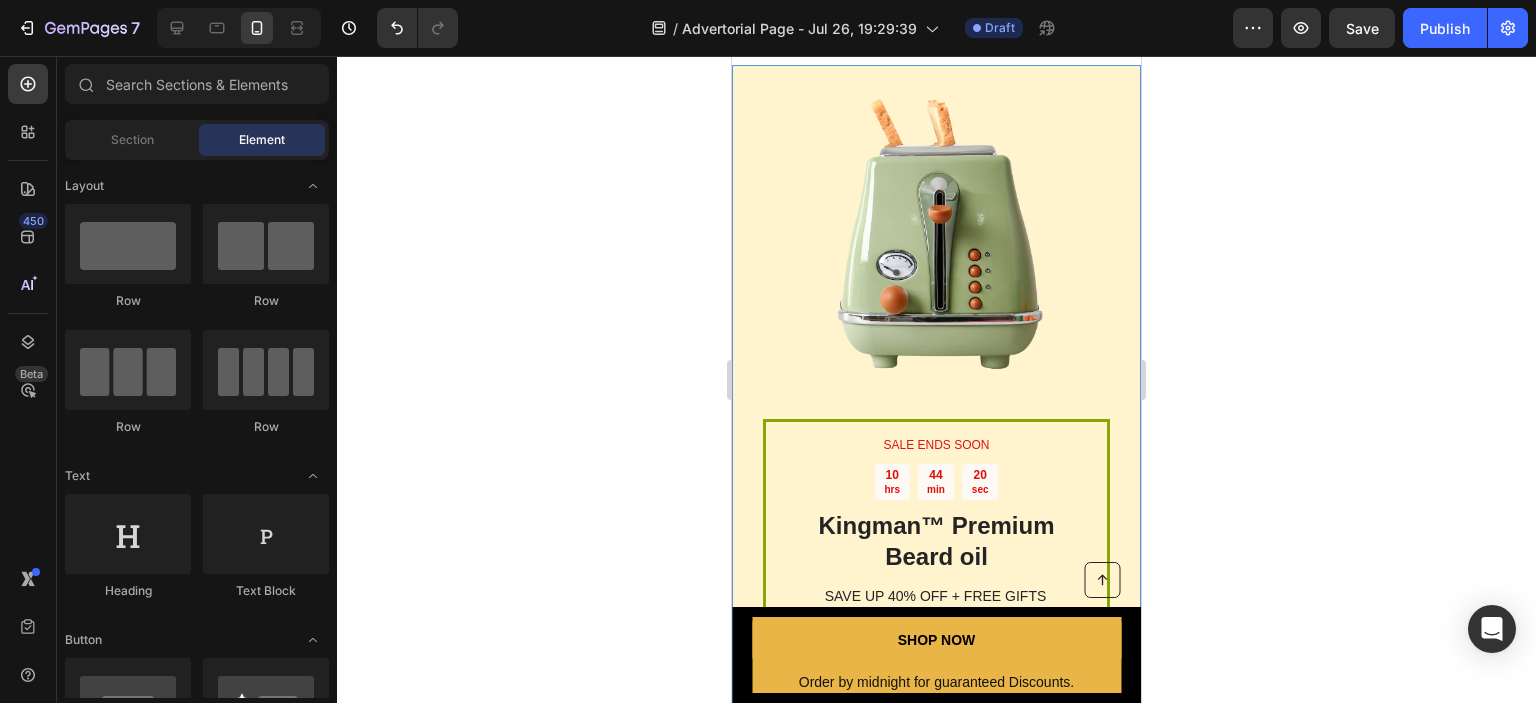 scroll, scrollTop: 3069, scrollLeft: 0, axis: vertical 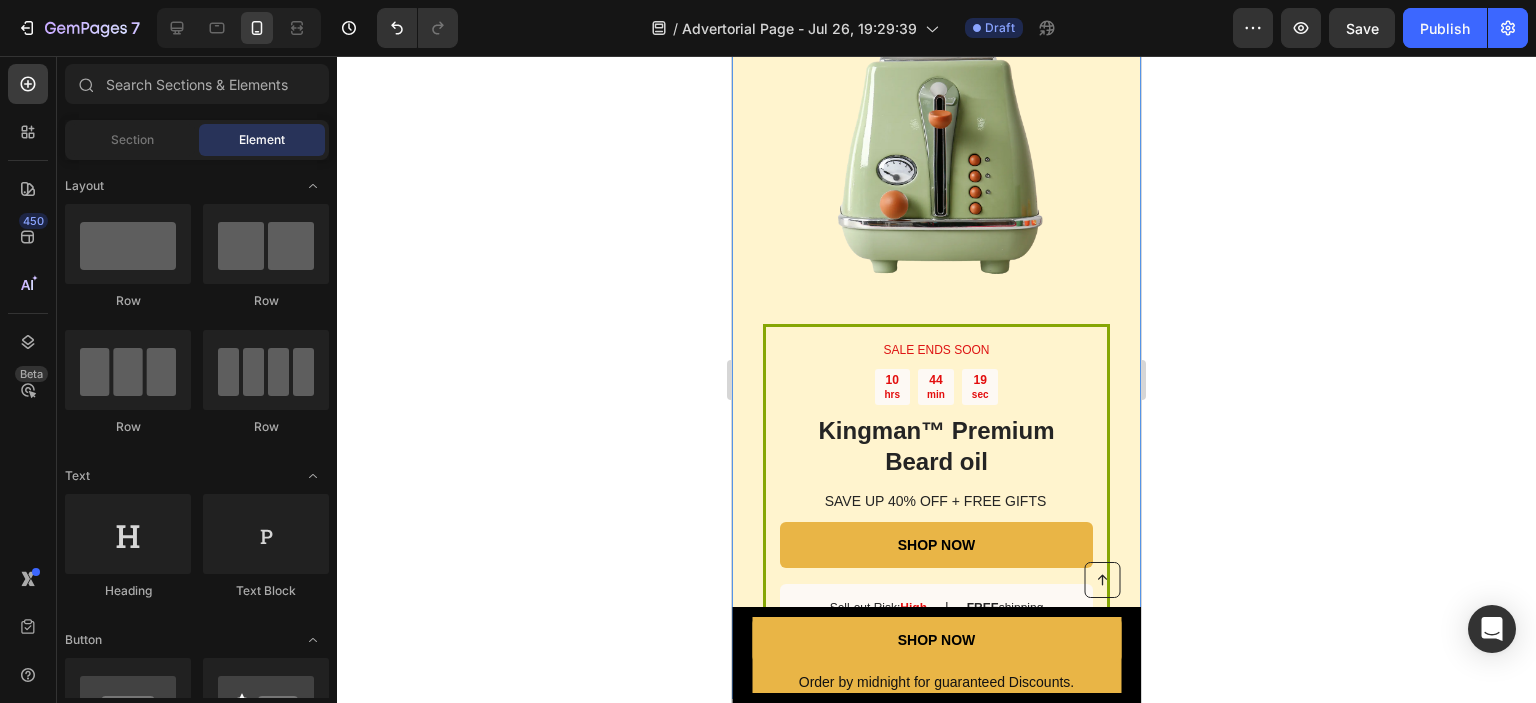 drag, startPoint x: 1132, startPoint y: 655, endPoint x: 1872, endPoint y: 446, distance: 768.948 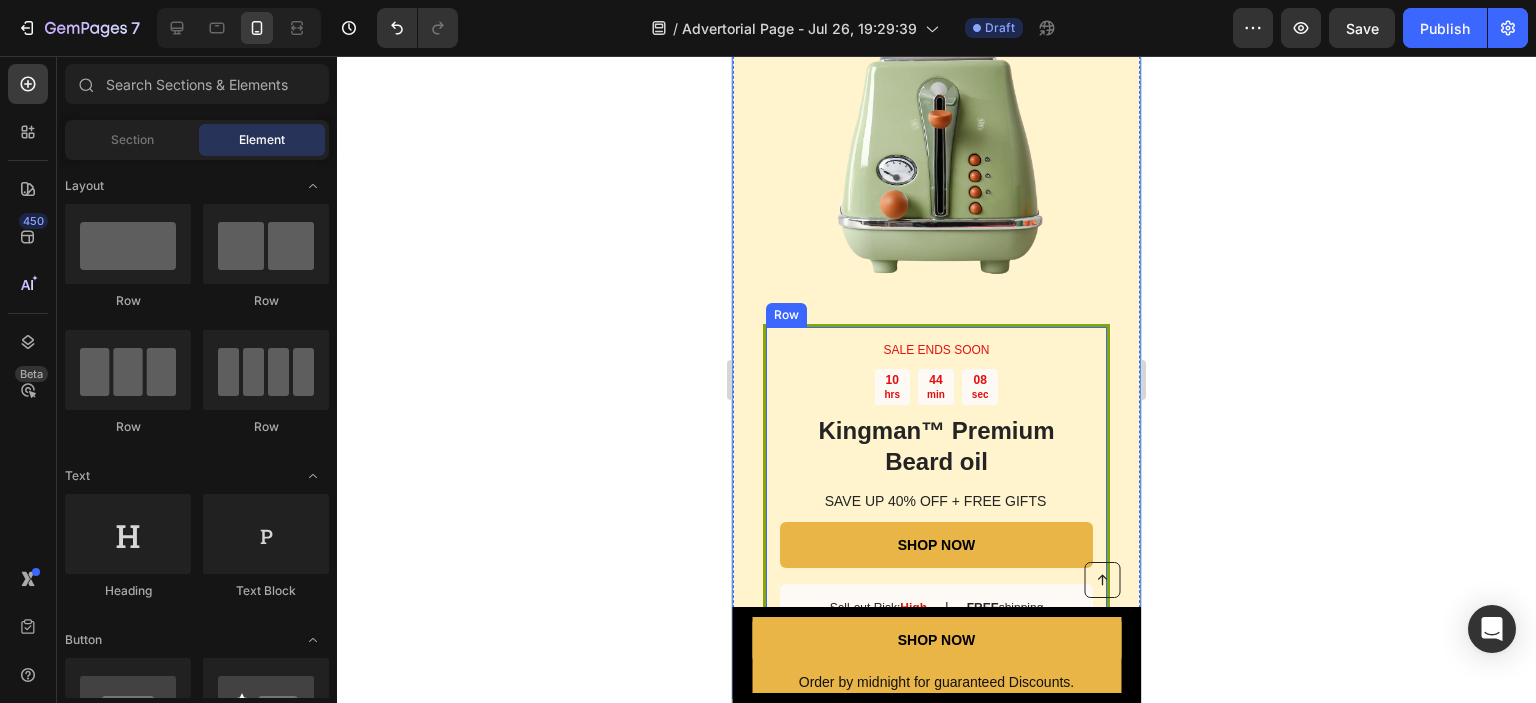 click on "SALE ENDS SOON Text Block [TIME] Countdown Timer Kingman ™ Premium Beard oil Heading SAVE UP 40% OFF + FREE GIFTS Text Block SHOP NOW Button Sell-out Risk:  High Text Block | Text Block FREE  shipping Text Block Row Try it today with a 60-Day Money Back Guarantee! Text Block Row" at bounding box center (936, 501) 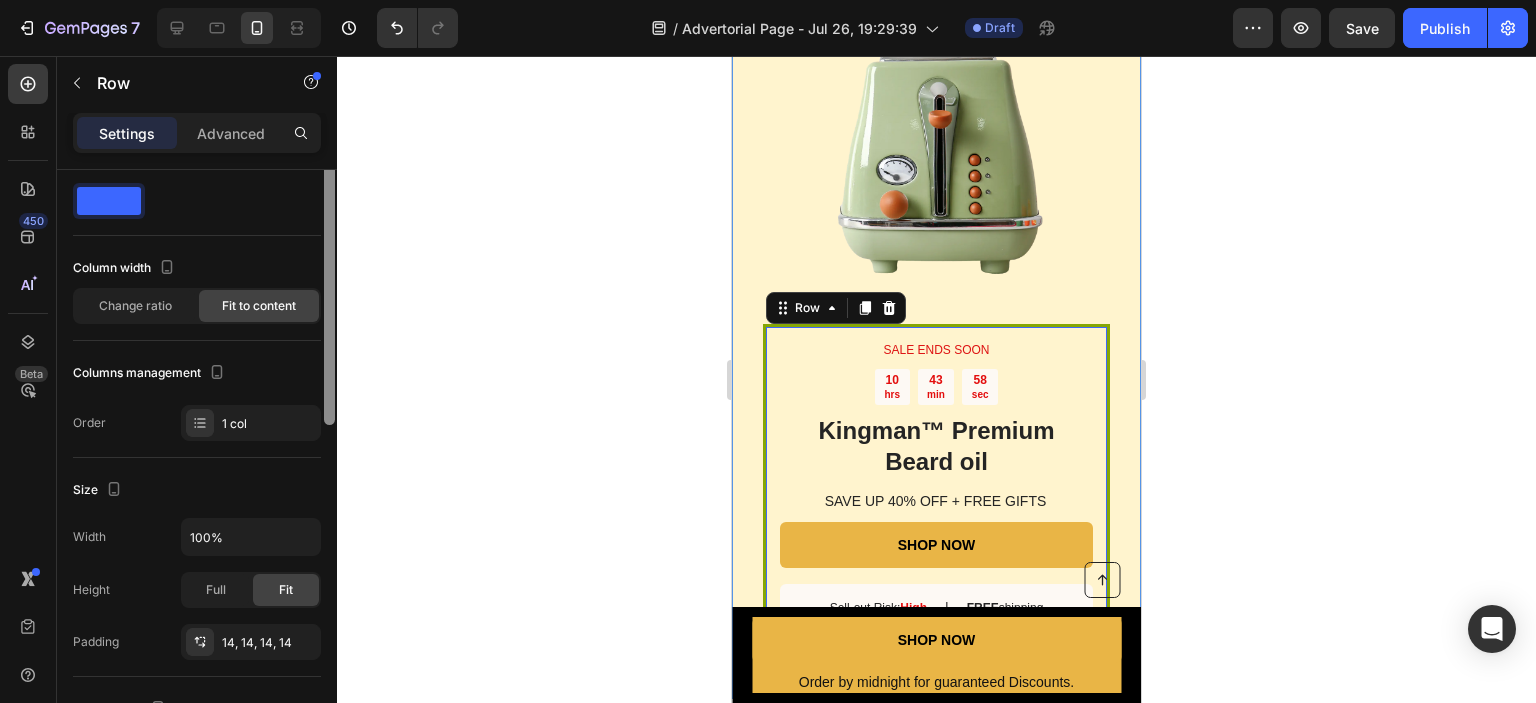 scroll, scrollTop: 0, scrollLeft: 0, axis: both 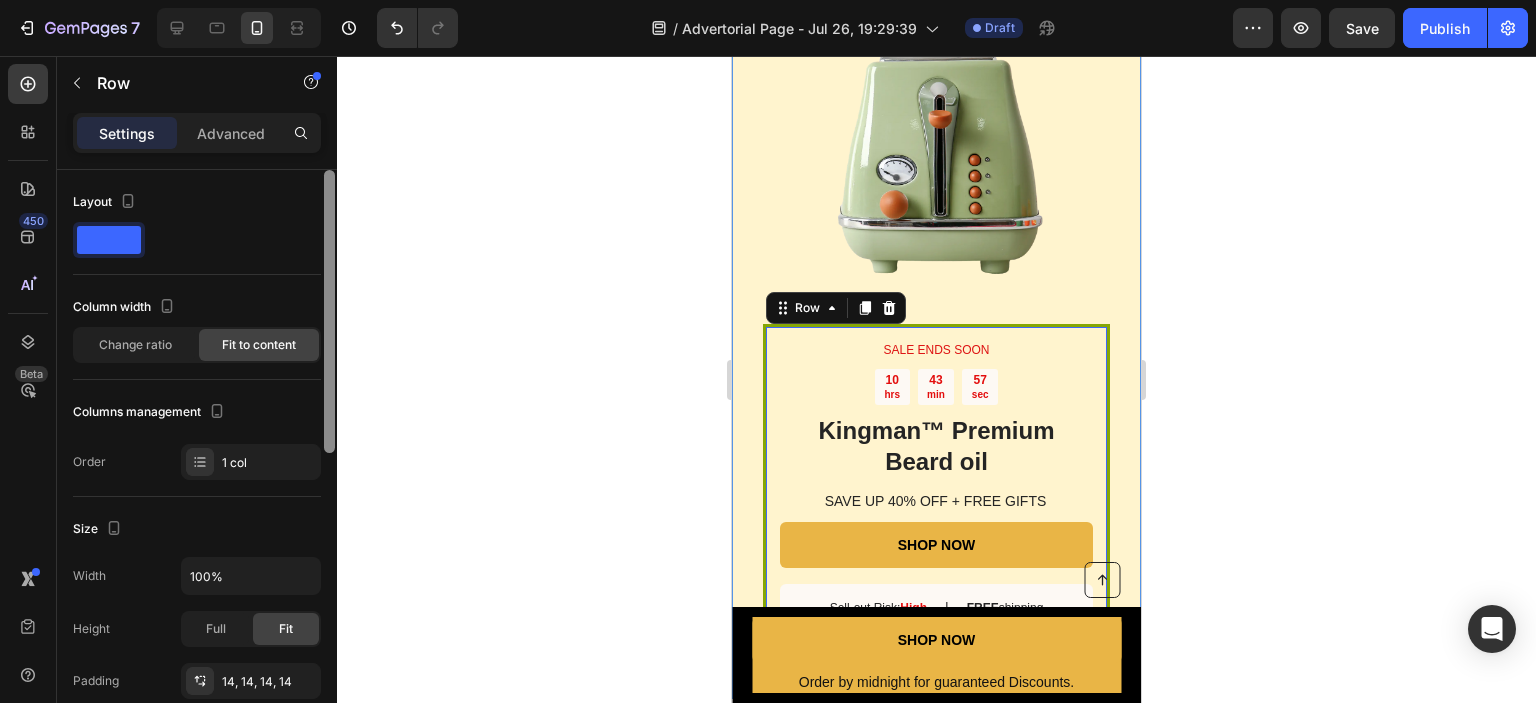 drag, startPoint x: 326, startPoint y: 249, endPoint x: 344, endPoint y: 155, distance: 95.707886 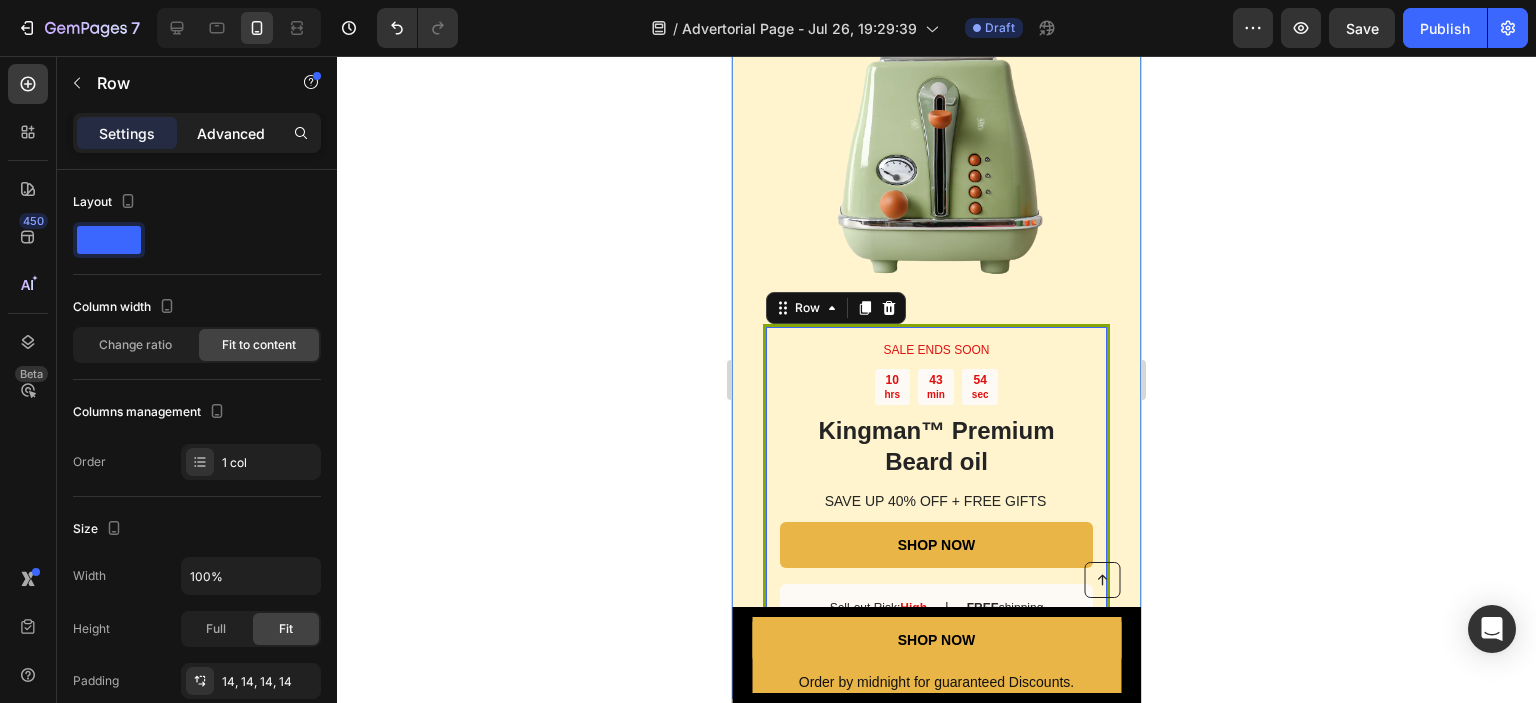 click on "Advanced" at bounding box center [231, 133] 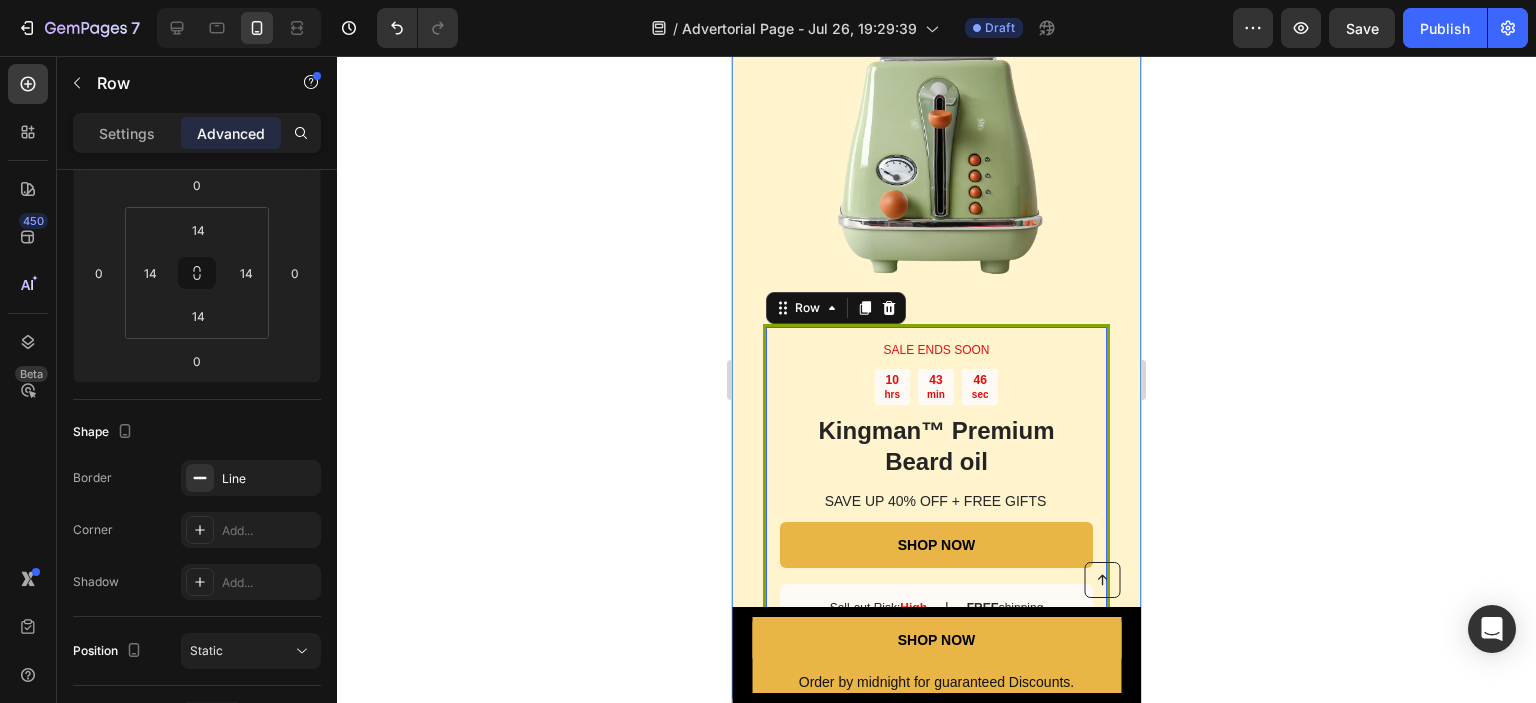 scroll, scrollTop: 0, scrollLeft: 0, axis: both 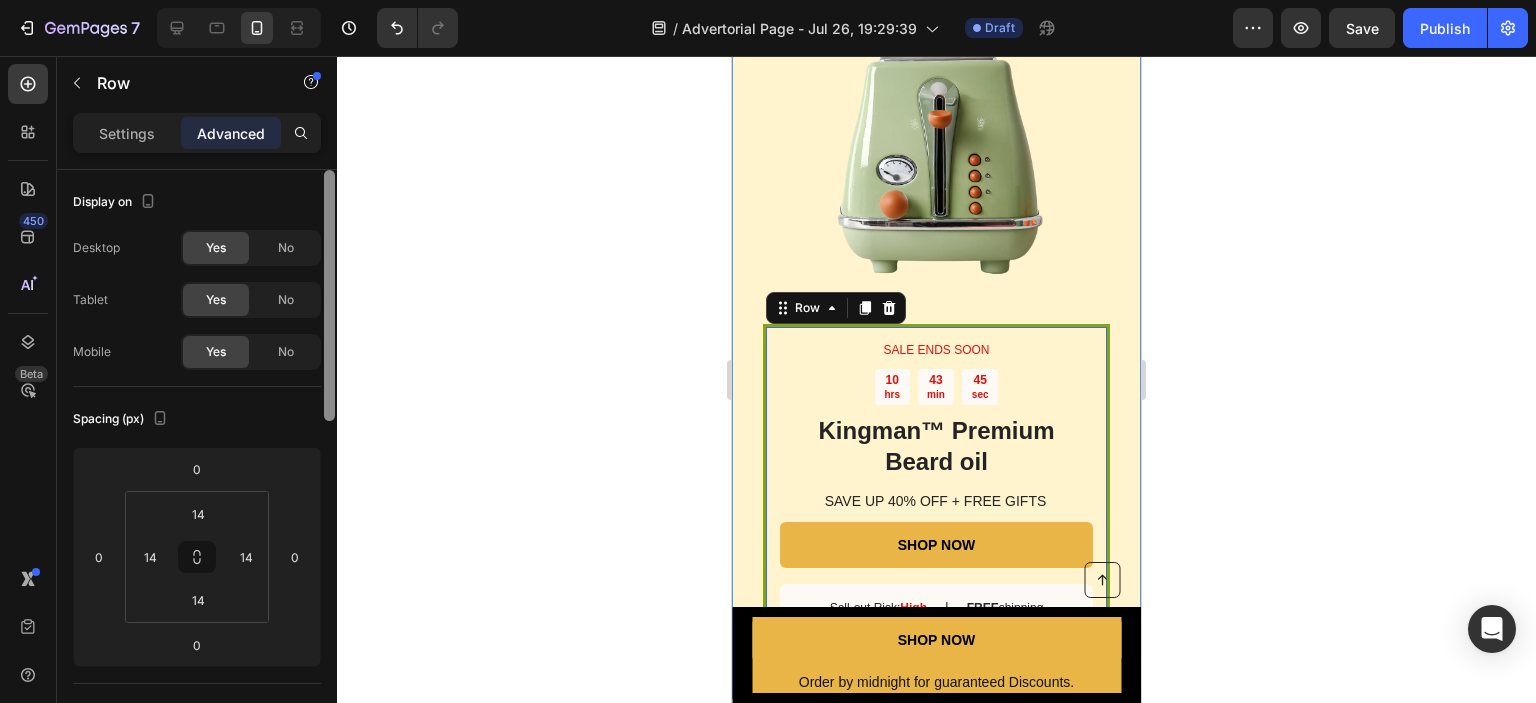 drag, startPoint x: 329, startPoint y: 217, endPoint x: 342, endPoint y: 147, distance: 71.19691 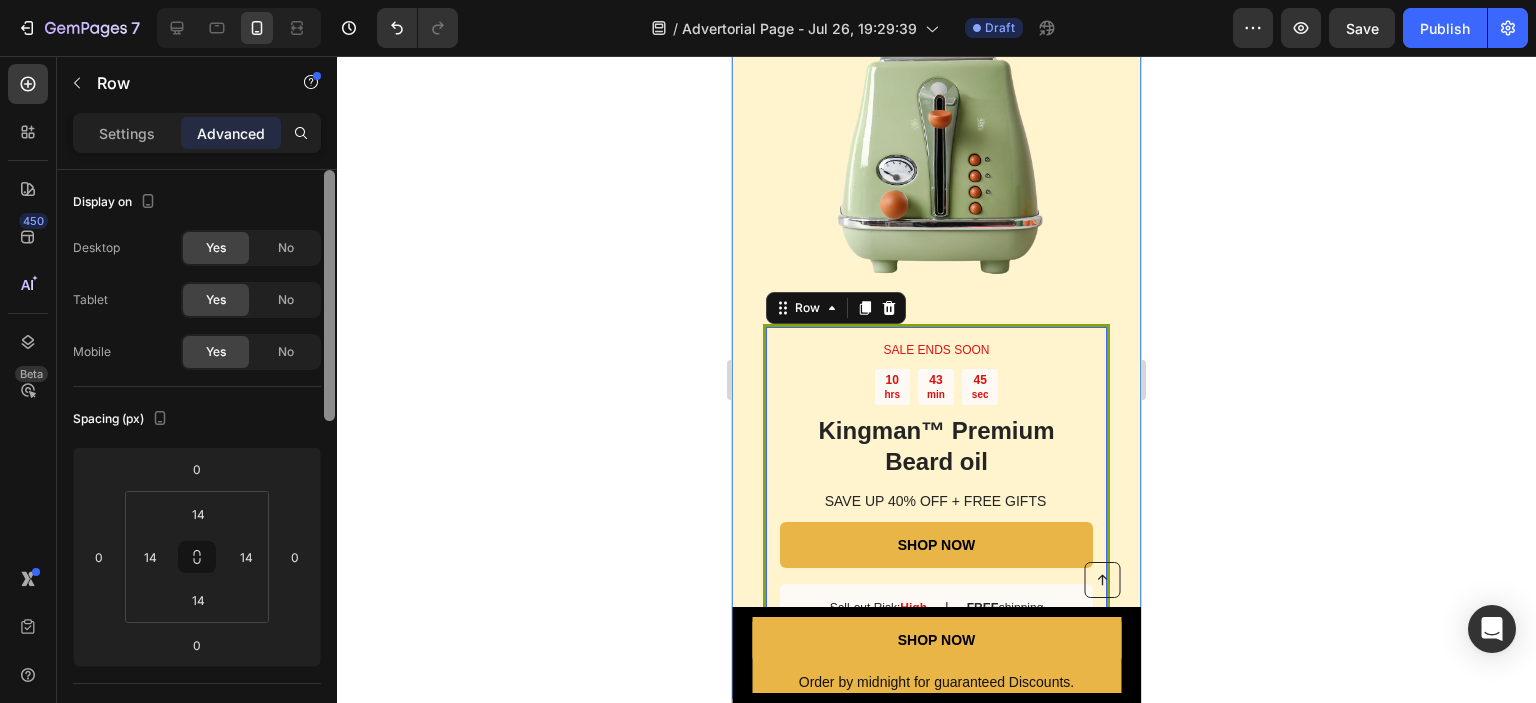 click on "7   /  Advertorial Page - Jul 26, 19:29:39 Draft Preview  Save   Publish  450 Beta Sections(18) Elements(83) Section Element Hero Section Product Detail Brands Trusted Badges Guarantee Product Breakdown How to use Testimonials Compare Bundle FAQs Social Proof Brand Story Product List Collection Blog List Contact Sticky Add to Cart Custom Footer Browse Library 450 Layout
Row
Row
Row
Row Text
Heading
Text Block Button
Button
Button Media
Image
Image" 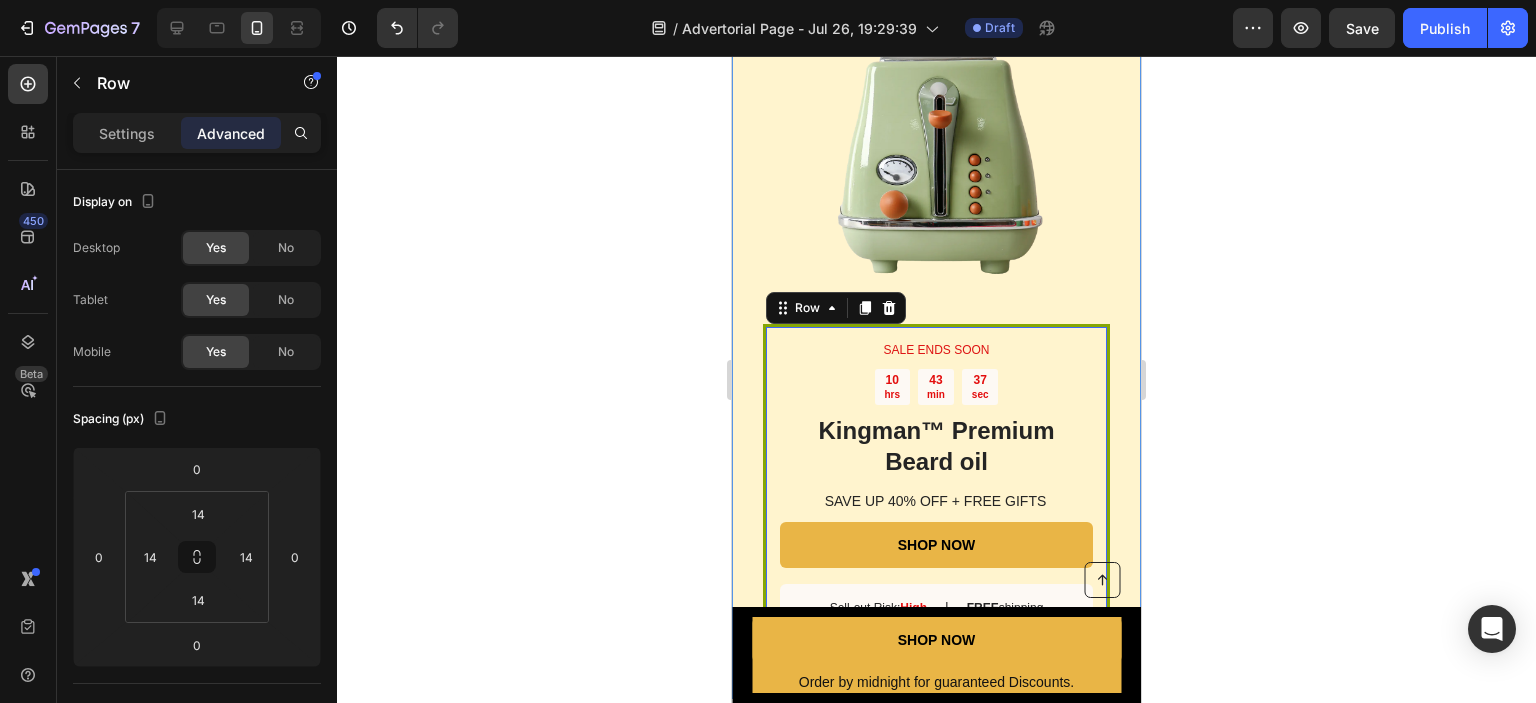 click on "SALE ENDS SOON Text Block 10 hrs 43 min 37 sec Countdown Timer Kingman ™ Premium Beard oil Heading SAVE UP 40% OFF + FREE GIFTS Text Block SHOP NOW Button Sell-out Risk:  High Text Block | Text Block FREE  shipping Text Block Row Try it today with a 60-Day Money Back Guarantee! Text Block Row   0" at bounding box center (936, 501) 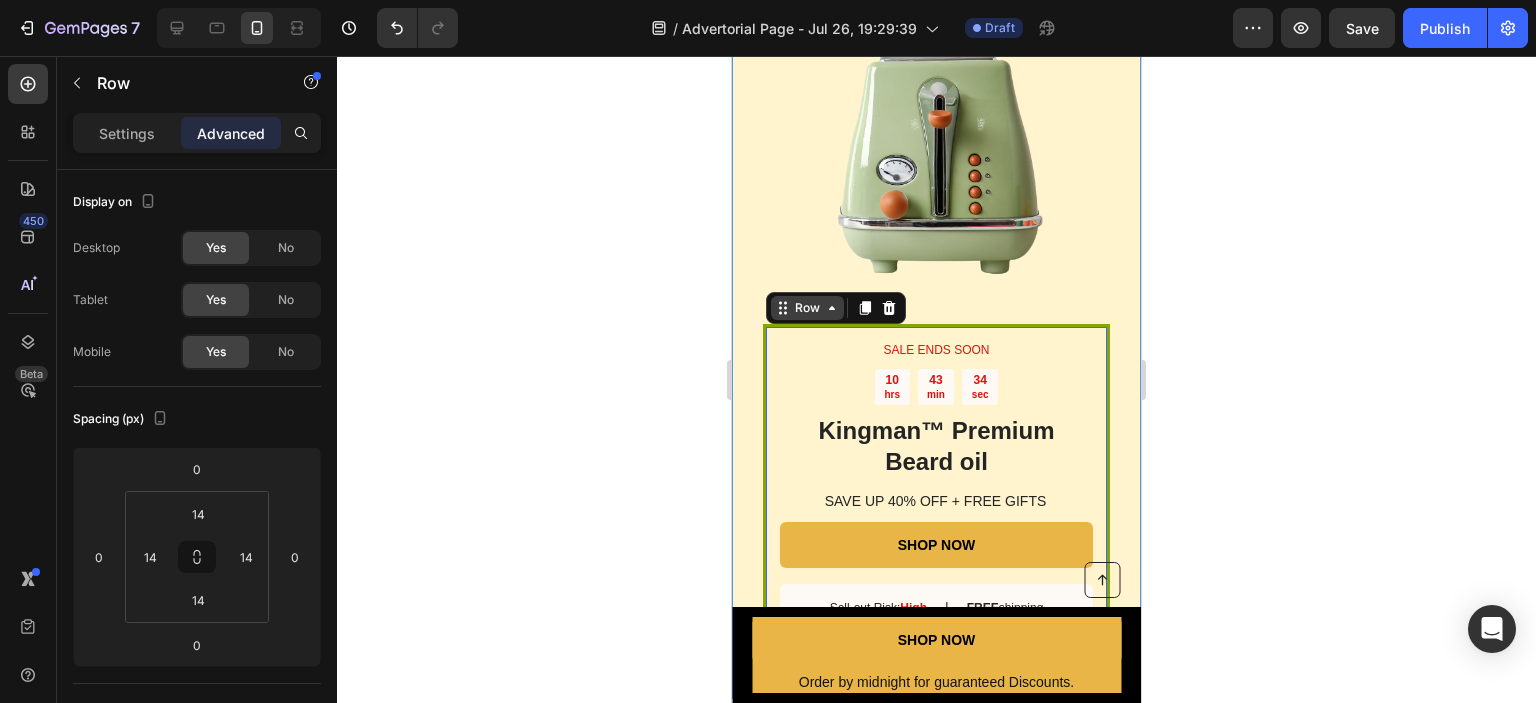 click 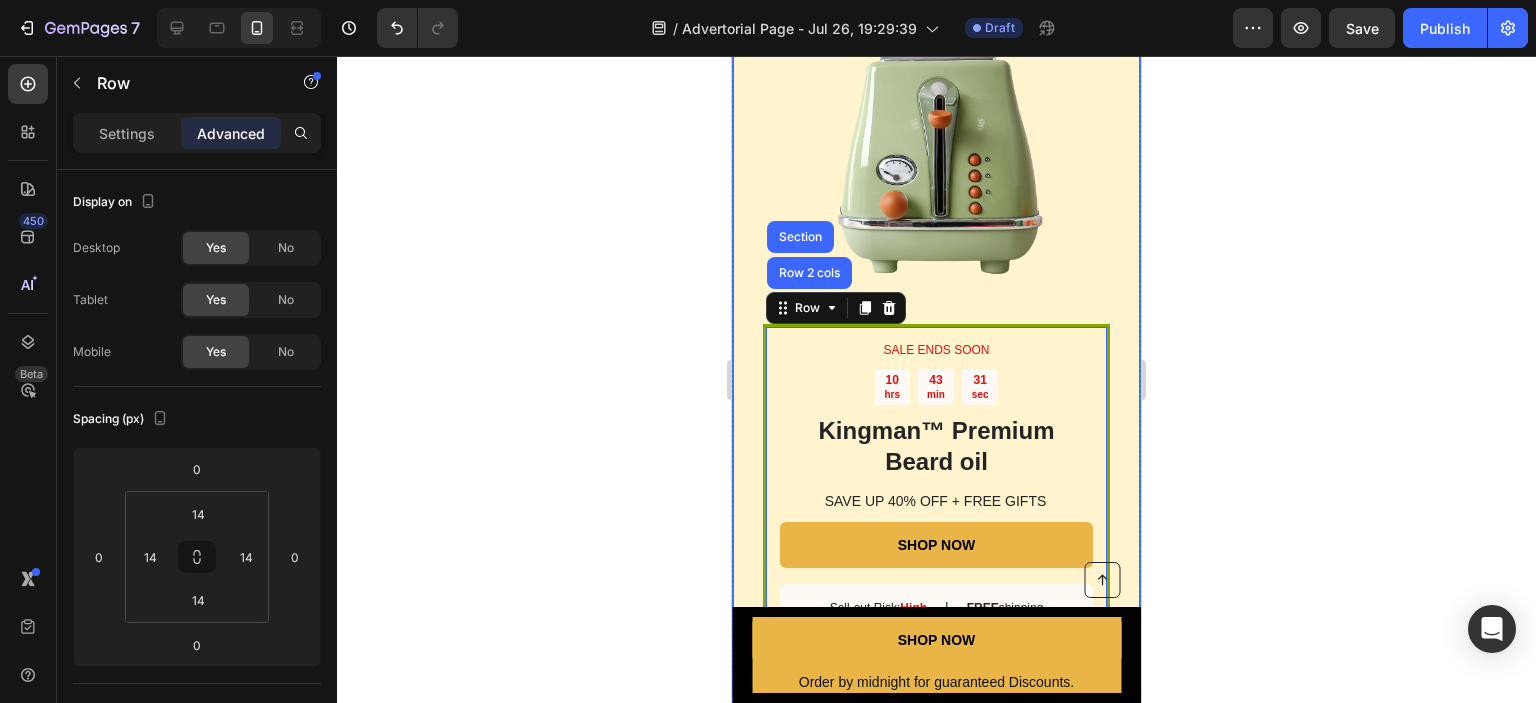 click on "Image" at bounding box center (936, 152) 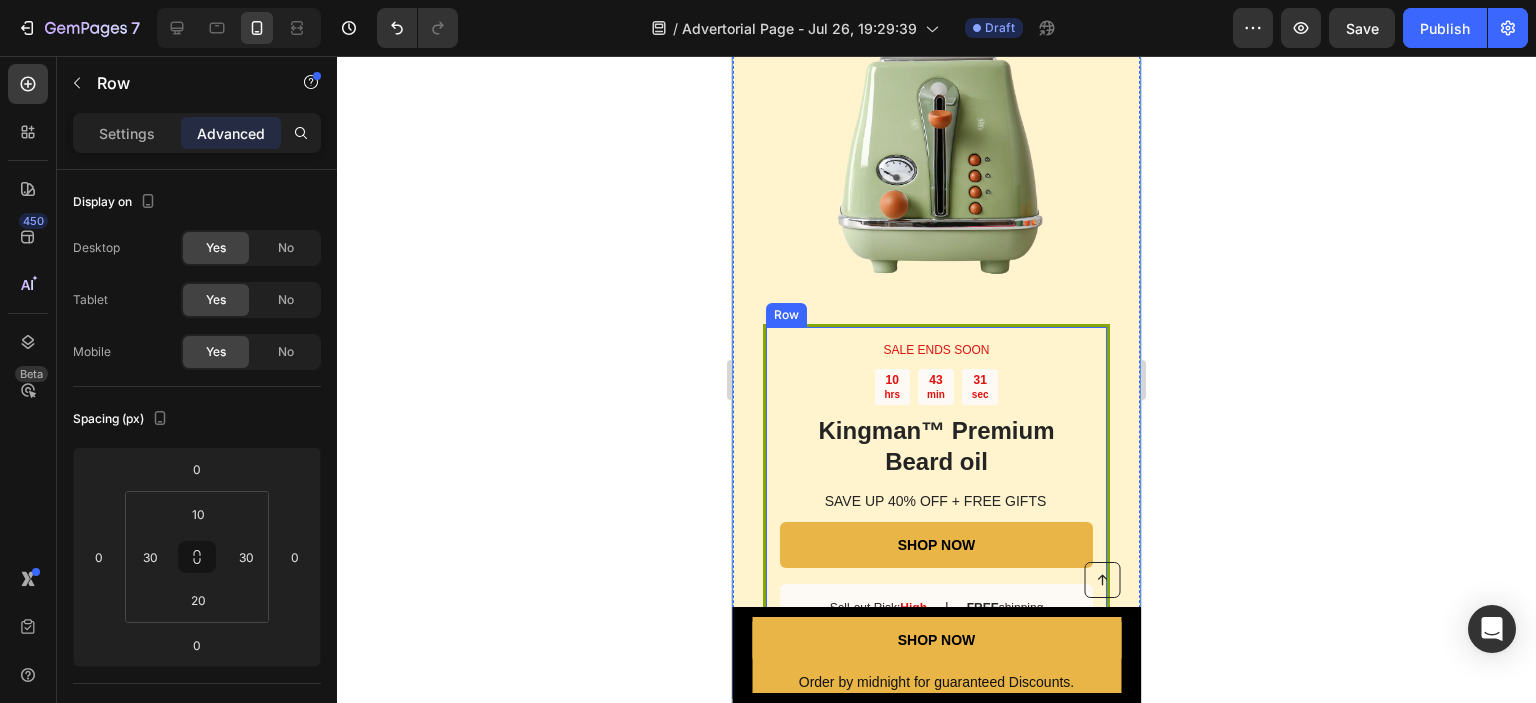 click on "SALE ENDS SOON Text Block 10 hrs 43 min 31 sec Countdown Timer Kingman ™ Premium Beard oil Heading SAVE UP 40% OFF + FREE GIFTS Text Block SHOP NOW Button Sell-out Risk:  High Text Block | Text Block FREE  shipping Text Block Row Try it today with a 60-Day Money Back Guarantee! Text Block Row" at bounding box center (936, 501) 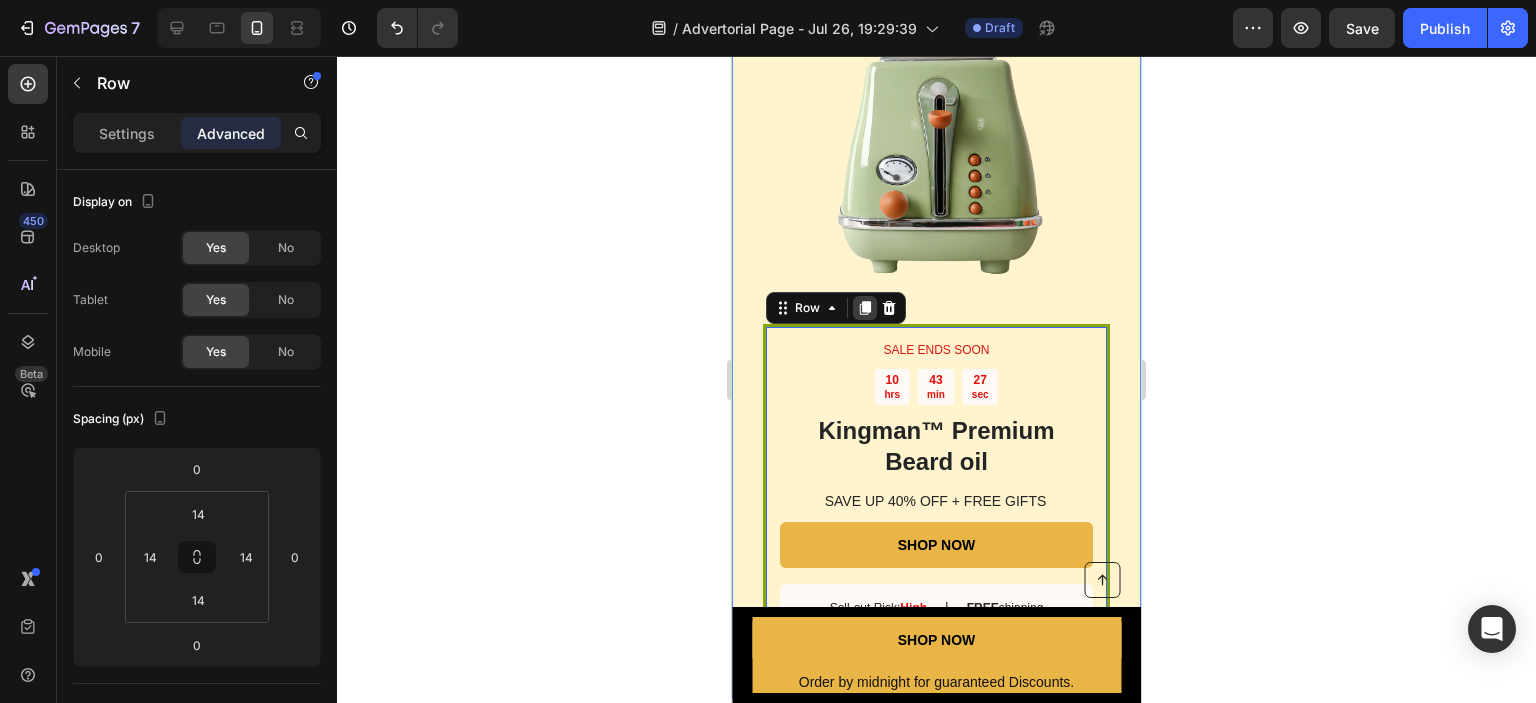 click 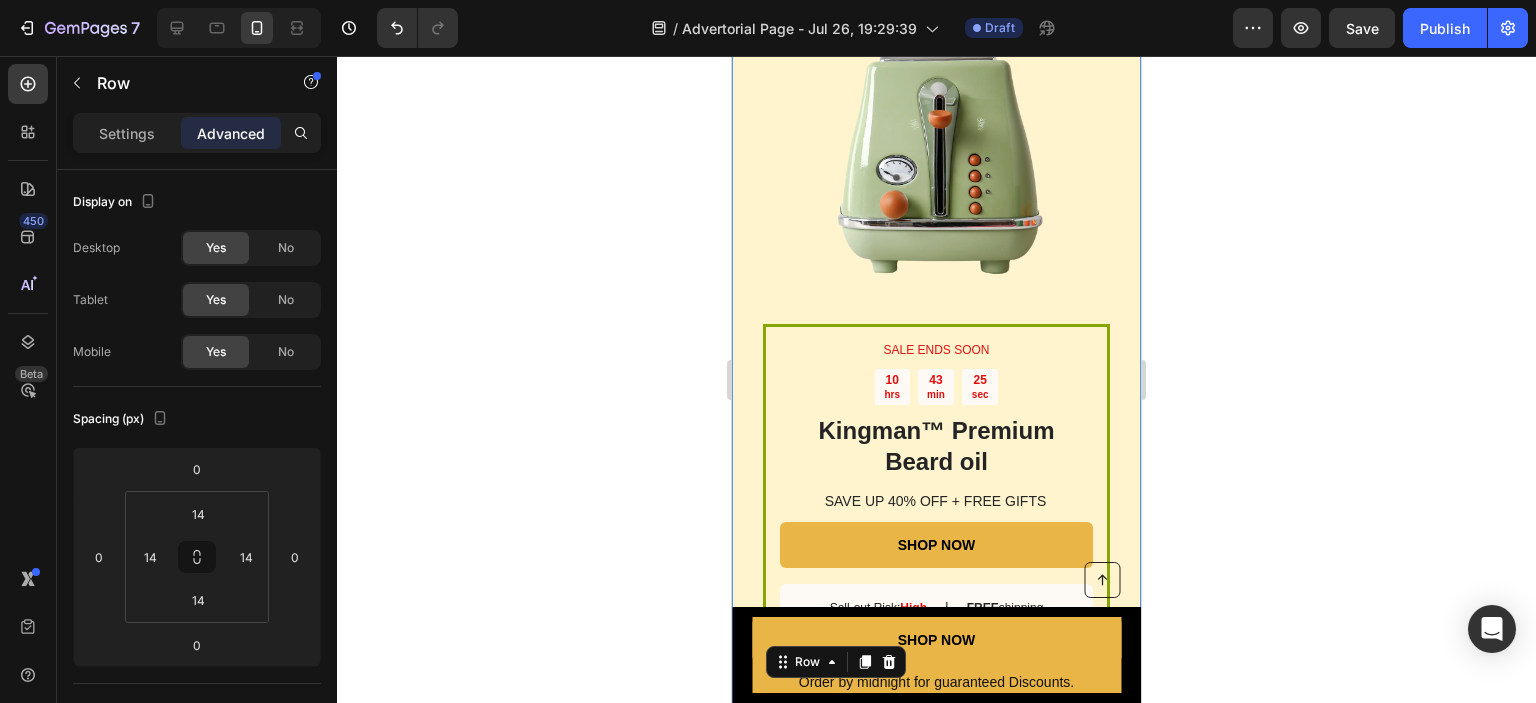 scroll, scrollTop: 3619, scrollLeft: 0, axis: vertical 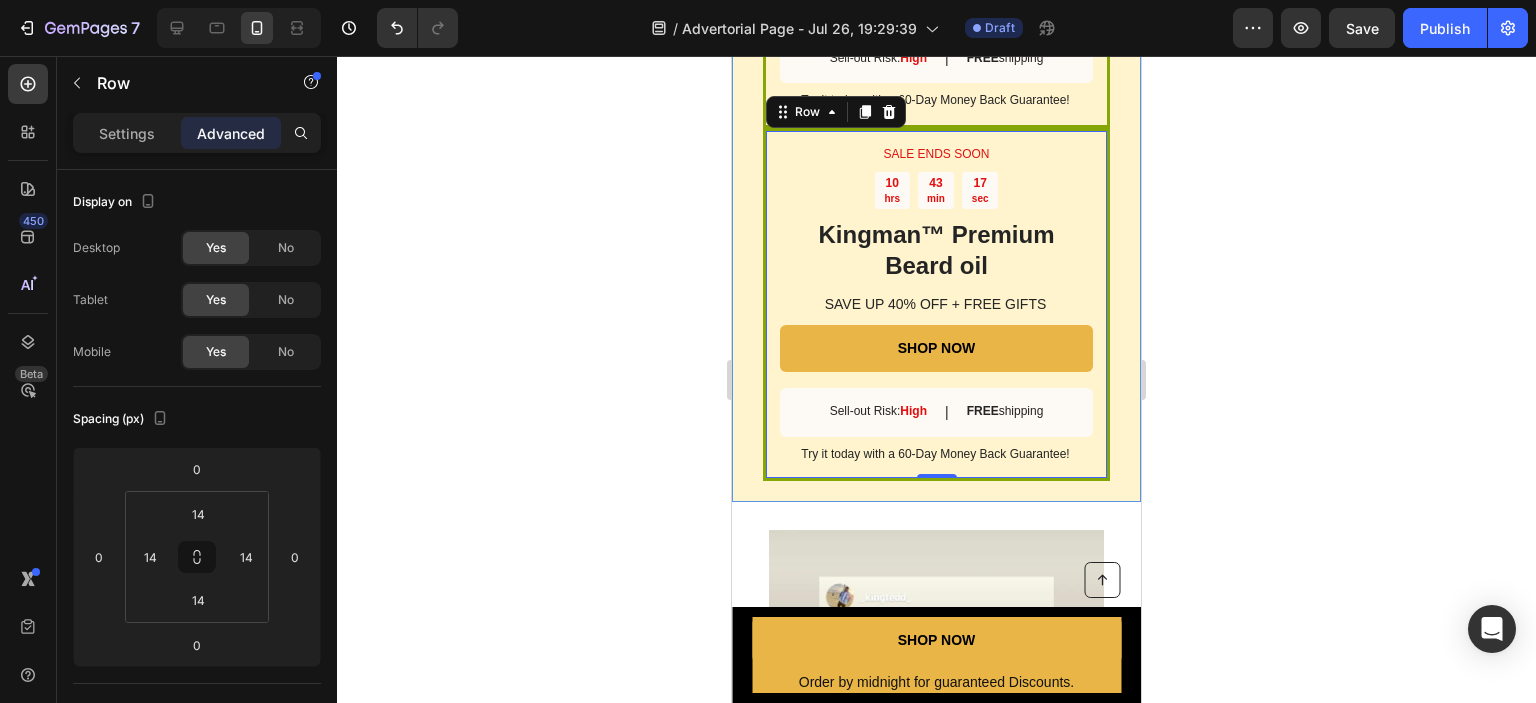 click on "SALE ENDS SOON Text Block [TIME] Countdown Timer Kingman ™ Premium Beard oil Heading SAVE UP 40% OFF + FREE GIFTS Text Block SHOP NOW Button Sell-out Risk:  High Text Block | Text Block FREE  shipping Text Block Row Try it today with a 60-Day Money Back Guarantee! Text Block Row   0" at bounding box center [936, 305] 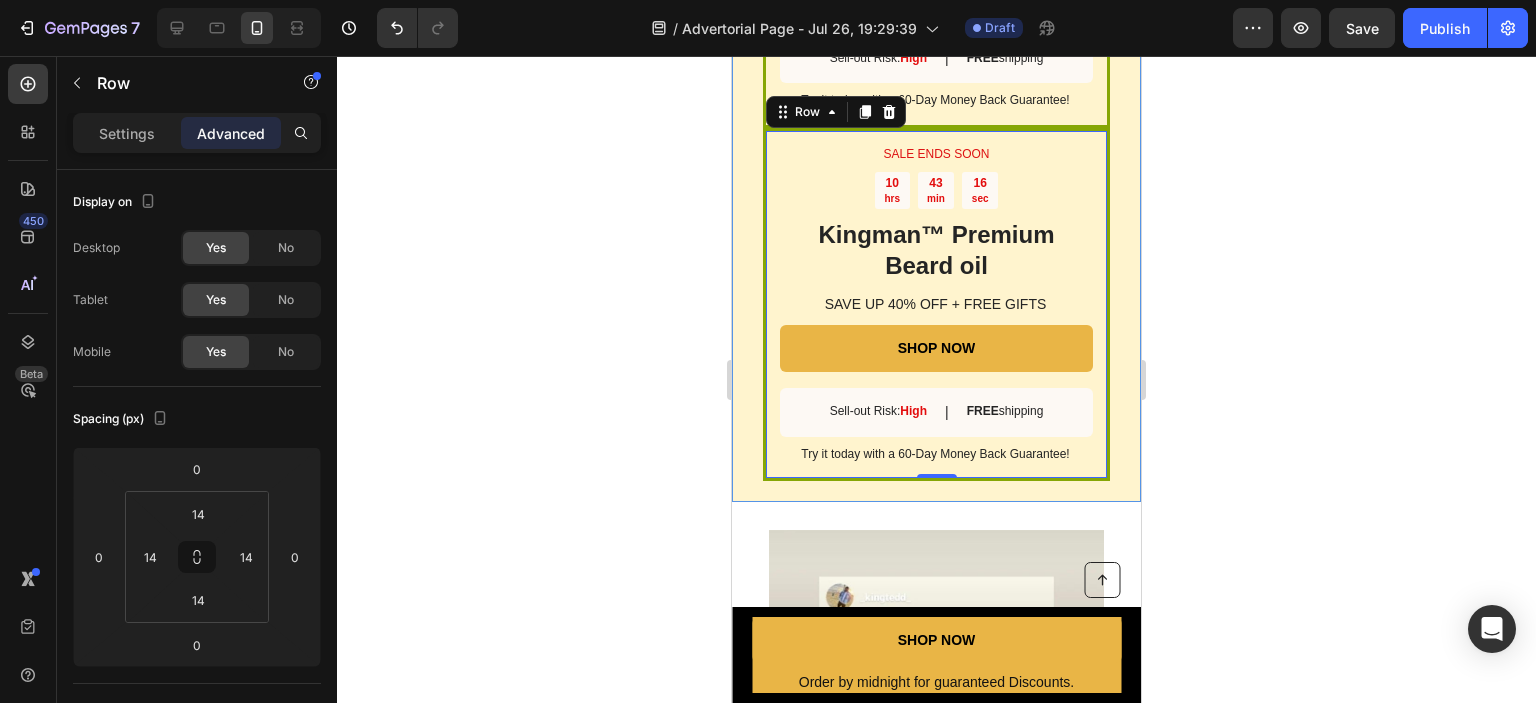 click on "SALE ENDS SOON Text Block 10 hrs 43 min 16 sec Countdown Timer Kingman ™ Premium Beard oil Heading SAVE UP 40% OFF + FREE GIFTS Text Block SHOP NOW Button Sell-out Risk:  High Text Block | Text Block FREE  shipping Text Block Row Try it today with a 60-Day Money Back Guarantee! Text Block Row   0" at bounding box center (936, 305) 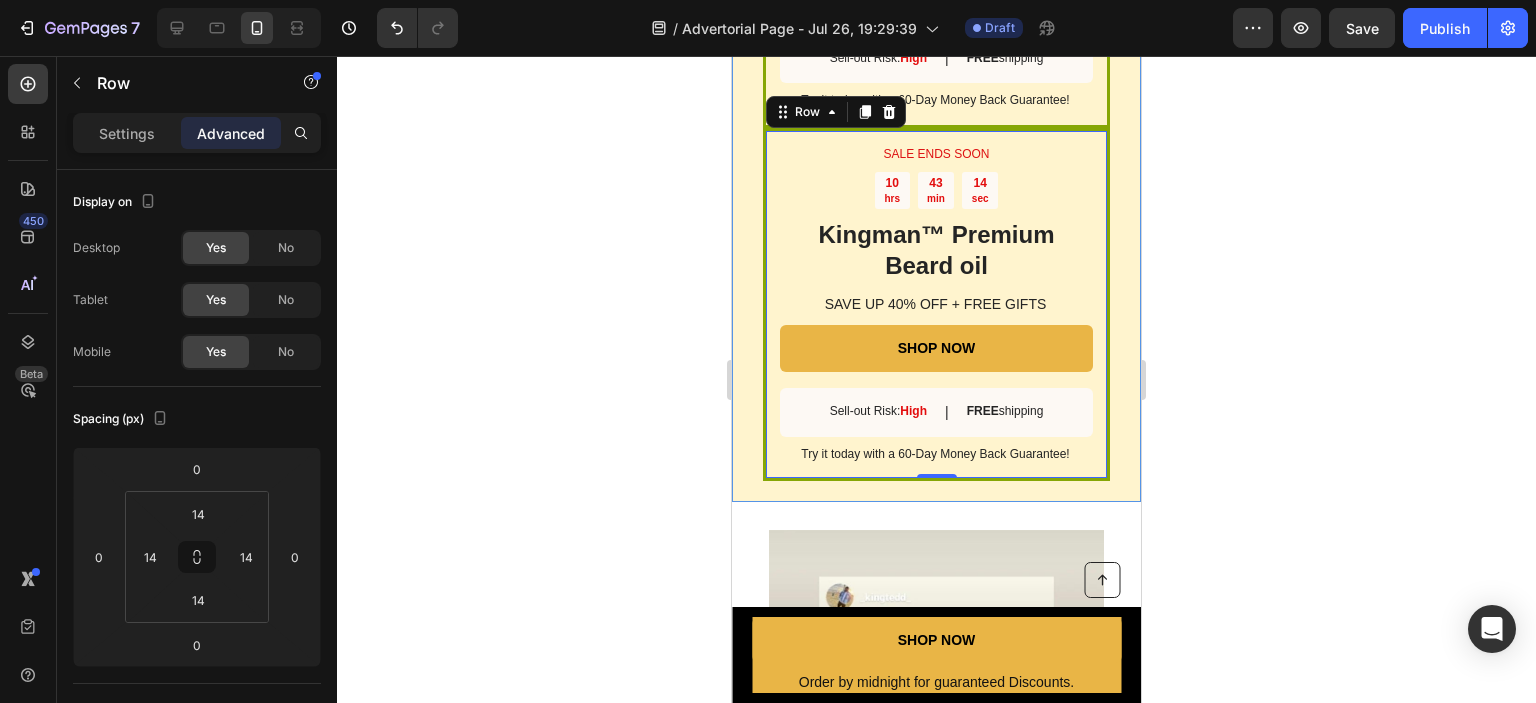 click on "SALE ENDS SOON Text Block [TIME] Countdown Timer Kingman ™ Premium Beard oil Heading SAVE UP 40% OFF + FREE GIFTS Text Block SHOP NOW Button Sell-out Risk:  High Text Block | Text Block FREE  shipping Text Block Row Try it today with a 60-Day Money Back Guarantee! Text Block Row   0" at bounding box center [936, 305] 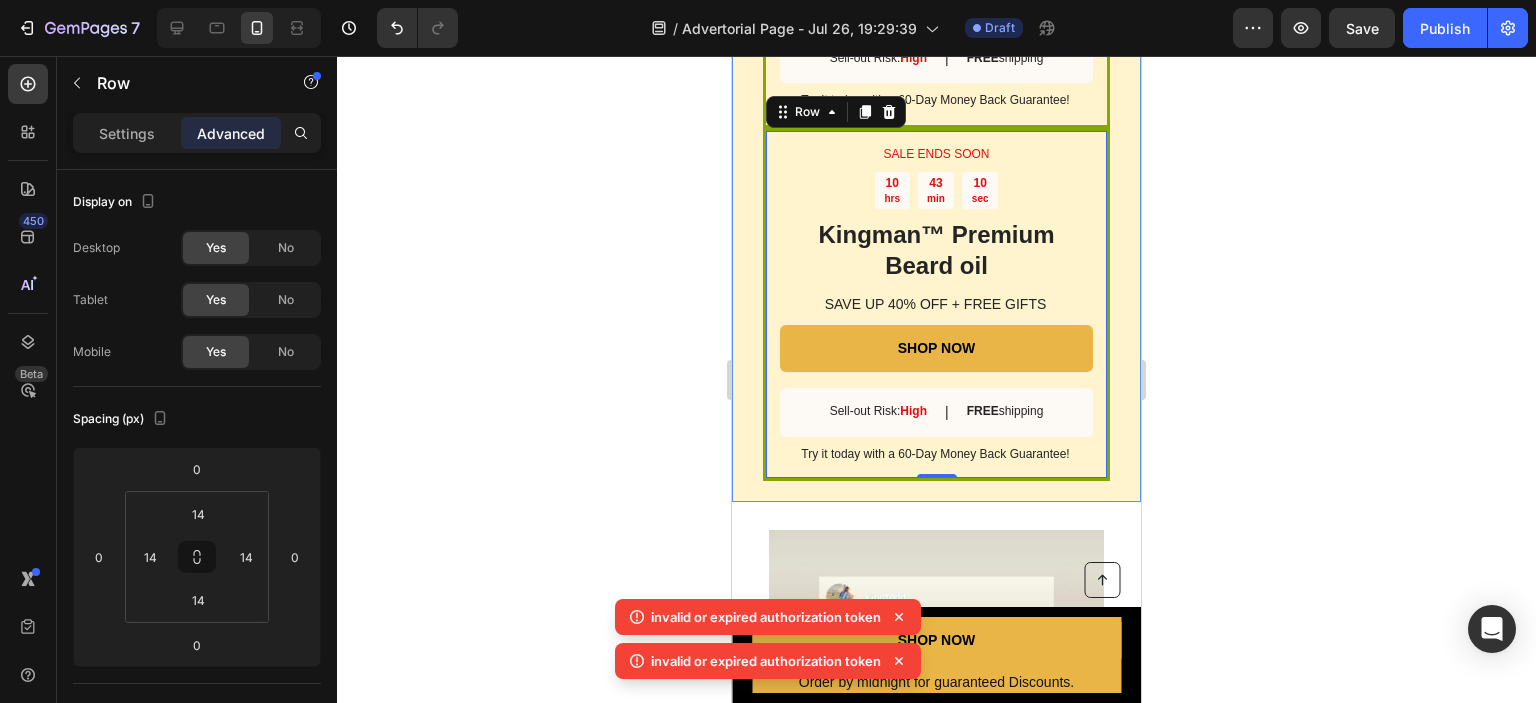 click 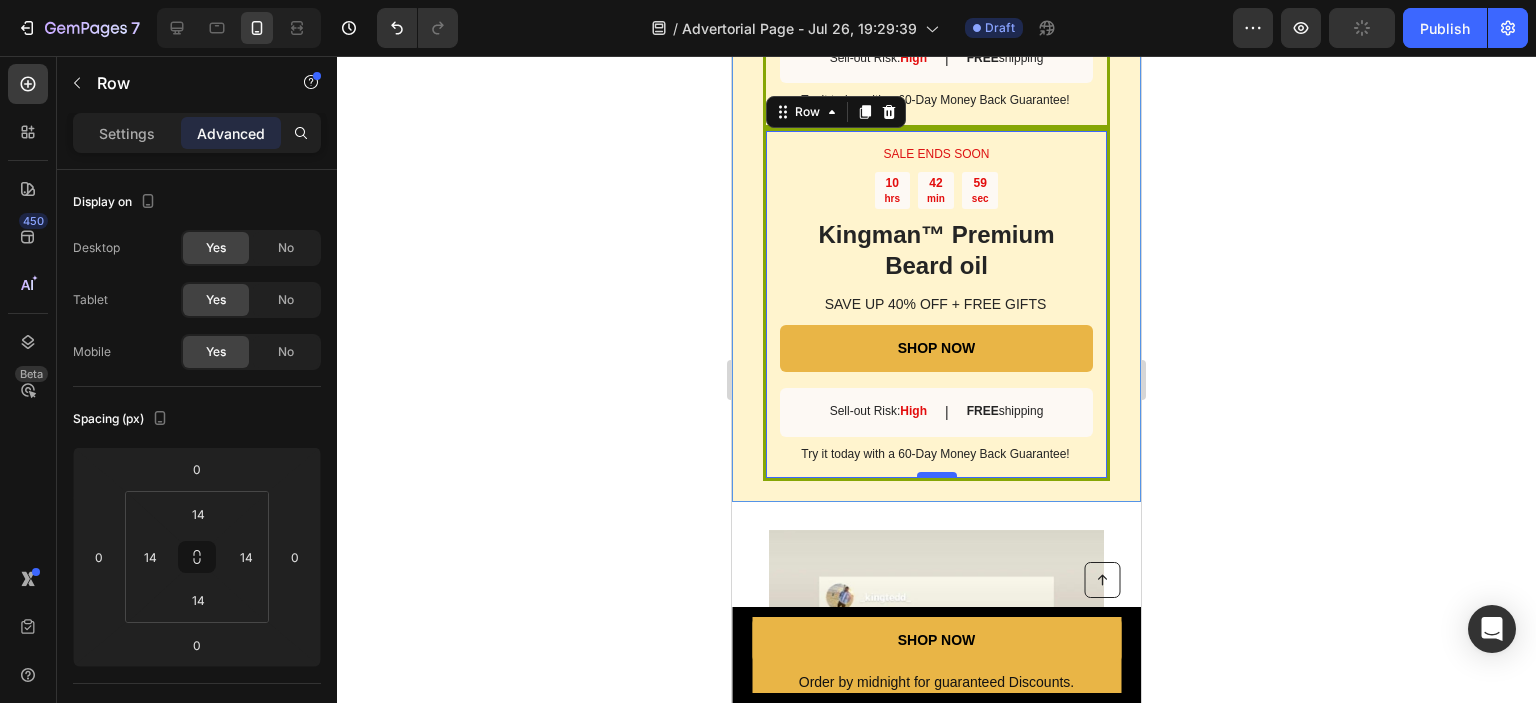 click at bounding box center (937, 475) 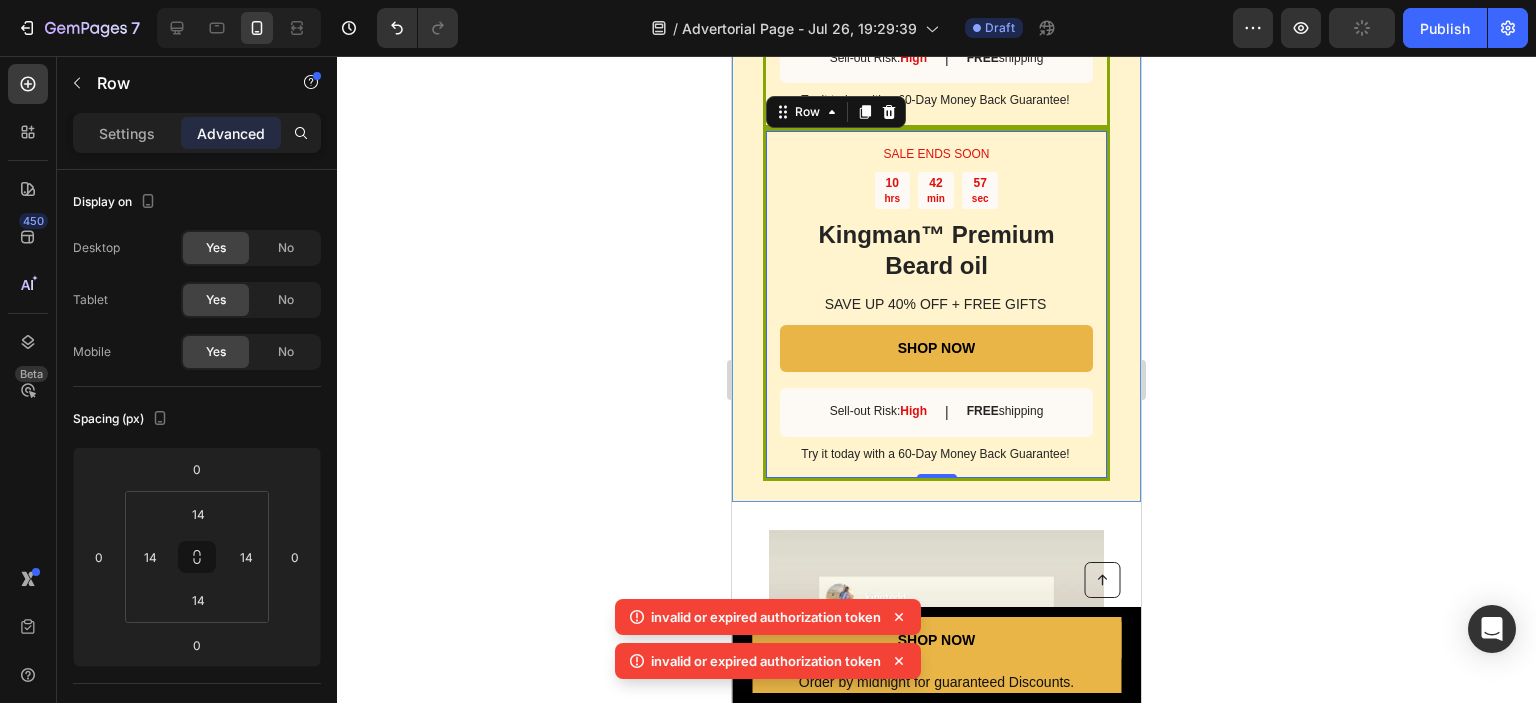 click 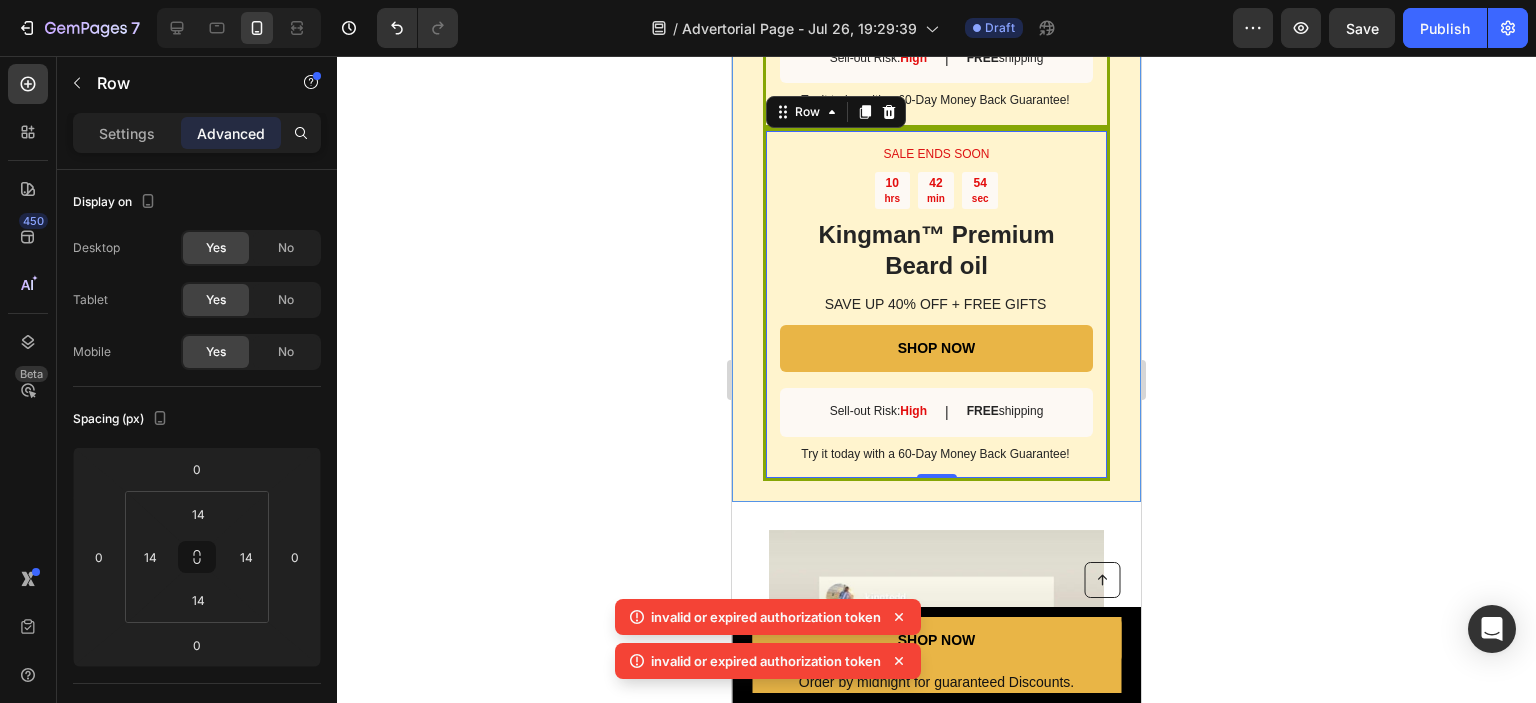click 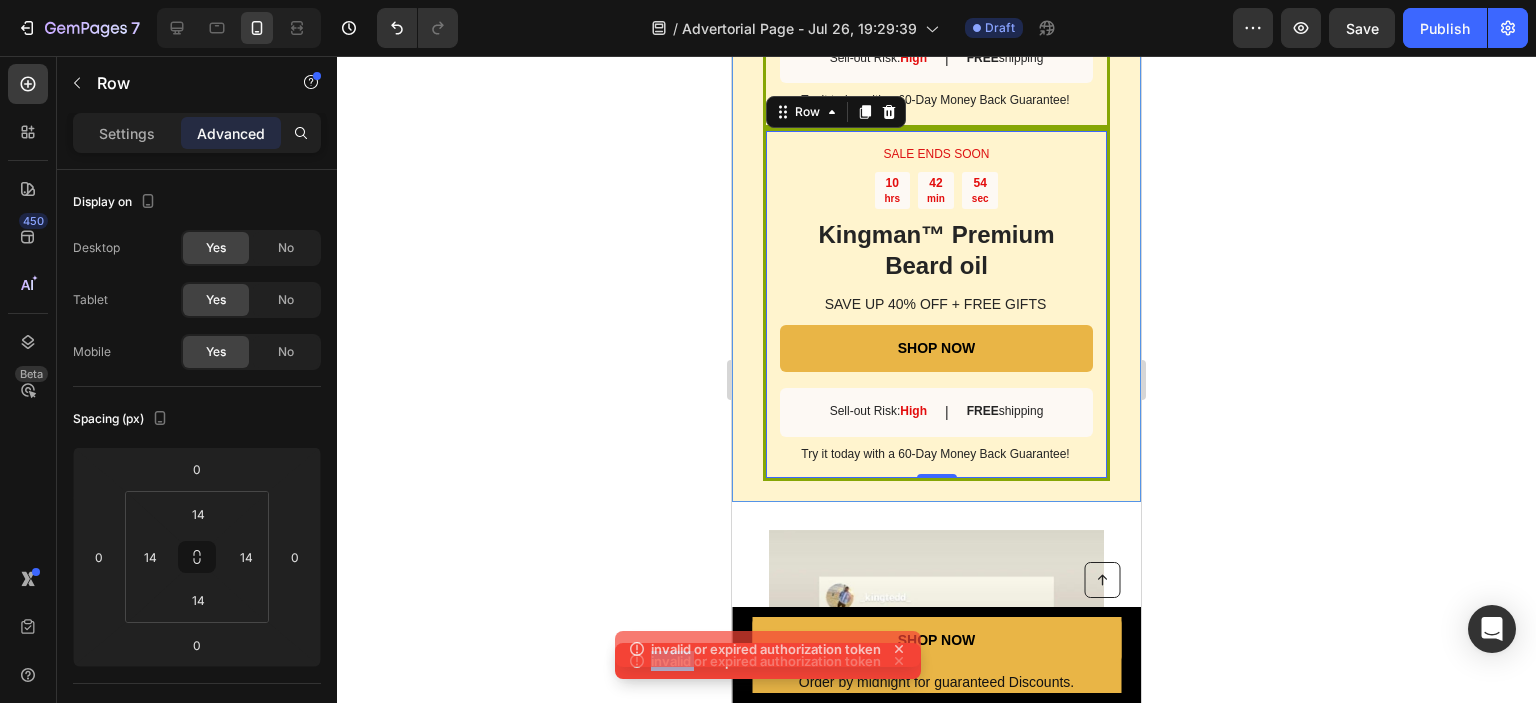 click 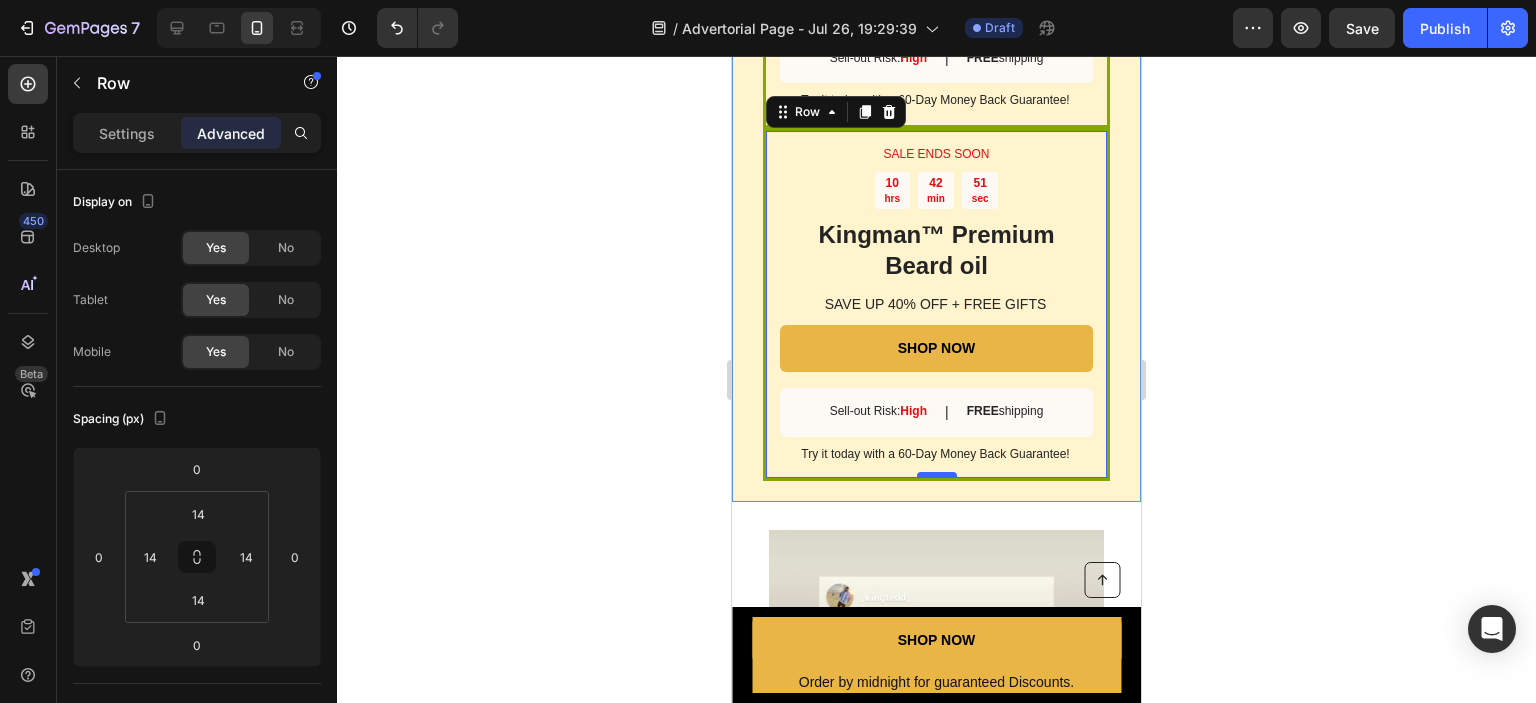 click at bounding box center [937, 475] 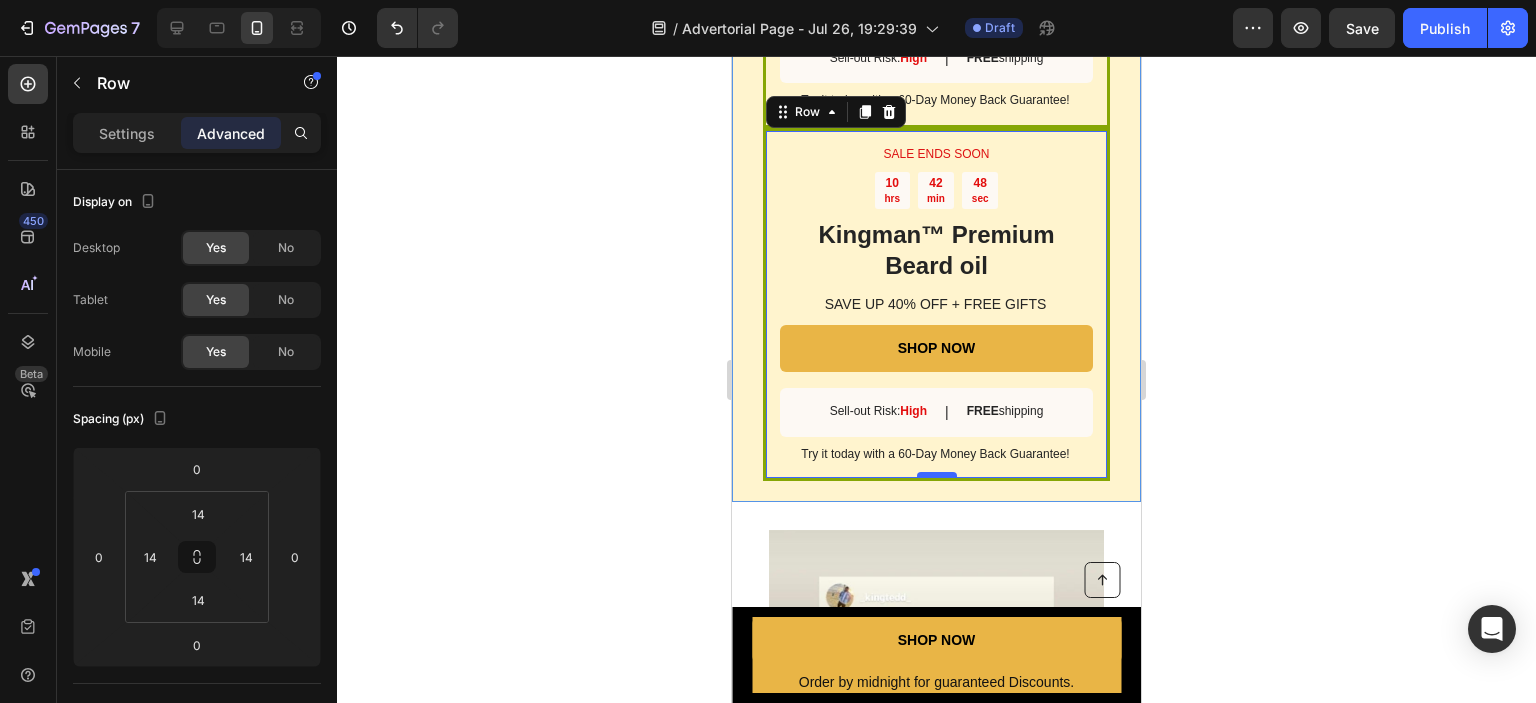 click at bounding box center (937, 475) 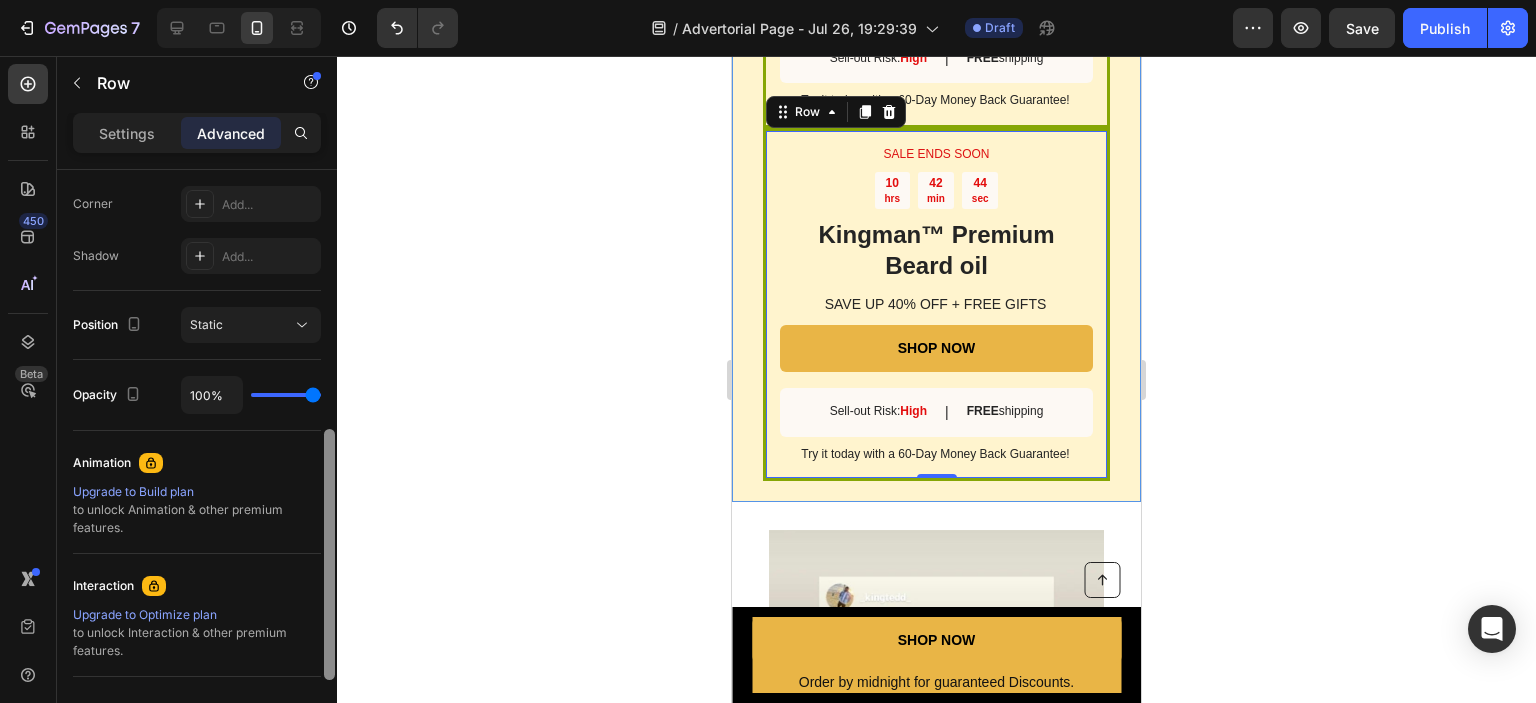 drag, startPoint x: 327, startPoint y: 255, endPoint x: 321, endPoint y: 483, distance: 228.07893 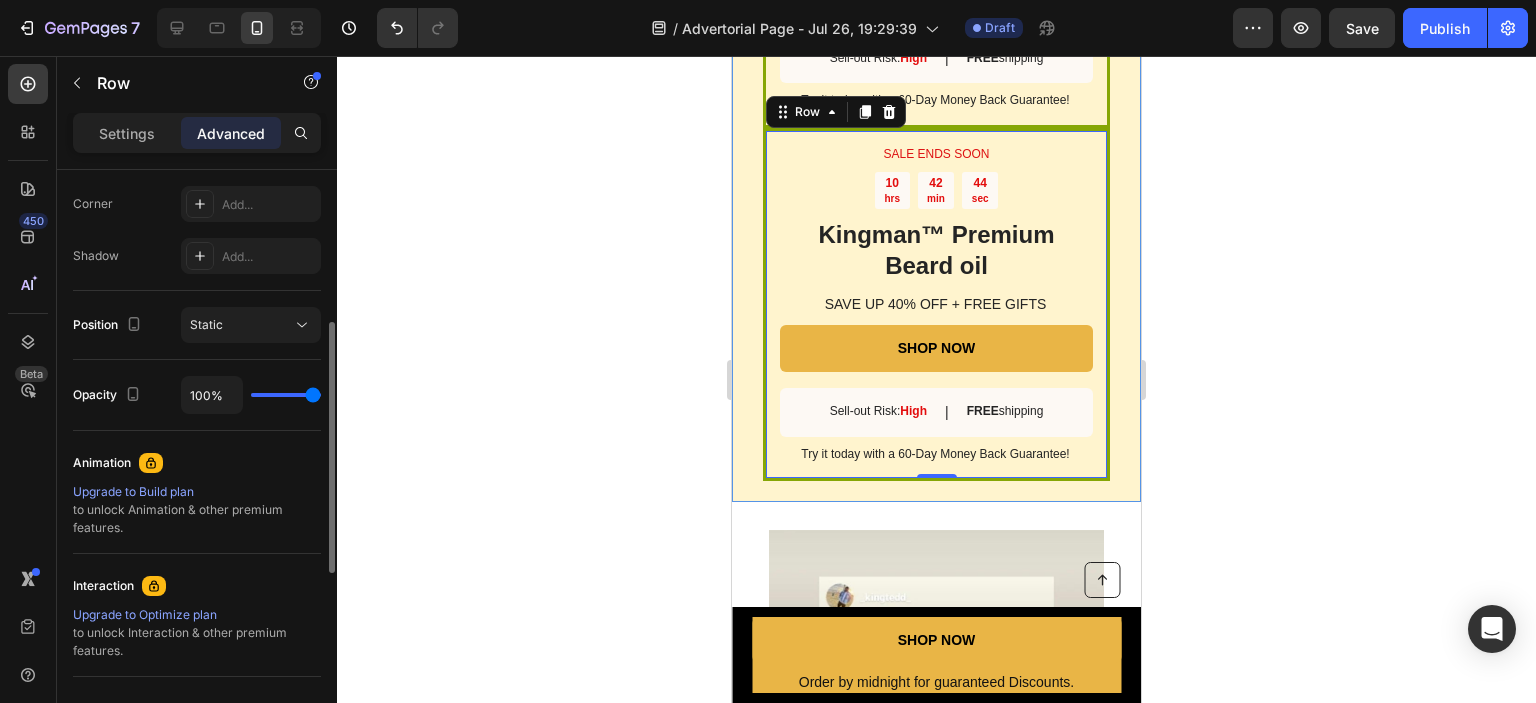 scroll, scrollTop: 535, scrollLeft: 0, axis: vertical 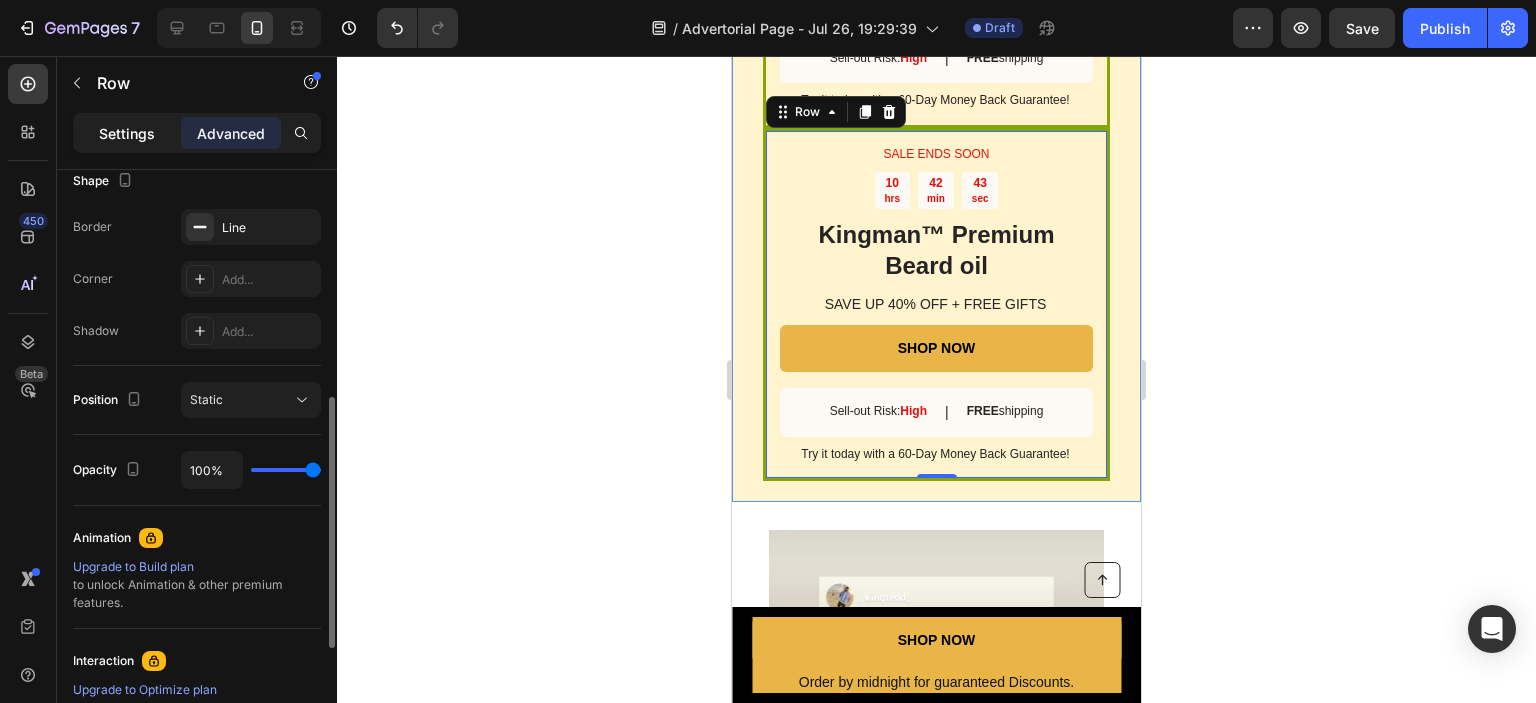 click on "Settings" 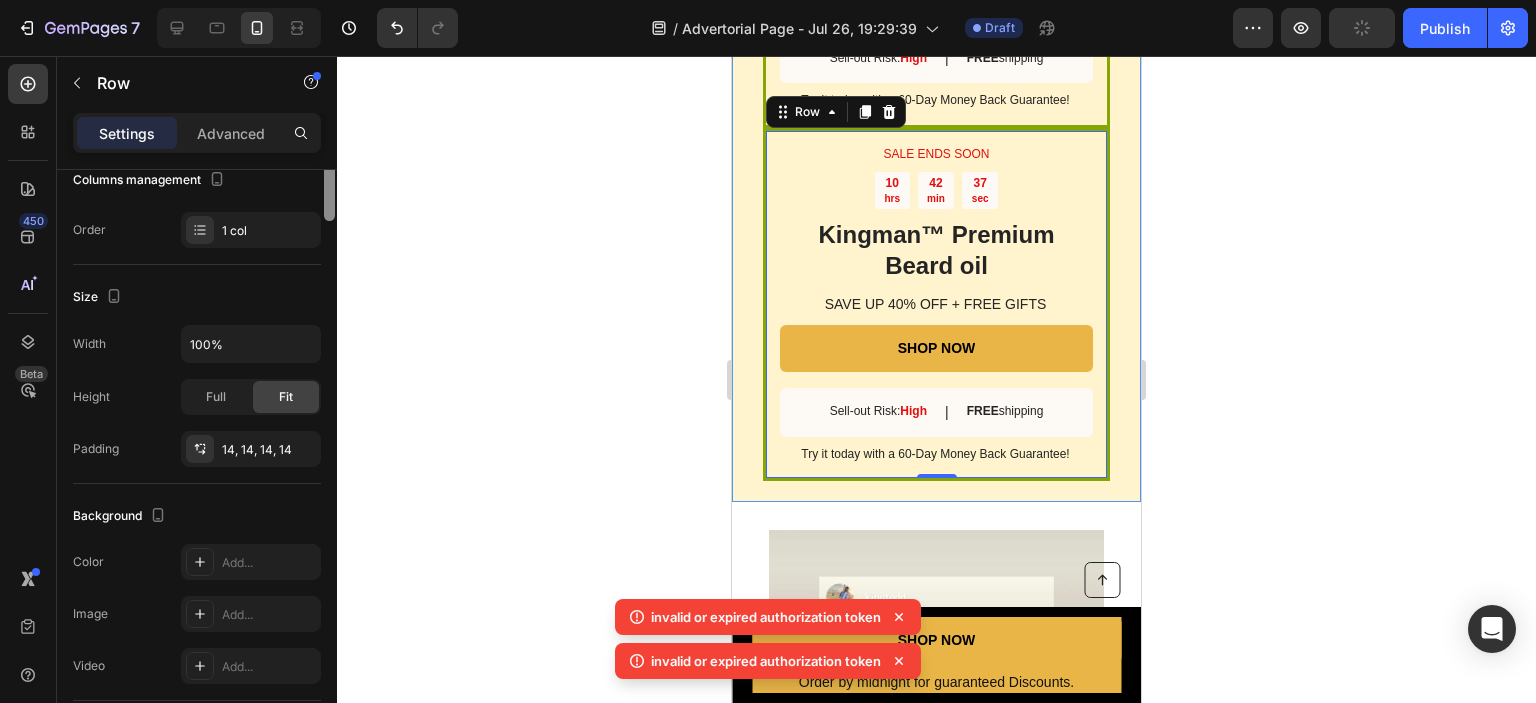 scroll, scrollTop: 0, scrollLeft: 0, axis: both 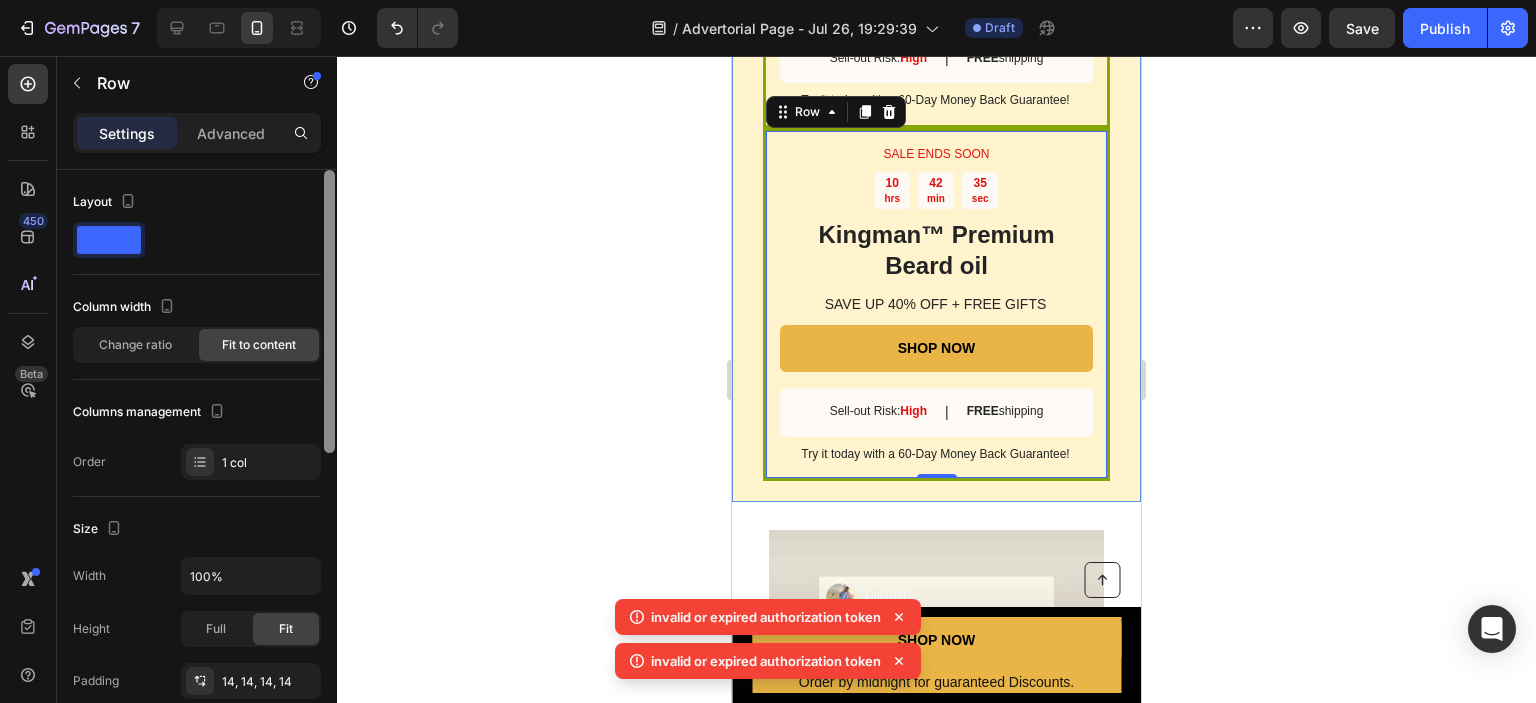 drag, startPoint x: 330, startPoint y: 621, endPoint x: 327, endPoint y: 307, distance: 314.01434 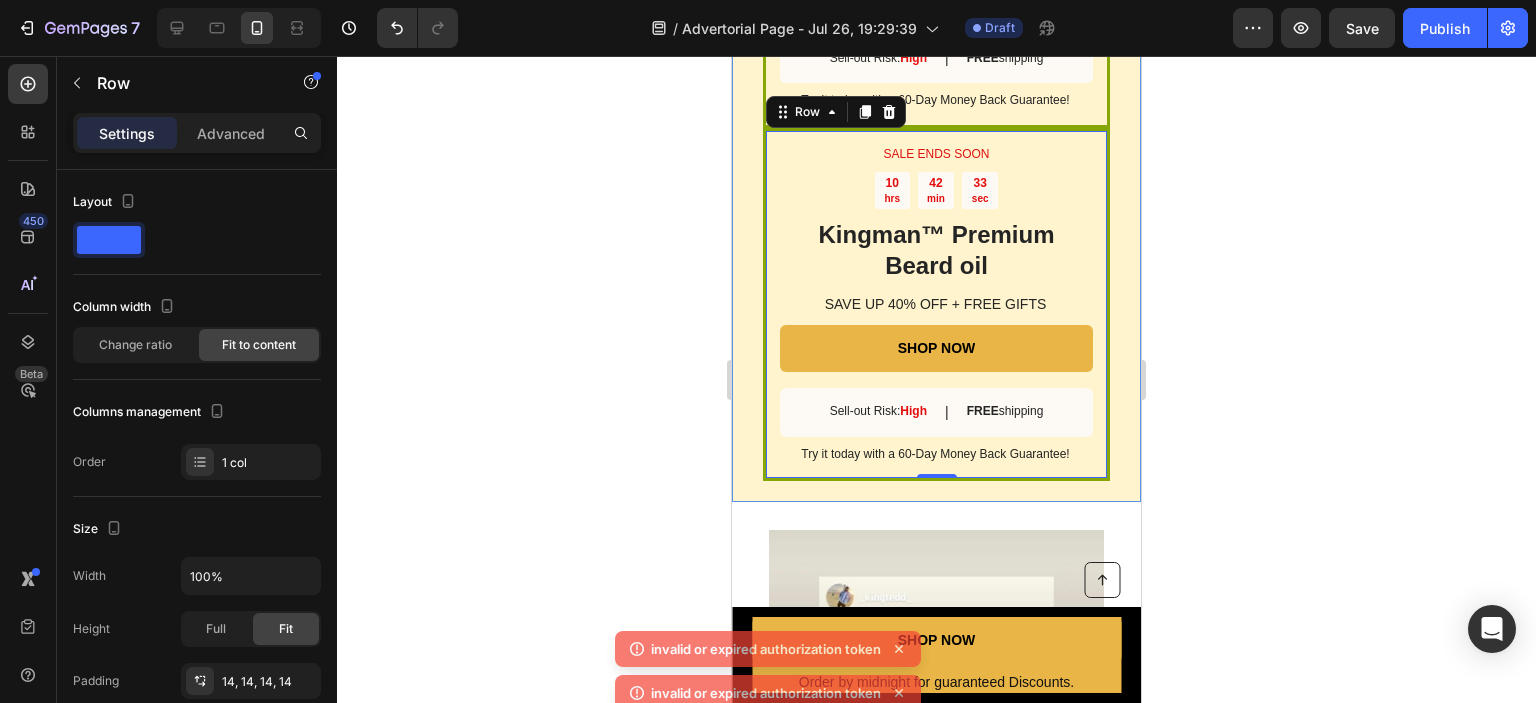 click on "Button Order by midnight for guaranteed Discounts. Text Block   SHOP NOW Button Row Sticky" at bounding box center [936, 655] 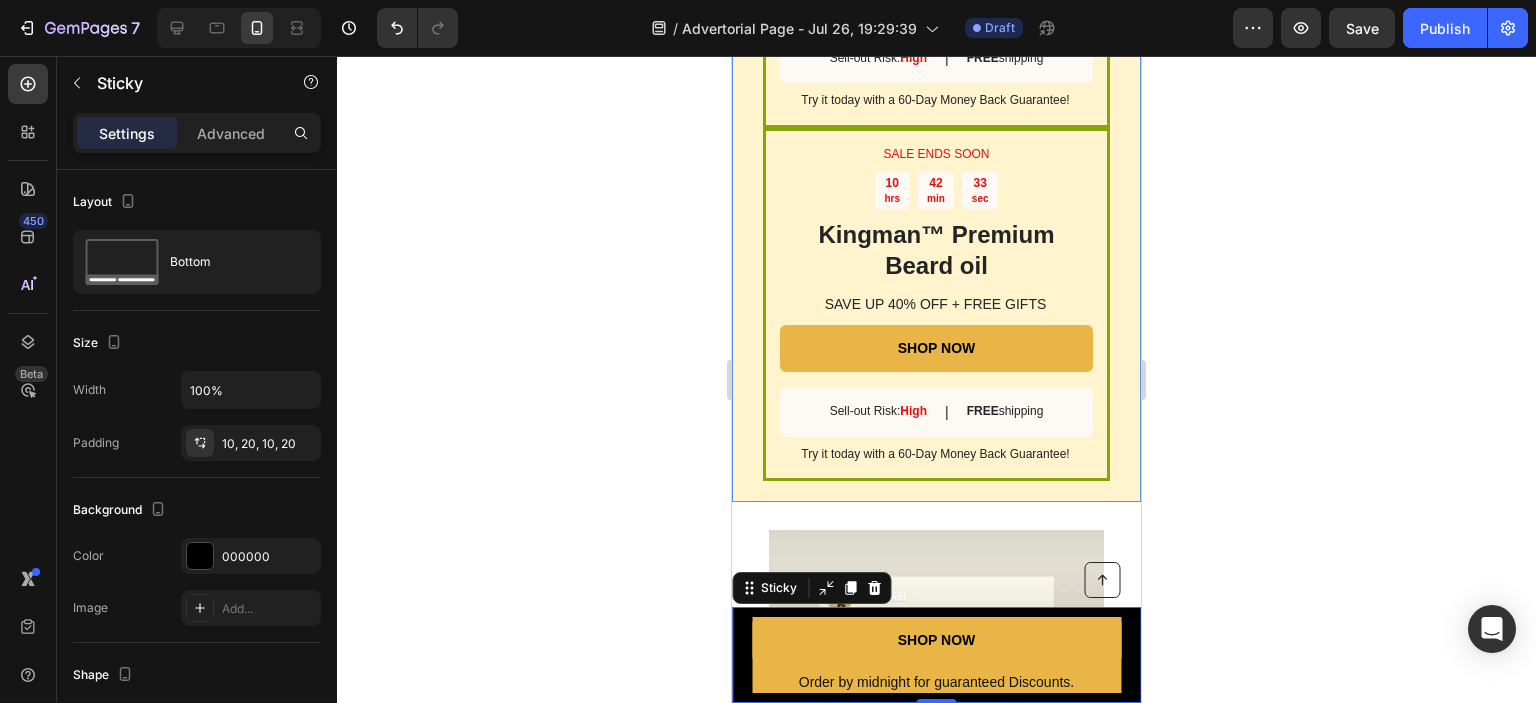 click on "Button Order by midnight for guaranteed Discounts. Text Block   SHOP NOW Button Row Sticky   0" at bounding box center (936, 655) 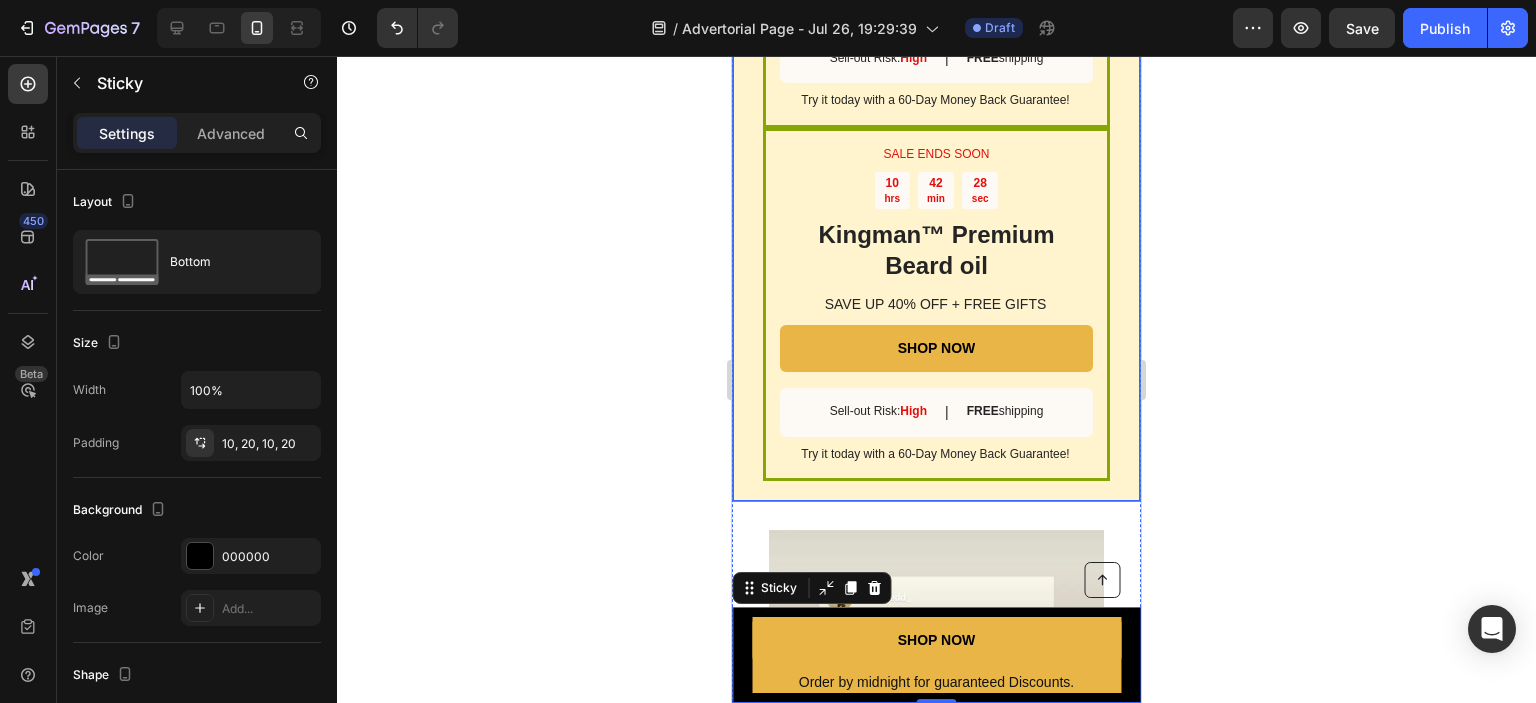 click 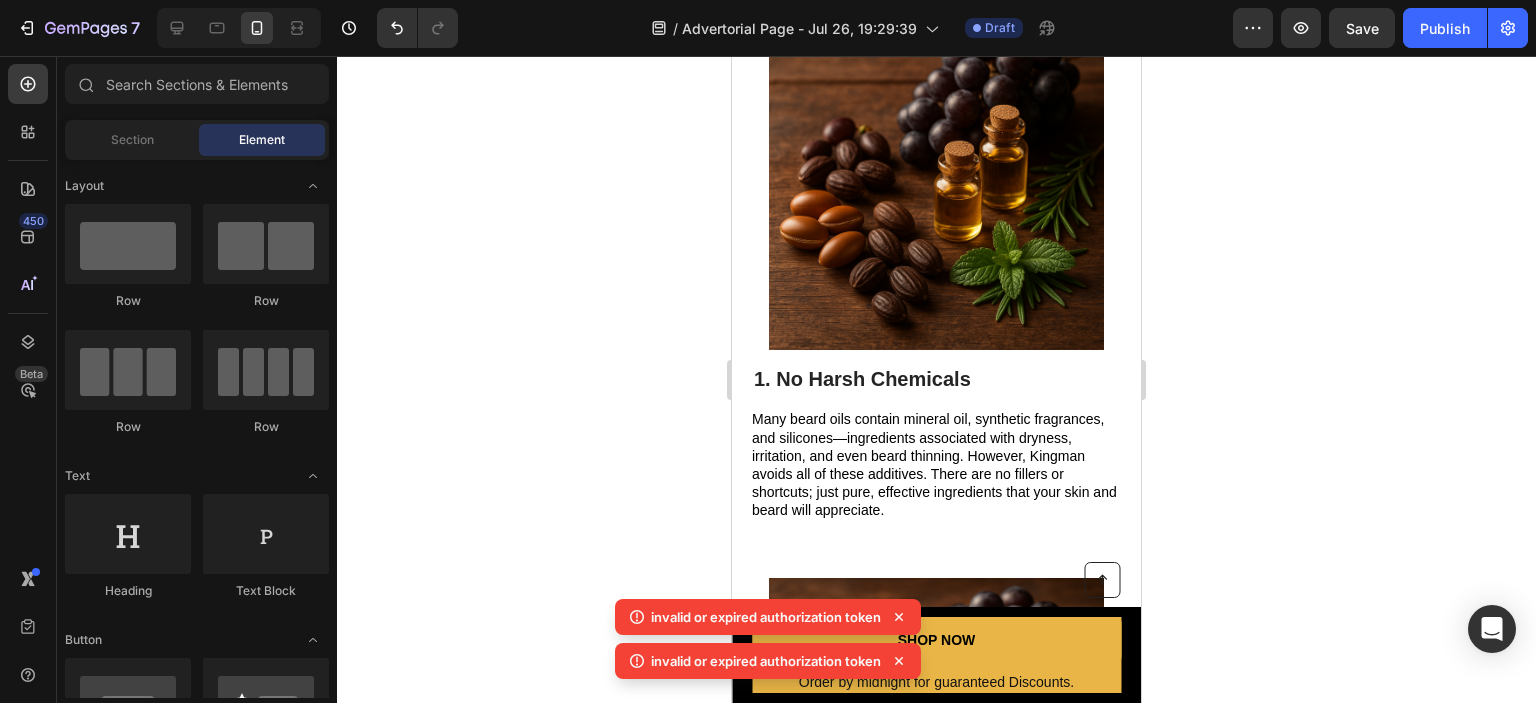 scroll, scrollTop: 0, scrollLeft: 0, axis: both 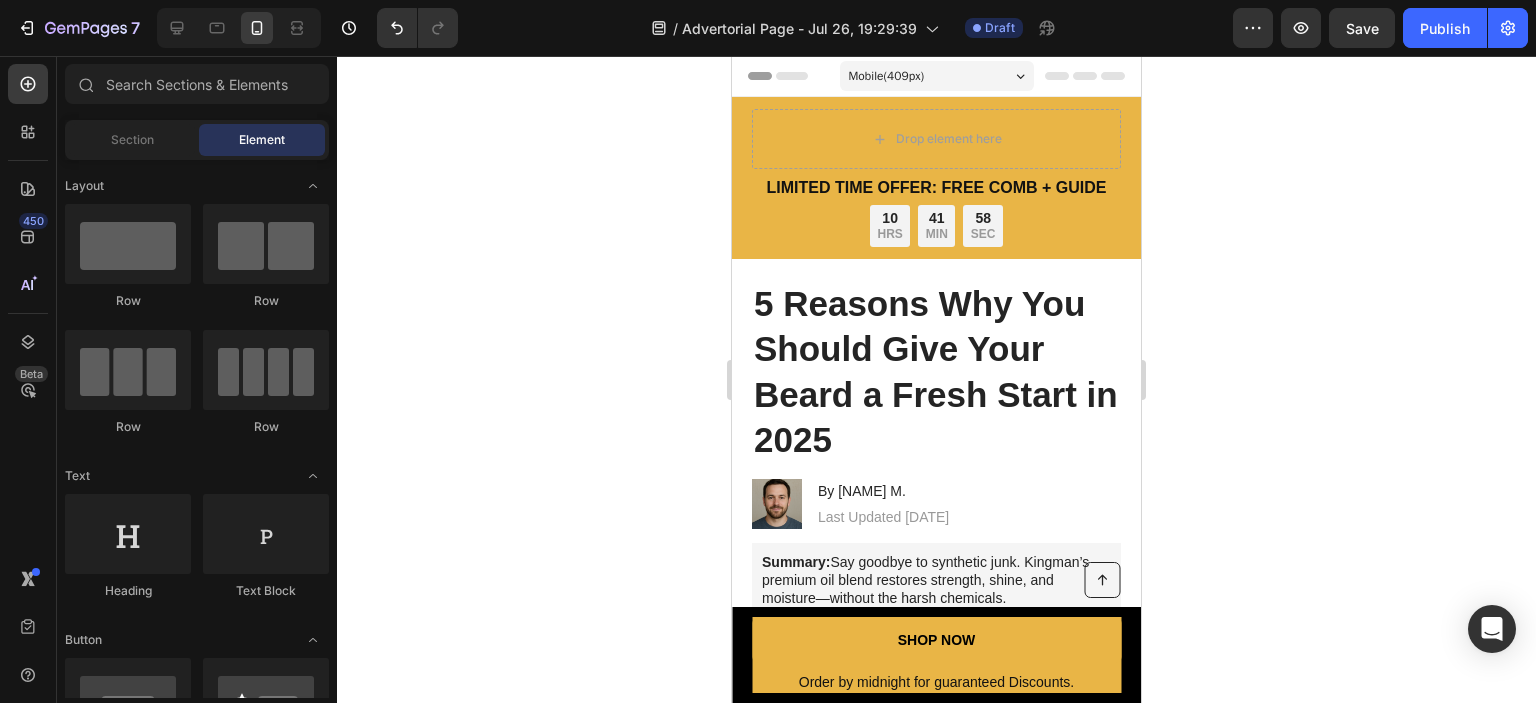 click on "Header" at bounding box center [778, 76] 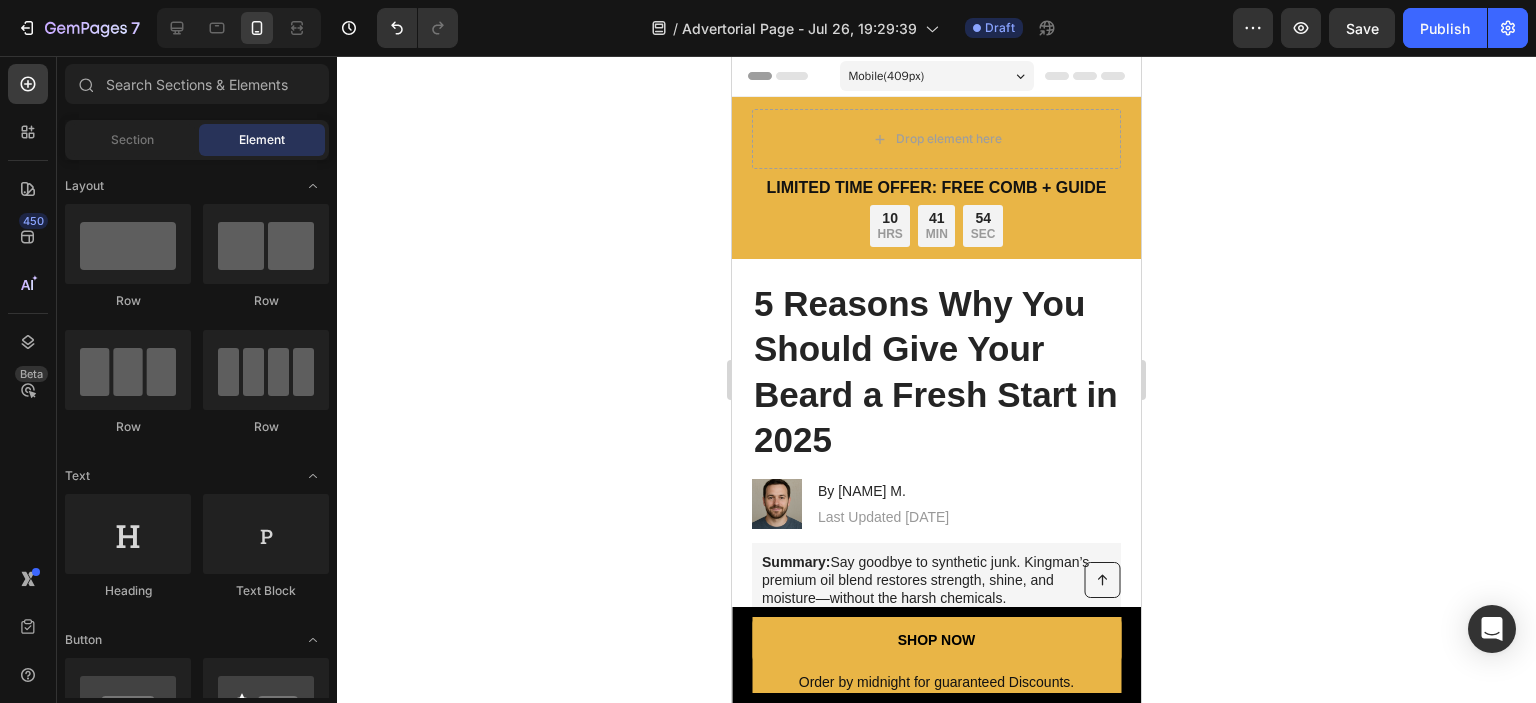click 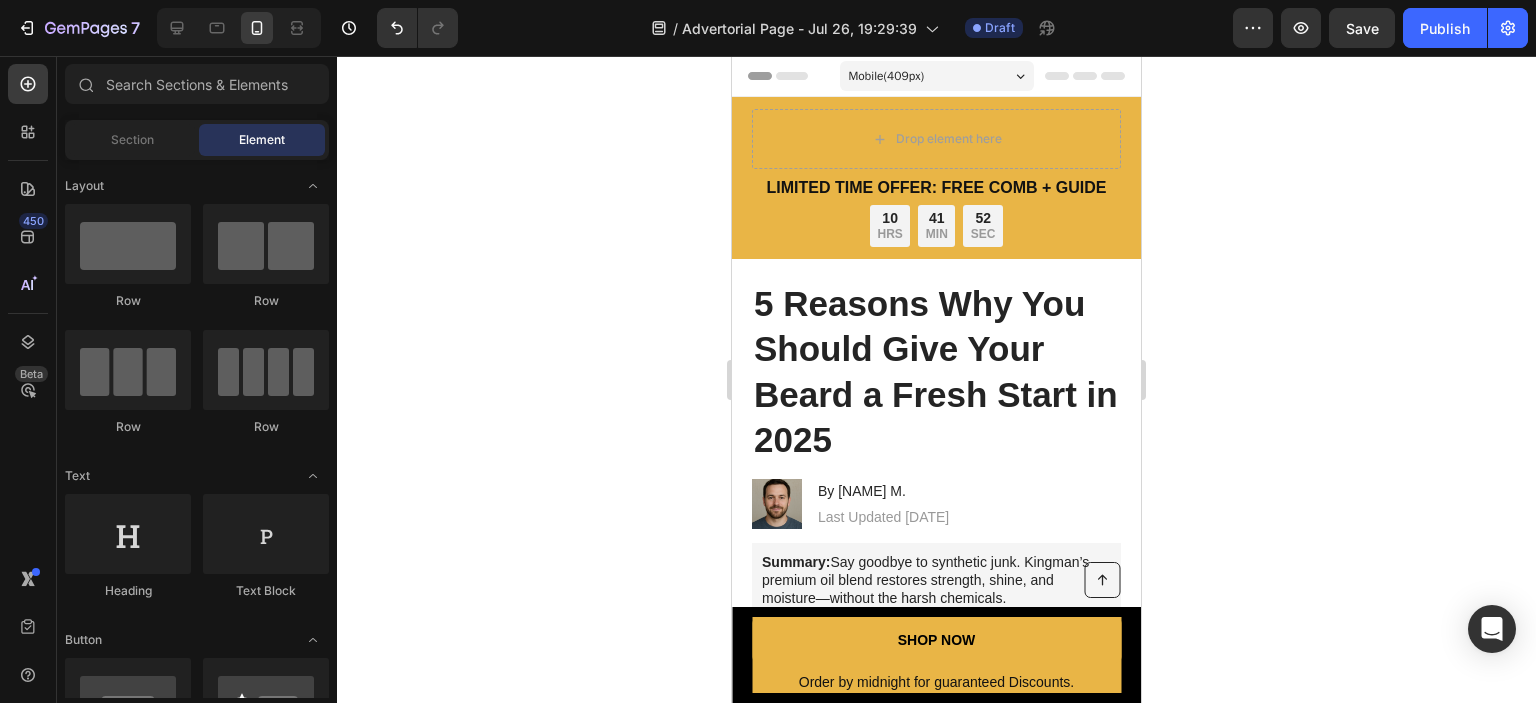 click 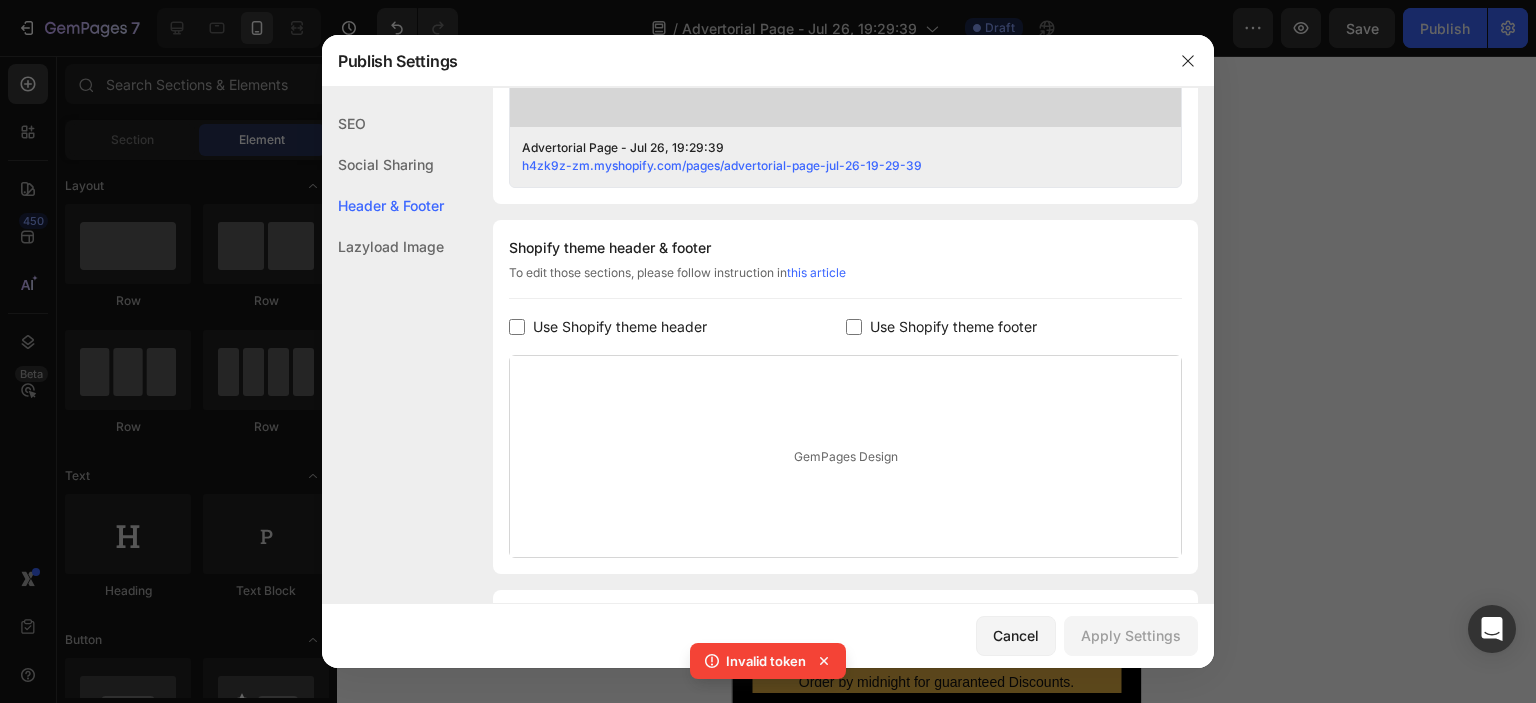 scroll, scrollTop: 936, scrollLeft: 0, axis: vertical 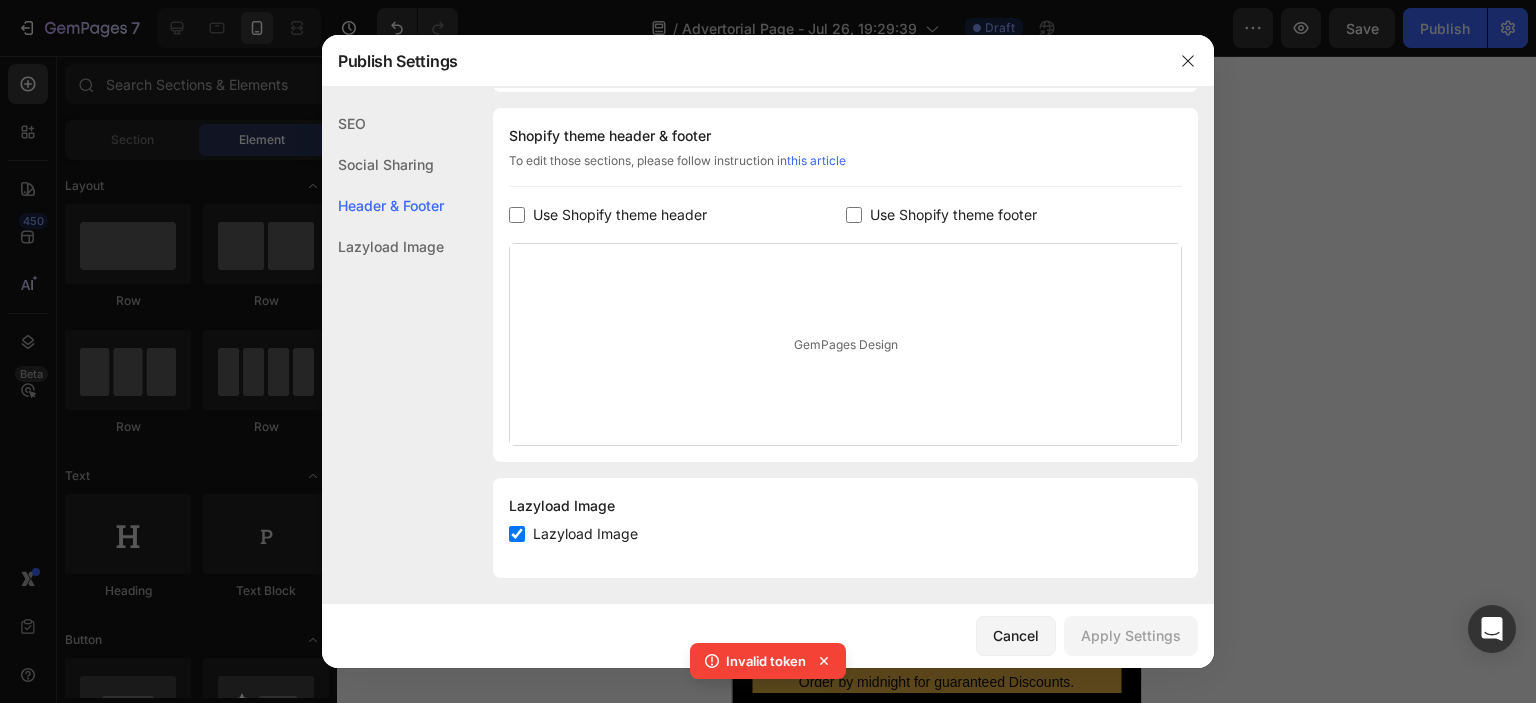 click 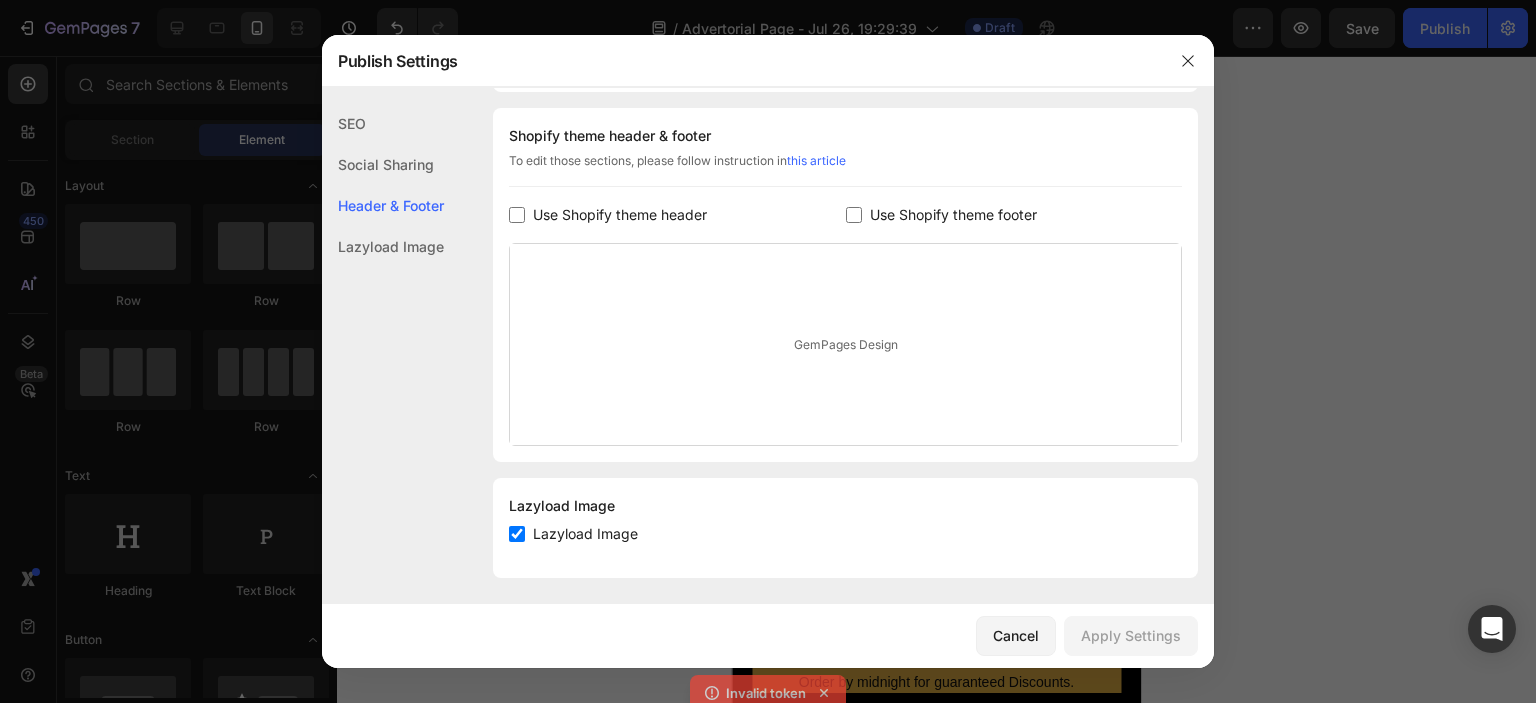 click 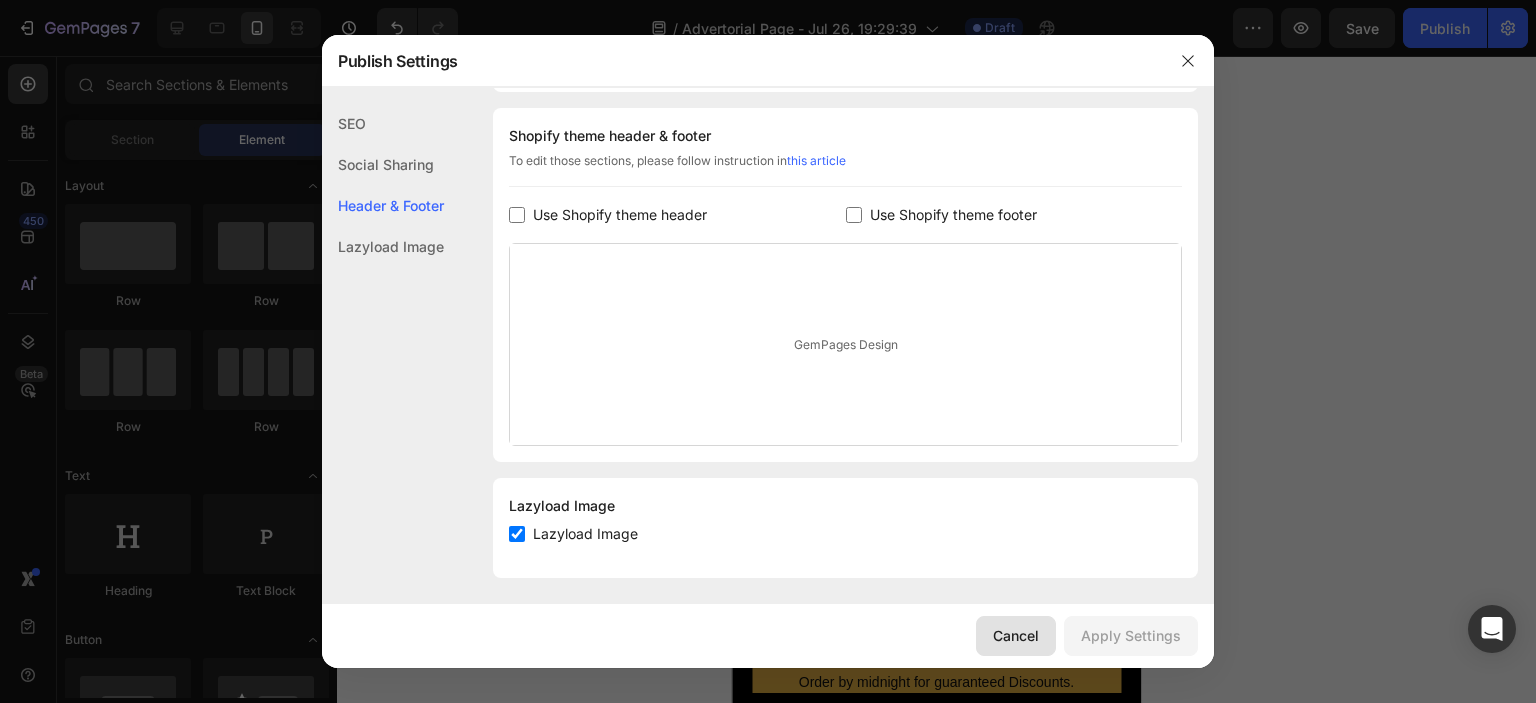 click on "Cancel" at bounding box center [1016, 635] 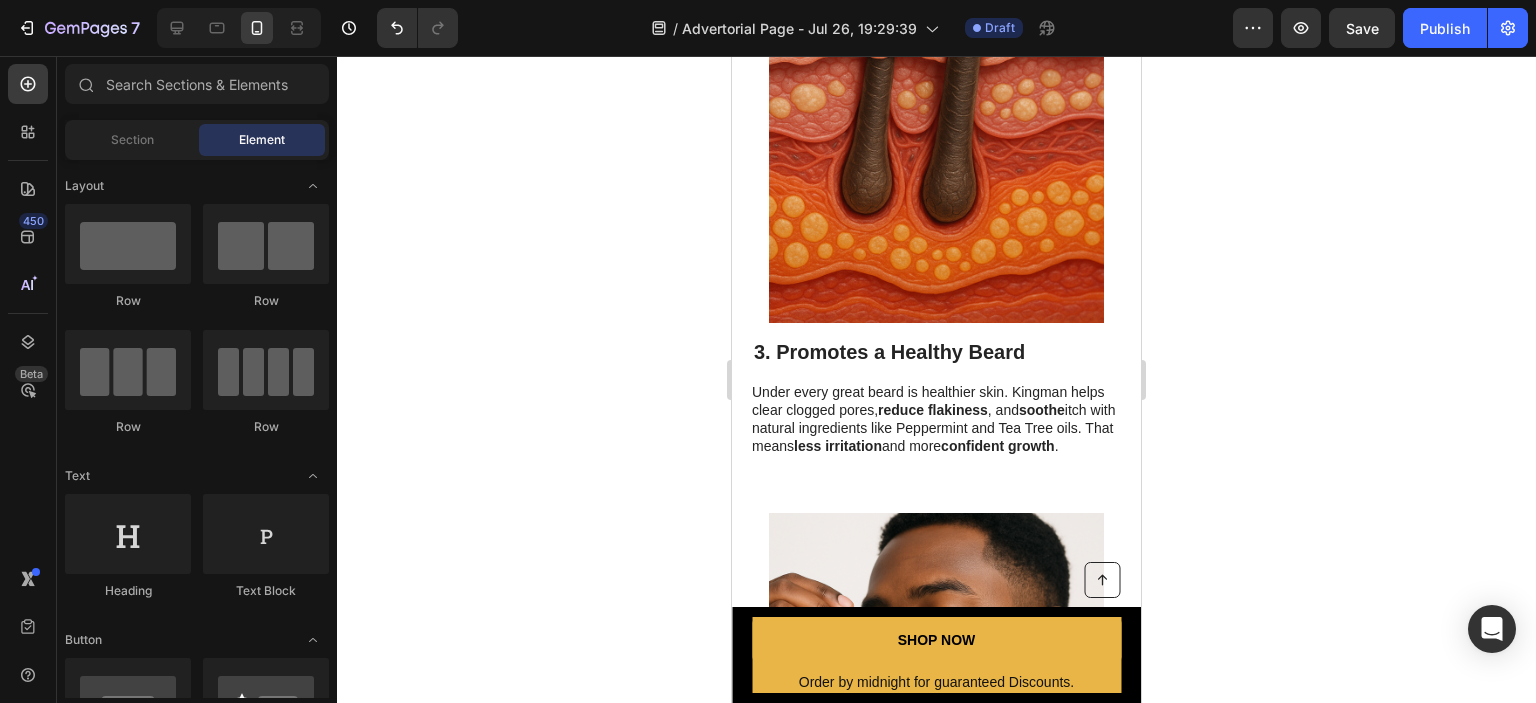 scroll, scrollTop: 2352, scrollLeft: 0, axis: vertical 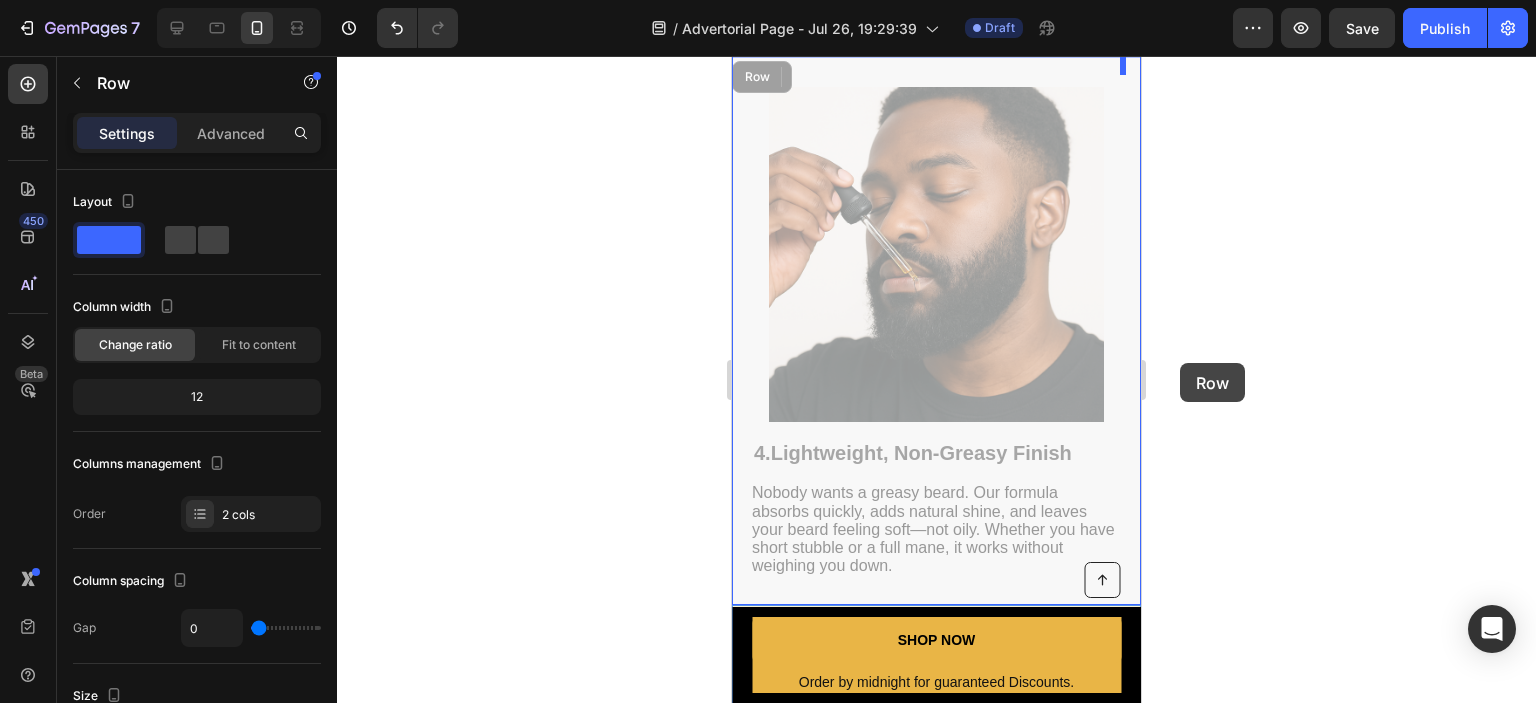 click 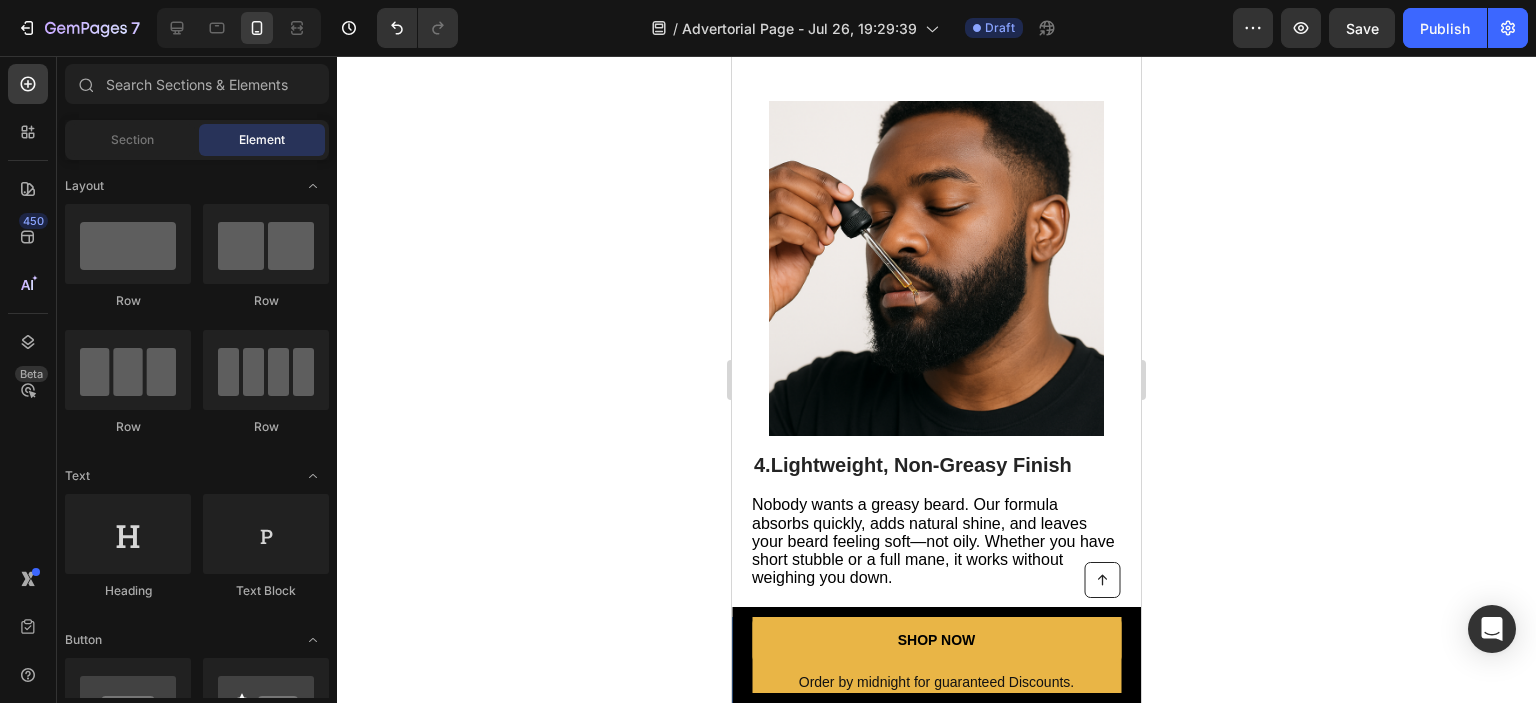 click 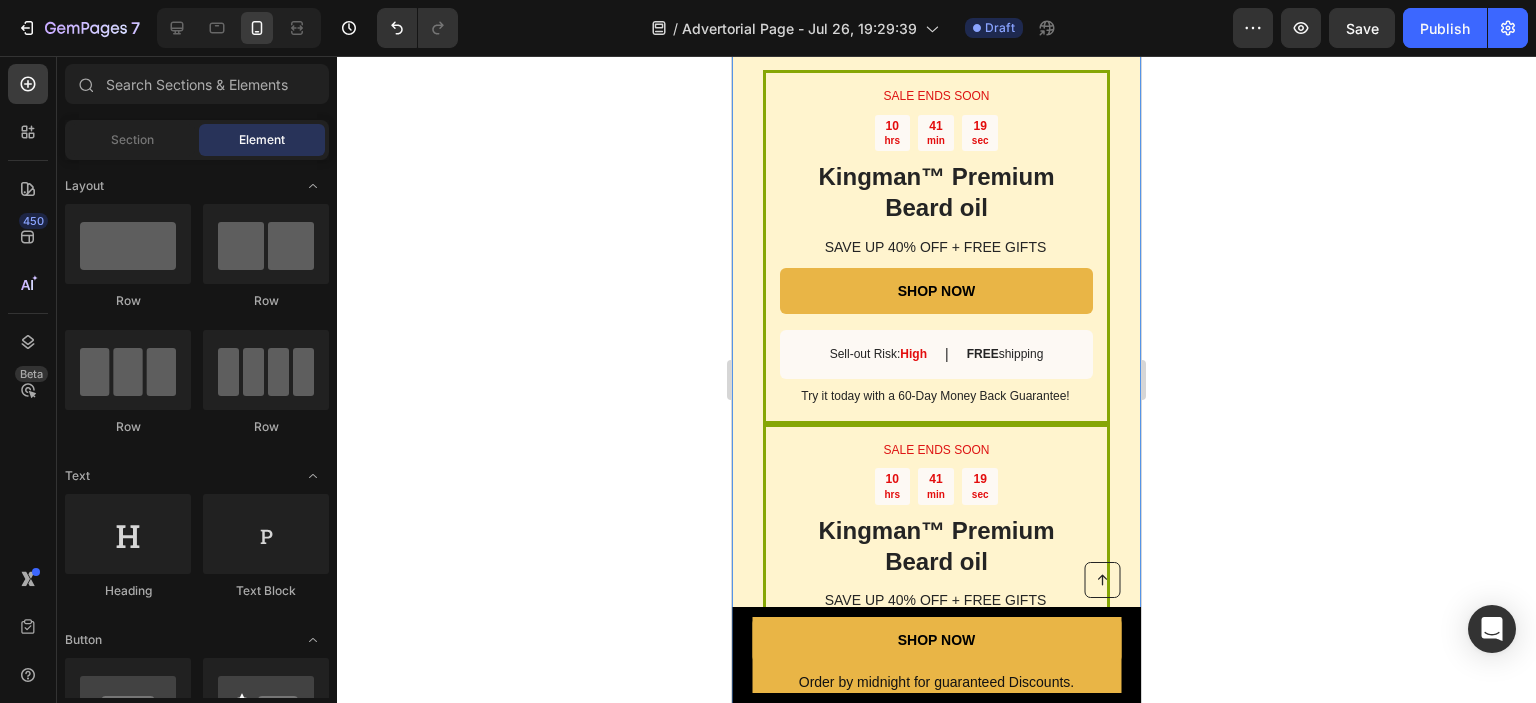scroll, scrollTop: 3394, scrollLeft: 0, axis: vertical 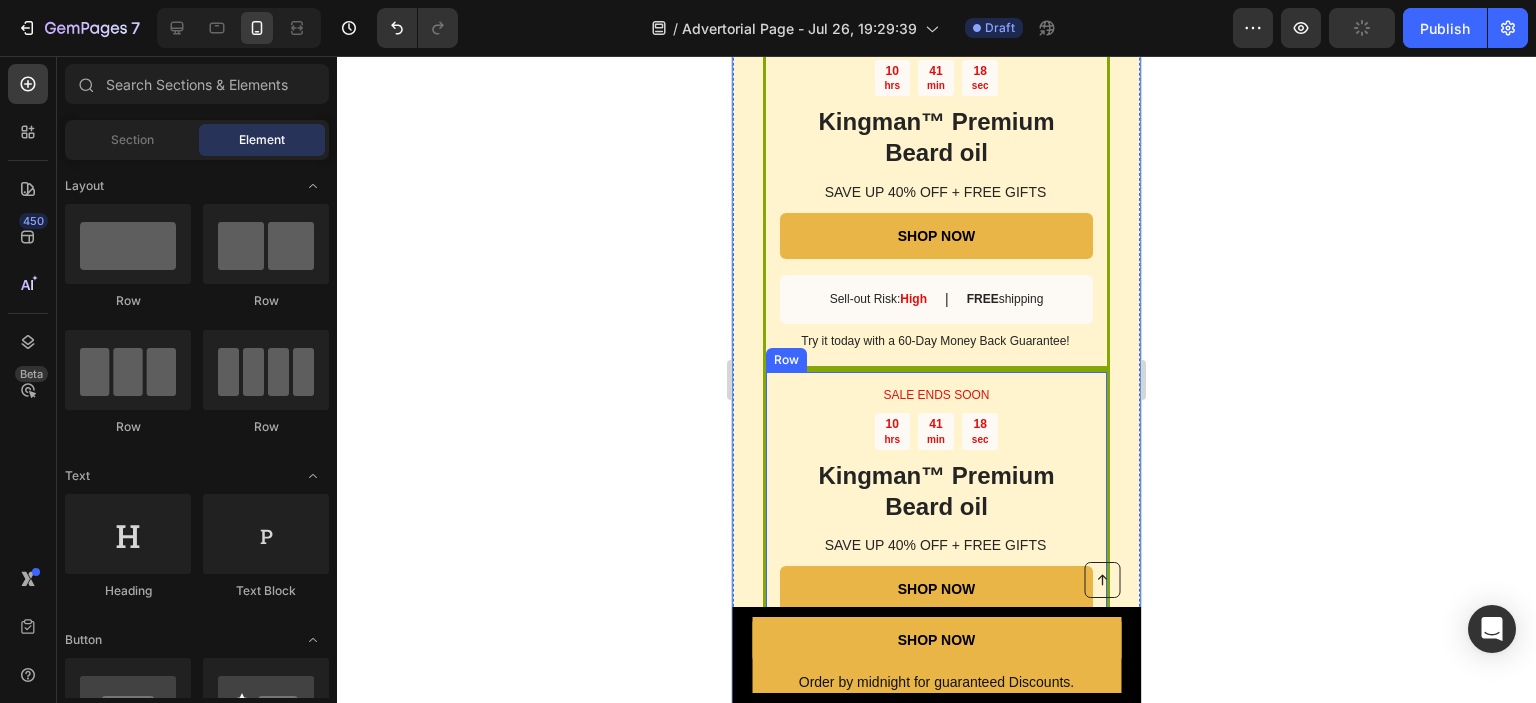 click on "SALE ENDS SOON Text Block [TIME] Countdown Timer Kingman ™ Premium Beard oil Heading SAVE UP 40% OFF + FREE GIFTS Text Block SHOP NOW Button Sell-out Risk:  High Text Block | Text Block FREE  shipping Text Block Row Try it today with a 60-Day Money Back Guarantee! Text Block Row" at bounding box center (936, 546) 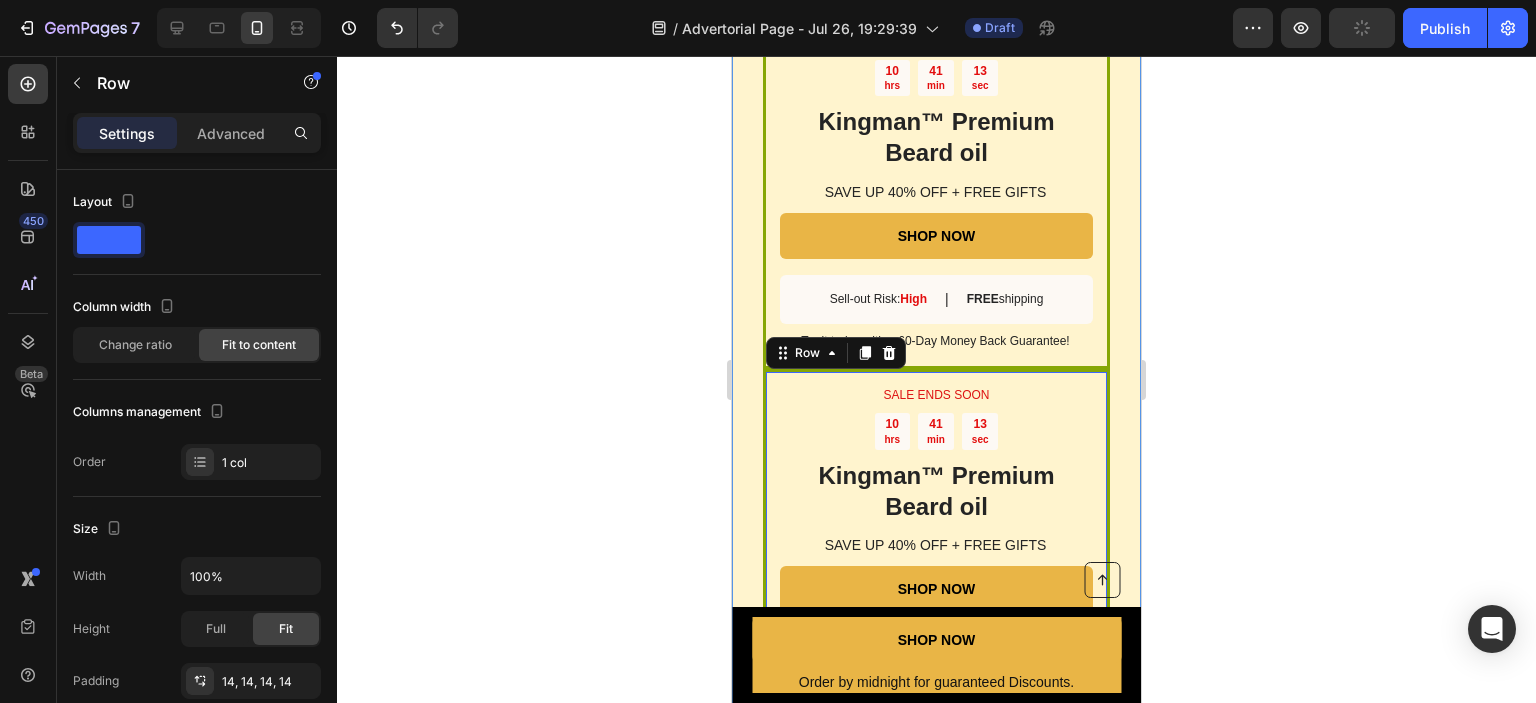 click on "SALE ENDS SOON Text Block 10 hrs 41 min 13 sec Countdown Timer Kingman ™ Premium Beard oil Heading SAVE UP 40% OFF + FREE GIFTS Text Block SHOP NOW Button Sell-out Risk:  High Text Block | Text Block FREE  shipping Text Block Row Try it today with a 60-Day Money Back Guarantee! Text Block Row" at bounding box center [936, 192] 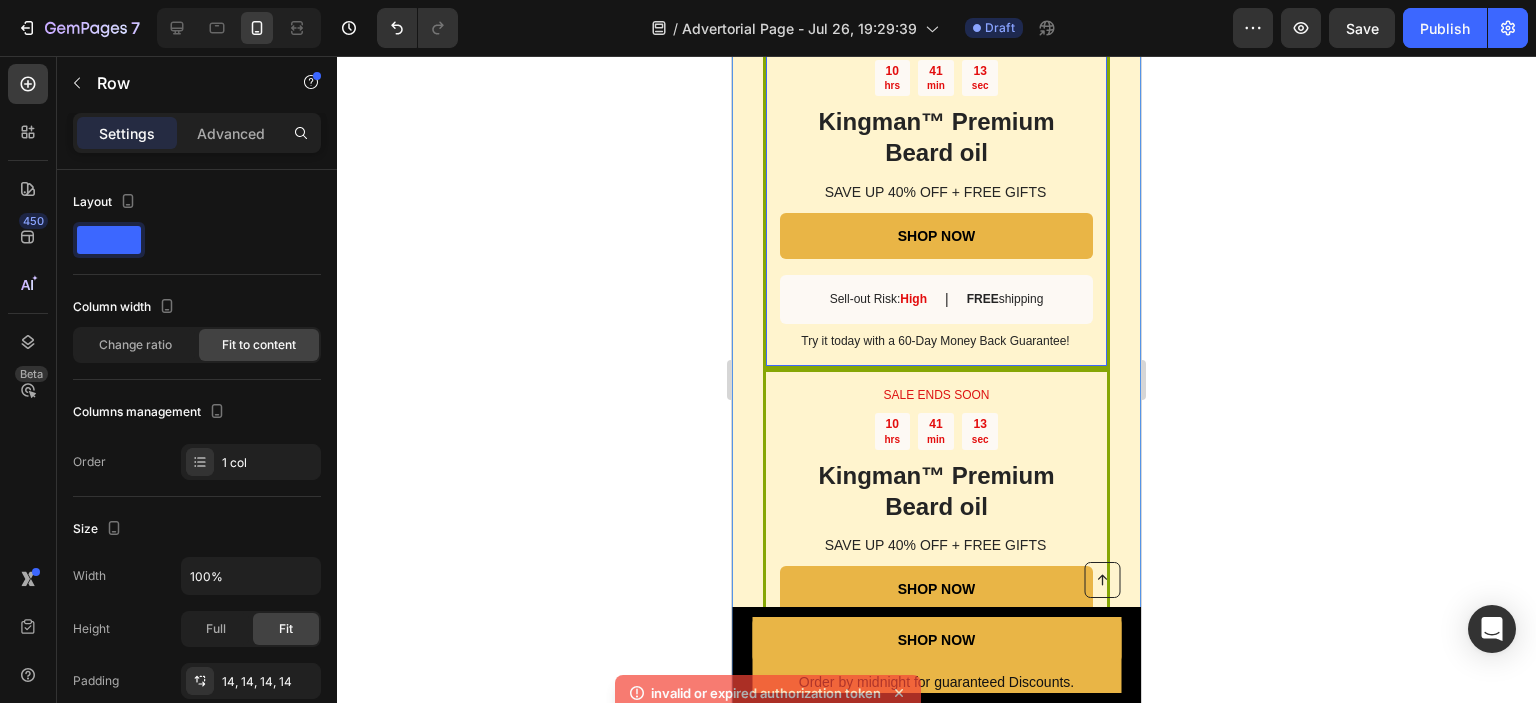 click on "SALE ENDS SOON Text Block [TIME] Countdown Timer Kingman ™ Premium Beard oil Heading SAVE UP 40% OFF + FREE GIFTS Text Block SHOP NOW Button Sell-out Risk:  High Text Block | Text Block FREE  shipping Text Block Row Try it today with a 60-Day Money Back Guarantee! Text Block Row   0" at bounding box center (936, 192) 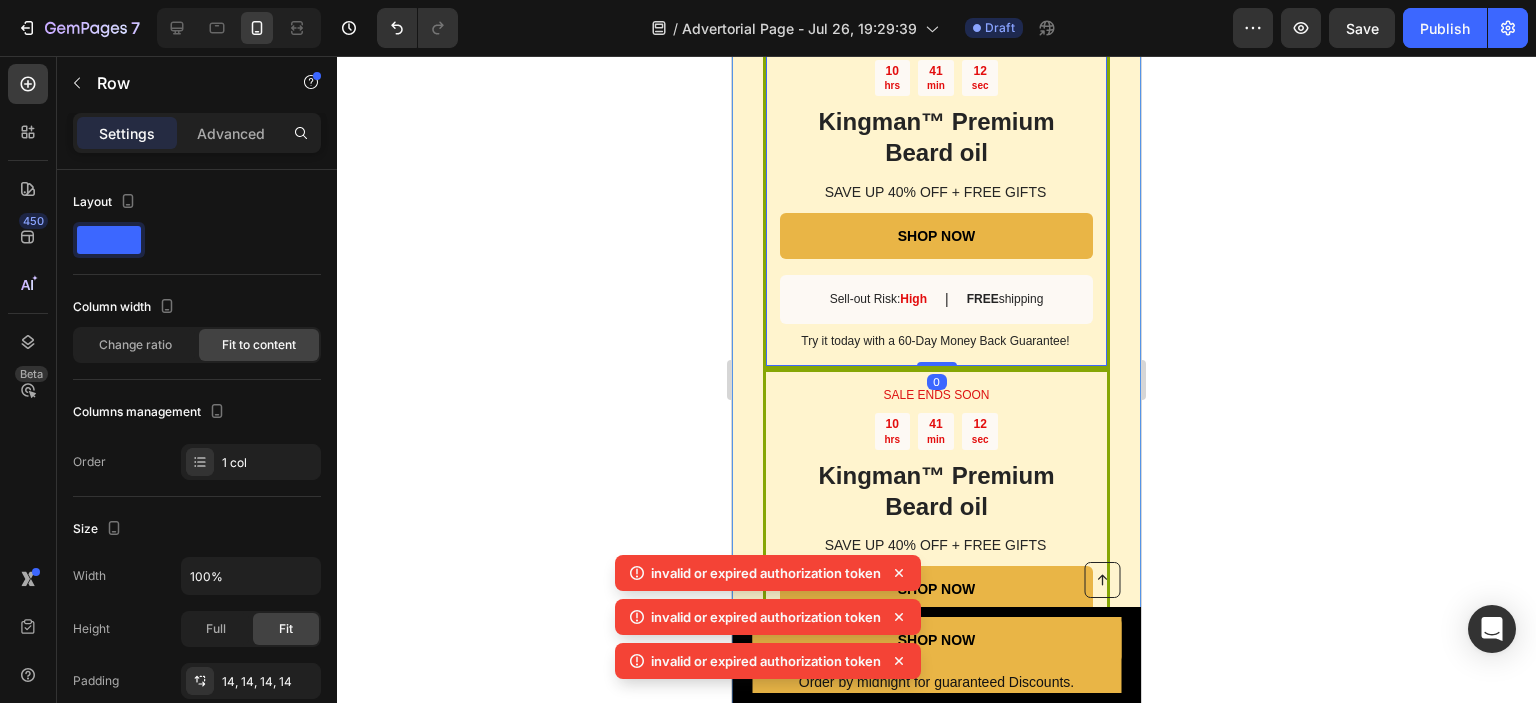 click on "SALE ENDS SOON Text Block 10 hrs 41 min 12 sec Countdown Timer Kingman ™ Premium Beard oil Heading SAVE UP 40% OFF + FREE GIFTS Text Block SHOP NOW Button Sell-out Risk:  High Text Block | Text Block FREE  shipping Text Block Row Try it today with a 60-Day Money Back Guarantee! Text Block Row   0" at bounding box center [936, 192] 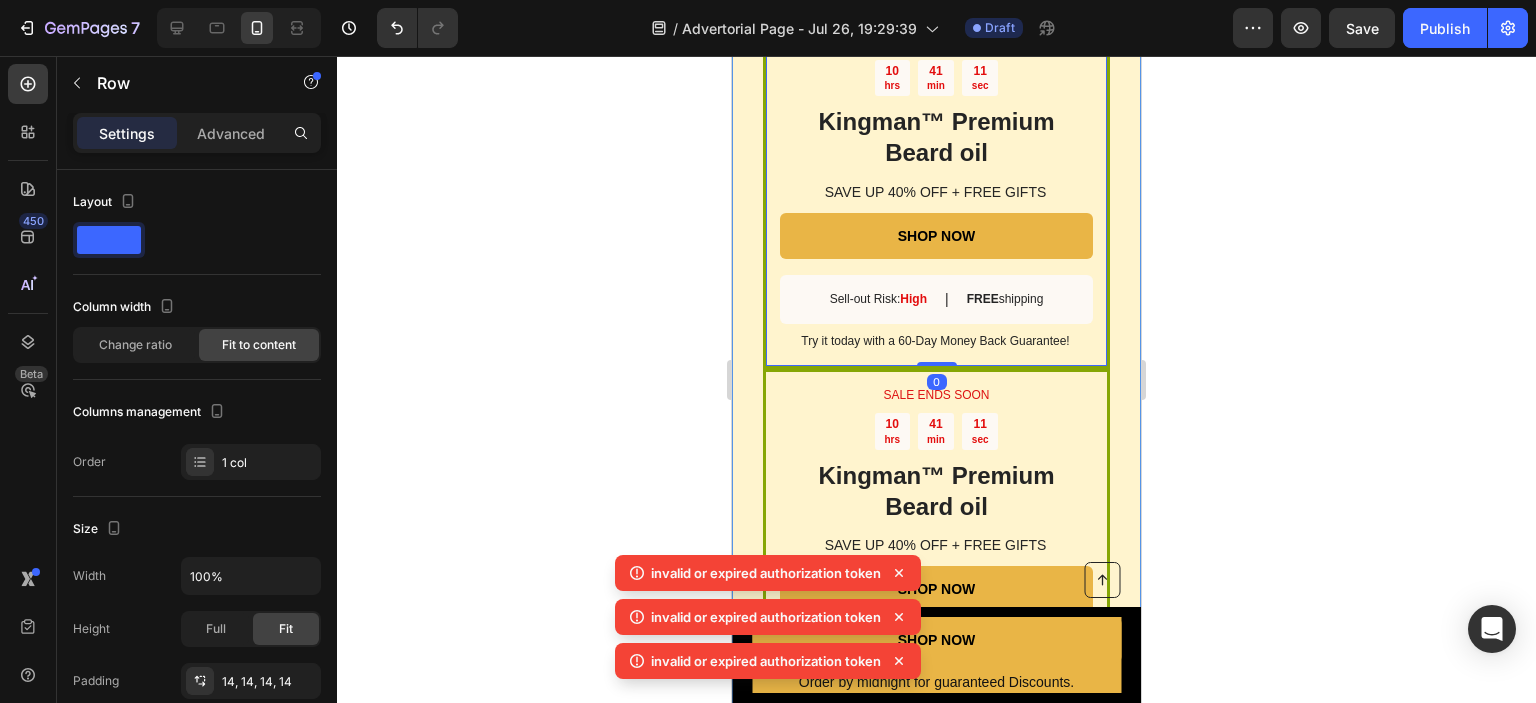 click on "SALE ENDS SOON Text Block 10 hrs 41 min 11 sec Countdown Timer Kingman ™ Premium Beard oil Heading SAVE UP 40% OFF + FREE GIFTS Text Block SHOP NOW Button Sell-out Risk:  High Text Block | Text Block FREE  shipping Text Block Row Try it today with a 60-Day Money Back Guarantee! Text Block Row   0" at bounding box center (936, 192) 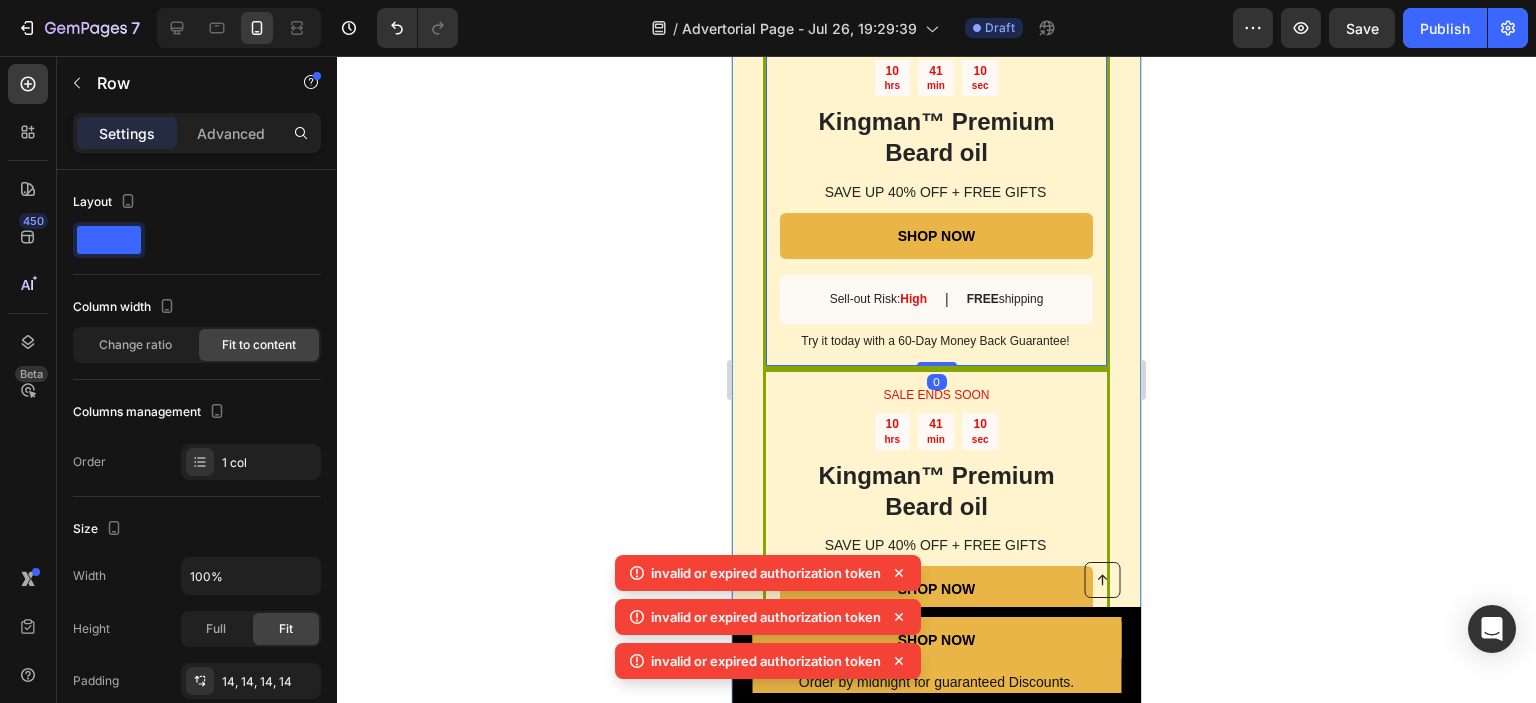 click on "SALE ENDS SOON Text Block [TIME] Countdown Timer Kingman ™ Premium Beard oil Heading SAVE UP 40% OFF + FREE GIFTS Text Block SHOP NOW Button Sell-out Risk:  High Text Block | Text Block FREE  shipping Text Block Row Try it today with a 60-Day Money Back Guarantee! Text Block Row   0" at bounding box center (936, 192) 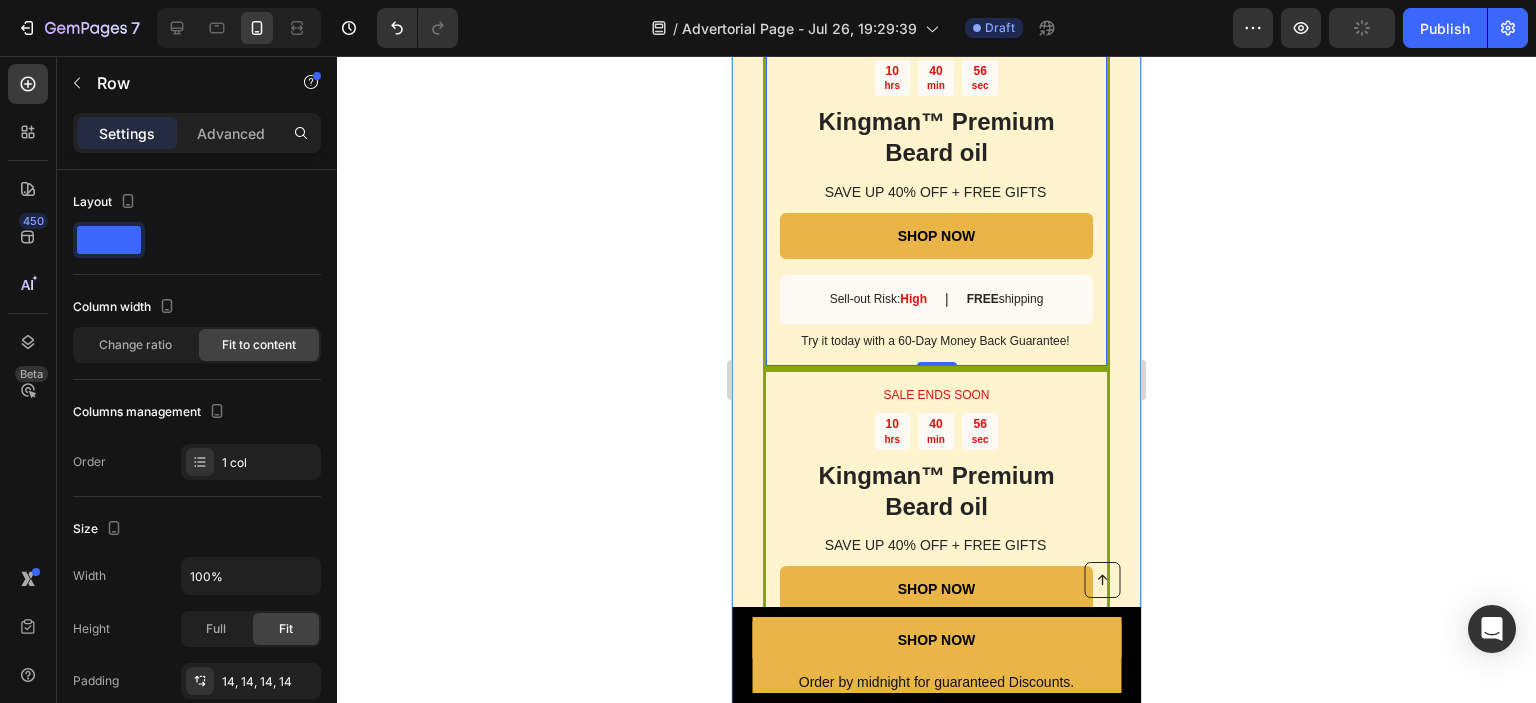 click on "SALE ENDS SOON Text Block 10 hrs 40 min 56 sec Countdown Timer Kingman ™ Premium Beard oil Heading SAVE UP 40% OFF + FREE GIFTS Text Block SHOP NOW Button Sell-out Risk:  High Text Block | Text Block FREE  shipping Text Block Row Try it today with a 60-Day Money Back Guarantee! Text Block Row" at bounding box center [936, 546] 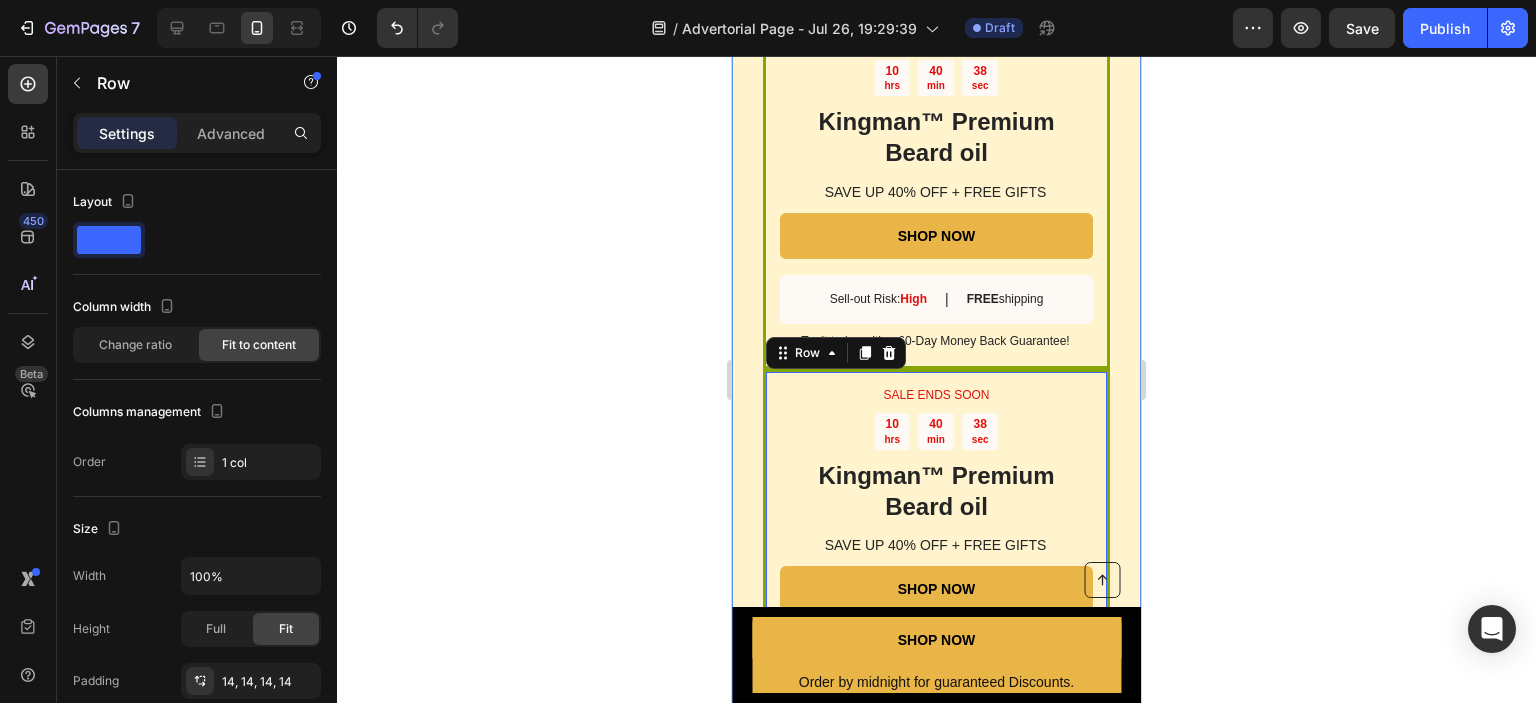 click on "SALE ENDS SOON Text Block 10 hrs 40 min 38 sec Countdown Timer Kingman ™ Premium Beard oil Heading SAVE UP 40% OFF + FREE GIFTS Text Block SHOP NOW Button Sell-out Risk:  High Text Block | Text Block FREE  shipping Text Block Row Try it today with a 60-Day Money Back Guarantee! Text Block Row   0" at bounding box center (936, 546) 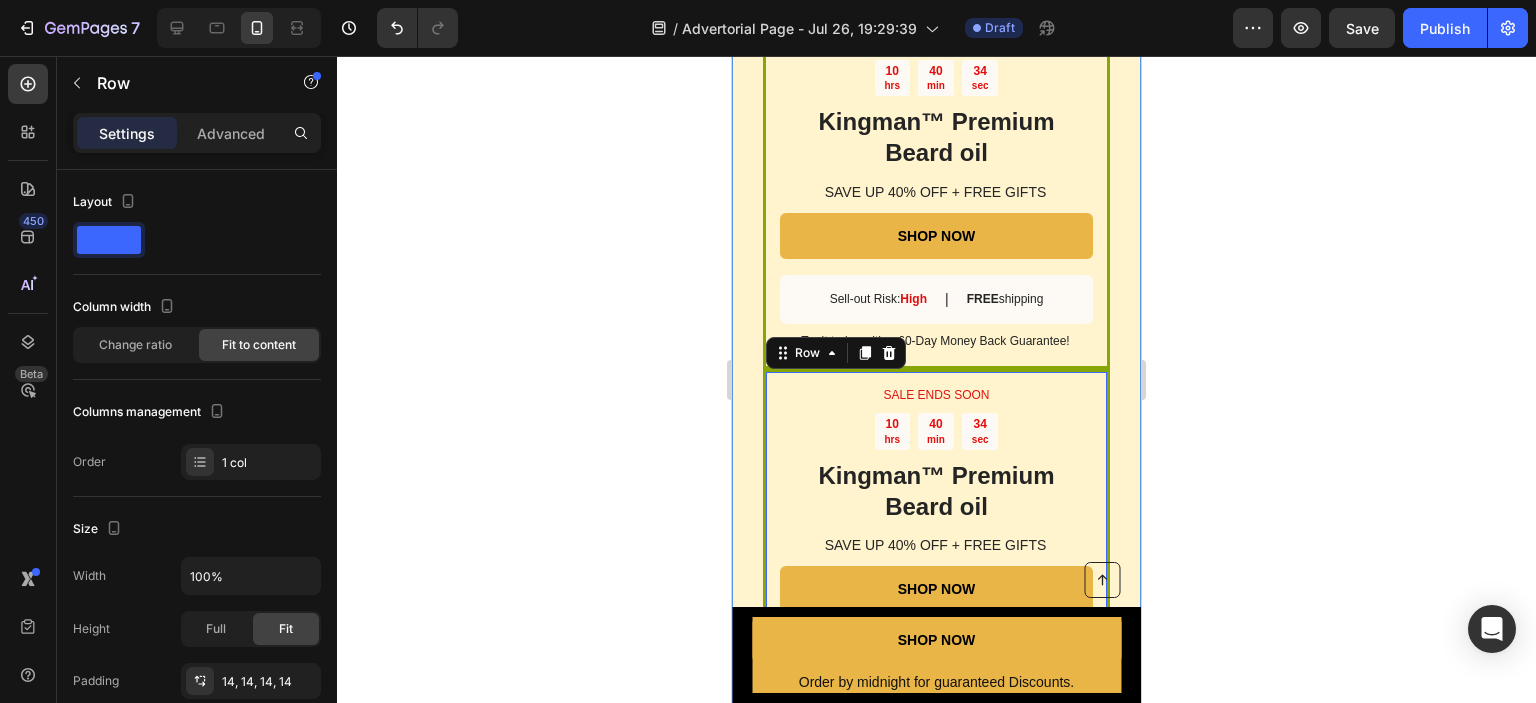 click on "SALE ENDS SOON Text Block 10 hrs 40 min 34 sec Countdown Timer Kingman ™ Premium Beard oil Heading SAVE UP 40% OFF + FREE GIFTS Text Block SHOP NOW Button Sell-out Risk:  High Text Block | Text Block FREE  shipping Text Block Row Try it today with a 60-Day Money Back Guarantee! Text Block Row   0" at bounding box center (936, 546) 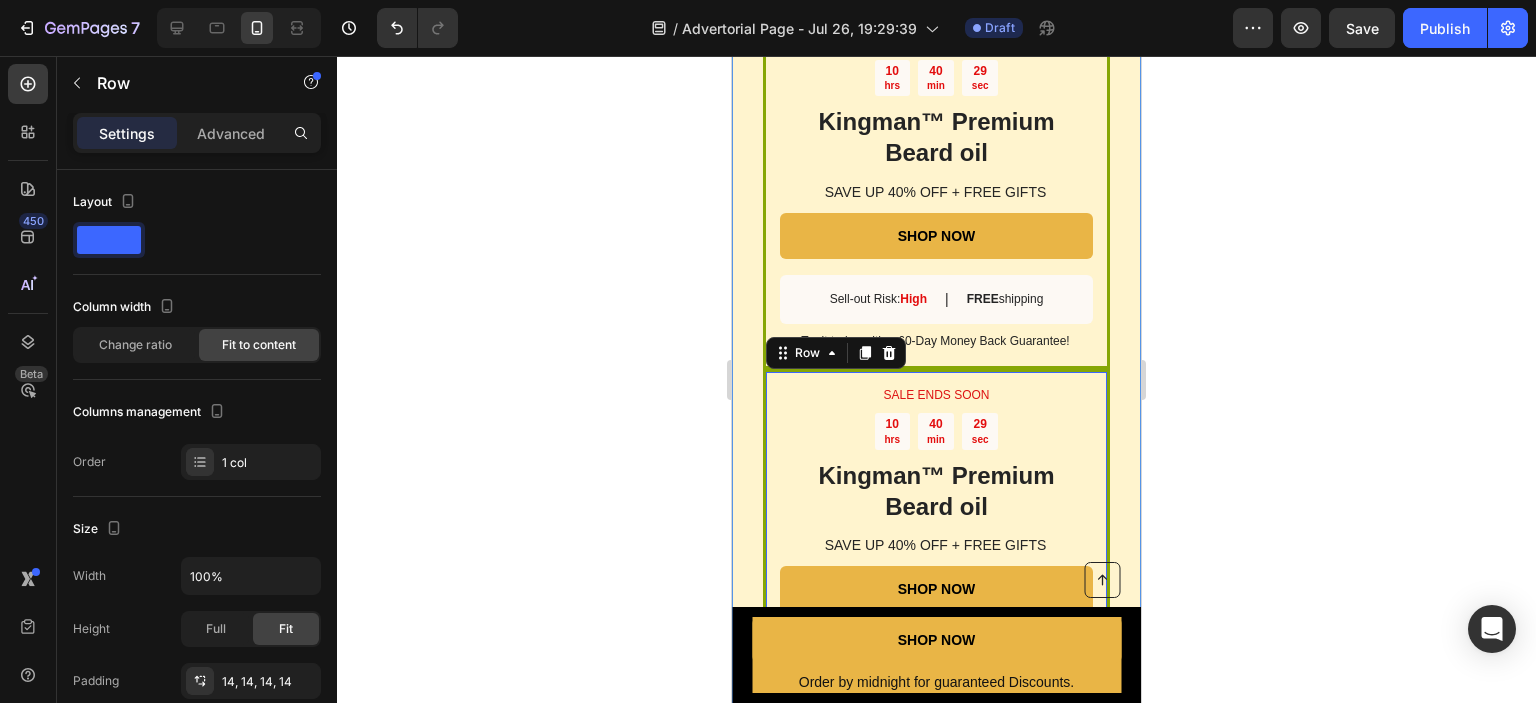 click on "SALE ENDS SOON Text Block 10 hrs 40 min 29 sec Countdown Timer Kingman ™ Premium Beard oil Heading SAVE UP 40% OFF + FREE GIFTS Text Block SHOP NOW Button Sell-out Risk:  High Text Block | Text Block FREE  shipping Text Block Row Try it today with a 60-Day Money Back Guarantee! Text Block Row   0" at bounding box center (936, 546) 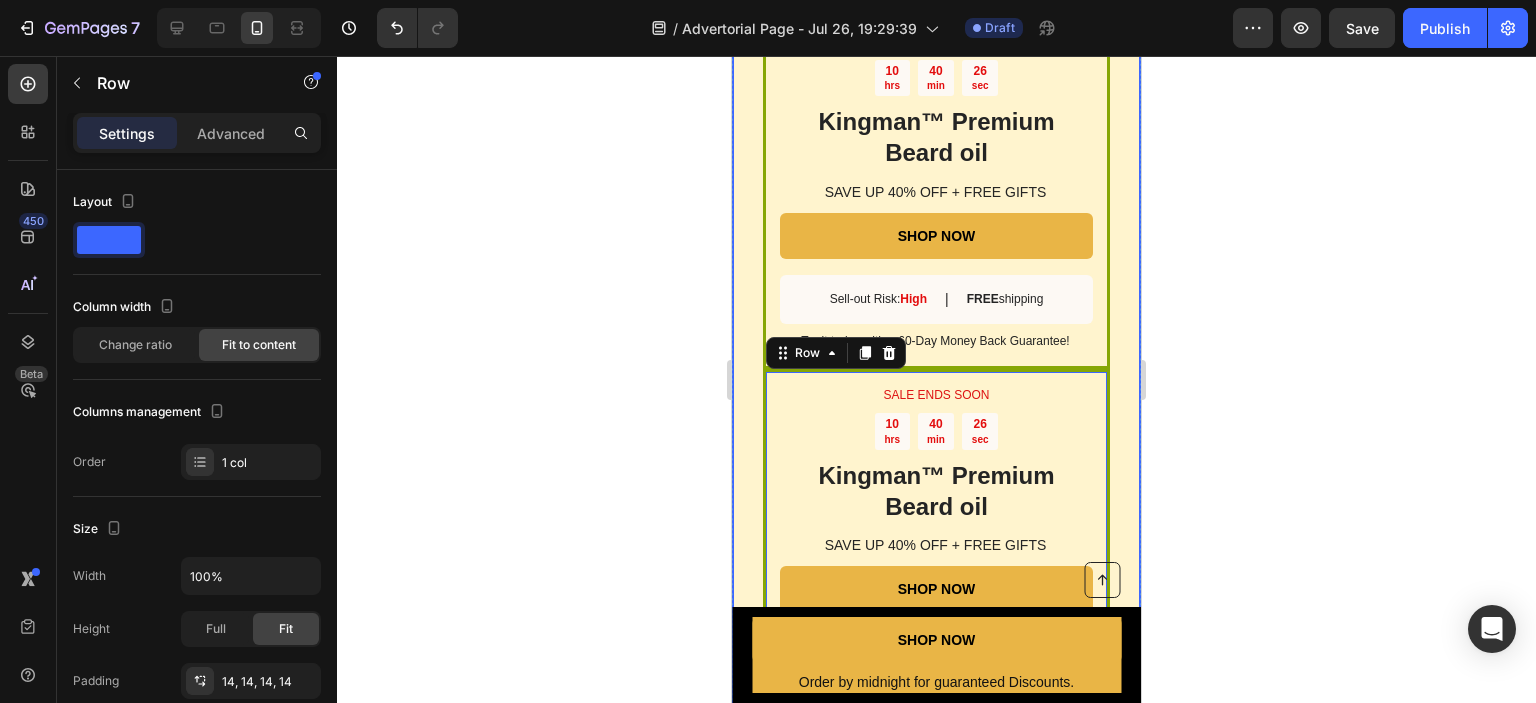 click on "SALE ENDS SOON Text Block [TIME] Countdown Timer Kingman ™ Premium Beard oil Heading SAVE UP 40% OFF + FREE GIFTS Text Block SHOP NOW Button Sell-out Risk:  High Text Block | Text Block FREE  shipping Text Block Row Try it today with a 60-Day Money Back Guarantee! Text Block Row SALE ENDS SOON Text Block [TIME] Countdown Timer Kingman ™ Premium Beard oil Heading SAVE UP 40% OFF + FREE GIFTS Text Block SHOP NOW Button Sell-out Risk:  High Text Block | Text Block FREE  shipping Text Block Row Try it today with a 60-Day Money Back Guarantee! Text Block Row   0 Image Row" at bounding box center [936, 202] 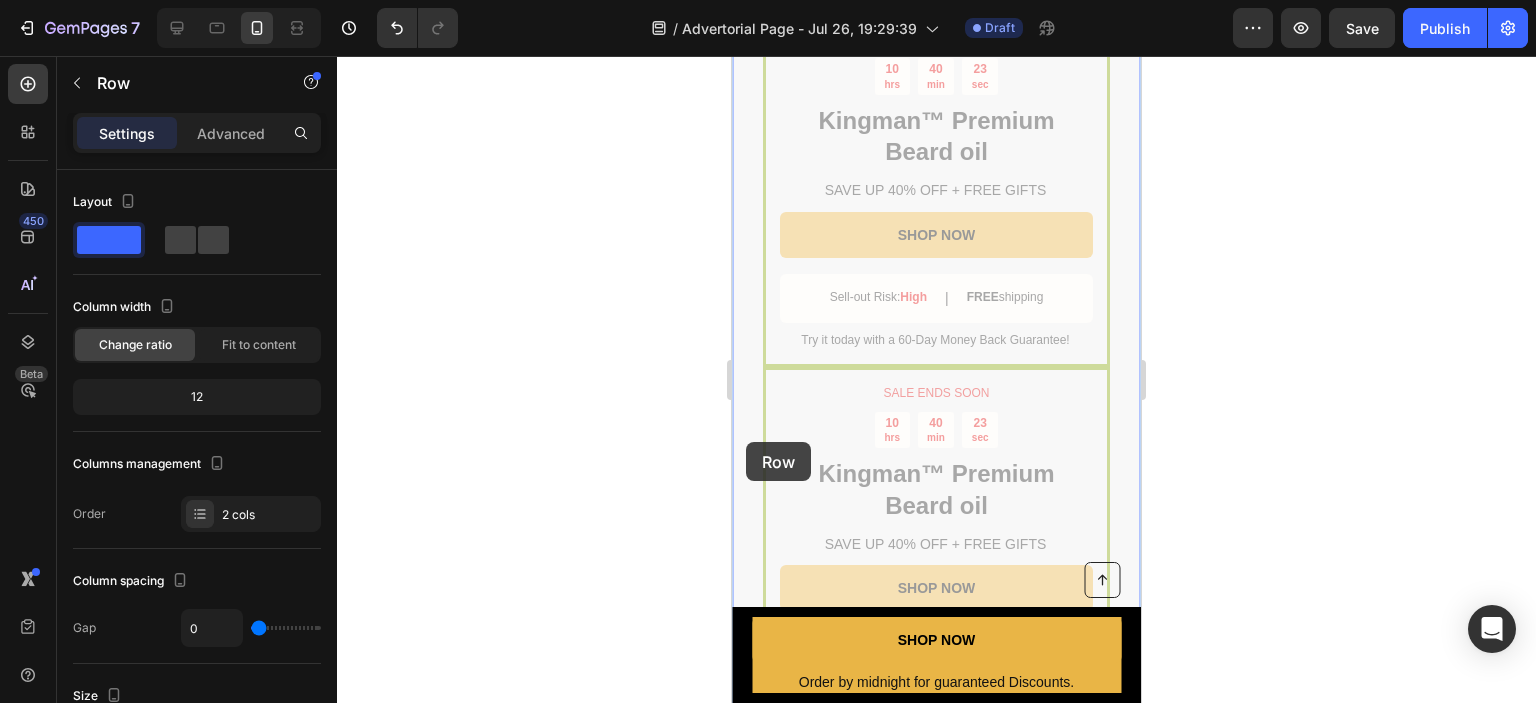 drag, startPoint x: 746, startPoint y: 442, endPoint x: 1335, endPoint y: 497, distance: 591.5623 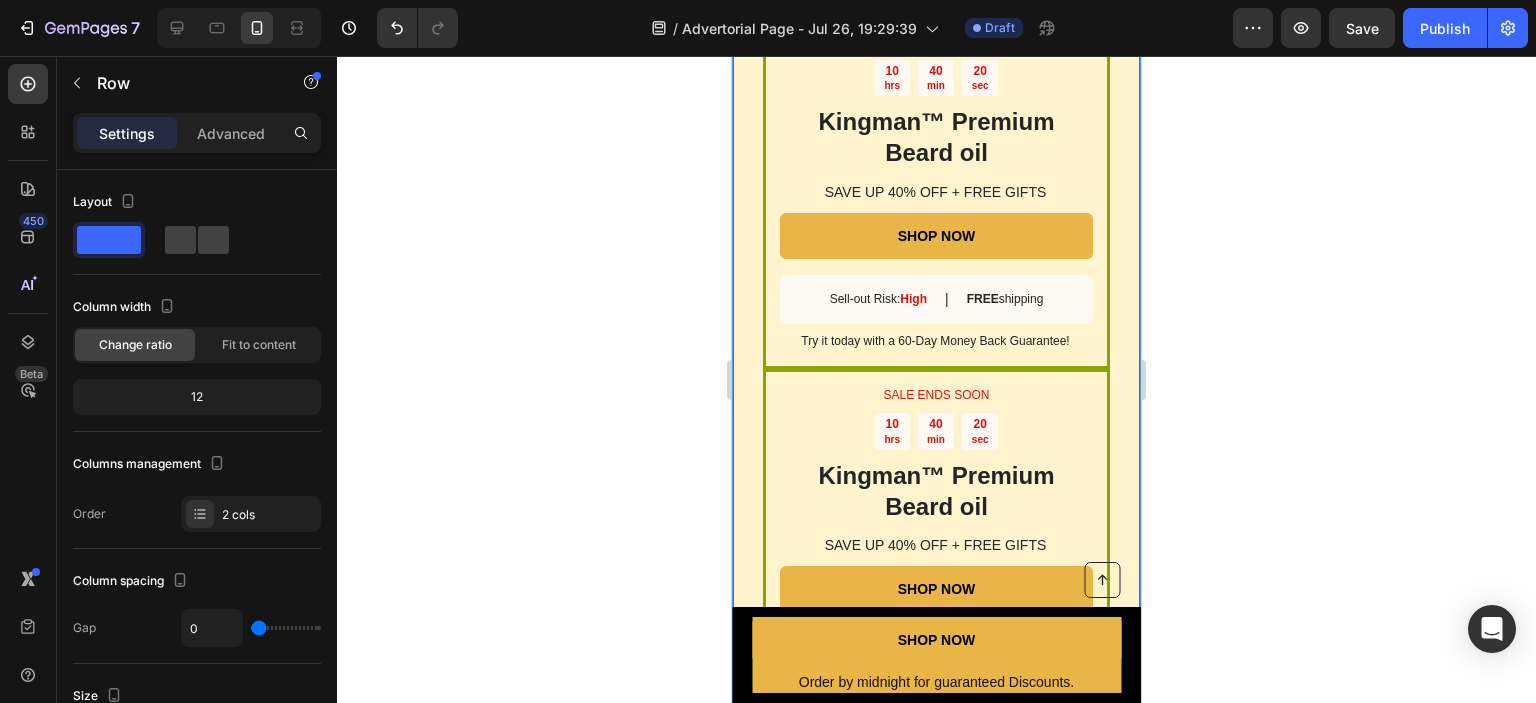 click 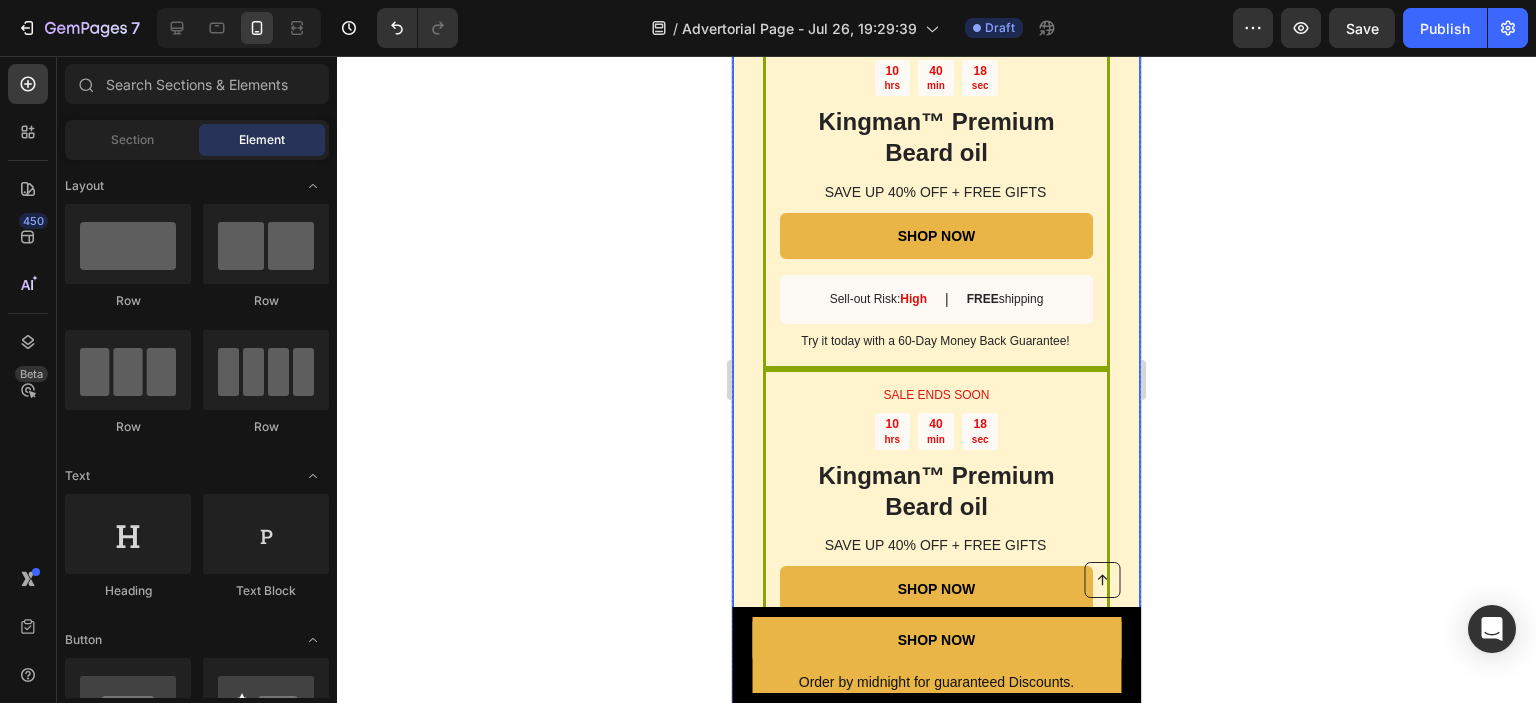 click on "SALE ENDS SOON Text Block 10 hrs 40 min 18 sec Countdown Timer Kingman ™ Premium Beard oil Heading SAVE UP 40% OFF + FREE GIFTS Text Block SHOP NOW Button Sell-out Risk:  High Text Block | Text Block FREE  shipping Text Block Row Try it today with a 60-Day Money Back Guarantee! Text Block Row SALE ENDS SOON Text Block 10 hrs 40 min 18 sec Countdown Timer Kingman ™ Premium Beard oil Heading SAVE UP 40% OFF + FREE GIFTS Text Block SHOP NOW Button Sell-out Risk:  High Text Block | Text Block FREE  shipping Text Block Row Try it today with a 60-Day Money Back Guarantee! Text Block Row Image Row" at bounding box center [936, 202] 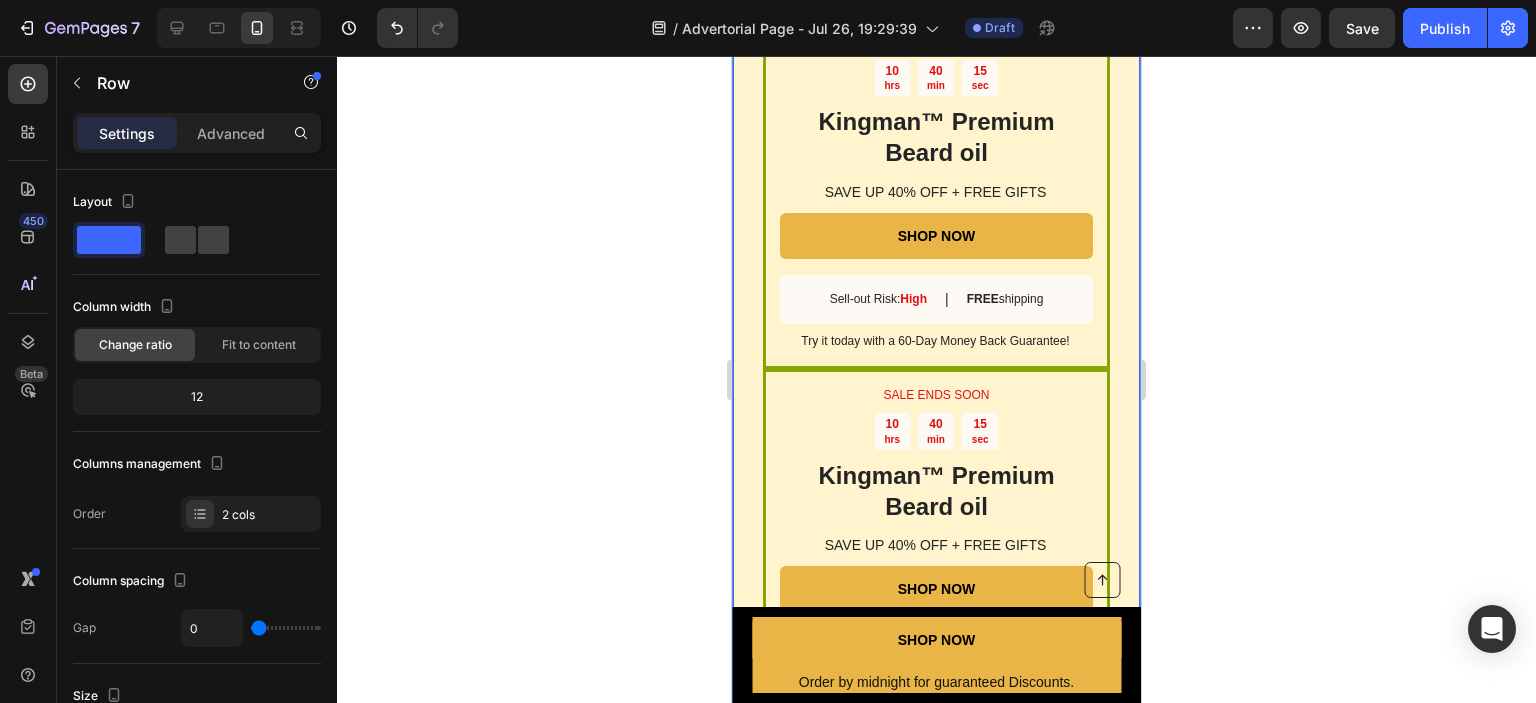 click on "SALE ENDS SOON Text Block [TIME] Countdown Timer Kingman ™ Premium Beard oil Heading SAVE UP 40% OFF + FREE GIFTS Text Block SHOP NOW Button Sell-out Risk:  High Text Block | Text Block FREE  shipping Text Block Row Try it today with a 60-Day Money Back Guarantee! Text Block Row SALE ENDS SOON Text Block [TIME] Countdown Timer Kingman ™ Premium Beard oil Heading SAVE UP 40% OFF + FREE GIFTS Text Block SHOP NOW Button Sell-out Risk:  High Text Block | Text Block FREE  shipping Text Block Row Try it today with a 60-Day Money Back Guarantee! Text Block Row Image Row   0" at bounding box center [936, 202] 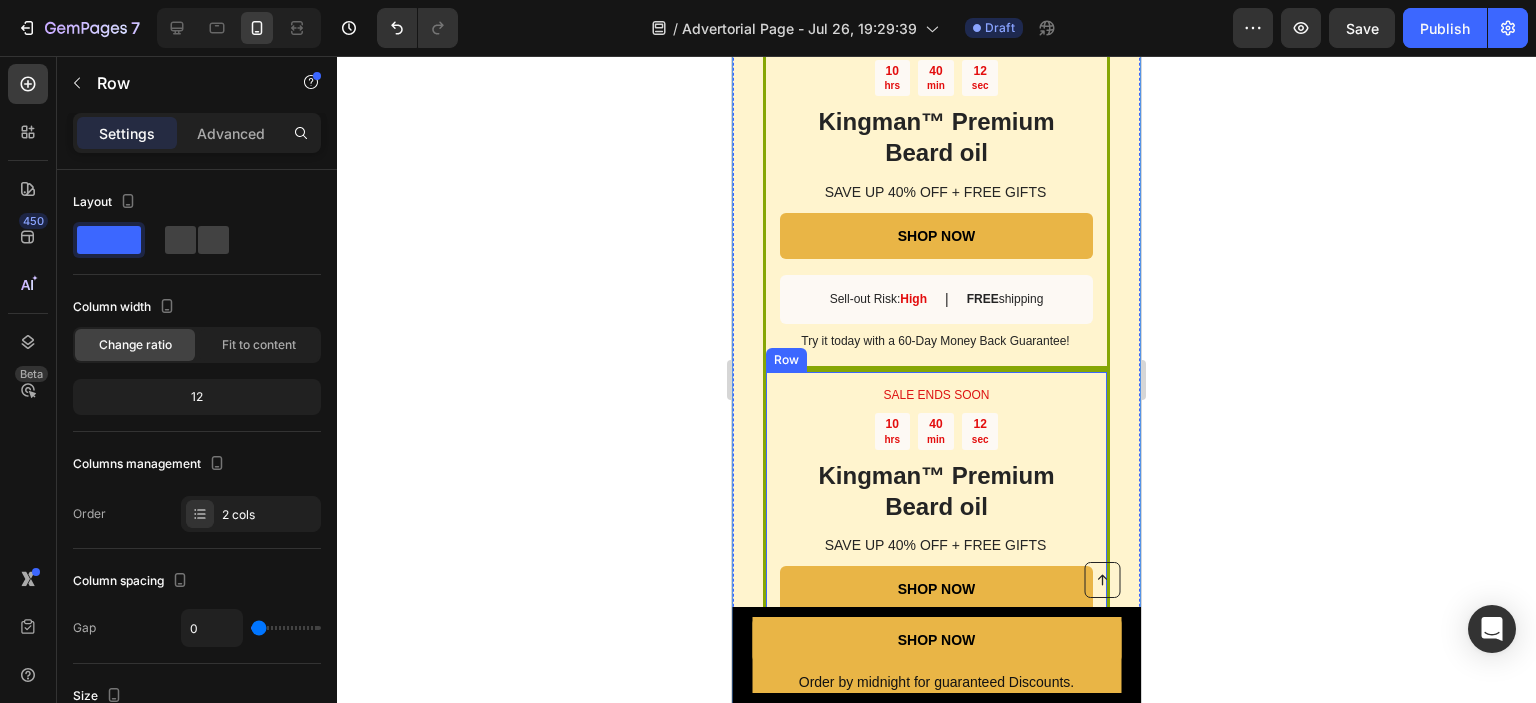 click on "SALE ENDS SOON Text Block 10 hrs 40 min 12 sec Countdown Timer Kingman ™ Premium Beard oil Heading SAVE UP 40% OFF + FREE GIFTS Text Block SHOP NOW Button Sell-out Risk:  High Text Block | Text Block FREE  shipping Text Block Row Try it today with a 60-Day Money Back Guarantee! Text Block Row" at bounding box center [936, 546] 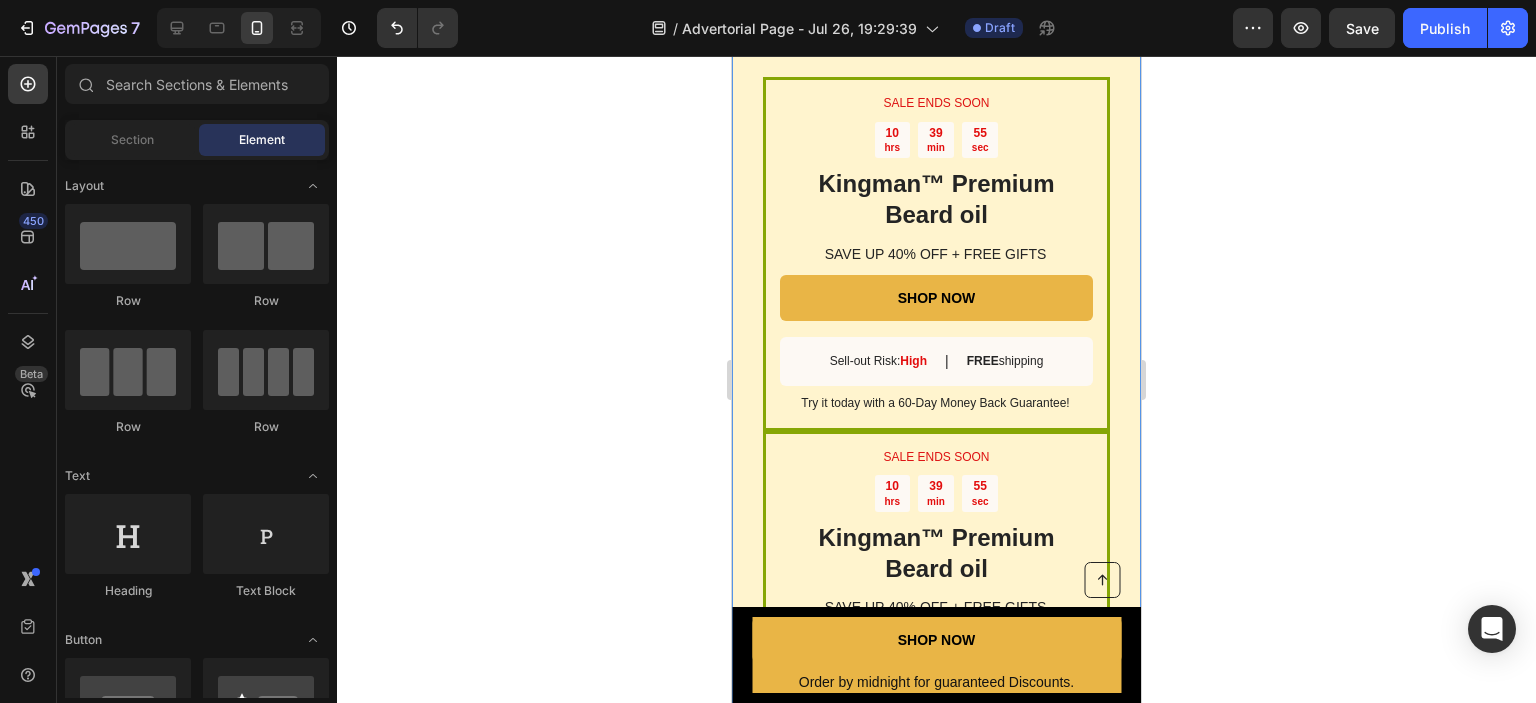 scroll, scrollTop: 3287, scrollLeft: 0, axis: vertical 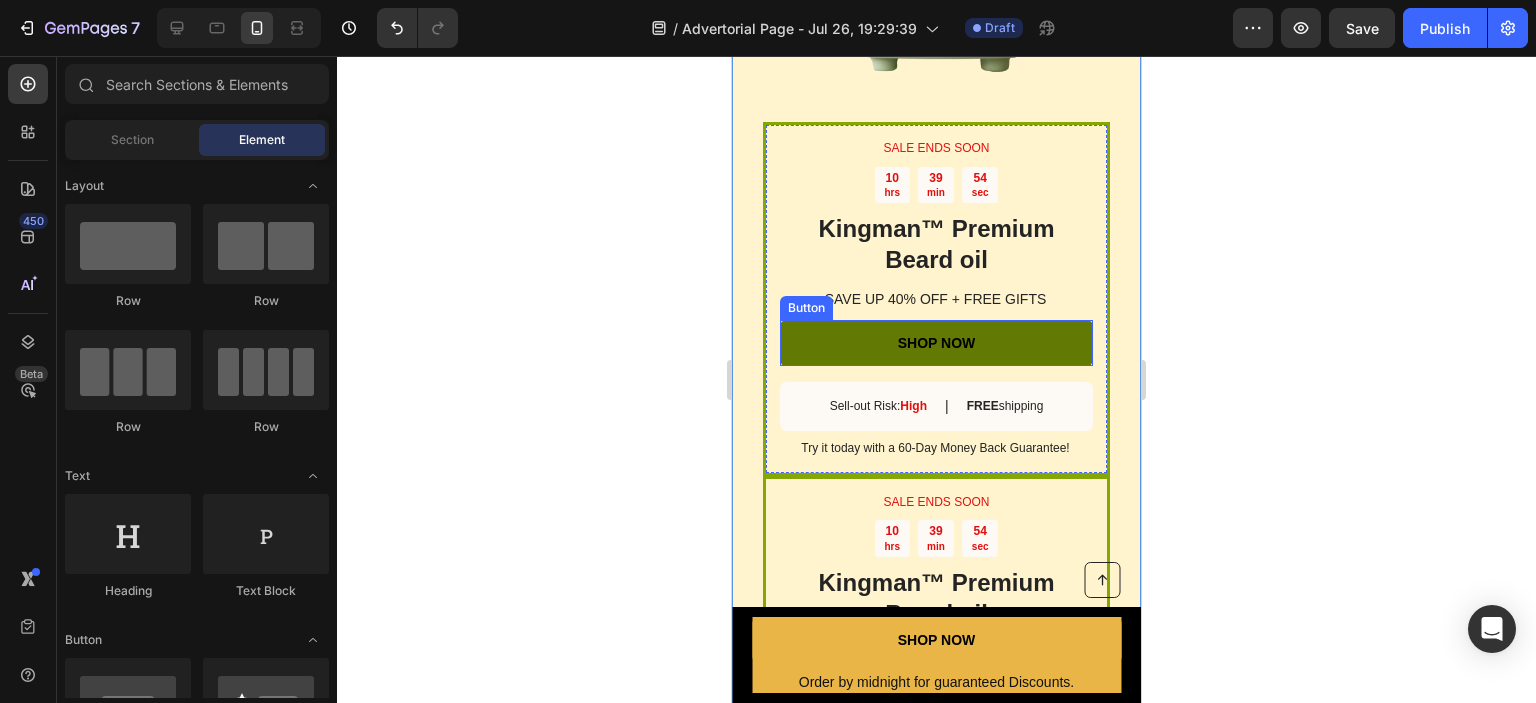 click on "SHOP NOW" at bounding box center [936, 343] 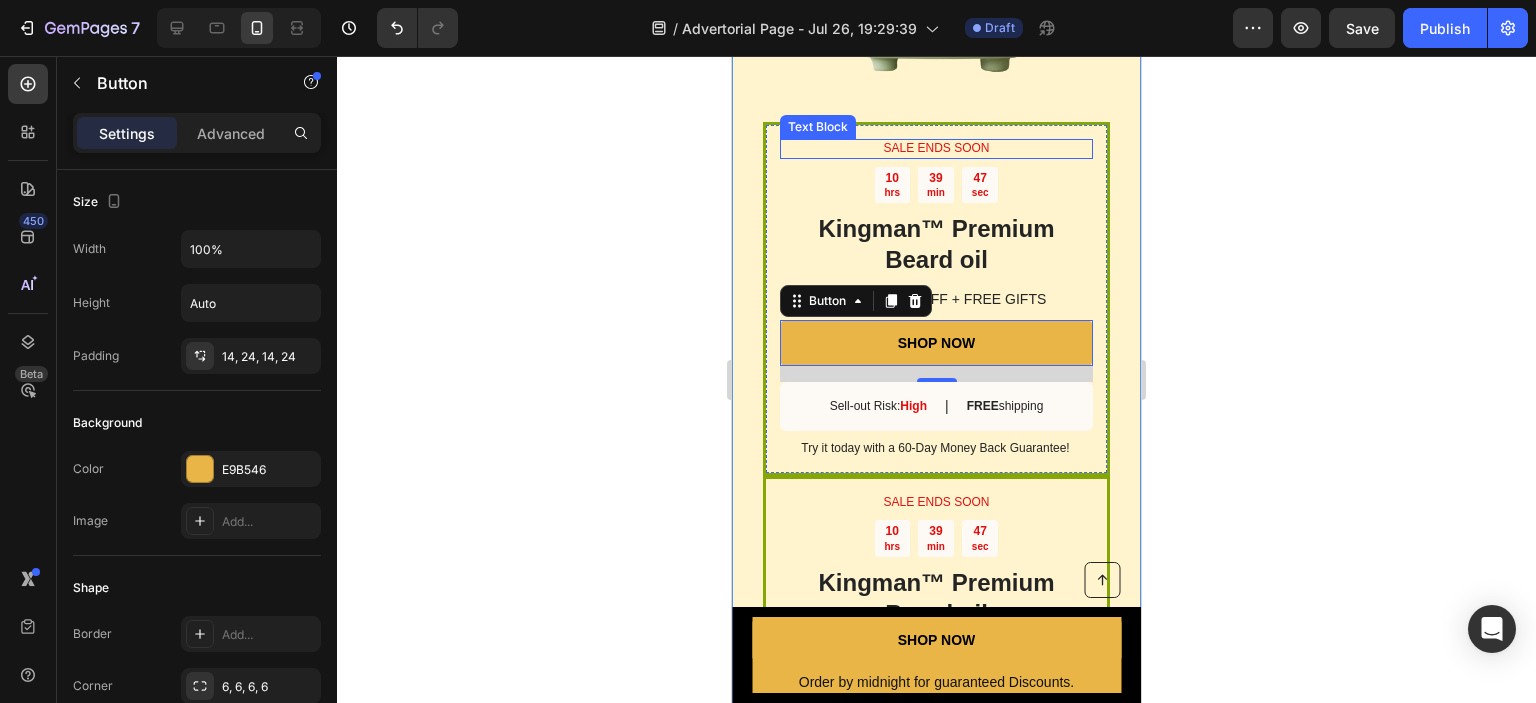 click on "SALE ENDS SOON" at bounding box center (936, 149) 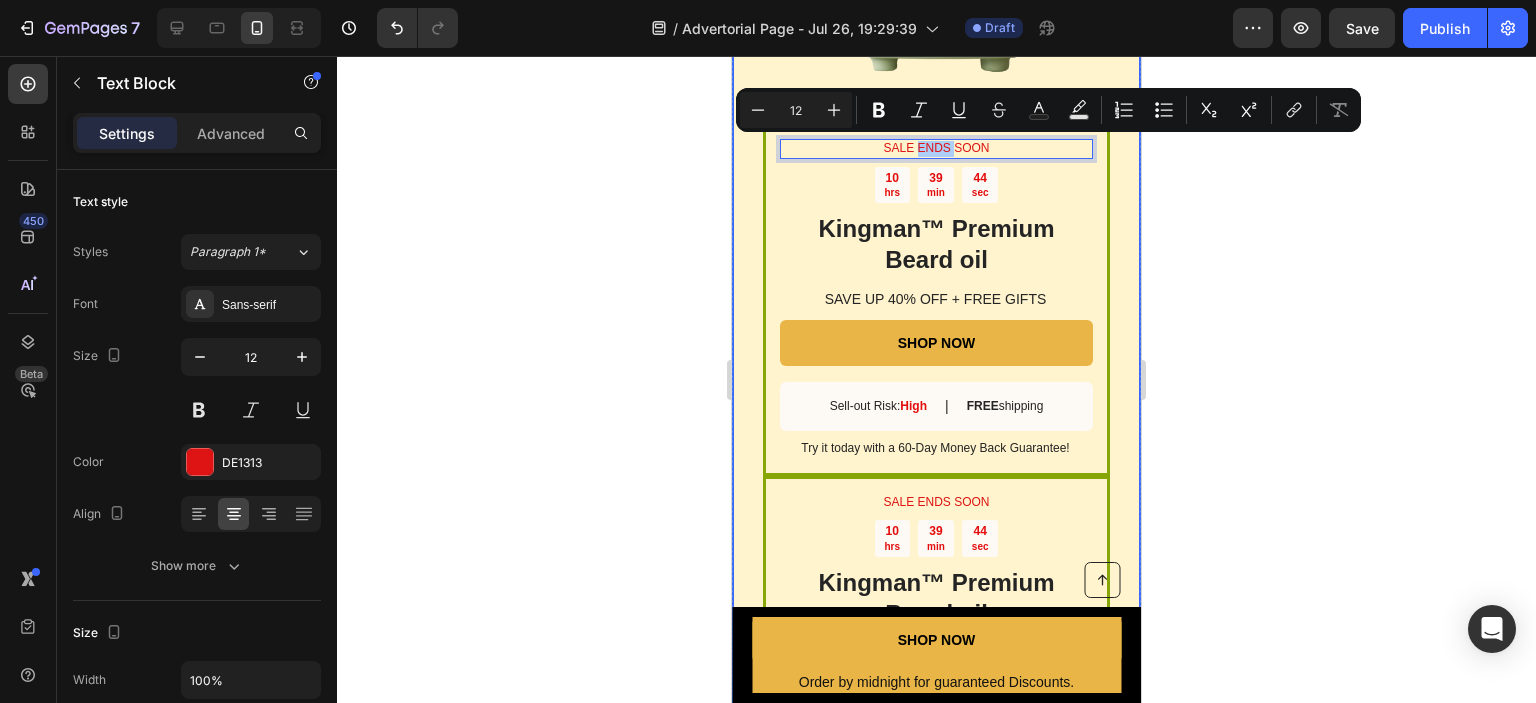 click 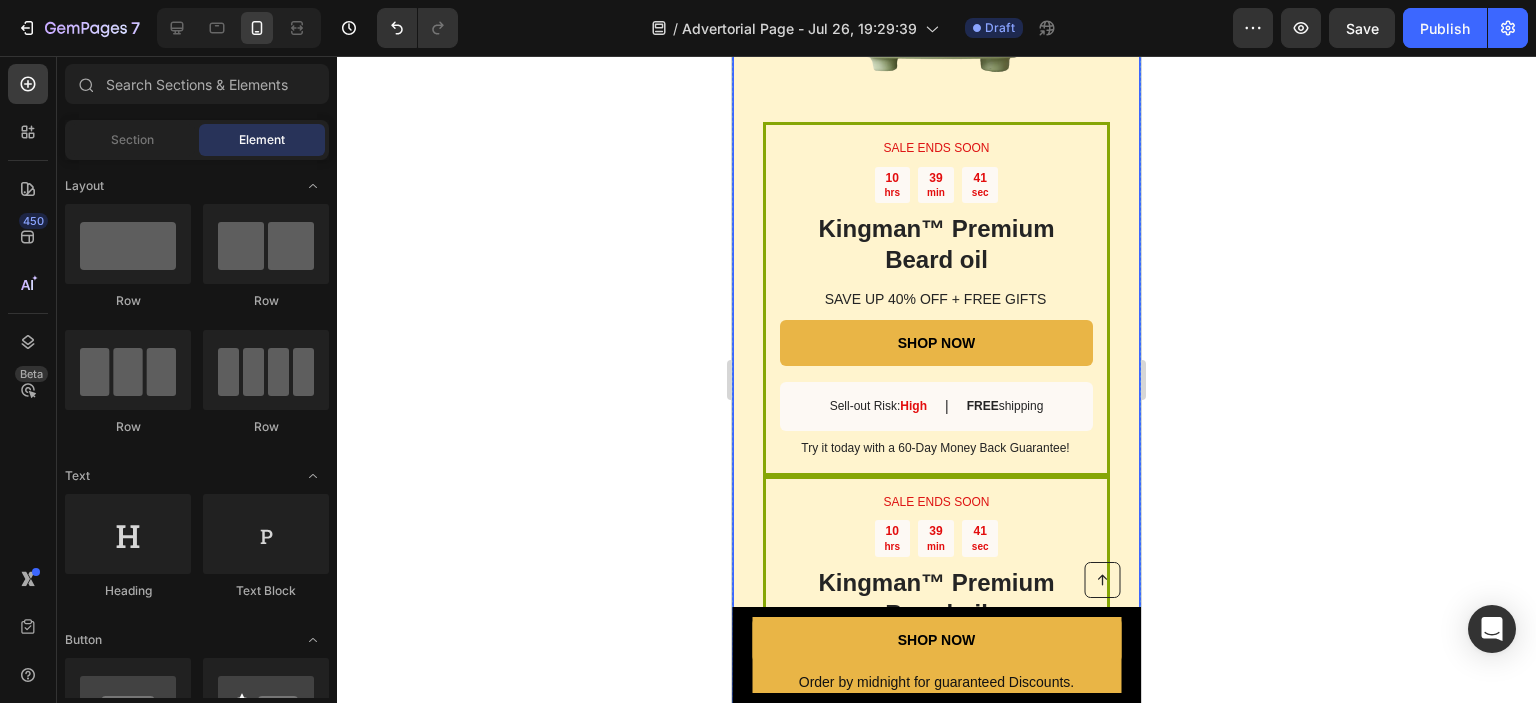 click 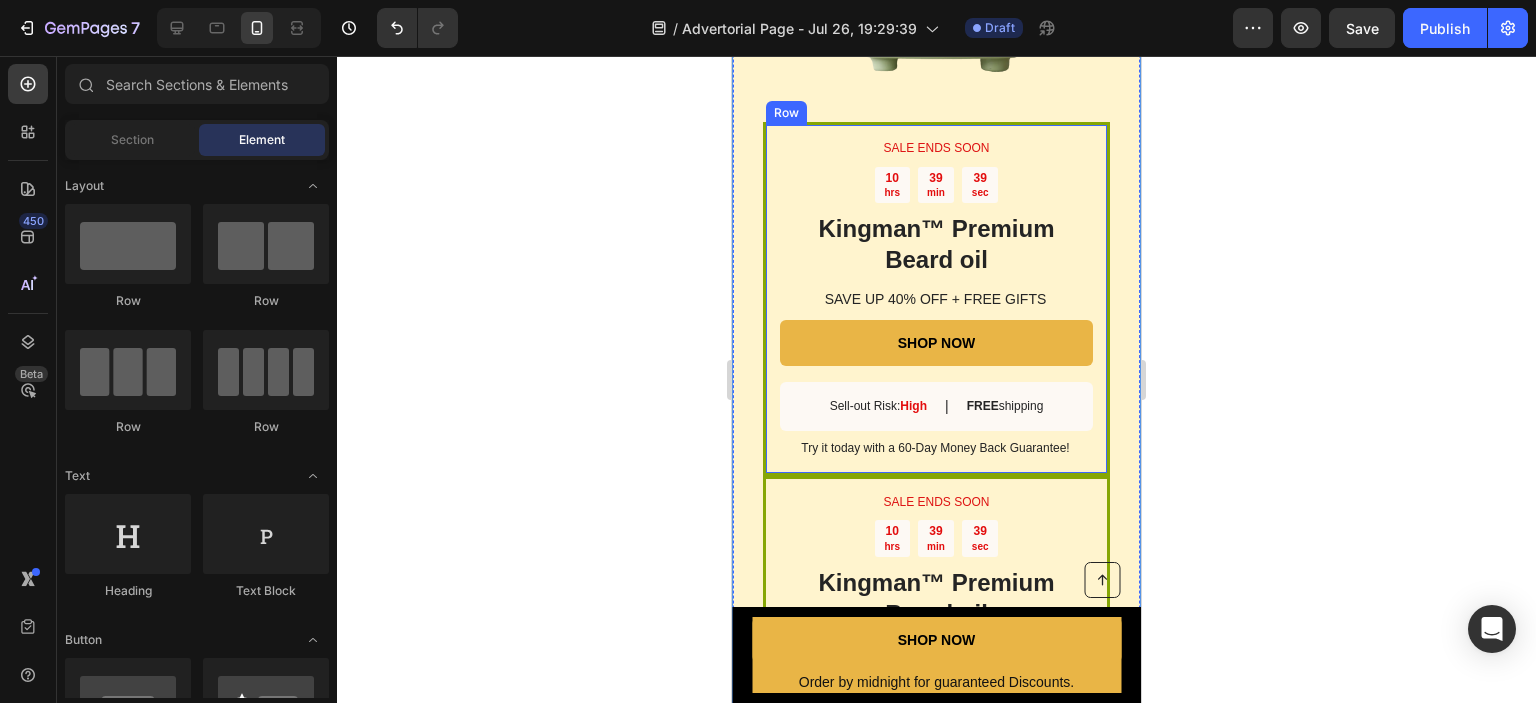 click on "SALE ENDS SOON Text Block [TIME] Countdown Timer Kingman ™ Premium Beard oil Heading SAVE UP 40% OFF + FREE GIFTS Text Block SHOP NOW Button Sell-out Risk:  High Text Block | Text Block FREE  shipping Text Block Row Try it today with a 60-Day Money Back Guarantee! Text Block Row" at bounding box center (936, 299) 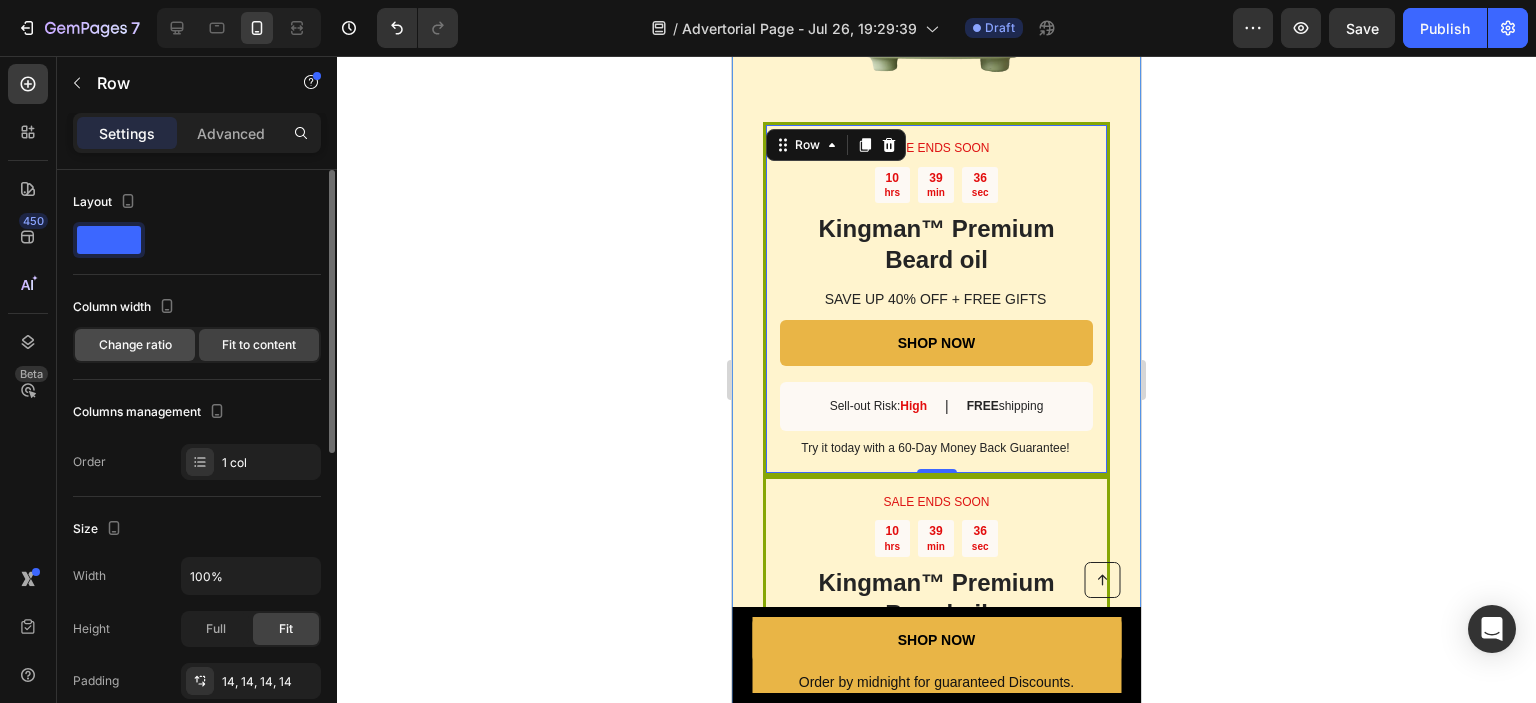 click on "Change ratio" 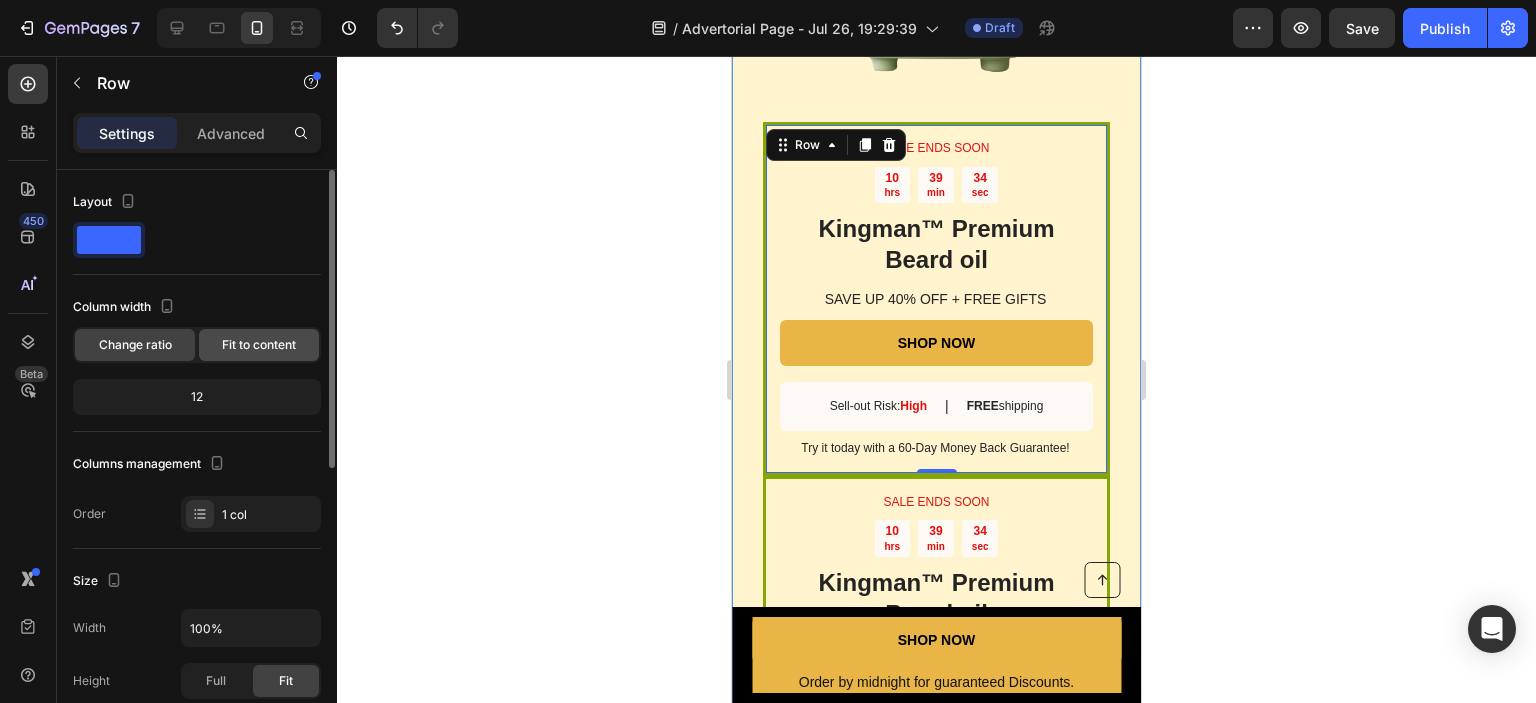 click on "Fit to content" 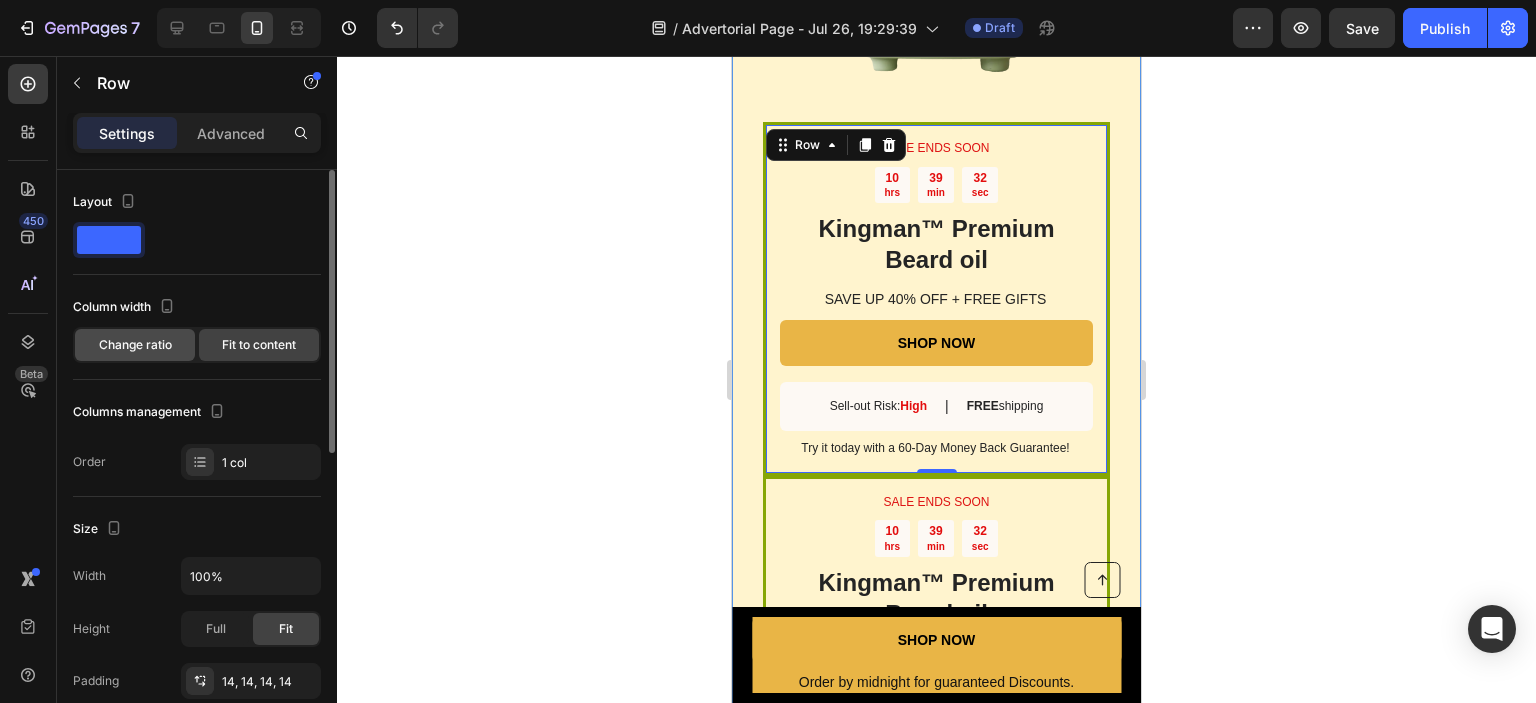 click on "Change ratio" 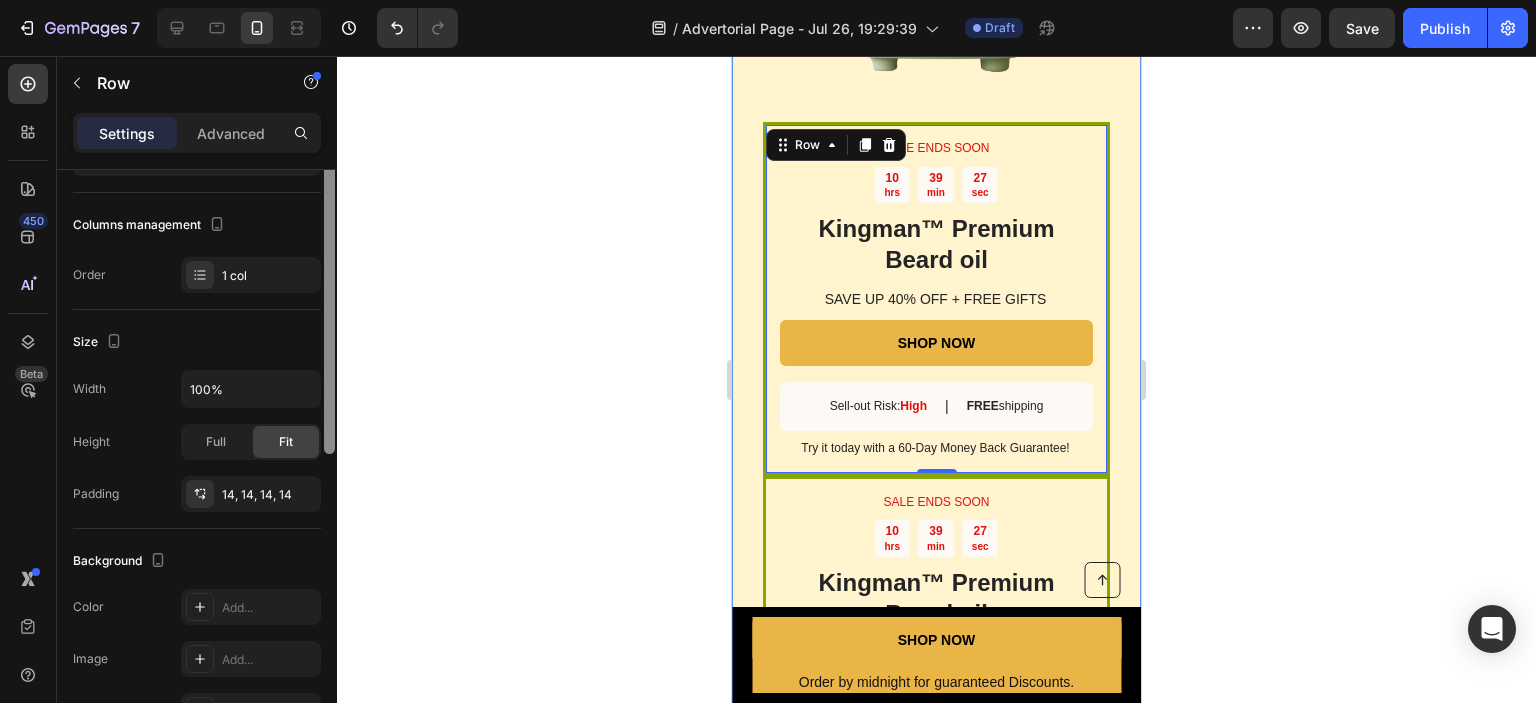 scroll, scrollTop: 0, scrollLeft: 0, axis: both 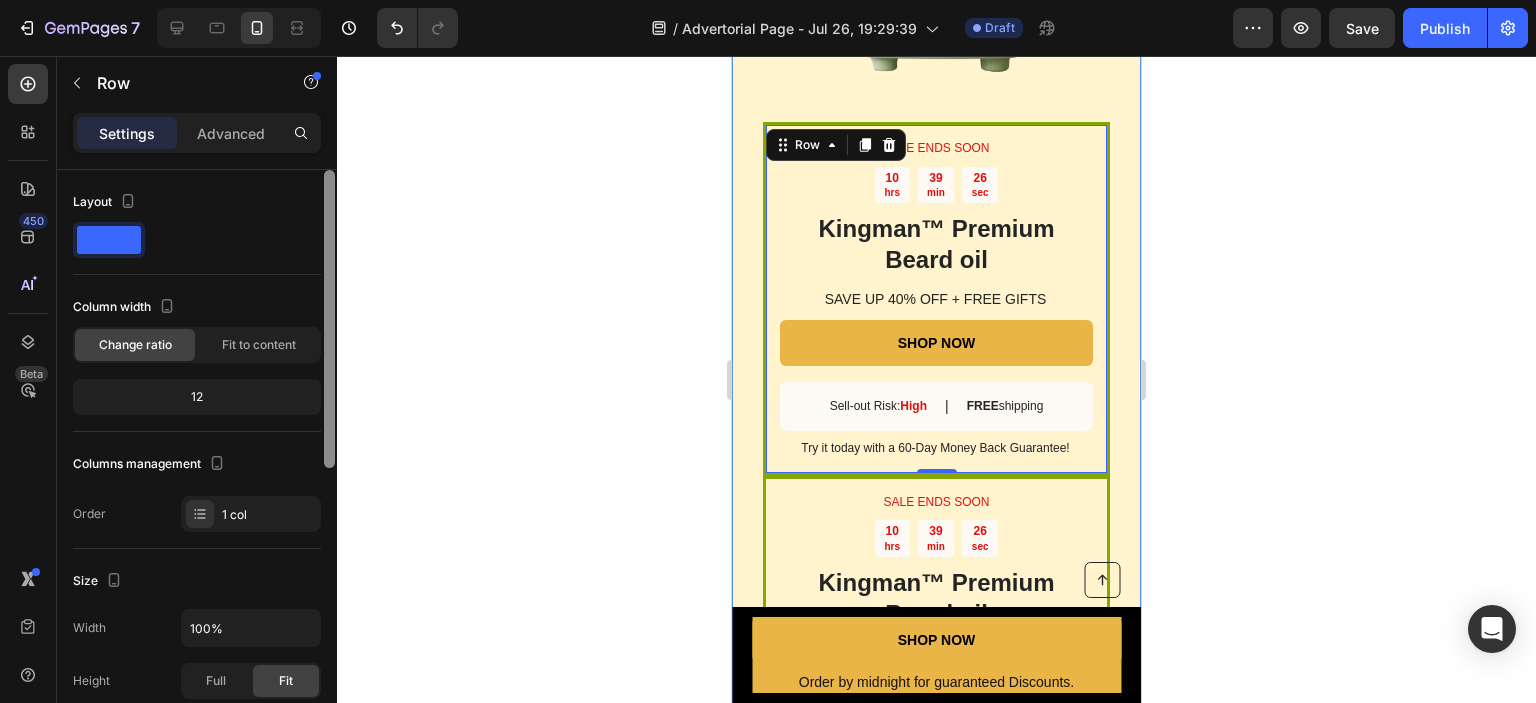 drag, startPoint x: 325, startPoint y: 385, endPoint x: 320, endPoint y: 213, distance: 172.07266 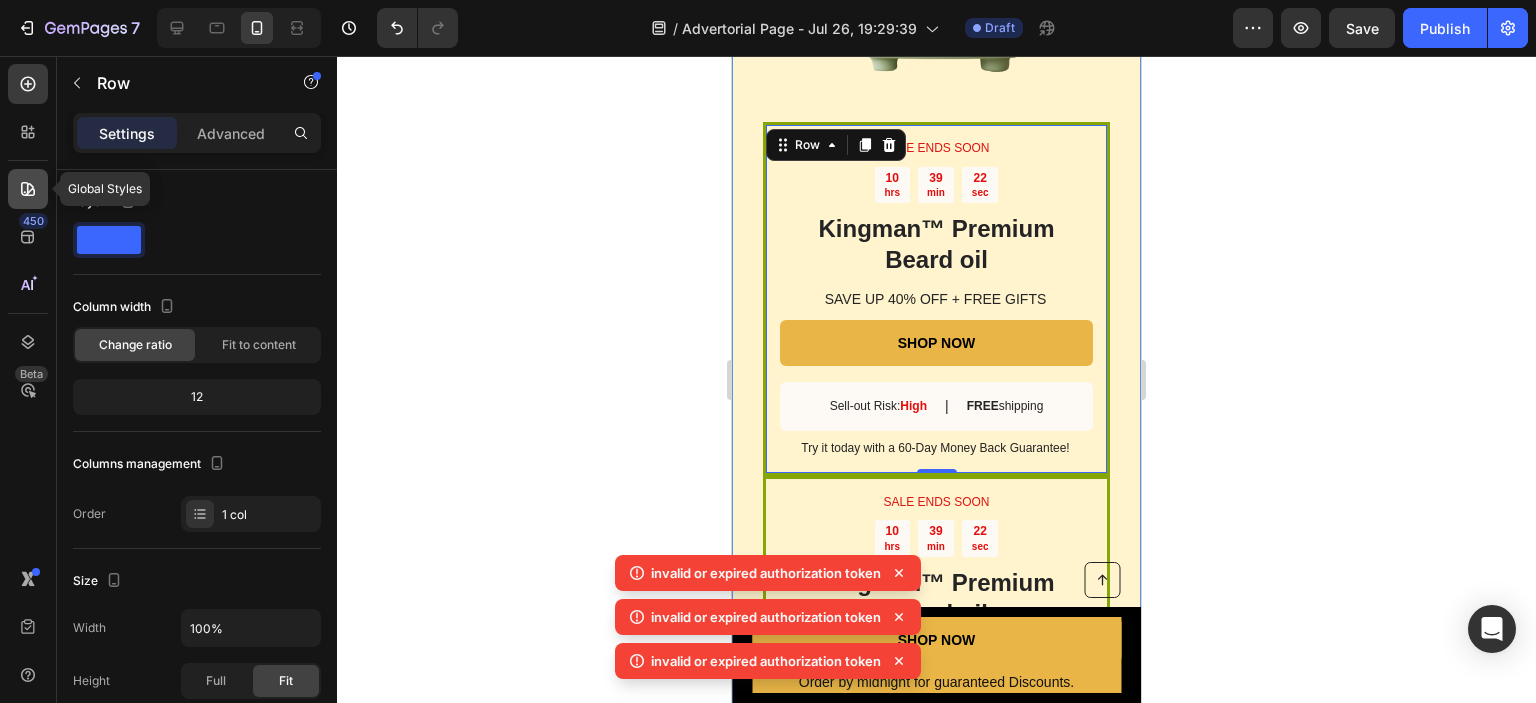 click 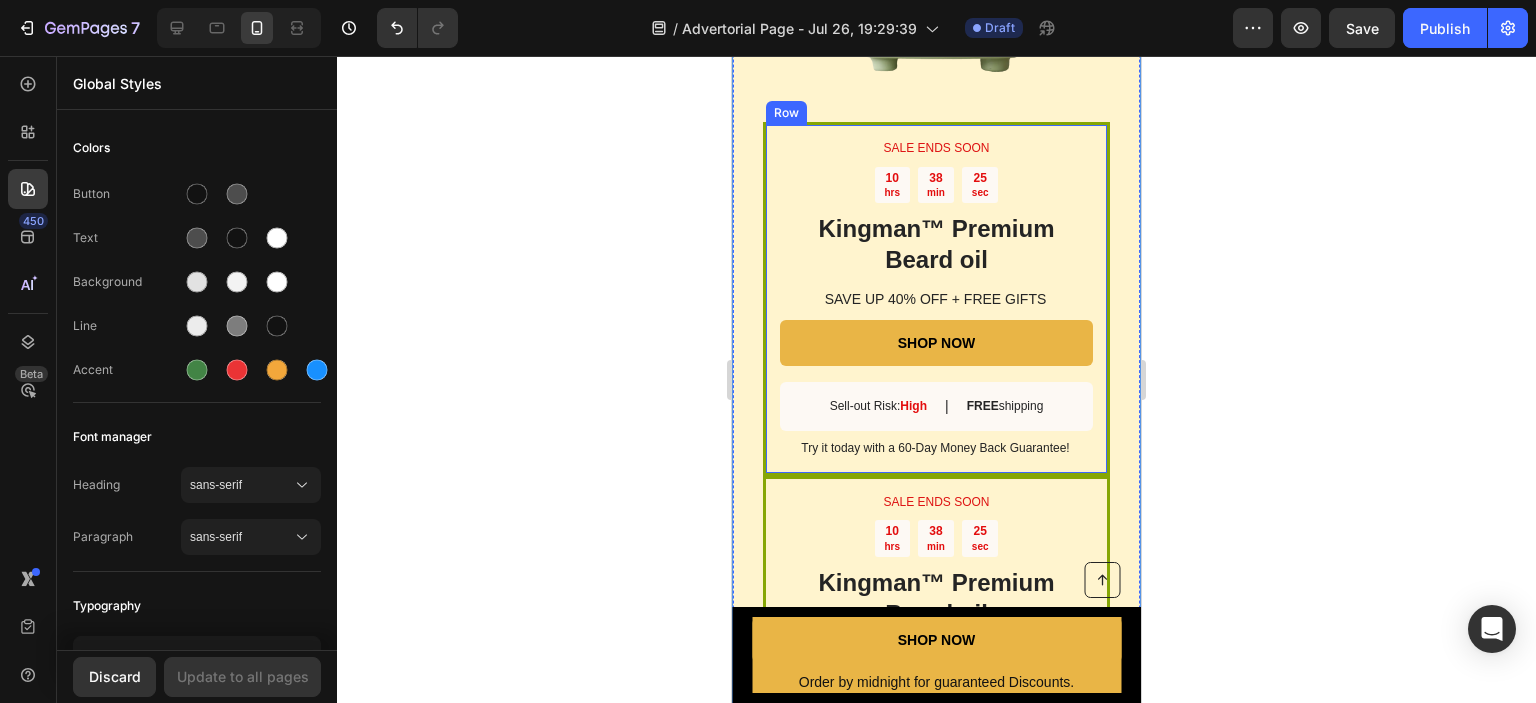 click on "SALE ENDS SOON Text Block 10 hrs 38 min 25 sec Countdown Timer Kingman ™ Premium Beard oil Heading SAVE UP 40% OFF + FREE GIFTS Text Block SHOP NOW Button Sell-out Risk:  High Text Block | Text Block FREE  shipping Text Block Row Try it today with a 60-Day Money Back Guarantee! Text Block Row" at bounding box center [936, 299] 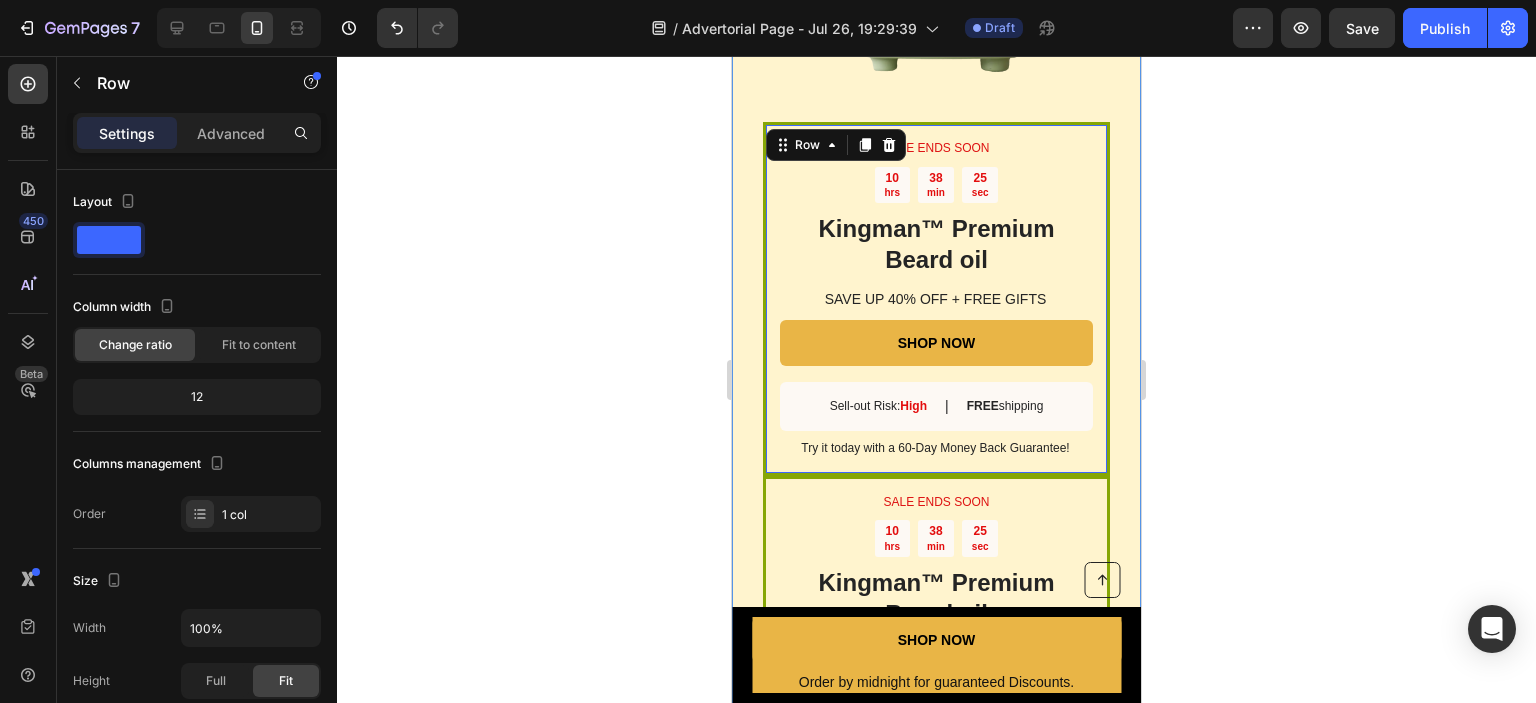 click on "SALE ENDS SOON Text Block 10 hrs 38 min 25 sec Countdown Timer Kingman ™ Premium Beard oil Heading SAVE UP 40% OFF + FREE GIFTS Text Block SHOP NOW Button Sell-out Risk:  High Text Block | Text Block FREE  shipping Text Block Row Try it today with a 60-Day Money Back Guarantee! Text Block Row   0" at bounding box center (936, 299) 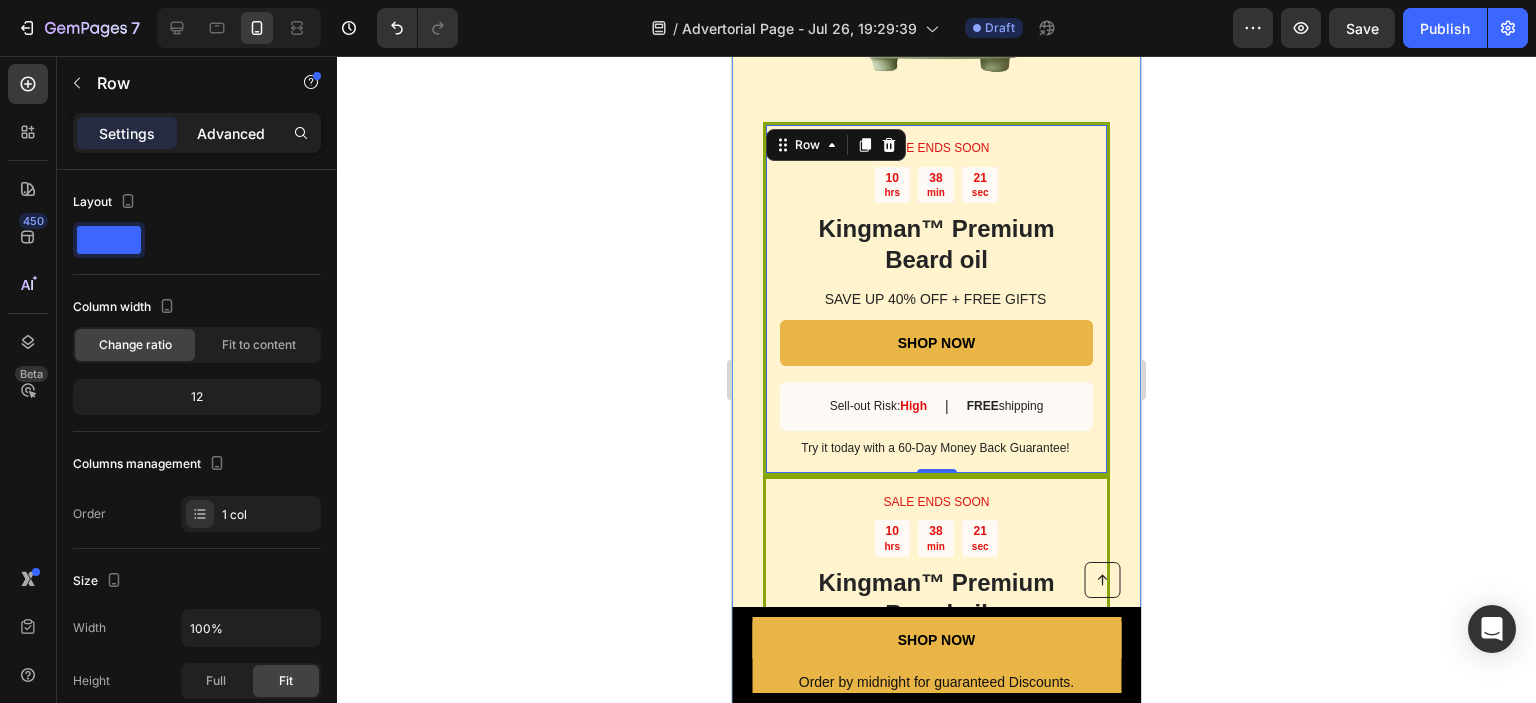 click on "Advanced" at bounding box center (231, 133) 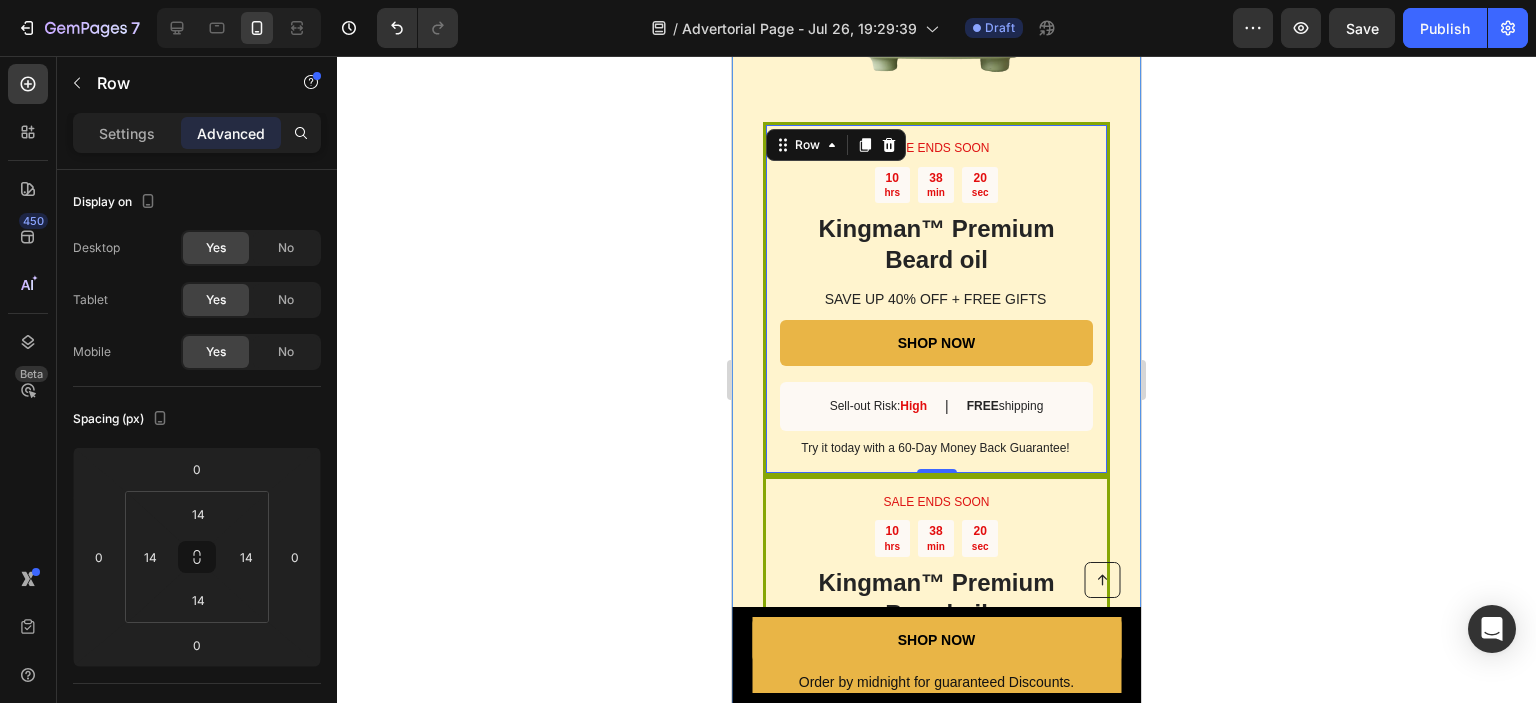 click on "Advanced" at bounding box center [231, 133] 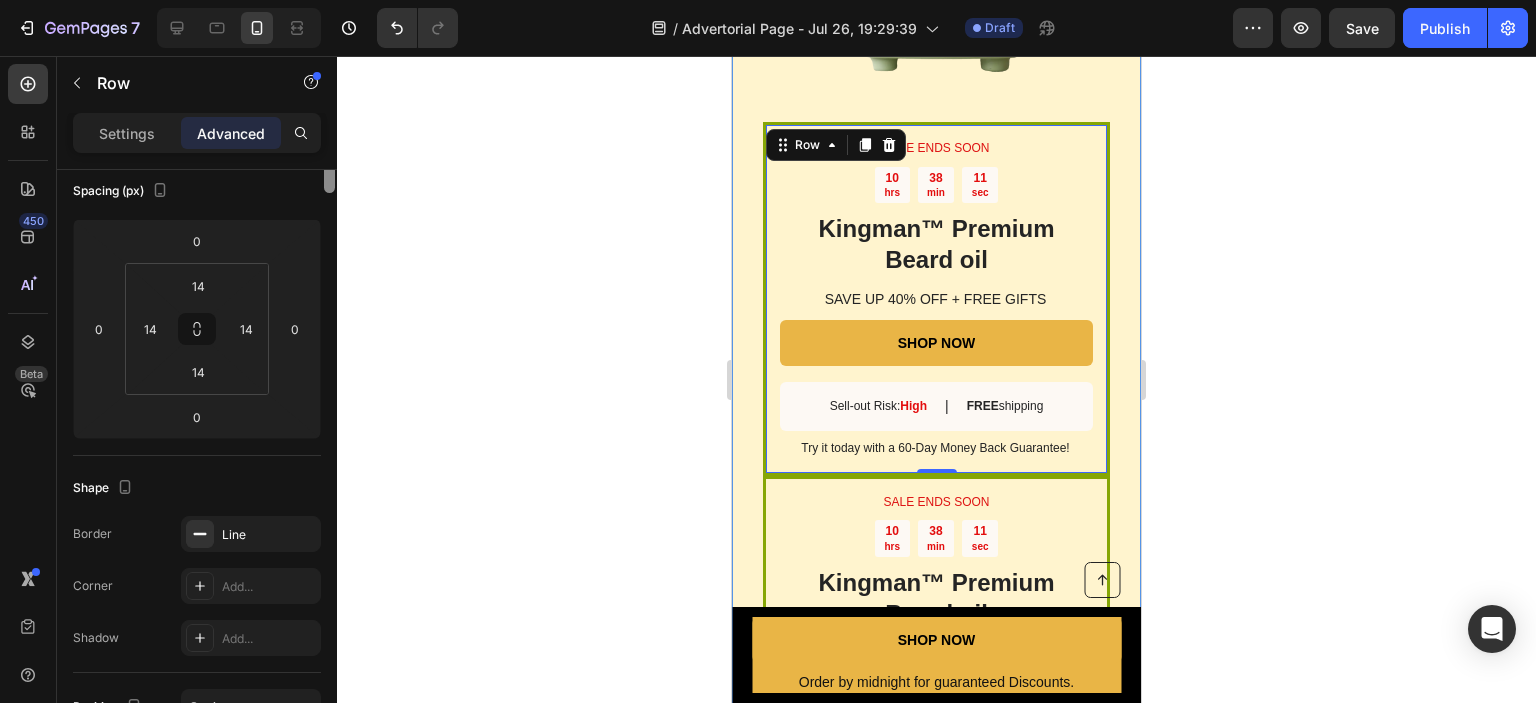scroll, scrollTop: 0, scrollLeft: 0, axis: both 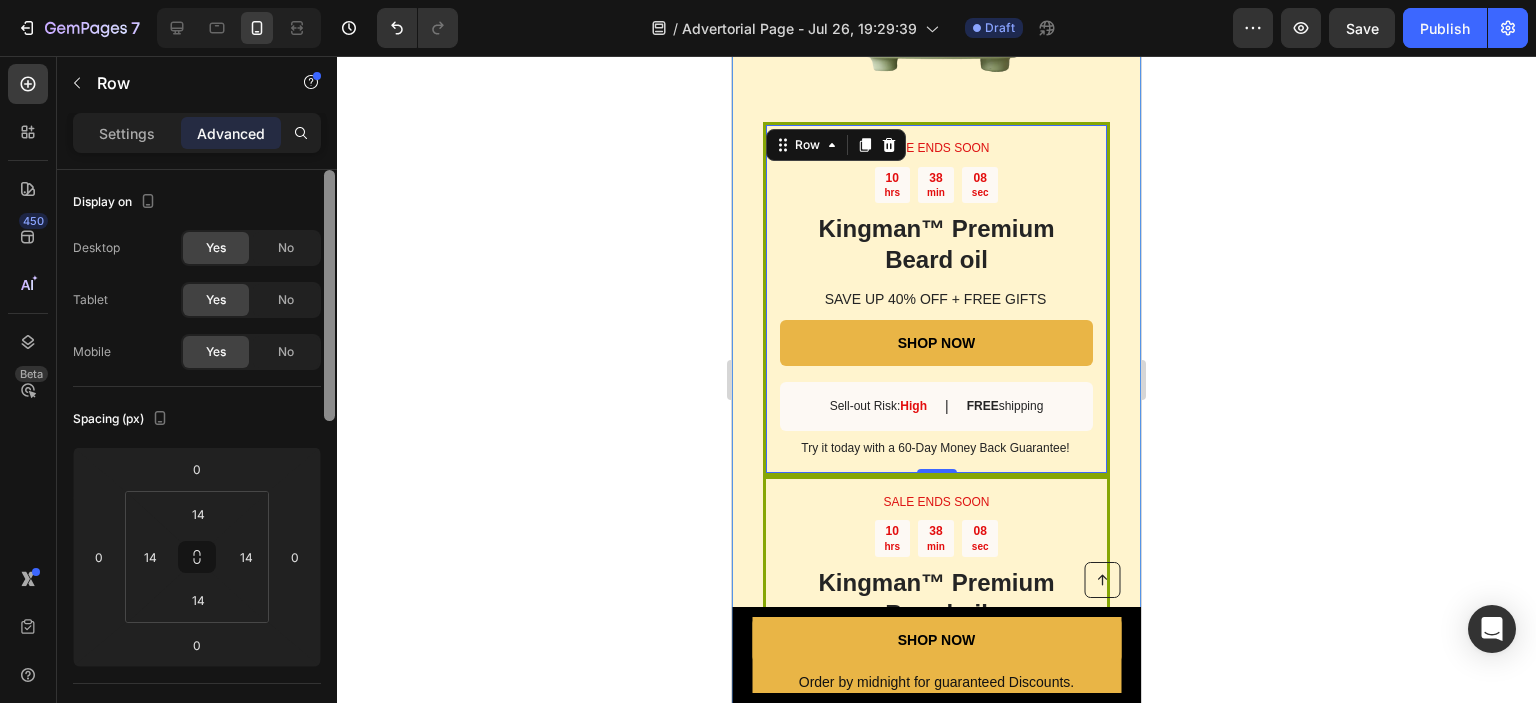 drag, startPoint x: 328, startPoint y: 195, endPoint x: 372, endPoint y: 65, distance: 137.24431 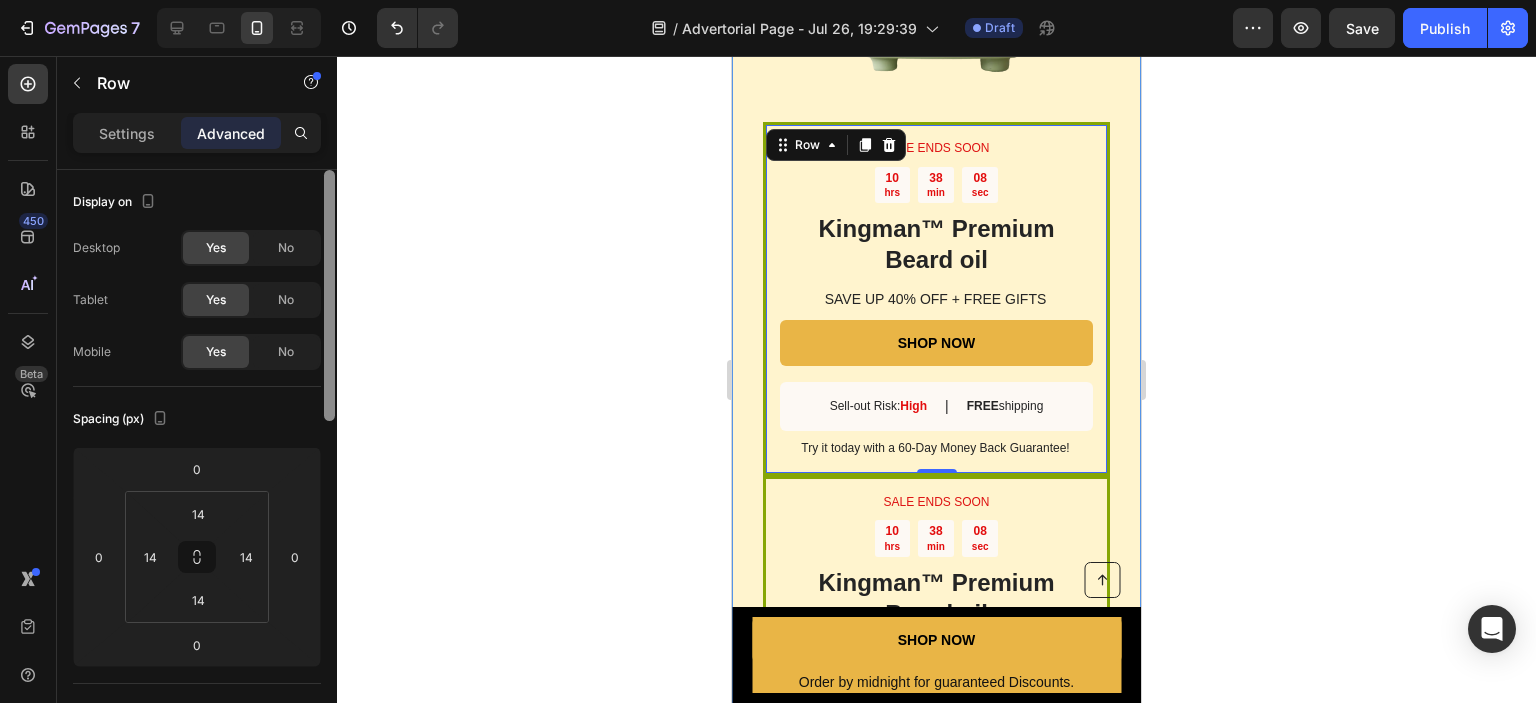 click on "7   /  Advertorial Page - Jul 26, 19:29:39 Draft Preview  Save   Publish  450 Beta Sections(18) Elements(83) Section Element Hero Section Product Detail Brands Trusted Badges Guarantee Product Breakdown How to use Testimonials Compare Bundle FAQs Social Proof Brand Story Product List Collection Blog List Contact Sticky Add to Cart Custom Footer Browse Library 450 Layout
Row
Row
Row
Row Text
Heading
Text Block Button
Button
Button Media
Image
Image" 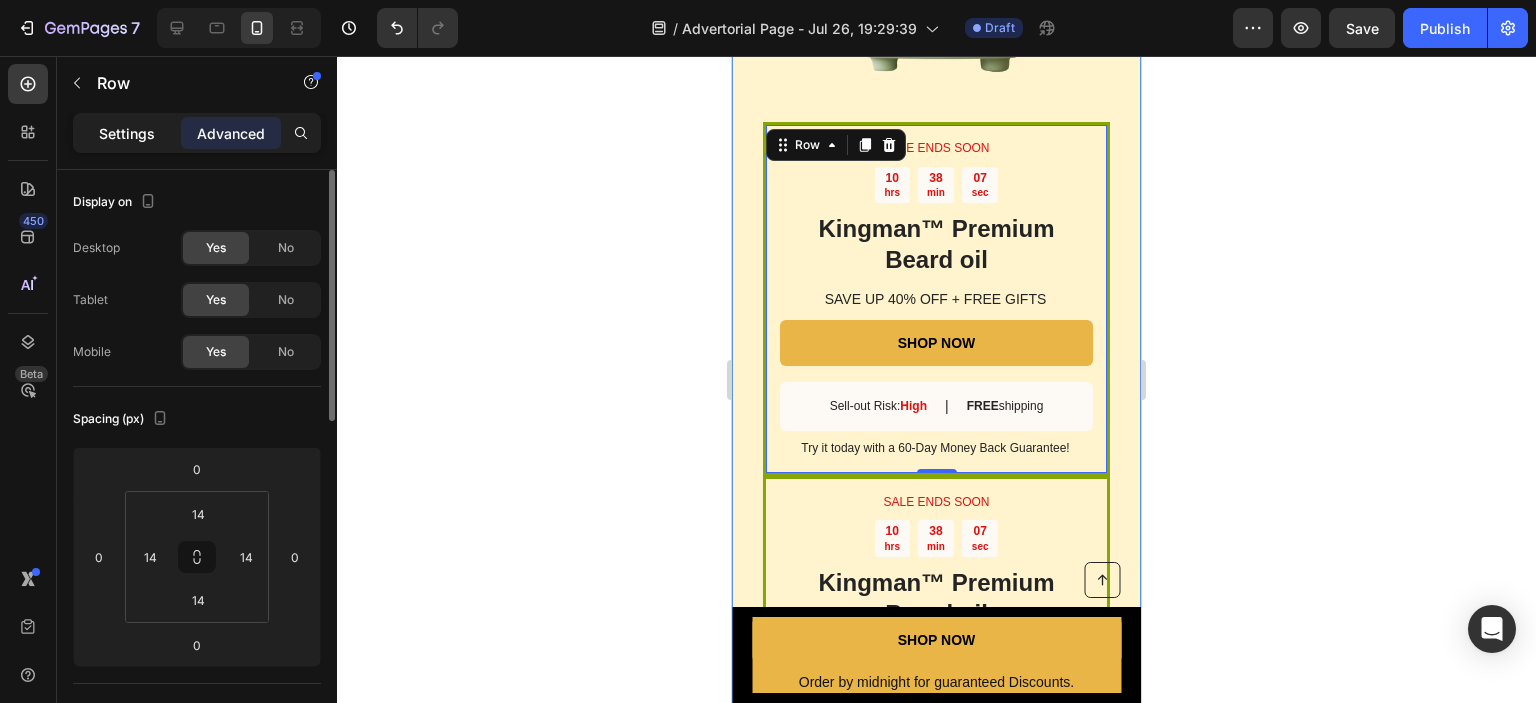 click on "Settings" at bounding box center (127, 133) 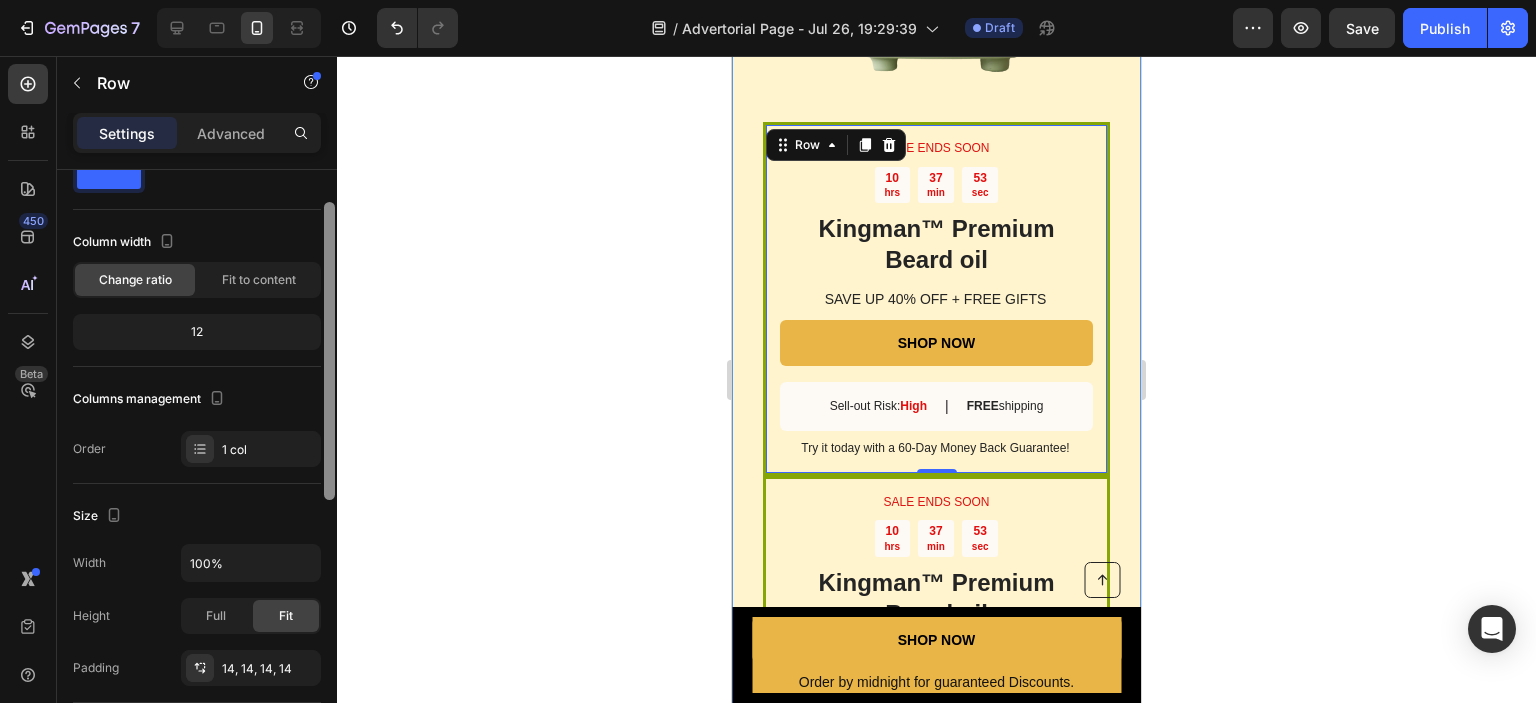 scroll, scrollTop: 17, scrollLeft: 0, axis: vertical 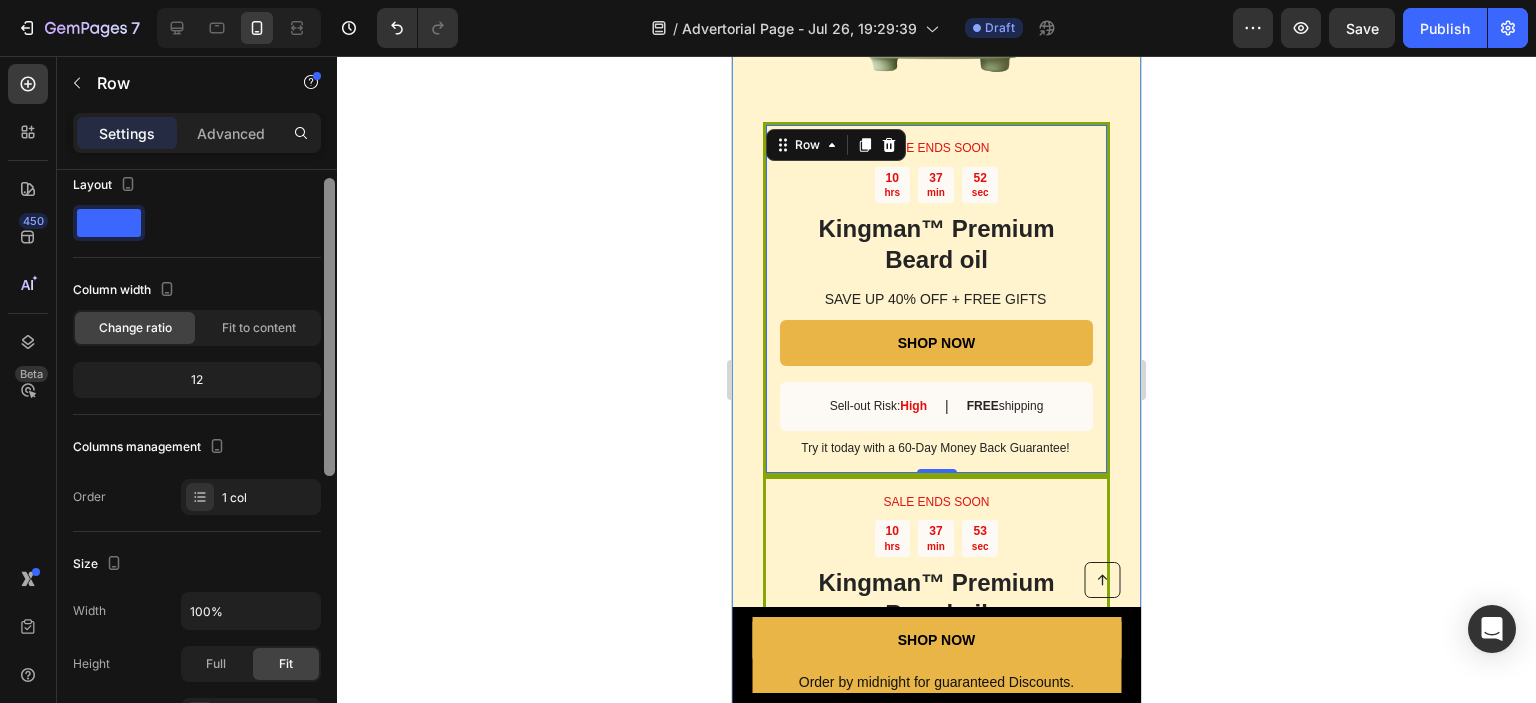 drag, startPoint x: 326, startPoint y: 415, endPoint x: 344, endPoint y: 424, distance: 20.12461 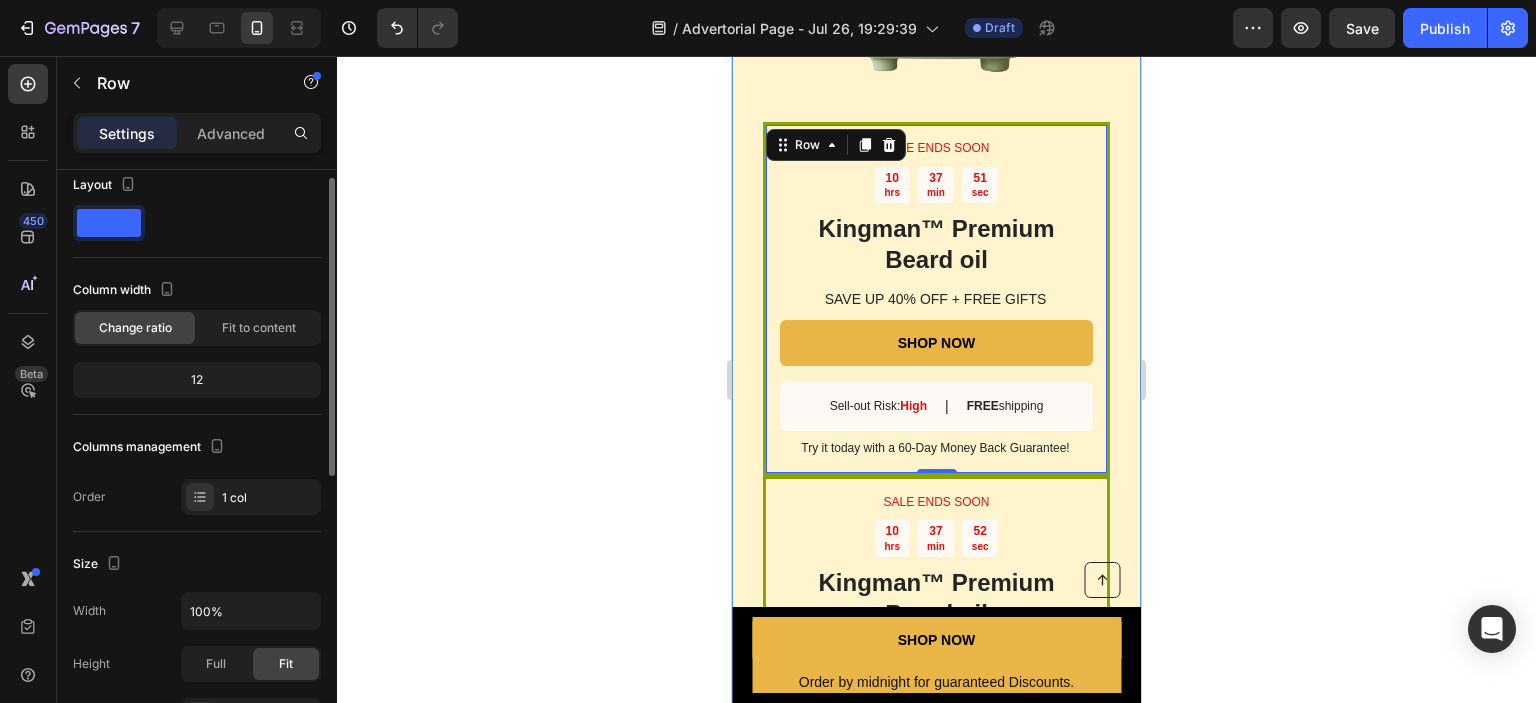 click on "Change ratio" 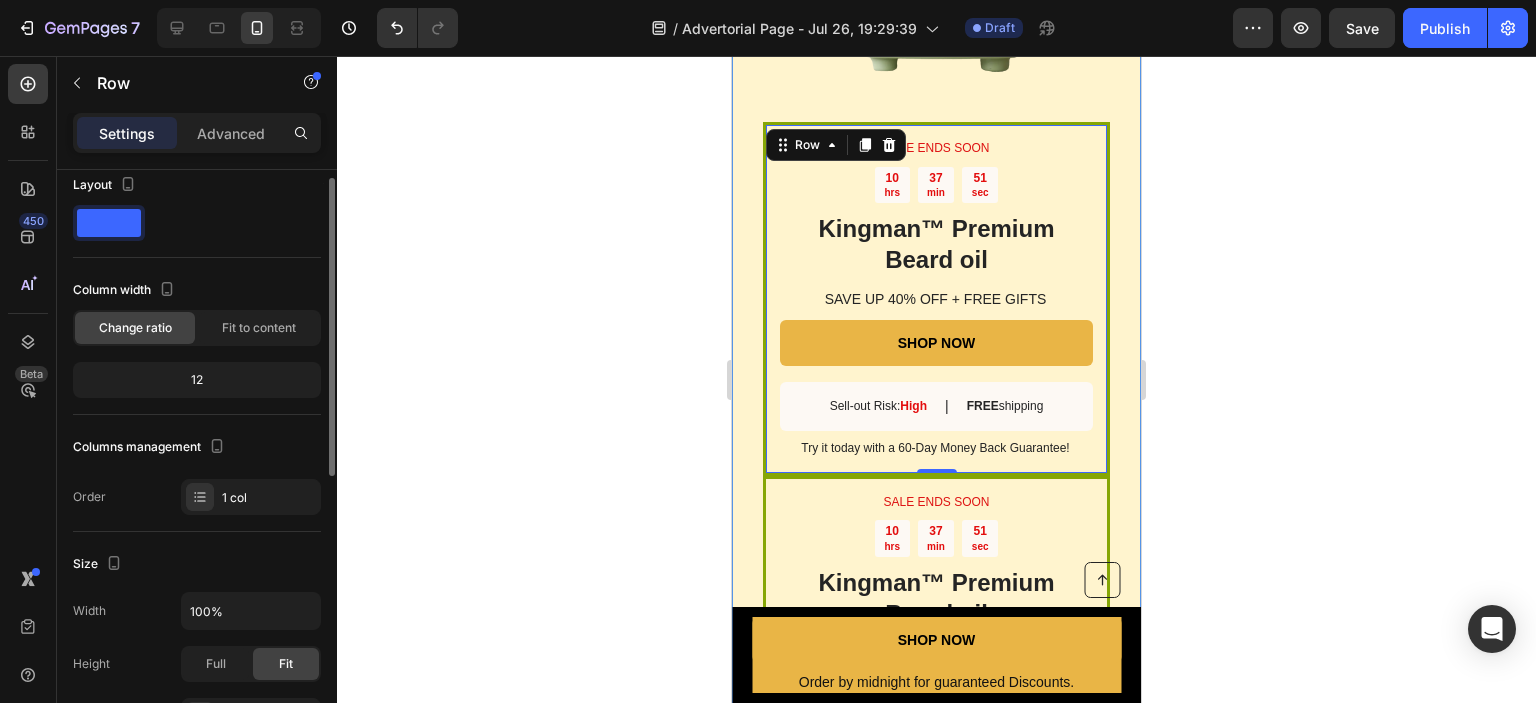 click on "Change ratio" 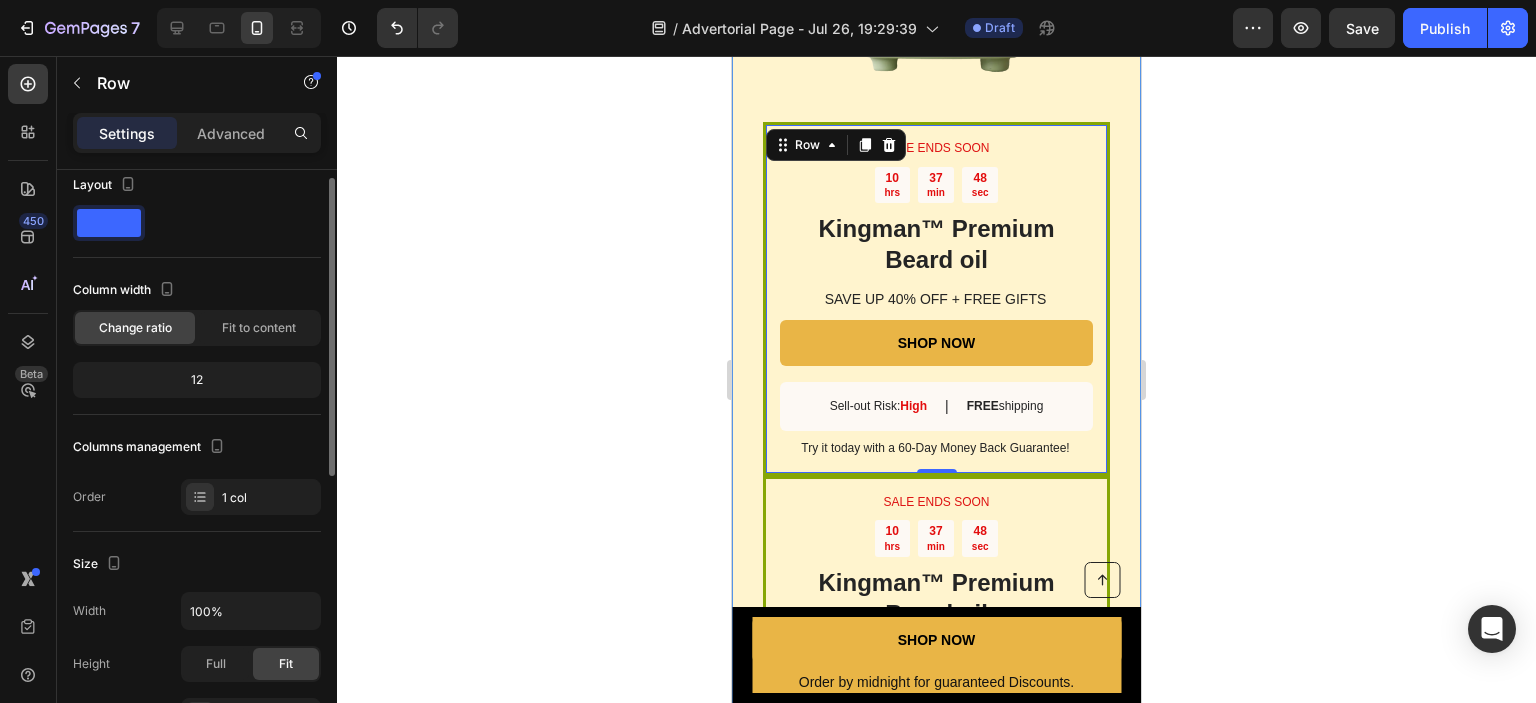 click 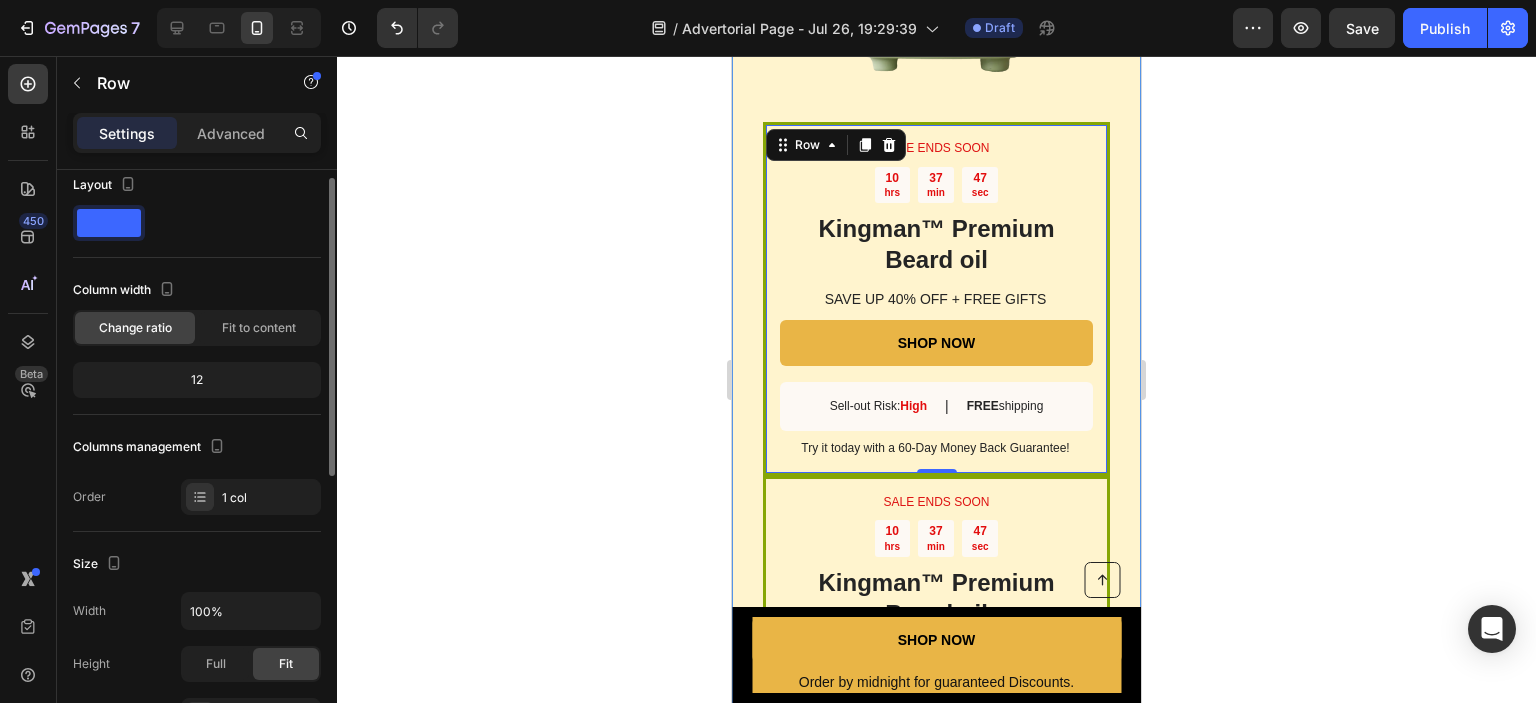 click 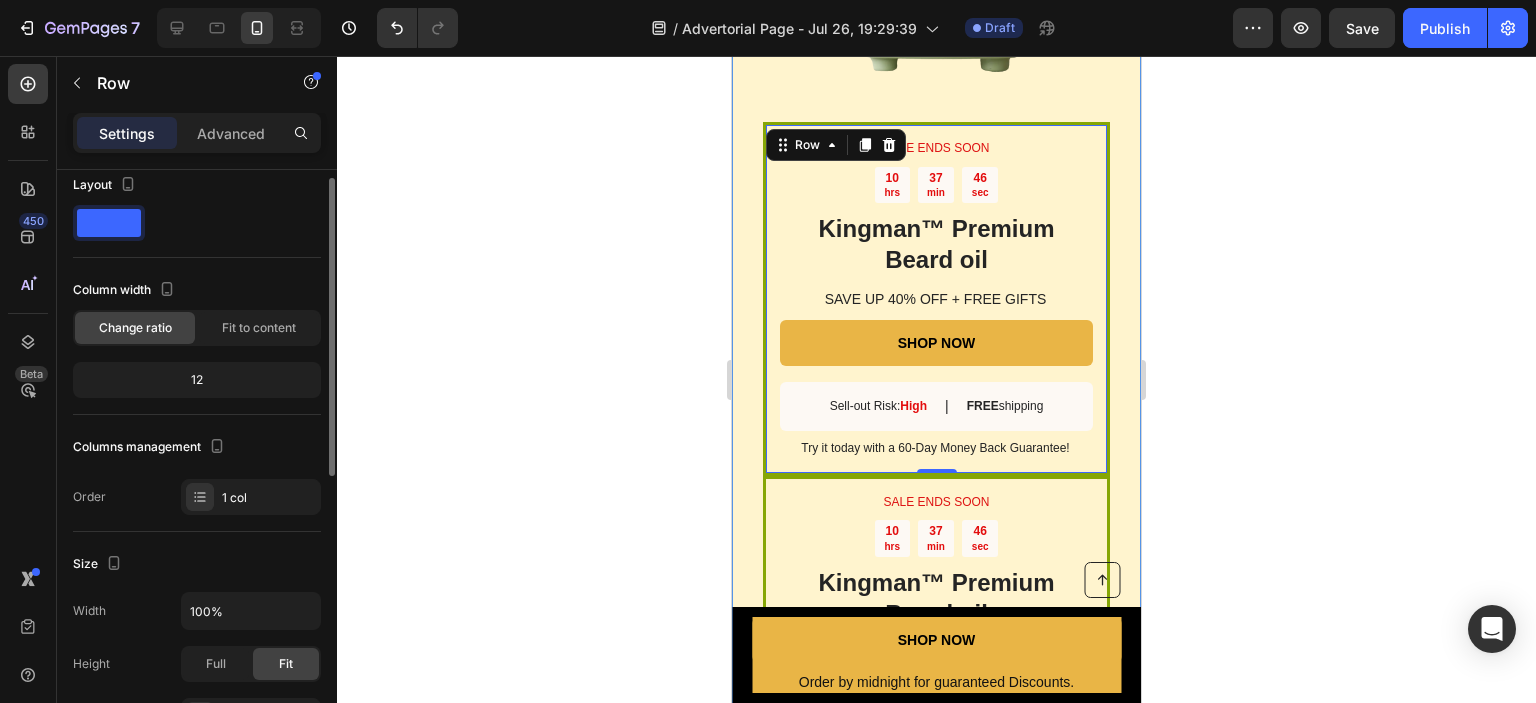 click 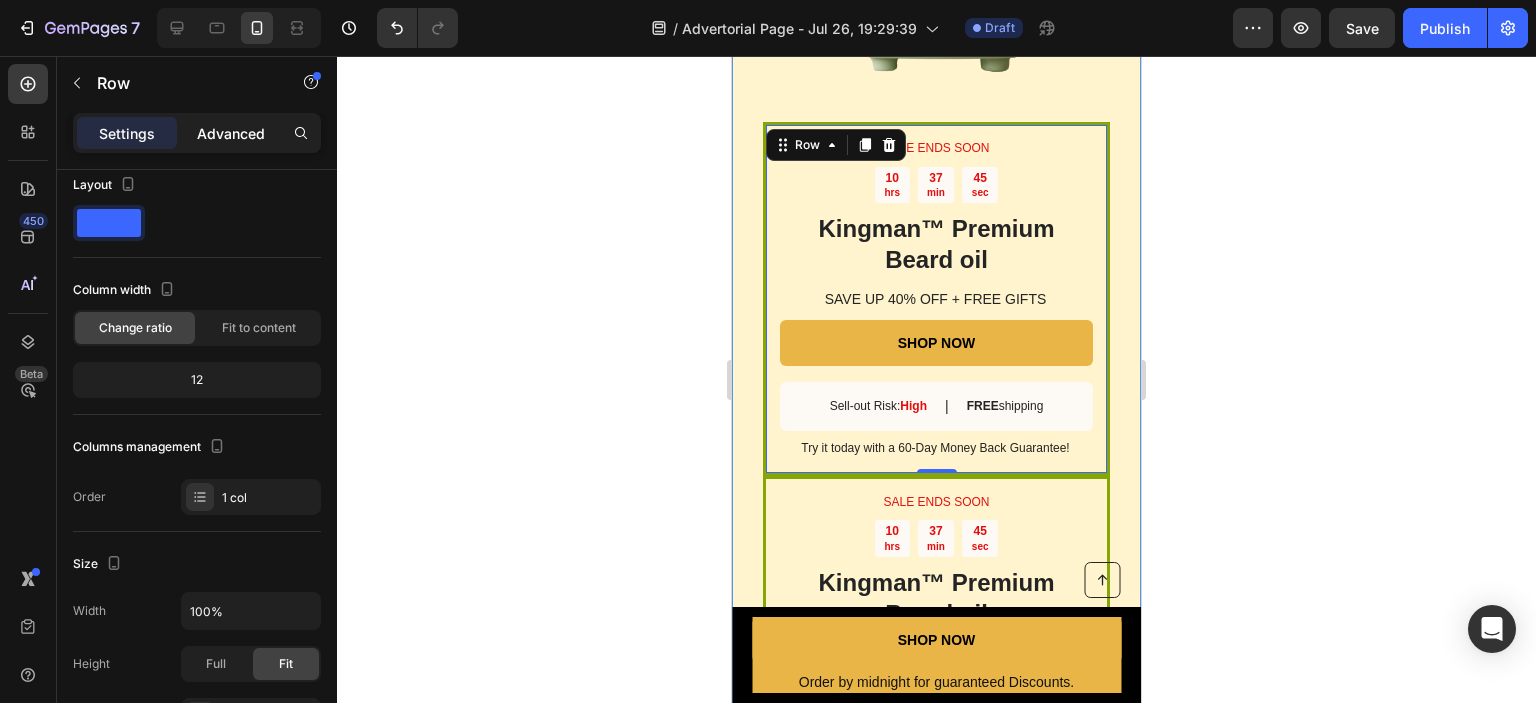 click on "Advanced" 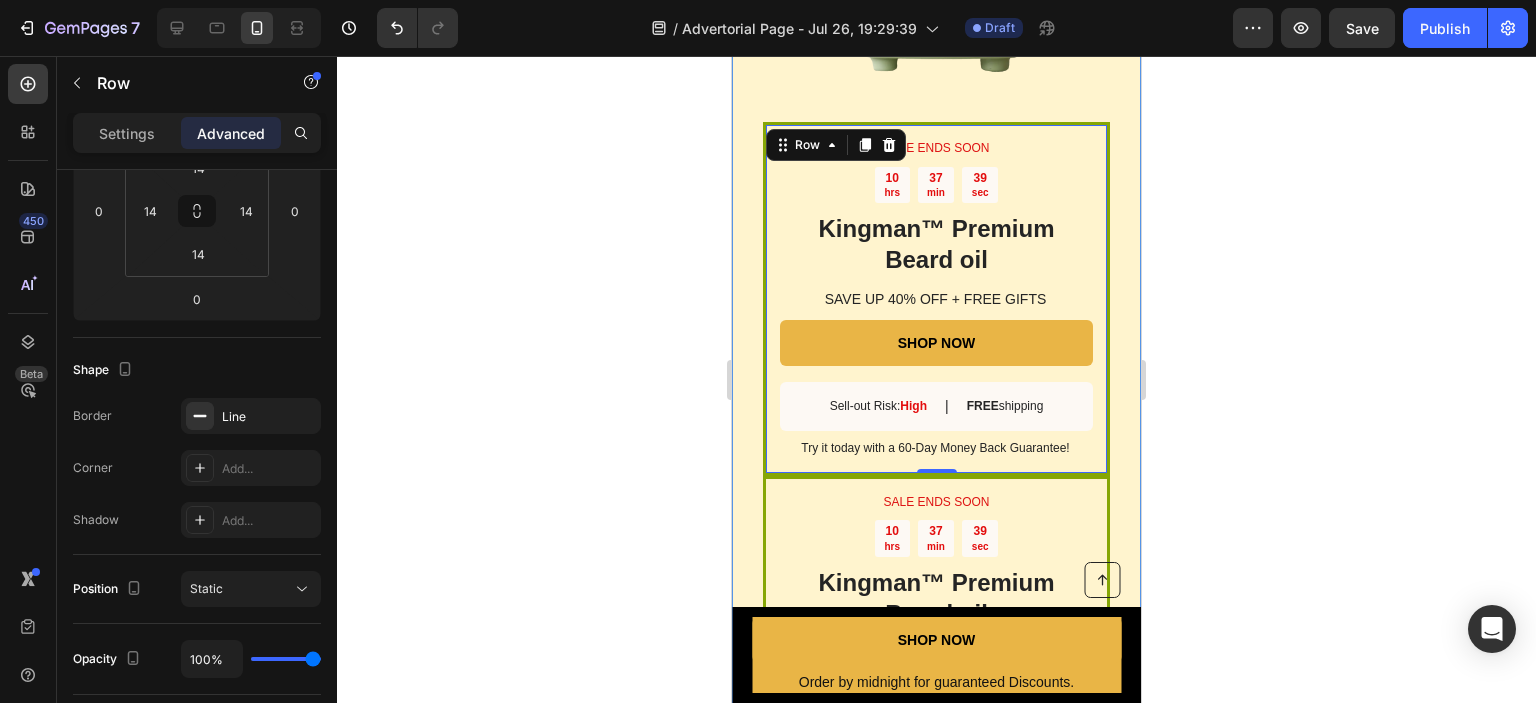 scroll, scrollTop: 0, scrollLeft: 0, axis: both 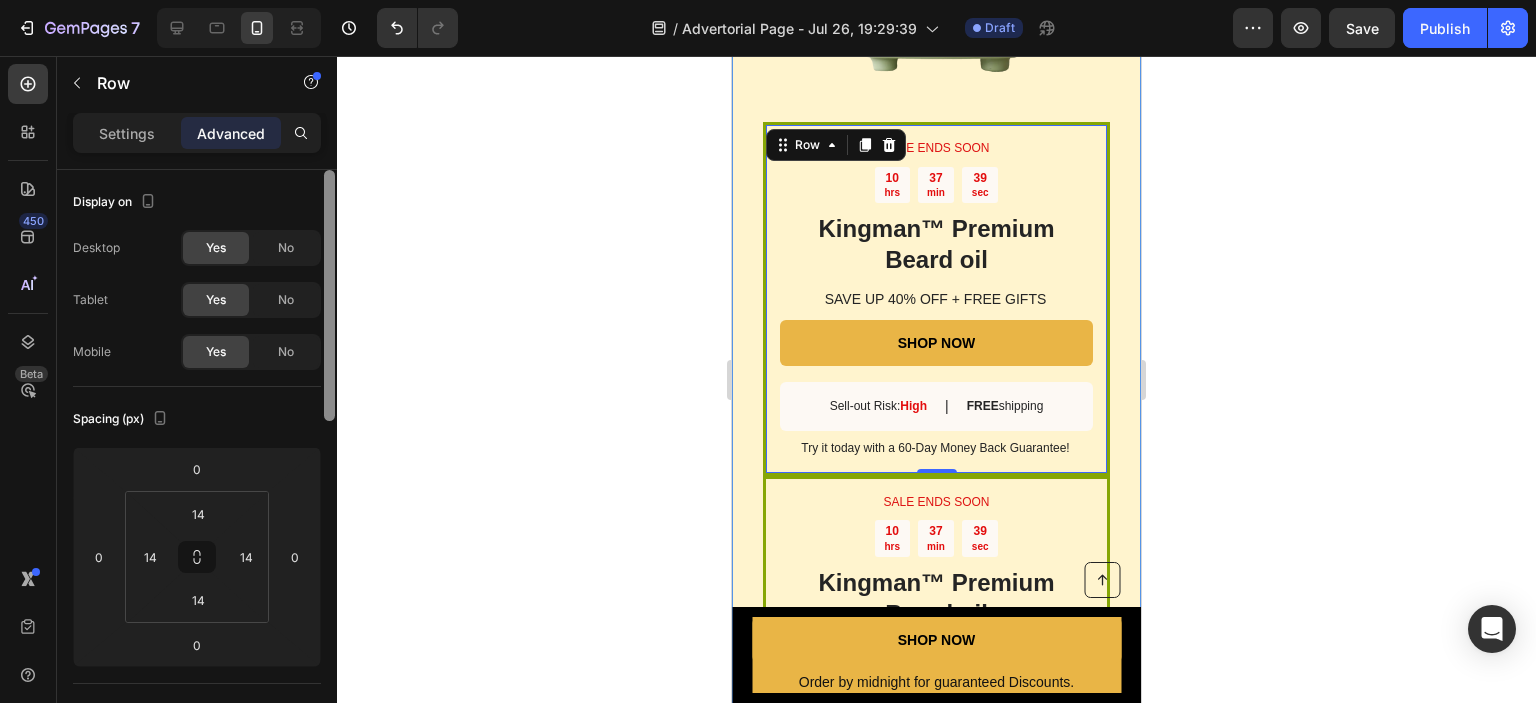 drag, startPoint x: 331, startPoint y: 195, endPoint x: 364, endPoint y: 176, distance: 38.078865 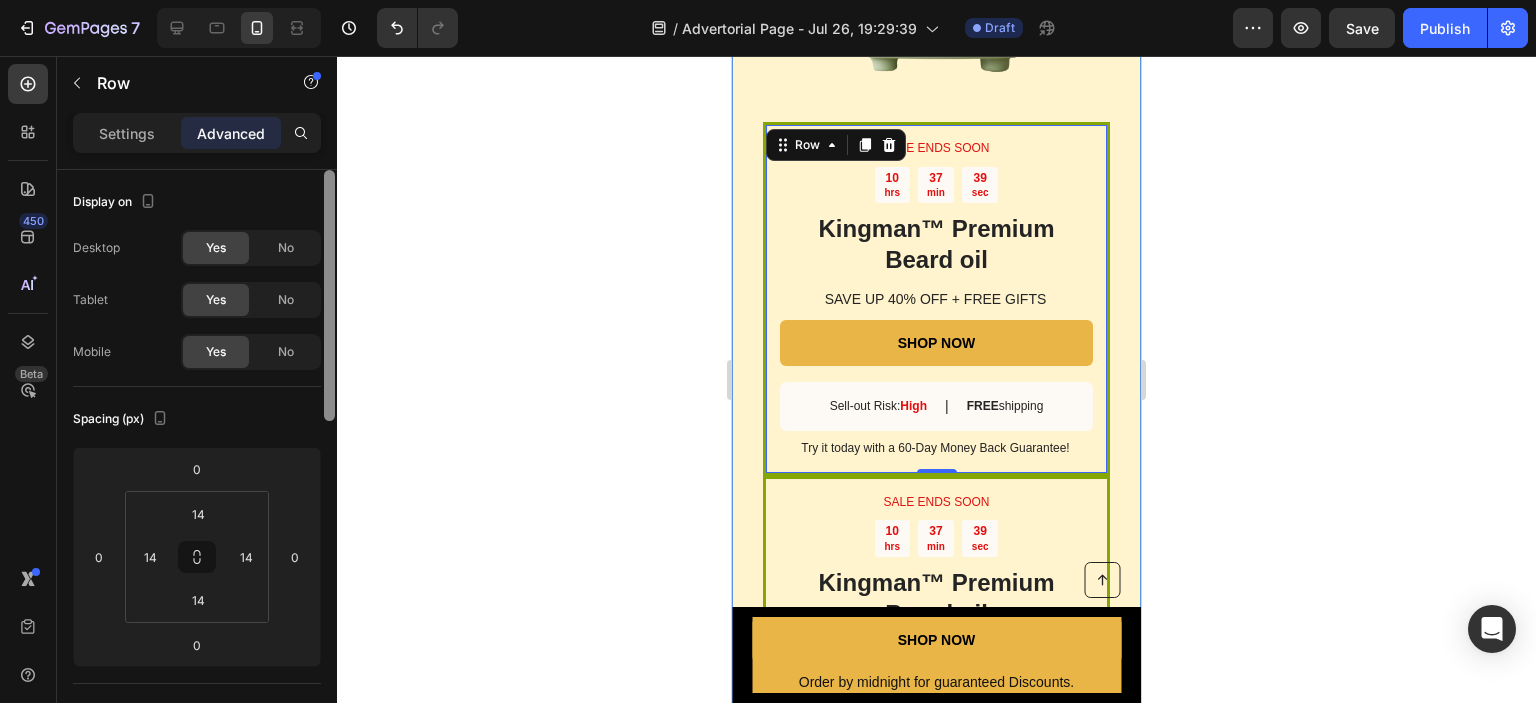 click on "7   /  Advertorial Page - Jul 26, 19:29:39 Draft Preview  Save   Publish  450 Beta Sections(18) Elements(83) Section Element Hero Section Product Detail Brands Trusted Badges Guarantee Product Breakdown How to use Testimonials Compare Bundle FAQs Social Proof Brand Story Product List Collection Blog List Contact Sticky Add to Cart Custom Footer Browse Library 450 Layout
Row
Row
Row
Row Text
Heading
Text Block Button
Button
Button Media
Image
Image" 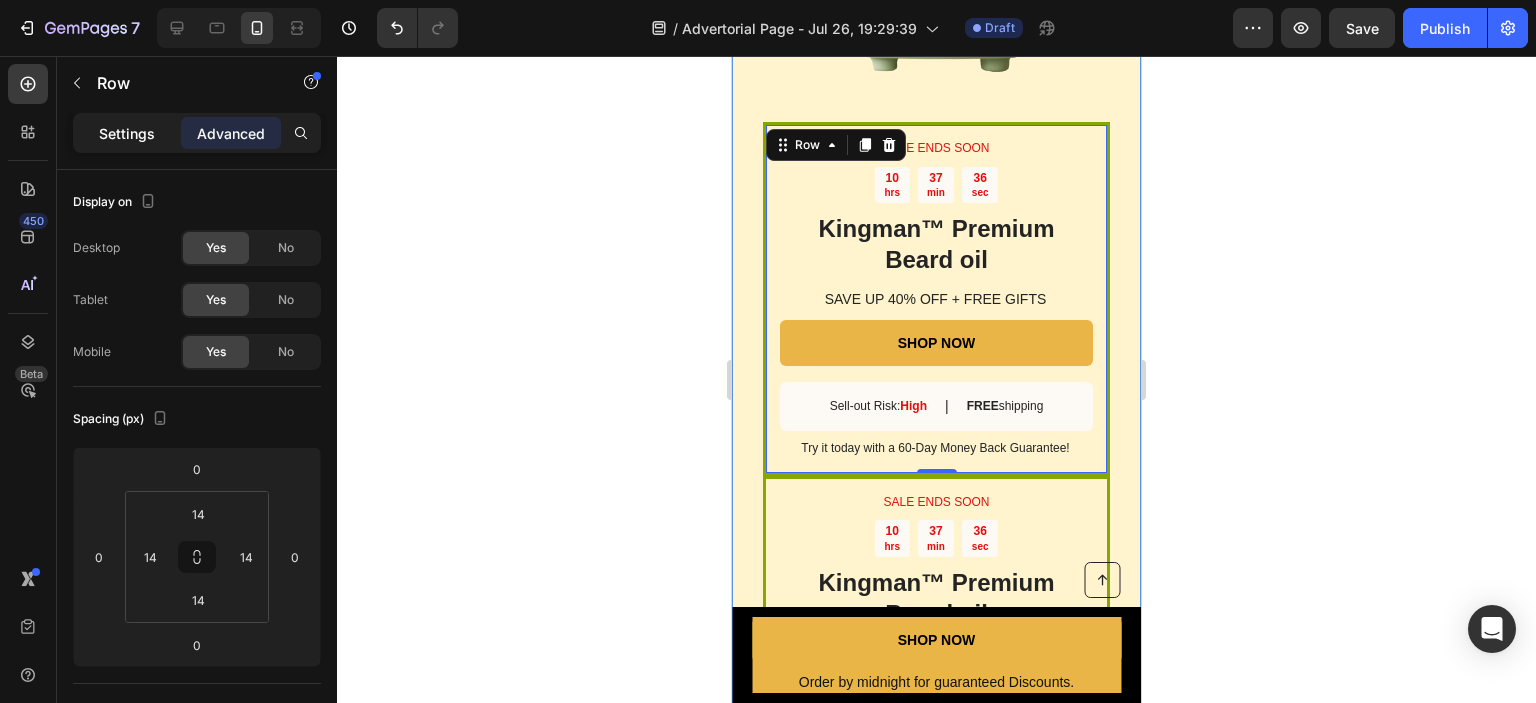 click on "Settings" at bounding box center (127, 133) 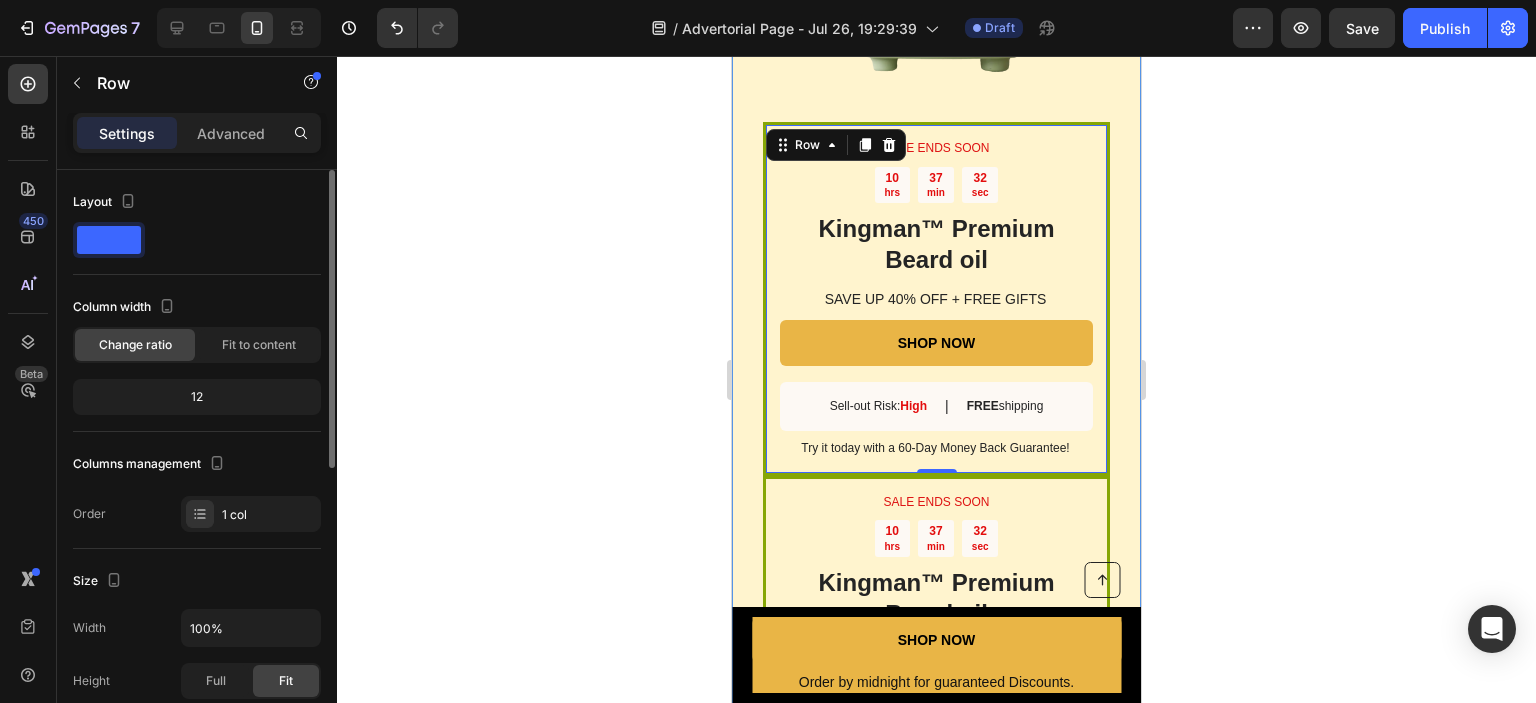 click on "Column width" at bounding box center [126, 307] 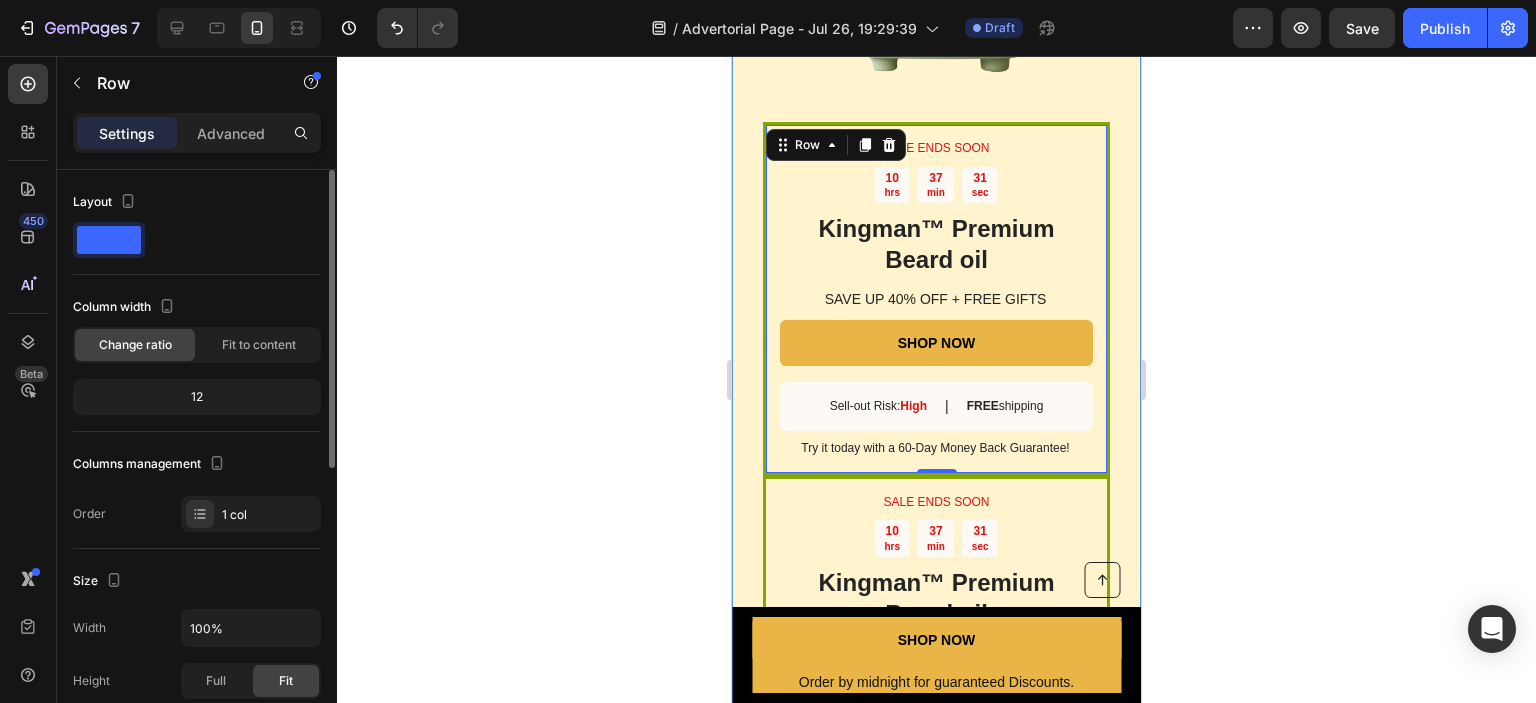 click 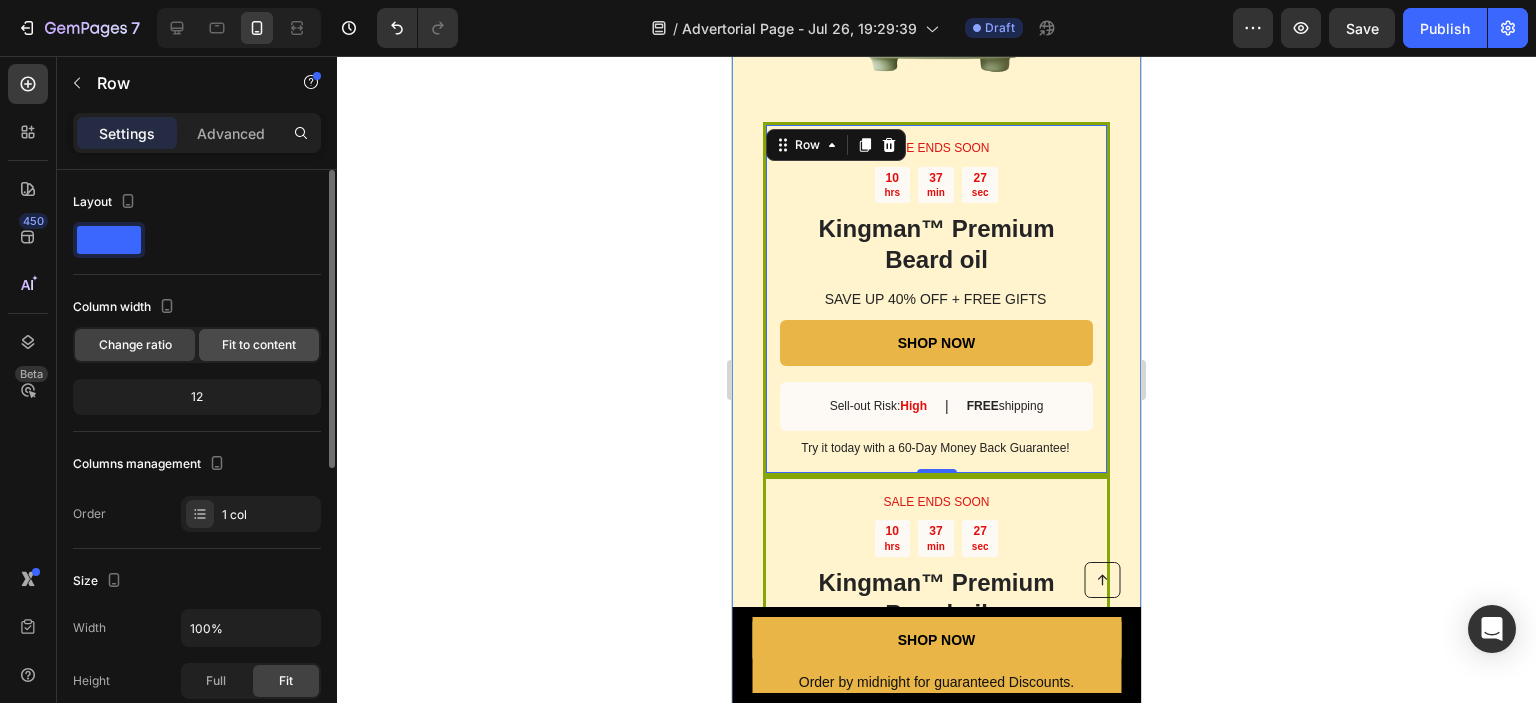 click on "Fit to content" 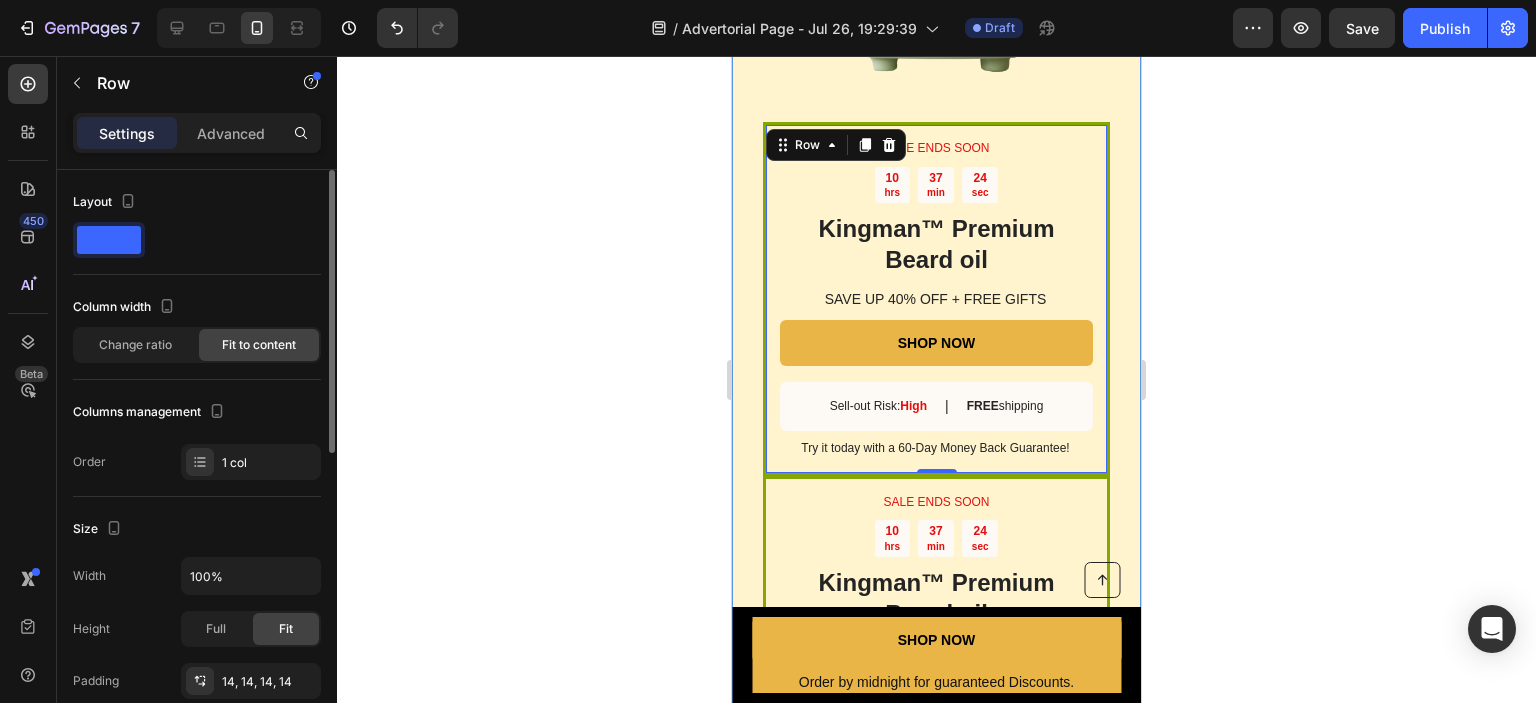click on "Fit to content" 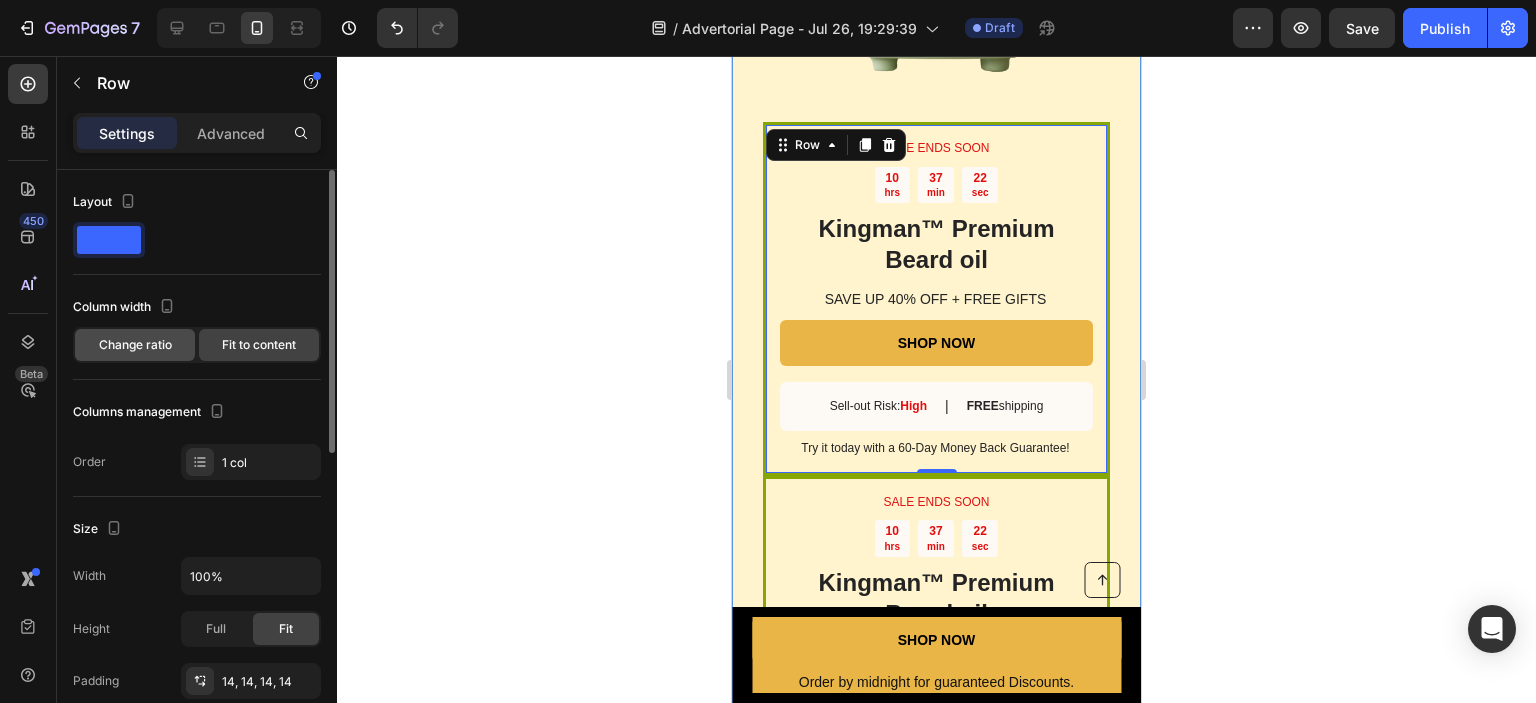 click on "Change ratio" 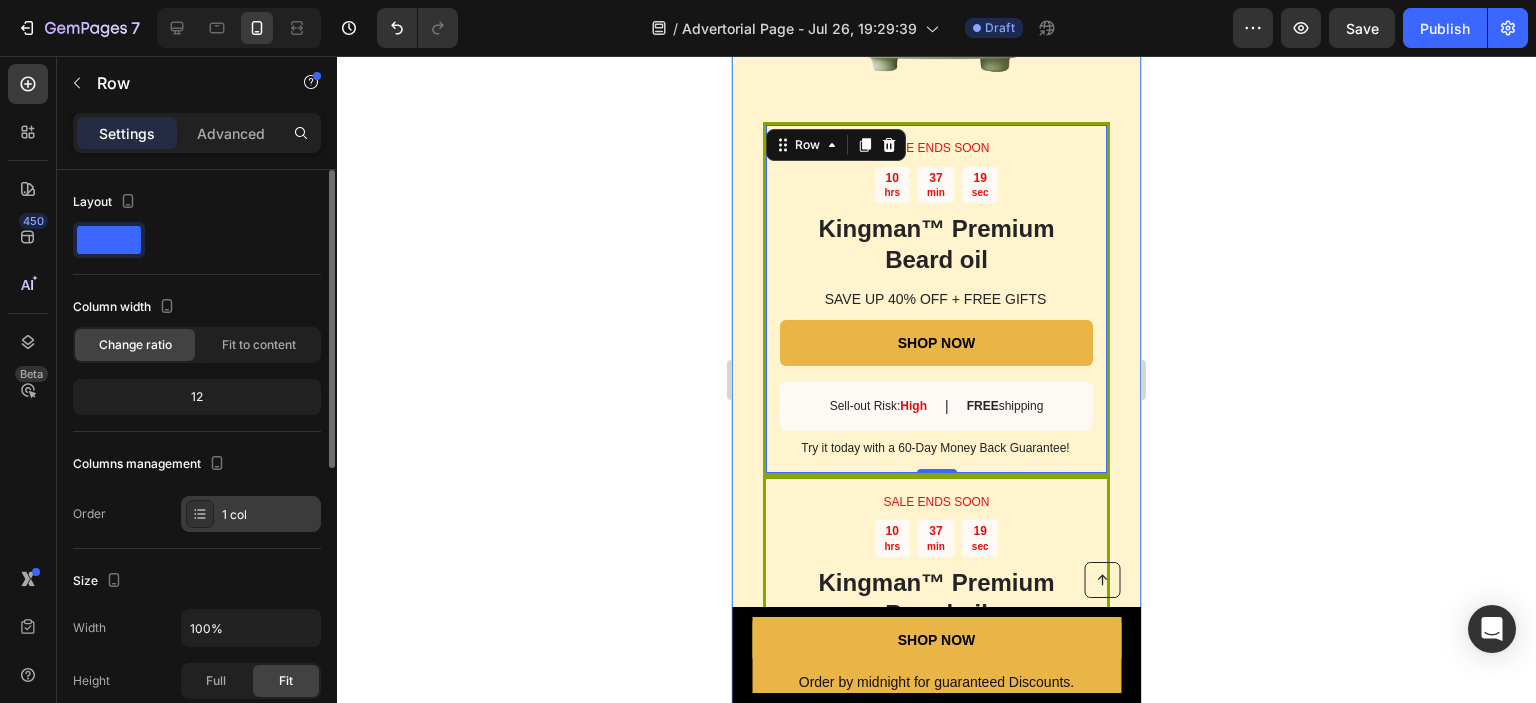 click on "1 col" at bounding box center [269, 515] 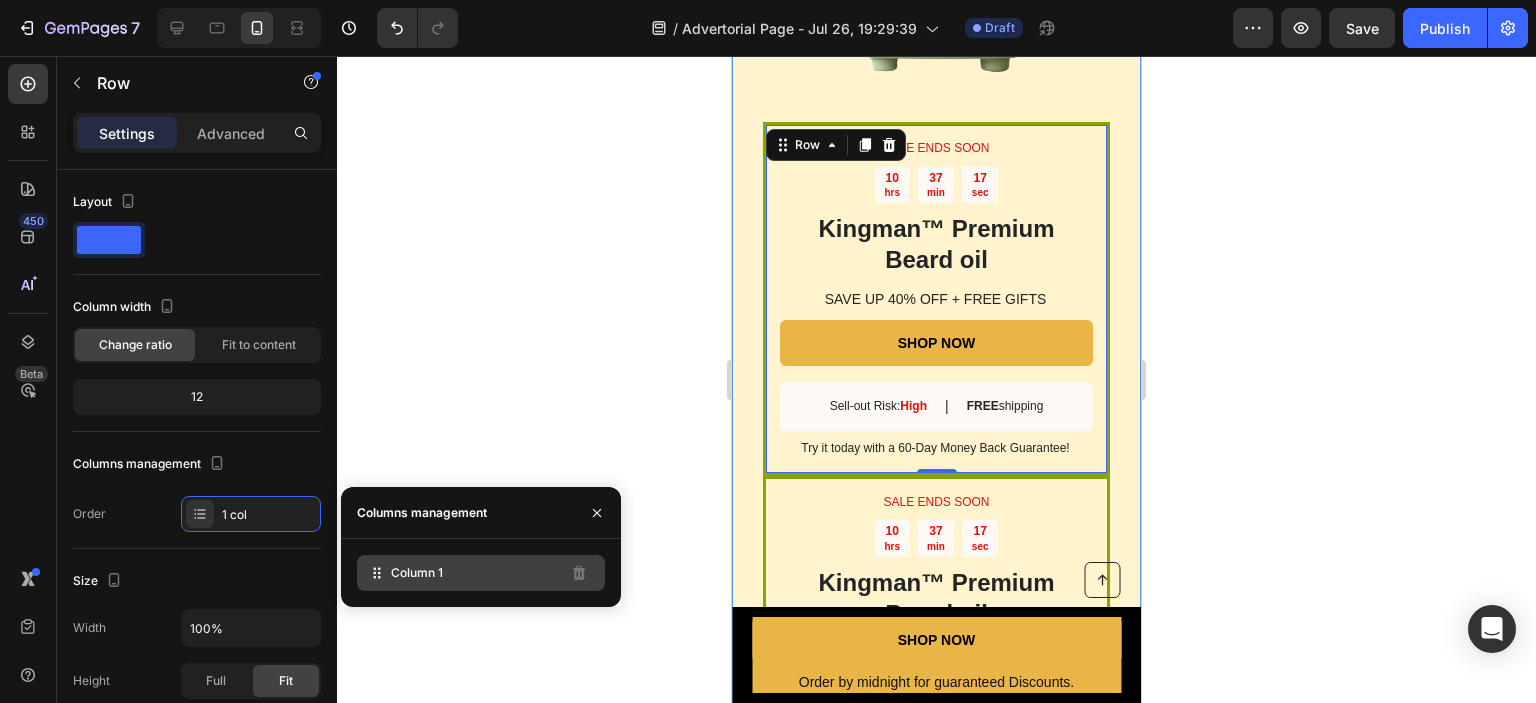 click on "Column 1" 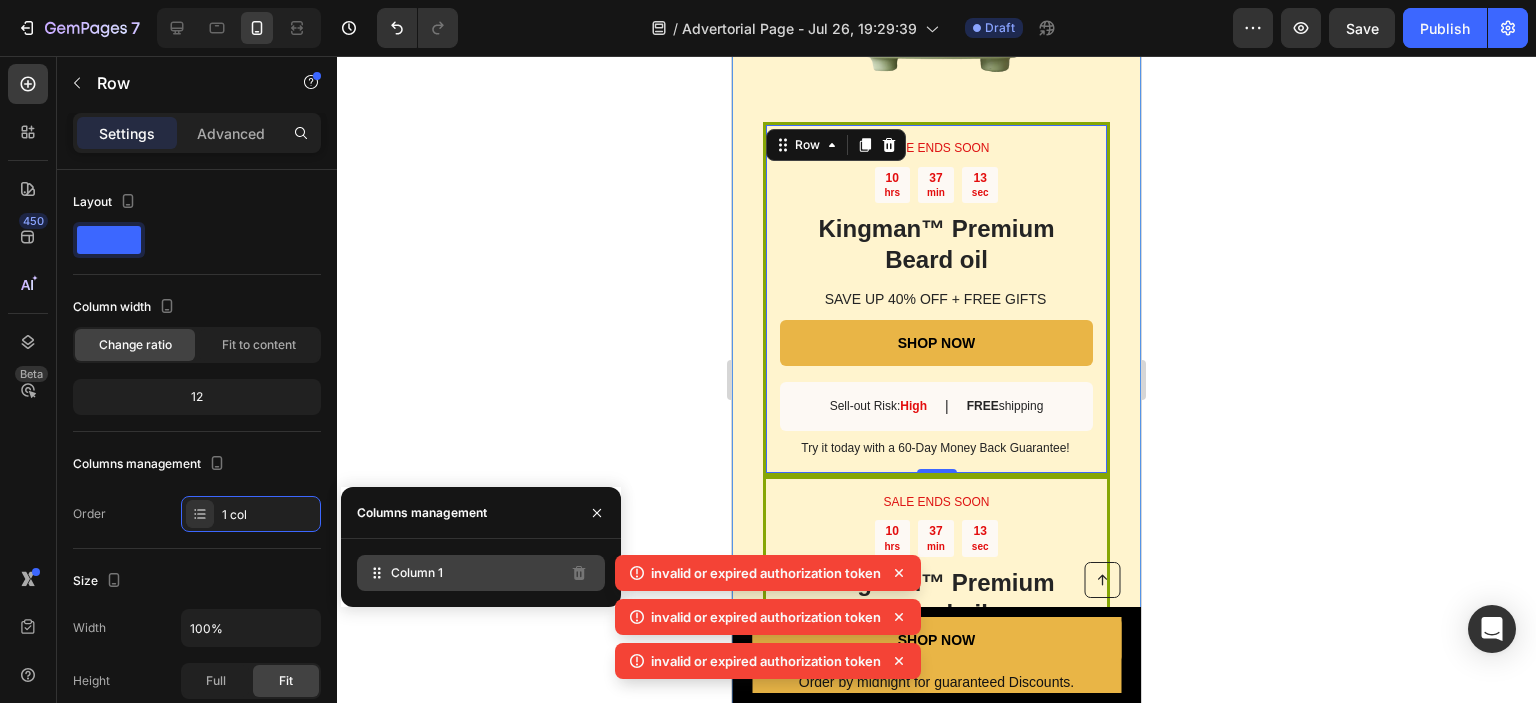 click on "Column 1" 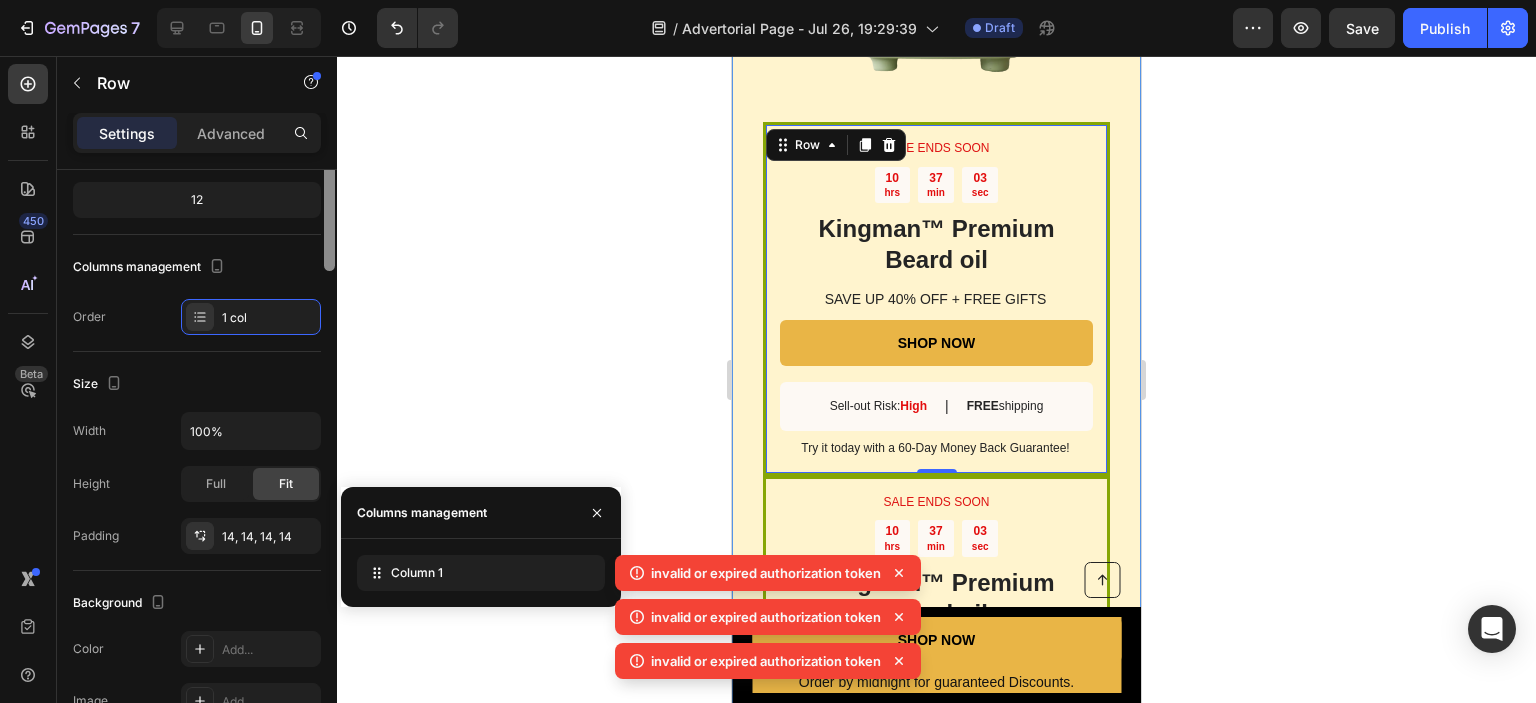scroll, scrollTop: 0, scrollLeft: 0, axis: both 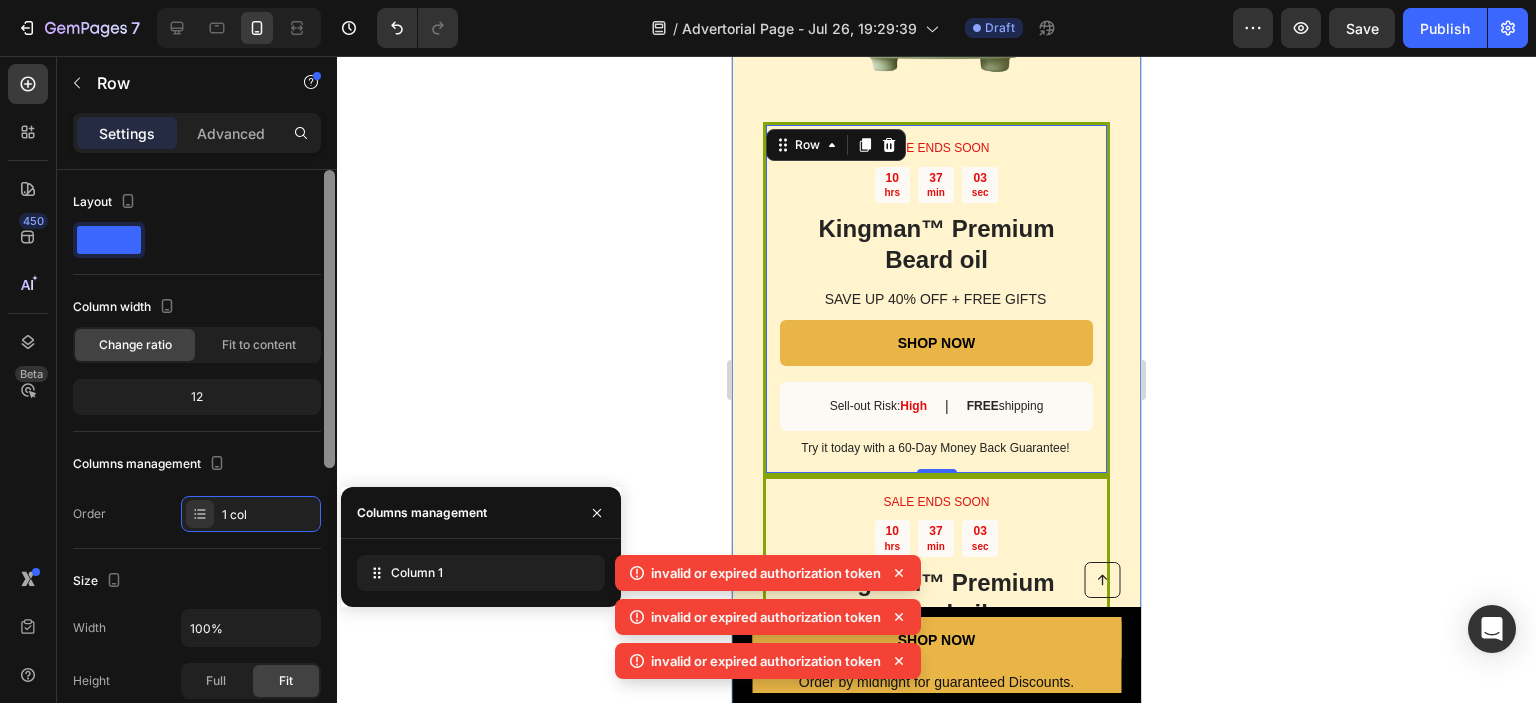 drag, startPoint x: 327, startPoint y: 433, endPoint x: 347, endPoint y: 319, distance: 115.74109 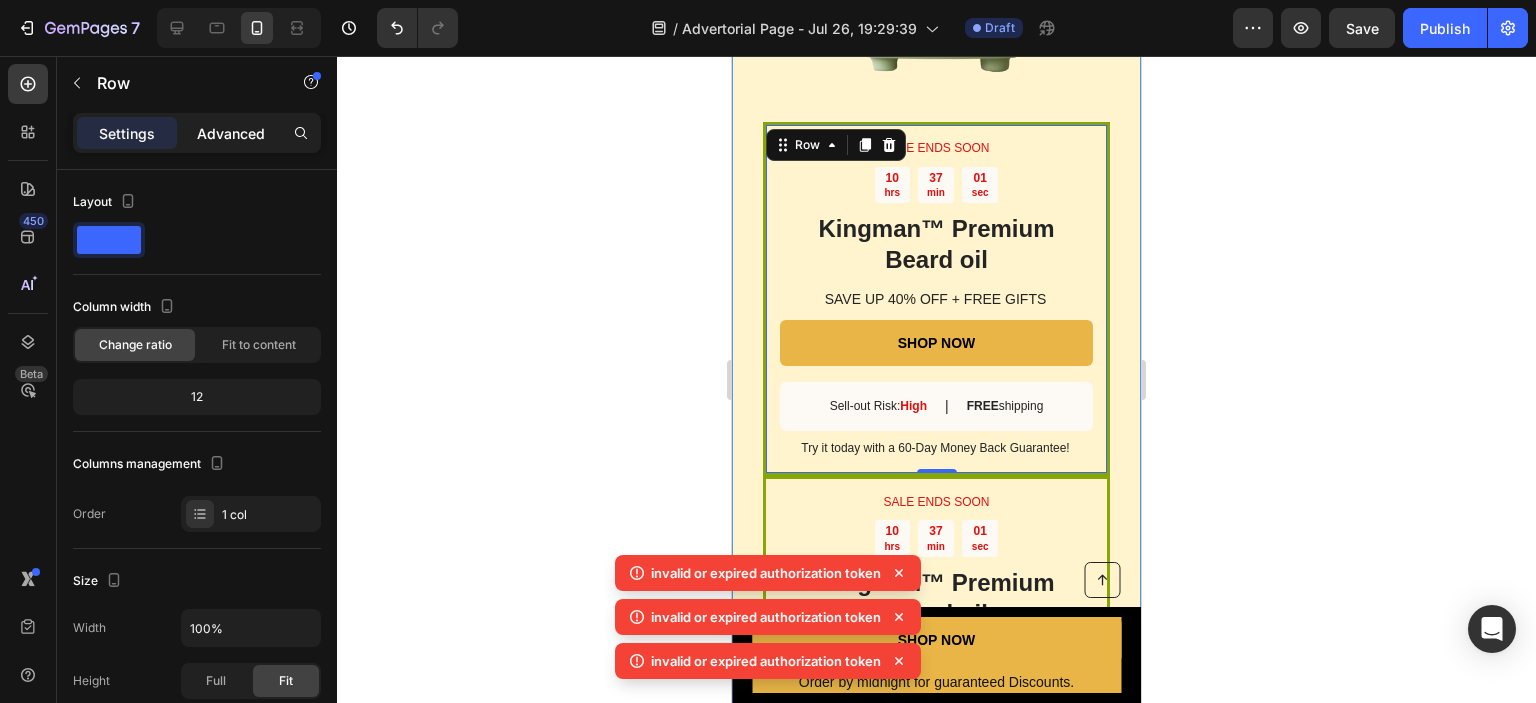 click on "Advanced" at bounding box center (231, 133) 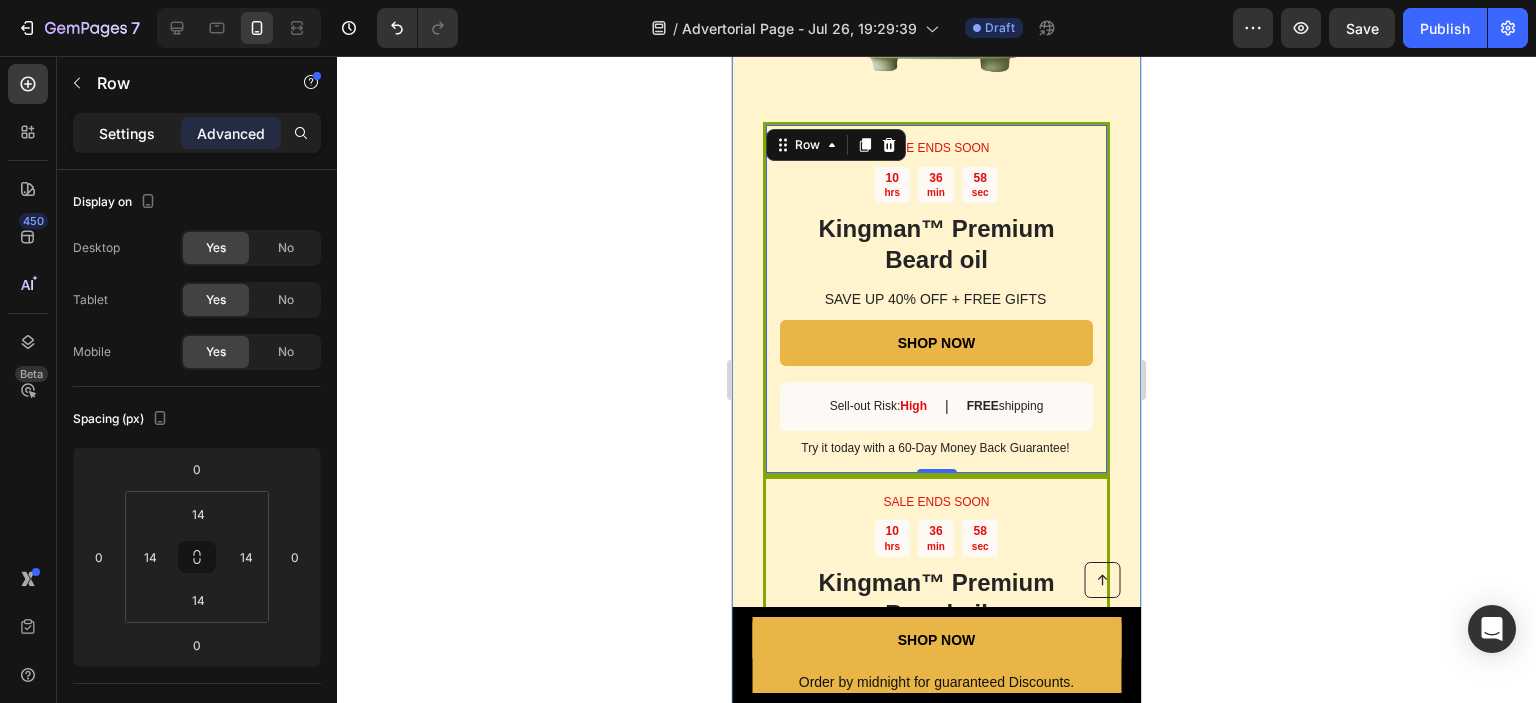 click on "Settings" at bounding box center (127, 133) 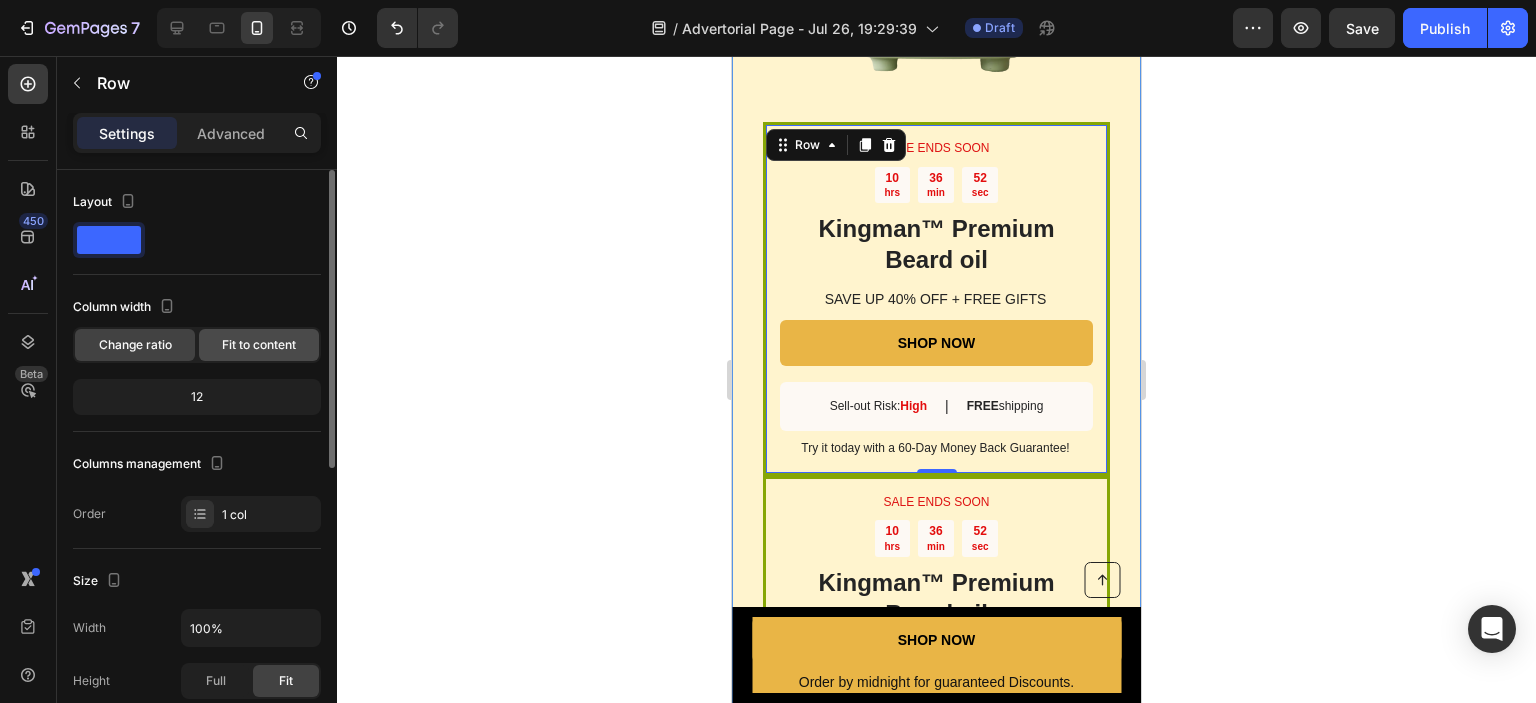 click on "Fit to content" 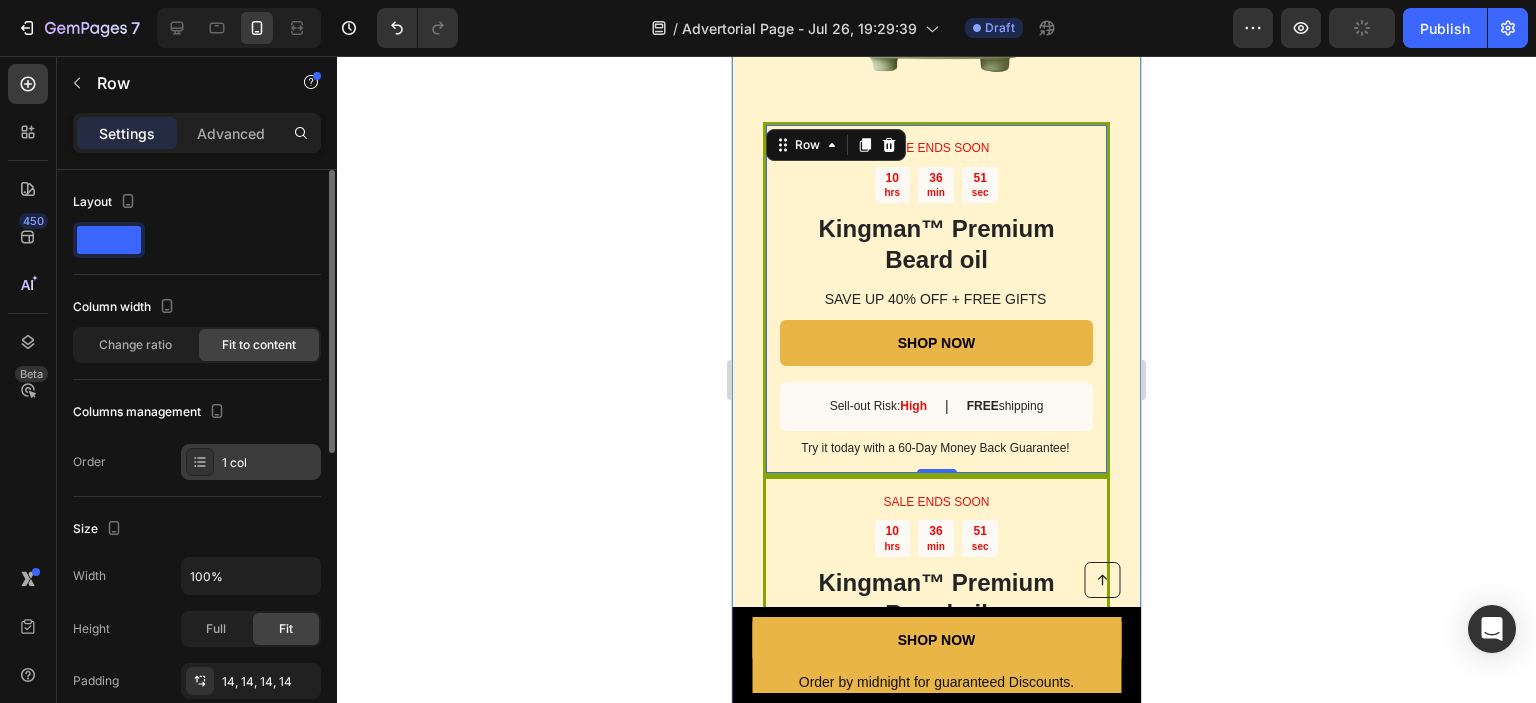 click on "1 col" at bounding box center (269, 463) 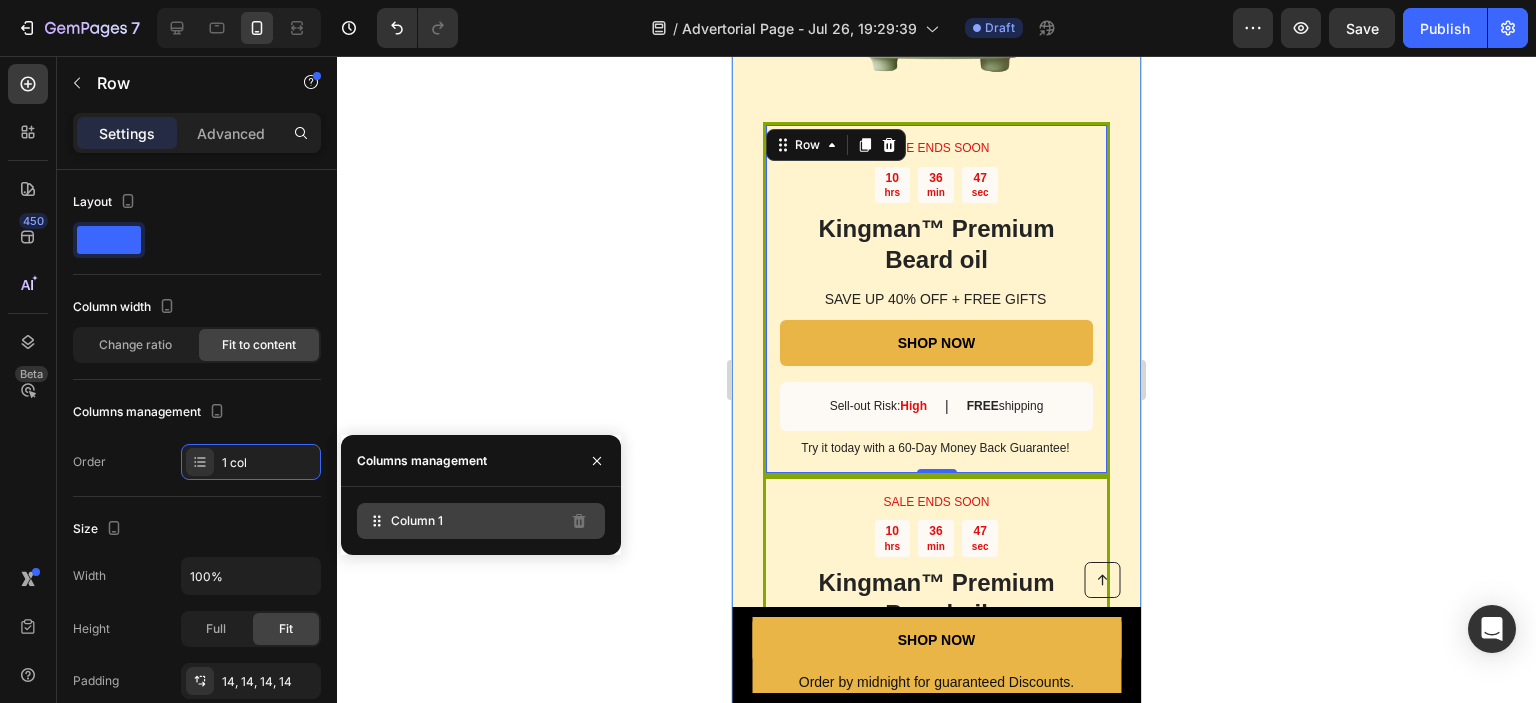 click on "Column 1" at bounding box center [417, 521] 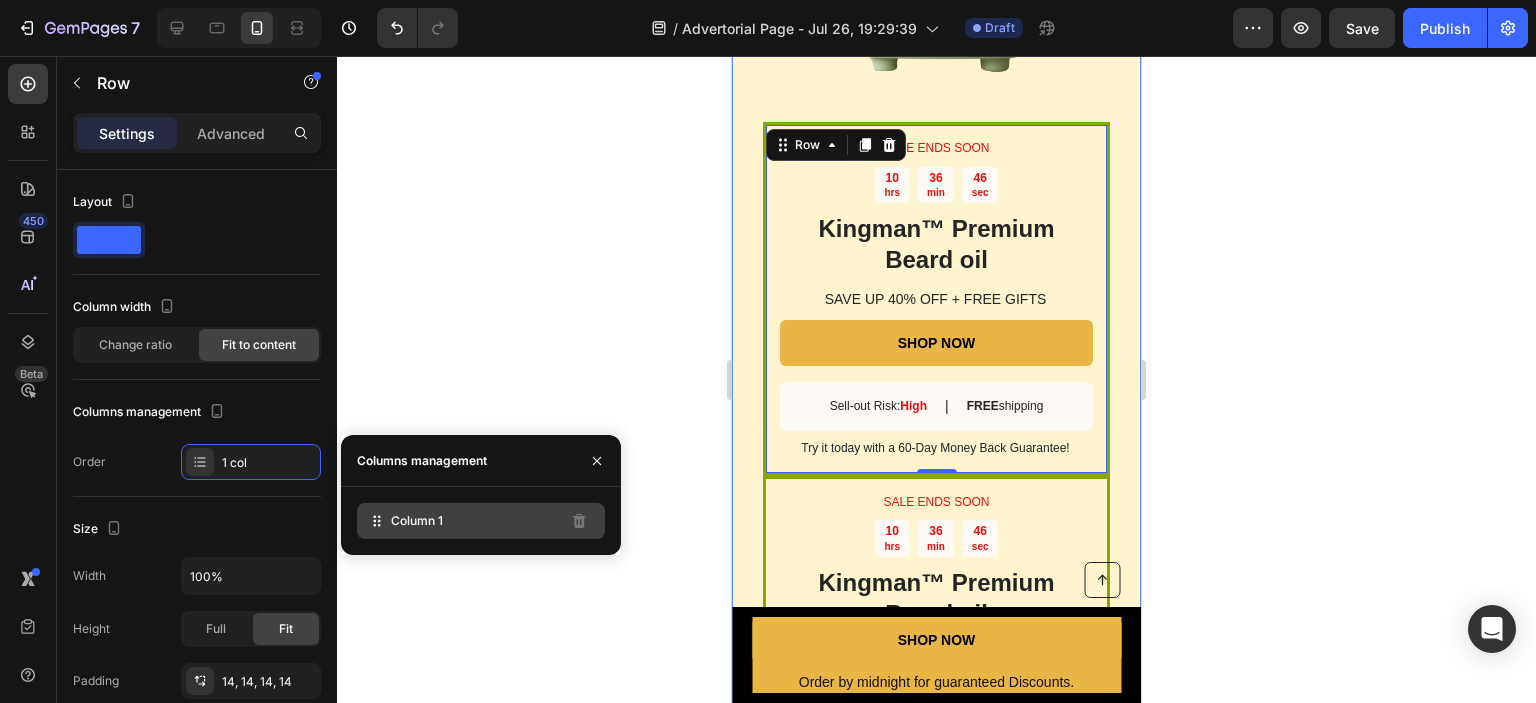 click on "Column 1" at bounding box center [417, 521] 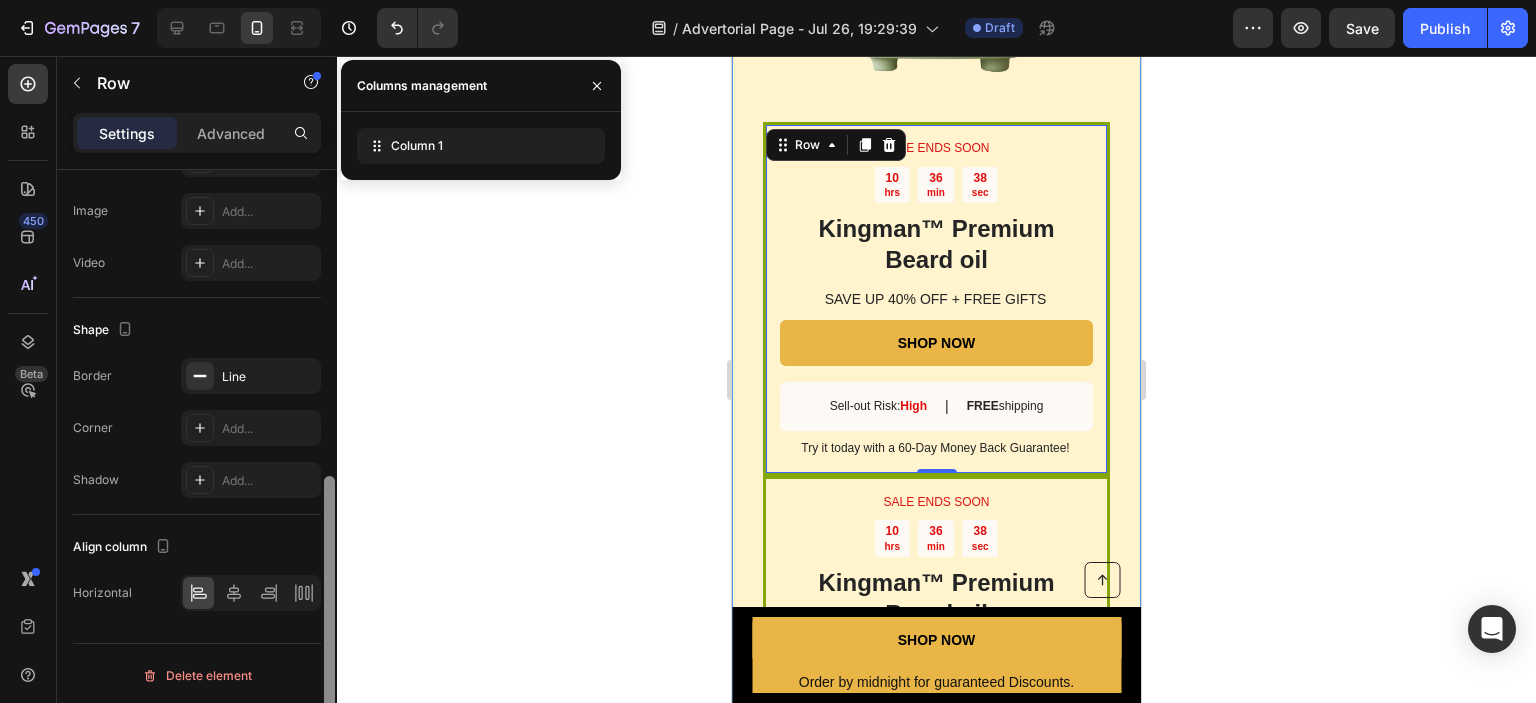scroll, scrollTop: 0, scrollLeft: 0, axis: both 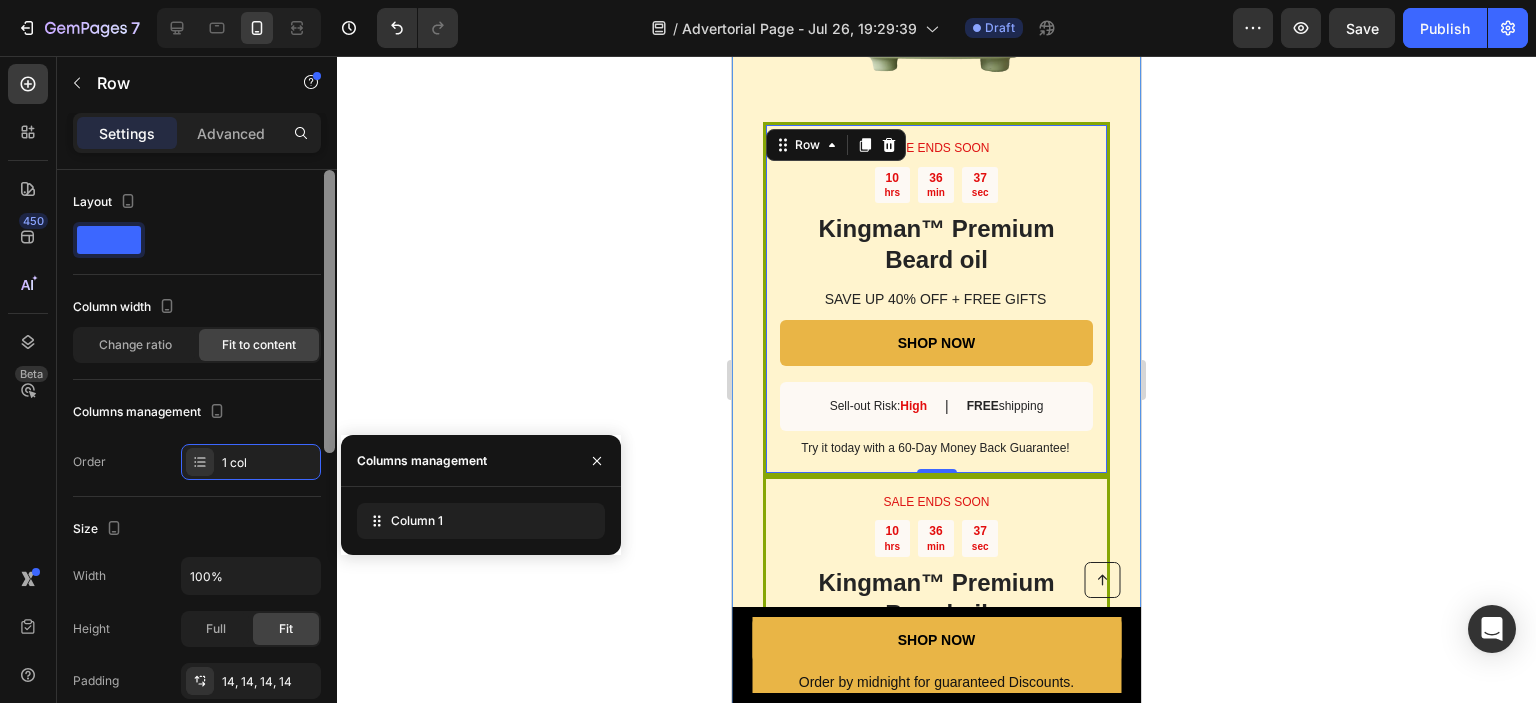 drag, startPoint x: 330, startPoint y: 436, endPoint x: 347, endPoint y: 274, distance: 162.88953 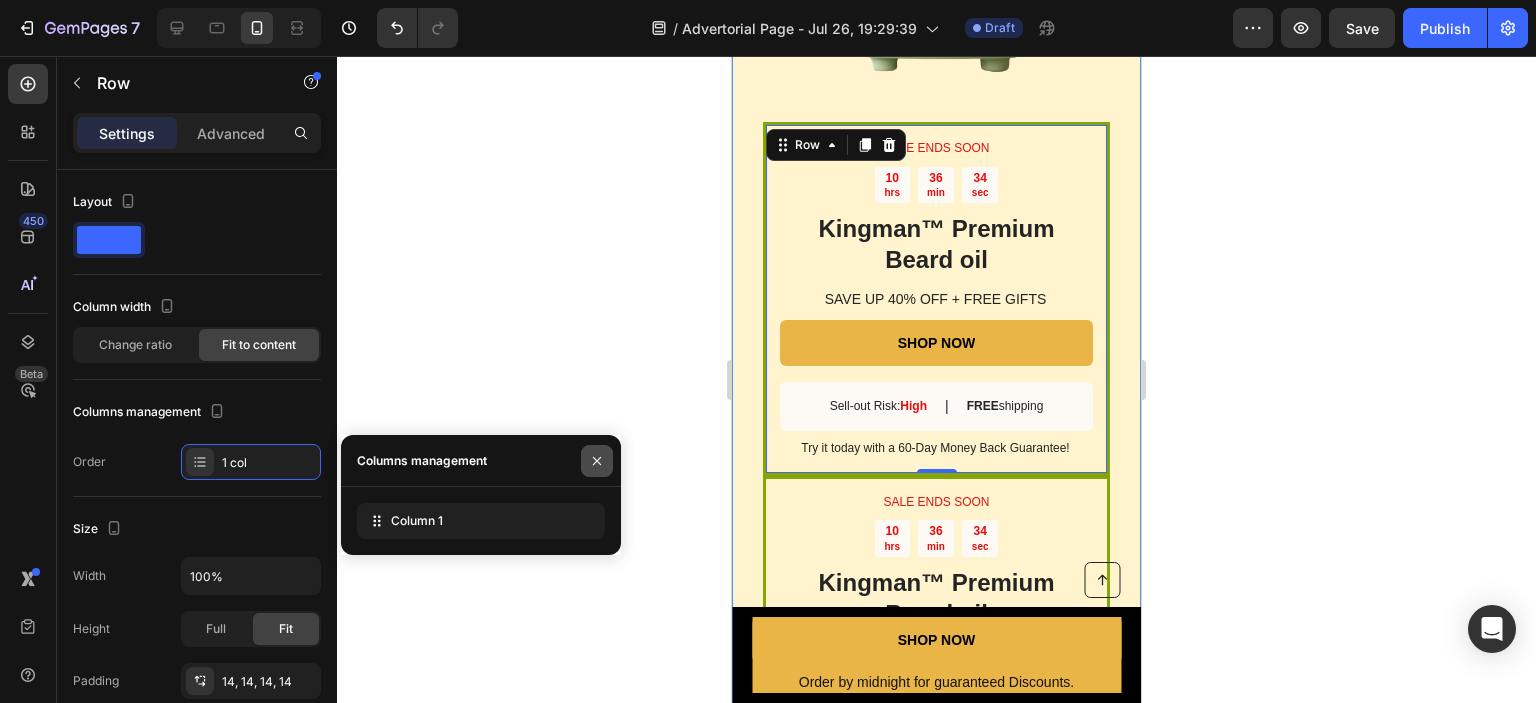 click 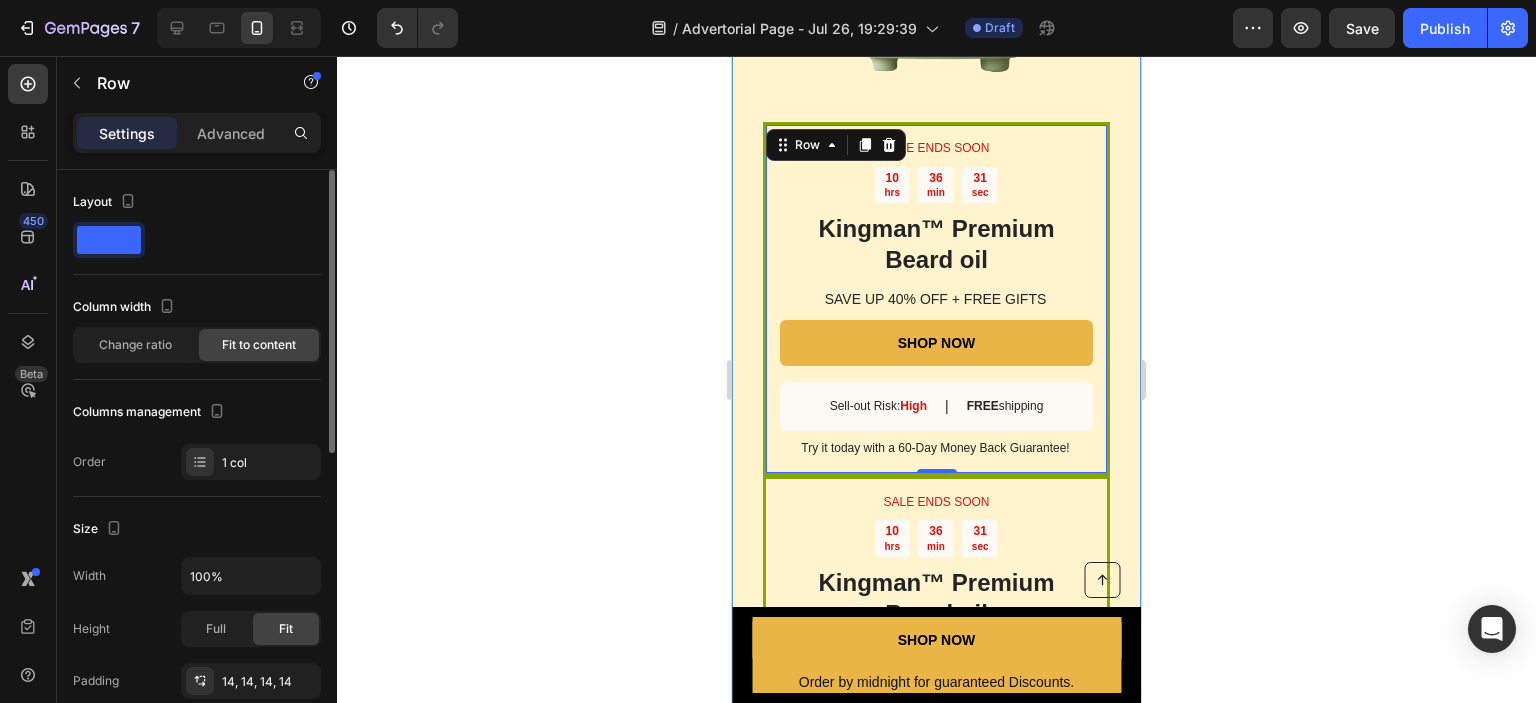 click on "Order" at bounding box center [89, 462] 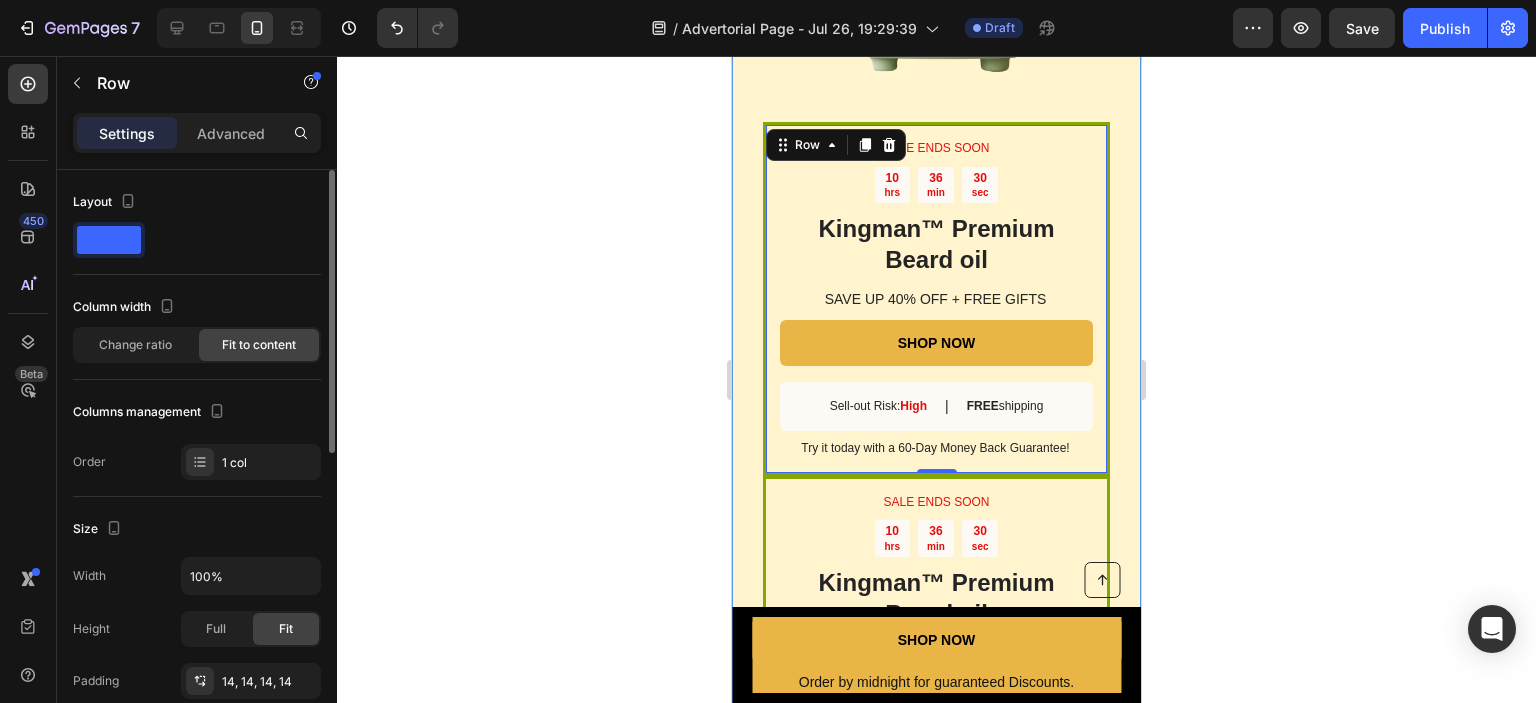click on "Order" at bounding box center (89, 462) 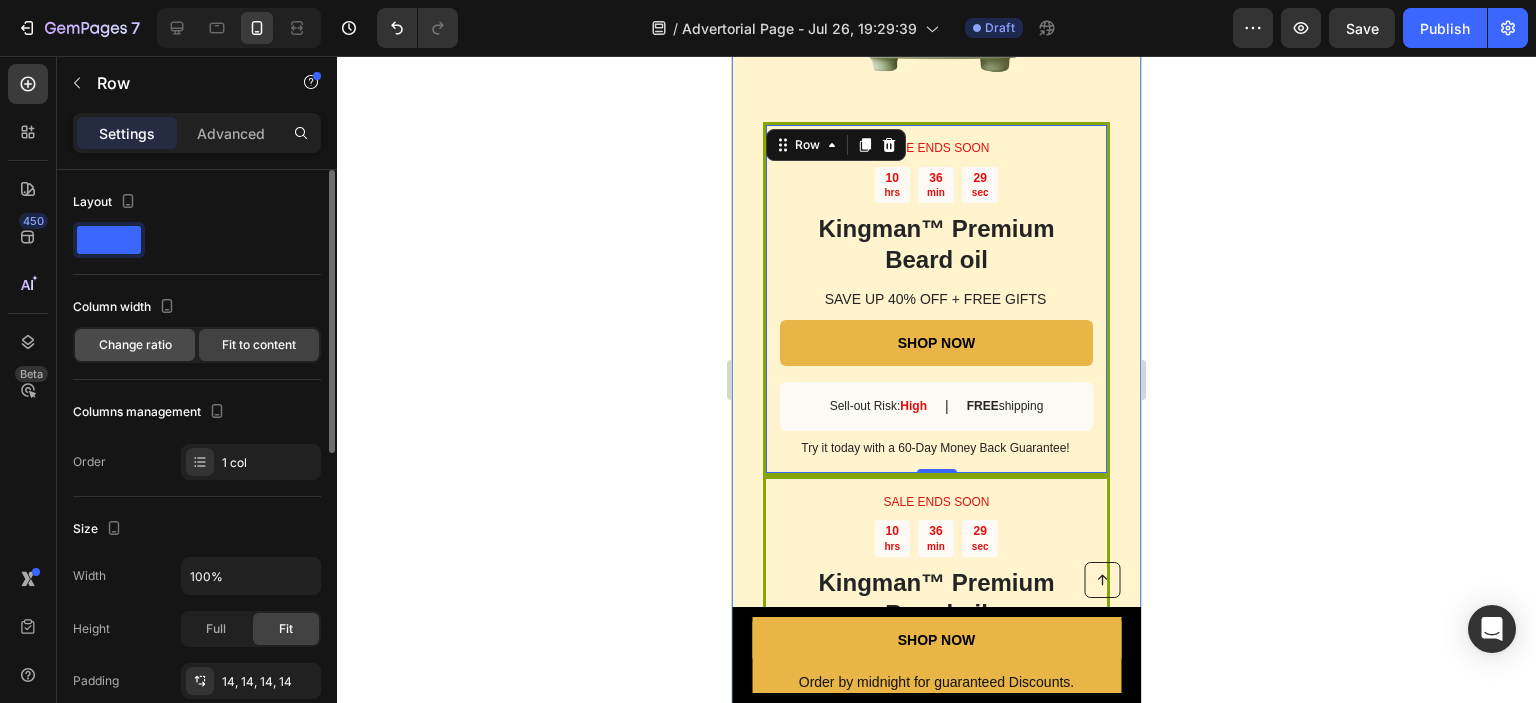 click on "Change ratio" 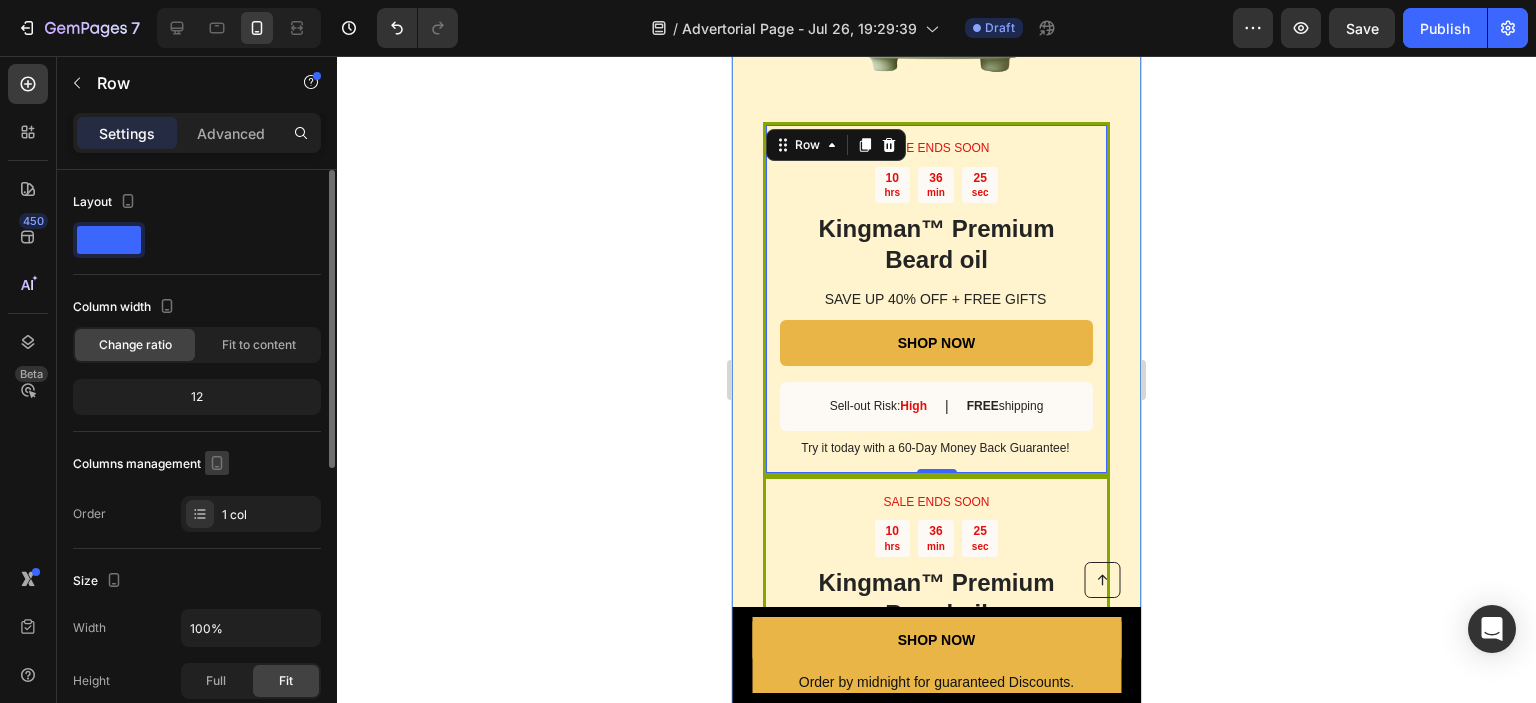 click 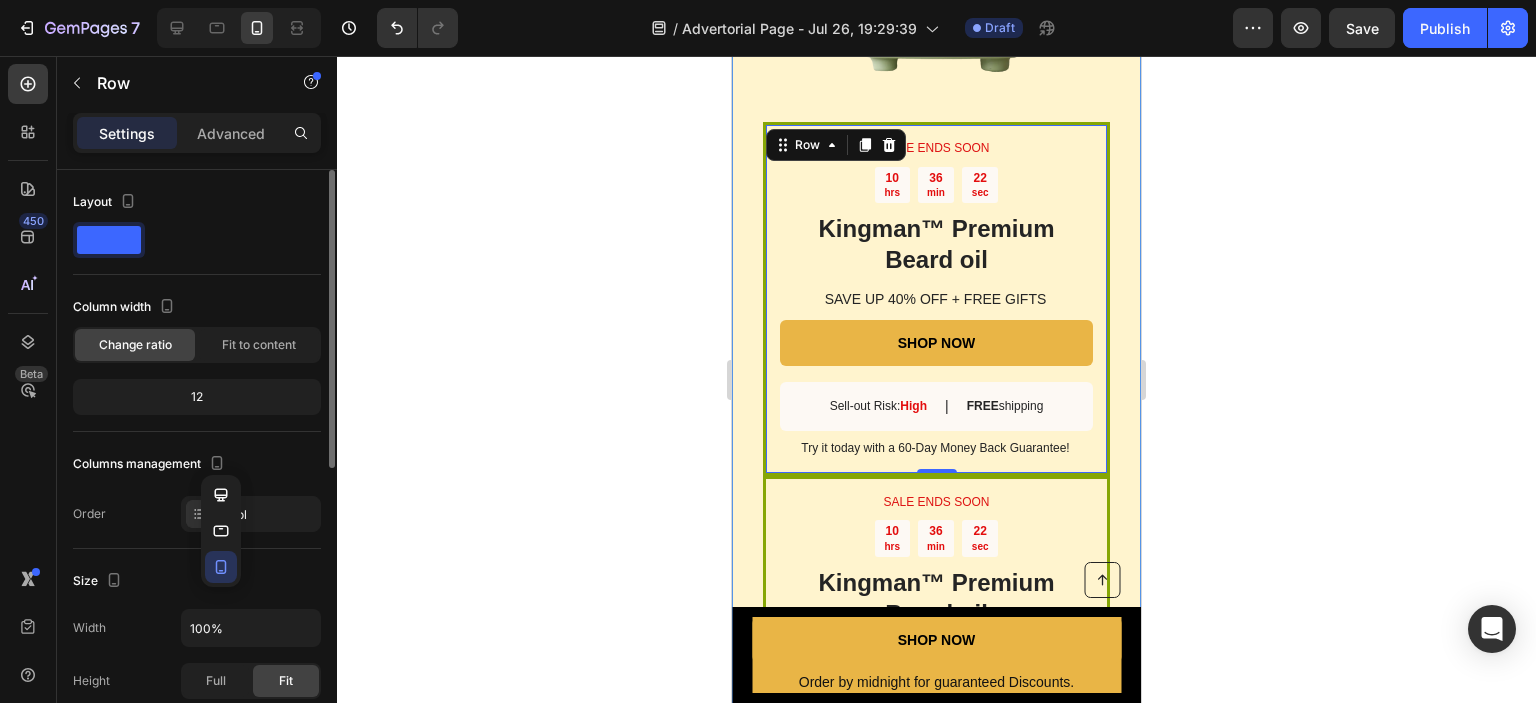 click on "Columns management" at bounding box center [151, 464] 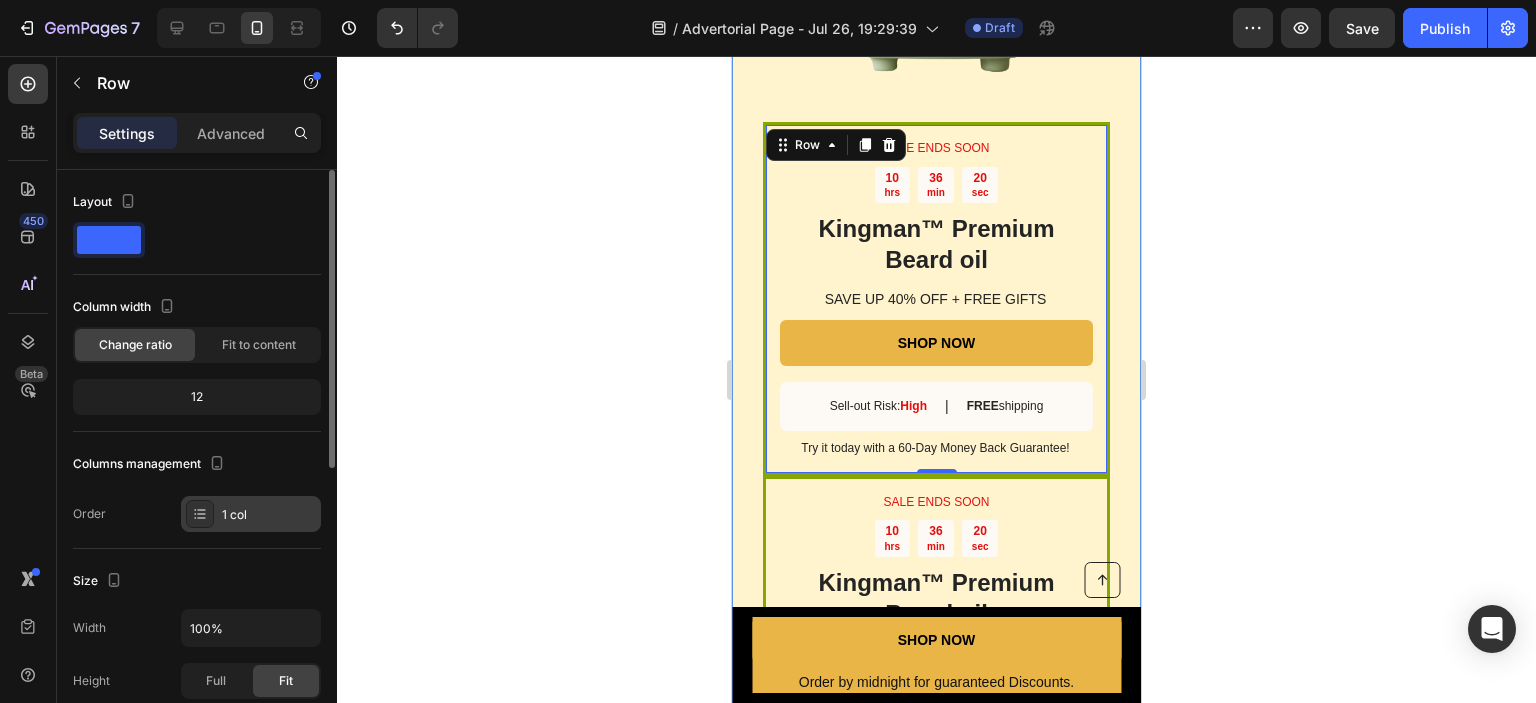click 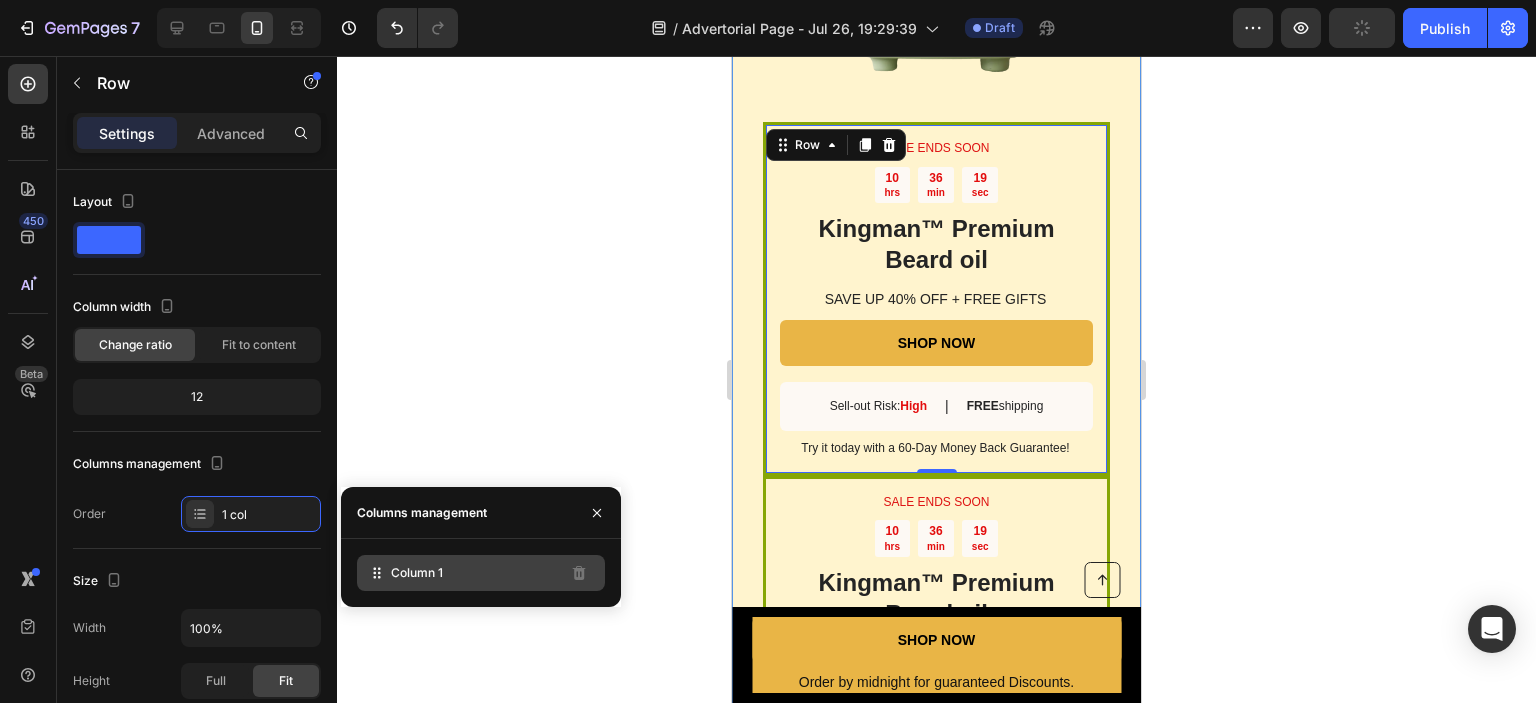click on "Column 1" 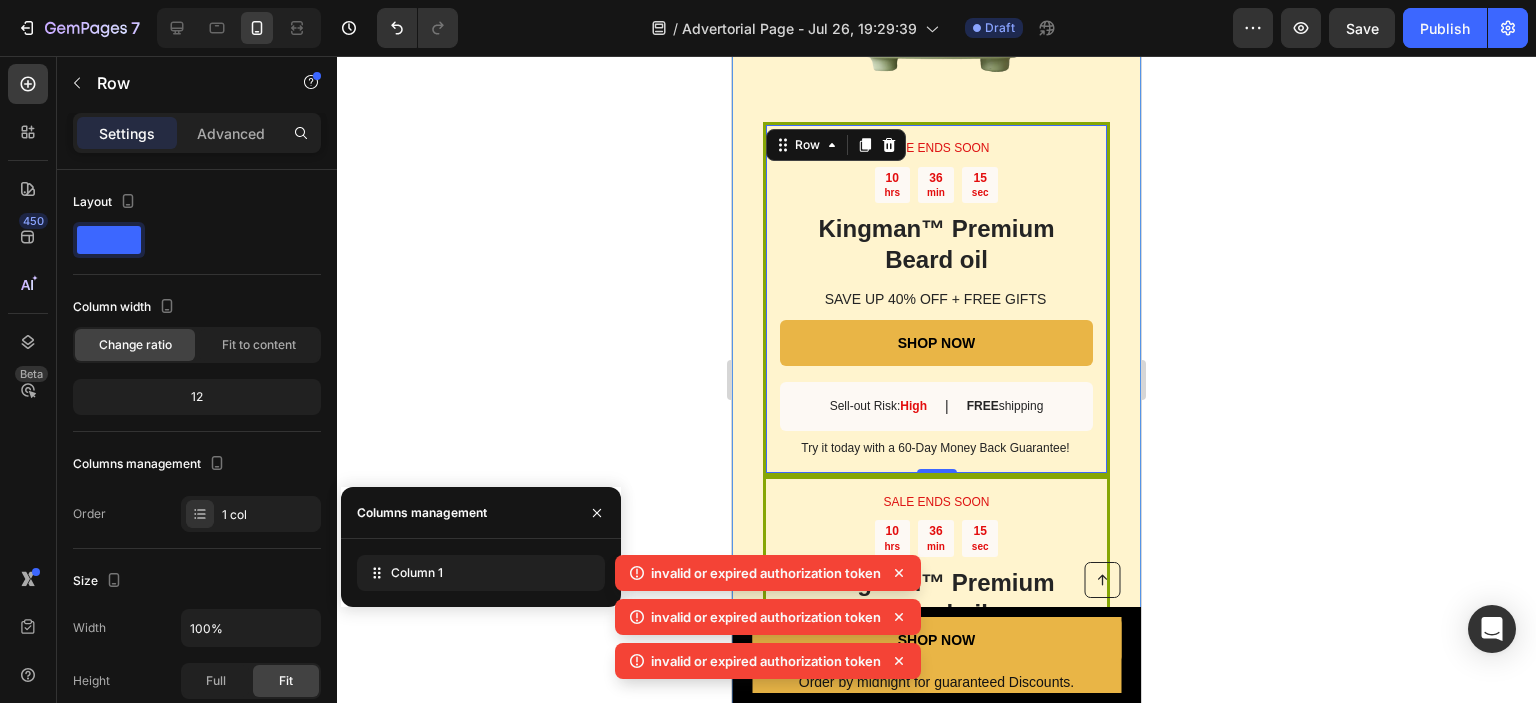 click on "invalid or expired authorization token invalid or expired authorization token invalid or expired authorization token" at bounding box center [768, 621] 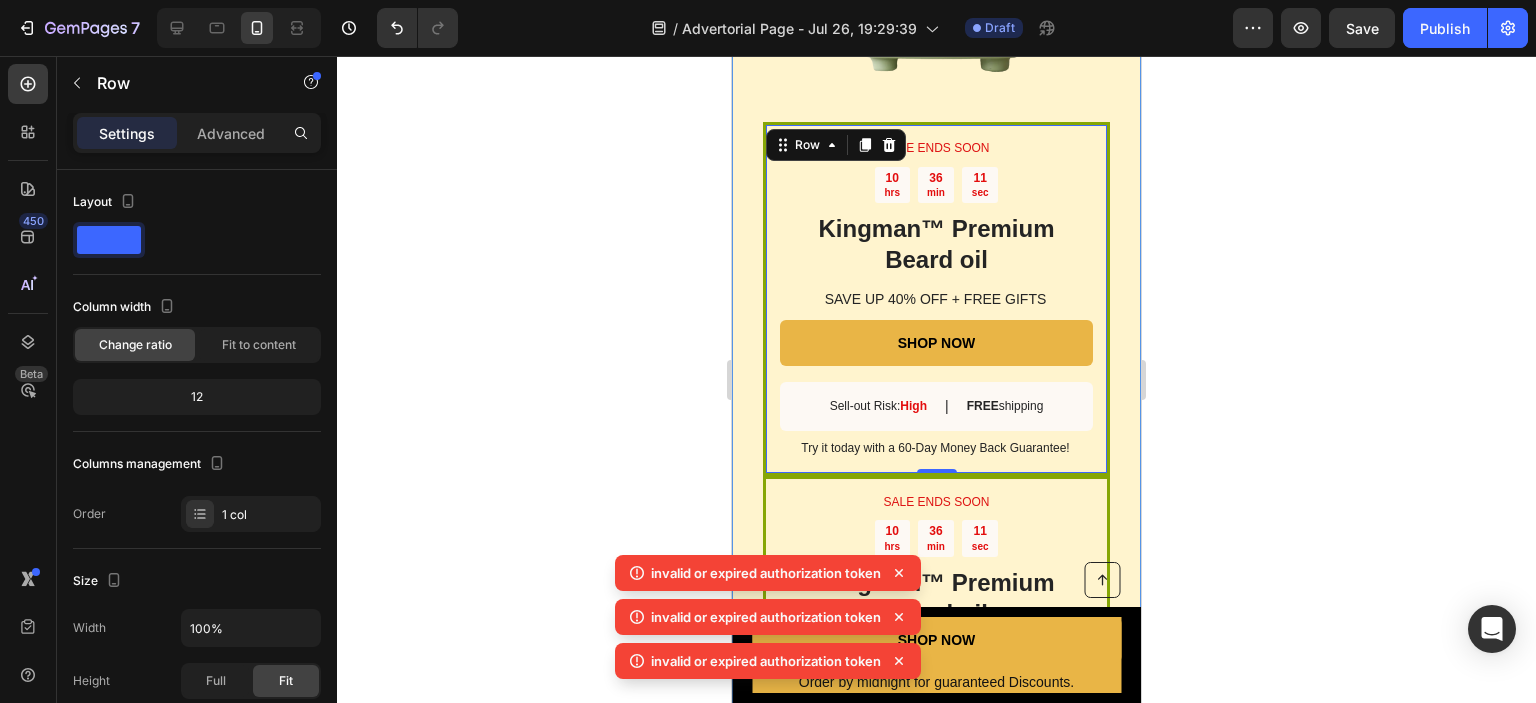 click 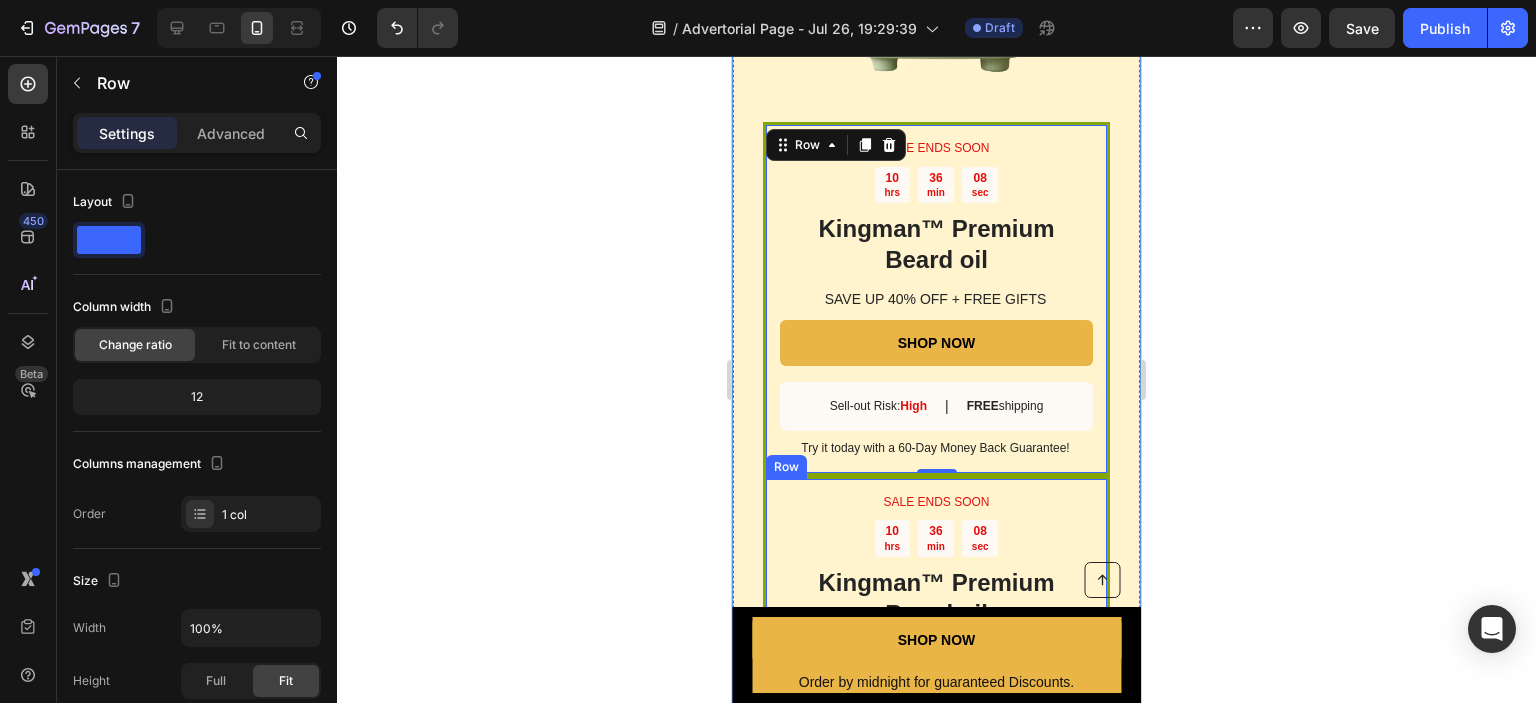 click on "SALE ENDS SOON Text Block 10 hrs 36 min 08 sec Countdown Timer Kingman ™ Premium Beard oil Heading SAVE UP 40% OFF + FREE GIFTS Text Block SHOP NOW Button Sell-out Risk:  High Text Block | Text Block FREE  shipping Text Block Row Try it today with a 60-Day Money Back Guarantee! Text Block Row" at bounding box center (936, 653) 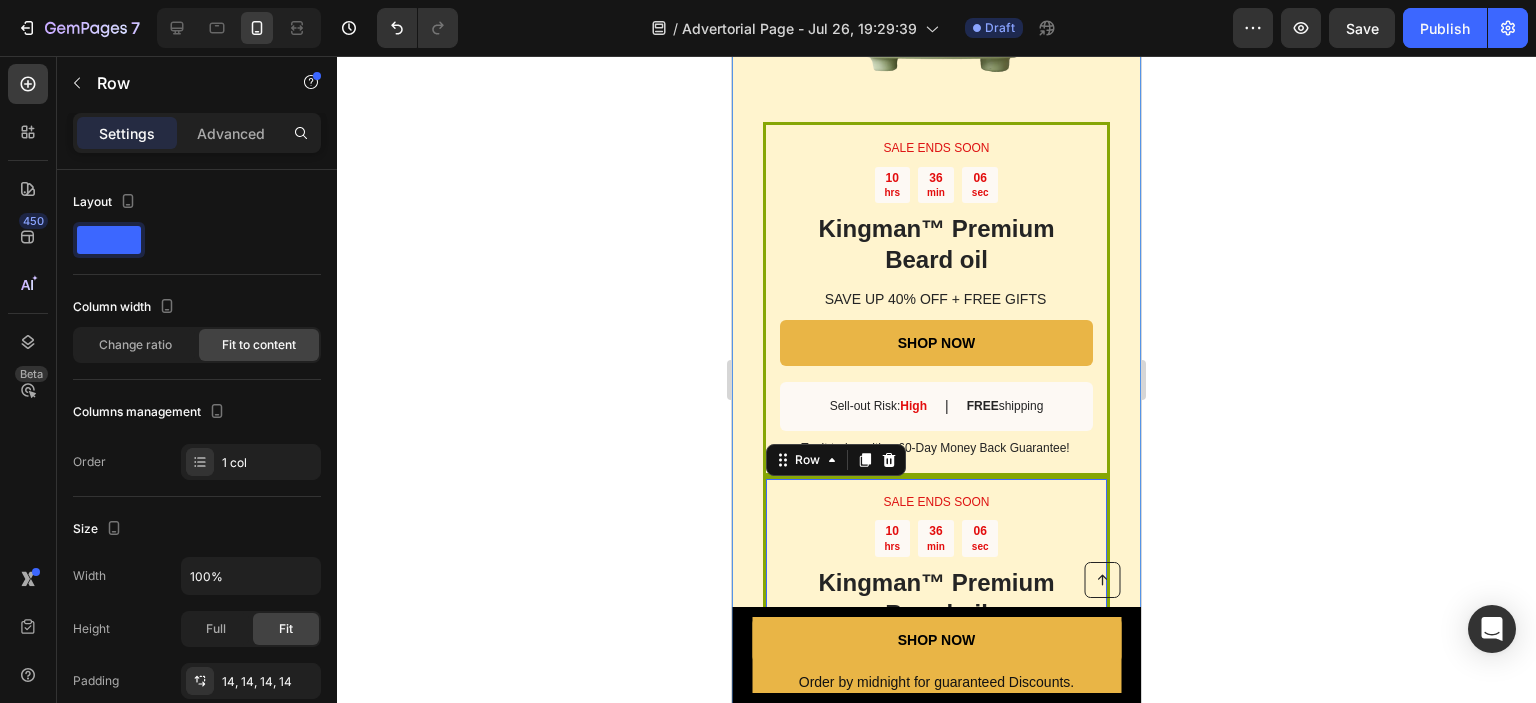 click on "SALE ENDS SOON Text Block 10 hrs 36 min 06 sec Countdown Timer Kingman ™ Premium Beard oil Heading SAVE UP 40% OFF + FREE GIFTS Text Block SHOP NOW Button Sell-out Risk:  High Text Block | Text Block FREE  shipping Text Block Row Try it today with a 60-Day Money Back Guarantee! Text Block Row   0" at bounding box center (936, 653) 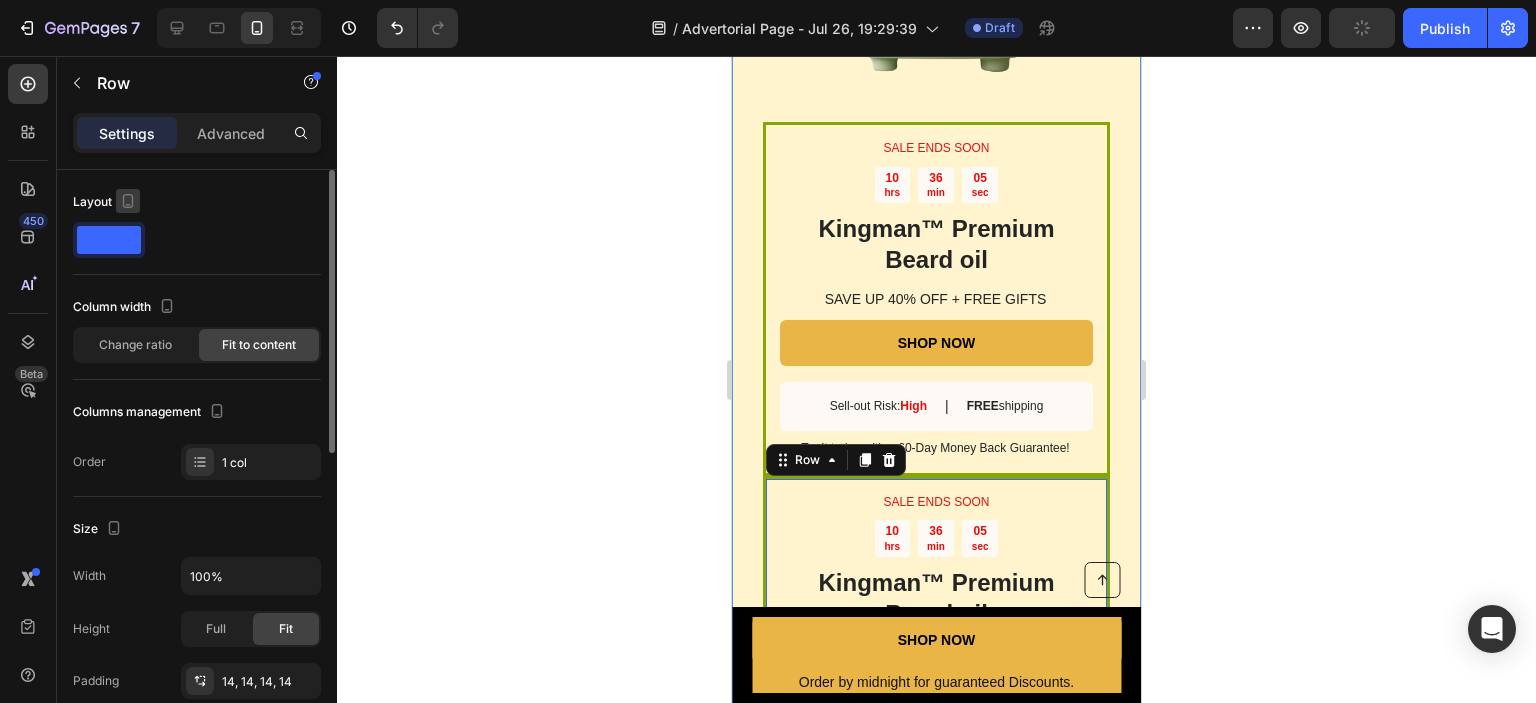 click at bounding box center [128, 201] 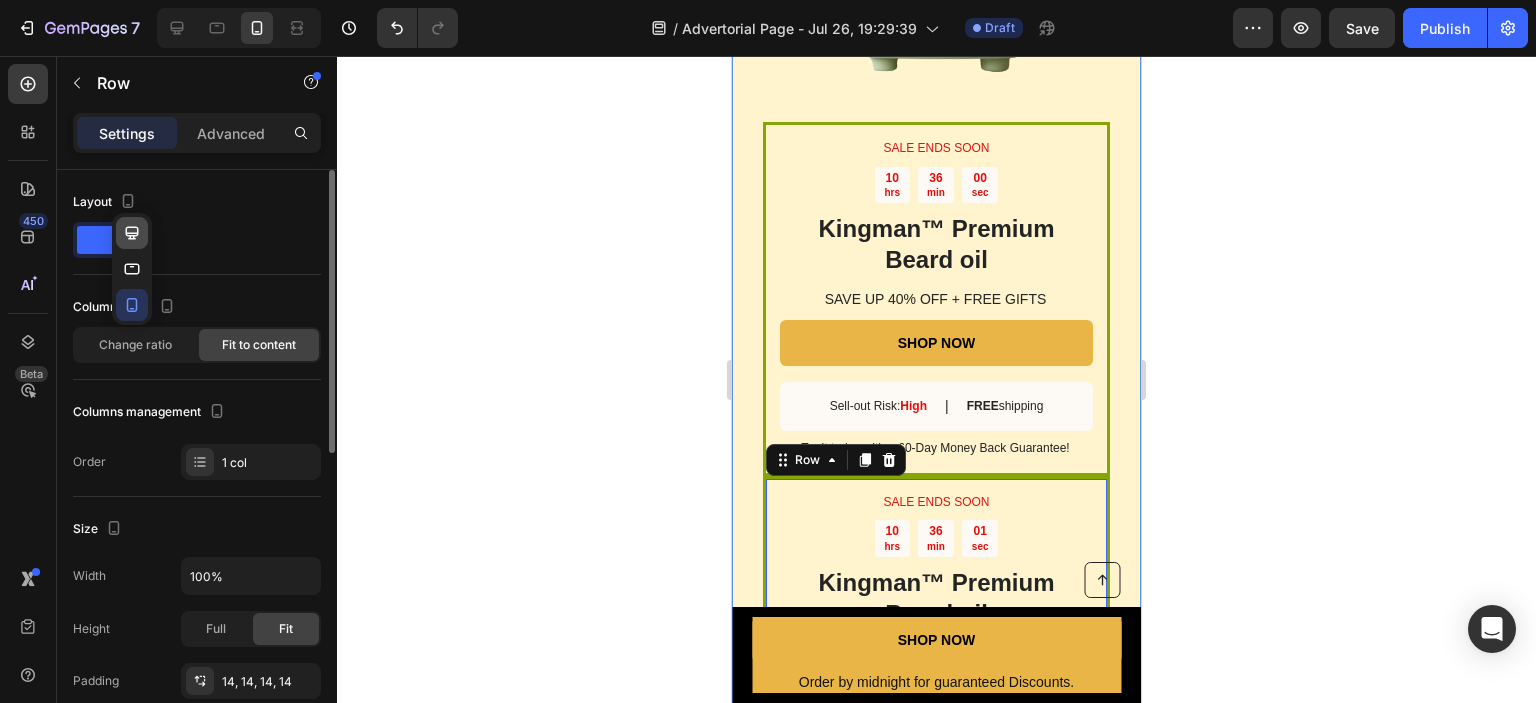 click 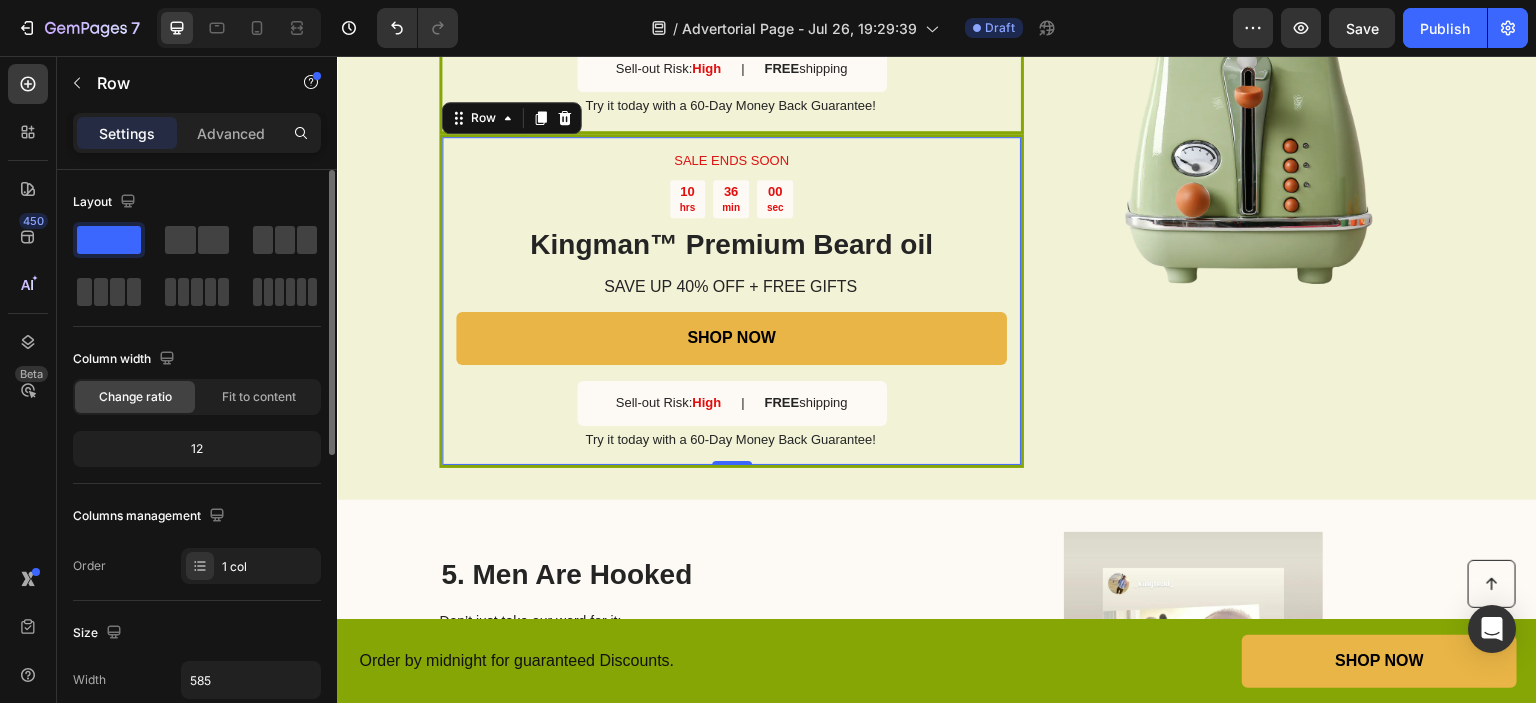 scroll, scrollTop: 3293, scrollLeft: 0, axis: vertical 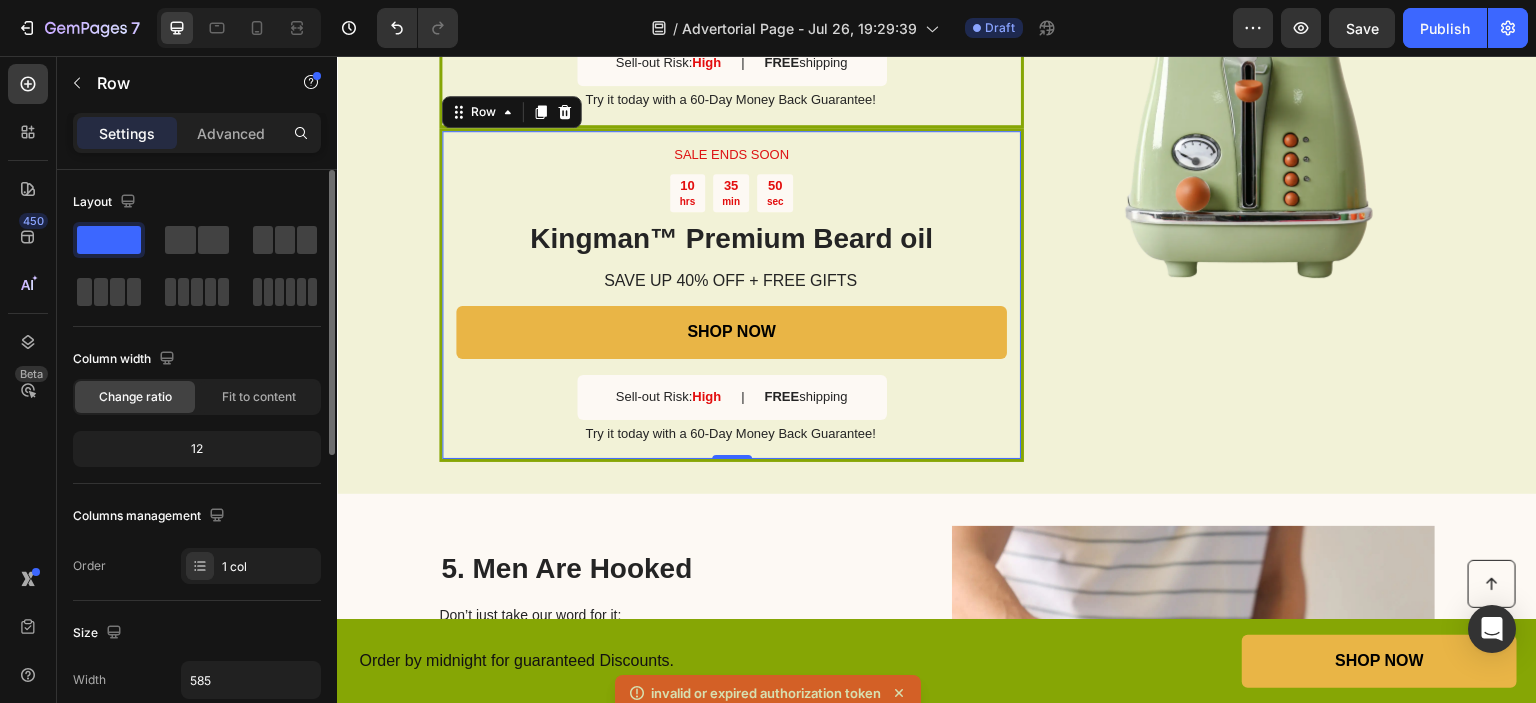 click on "SALE ENDS SOON Text Block [TIME] Countdown Timer Kingman ™ Premium Beard oil Heading SAVE UP 40% OFF + FREE GIFTS Text Block SHOP NOW Button Sell-out Risk:  High Text Block | Text Block FREE  shipping Text Block Row Try it today with a 60-Day Money Back Guarantee! Text Block Row   0" at bounding box center (731, 295) 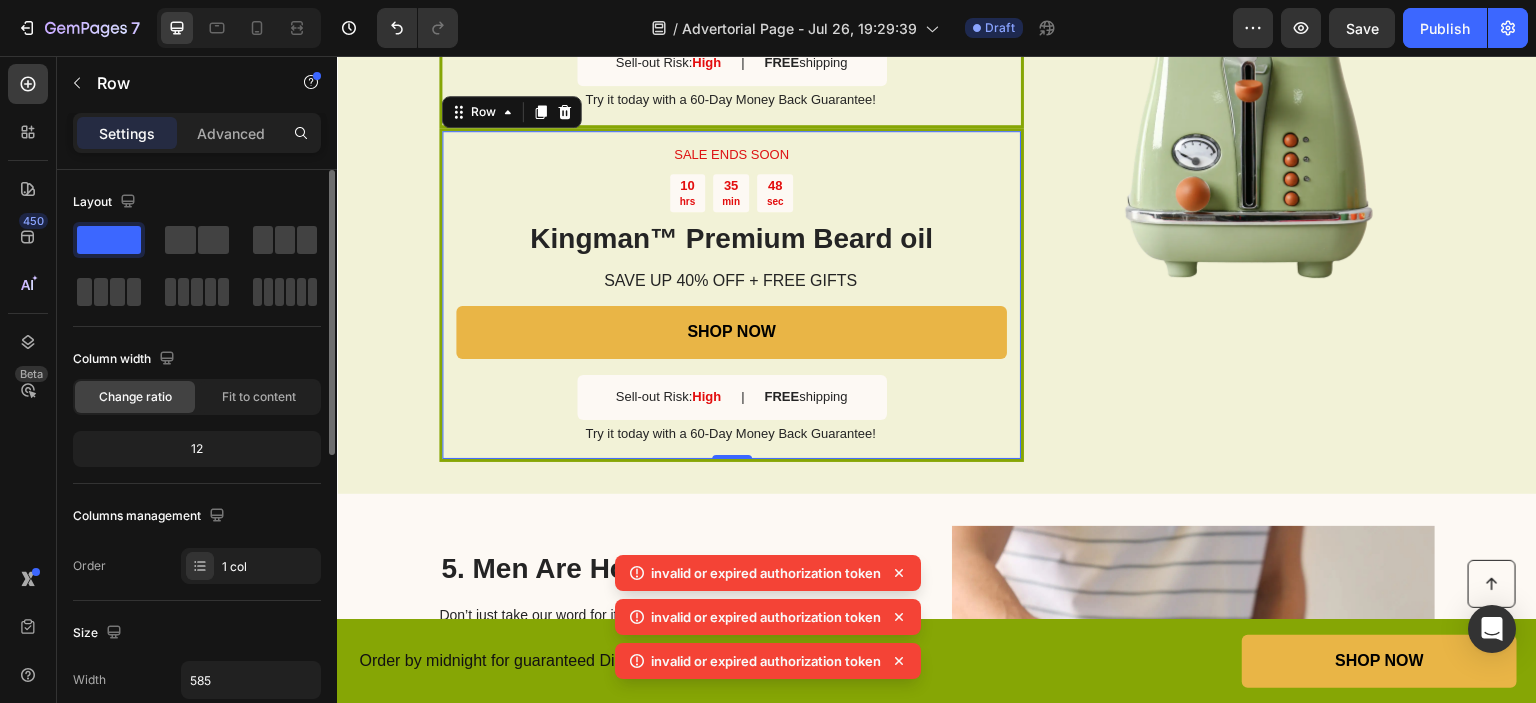 click on "SALE ENDS SOON Text Block [TIME] Countdown Timer Kingman ™ Premium Beard oil Heading SAVE UP 40% OFF + FREE GIFTS Text Block SHOP NOW Button Sell-out Risk:  High Text Block | Text Block FREE  shipping Text Block Row Try it today with a 60-Day Money Back Guarantee! Text Block Row   0" at bounding box center (731, 295) 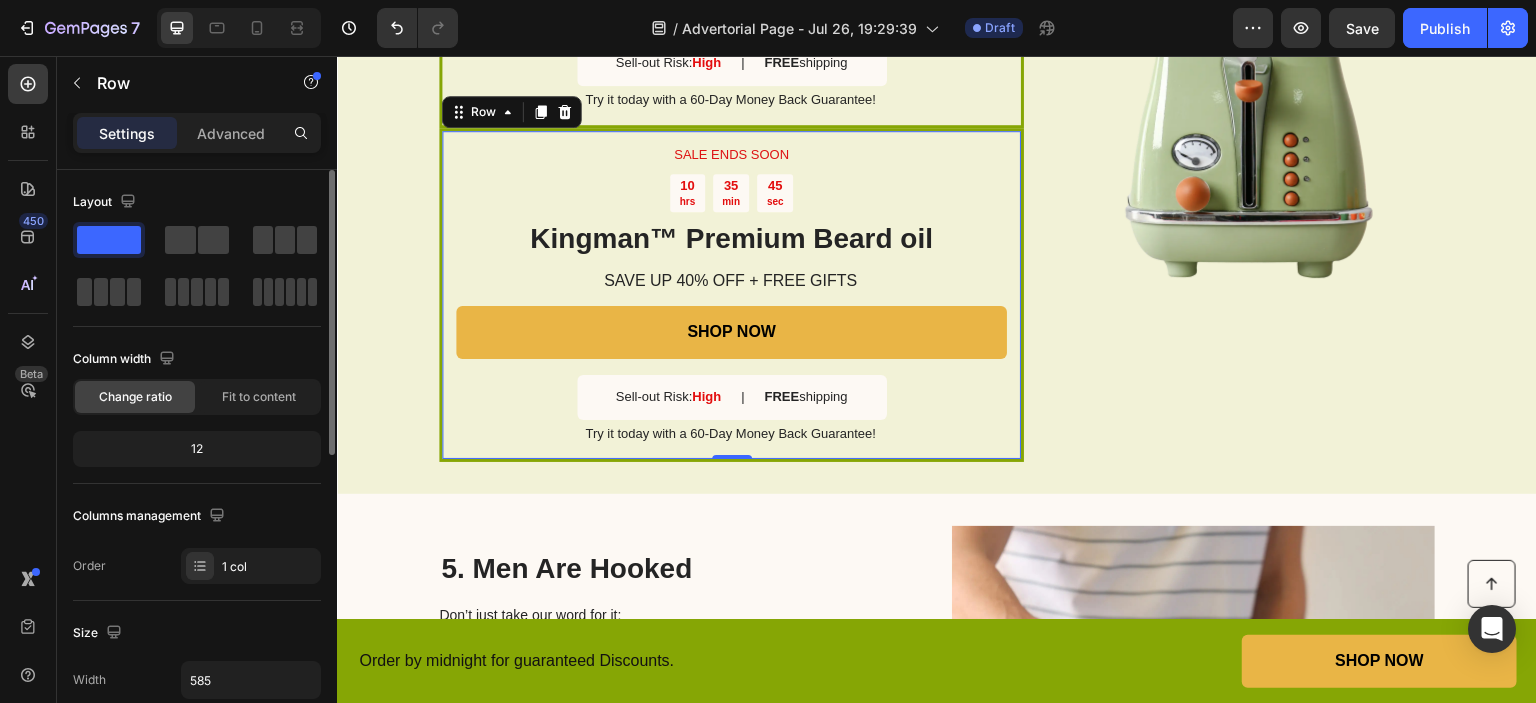 click on "SALE ENDS SOON Text Block [TIME] Countdown Timer Kingman ™ Premium Beard oil Heading SAVE UP 40% OFF + FREE GIFTS Text Block SHOP NOW Button Sell-out Risk:  High Text Block | Text Block FREE  shipping Text Block Row Try it today with a 60-Day Money Back Guarantee! Text Block Row   0" at bounding box center [731, 295] 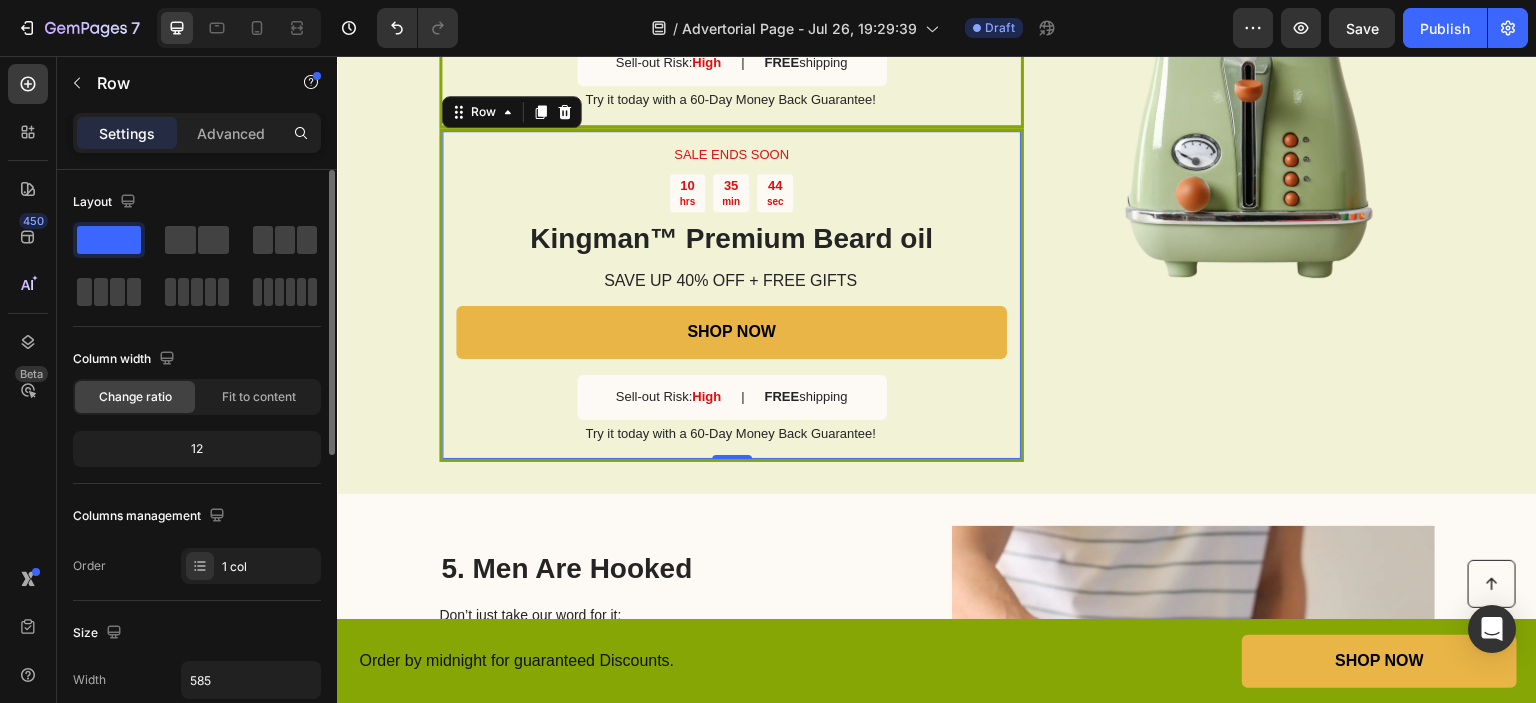 click on "SALE ENDS SOON Text Block [TIME] Countdown Timer Kingman ™ Premium Beard oil Heading SAVE UP 40% OFF + FREE GIFTS Text Block SHOP NOW Button Sell-out Risk:  High Text Block | Text Block FREE  shipping Text Block Row Try it today with a 60-Day Money Back Guarantee! Text Block Row   0" at bounding box center [731, 295] 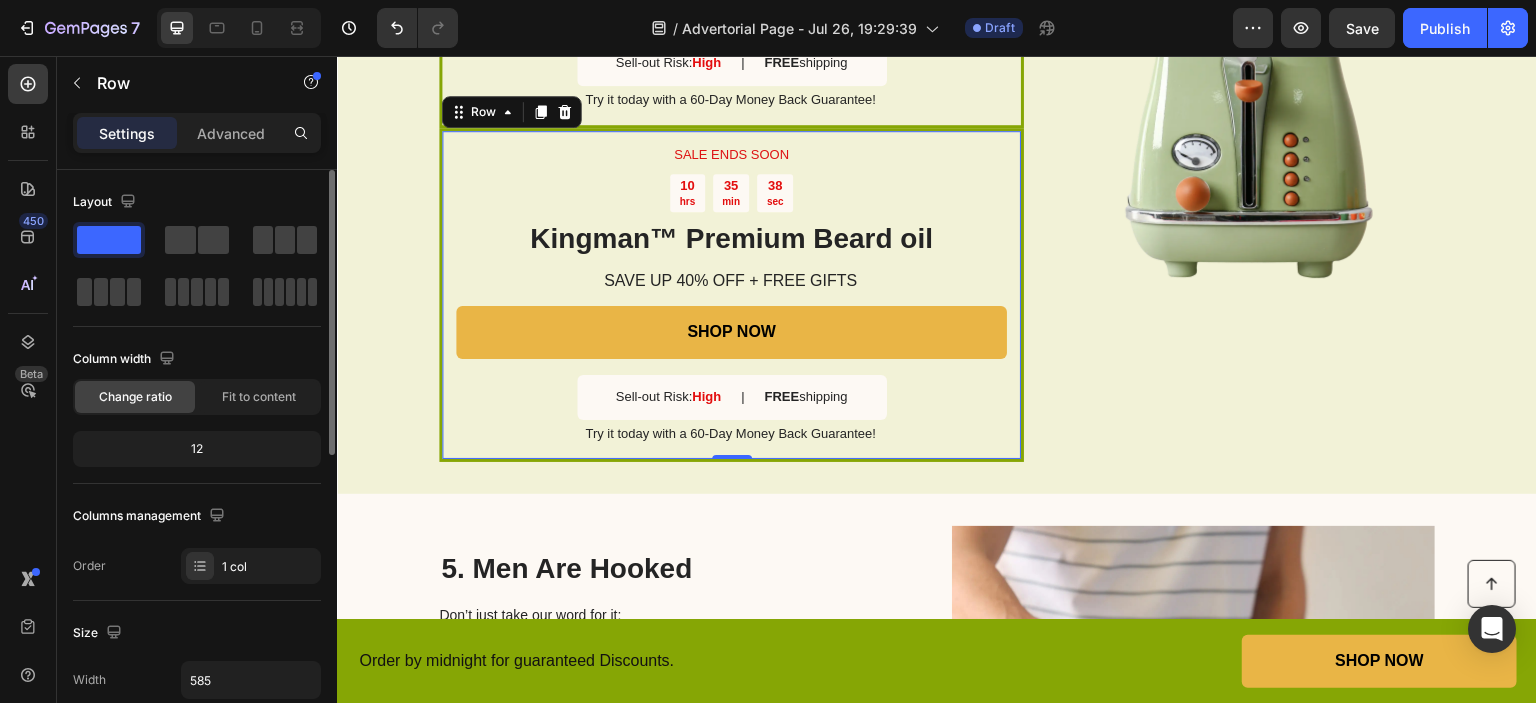 click on "SALE ENDS SOON Text Block [TIME] Countdown Timer Kingman ™ Premium Beard oil Heading SAVE UP 40% OFF + FREE GIFTS Text Block SHOP NOW Button Sell-out Risk:  High Text Block | Text Block FREE  shipping Text Block Row Try it today with a 60-Day Money Back Guarantee! Text Block Row   0" at bounding box center [731, 295] 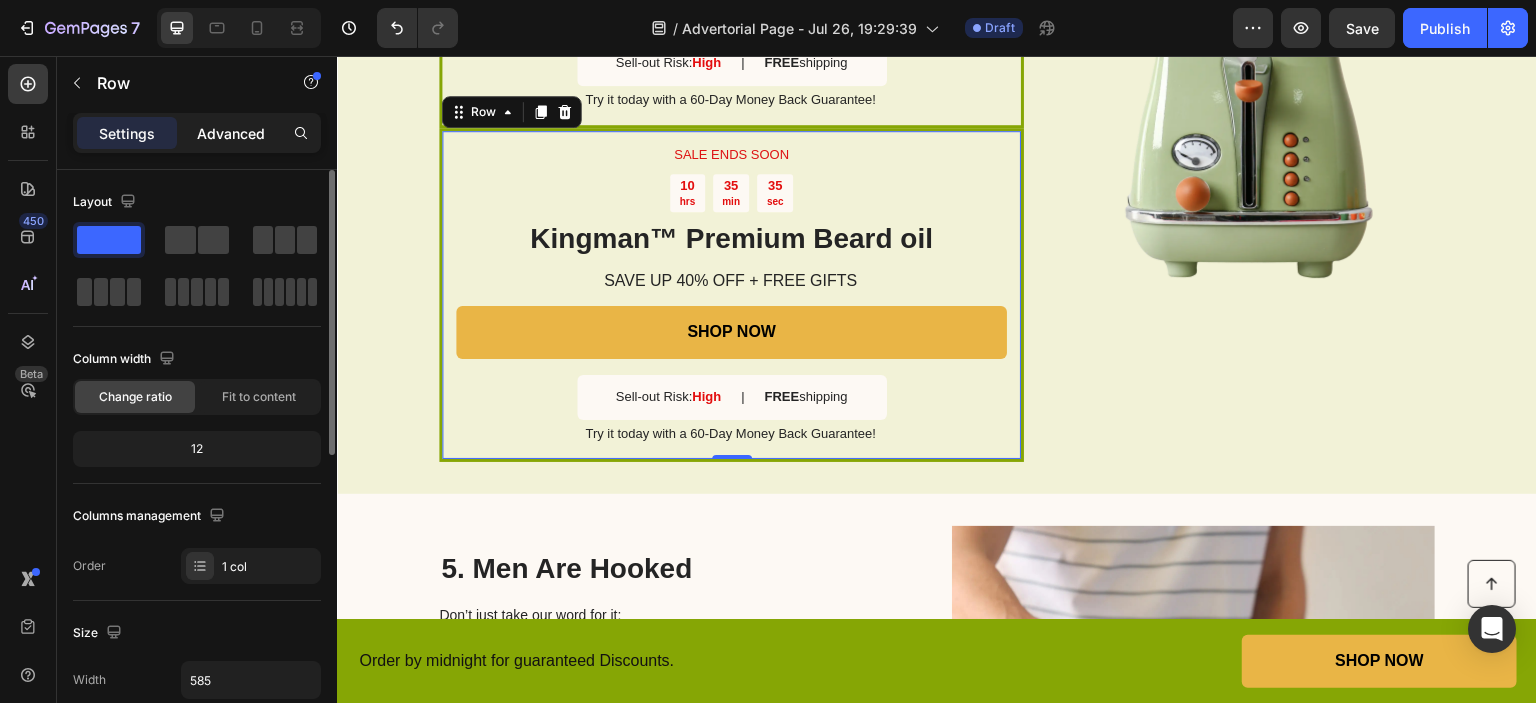 click on "Advanced" at bounding box center (231, 133) 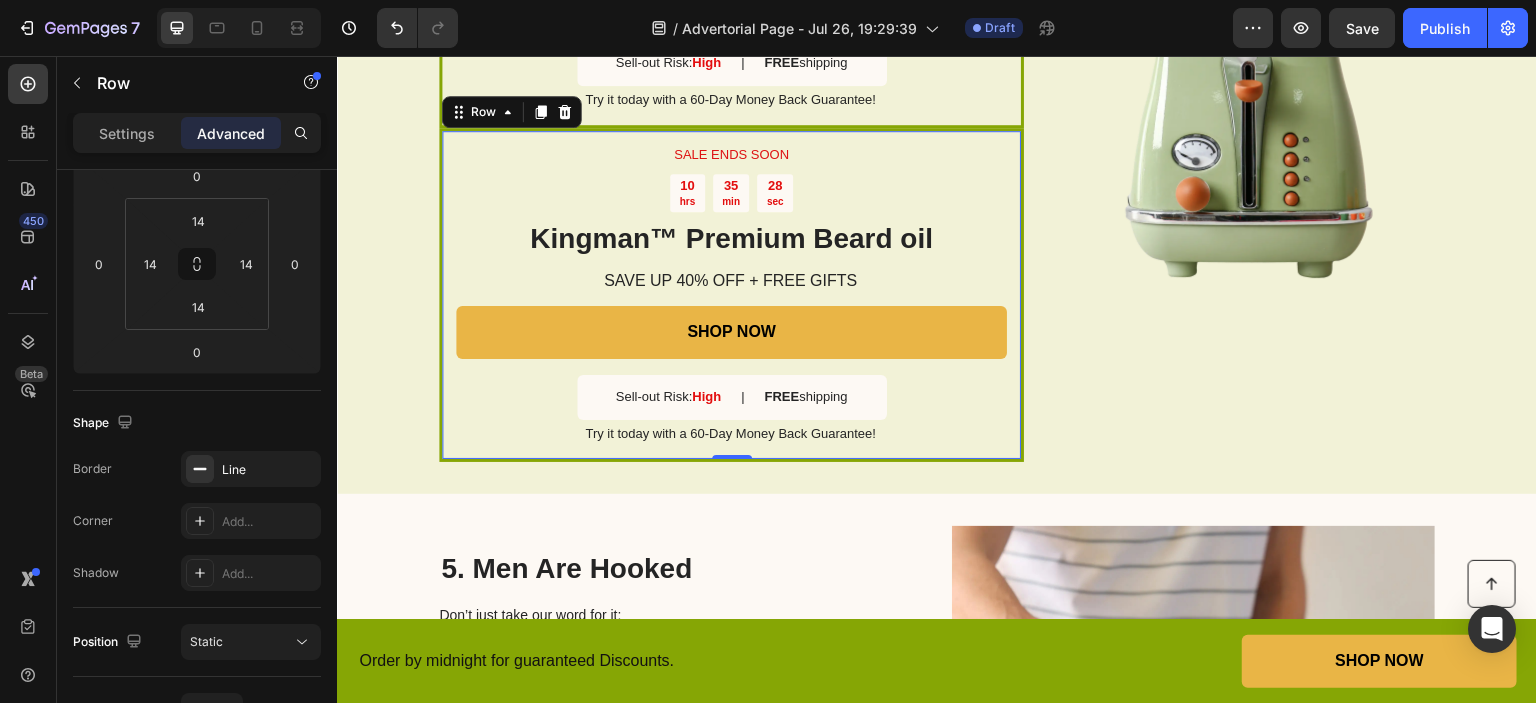 scroll, scrollTop: 2, scrollLeft: 0, axis: vertical 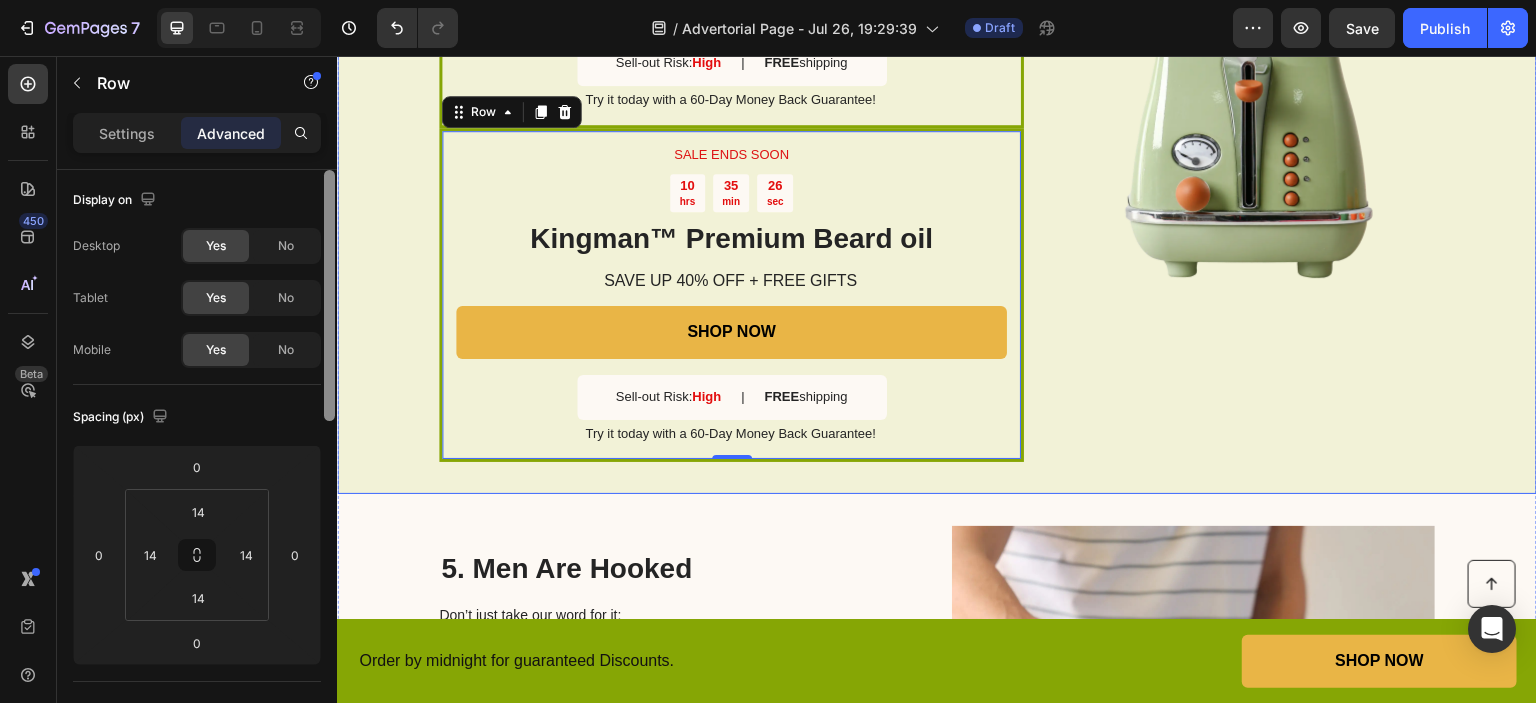 drag, startPoint x: 666, startPoint y: 265, endPoint x: 350, endPoint y: 149, distance: 336.61847 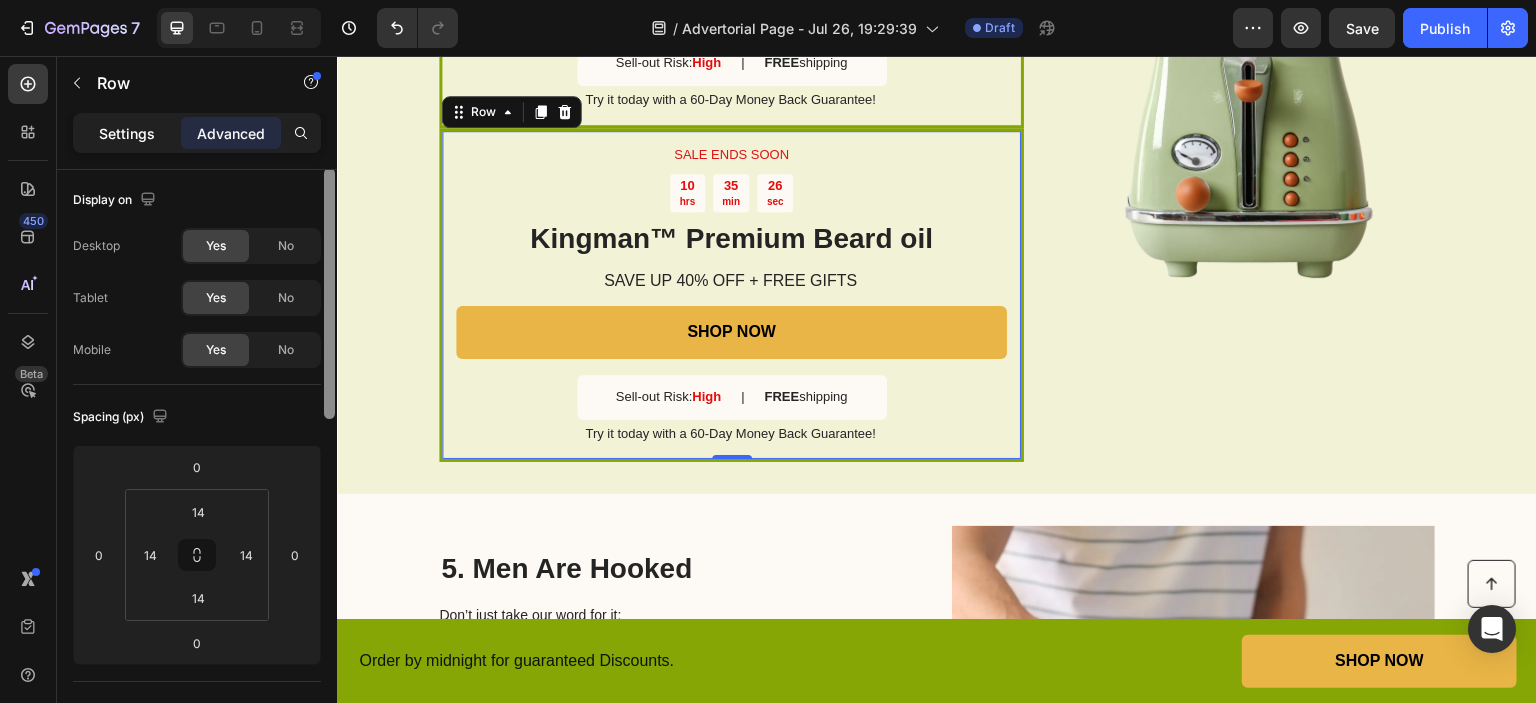 scroll, scrollTop: 0, scrollLeft: 0, axis: both 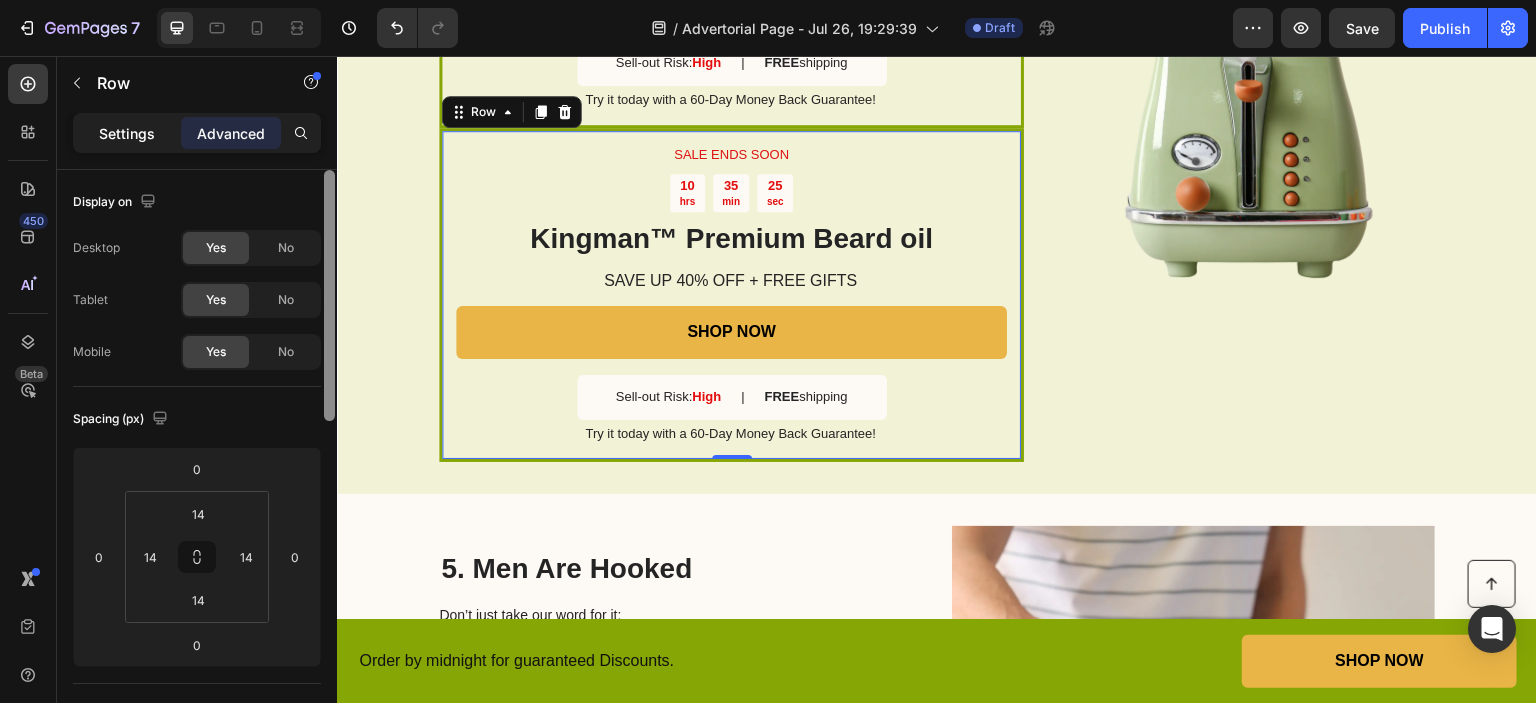 click on "Settings" at bounding box center (127, 133) 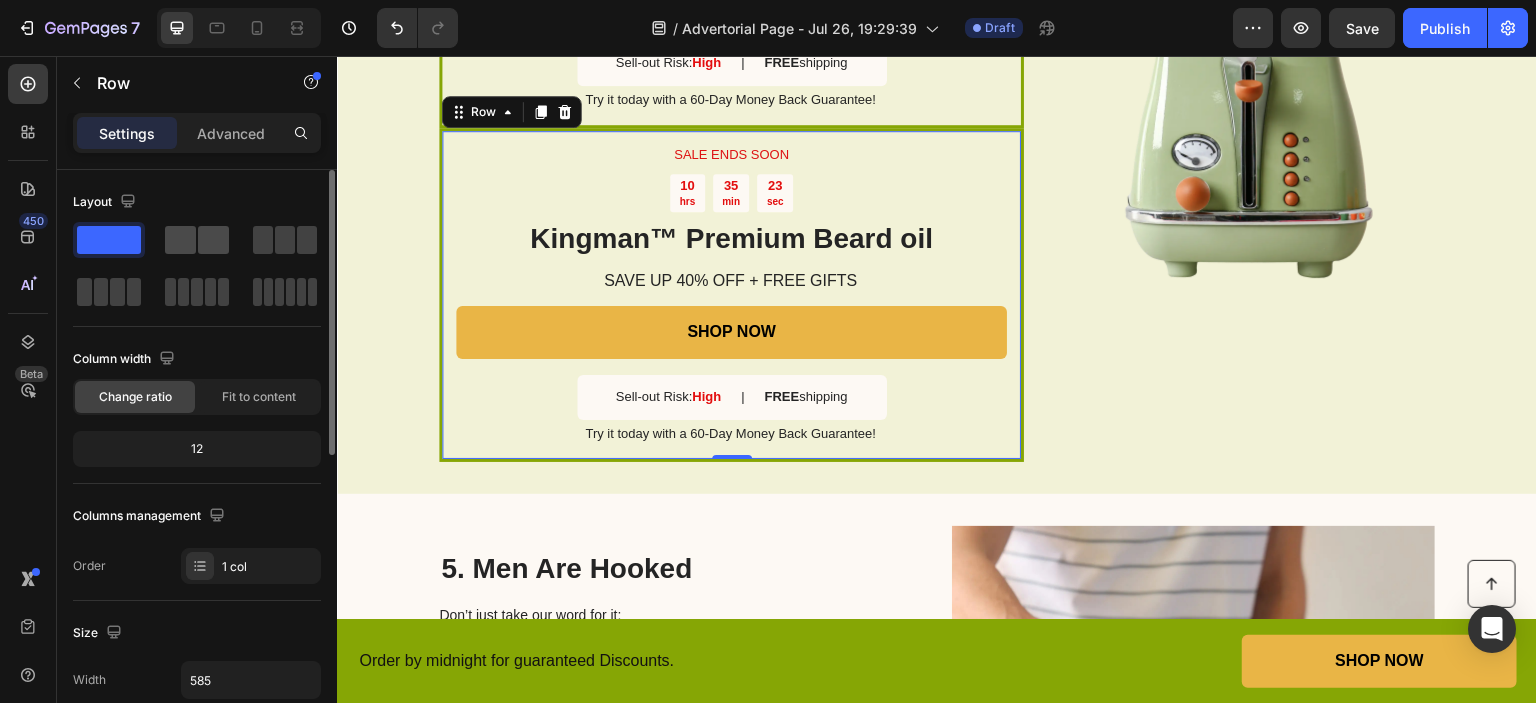 click 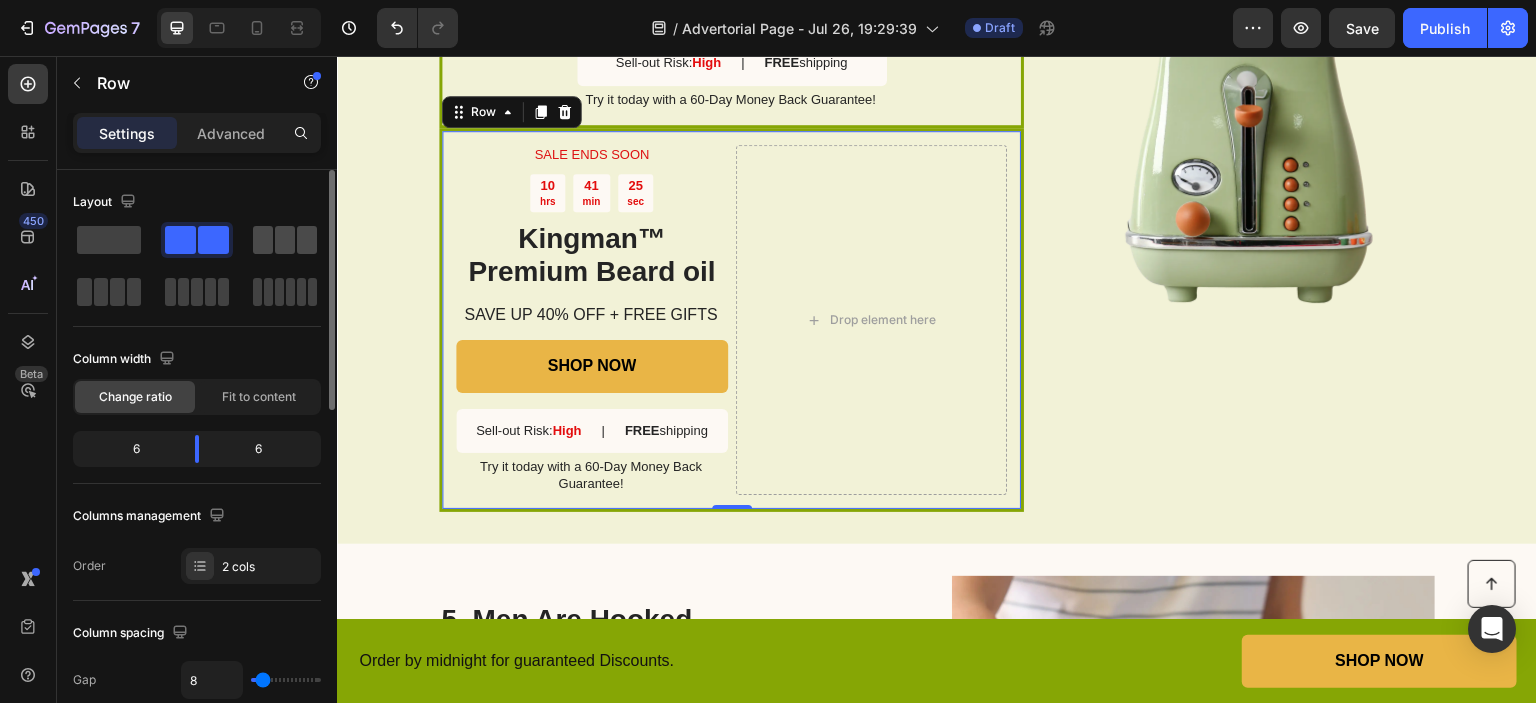 click 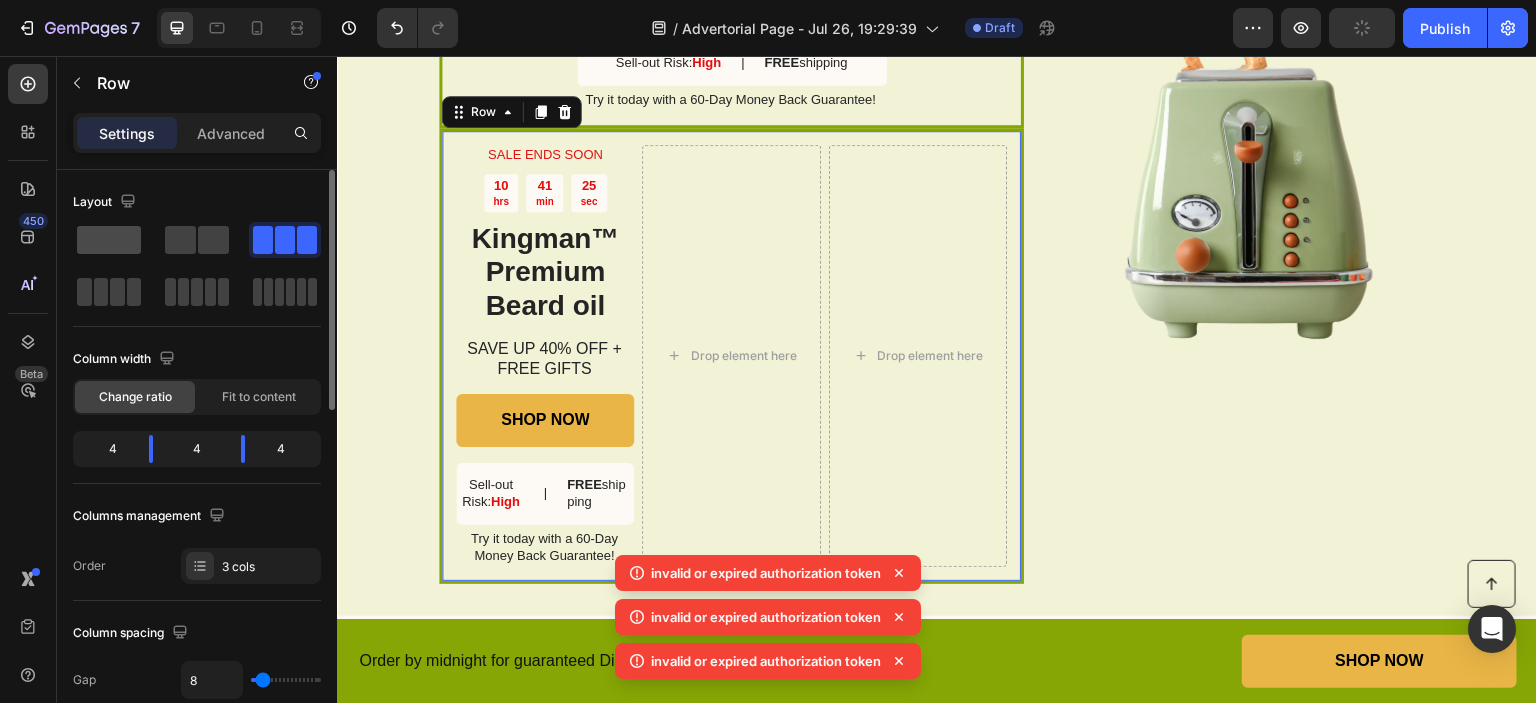 click 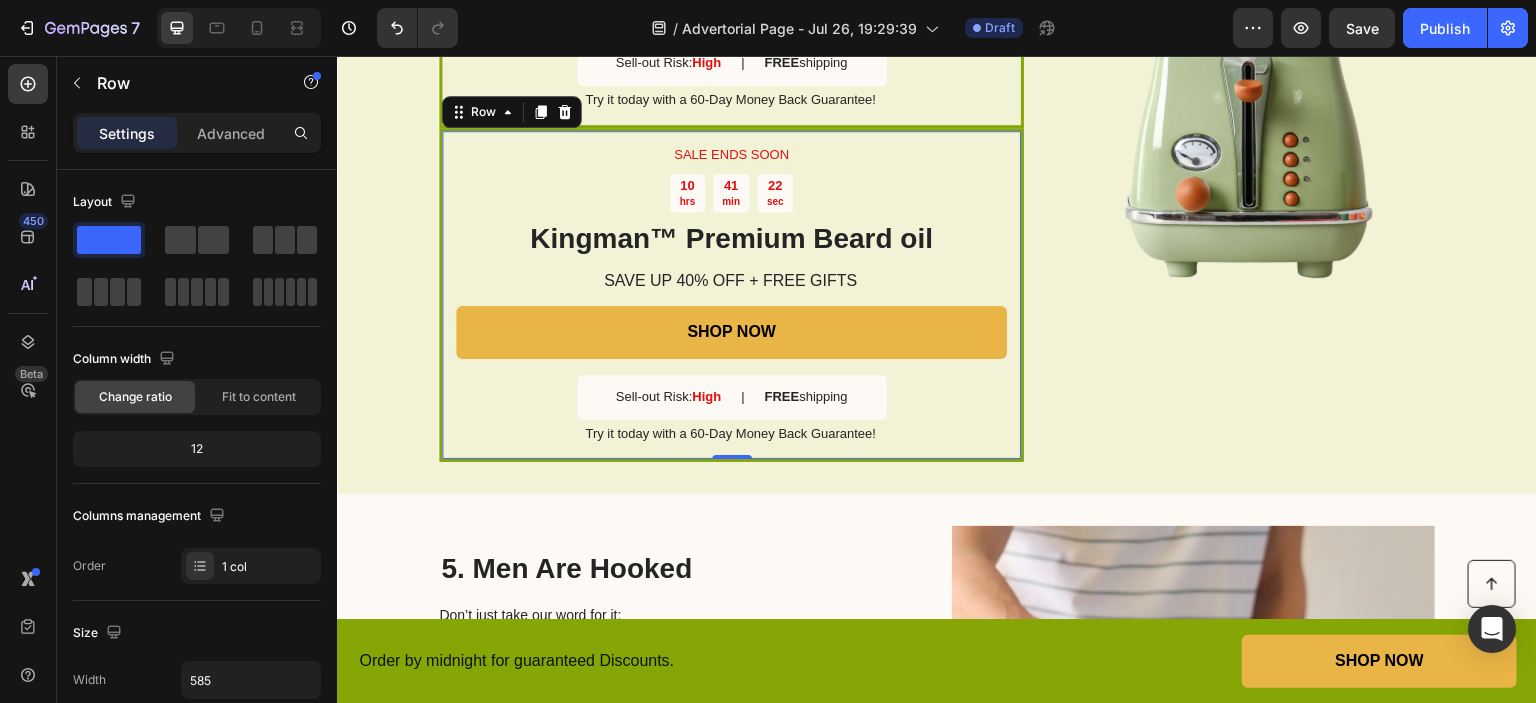 click on "SALE ENDS SOON Text Block 10 hrs 41 min 22 sec Countdown Timer Kingman ™ Premium Beard oil Heading SAVE UP 40% OFF + FREE GIFTS Text Block SHOP NOW Button Sell-out Risk:  High Text Block | Text Block FREE  shipping Text Block Row Try it today with a 60-Day Money Back Guarantee! Text Block Row   0" at bounding box center [731, 295] 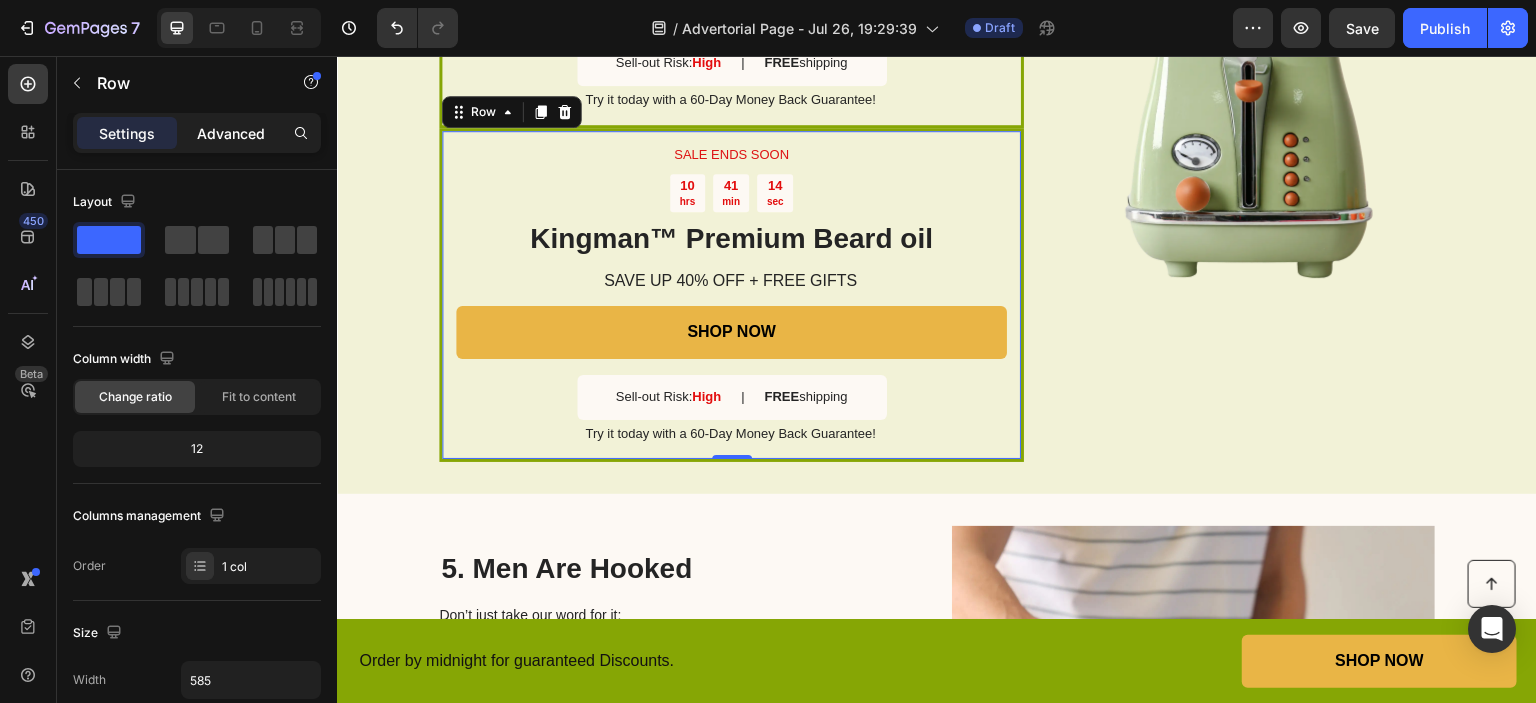 click on "Advanced" at bounding box center (231, 133) 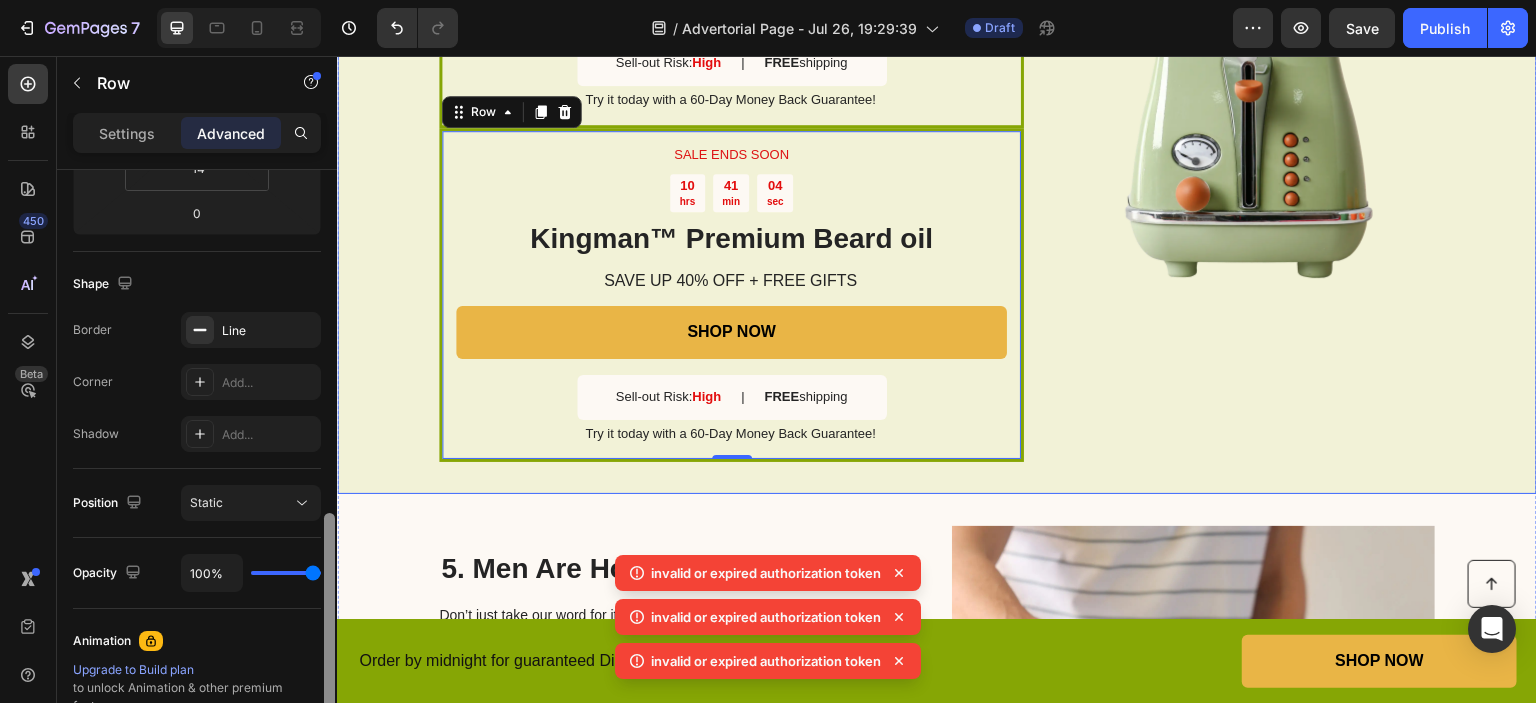 scroll, scrollTop: 544, scrollLeft: 0, axis: vertical 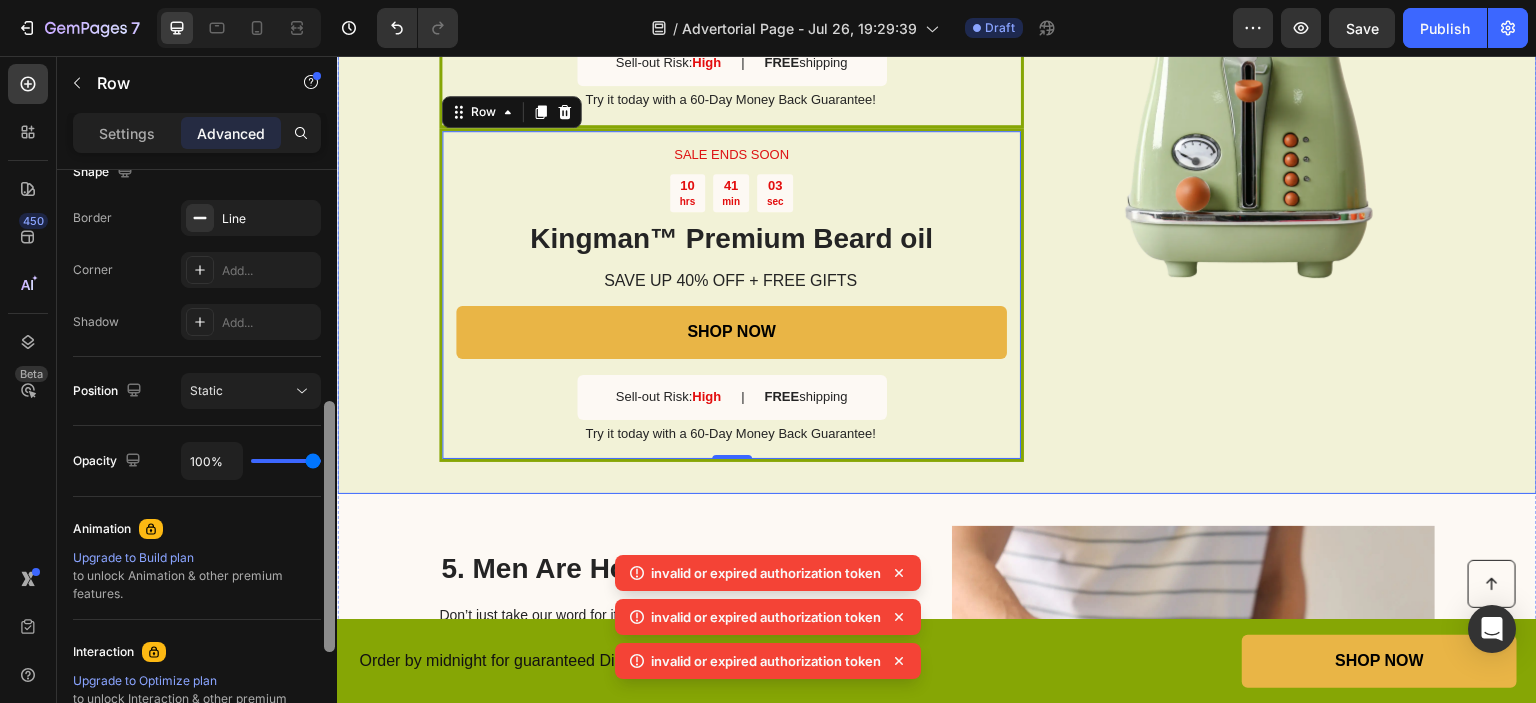 drag, startPoint x: 663, startPoint y: 259, endPoint x: 352, endPoint y: 276, distance: 311.4643 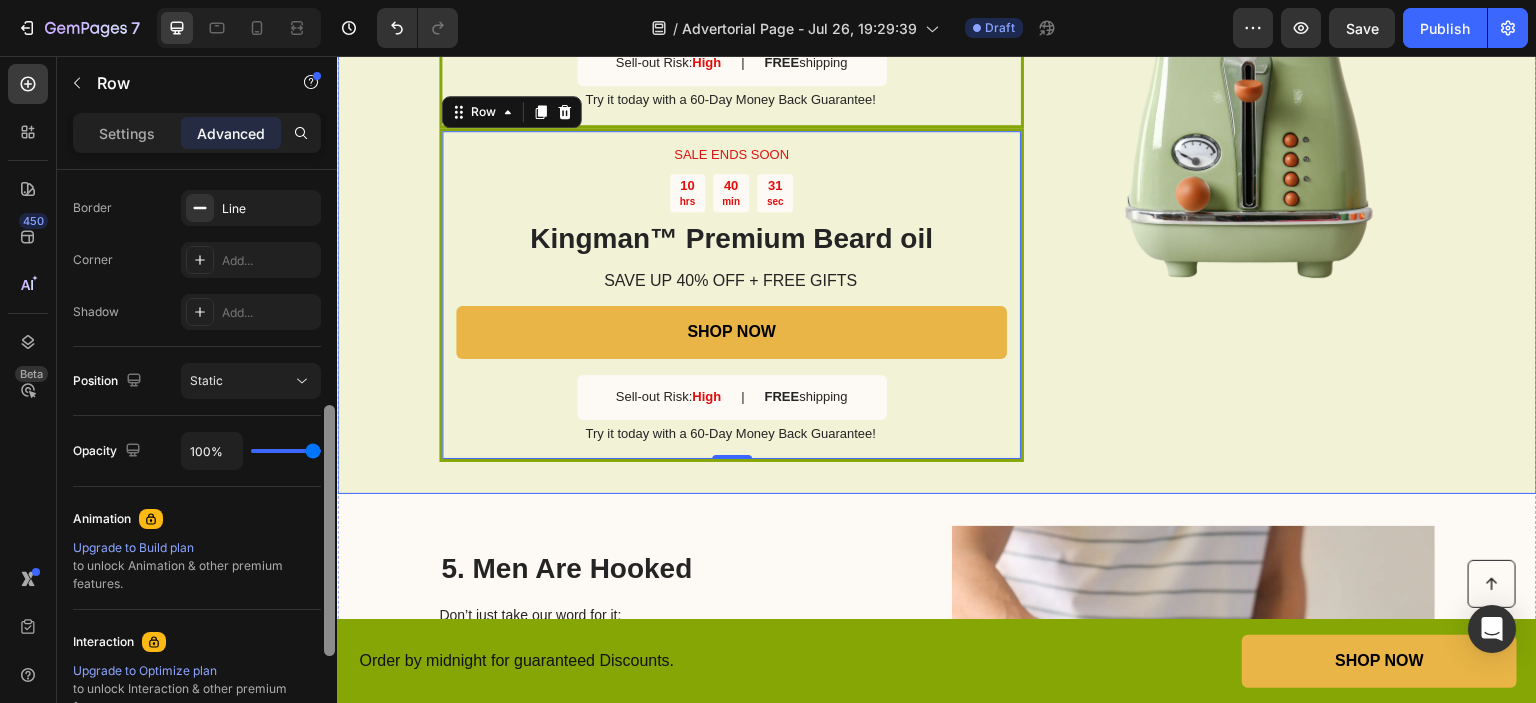 scroll, scrollTop: 632, scrollLeft: 0, axis: vertical 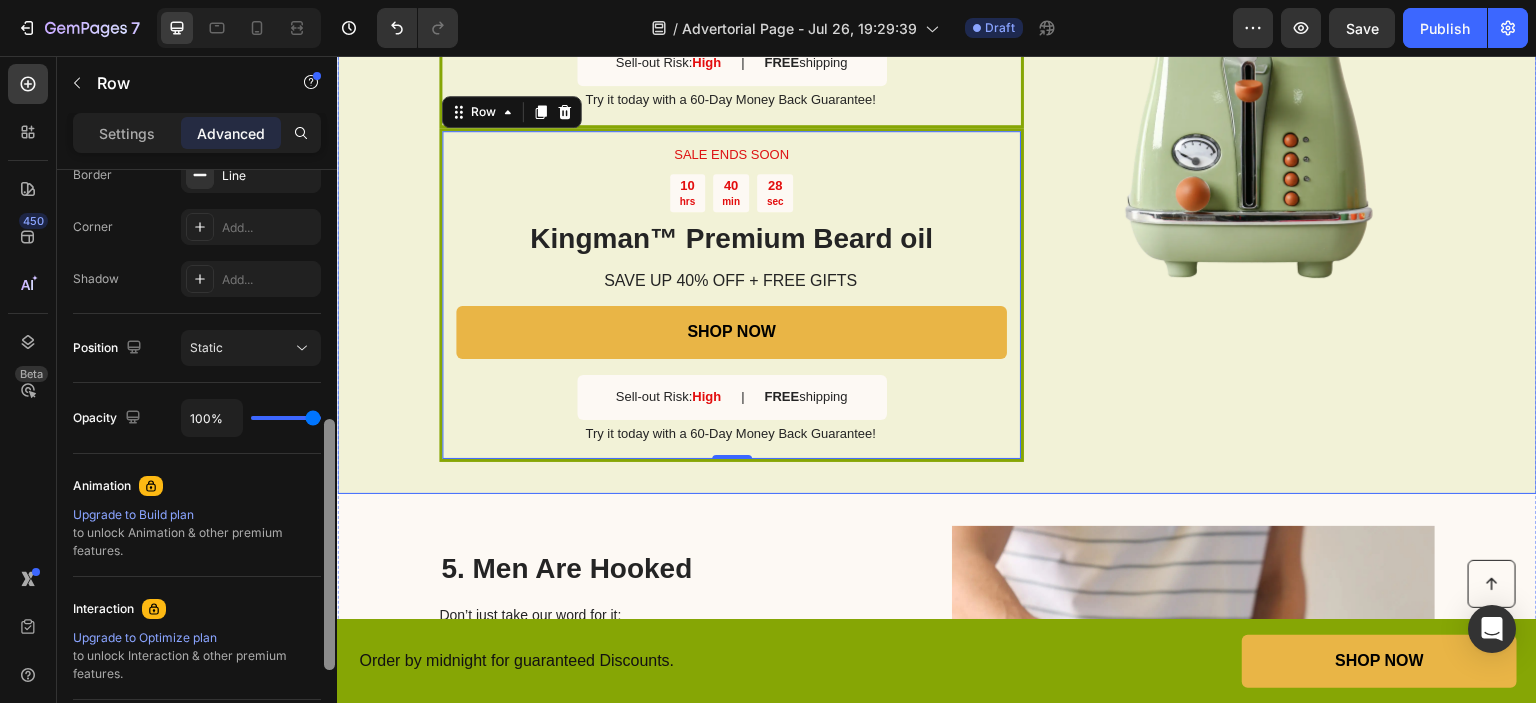 click at bounding box center [329, 465] 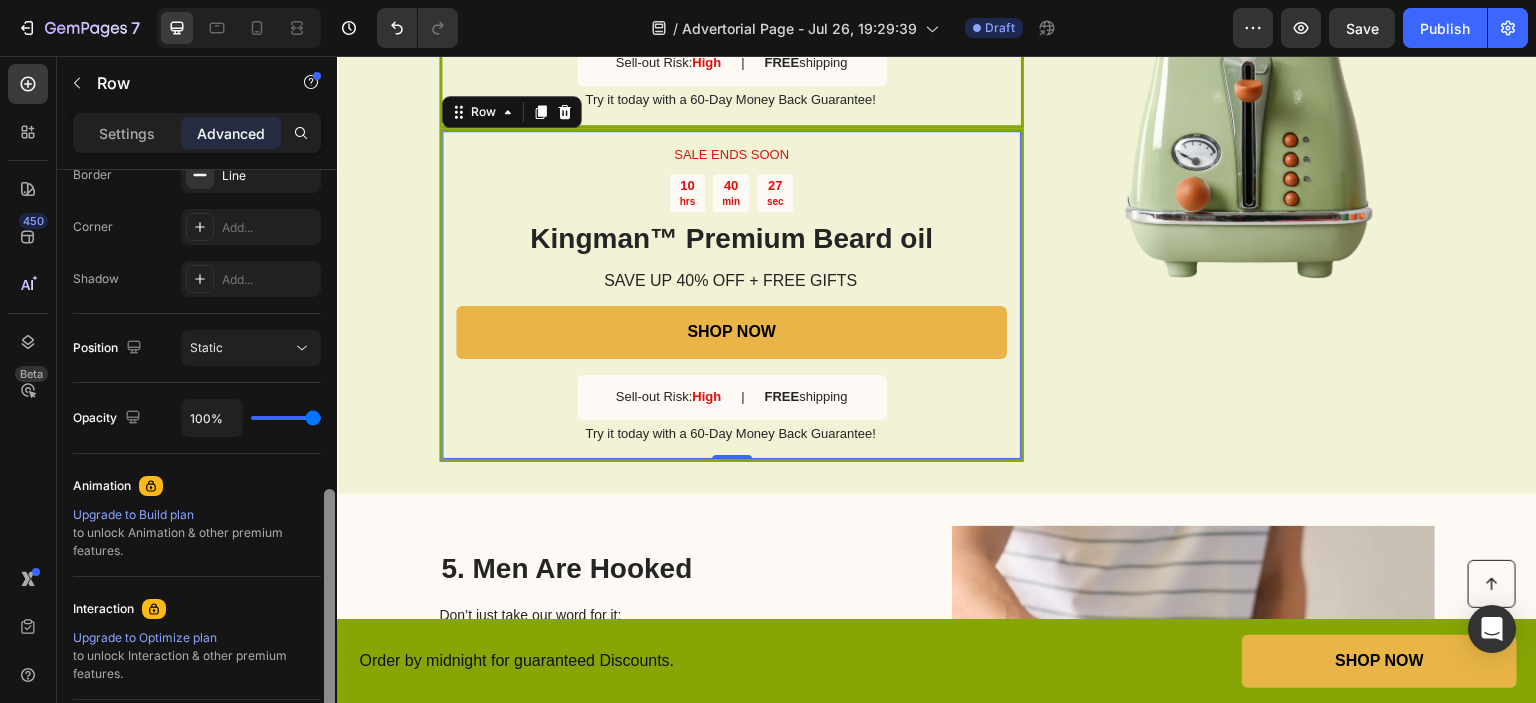 scroll, scrollTop: 636, scrollLeft: 0, axis: vertical 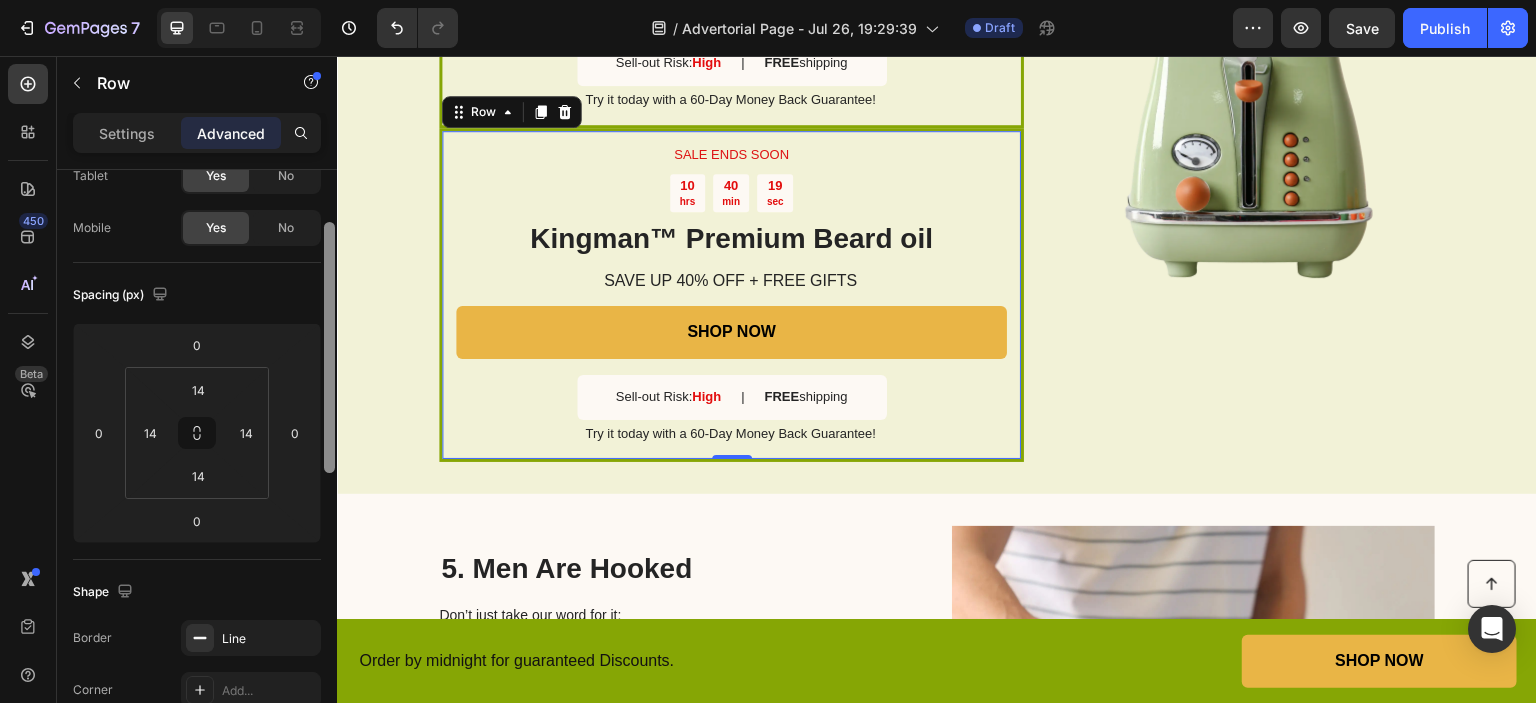 drag, startPoint x: 326, startPoint y: 485, endPoint x: 310, endPoint y: 267, distance: 218.58636 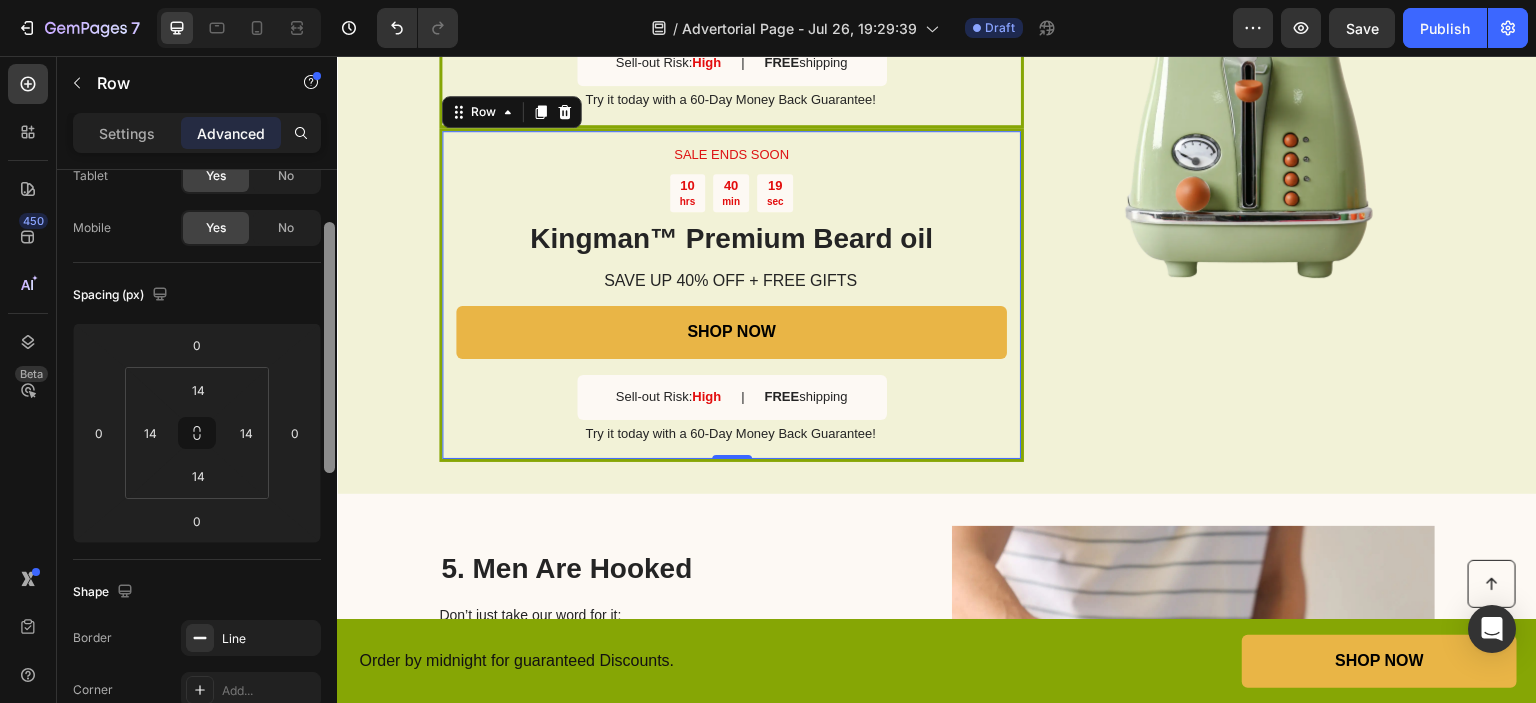 click on "Display on Desktop Yes No Tablet Yes No Mobile Yes No Spacing (px) 0 0 0 0 14 14 14 14 Shape Border Line Corner Add... Shadow Add... Position Static Opacity 100% Animation Upgrade to Build plan  to unlock Animation & other premium features. Interaction Upgrade to Optimize plan  to unlock Interaction & other premium features. CSS class Delete element" at bounding box center [197, 465] 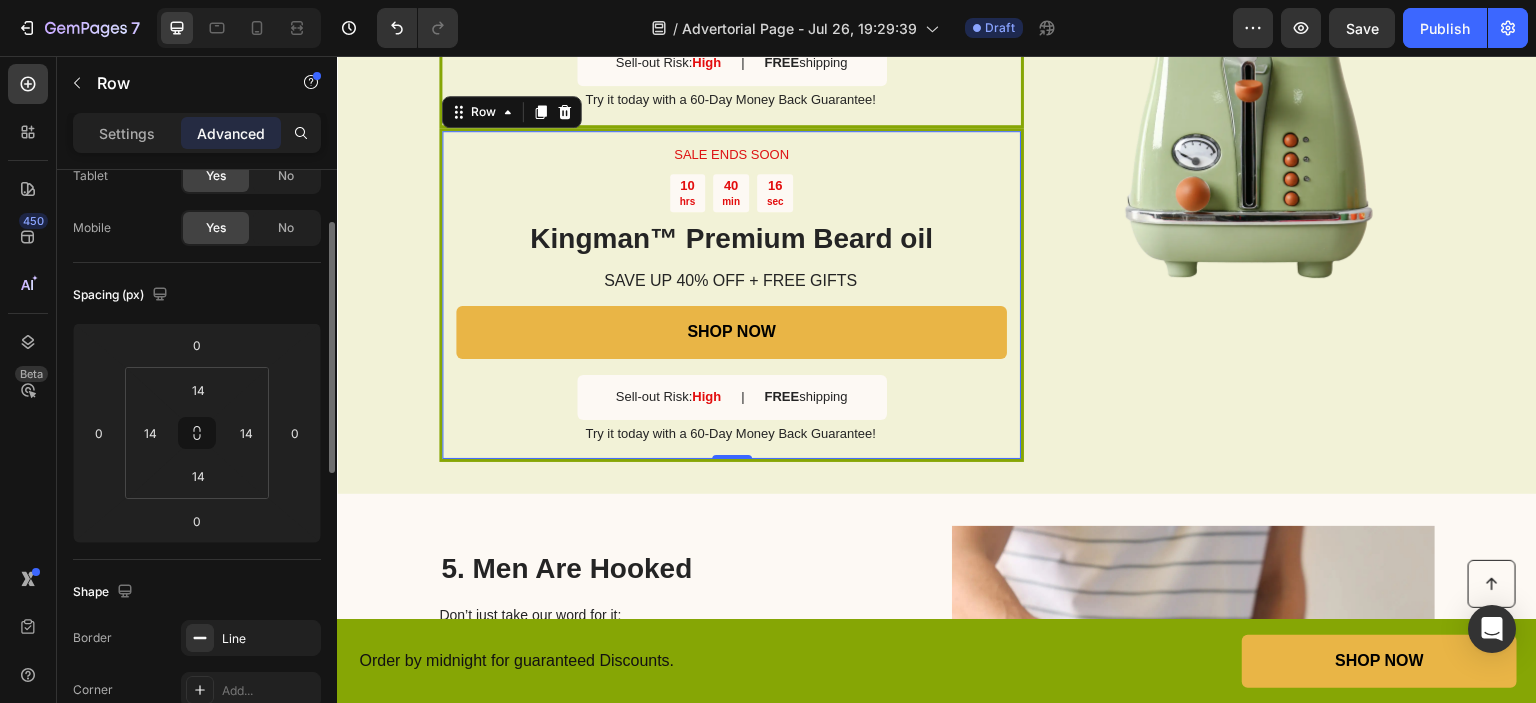 click on "14 14 14 14" at bounding box center (197, 433) 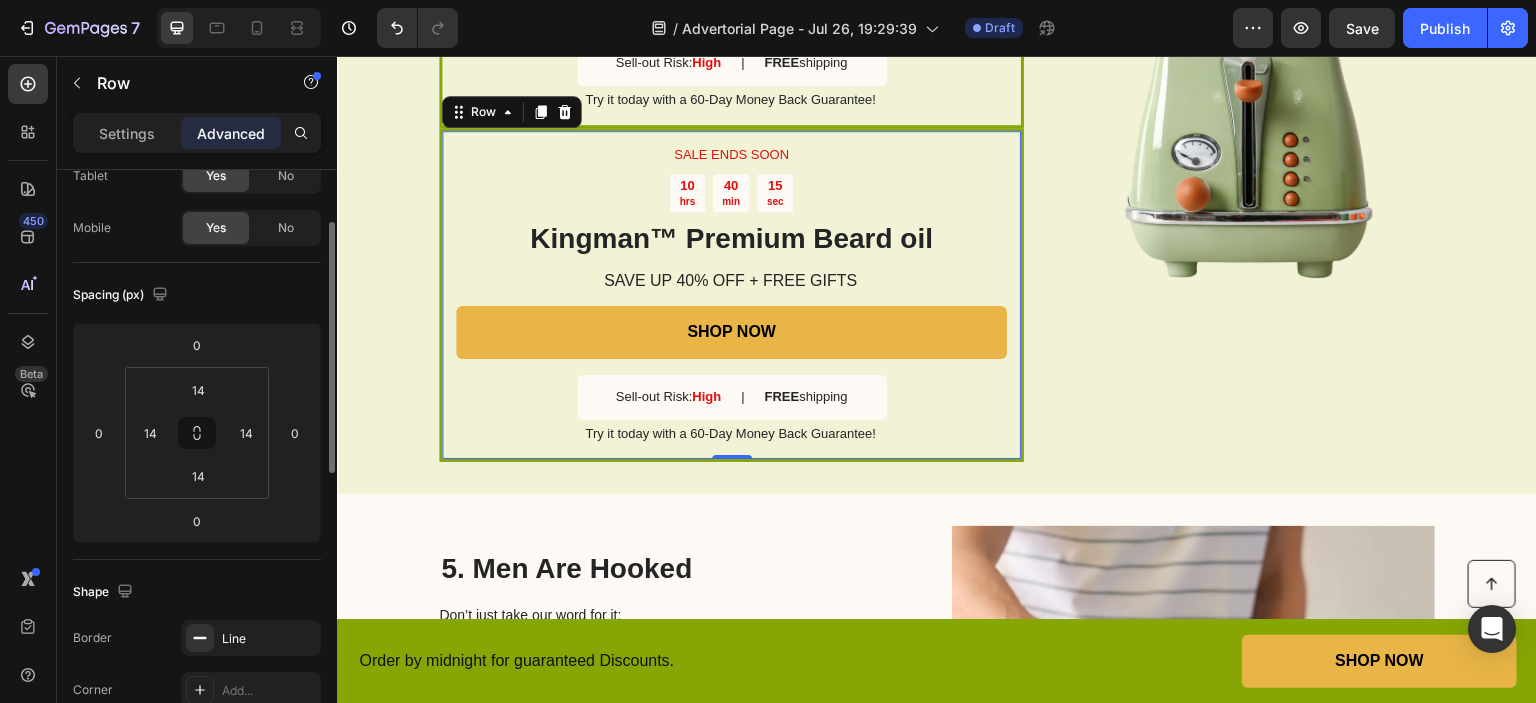 click on "14 14 14 14" at bounding box center (197, 433) 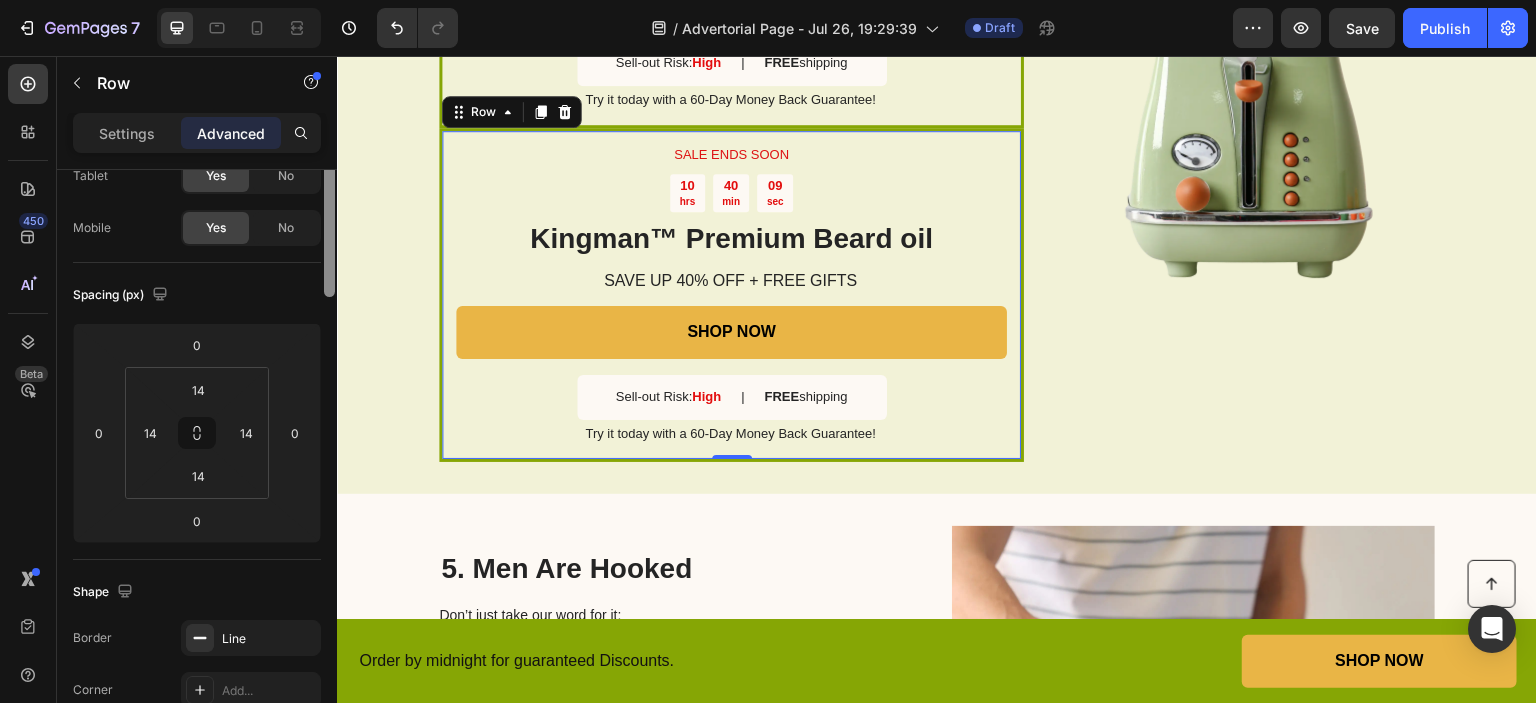 scroll, scrollTop: 0, scrollLeft: 0, axis: both 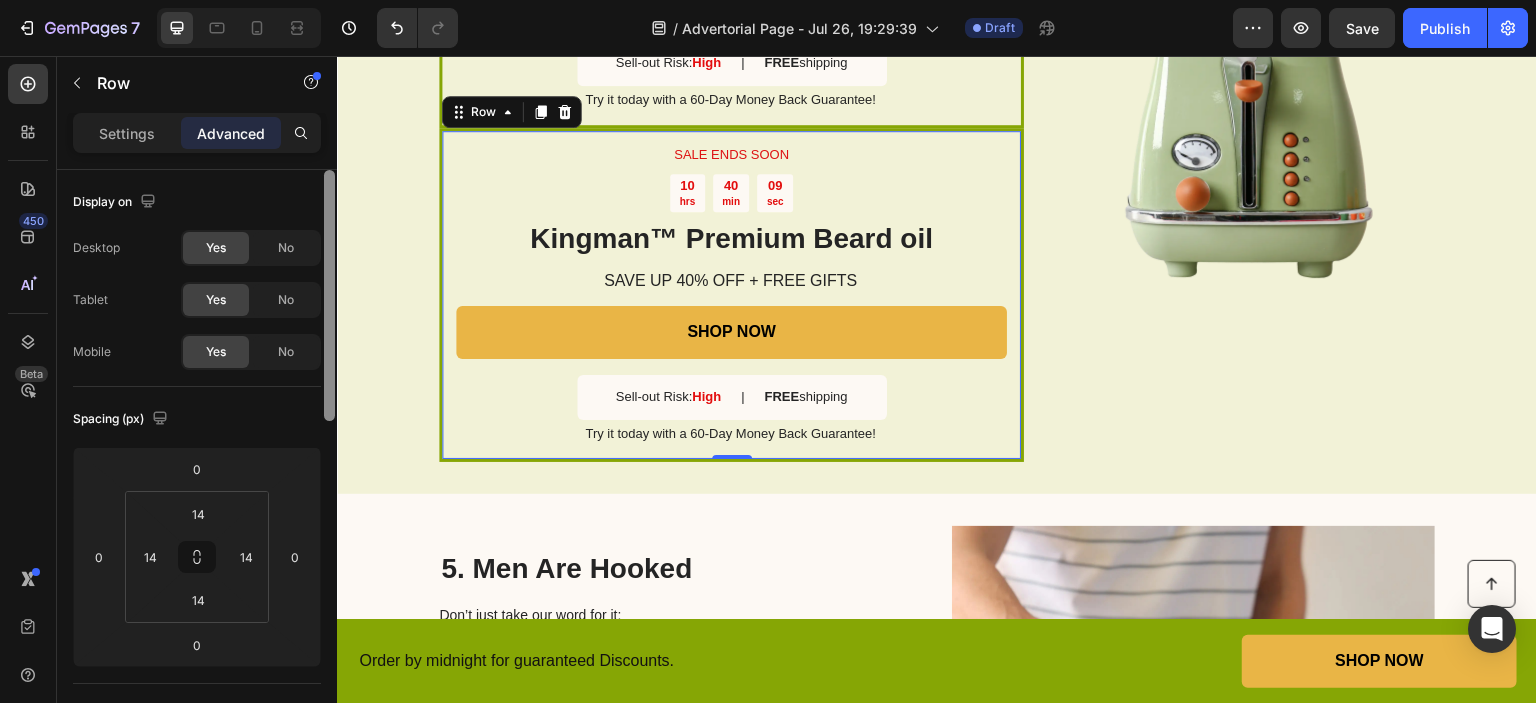 drag, startPoint x: 328, startPoint y: 337, endPoint x: 332, endPoint y: 216, distance: 121.0661 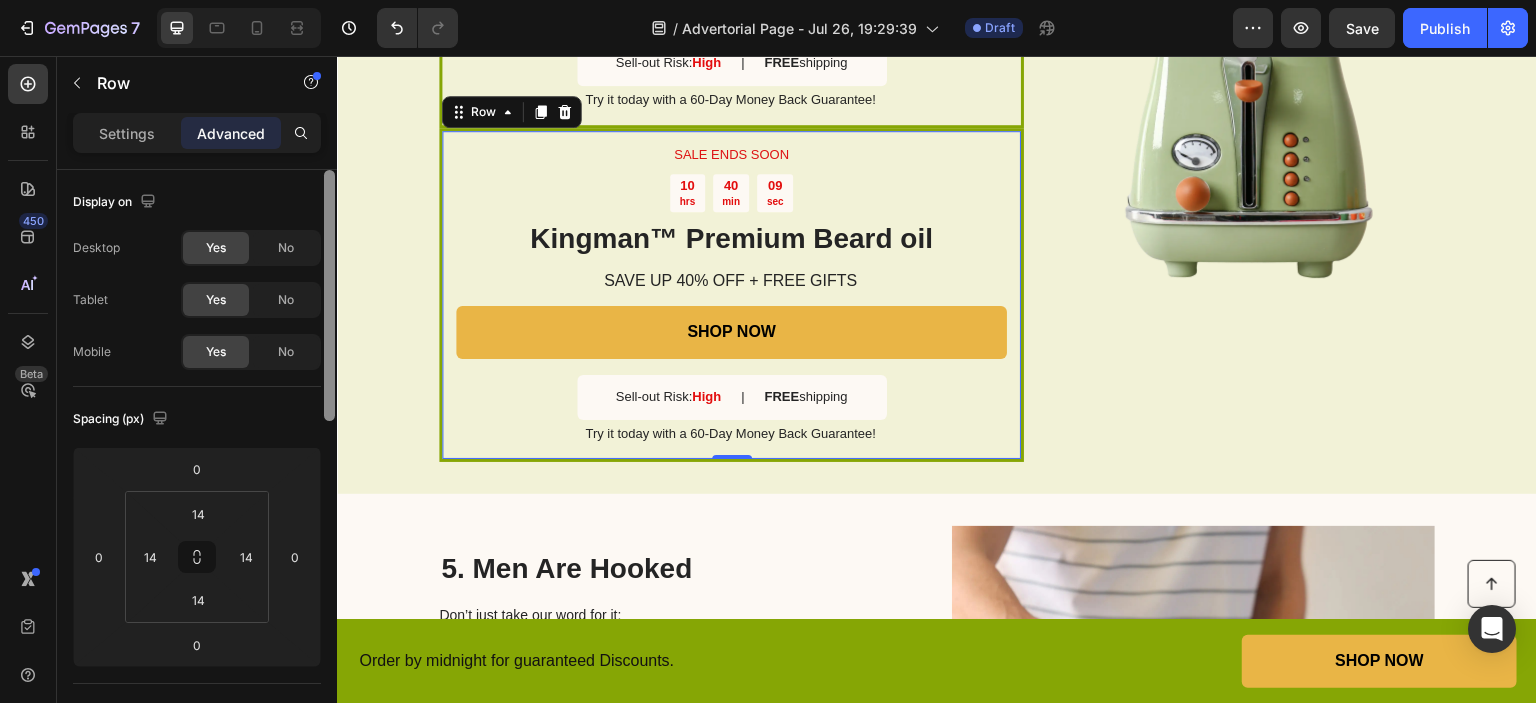 click at bounding box center [329, 295] 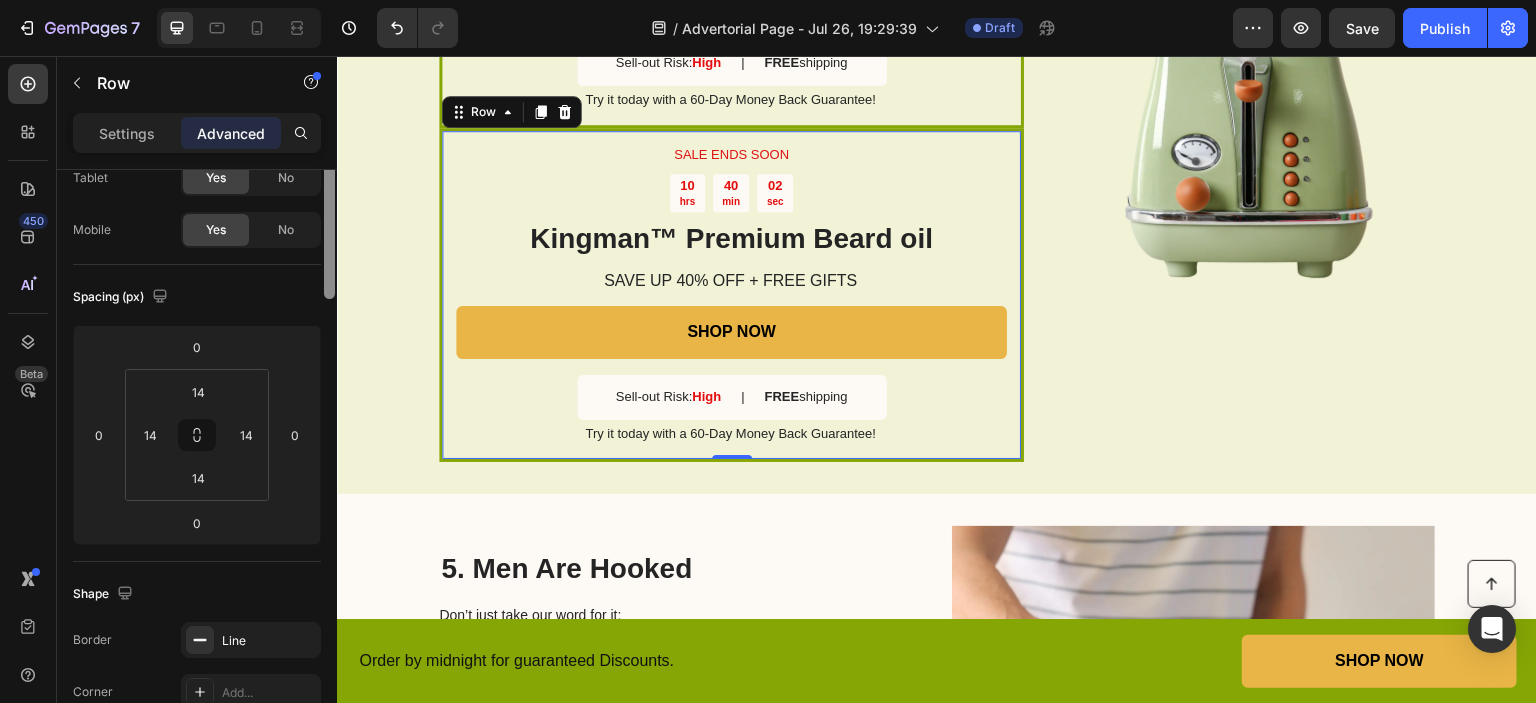 scroll, scrollTop: 0, scrollLeft: 0, axis: both 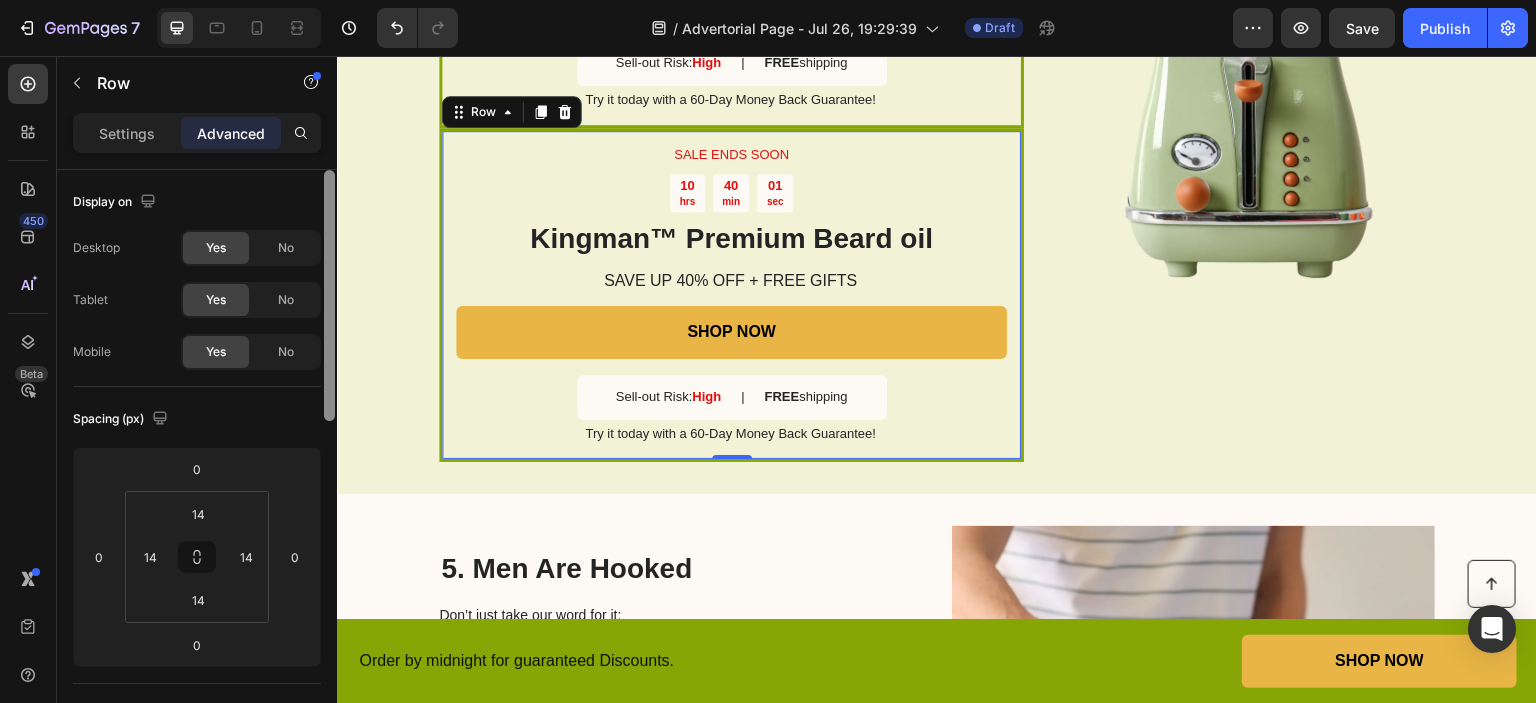 drag, startPoint x: 332, startPoint y: 238, endPoint x: 318, endPoint y: 163, distance: 76.29548 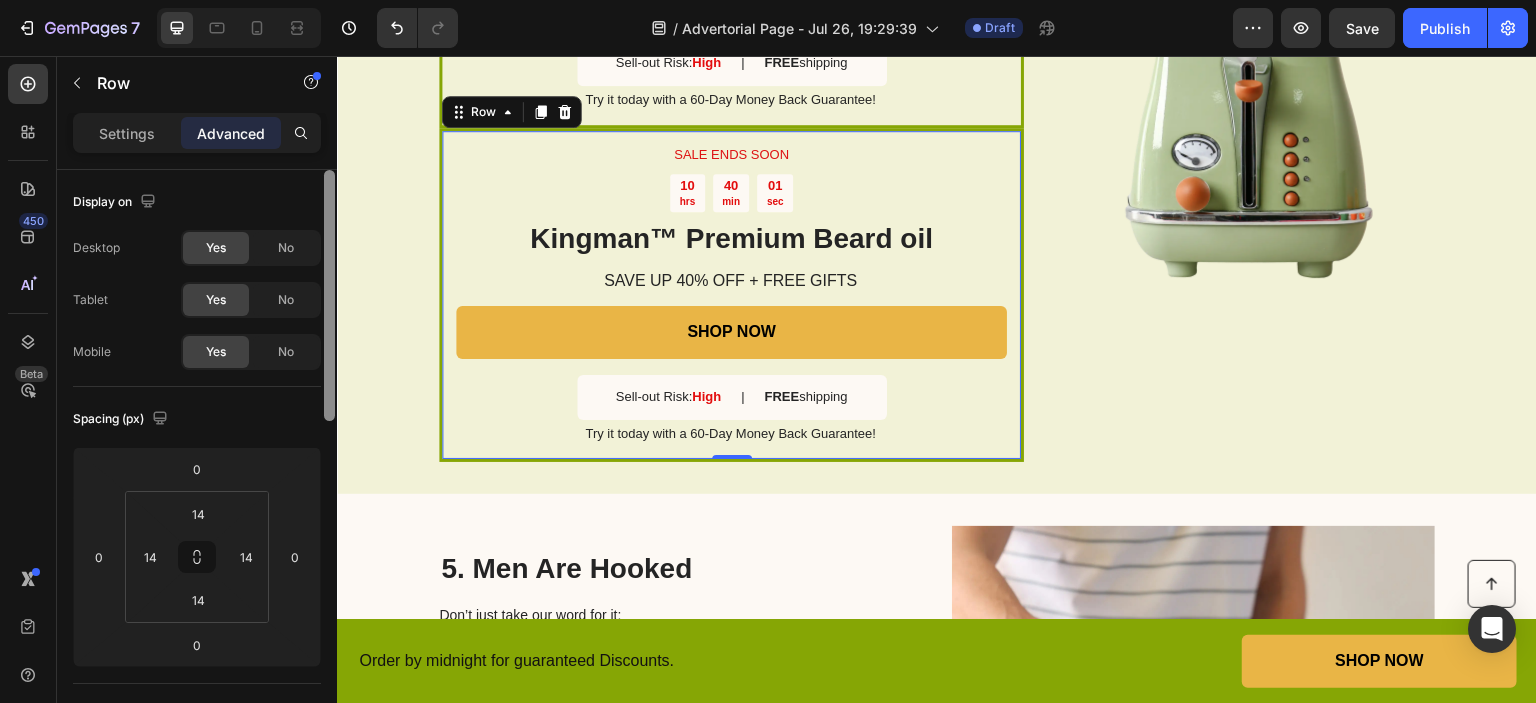 click on "Settings Advanced Display on Desktop Yes No Tablet Yes No Mobile Yes No Spacing (px) 0 0 0 0 14 14 14 14 Shape Border Line Corner Add... Shadow Add... Position Static Opacity 100% Animation Upgrade to Build plan  to unlock Animation & other premium features. Interaction Upgrade to Optimize plan  to unlock Interaction & other premium features. CSS class Delete element" at bounding box center [197, 436] 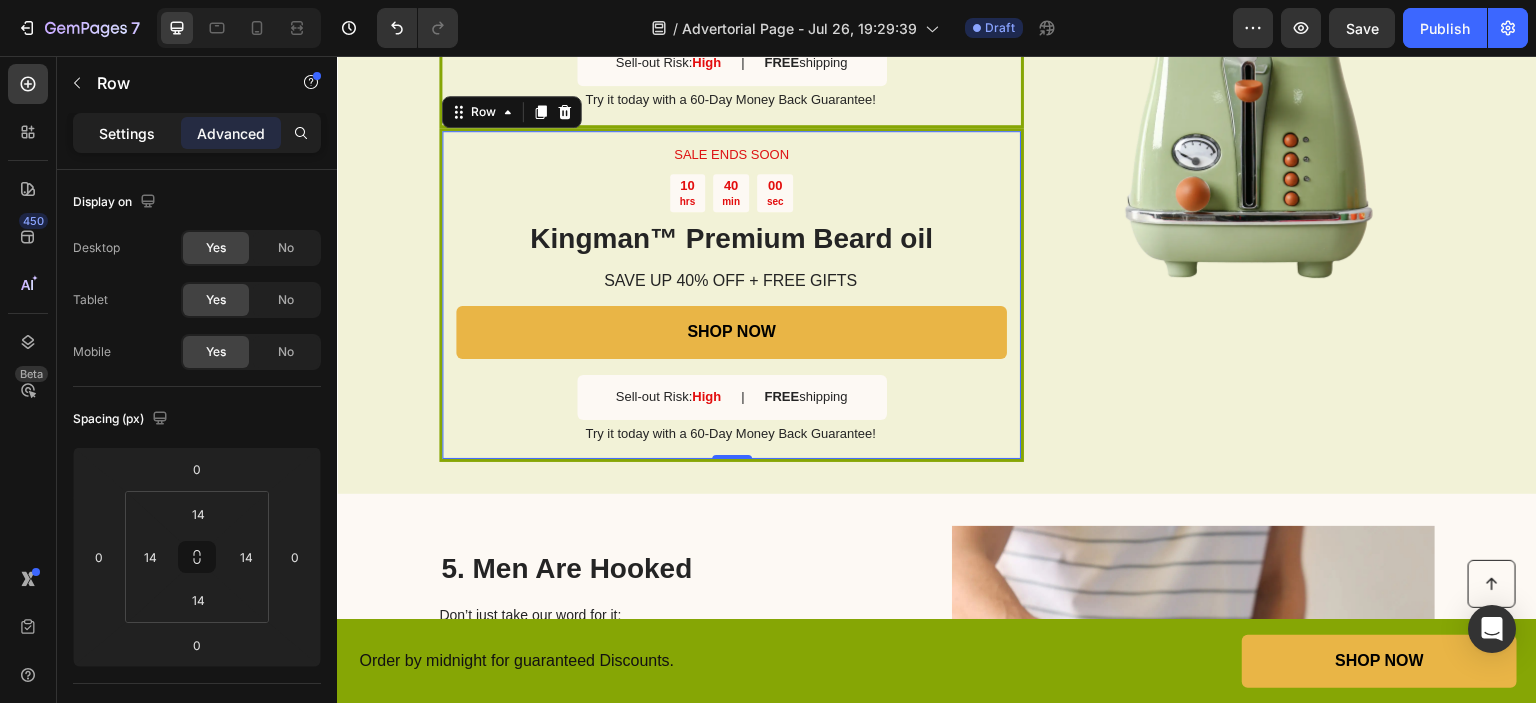 click on "Settings" 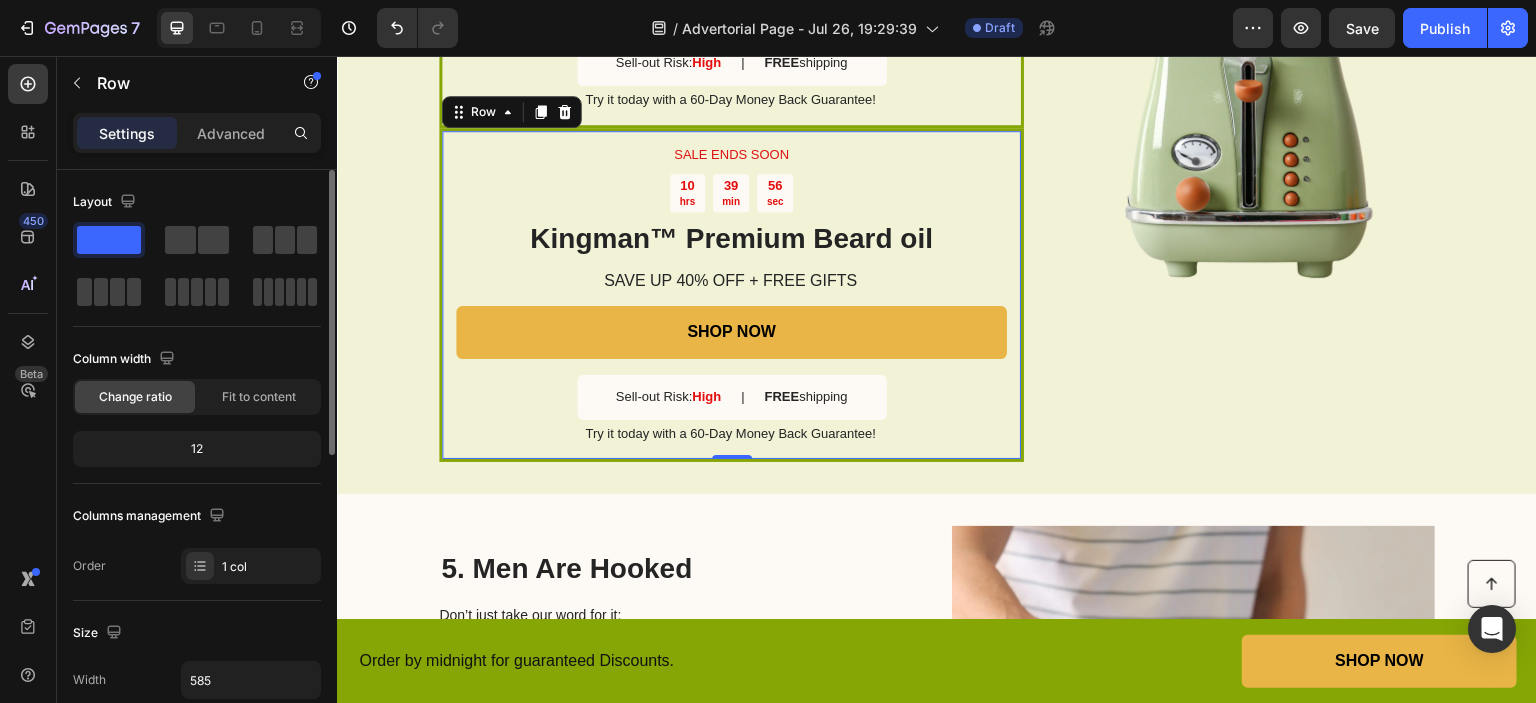 click on "Change ratio Fit to content" 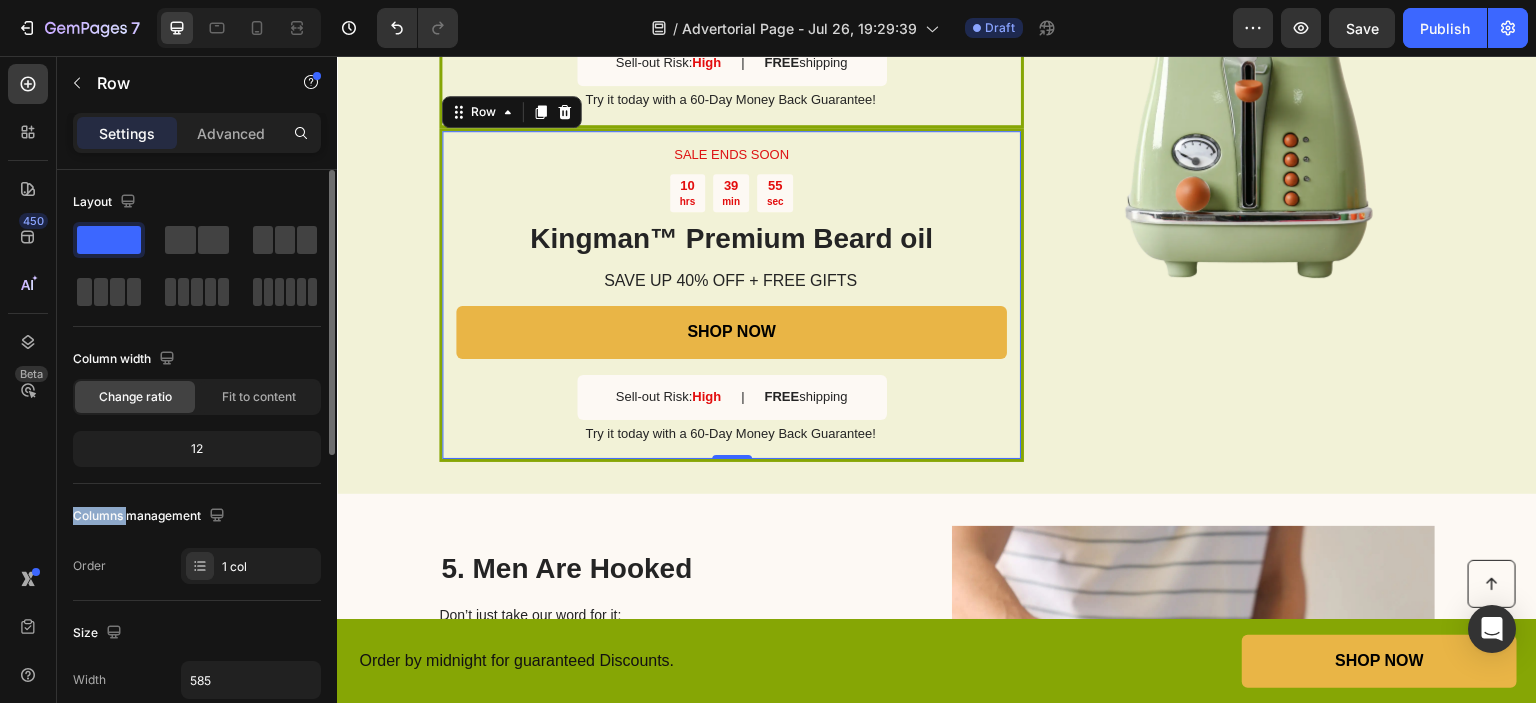 click on "Change ratio" 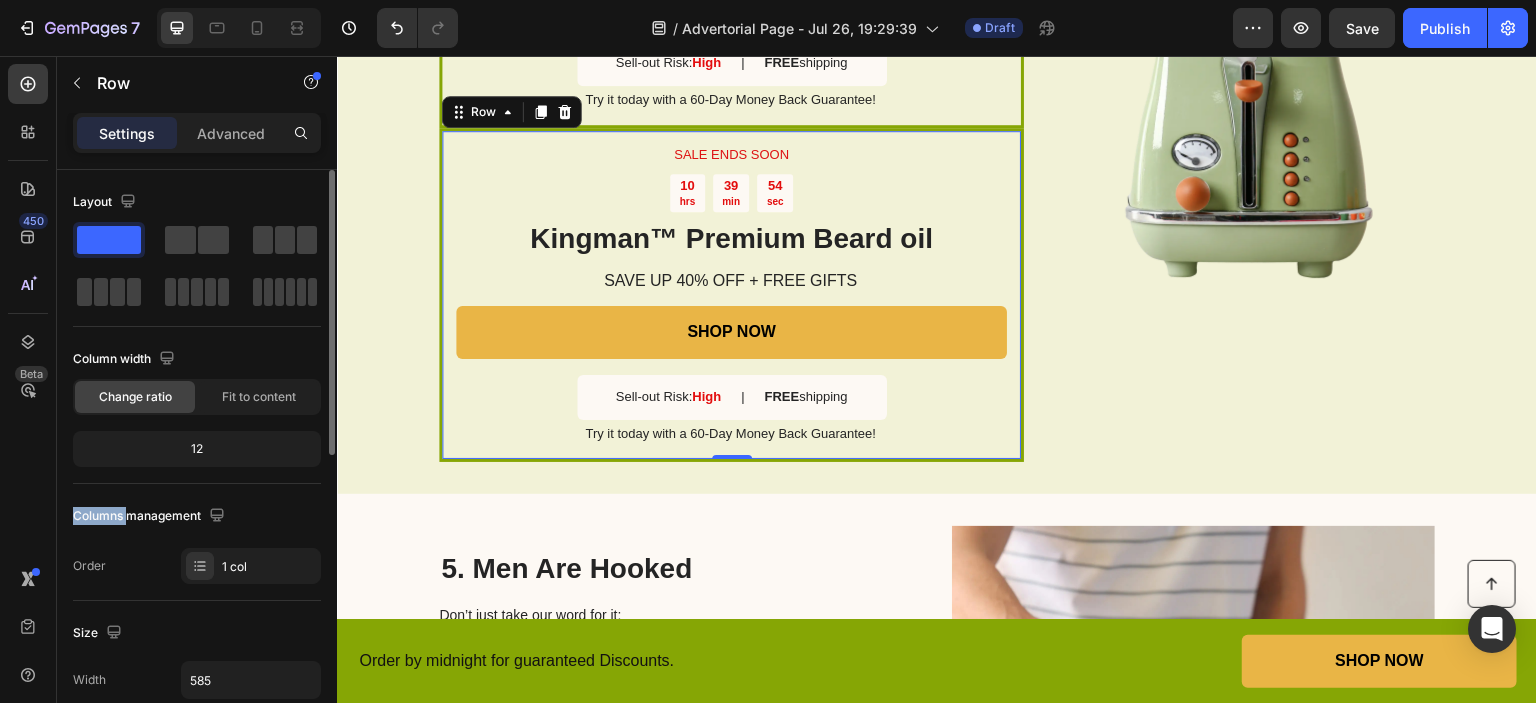 click on "Change ratio" 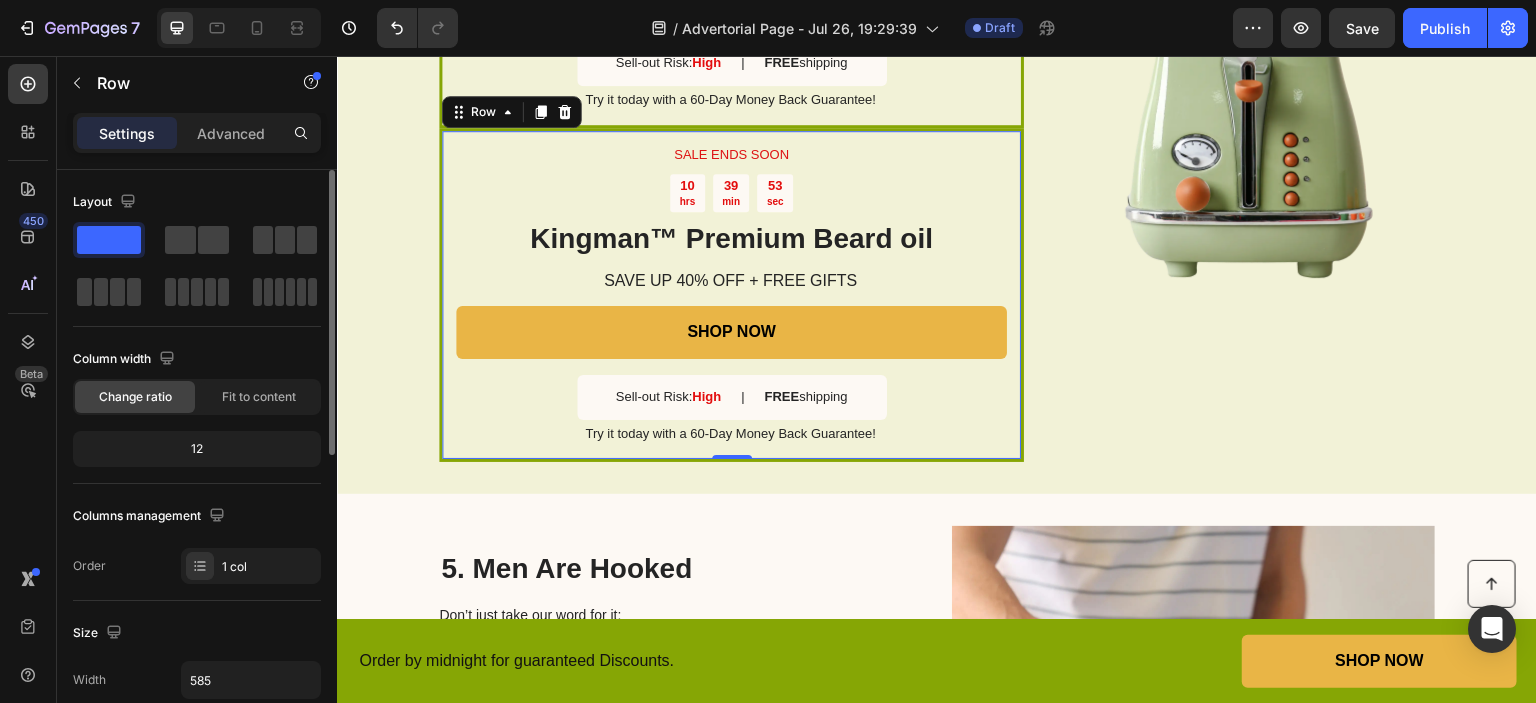 click on "Columns management" at bounding box center [197, 516] 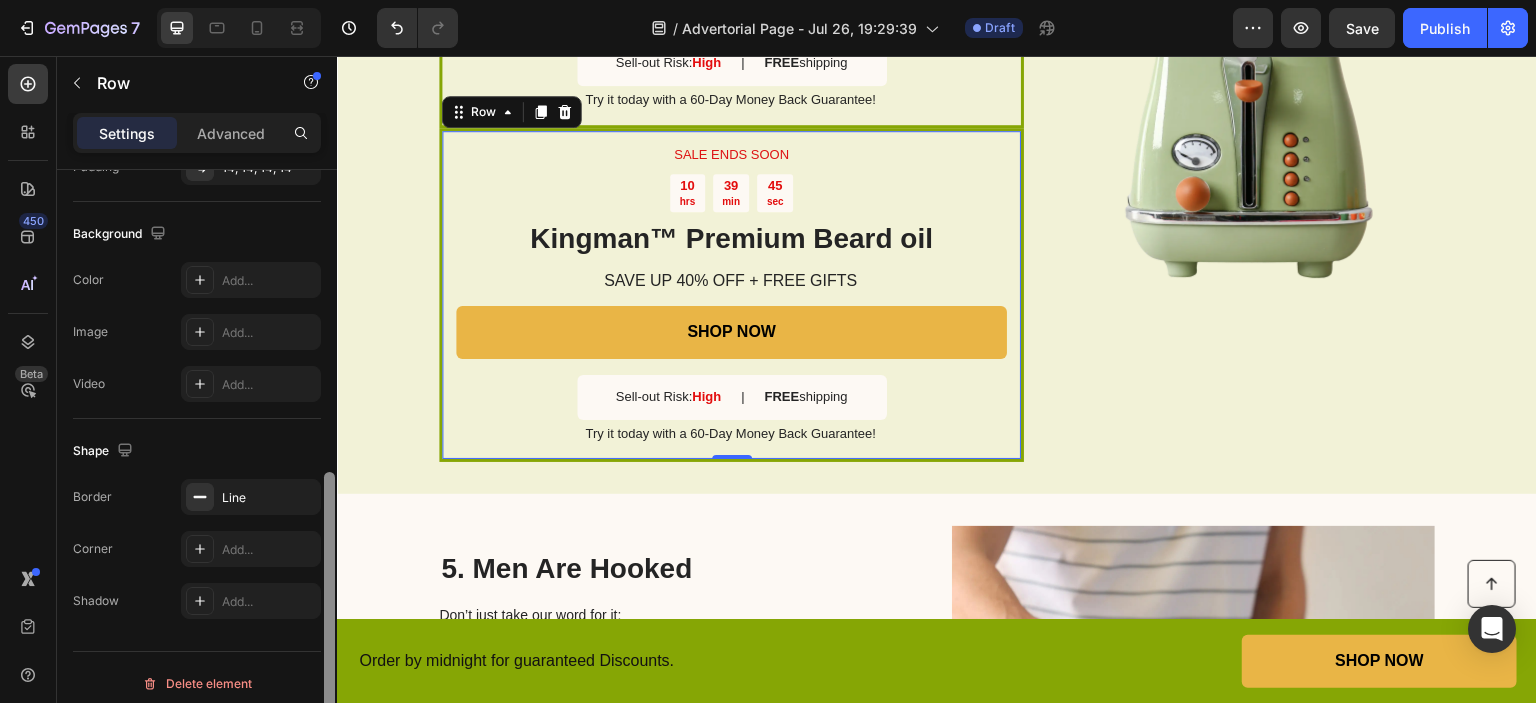 scroll, scrollTop: 628, scrollLeft: 0, axis: vertical 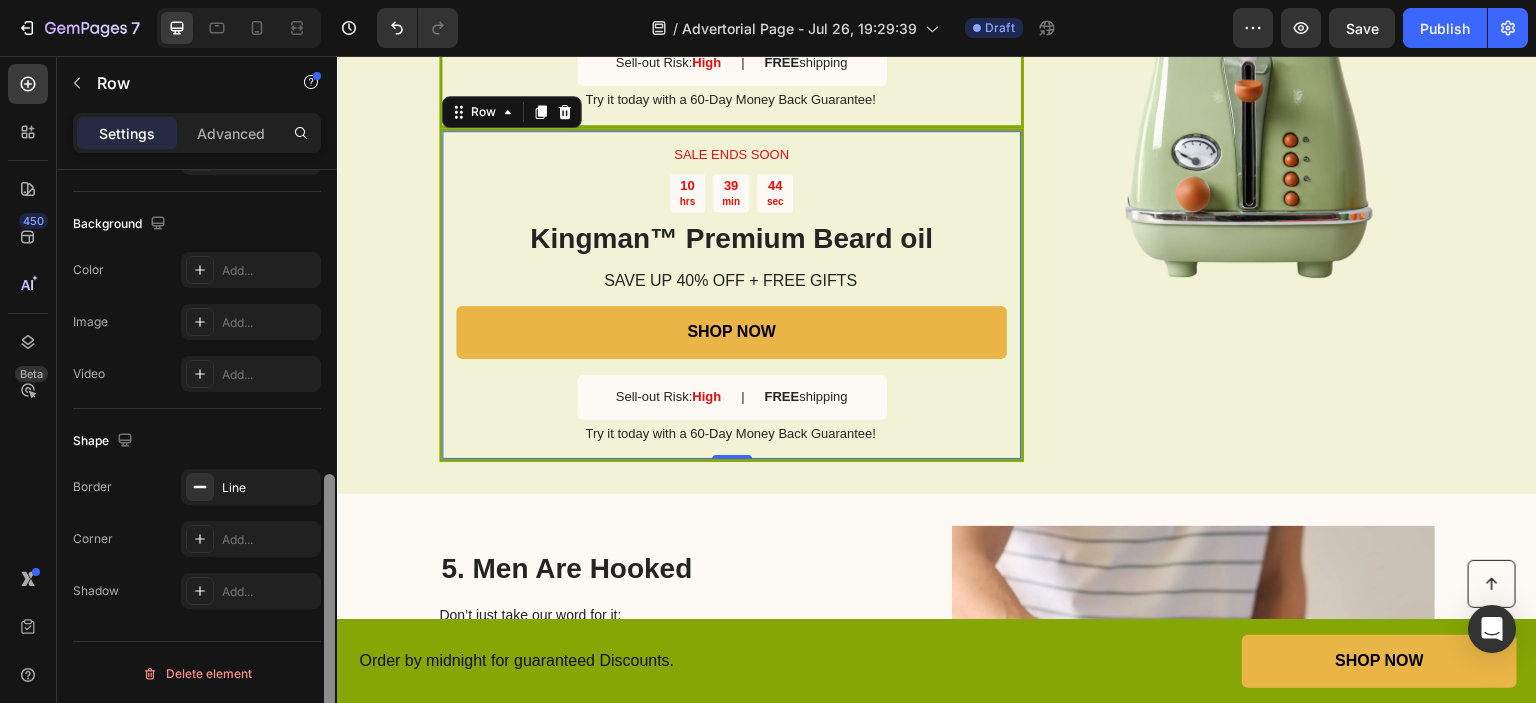 drag, startPoint x: 331, startPoint y: 397, endPoint x: 320, endPoint y: 738, distance: 341.17737 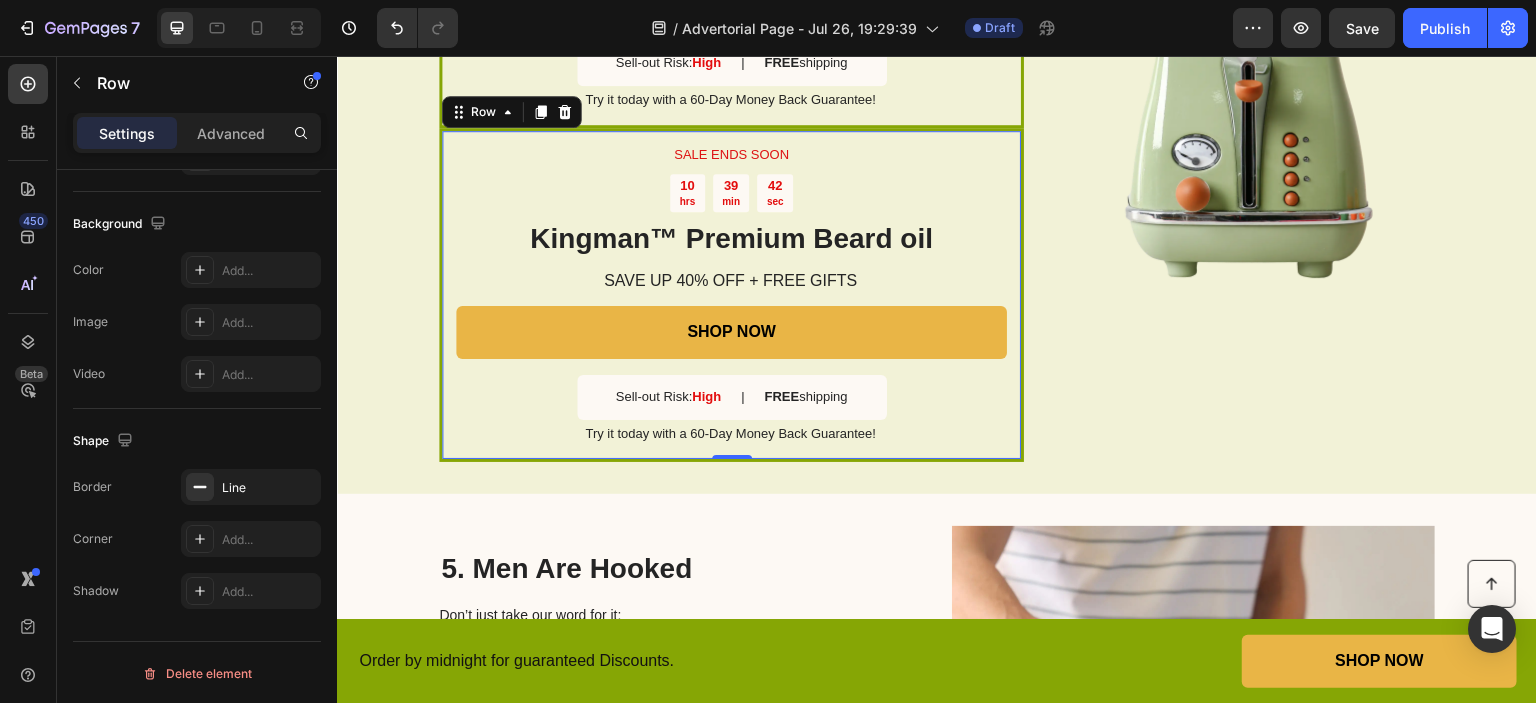 click on "SALE ENDS SOON Text Block 10 hrs 39 min 42 sec Countdown Timer Kingman ™ Premium Beard oil Heading SAVE UP 40% OFF + FREE GIFTS Text Block SHOP NOW Button Sell-out Risk:  High Text Block | Text Block FREE  shipping Text Block Row Try it today with a 60-Day Money Back Guarantee! Text Block Row   0" at bounding box center [731, 295] 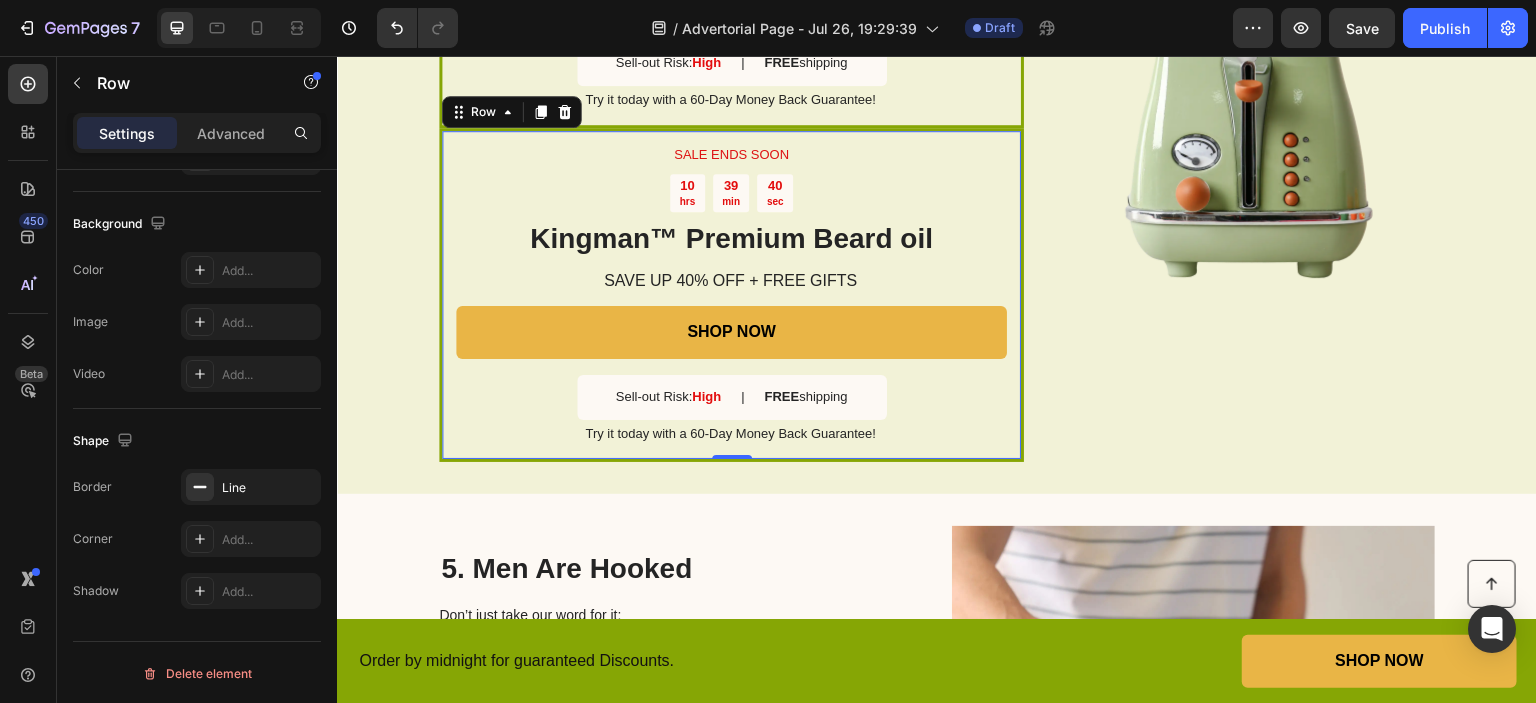 click on "SALE ENDS SOON Text Block 10 hrs 39 min 40 sec Countdown Timer Kingman ™ Premium Beard oil Heading SAVE UP 40% OFF + FREE GIFTS Text Block SHOP NOW Button Sell-out Risk:  High Text Block | Text Block FREE  shipping Text Block Row Try it today with a 60-Day Money Back Guarantee! Text Block Row   0" at bounding box center [731, 295] 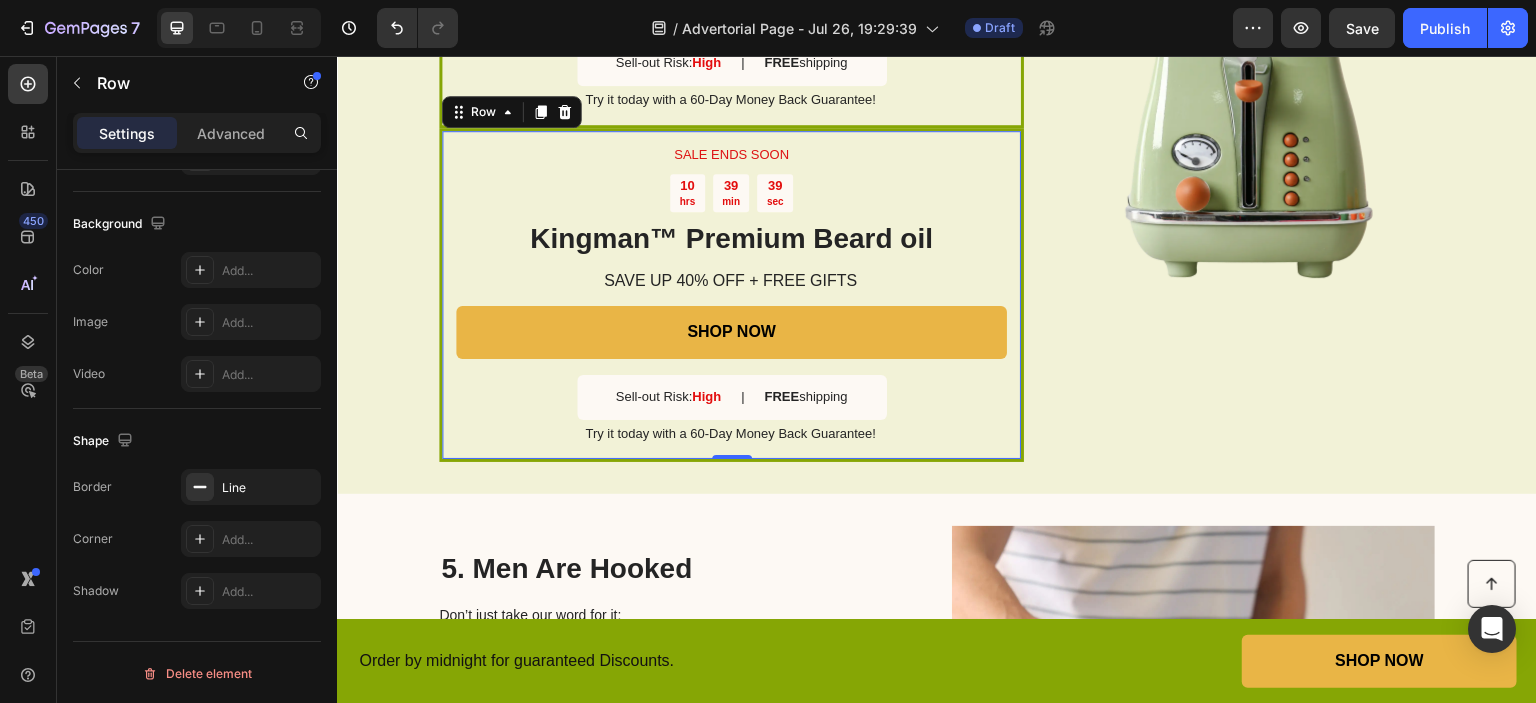 click on "SALE ENDS SOON Text Block 10 hrs 39 min 39 sec Countdown Timer Kingman ™ Premium Beard oil Heading SAVE UP 40% OFF + FREE GIFTS Text Block SHOP NOW Button Sell-out Risk:  High Text Block | Text Block FREE  shipping Text Block Row Try it today with a 60-Day Money Back Guarantee! Text Block Row   0" at bounding box center [731, 295] 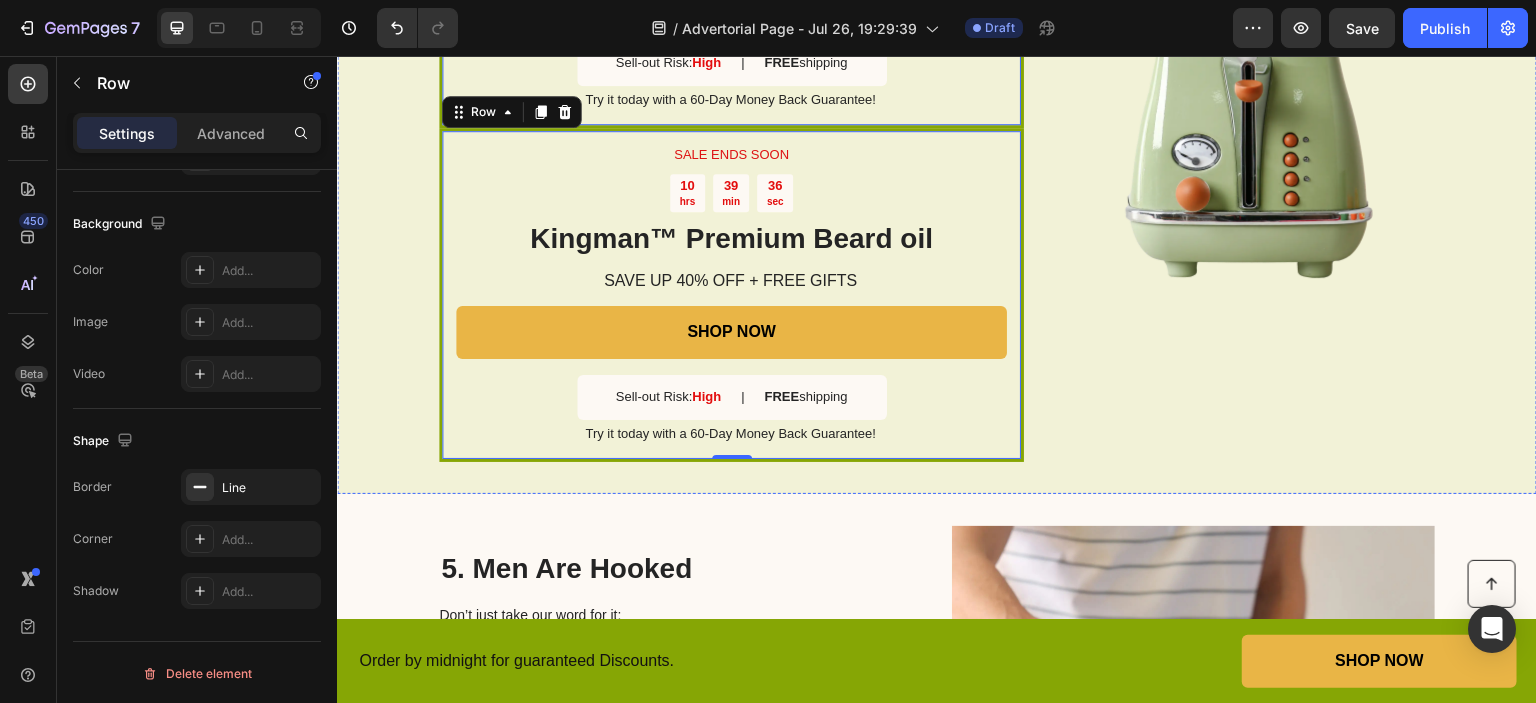 click on "SALE ENDS SOON Text Block 10 hrs 33 min 19 sec Countdown Timer Kingman ™ Premium Beard oil Heading SAVE UP 40% OFF + FREE GIFTS Text Block SHOP NOW Button Sell-out Risk:  High Text Block | Text Block FREE  shipping Text Block Row Try it today with a 60-Day Money Back Guarantee! Text Block Row" at bounding box center [731, -39] 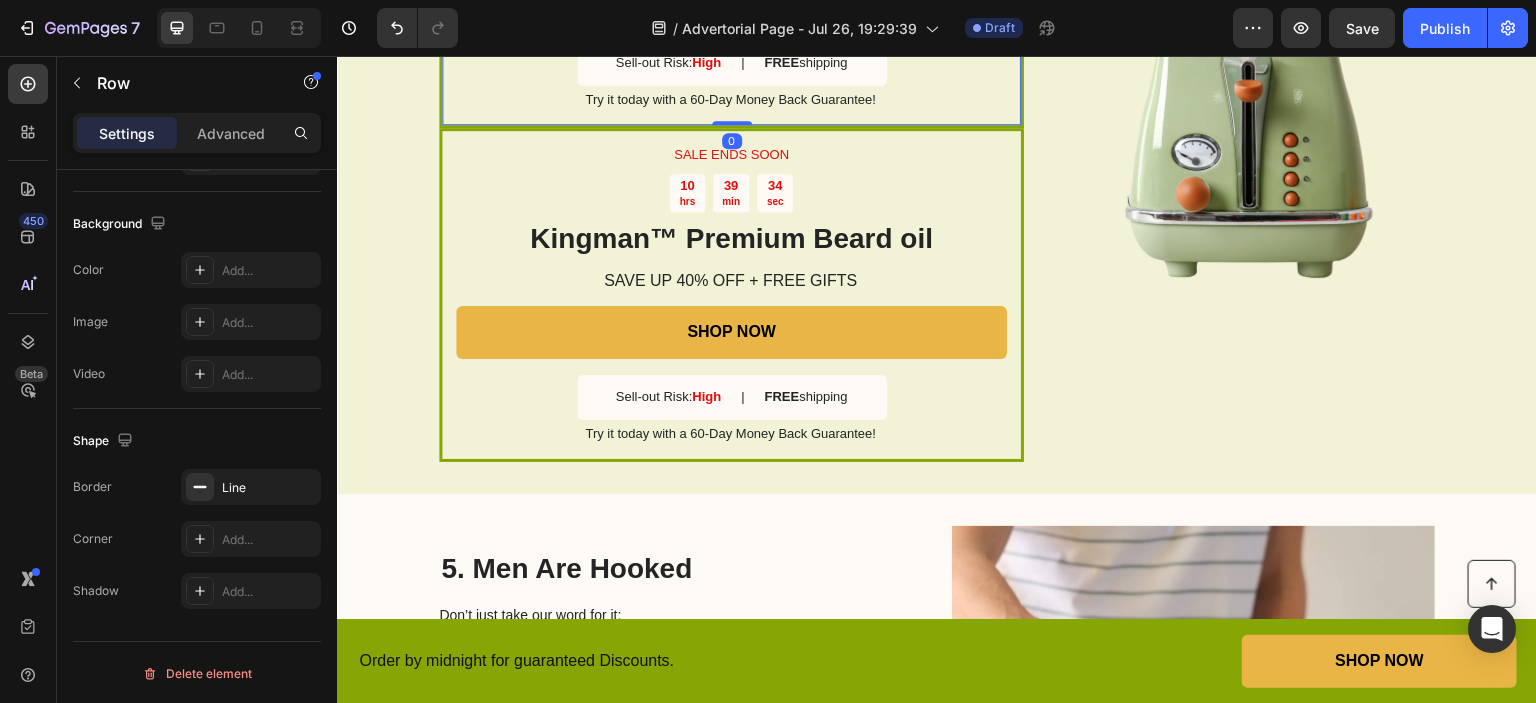click on "SALE ENDS SOON Text Block 10 hrs 33 min 17 sec Countdown Timer Kingman ™ Premium Beard oil Heading SAVE UP 40% OFF + FREE GIFTS Text Block SHOP NOW Button Sell-out Risk:  High Text Block | Text Block FREE  shipping Text Block Row Try it today with a 60-Day Money Back Guarantee! Text Block Row   0" at bounding box center (731, -39) 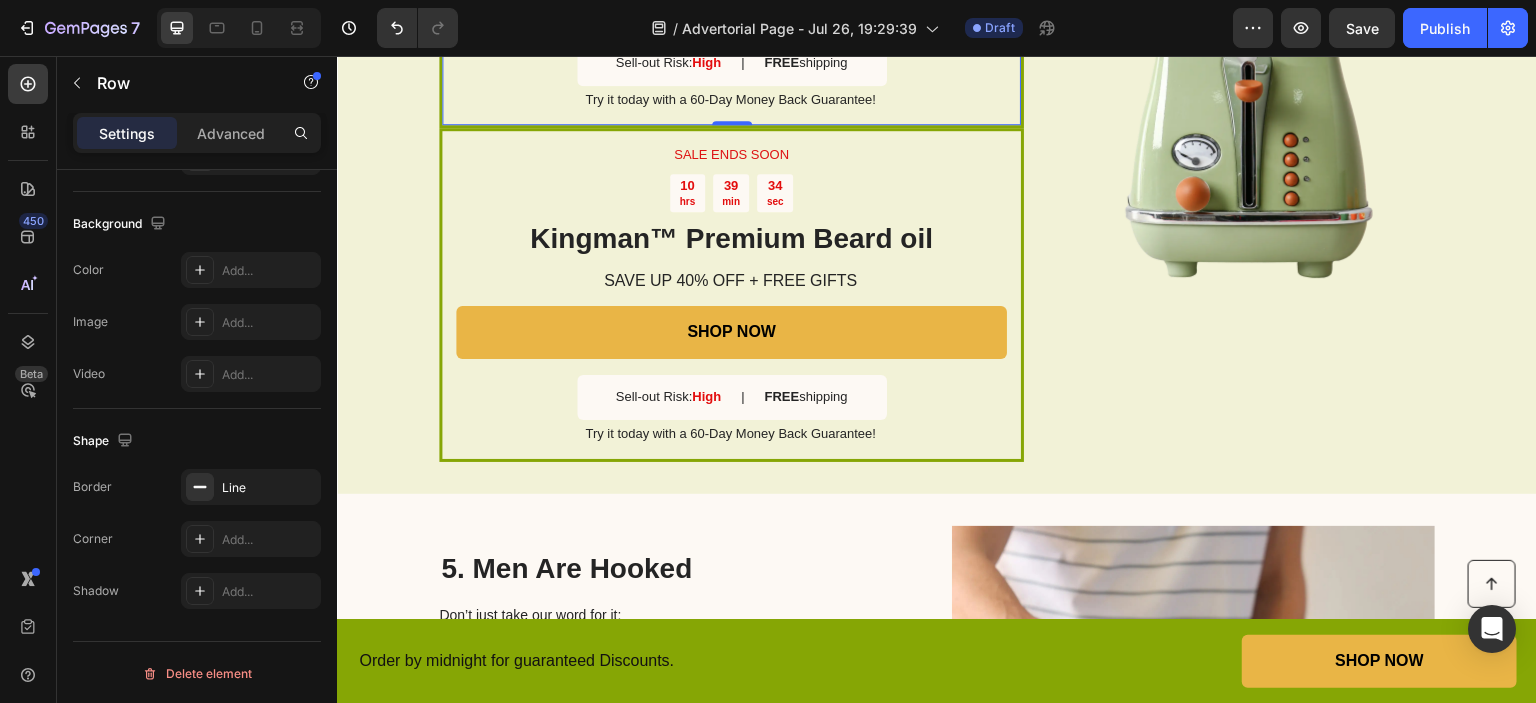 click on "SALE ENDS SOON Text Block [TIME] Countdown Timer Kingman ™ Premium Beard oil Heading SAVE UP 40% OFF + FREE GIFTS Text Block SHOP NOW Button Sell-out Risk:  High Text Block | Text Block FREE  shipping Text Block Row Try it today with a 60-Day Money Back Guarantee! Text Block Row   0" at bounding box center [731, -39] 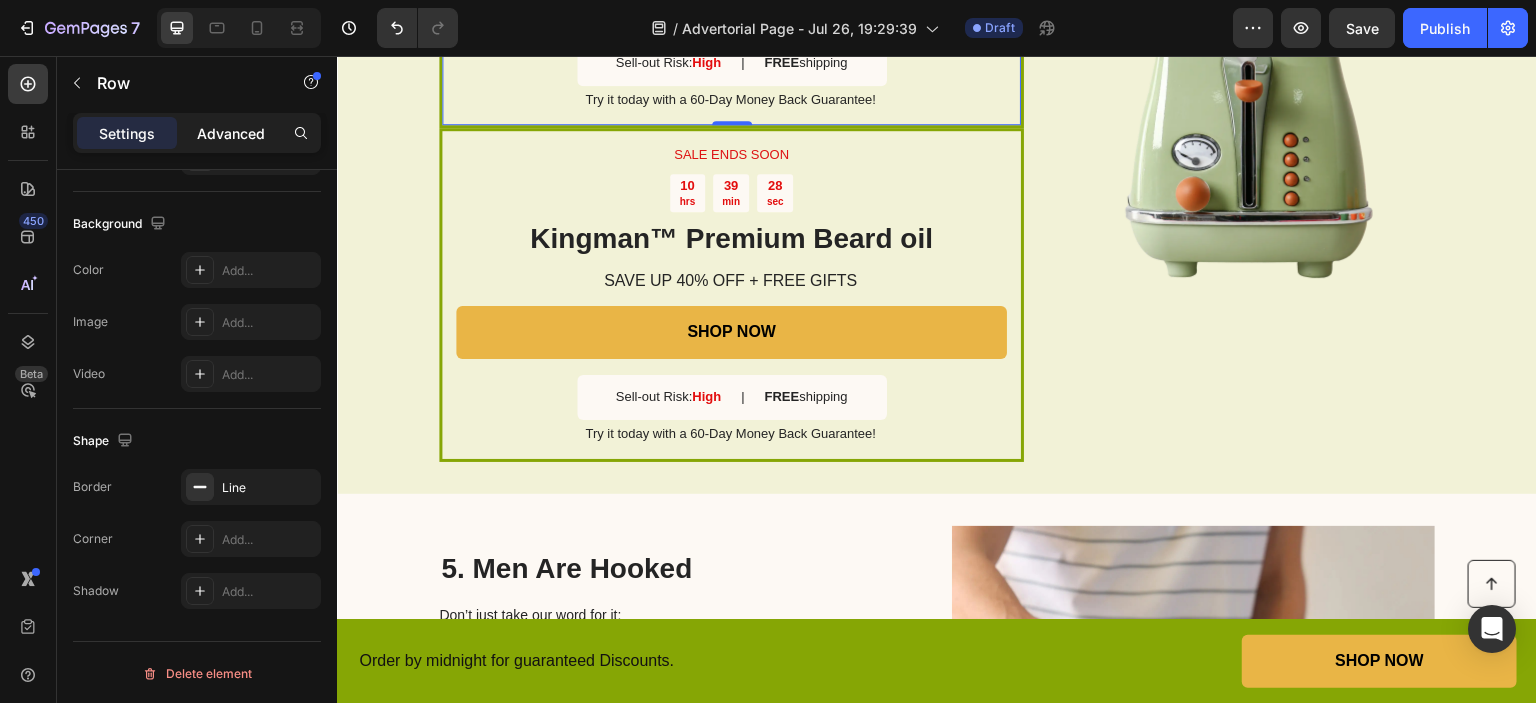 click on "Advanced" at bounding box center (231, 133) 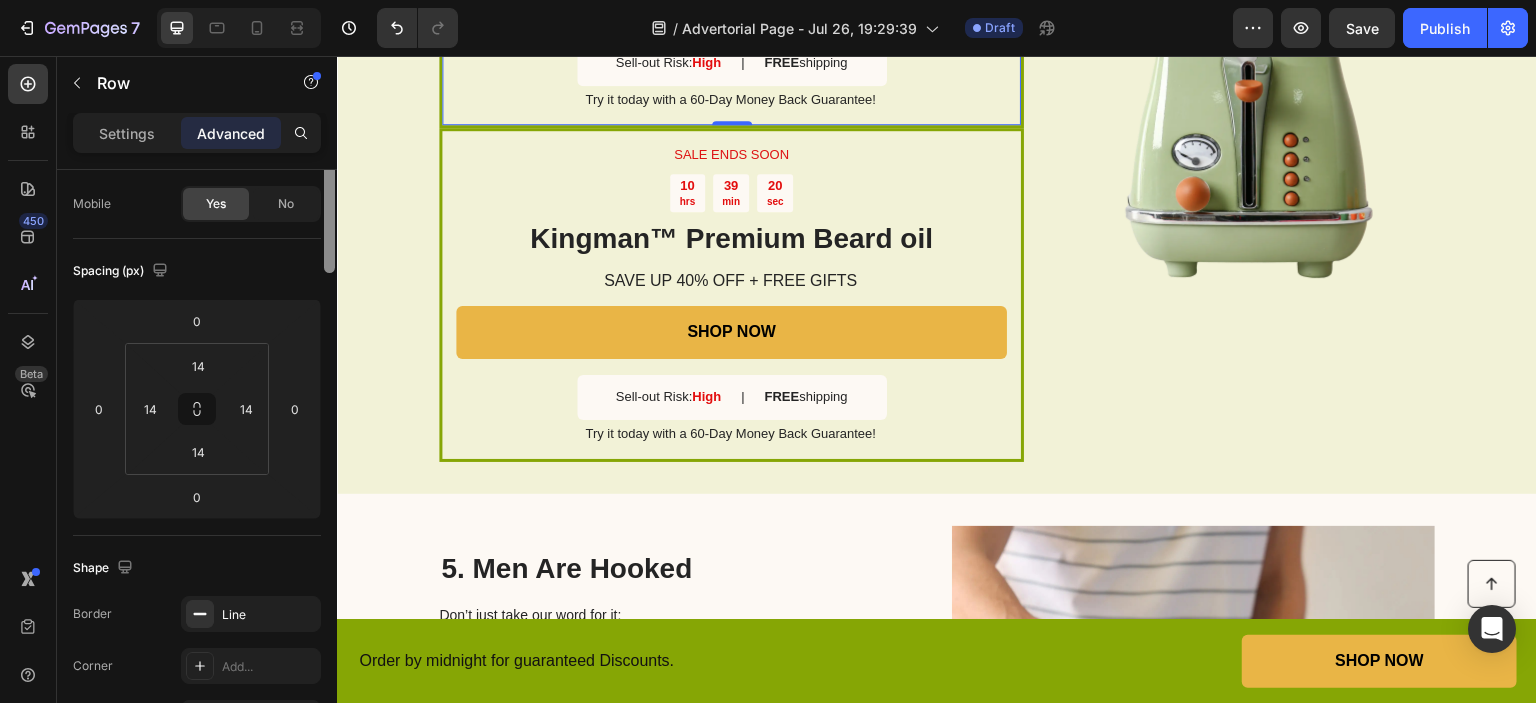 scroll, scrollTop: 0, scrollLeft: 0, axis: both 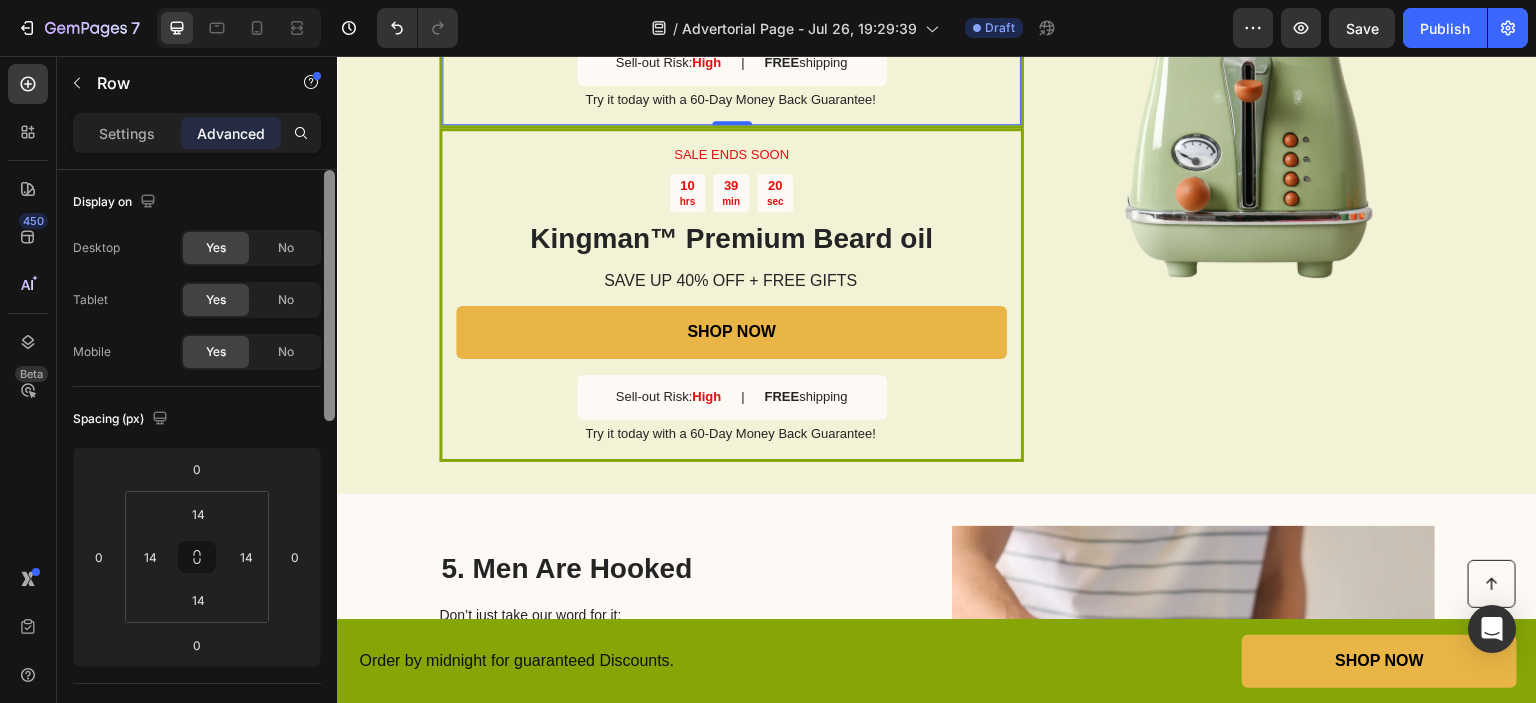 drag, startPoint x: 328, startPoint y: 527, endPoint x: 328, endPoint y: 235, distance: 292 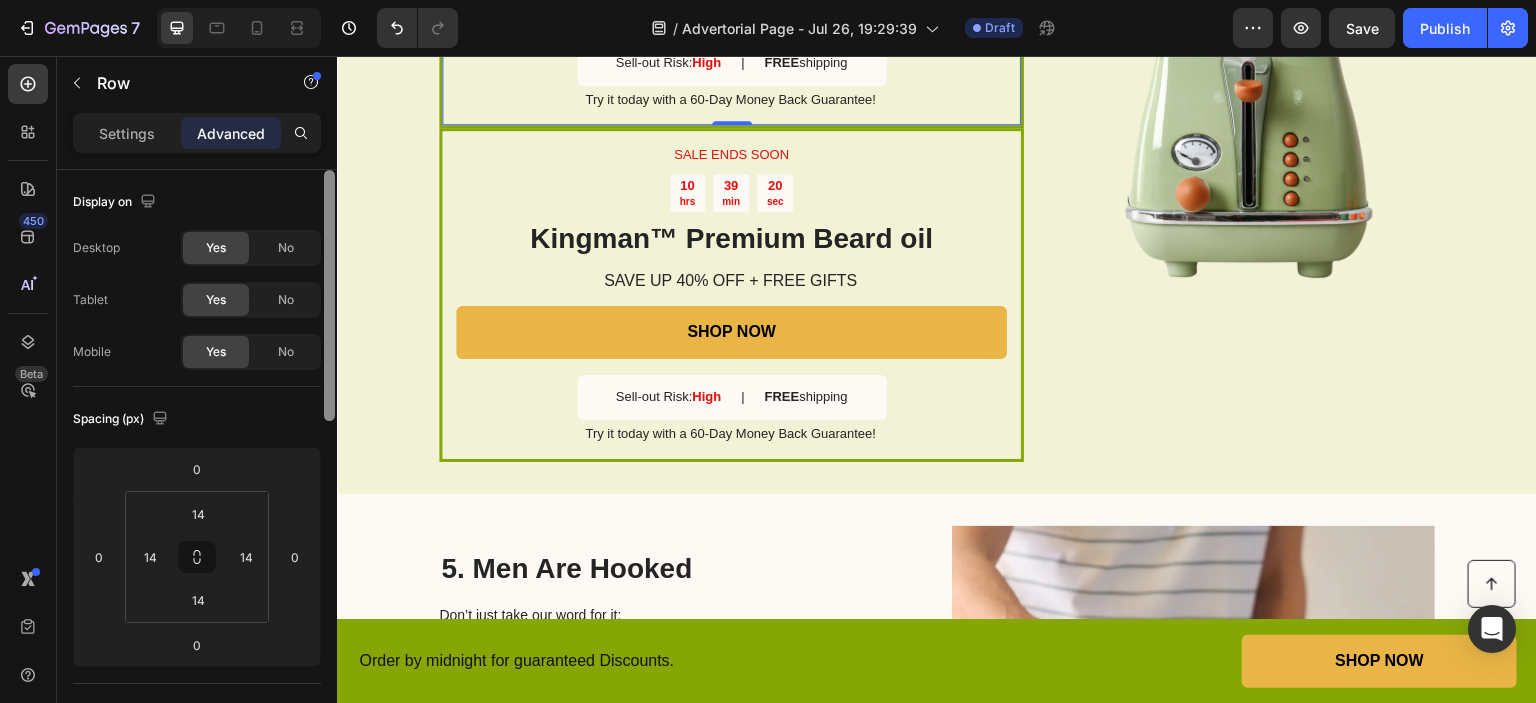 click at bounding box center [329, 295] 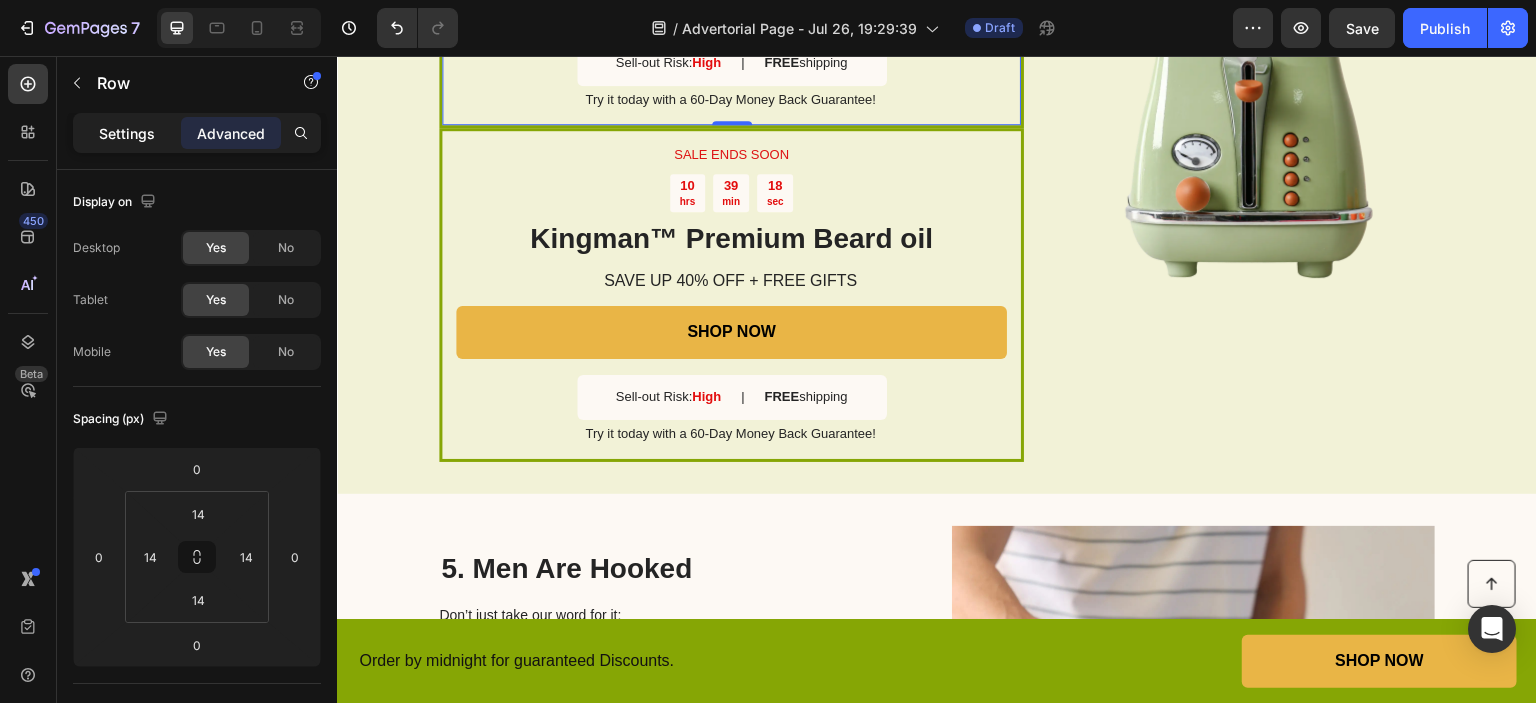 click on "Settings" at bounding box center [127, 133] 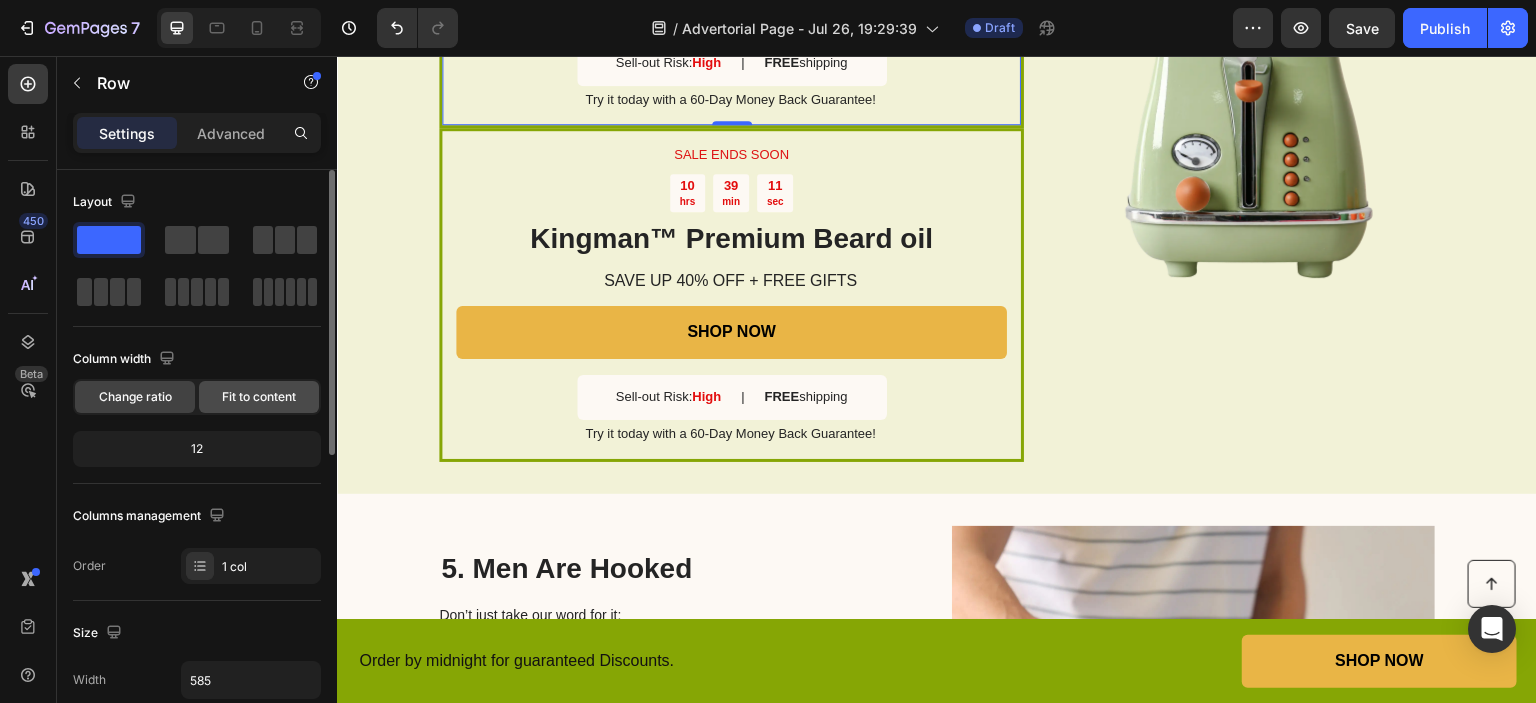 click on "Fit to content" 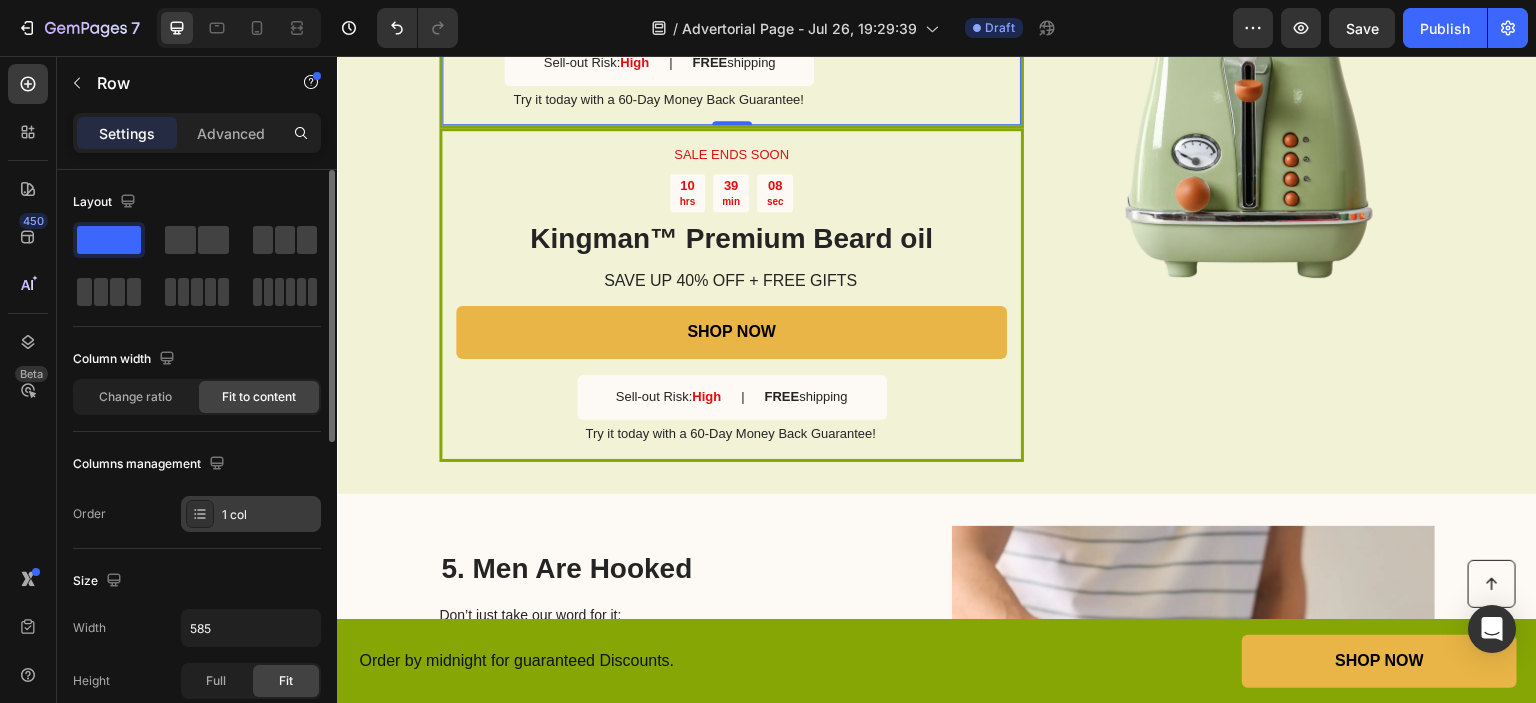 click on "1 col" at bounding box center (251, 514) 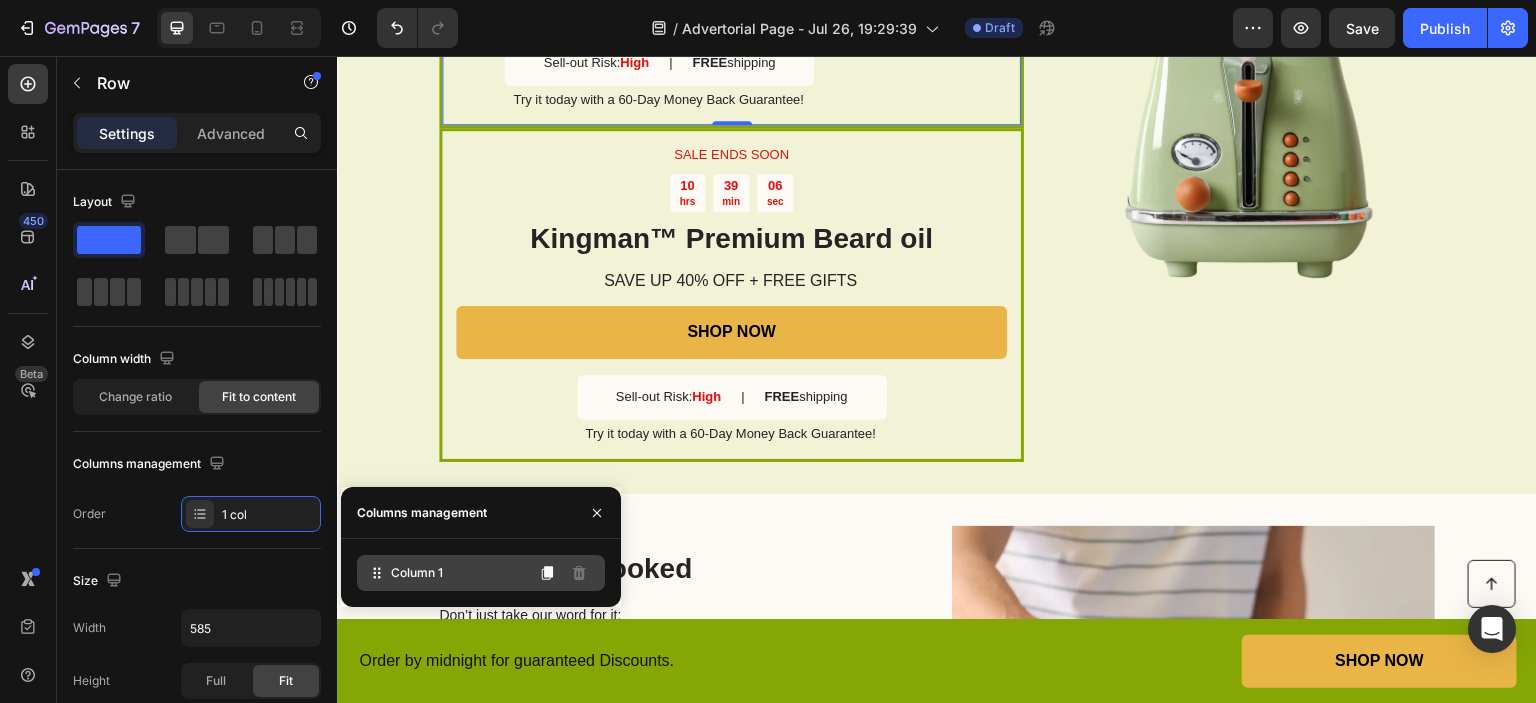 click on "Column 1" at bounding box center [417, 573] 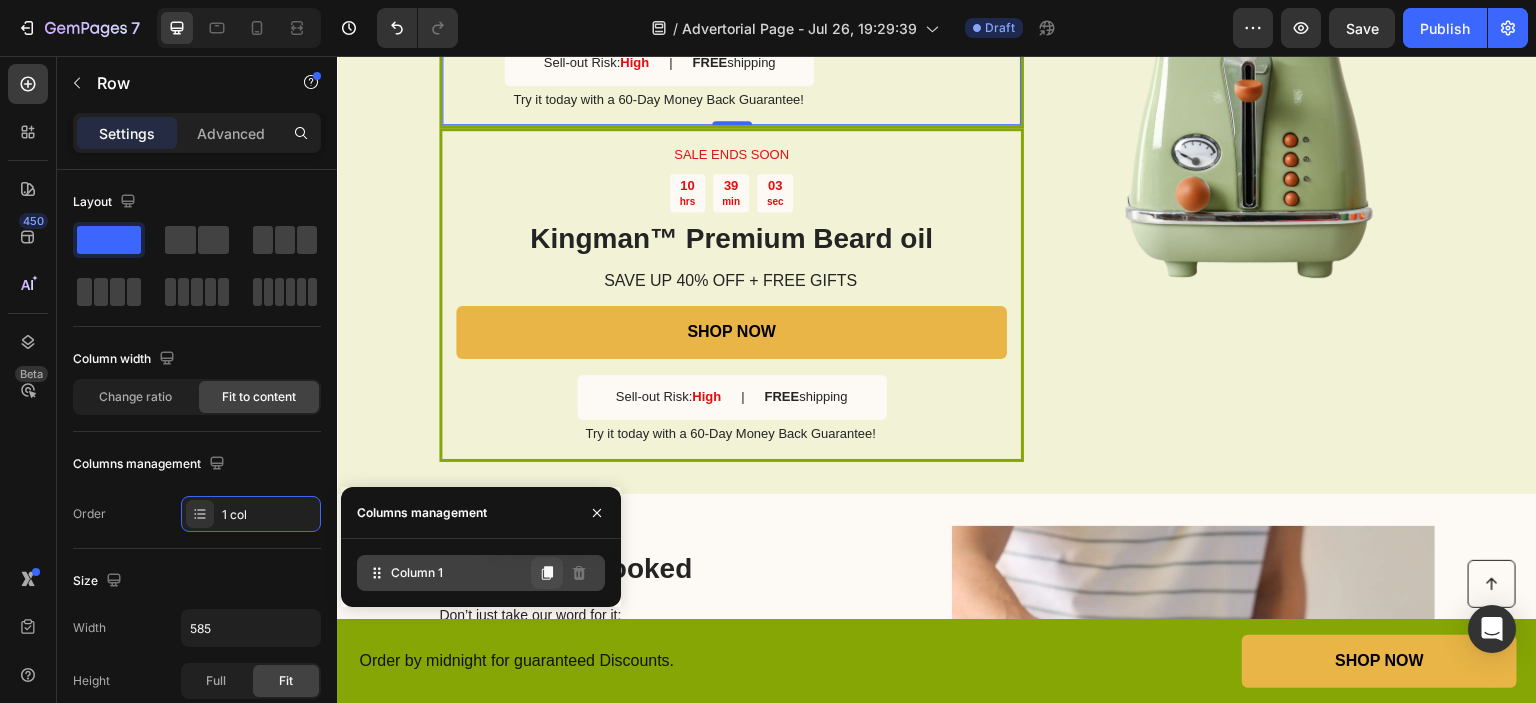 click 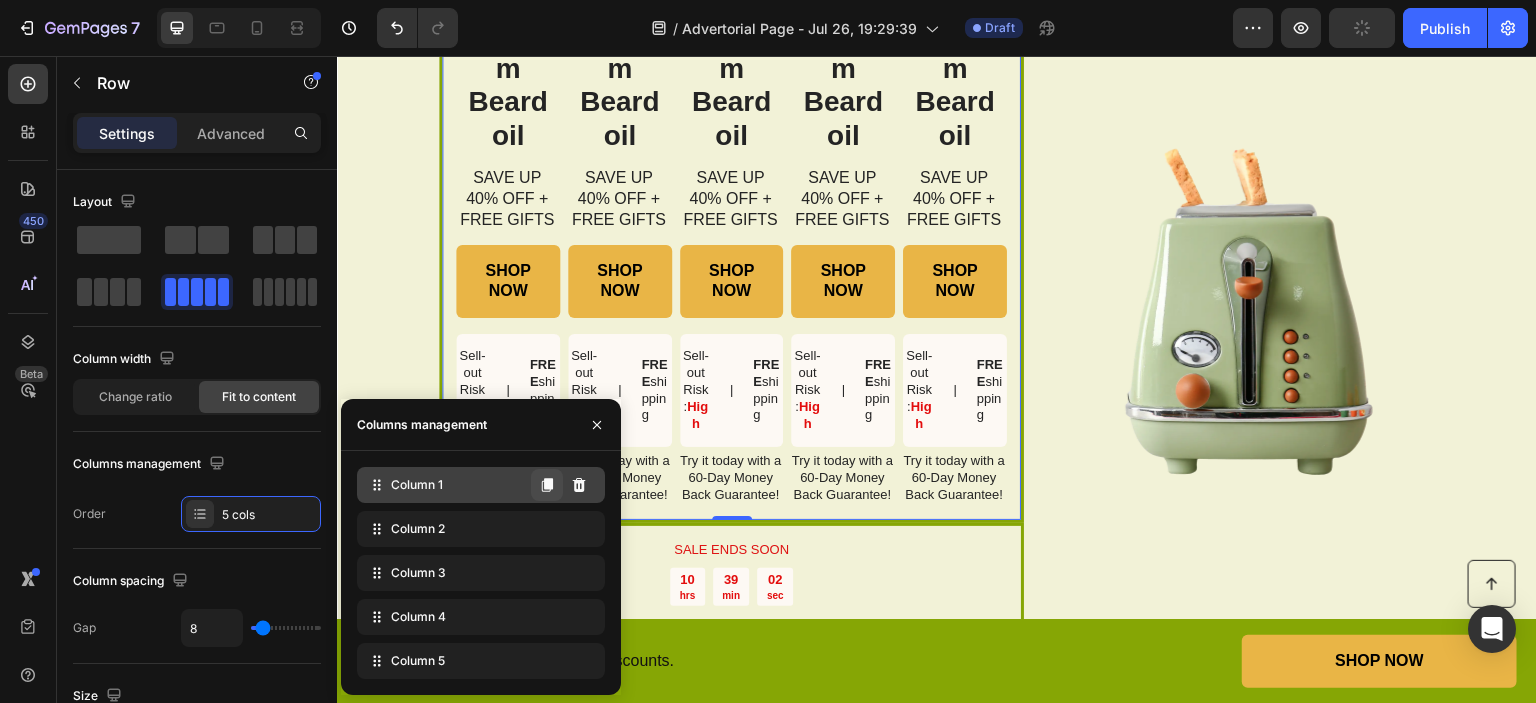 scroll, scrollTop: 3587, scrollLeft: 0, axis: vertical 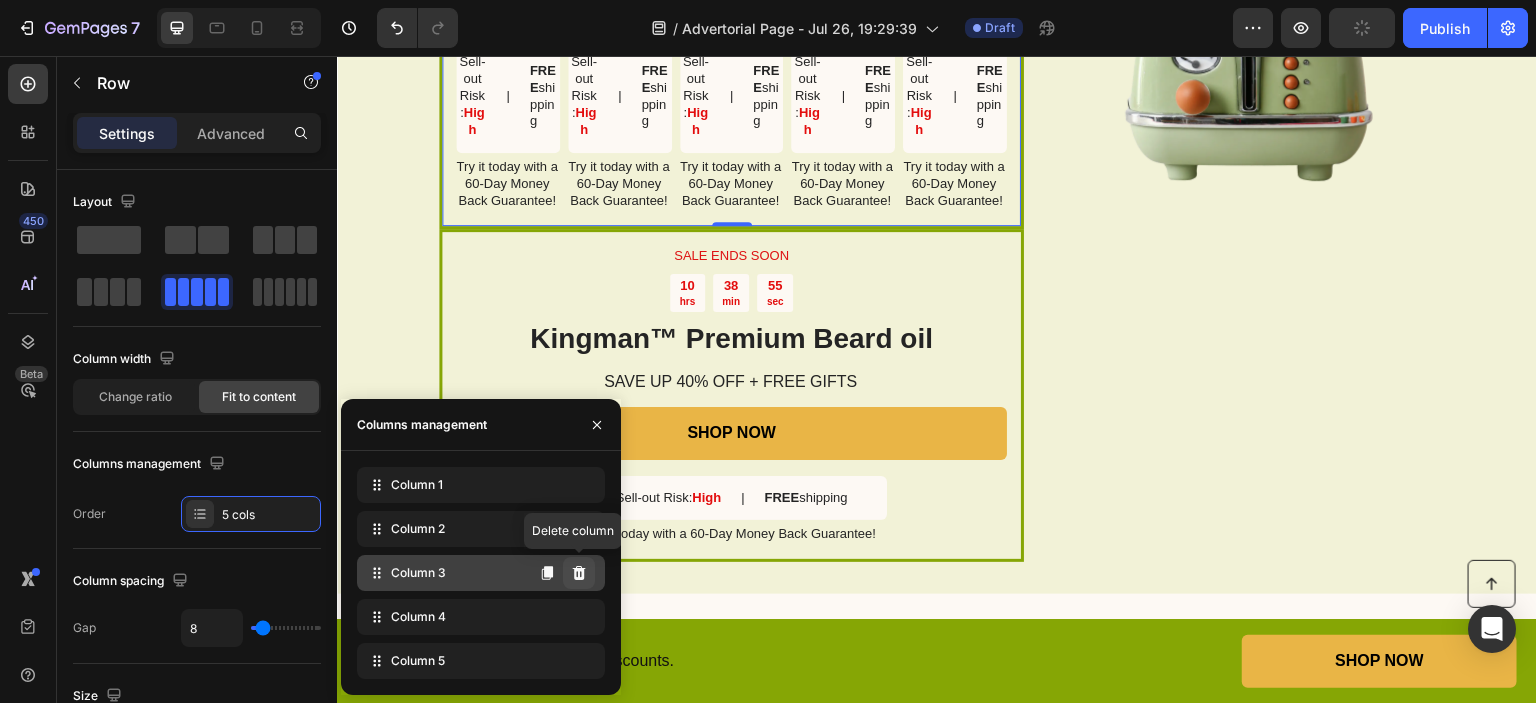 click 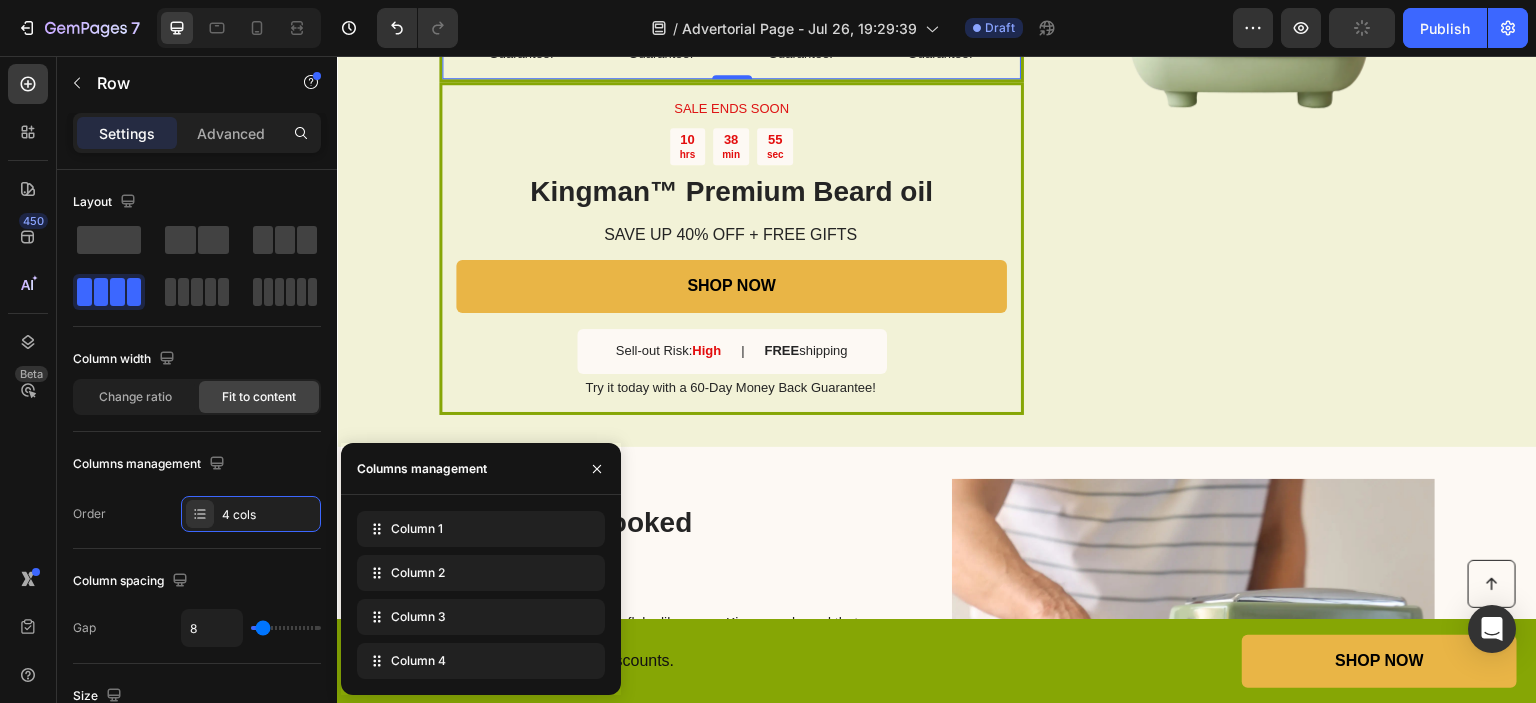 click 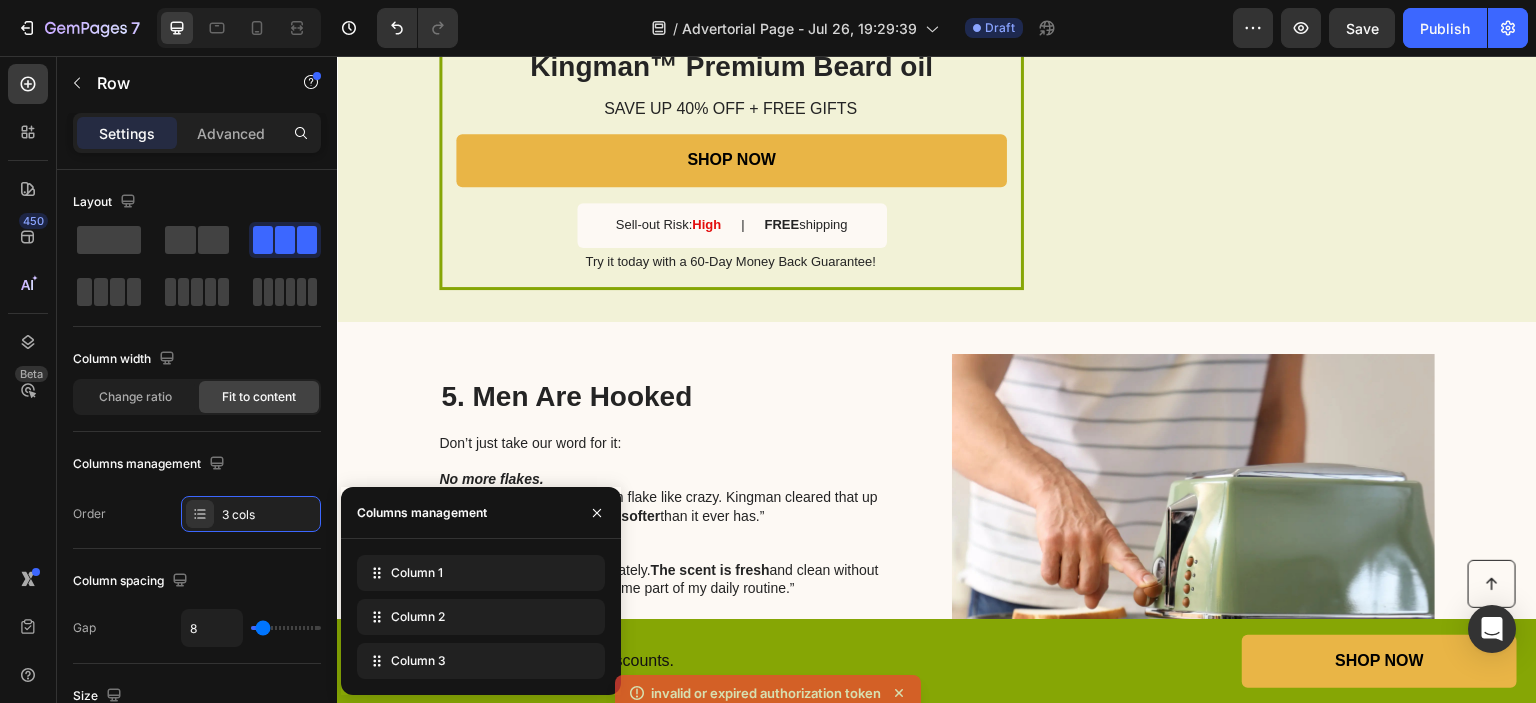 scroll, scrollTop: 3381, scrollLeft: 0, axis: vertical 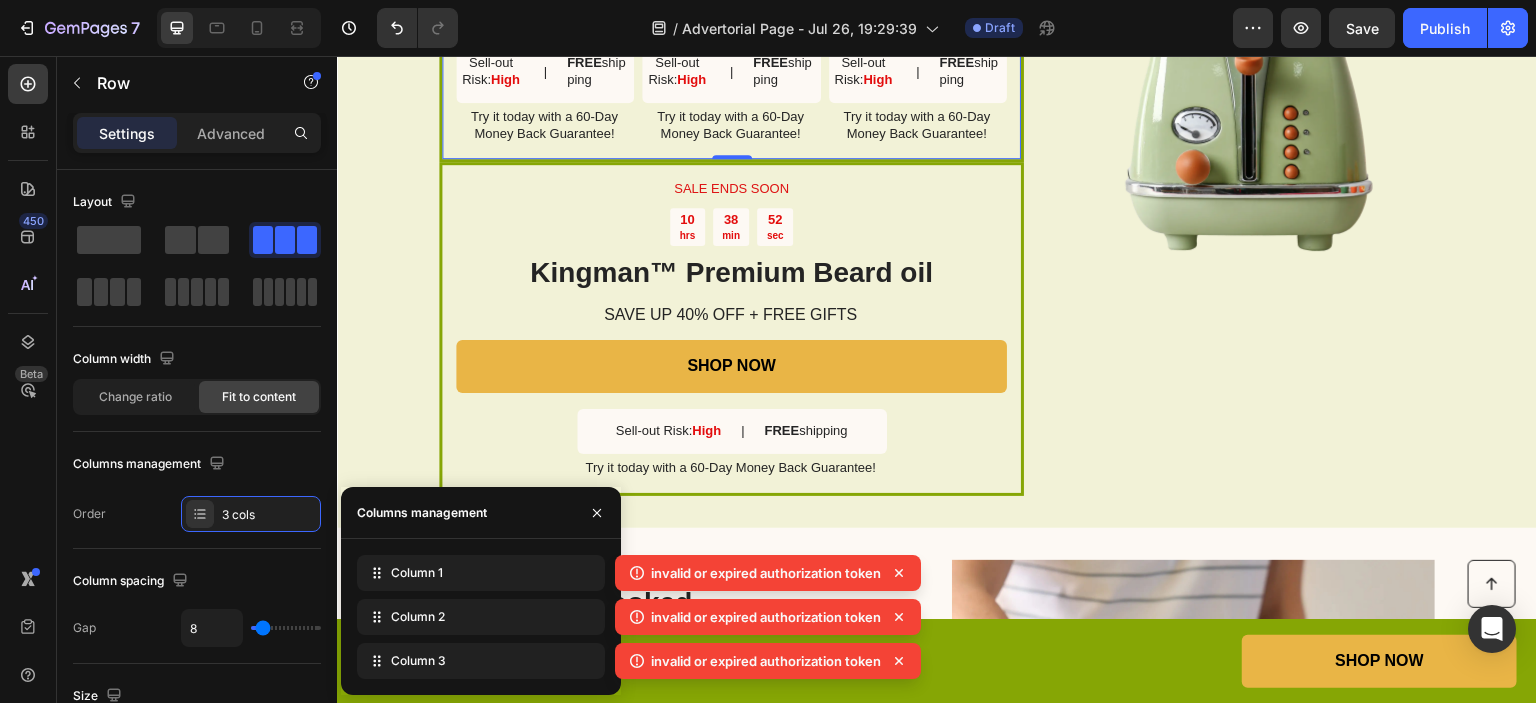 click 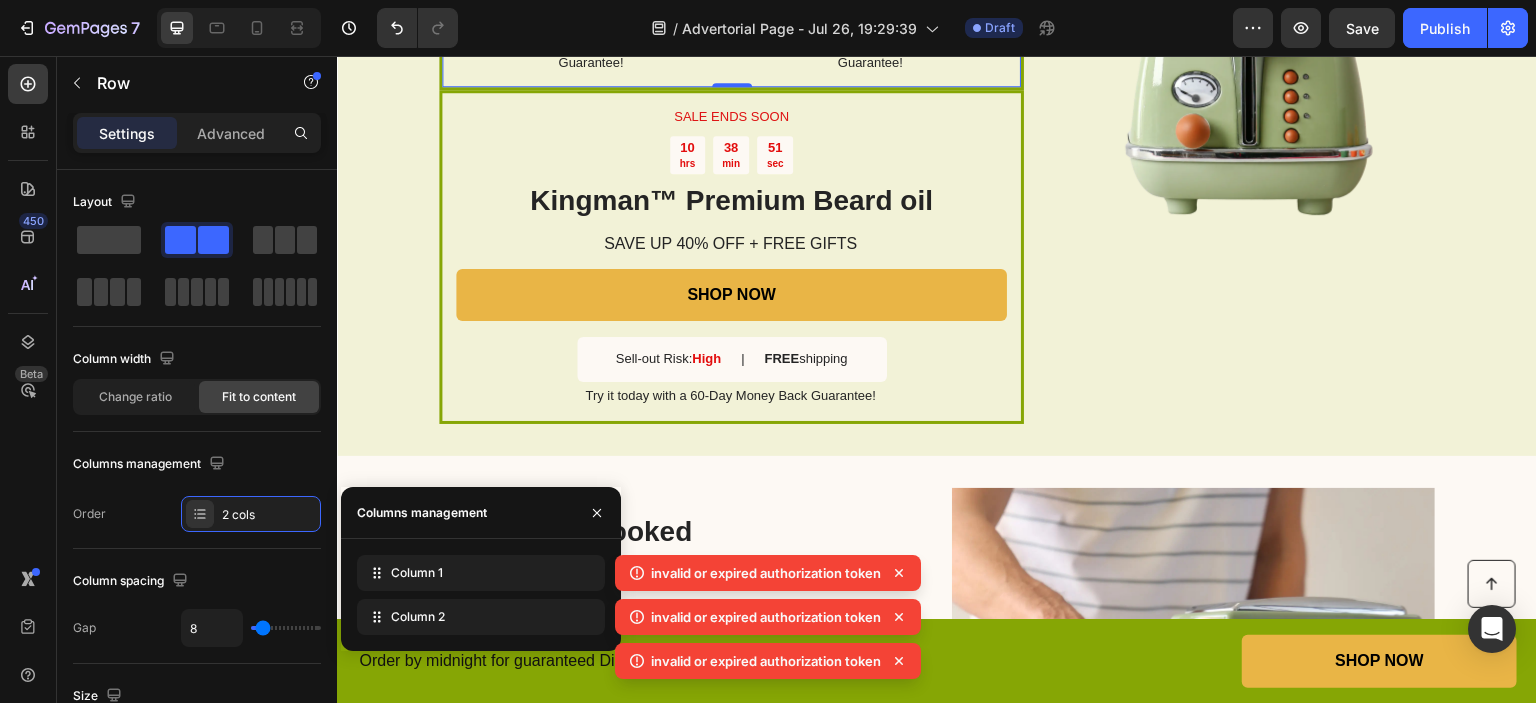 scroll, scrollTop: 3327, scrollLeft: 0, axis: vertical 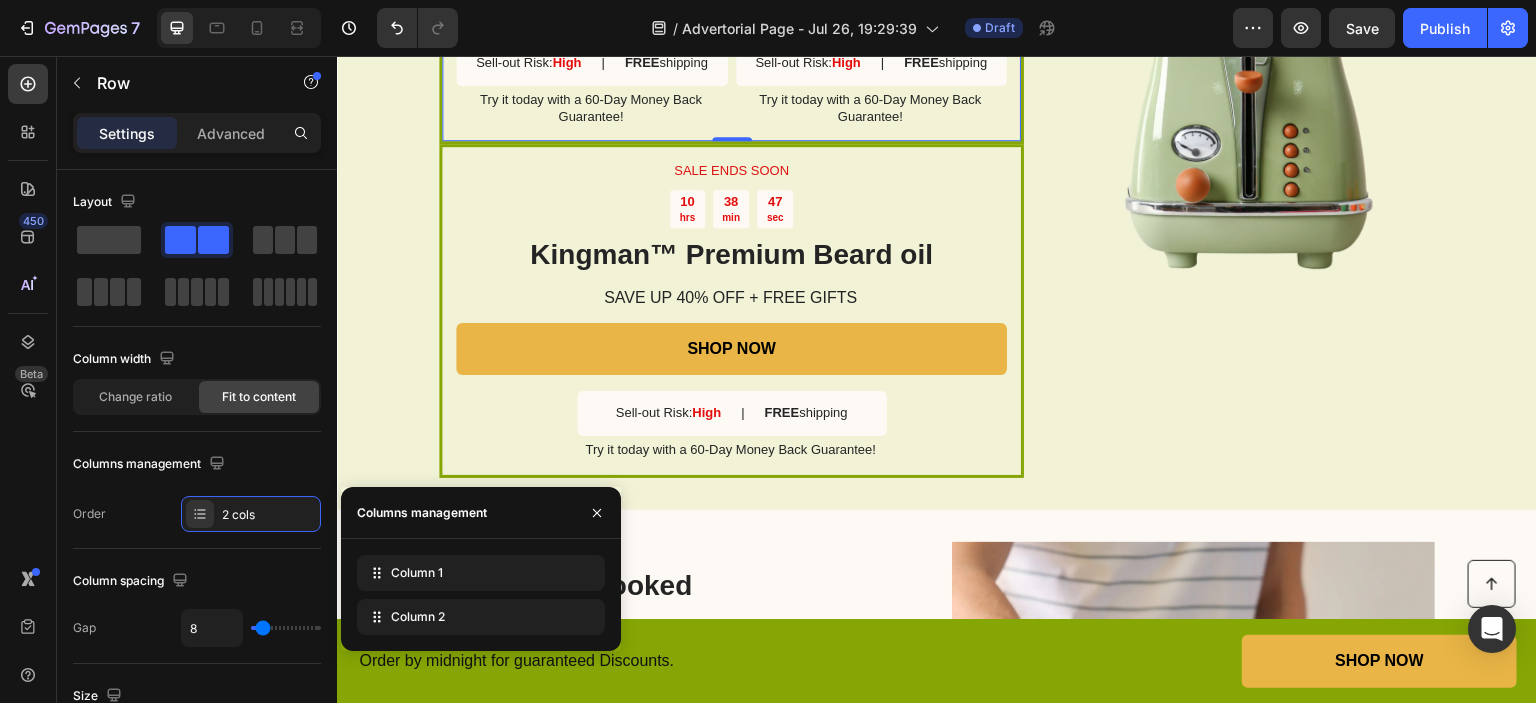 click 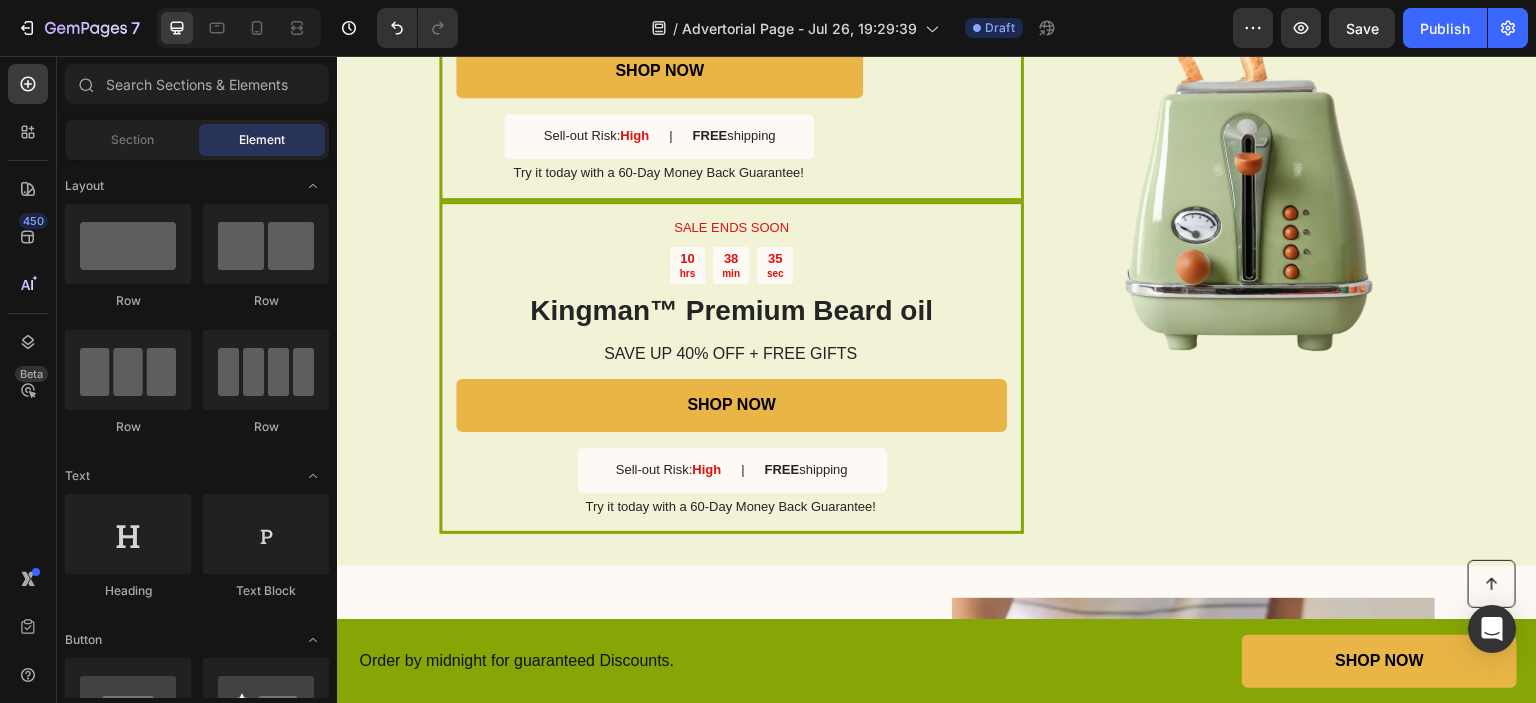 scroll, scrollTop: 1975, scrollLeft: 0, axis: vertical 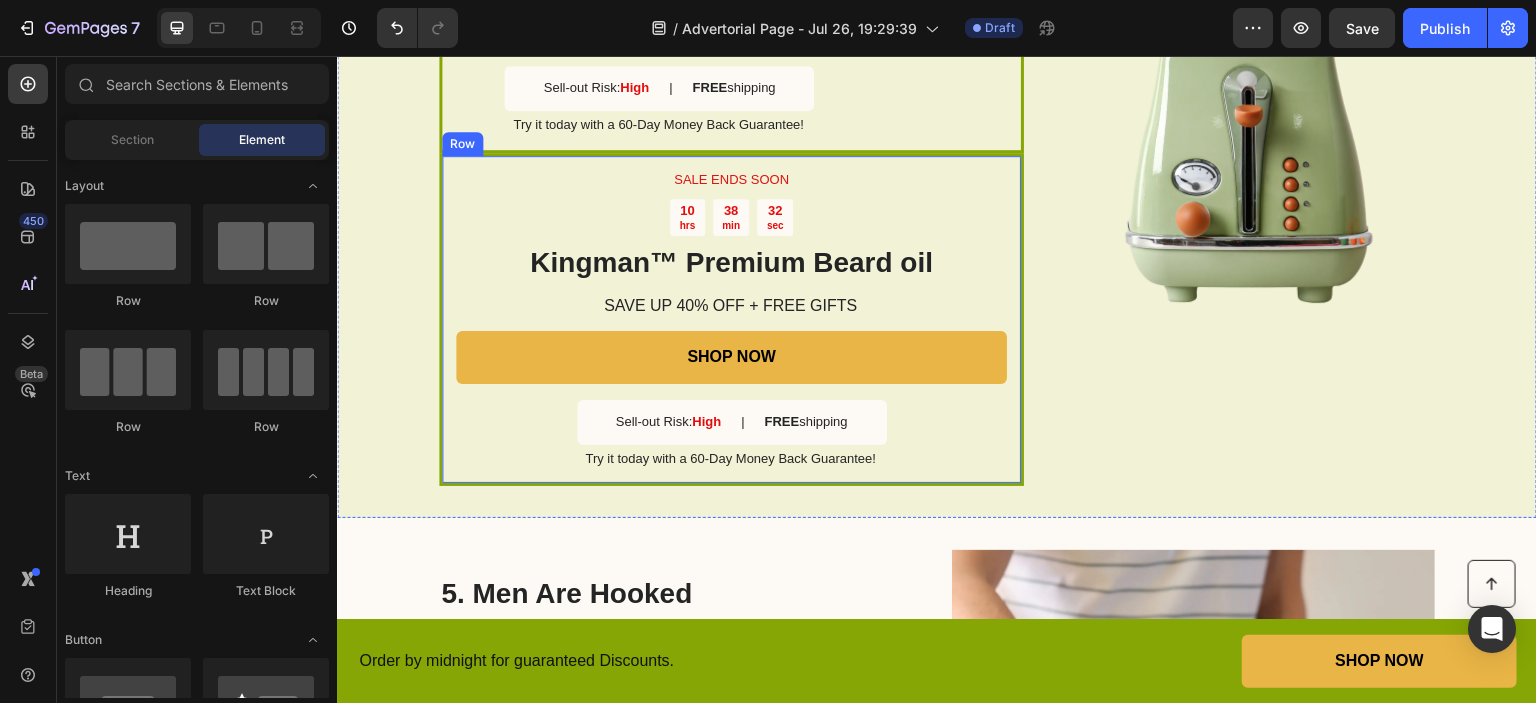 click on "SALE ENDS SOON Text Block 10 hrs 38 min 32 sec Countdown Timer Kingman ™ Premium Beard oil Heading SAVE UP 40% OFF + FREE GIFTS Text Block SHOP NOW Button Sell-out Risk:  High Text Block | Text Block FREE  shipping Text Block Row Try it today with a 60-Day Money Back Guarantee! Text Block Row" at bounding box center (731, 320) 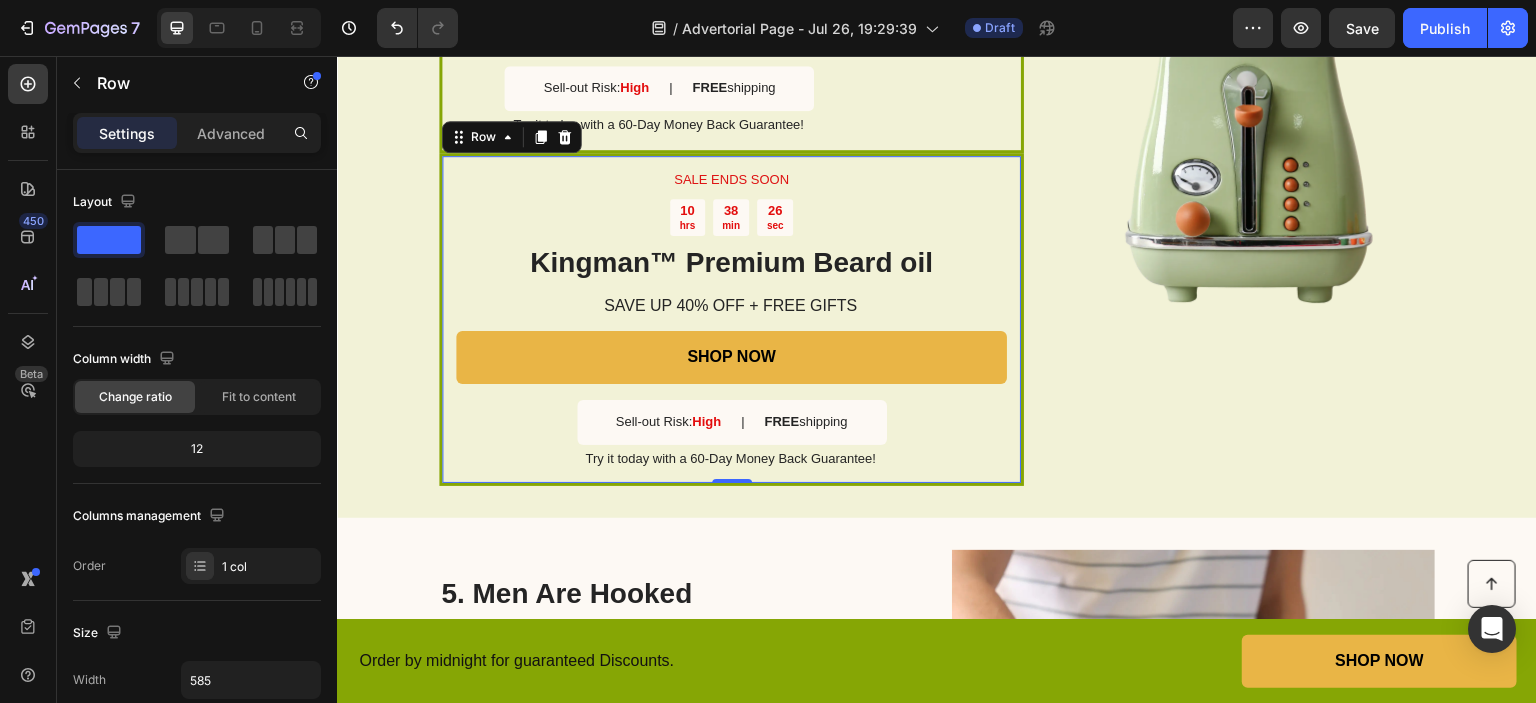 click on "SALE ENDS SOON Text Block 10 hrs 38 min 26 sec Countdown Timer Kingman ™ Premium Beard oil Heading SAVE UP 40% OFF + FREE GIFTS Text Block SHOP NOW Button Sell-out Risk:  High Text Block | Text Block FREE  shipping Text Block Row Try it today with a 60-Day Money Back Guarantee! Text Block Row   0" at bounding box center [731, 320] 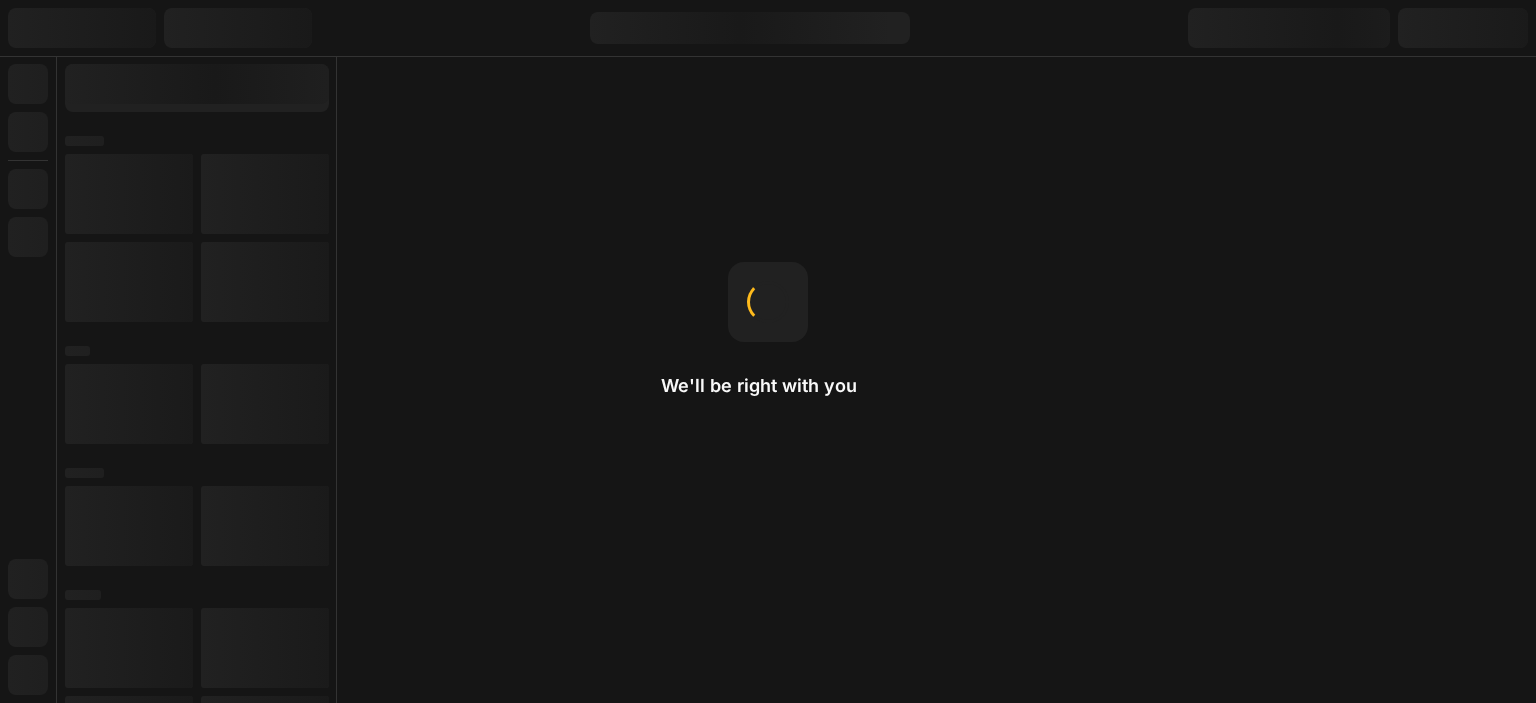 scroll, scrollTop: 0, scrollLeft: 0, axis: both 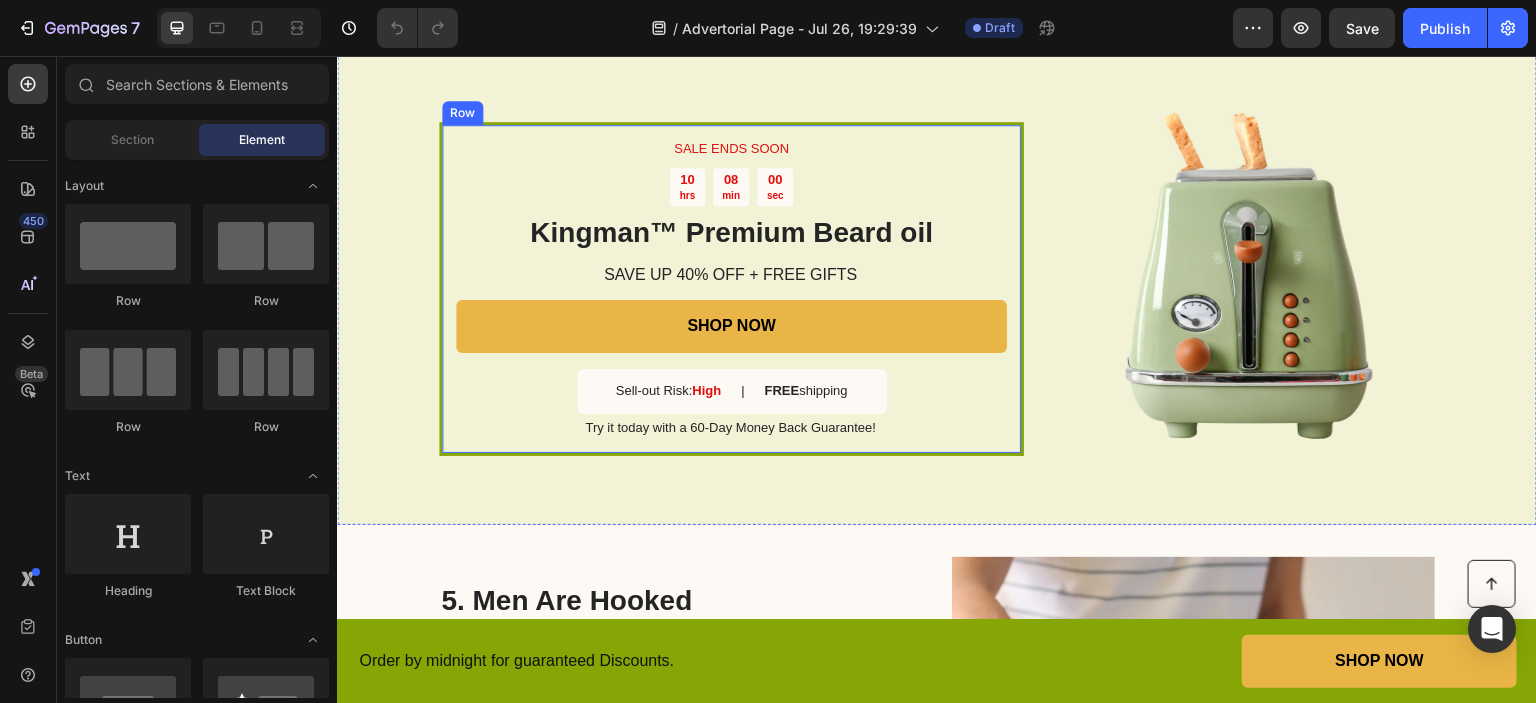 click on "SALE ENDS SOON Text Block 10 hrs 08 min 00 sec Countdown Timer Kingman ™ Premium Beard oil Heading SAVE UP 40% OFF + FREE GIFTS Text Block SHOP NOW Button Sell-out Risk:  High Text Block | Text Block FREE  shipping Text Block Row Try it today with a 60-Day Money Back Guarantee! Text Block Row" at bounding box center (731, 289) 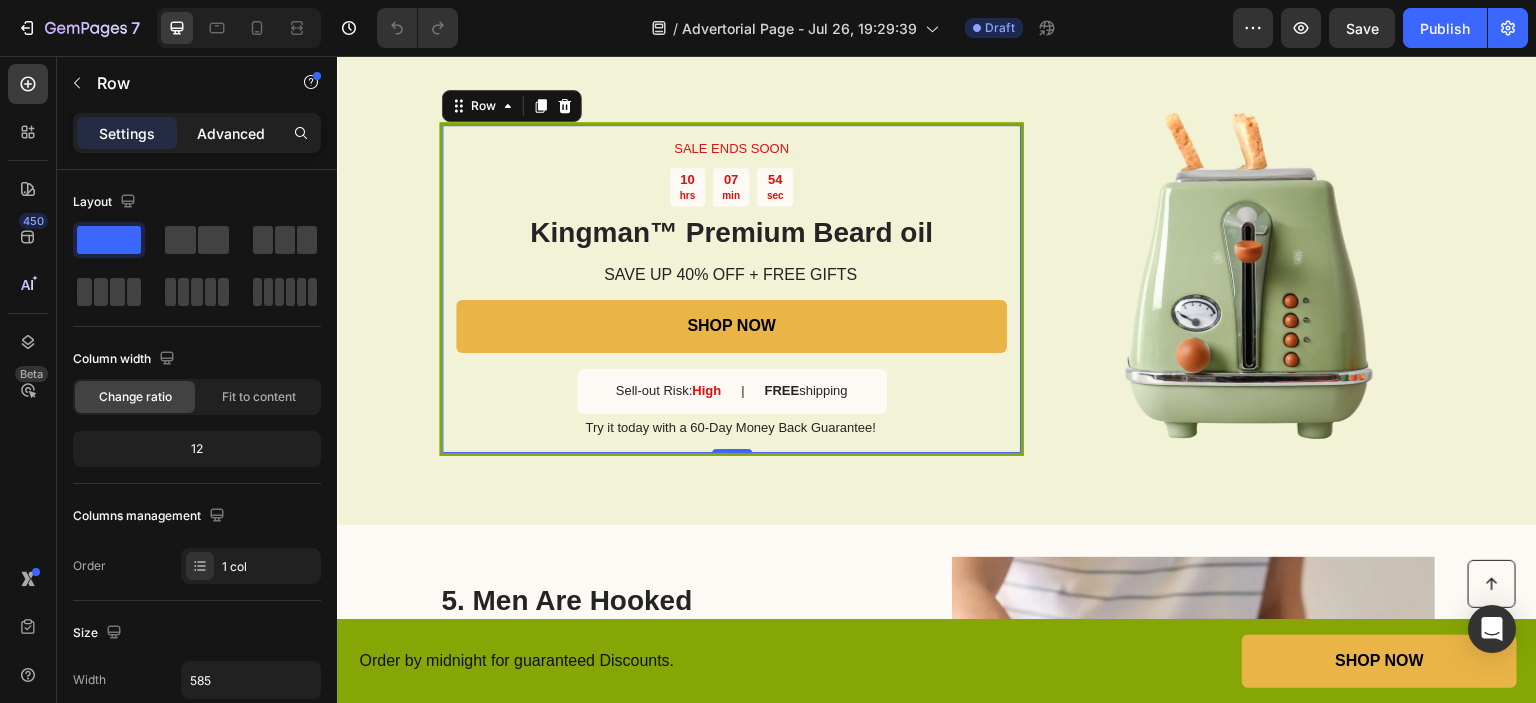 click on "Advanced" at bounding box center [231, 133] 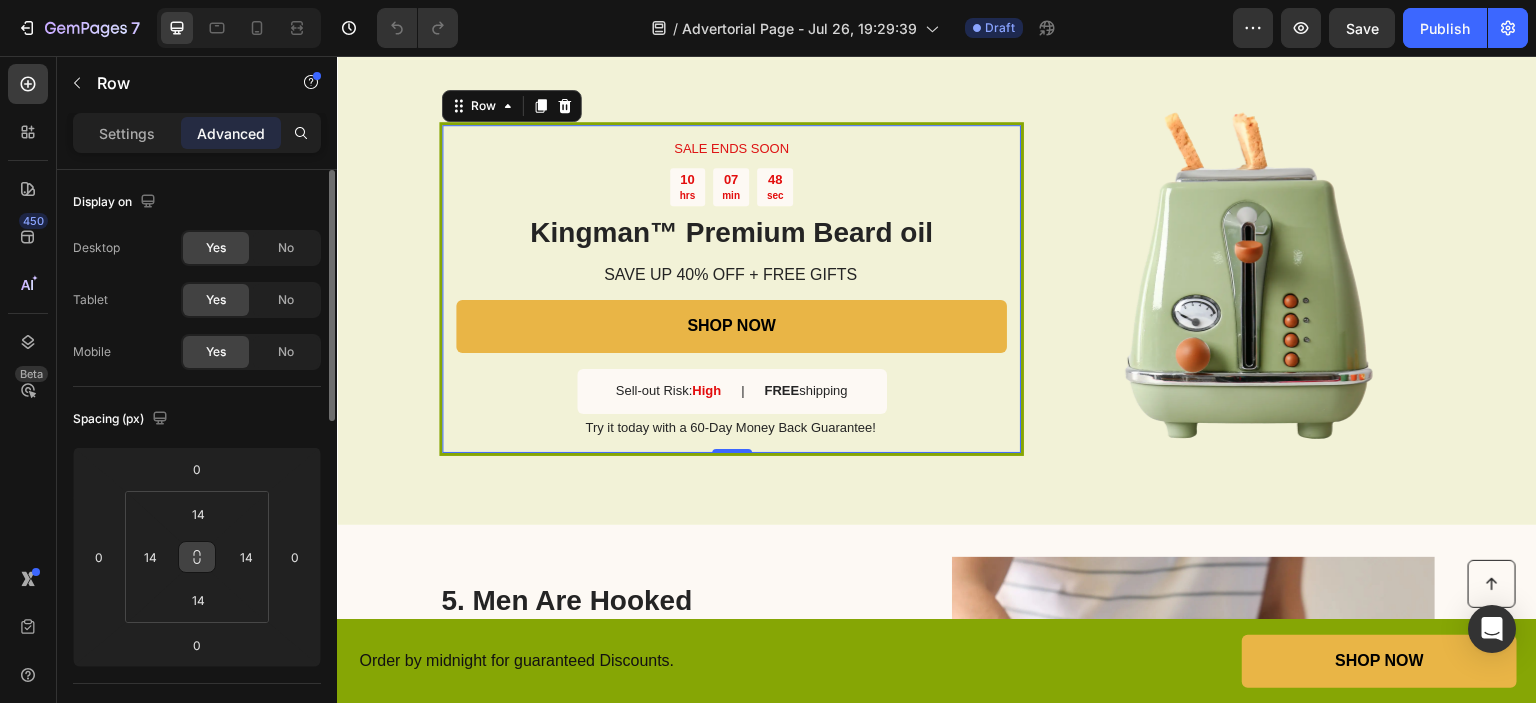 click 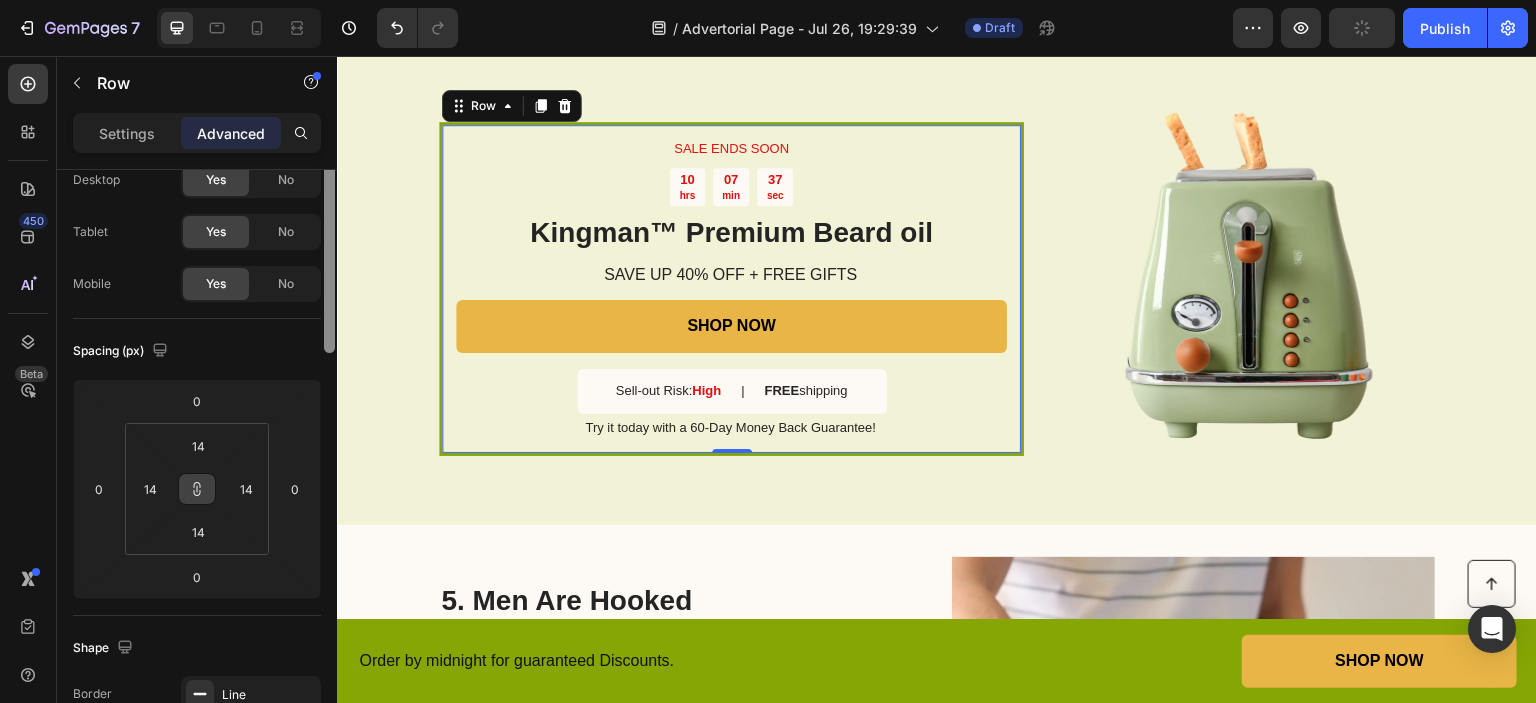 scroll, scrollTop: 0, scrollLeft: 0, axis: both 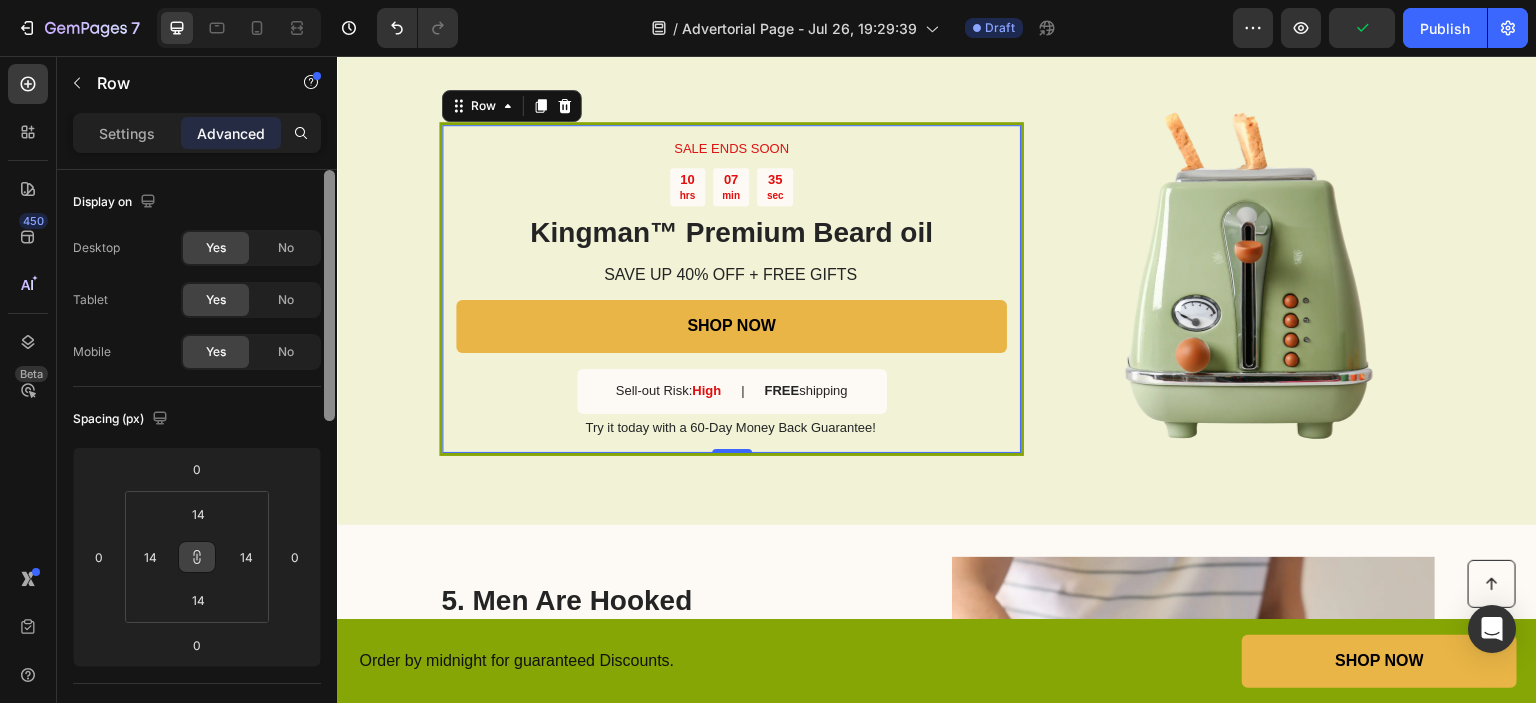 drag, startPoint x: 326, startPoint y: 411, endPoint x: 328, endPoint y: 291, distance: 120.01666 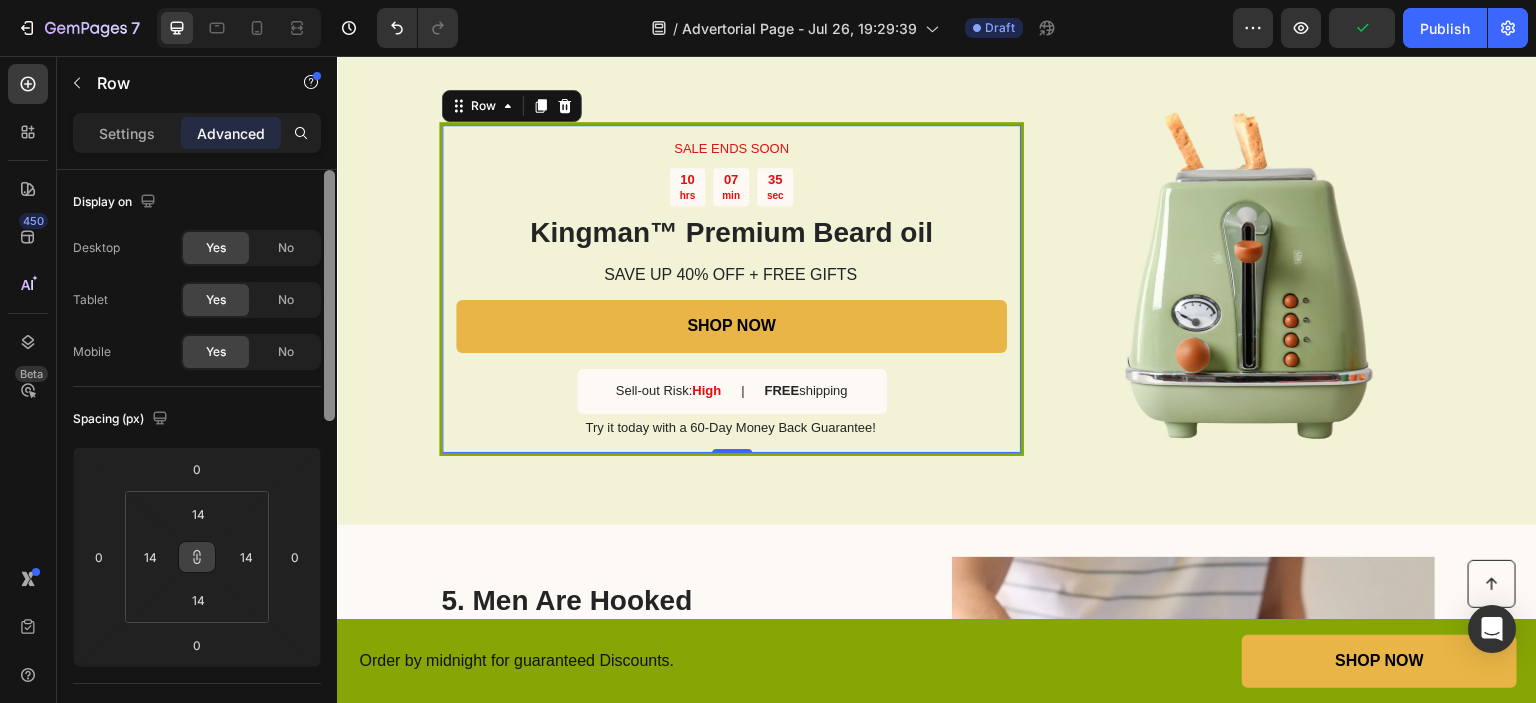 click at bounding box center [329, 295] 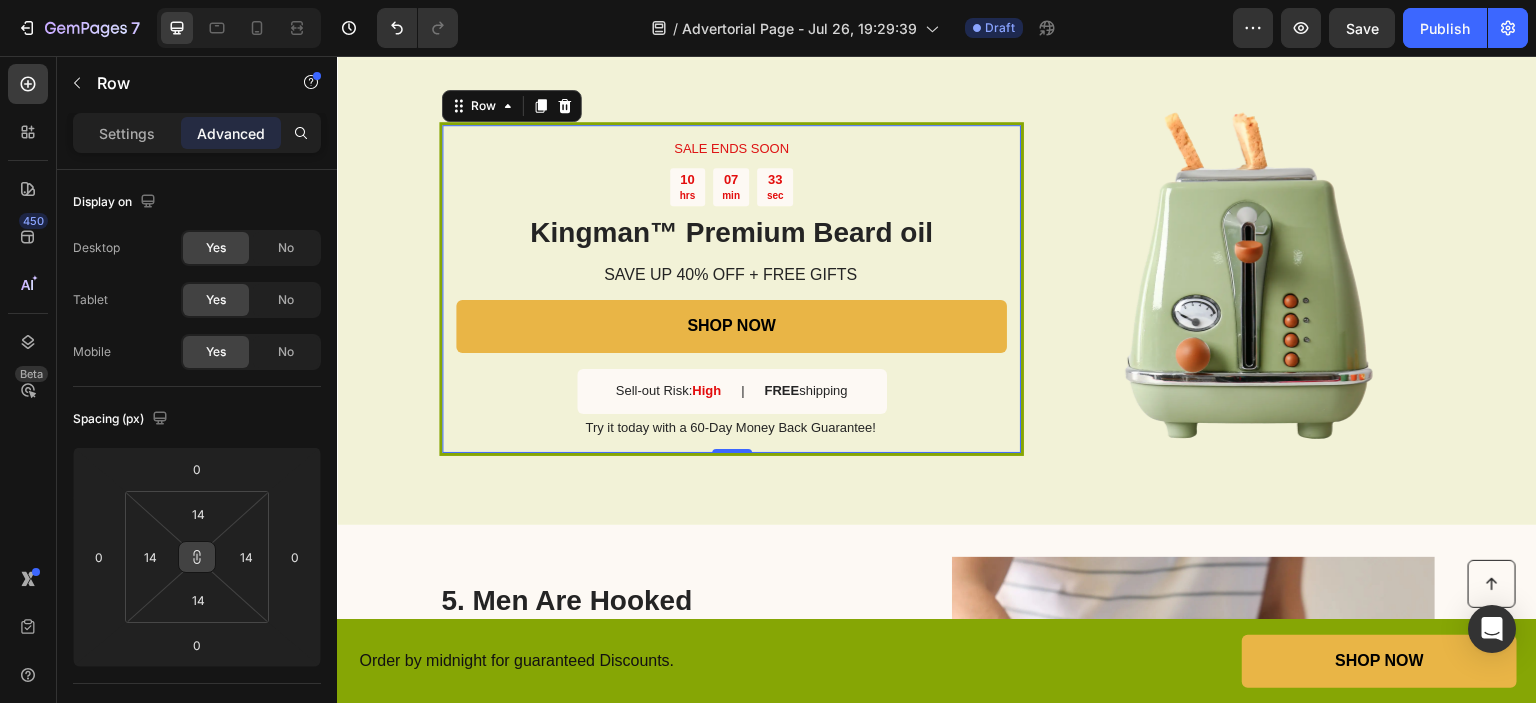 drag, startPoint x: 196, startPoint y: 547, endPoint x: 97, endPoint y: 356, distance: 215.13252 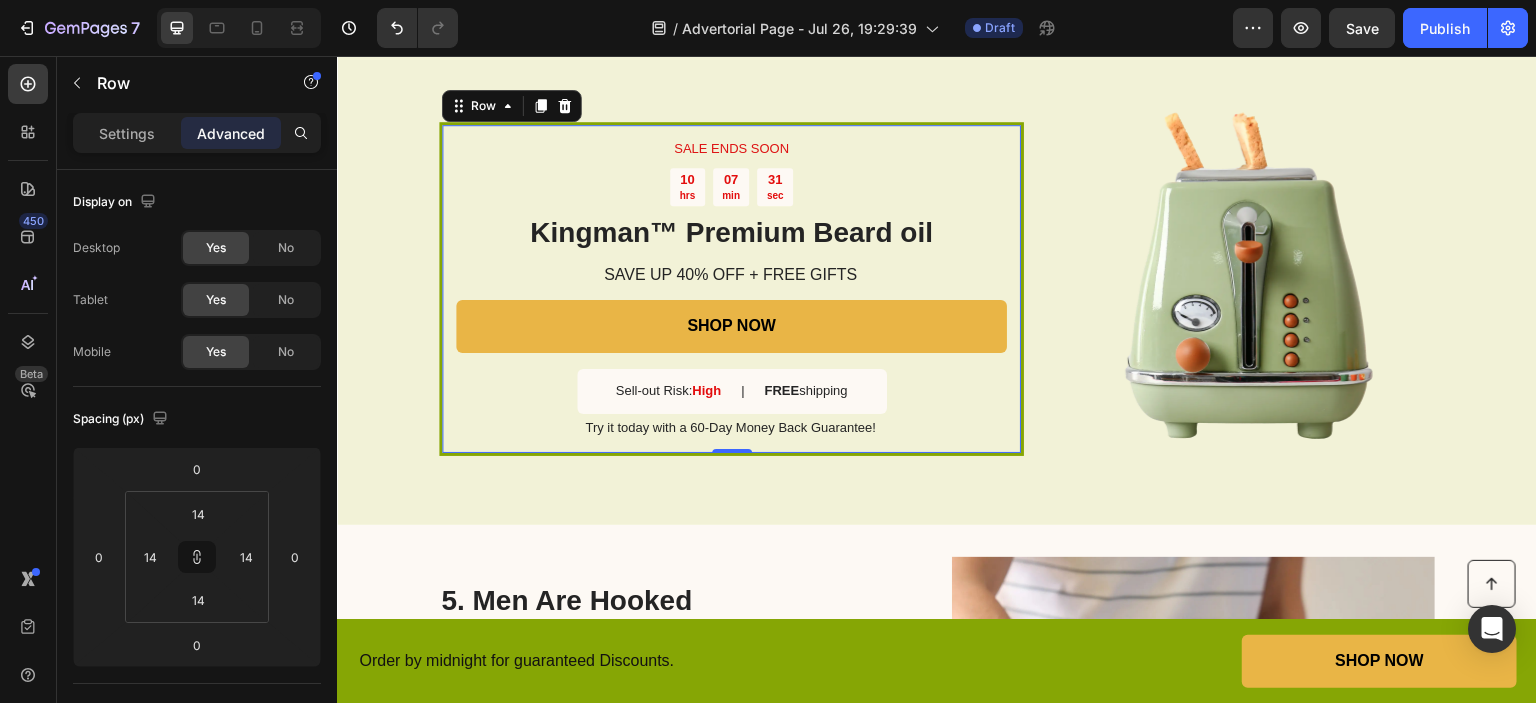 click on "SALE ENDS SOON Text Block 10 hrs 07 min 31 sec Countdown Timer Kingman ™ Premium Beard oil Heading SAVE UP 40% OFF + FREE GIFTS Text Block SHOP NOW Button Sell-out Risk:  High Text Block | Text Block FREE  shipping Text Block Row Try it today with a 60-Day Money Back Guarantee! Text Block Row   0" at bounding box center (731, 289) 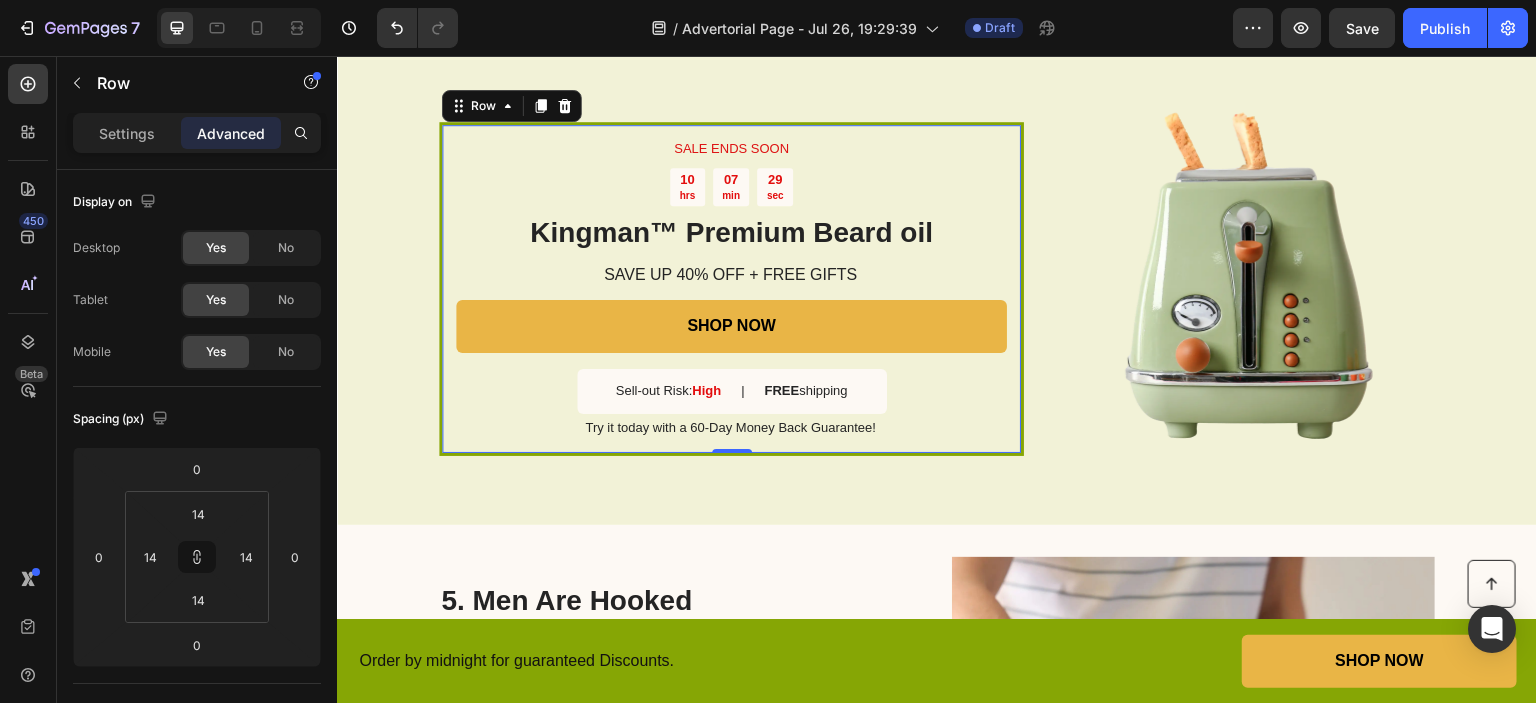 click on "SALE ENDS SOON Text Block 10 hrs 07 min 29 sec Countdown Timer Kingman ™ Premium Beard oil Heading SAVE UP 40% OFF + FREE GIFTS Text Block SHOP NOW Button Sell-out Risk:  High Text Block | Text Block FREE  shipping Text Block Row Try it today with a 60-Day Money Back Guarantee! Text Block Row   0" at bounding box center (731, 289) 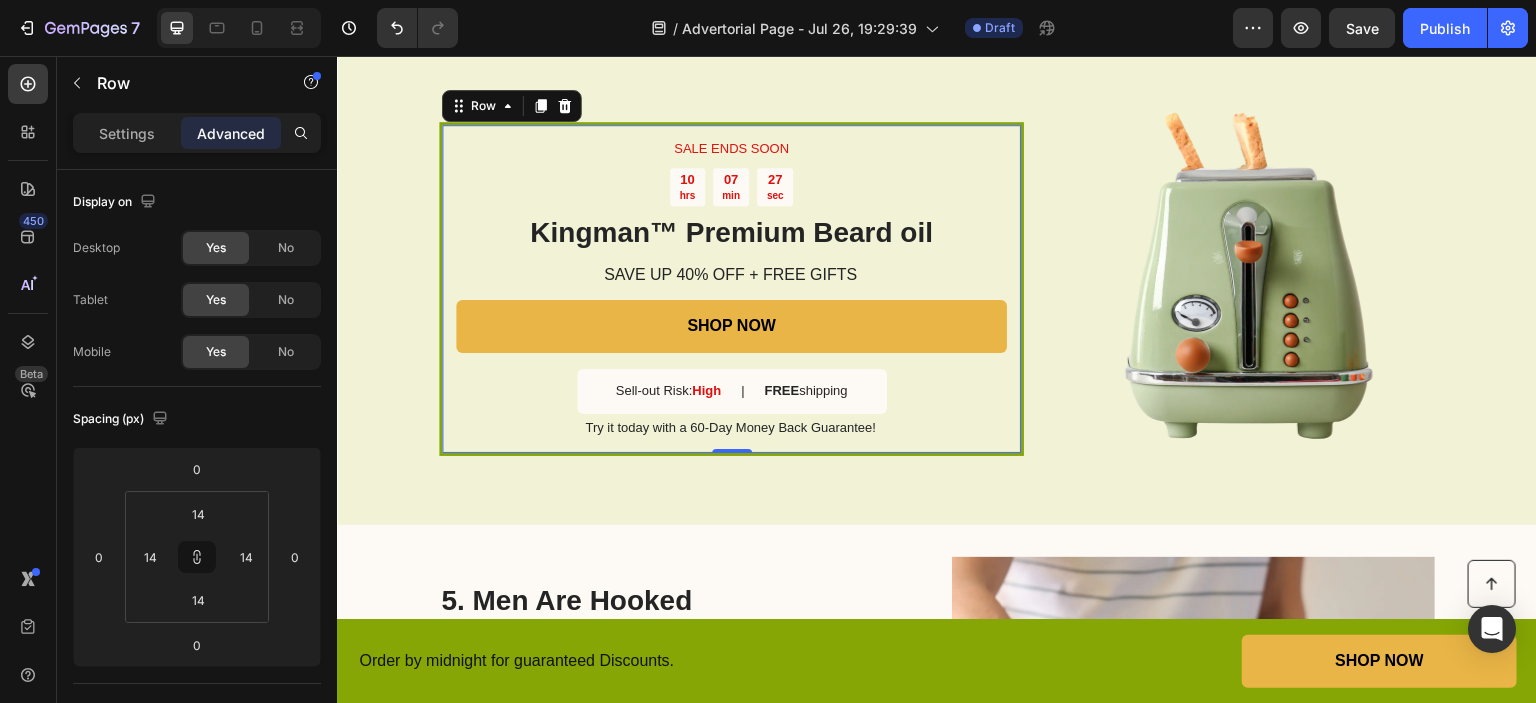 click on "SALE ENDS SOON Text Block 10 hrs 07 min 27 sec Countdown Timer Kingman ™ Premium Beard oil Heading SAVE UP 40% OFF + FREE GIFTS Text Block SHOP NOW Button Sell-out Risk:  High Text Block | Text Block FREE  shipping Text Block Row Try it today with a 60-Day Money Back Guarantee! Text Block Row   0" at bounding box center [731, 289] 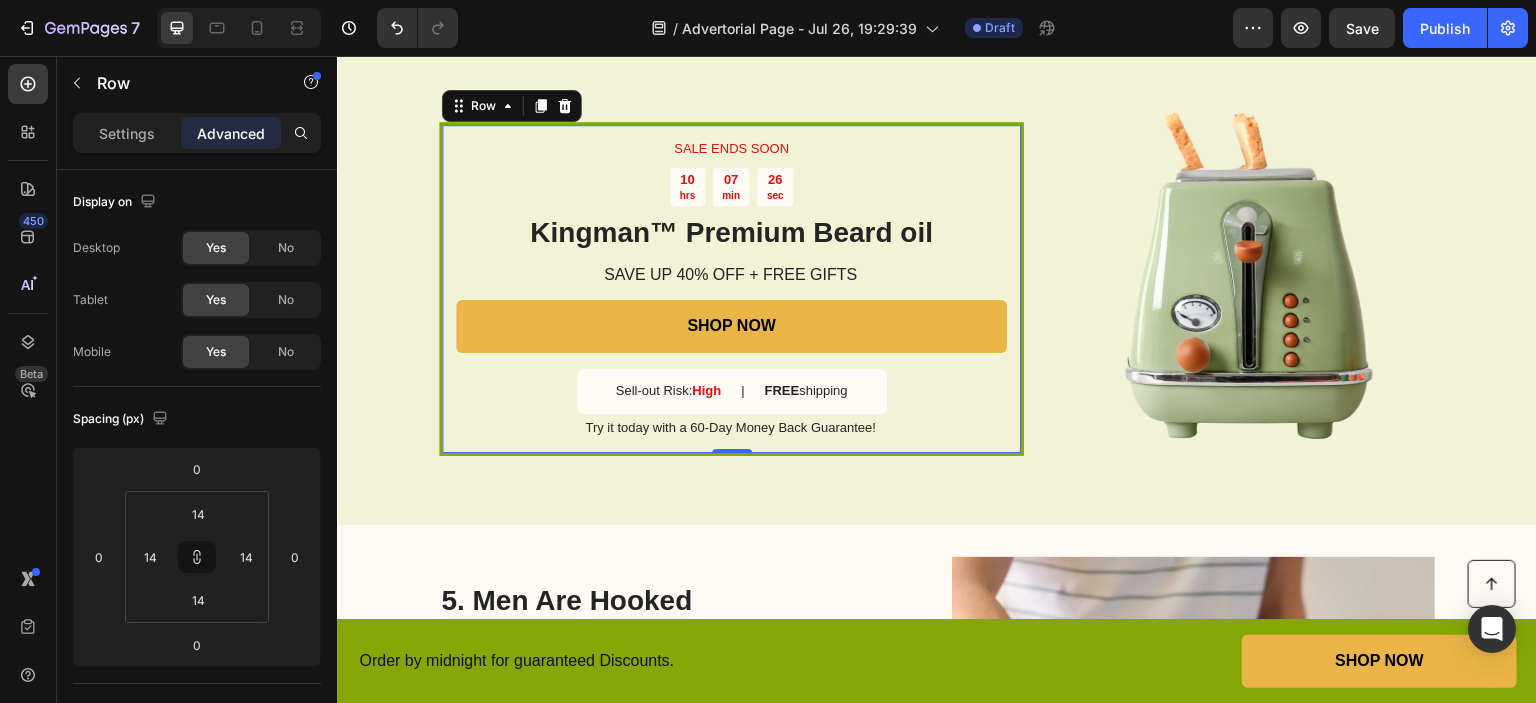 click on "SALE ENDS SOON Text Block 10 hrs 07 min 26 sec Countdown Timer Kingman ™ Premium Beard oil Heading SAVE UP 40% OFF + FREE GIFTS Text Block SHOP NOW Button Sell-out Risk:  High Text Block | Text Block FREE  shipping Text Block Row Try it today with a 60-Day Money Back Guarantee! Text Block Row   0" at bounding box center [731, 289] 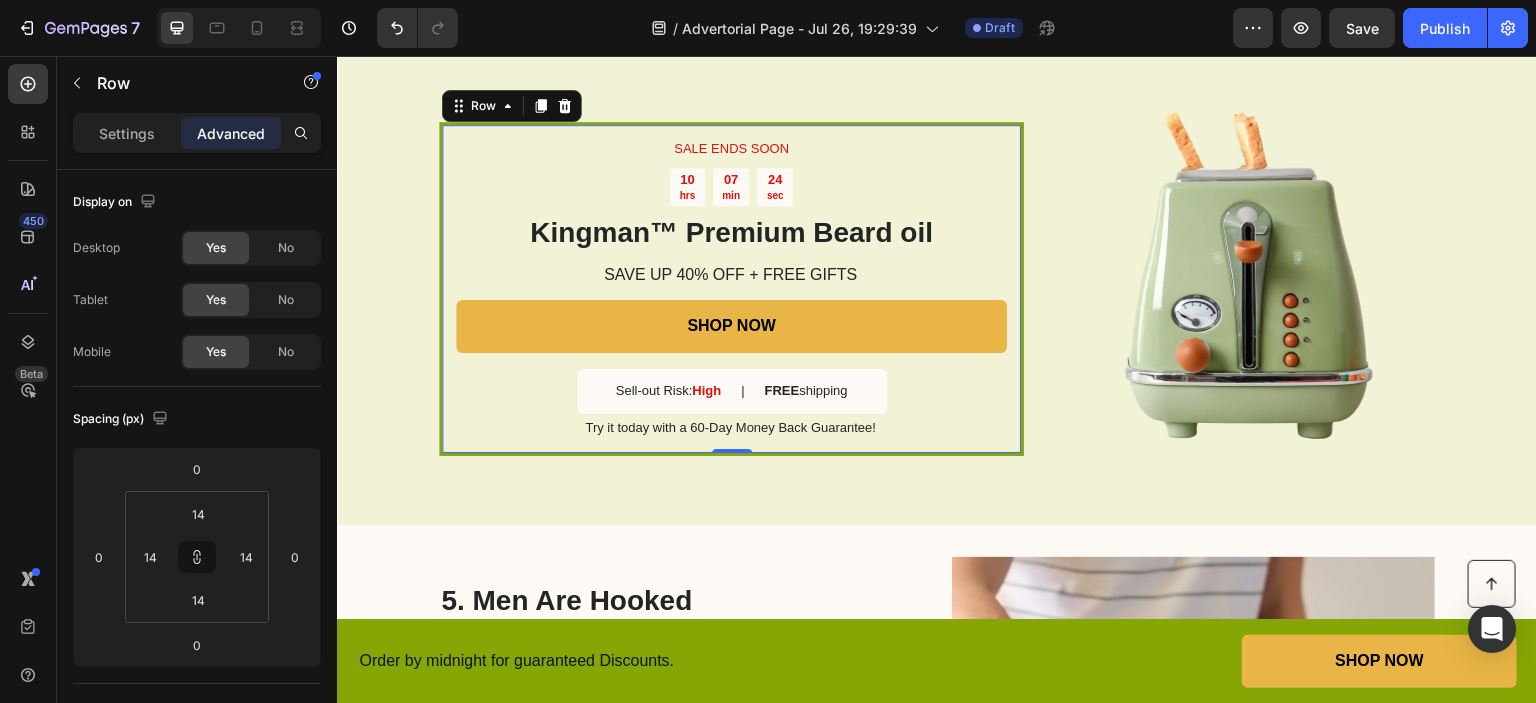 click on "SALE ENDS SOON Text Block 10 hrs 07 min 24 sec Countdown Timer Kingman ™ Premium Beard oil Heading SAVE UP 40% OFF + FREE GIFTS Text Block SHOP NOW Button Sell-out Risk:  High Text Block | Text Block FREE  shipping Text Block Row Try it today with a 60-Day Money Back Guarantee! Text Block Row   0" at bounding box center [731, 289] 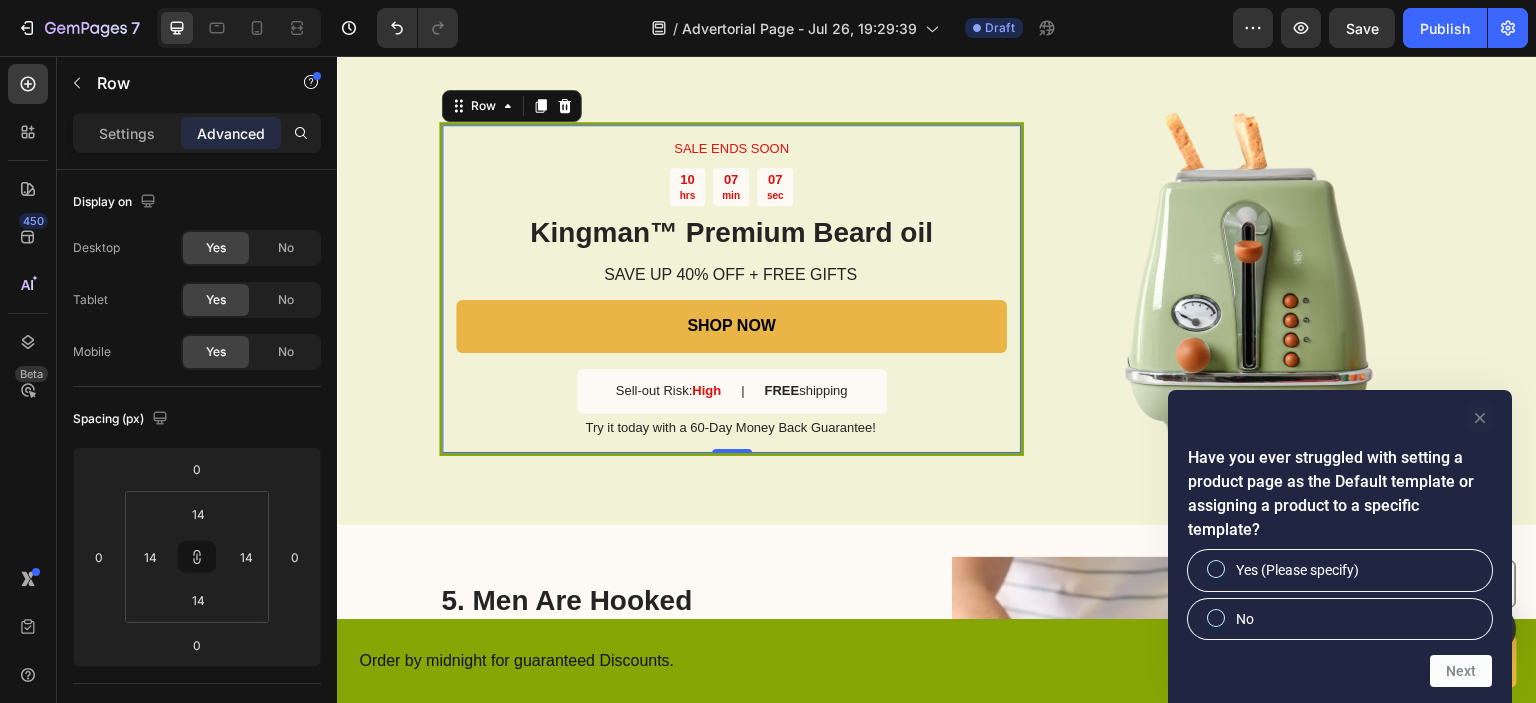 click 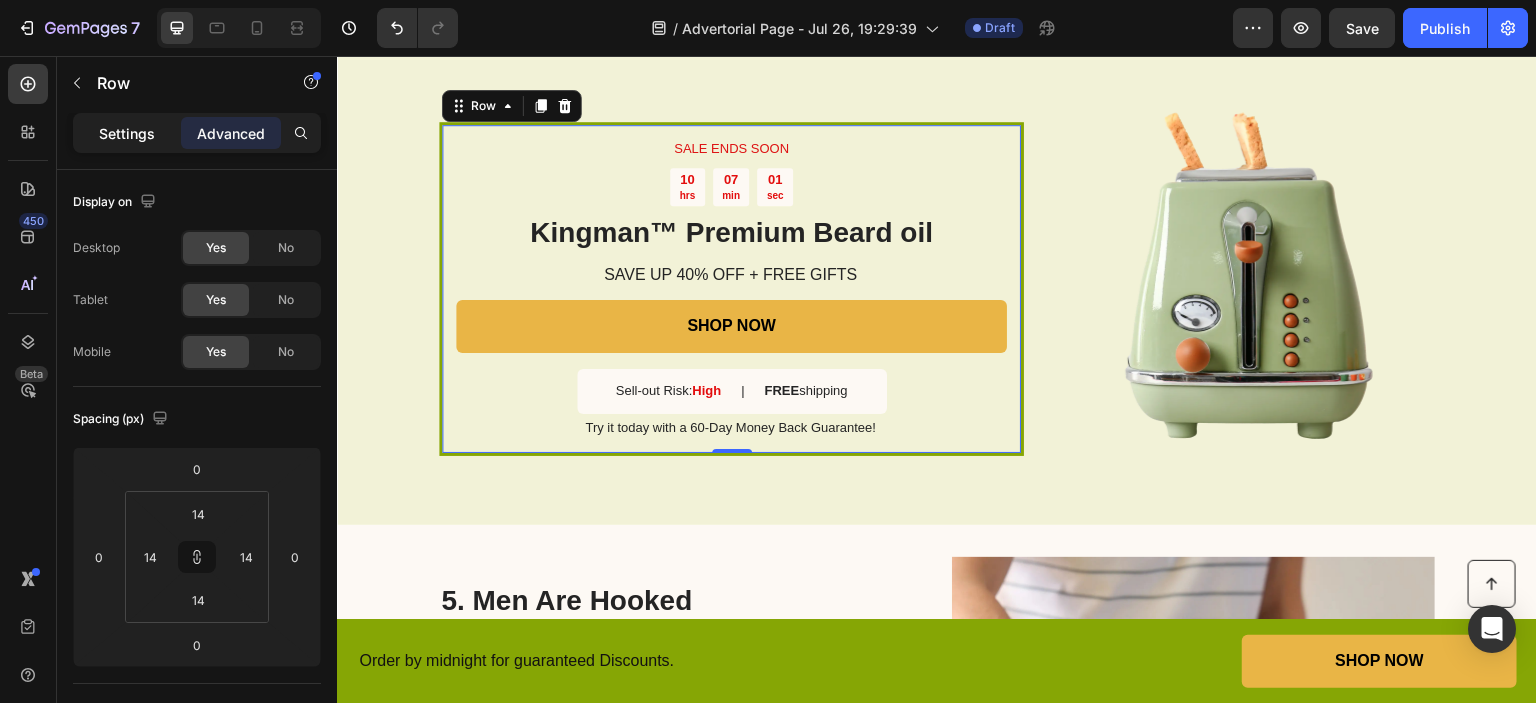 click on "Settings" at bounding box center (127, 133) 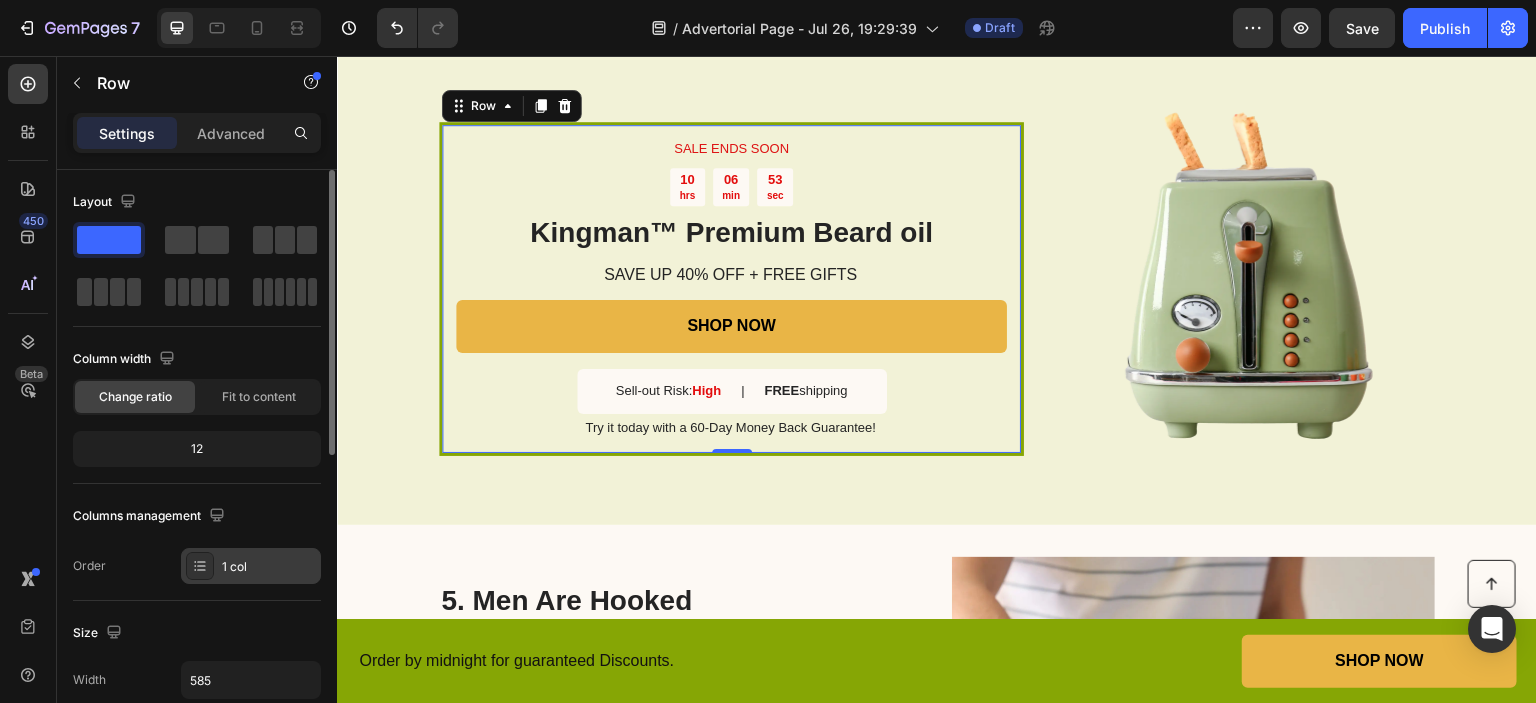 click on "1 col" at bounding box center (269, 567) 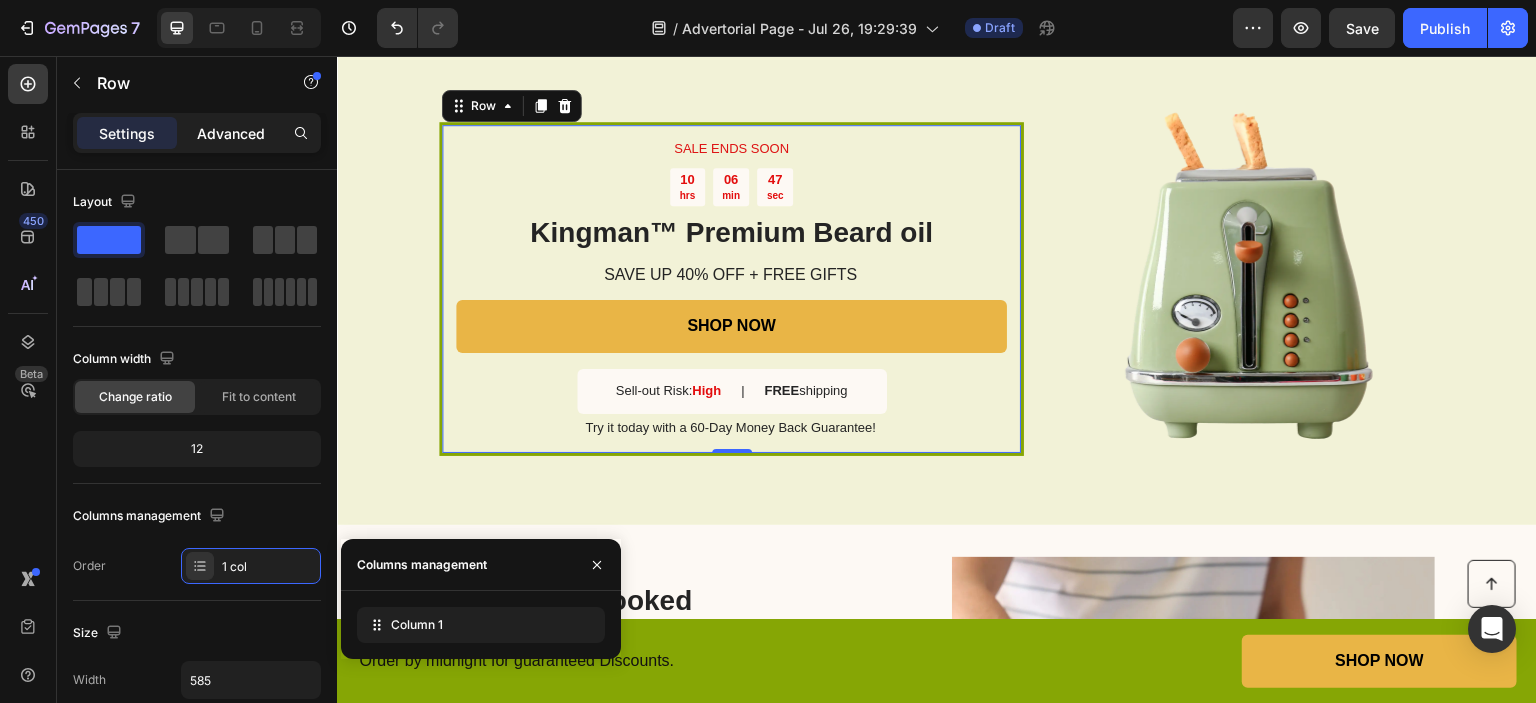 click on "Advanced" at bounding box center [231, 133] 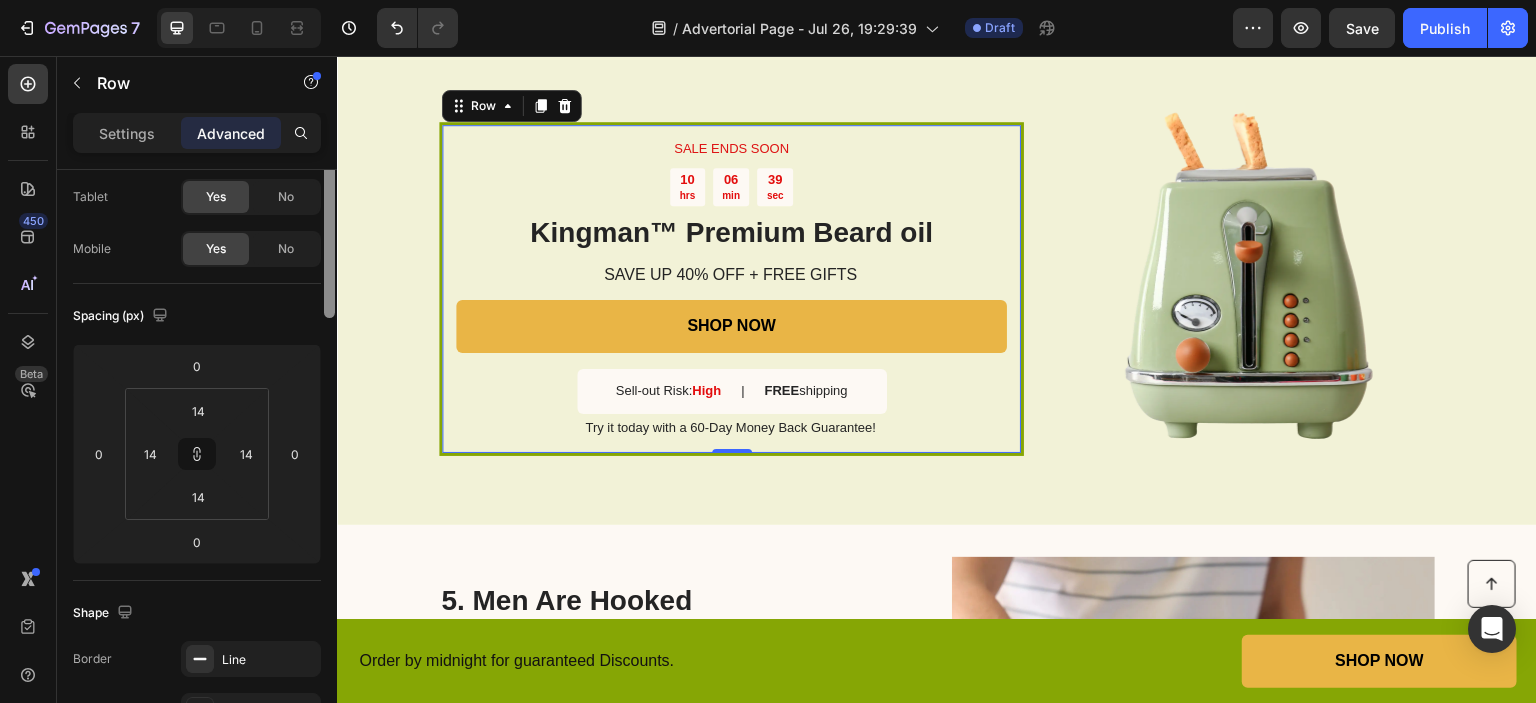 scroll, scrollTop: 0, scrollLeft: 0, axis: both 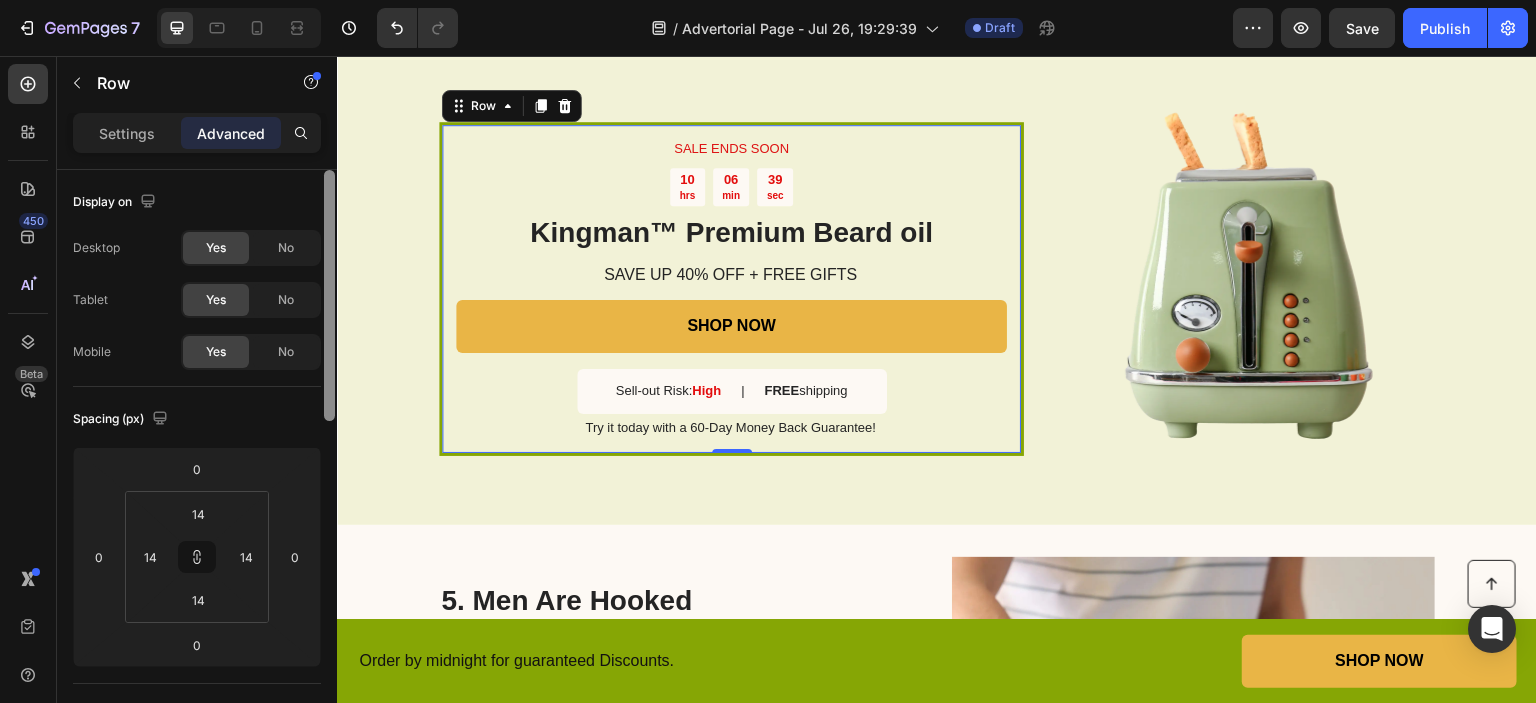 drag, startPoint x: 326, startPoint y: 287, endPoint x: 330, endPoint y: 236, distance: 51.156624 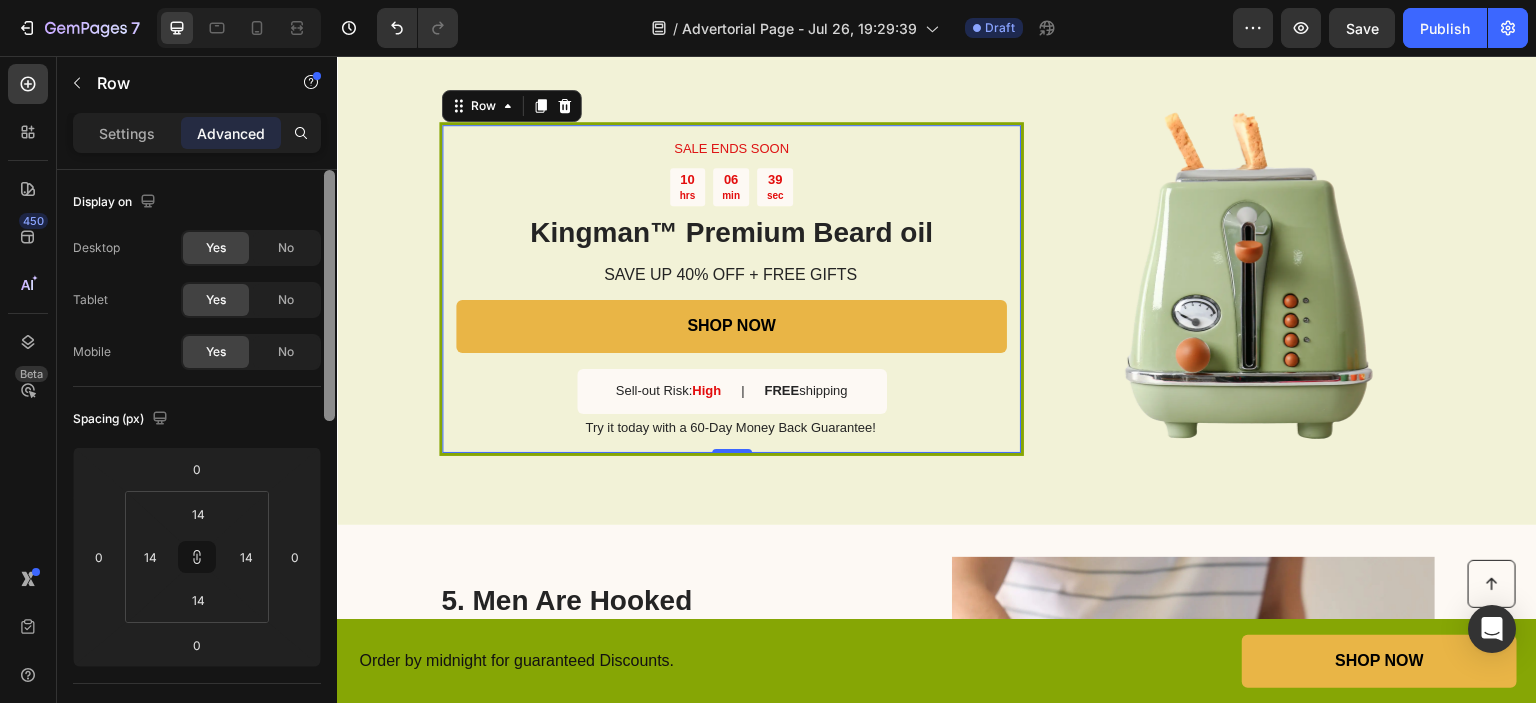click at bounding box center (329, 295) 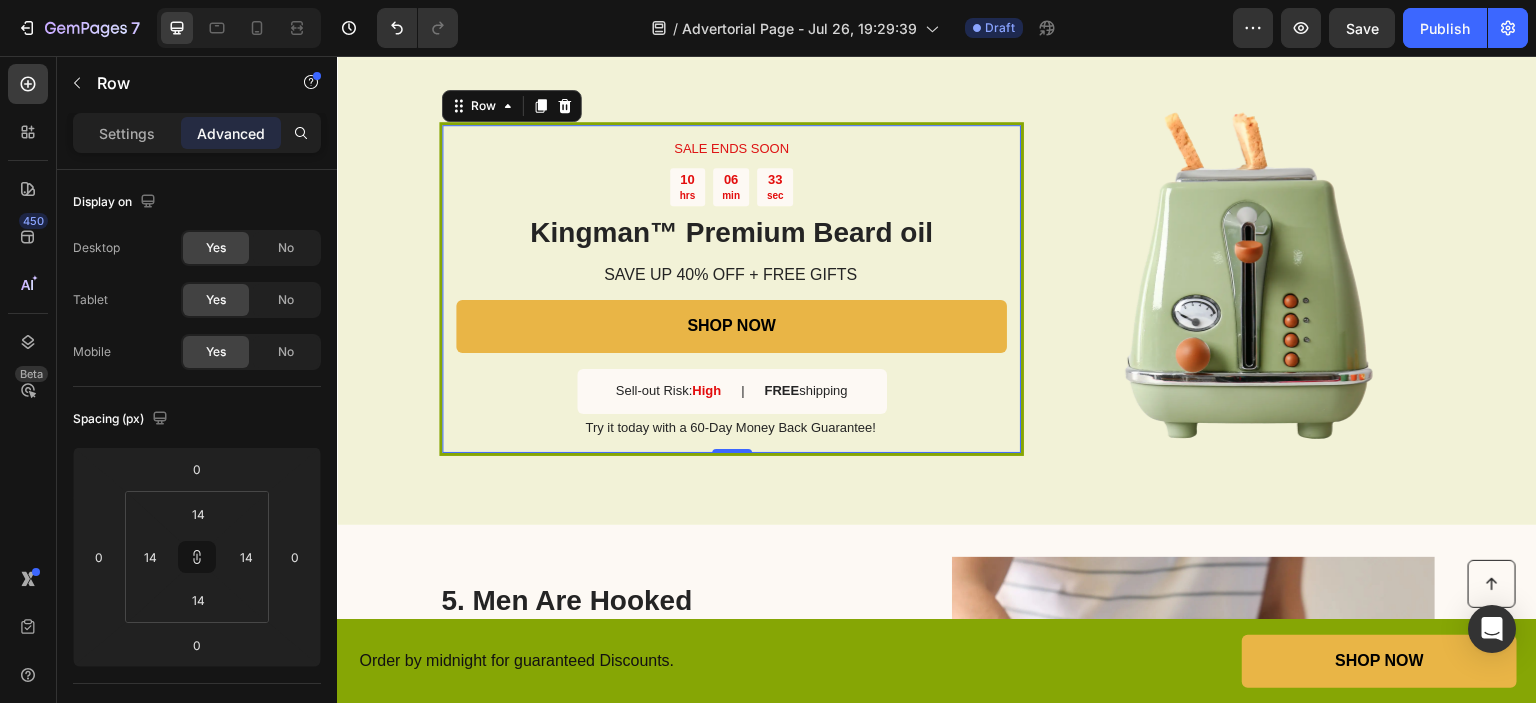 click on "SALE ENDS SOON Text Block 10 hrs 06 min 33 sec Countdown Timer Kingman ™ Premium Beard oil Heading SAVE UP 40% OFF + FREE GIFTS Text Block SHOP NOW Button Sell-out Risk:  High Text Block | Text Block FREE  shipping Text Block Row Try it today with a 60-Day Money Back Guarantee! Text Block Row   0" at bounding box center [731, 289] 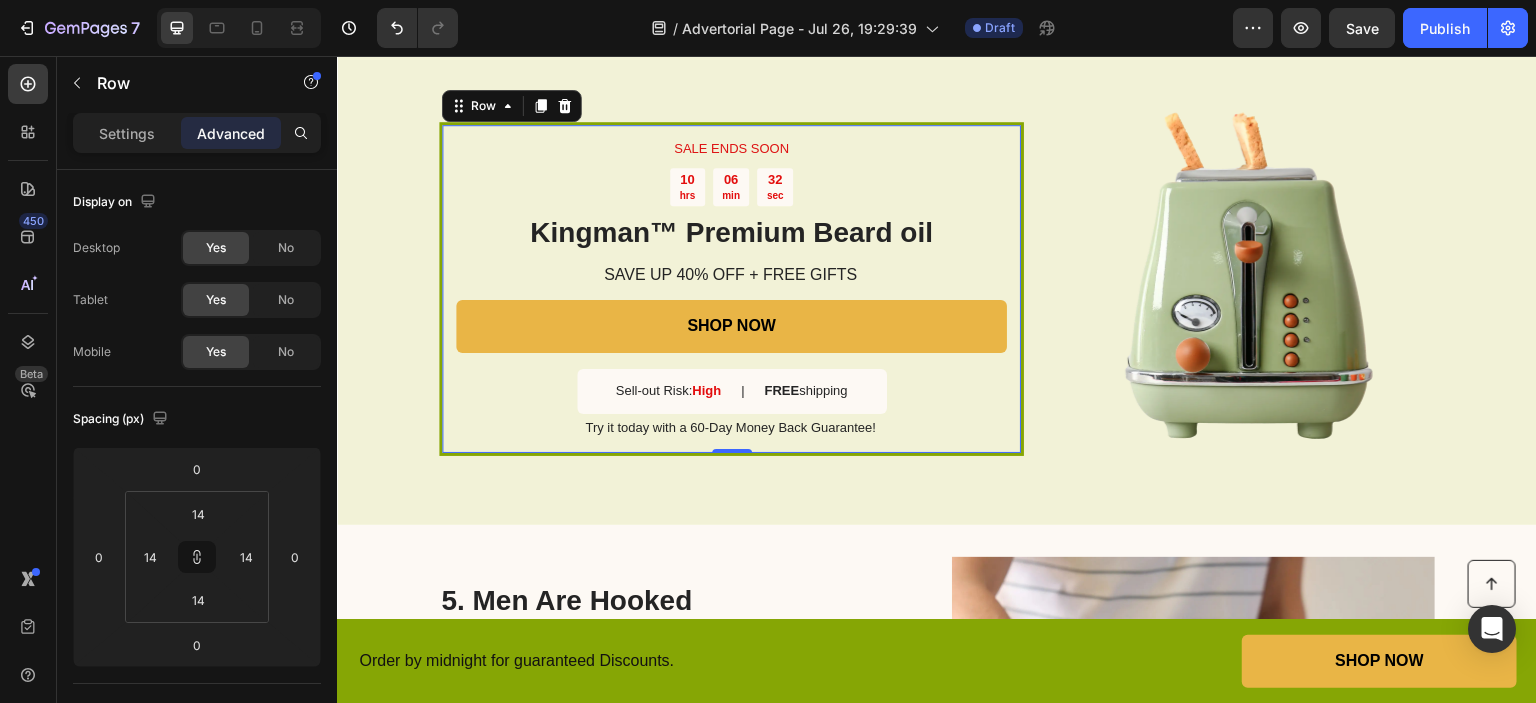click on "SALE ENDS SOON Text Block 10 hrs 06 min 32 sec Countdown Timer Kingman ™ Premium Beard oil Heading SAVE UP 40% OFF + FREE GIFTS Text Block SHOP NOW Button Sell-out Risk:  High Text Block | Text Block FREE  shipping Text Block Row Try it today with a 60-Day Money Back Guarantee! Text Block Row   0" at bounding box center [731, 289] 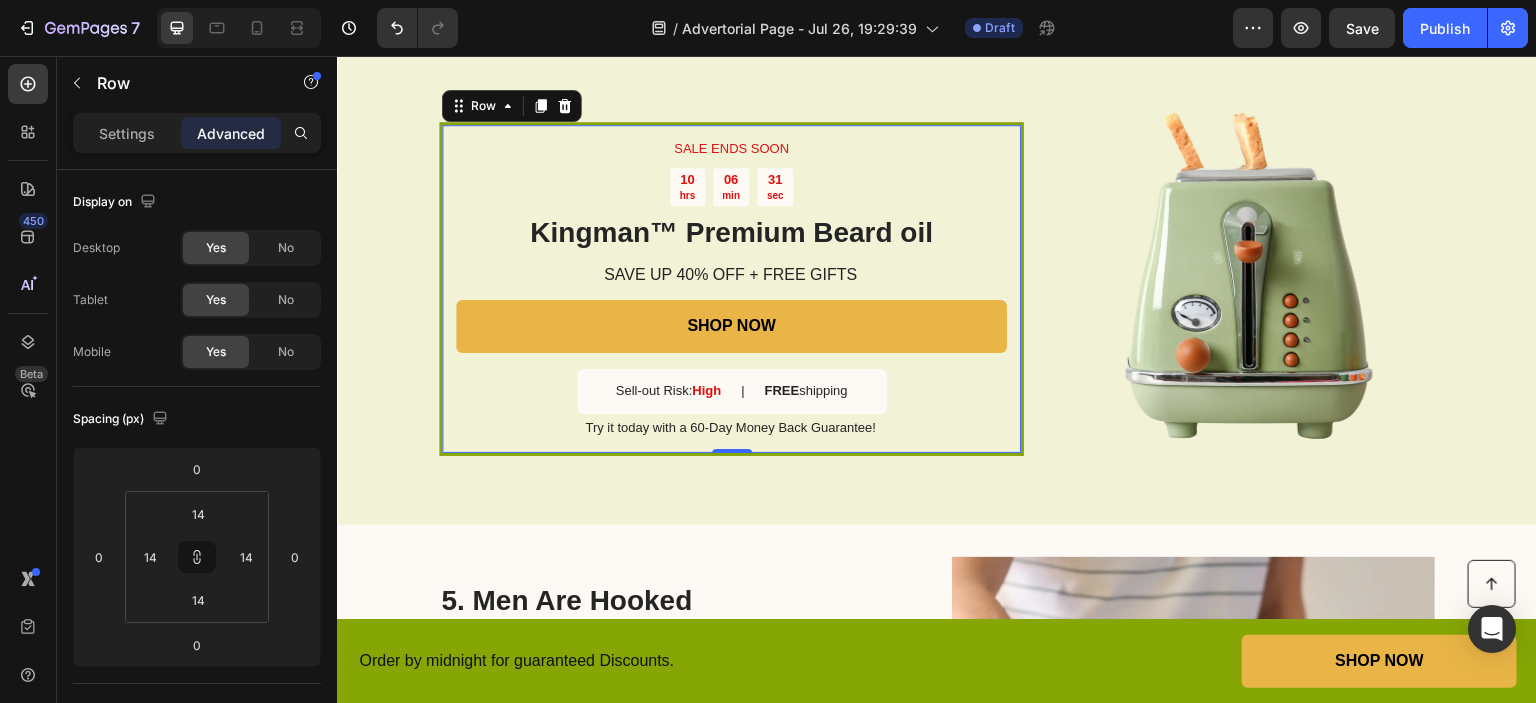click on "SALE ENDS SOON Text Block 10 hrs 06 min 31 sec Countdown Timer Kingman ™ Premium Beard oil Heading SAVE UP 40% OFF + FREE GIFTS Text Block SHOP NOW Button Sell-out Risk:  High Text Block | Text Block FREE  shipping Text Block Row Try it today with a 60-Day Money Back Guarantee! Text Block Row   0" at bounding box center (731, 289) 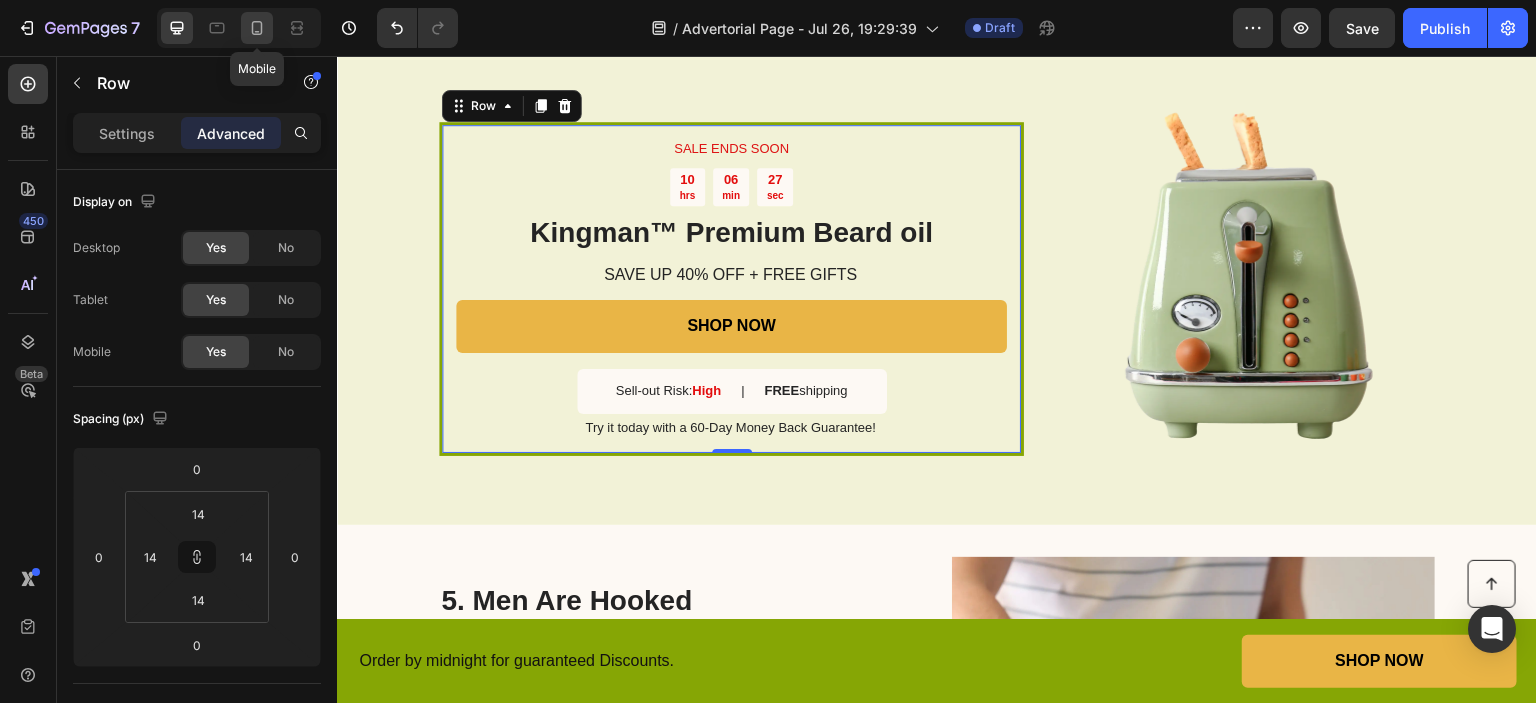 click 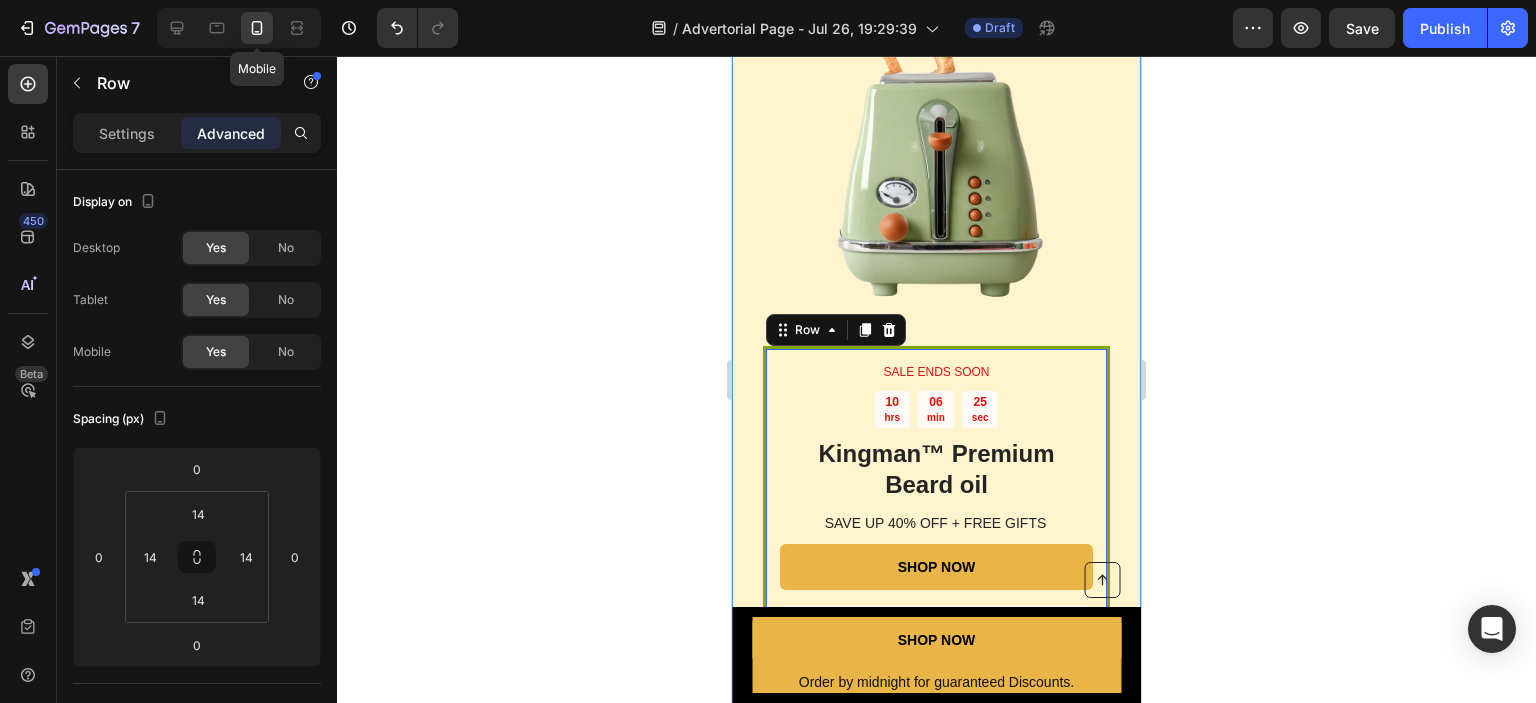 scroll, scrollTop: 2543, scrollLeft: 0, axis: vertical 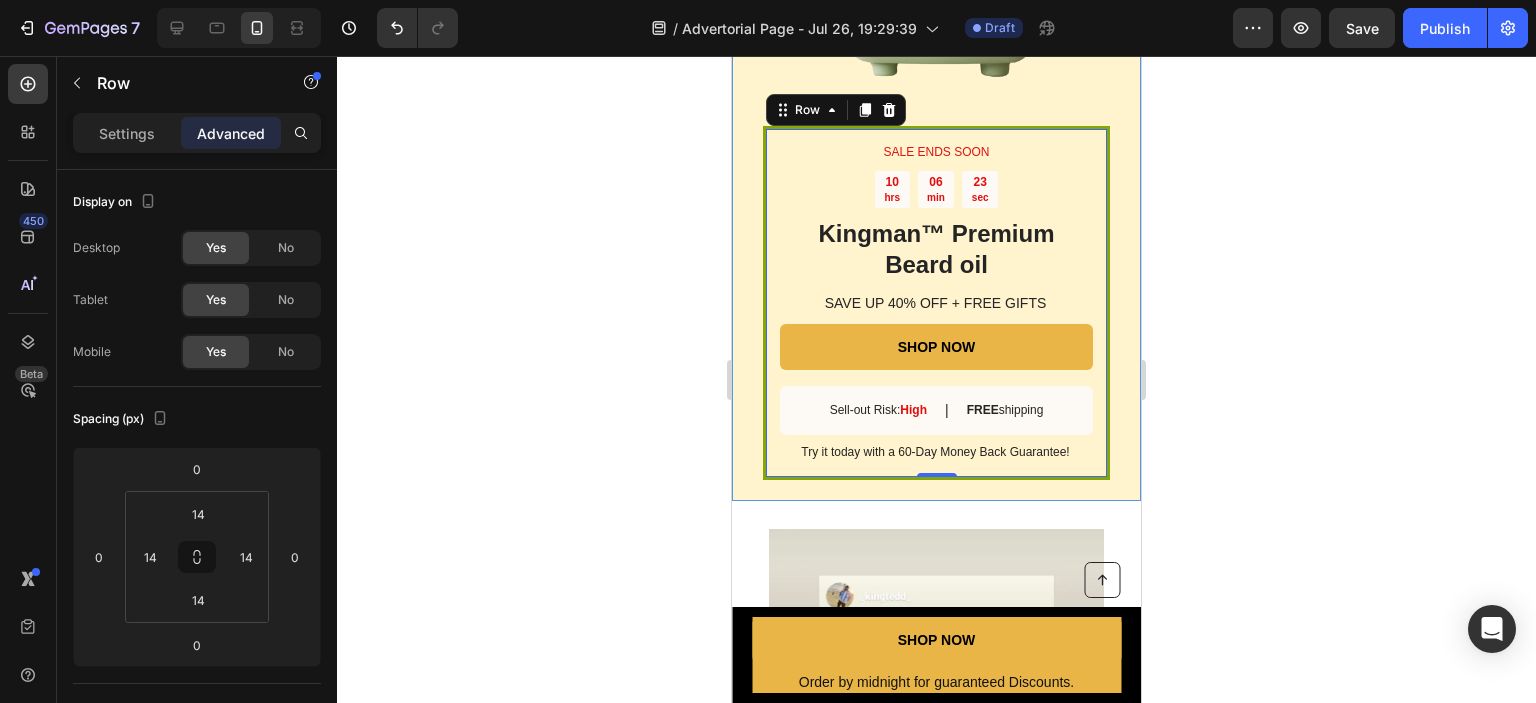 click on "SALE ENDS SOON Text Block 10 hrs 06 min 23 sec Countdown Timer Kingman ™ Premium Beard oil Heading SAVE UP 40% OFF + FREE GIFTS Text Block SHOP NOW Button Sell-out Risk:  High Text Block | Text Block FREE  shipping Text Block Row Try it today with a 60-Day Money Back Guarantee! Text Block Row   0" at bounding box center [936, 303] 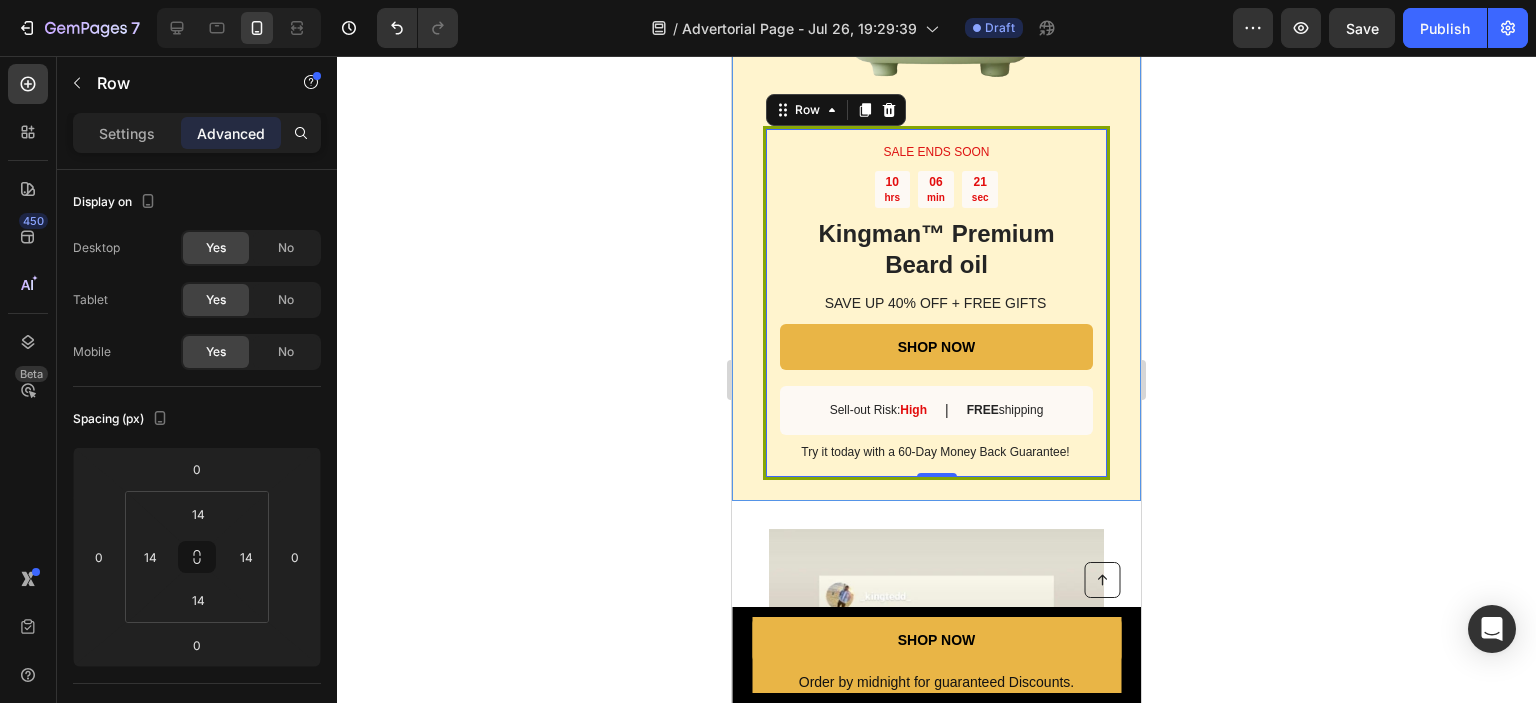 click on "SALE ENDS SOON Text Block 10 hrs 06 min 21 sec Countdown Timer Kingman ™ Premium Beard oil Heading SAVE UP 40% OFF + FREE GIFTS Text Block SHOP NOW Button Sell-out Risk:  High Text Block | Text Block FREE  shipping Text Block Row Try it today with a 60-Day Money Back Guarantee! Text Block Row   0" at bounding box center [936, 303] 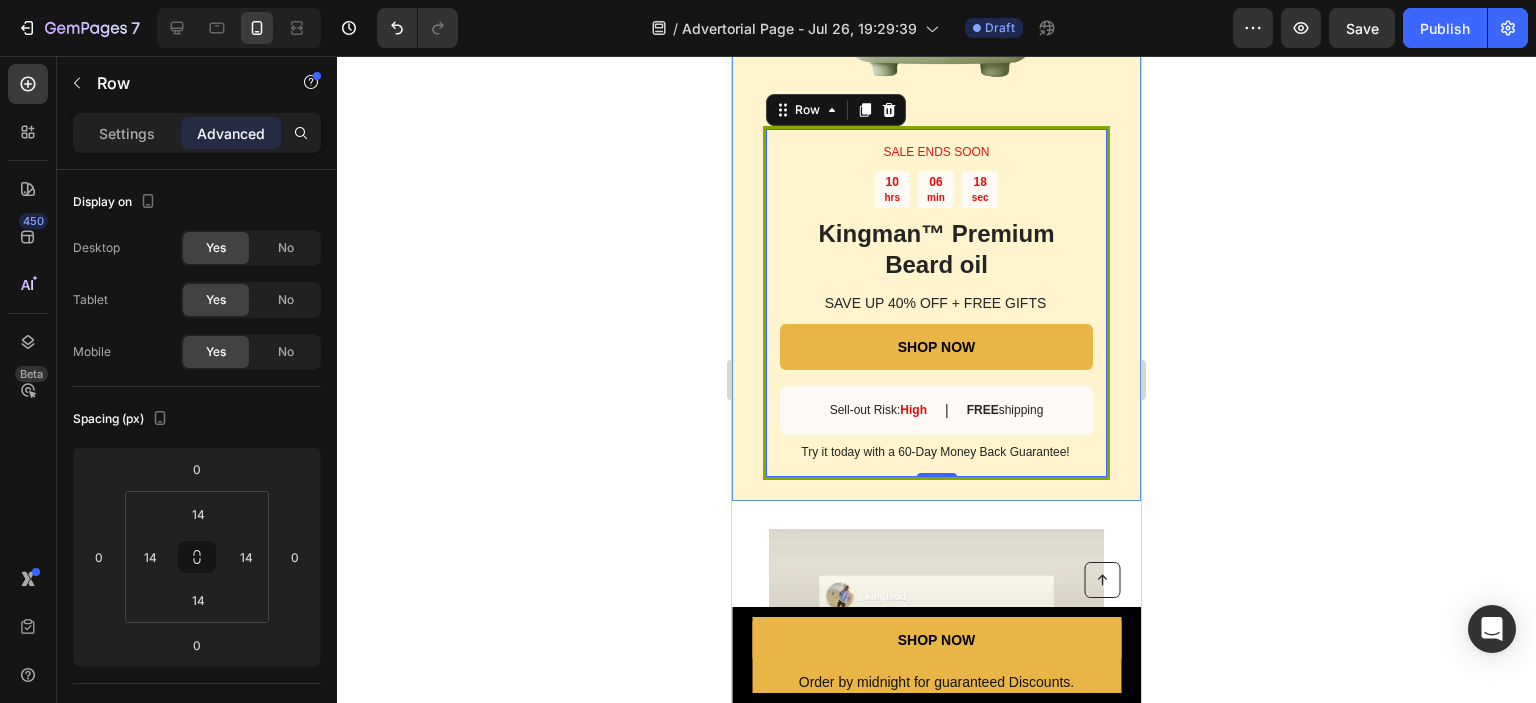 click on "SALE ENDS SOON Text Block 10 hrs 06 min 18 sec Countdown Timer Kingman ™ Premium Beard oil Heading SAVE UP 40% OFF + FREE GIFTS Text Block SHOP NOW Button Sell-out Risk:  High Text Block | Text Block FREE  shipping Text Block Row Try it today with a 60-Day Money Back Guarantee! Text Block Row   0" at bounding box center [936, 303] 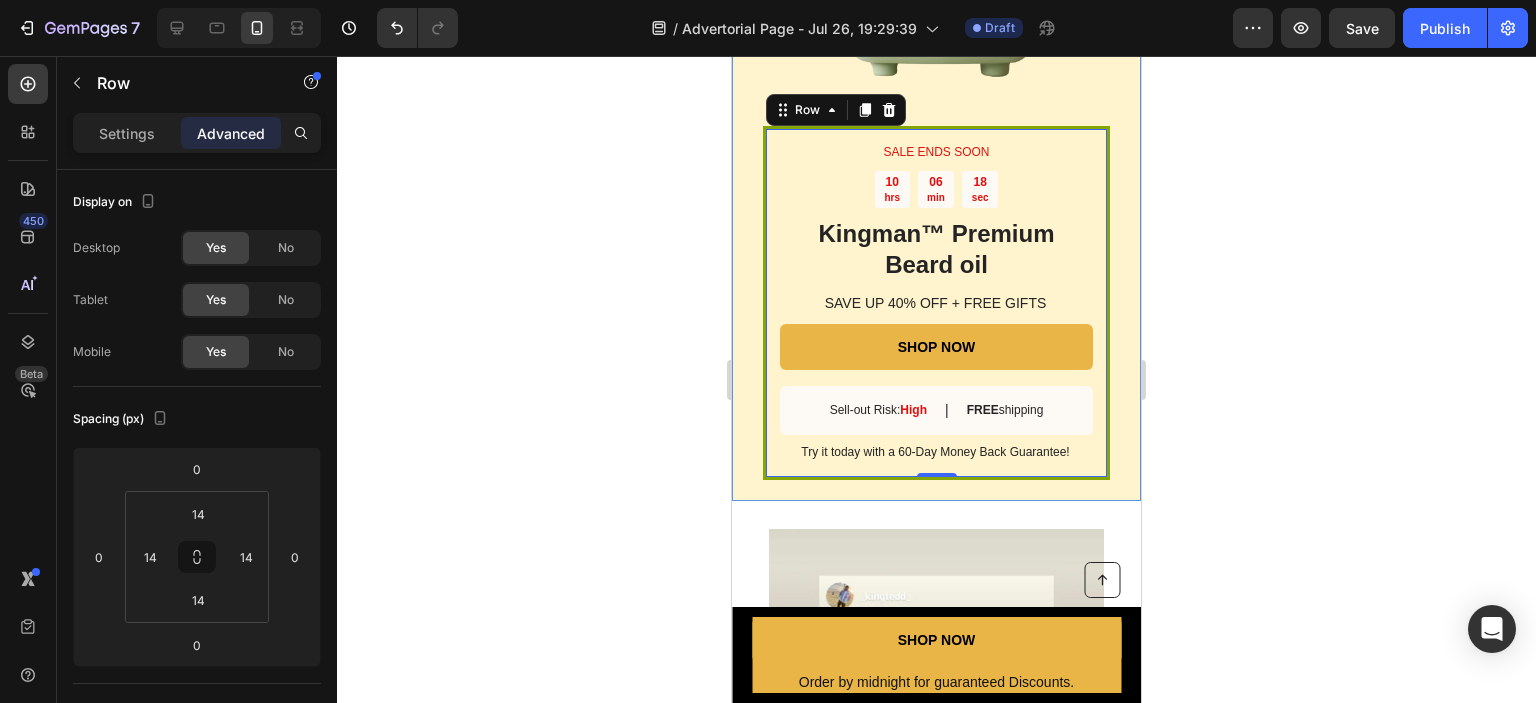 click on "SALE ENDS SOON Text Block 10 hrs 06 min 18 sec Countdown Timer Kingman ™ Premium Beard oil Heading SAVE UP 40% OFF + FREE GIFTS Text Block SHOP NOW Button Sell-out Risk:  High Text Block | Text Block FREE  shipping Text Block Row Try it today with a 60-Day Money Back Guarantee! Text Block Row   0" at bounding box center [936, 303] 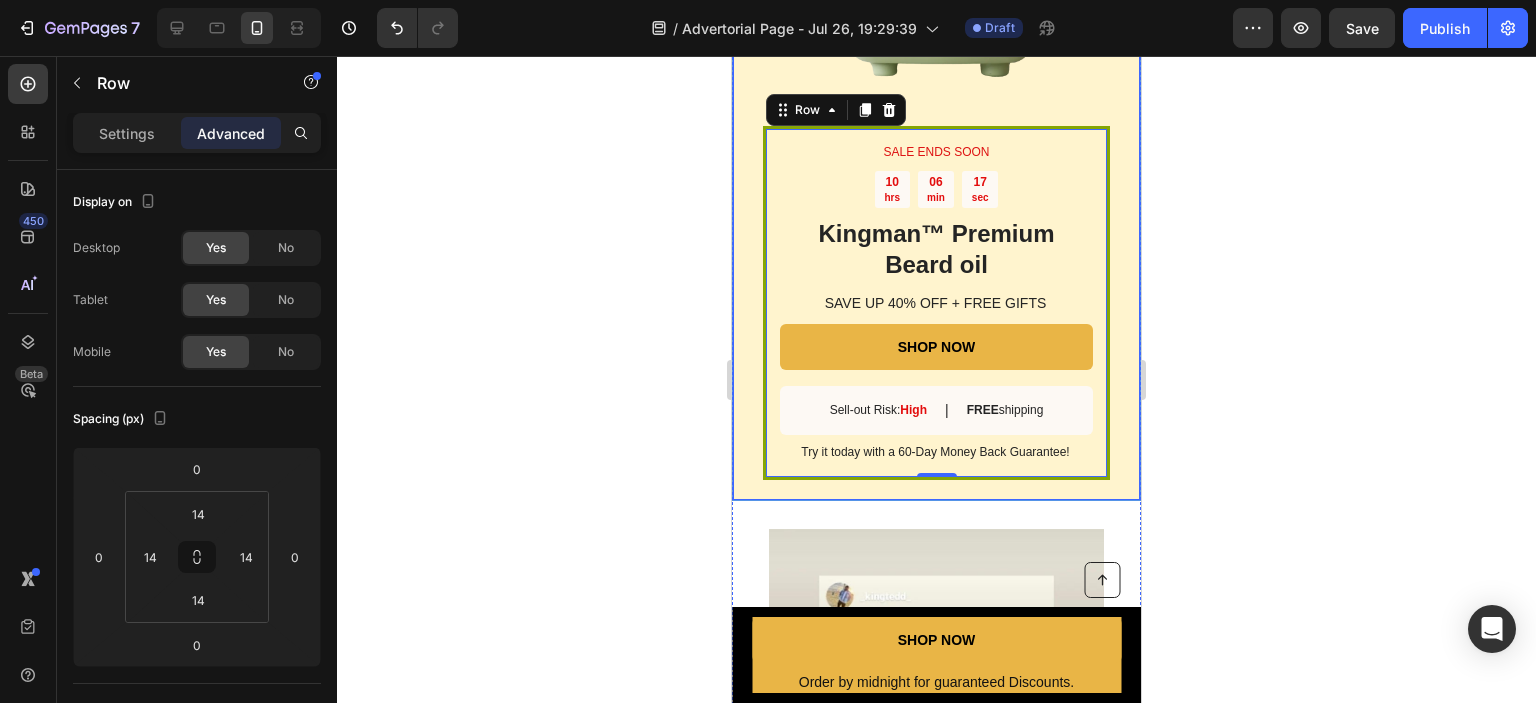click on "SALE ENDS SOON Text Block 10 hrs 06 min 17 sec Countdown Timer Kingman ™ Premium Beard oil Heading SAVE UP 40% OFF + FREE GIFTS Text Block SHOP NOW Button Sell-out Risk:  High Text Block | Text Block FREE  shipping Text Block Row Try it today with a 60-Day Money Back Guarantee! Text Block Row   0 Image Row" at bounding box center (936, 136) 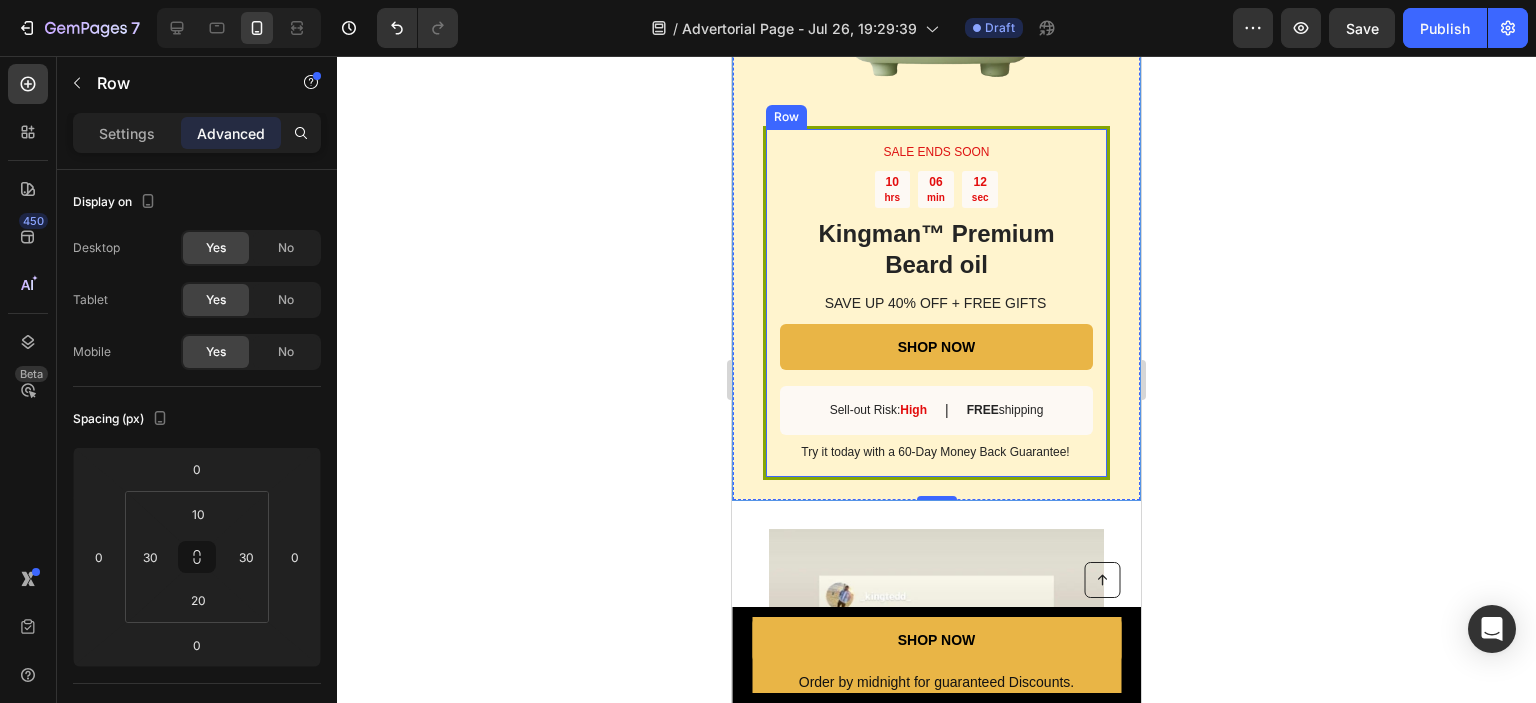 click on "SALE ENDS SOON Text Block 10 hrs 06 min 12 sec Countdown Timer Kingman ™ Premium Beard oil Heading SAVE UP 40% OFF + FREE GIFTS Text Block SHOP NOW Button Sell-out Risk:  High Text Block | Text Block FREE  shipping Text Block Row Try it today with a 60-Day Money Back Guarantee! Text Block Row" at bounding box center [936, 303] 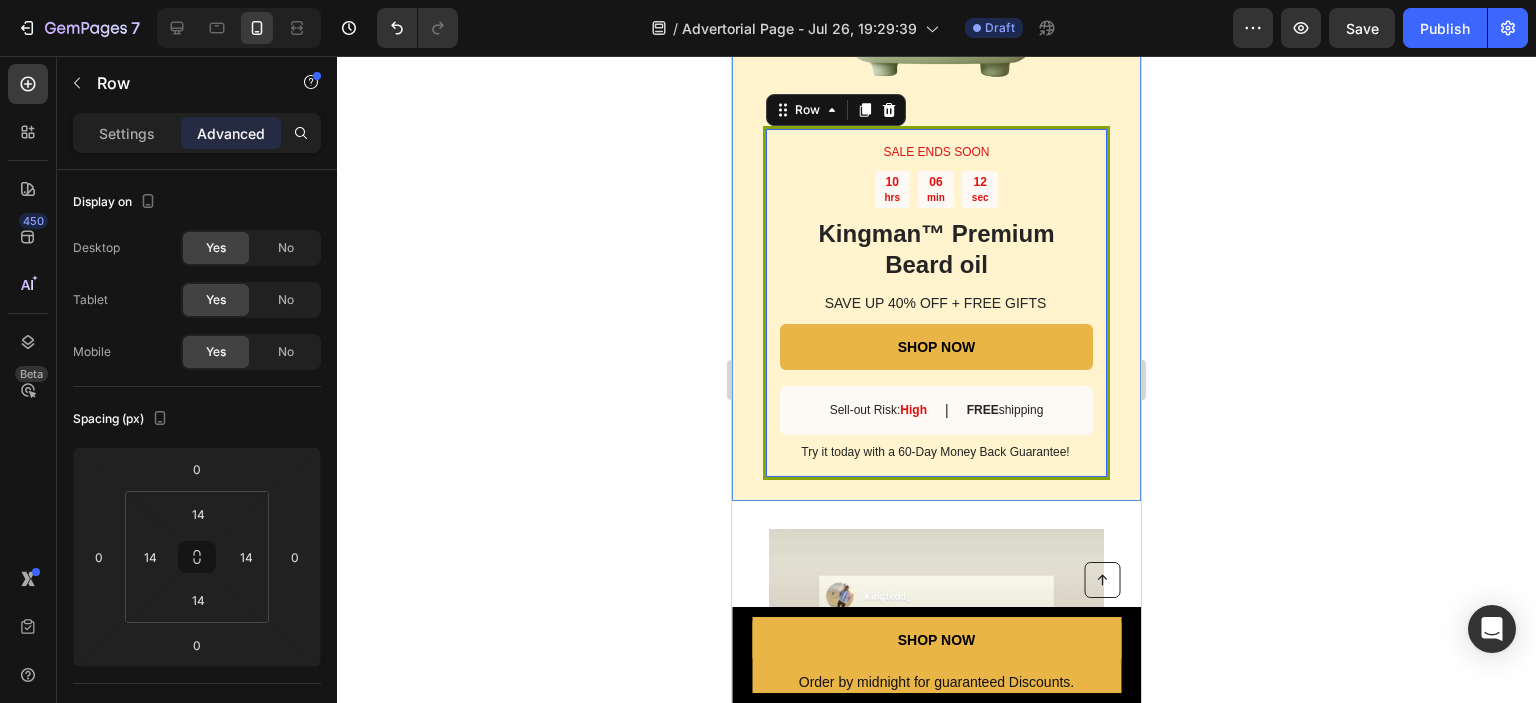 click on "SALE ENDS SOON Text Block 10 hrs 06 min 12 sec Countdown Timer Kingman ™ Premium Beard oil Heading SAVE UP 40% OFF + FREE GIFTS Text Block SHOP NOW Button Sell-out Risk:  High Text Block | Text Block FREE  shipping Text Block Row Try it today with a 60-Day Money Back Guarantee! Text Block Row   0" at bounding box center (936, 303) 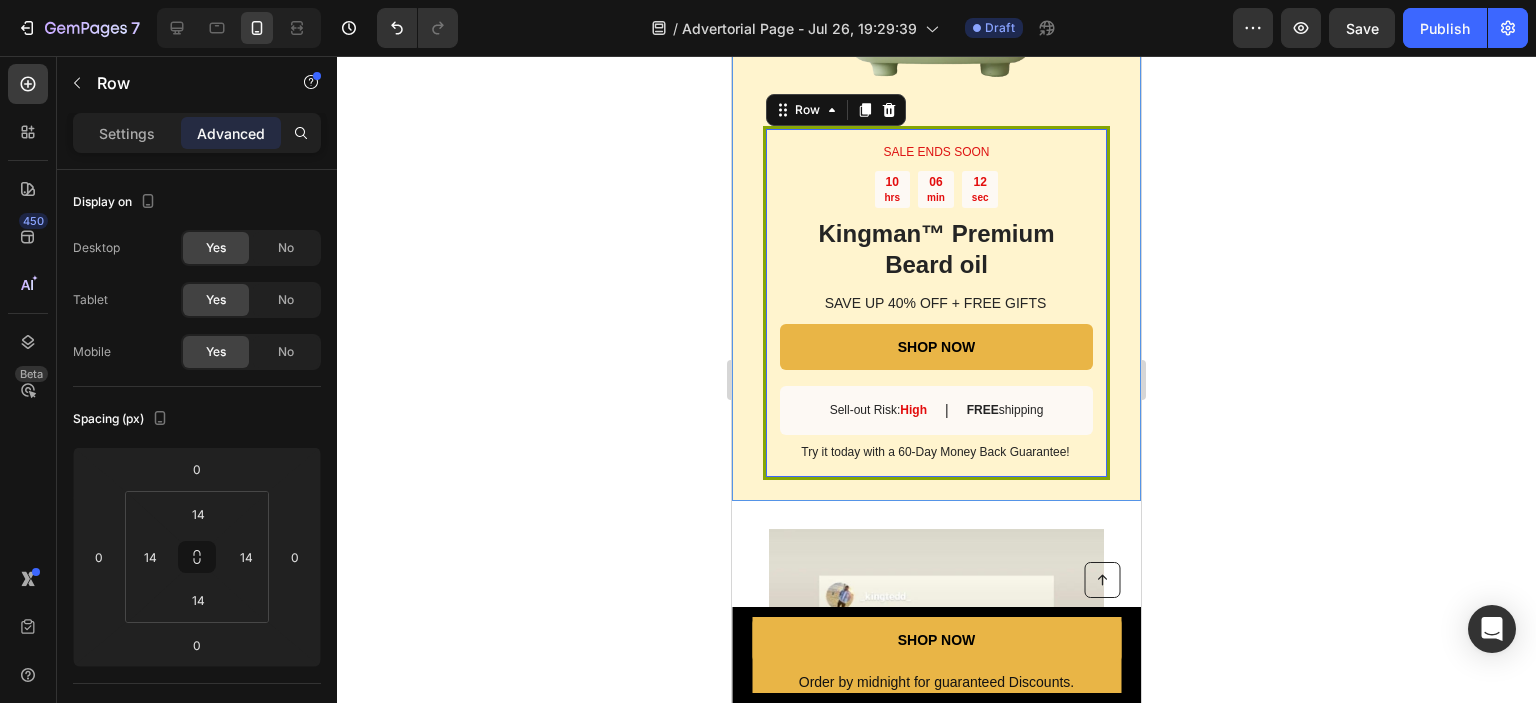 click on "SALE ENDS SOON Text Block 10 hrs 06 min 12 sec Countdown Timer Kingman ™ Premium Beard oil Heading SAVE UP 40% OFF + FREE GIFTS Text Block SHOP NOW Button Sell-out Risk:  High Text Block | Text Block FREE  shipping Text Block Row Try it today with a 60-Day Money Back Guarantee! Text Block Row   0" at bounding box center [936, 303] 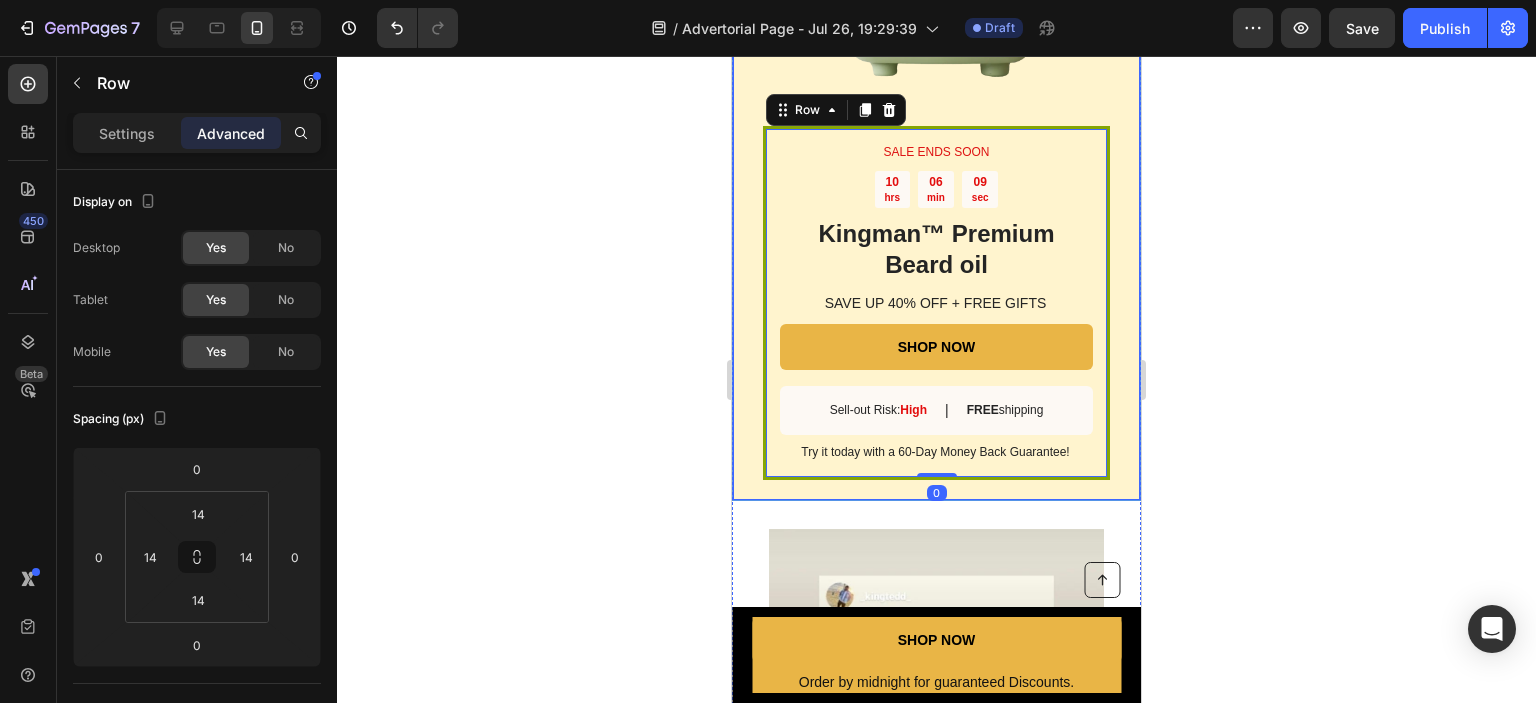 click on "SALE ENDS SOON Text Block 10 hrs 06 min 09 sec Countdown Timer Kingman ™ Premium Beard oil Heading SAVE UP 40% OFF + FREE GIFTS Text Block SHOP NOW Button Sell-out Risk:  High Text Block | Text Block FREE  shipping Text Block Row Try it today with a 60-Day Money Back Guarantee! Text Block Row   0 Image Row" at bounding box center (936, 136) 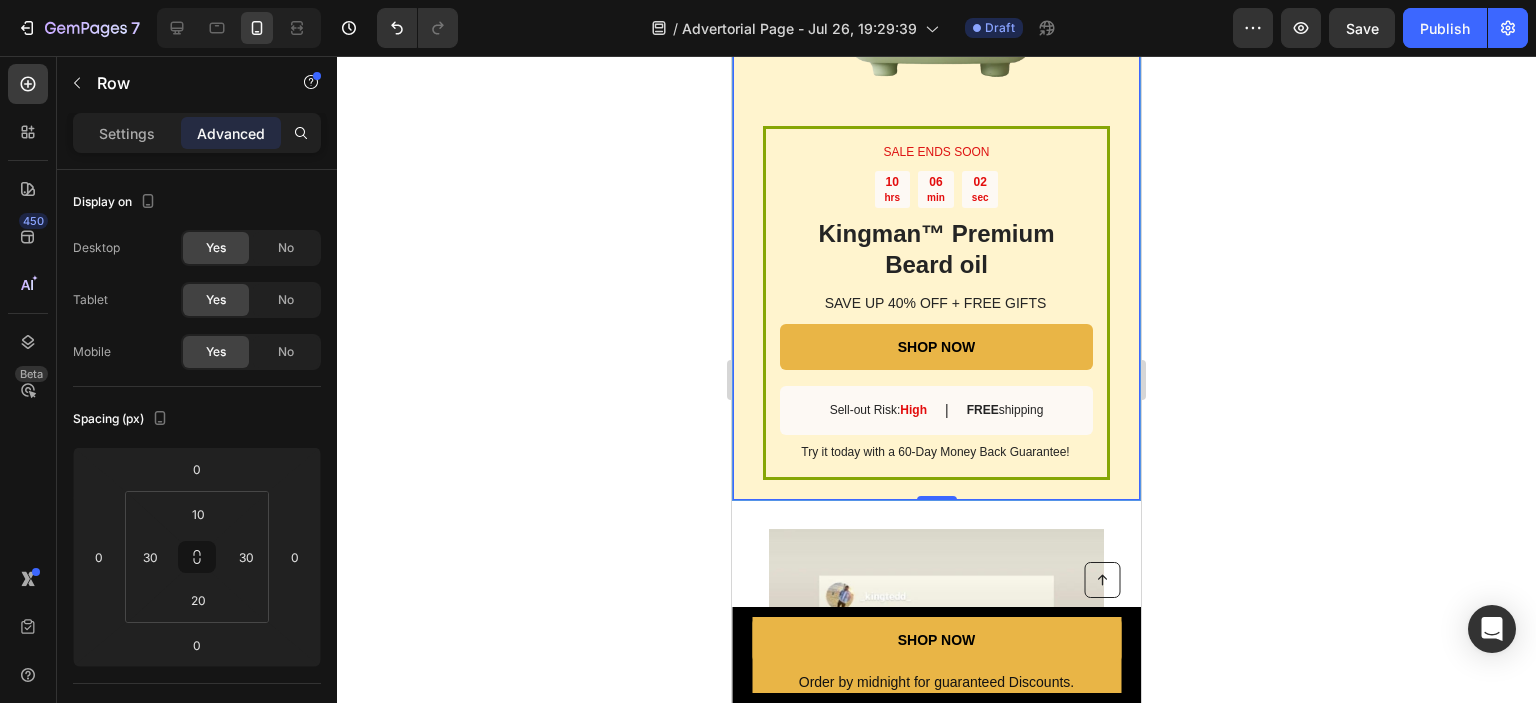 click on "SALE ENDS SOON Text Block 10 hrs 06 min 02 sec Countdown Timer Kingman ™ Premium Beard oil Heading SAVE UP 40% OFF + FREE GIFTS Text Block SHOP NOW Button Sell-out Risk:  High Text Block | Text Block FREE  shipping Text Block Row Try it today with a 60-Day Money Back Guarantee! Text Block Row Image Row   0" at bounding box center (936, 136) 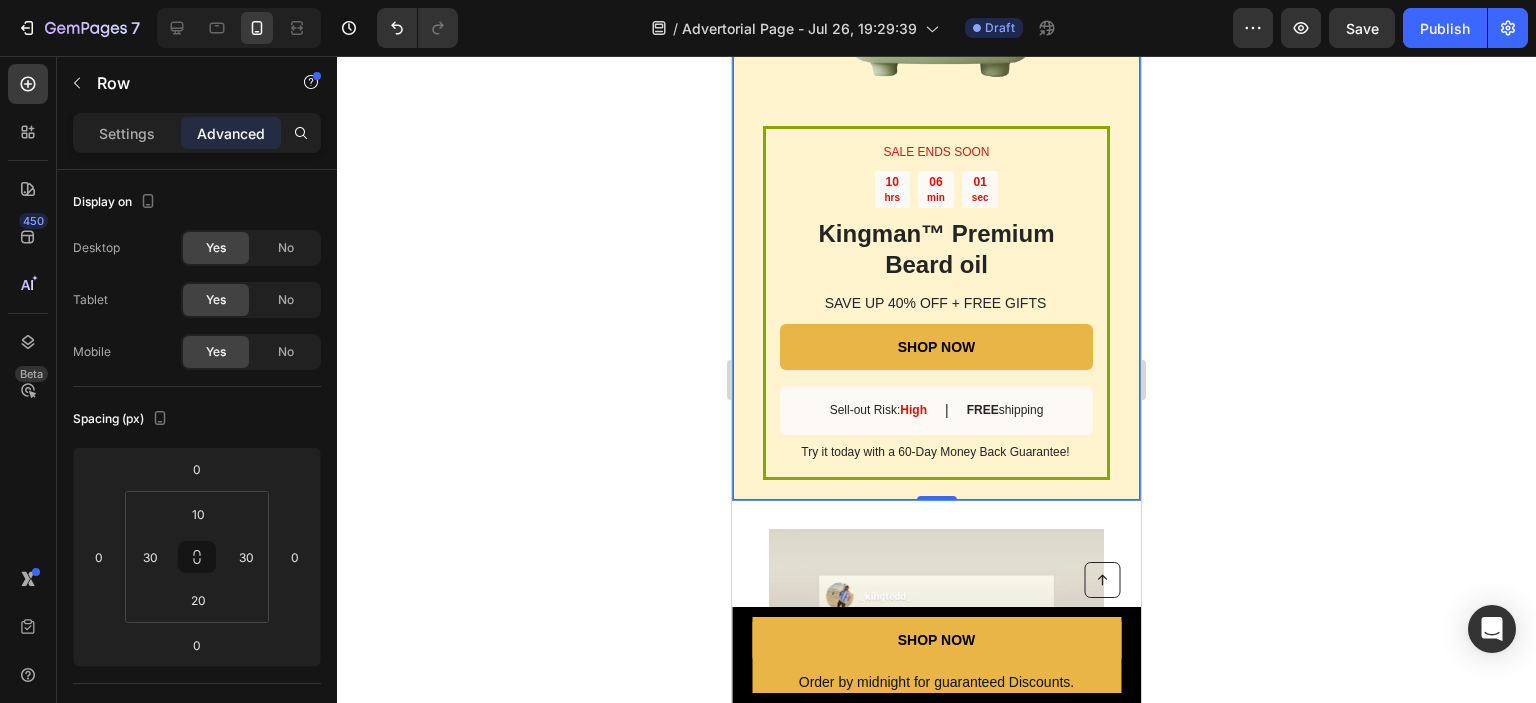 click on "SALE ENDS SOON Text Block 10 hrs 06 min 01 sec Countdown Timer Kingman ™ Premium Beard oil Heading SAVE UP 40% OFF + FREE GIFTS Text Block SHOP NOW Button Sell-out Risk:  High Text Block | Text Block FREE  shipping Text Block Row Try it today with a 60-Day Money Back Guarantee! Text Block Row Image Row   0" at bounding box center (936, 136) 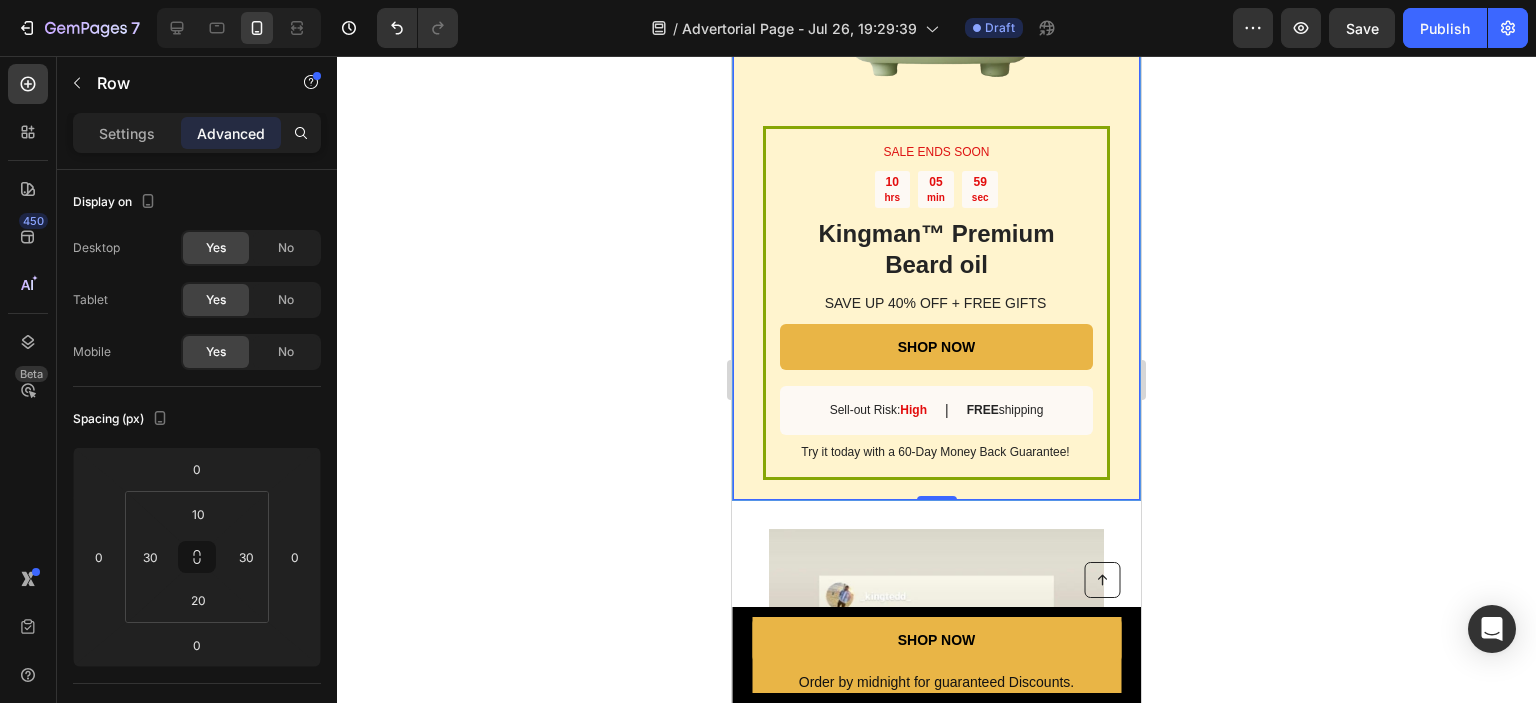 click on "SALE ENDS SOON Text Block 10 hrs 05 min 59 sec Countdown Timer Kingman ™ Premium Beard oil Heading SAVE UP 40% OFF + FREE GIFTS Text Block SHOP NOW Button Sell-out Risk:  High Text Block | Text Block FREE  shipping Text Block Row Try it today with a 60-Day Money Back Guarantee! Text Block Row Image Row   0" at bounding box center [936, 136] 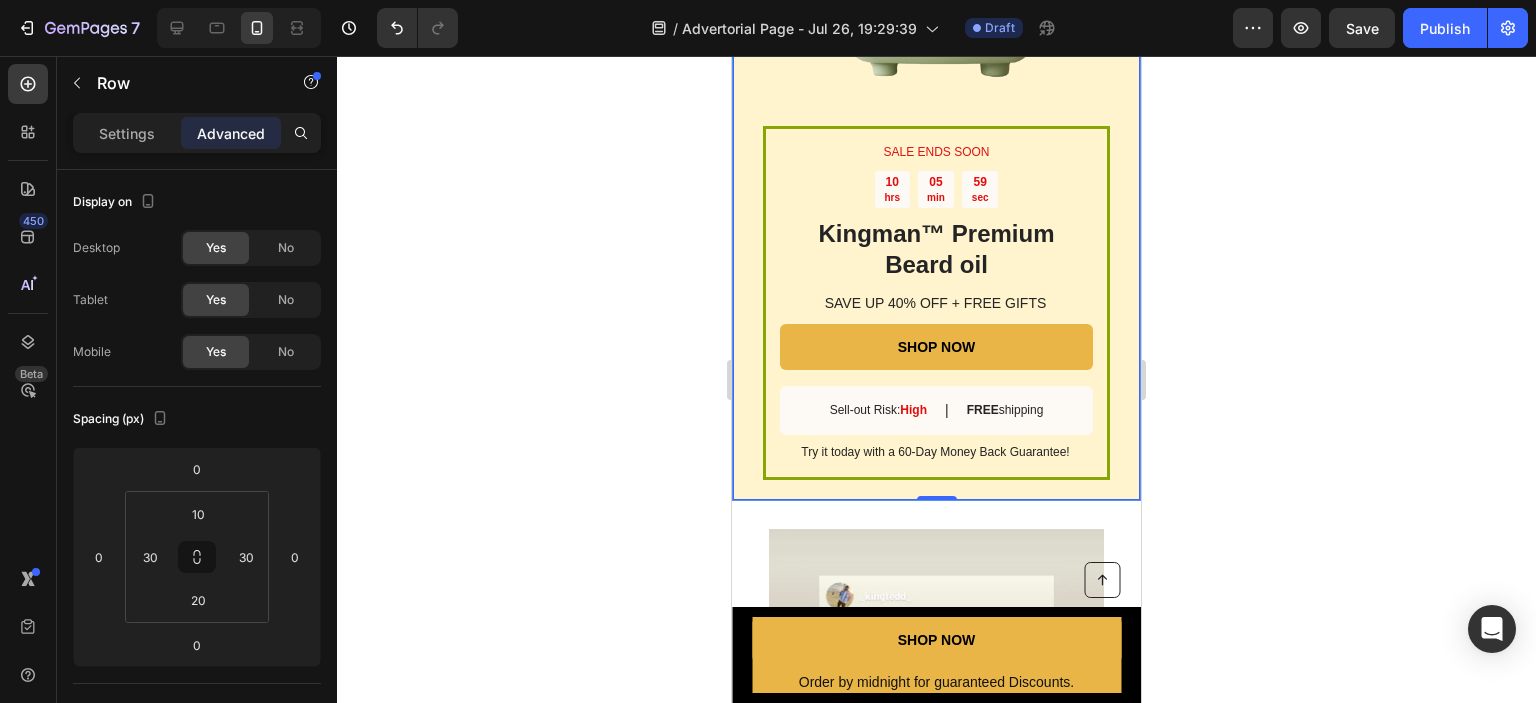 click on "SALE ENDS SOON Text Block 10 hrs 05 min 59 sec Countdown Timer Kingman ™ Premium Beard oil Heading SAVE UP 40% OFF + FREE GIFTS Text Block SHOP NOW Button Sell-out Risk:  High Text Block | Text Block FREE  shipping Text Block Row Try it today with a 60-Day Money Back Guarantee! Text Block Row Image Row   0" at bounding box center [936, 136] 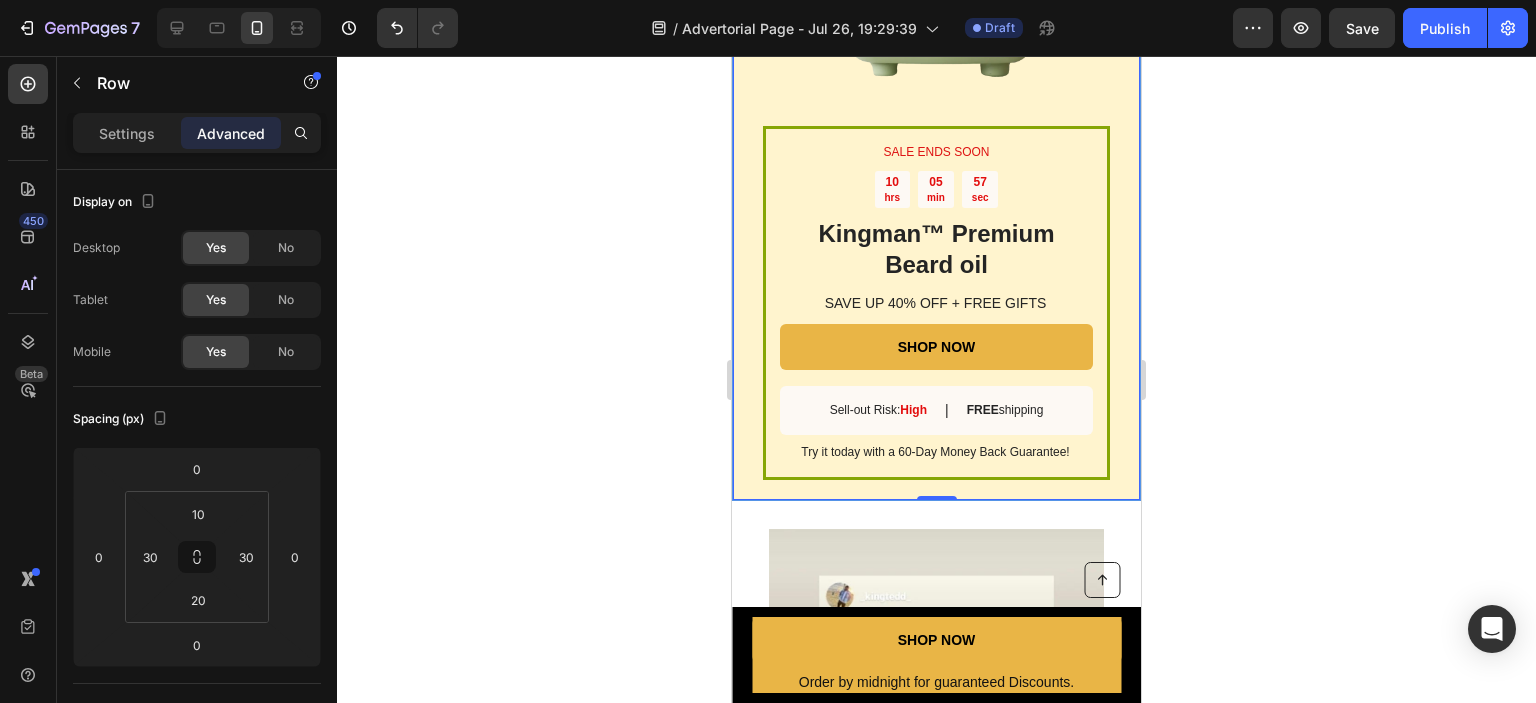 click on "SALE ENDS SOON Text Block 10 hrs 05 min 57 sec Countdown Timer Kingman ™ Premium Beard oil Heading SAVE UP 40% OFF + FREE GIFTS Text Block SHOP NOW Button Sell-out Risk:  High Text Block | Text Block FREE  shipping Text Block Row Try it today with a 60-Day Money Back Guarantee! Text Block Row Image Row   0" at bounding box center (936, 136) 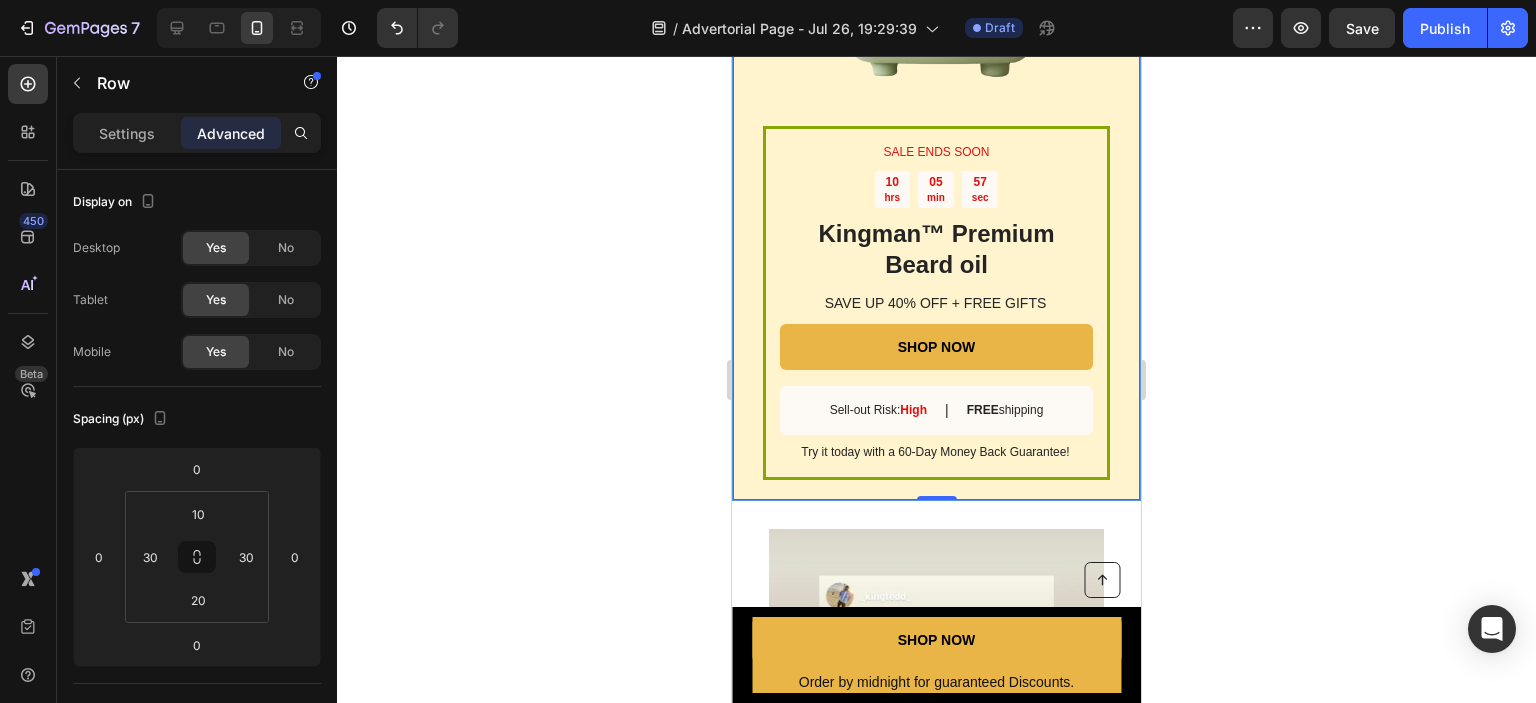 click on "SALE ENDS SOON Text Block 10 hrs 05 min 57 sec Countdown Timer Kingman ™ Premium Beard oil Heading SAVE UP 40% OFF + FREE GIFTS Text Block SHOP NOW Button Sell-out Risk:  High Text Block | Text Block FREE  shipping Text Block Row Try it today with a 60-Day Money Back Guarantee! Text Block Row Image Row   0" at bounding box center [936, 136] 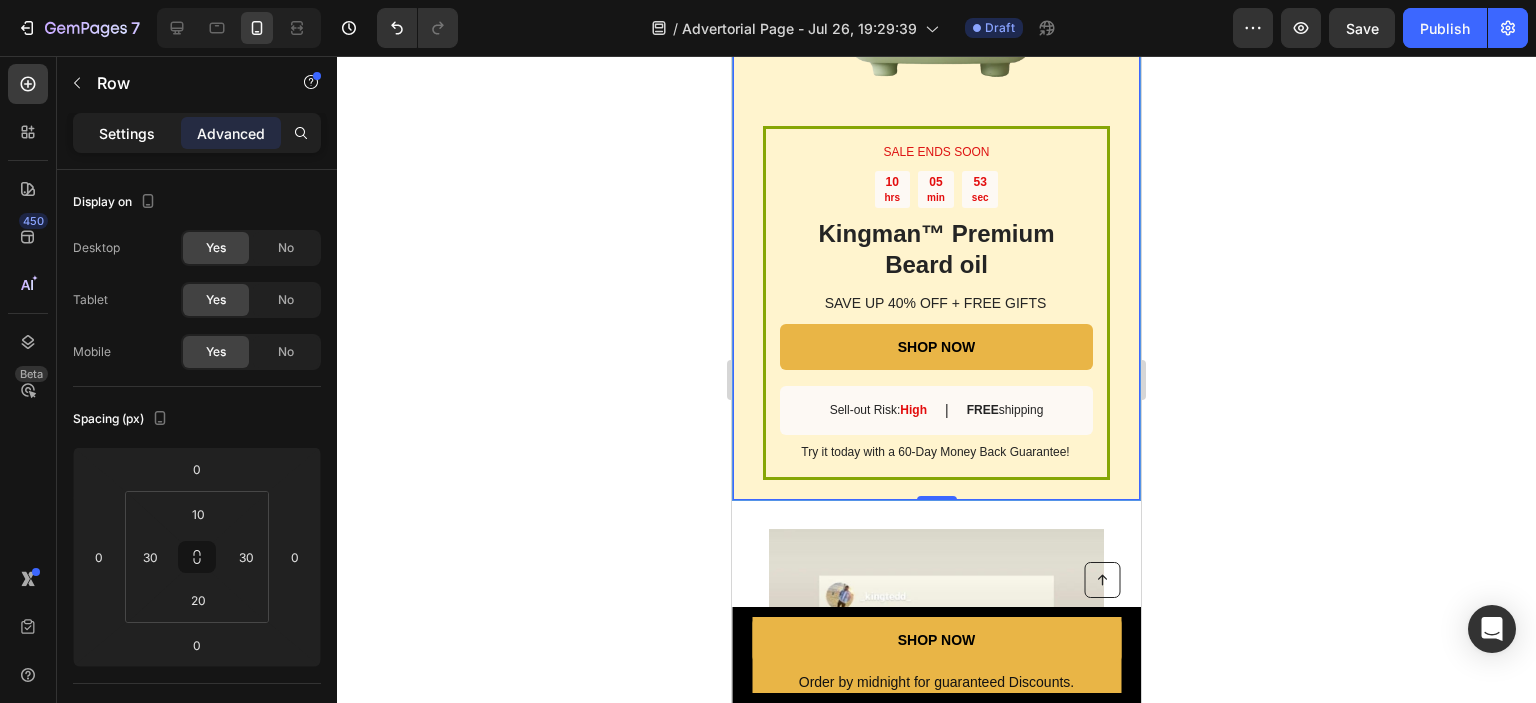 click on "Settings" 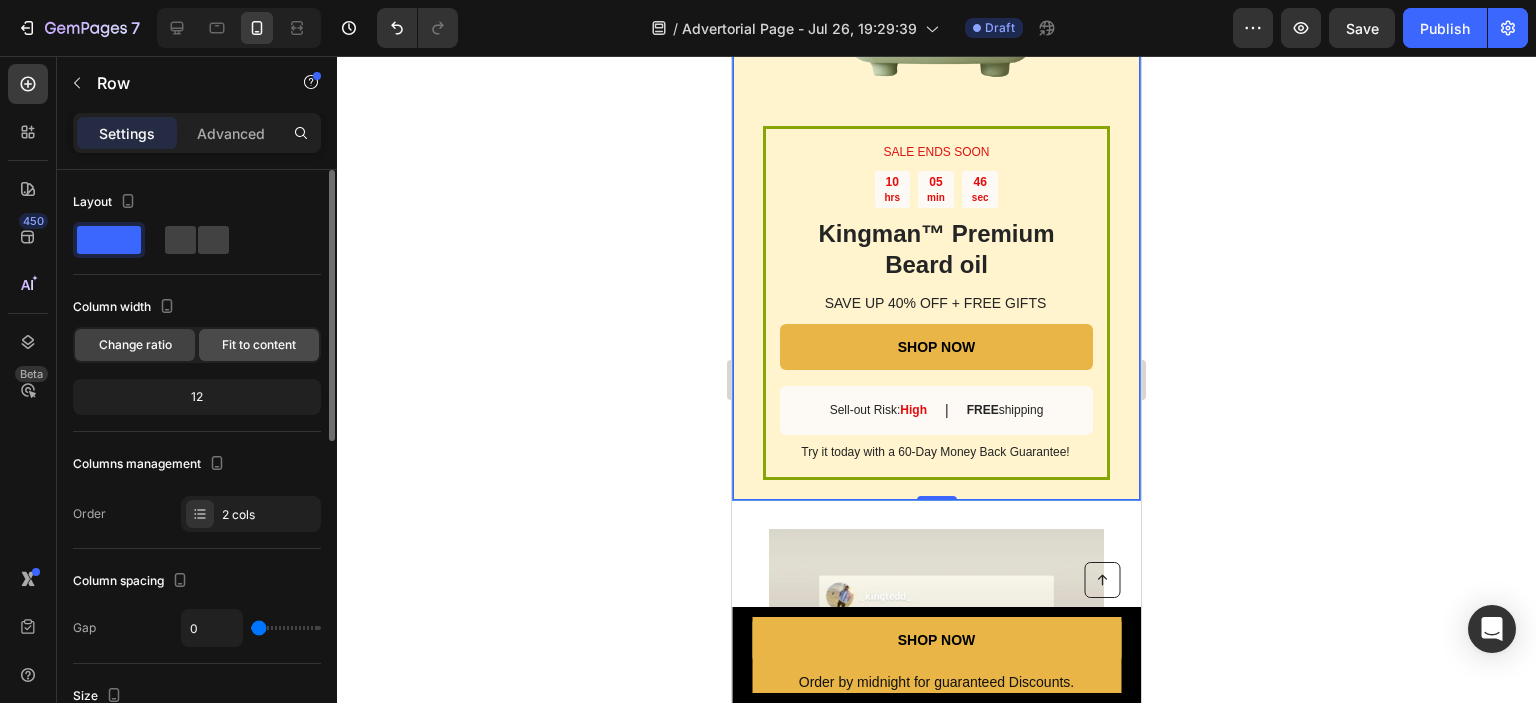 click on "Fit to content" 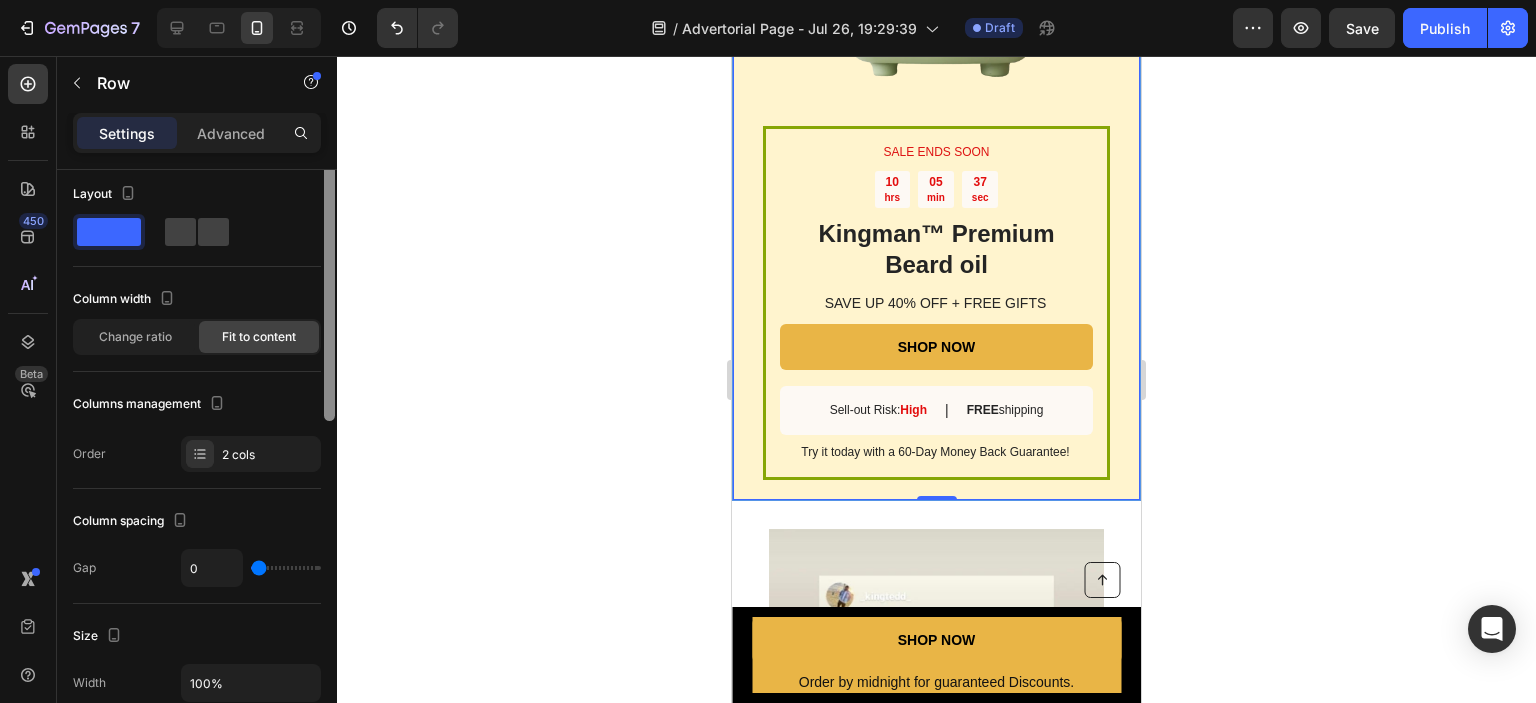 scroll, scrollTop: 0, scrollLeft: 0, axis: both 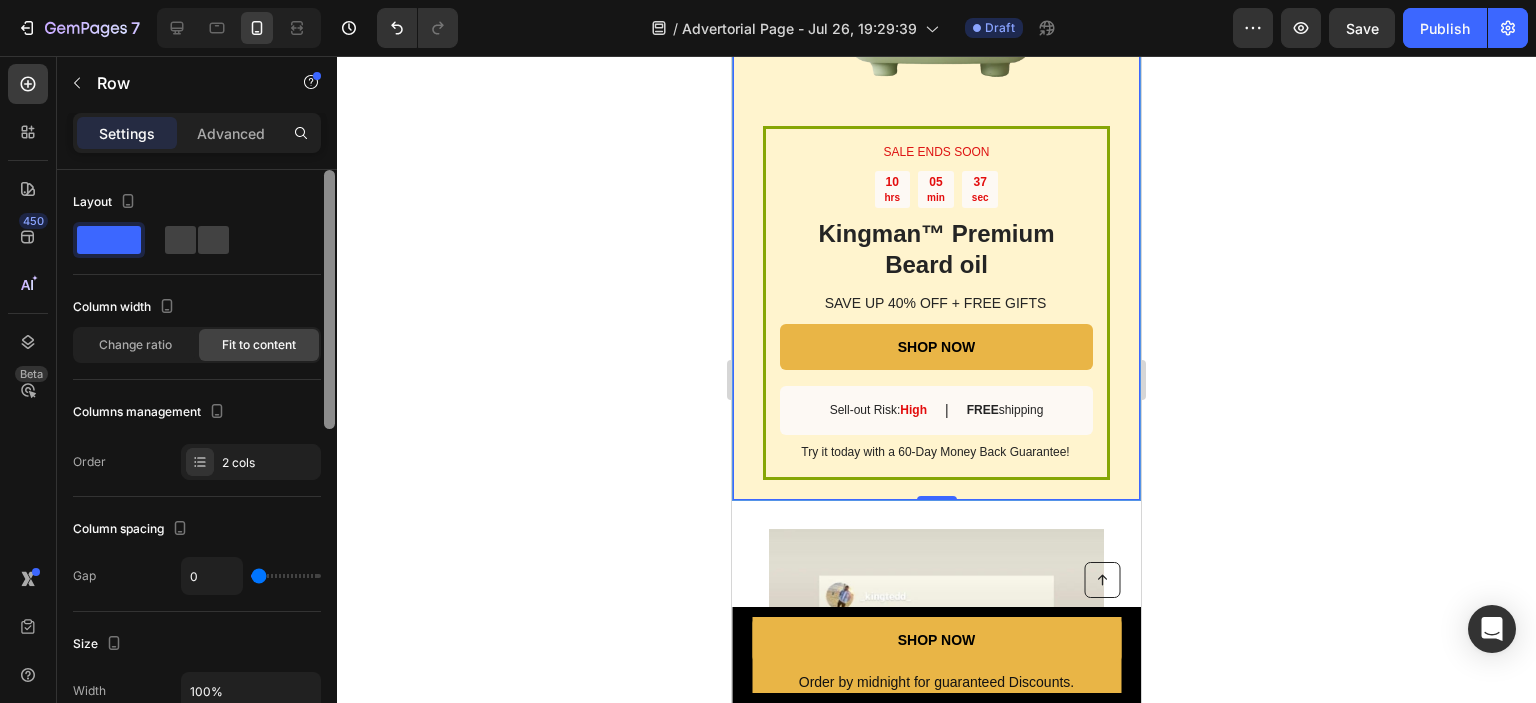 click at bounding box center (329, 299) 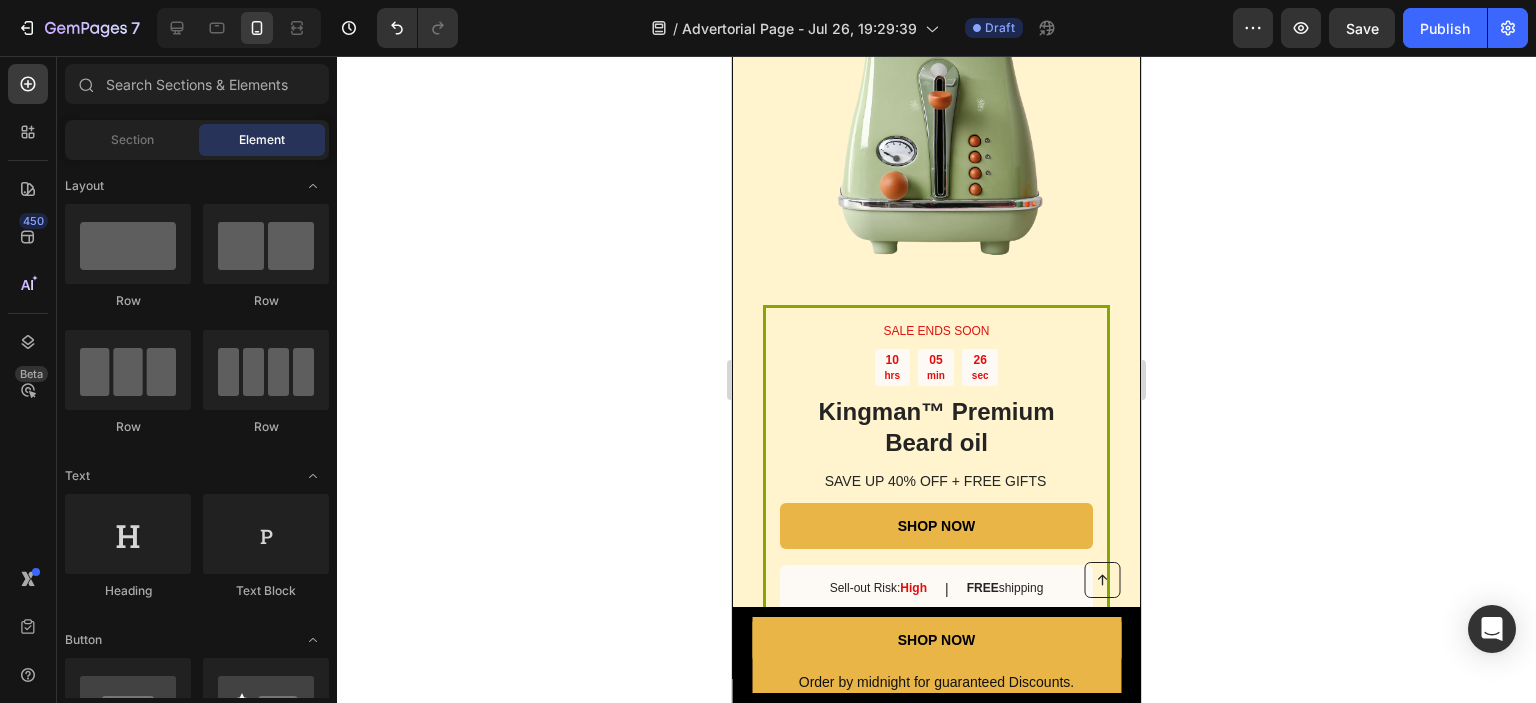 scroll, scrollTop: 3368, scrollLeft: 0, axis: vertical 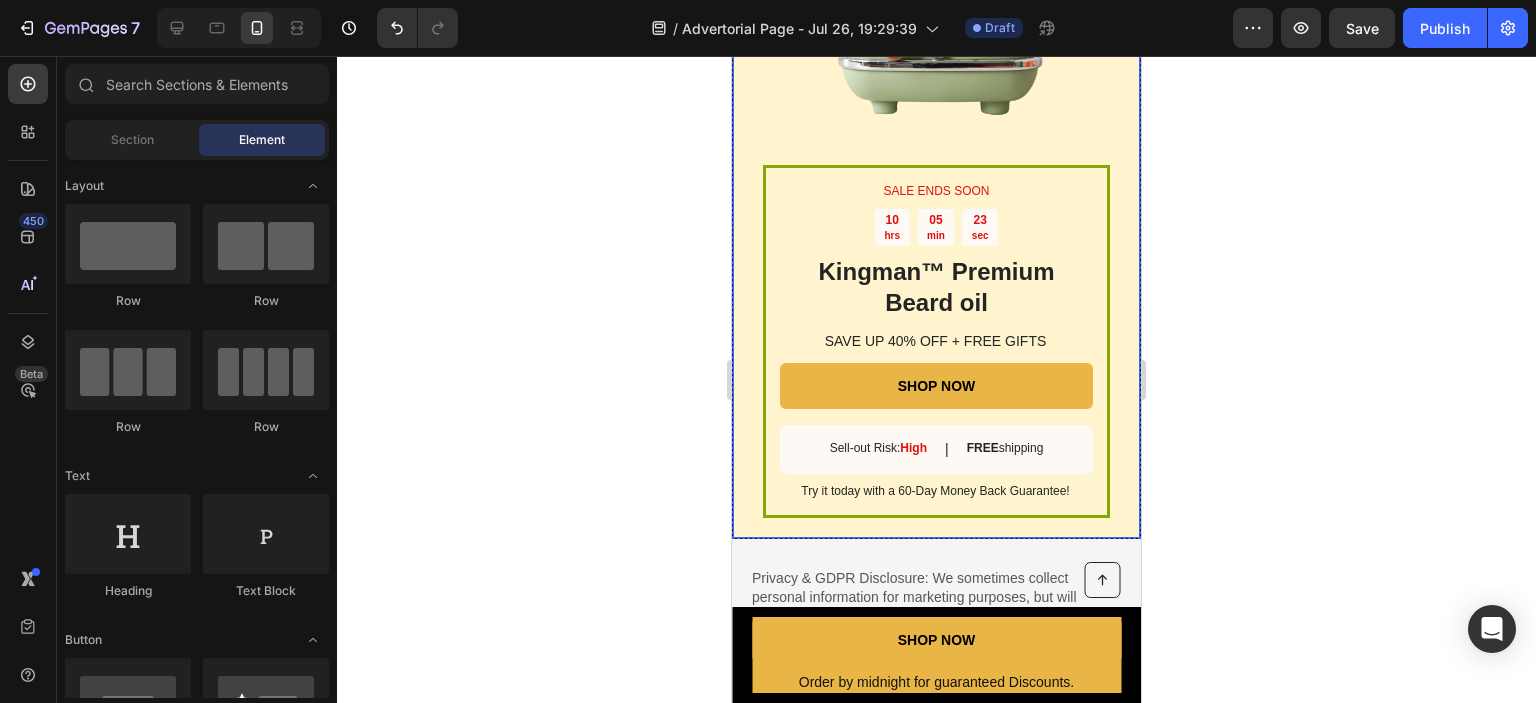 click on "SALE ENDS SOON Text Block 10 hrs 05 min 23 sec Countdown Timer Kingman ™ Premium Beard oil Heading SAVE UP 40% OFF + FREE GIFTS Text Block SHOP NOW Button Sell-out Risk:  High Text Block | Text Block FREE  shipping Text Block Row Try it today with a 60-Day Money Back Guarantee! Text Block Row Image Row" at bounding box center [936, 175] 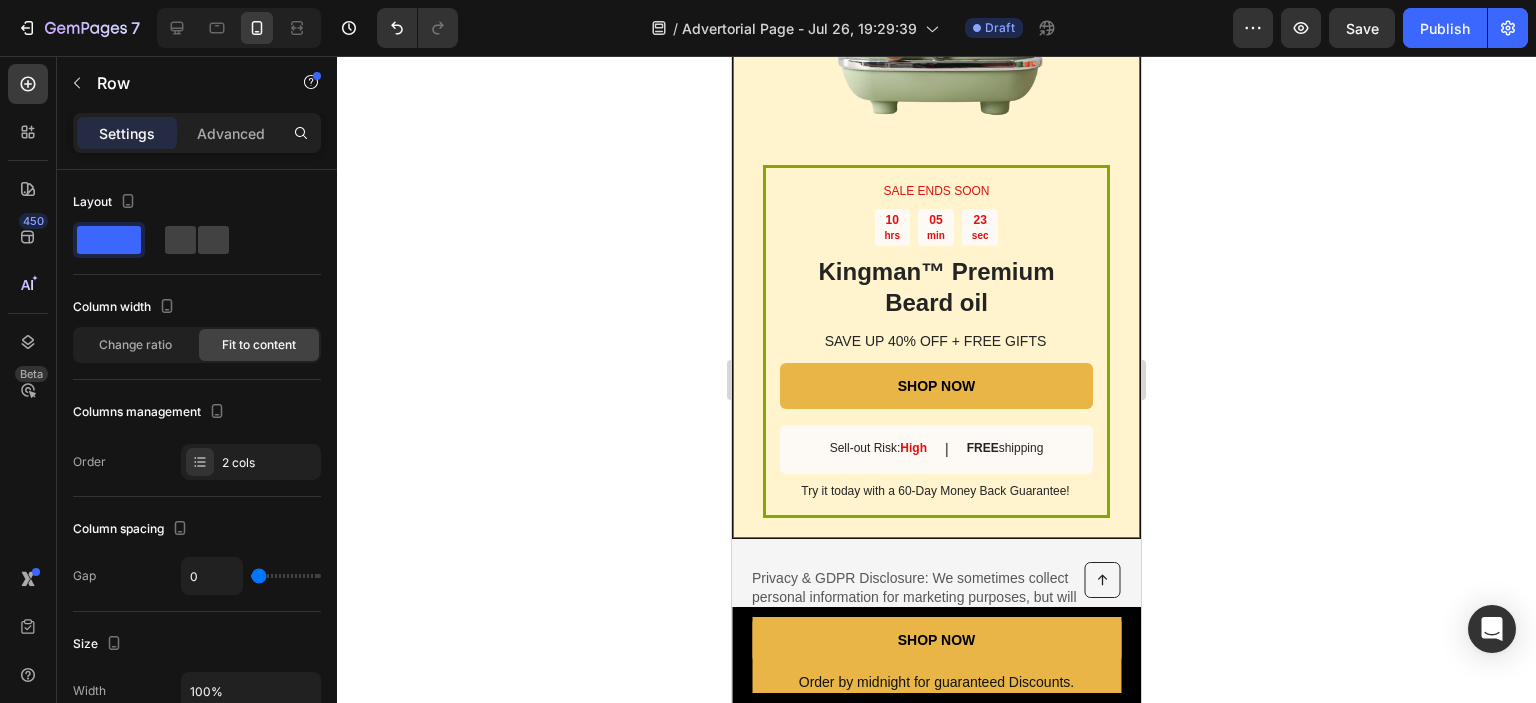 click on "SALE ENDS SOON Text Block 10 hrs 05 min 23 sec Countdown Timer Kingman ™ Premium Beard oil Heading SAVE UP 40% OFF + FREE GIFTS Text Block SHOP NOW Button Sell-out Risk:  High Text Block | Text Block FREE  shipping Text Block Row Try it today with a 60-Day Money Back Guarantee! Text Block Row Image Row   0" at bounding box center (936, 175) 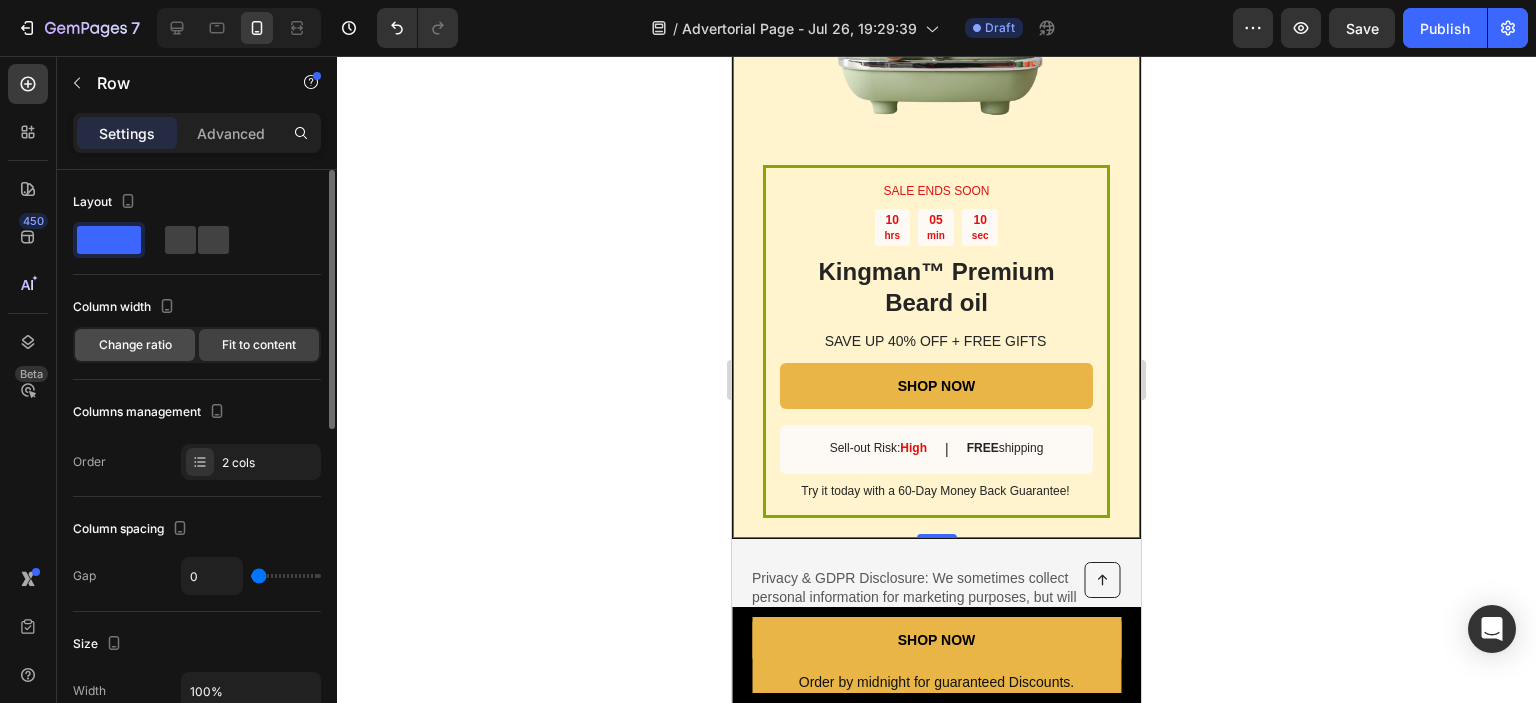 click on "Change ratio" 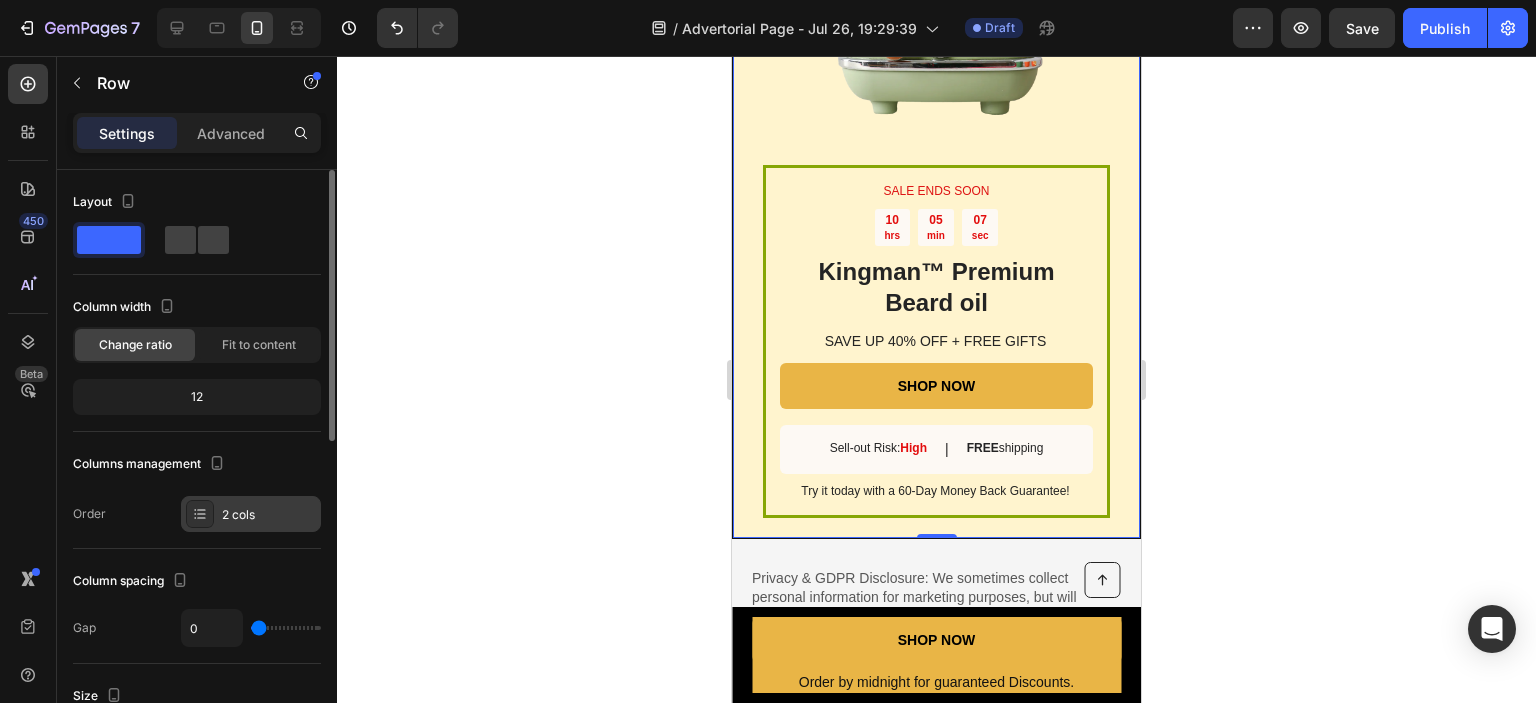 click on "2 cols" at bounding box center [269, 515] 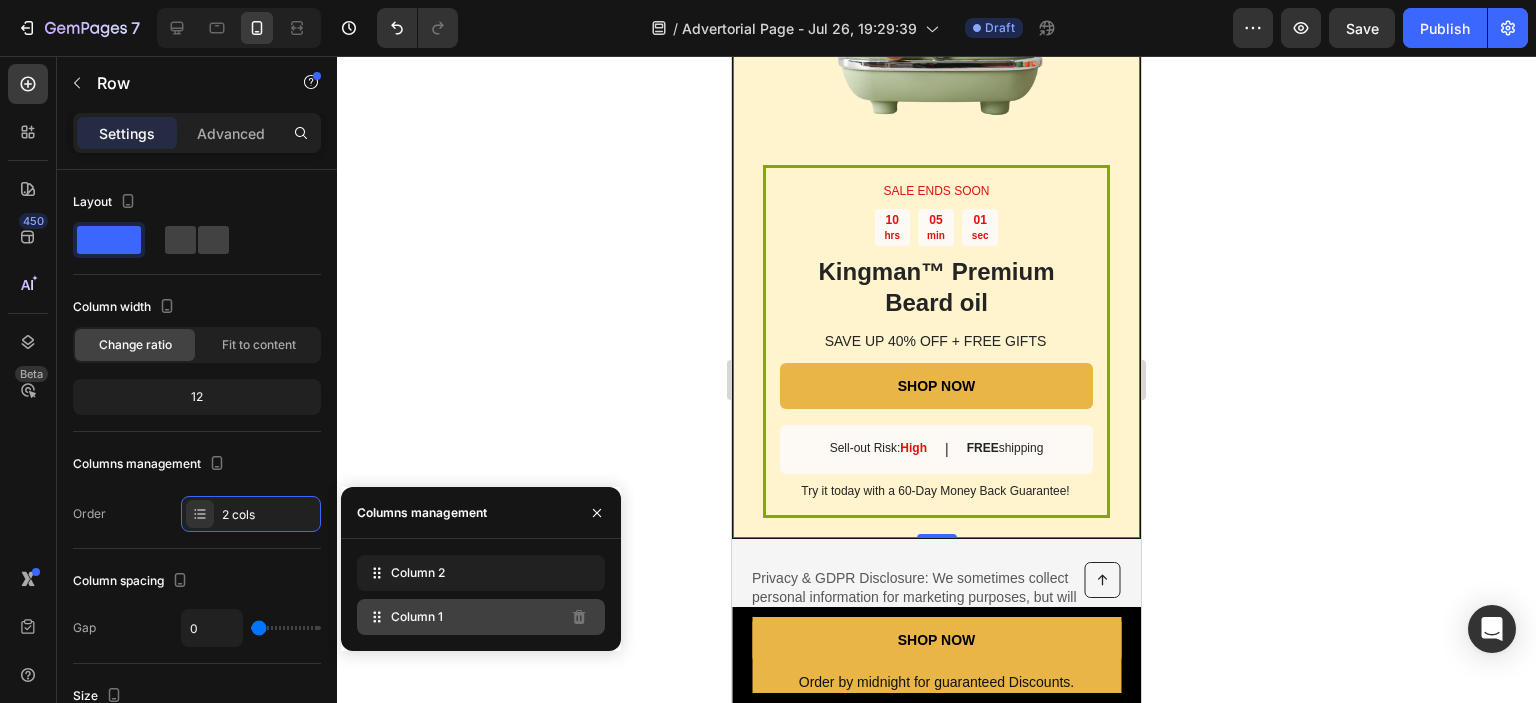 click on "Column 1" at bounding box center (417, 617) 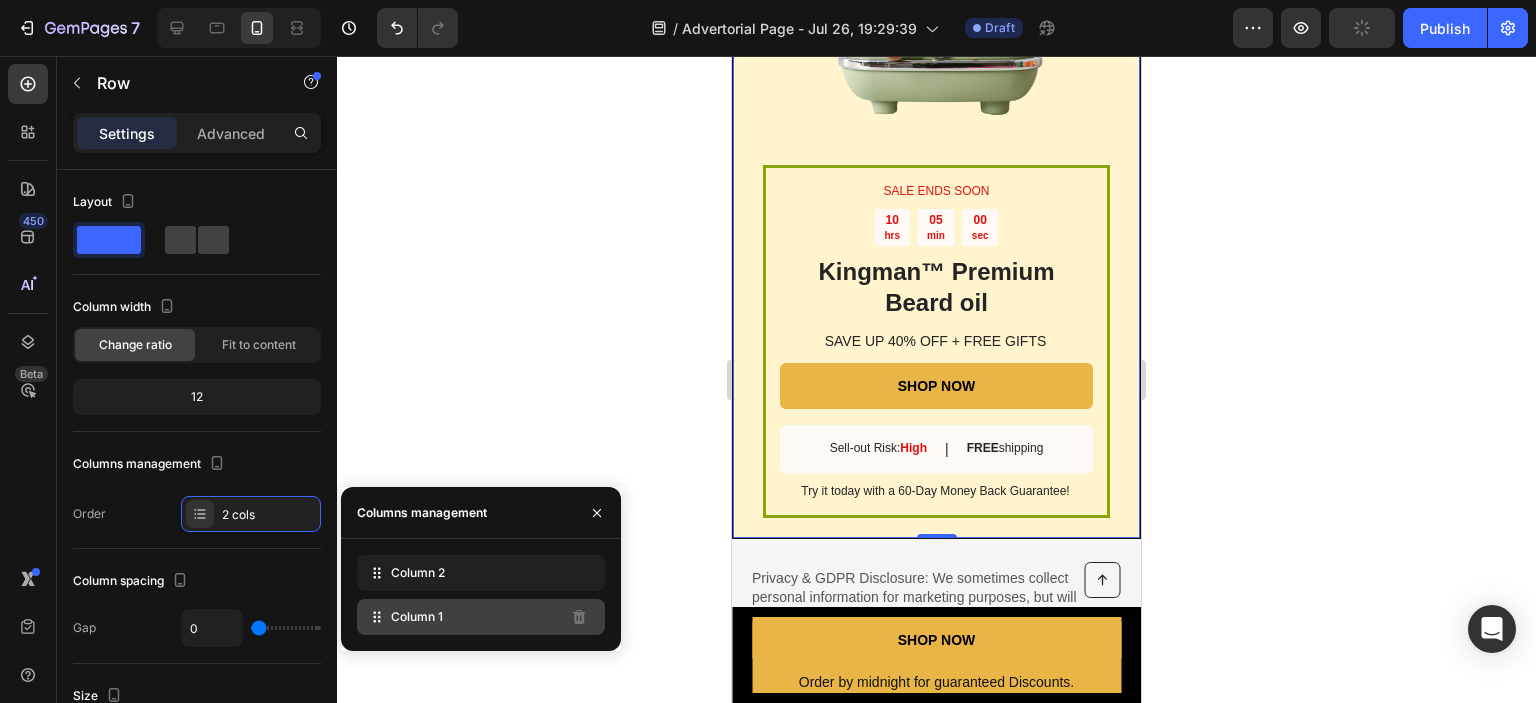 click on "Column 1" at bounding box center [417, 617] 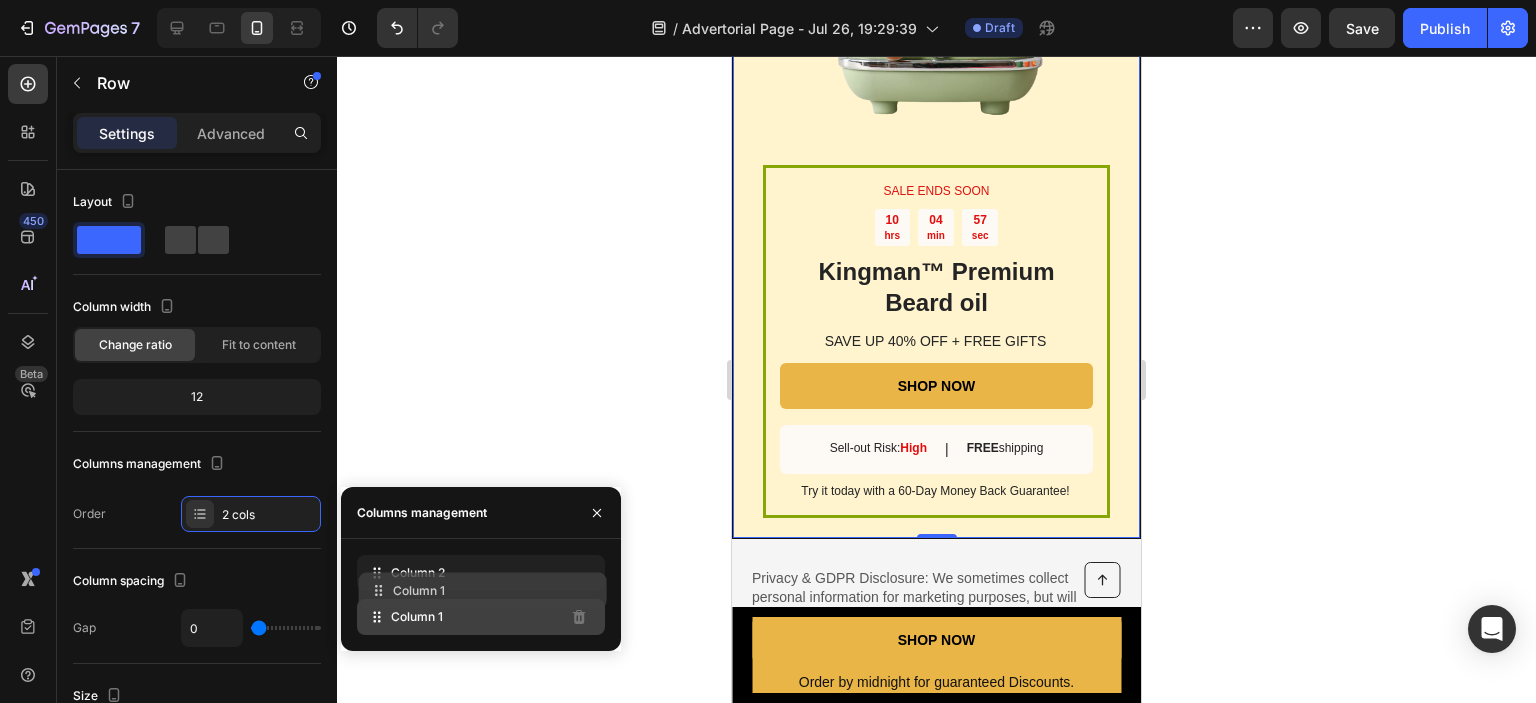 type 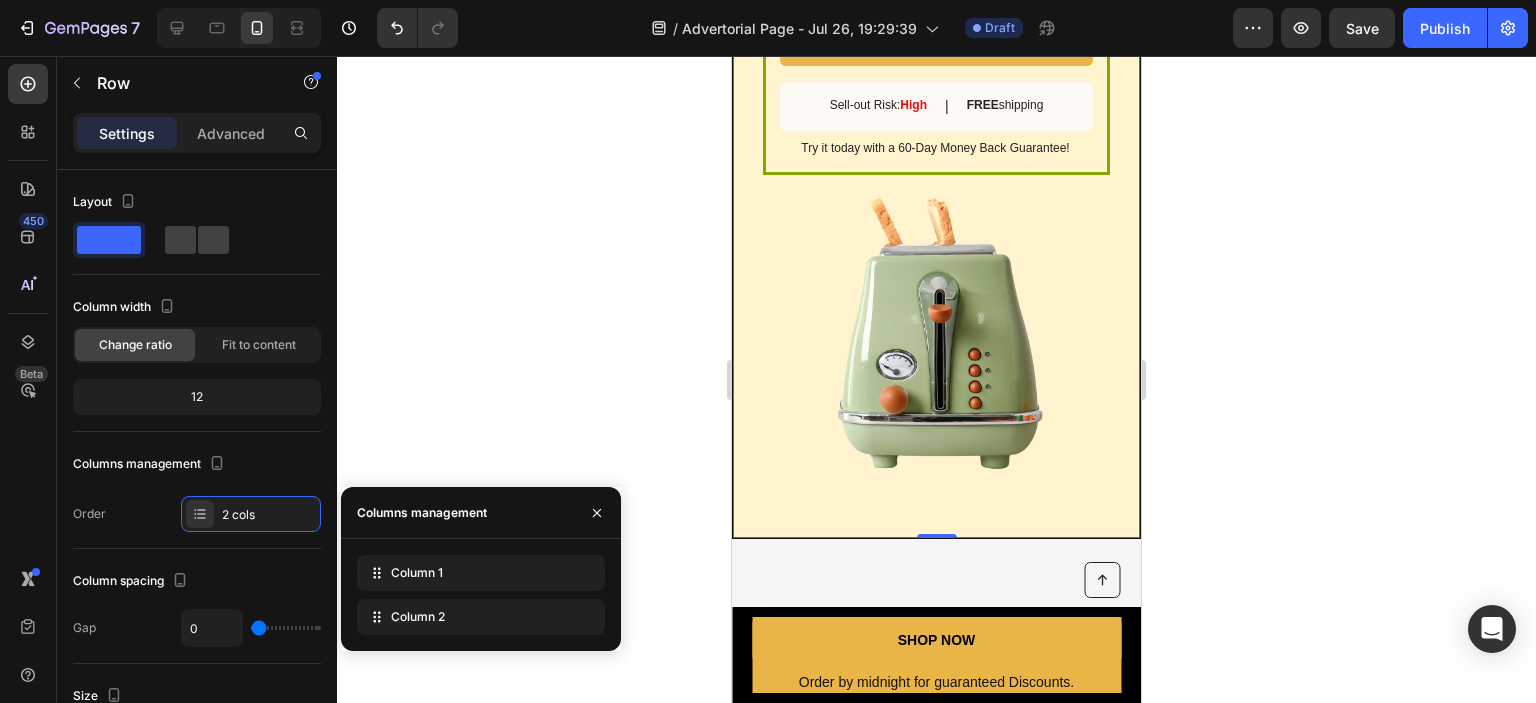 scroll, scrollTop: 3025, scrollLeft: 0, axis: vertical 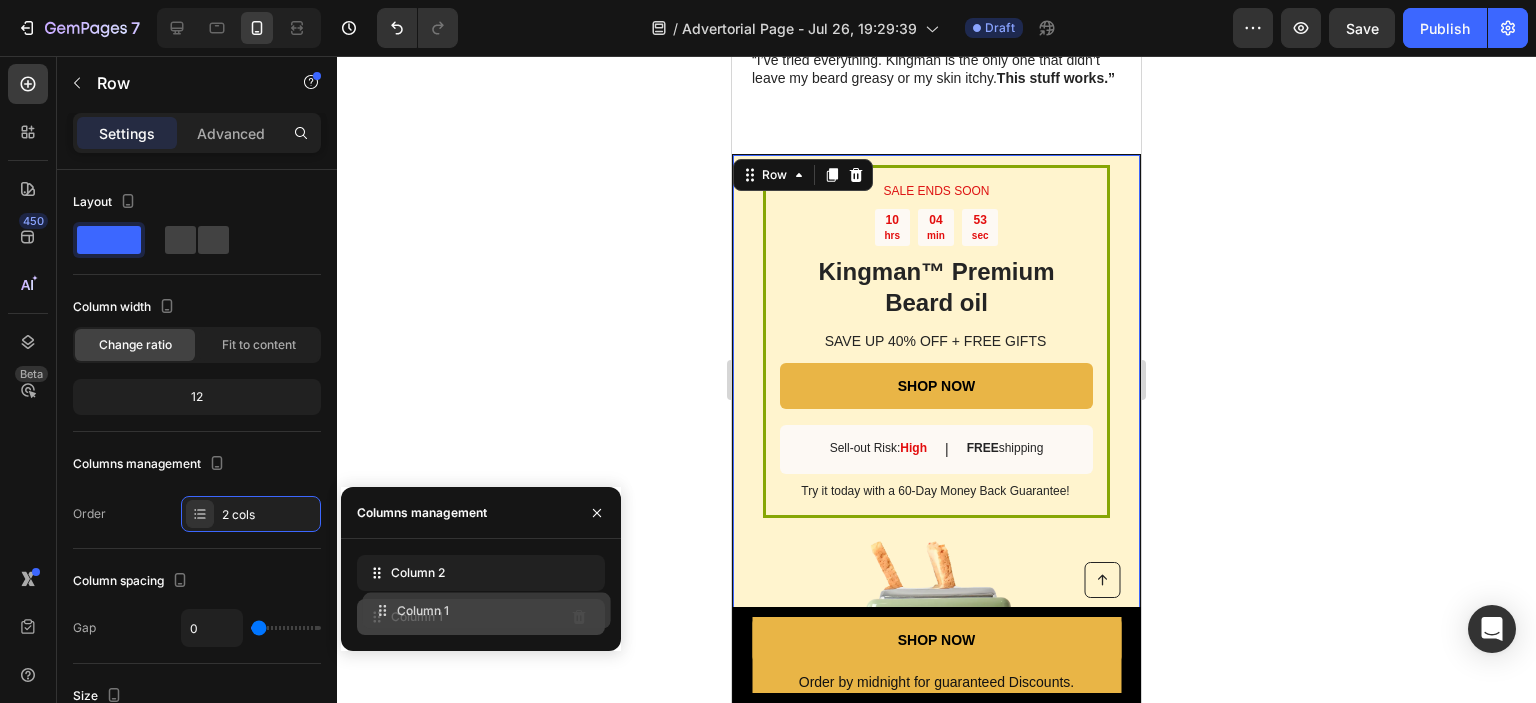 drag, startPoint x: 420, startPoint y: 591, endPoint x: 426, endPoint y: 628, distance: 37.48333 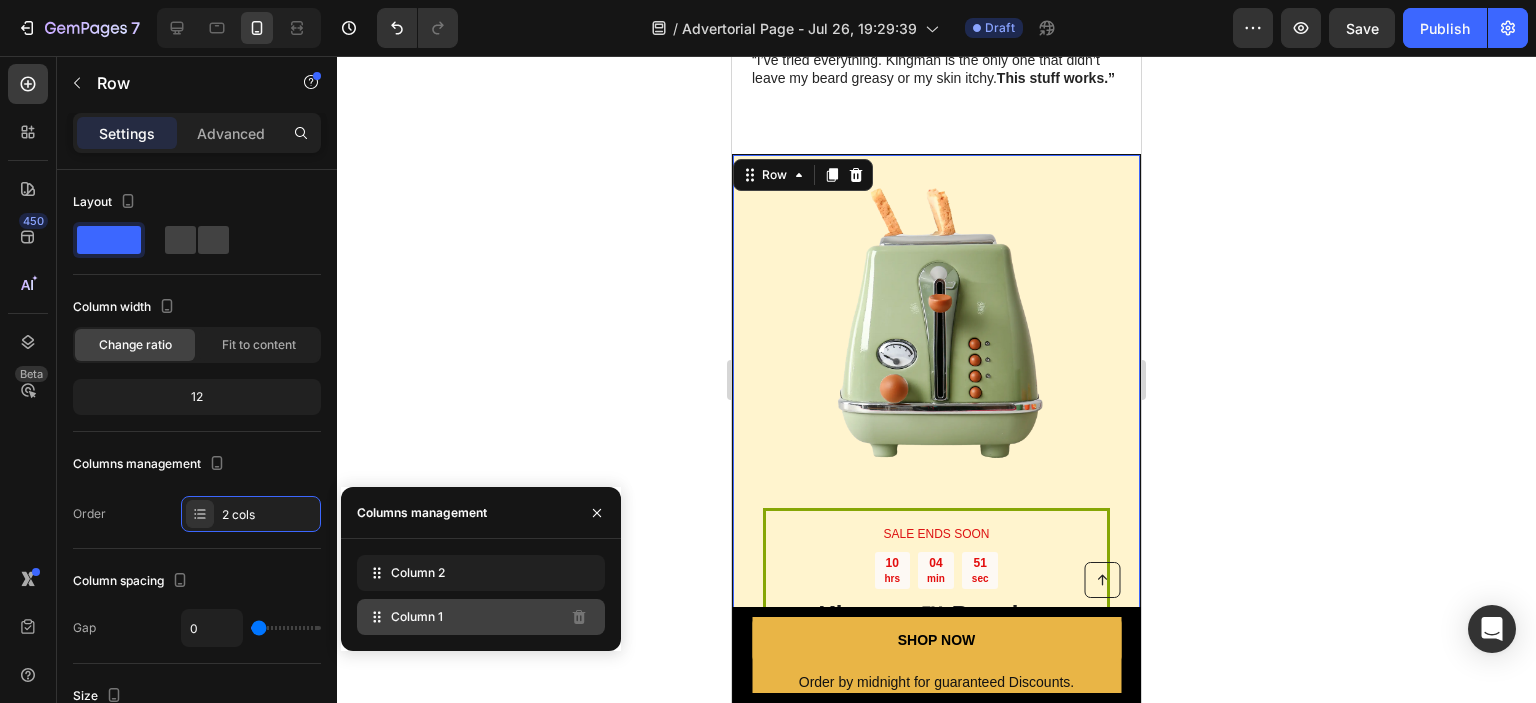scroll, scrollTop: 3368, scrollLeft: 0, axis: vertical 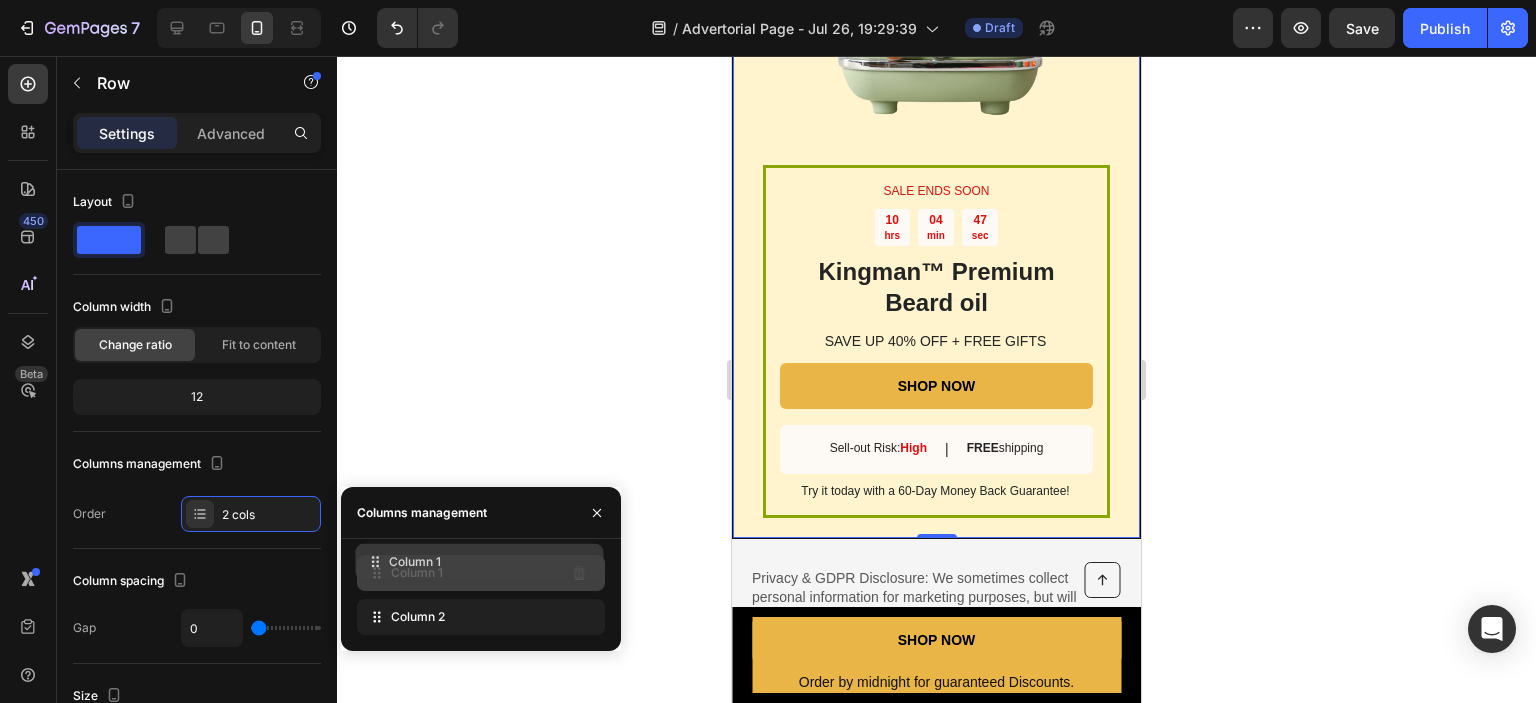 drag, startPoint x: 426, startPoint y: 628, endPoint x: 424, endPoint y: 573, distance: 55.03635 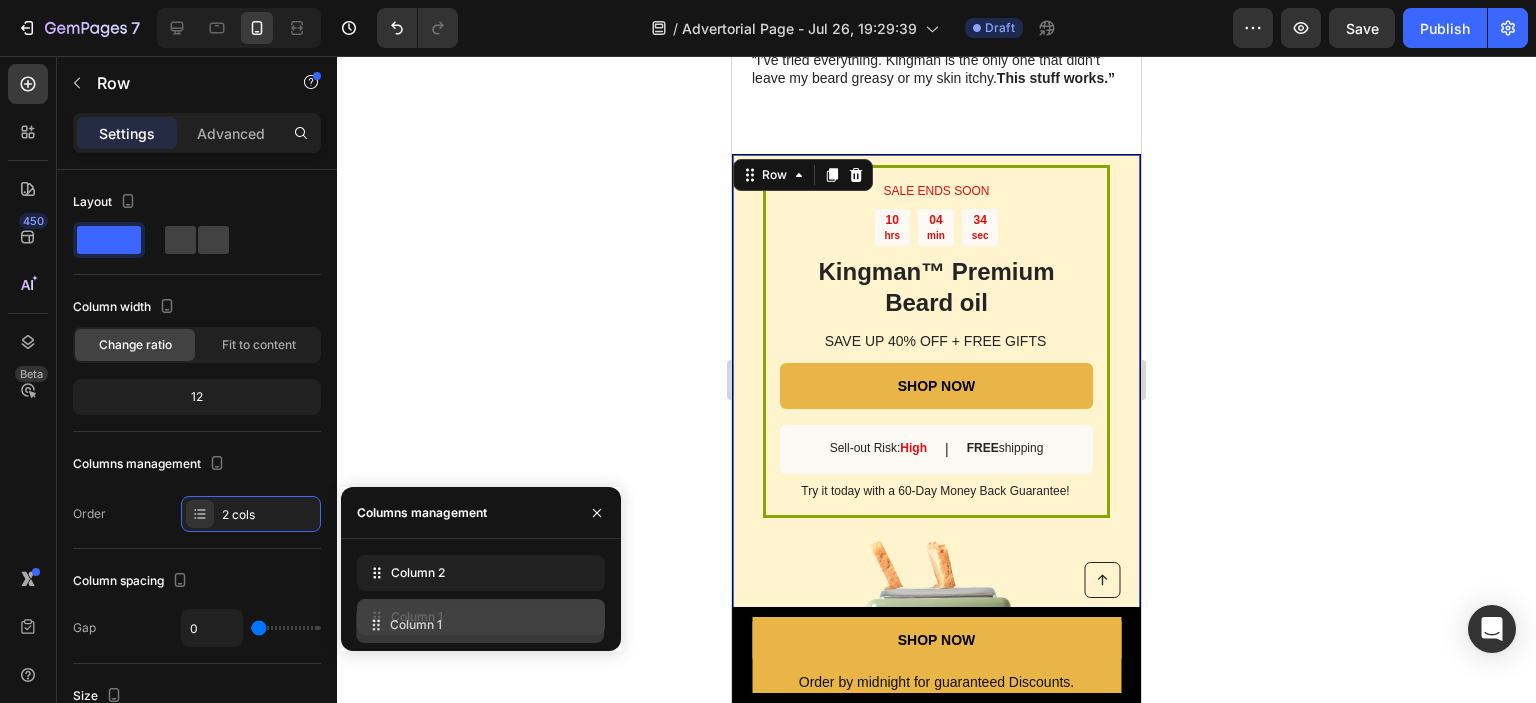 drag, startPoint x: 425, startPoint y: 573, endPoint x: 424, endPoint y: 625, distance: 52.009613 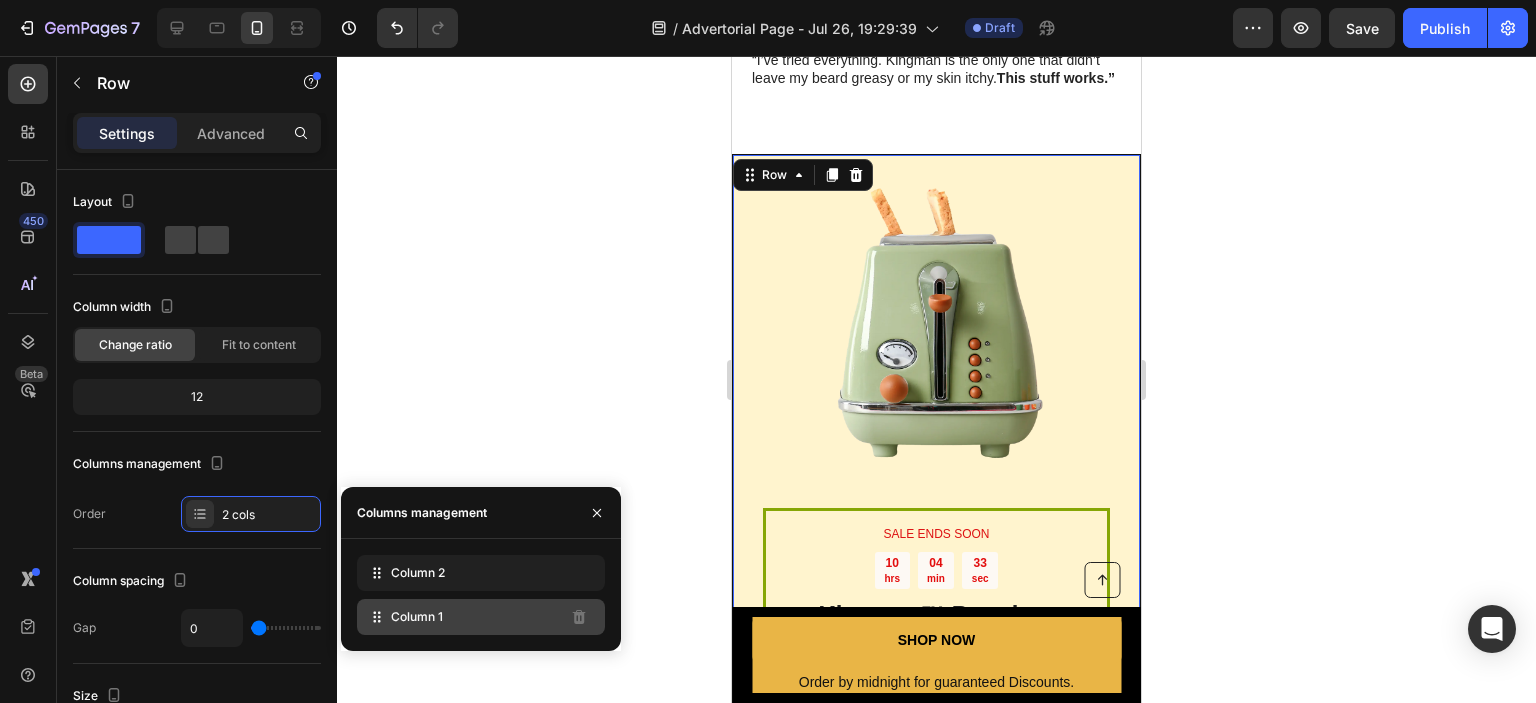scroll, scrollTop: 3368, scrollLeft: 0, axis: vertical 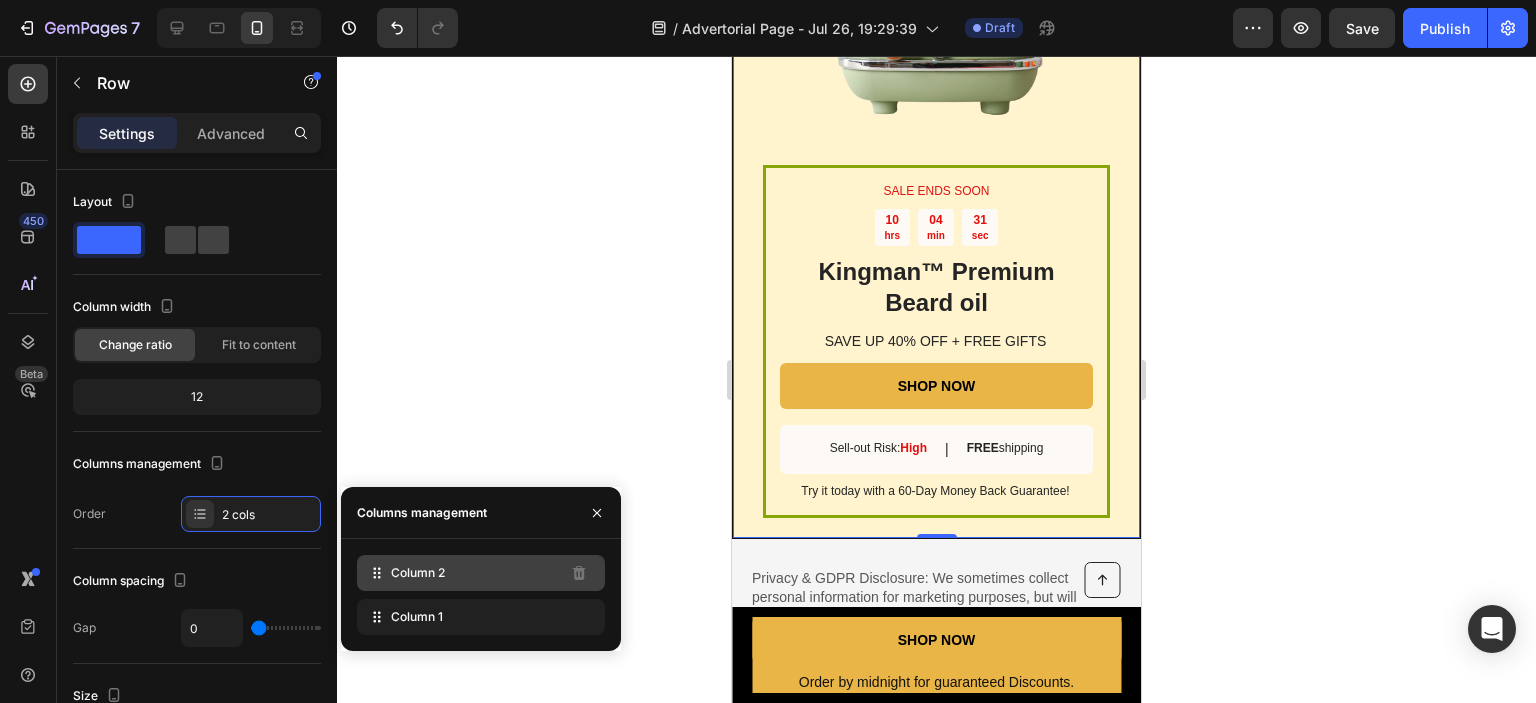 click on "Column 2" at bounding box center (418, 573) 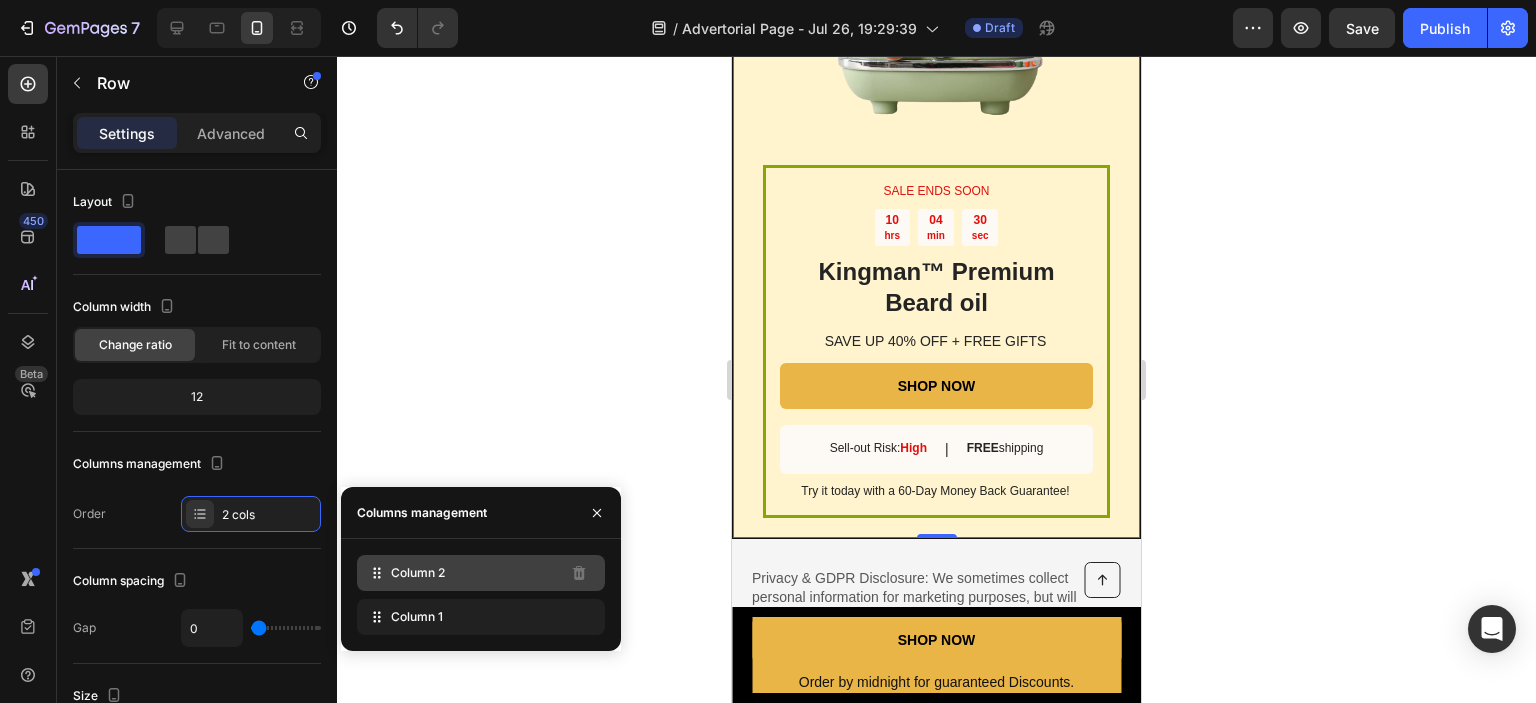 click on "Column 2" at bounding box center (418, 573) 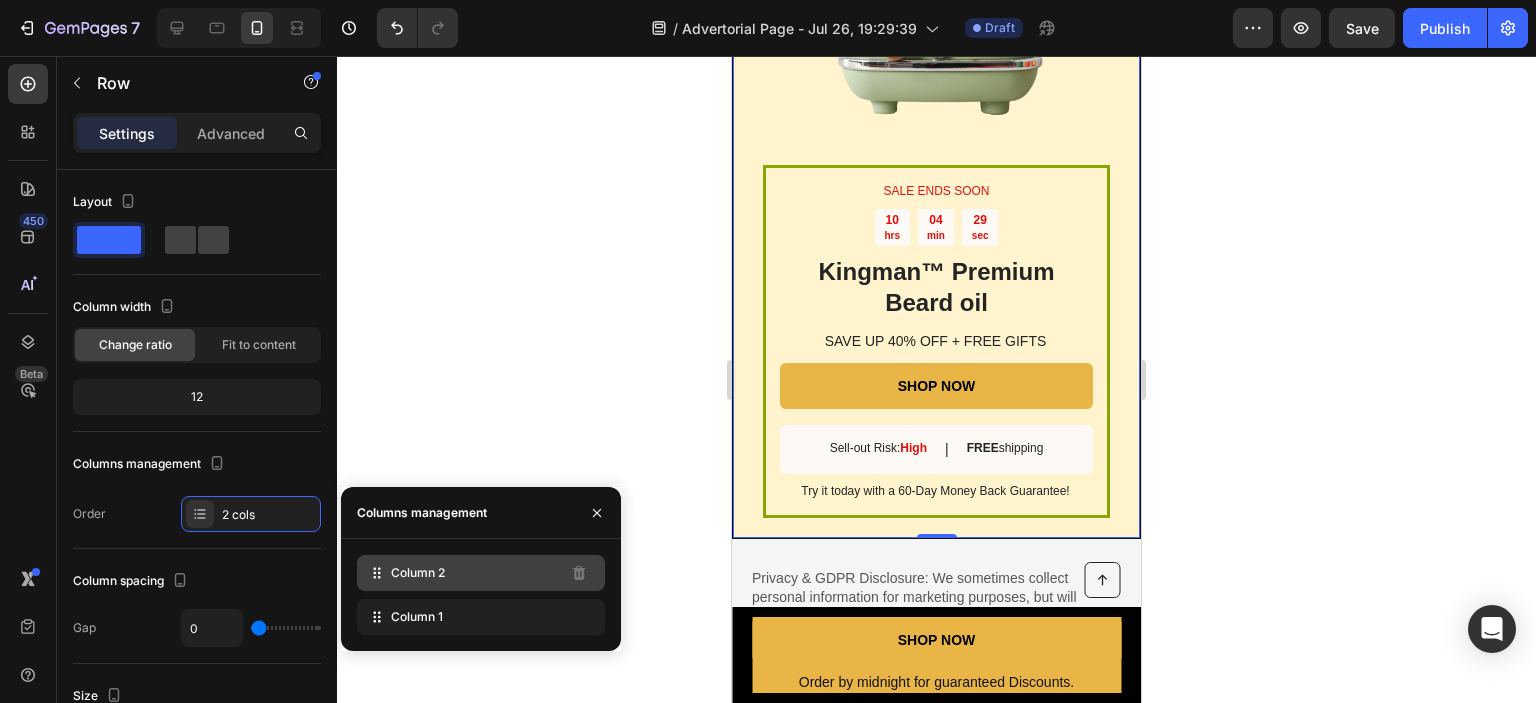 click on "Column 2" at bounding box center (418, 573) 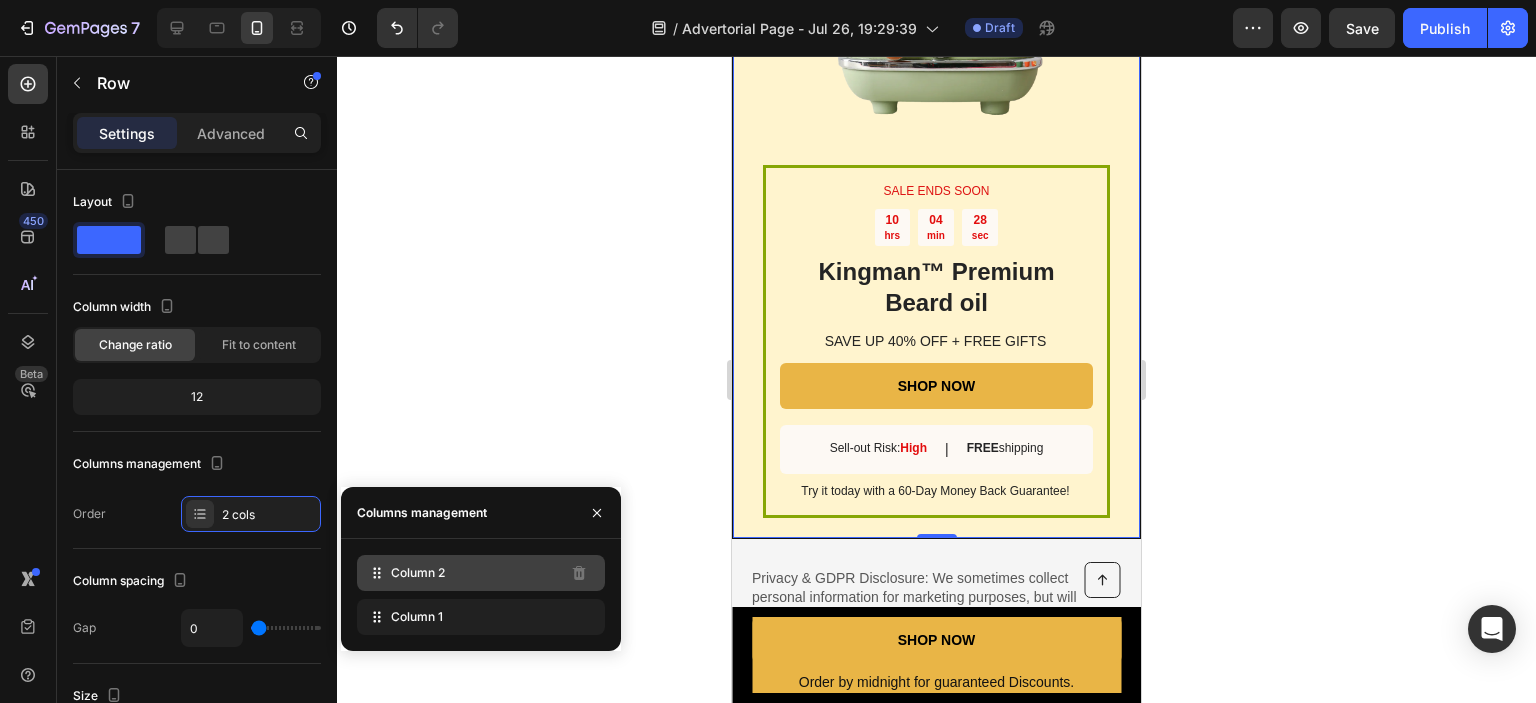 click on "Column 2" at bounding box center (418, 573) 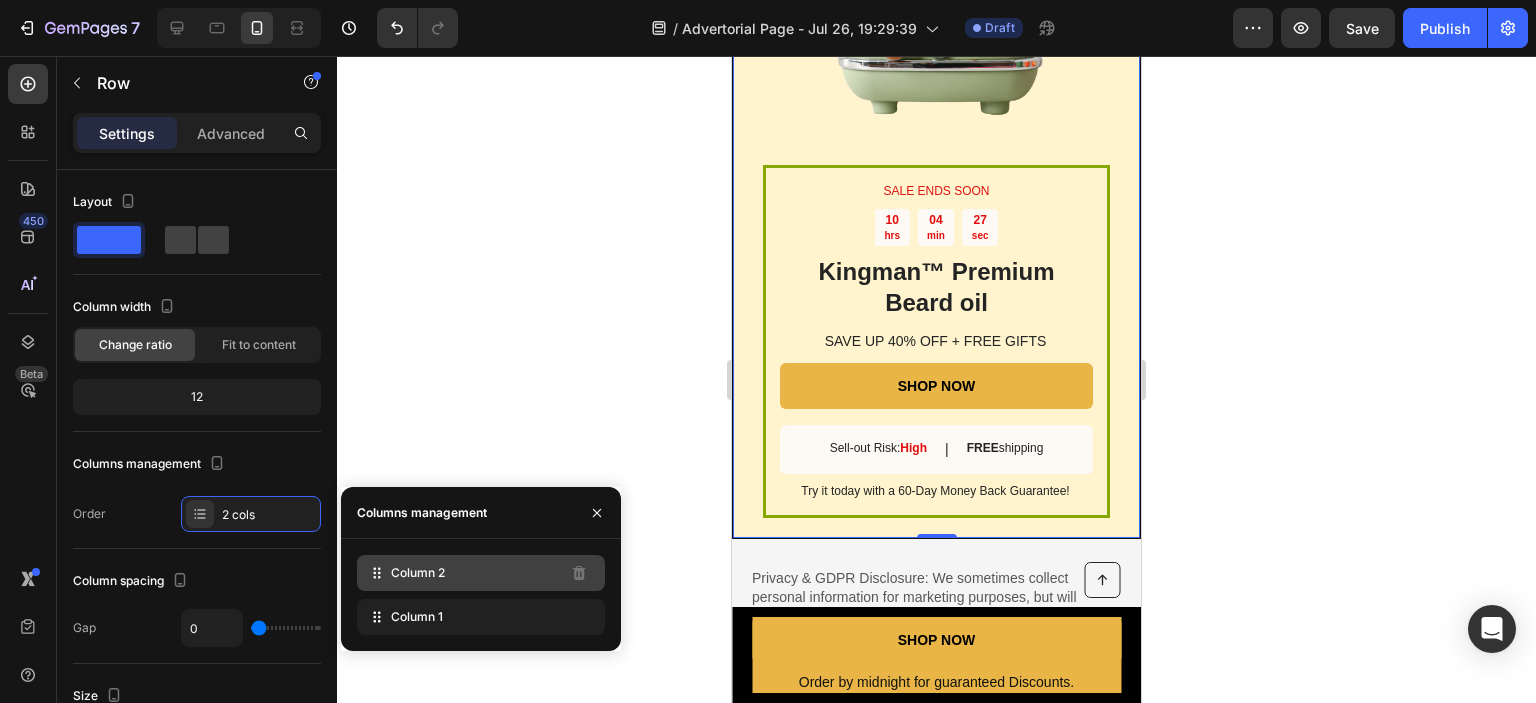 click on "Column 2" at bounding box center (418, 573) 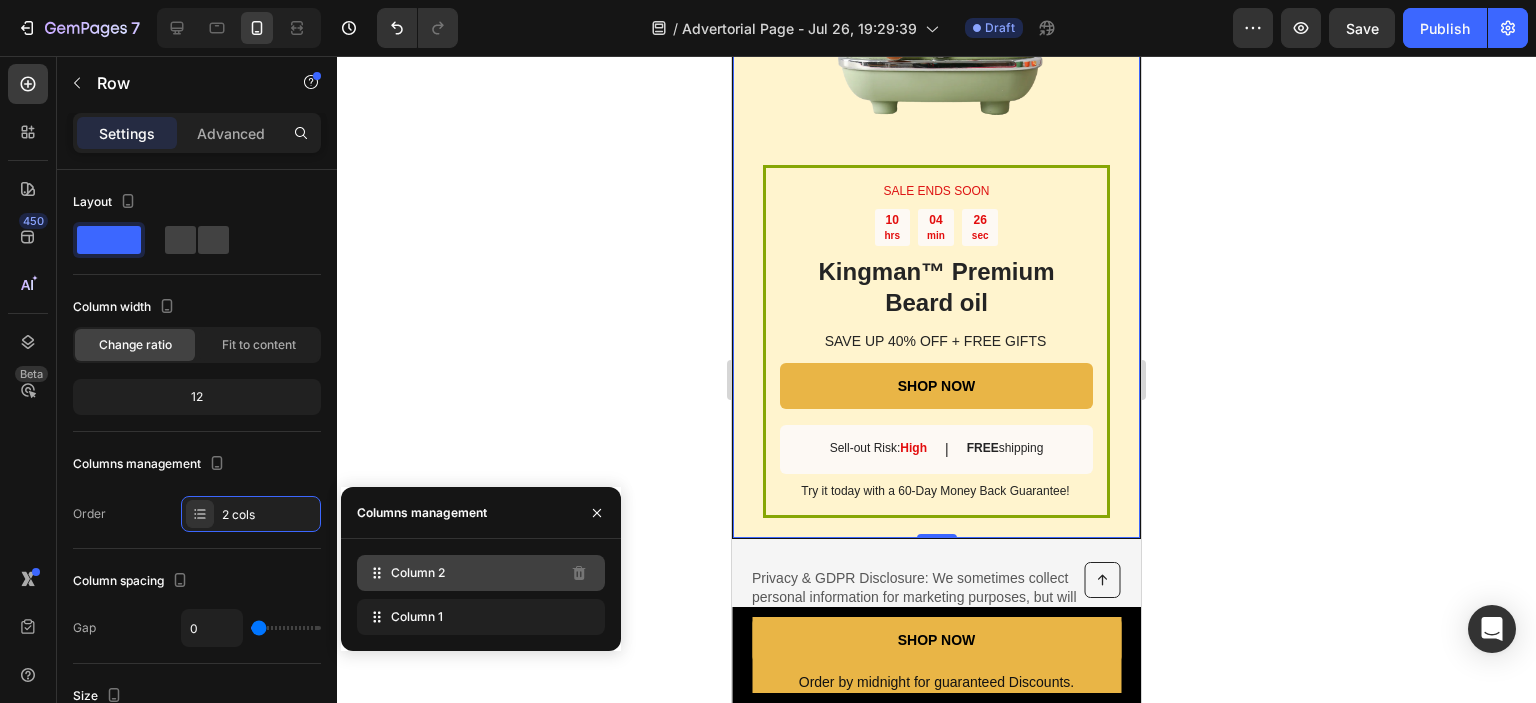 click 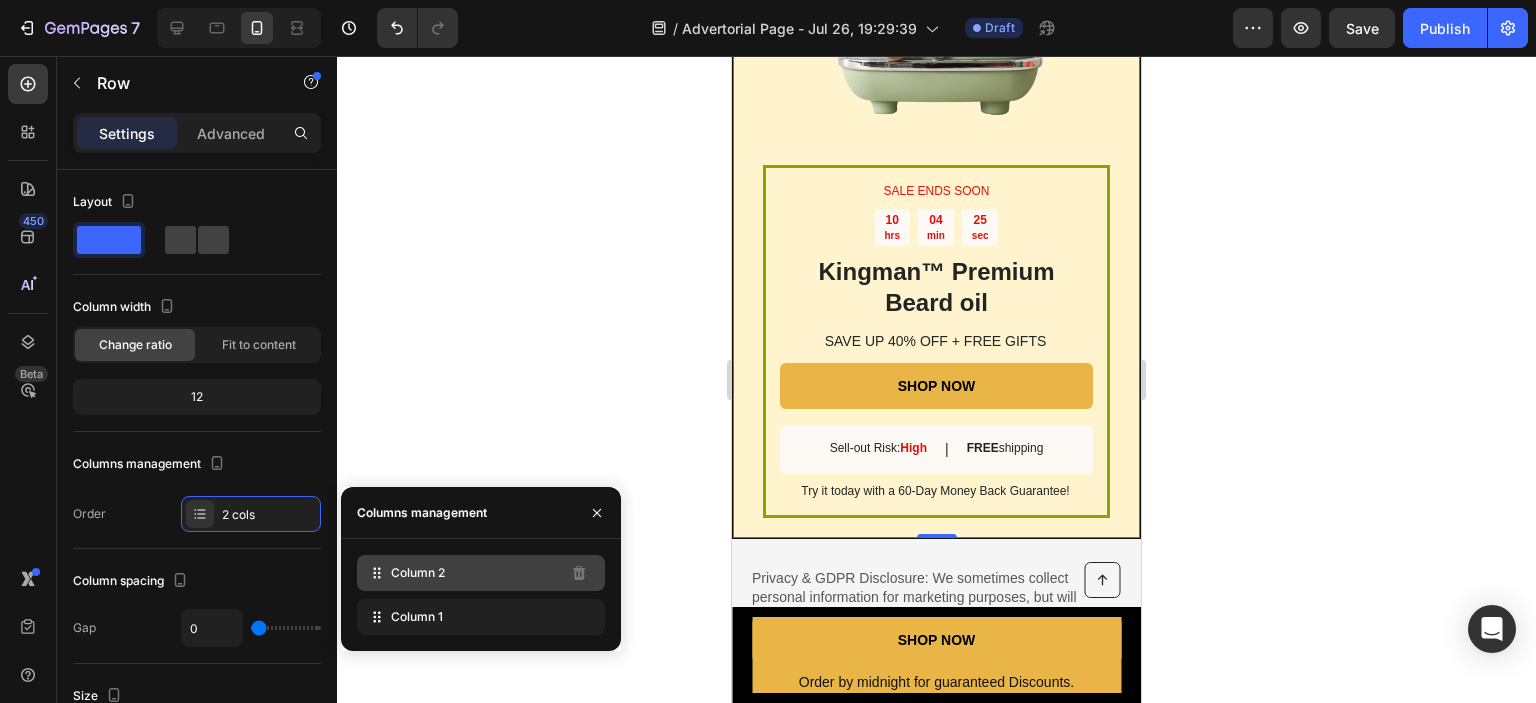 click 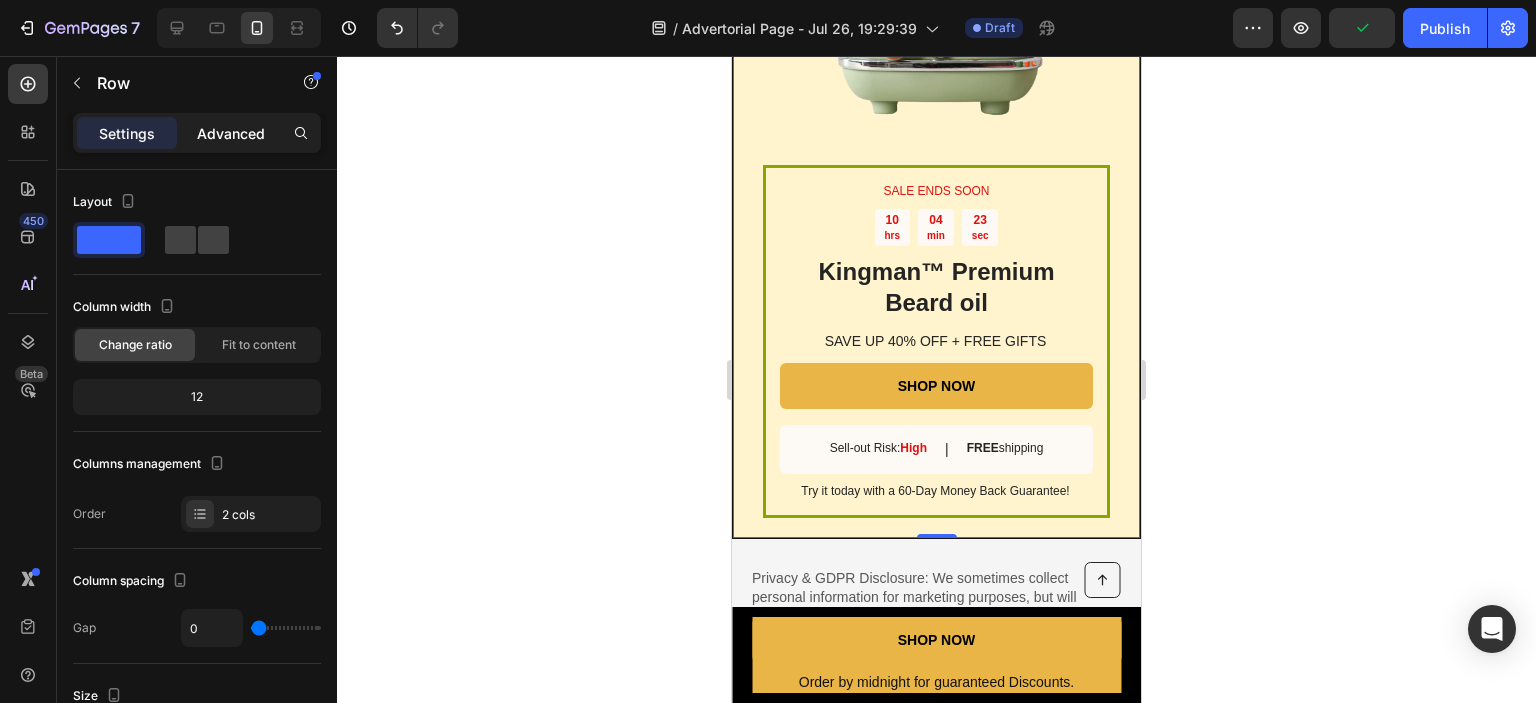 click on "Advanced" at bounding box center (231, 133) 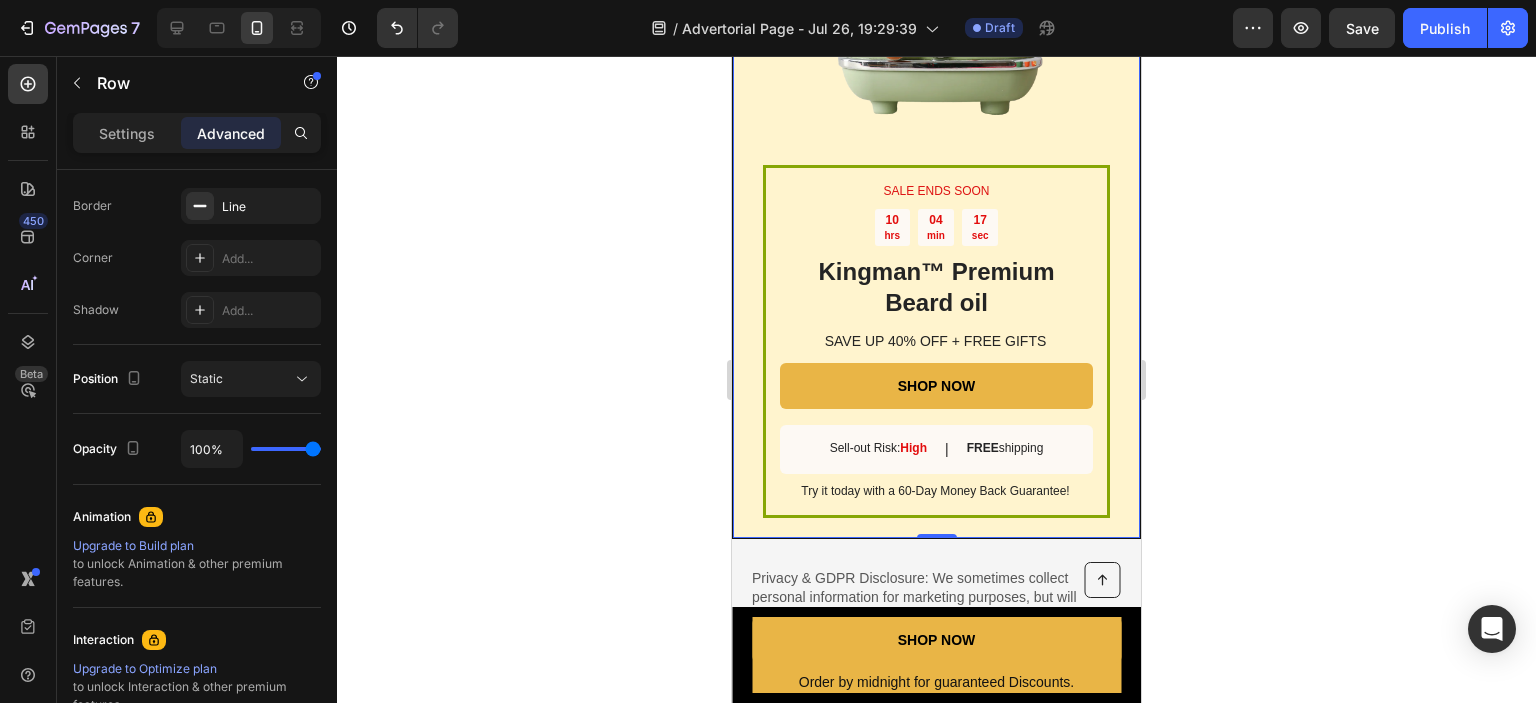 scroll, scrollTop: 152, scrollLeft: 0, axis: vertical 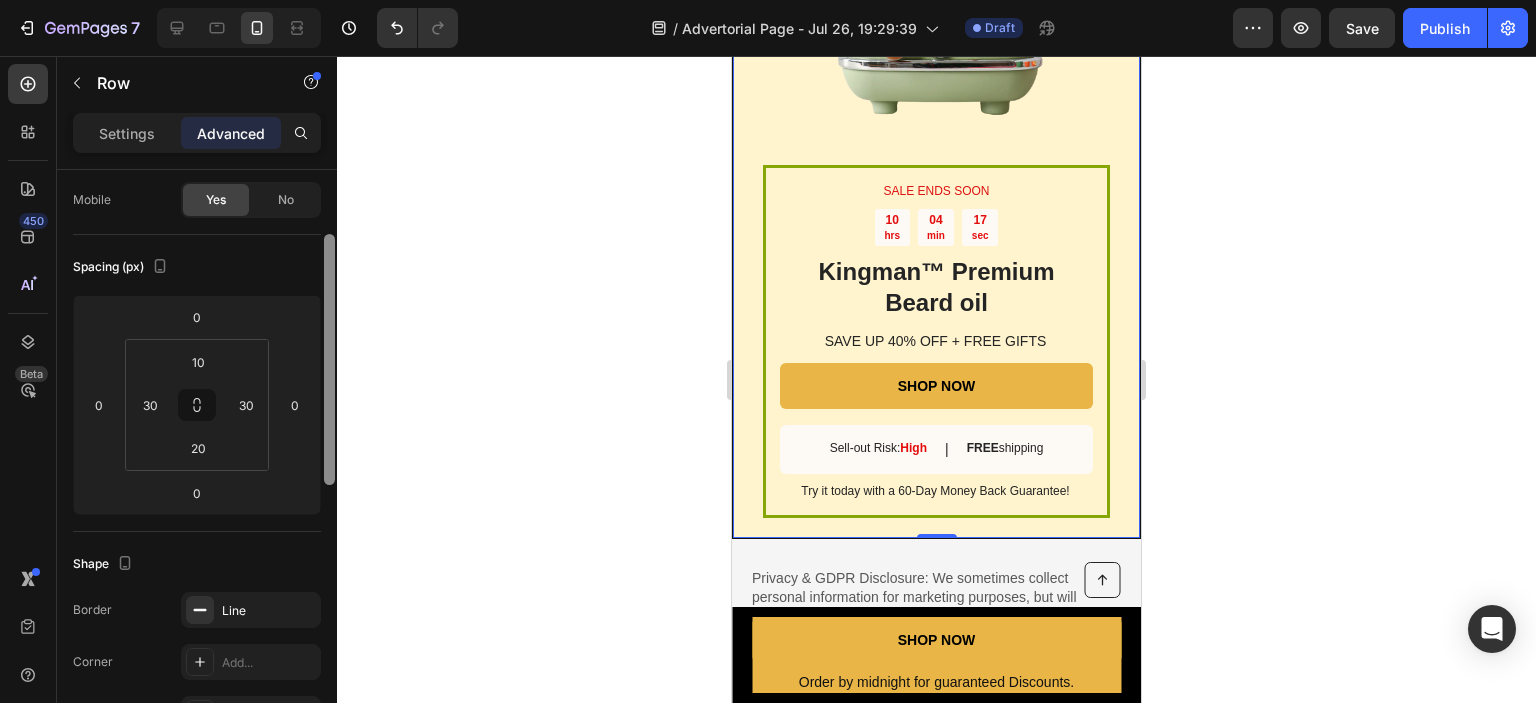 drag, startPoint x: 331, startPoint y: 246, endPoint x: 362, endPoint y: 311, distance: 72.013885 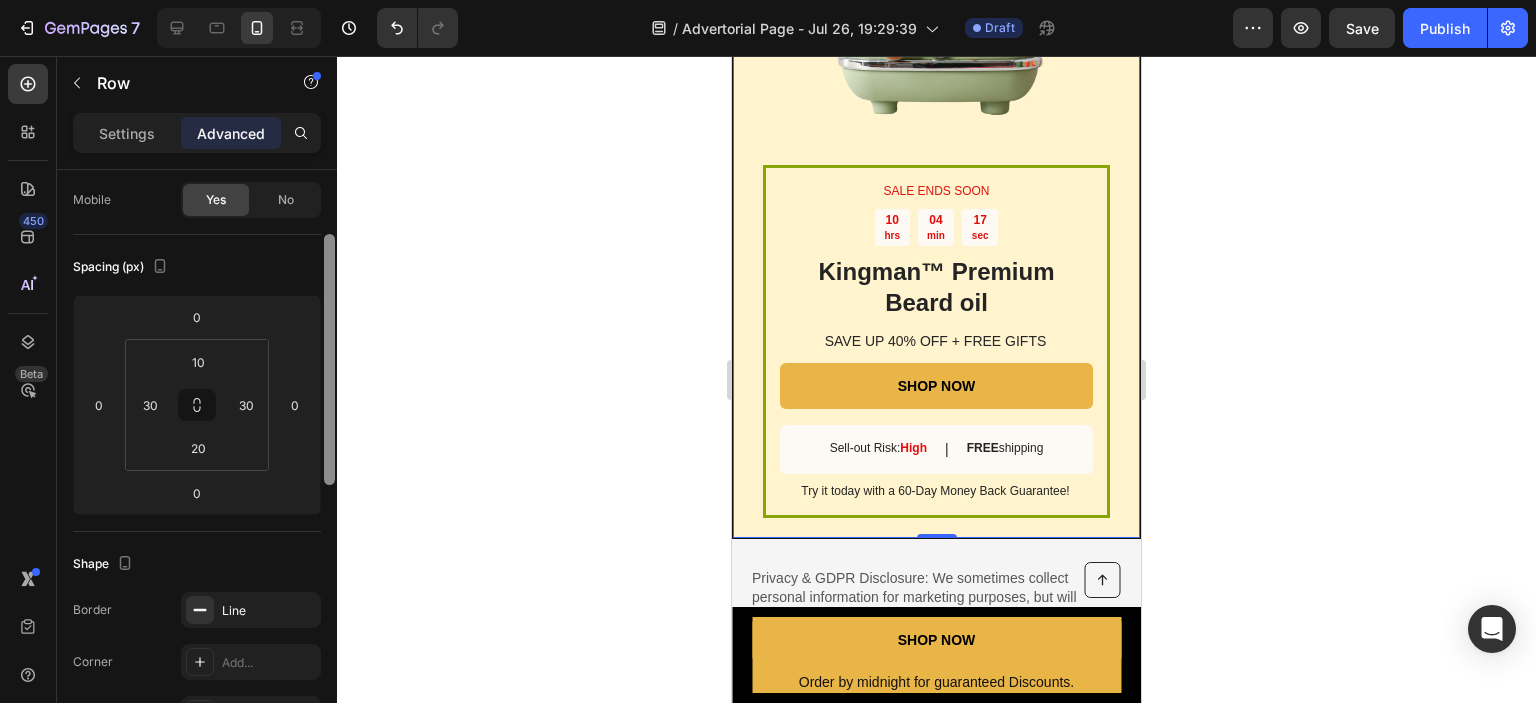 click on "7   /  Advertorial Page - Jul 26, 19:29:39 Draft Preview  Save   Publish  450 Beta Sections(18) Elements(83) Section Element Hero Section Product Detail Brands Trusted Badges Guarantee Product Breakdown How to use Testimonials Compare Bundle FAQs Social Proof Brand Story Product List Collection Blog List Contact Sticky Add to Cart Custom Footer Browse Library 450 Layout
Row
Row
Row
Row Text
Heading
Text Block Button
Button
Button Media
Image
Image" 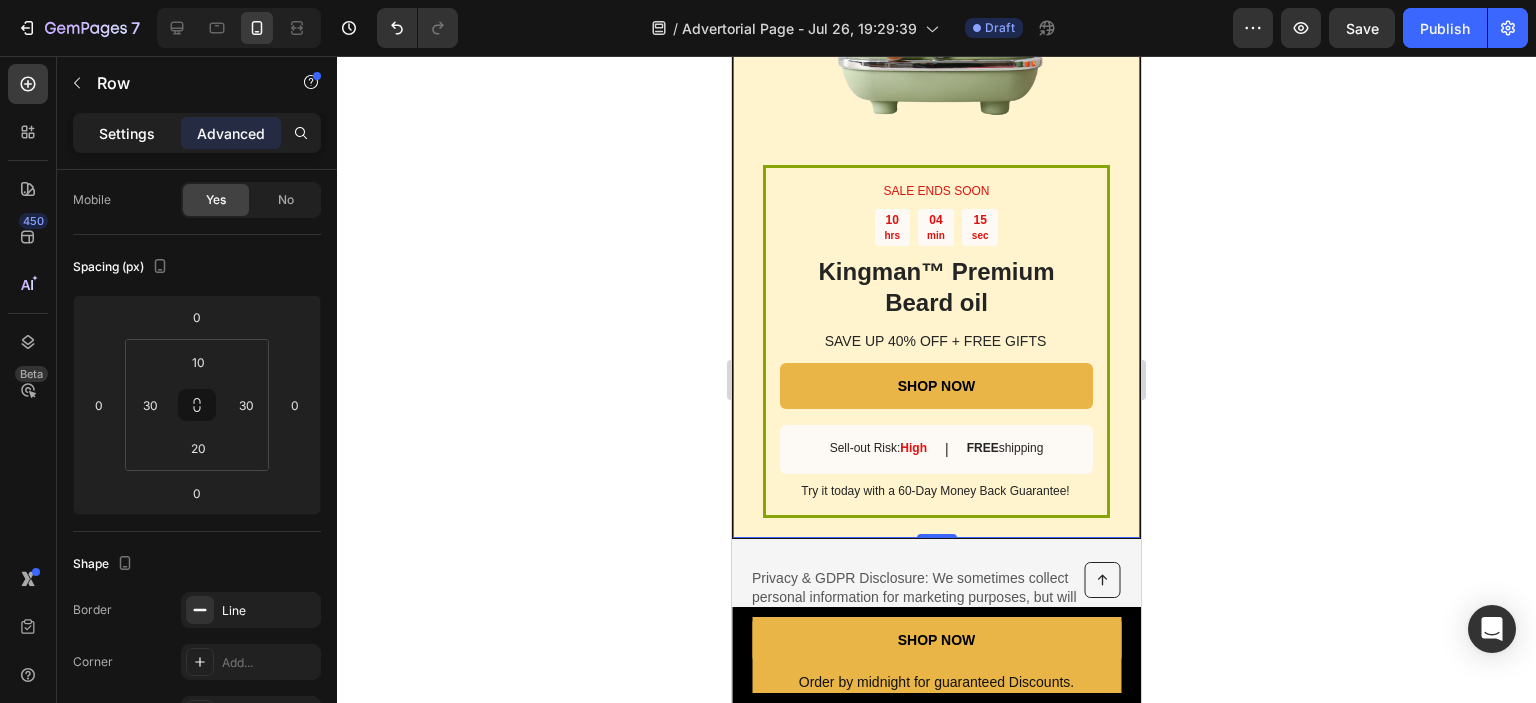 click on "Settings" at bounding box center (127, 133) 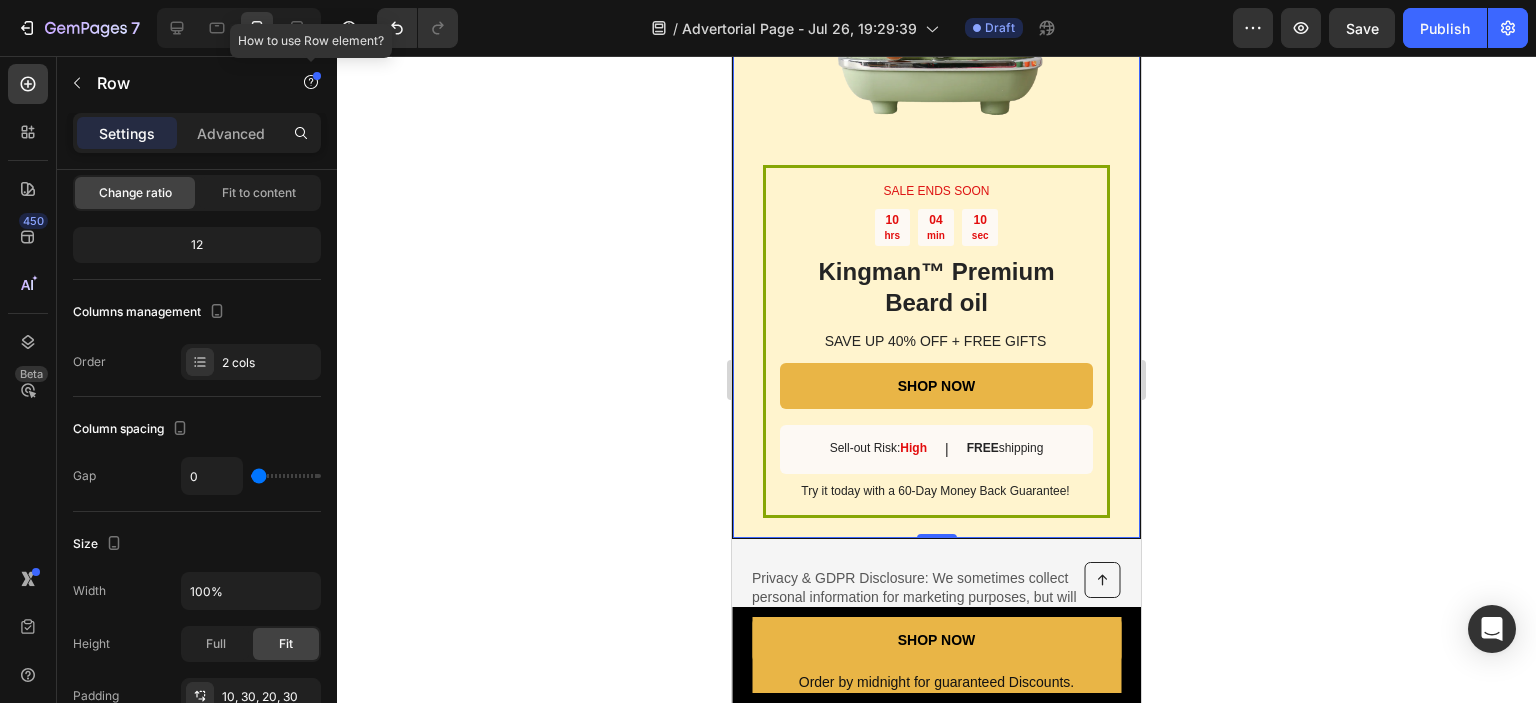click at bounding box center [317, 76] 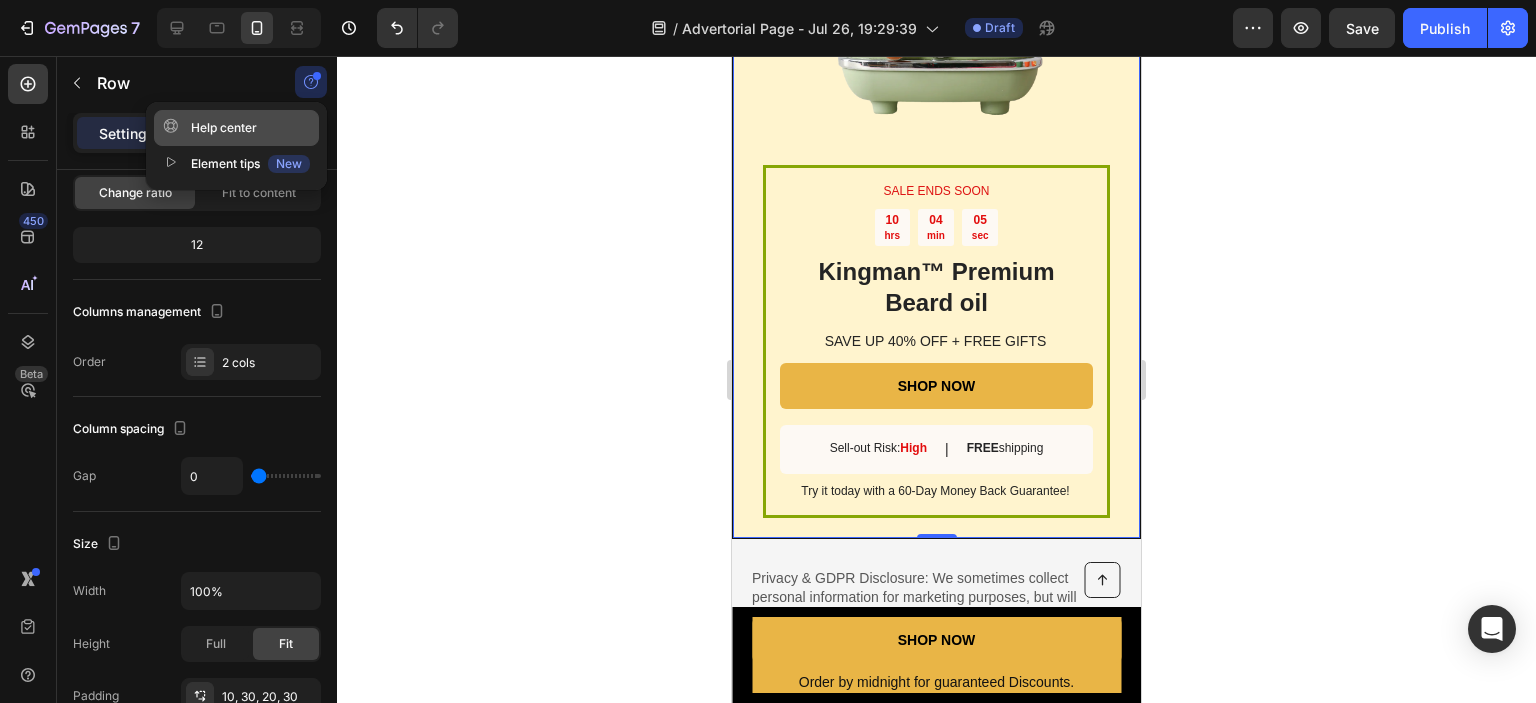 click on "Help center" at bounding box center [210, 128] 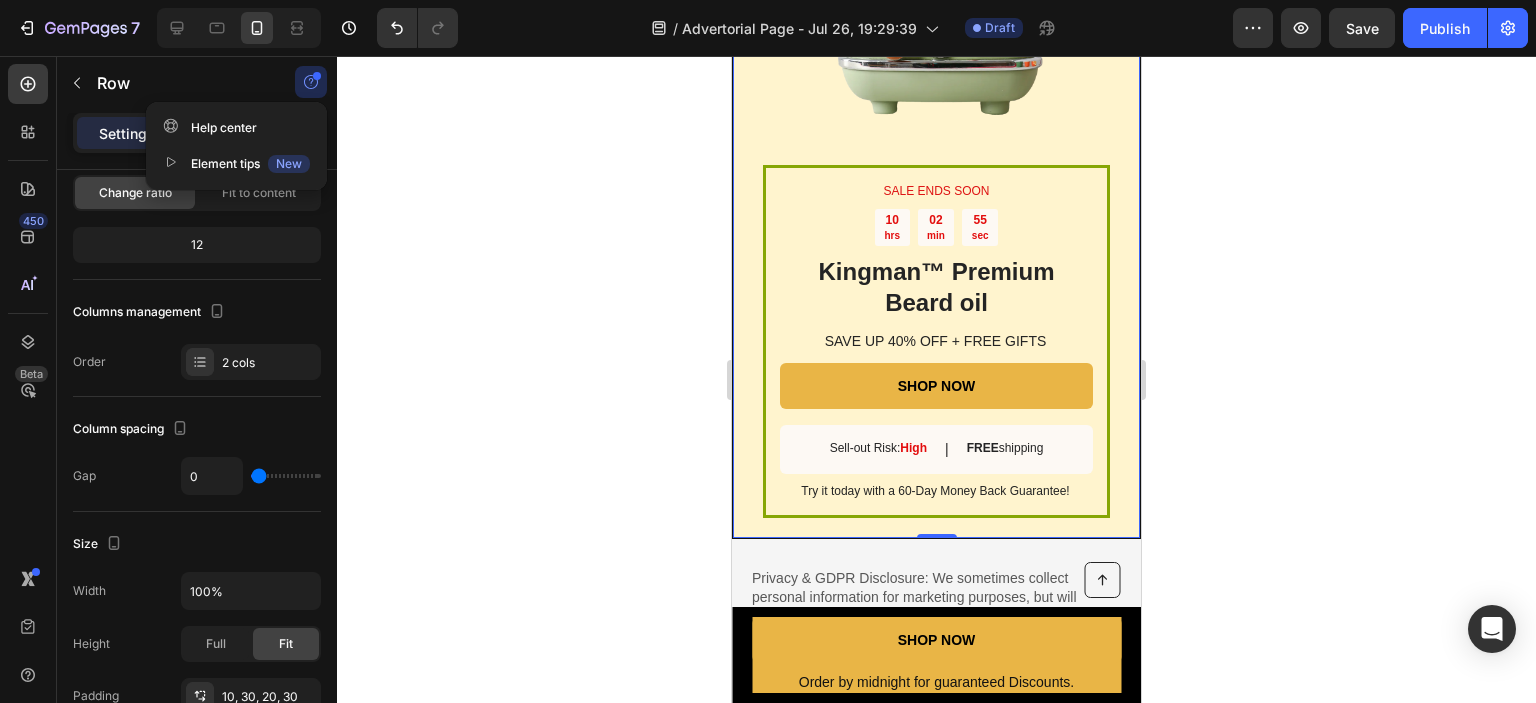 click on "SALE ENDS SOON Text Block 10 hrs 02 min 55 sec Countdown Timer Kingman ™ Premium Beard oil Heading SAVE UP 40% OFF + FREE GIFTS Text Block SHOP NOW Button Sell-out Risk:  High Text Block | Text Block FREE  shipping Text Block Row Try it today with a 60-Day Money Back Guarantee! Text Block Row Image Row   0" at bounding box center (936, 175) 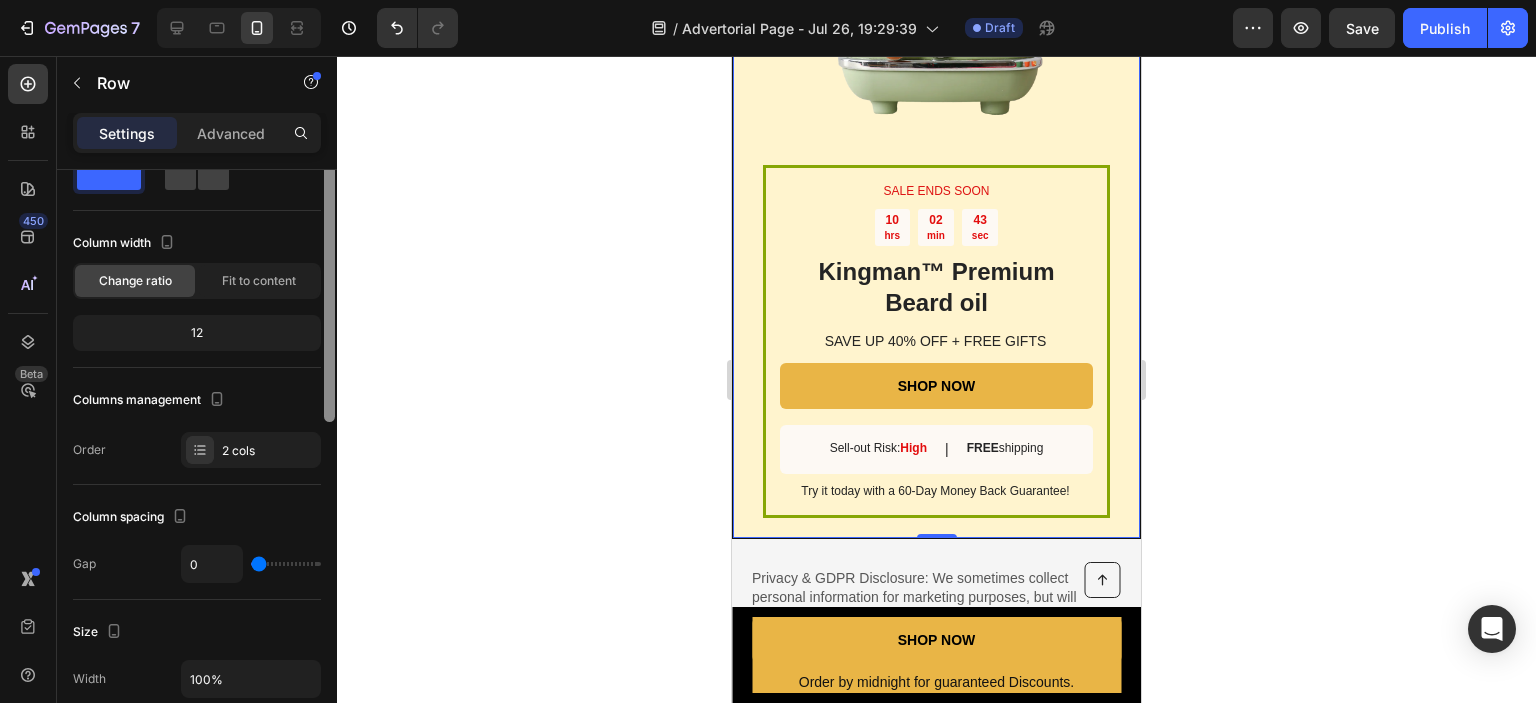 scroll, scrollTop: 0, scrollLeft: 0, axis: both 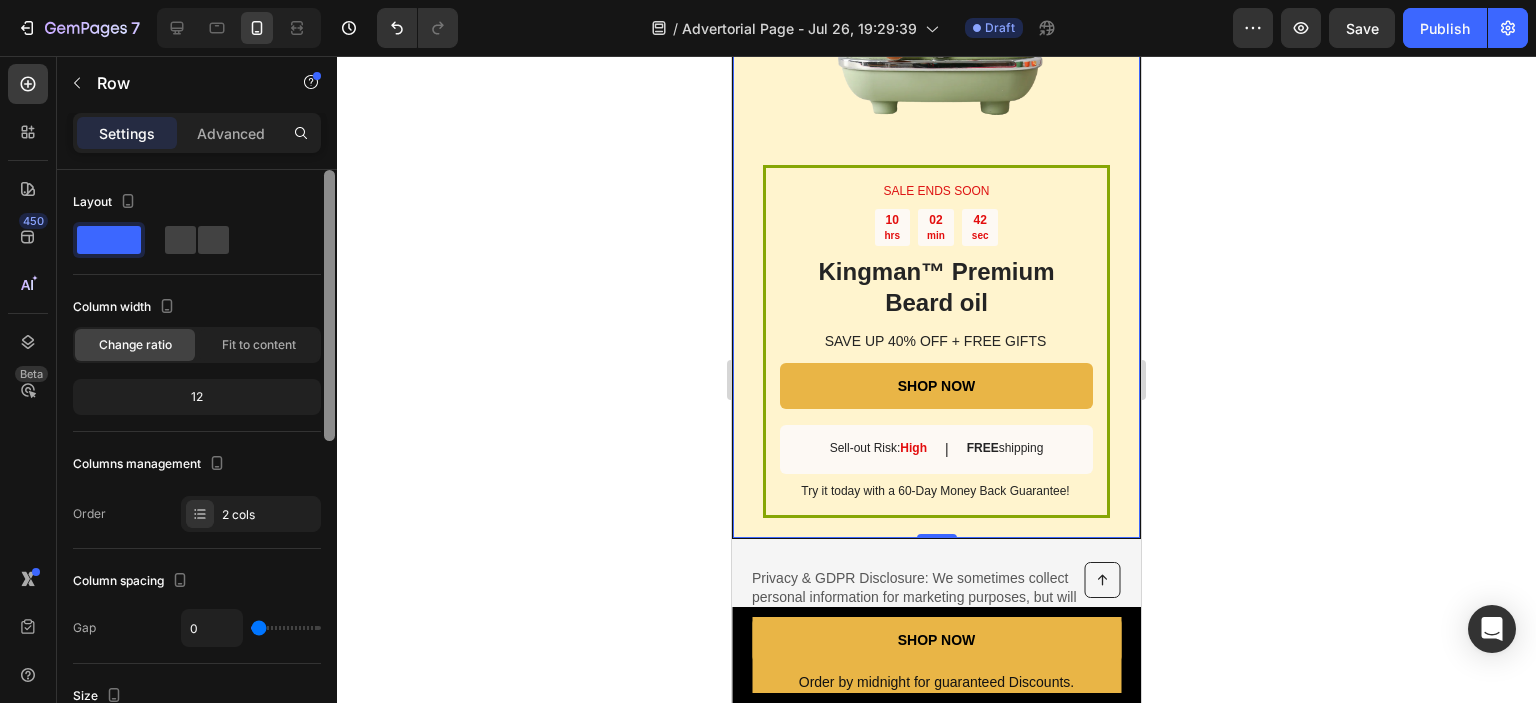 drag, startPoint x: 329, startPoint y: 497, endPoint x: 328, endPoint y: 364, distance: 133.00375 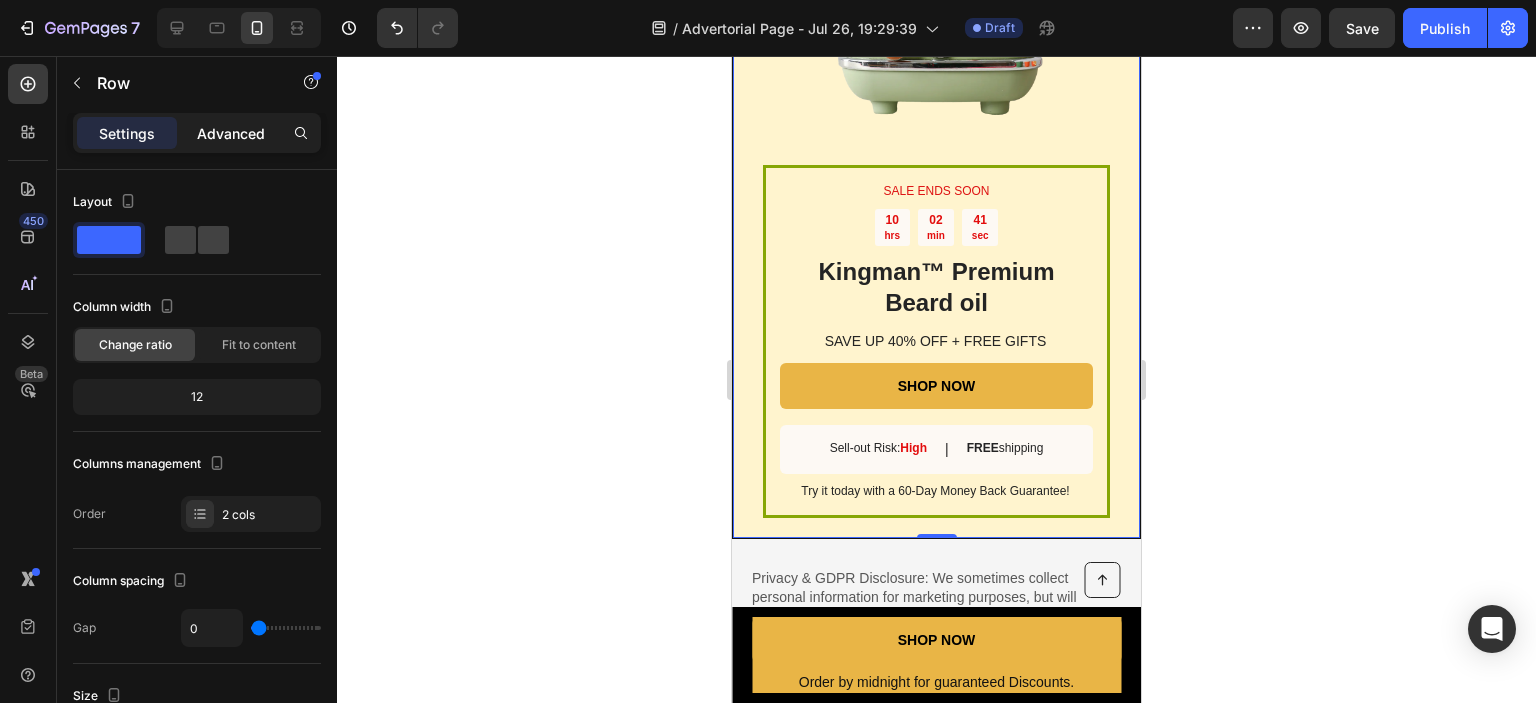 click on "Advanced" at bounding box center [231, 133] 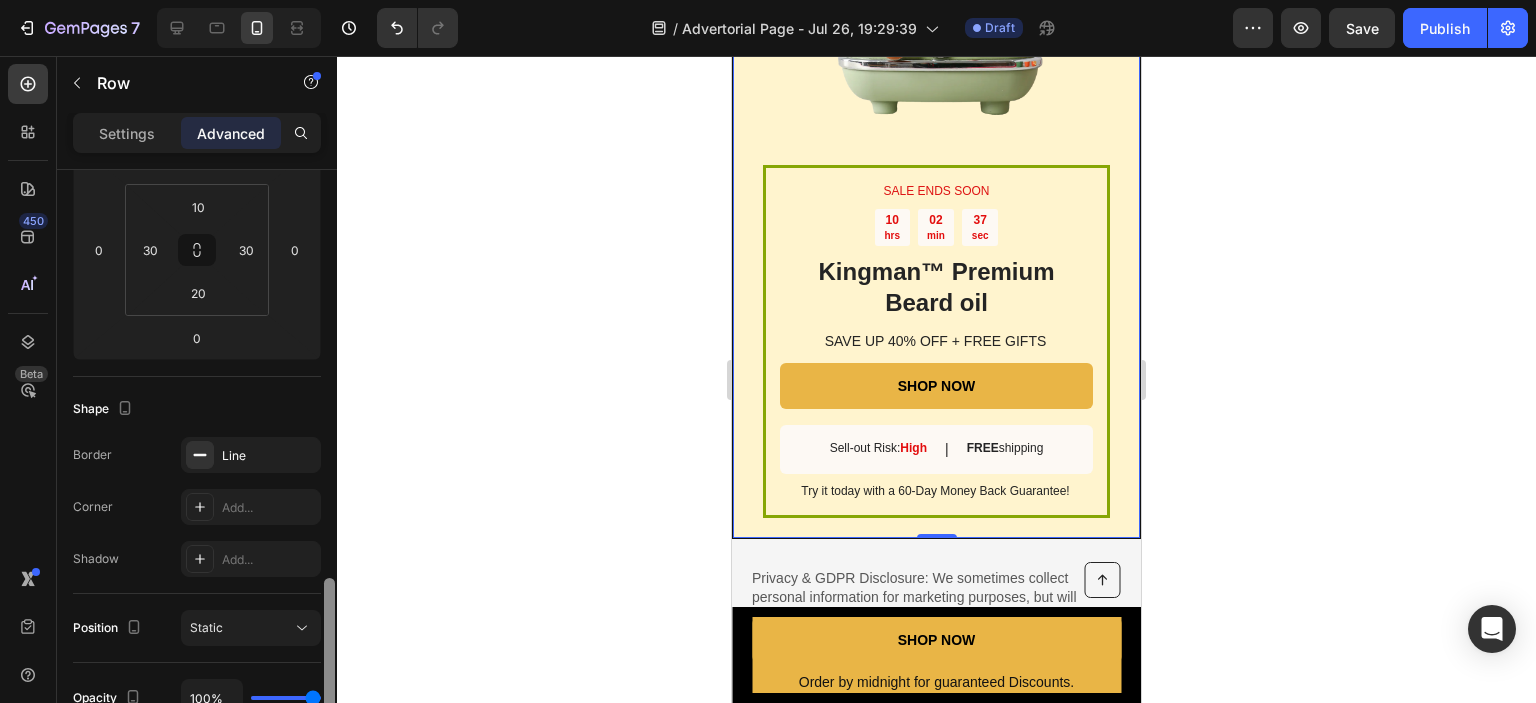 scroll, scrollTop: 502, scrollLeft: 0, axis: vertical 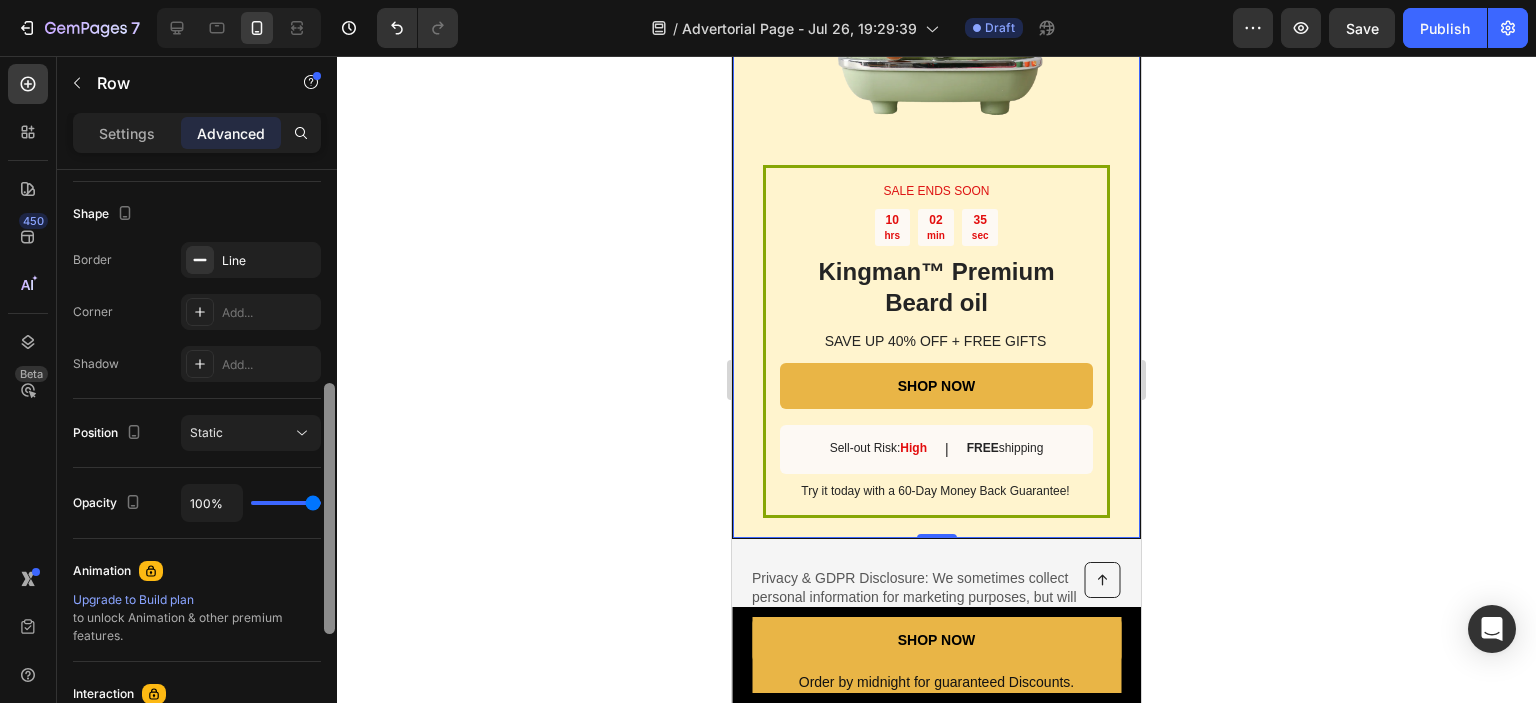drag, startPoint x: 328, startPoint y: 214, endPoint x: 331, endPoint y: 428, distance: 214.02103 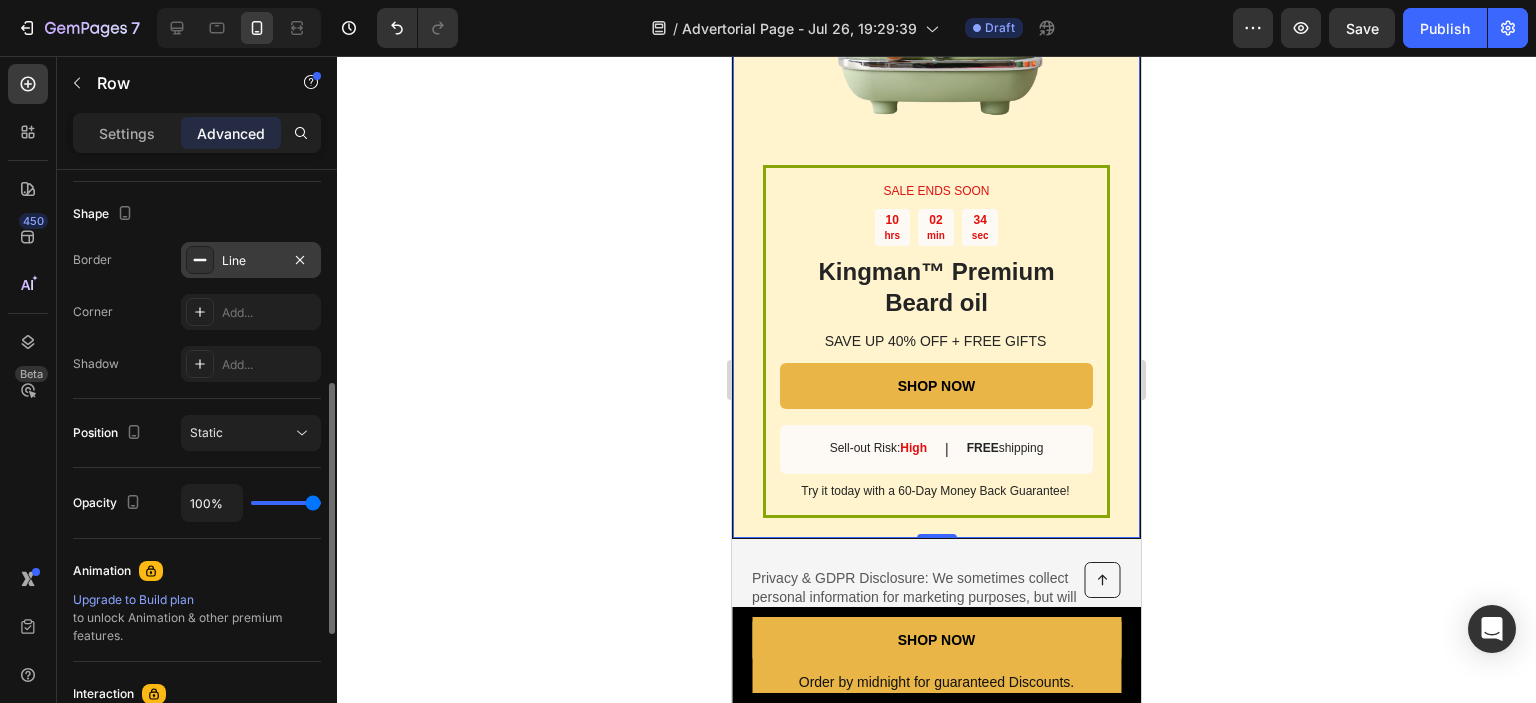 click on "Line" at bounding box center (251, 261) 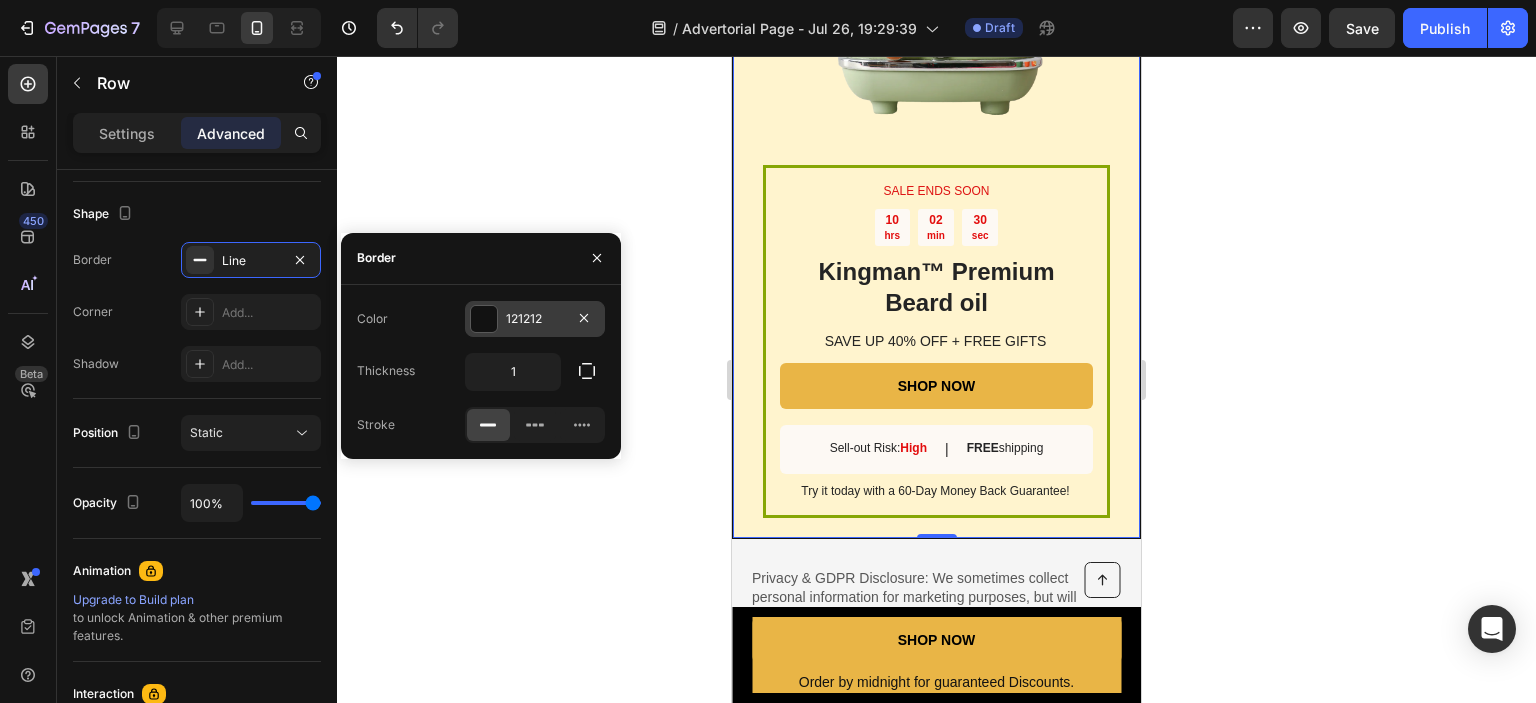 click at bounding box center [484, 319] 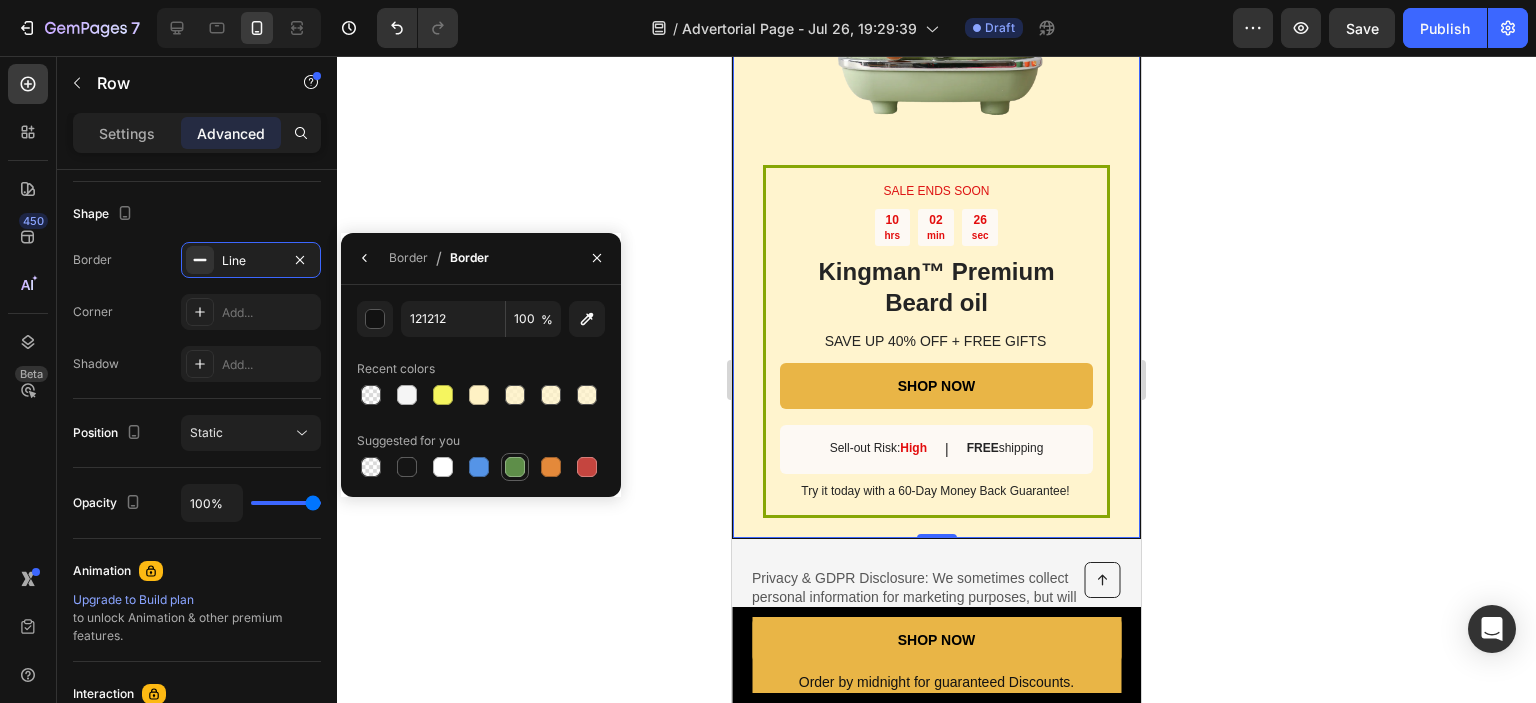click at bounding box center [515, 467] 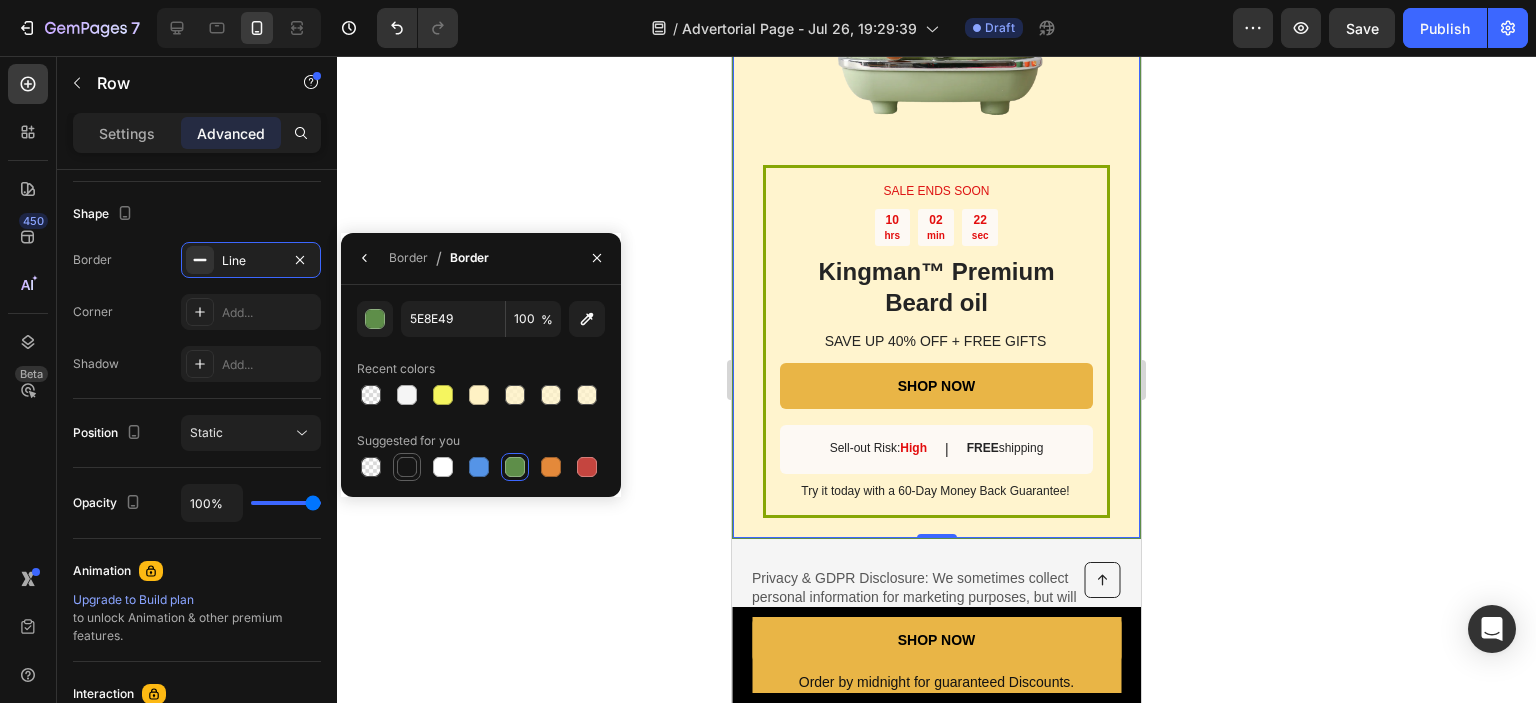 click at bounding box center [407, 467] 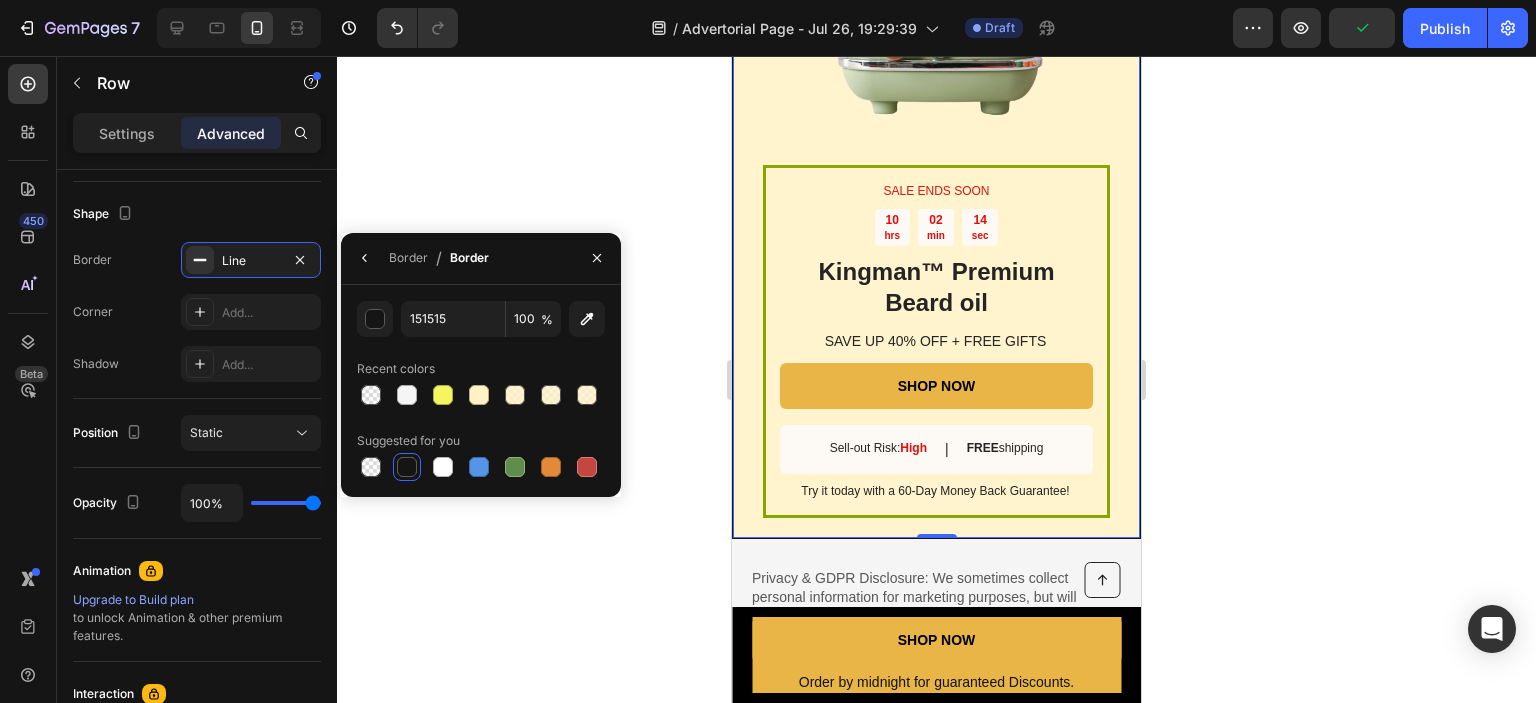 click 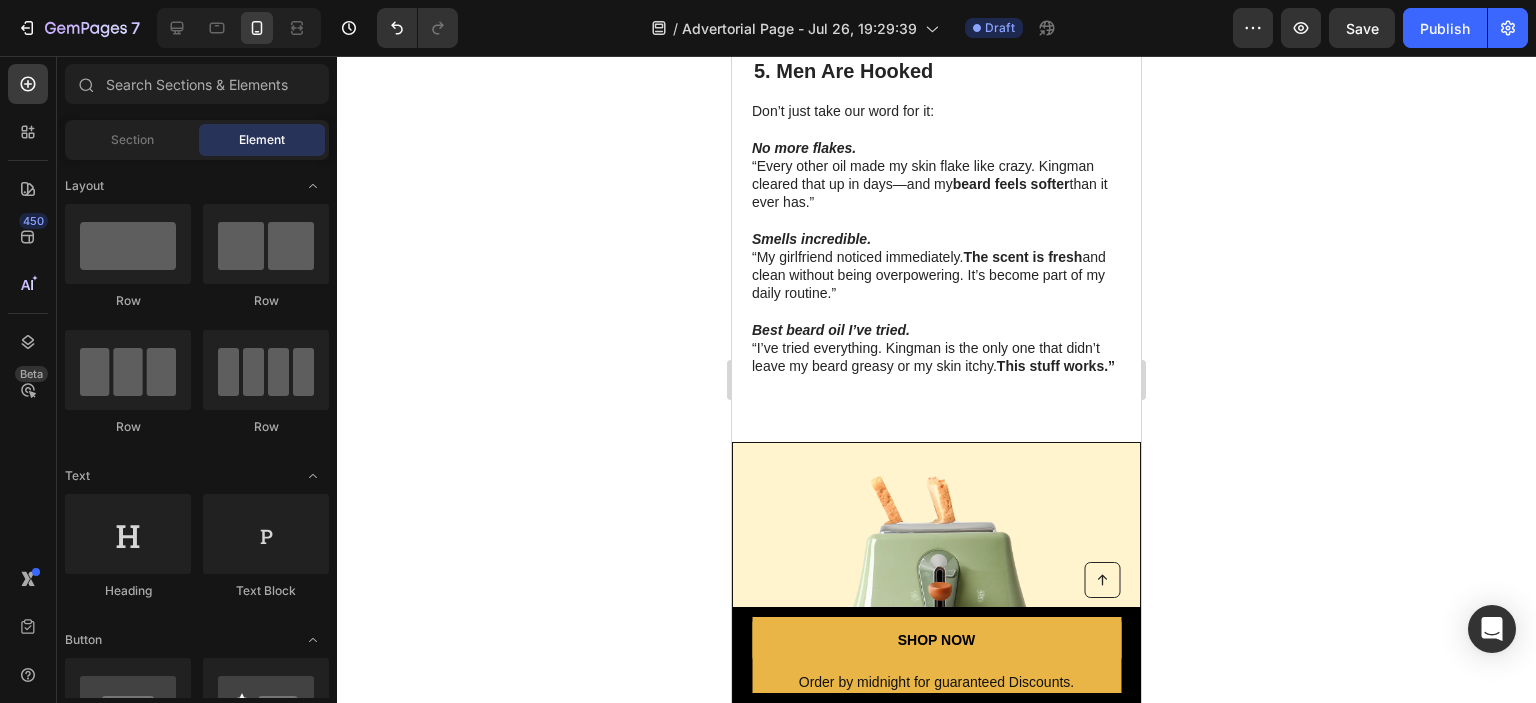 scroll, scrollTop: 2944, scrollLeft: 0, axis: vertical 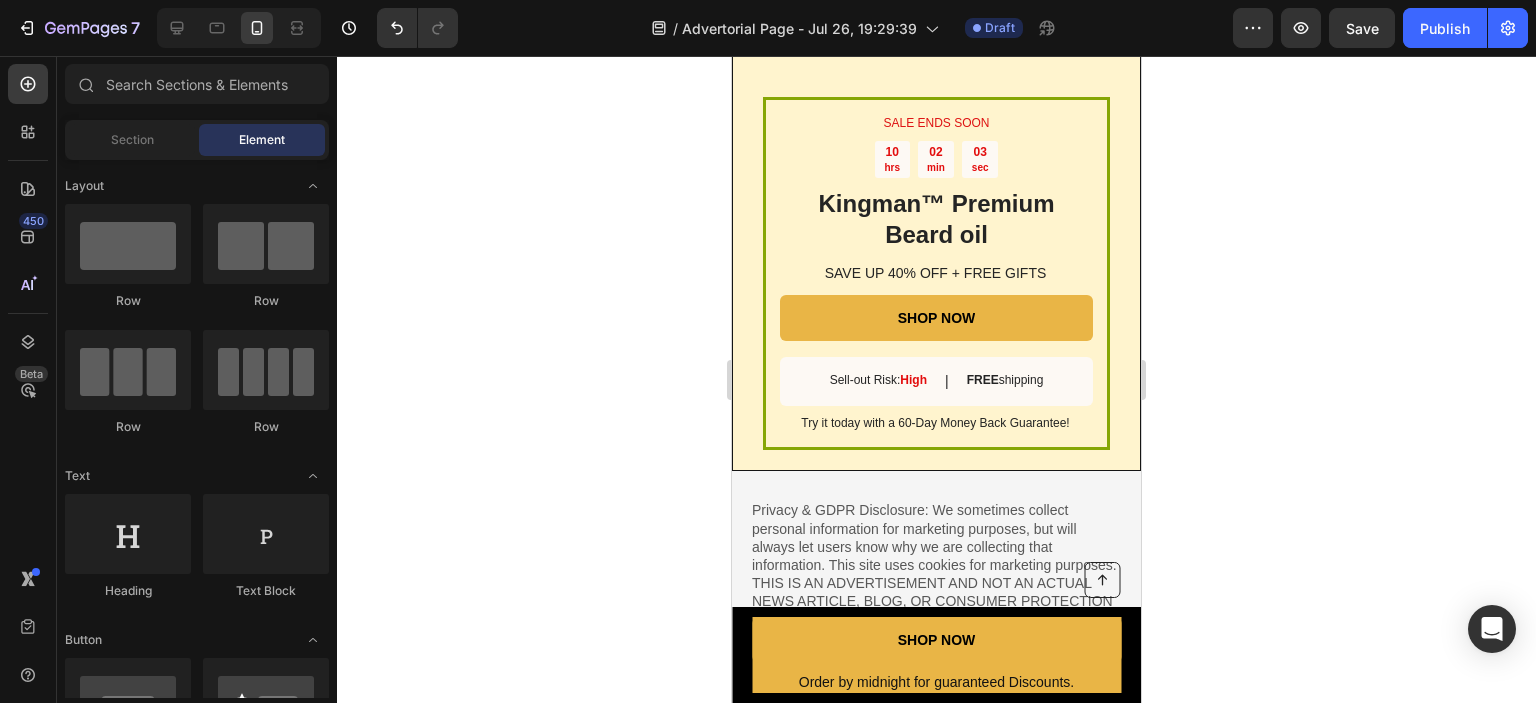 drag, startPoint x: 1136, startPoint y: 531, endPoint x: 1872, endPoint y: 597, distance: 738.9533 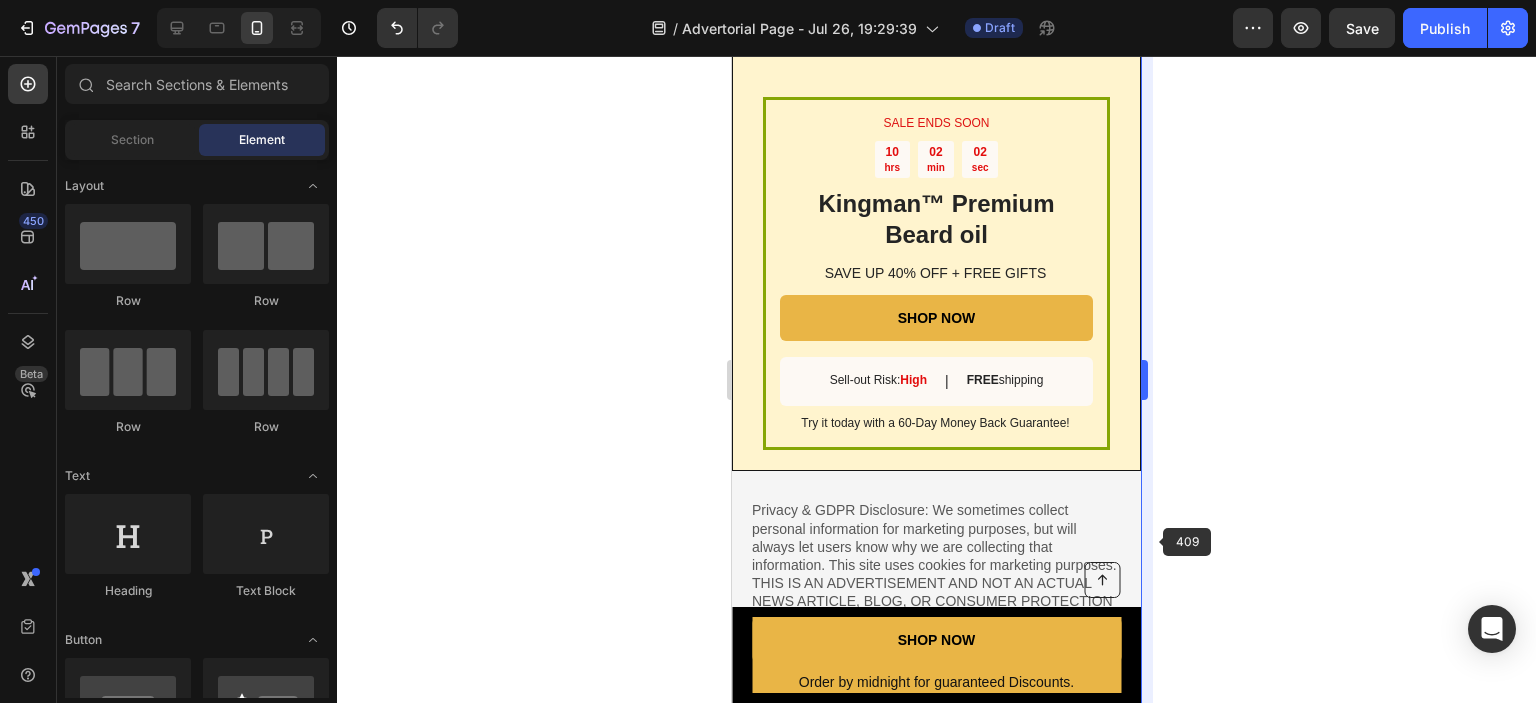 scroll, scrollTop: 3444, scrollLeft: 0, axis: vertical 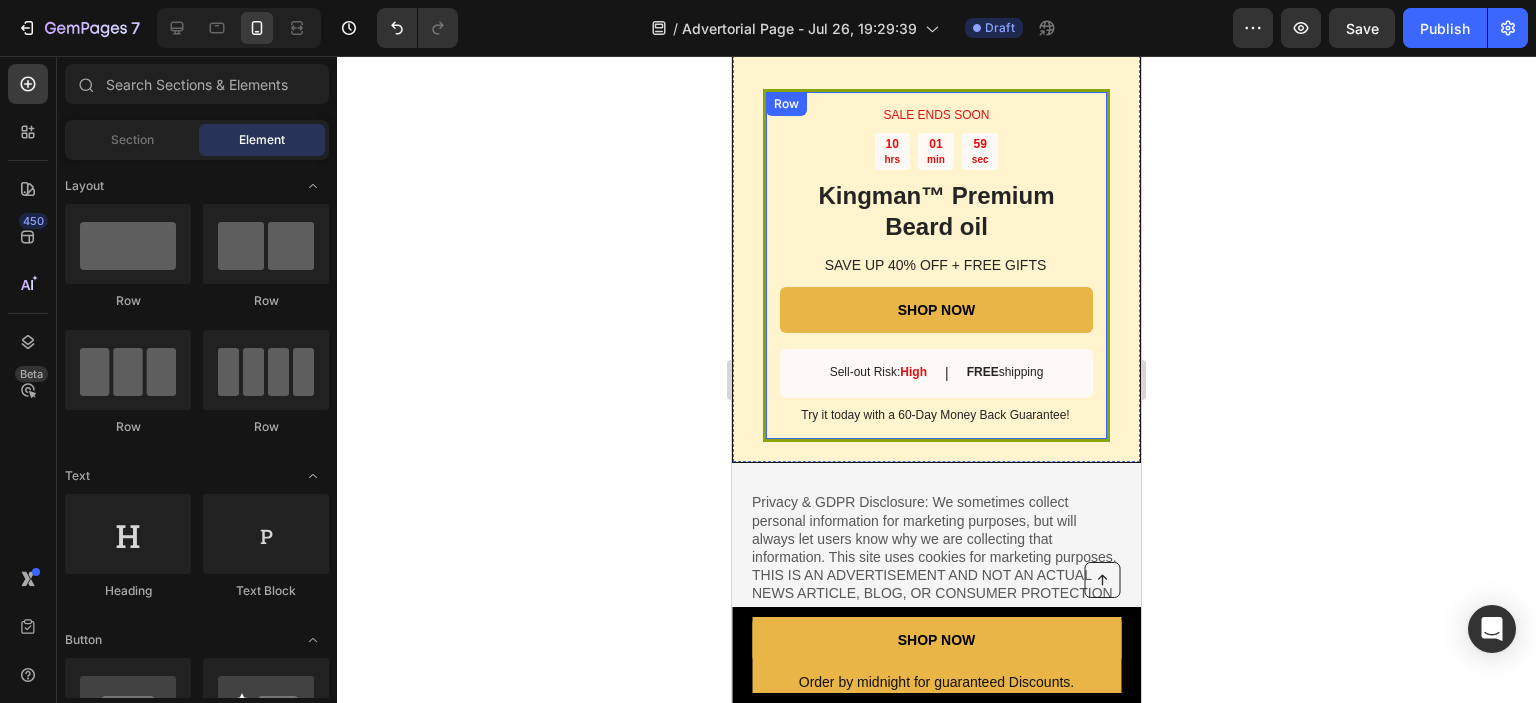 click on "SALE ENDS SOON Text Block 10 hrs 01 min 59 sec Countdown Timer Kingman ™ Premium Beard oil Heading SAVE UP 40% OFF + FREE GIFTS Text Block SHOP NOW Button Sell-out Risk:  High Text Block | Text Block FREE  shipping Text Block Row Try it today with a 60-Day Money Back Guarantee! Text Block Row" at bounding box center (936, 266) 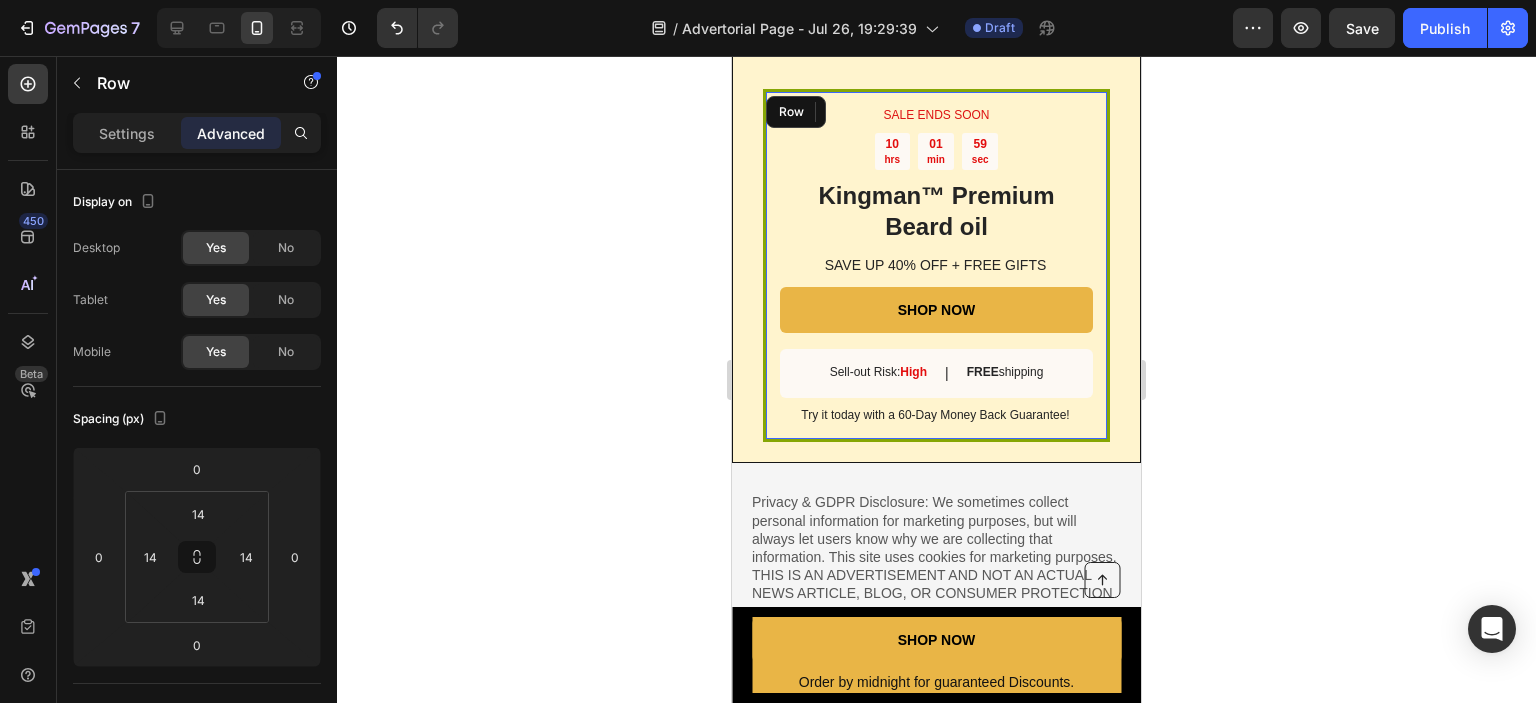 click on "SALE ENDS SOON Text Block 10 hrs 01 min 59 sec Countdown Timer Kingman ™ Premium Beard oil Heading SAVE UP 40% OFF + FREE GIFTS Text Block SHOP NOW Button Sell-out Risk:  High Text Block | Text Block FREE  shipping Text Block Row Try it today with a 60-Day Money Back Guarantee! Text Block Row" at bounding box center [936, 266] 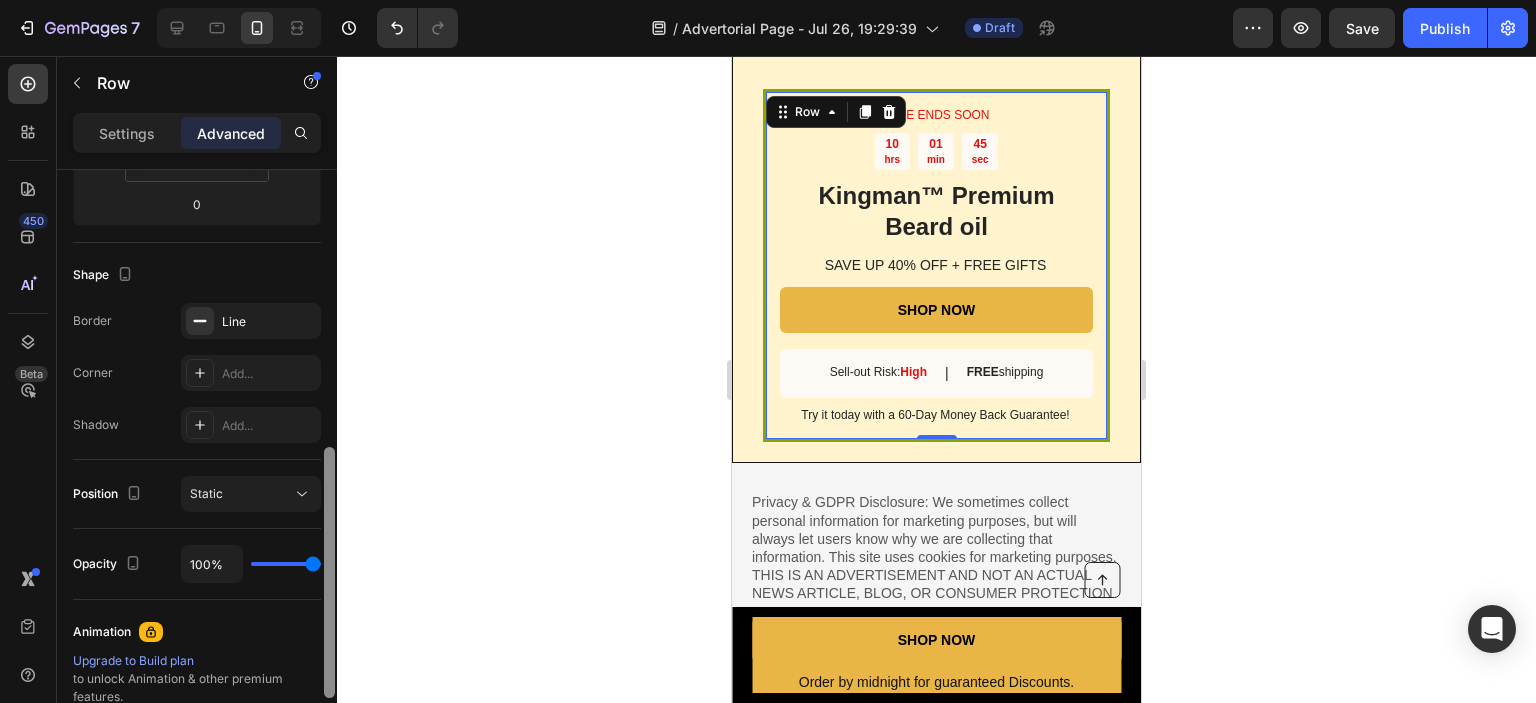 scroll, scrollTop: 525, scrollLeft: 0, axis: vertical 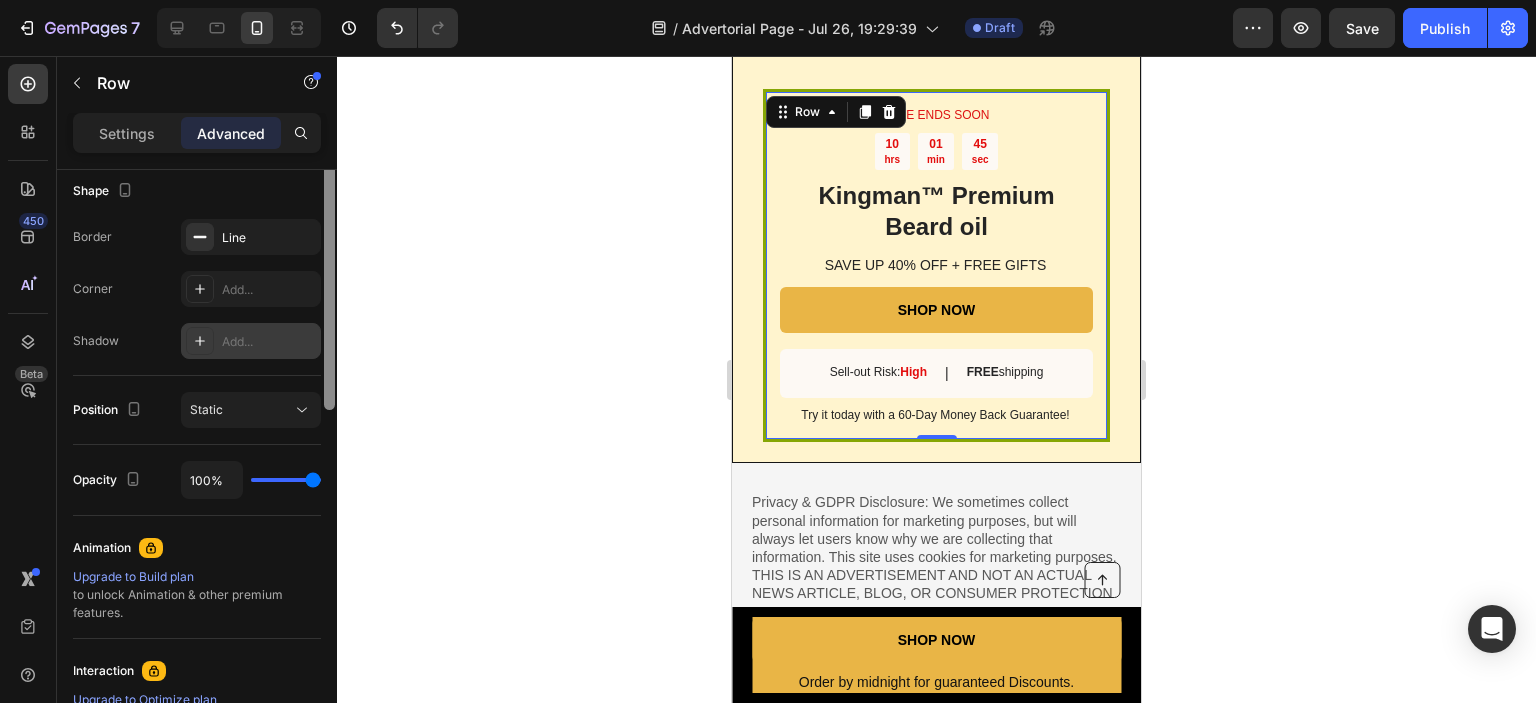drag, startPoint x: 328, startPoint y: 359, endPoint x: 308, endPoint y: 513, distance: 155.29327 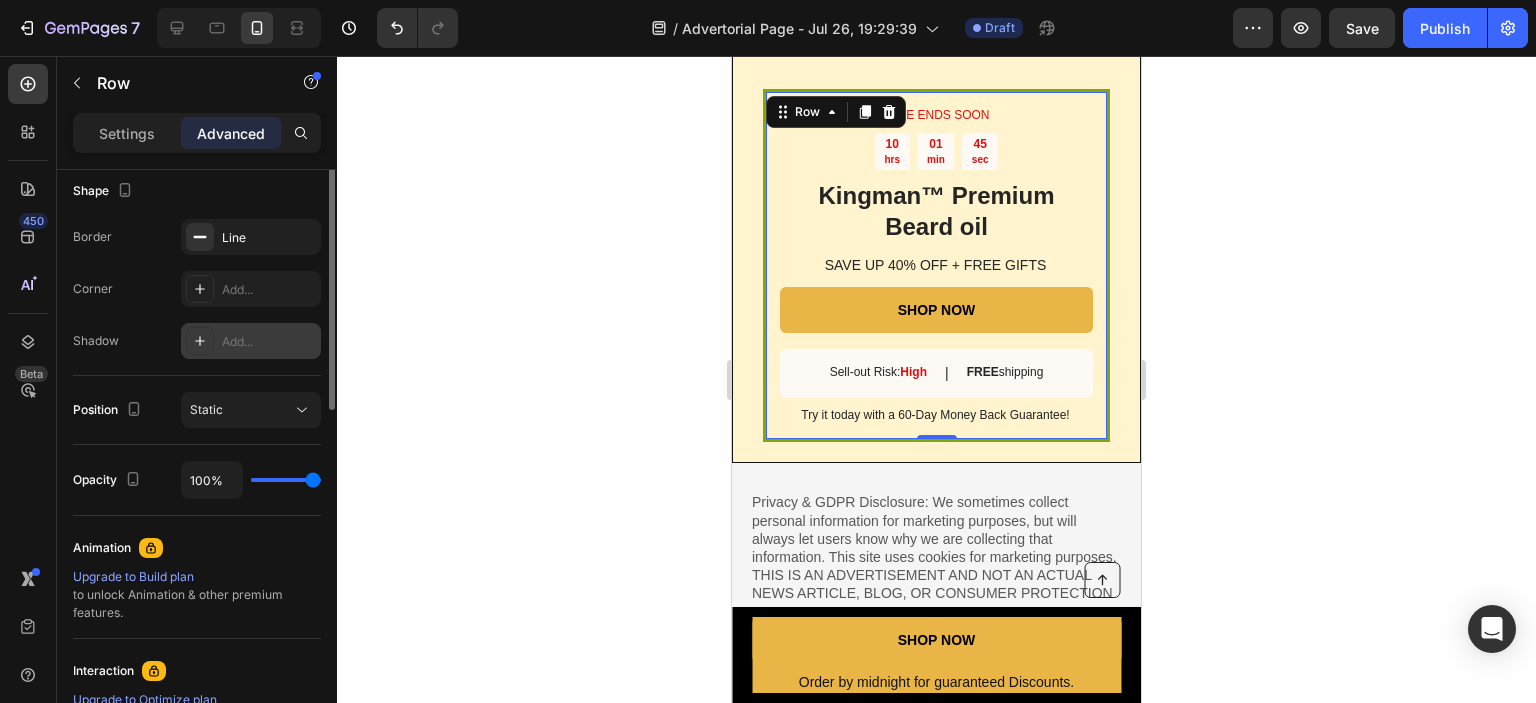 scroll, scrollTop: 361, scrollLeft: 0, axis: vertical 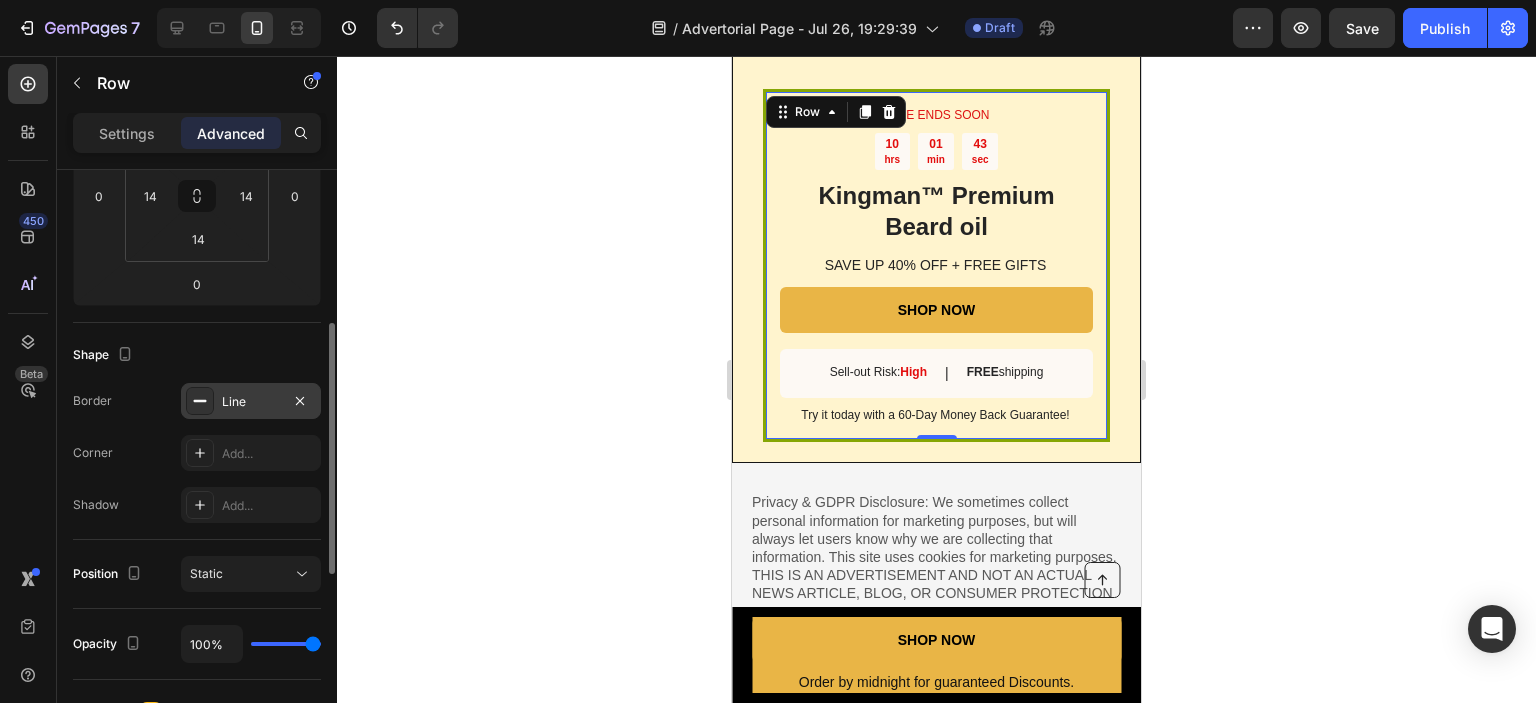 click on "Line" at bounding box center (251, 402) 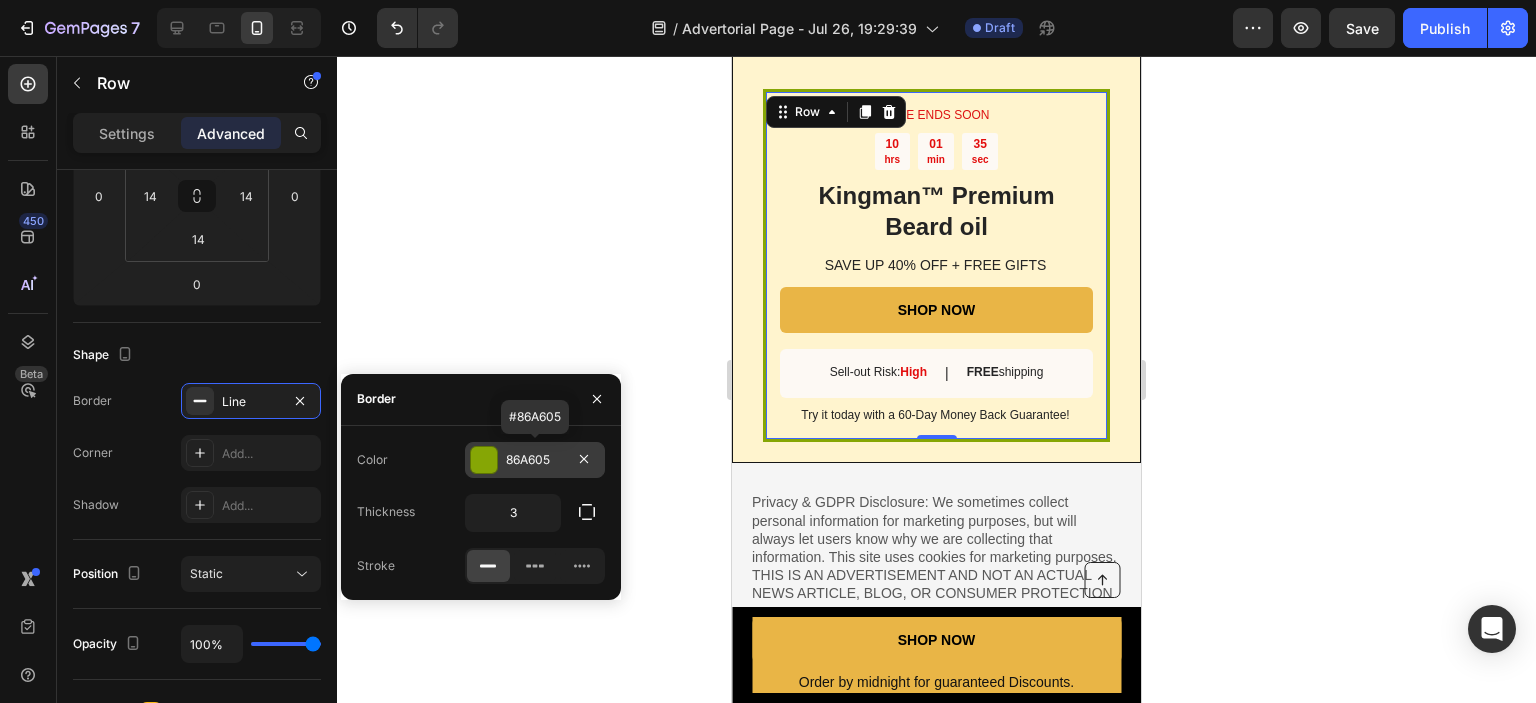 click at bounding box center [484, 460] 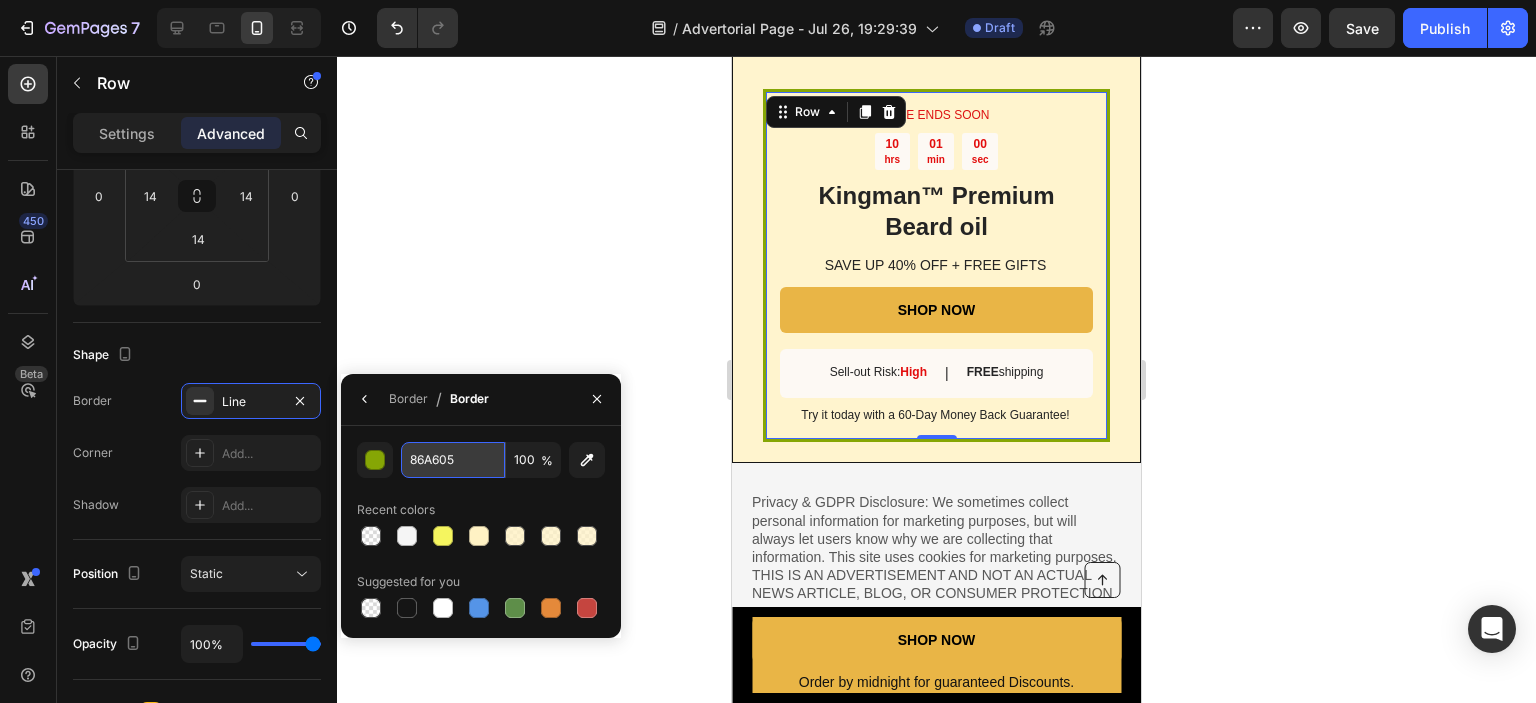 click on "86A605" at bounding box center [453, 460] 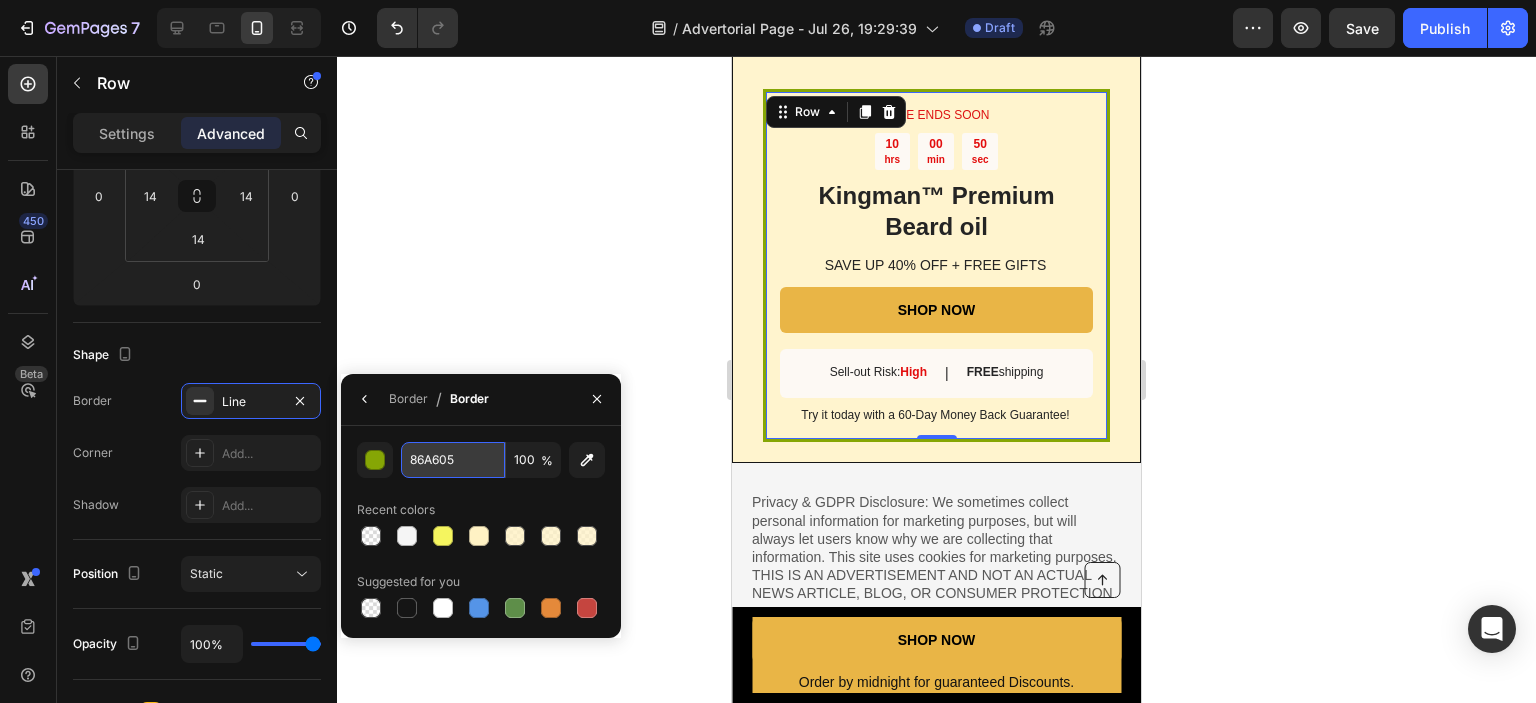 paste on "e9b546" 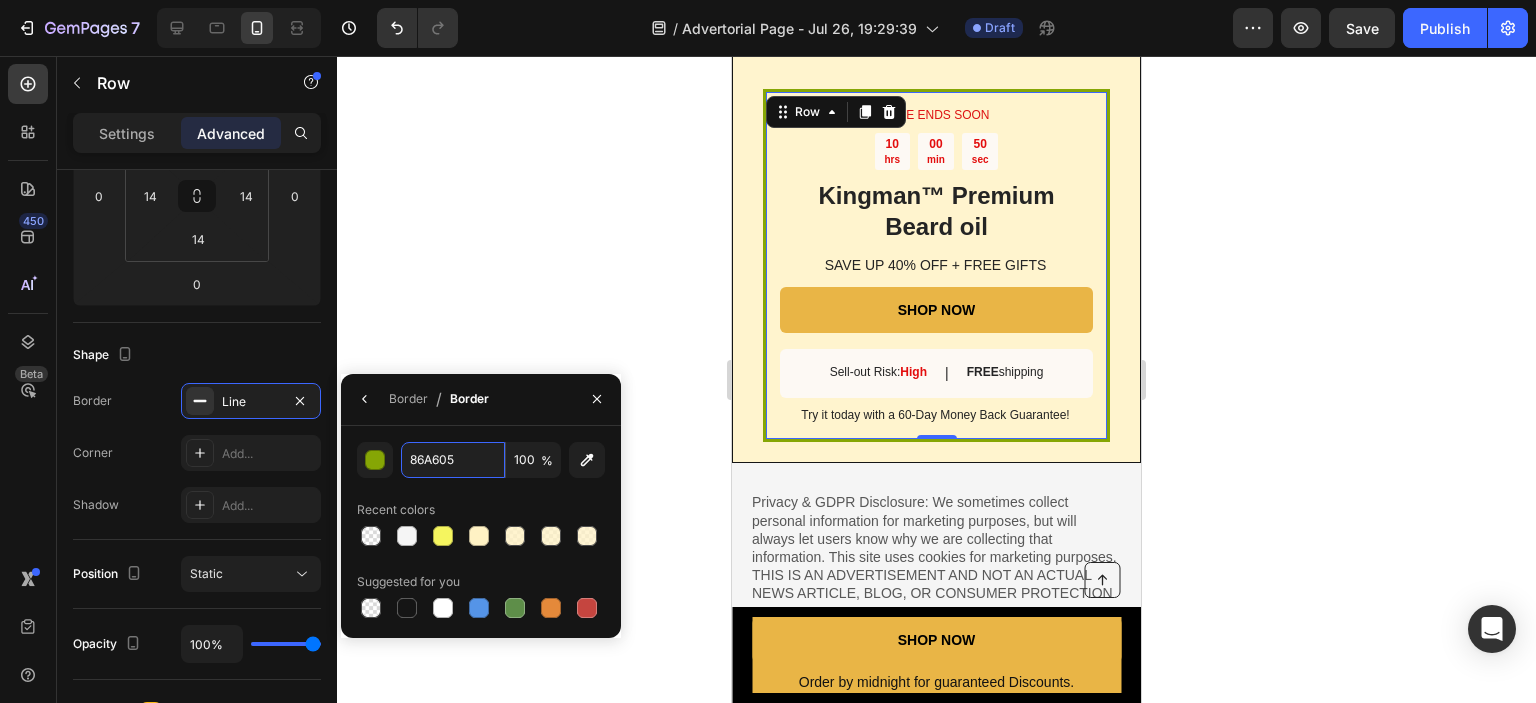 type on "e9b546" 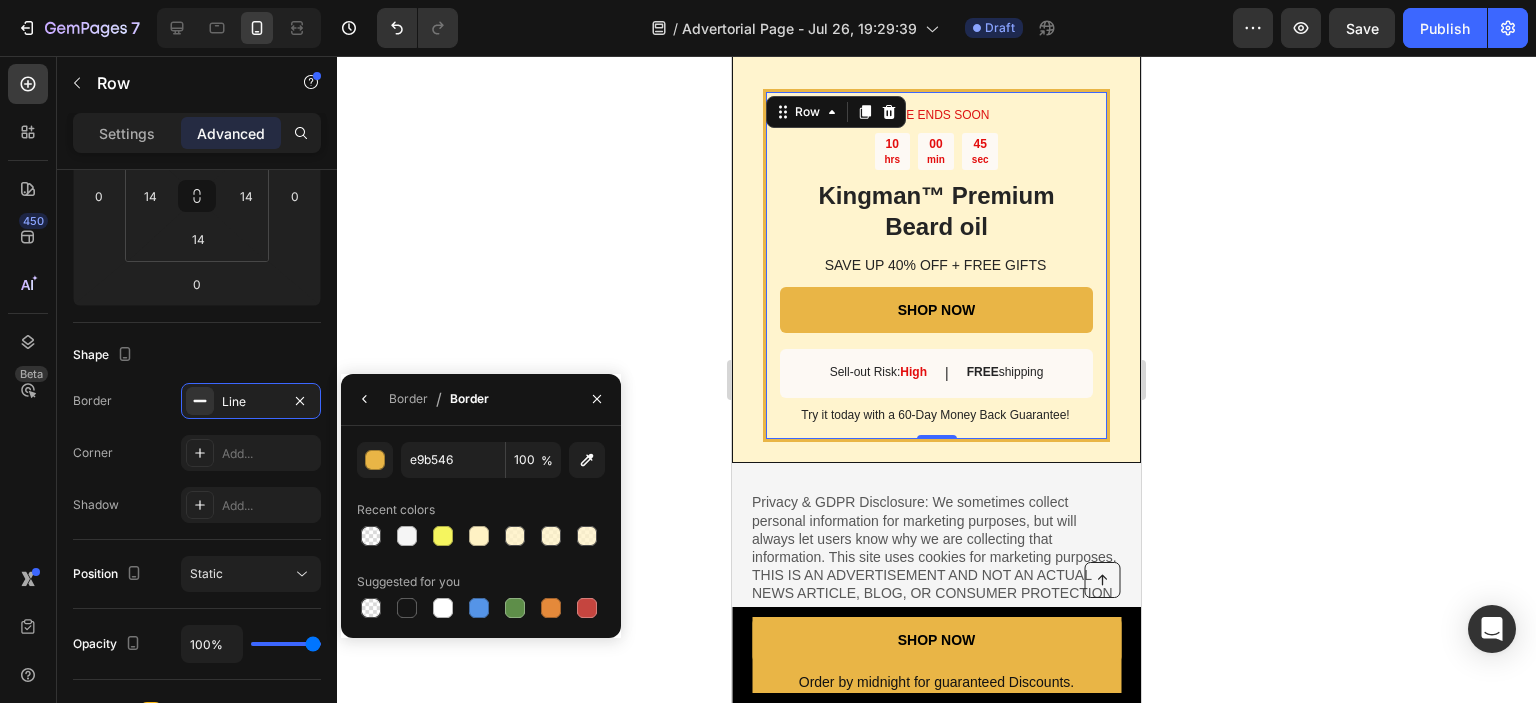 click 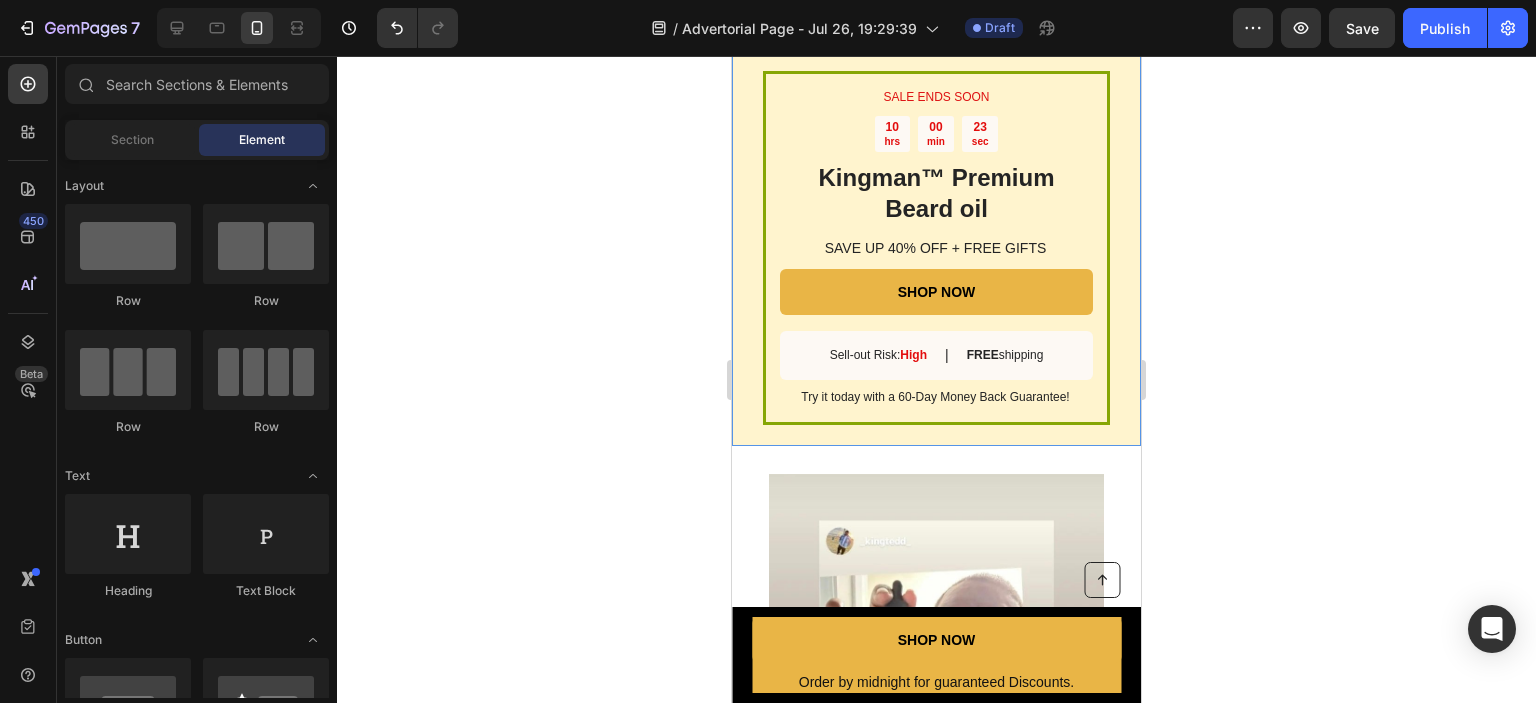 scroll, scrollTop: 1727, scrollLeft: 0, axis: vertical 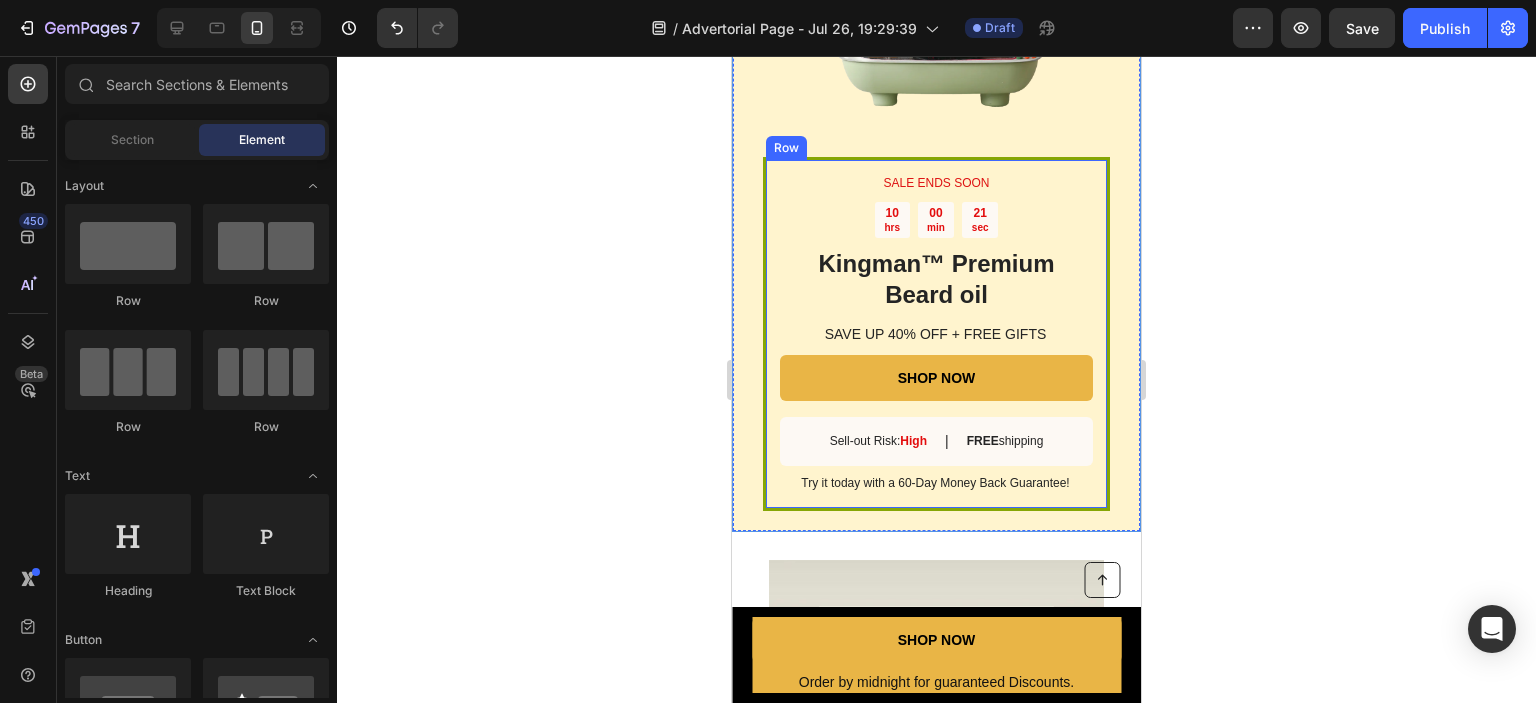 click on "SALE ENDS SOON Text Block 10 hrs 00 min 21 sec Countdown Timer Kingman ™ Premium Beard oil Heading SAVE UP 40% OFF + FREE GIFTS Text Block SHOP NOW Button Sell-out Risk:  High Text Block | Text Block FREE  shipping Text Block Row Try it today with a 60-Day Money Back Guarantee! Text Block Row" at bounding box center [936, 334] 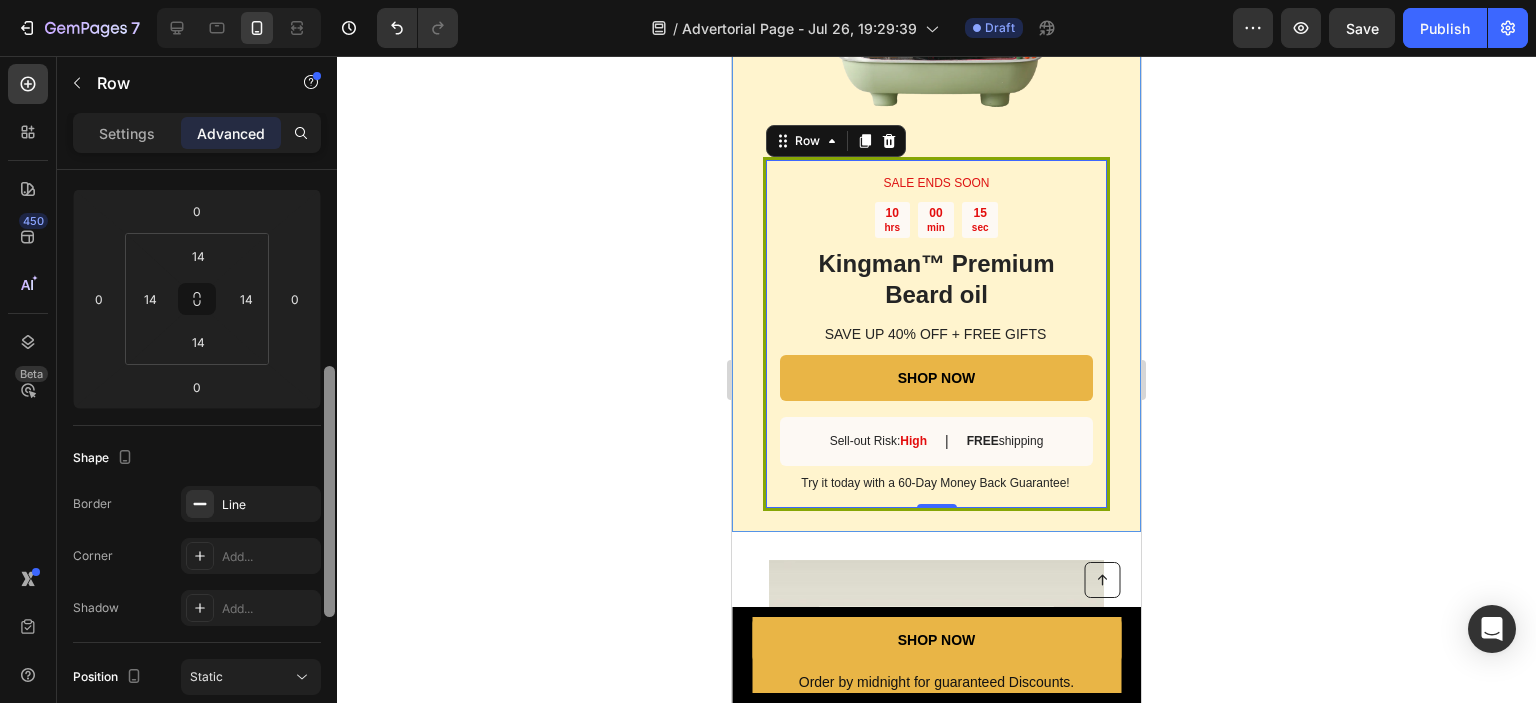 scroll, scrollTop: 319, scrollLeft: 0, axis: vertical 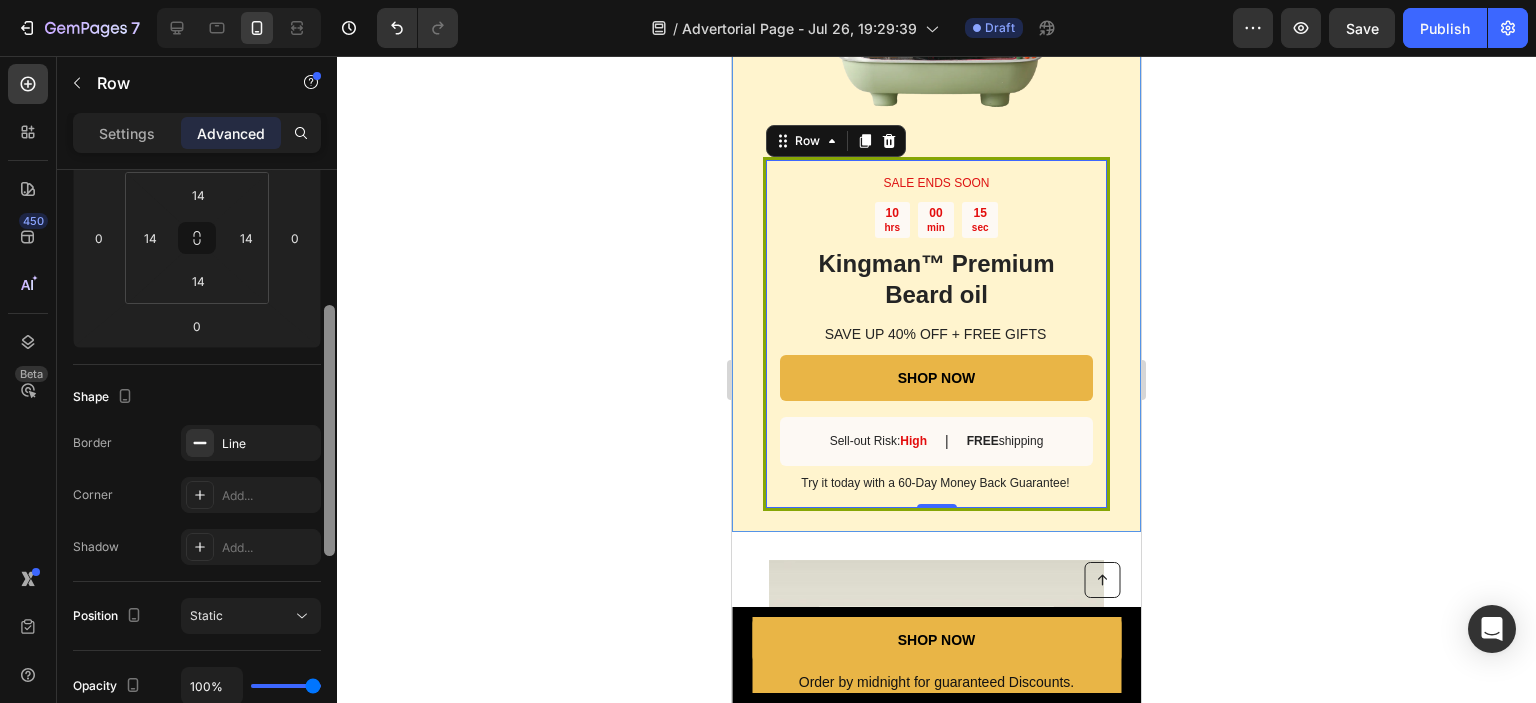 drag, startPoint x: 326, startPoint y: 331, endPoint x: 340, endPoint y: 467, distance: 136.71869 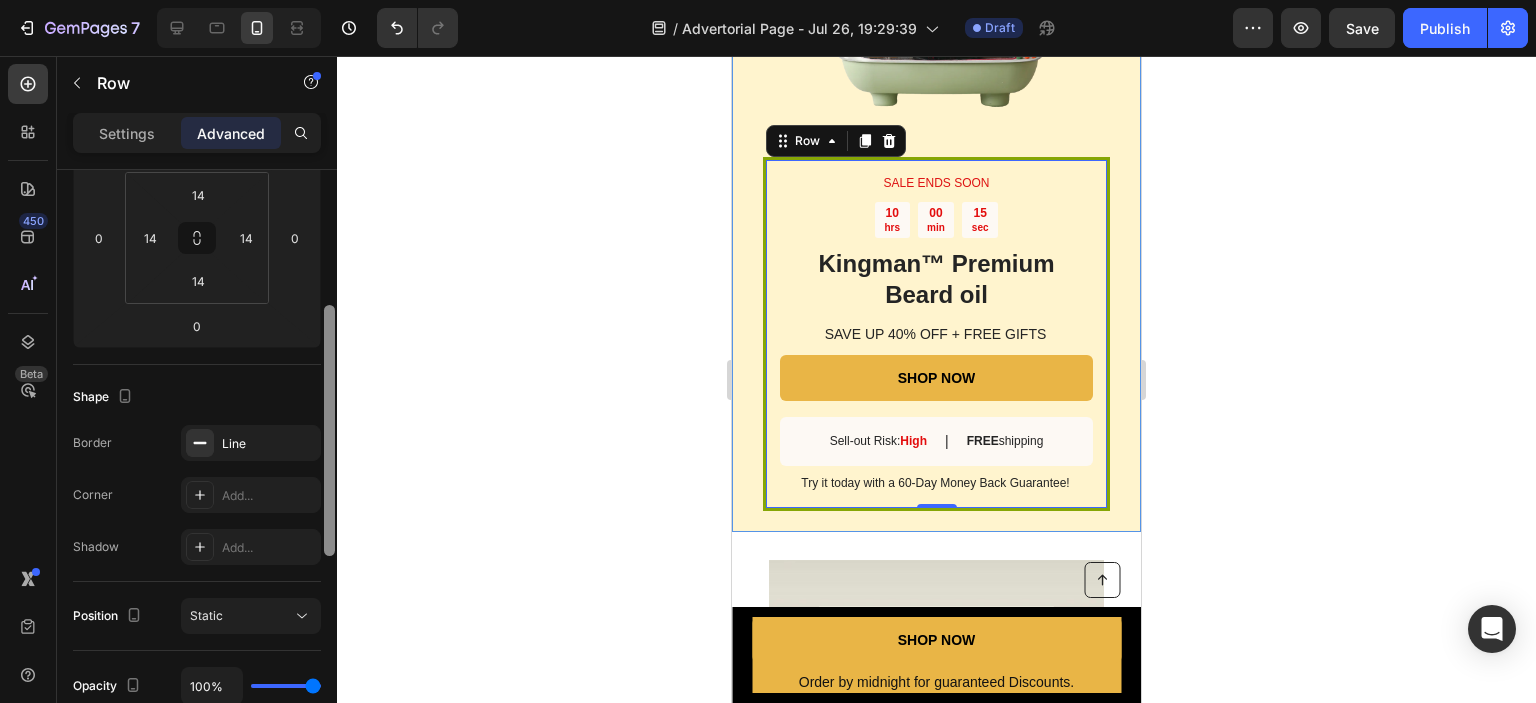 click on "7   /  Advertorial Page - Jul 26, 19:29:39 Draft Preview  Save   Publish  450 Beta Sections(18) Elements(83) Section Element Hero Section Product Detail Brands Trusted Badges Guarantee Product Breakdown How to use Testimonials Compare Bundle FAQs Social Proof Brand Story Product List Collection Blog List Contact Sticky Add to Cart Custom Footer Browse Library 450 Layout
Row
Row
Row
Row Text
Heading
Text Block Button
Button
Button Media
Image
Image" 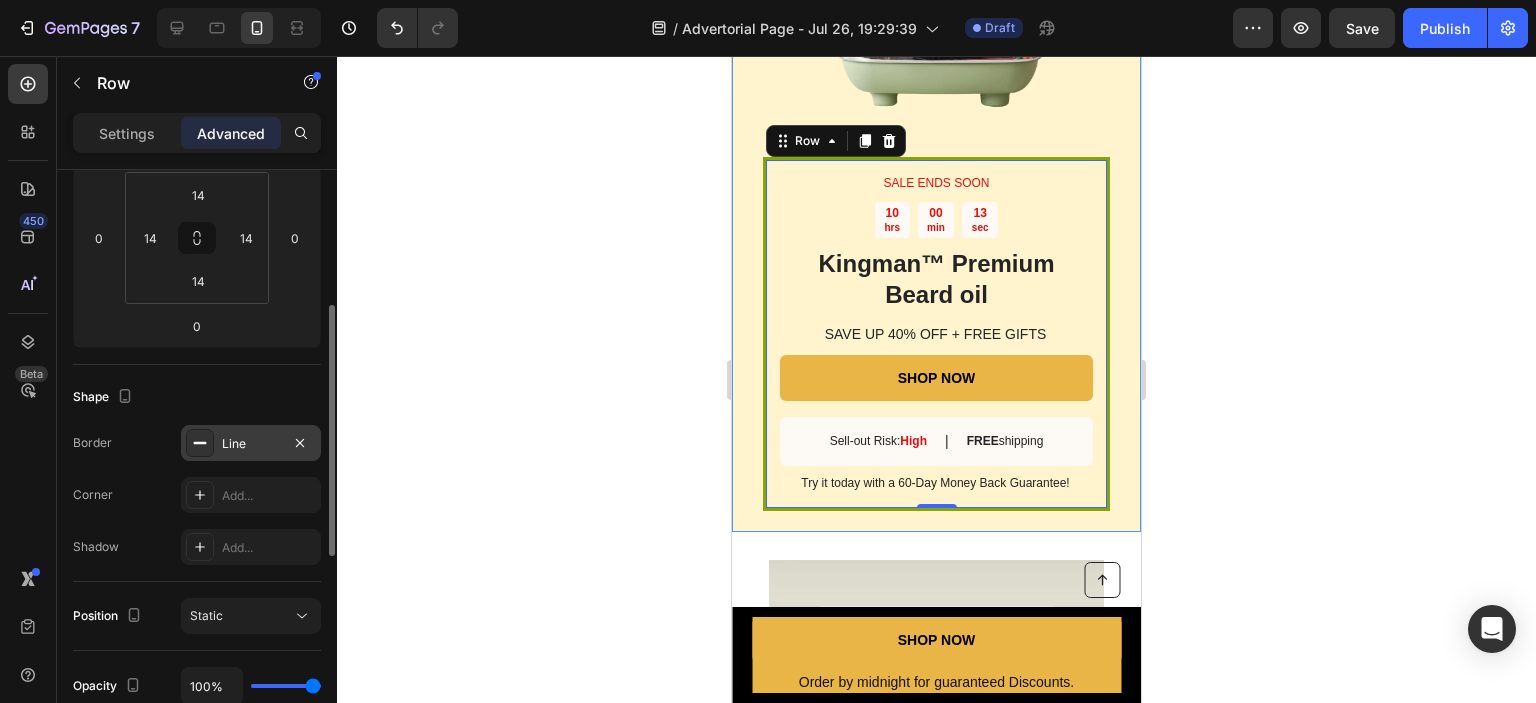 click on "Line" at bounding box center [251, 444] 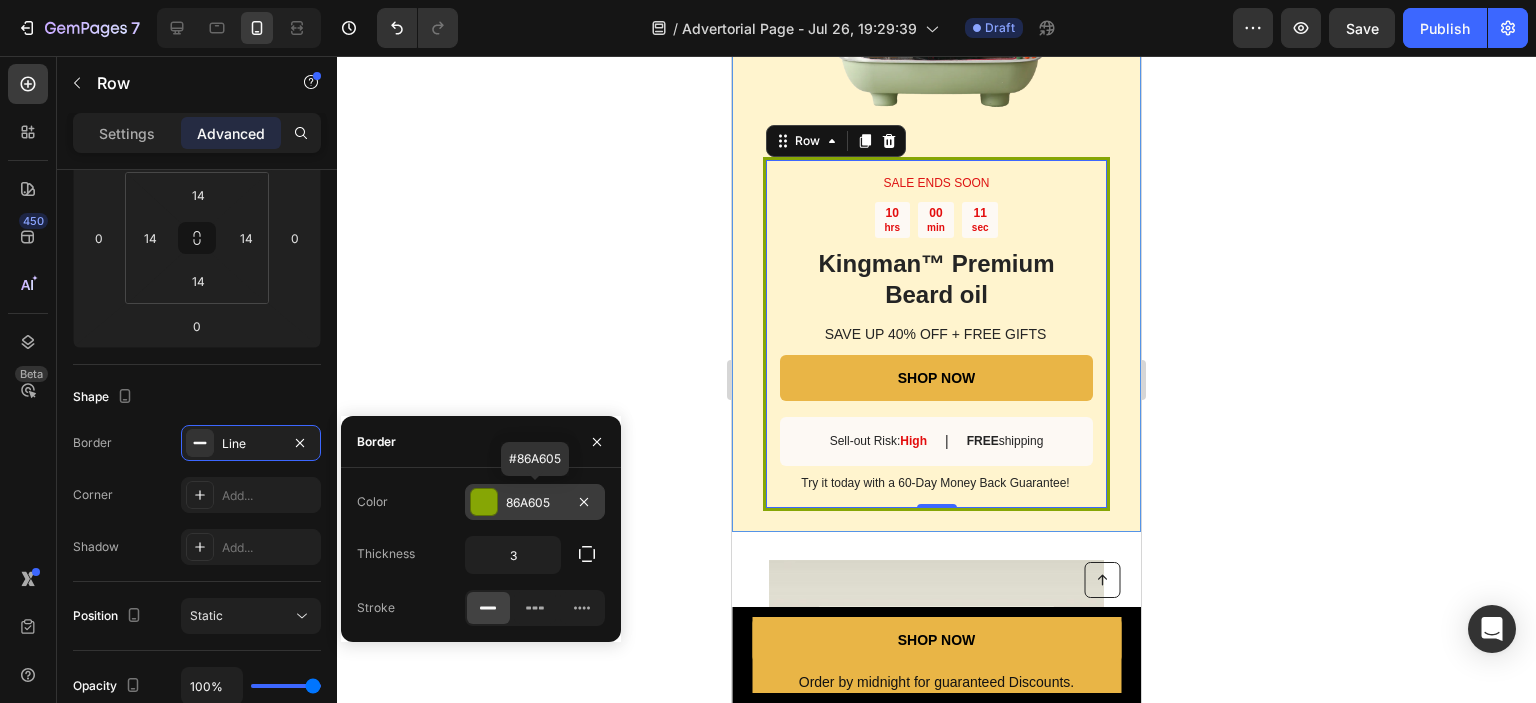click at bounding box center (484, 502) 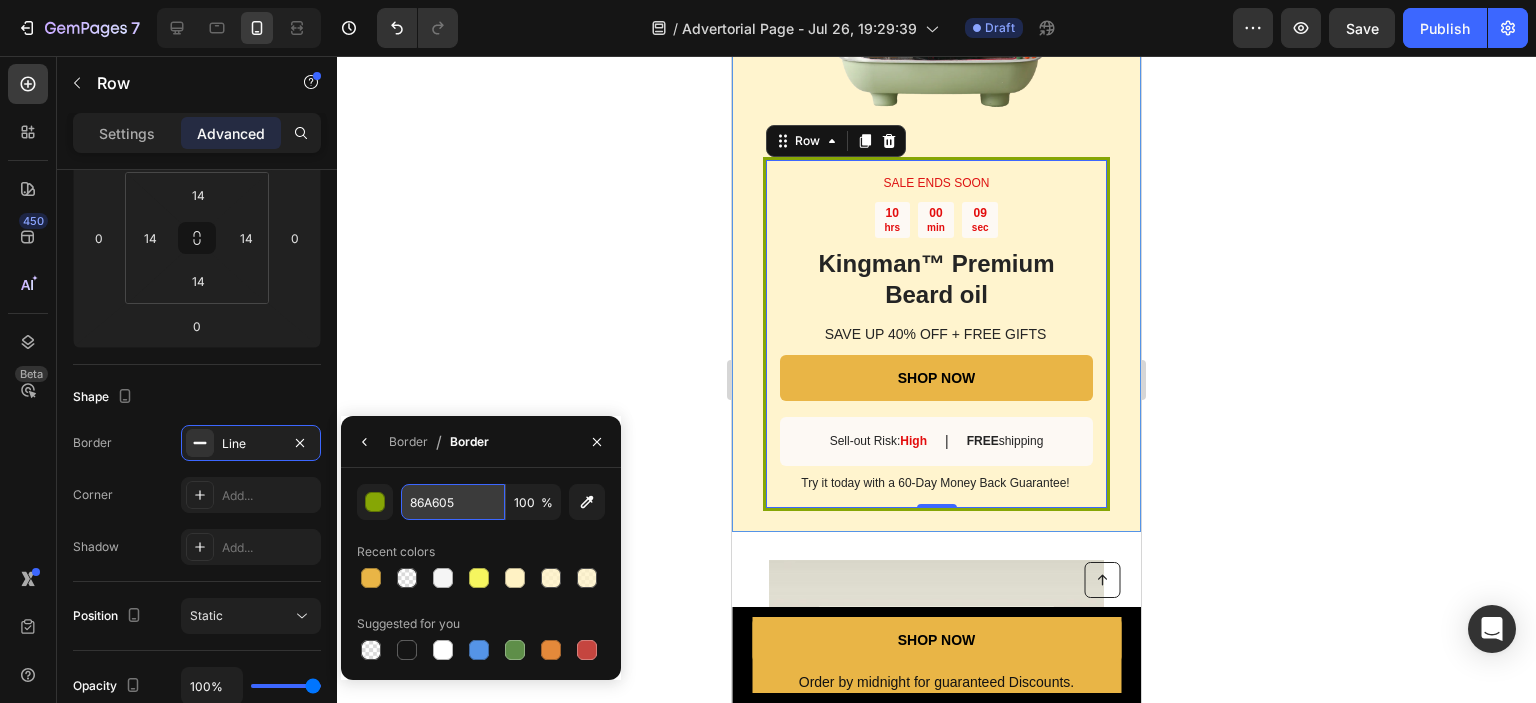 click on "86A605" at bounding box center [453, 502] 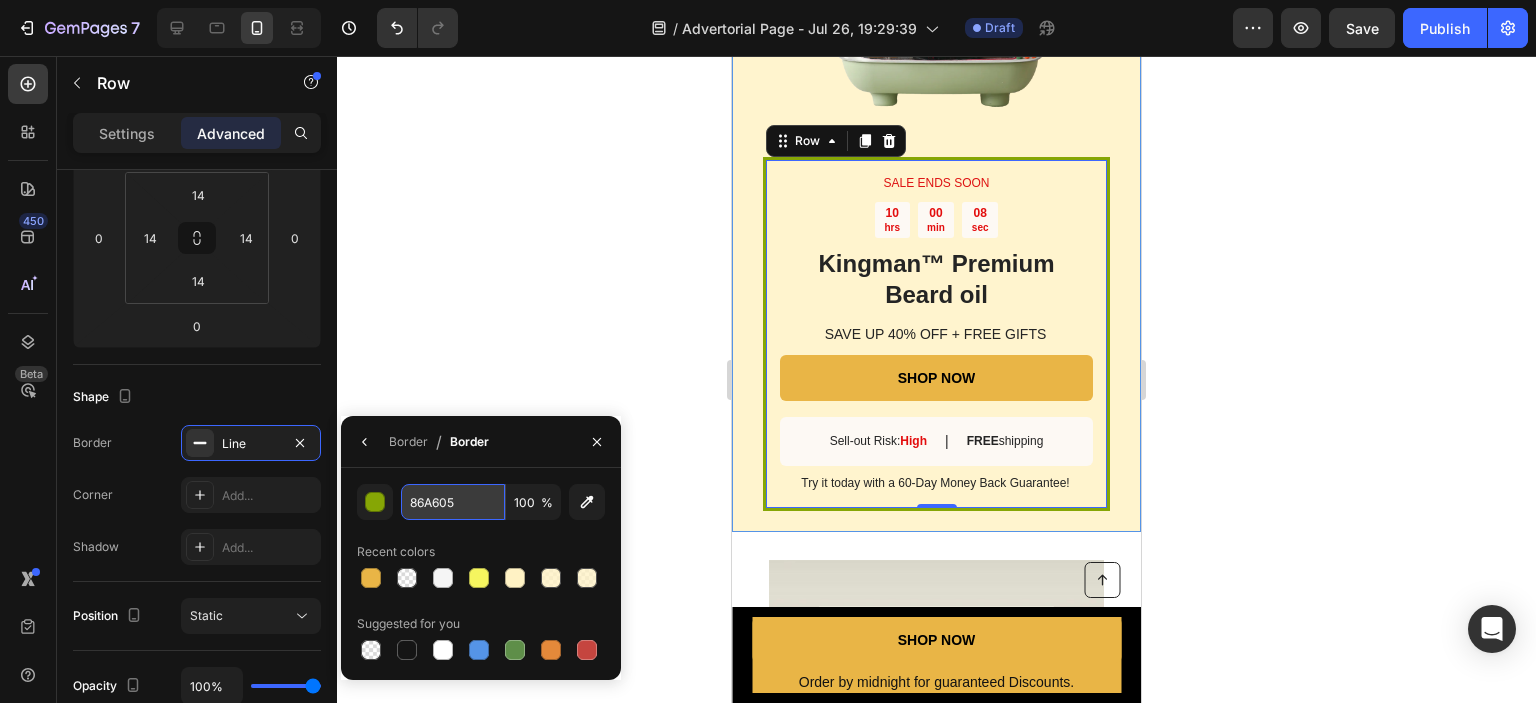 click on "86A605" at bounding box center (453, 502) 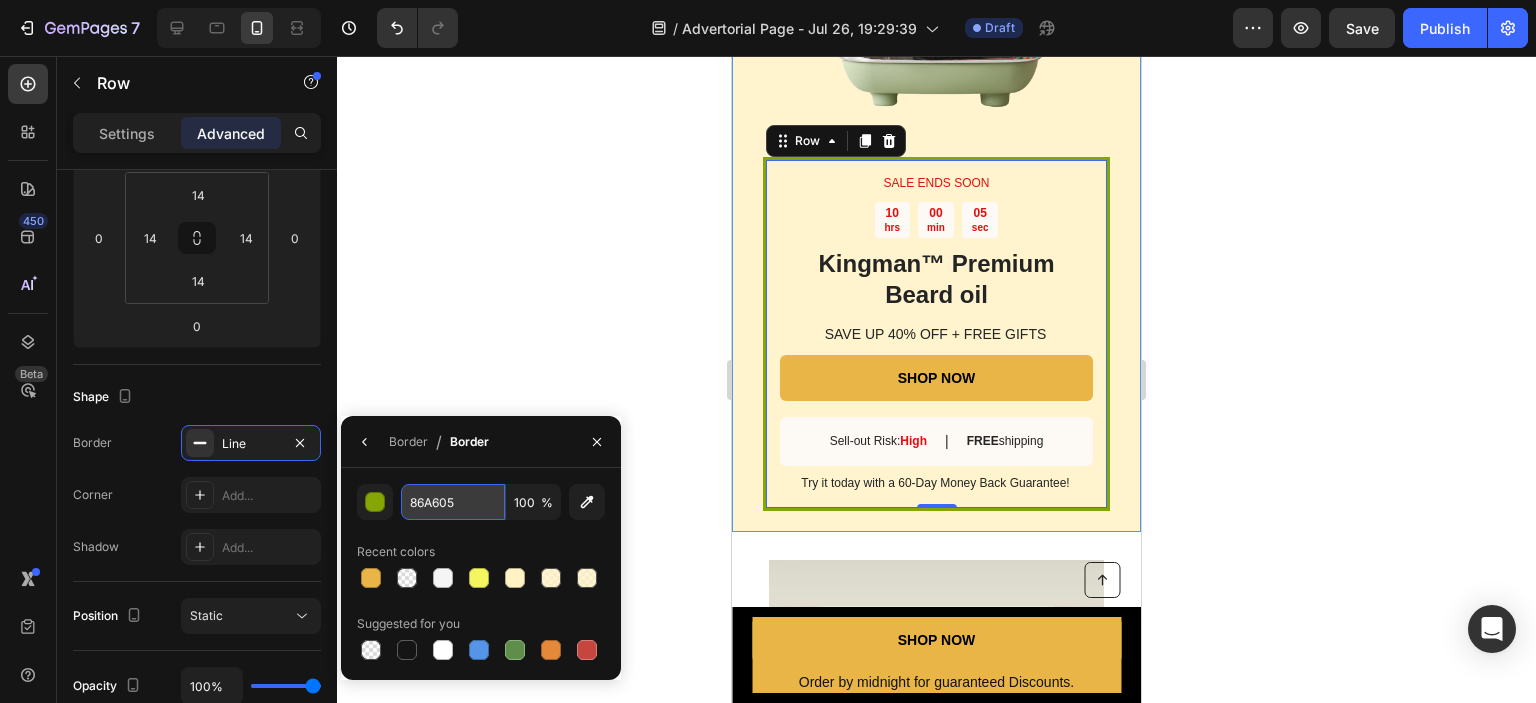 drag, startPoint x: 477, startPoint y: 498, endPoint x: 406, endPoint y: 508, distance: 71.70077 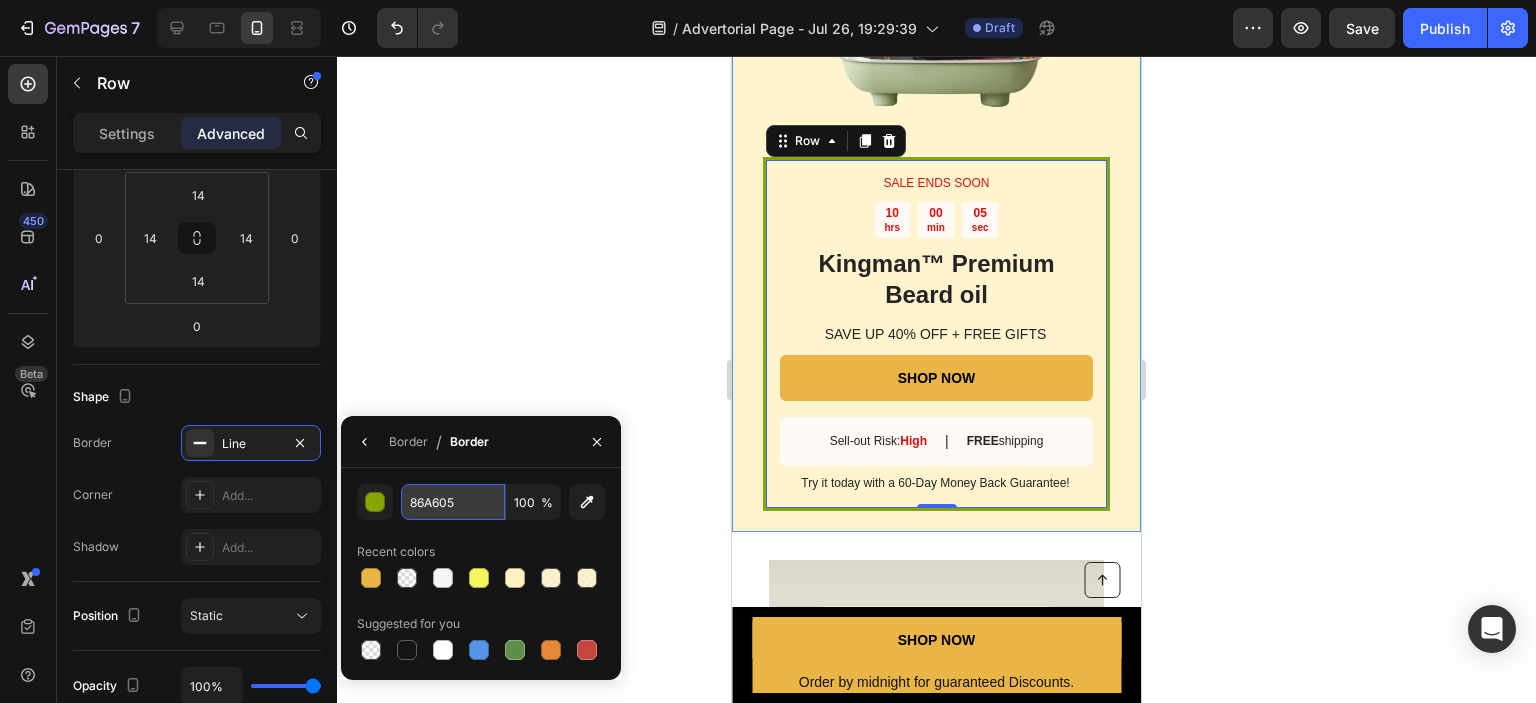 click on "86A605" at bounding box center (453, 502) 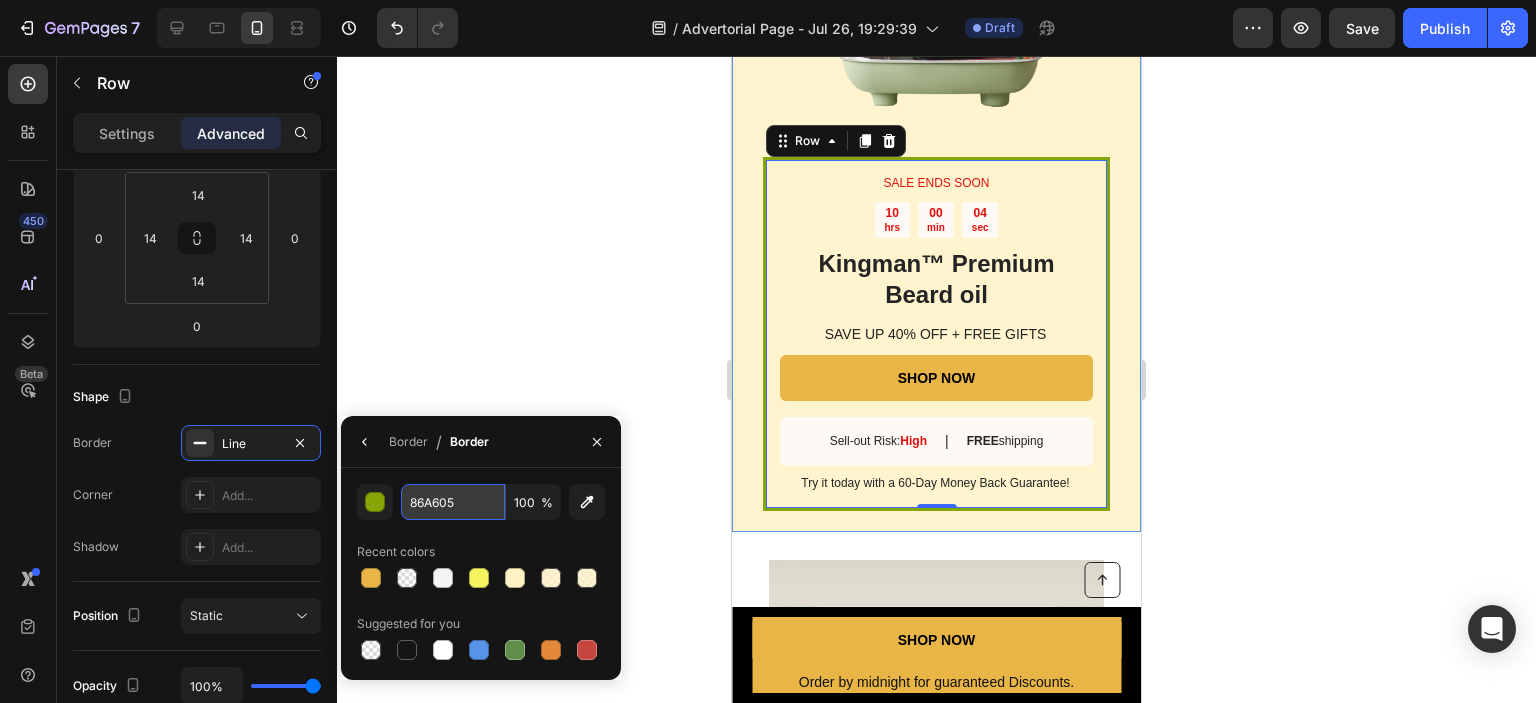 click on "86A605" at bounding box center (453, 502) 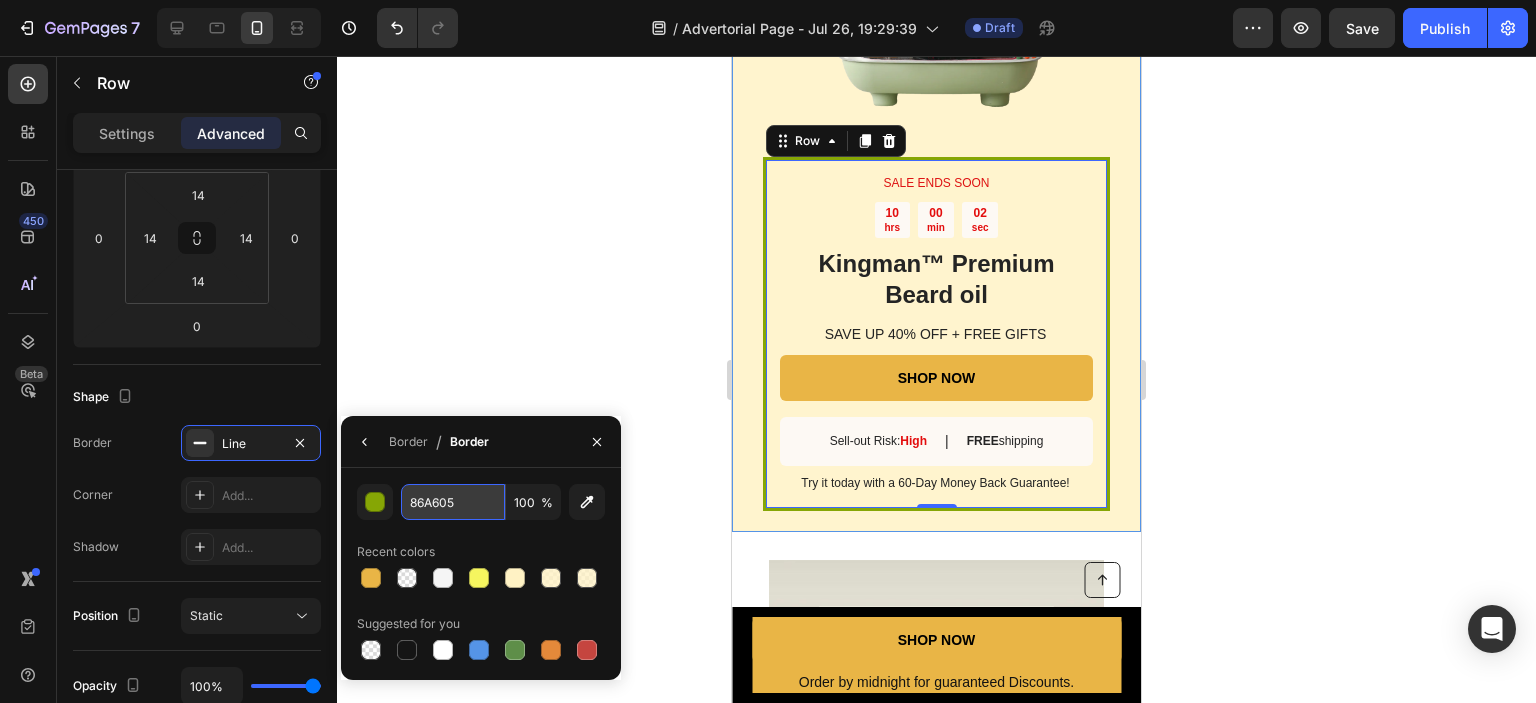 paste on "e9b546" 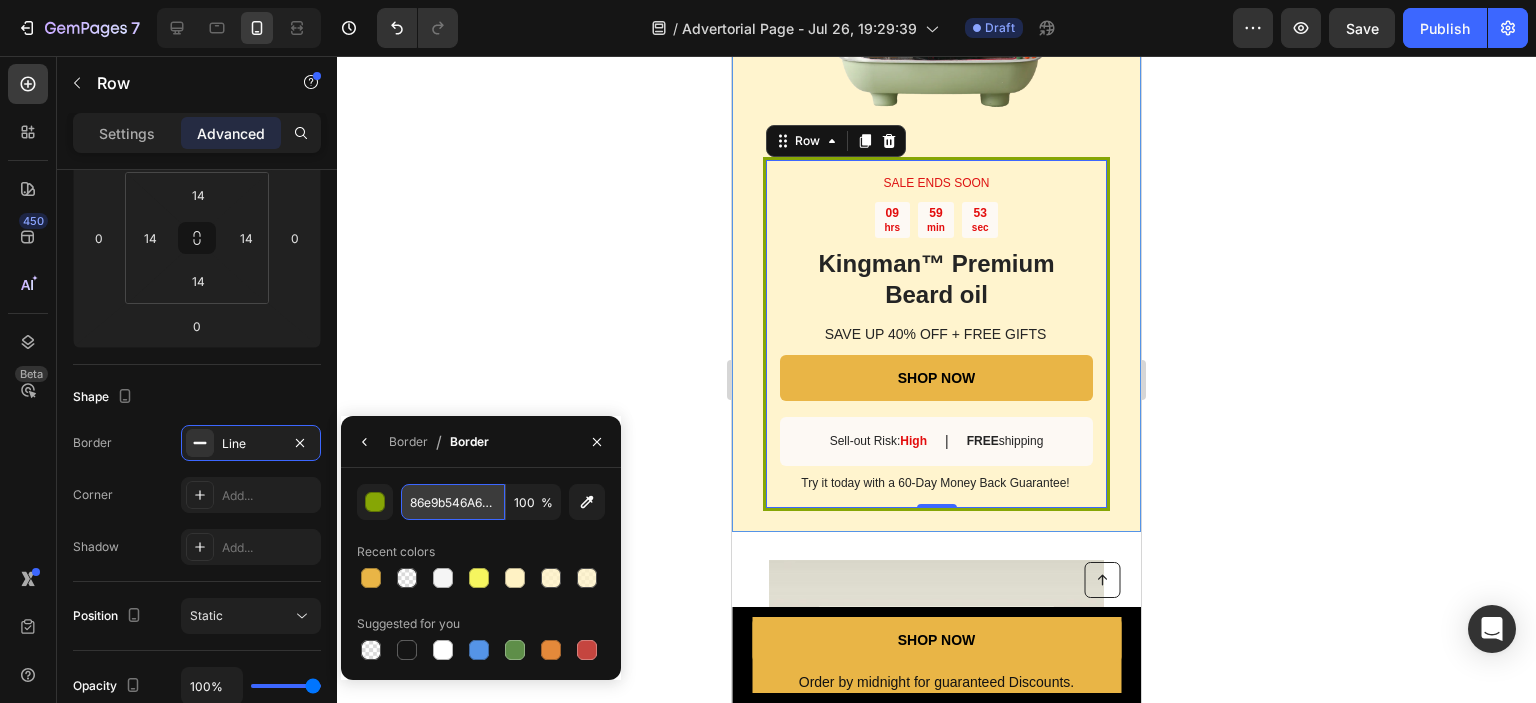 click on "86e9b546A605" at bounding box center (453, 502) 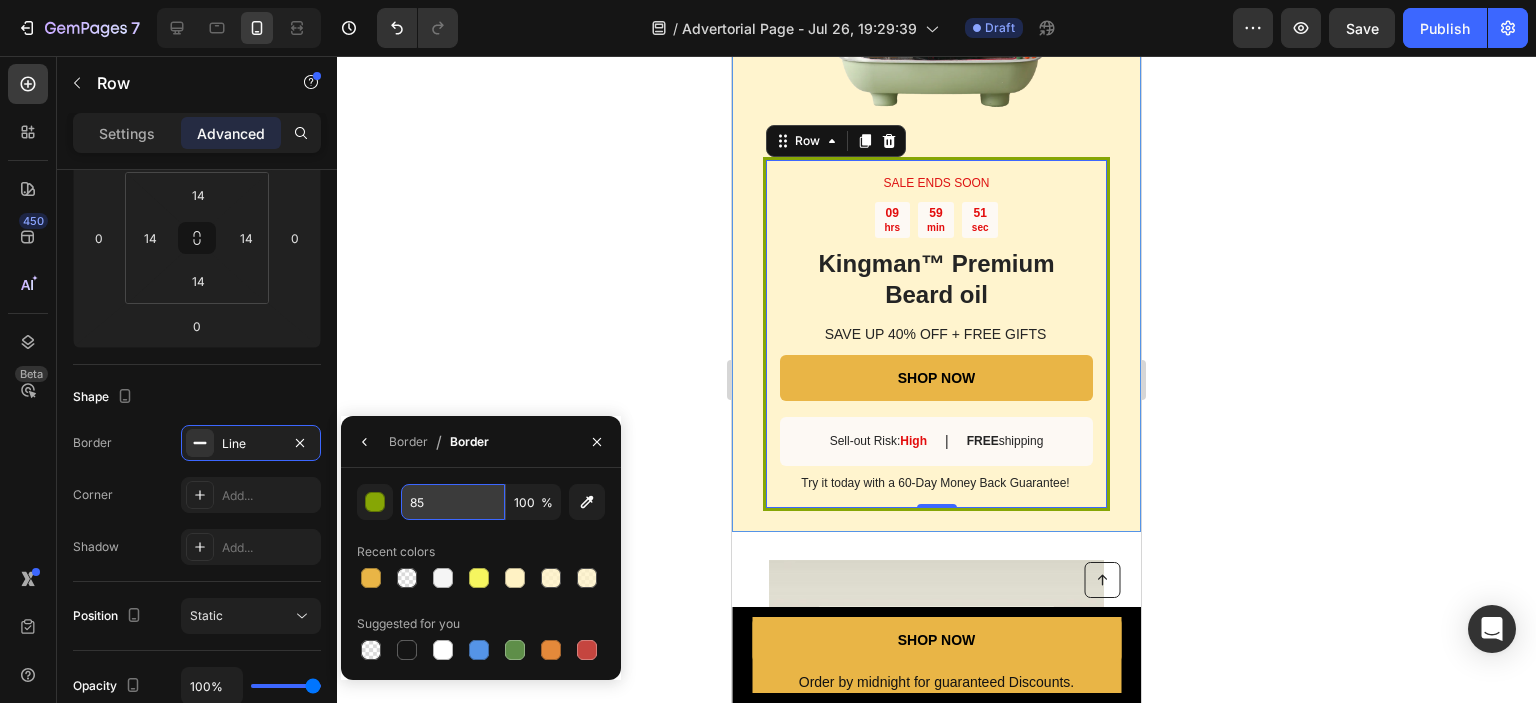 type on "5" 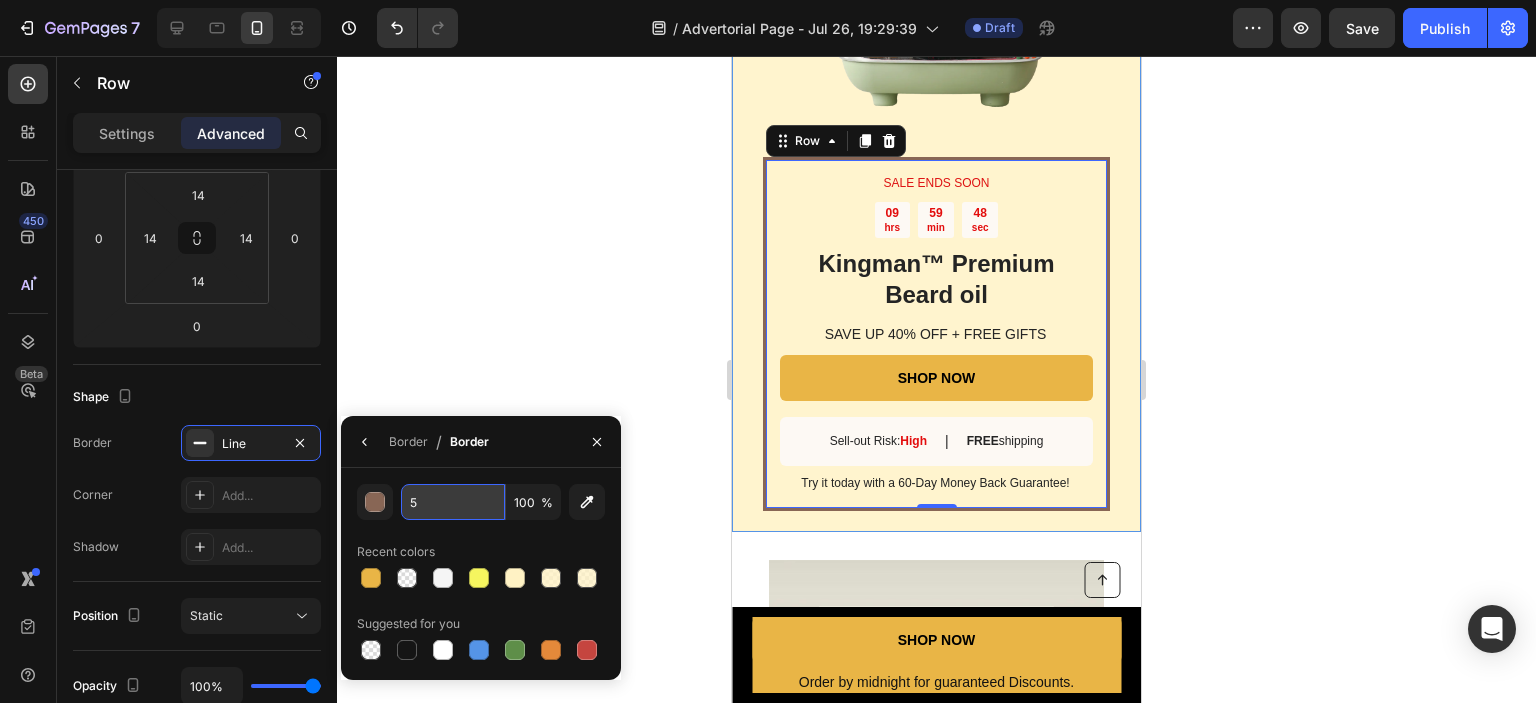 click on "5" at bounding box center [453, 502] 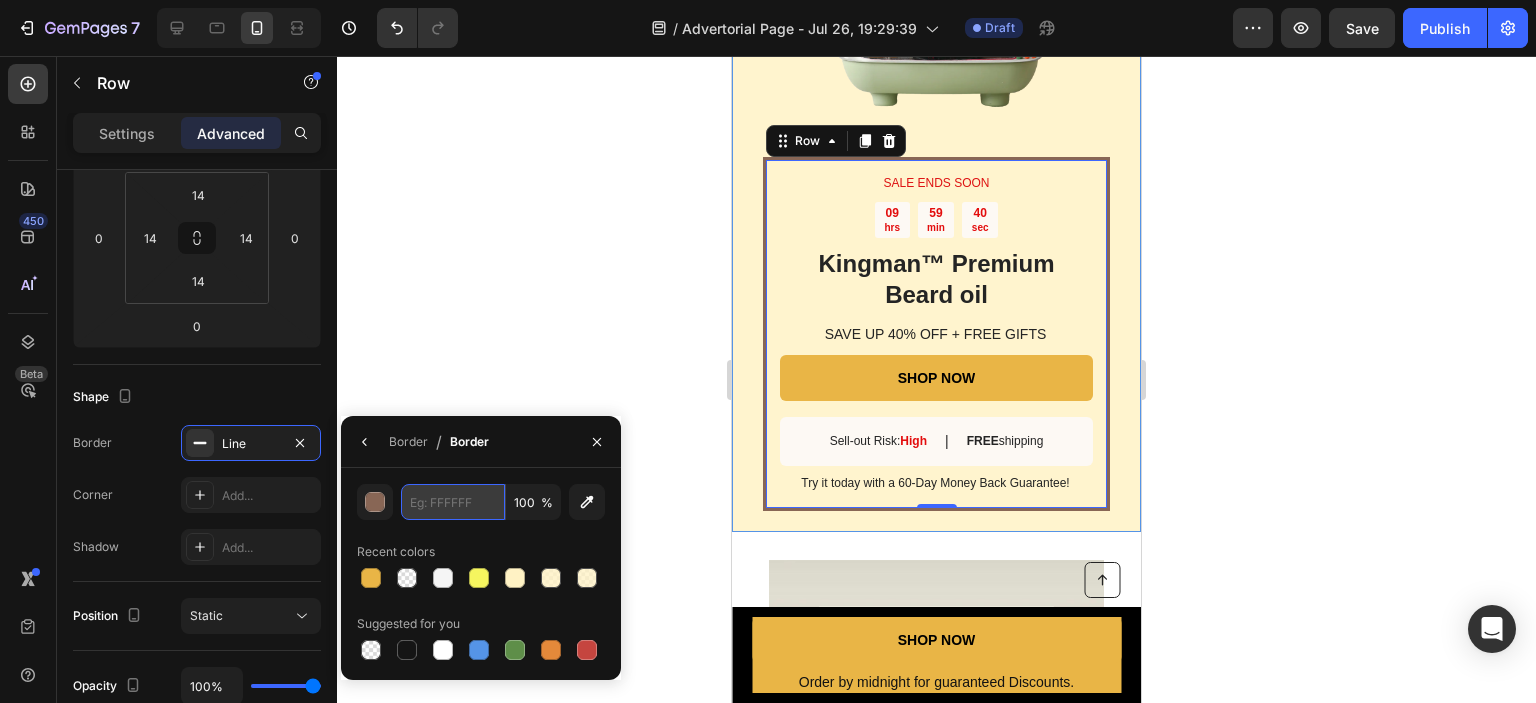paste on "e9b546" 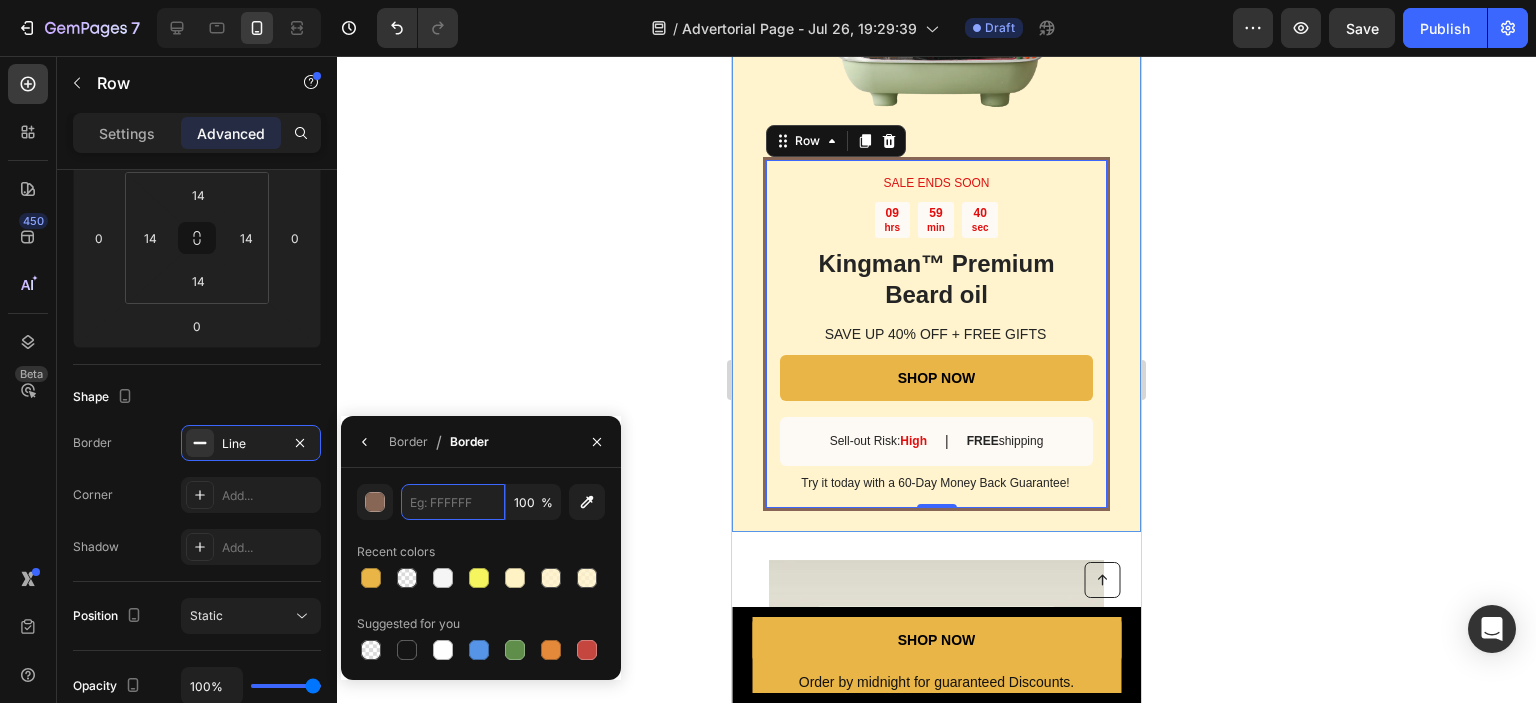 type on "e9b546" 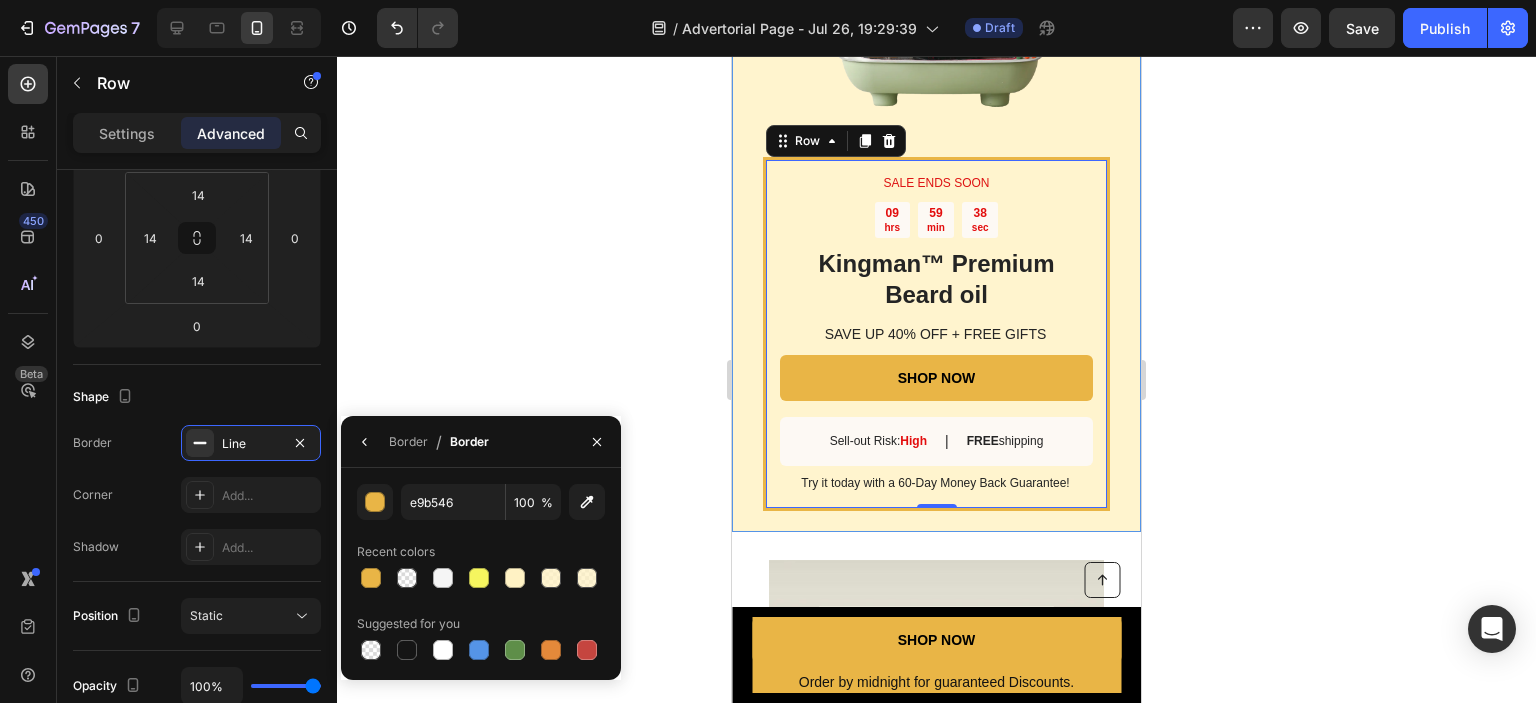 click 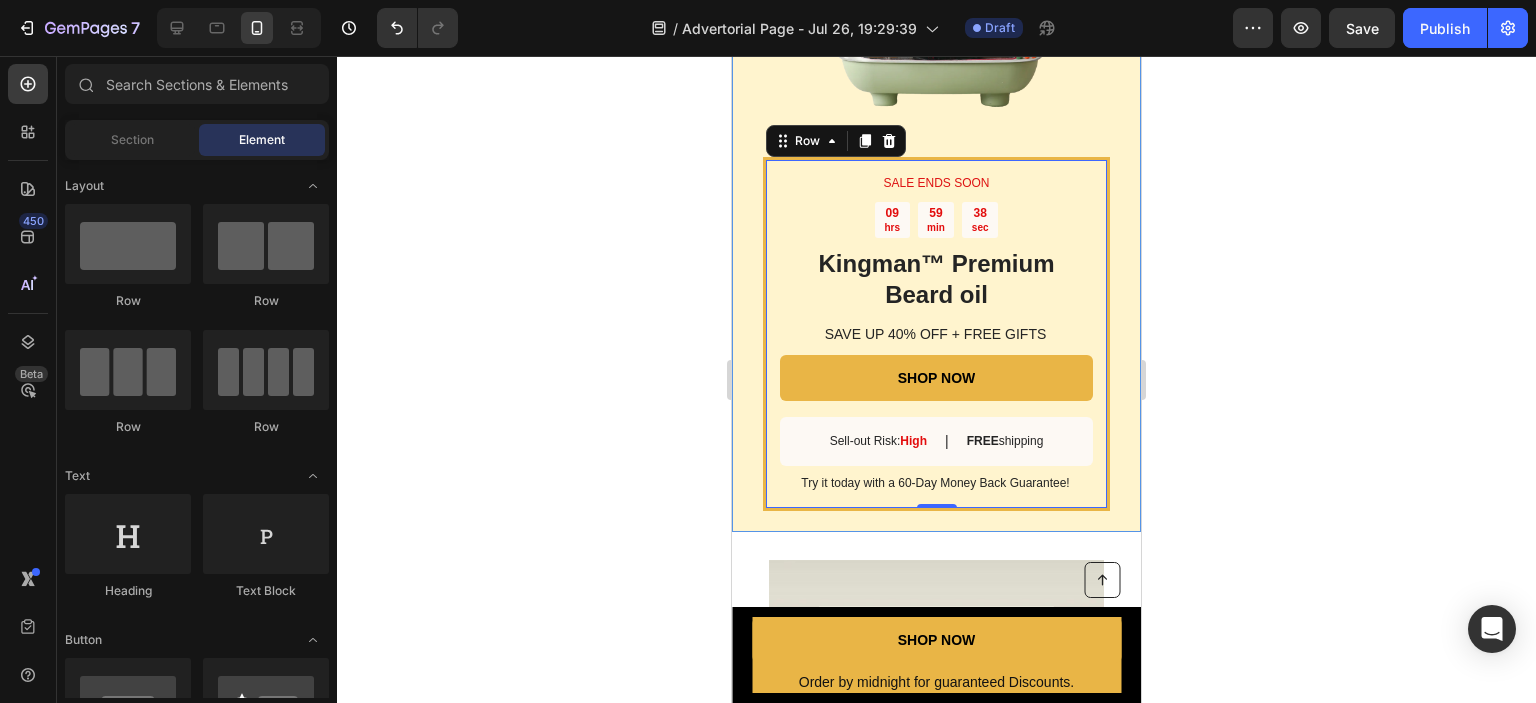 click 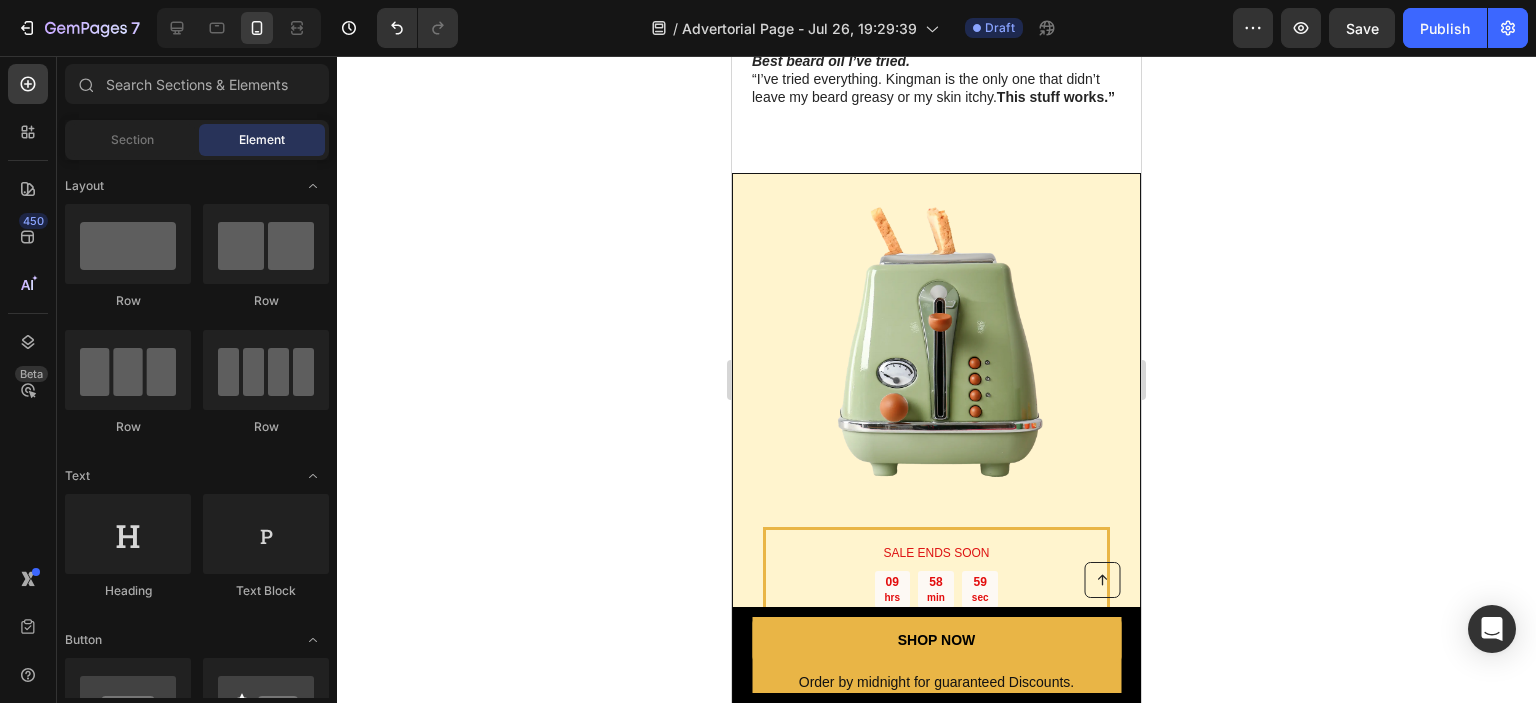 scroll, scrollTop: 4455, scrollLeft: 0, axis: vertical 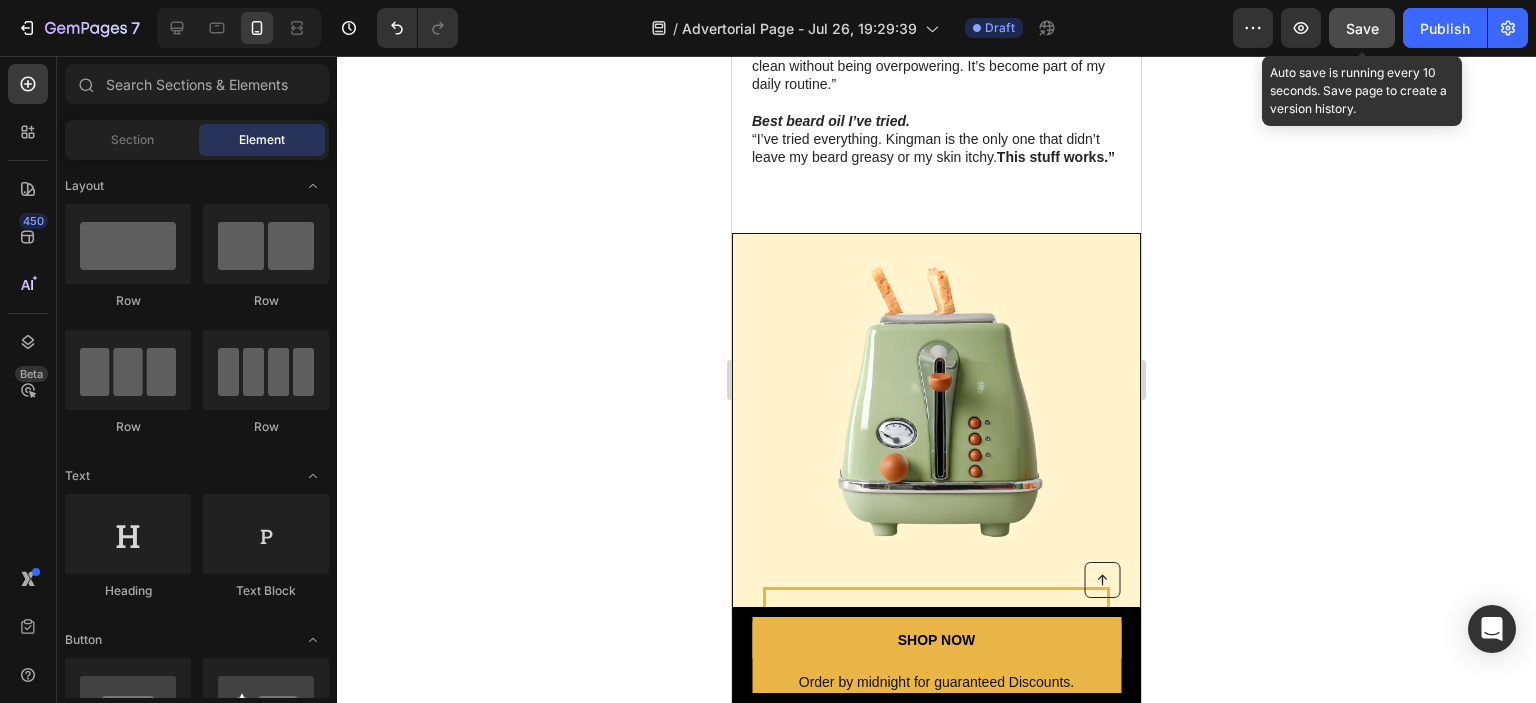 click on "Save" at bounding box center (1362, 28) 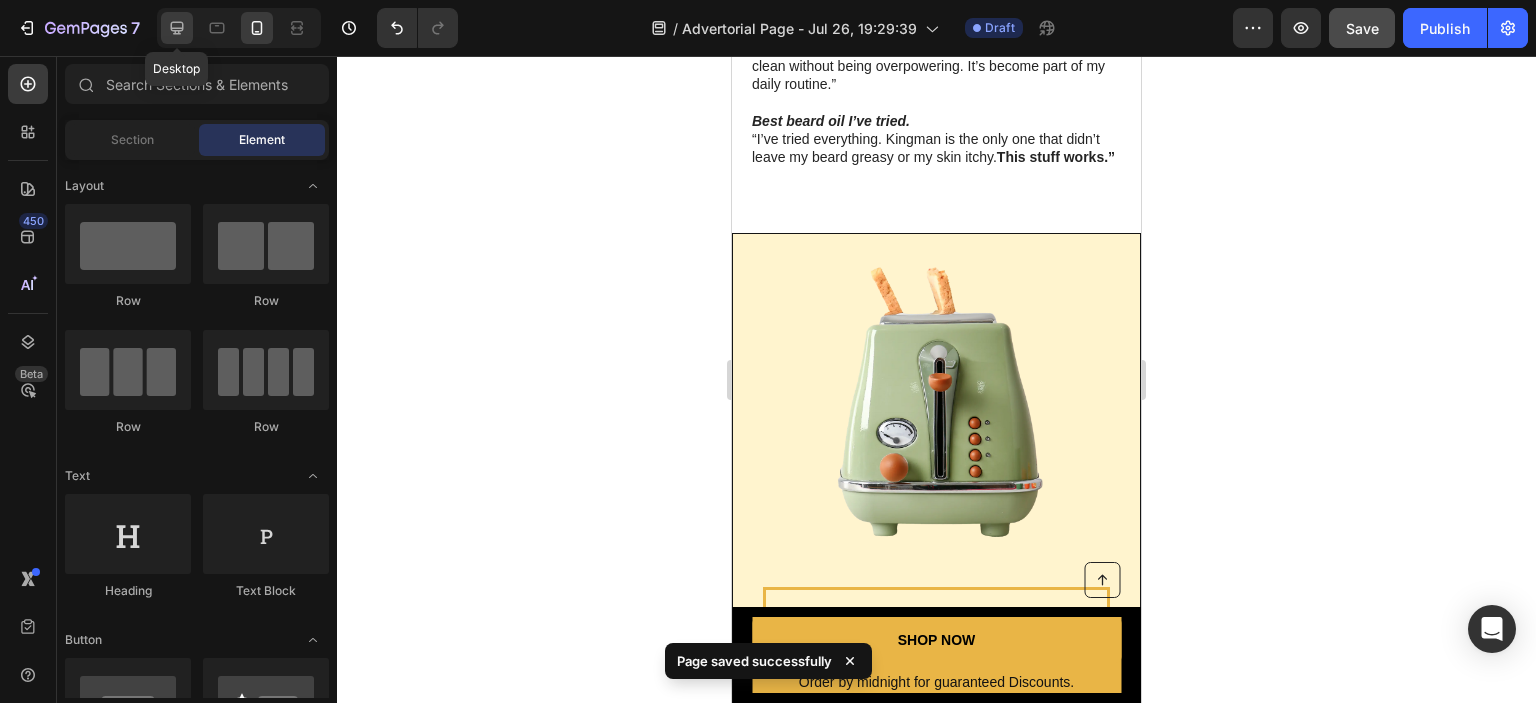 click 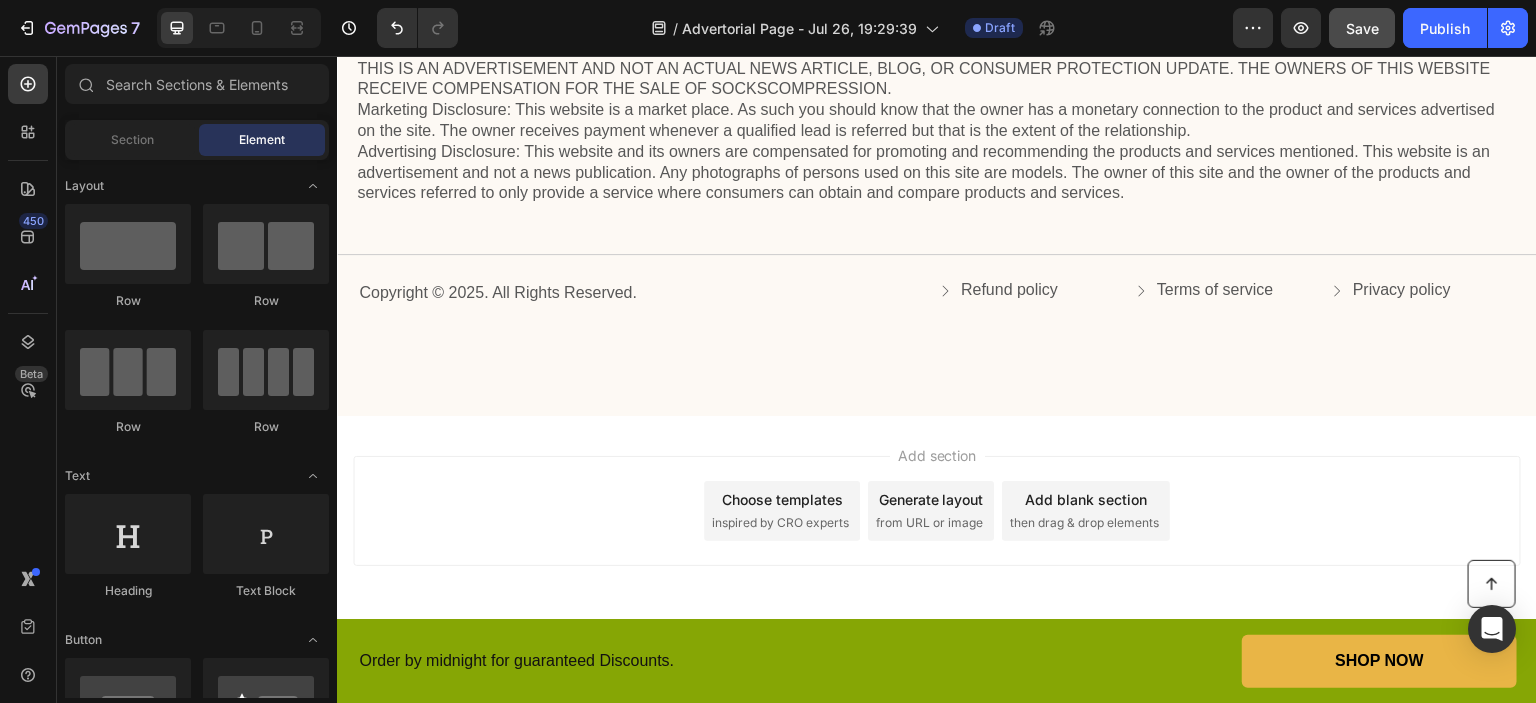 scroll, scrollTop: 4388, scrollLeft: 0, axis: vertical 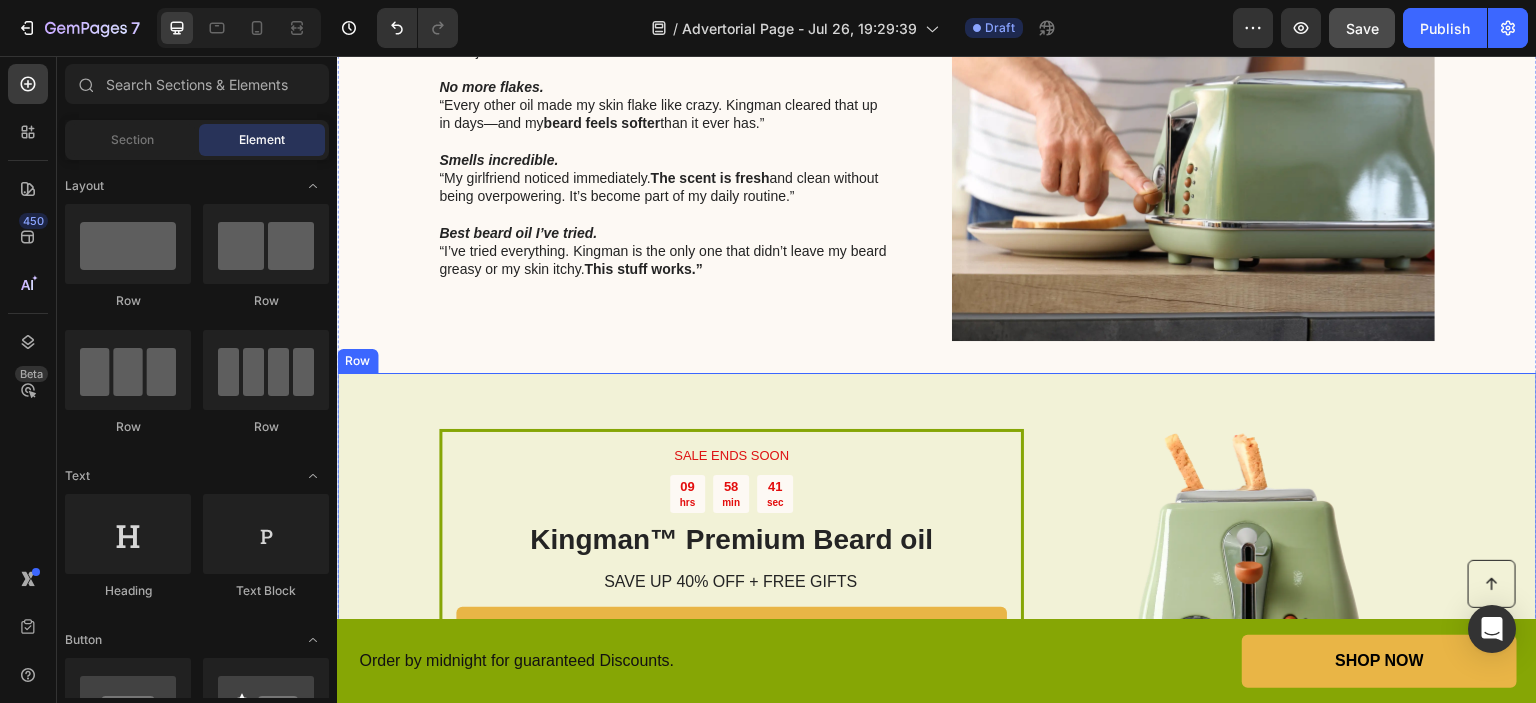 click on "SALE ENDS SOON Text Block 09 hrs 58 min 41 sec Countdown Timer Kingman ™ Premium Beard oil Heading SAVE UP 40% OFF + FREE GIFTS Text Block SHOP NOW Button Sell-out Risk:  High Text Block | Text Block FREE  shipping Text Block Row Try it today with a 60-Day Money Back Guarantee! Text Block Row Image Row" at bounding box center (937, 595) 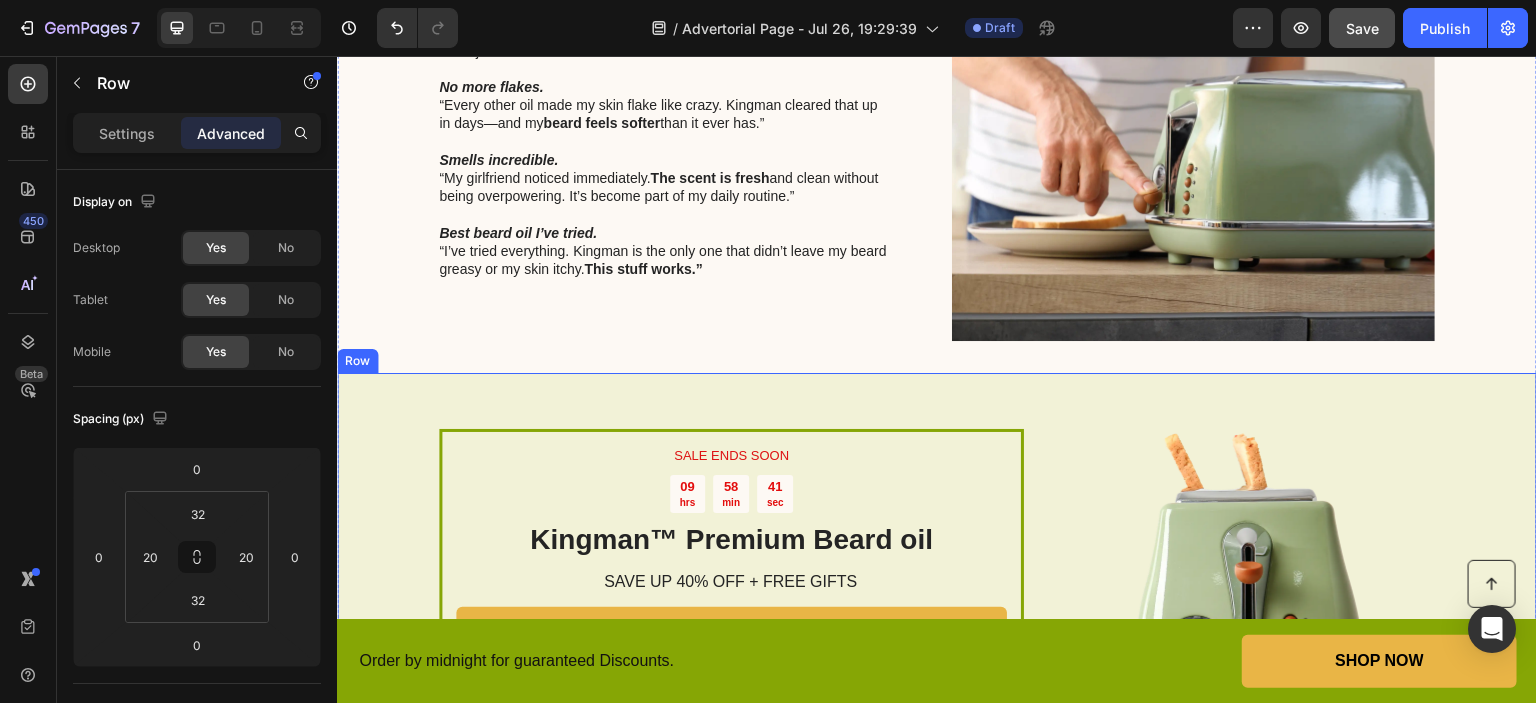 click on "SALE ENDS SOON Text Block 09 hrs 58 min 41 sec Countdown Timer Kingman ™ Premium Beard oil Heading SAVE UP 40% OFF + FREE GIFTS Text Block SHOP NOW Button Sell-out Risk:  High Text Block | Text Block FREE  shipping Text Block Row Try it today with a 60-Day Money Back Guarantee! Text Block Row" at bounding box center (731, 596) 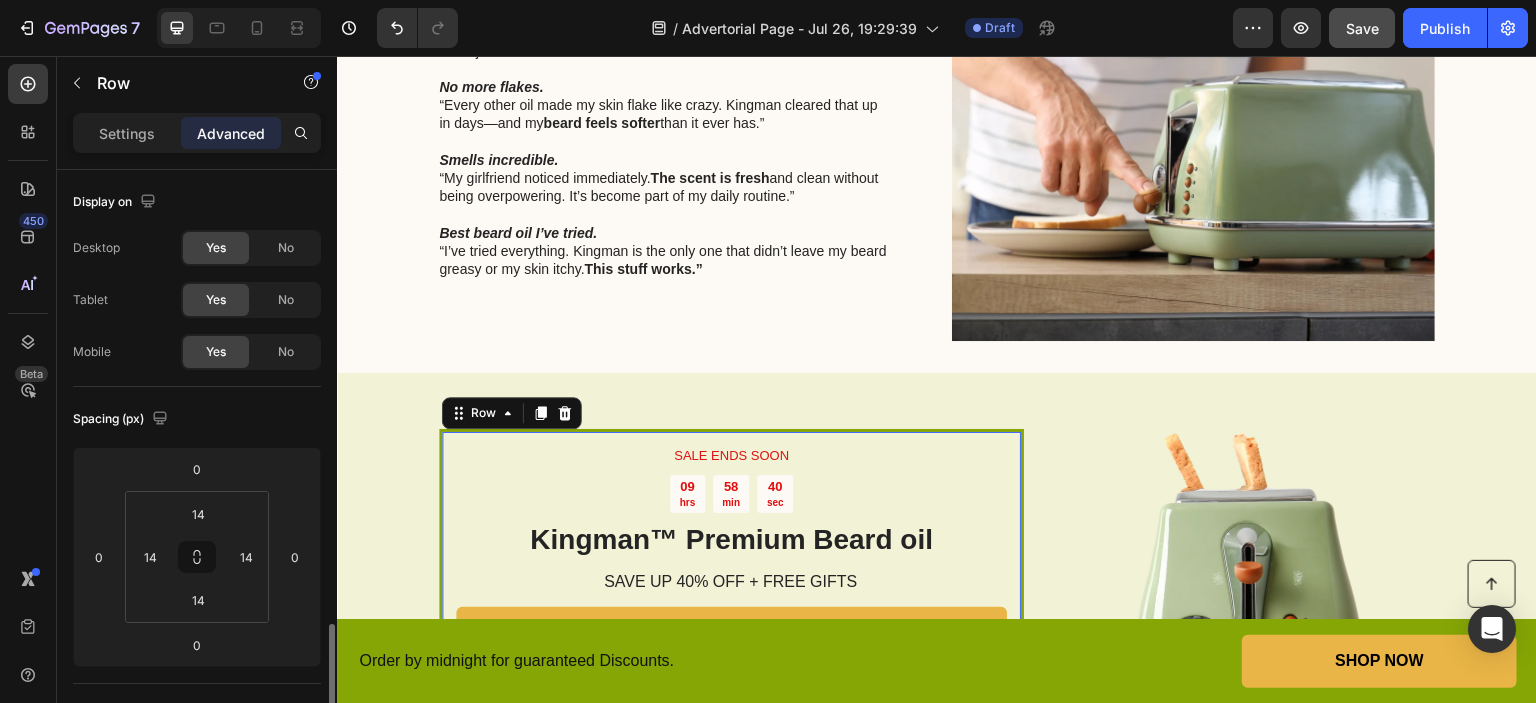 scroll, scrollTop: 319, scrollLeft: 0, axis: vertical 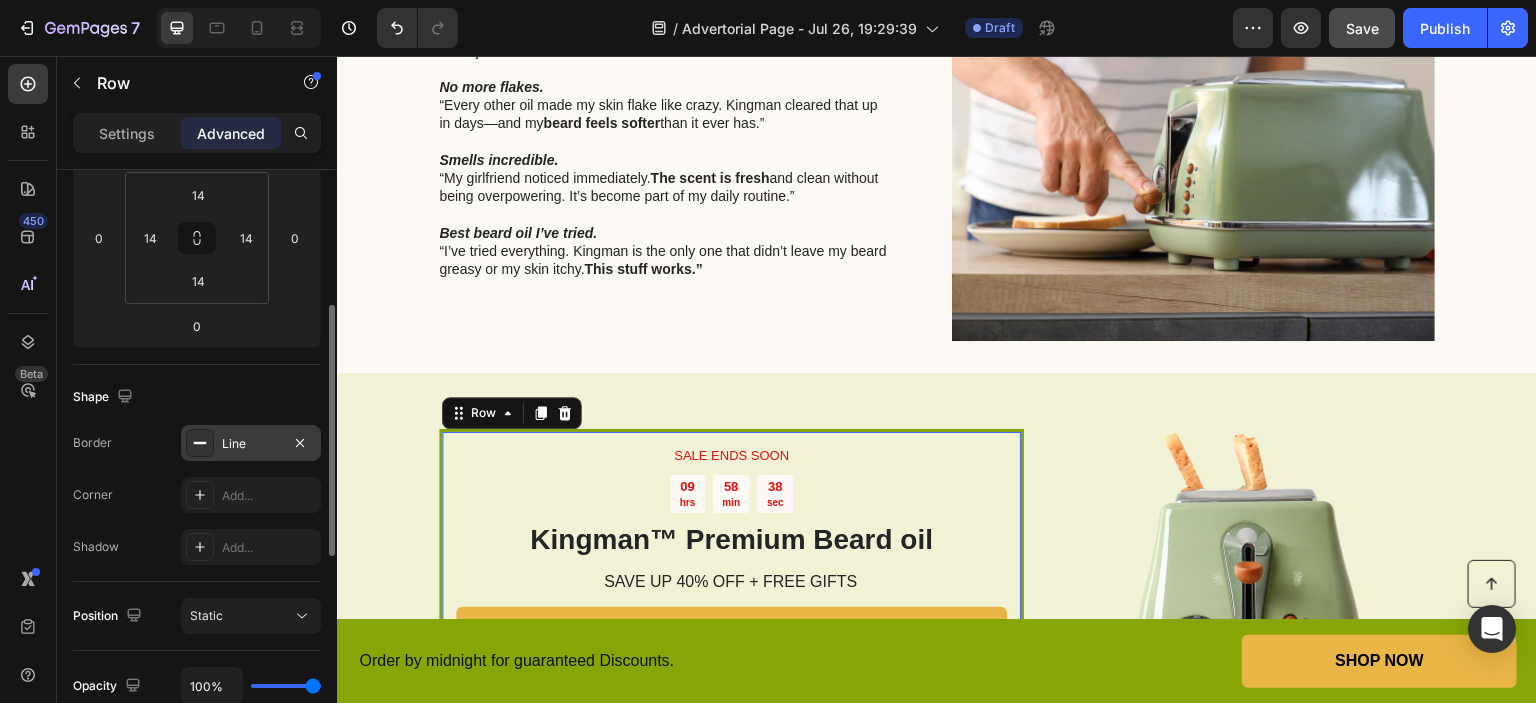 click on "Line" at bounding box center [251, 444] 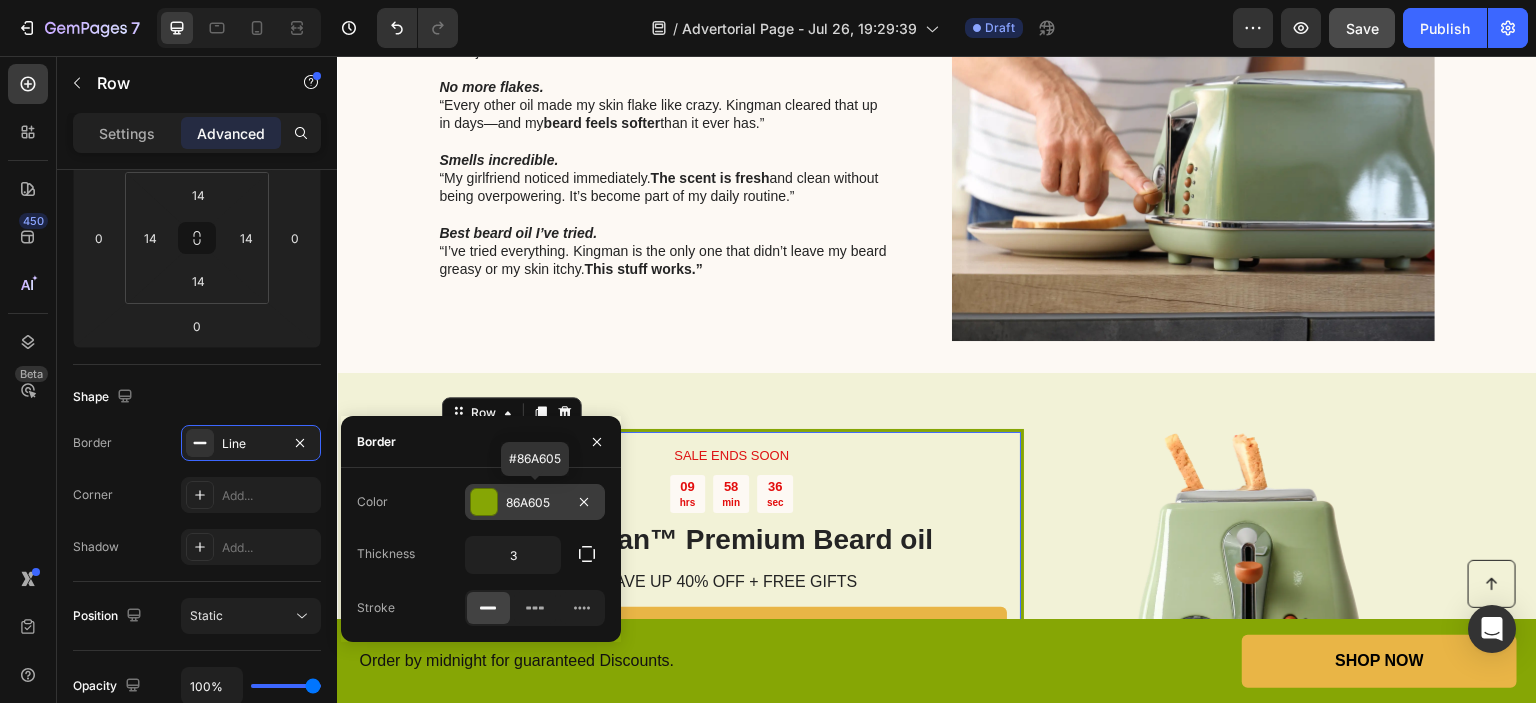 click at bounding box center (484, 502) 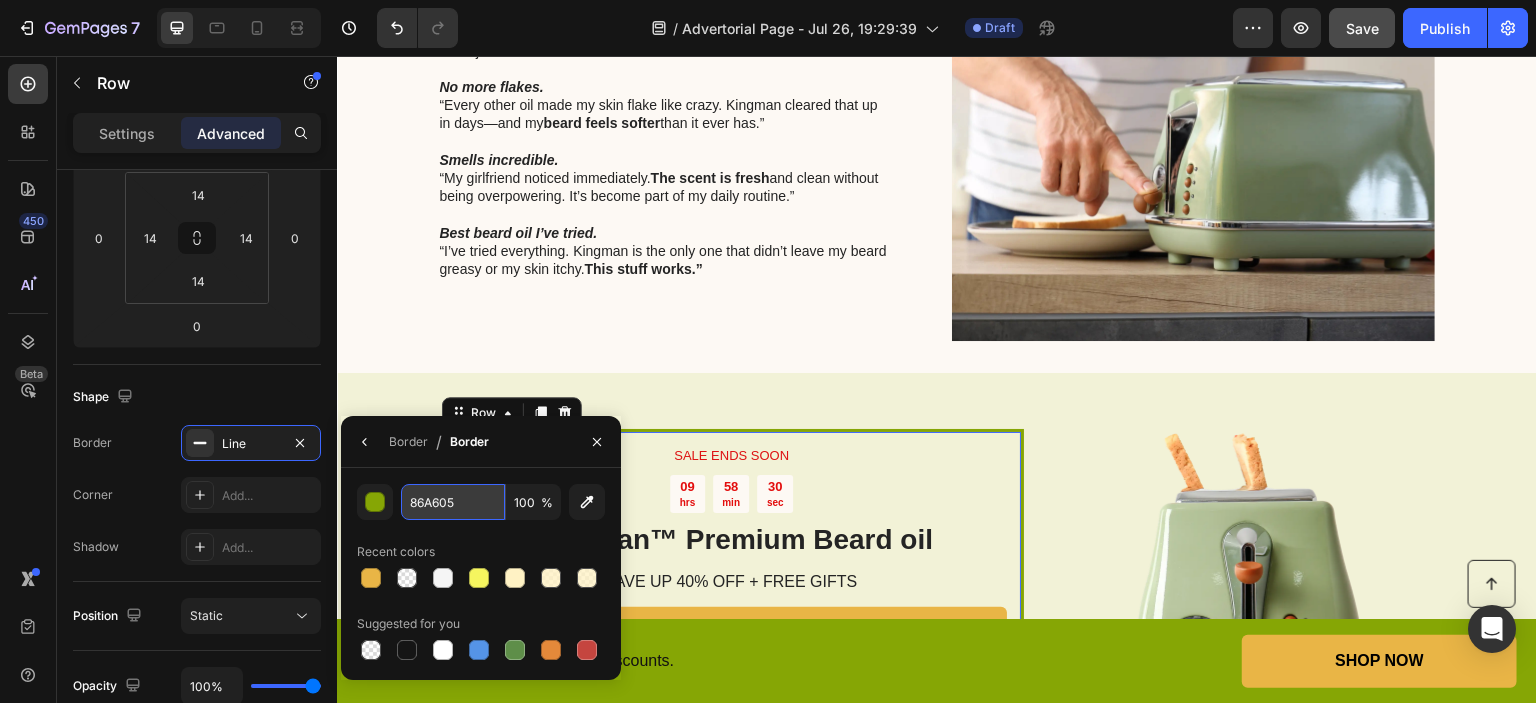 paste on "e9b546" 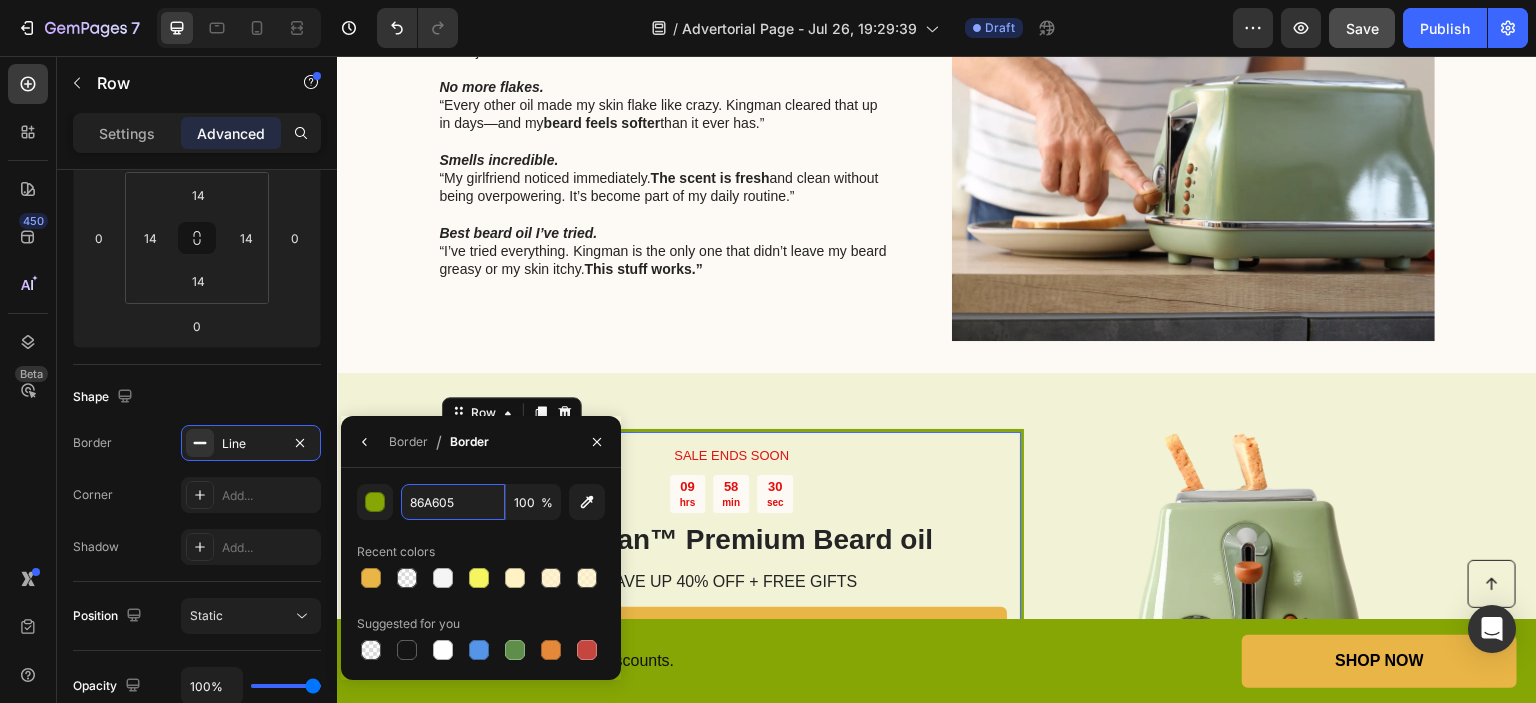 type on "e9b546" 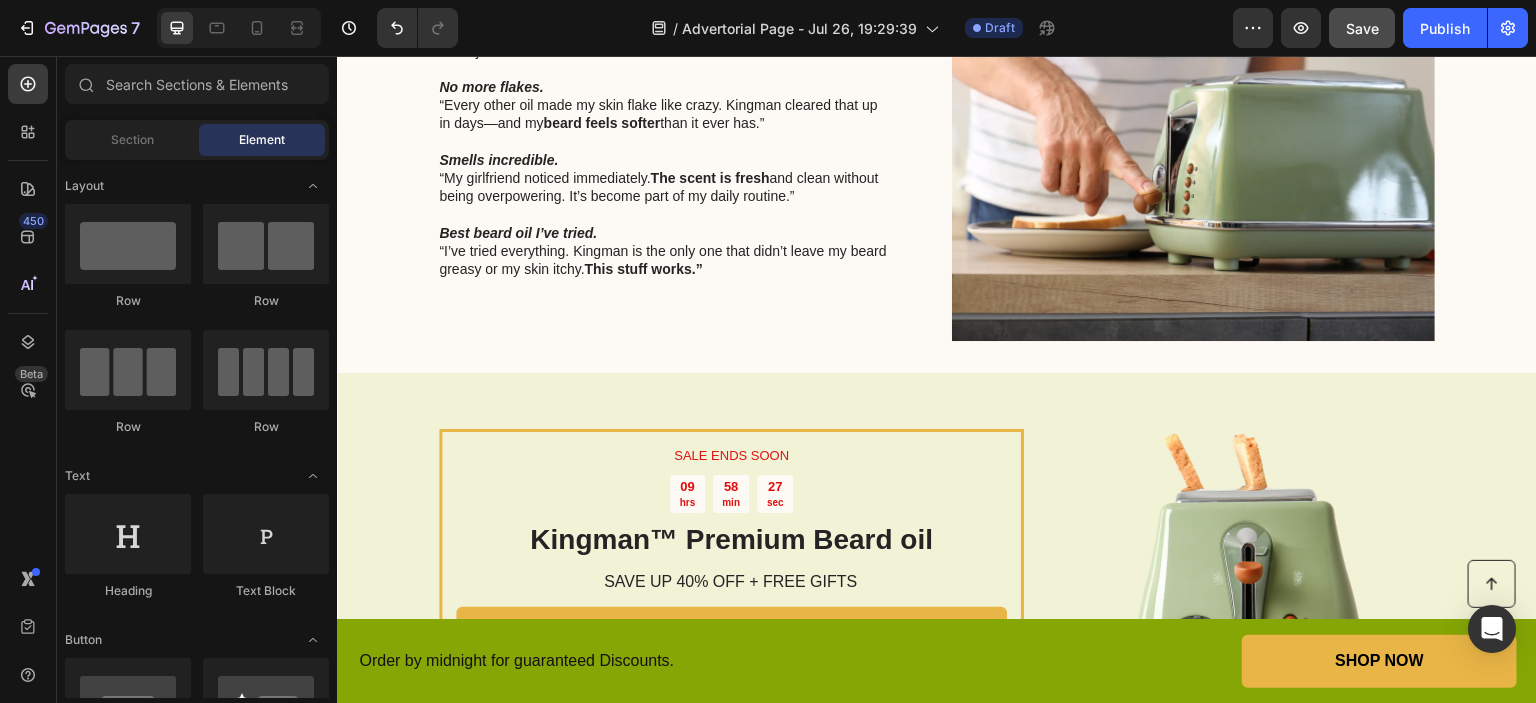 scroll, scrollTop: 2598, scrollLeft: 0, axis: vertical 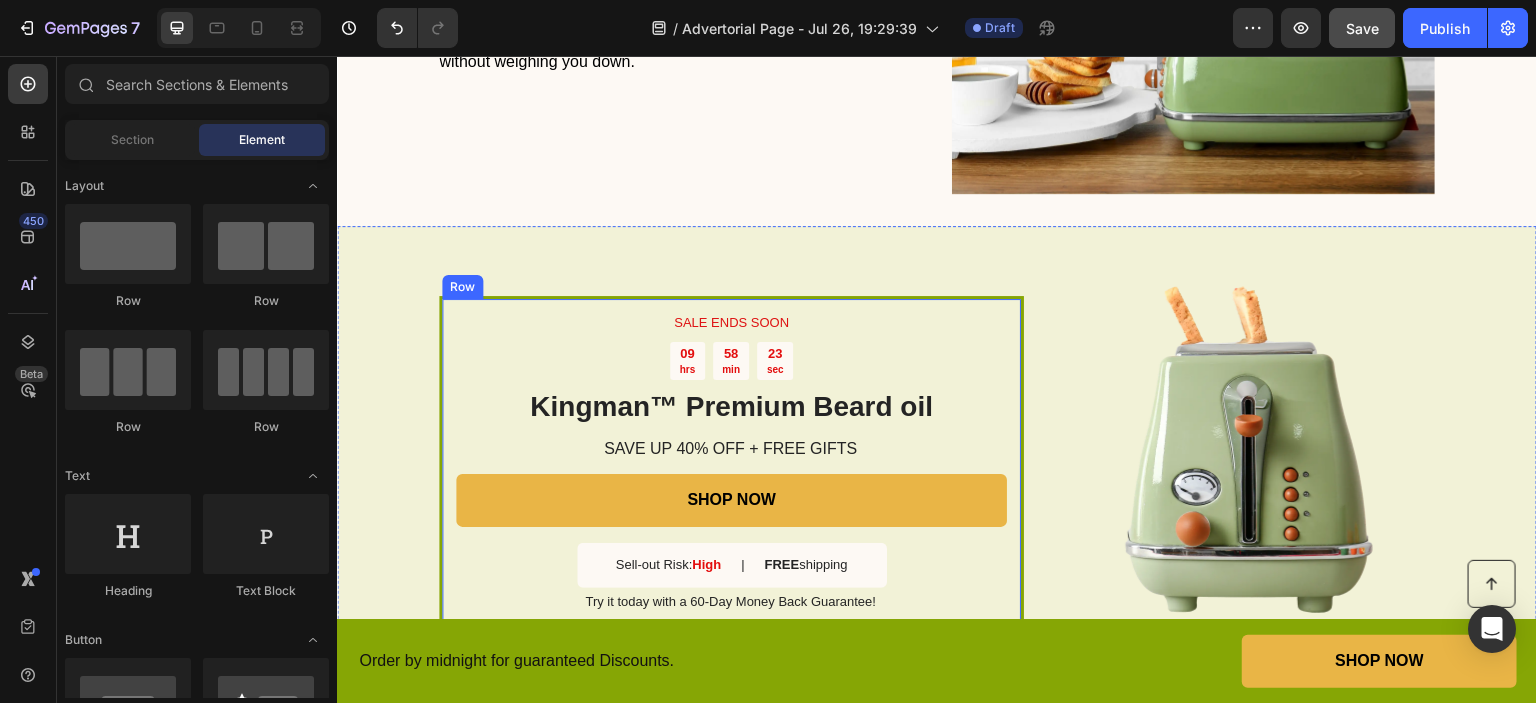 click on "SALE ENDS SOON Text Block 09 hrs 58 min 23 sec Countdown Timer Kingman ™ Premium Beard oil Heading SAVE UP 40% OFF + FREE GIFTS Text Block SHOP NOW Button Sell-out Risk:  High Text Block | Text Block FREE  shipping Text Block Row Try it today with a 60-Day Money Back Guarantee! Text Block Row" at bounding box center (731, 463) 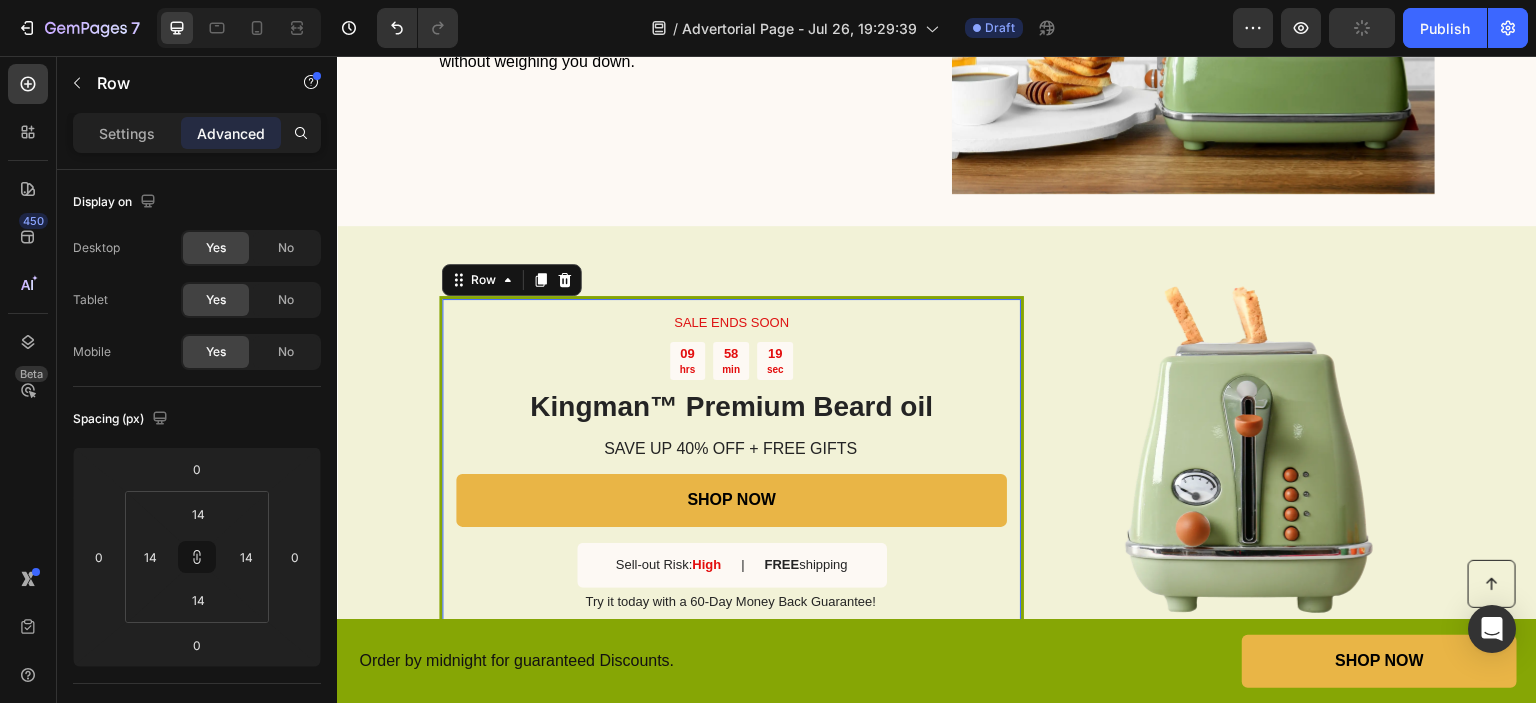drag, startPoint x: 327, startPoint y: 399, endPoint x: 331, endPoint y: 577, distance: 178.04494 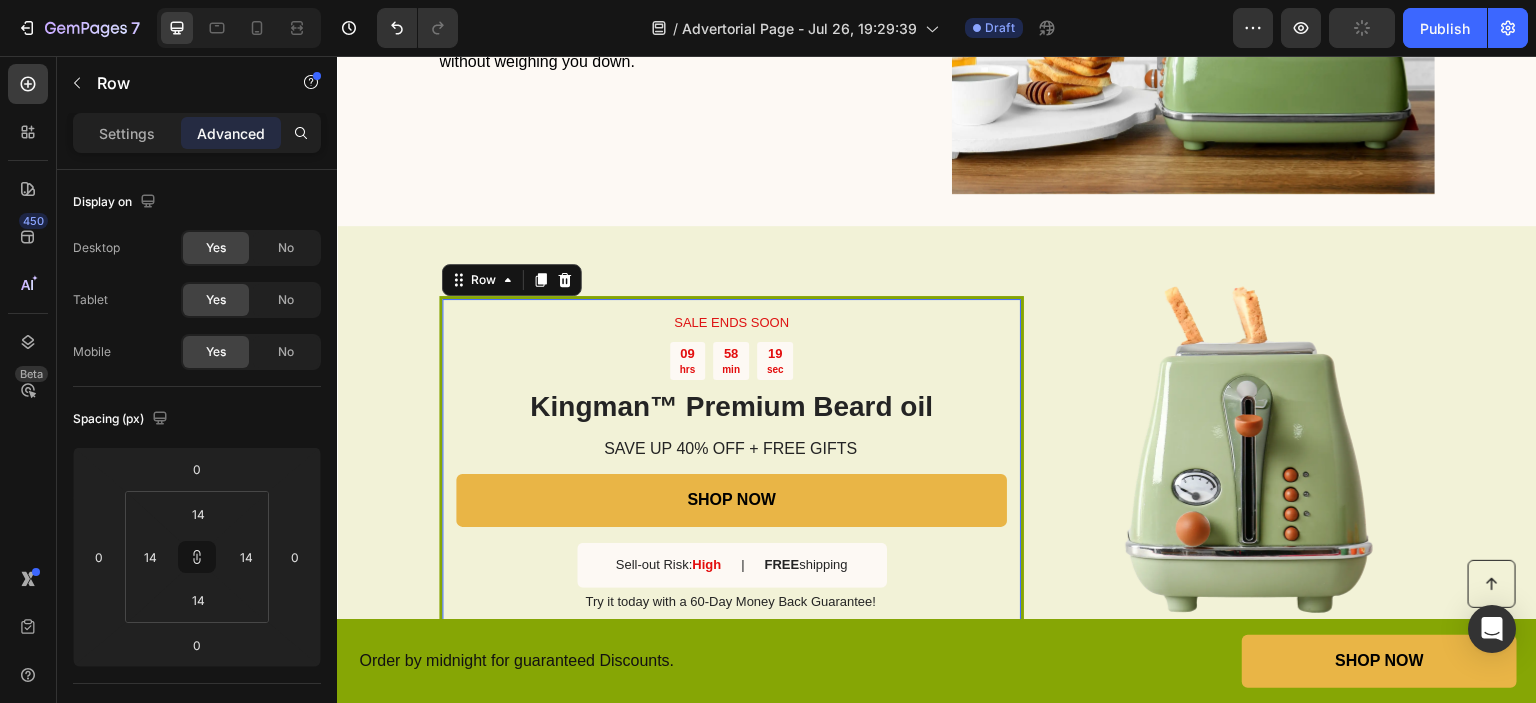 click at bounding box center (329, 883) 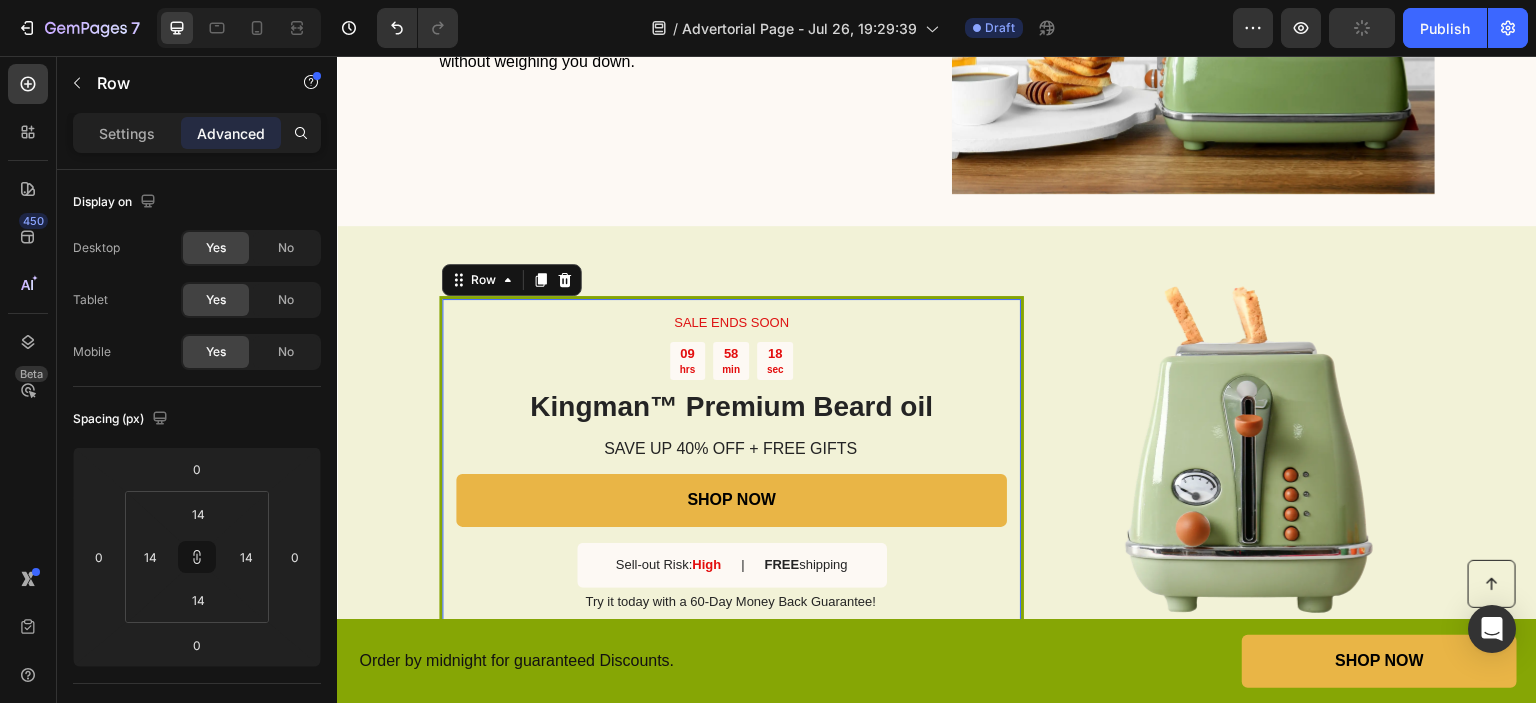 scroll, scrollTop: 417, scrollLeft: 0, axis: vertical 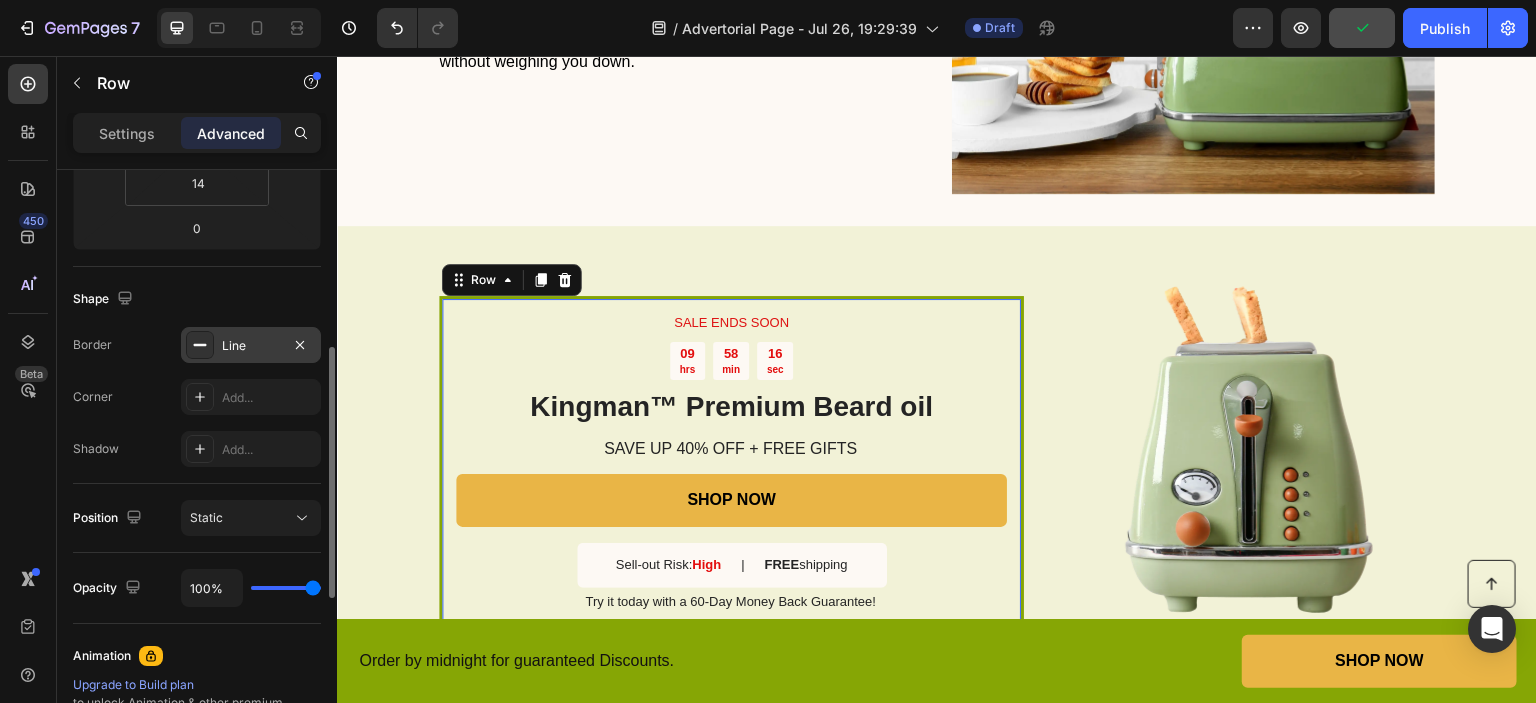 click on "Line" at bounding box center [251, 346] 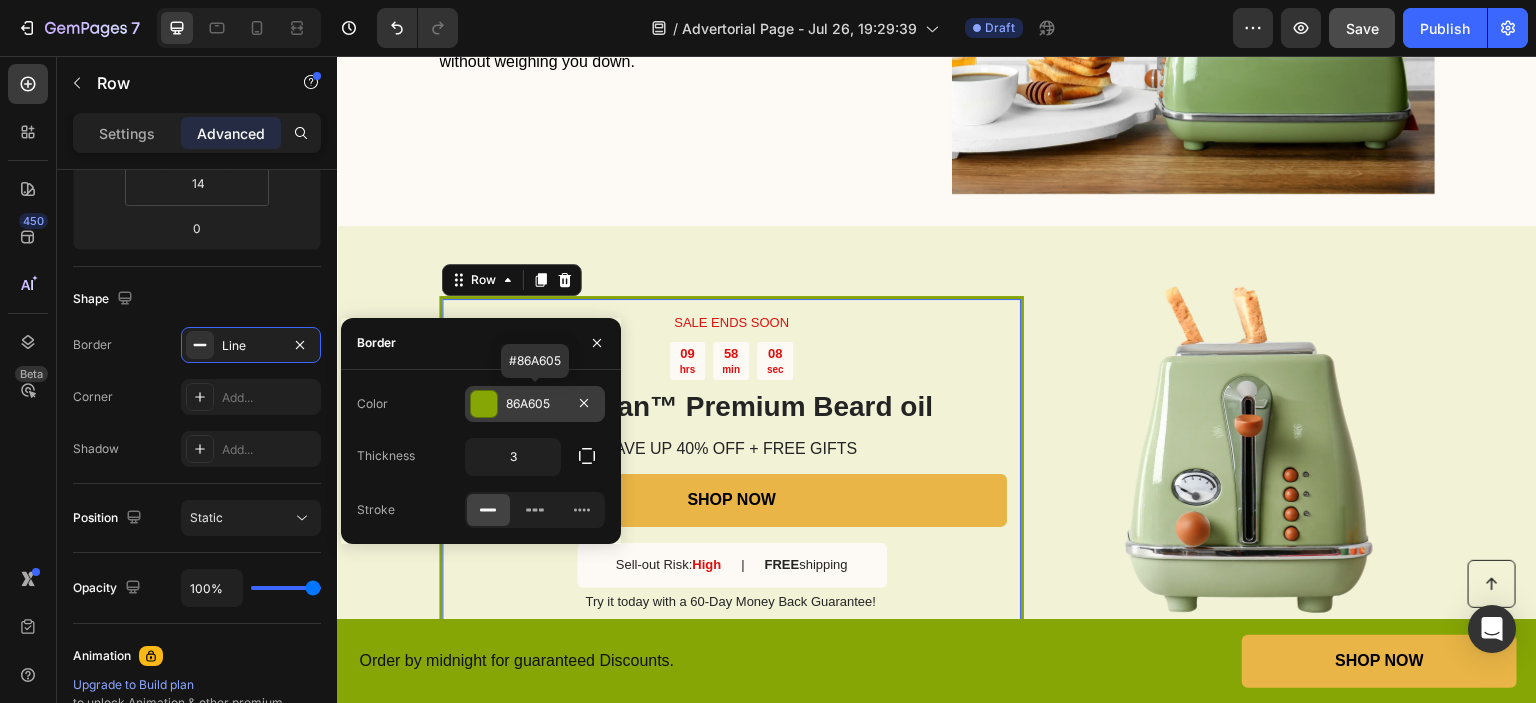 drag, startPoint x: 524, startPoint y: 411, endPoint x: 510, endPoint y: 407, distance: 14.56022 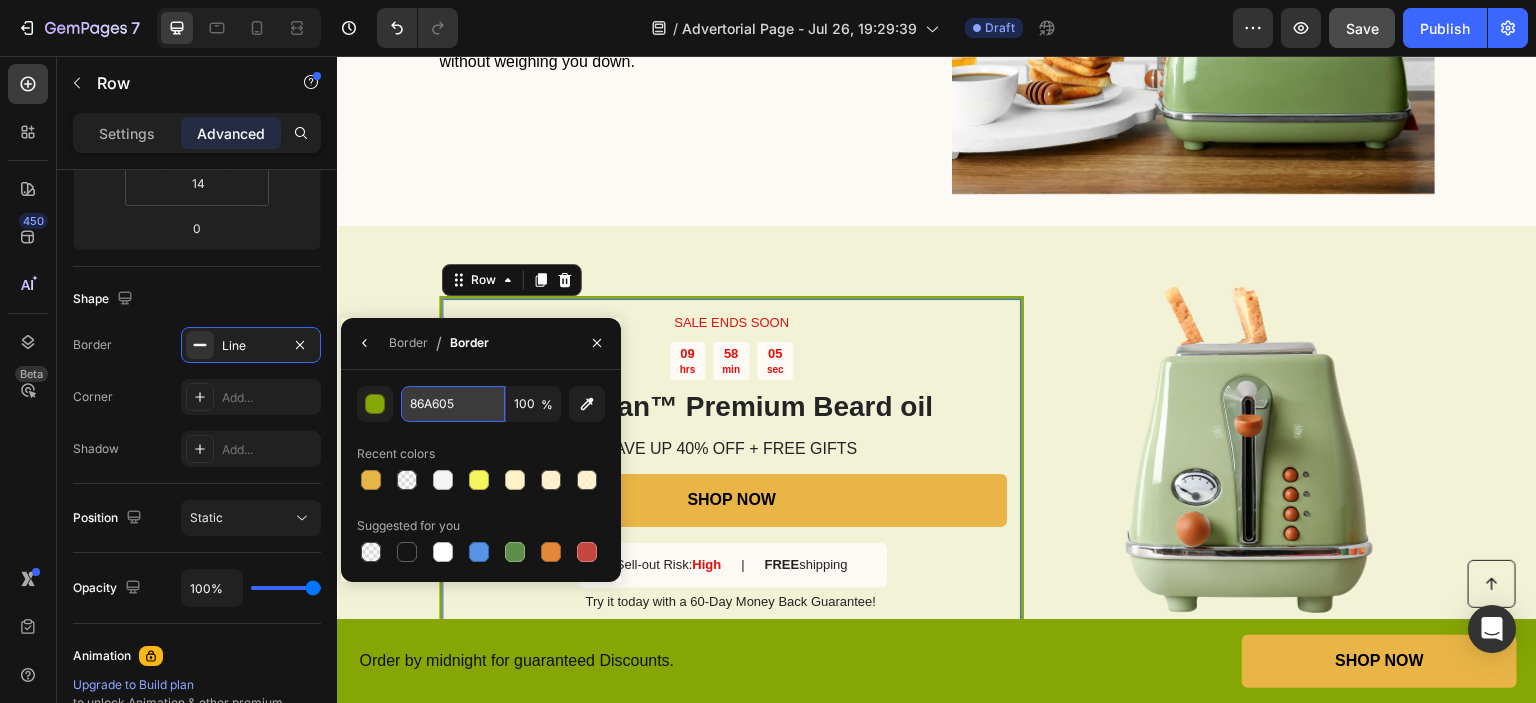 click on "86A605" at bounding box center [453, 404] 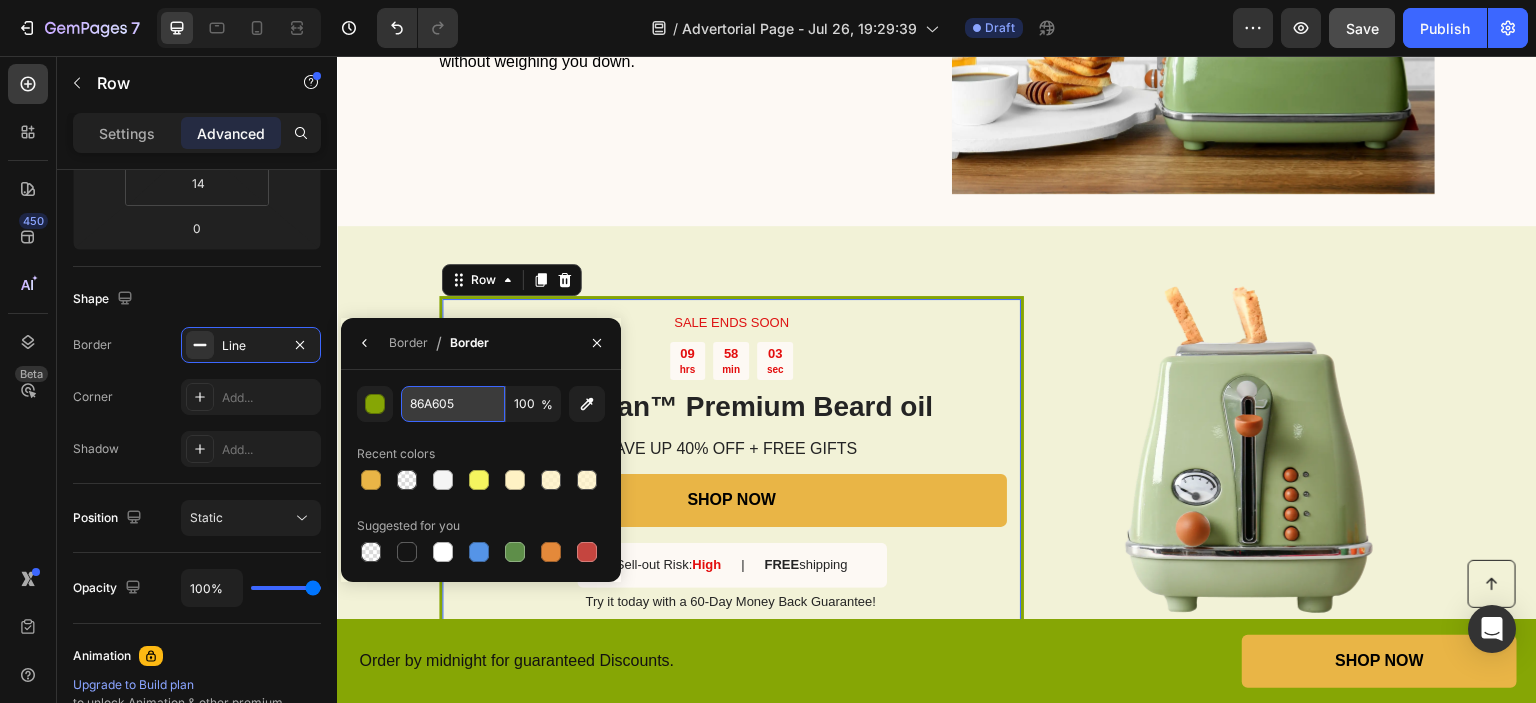 drag, startPoint x: 466, startPoint y: 401, endPoint x: 452, endPoint y: 414, distance: 19.104973 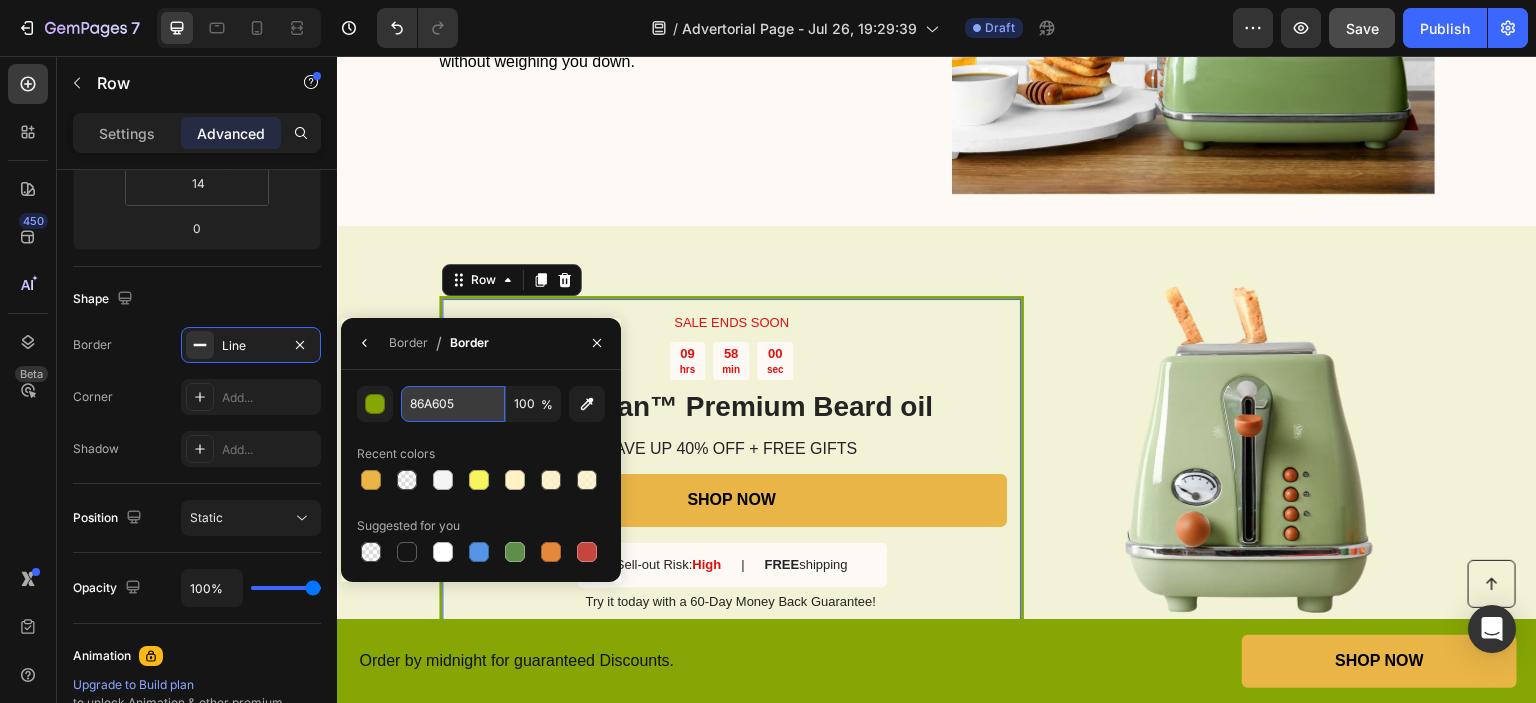 drag, startPoint x: 460, startPoint y: 407, endPoint x: 404, endPoint y: 407, distance: 56 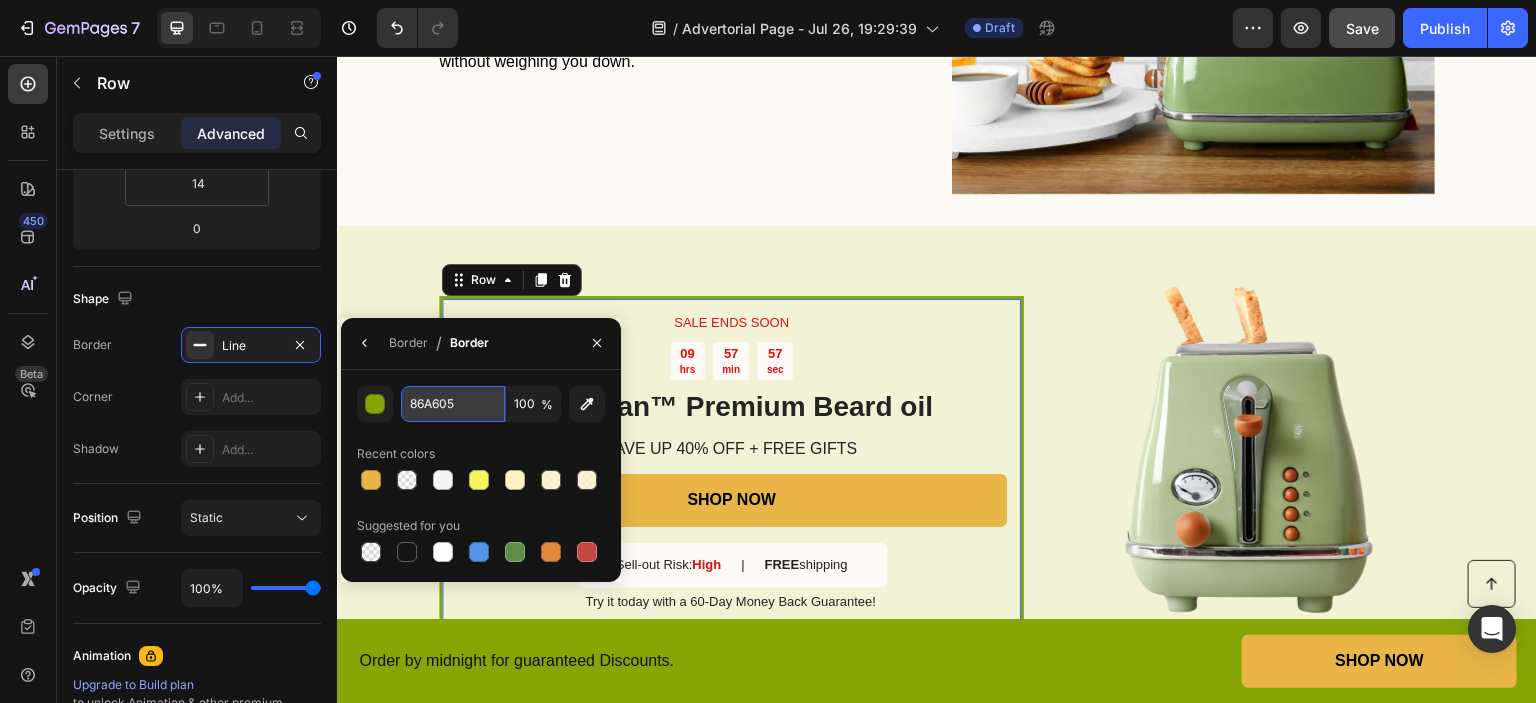 paste on "e9b546" 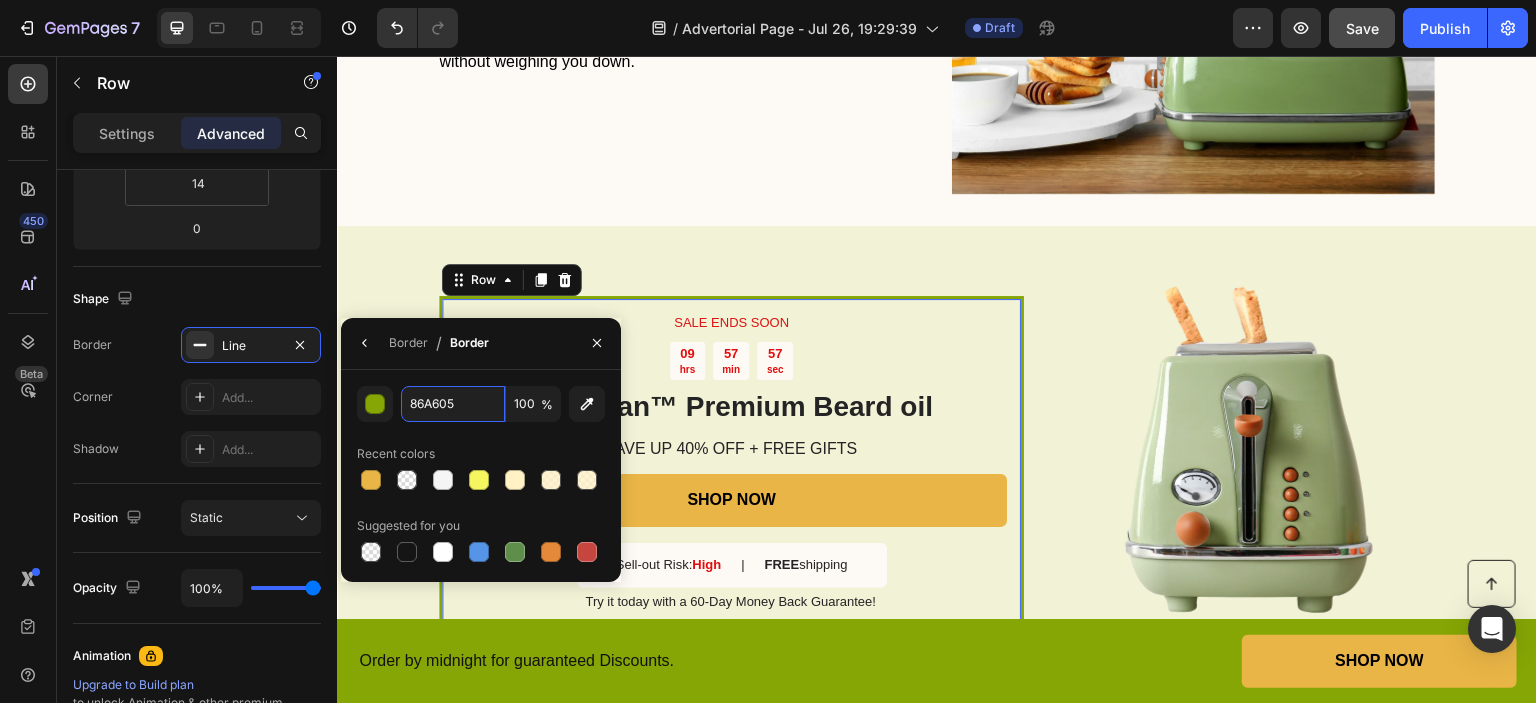 type on "e9b546" 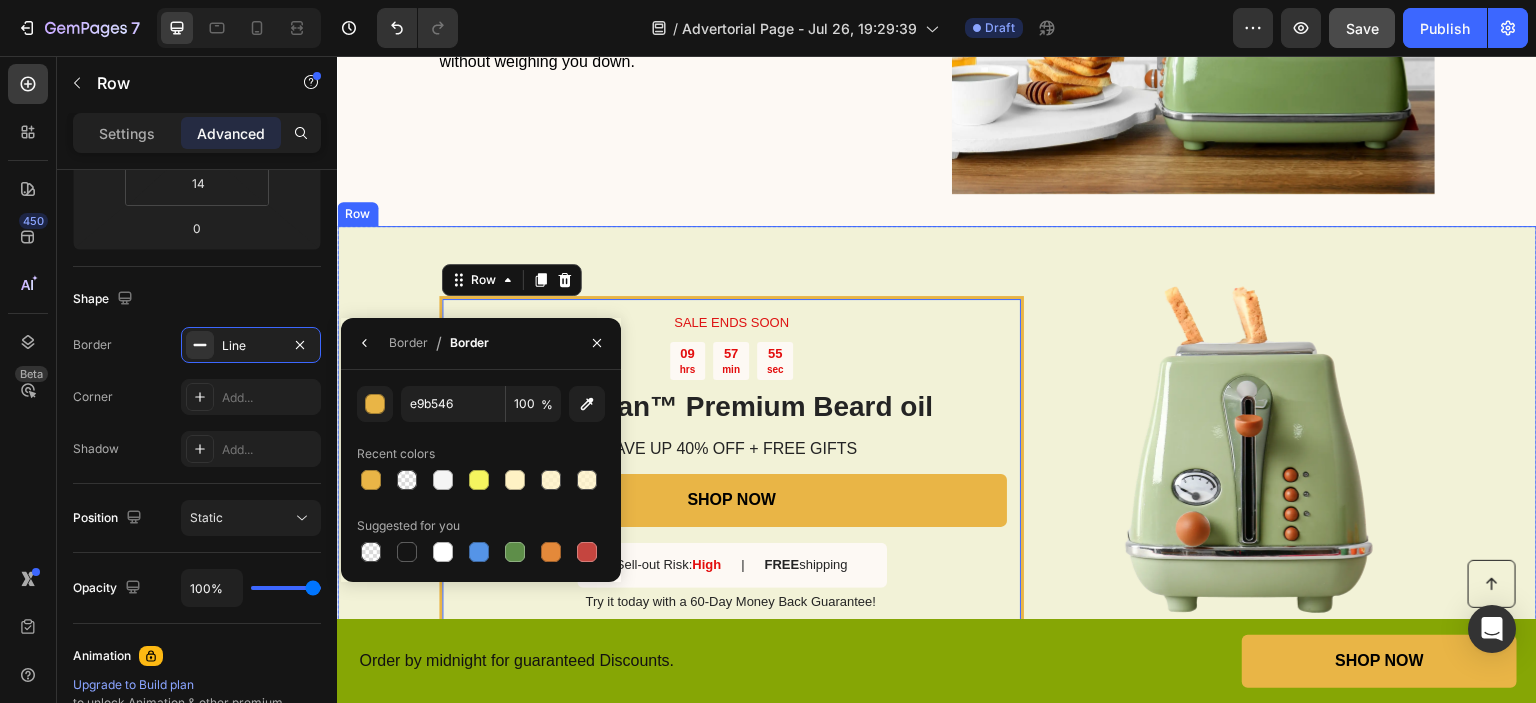 click on "SALE ENDS SOON Text Block 09 hrs 57 min 55 sec Countdown Timer Kingman ™ Premium Beard oil Heading SAVE UP 40% OFF + FREE GIFTS Text Block SHOP NOW Button Sell-out Risk:  High Text Block | Text Block FREE  shipping Text Block Row Try it today with a 60-Day Money Back Guarantee! Text Block Row   0 Image Row" at bounding box center (937, 462) 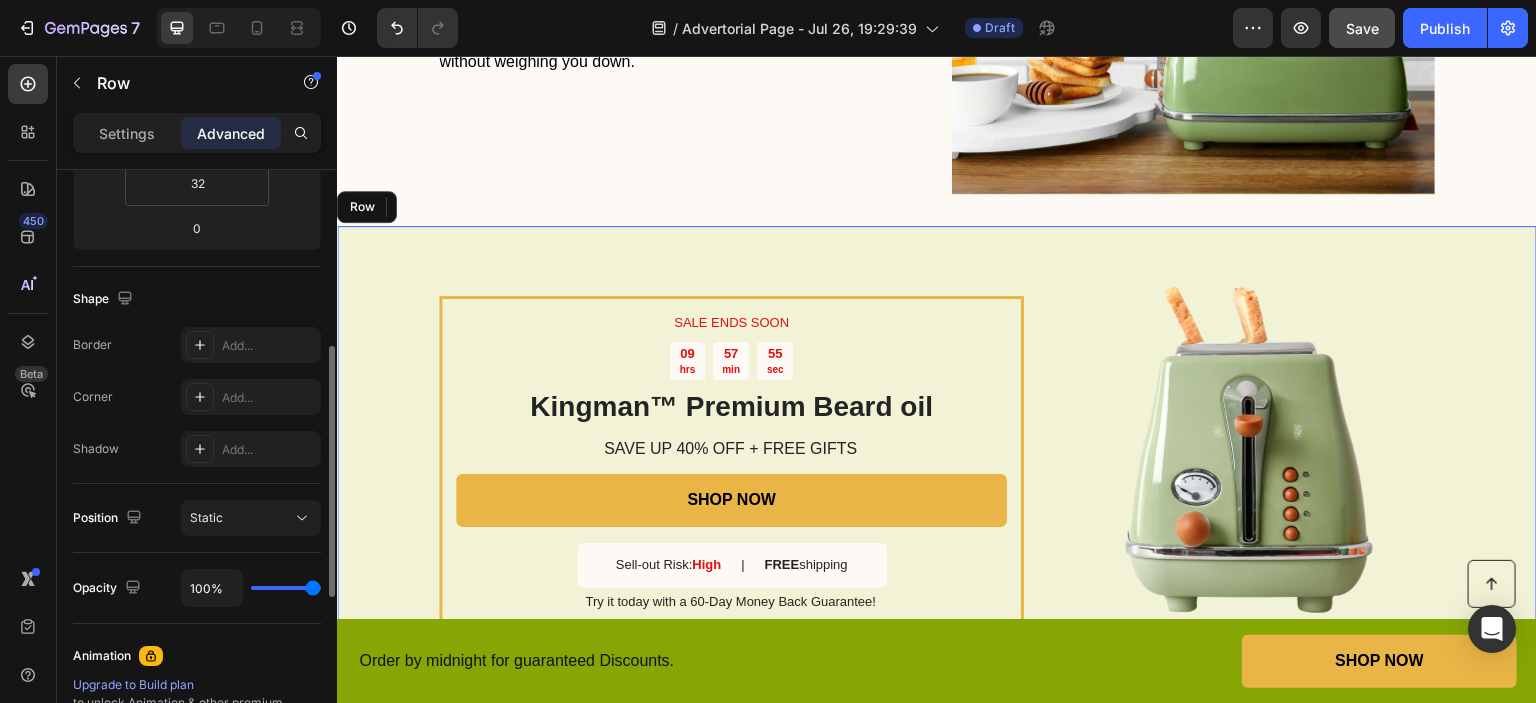 click on "SALE ENDS SOON Text Block 09 hrs 57 min 55 sec Countdown Timer Kingman ™ Premium Beard oil Heading SAVE UP 40% OFF + FREE GIFTS Text Block SHOP NOW Button Sell-out Risk:  High Text Block | Text Block FREE  shipping Text Block Row Try it today with a 60-Day Money Back Guarantee! Text Block Row   0 Image Row" at bounding box center (937, 462) 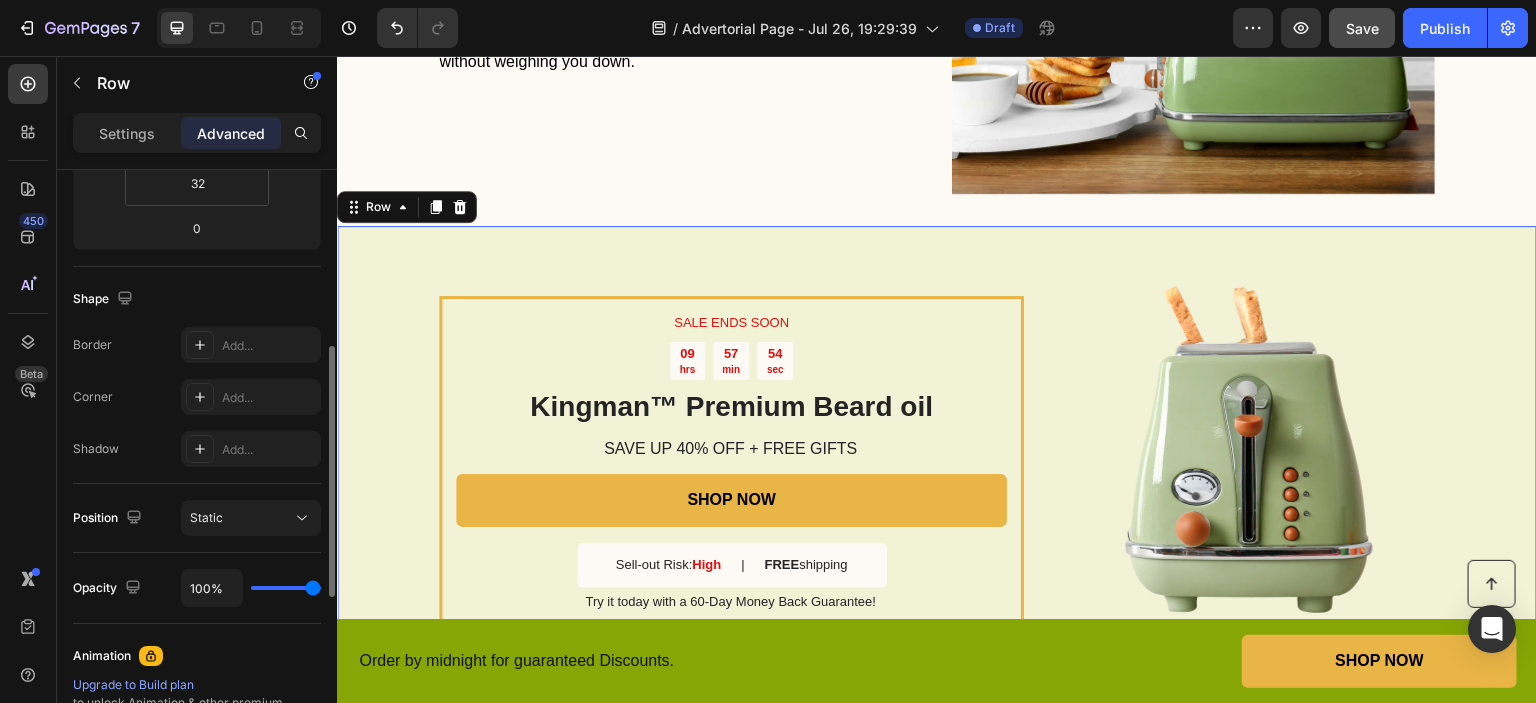 scroll, scrollTop: 416, scrollLeft: 0, axis: vertical 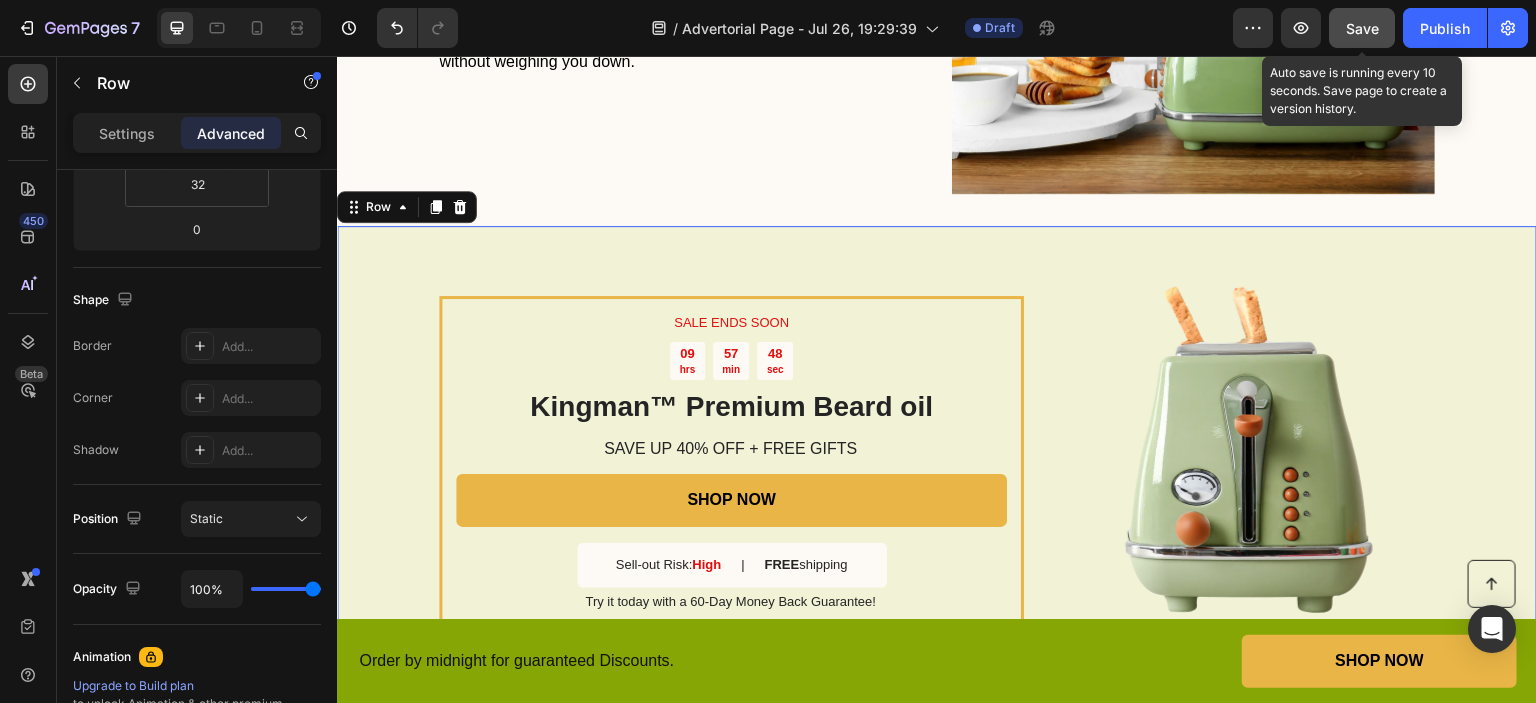 click on "Save" at bounding box center (1362, 28) 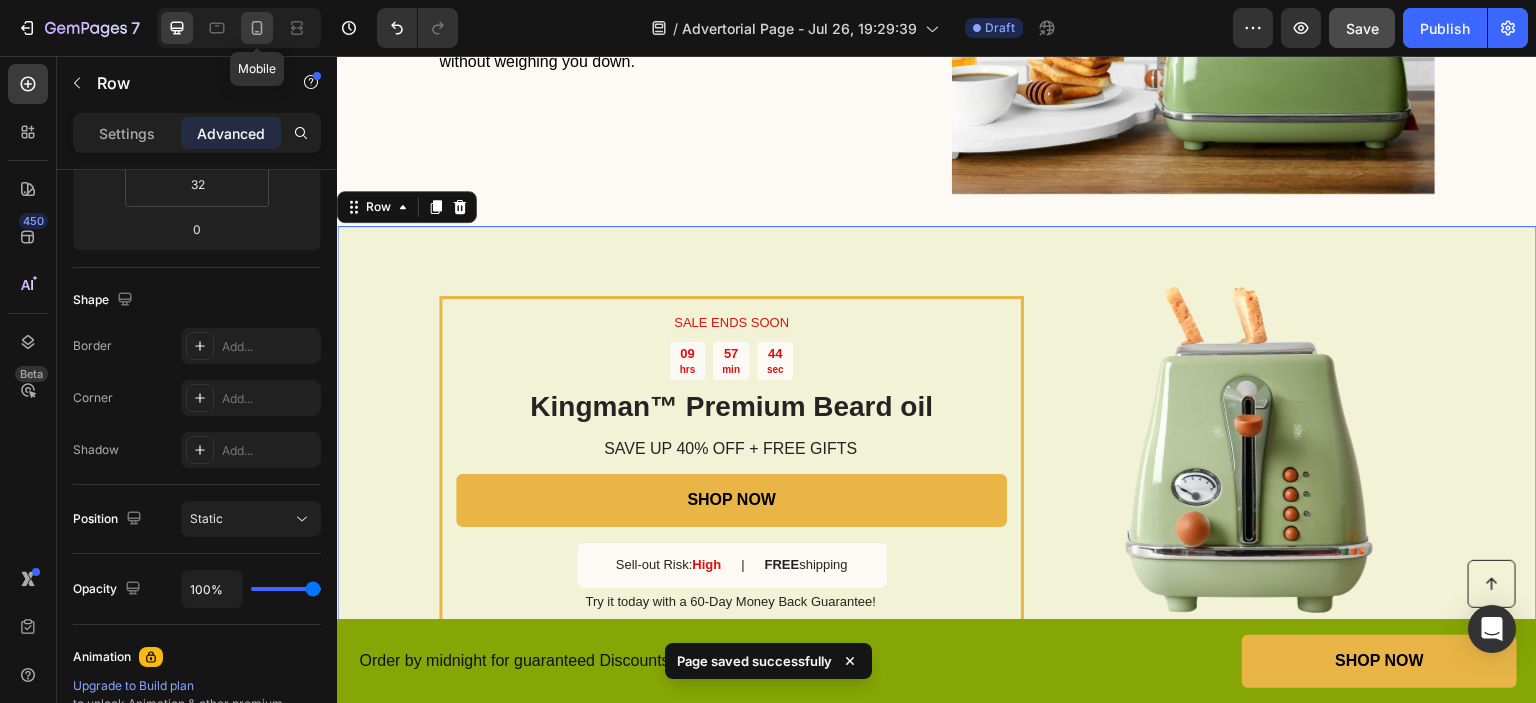 click 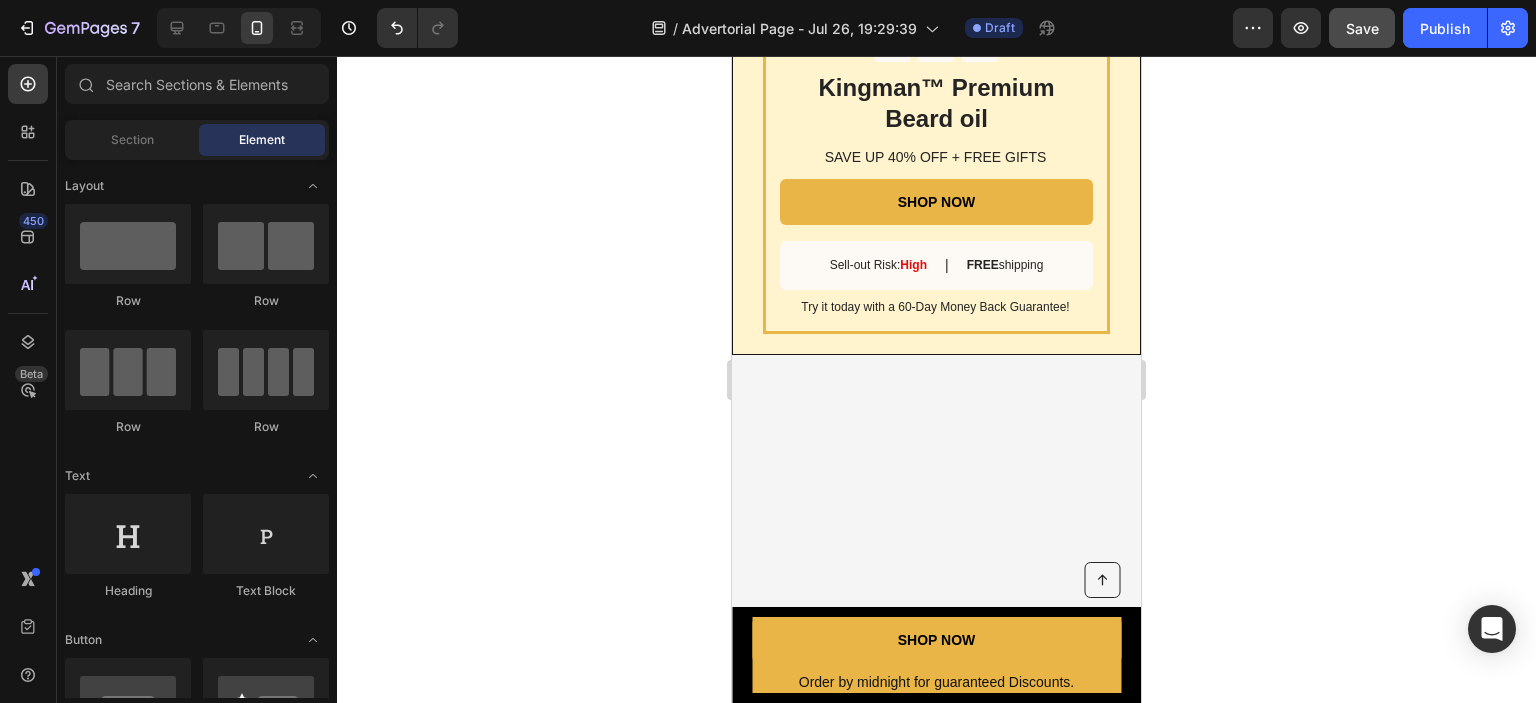 scroll, scrollTop: 884, scrollLeft: 0, axis: vertical 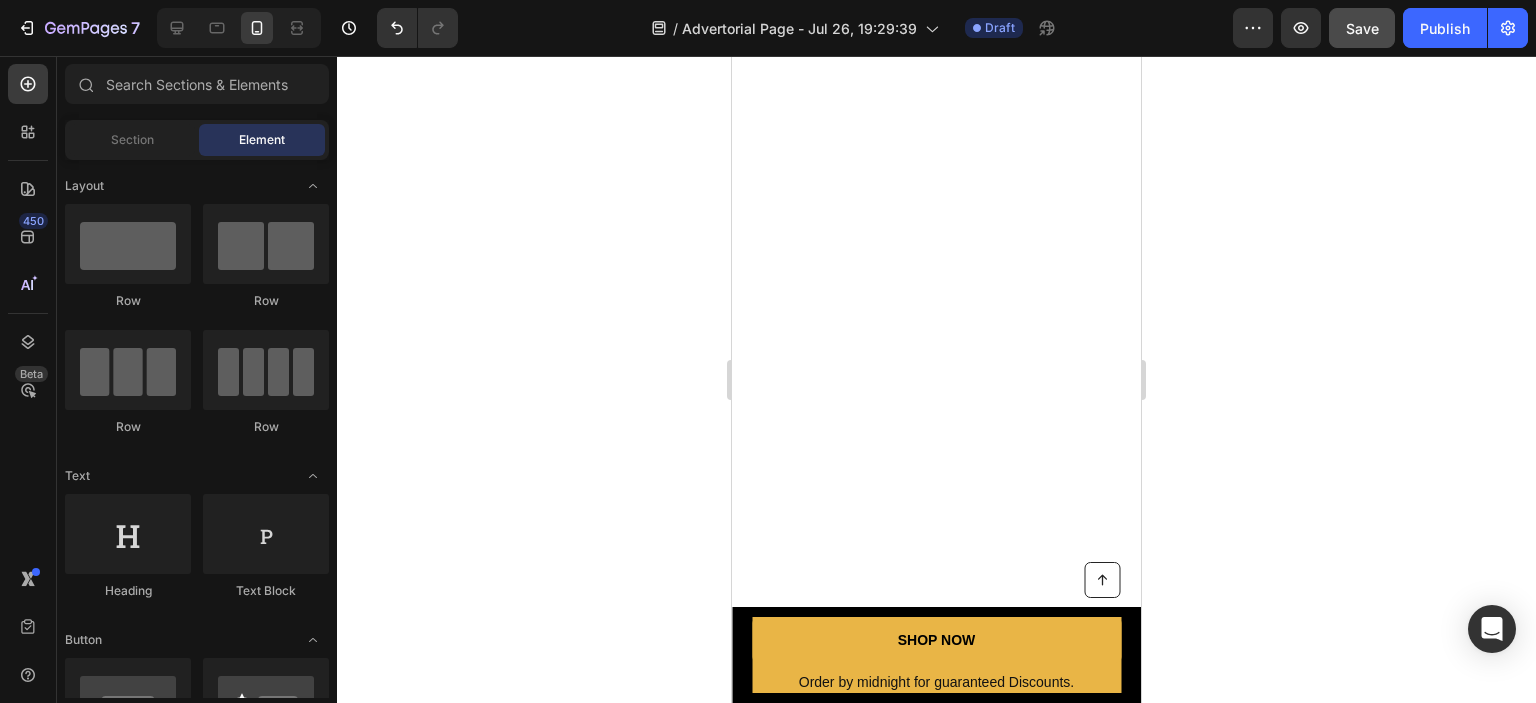 drag, startPoint x: 1129, startPoint y: 391, endPoint x: 2080, endPoint y: 91, distance: 997.1966 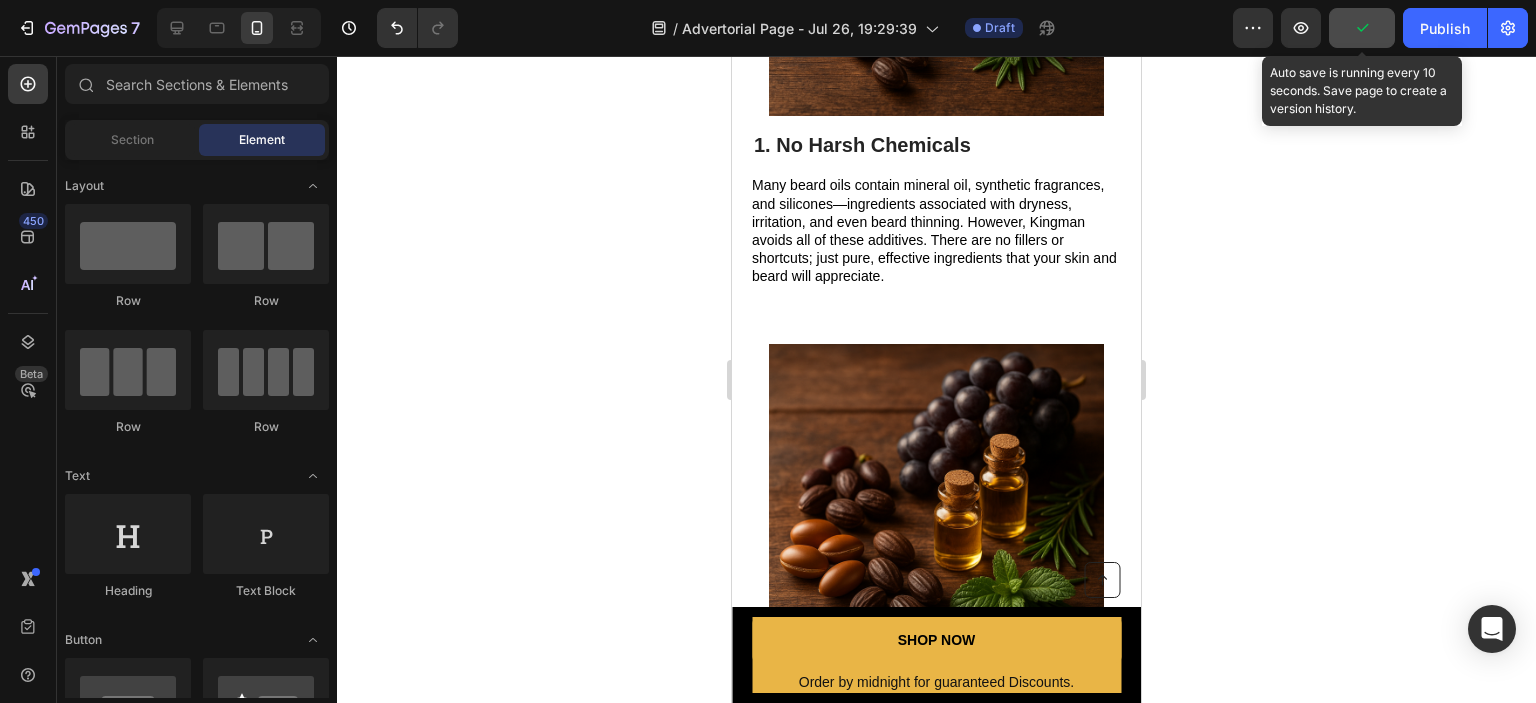 scroll, scrollTop: 0, scrollLeft: 0, axis: both 